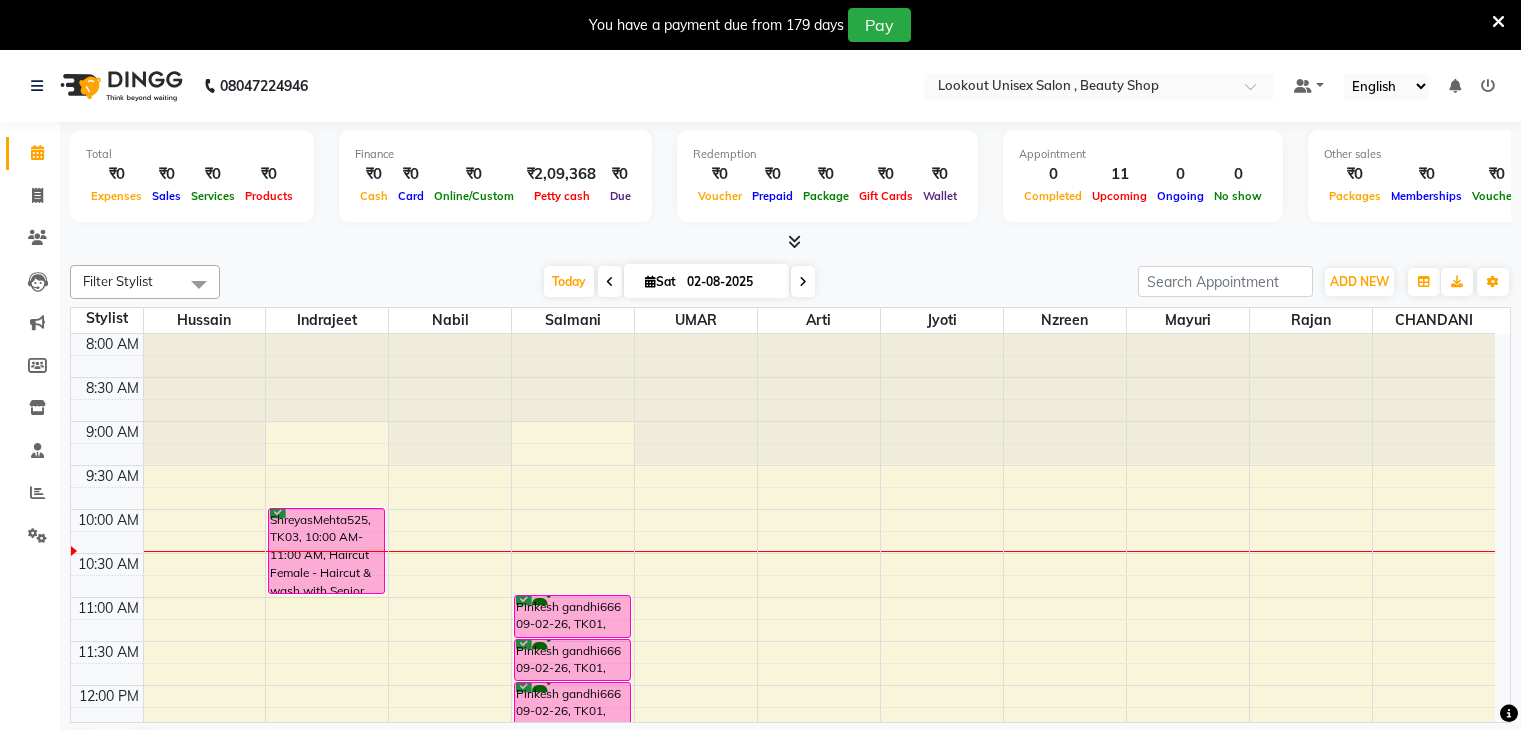 scroll, scrollTop: 0, scrollLeft: 0, axis: both 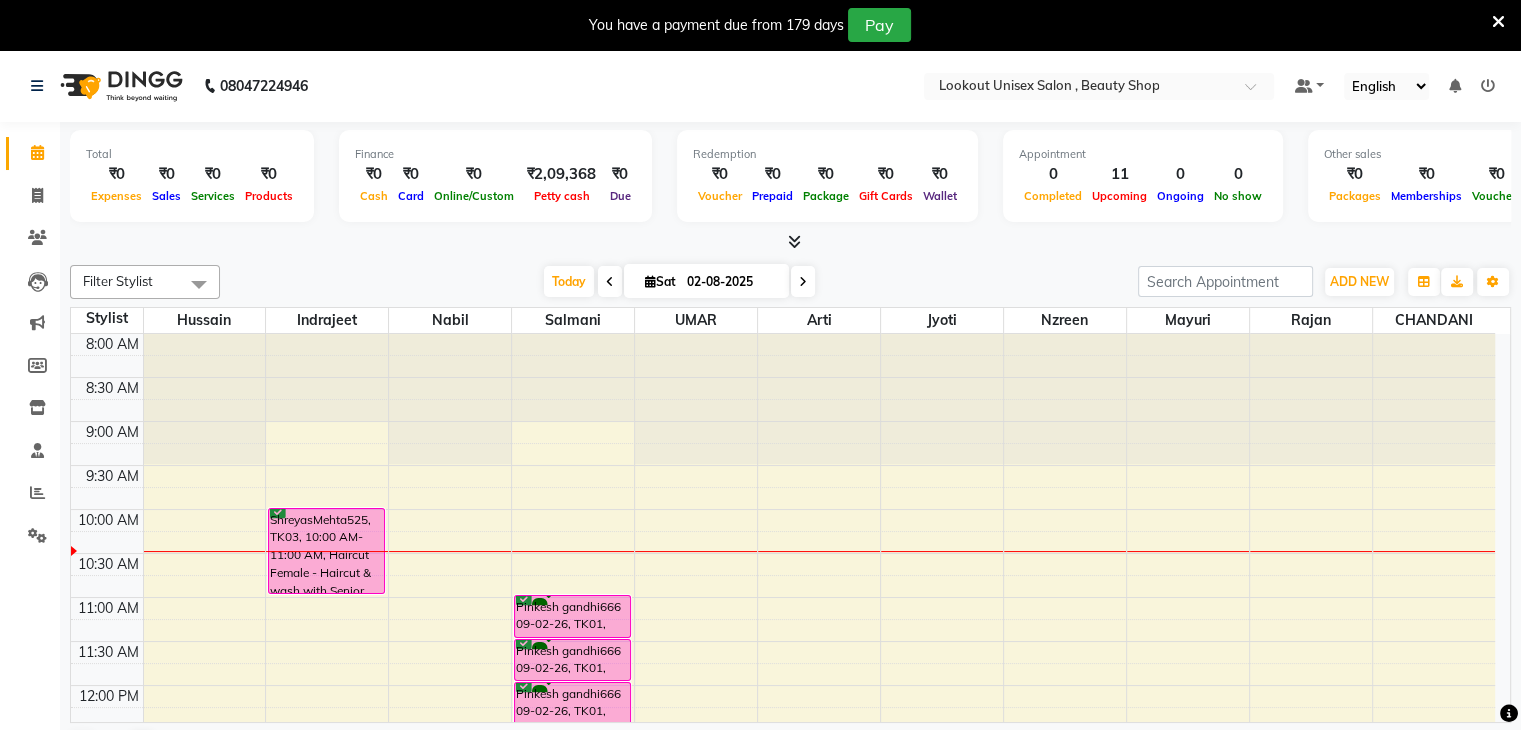 click at bounding box center (1498, 22) 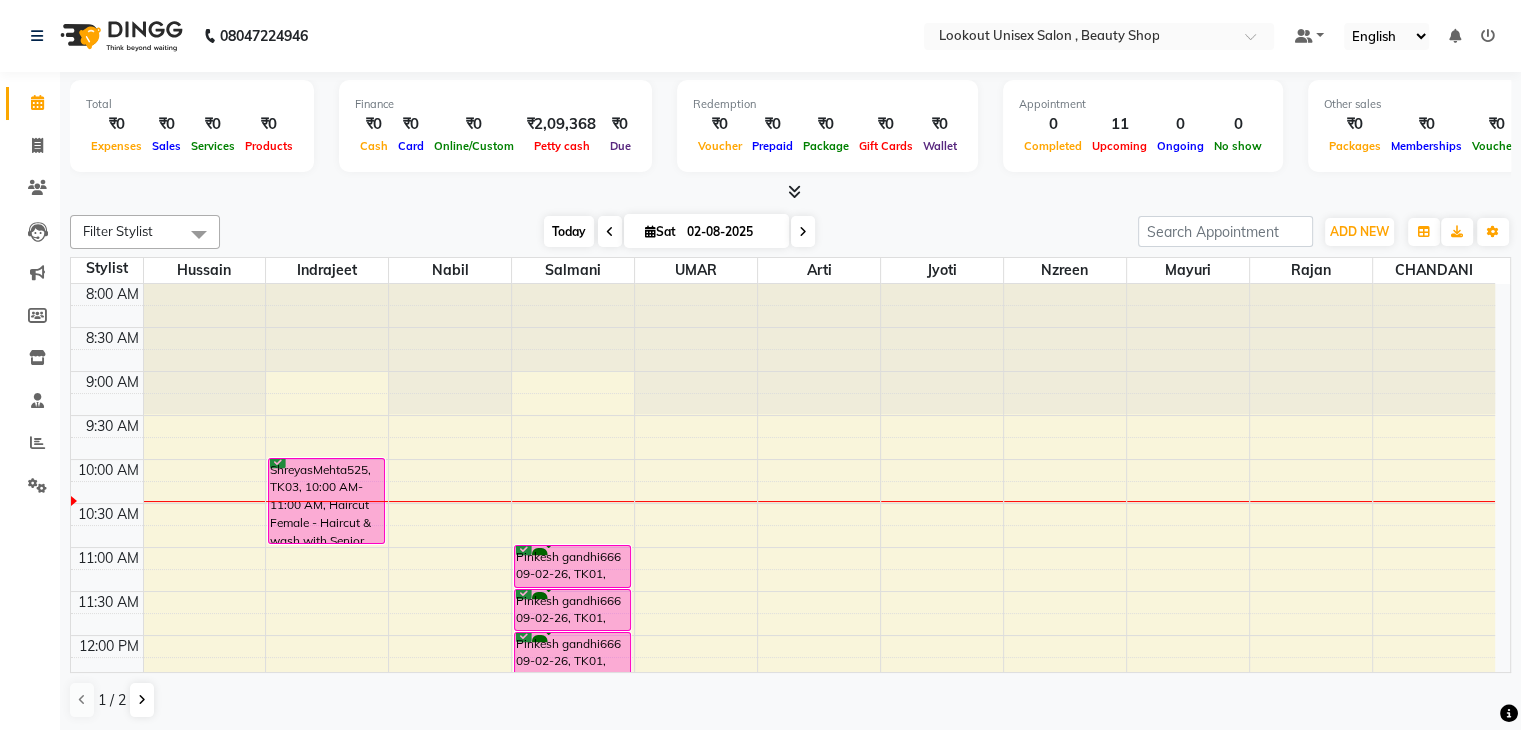 click on "Today" at bounding box center [569, 231] 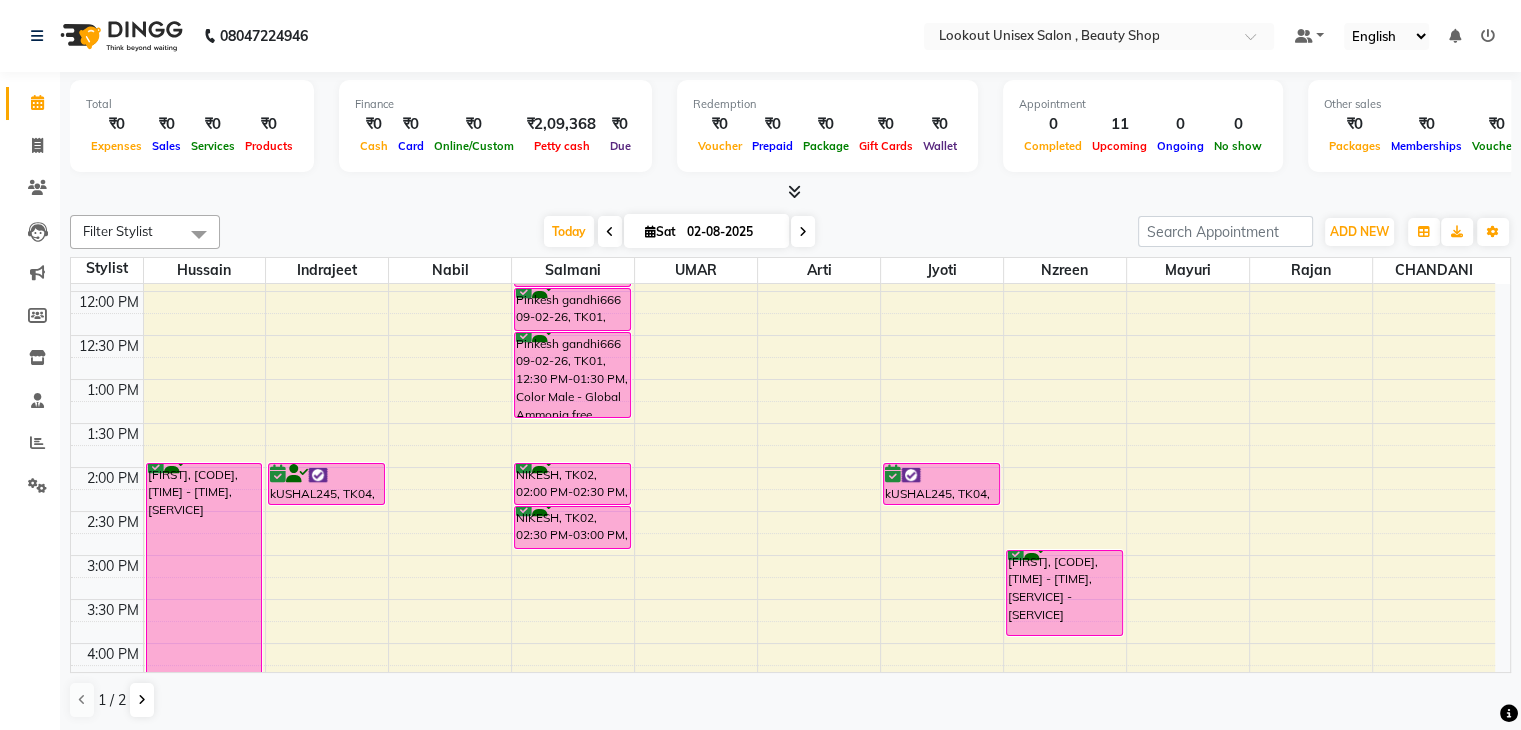 scroll, scrollTop: 375, scrollLeft: 0, axis: vertical 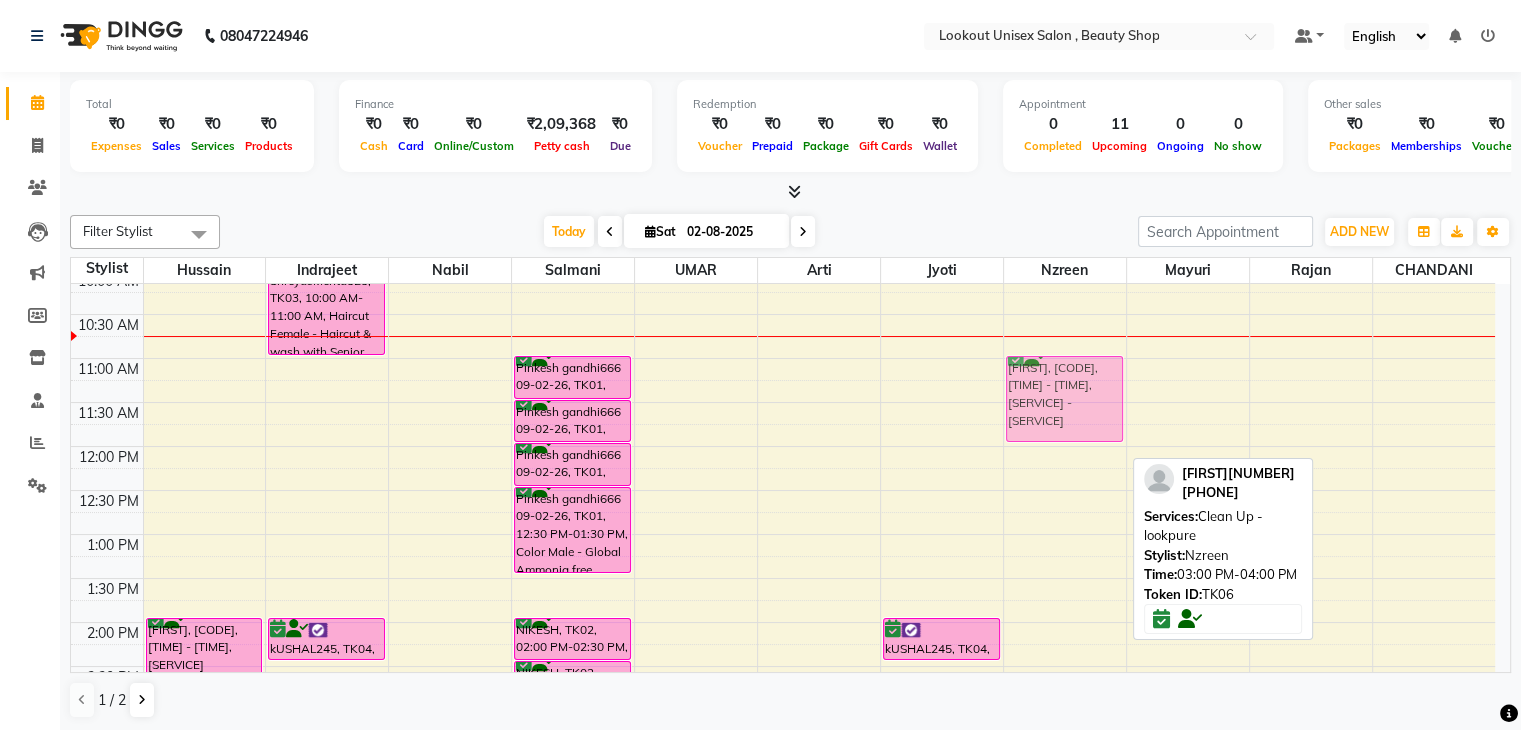 drag, startPoint x: 1048, startPoint y: 553, endPoint x: 1065, endPoint y: 390, distance: 163.88411 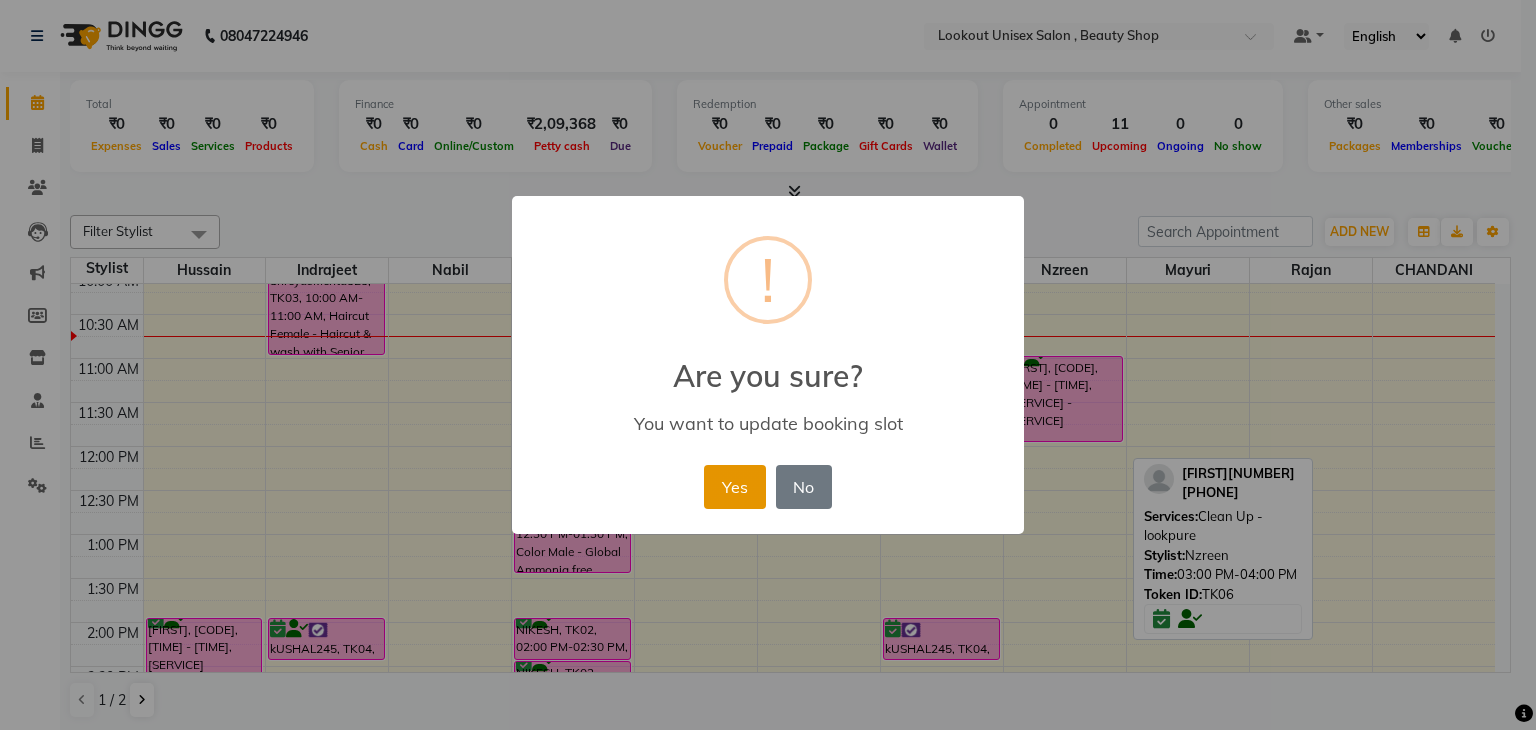 click on "Yes" at bounding box center (734, 487) 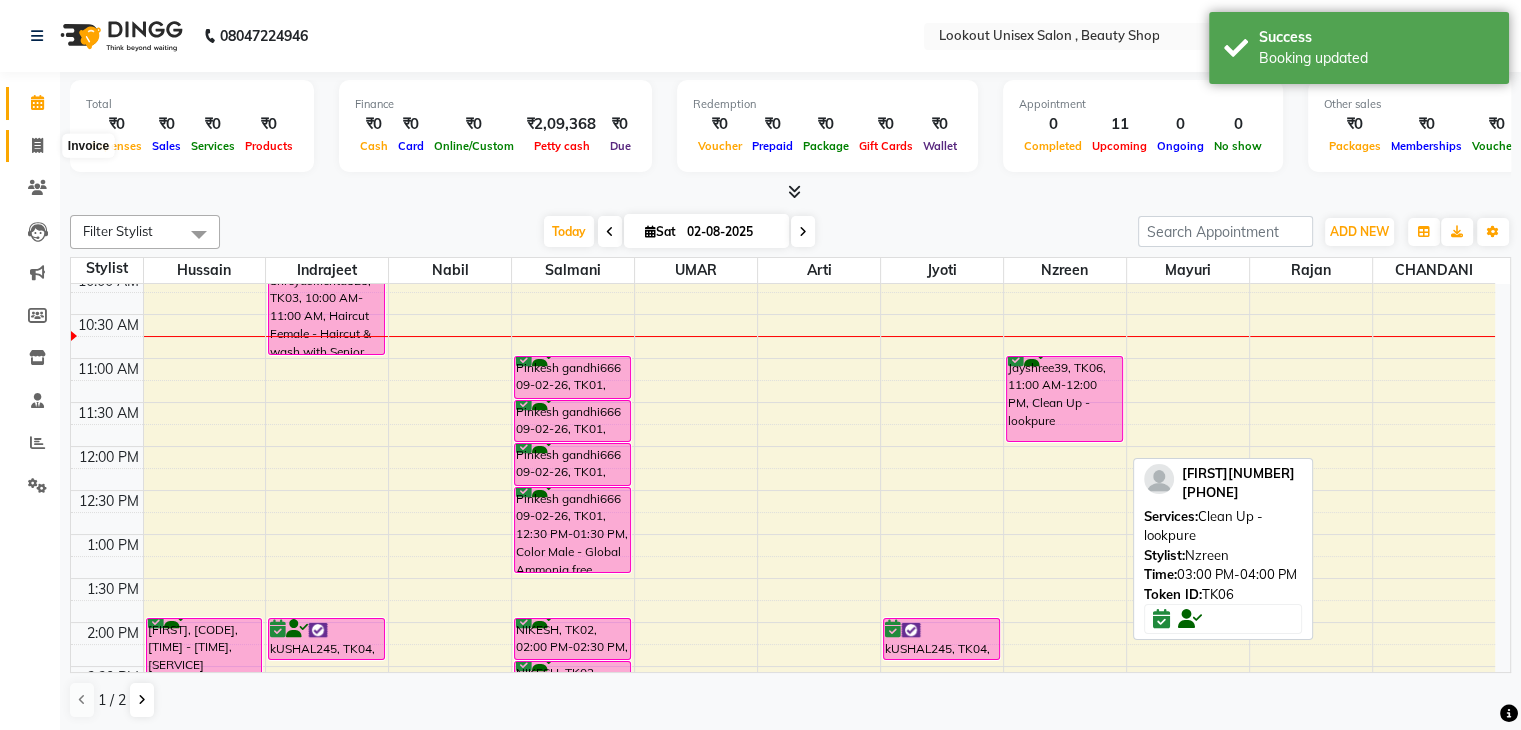 click 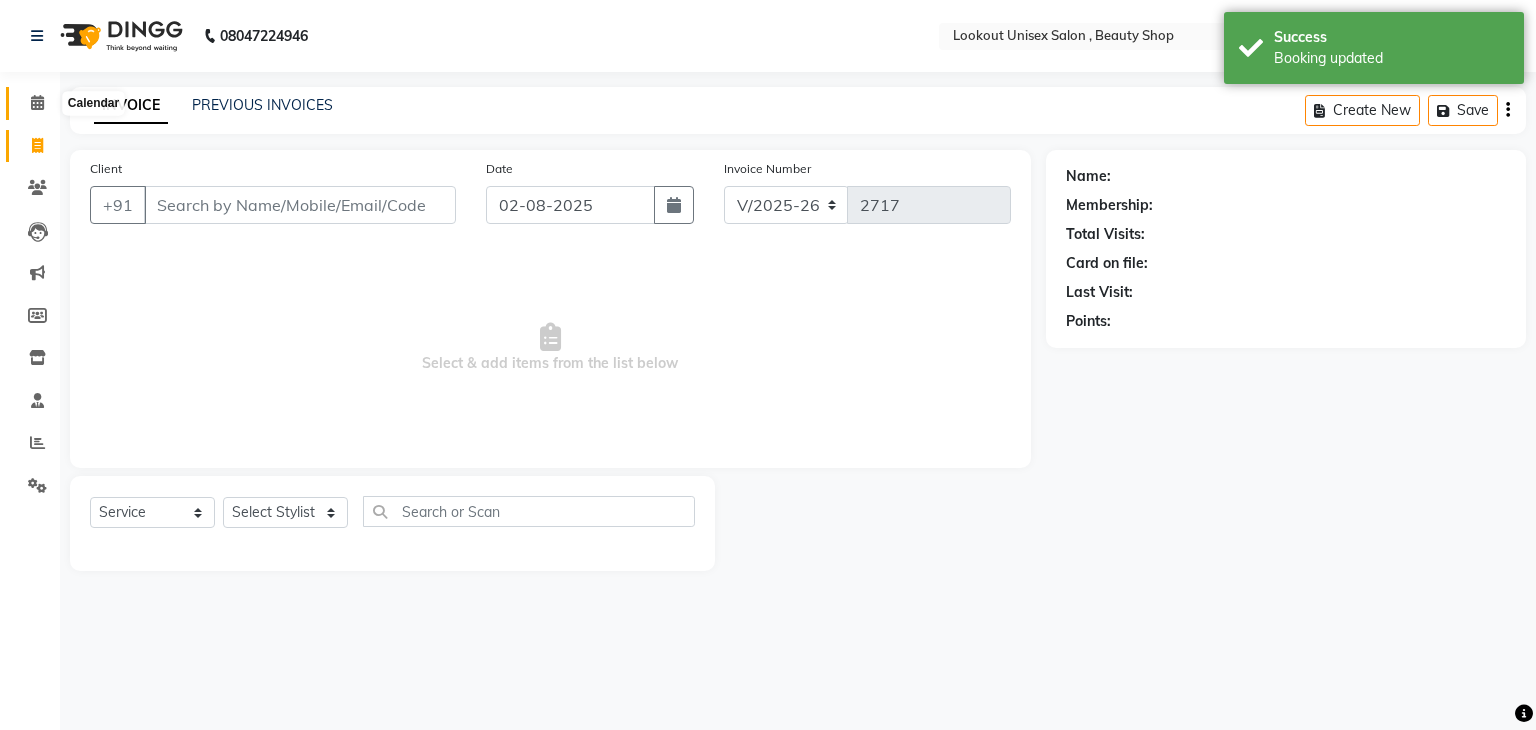 click 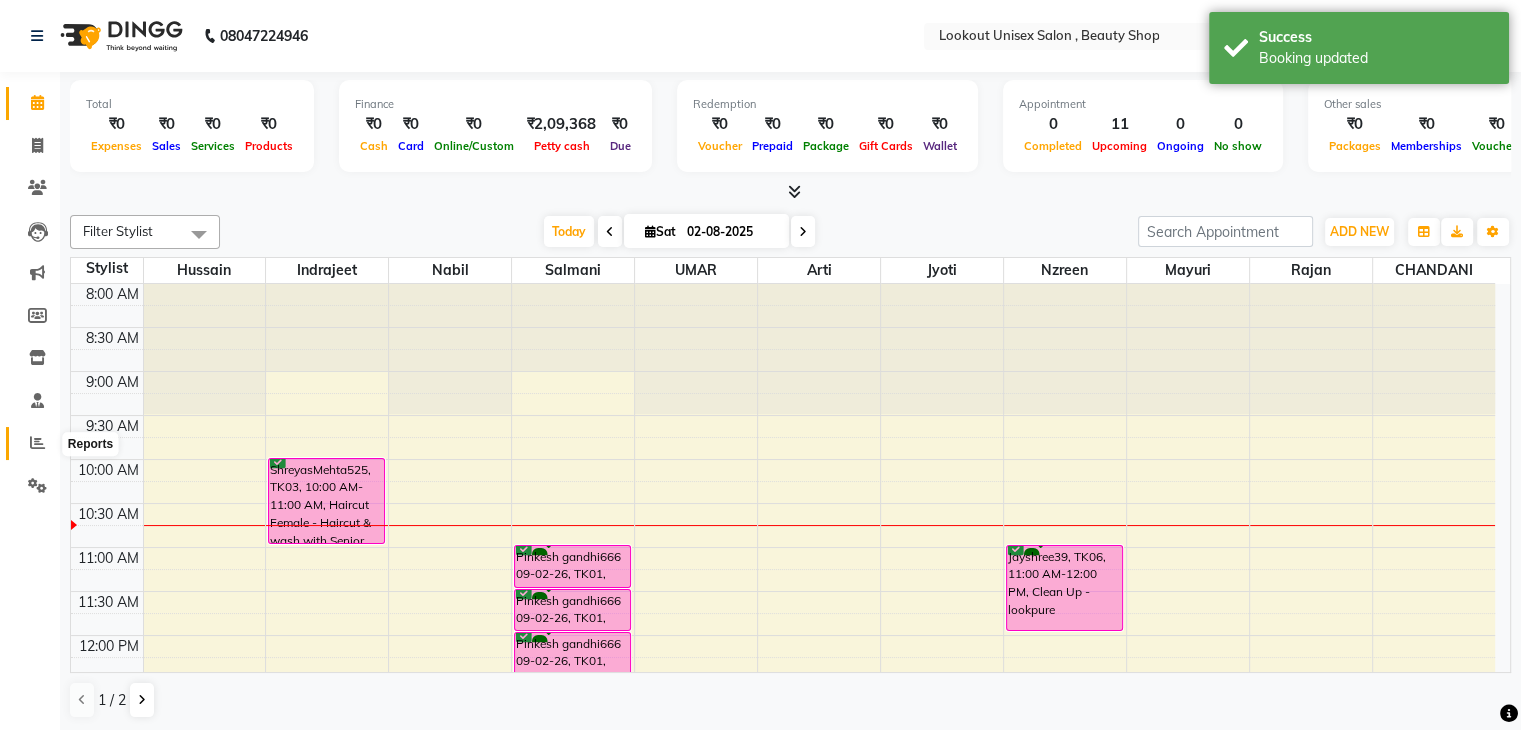 scroll, scrollTop: 0, scrollLeft: 0, axis: both 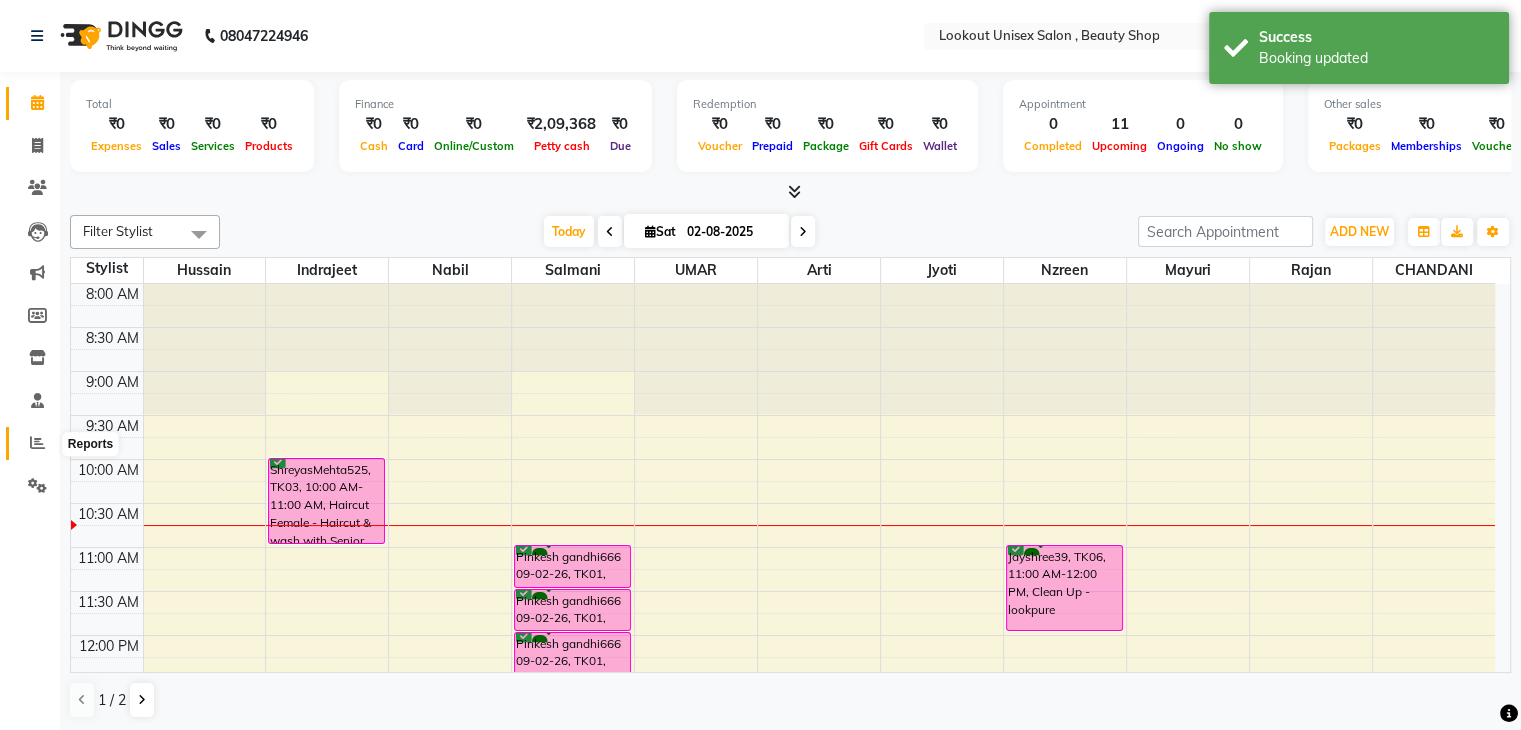 click 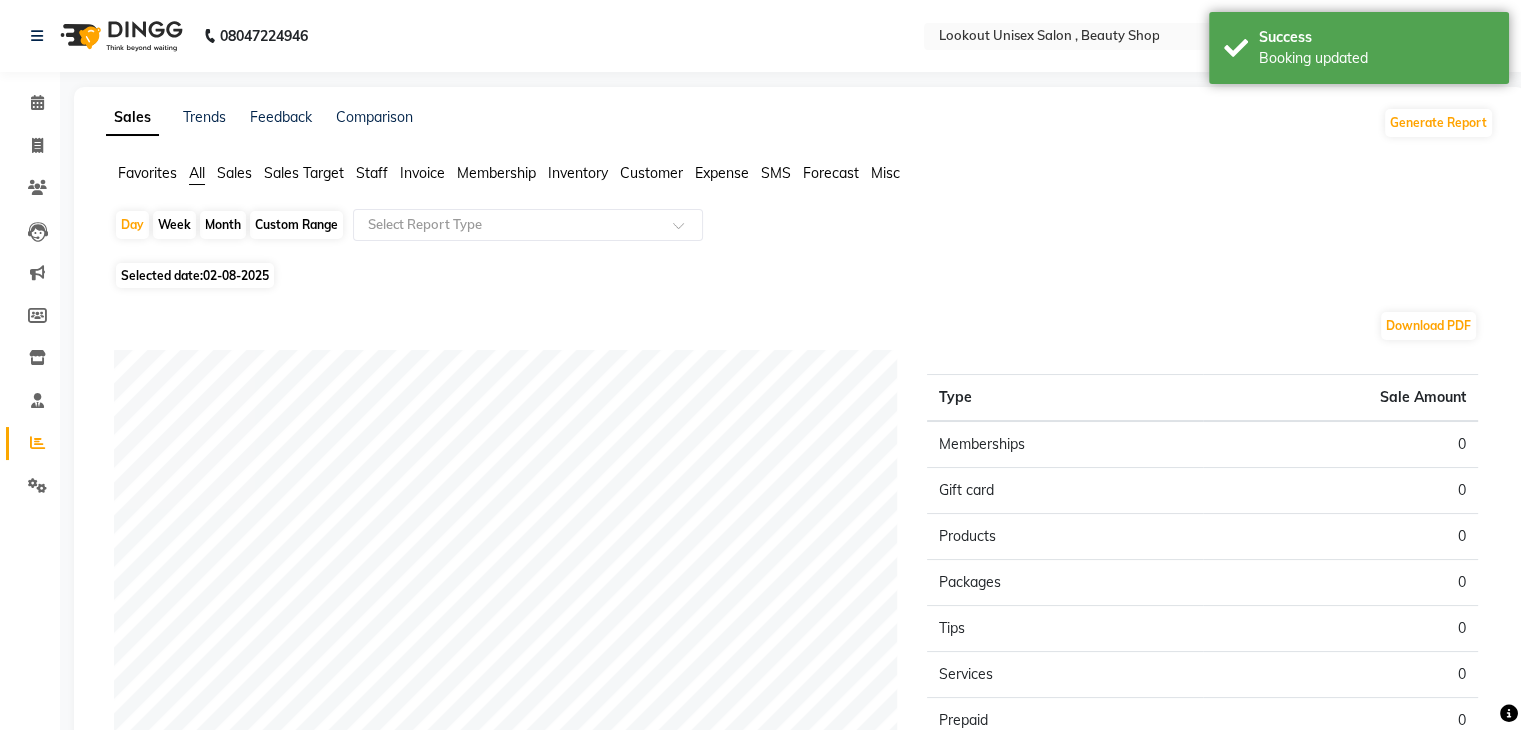 click on "Staff" 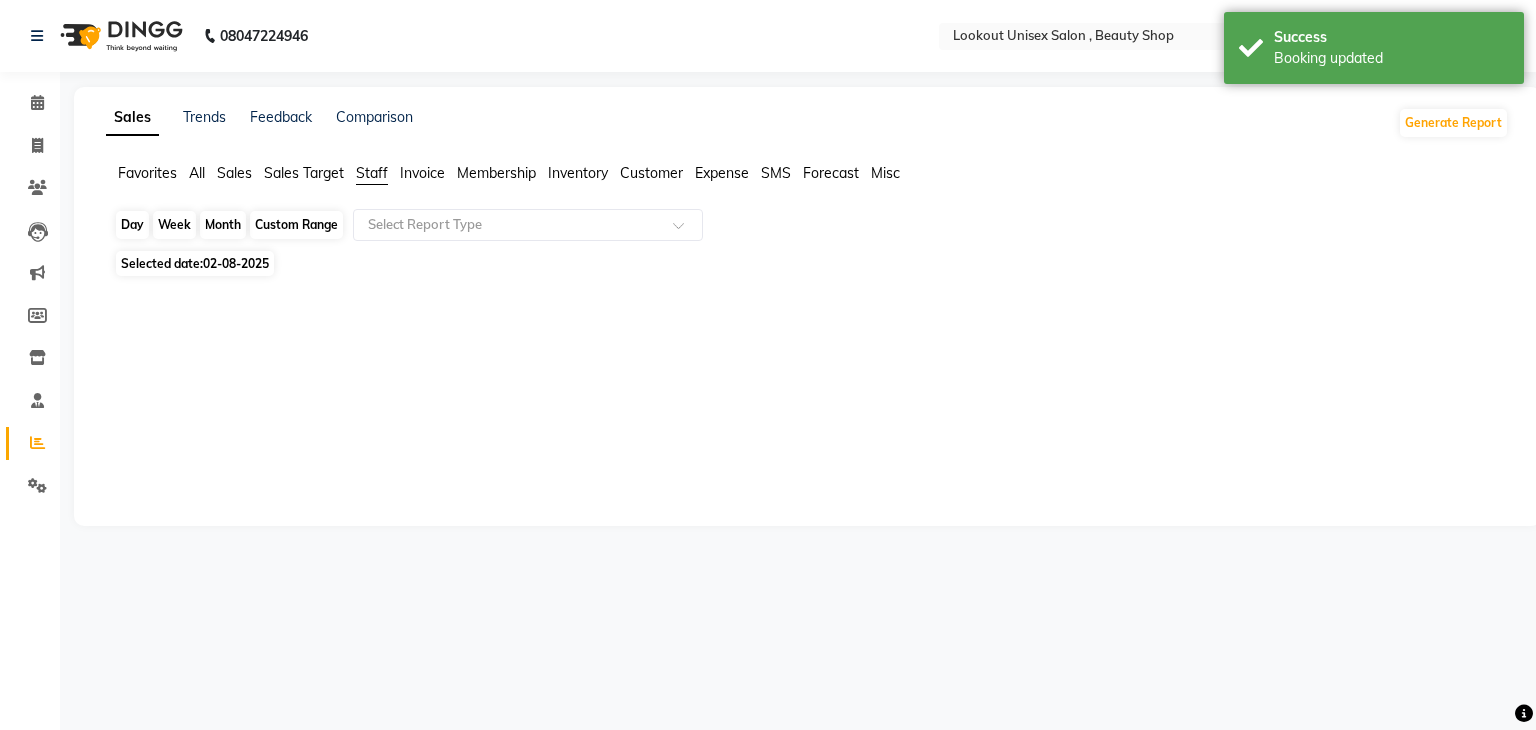 click on "Day" 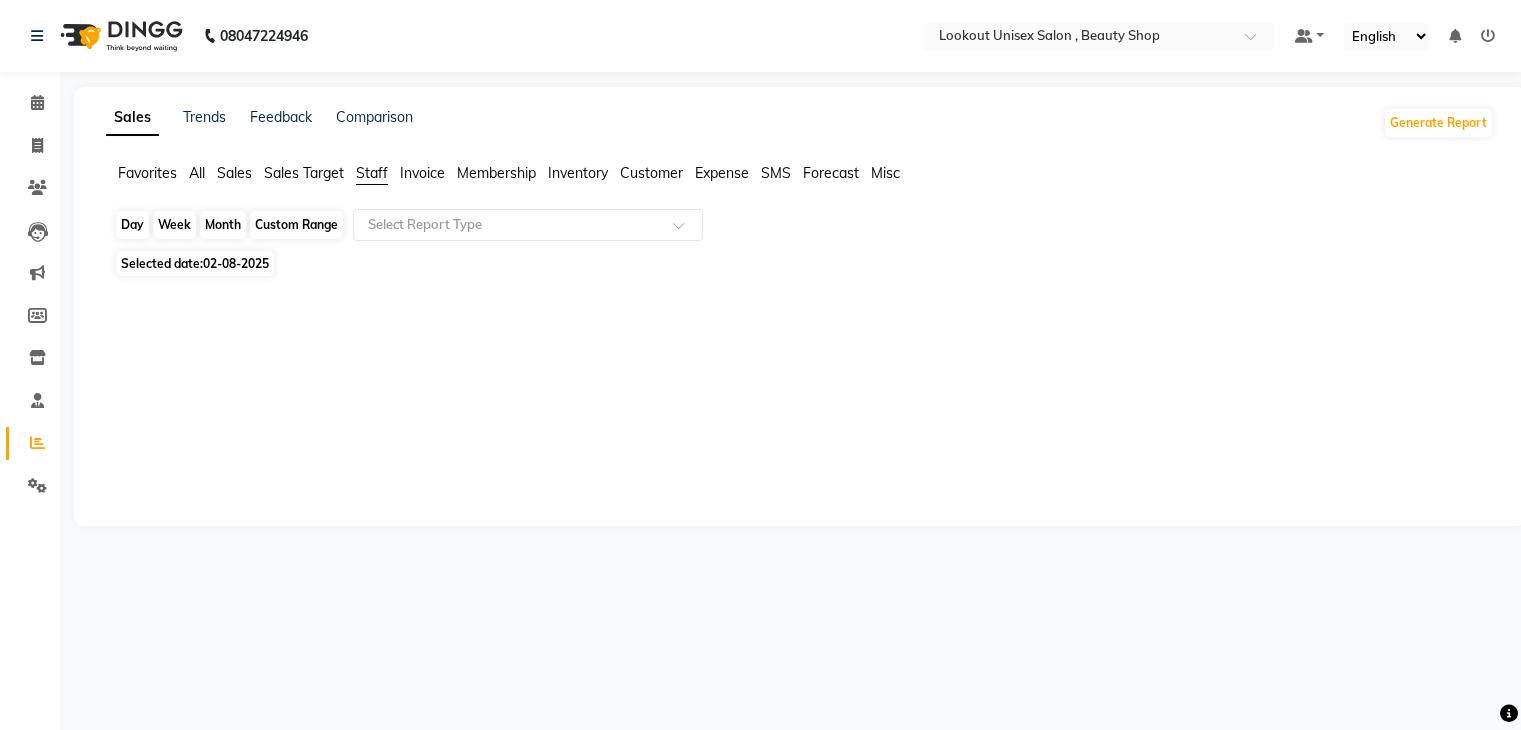 select on "8" 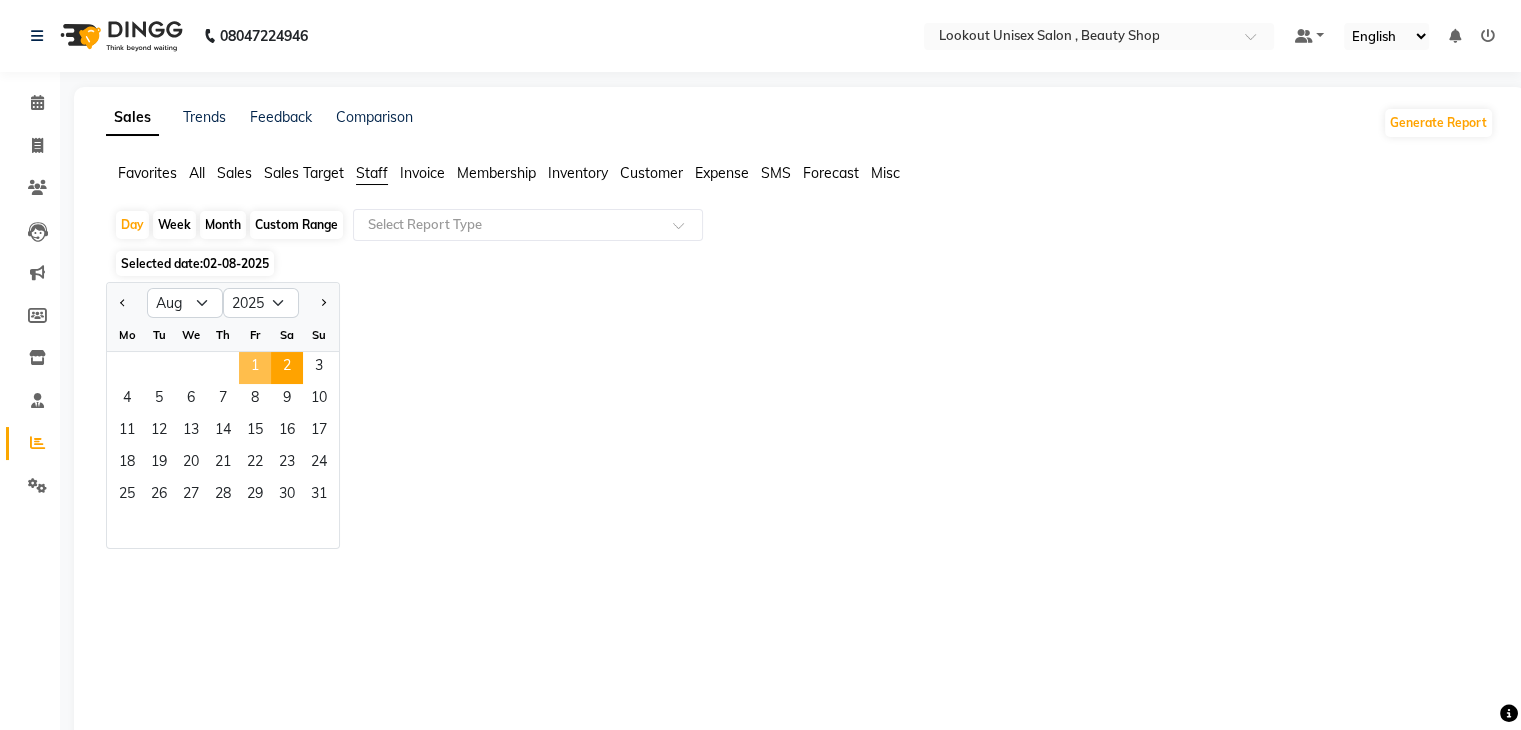 click on "2" 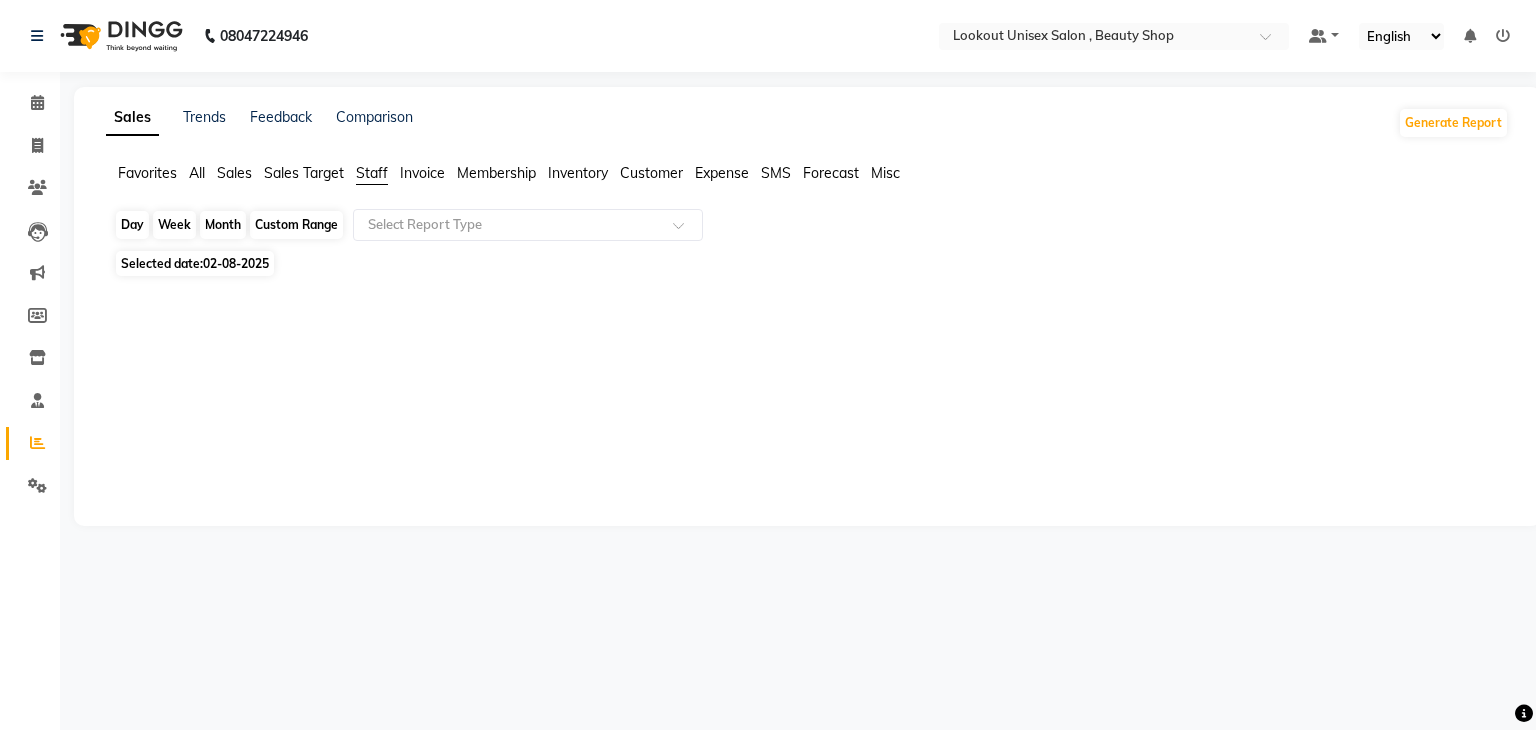 click on "Day" 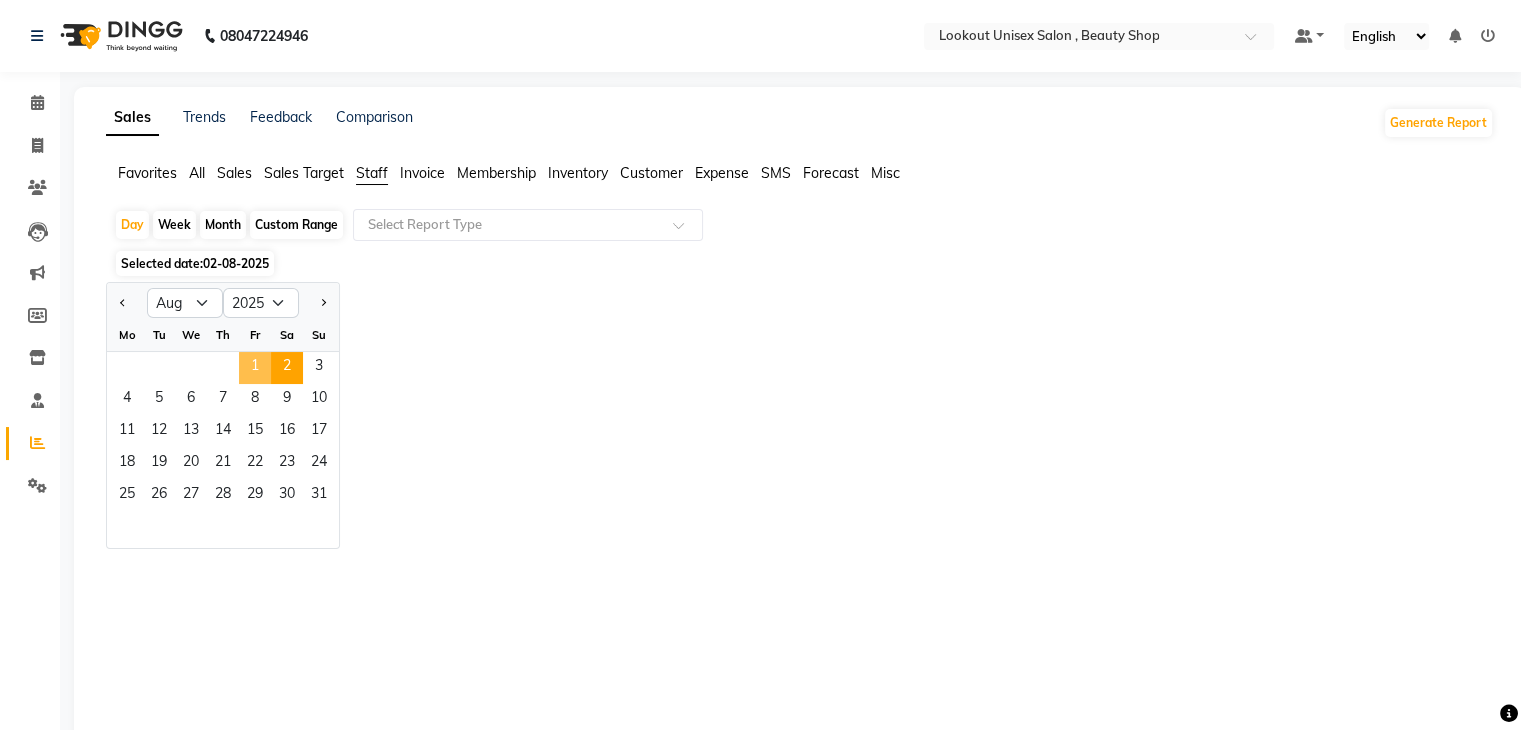 click on "1" 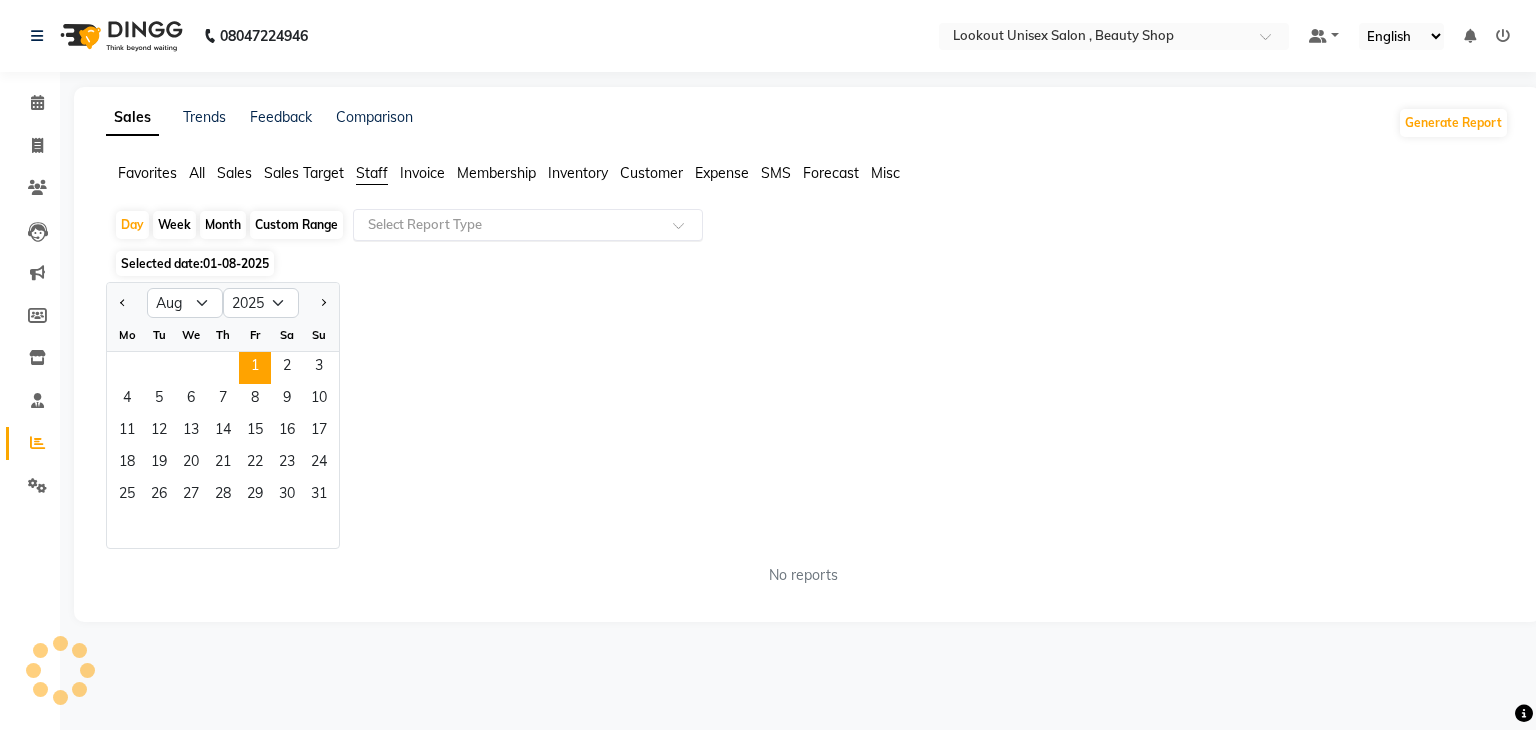 click 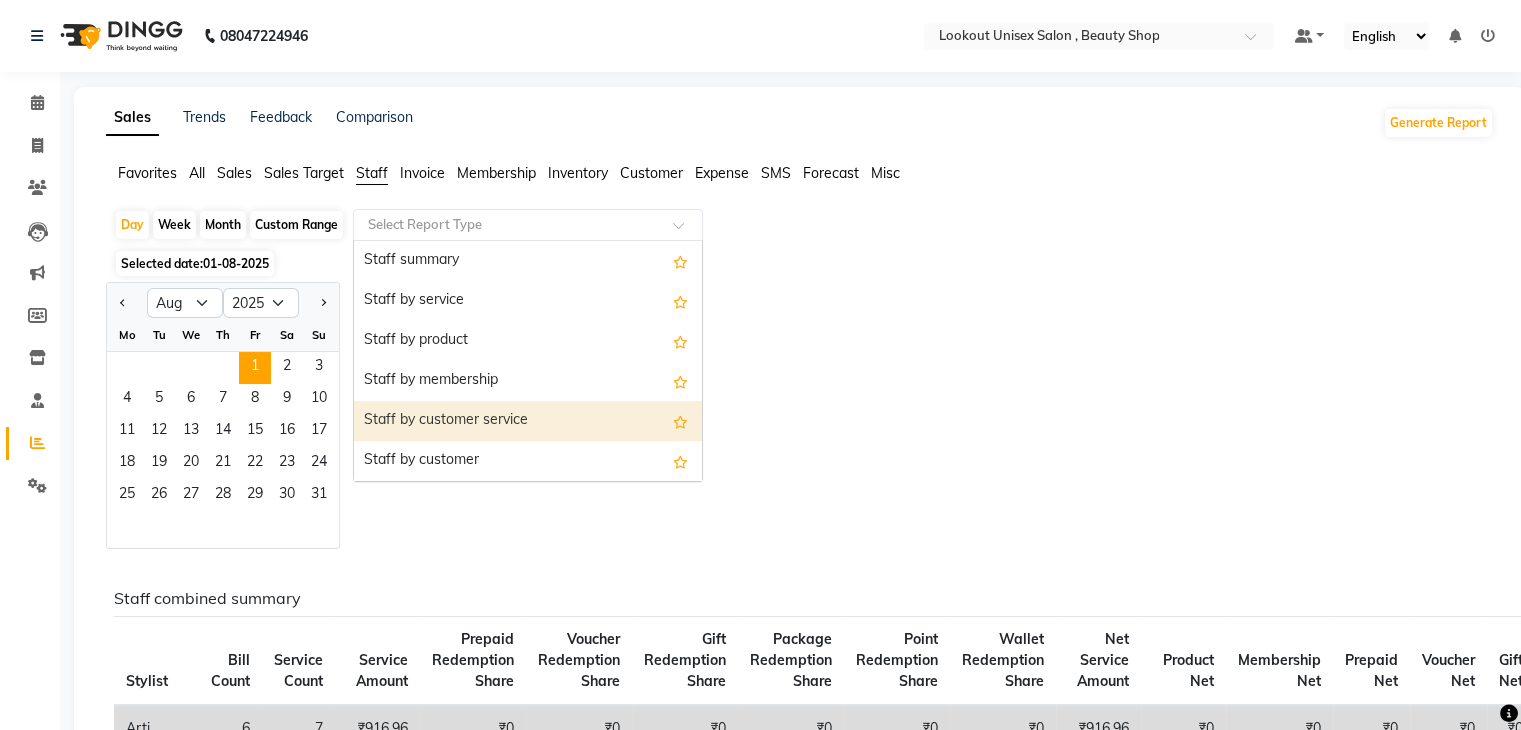 click on "Staff by customer service" at bounding box center (528, 421) 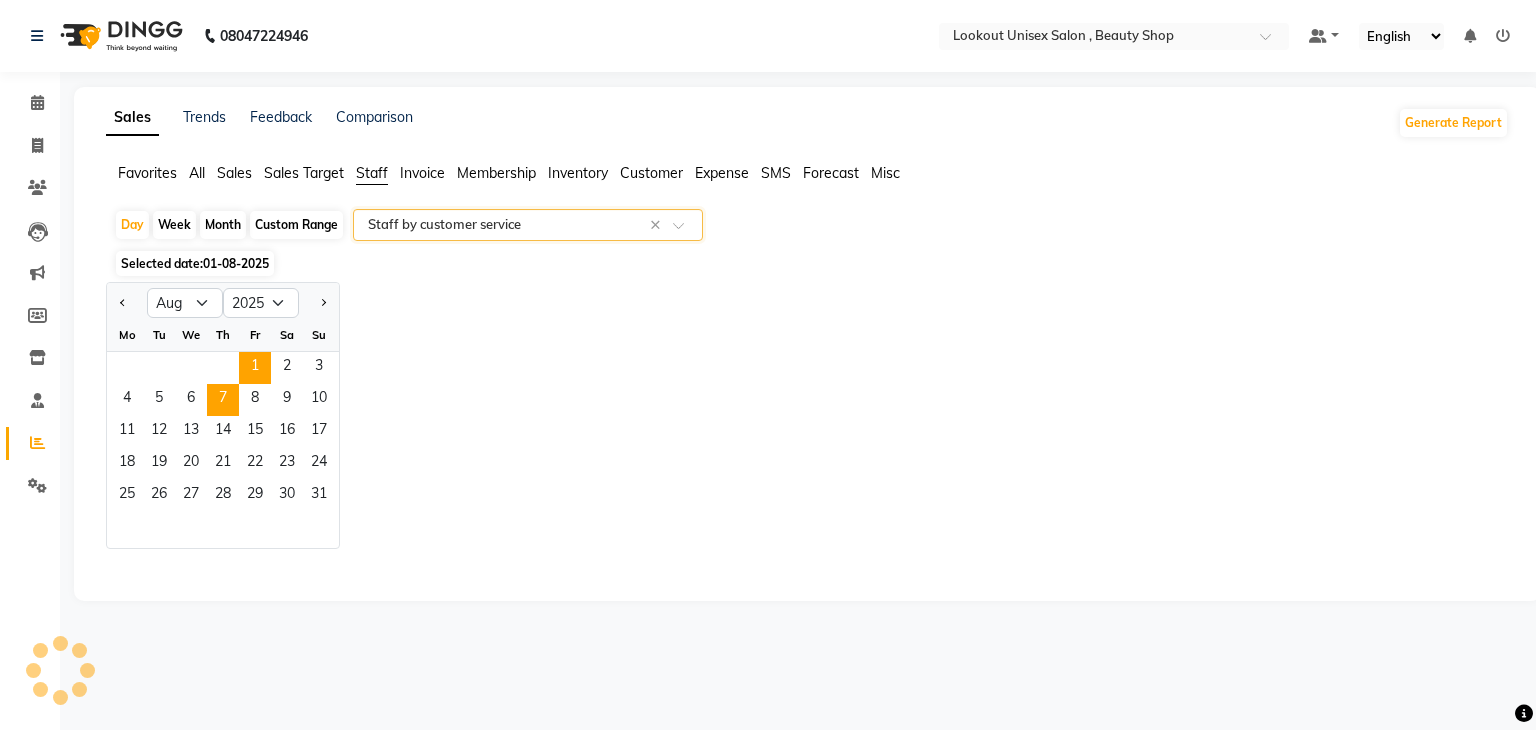select on "full_report" 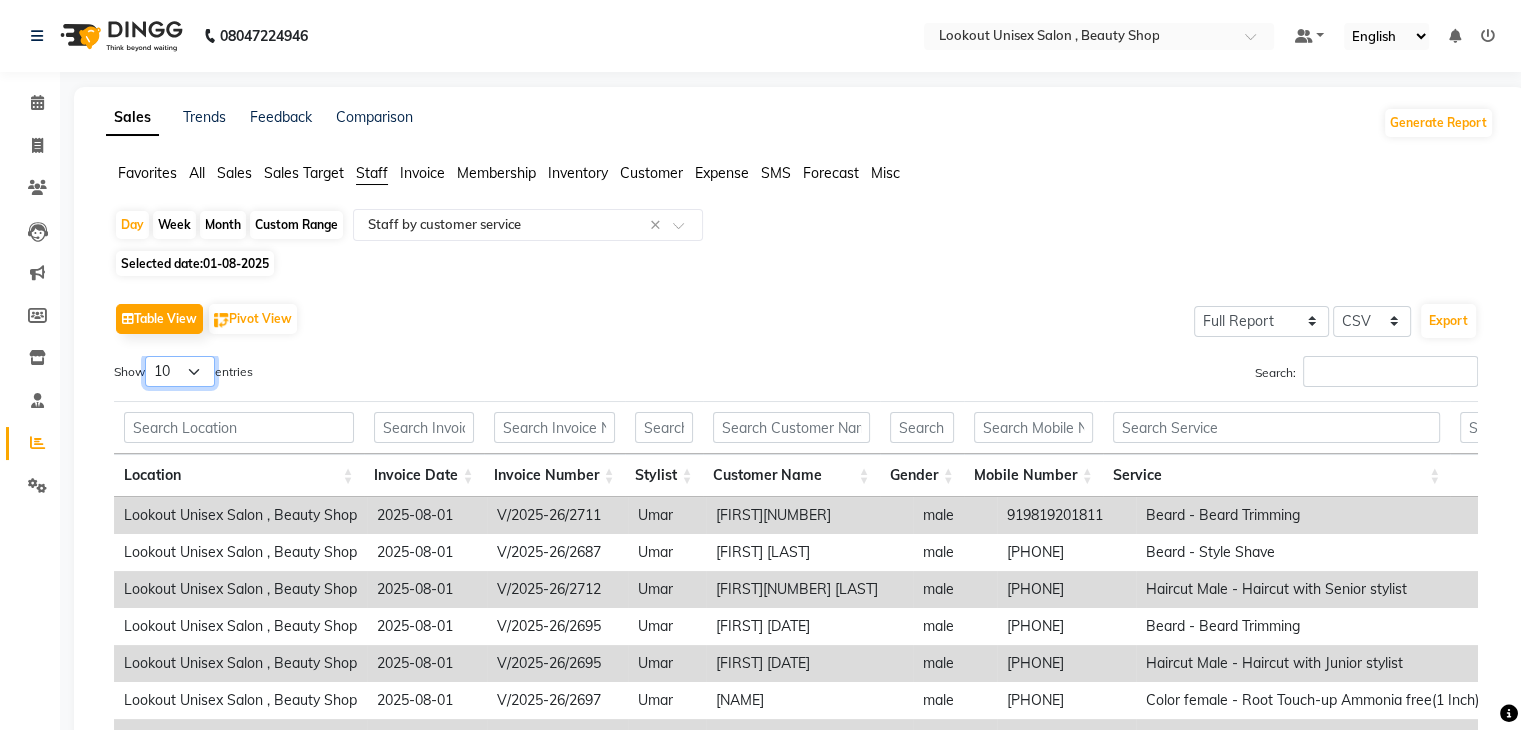 click on "10 25 50 100" at bounding box center (180, 371) 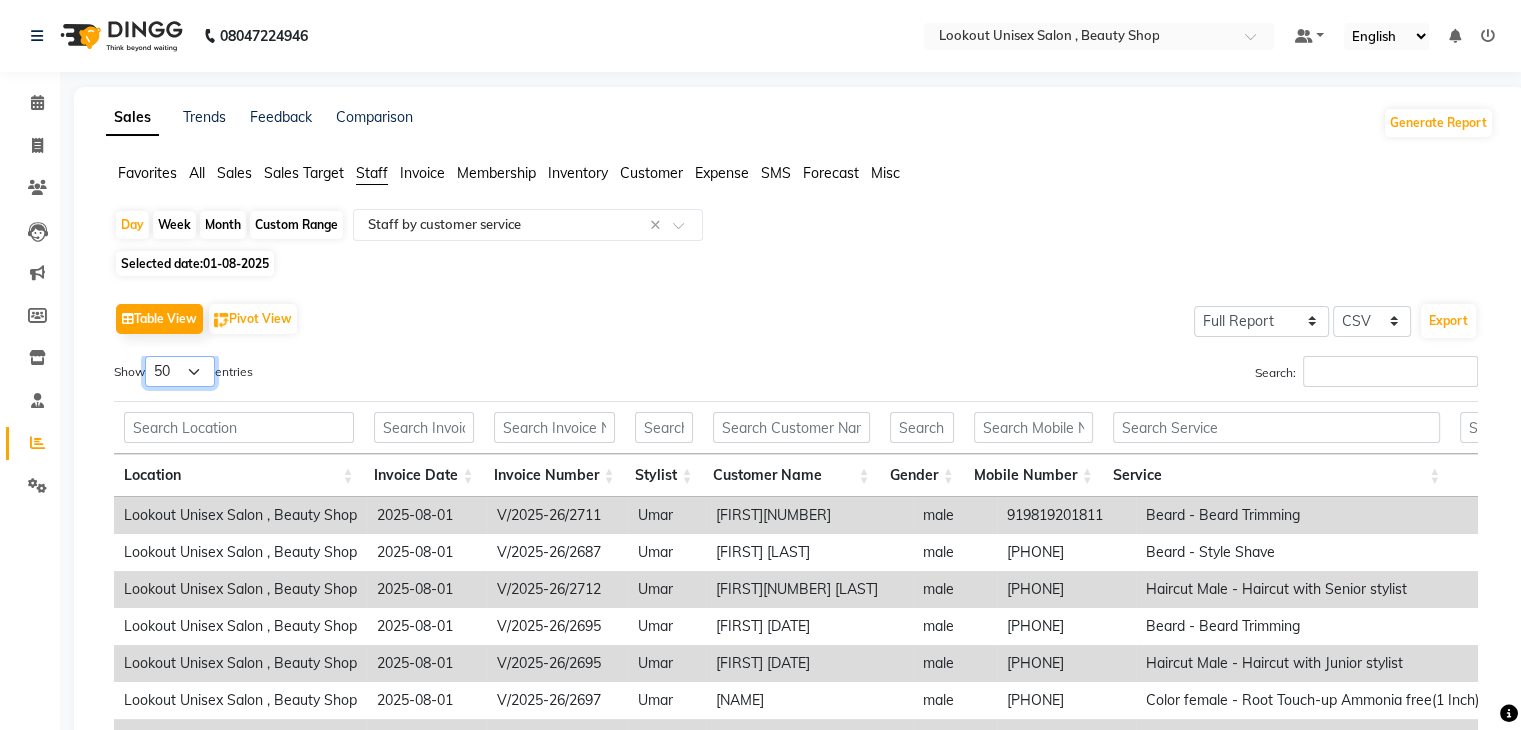 click on "10 25 50 100" at bounding box center [180, 371] 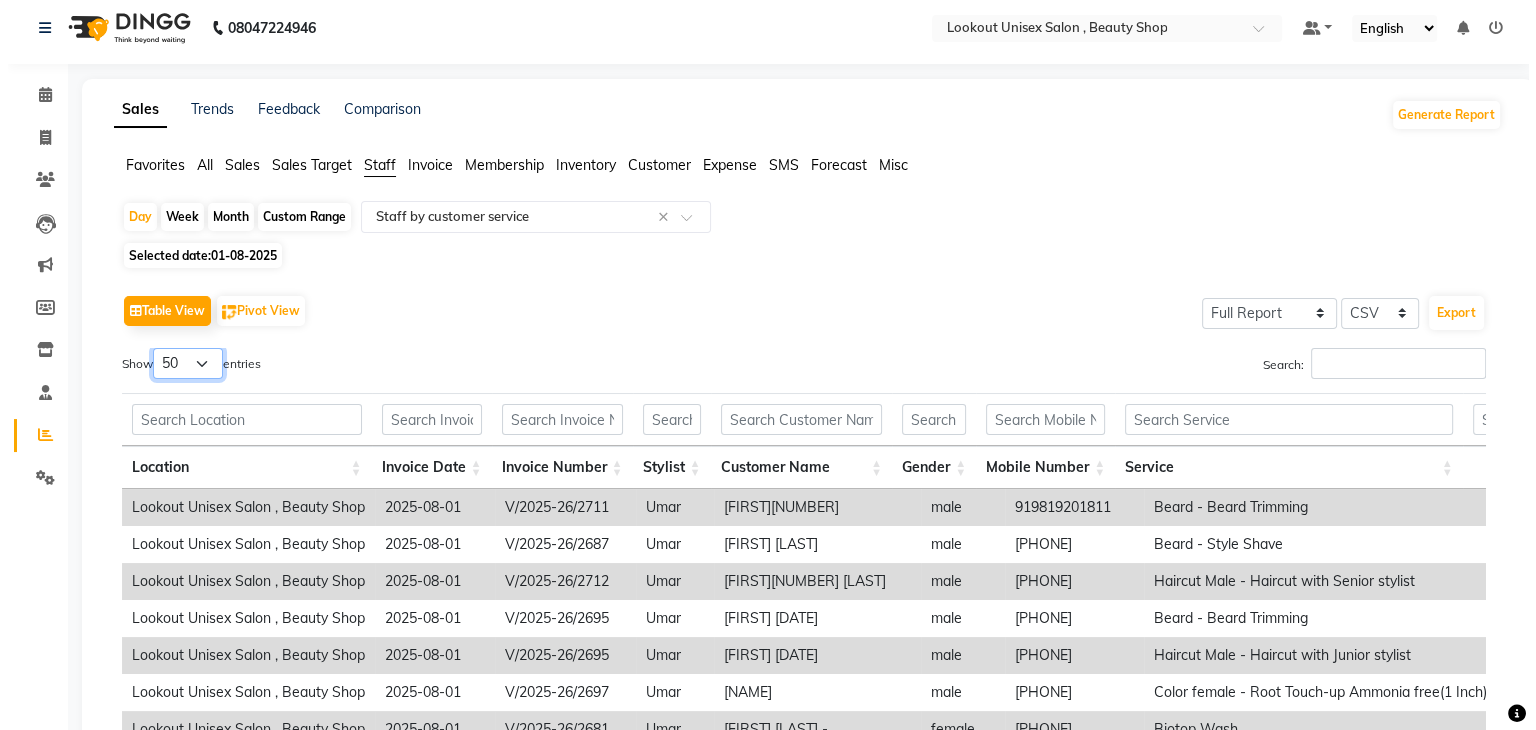 scroll, scrollTop: 0, scrollLeft: 0, axis: both 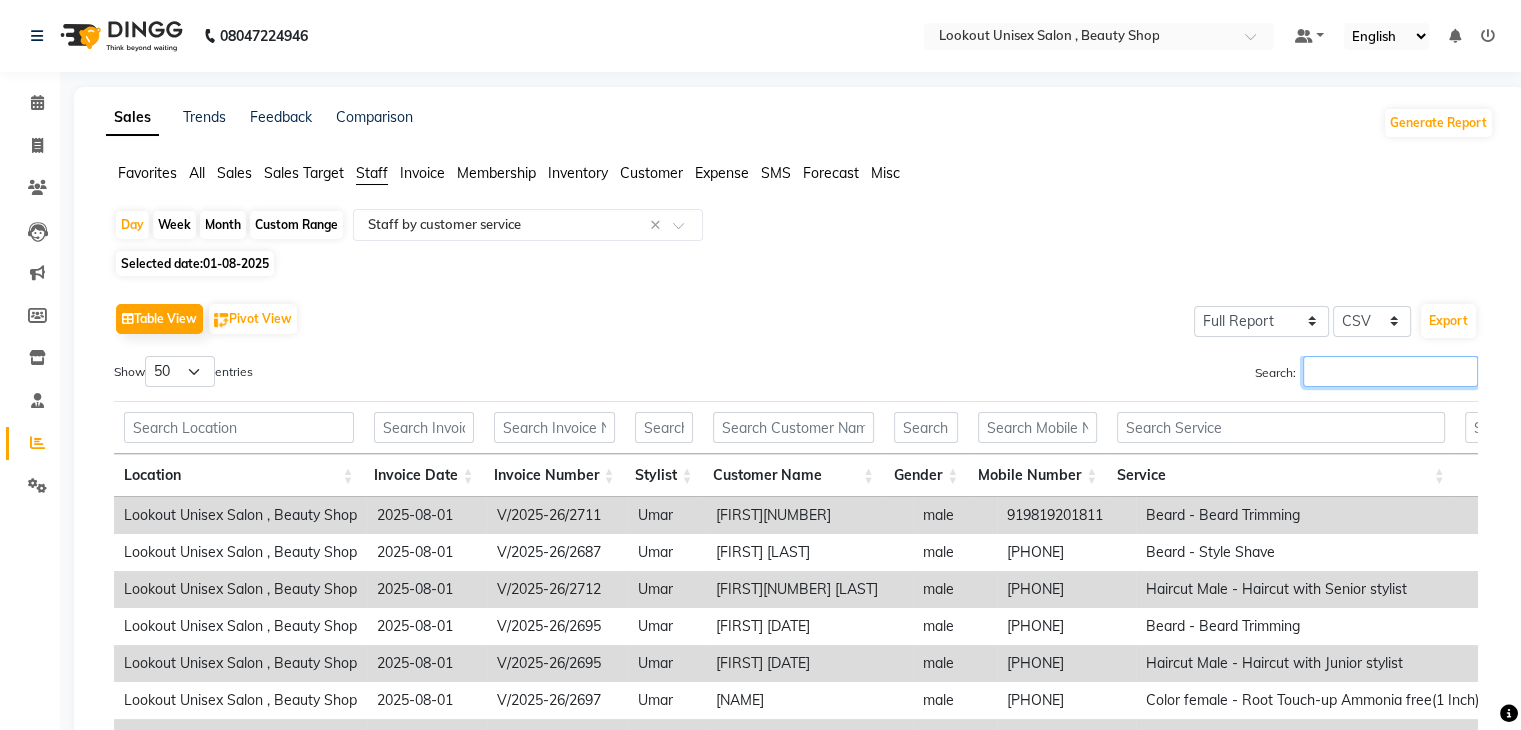 click on "Search:" at bounding box center (1390, 371) 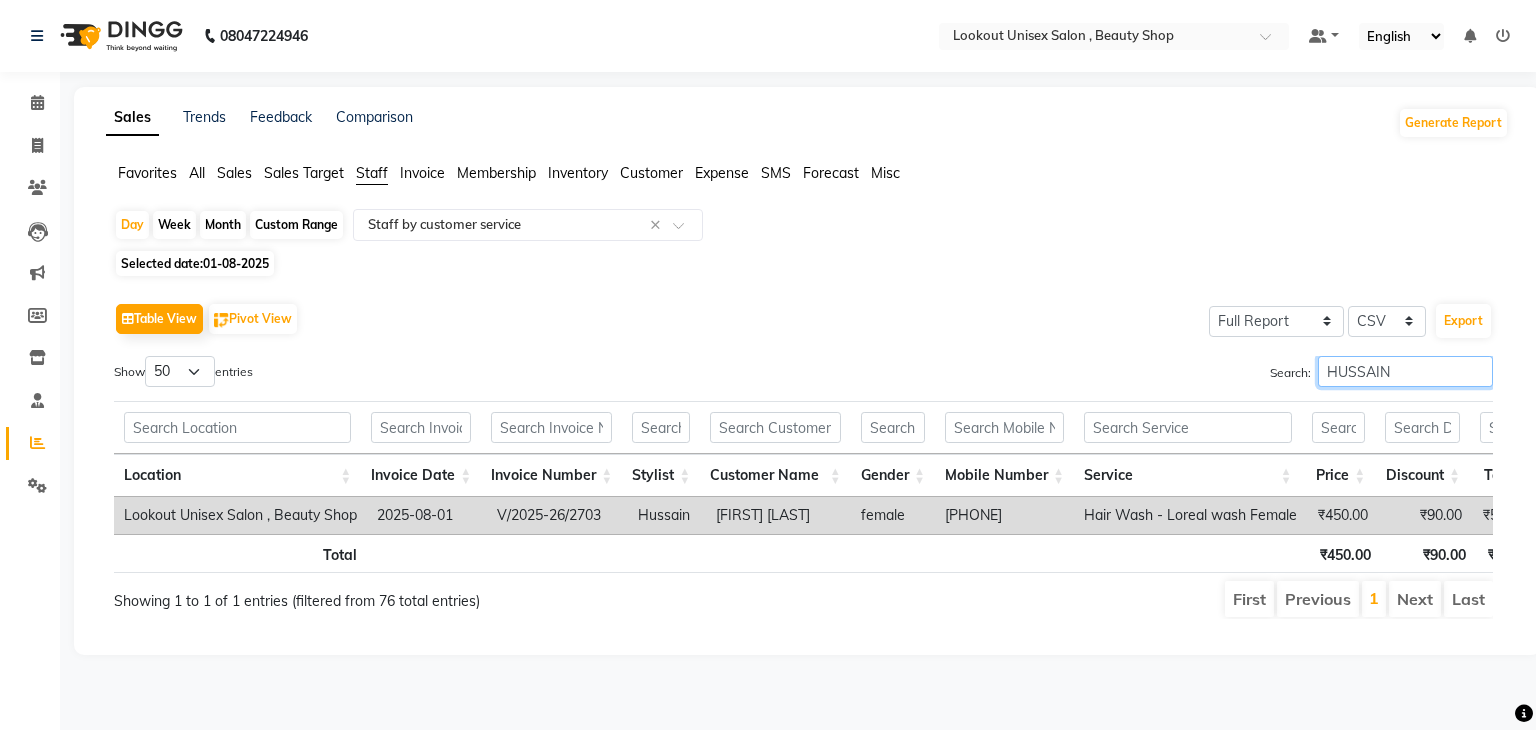 scroll, scrollTop: 0, scrollLeft: 15, axis: horizontal 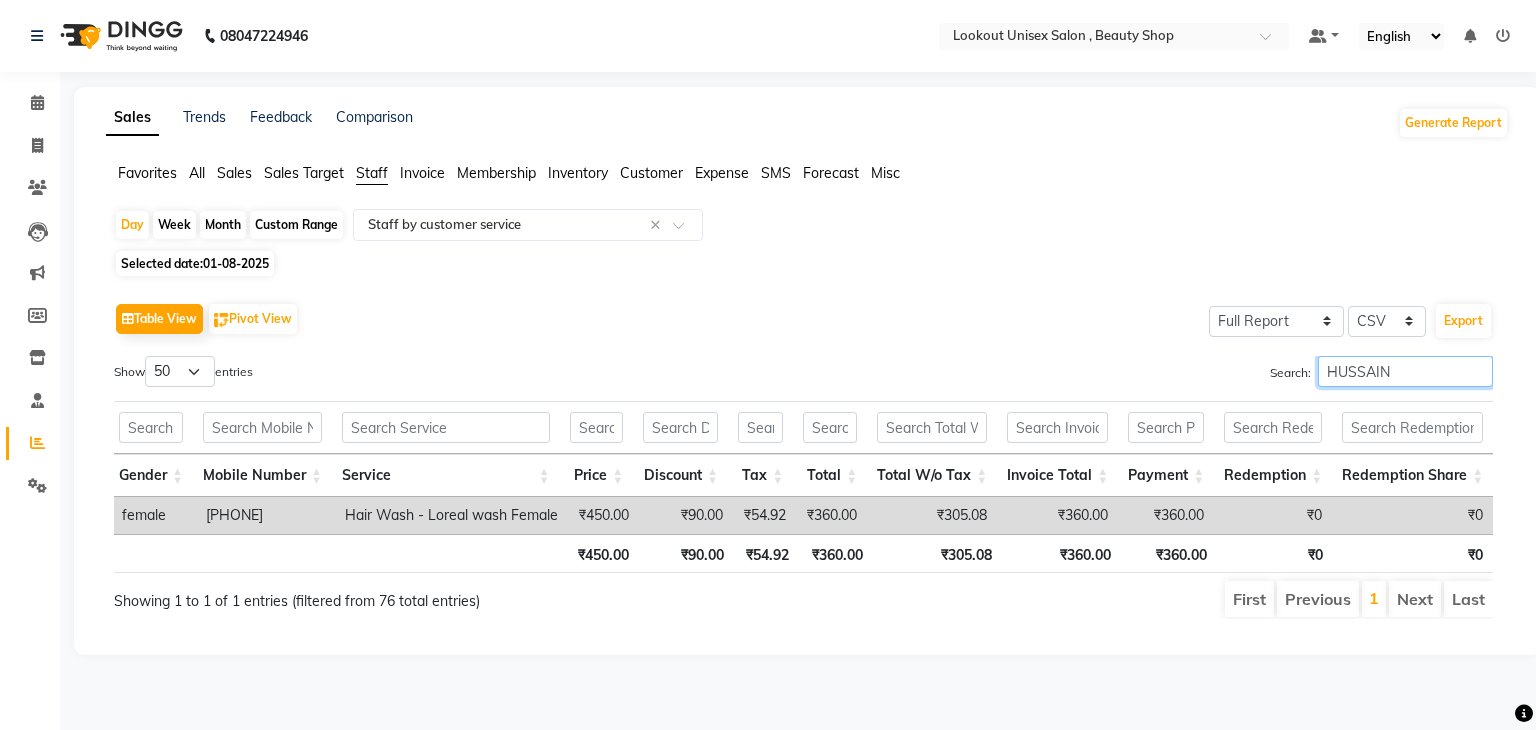 drag, startPoint x: 1413, startPoint y: 373, endPoint x: 1080, endPoint y: 407, distance: 334.73123 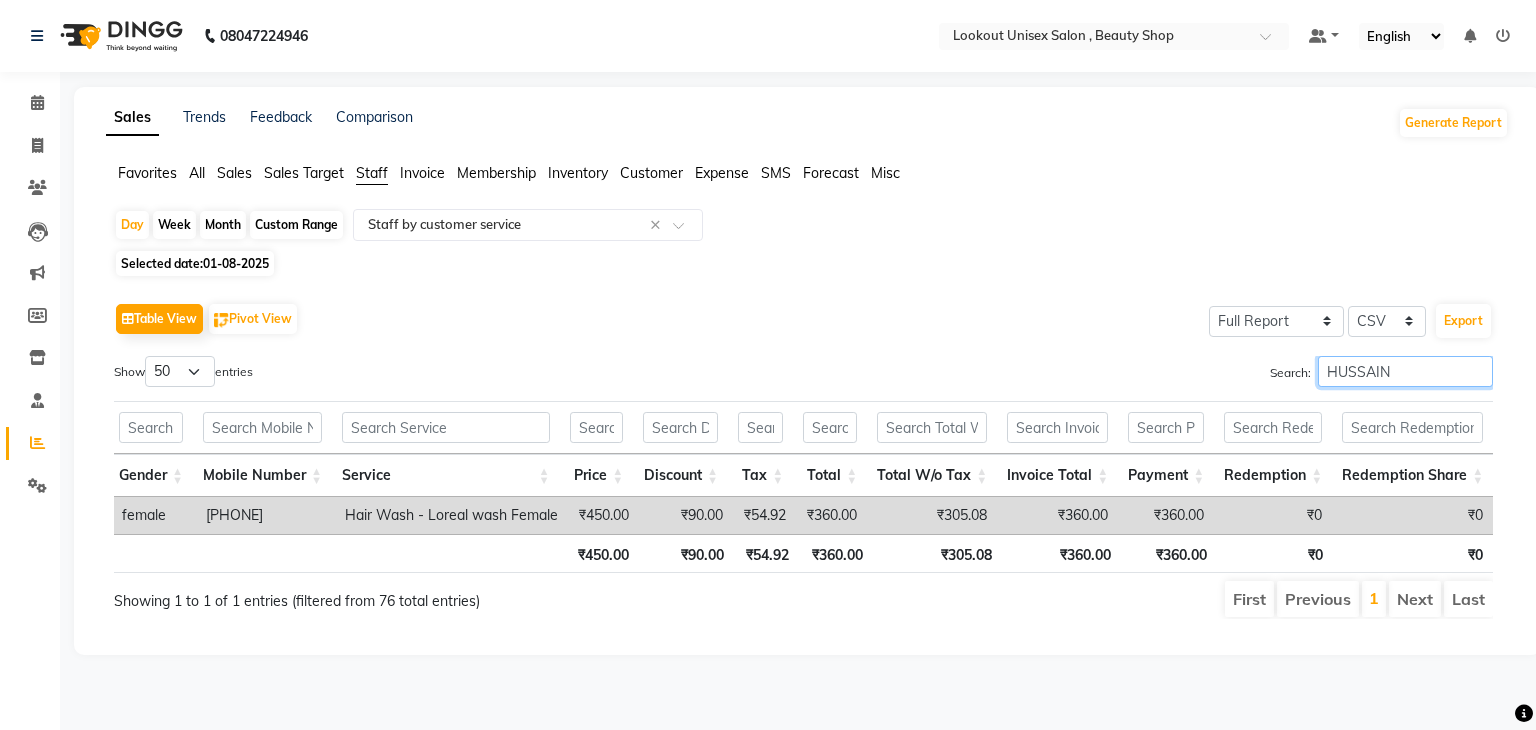 click on "Show  10 25 50 100  entries Search: HUSSAIN Location Invoice Date Invoice Number Stylist Customer Name Gender Mobile Number Service Price Discount Tax Total Total W/o Tax Invoice Total Payment Redemption Redemption Share Location Invoice Date Invoice Number Stylist Customer Name Gender Mobile Number Service Price Discount Tax Total Total W/o Tax Invoice Total Payment Redemption Redemption Share Total ₹450.00 ₹90.00 ₹54.92 ₹360.00 ₹305.08 ₹360.00 ₹360.00 ₹0 ₹0 Lookout Unisex Salon , Beauty Shop 2025-08-01 V/2025-26/2703 Hussain Purvi45 Khandelwal female 919022987545 Hair Wash  - Loreal wash Female ₹450.00 ₹90.00 ₹54.92 ₹360.00 ₹305.08 ₹360.00 ₹360.00 ₹0 ₹0 Total ₹450.00 ₹90.00 ₹54.92 ₹360.00 ₹305.08 ₹360.00 ₹360.00 ₹0 ₹0 Showing 1 to 1 of 1 entries (filtered from 76 total entries) First Previous 1 Next Last" at bounding box center (803, 487) 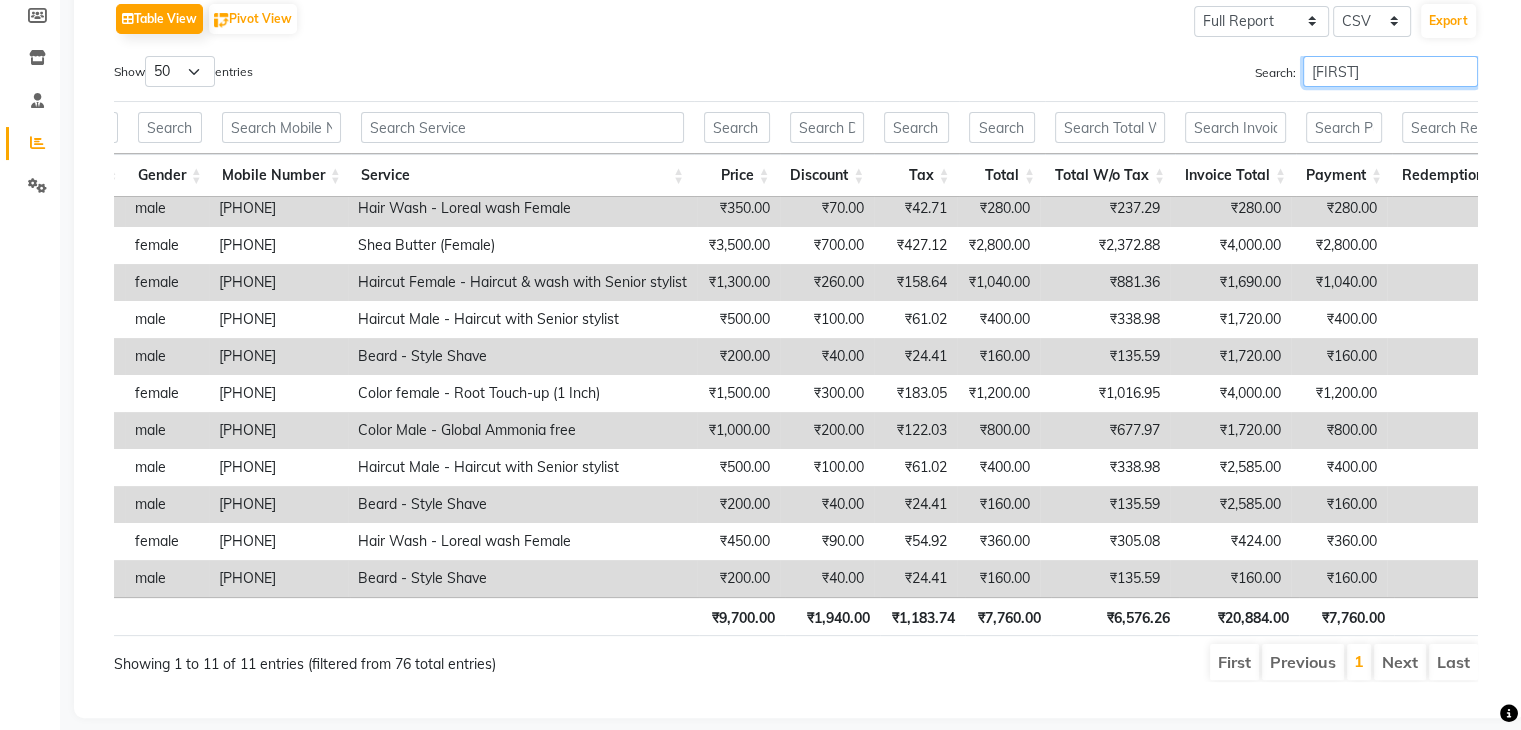 drag, startPoint x: 1388, startPoint y: 75, endPoint x: 879, endPoint y: 33, distance: 510.72986 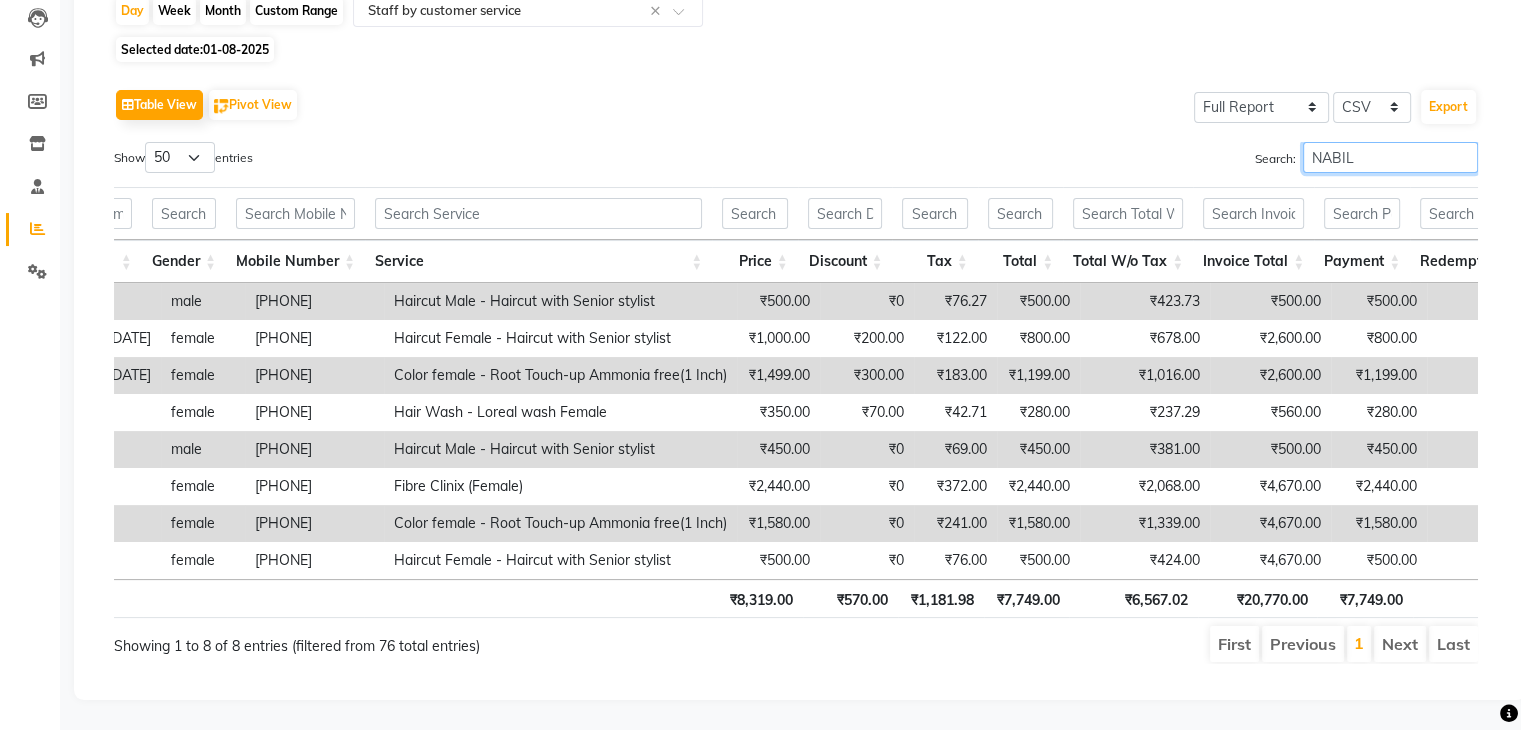 scroll, scrollTop: 0, scrollLeft: 740, axis: horizontal 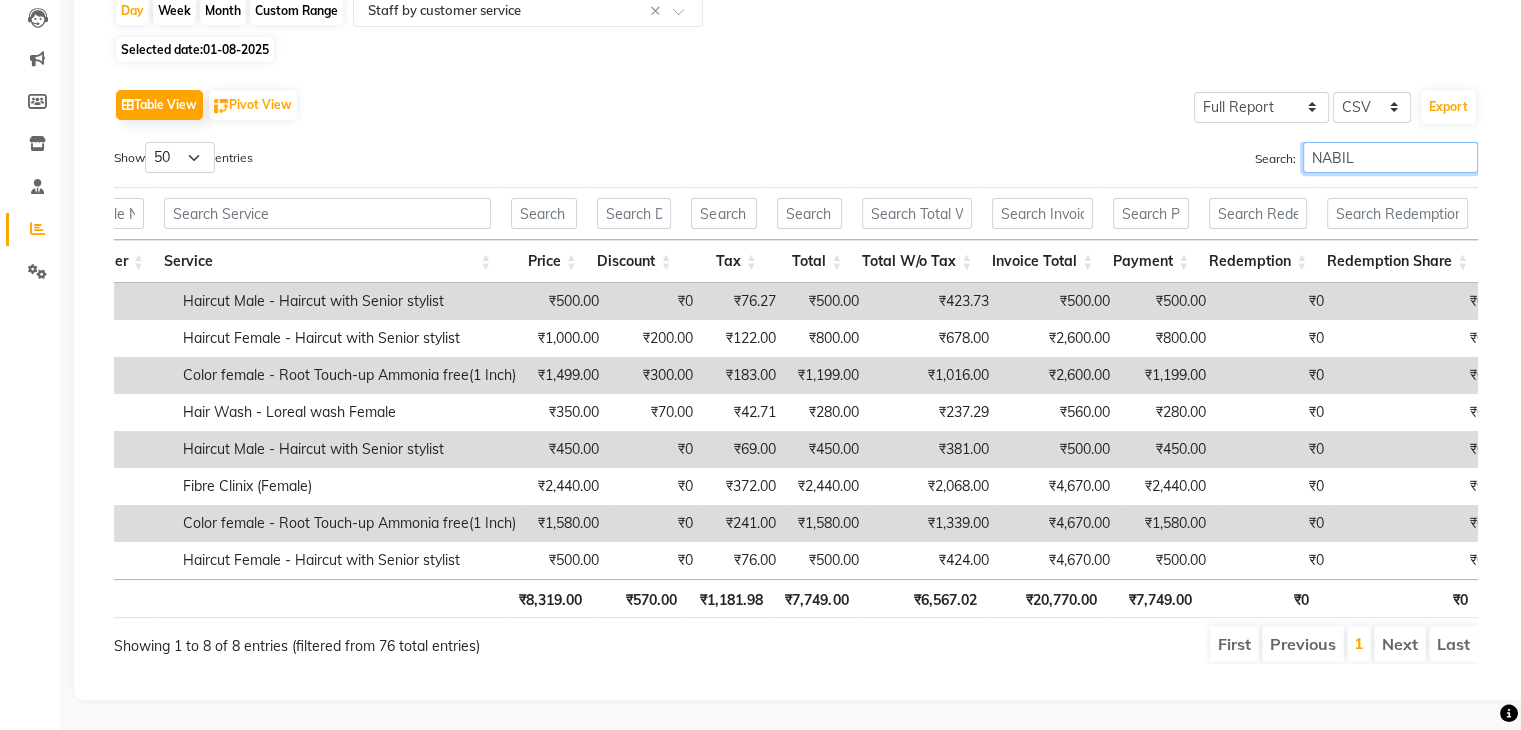 drag, startPoint x: 1437, startPoint y: 140, endPoint x: 1014, endPoint y: 122, distance: 423.3828 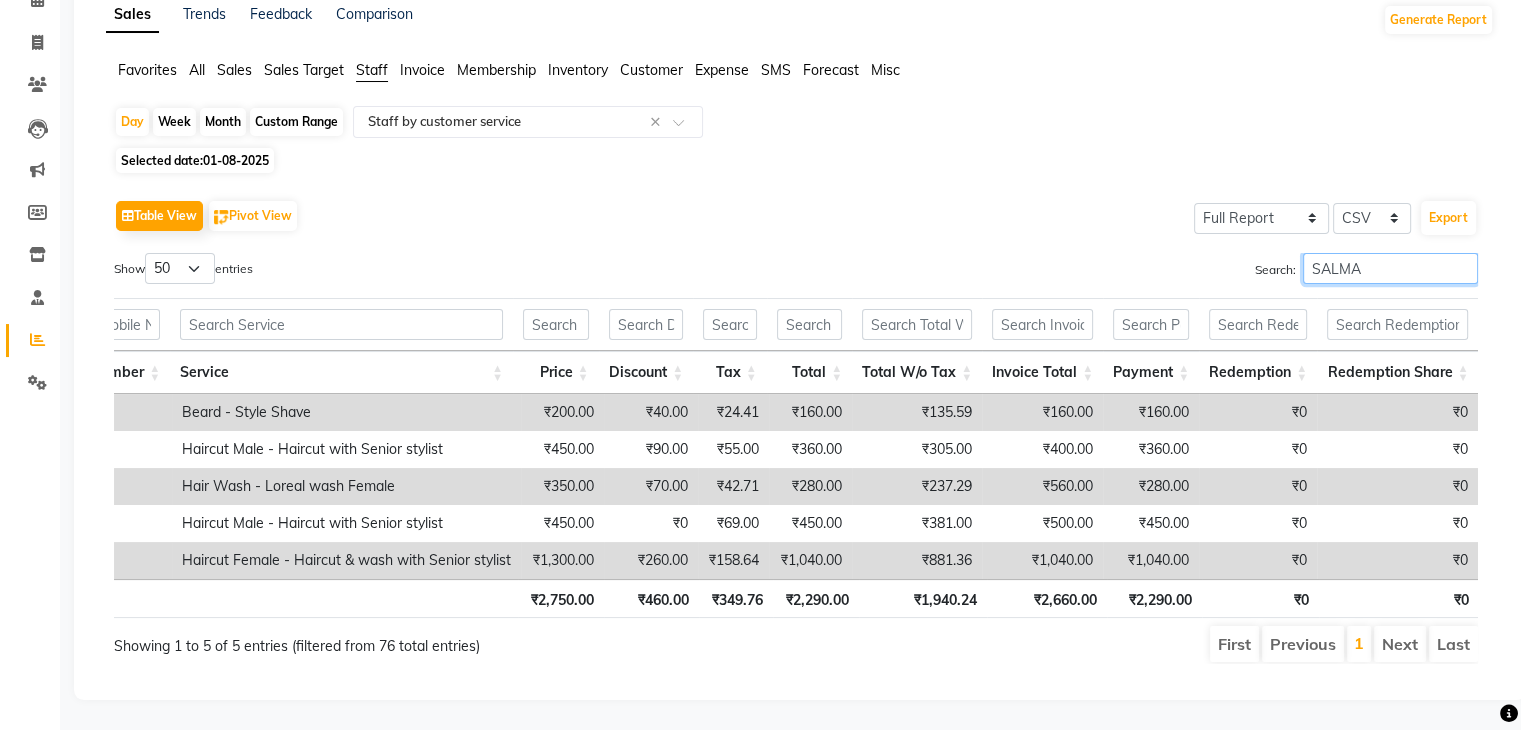 scroll, scrollTop: 132, scrollLeft: 0, axis: vertical 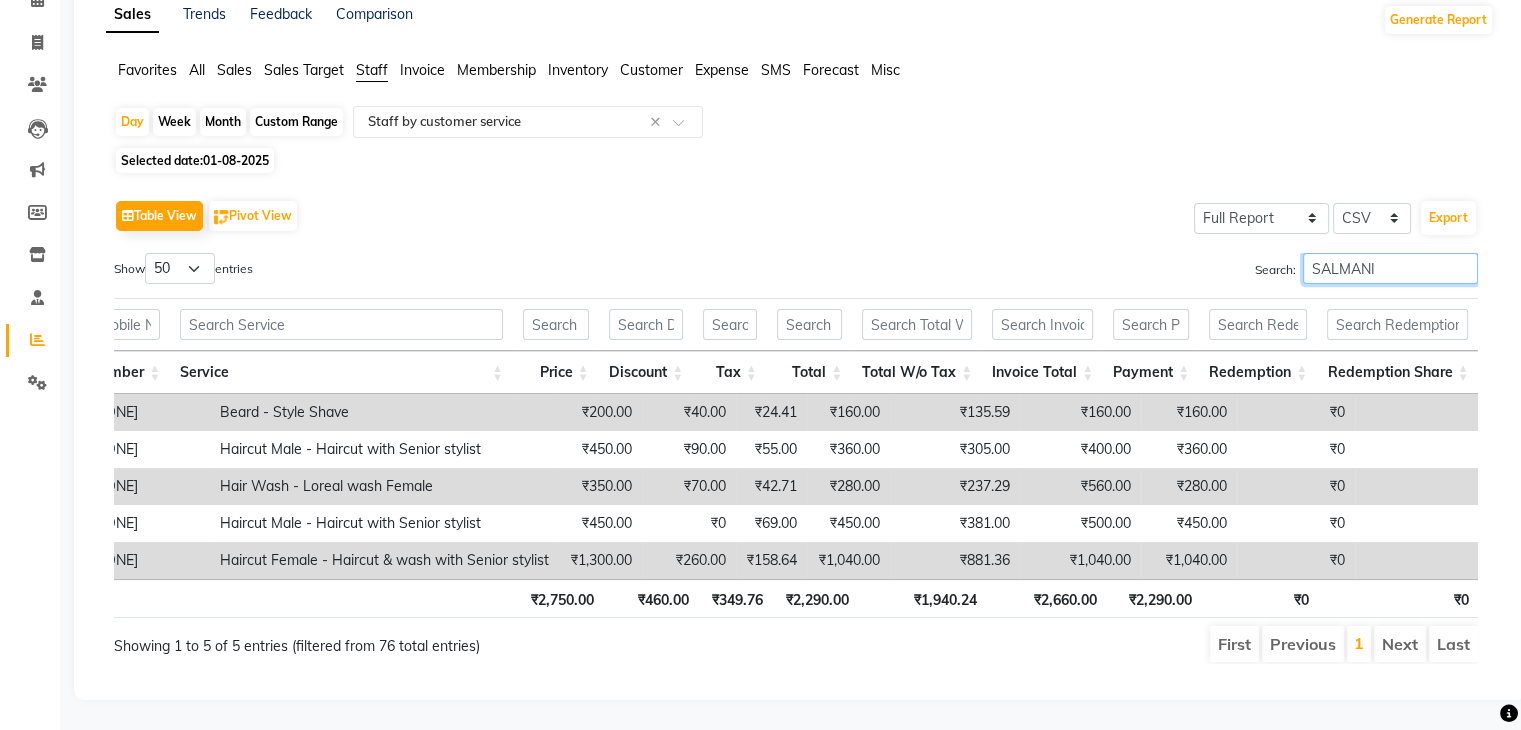 drag, startPoint x: 1400, startPoint y: 251, endPoint x: 1028, endPoint y: 212, distance: 374.03876 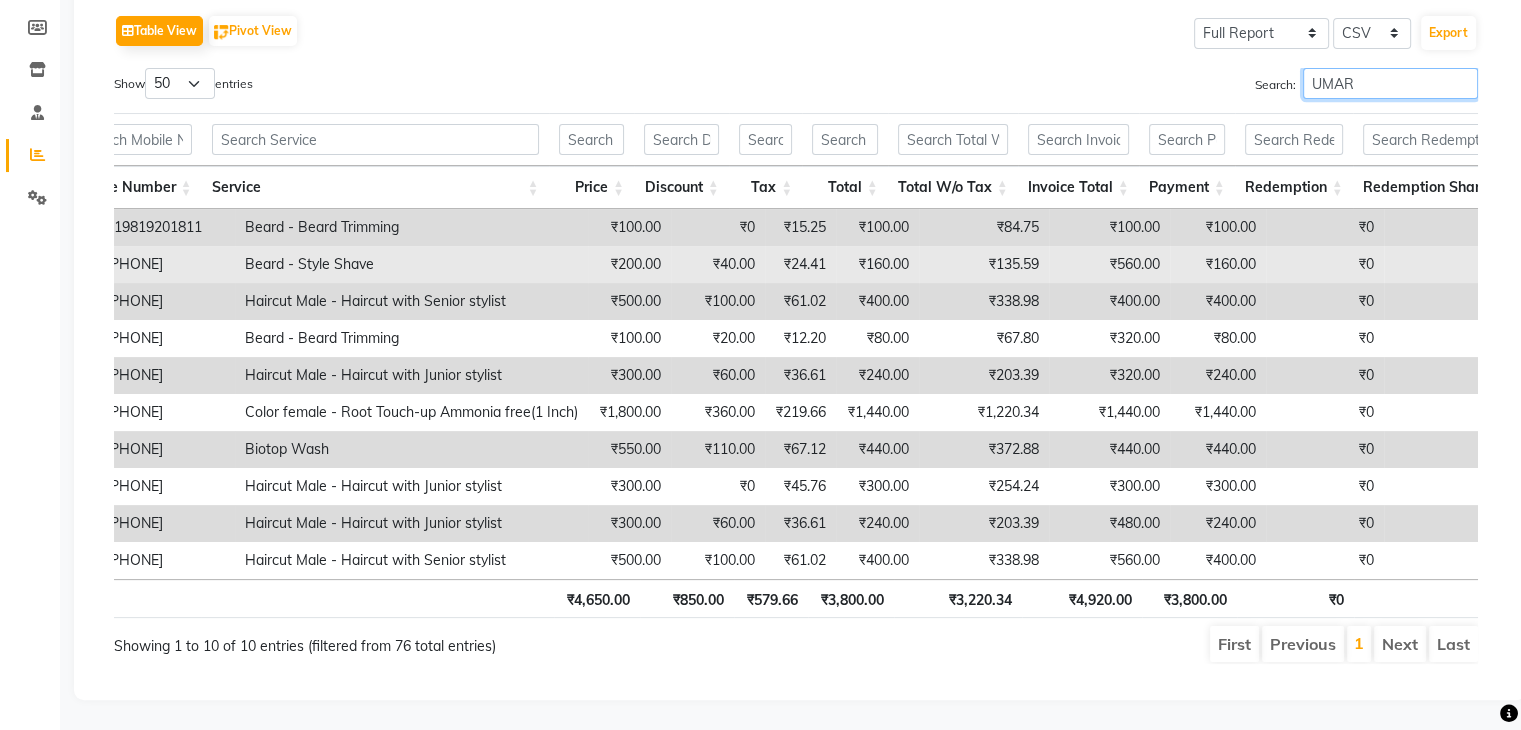 scroll, scrollTop: 317, scrollLeft: 0, axis: vertical 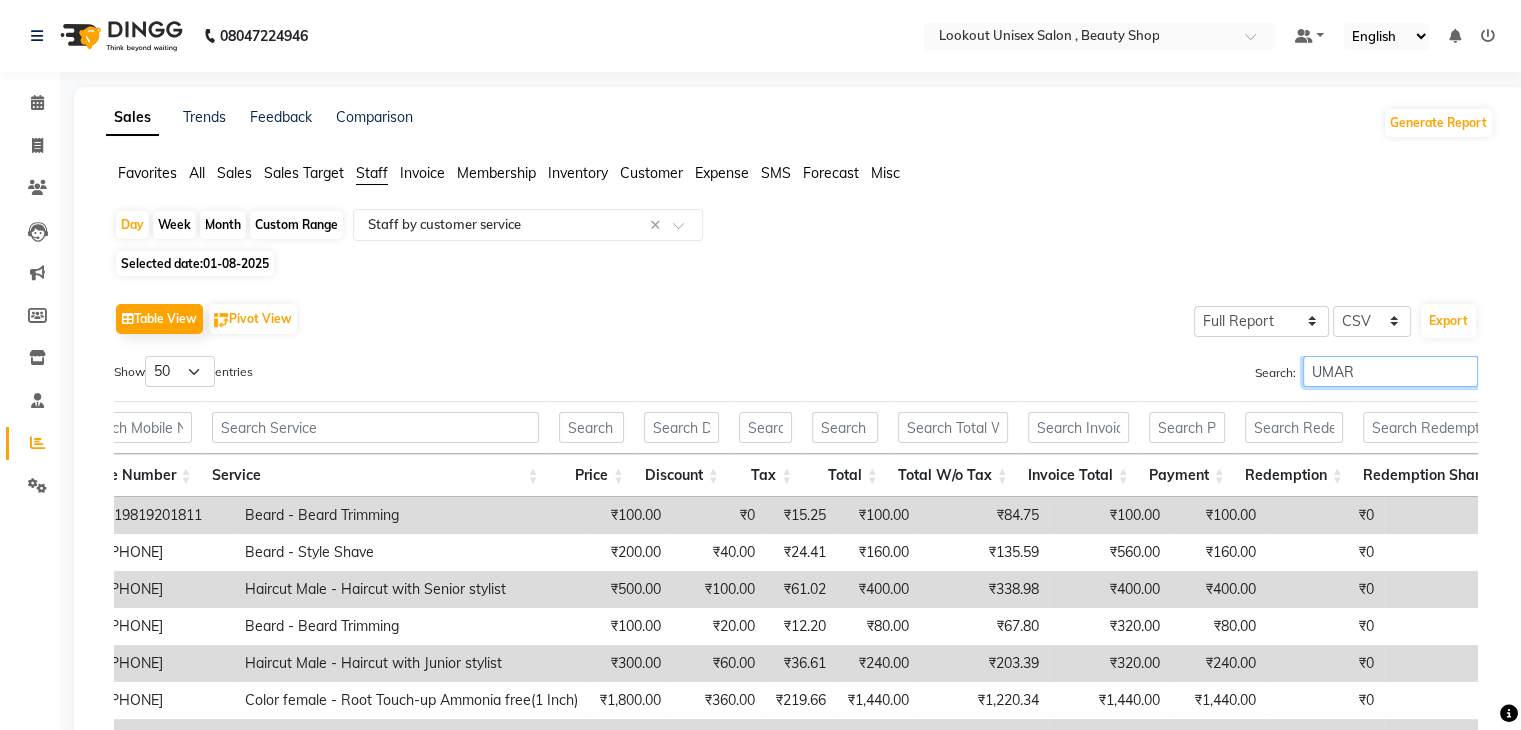 drag, startPoint x: 1404, startPoint y: 367, endPoint x: 1175, endPoint y: 361, distance: 229.07858 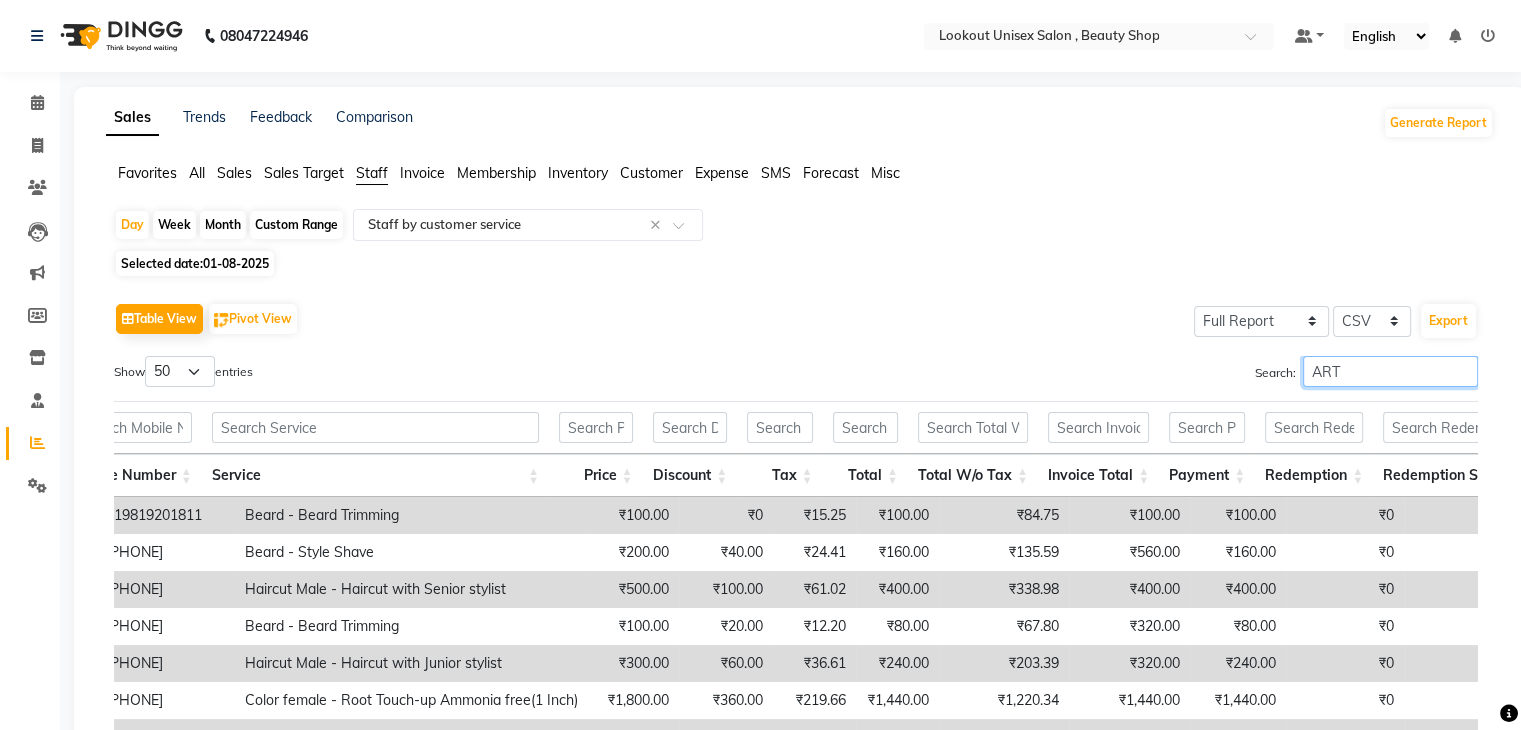 scroll, scrollTop: 0, scrollLeft: 854, axis: horizontal 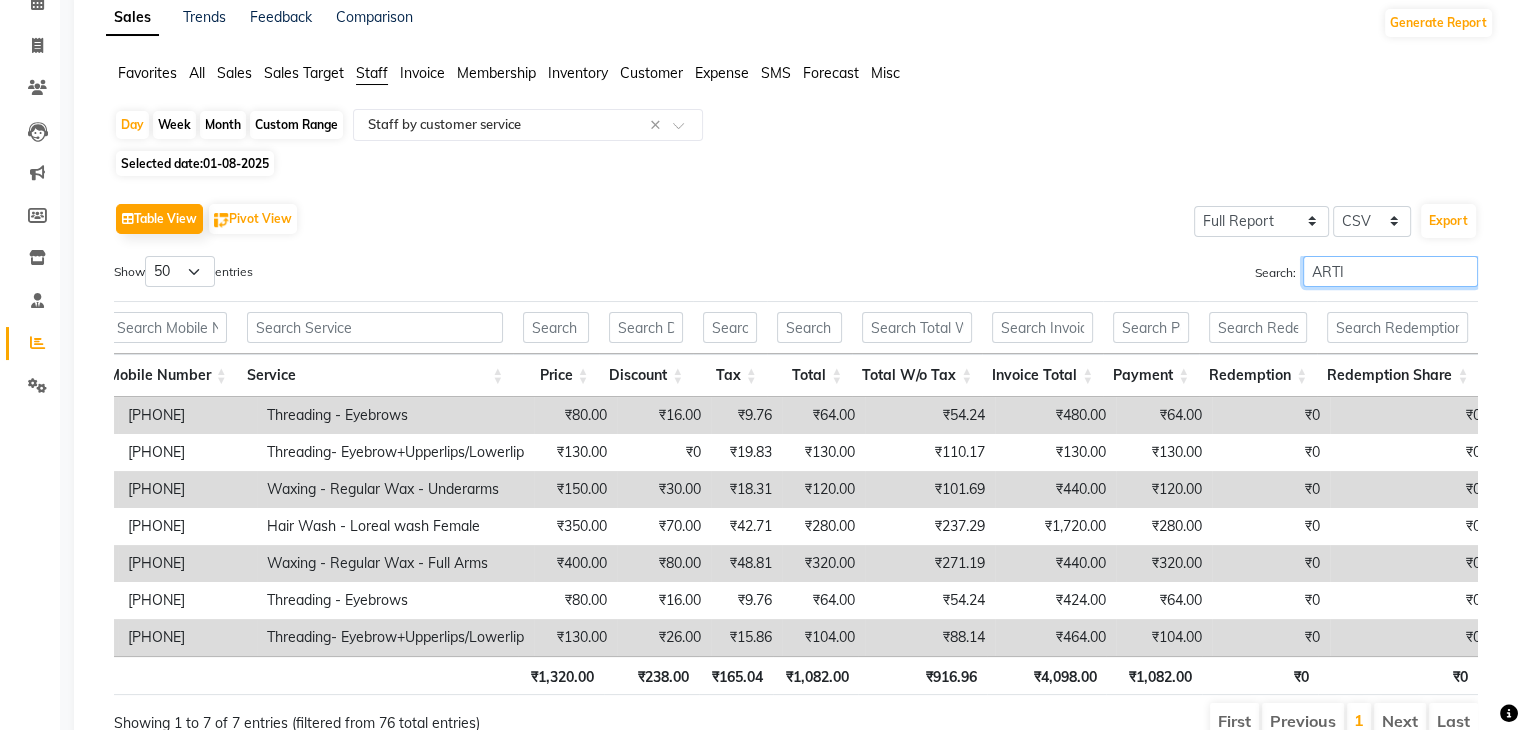 drag, startPoint x: 1412, startPoint y: 268, endPoint x: 1158, endPoint y: 281, distance: 254.33246 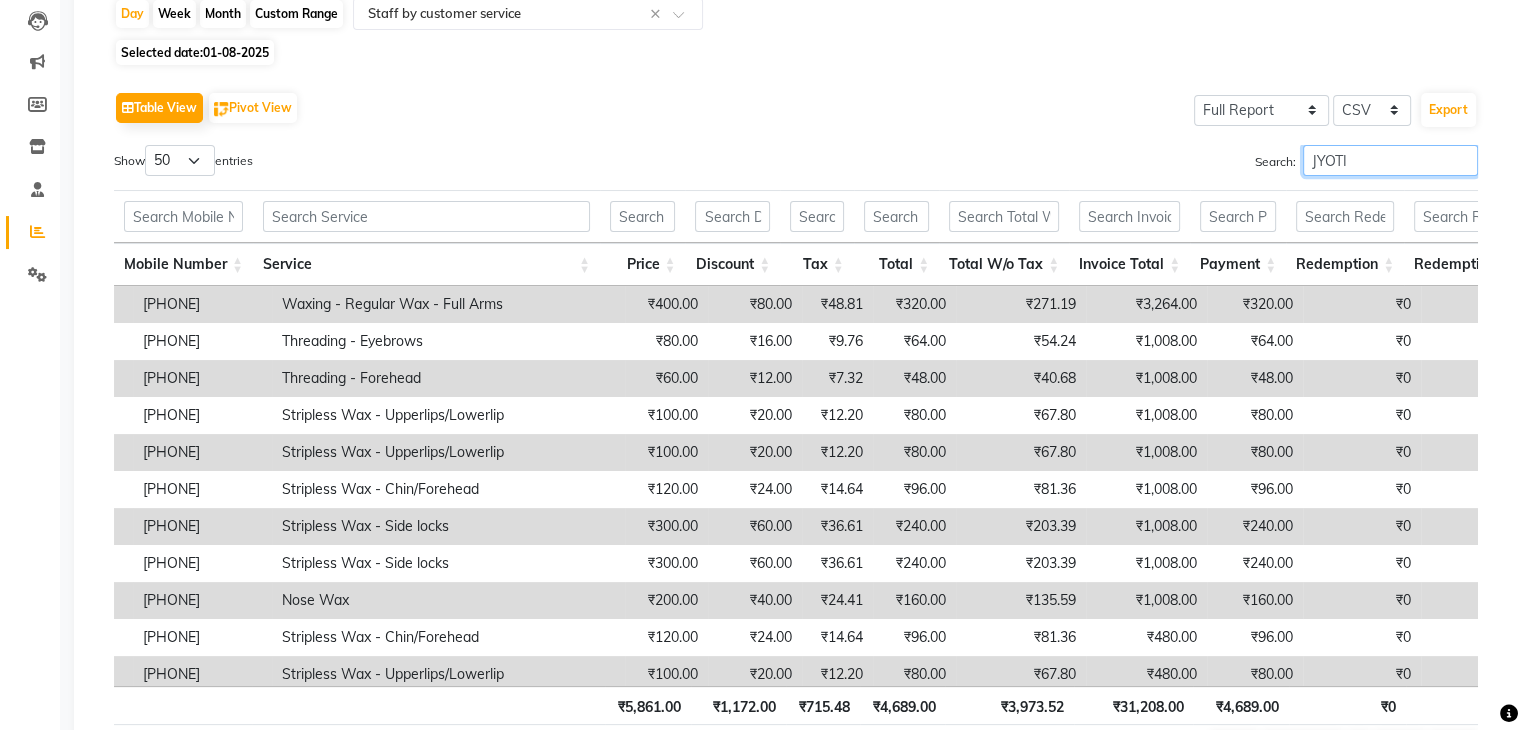 scroll, scrollTop: 300, scrollLeft: 0, axis: vertical 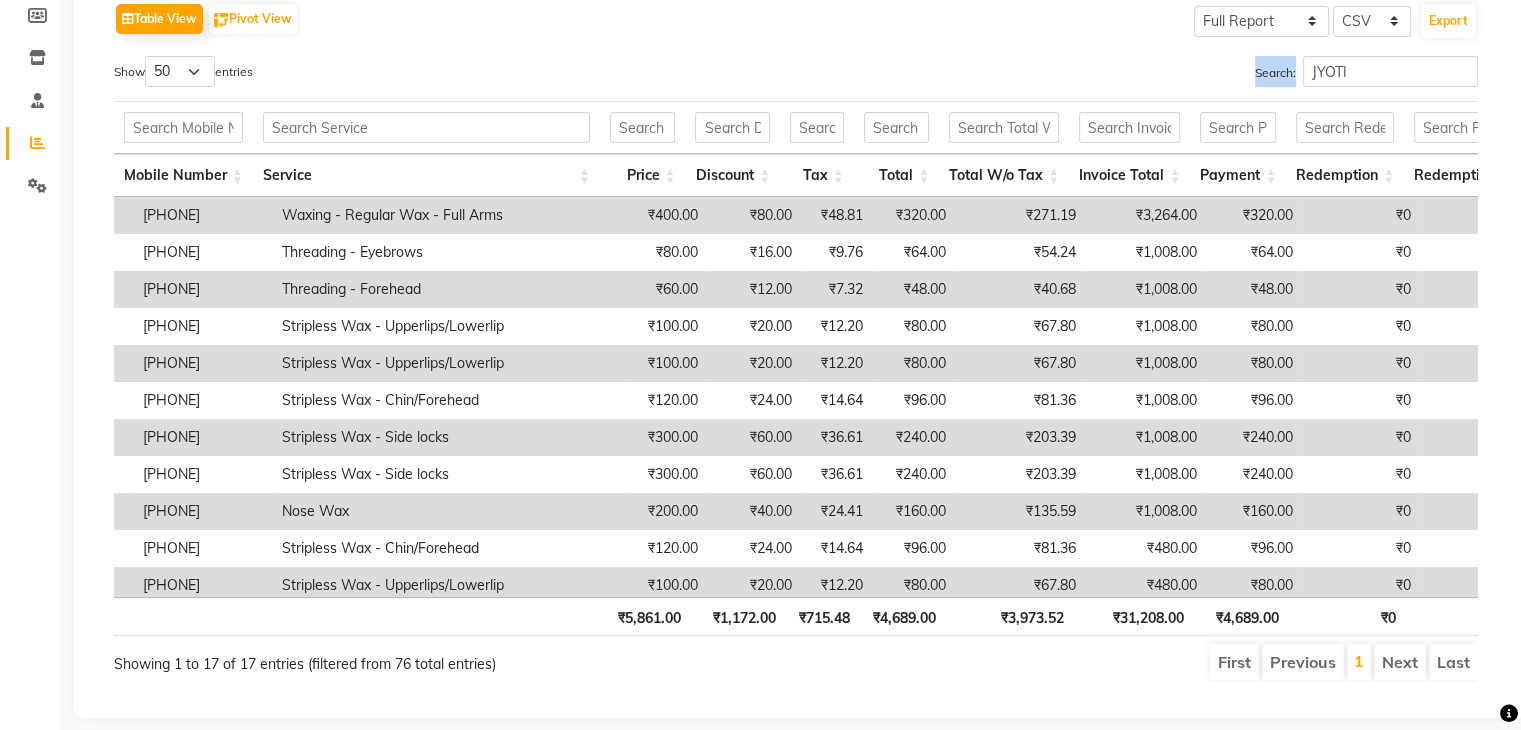 drag, startPoint x: 1371, startPoint y: 96, endPoint x: 1000, endPoint y: 58, distance: 372.941 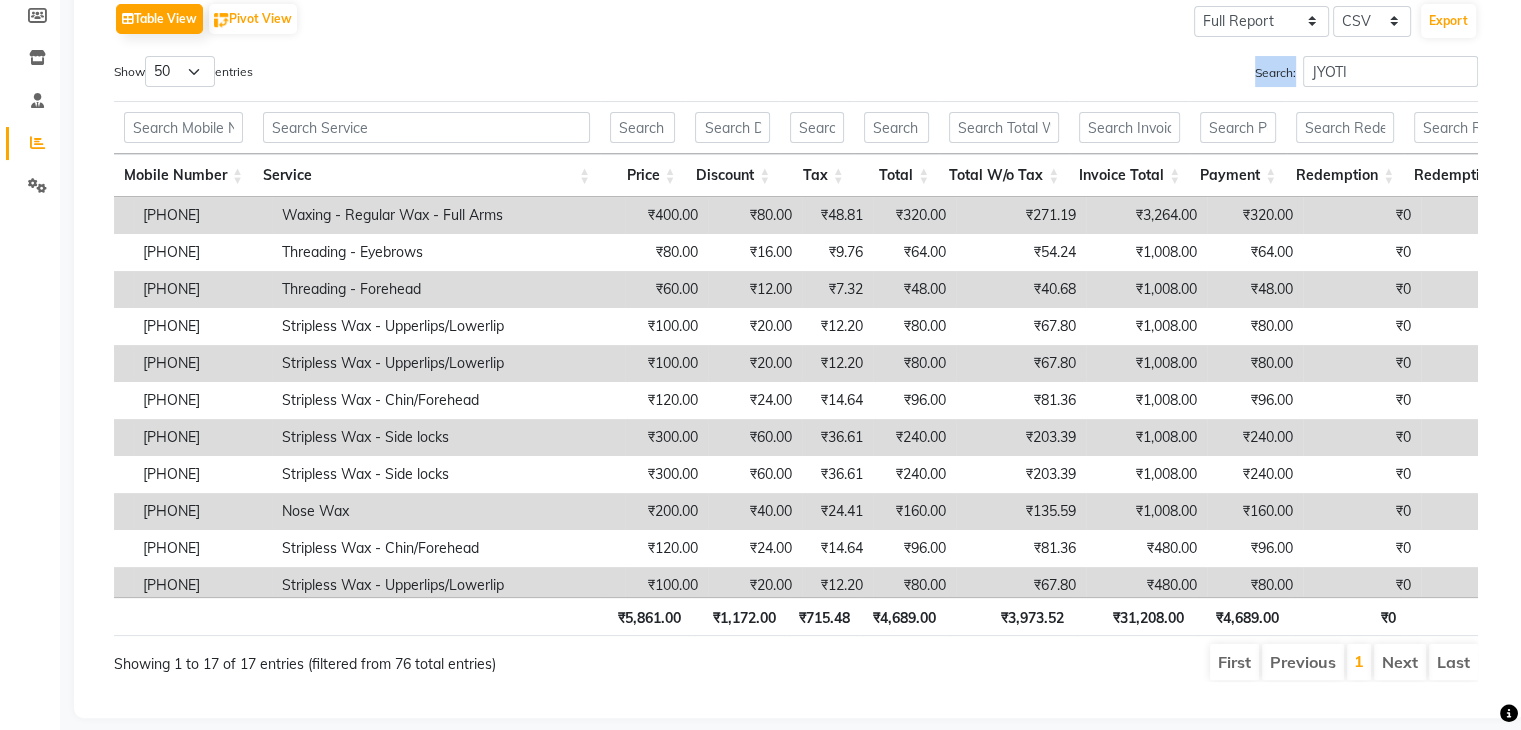 click on "Search: JYOTI" at bounding box center [1144, 75] 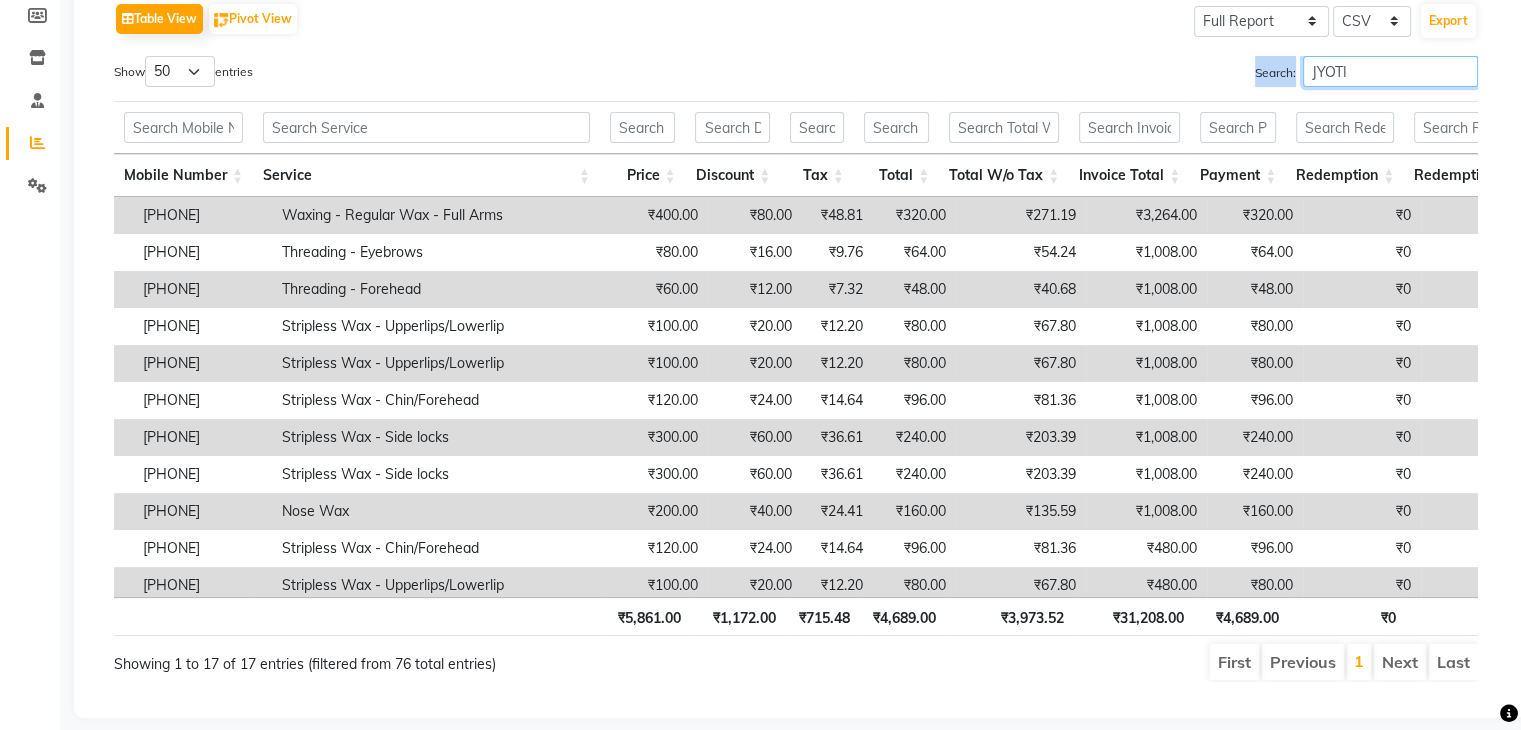 click on "JYOTI" at bounding box center (1390, 71) 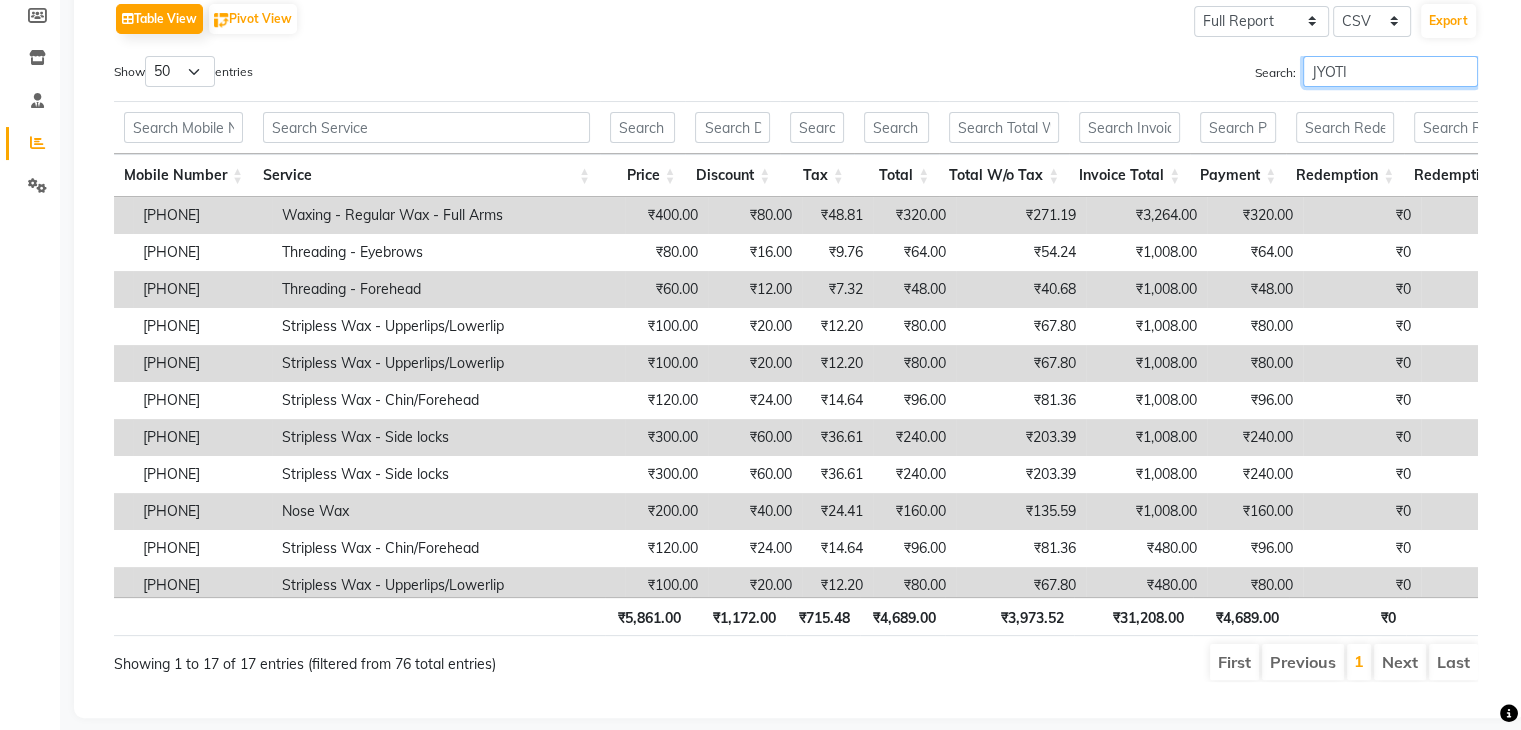 drag, startPoint x: 1414, startPoint y: 82, endPoint x: 1015, endPoint y: 71, distance: 399.1516 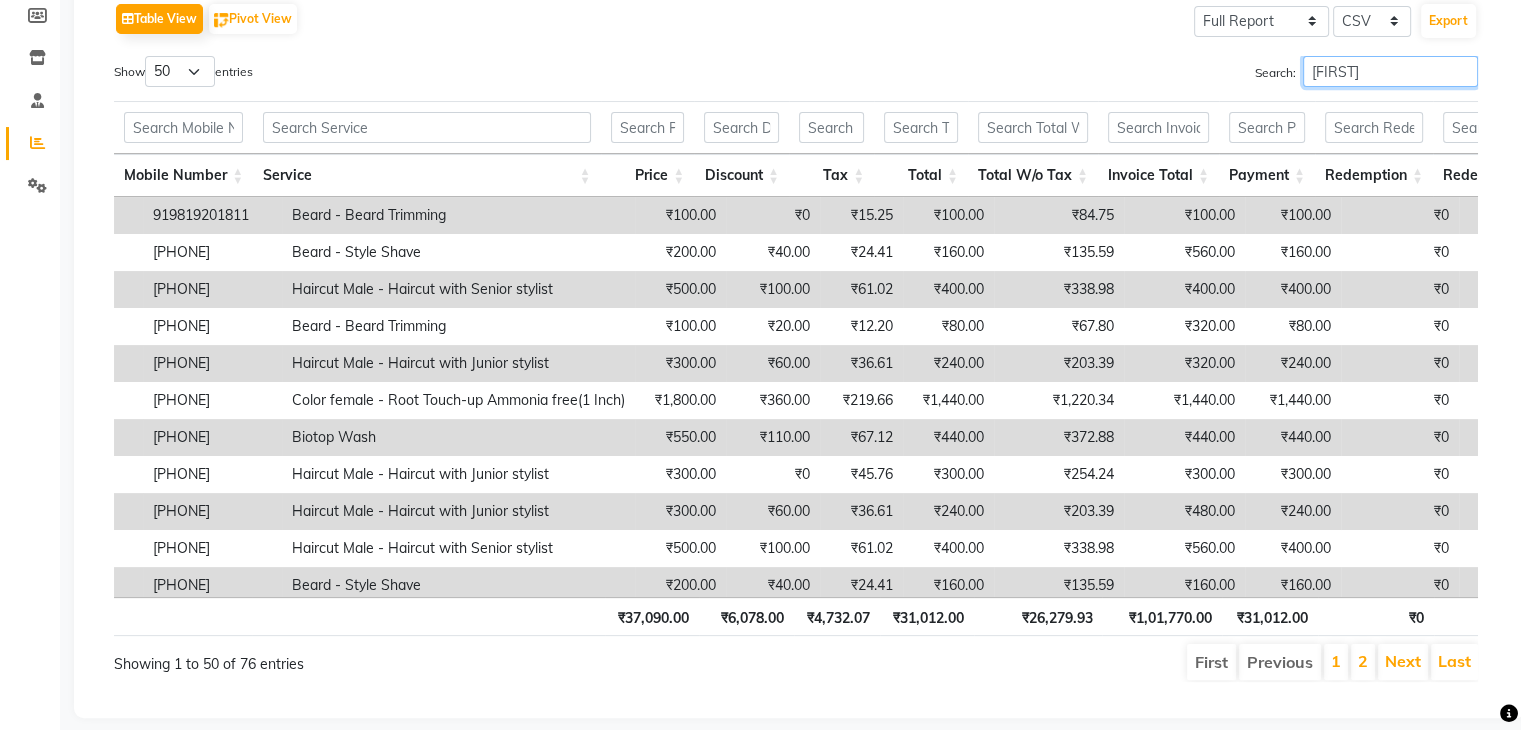 scroll, scrollTop: 0, scrollLeft: 804, axis: horizontal 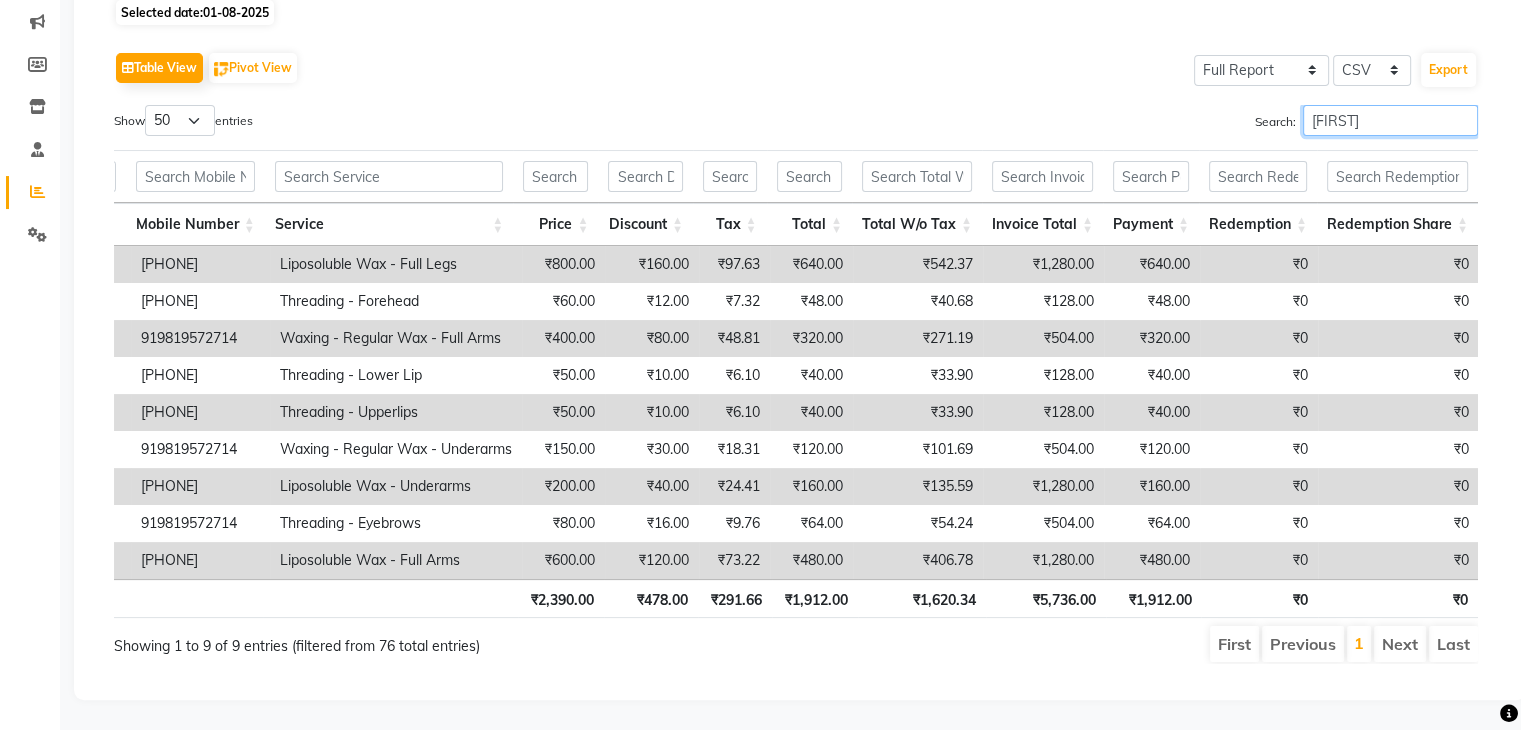 drag, startPoint x: 1378, startPoint y: 89, endPoint x: 948, endPoint y: 90, distance: 430.00116 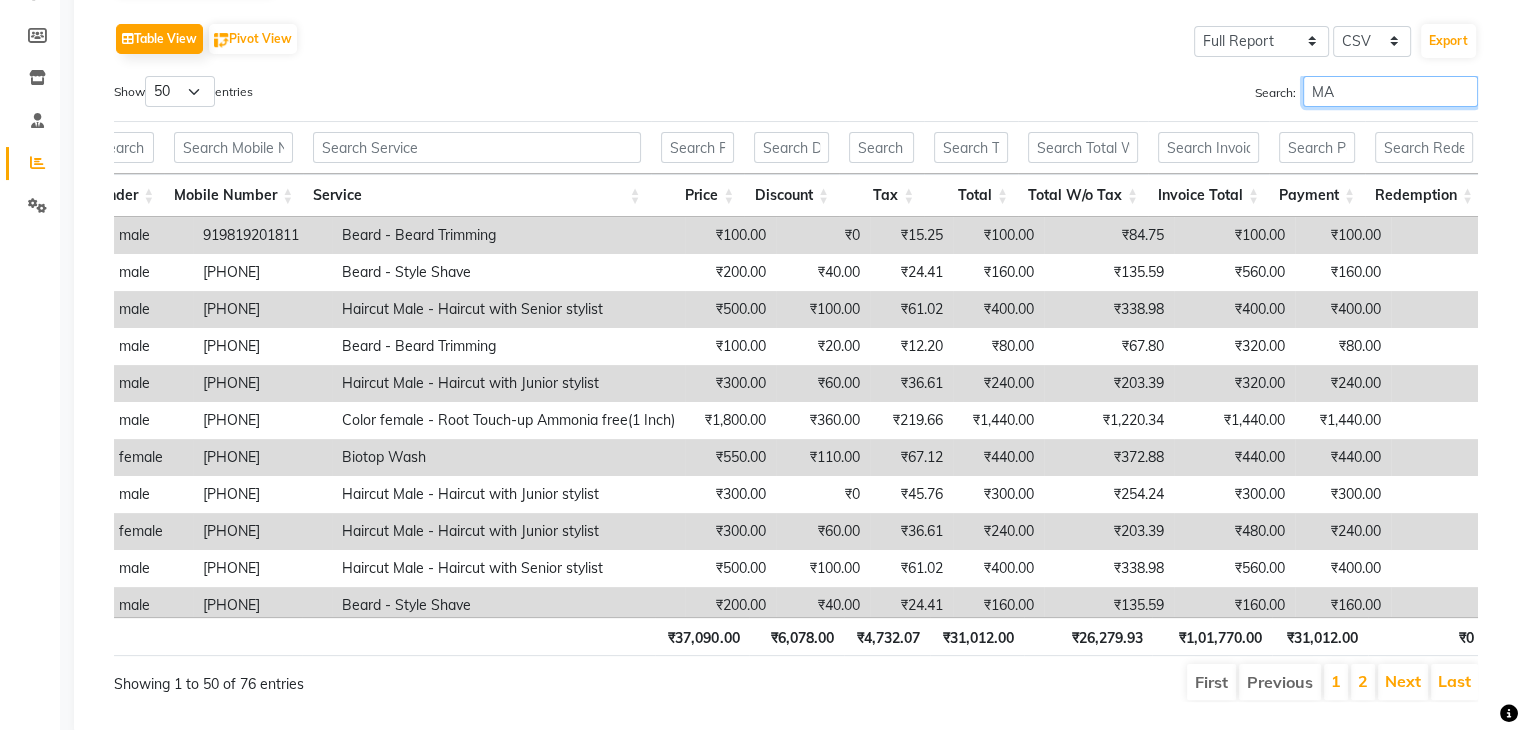 scroll, scrollTop: 58, scrollLeft: 0, axis: vertical 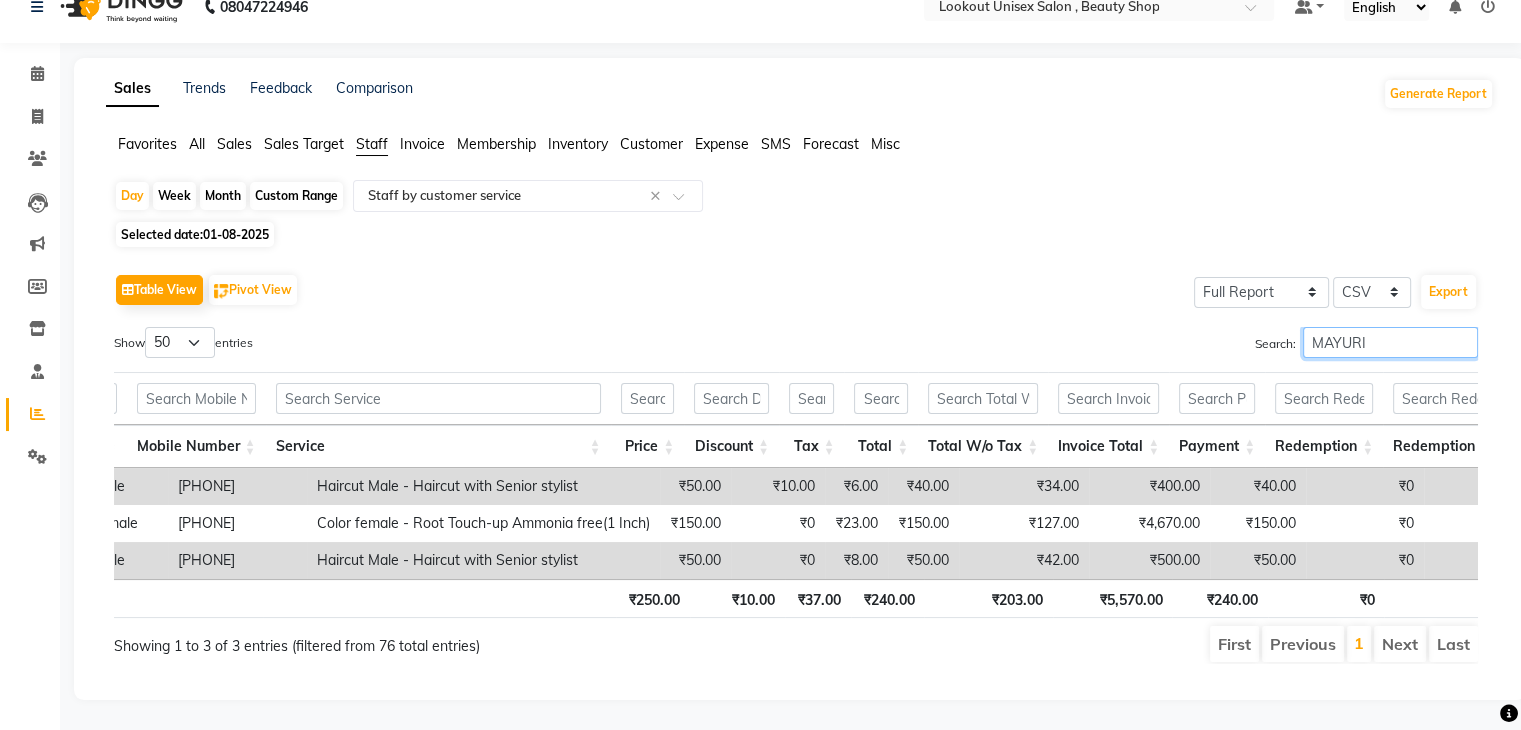 drag, startPoint x: 1300, startPoint y: 315, endPoint x: 743, endPoint y: 337, distance: 557.4343 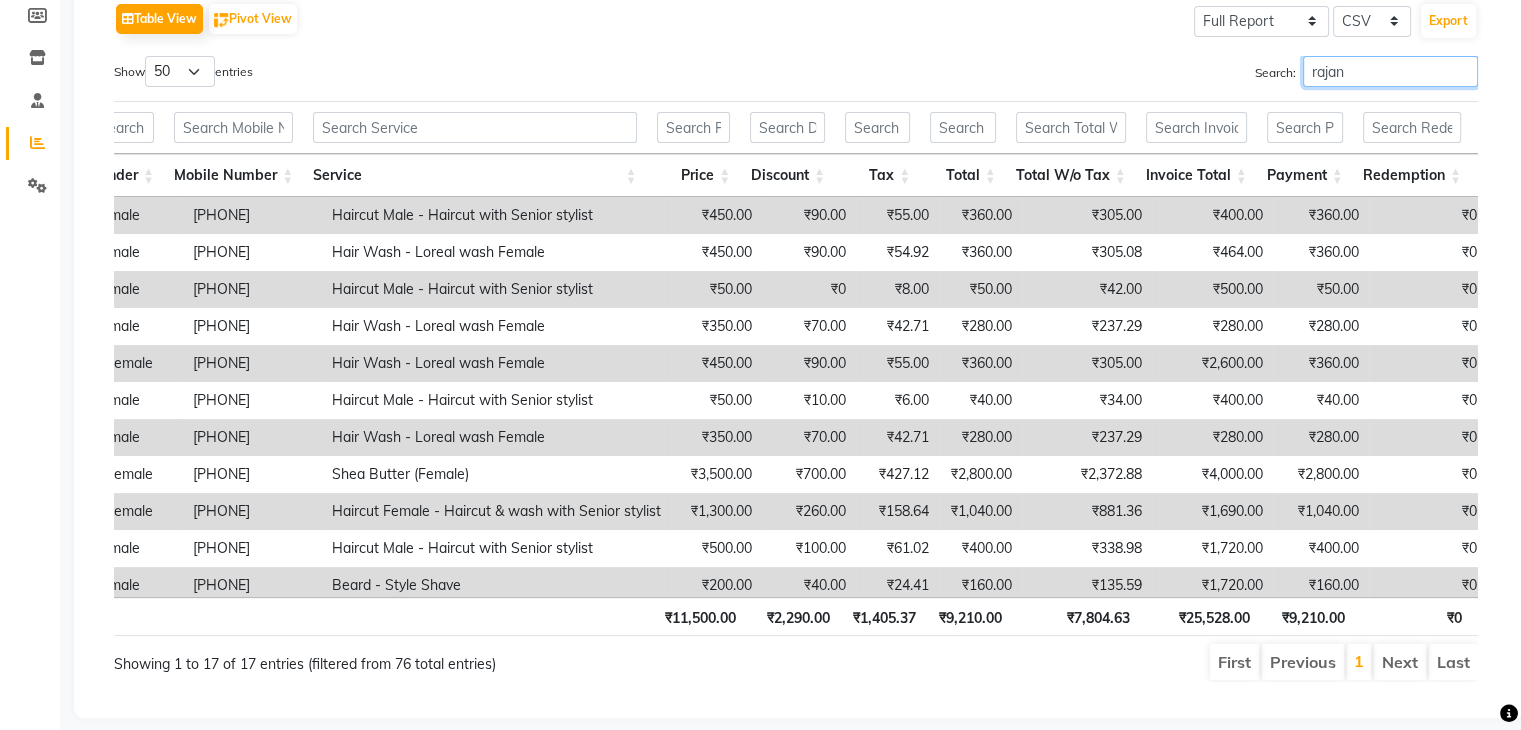 scroll, scrollTop: 95, scrollLeft: 0, axis: vertical 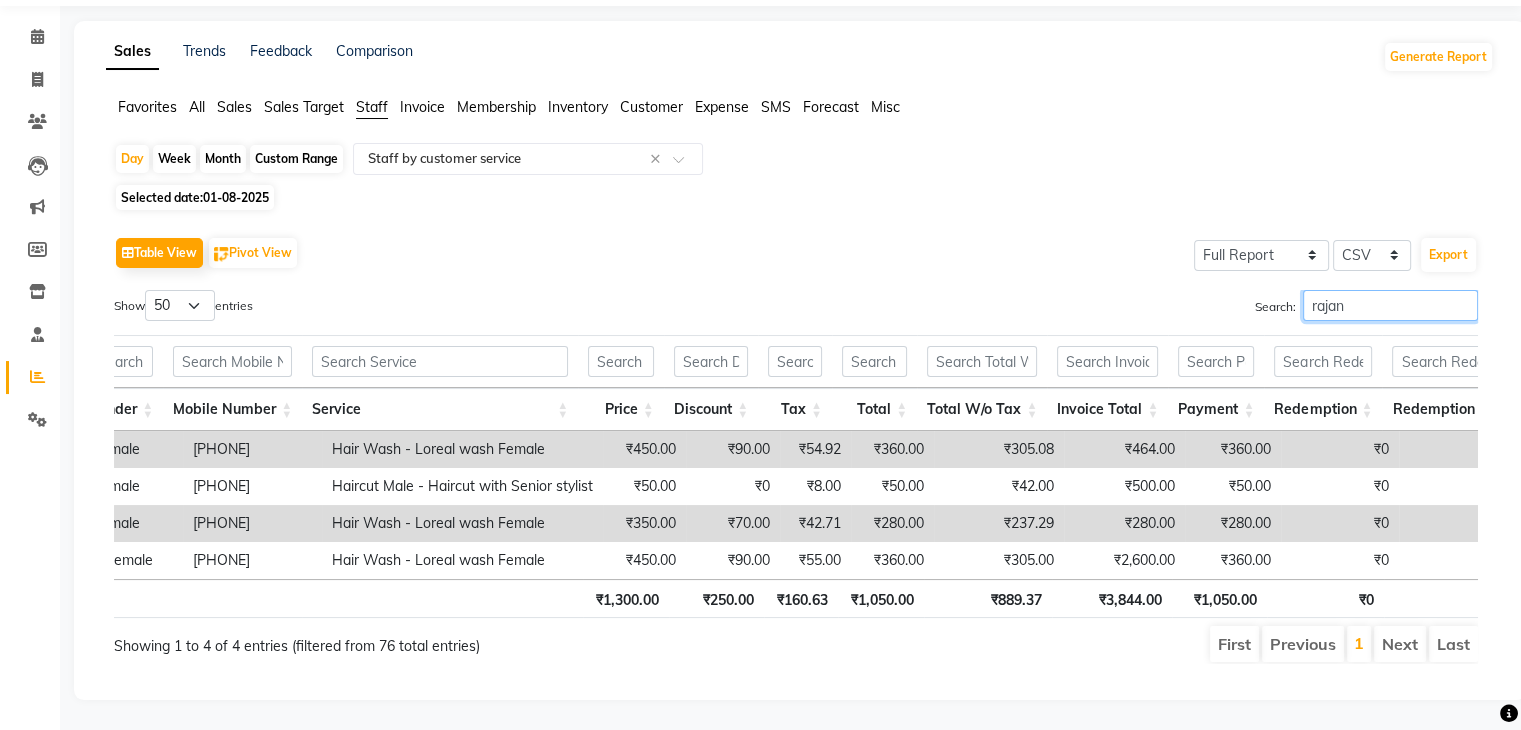 drag, startPoint x: 1397, startPoint y: 277, endPoint x: 748, endPoint y: 277, distance: 649 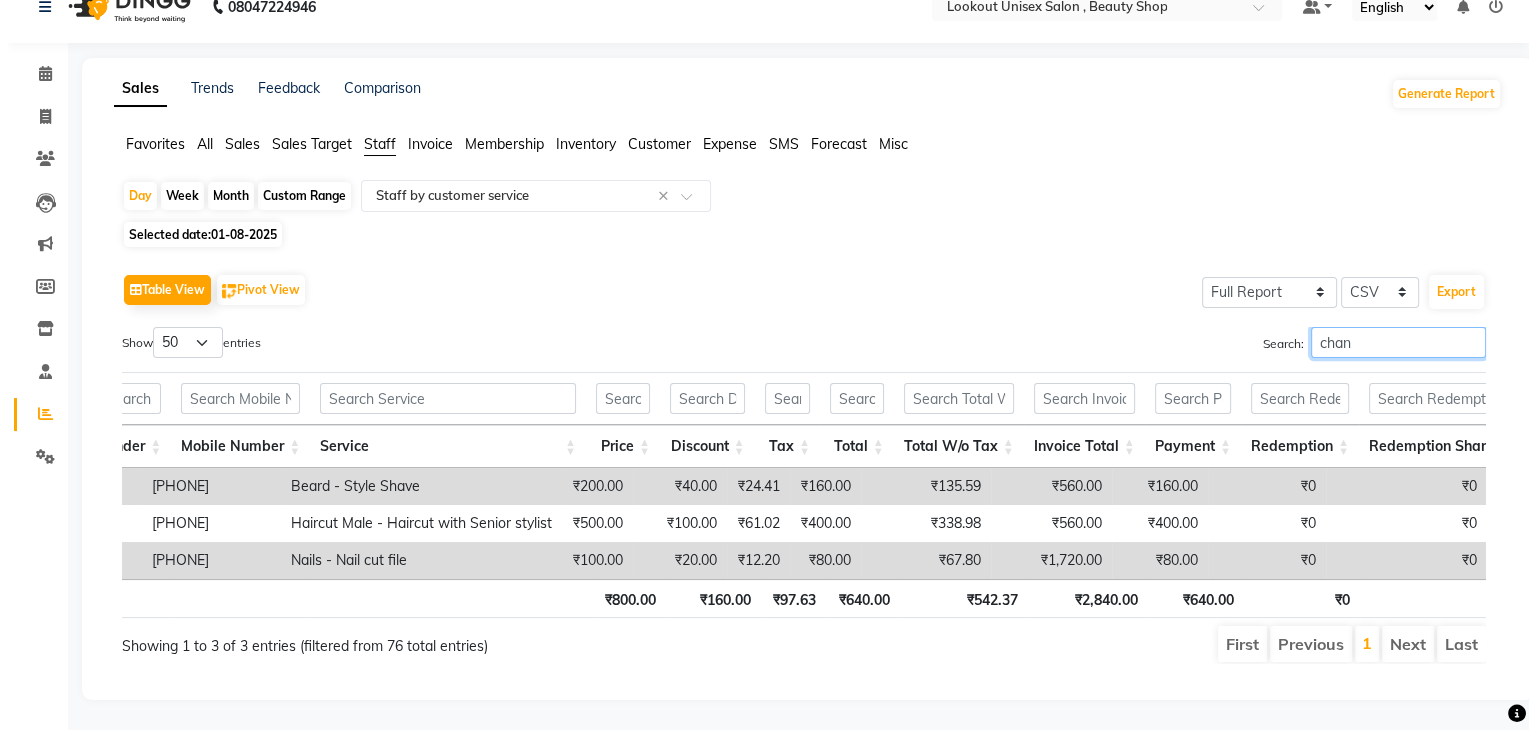 scroll, scrollTop: 0, scrollLeft: 0, axis: both 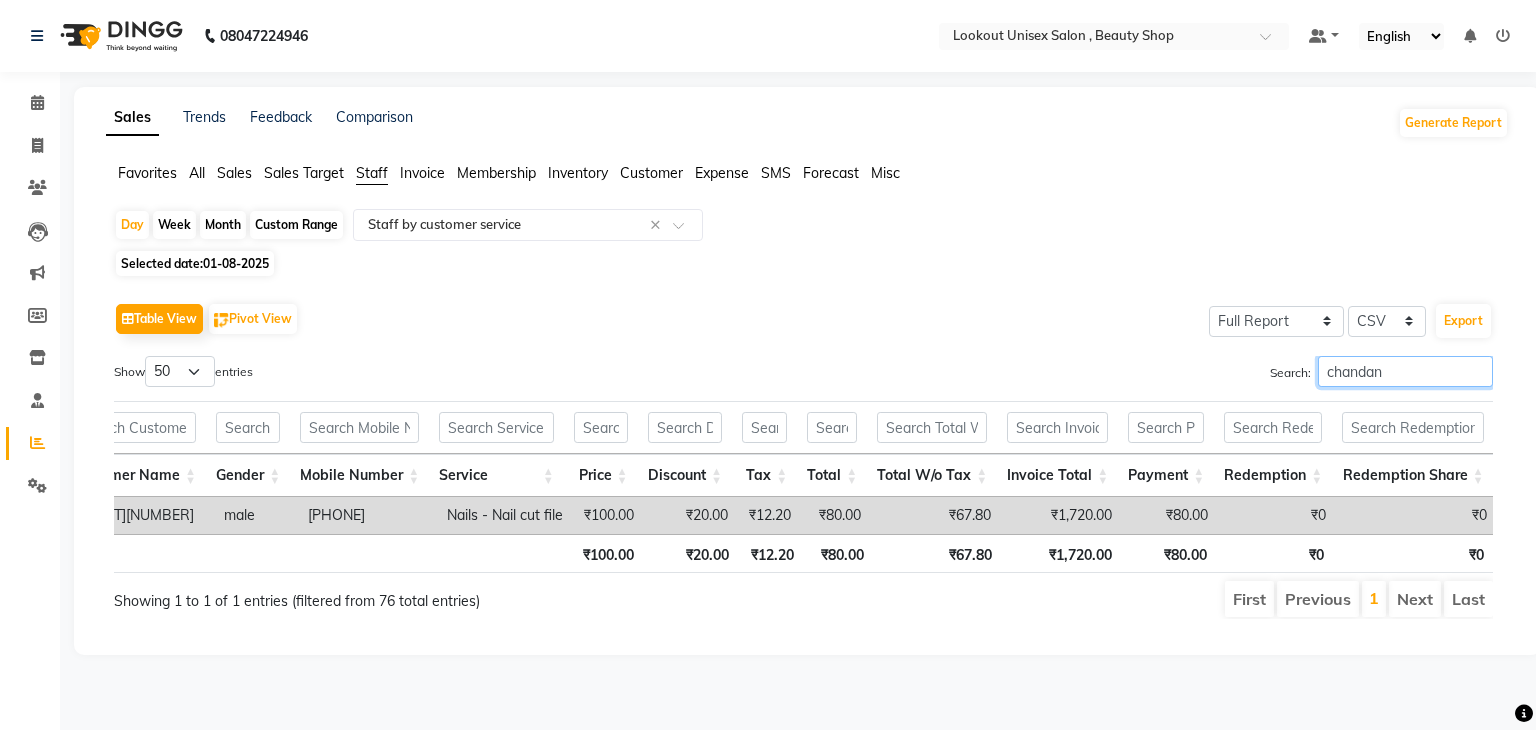 type on "chandan" 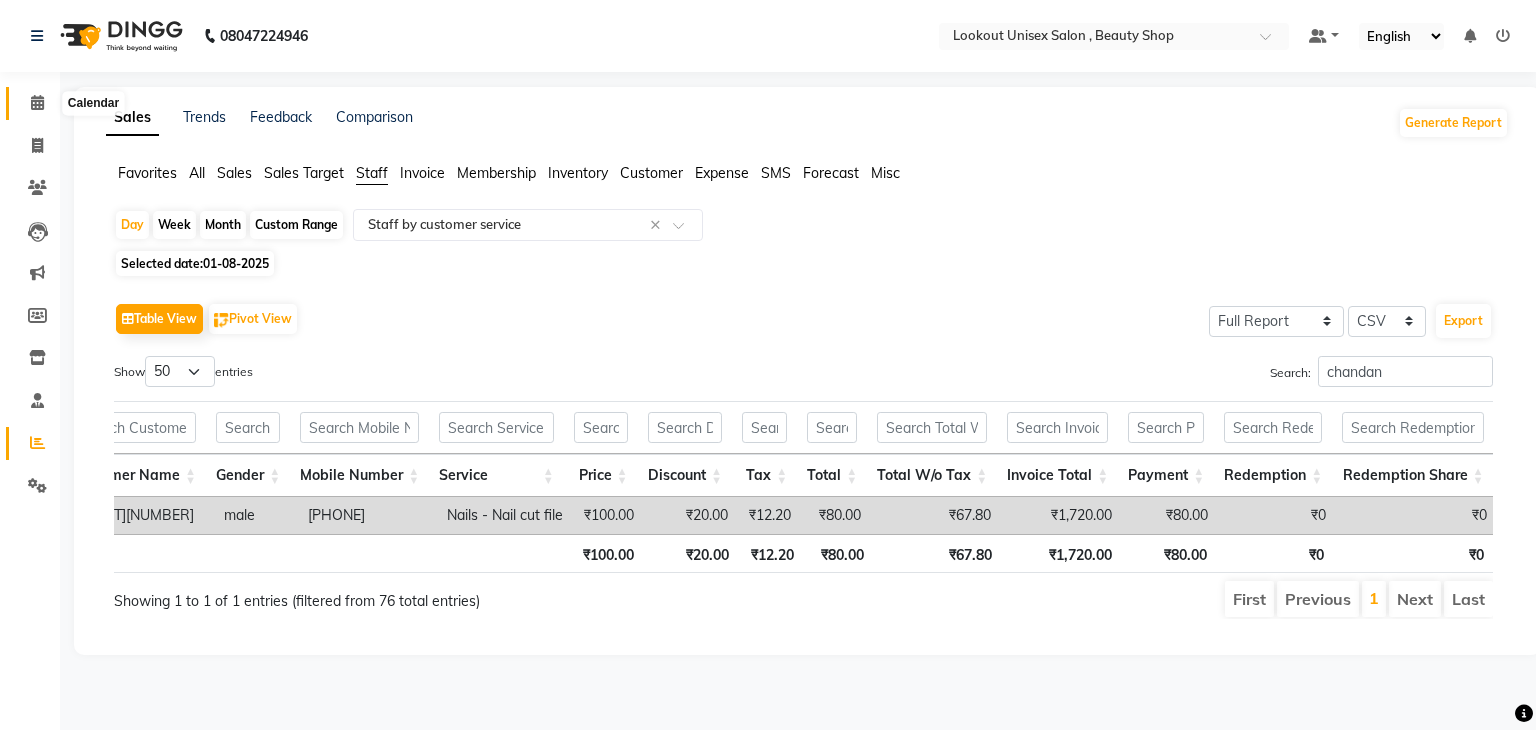 click 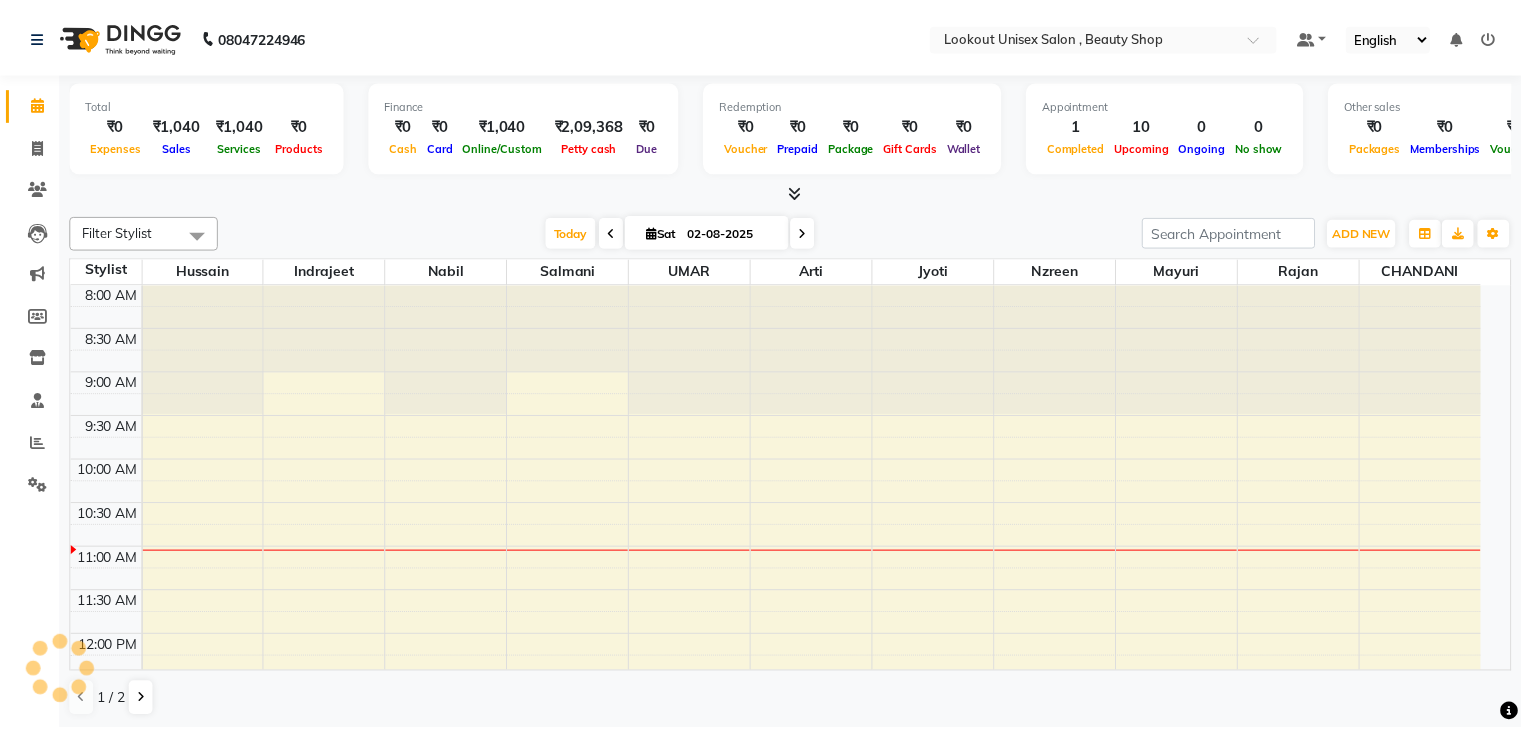 scroll, scrollTop: 263, scrollLeft: 0, axis: vertical 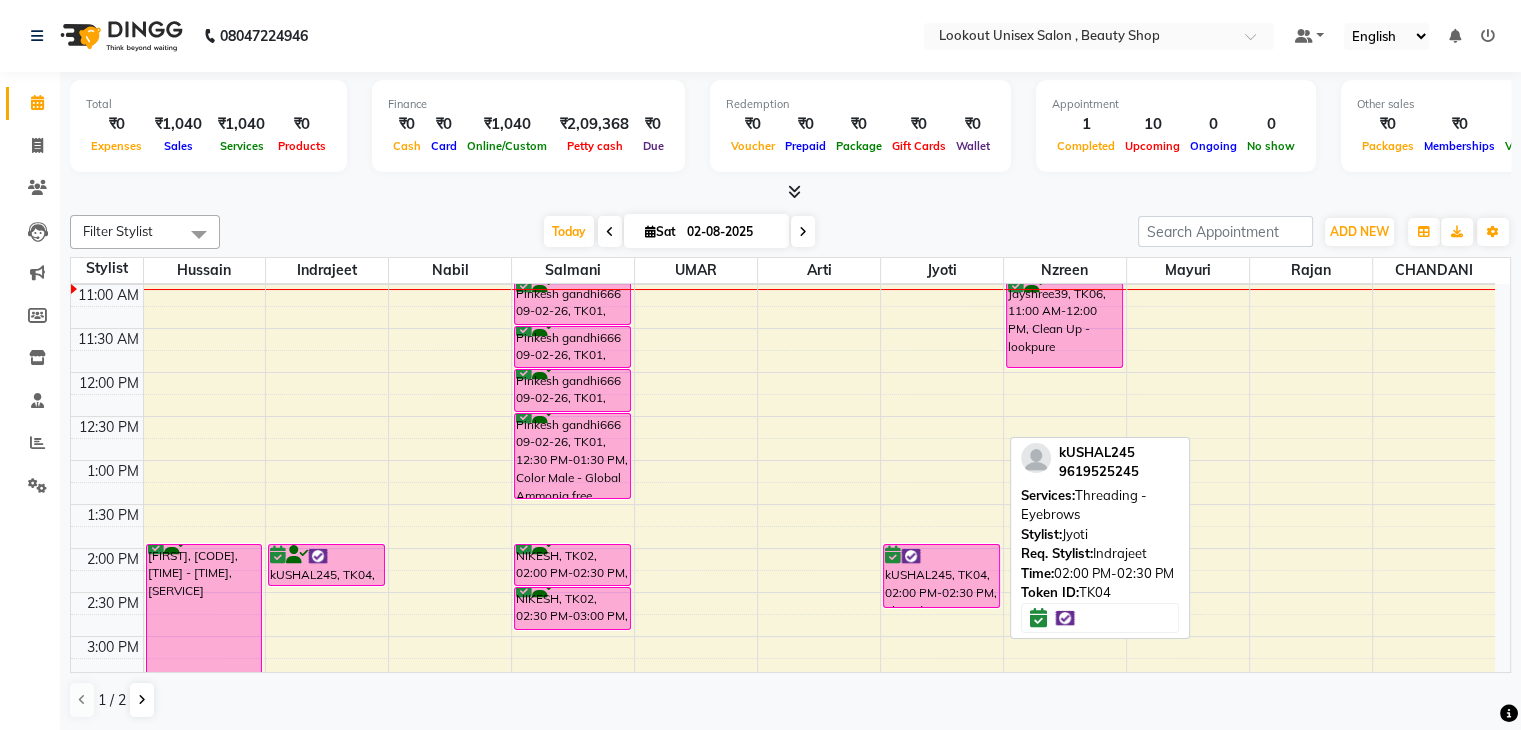 drag, startPoint x: 959, startPoint y: 581, endPoint x: 959, endPoint y: 598, distance: 17 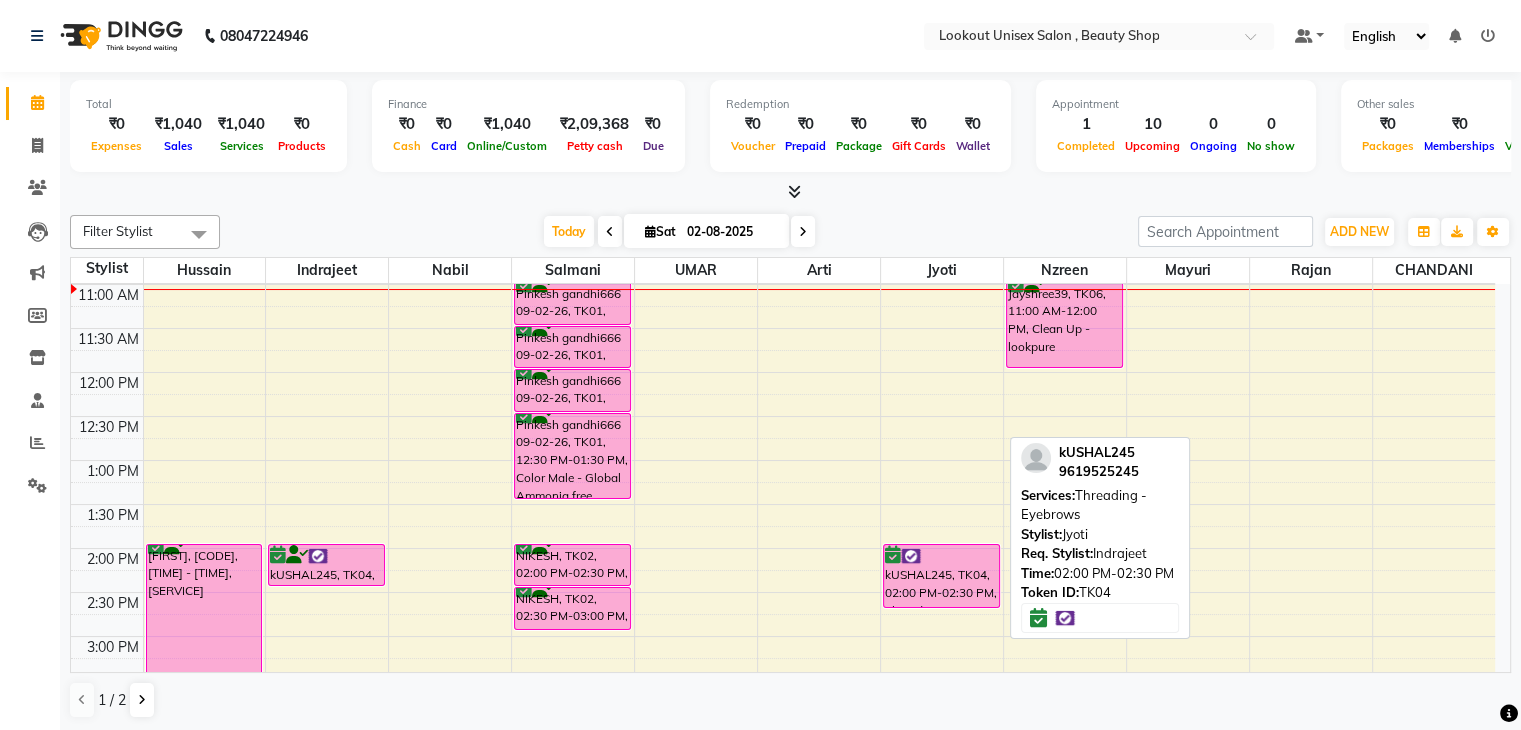 click on "kUSHAL245, TK04, 02:00 PM-02:30 PM, Threading  - Eyebrows     kUSHAL245, TK04, 02:00 PM-02:30 PM, Threading  - Eyebrows" at bounding box center [942, 636] 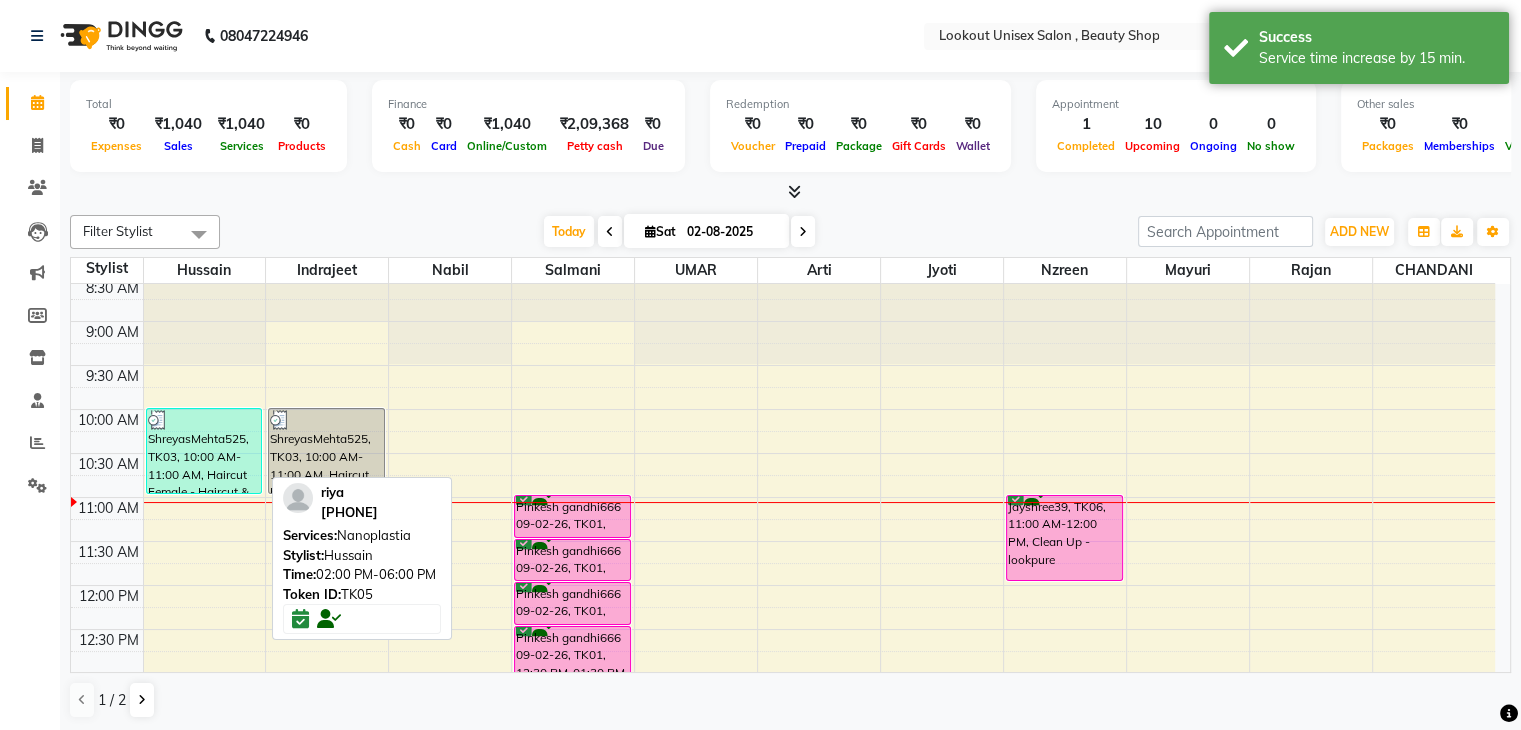scroll, scrollTop: 0, scrollLeft: 0, axis: both 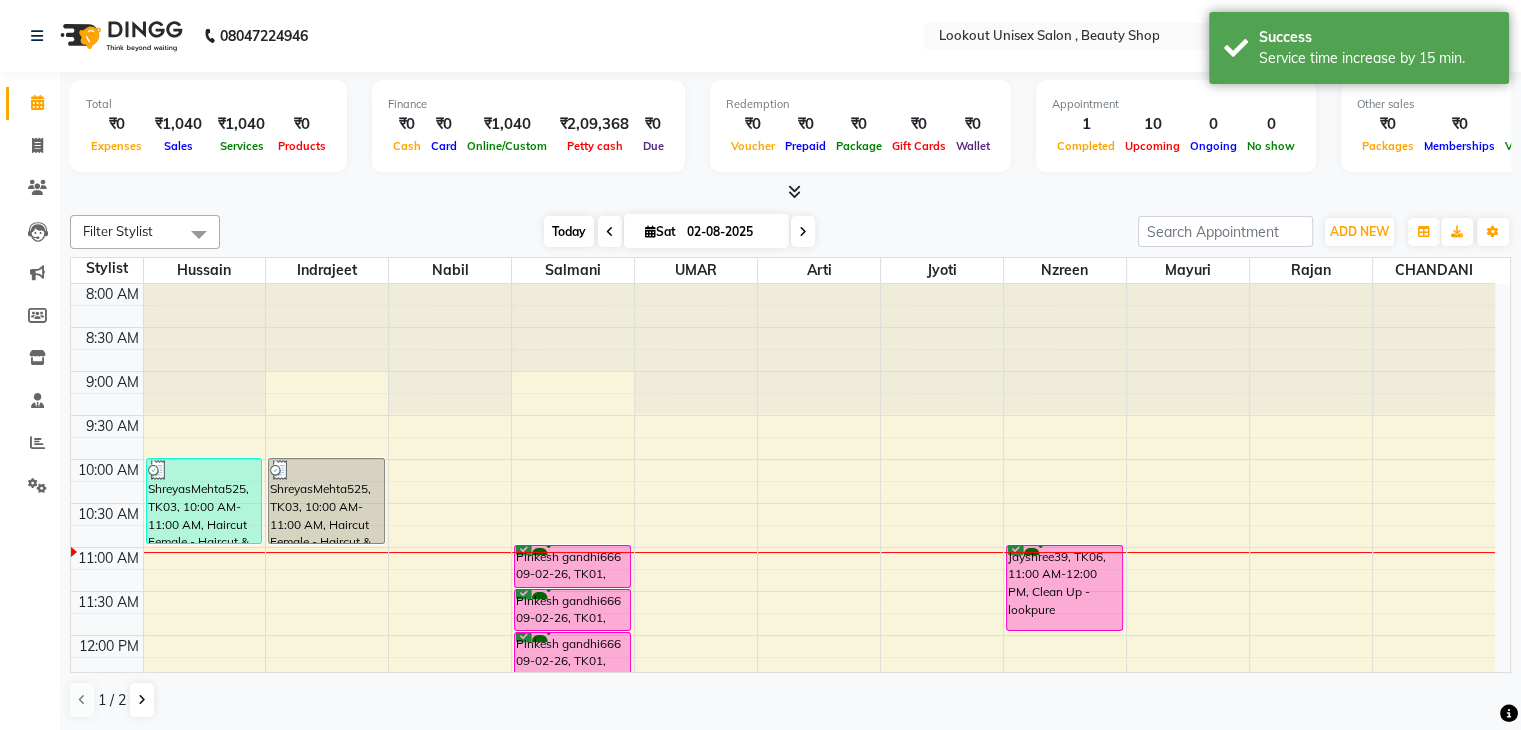 click on "Today" at bounding box center (569, 231) 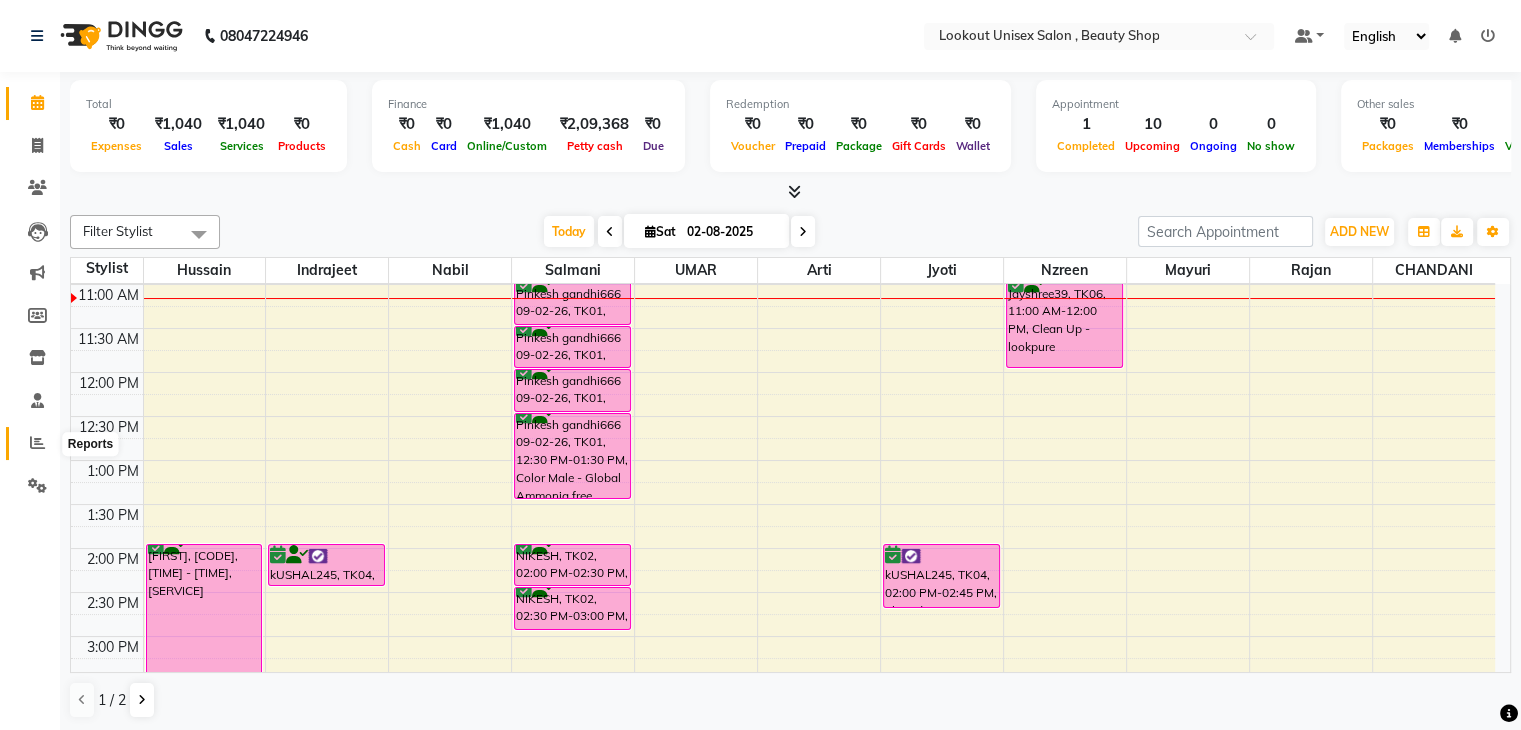 click 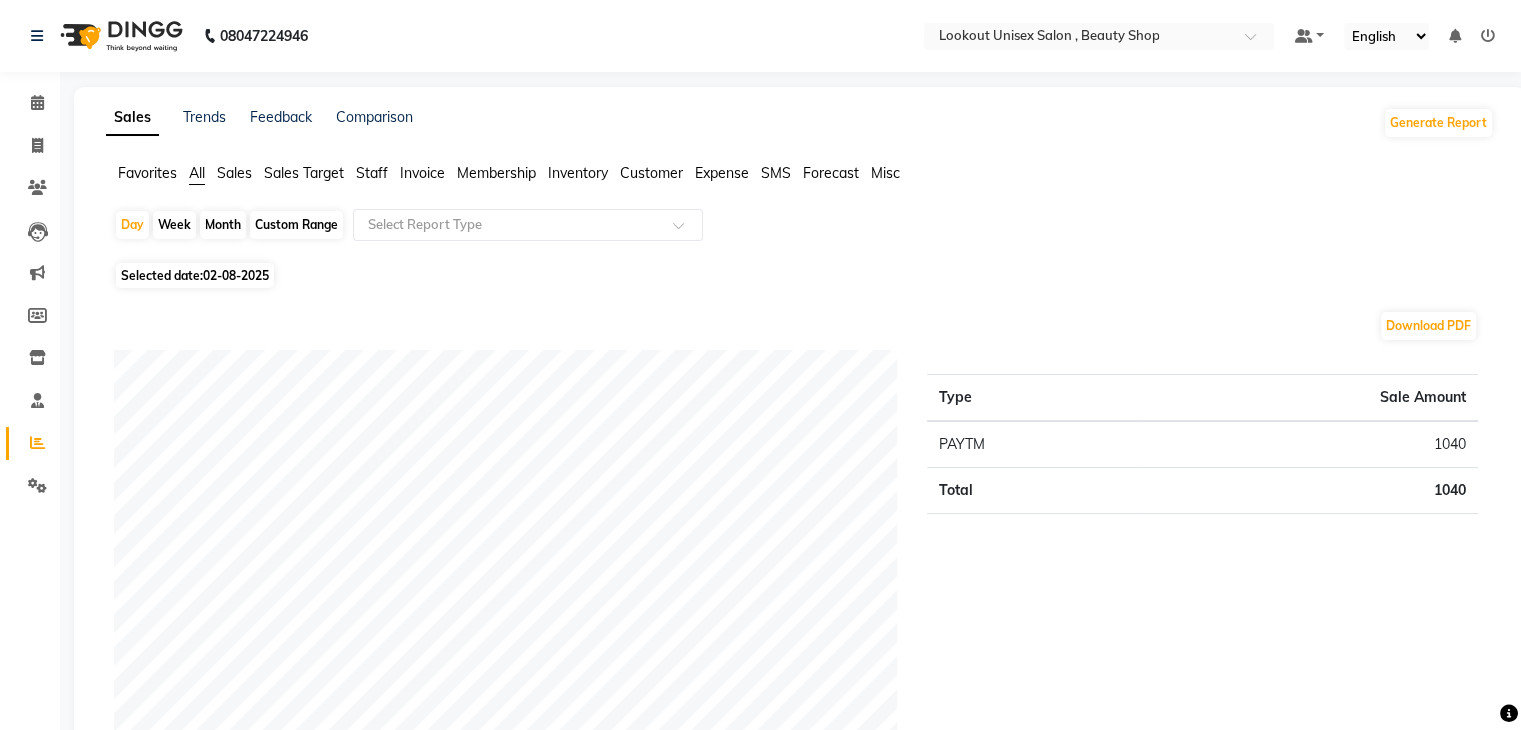 click on "Staff" 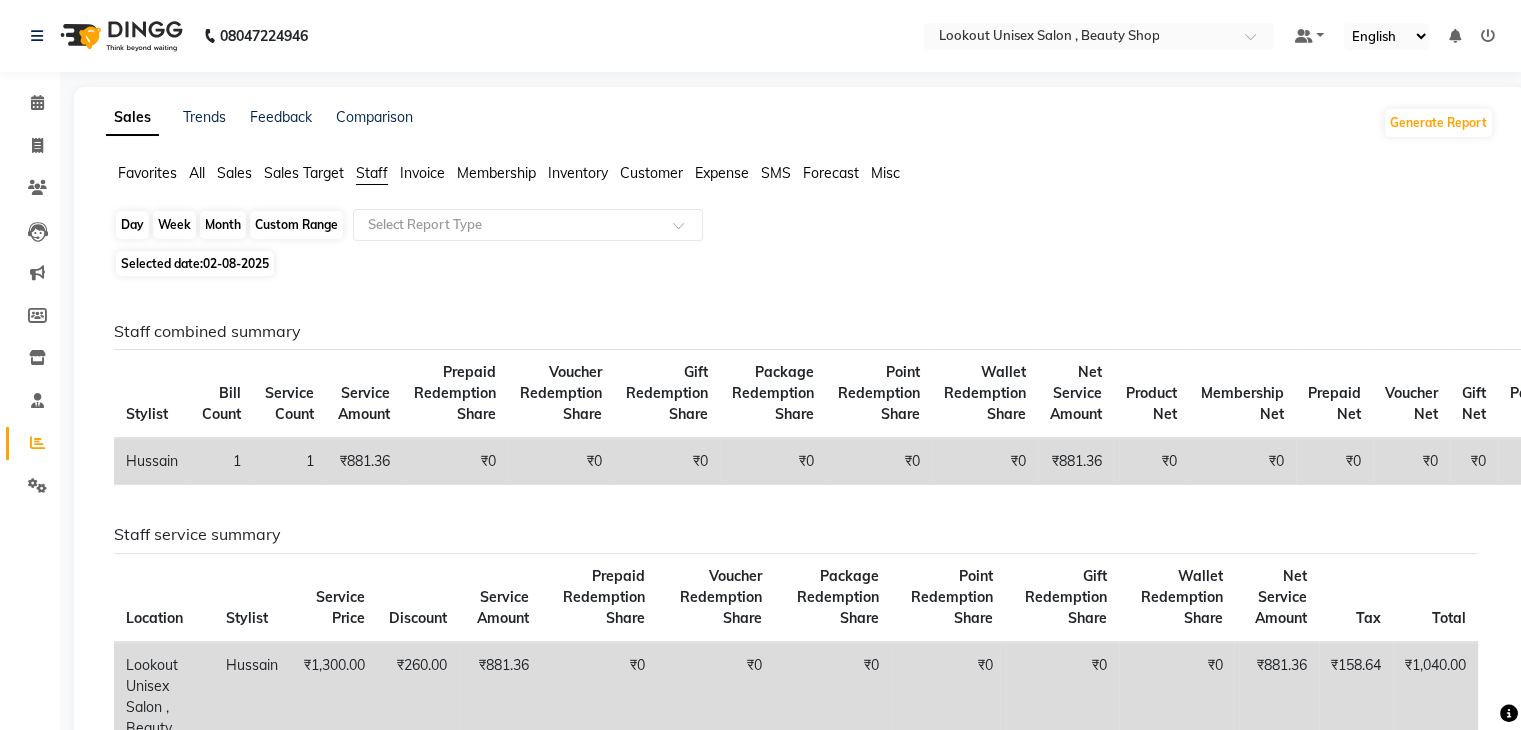 click on "Day" 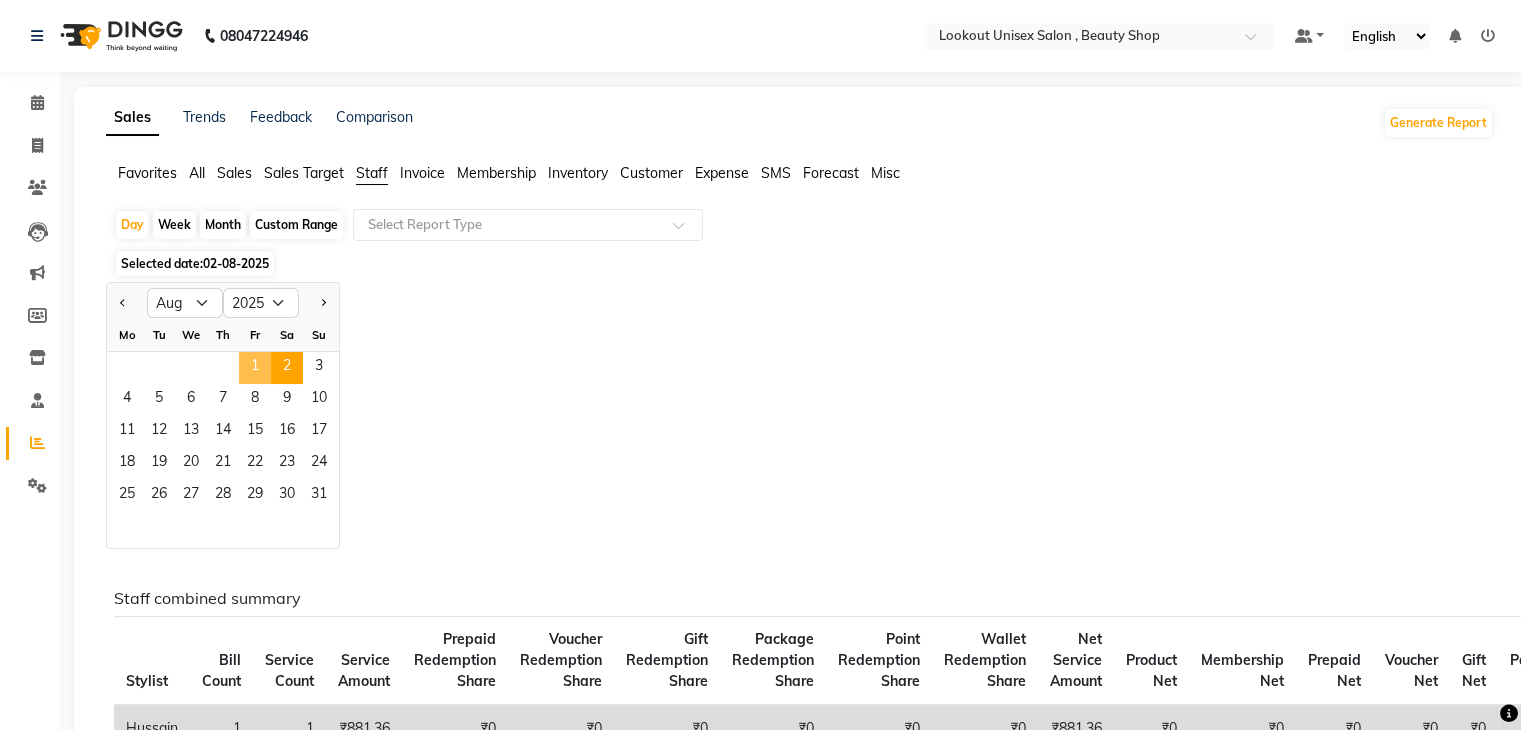 click on "1" 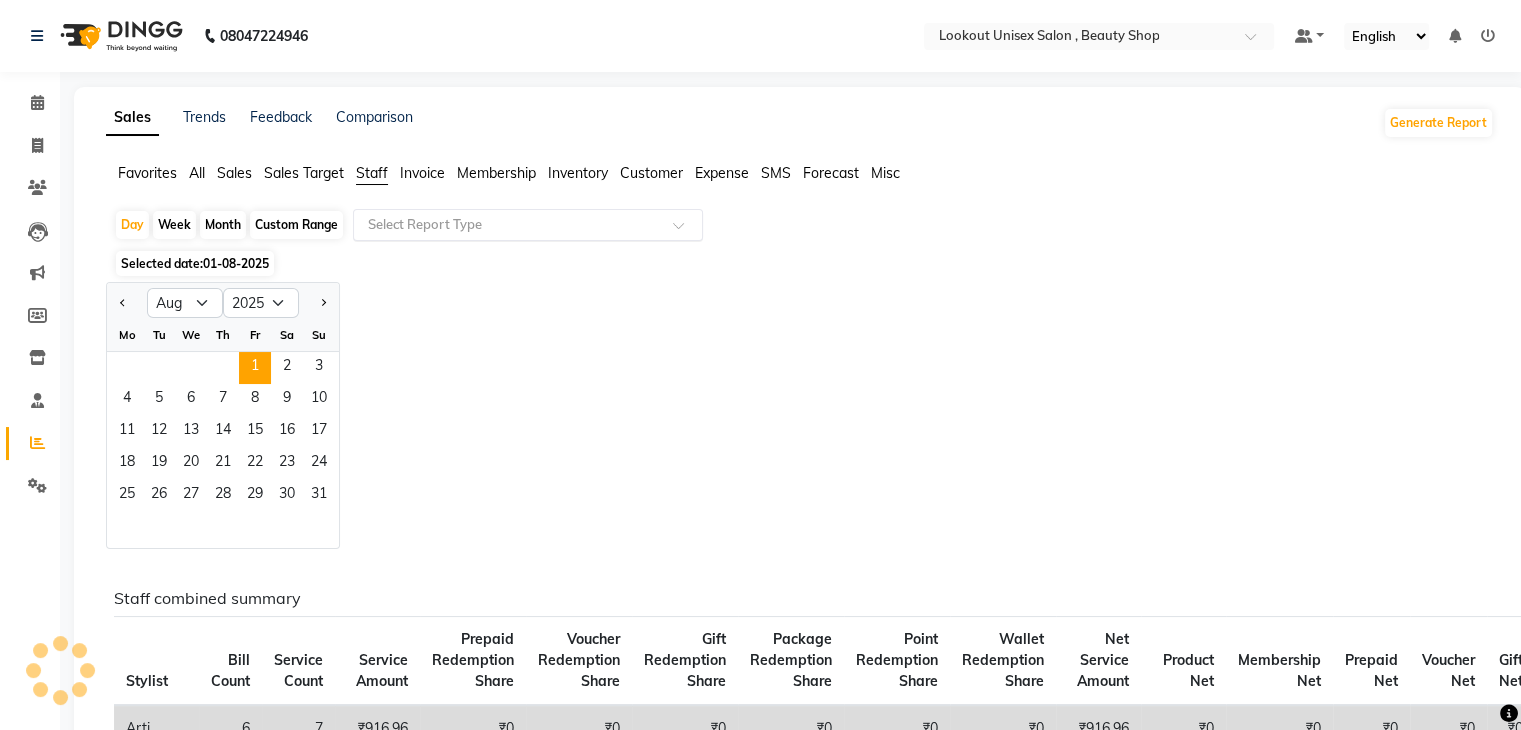 click 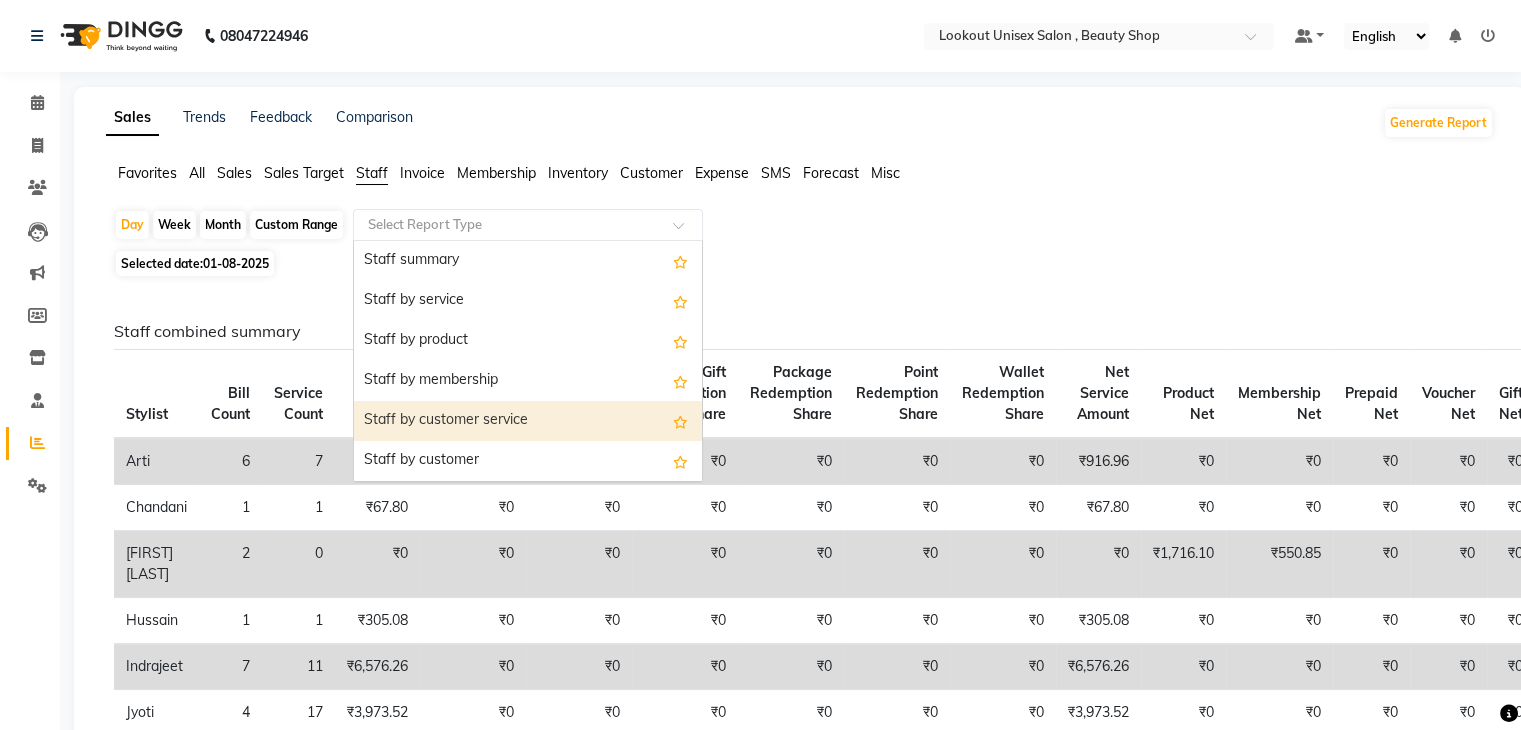 click on "Staff by customer service" at bounding box center [528, 421] 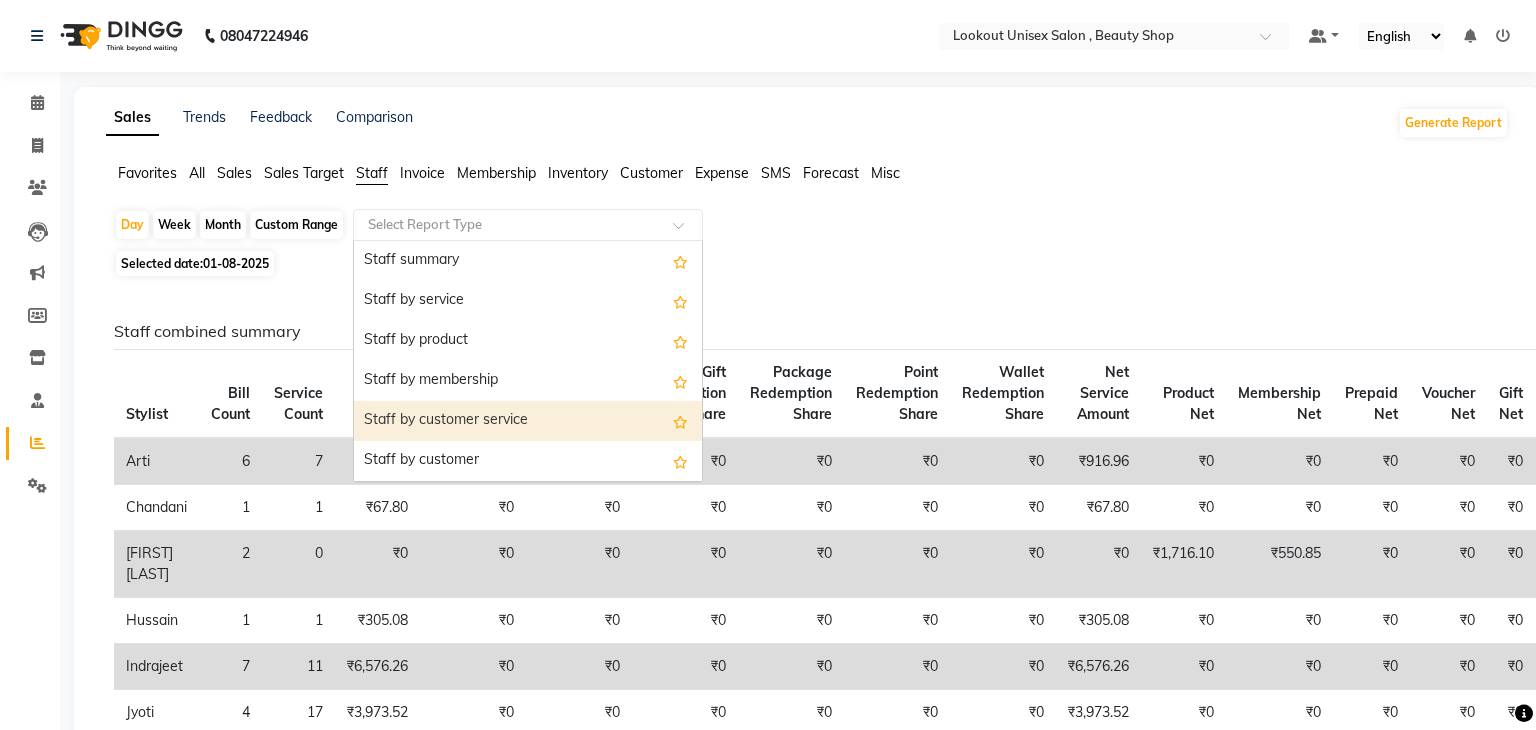 select on "full_report" 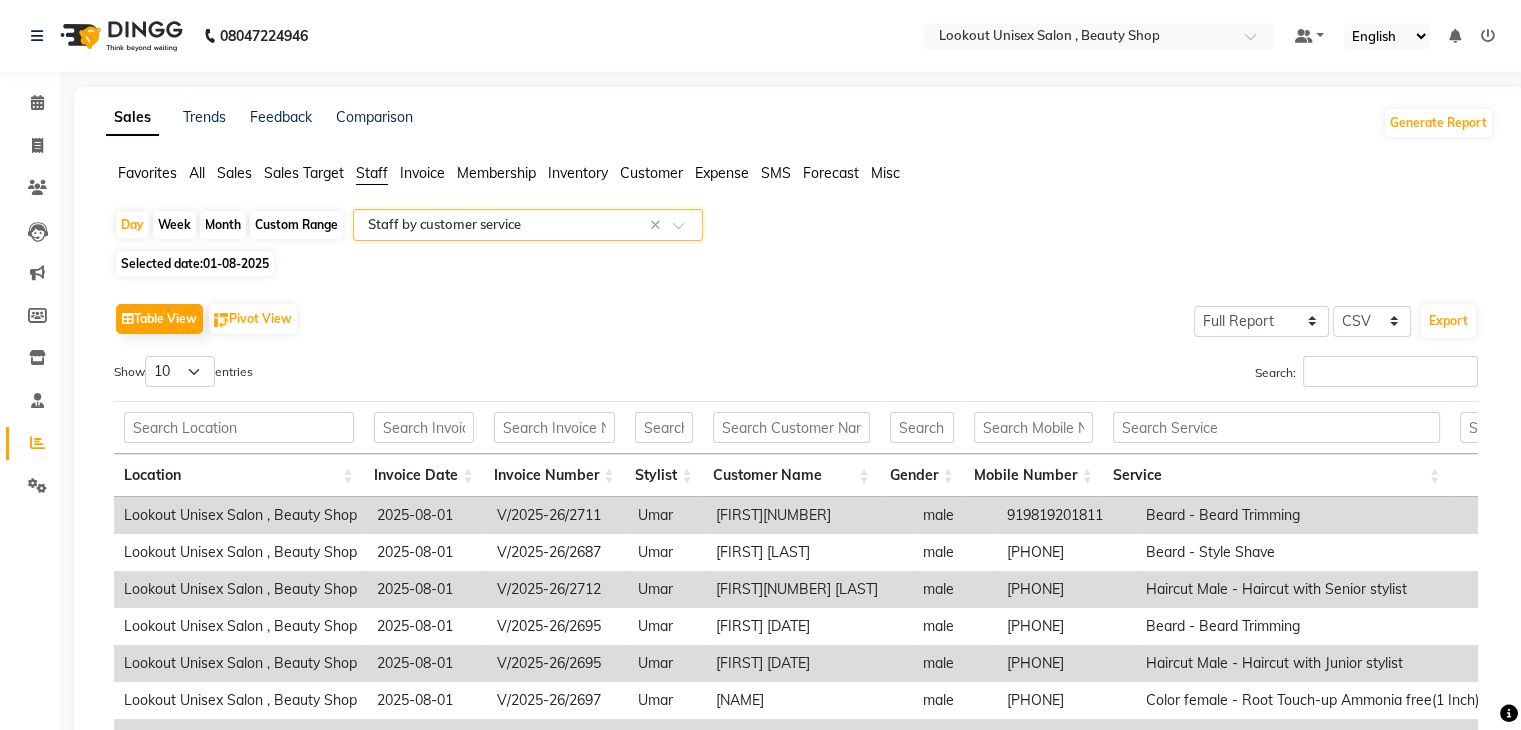click on "Select Report Type × Staff by customer service ×" 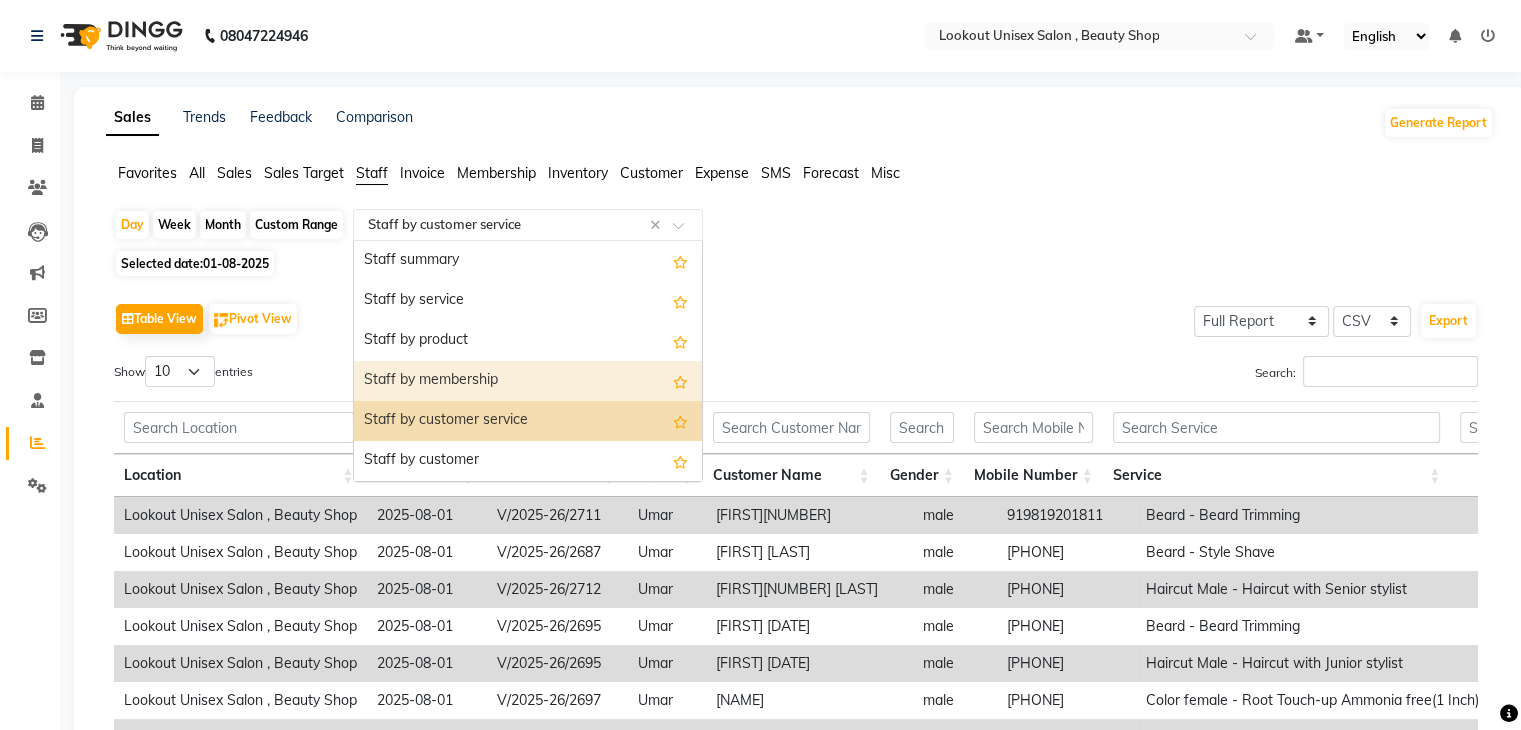 click on "Staff by membership" at bounding box center [528, 381] 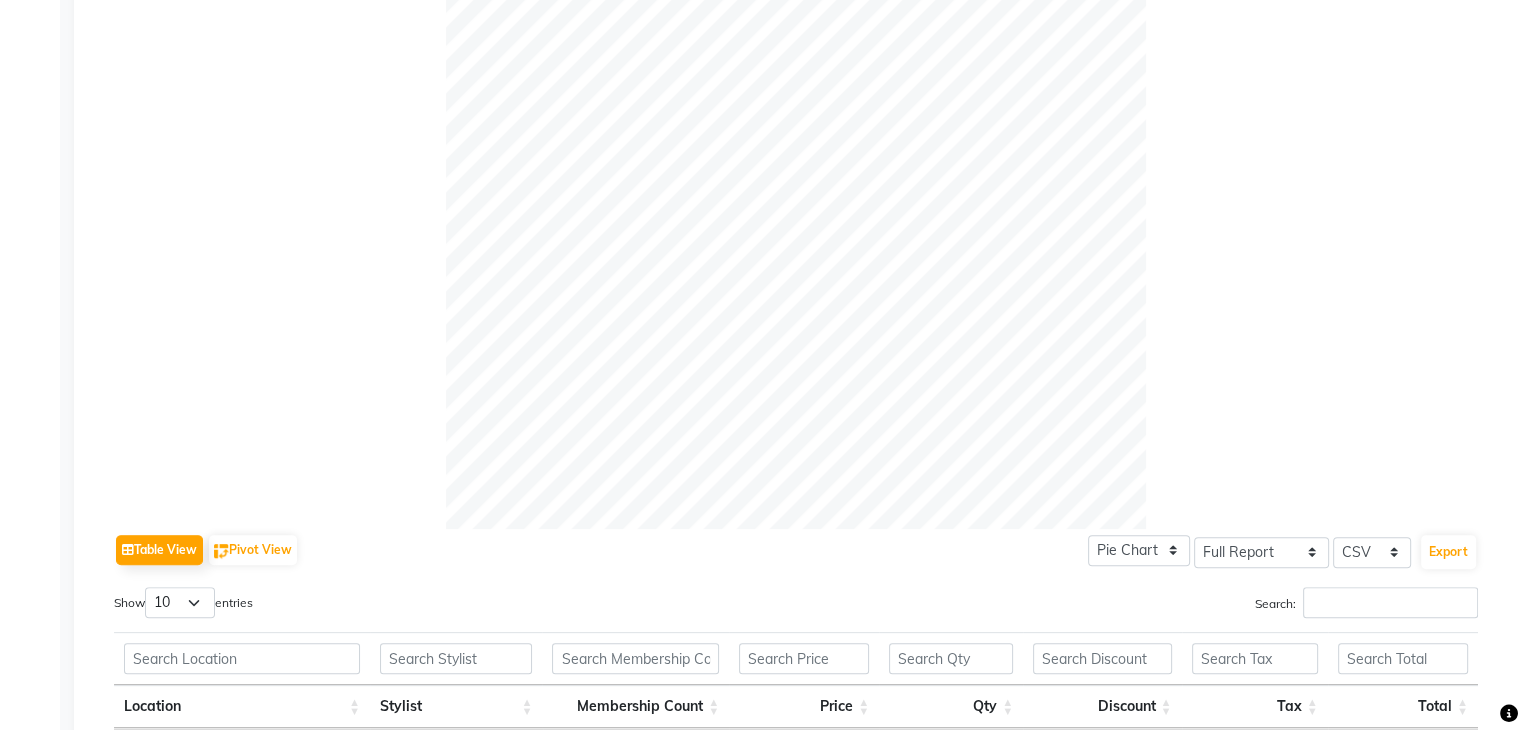scroll, scrollTop: 0, scrollLeft: 0, axis: both 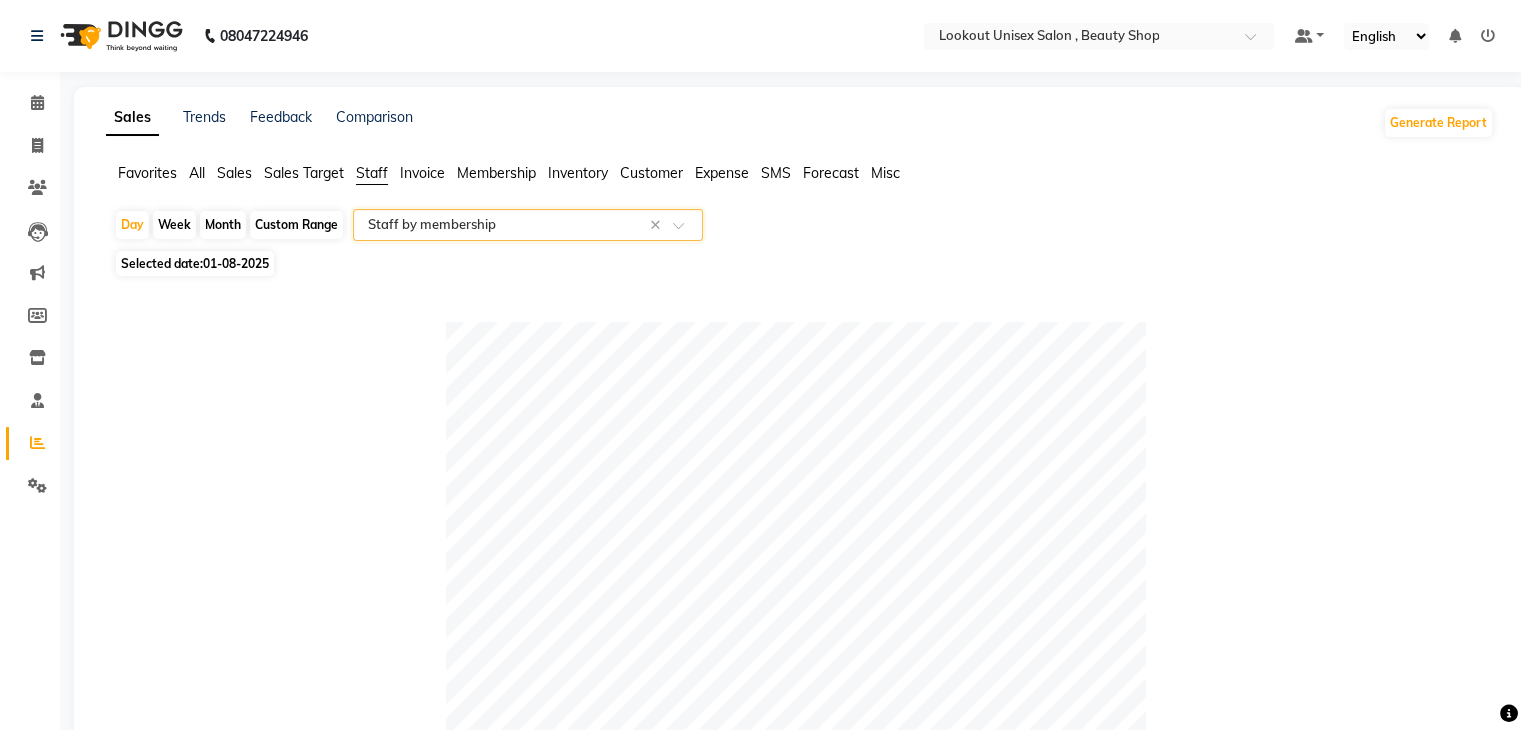 click 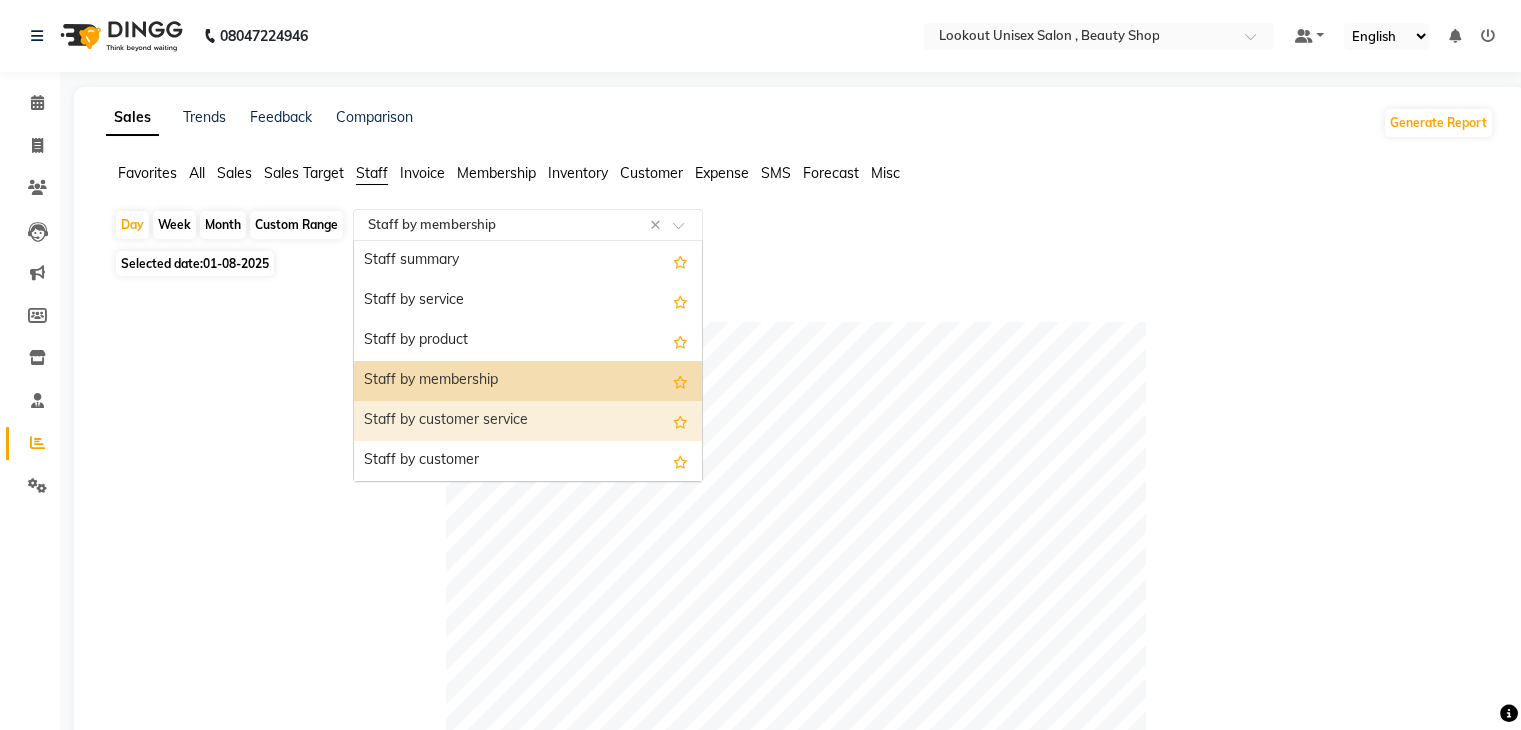 click on "Staff by customer service" at bounding box center [528, 421] 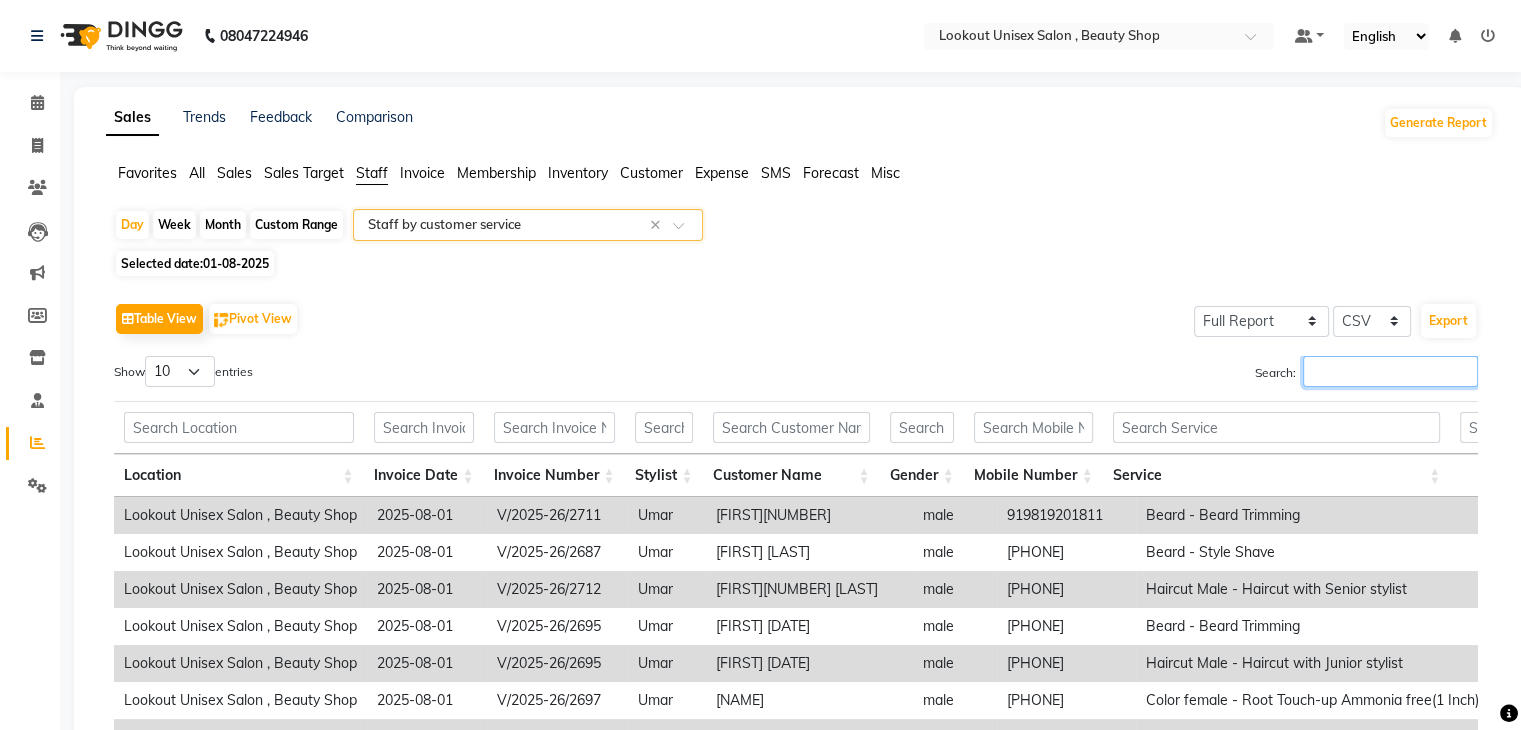 click on "Search:" at bounding box center (1390, 371) 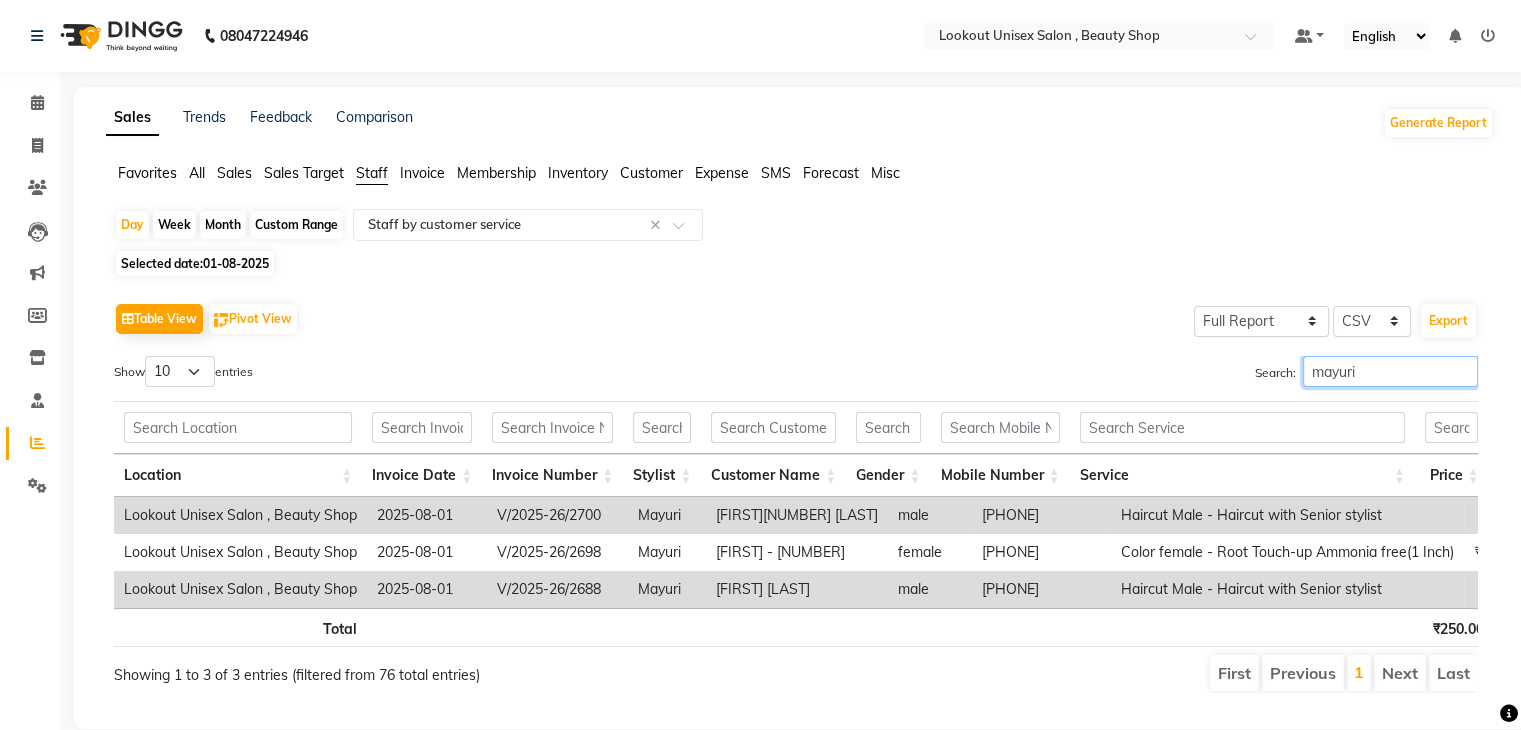 scroll, scrollTop: 0, scrollLeft: 232, axis: horizontal 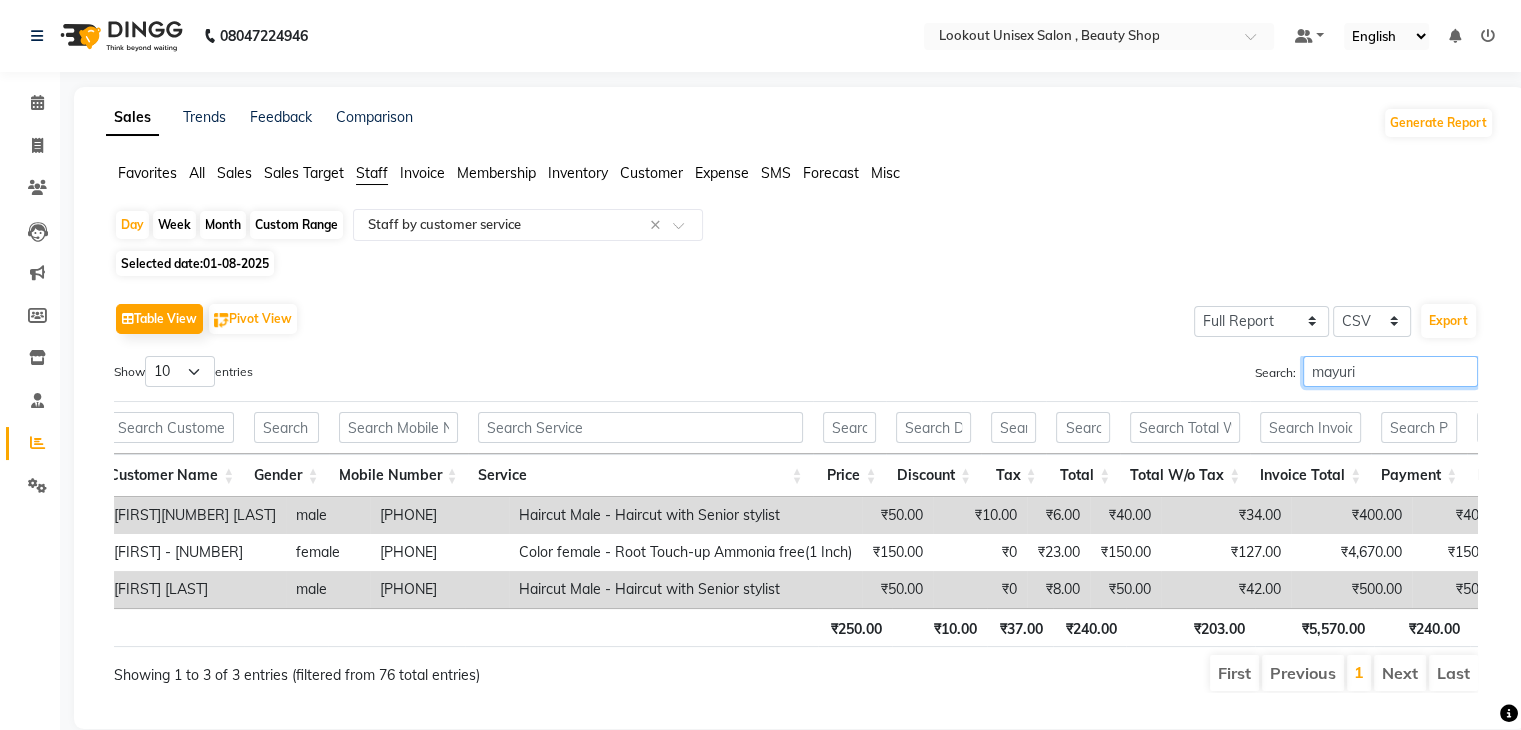 type on "mayuri" 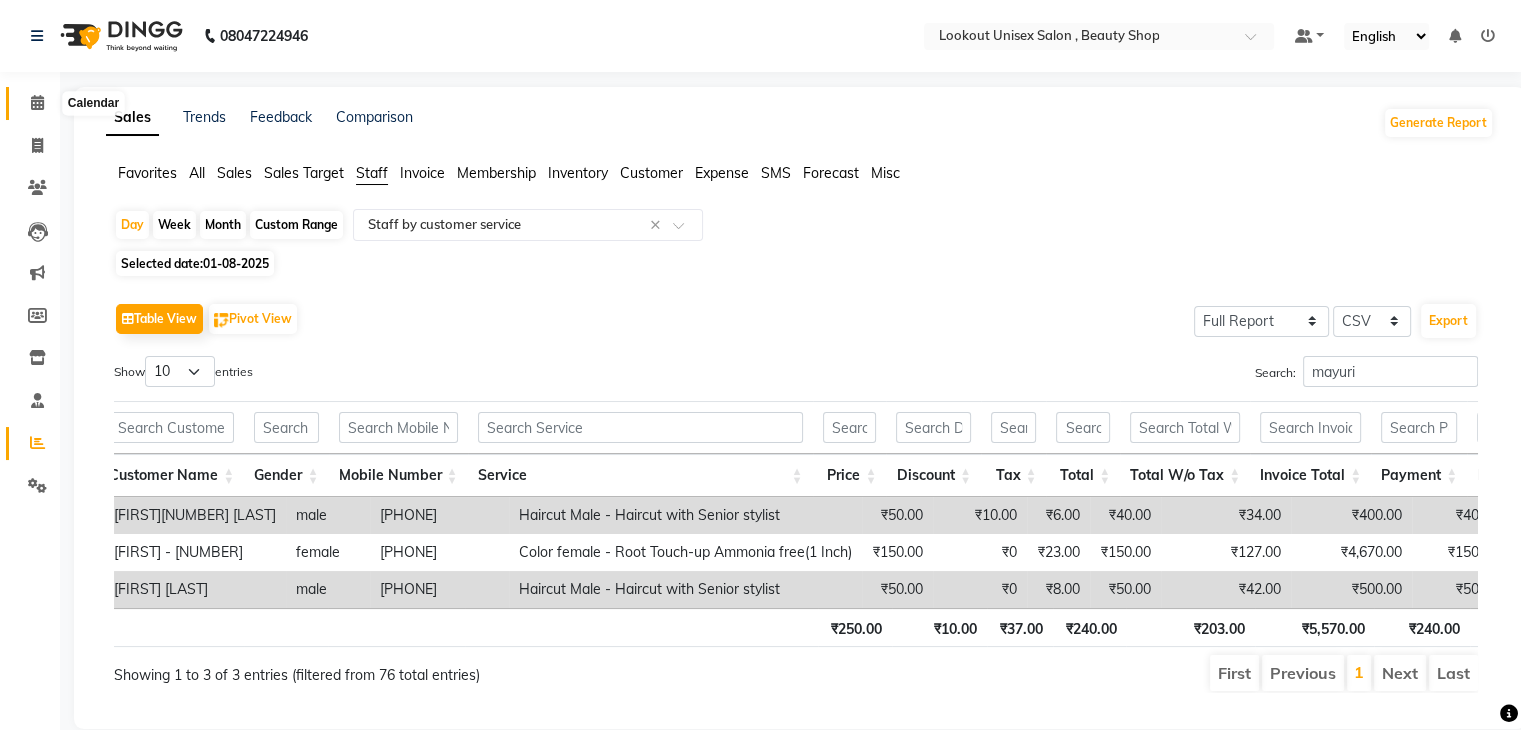 click 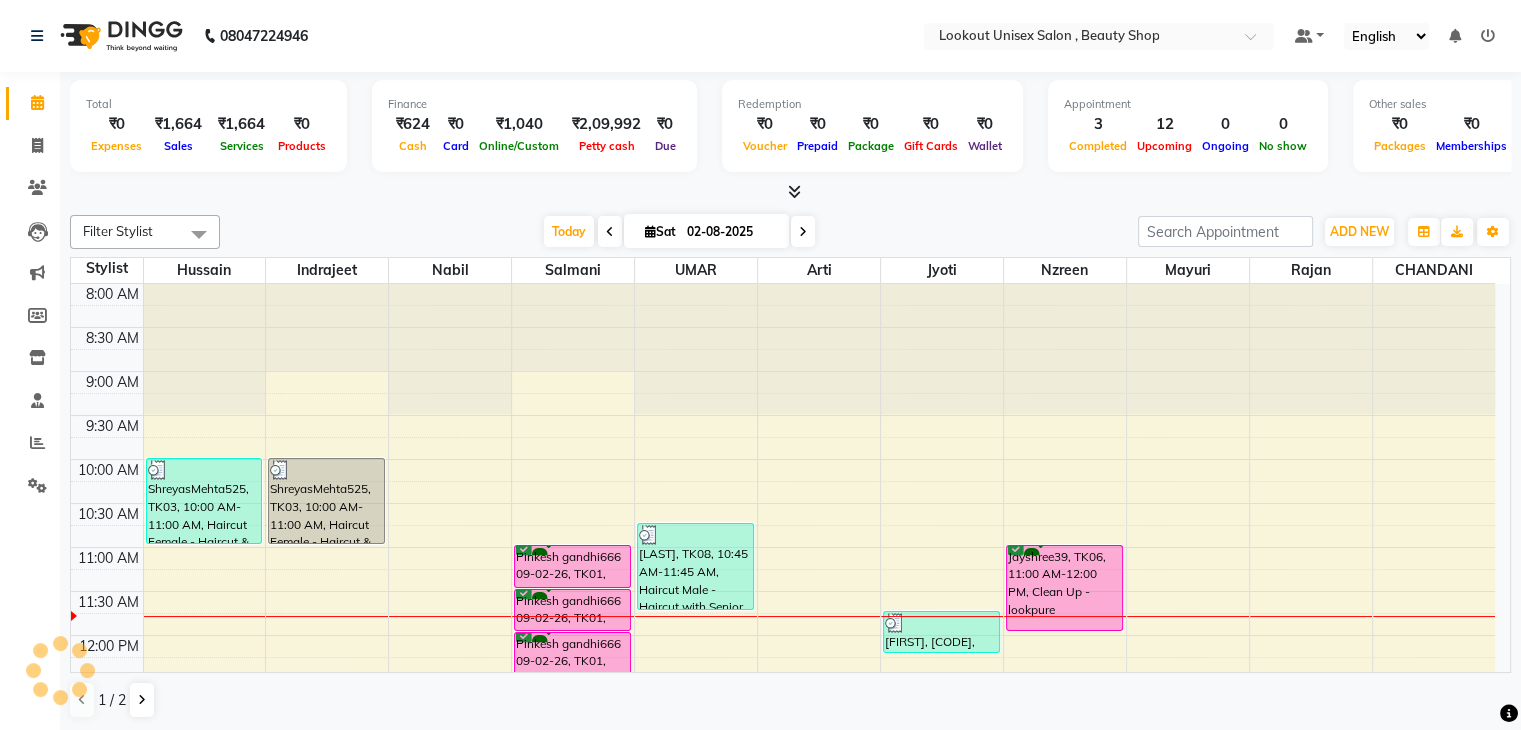 scroll, scrollTop: 0, scrollLeft: 0, axis: both 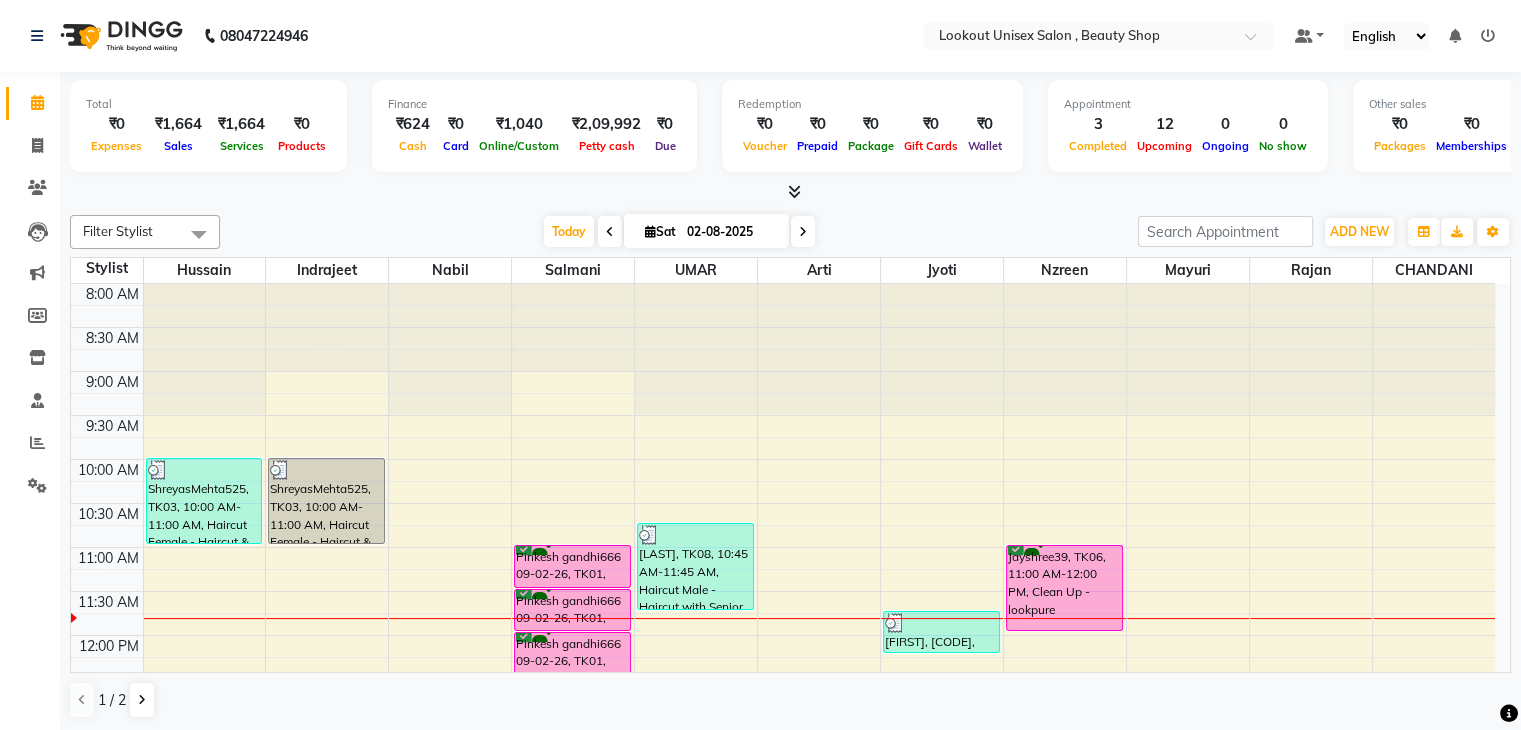 click on "Filter Stylist Select All Hussain Indrajeet Nabil Salmani UMAR Arti Jyoti Nzreen Mayuri Rajan CHANDANI Dhaval Sir Mahesh  Manisha Mehboob Rishika Shivani Today  Sat 02-08-2025 Toggle Dropdown Add Appointment Add Invoice Add Expense Add Attendance Add Client Add Transaction Toggle Dropdown Add Appointment Add Invoice Add Expense Add Attendance Add Client ADD NEW Toggle Dropdown Add Appointment Add Invoice Add Expense Add Attendance Add Client Add Transaction Filter Stylist Select All Hussain Indrajeet Nabil Salmani UMAR Arti Jyoti Nzreen Mayuri Rajan CHANDANI Dhaval Sir Mahesh  Manisha Mehboob Rishika Shivani Group By  Staff View   Room View  View as Vertical  Vertical - Week View  Horizontal  Horizontal - Week View  List  Toggle Dropdown Calendar Settings Manage Tags   Arrange Stylists   Reset Stylists  Full Screen  Show Available Stylist  Appointment Form Zoom 100% Staff/Room Display Count 11 Stylist Hussain Indrajeet Nabil Salmani UMAR Arti Jyoti Nzreen Mayuri Rajan CHANDANI 8:00 AM 8:30 AM 9:00 AM 9:30 AM" 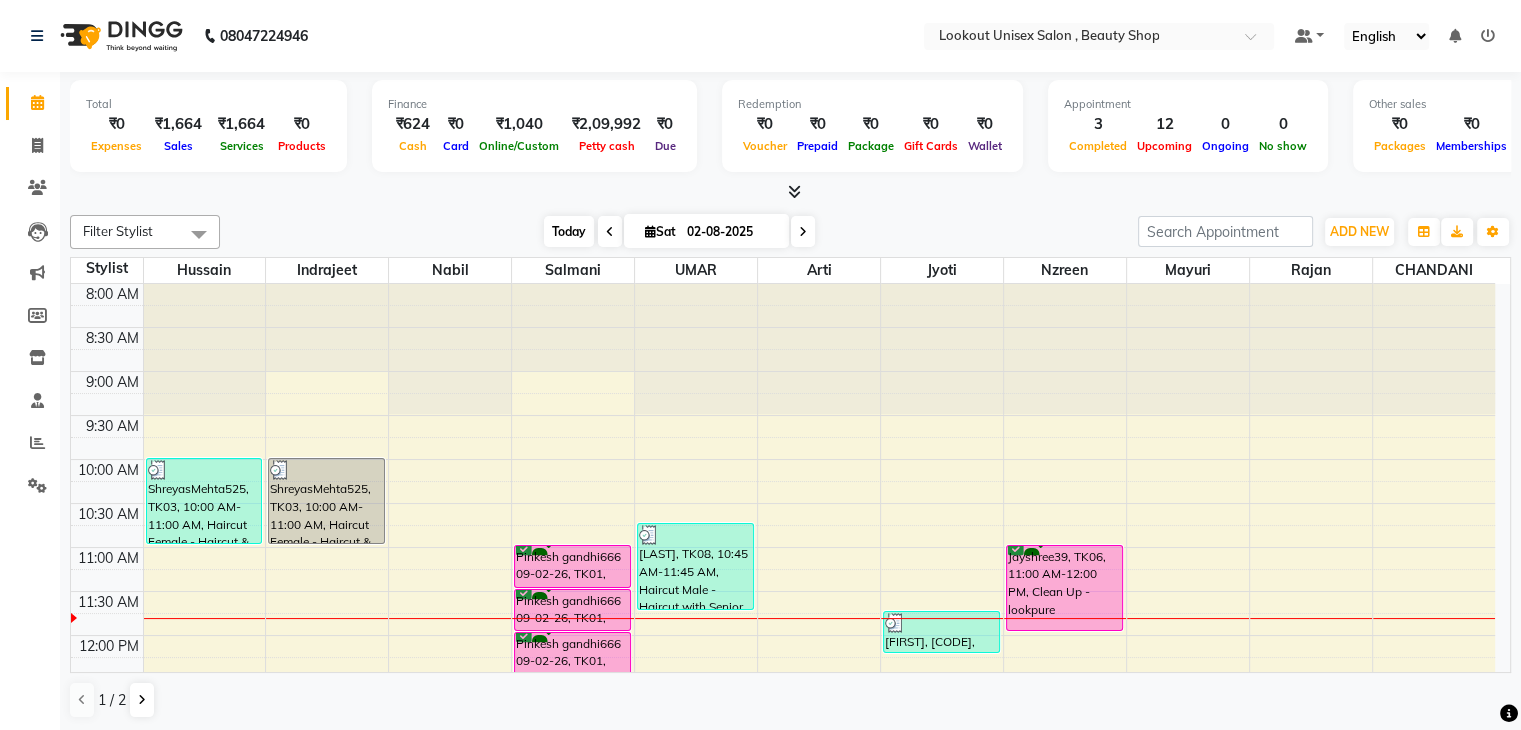 click on "Today" at bounding box center (569, 231) 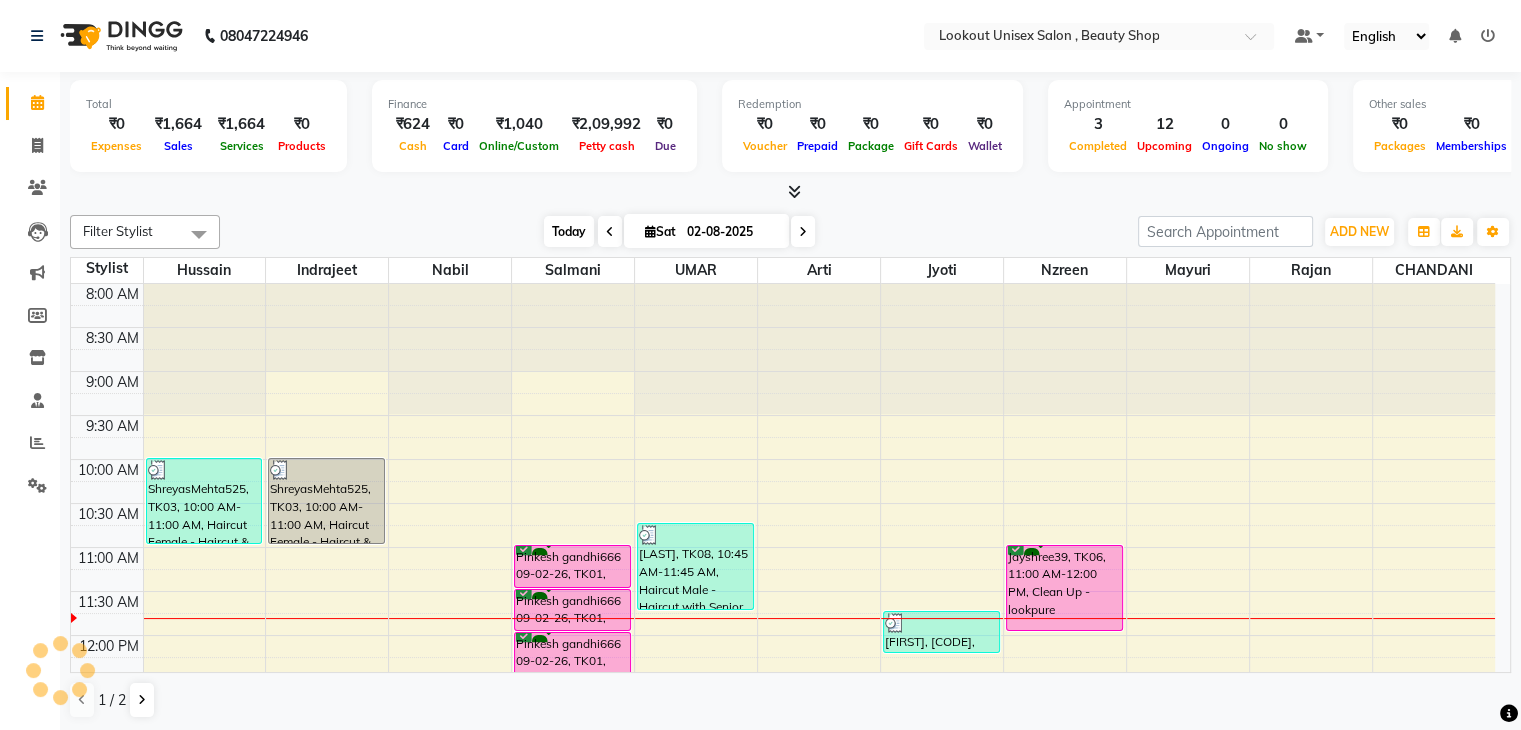 scroll, scrollTop: 263, scrollLeft: 0, axis: vertical 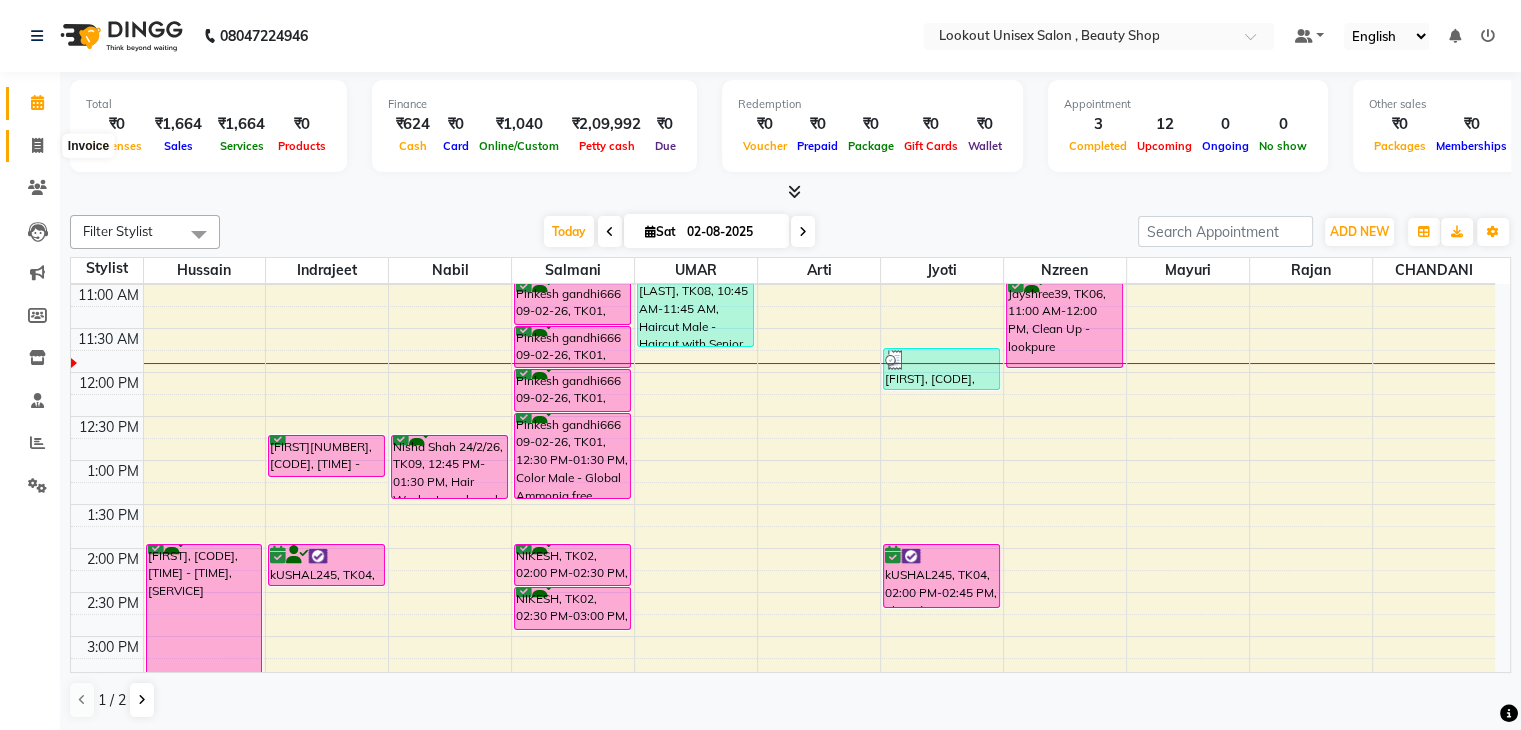 click 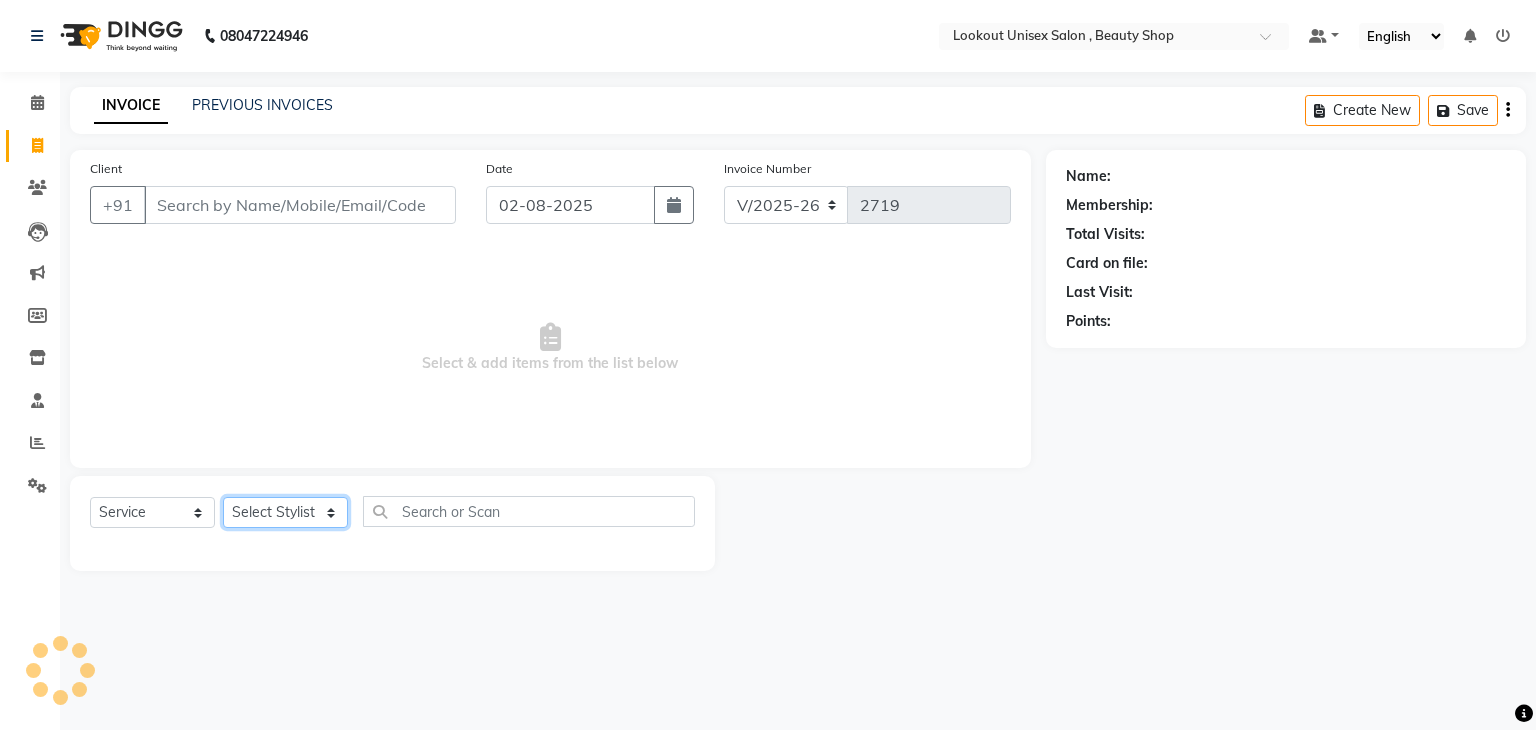 click on "Select Stylist" 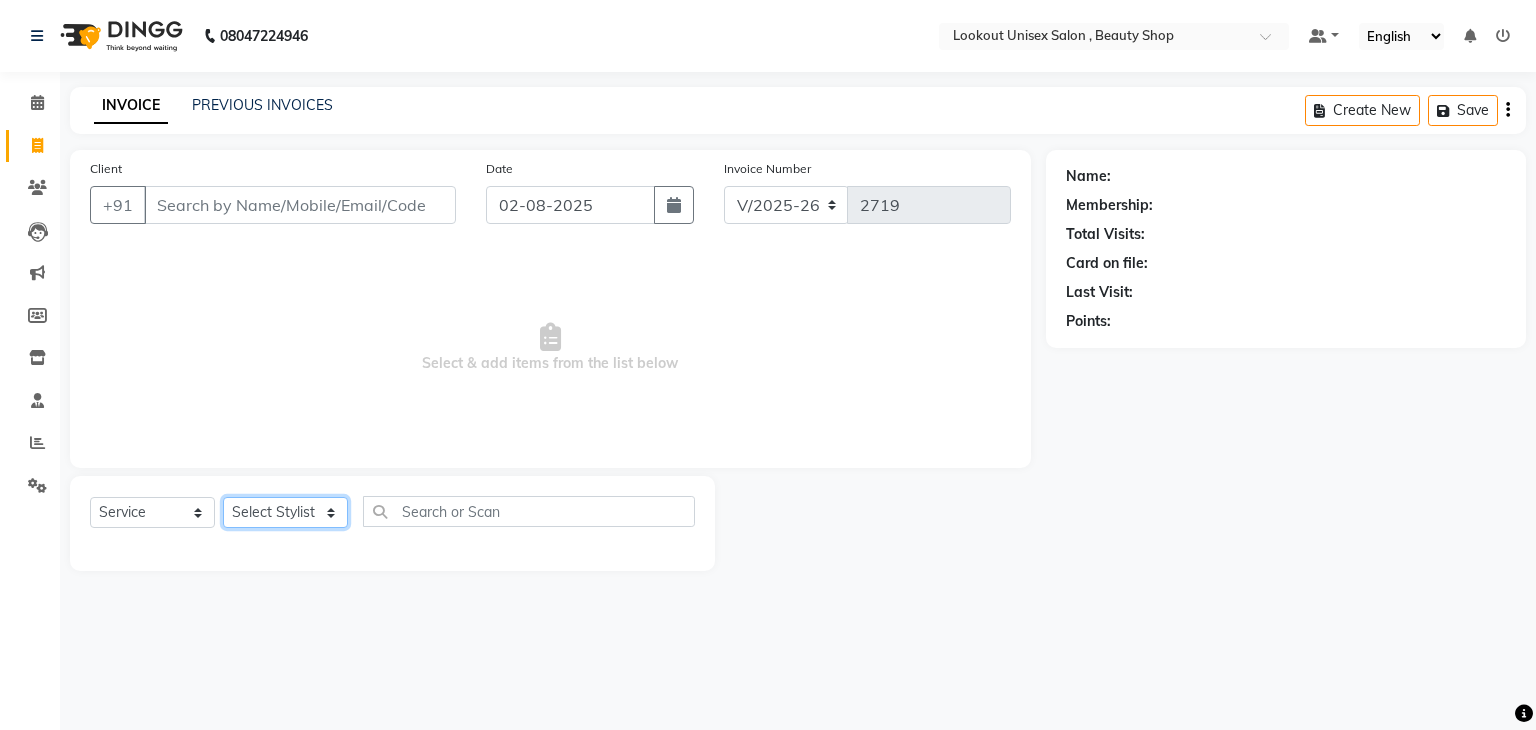 select on "68199" 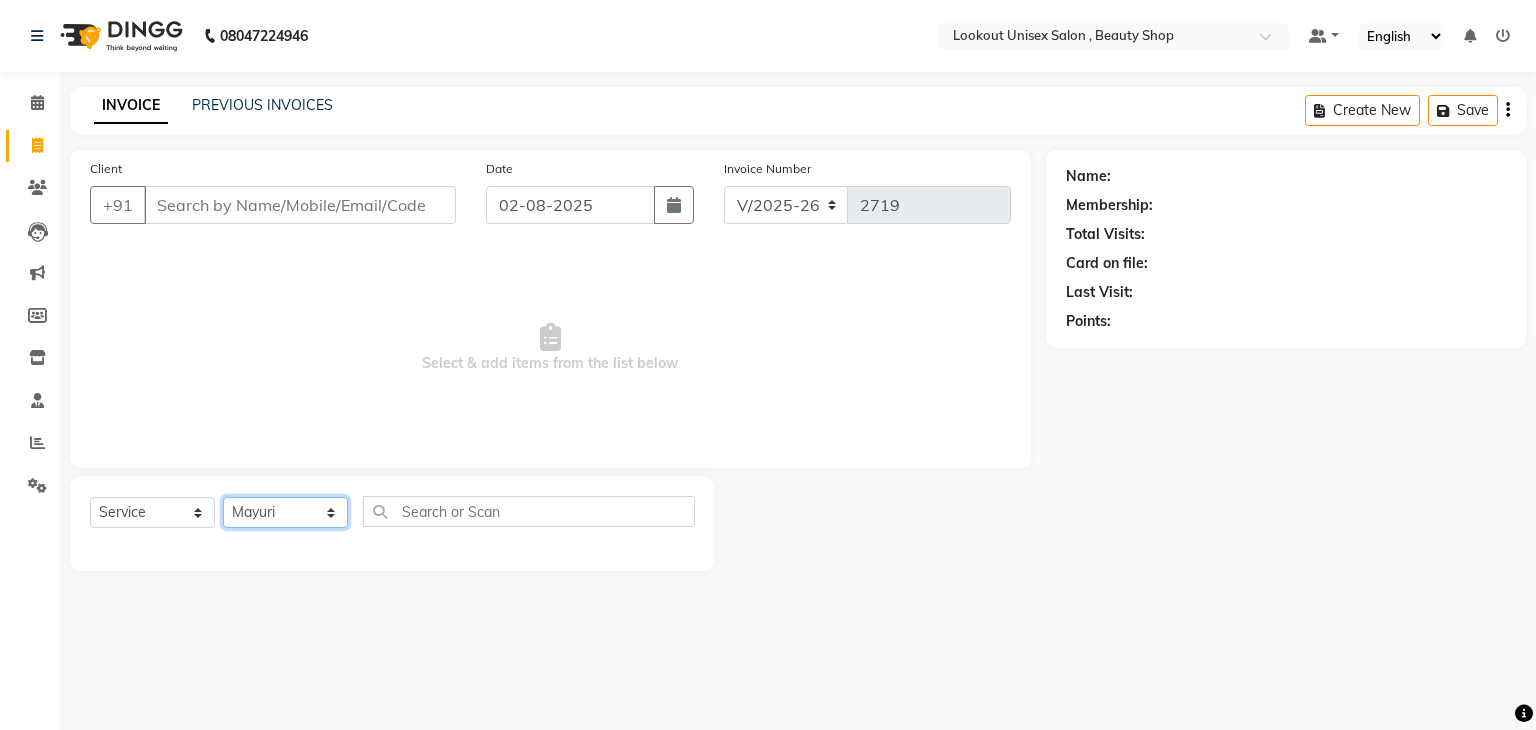 click on "Select Stylist Arti CHANDANI Deepali Dhaval Sir DISHA KAMDAR Hussain Indrajeet Jyoti Mahesh  Manisha Mayuri Mehboob Nabil Nikita Nzreen Rahul Rajan Rishika Salma Salmani Shivani UMAR" 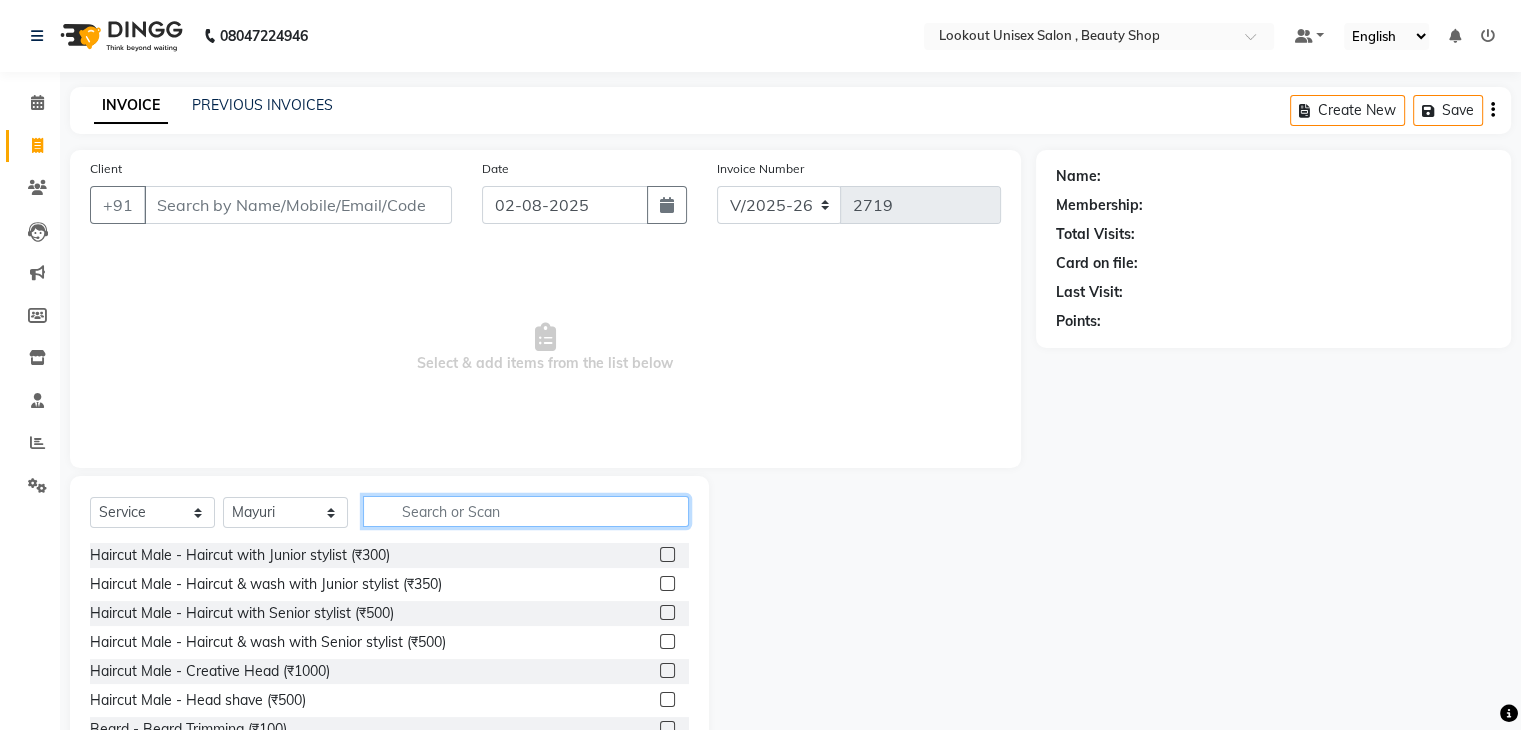 click 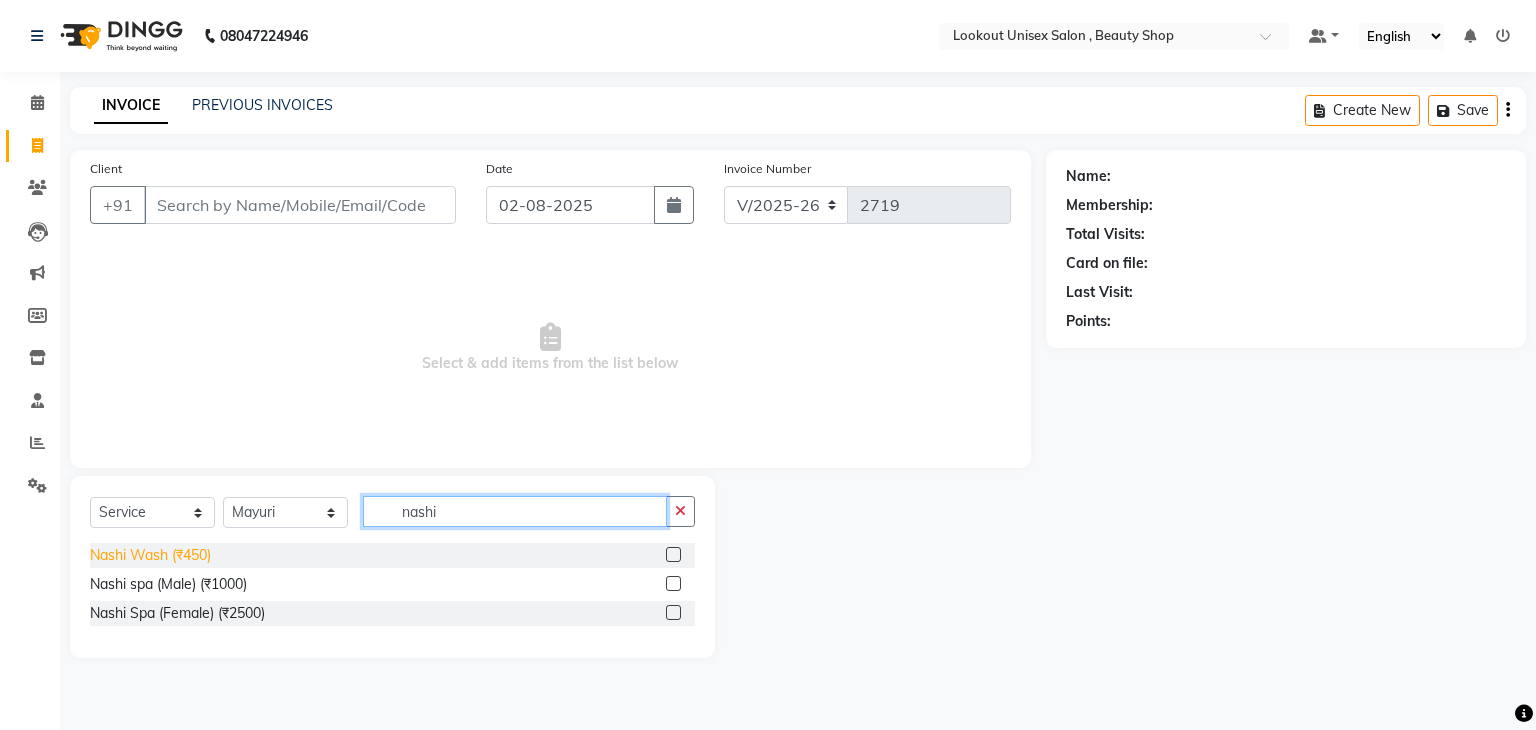 type on "nashi" 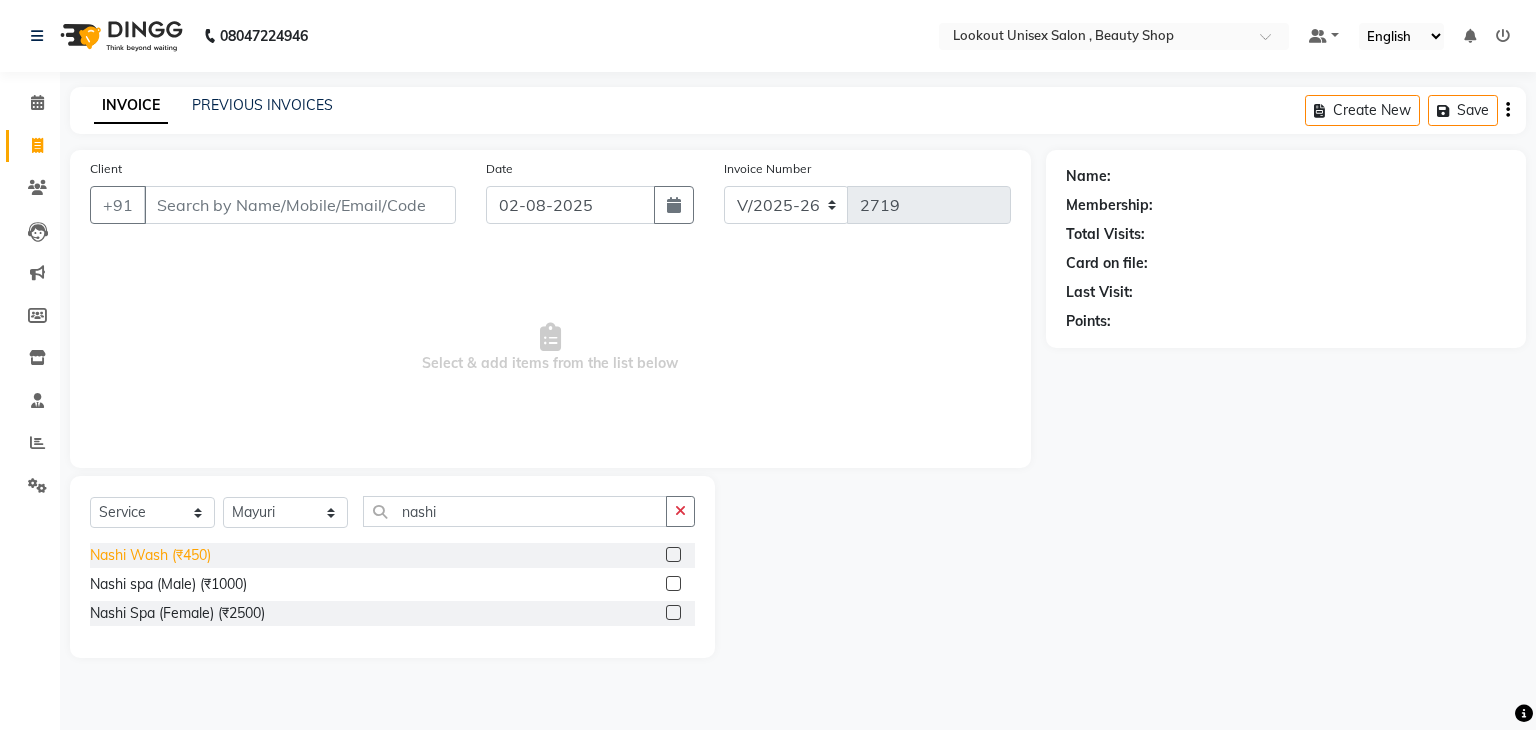 click on "Nashi Wash (₹450)" 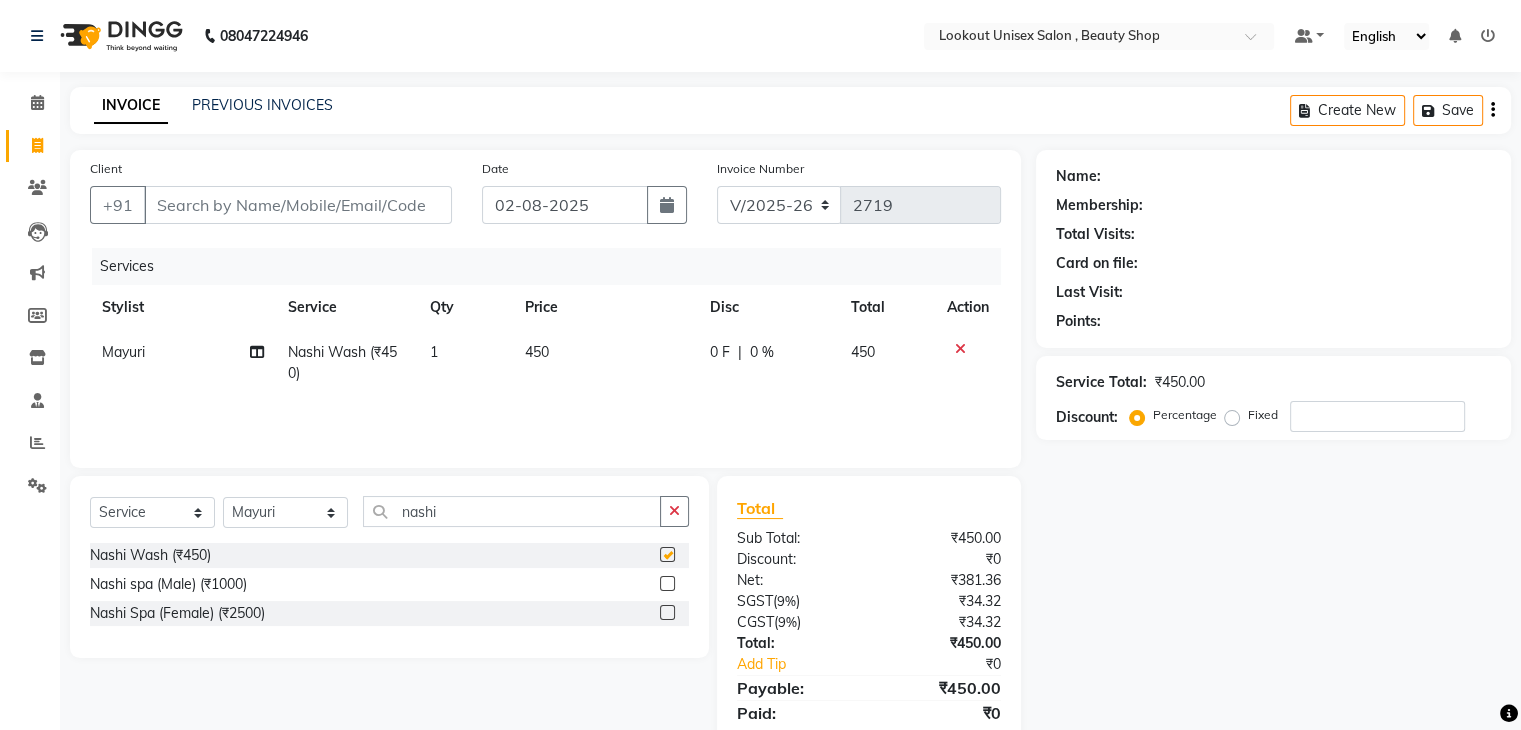 checkbox on "false" 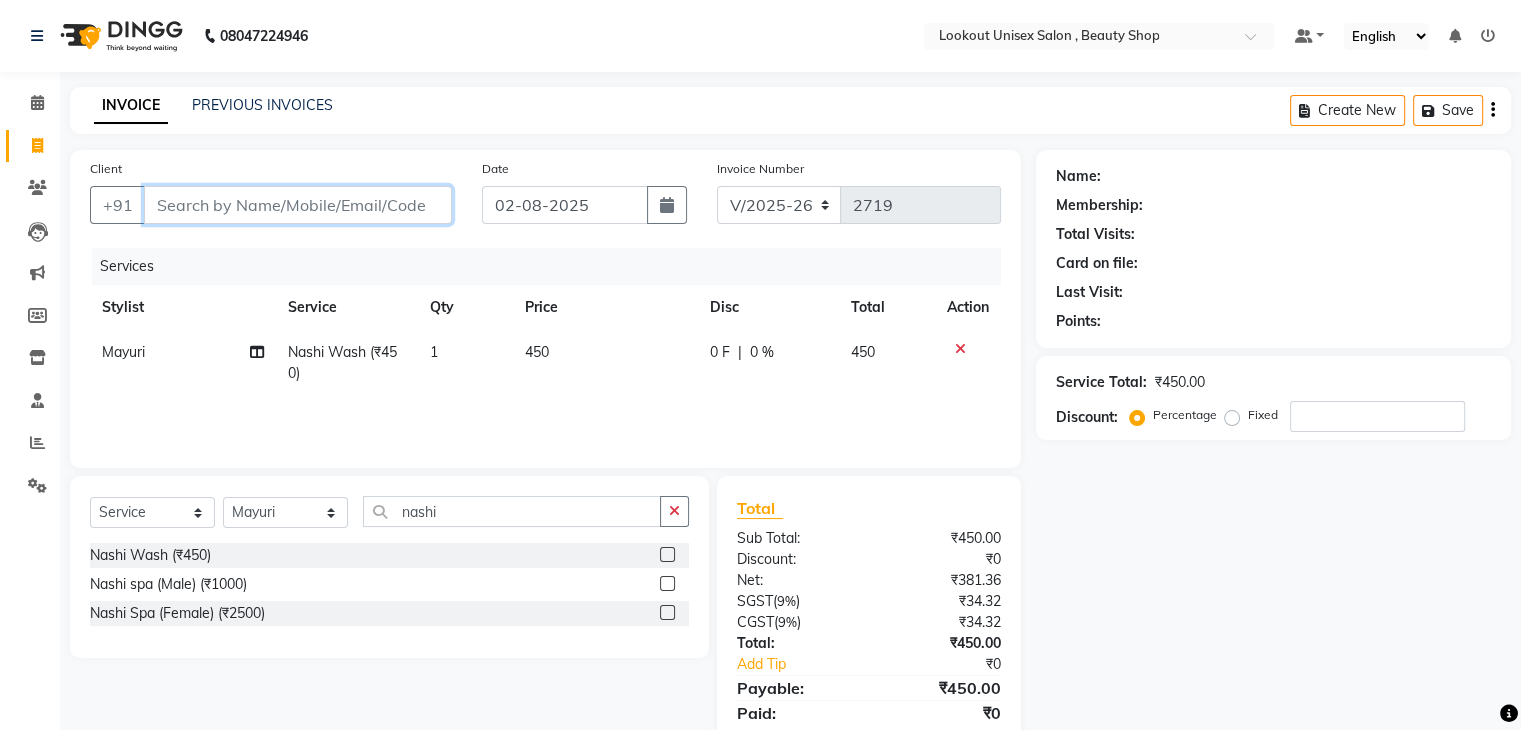 click on "Client" at bounding box center (298, 205) 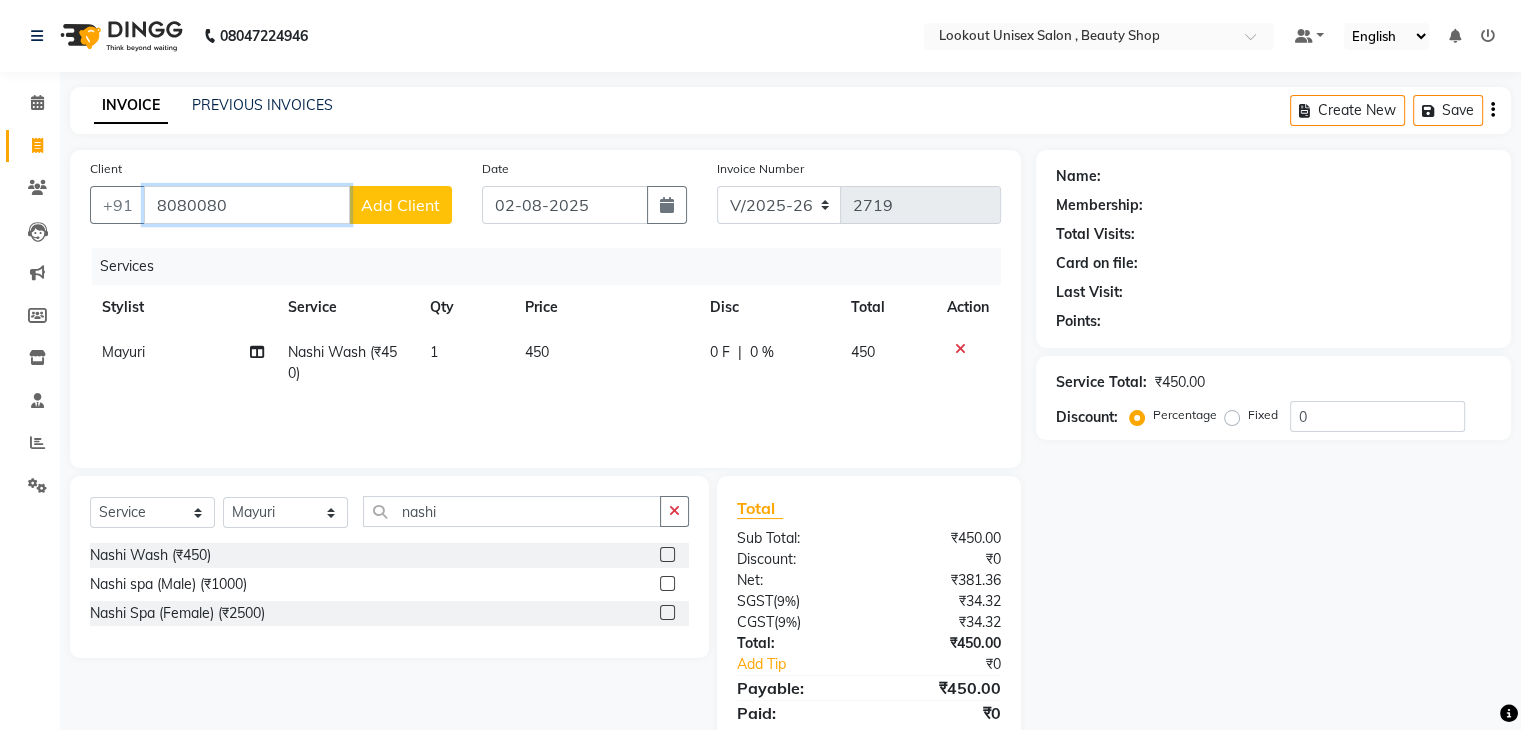 drag, startPoint x: 255, startPoint y: 206, endPoint x: 0, endPoint y: 205, distance: 255.00197 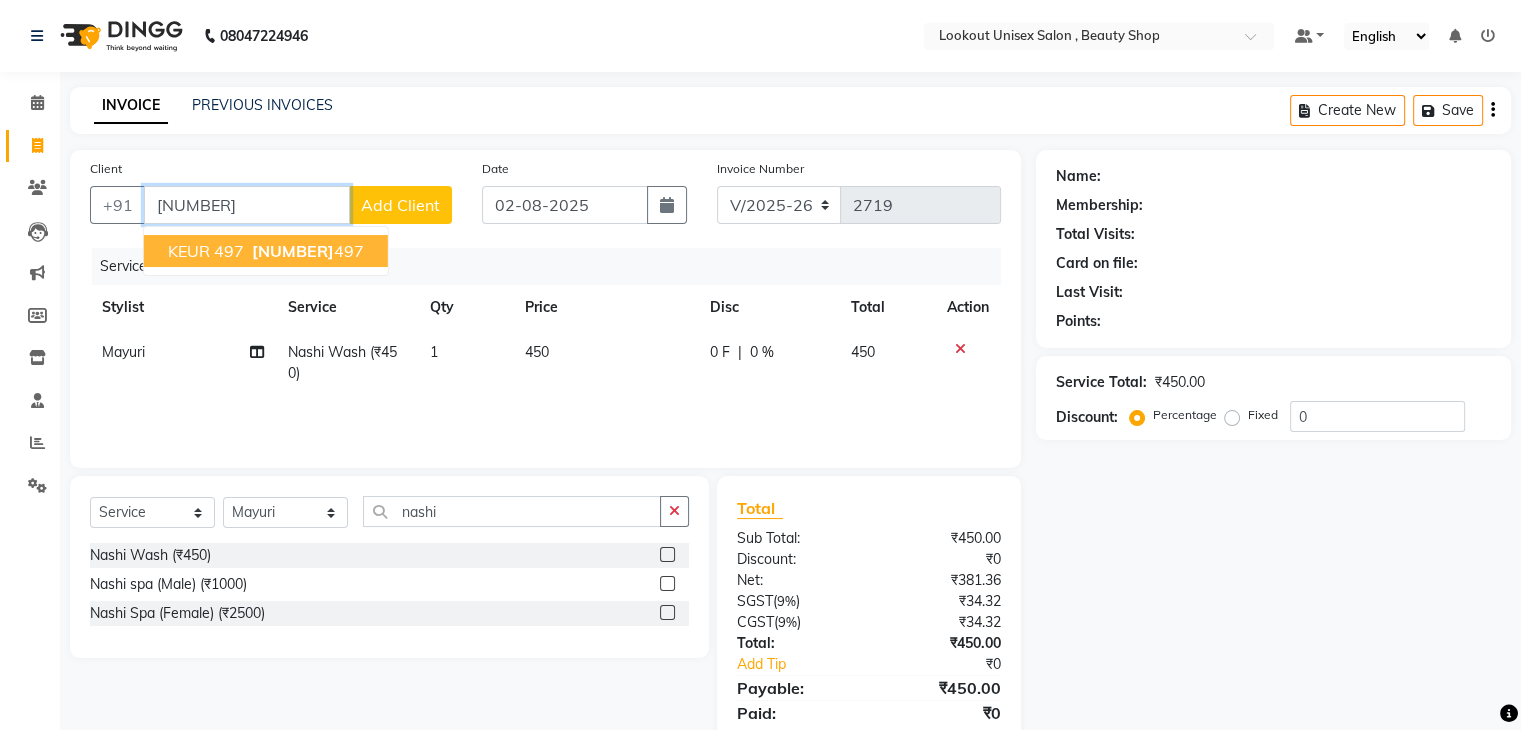 click on "KEUR 497   9833820 497" at bounding box center (266, 251) 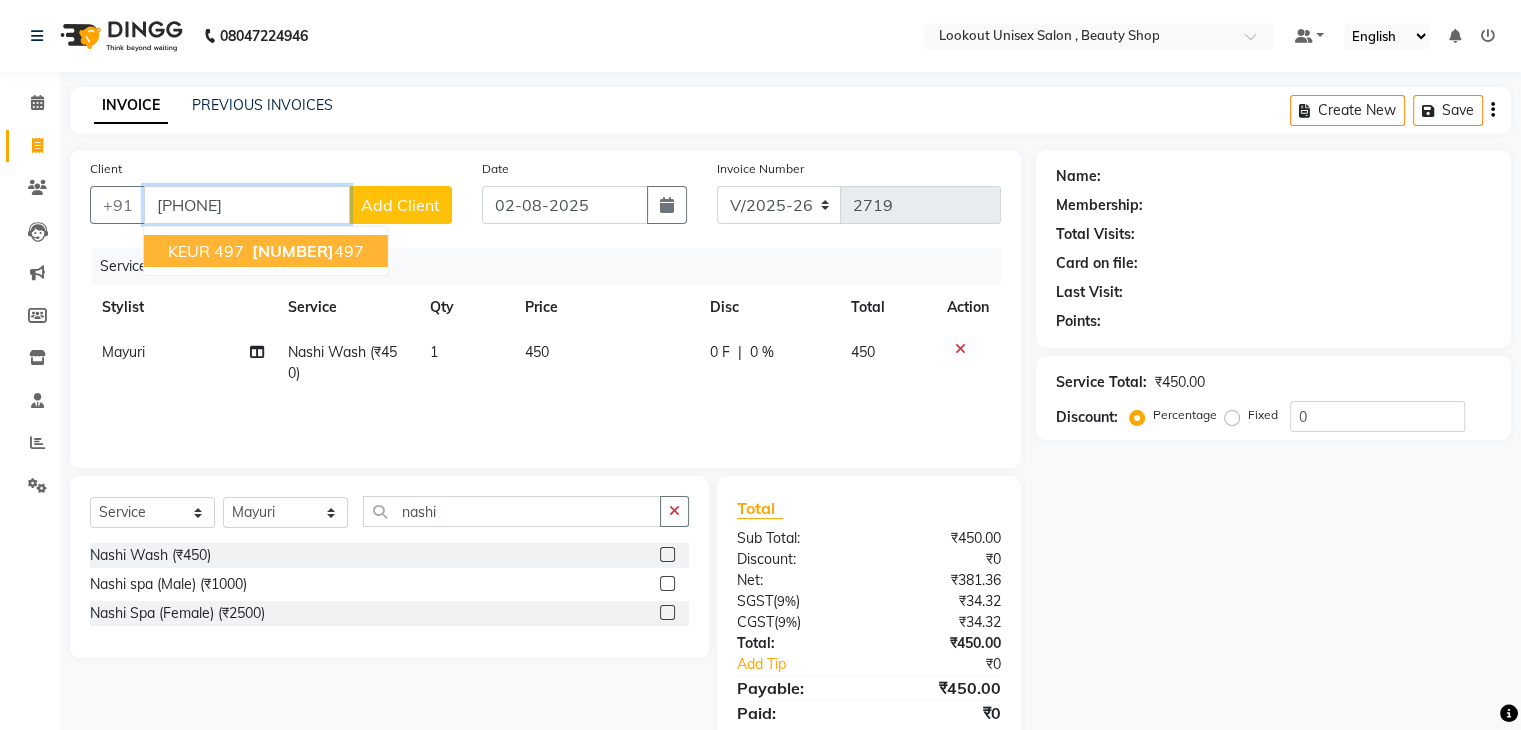 type on "9833820497" 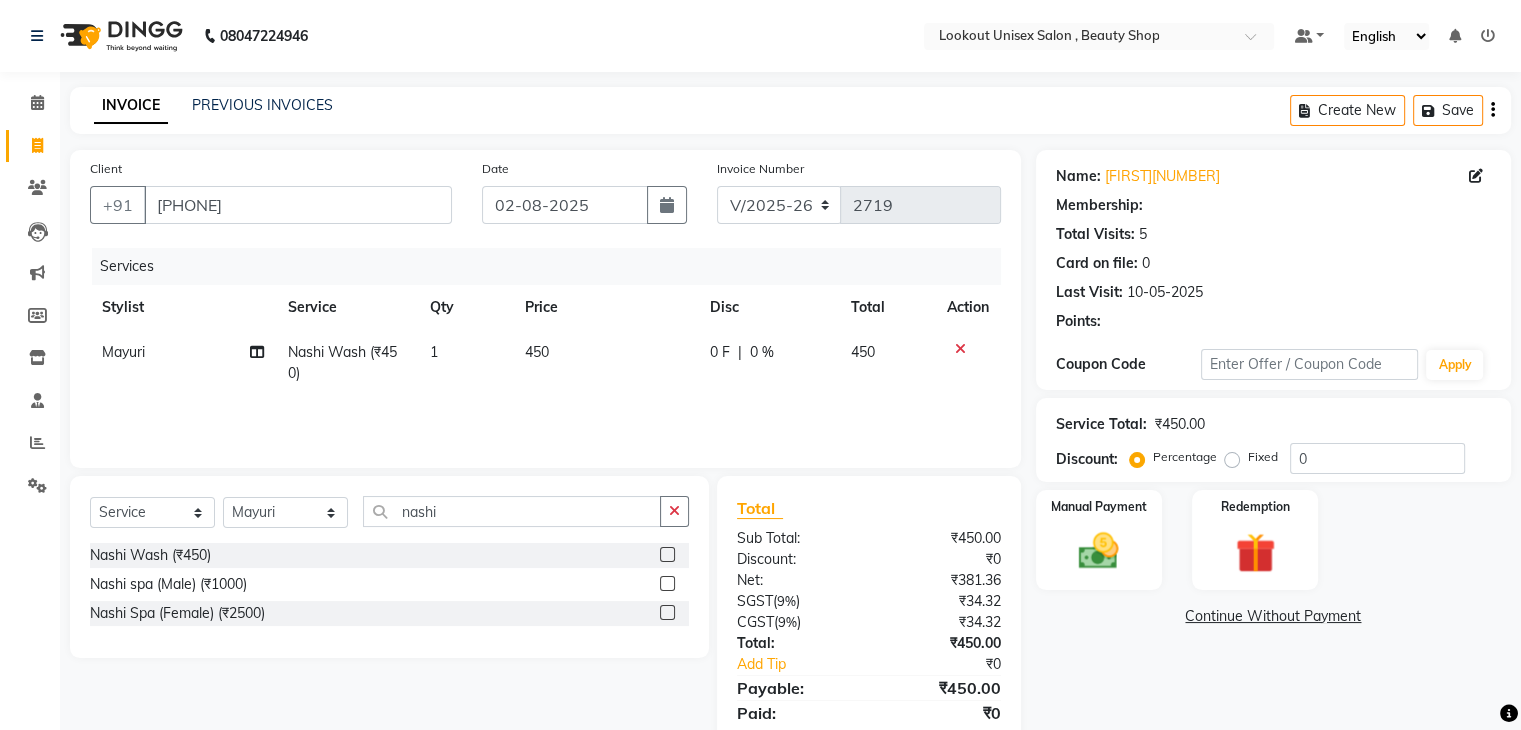 select on "1: Object" 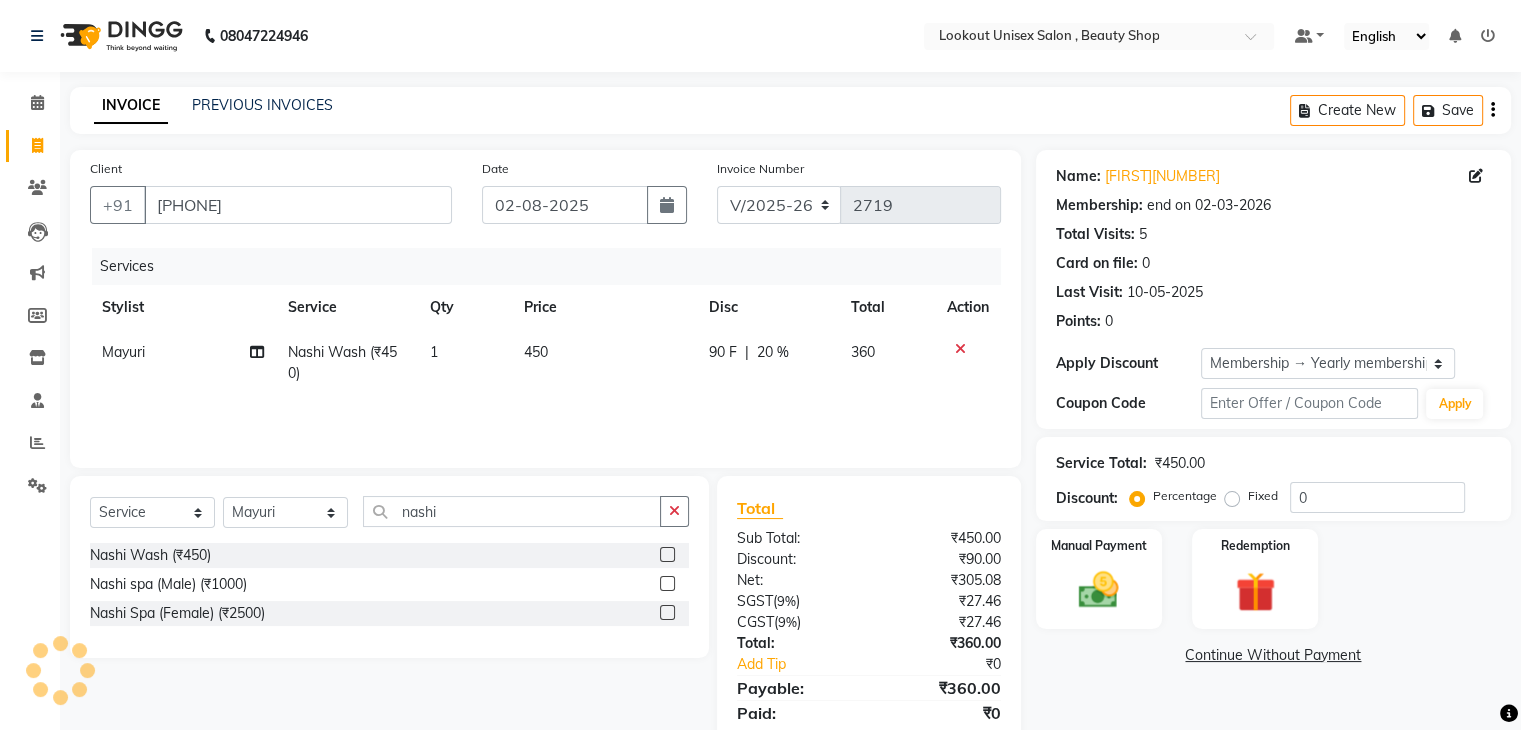 type on "20" 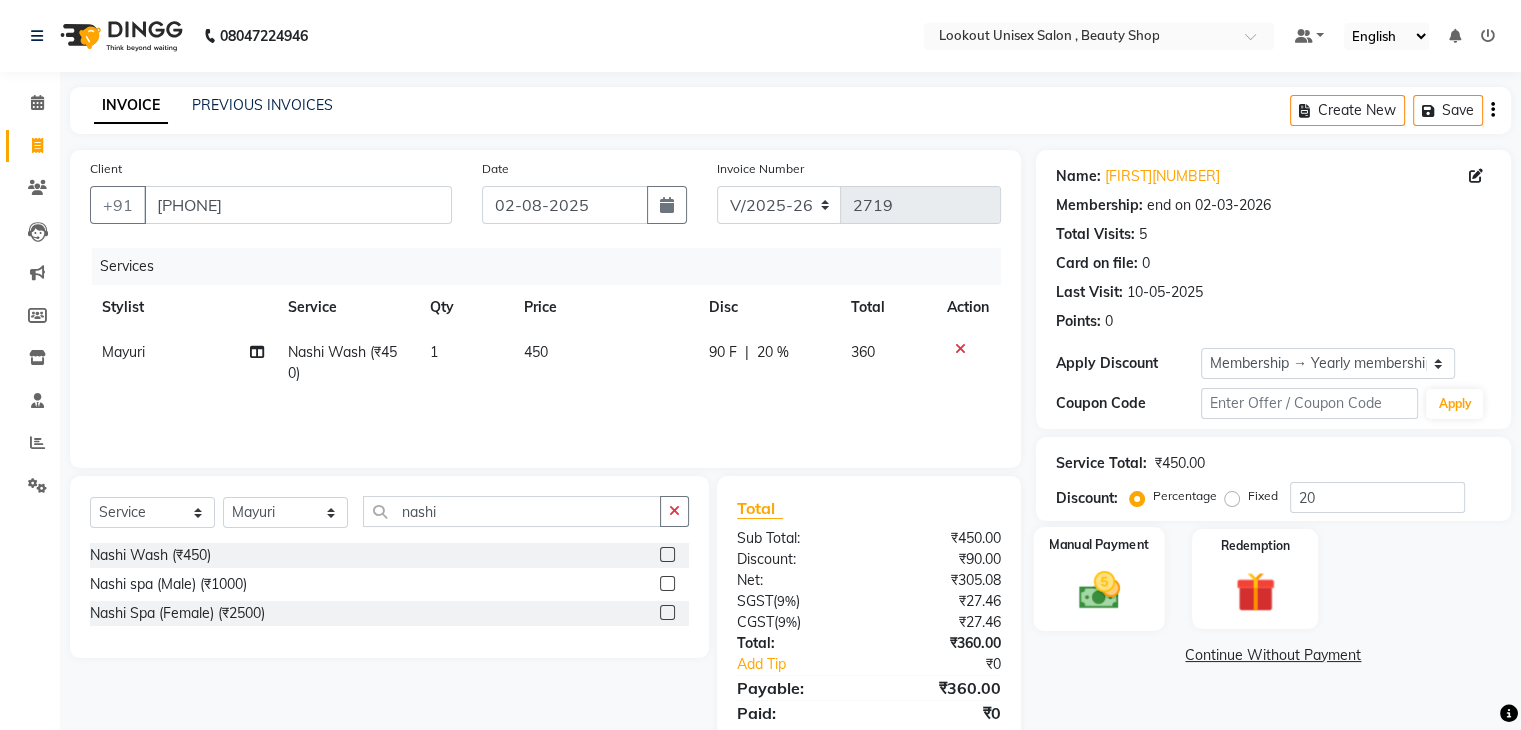 scroll, scrollTop: 71, scrollLeft: 0, axis: vertical 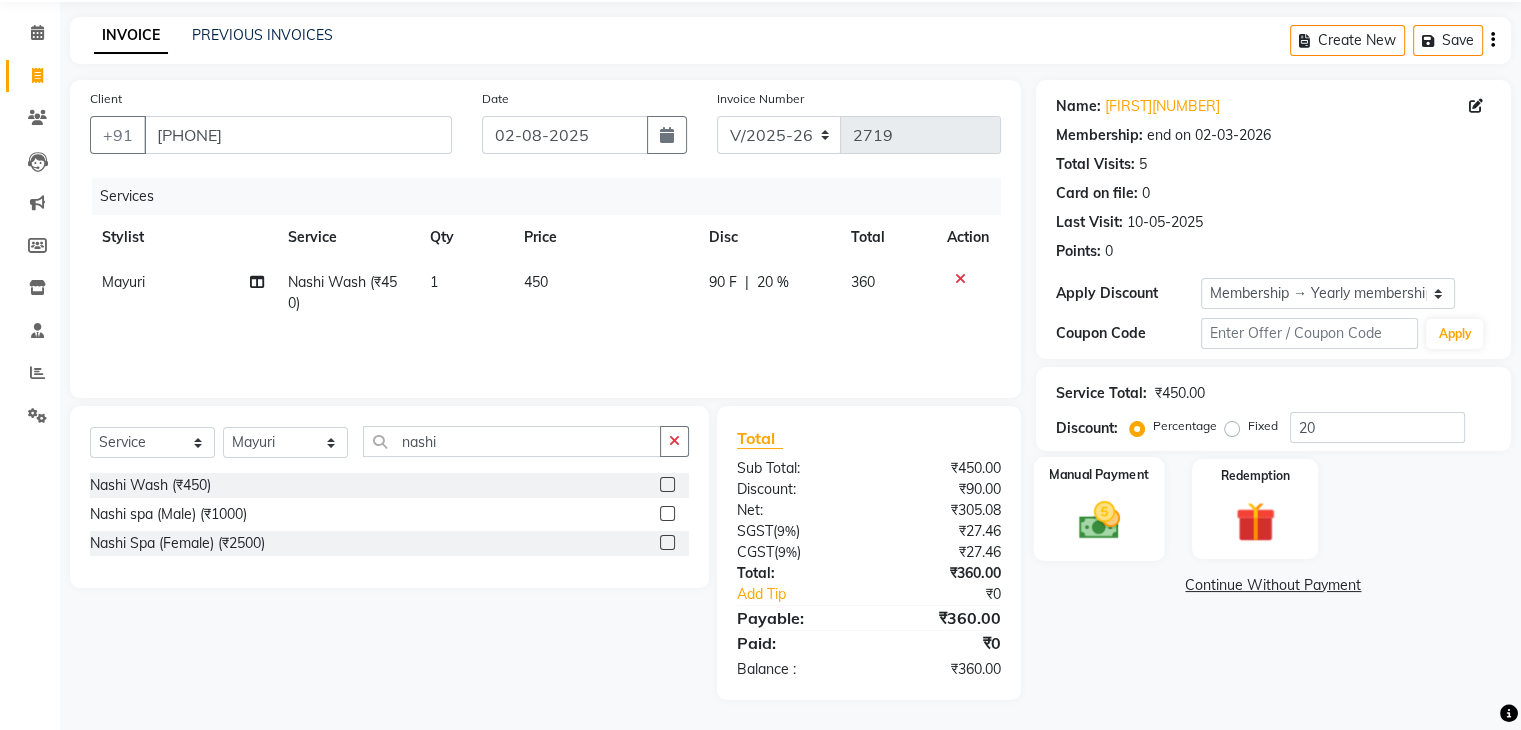click 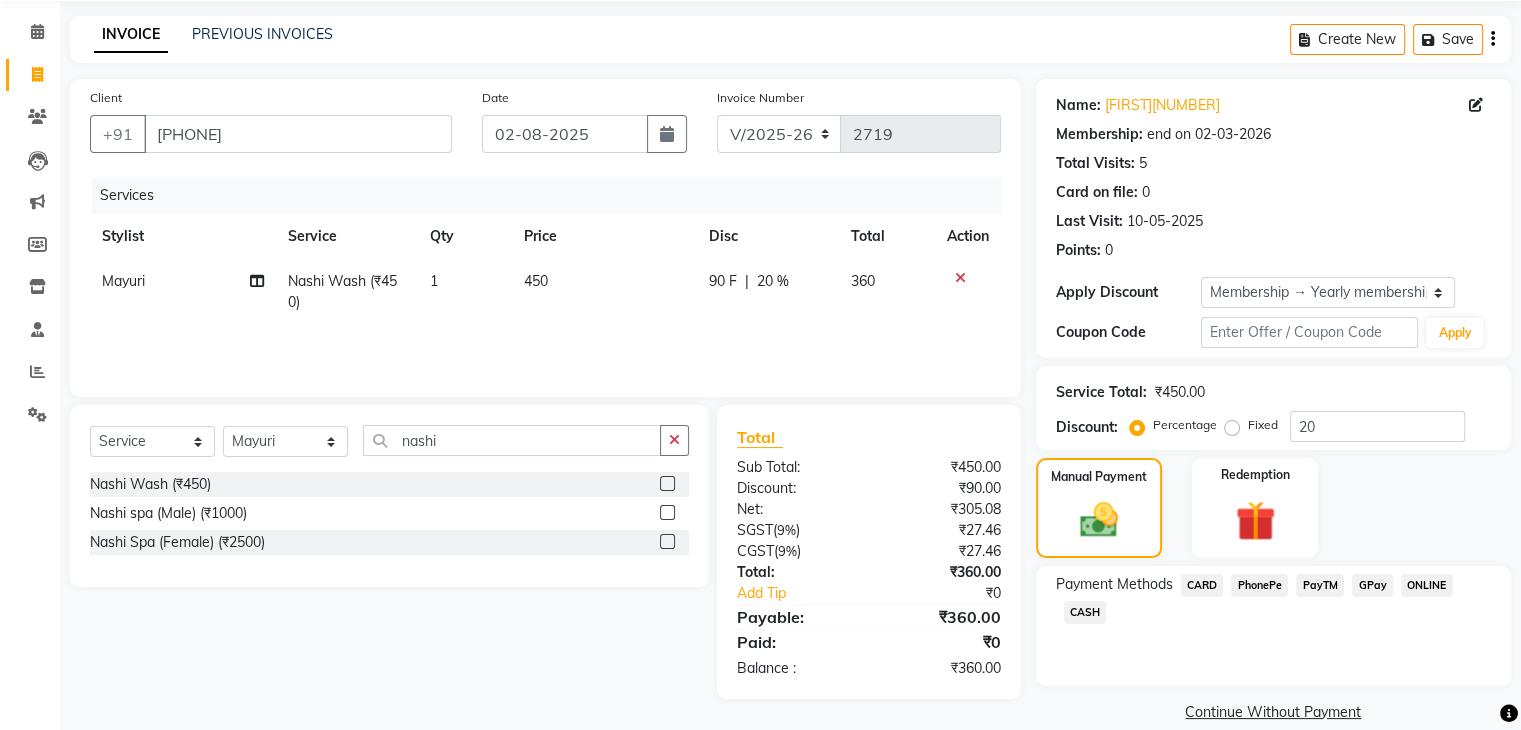 click on "CASH" 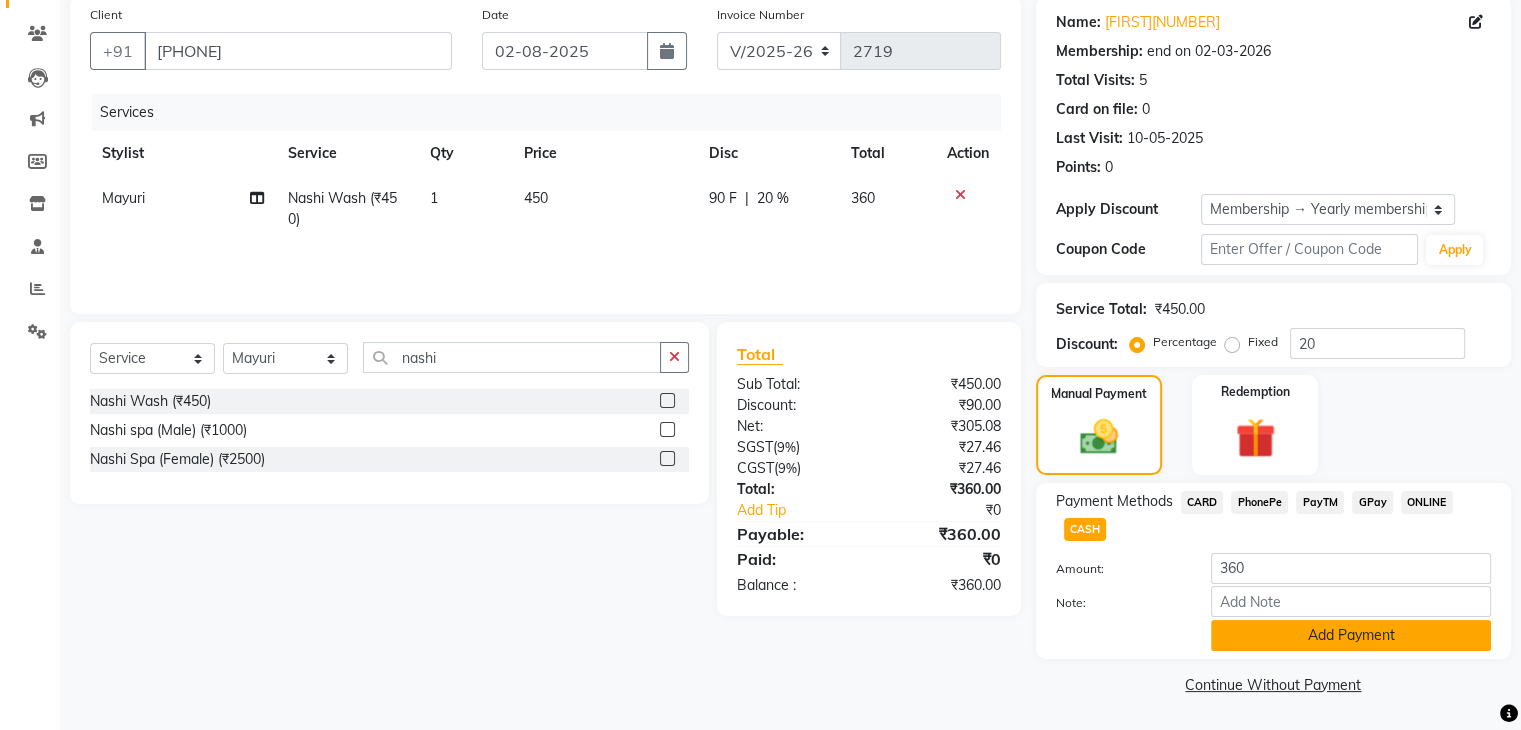click on "Add Payment" 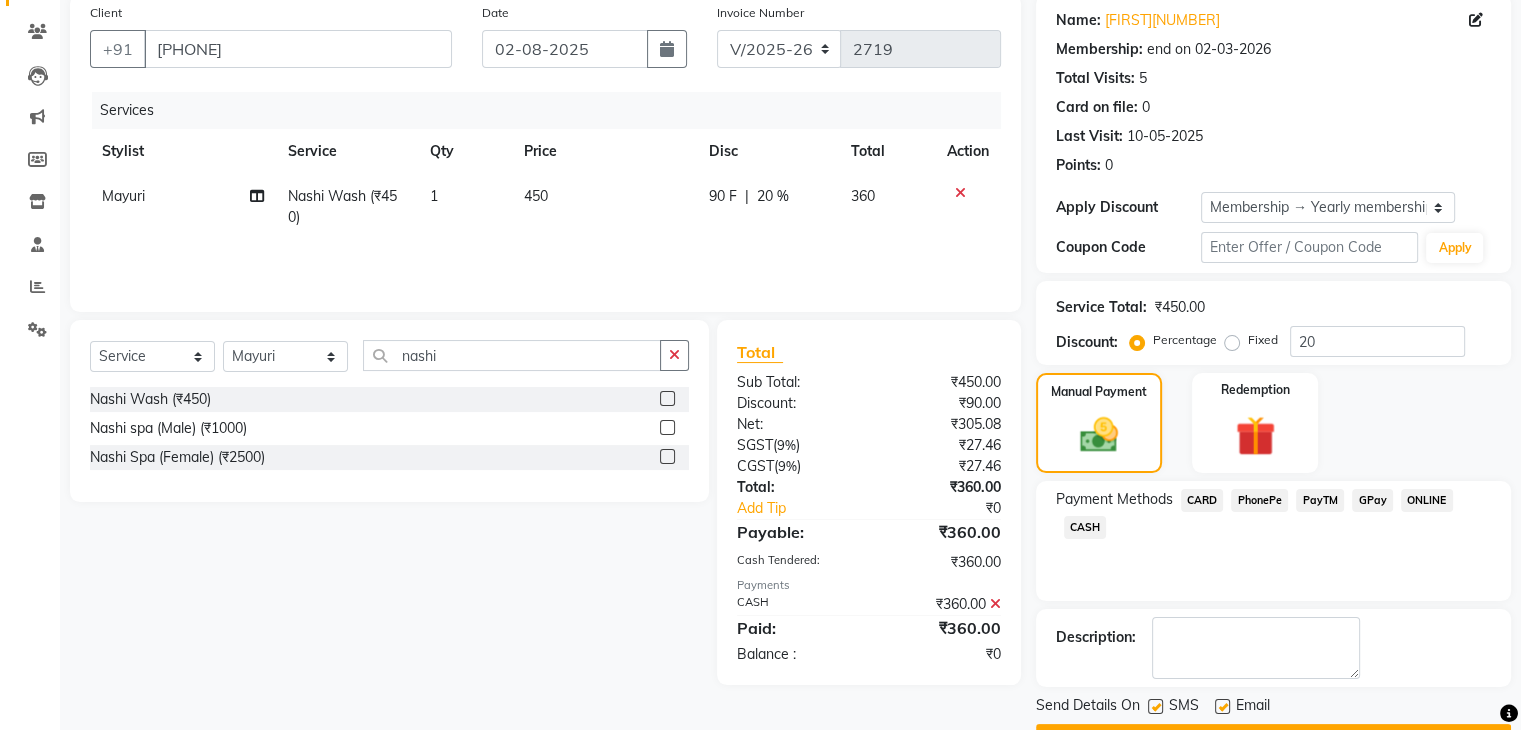 scroll, scrollTop: 209, scrollLeft: 0, axis: vertical 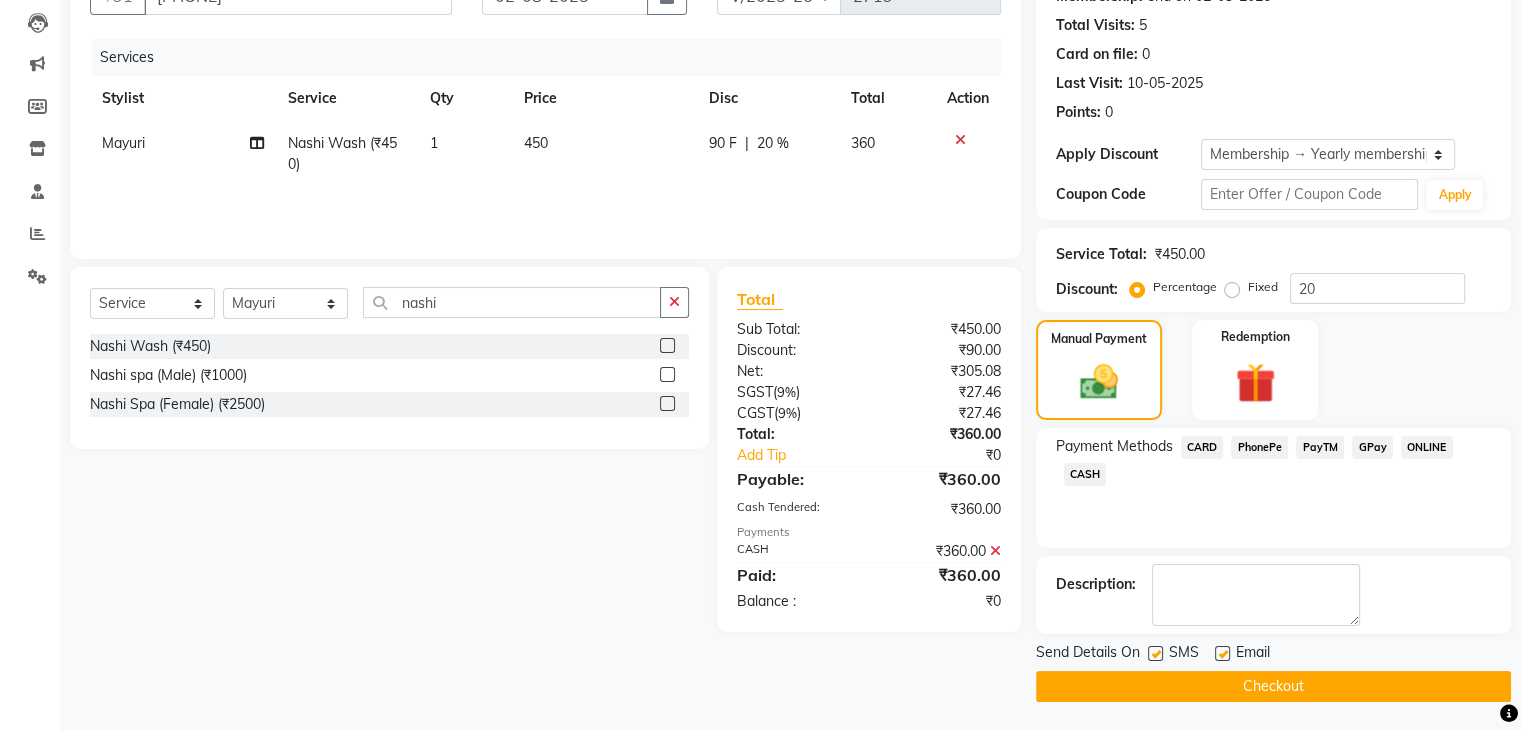 click 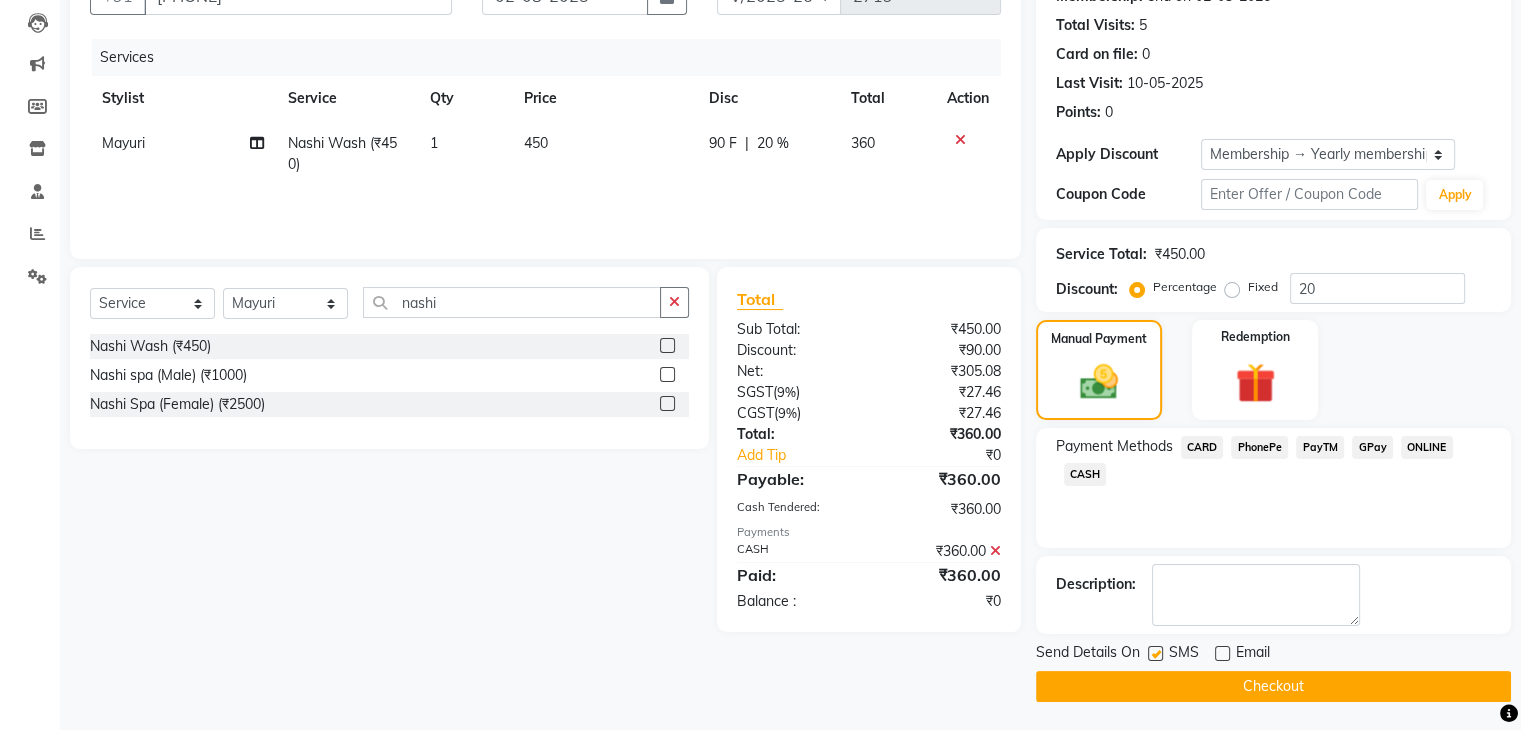 click 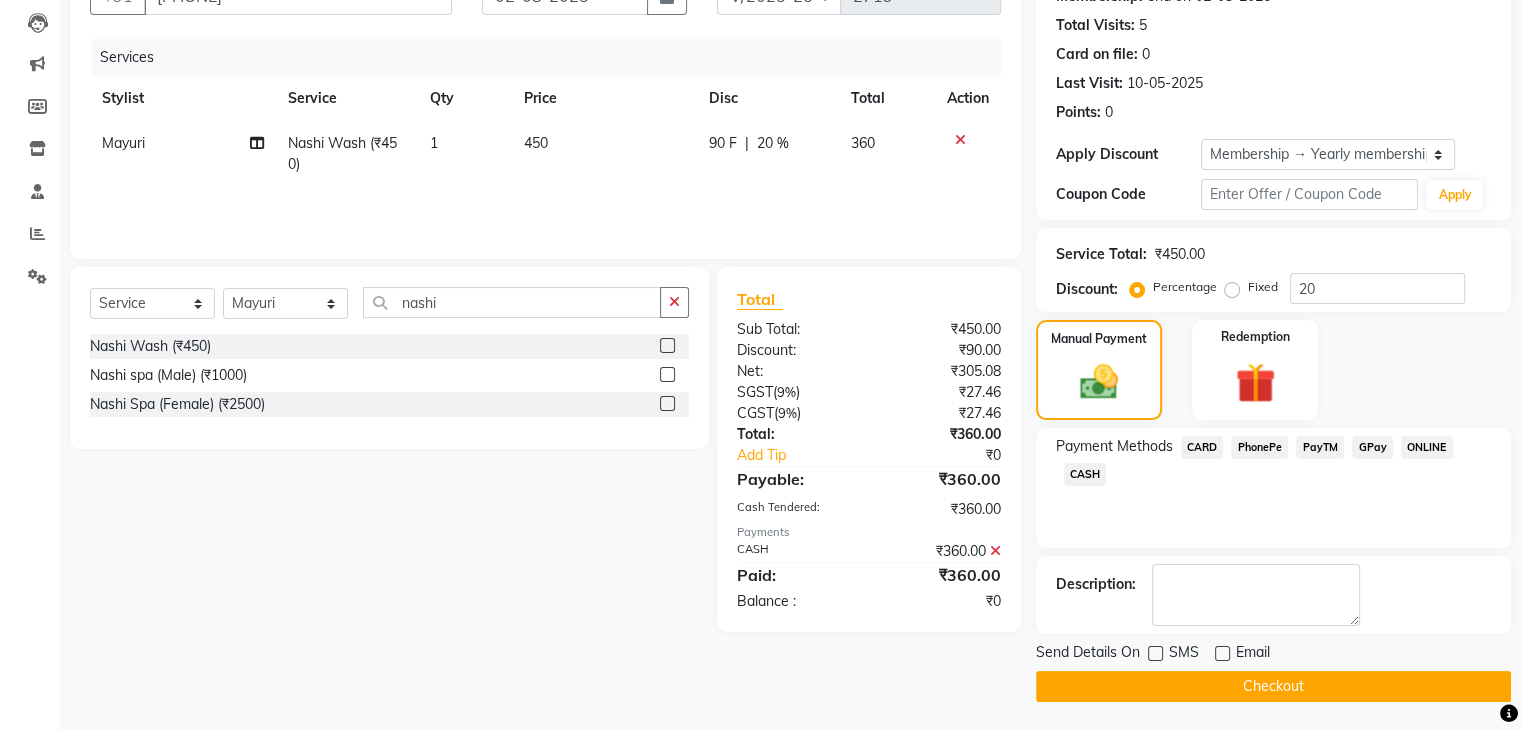 click on "Checkout" 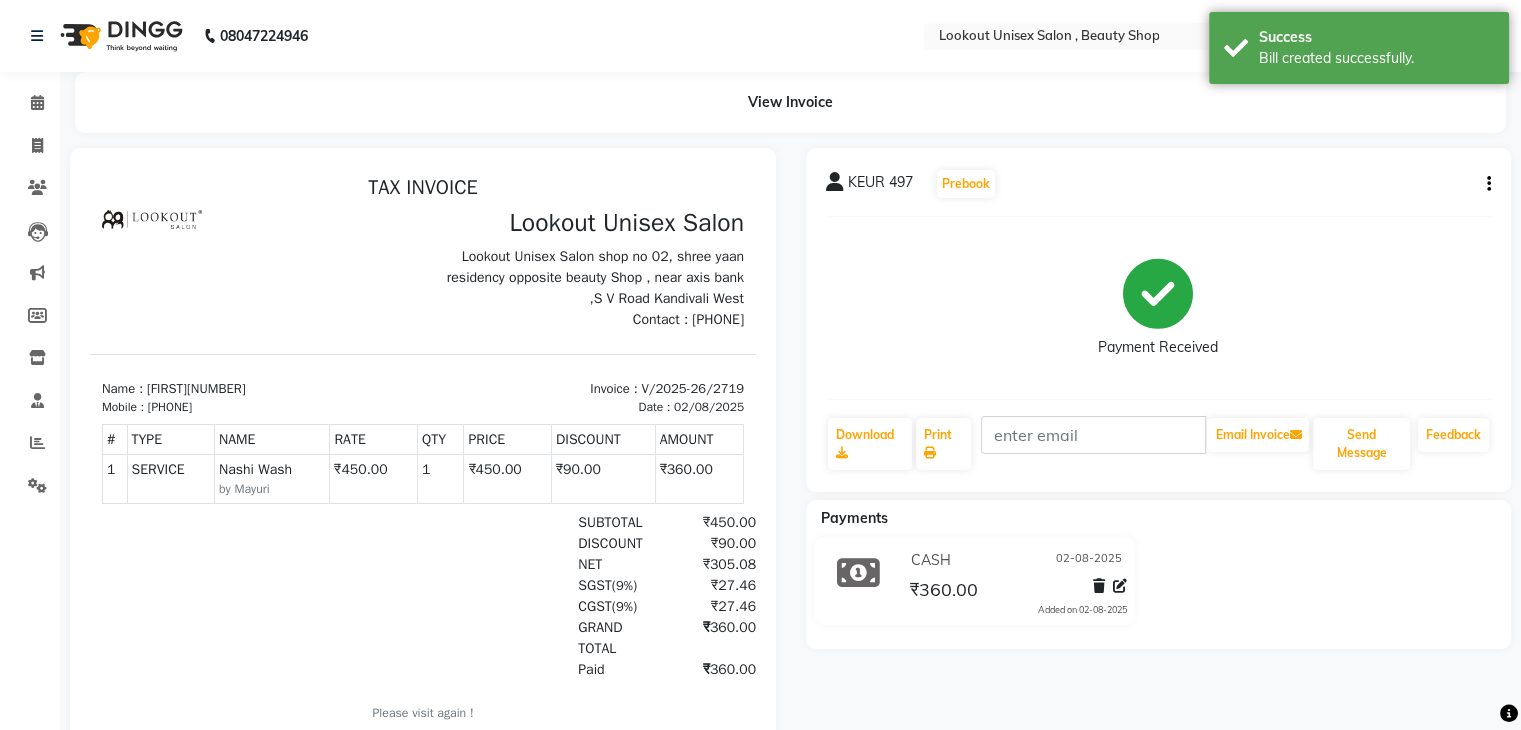 scroll, scrollTop: 0, scrollLeft: 0, axis: both 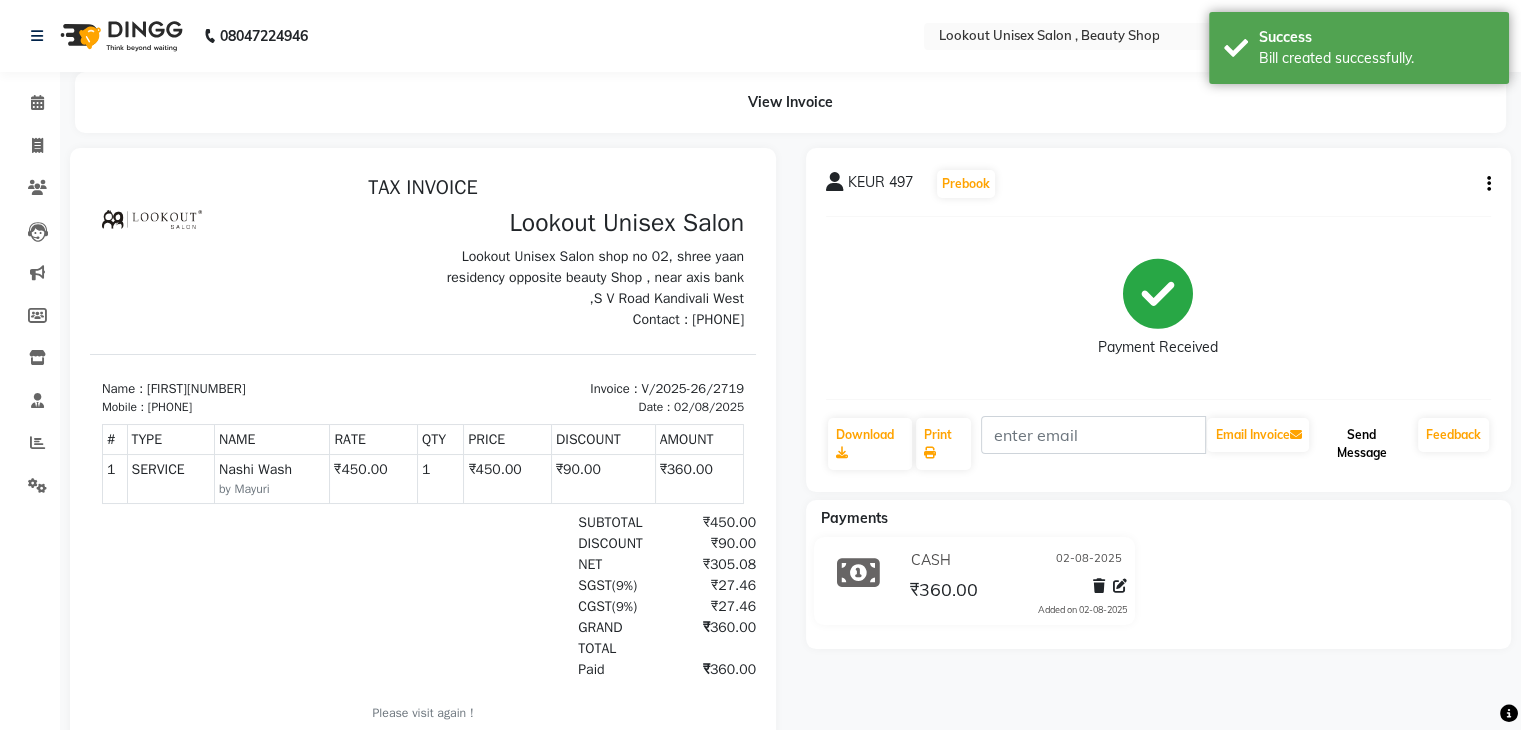 click on "Send Message" 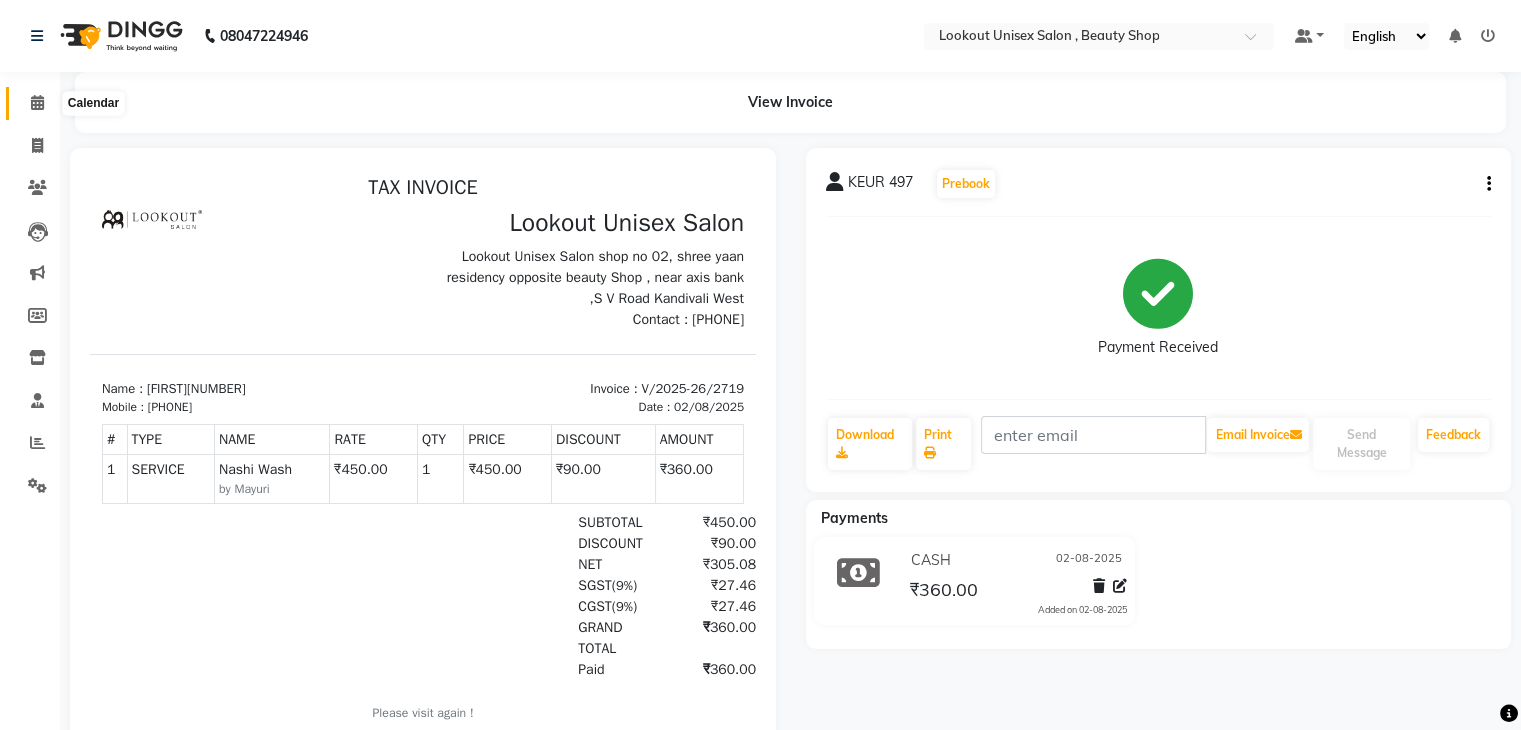 click 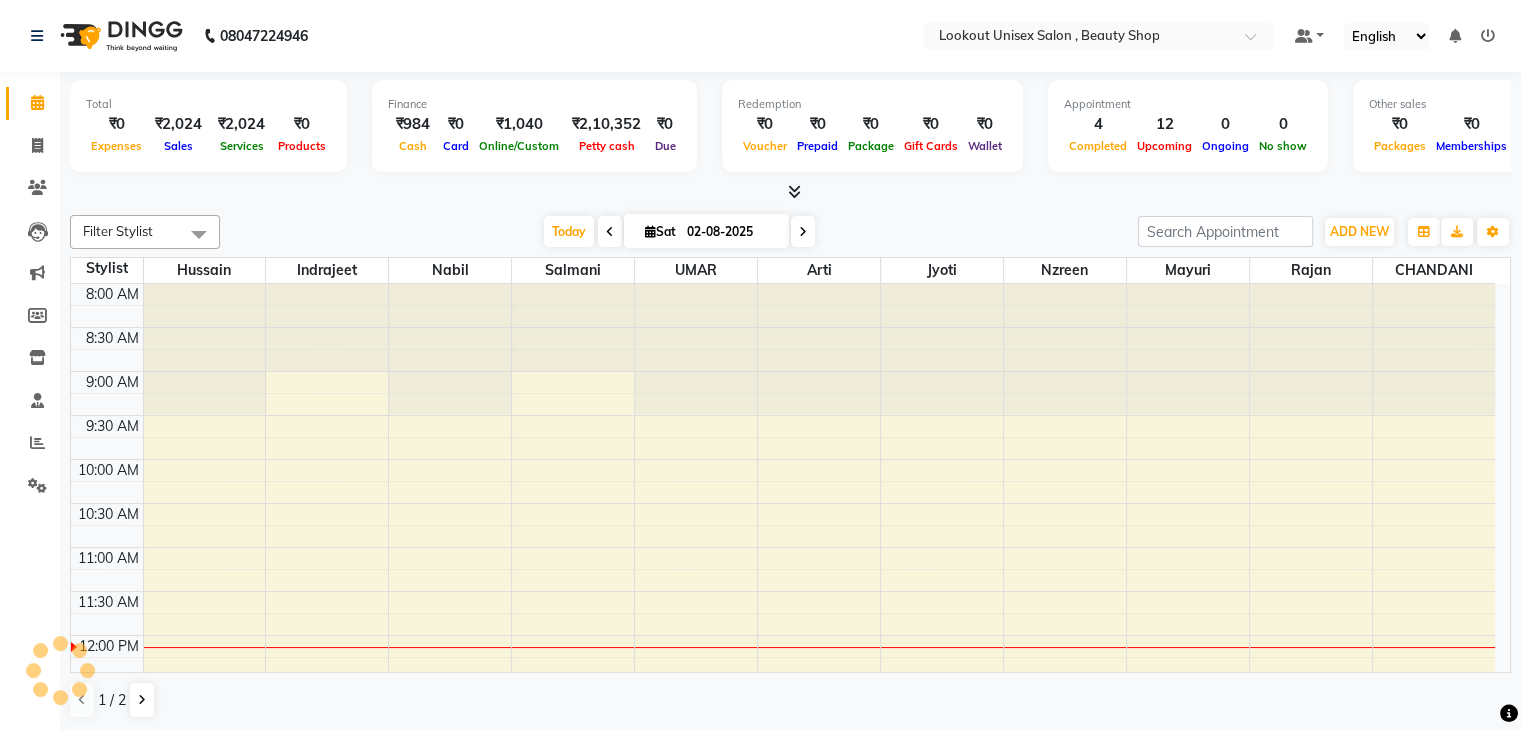 scroll, scrollTop: 0, scrollLeft: 0, axis: both 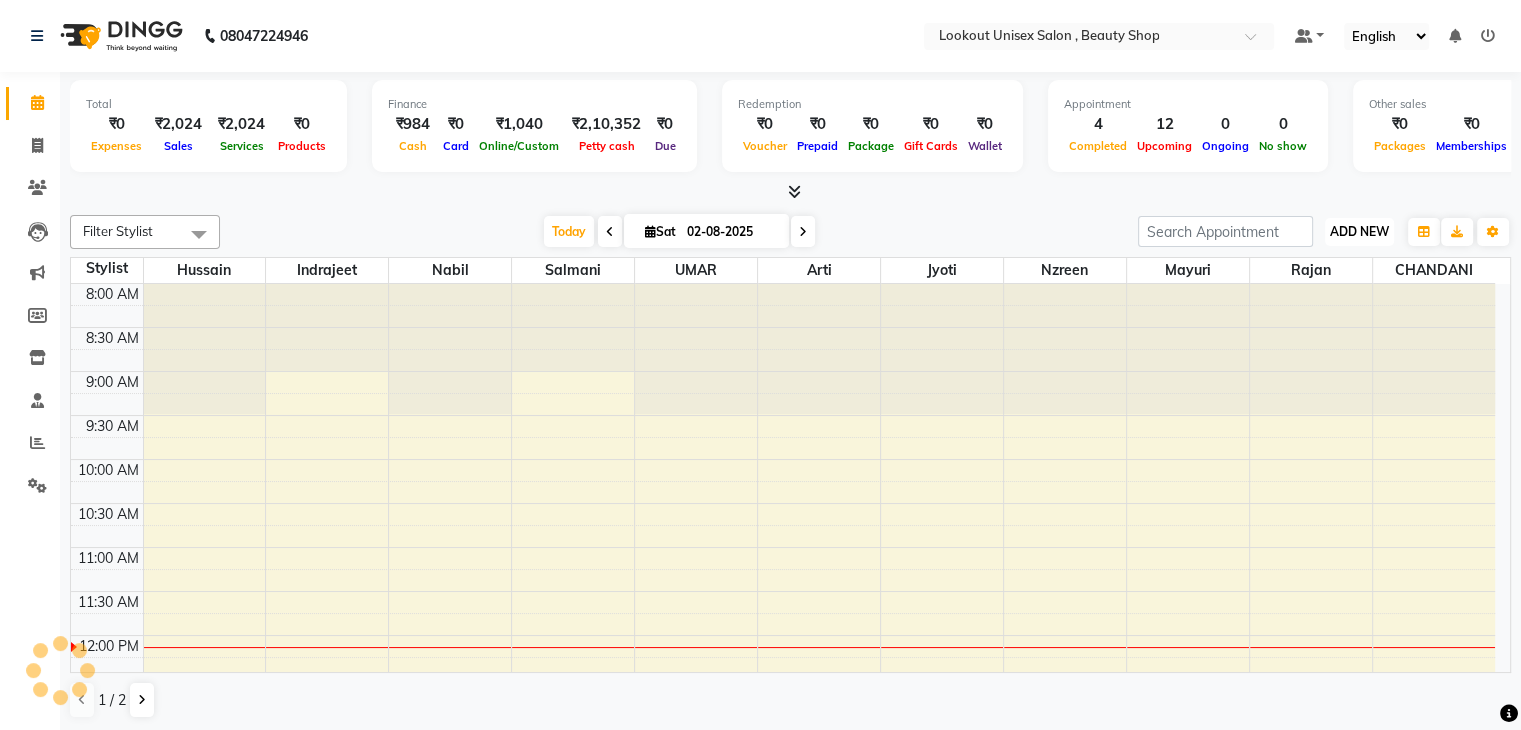 click on "ADD NEW" at bounding box center [1359, 231] 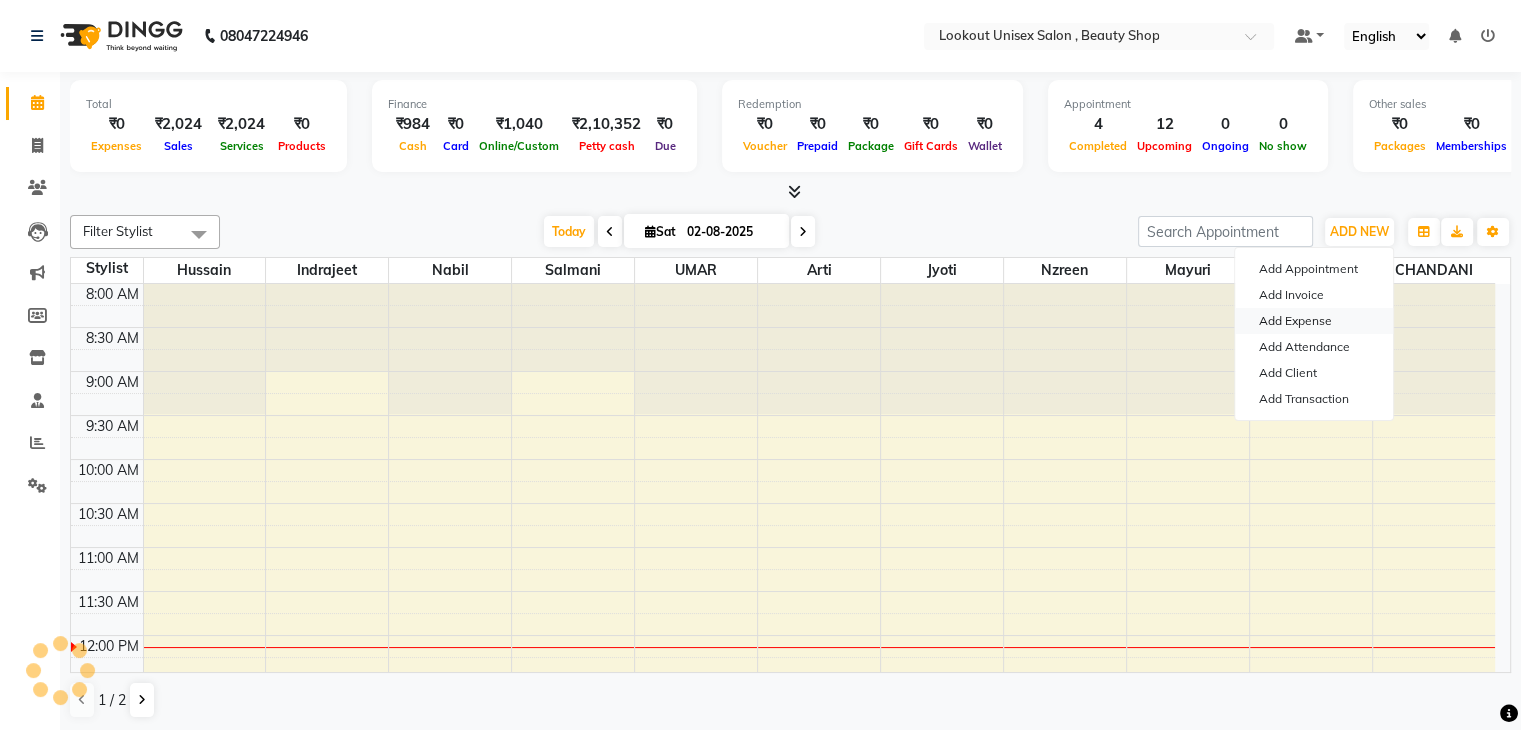 click on "Add Expense" at bounding box center (1314, 321) 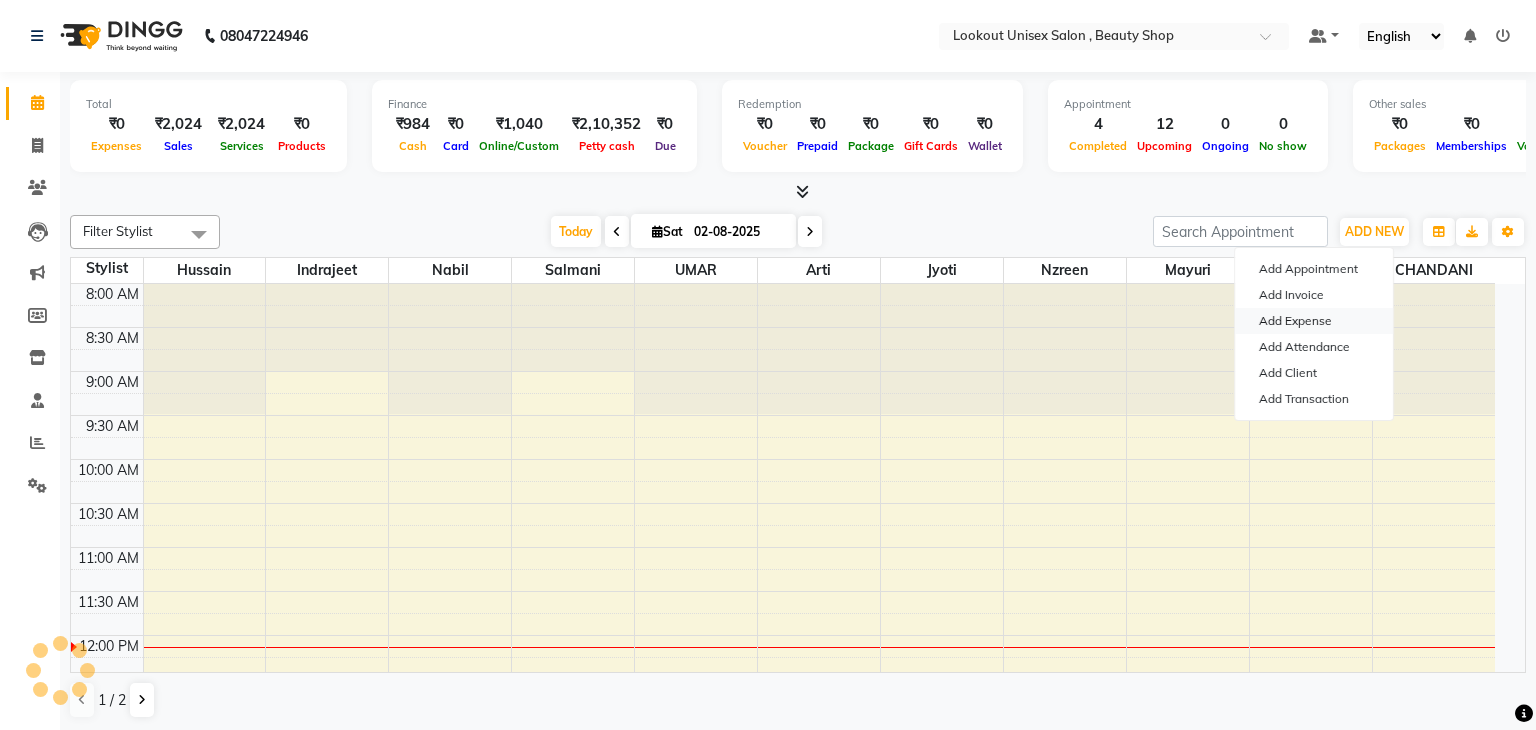 select on "1" 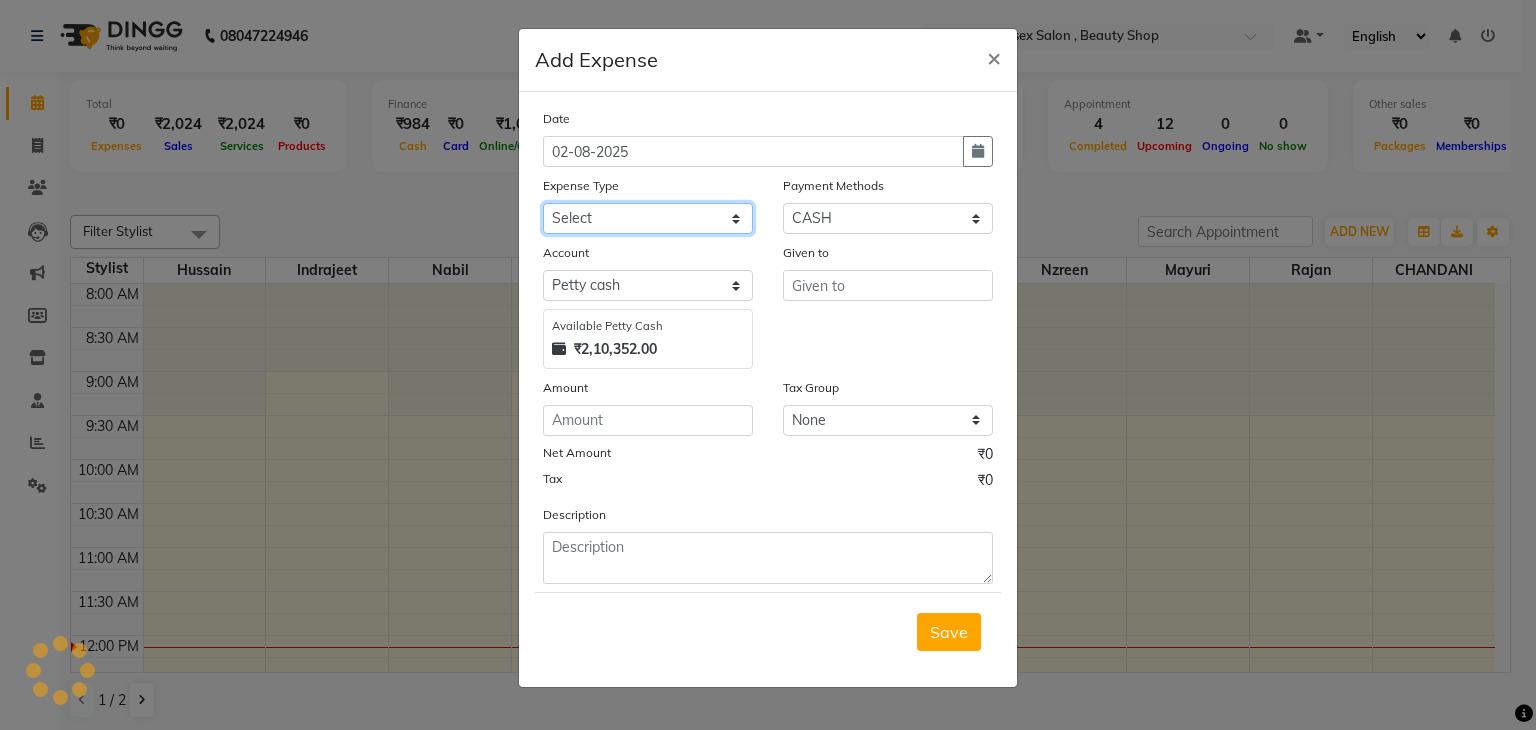 click on "Select Advance Salary Bank charges Cash transfer to bank Cash transfer to Owner Commission Given to Staff Equipment Miscellaneous Other Product Salary Given to Staff Small Temple Box Staff Welfare Tea & Refreshment" 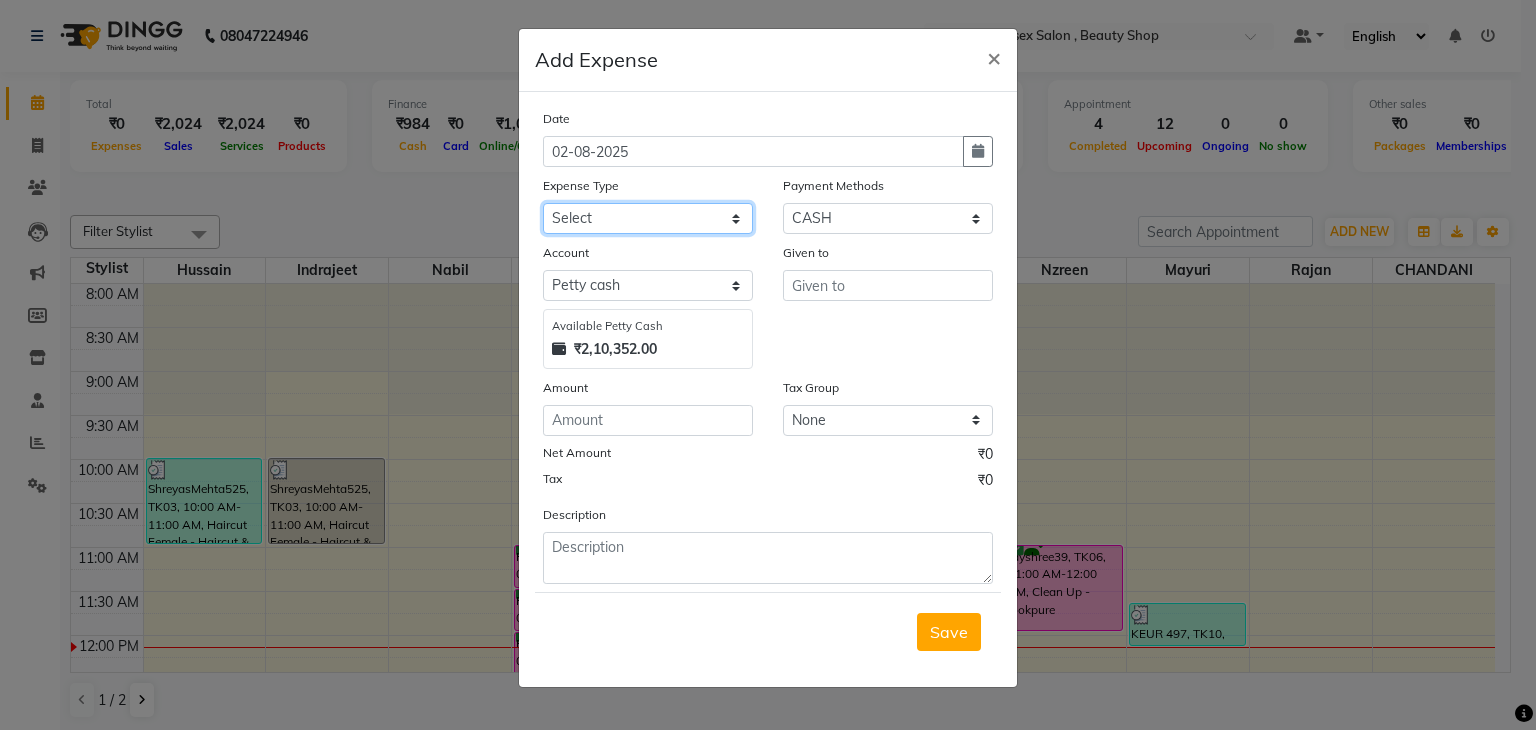 select on "19630" 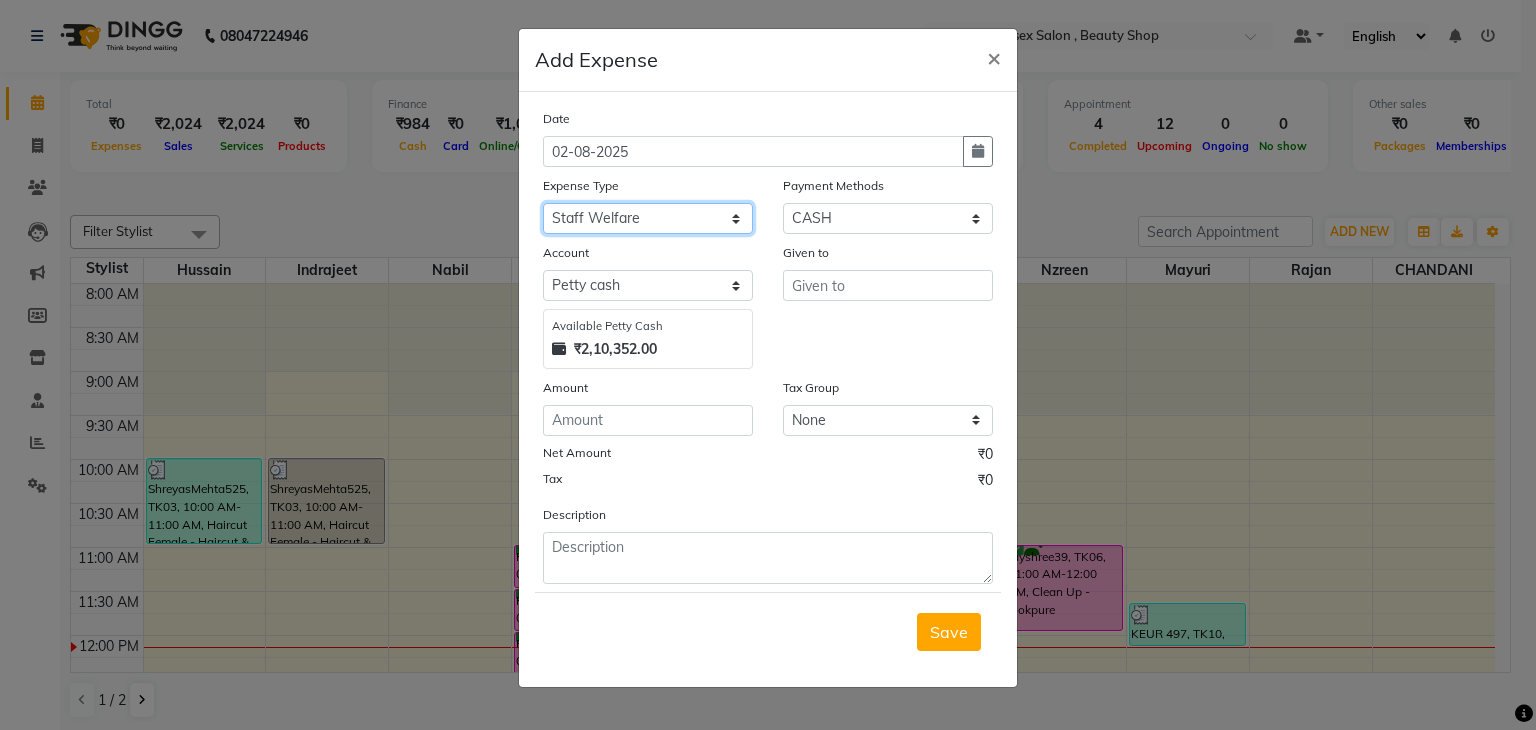 click on "Select Advance Salary Bank charges Cash transfer to bank Cash transfer to Owner Commission Given to Staff Equipment Miscellaneous Other Product Salary Given to Staff Small Temple Box Staff Welfare Tea & Refreshment" 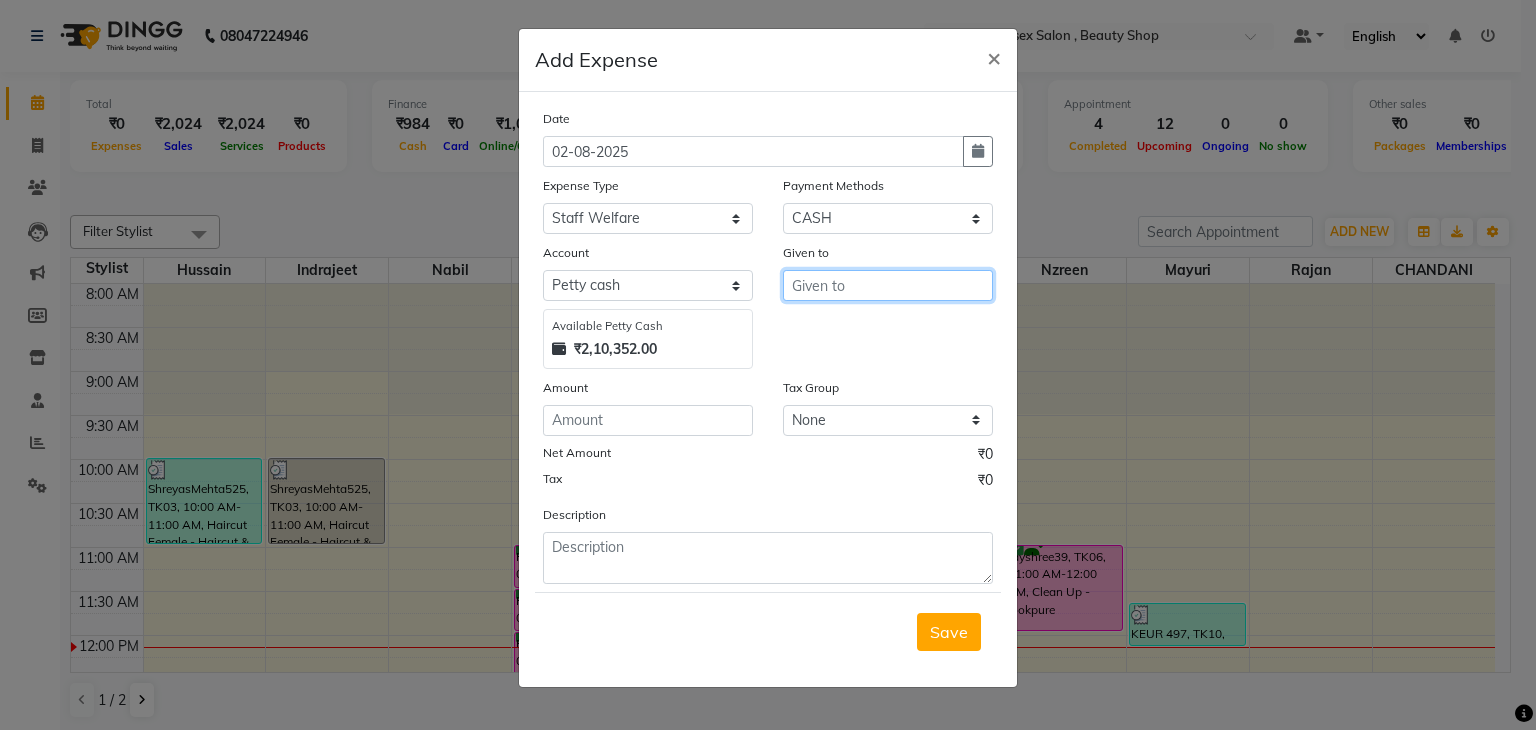 click at bounding box center [888, 285] 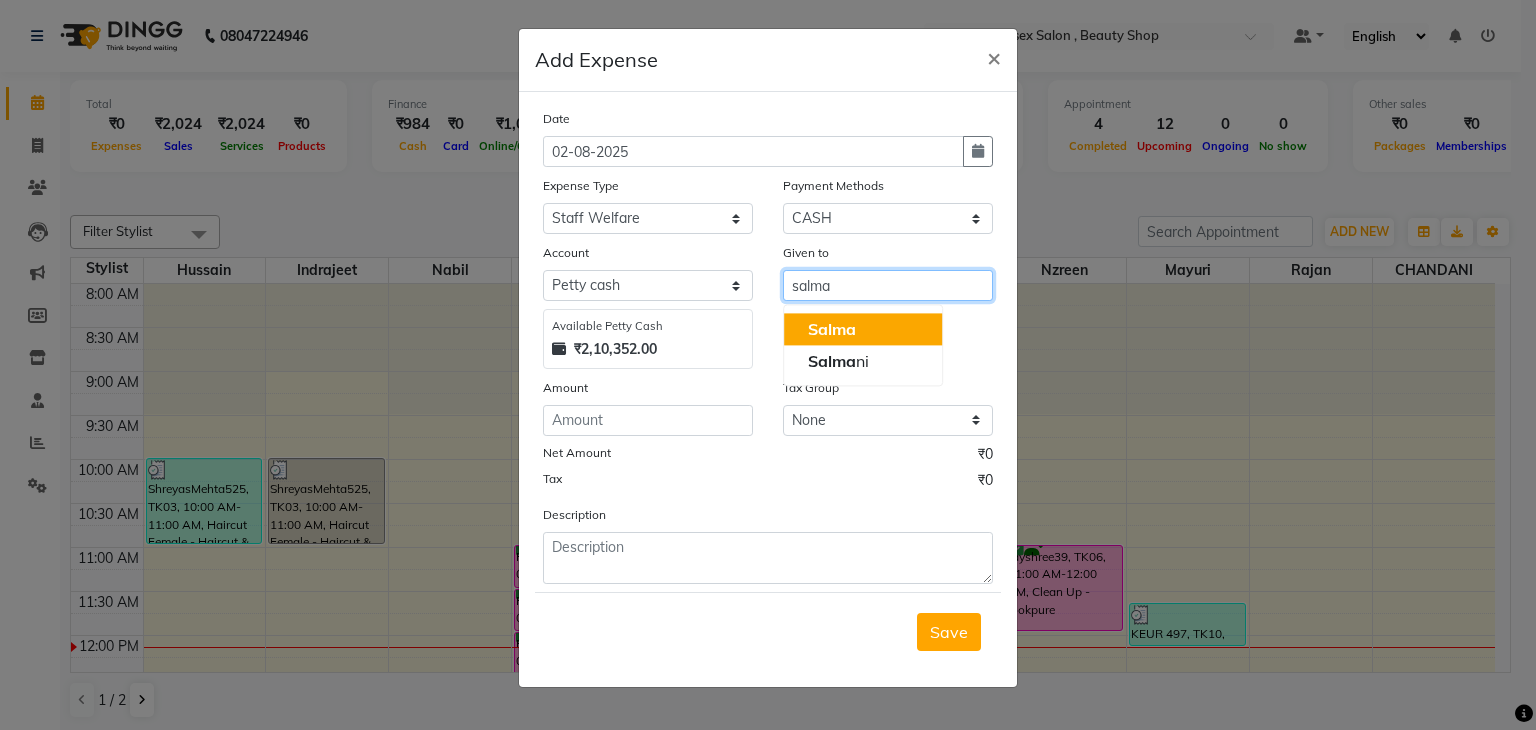 click on "Salma" at bounding box center [863, 329] 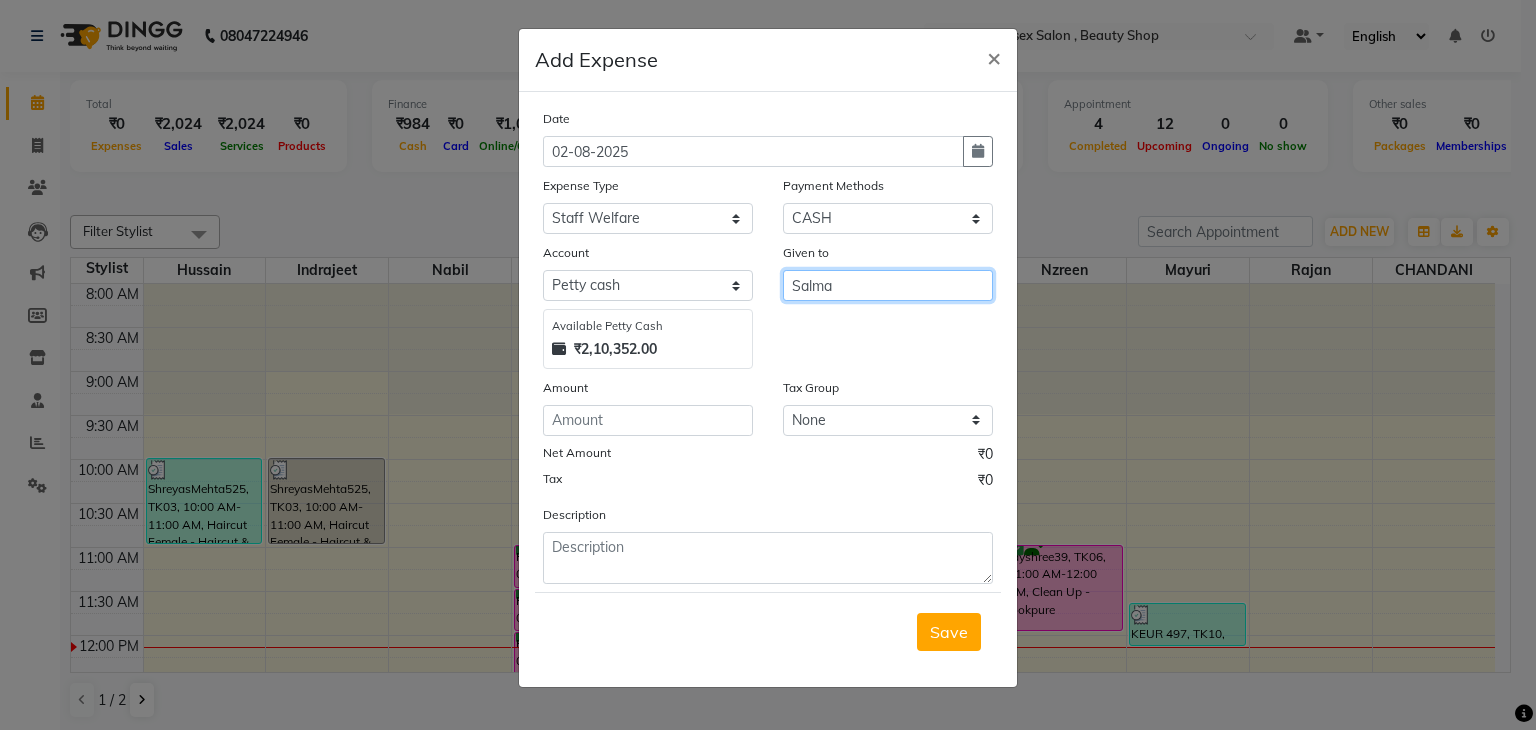 type on "Salma" 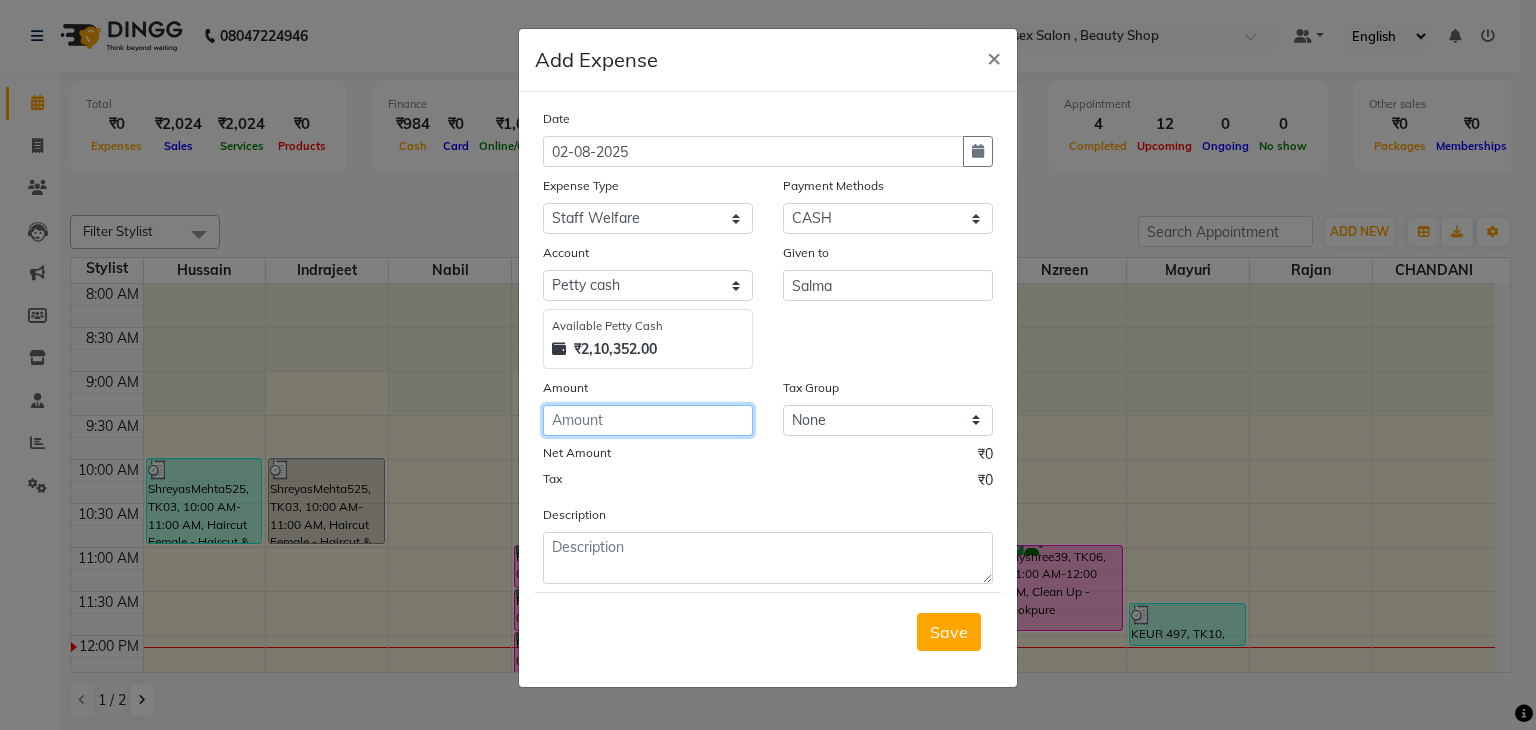 click 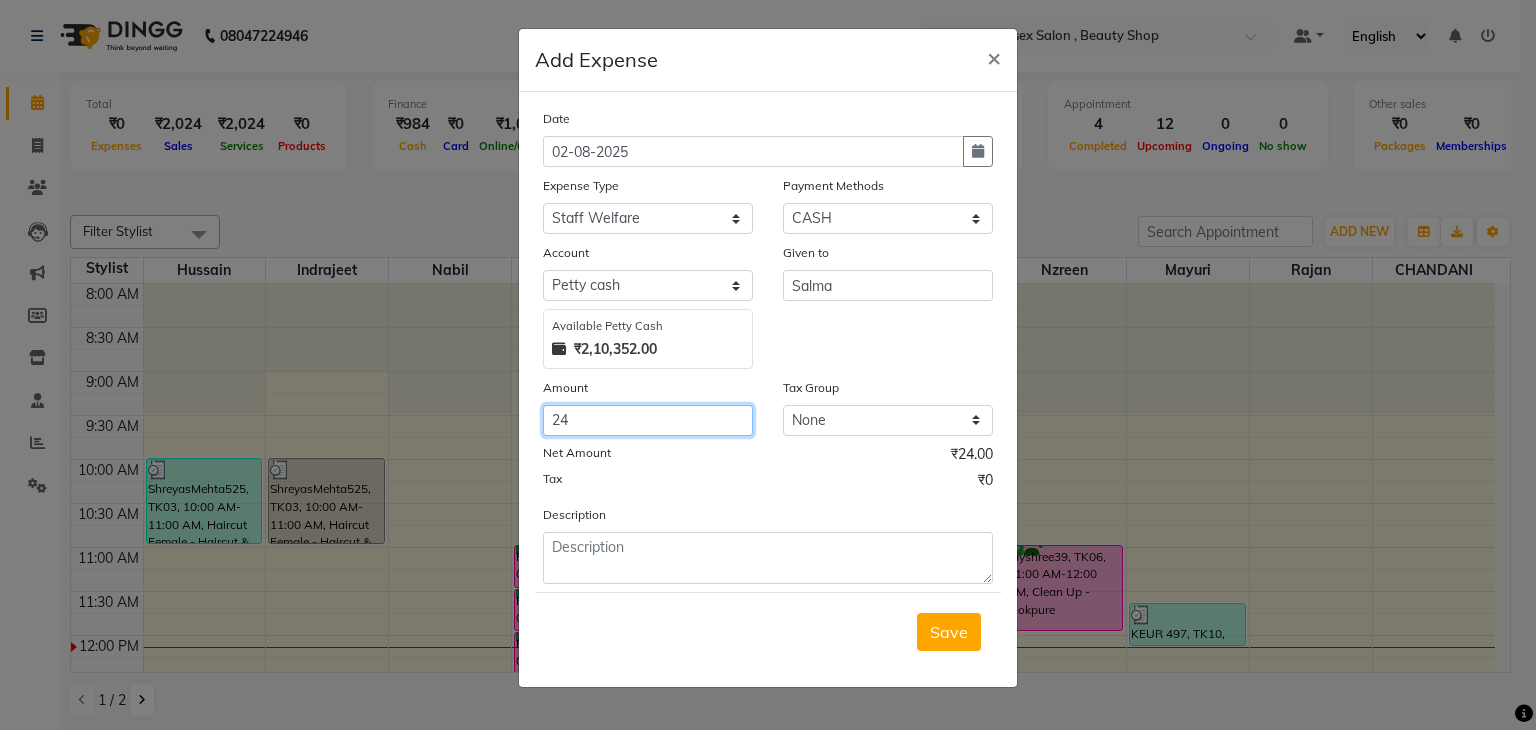 type on "24" 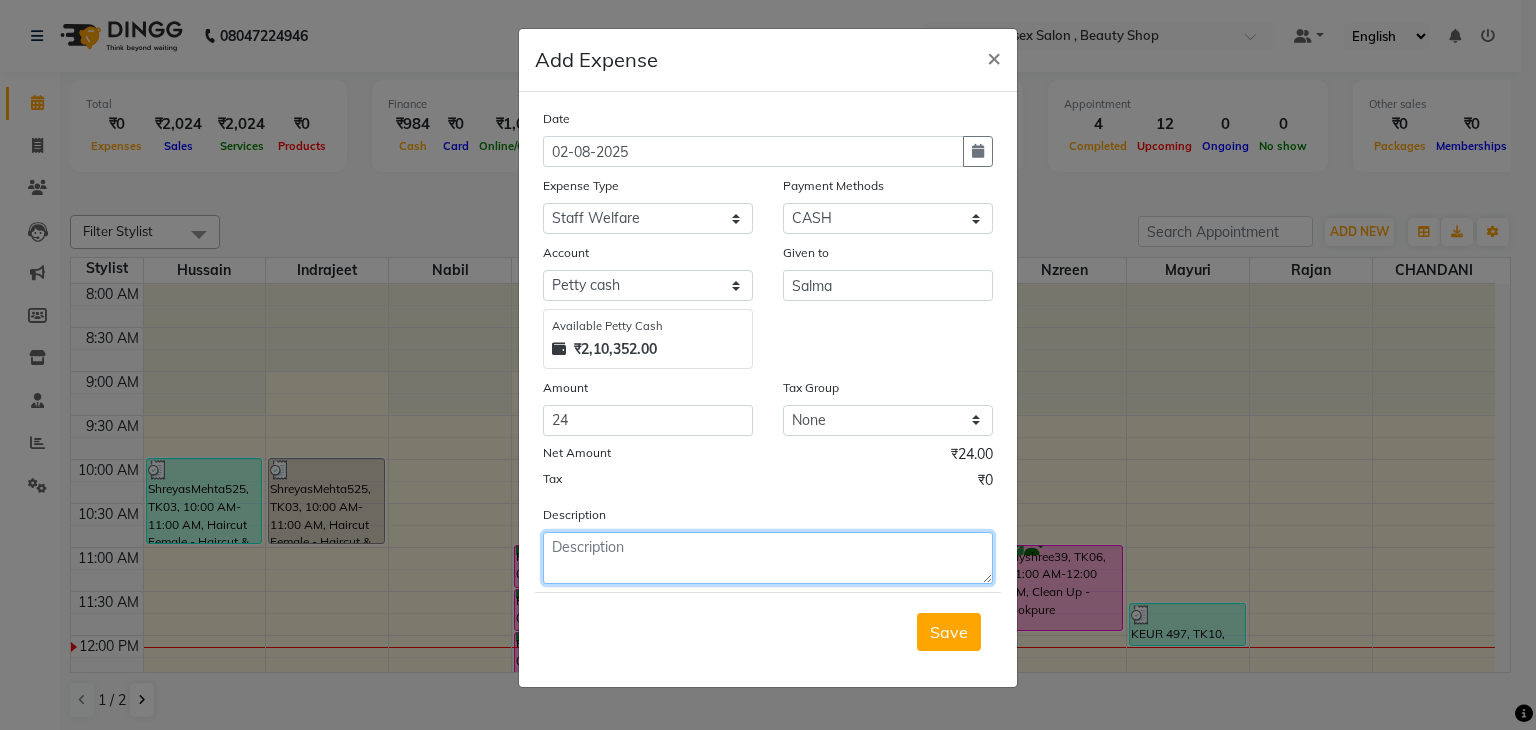 click 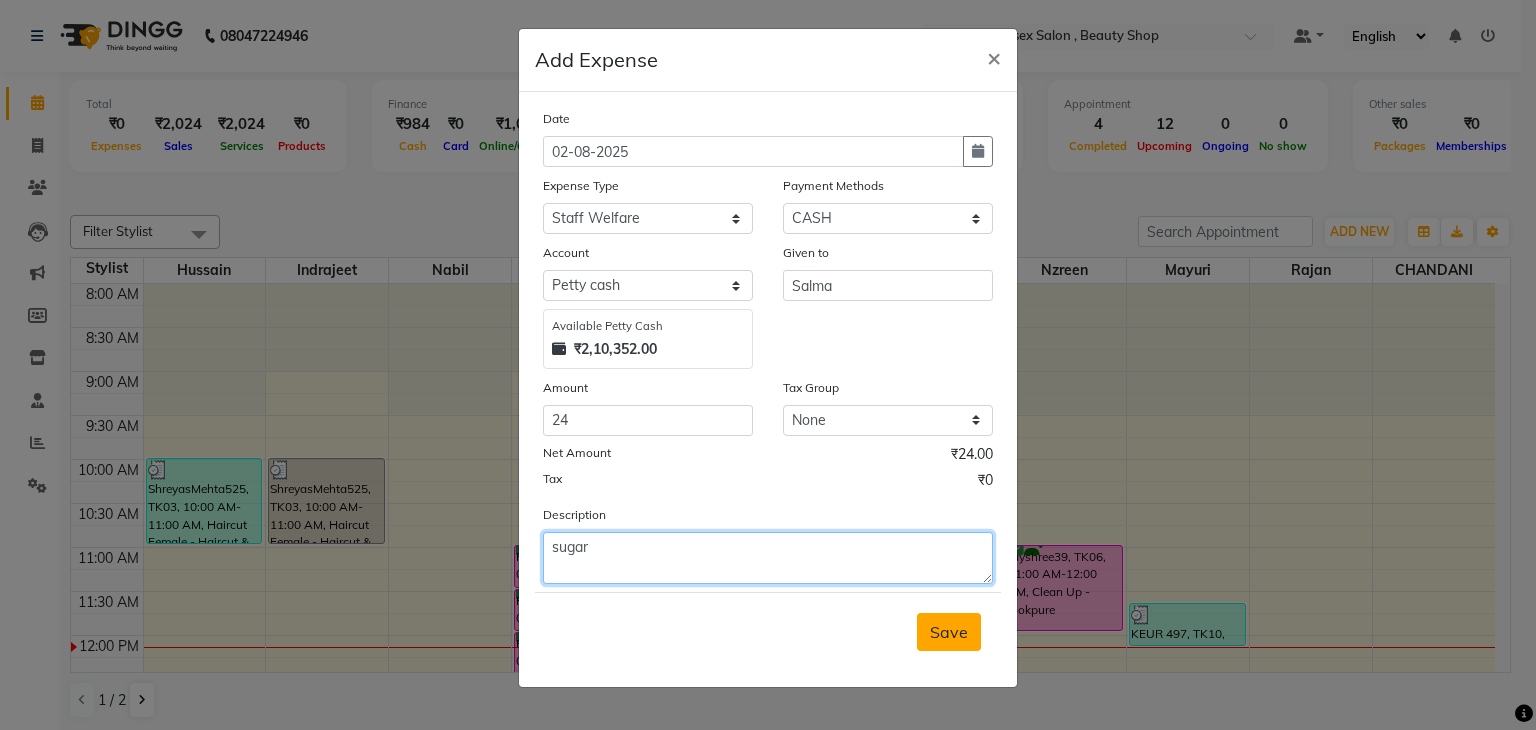 type on "sugar" 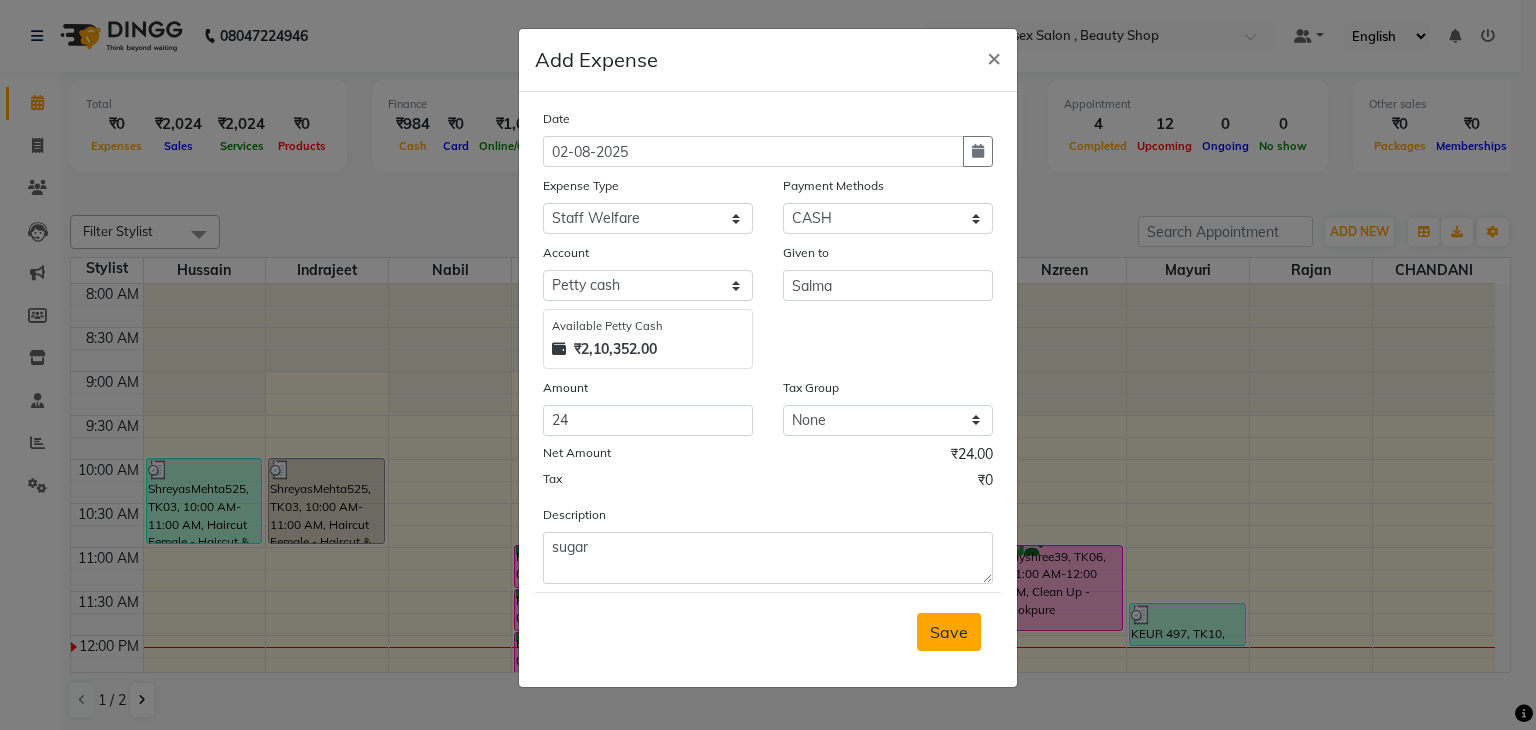 click on "Save" at bounding box center (949, 632) 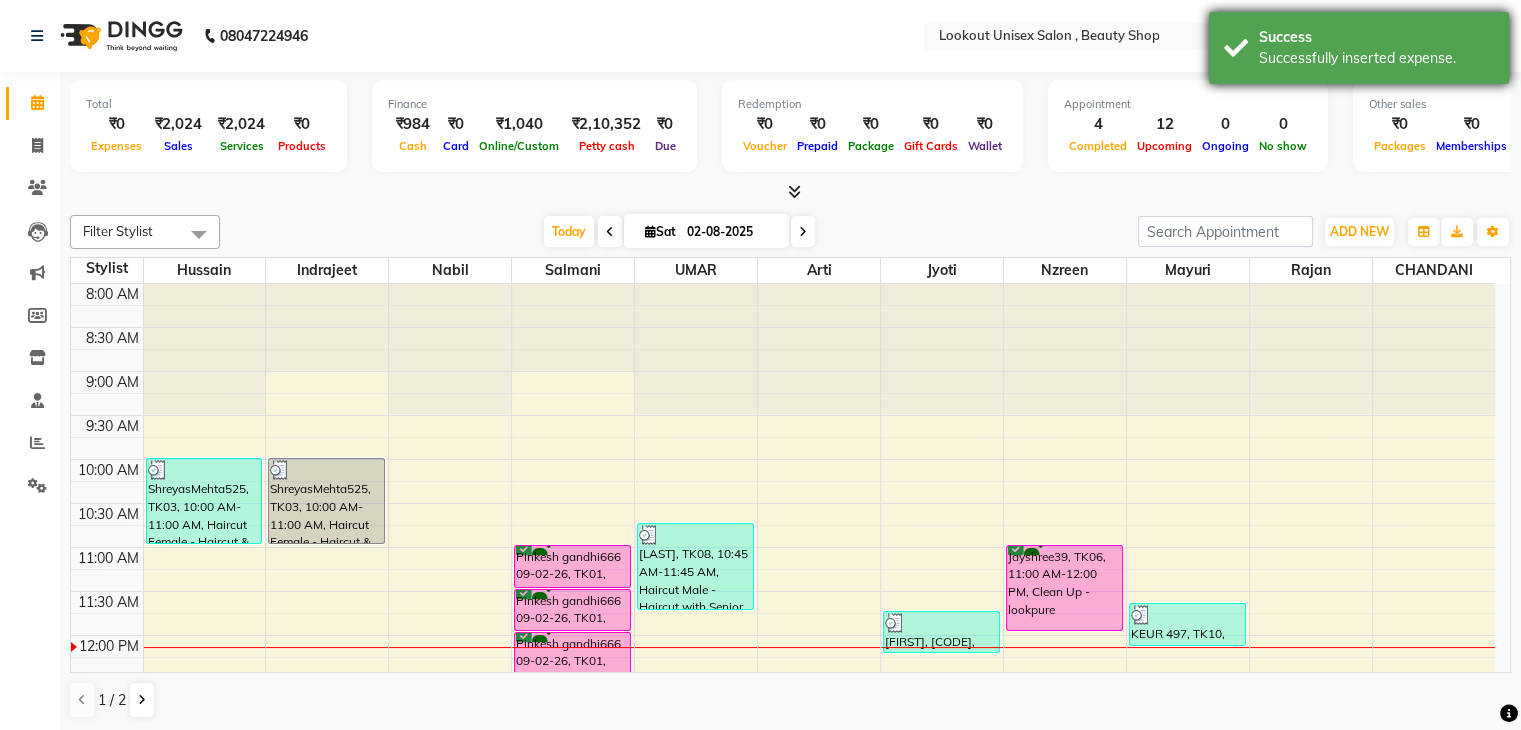 click on "Success   Successfully inserted expense." at bounding box center [1359, 48] 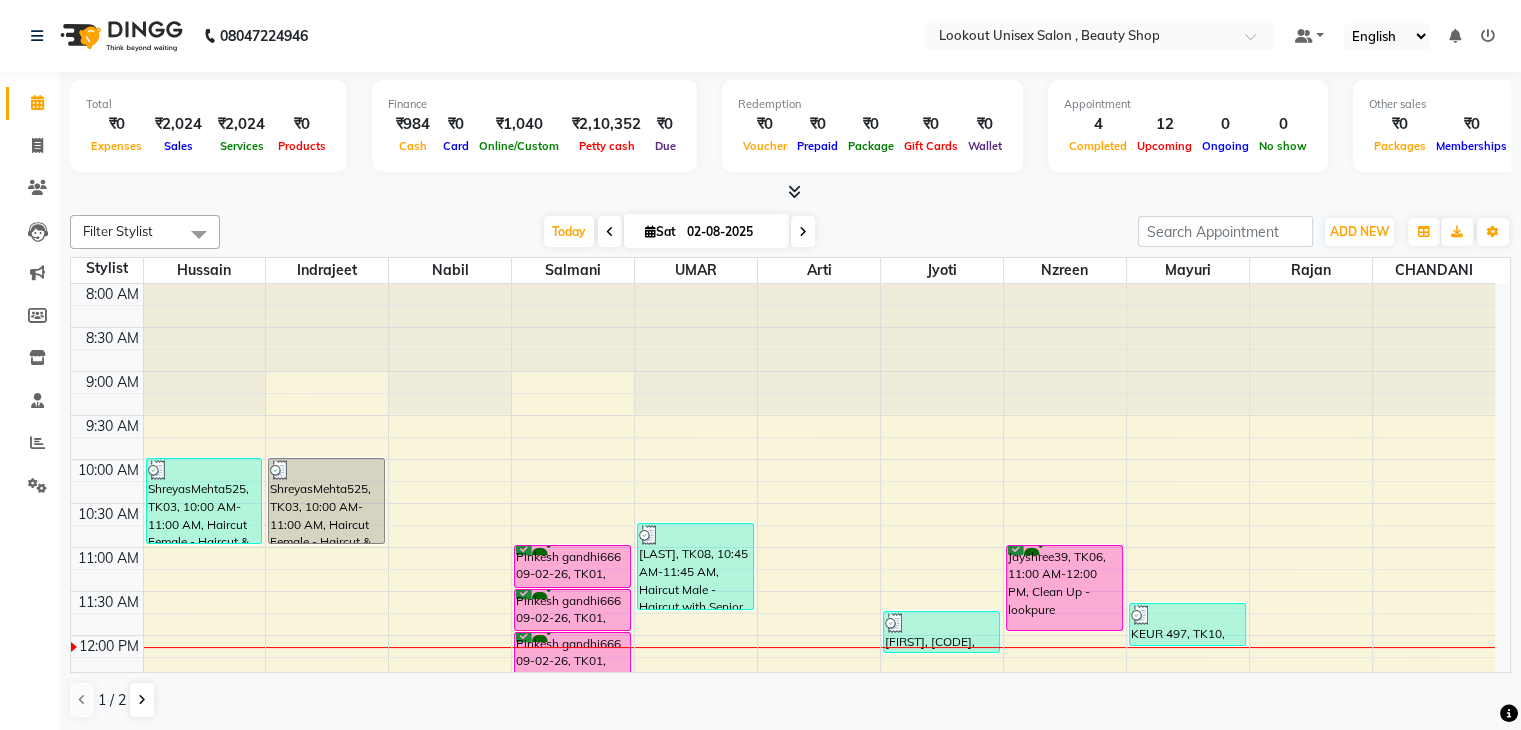drag, startPoint x: 848, startPoint y: 221, endPoint x: 612, endPoint y: 243, distance: 237.02321 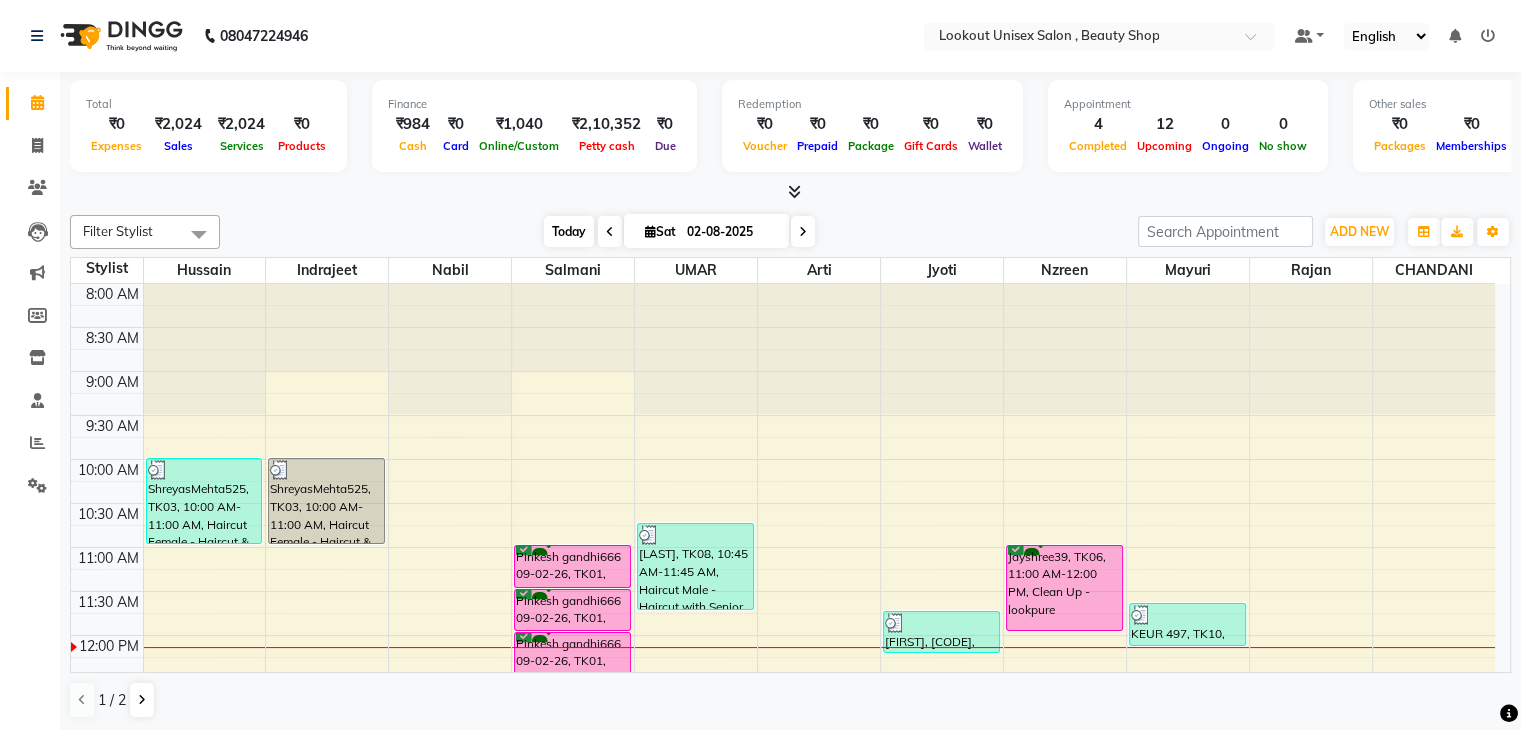 click on "Today" at bounding box center [569, 231] 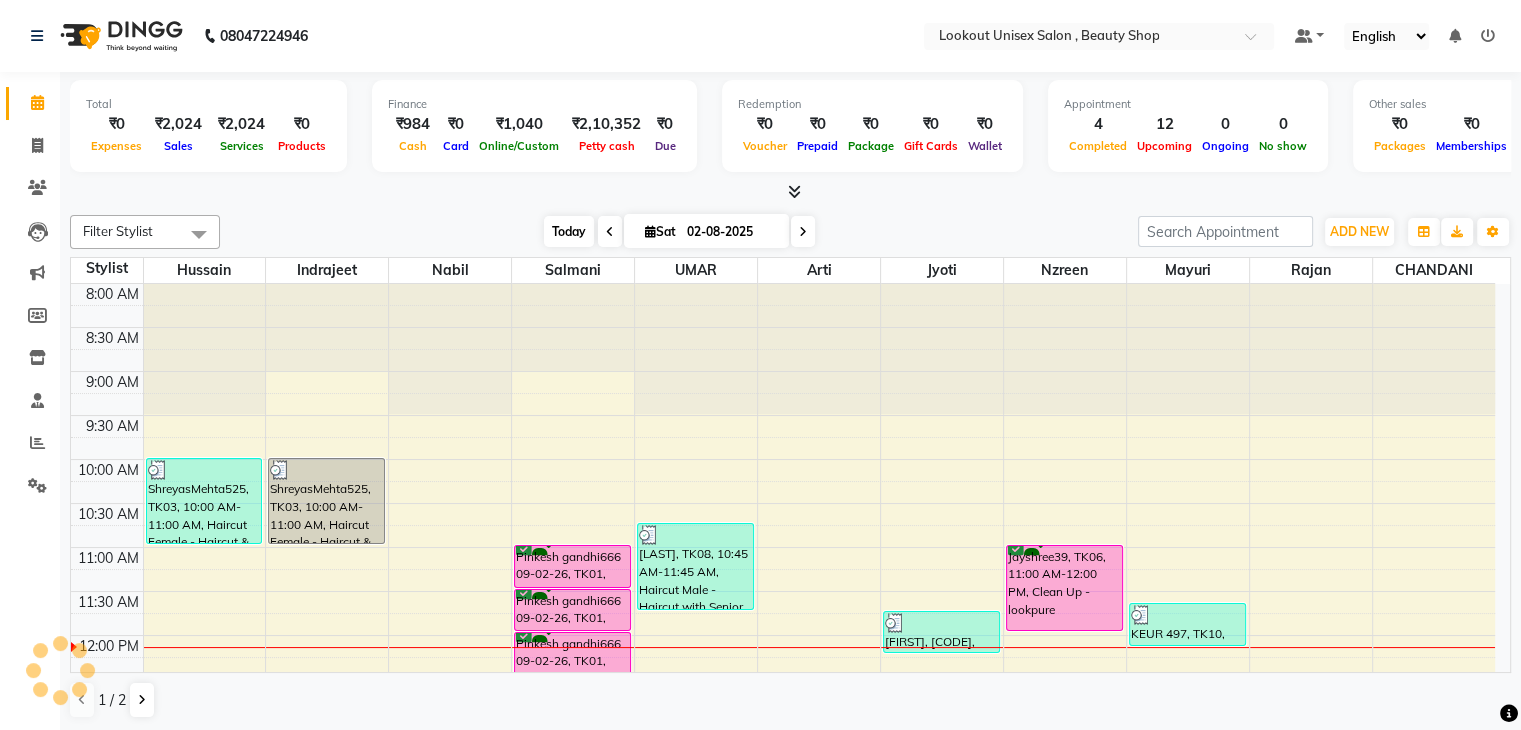 scroll, scrollTop: 350, scrollLeft: 0, axis: vertical 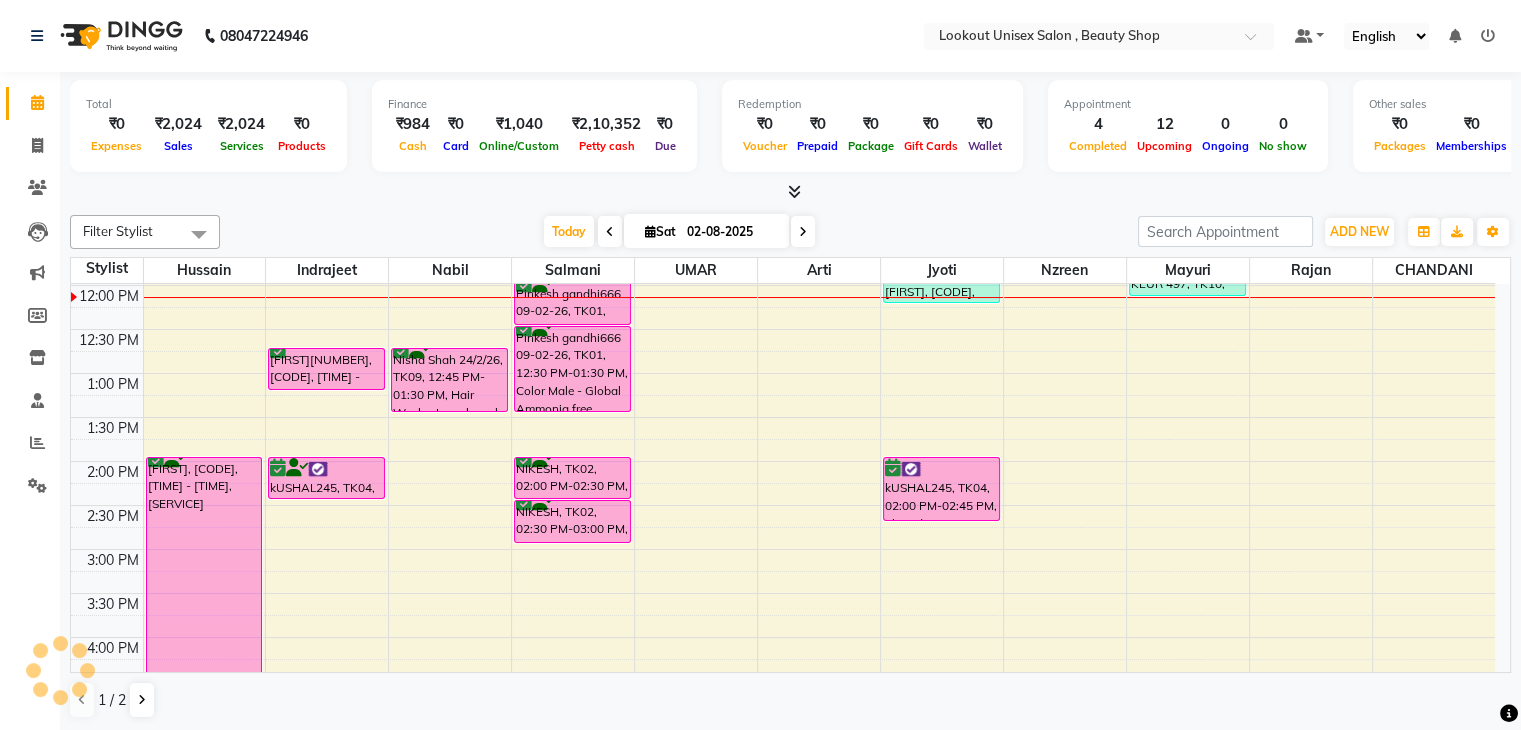 click at bounding box center [803, 232] 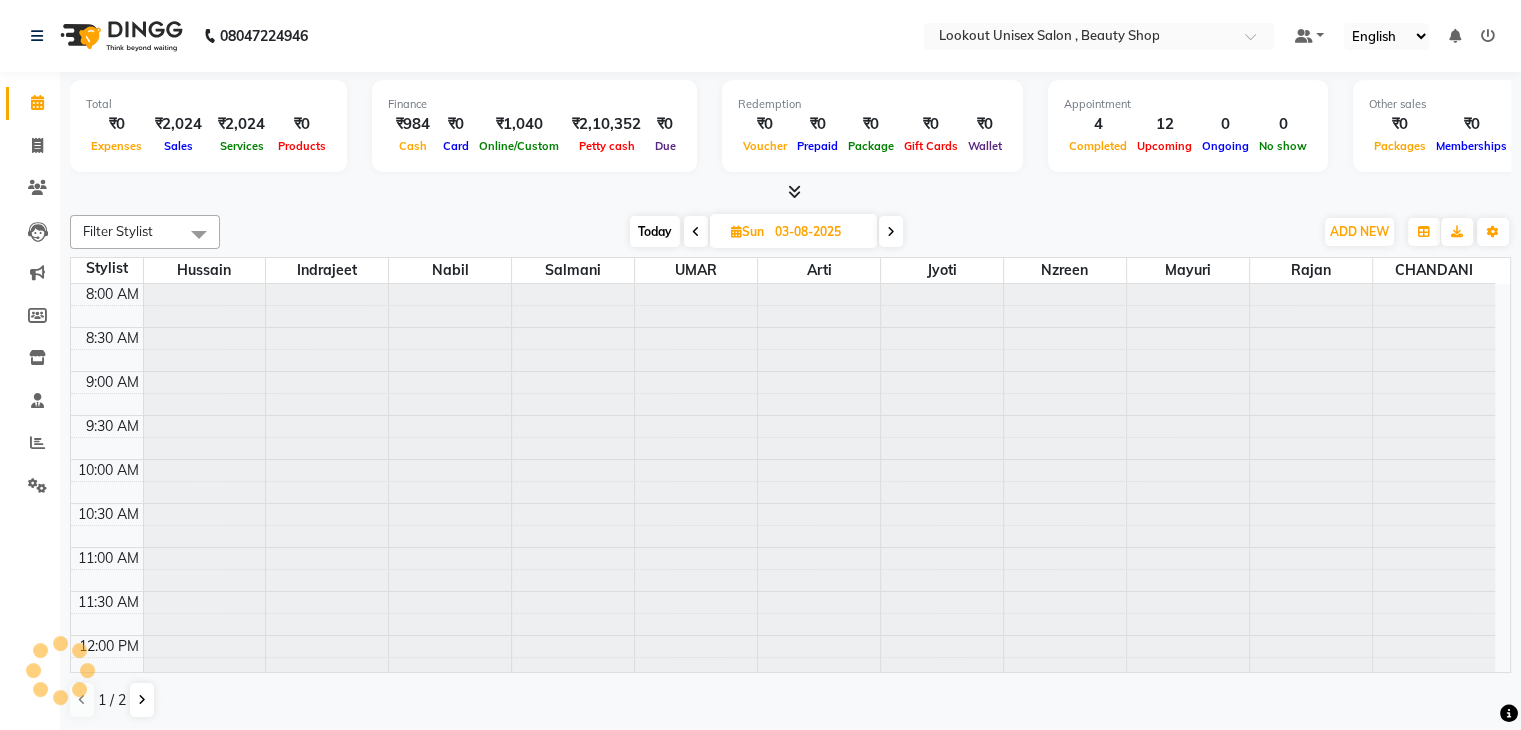 scroll, scrollTop: 350, scrollLeft: 0, axis: vertical 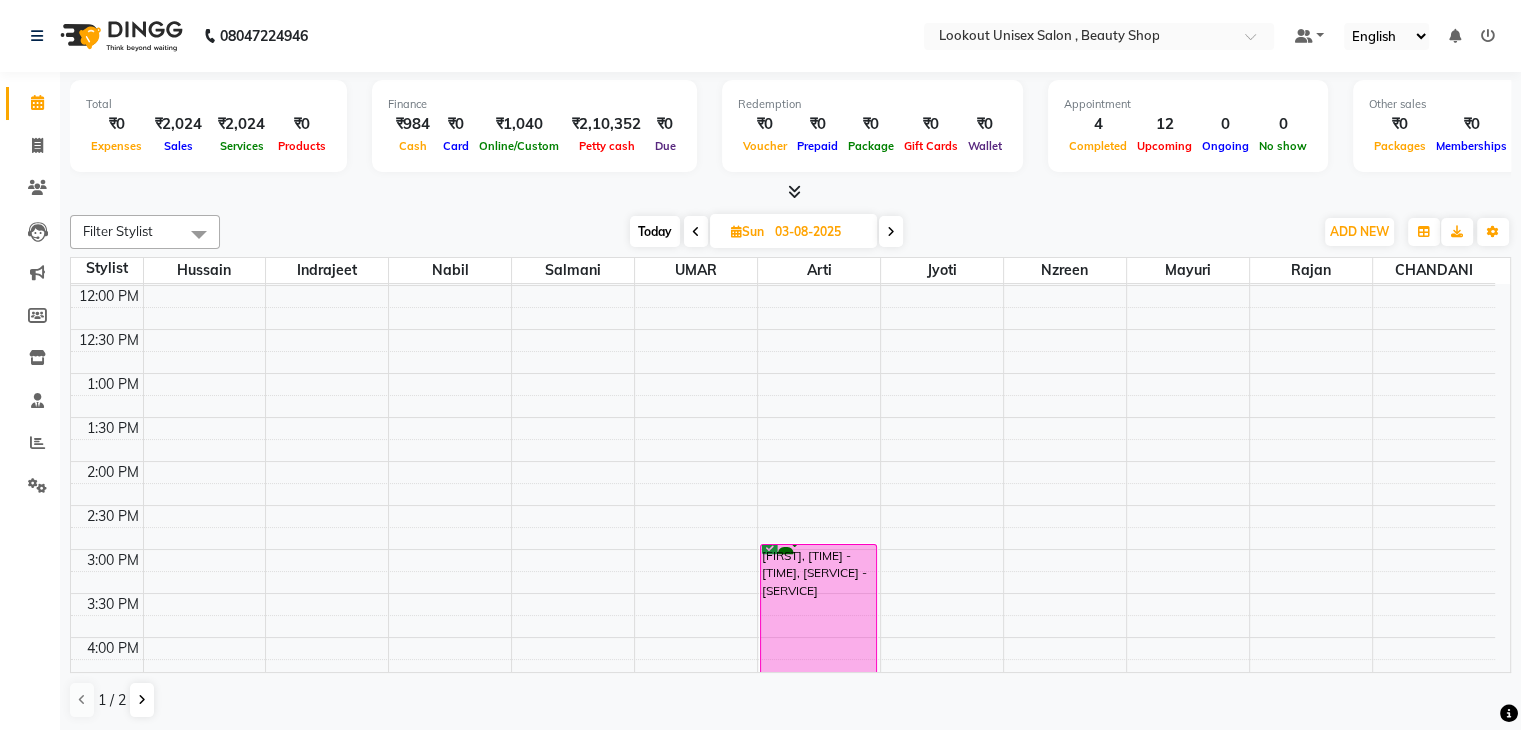 click on "Today" at bounding box center (655, 231) 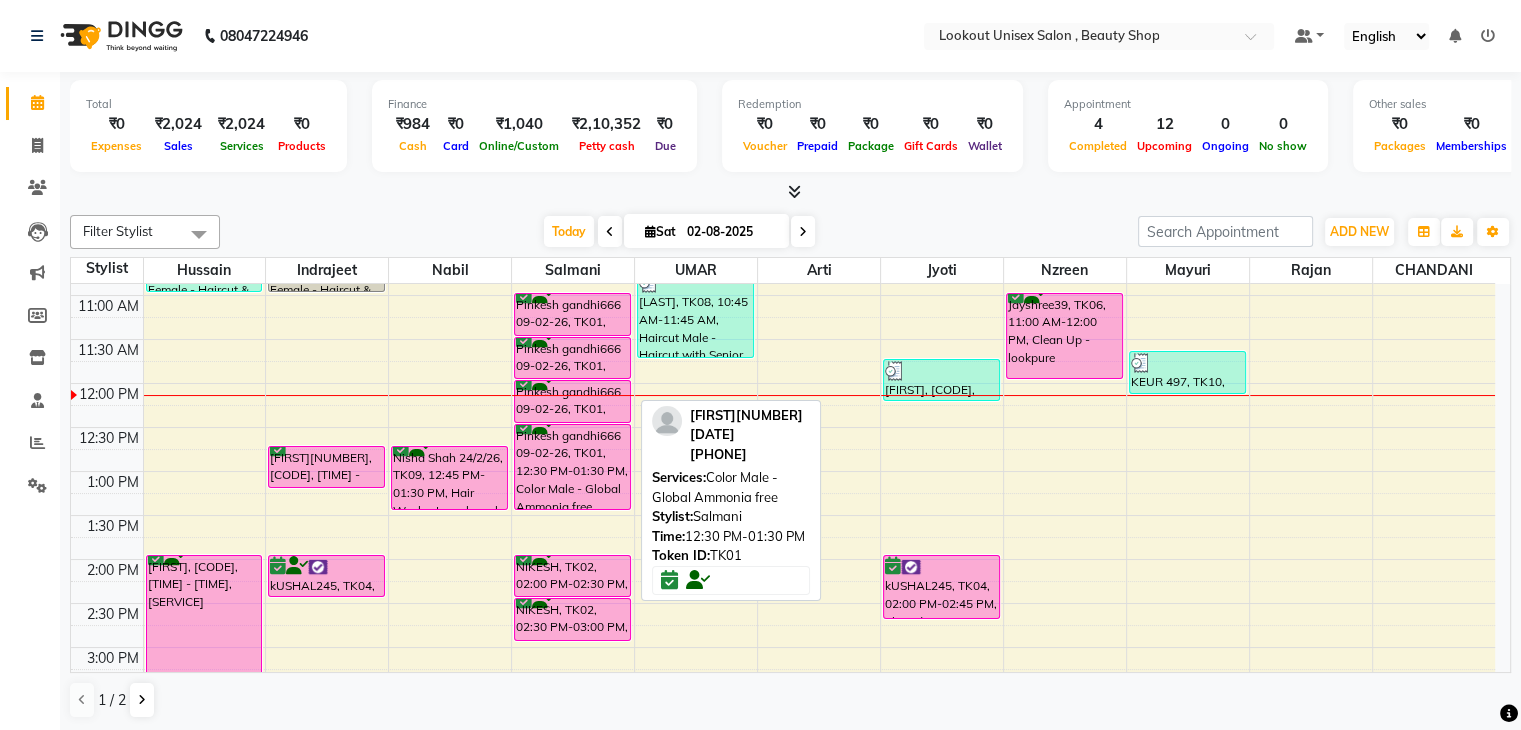 scroll, scrollTop: 250, scrollLeft: 0, axis: vertical 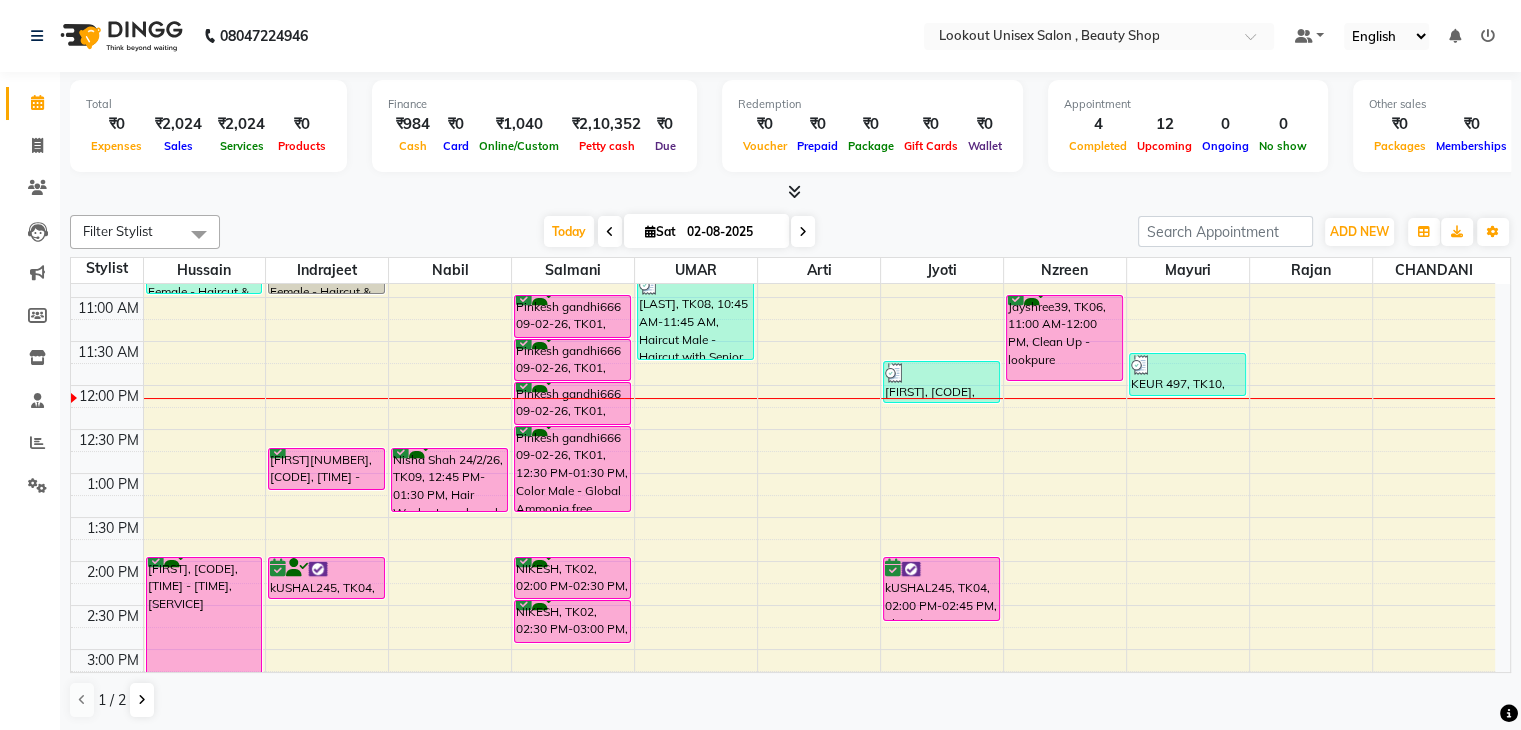 click on "Today  Sat 02-08-2025" at bounding box center [679, 232] 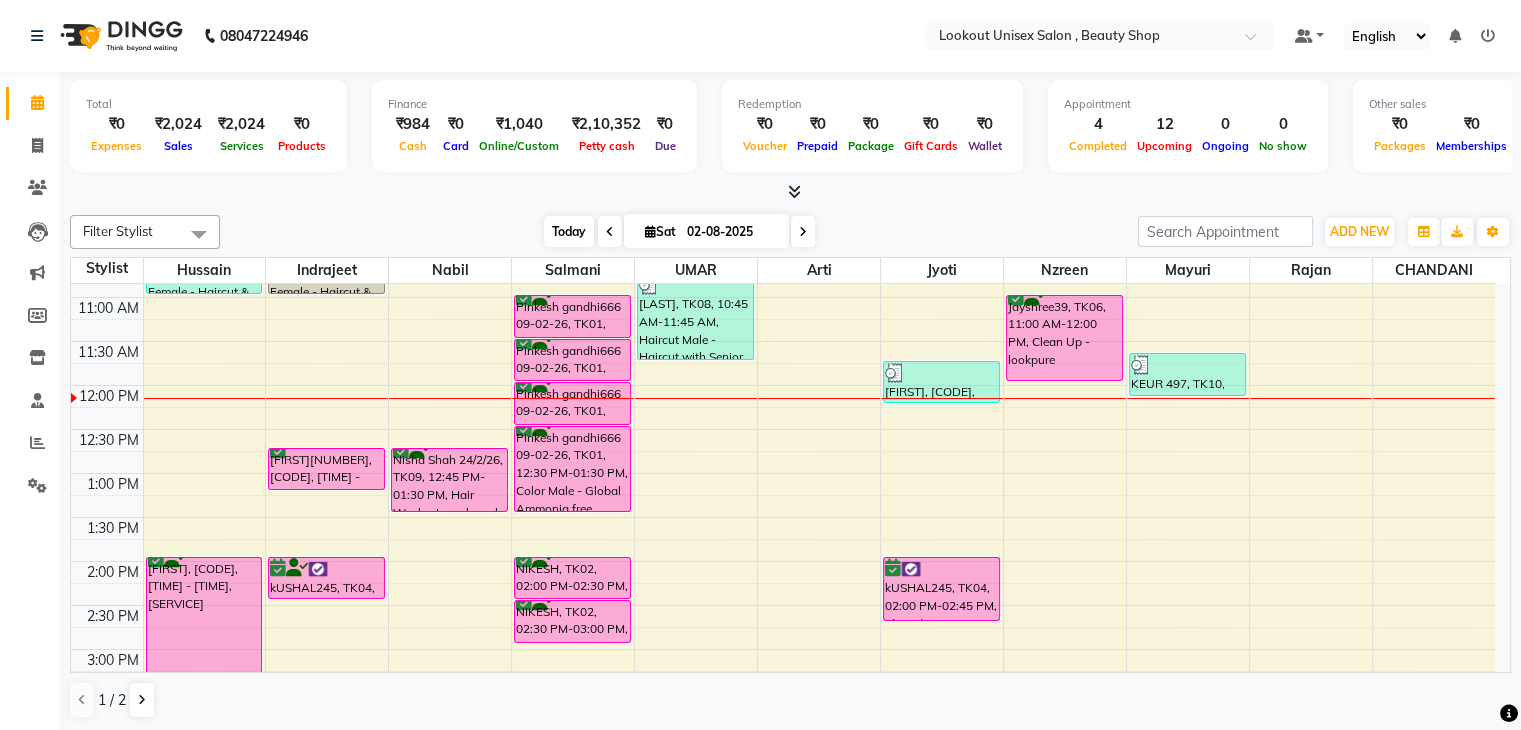 click on "Today" at bounding box center [569, 231] 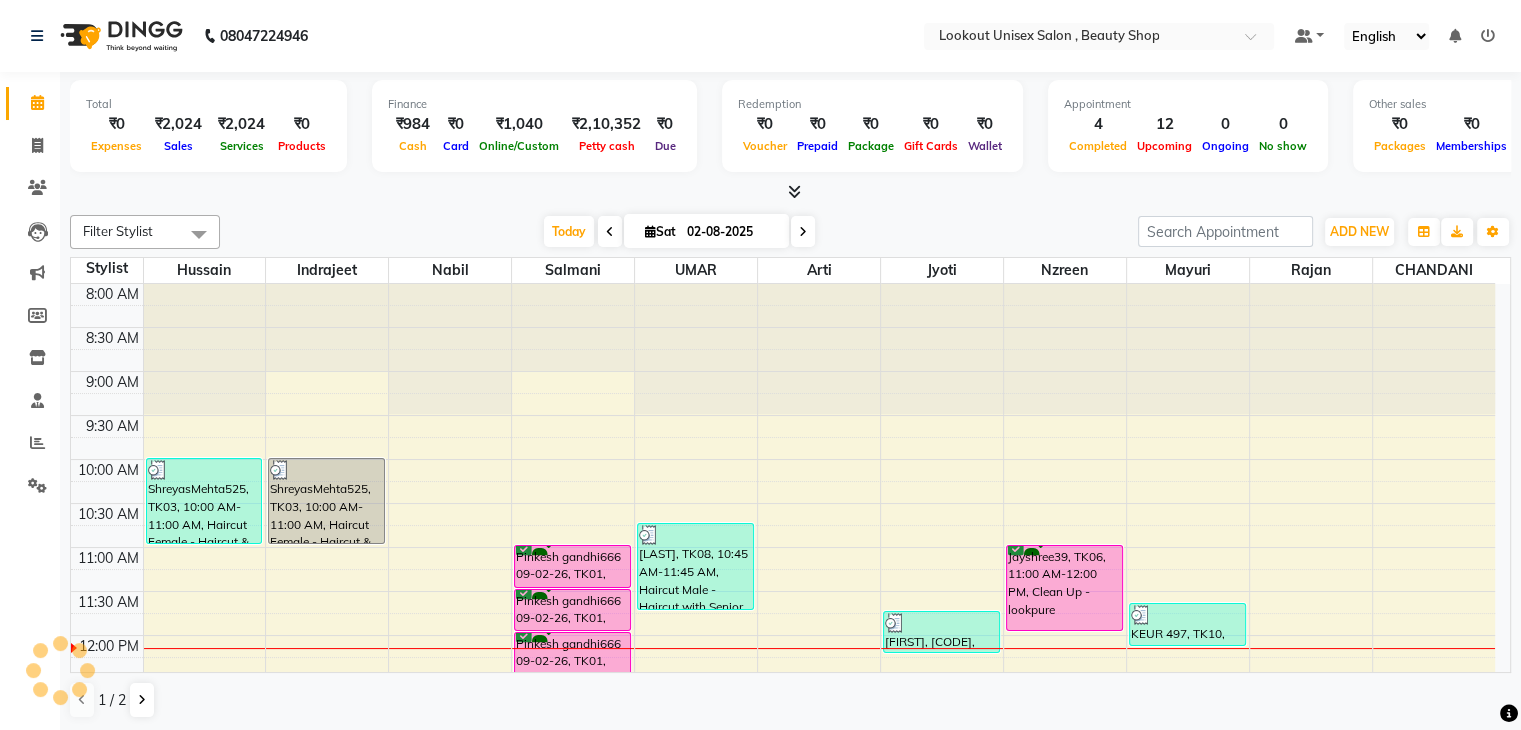 scroll, scrollTop: 350, scrollLeft: 0, axis: vertical 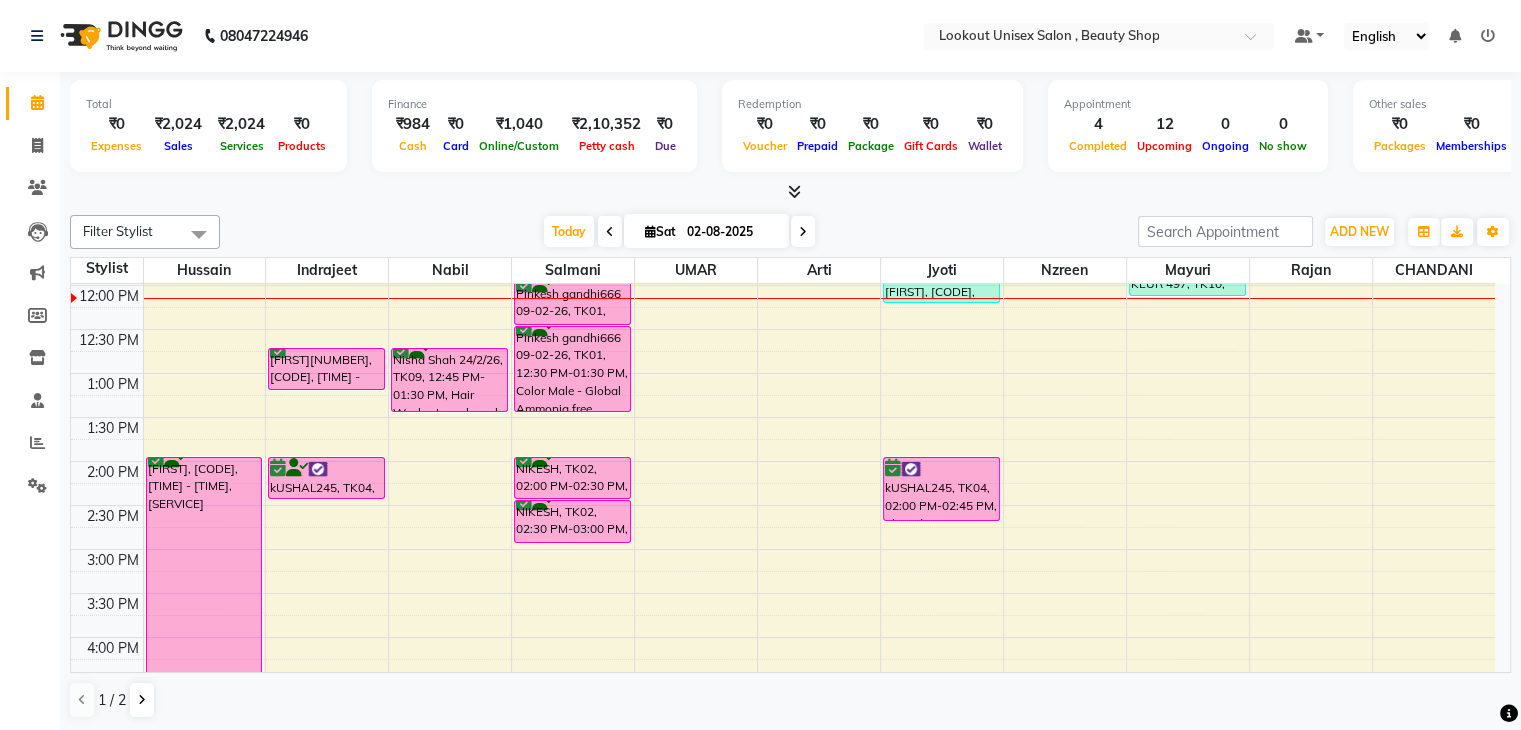 click at bounding box center (790, 192) 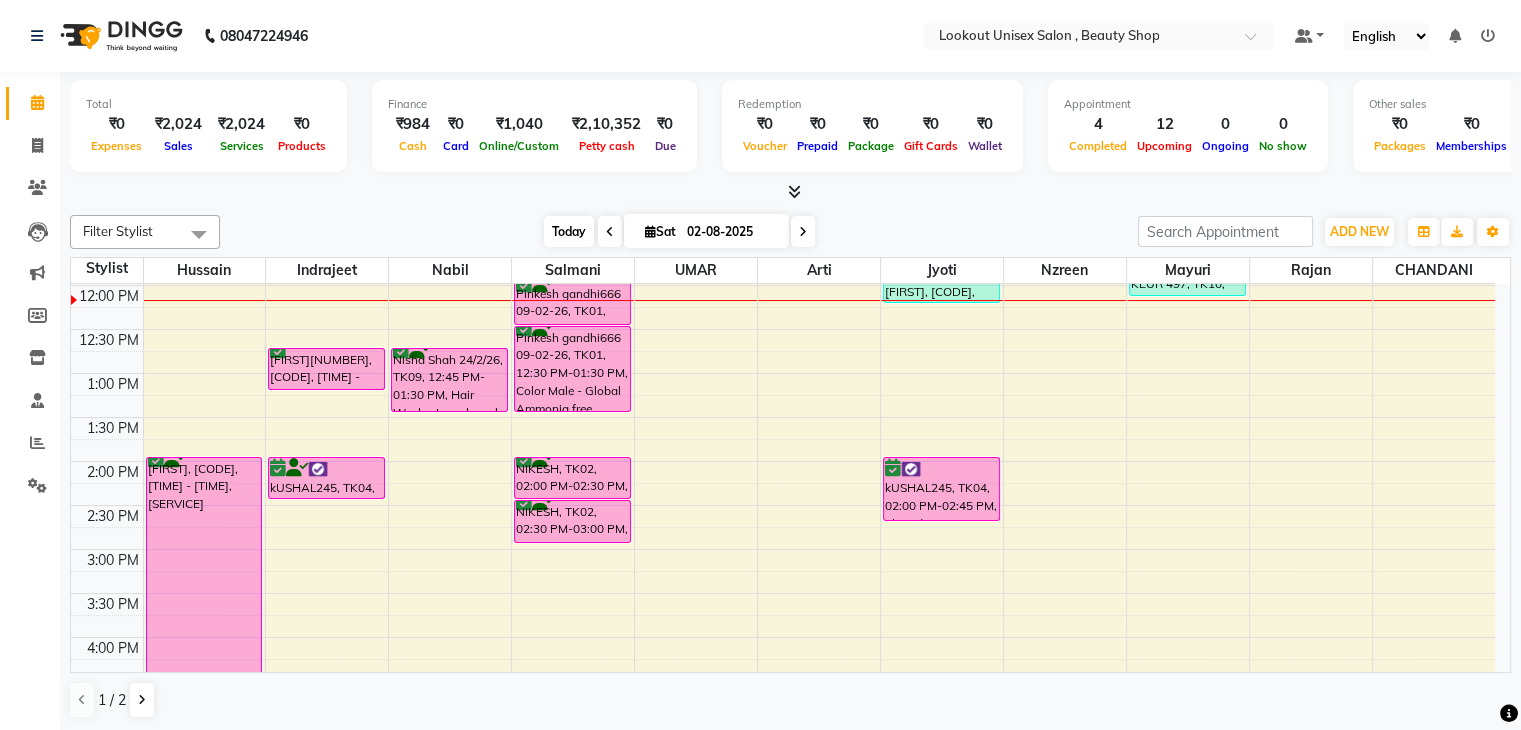 click on "Today" at bounding box center [569, 231] 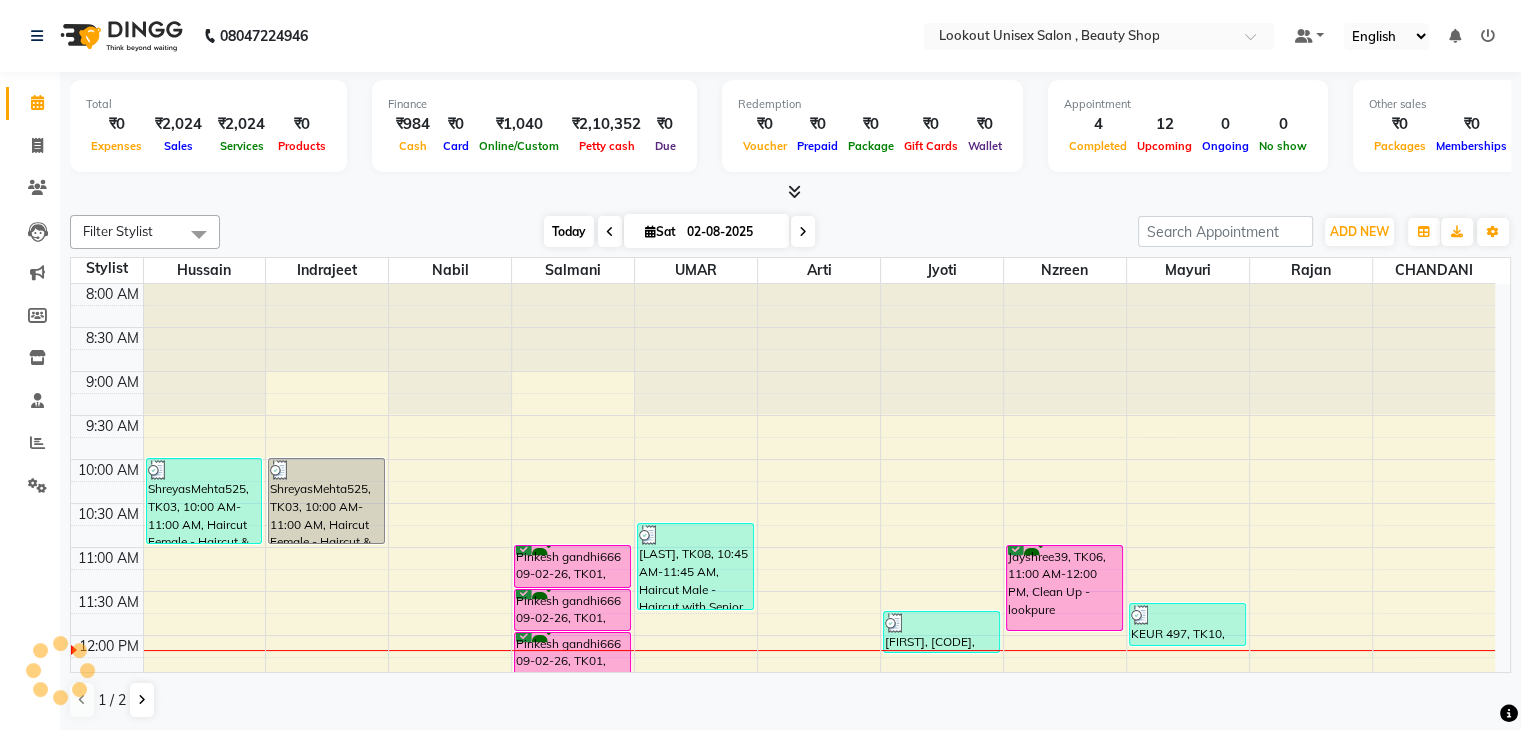 scroll, scrollTop: 350, scrollLeft: 0, axis: vertical 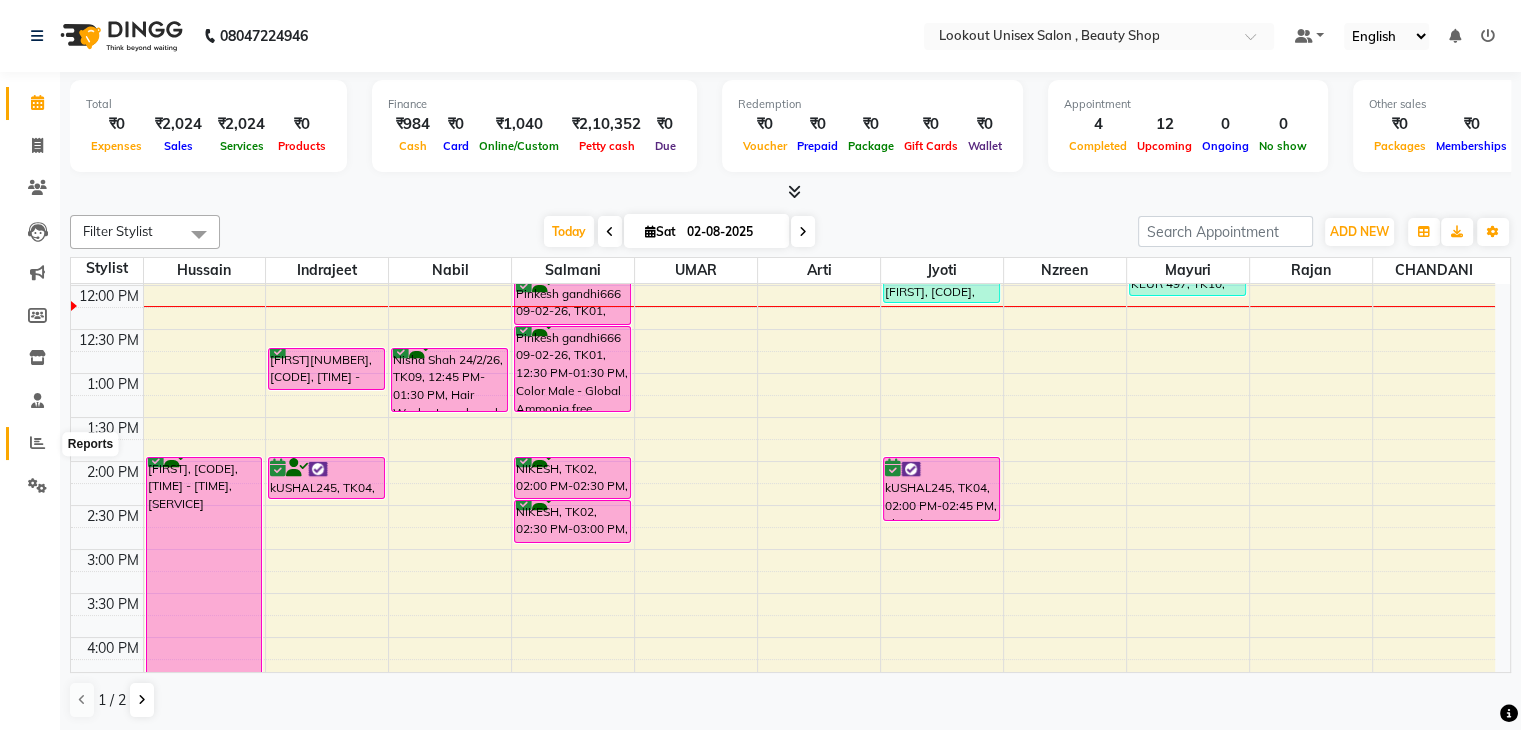 click 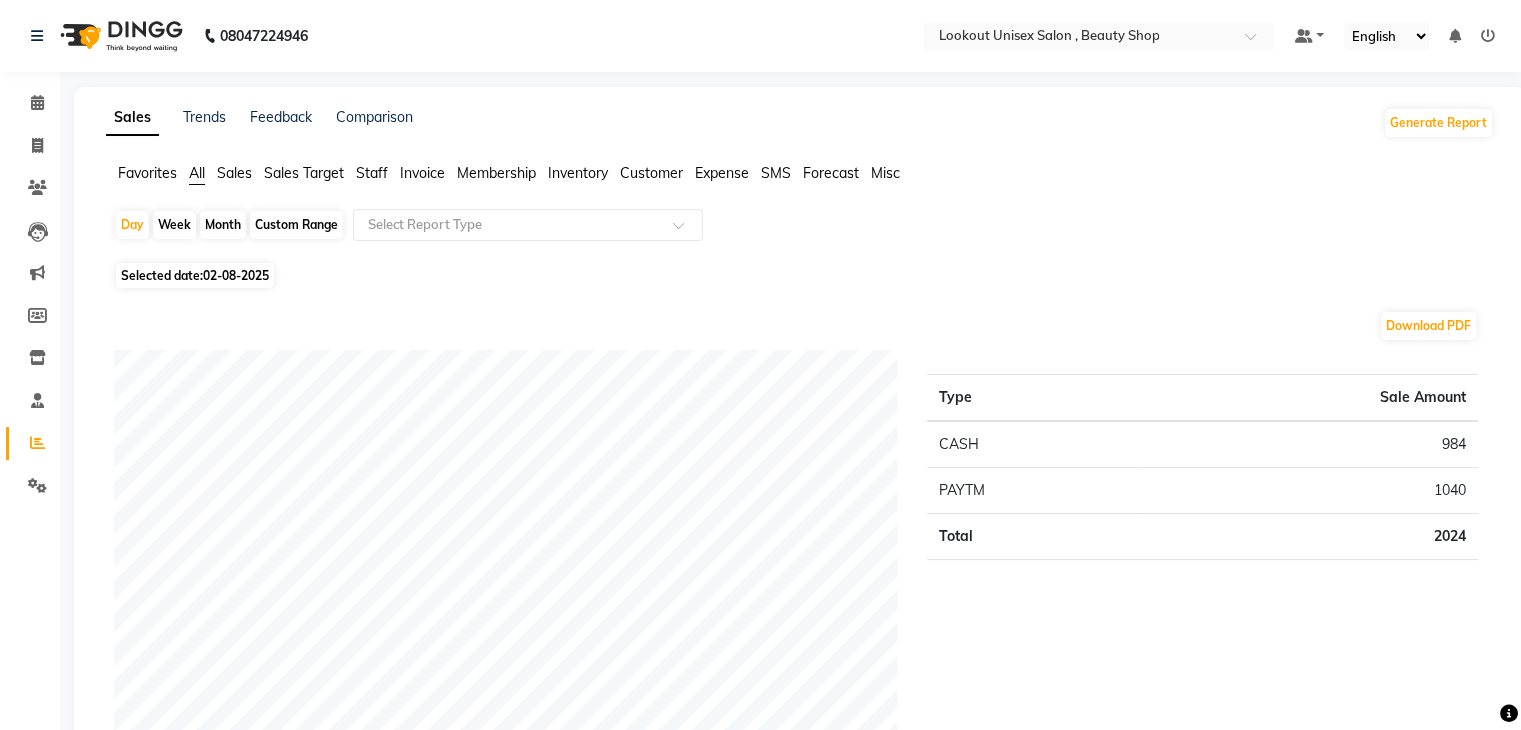 click on "Staff" 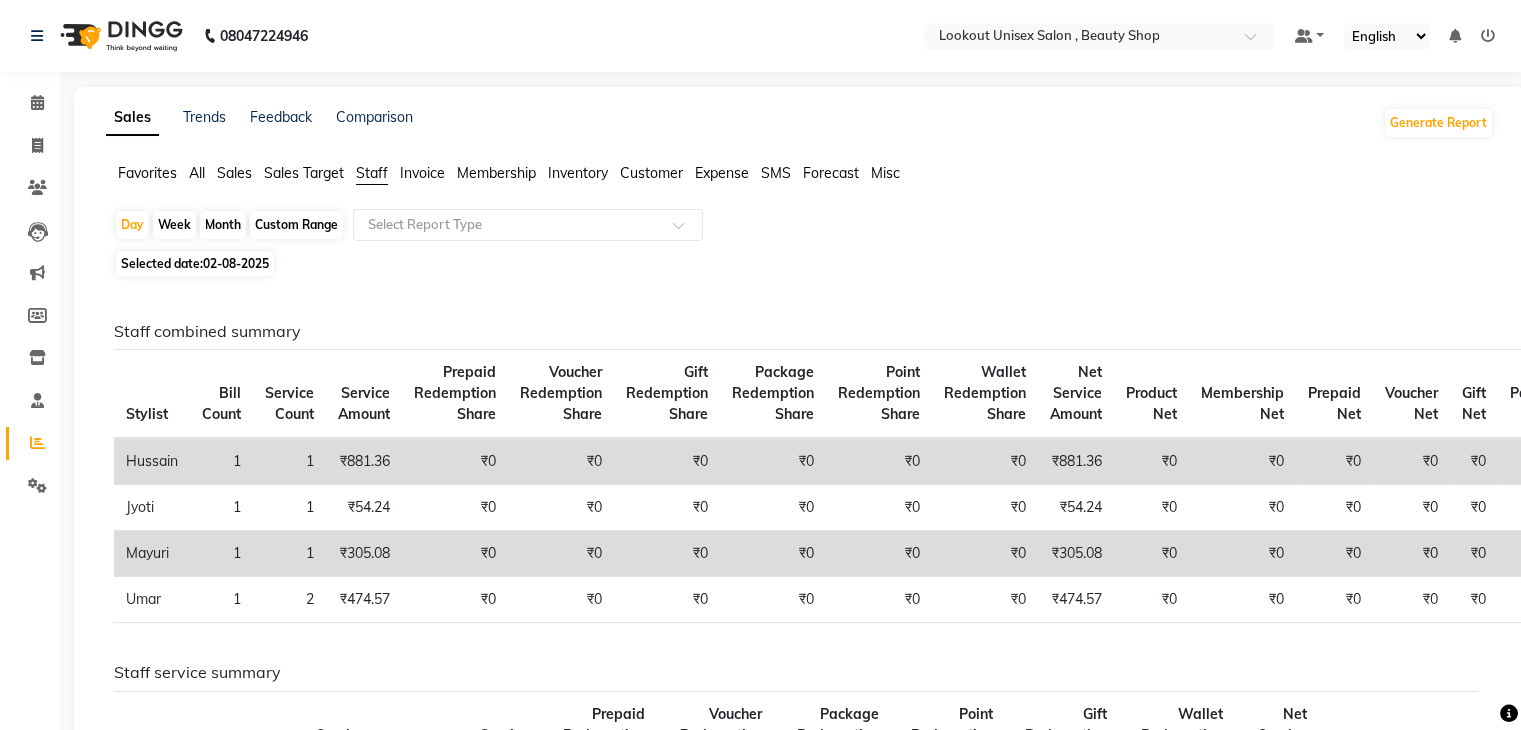 click on "Custom Range" 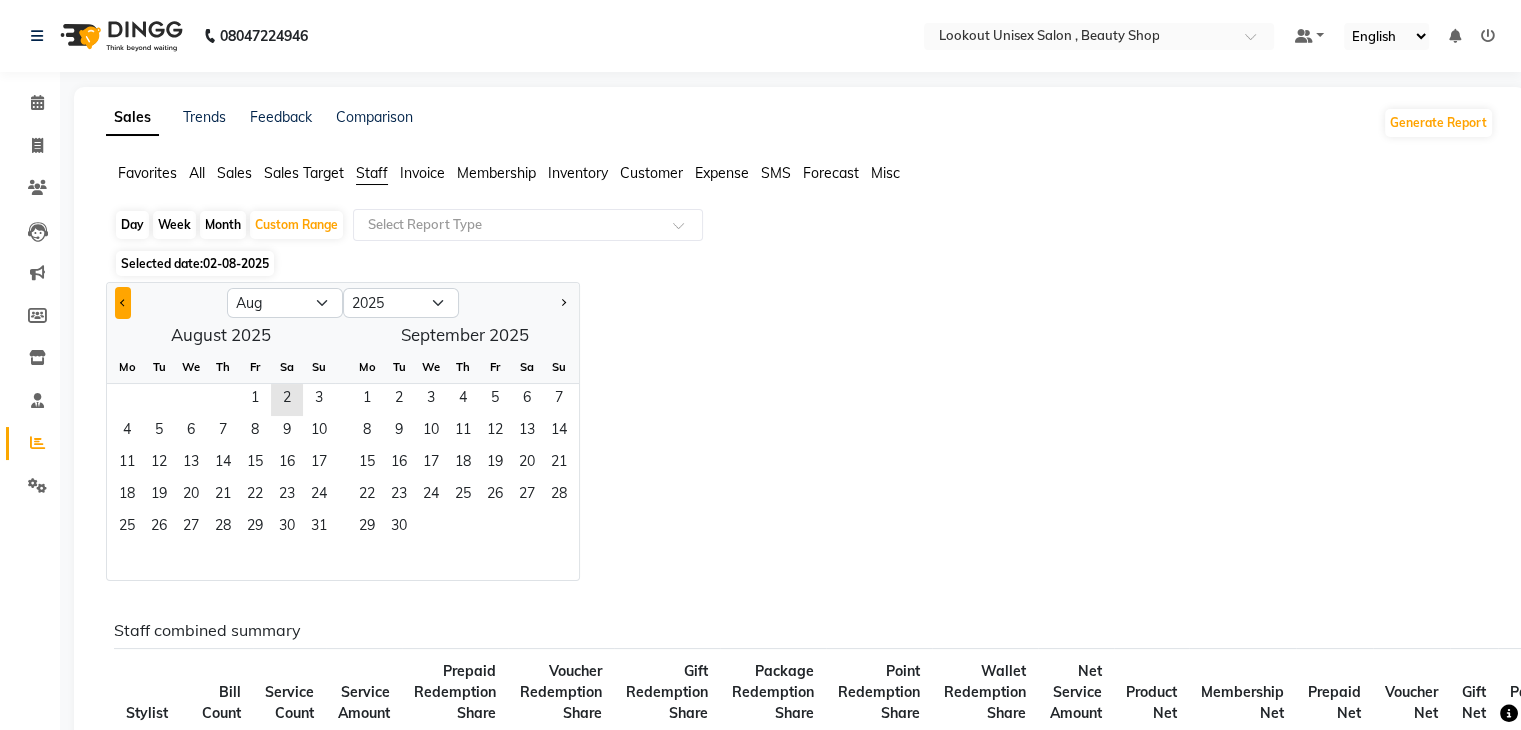click 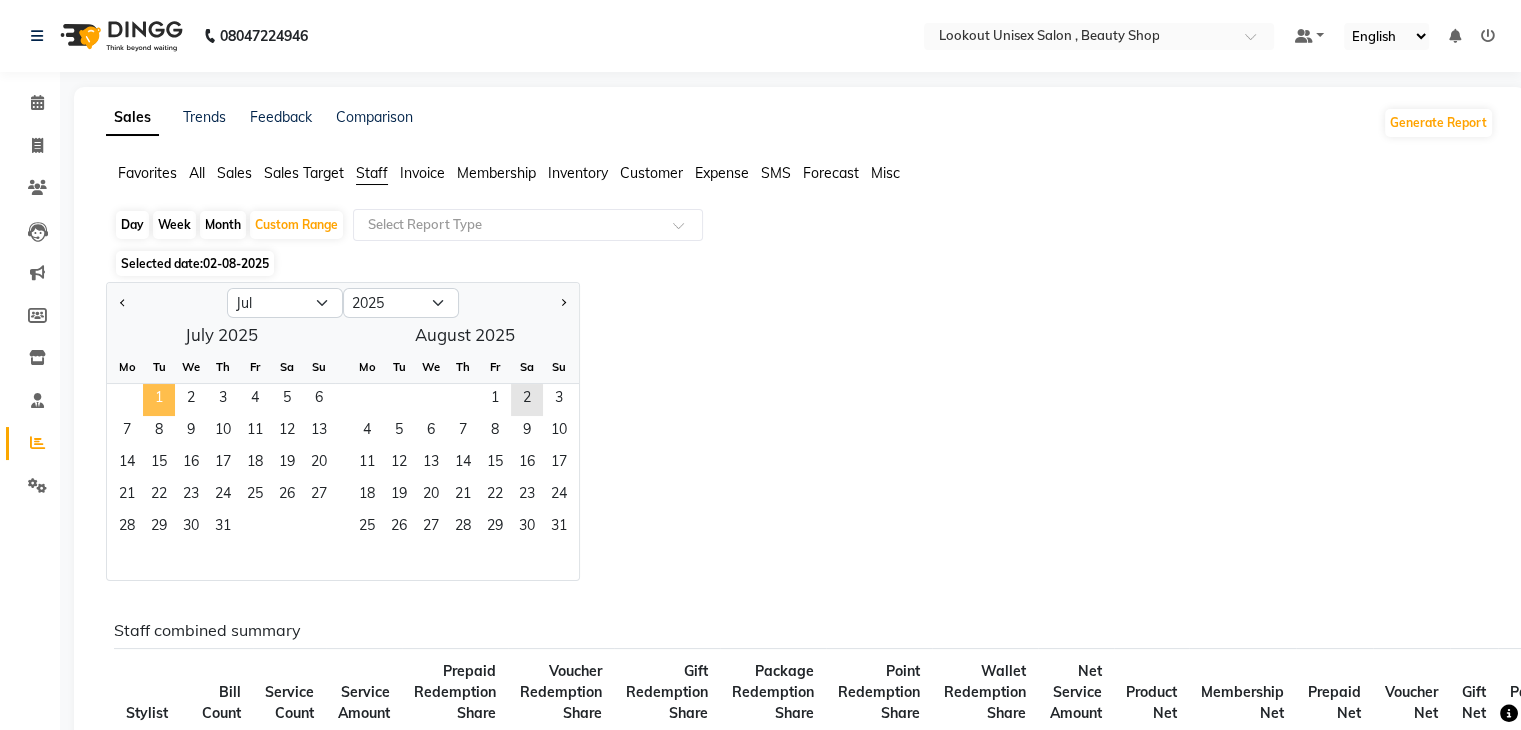 click on "1" 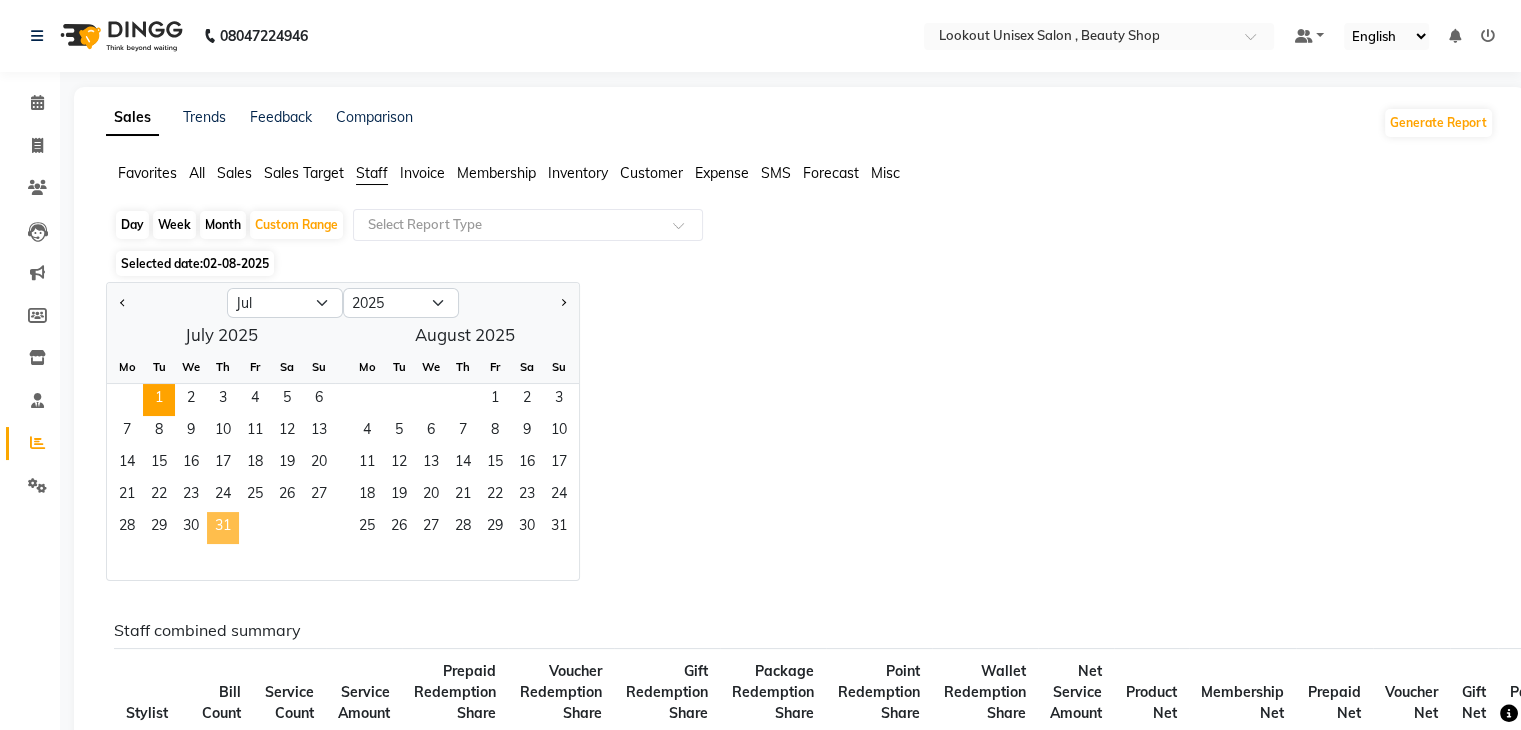 click on "31" 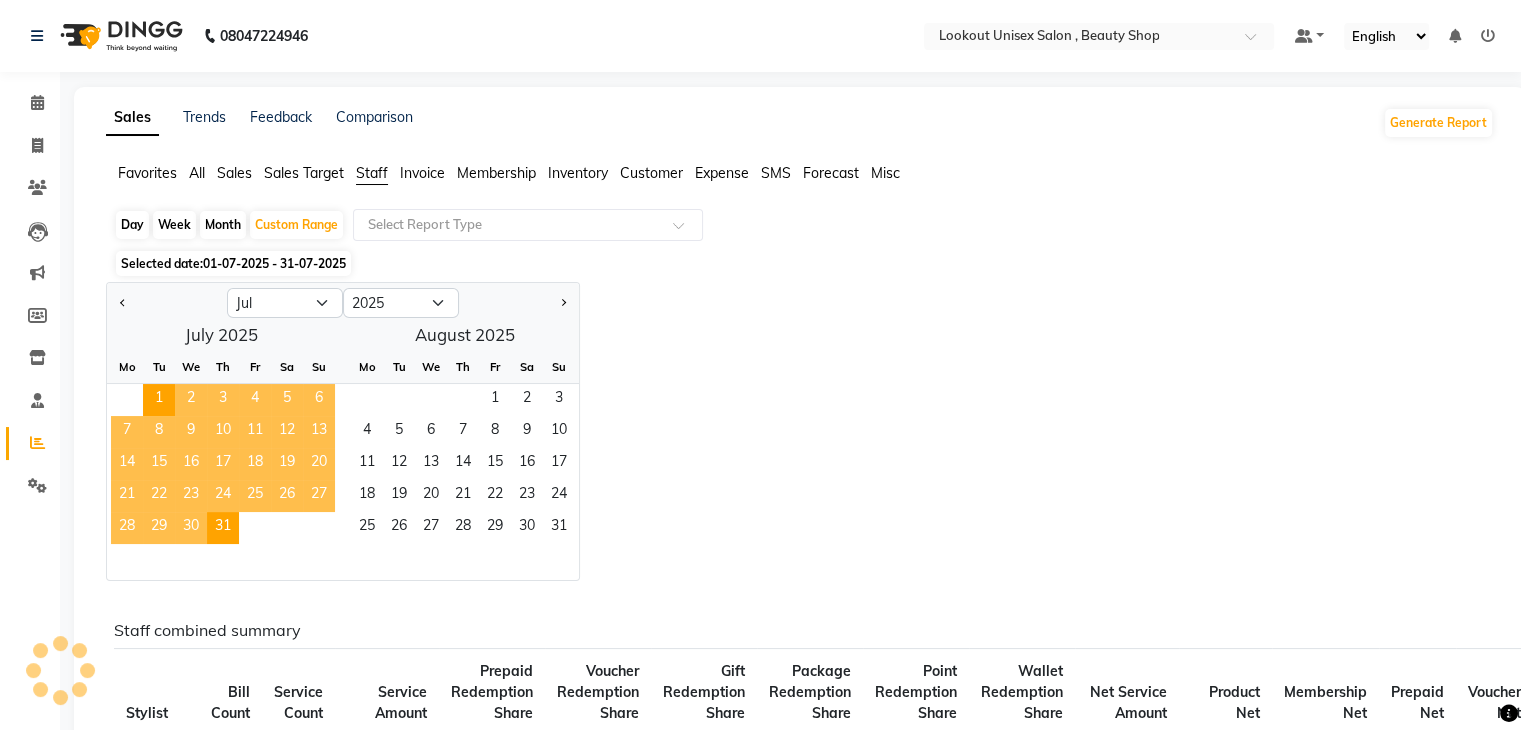 click on "Jan Feb Mar Apr May Jun Jul Aug Sep Oct Nov Dec 2015 2016 2017 2018 2019 2020 2021 2022 2023 2024 2025 2026 2027 2028 2029 2030 2031 2032 2033 2034 2035  July 2025  Mo Tu We Th Fr Sa Su  1   2   3   4   5   6   7   8   9   10   11   12   13   14   15   16   17   18   19   20   21   22   23   24   25   26   27   28   29   30   31   August 2025  Mo Tu We Th Fr Sa Su  1   2   3   4   5   6   7   8   9   10   11   12   13   14   15   16   17   18   19   20   21   22   23   24   25   26   27   28   29   30   31" 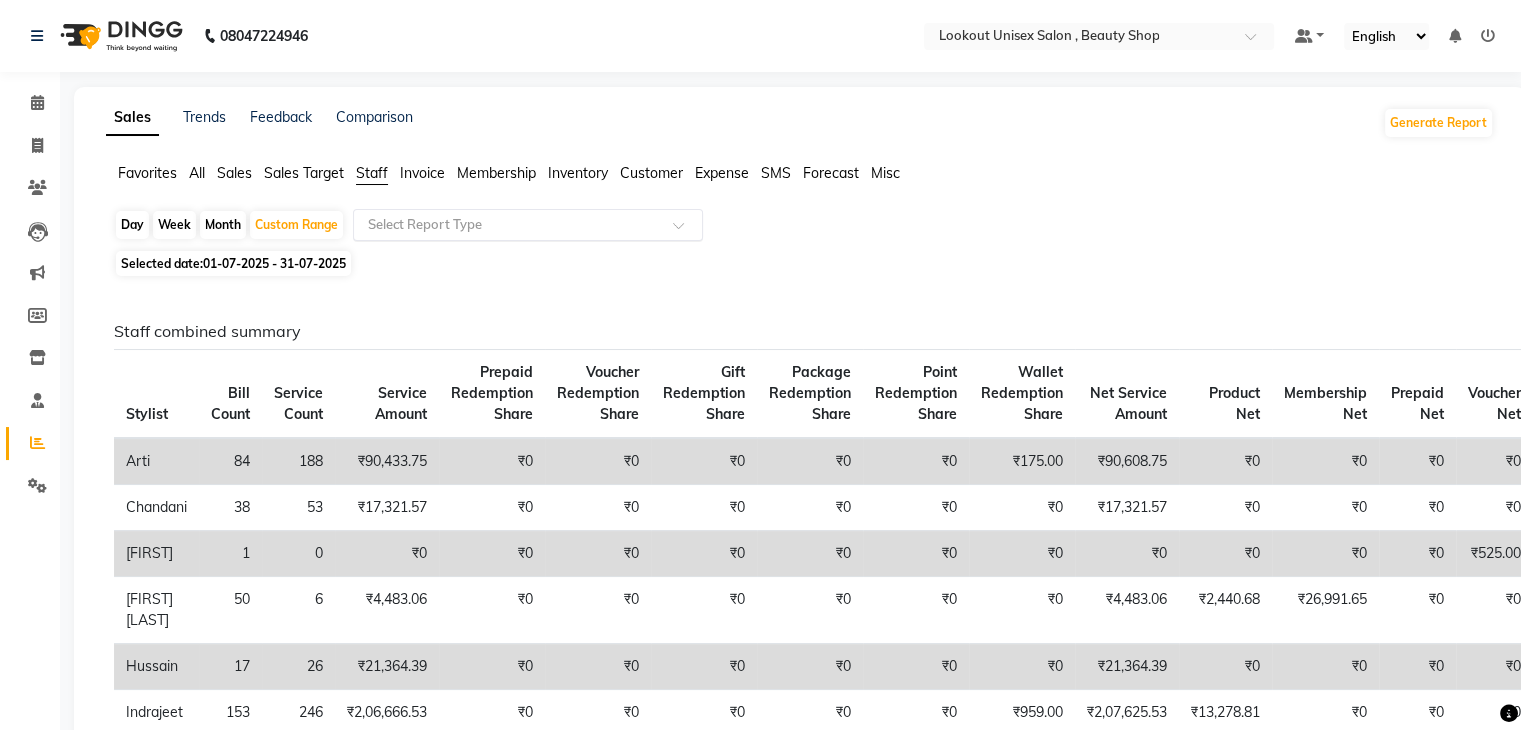 click 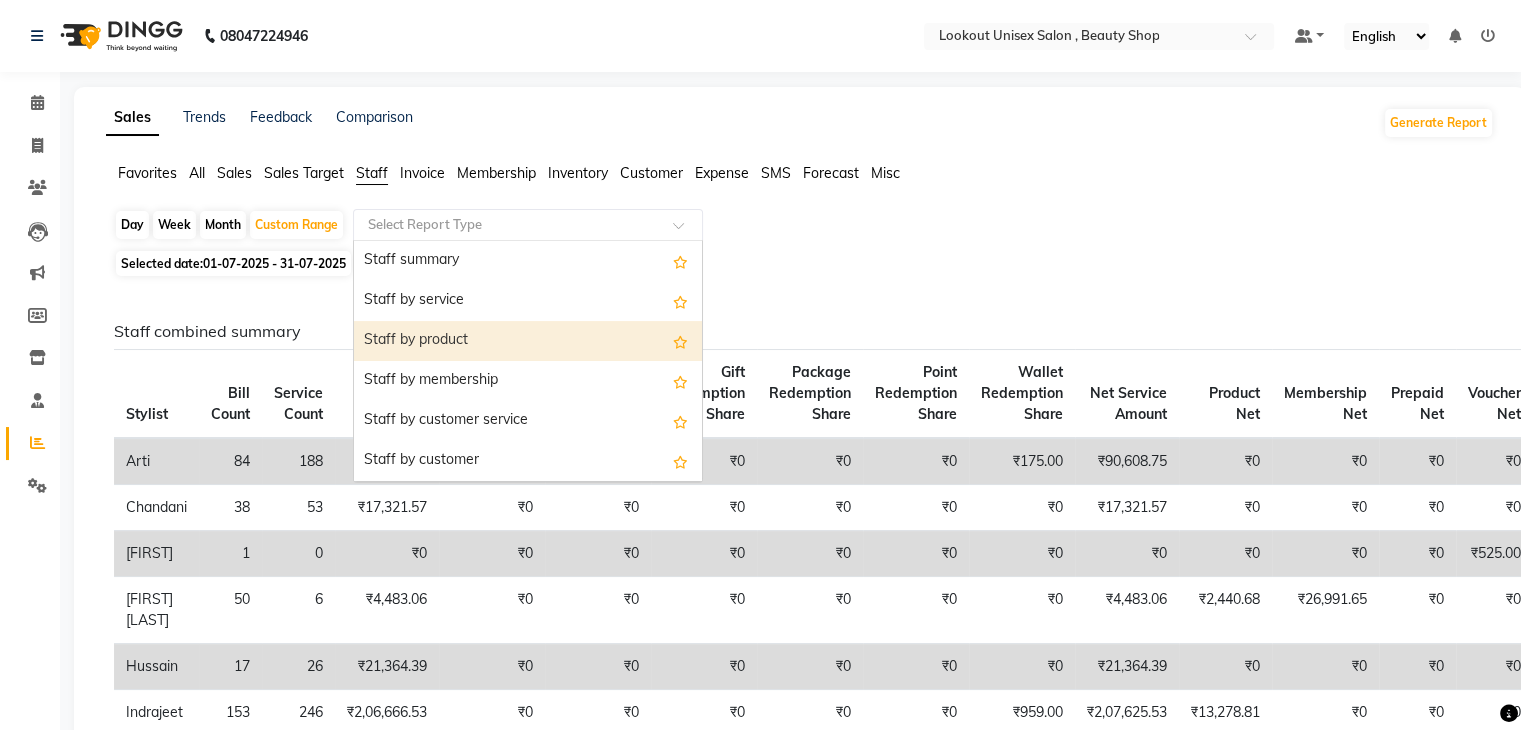 click on "Staff by product" at bounding box center (528, 341) 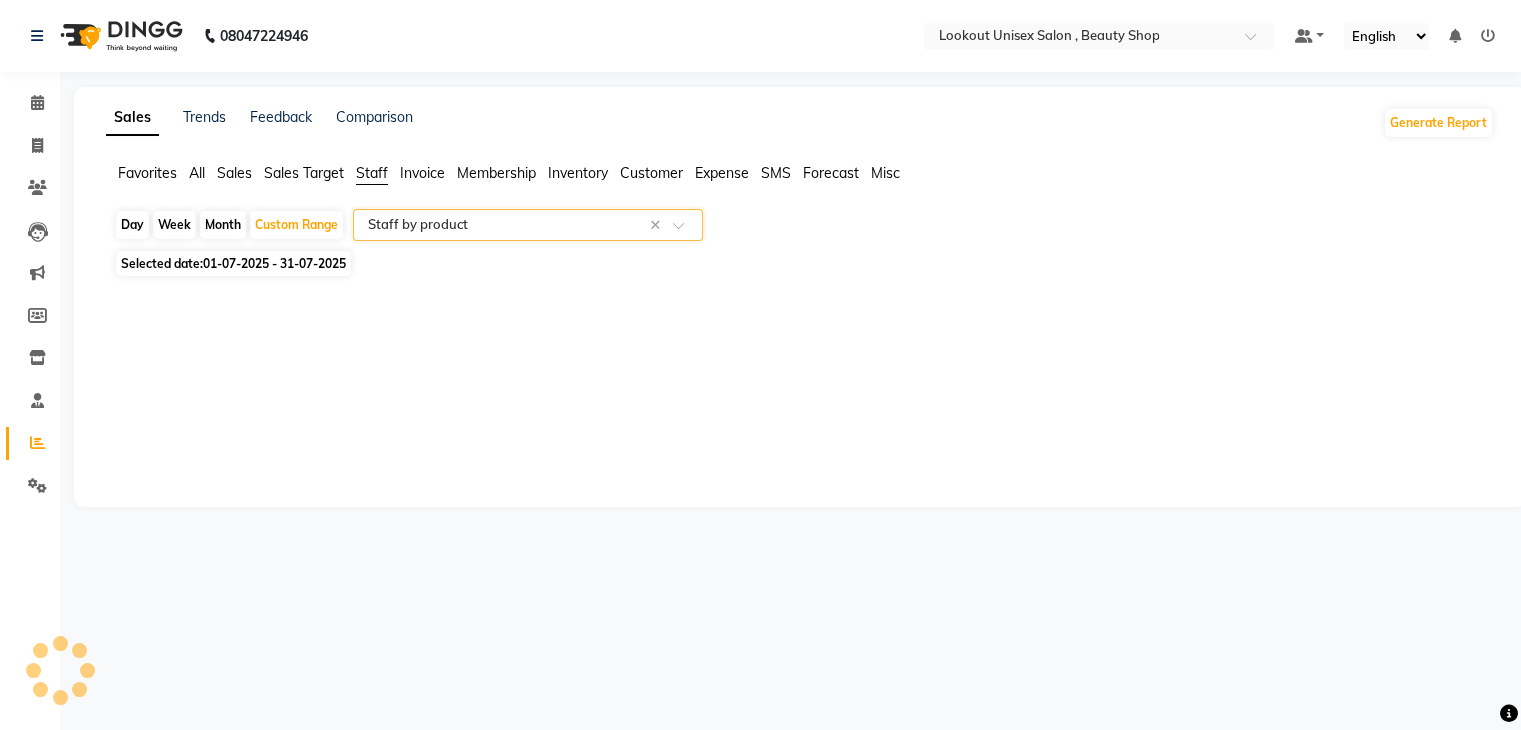 select on "full_report" 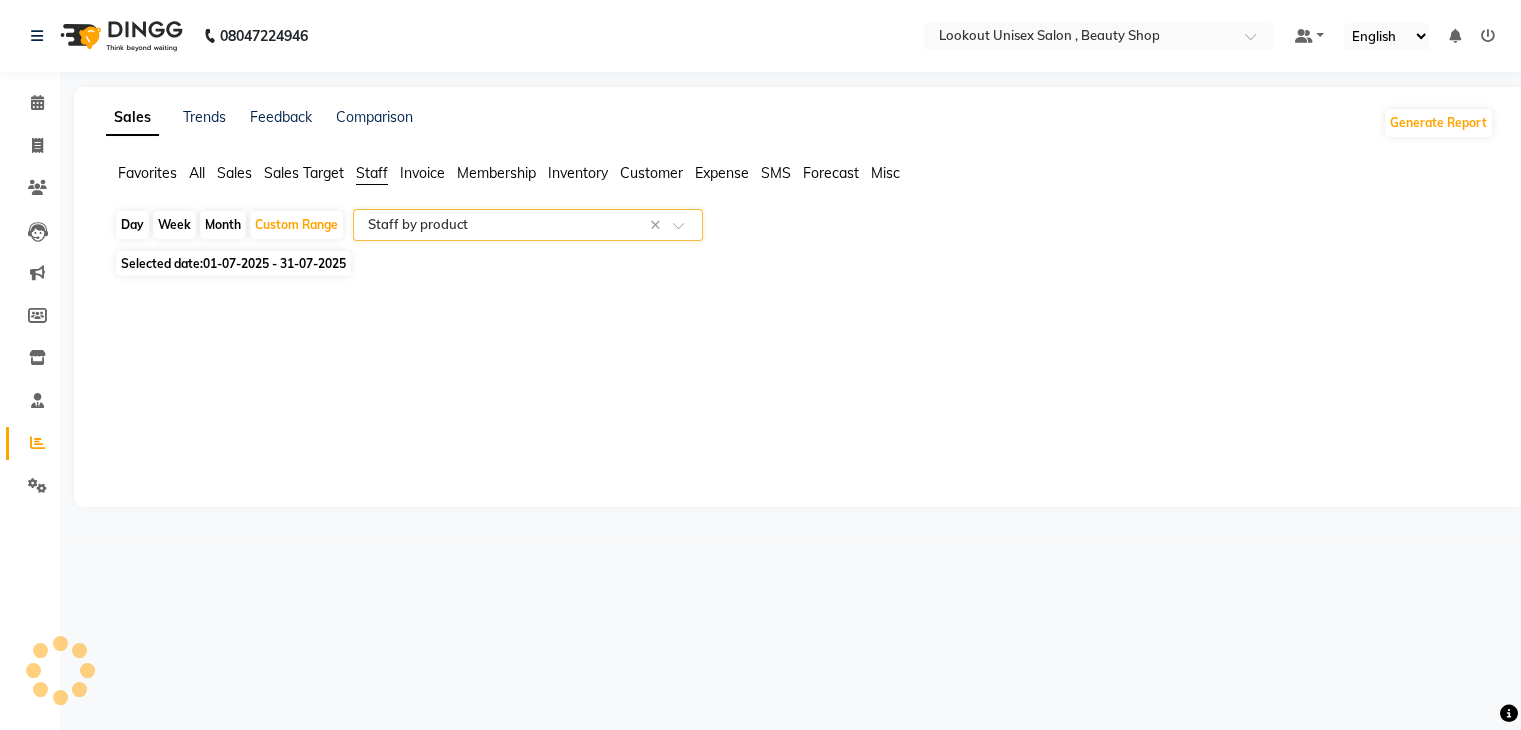 select on "csv" 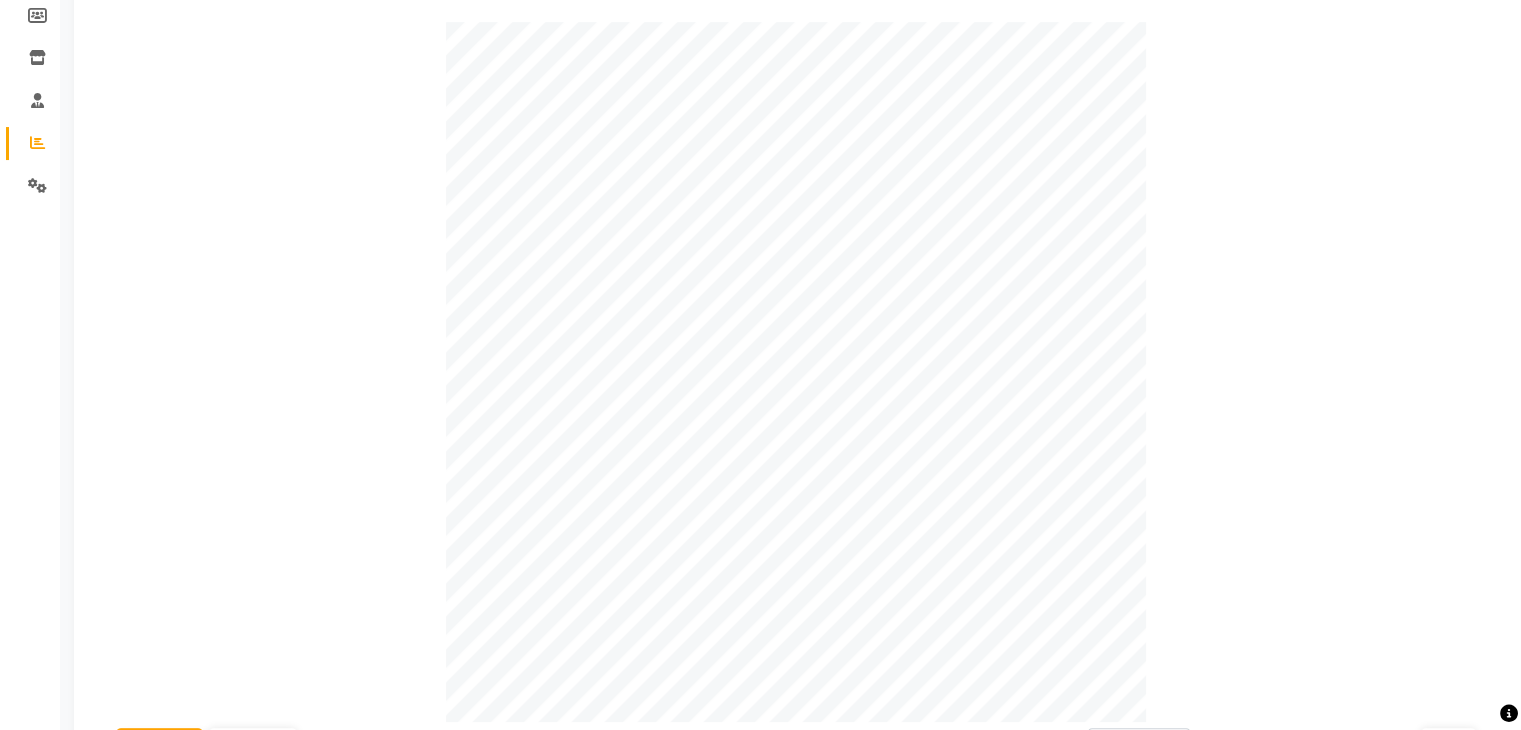 scroll, scrollTop: 700, scrollLeft: 0, axis: vertical 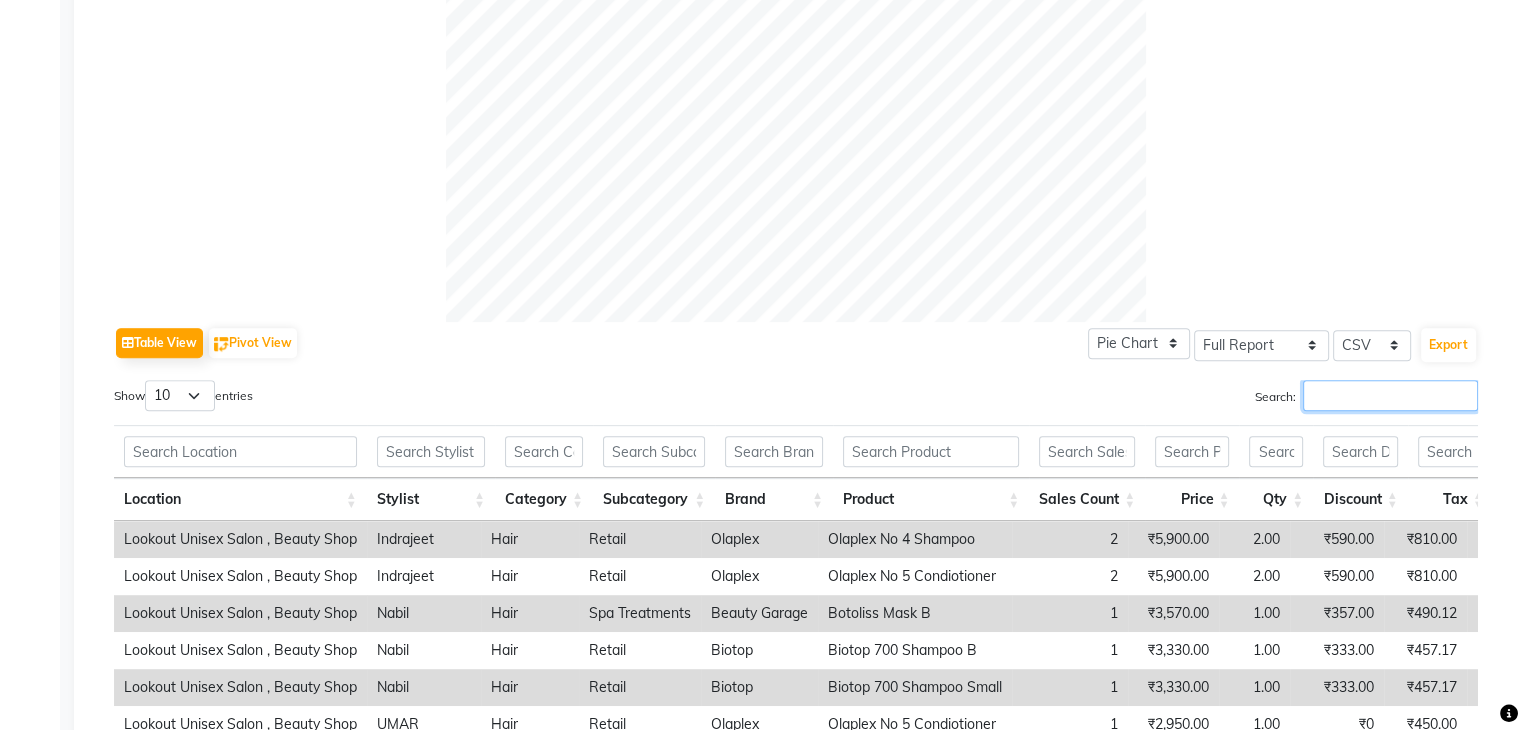 click on "Search:" at bounding box center (1390, 395) 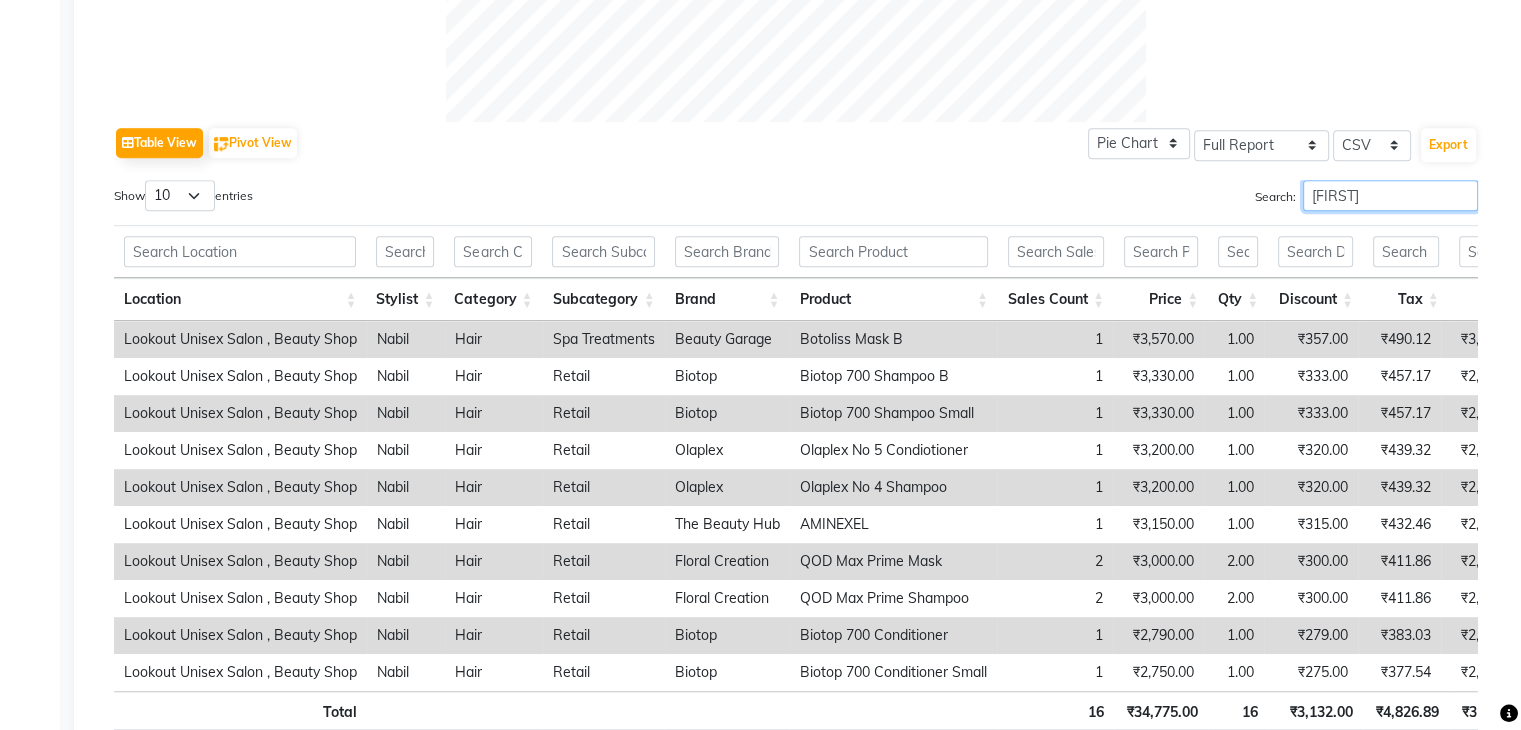 scroll, scrollTop: 1041, scrollLeft: 0, axis: vertical 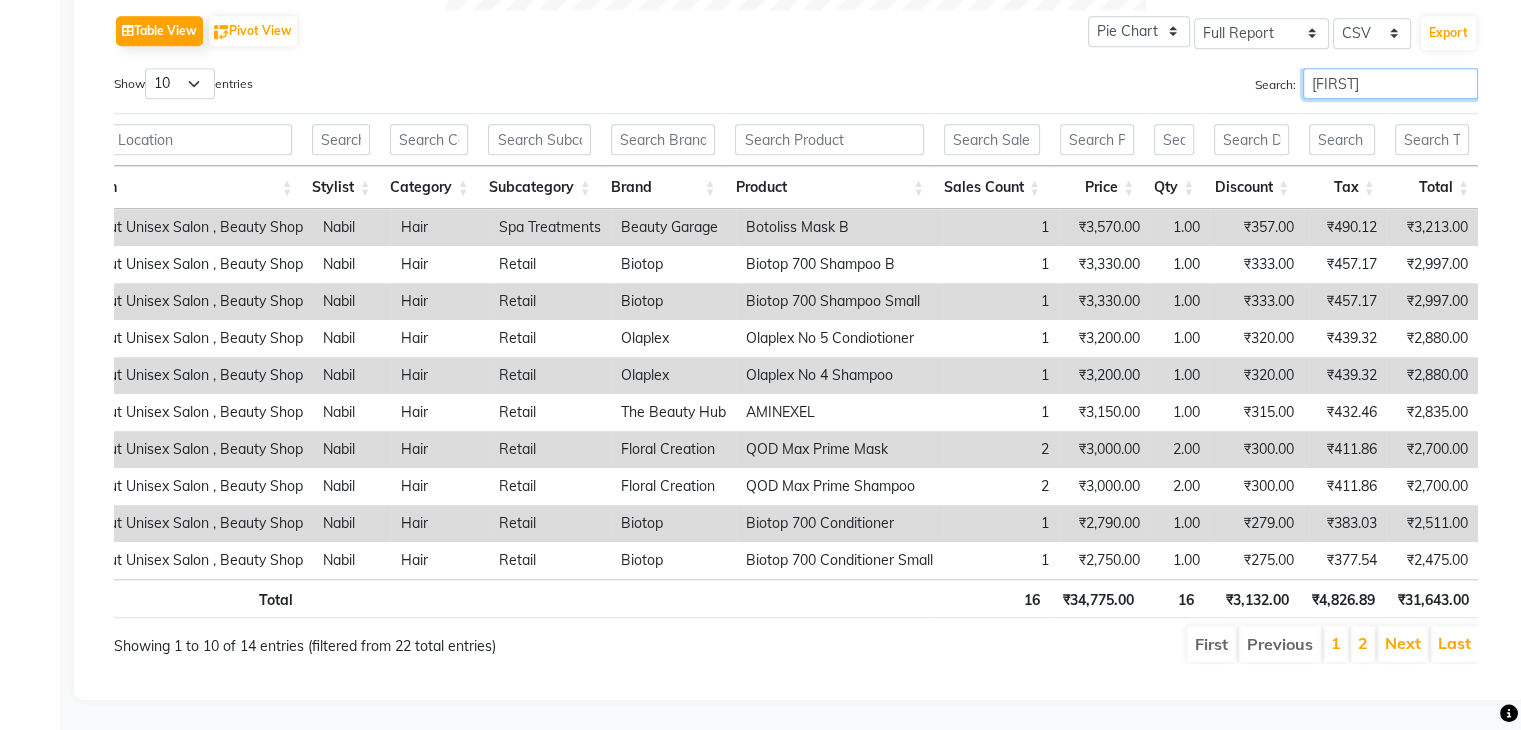 type on "nabil" 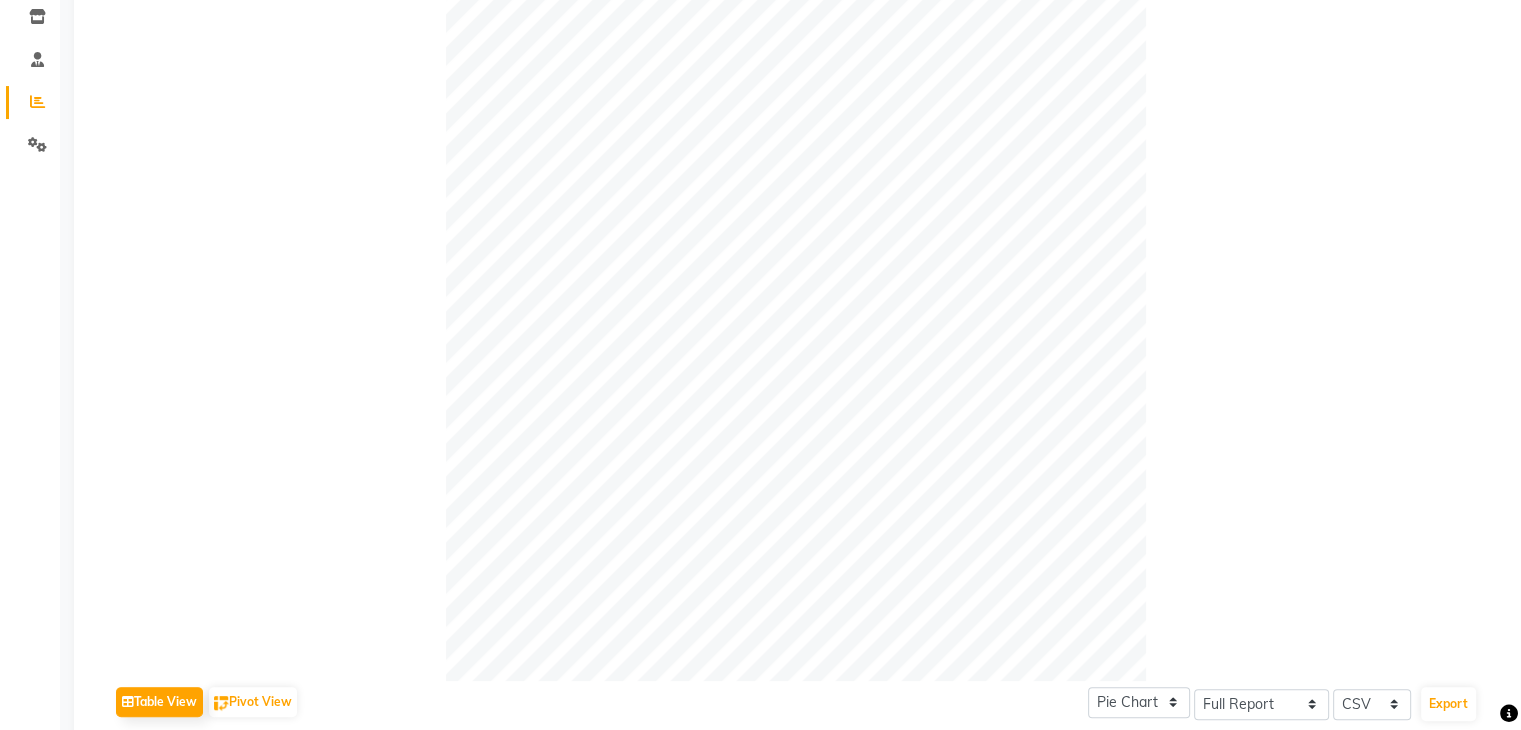 scroll, scrollTop: 41, scrollLeft: 0, axis: vertical 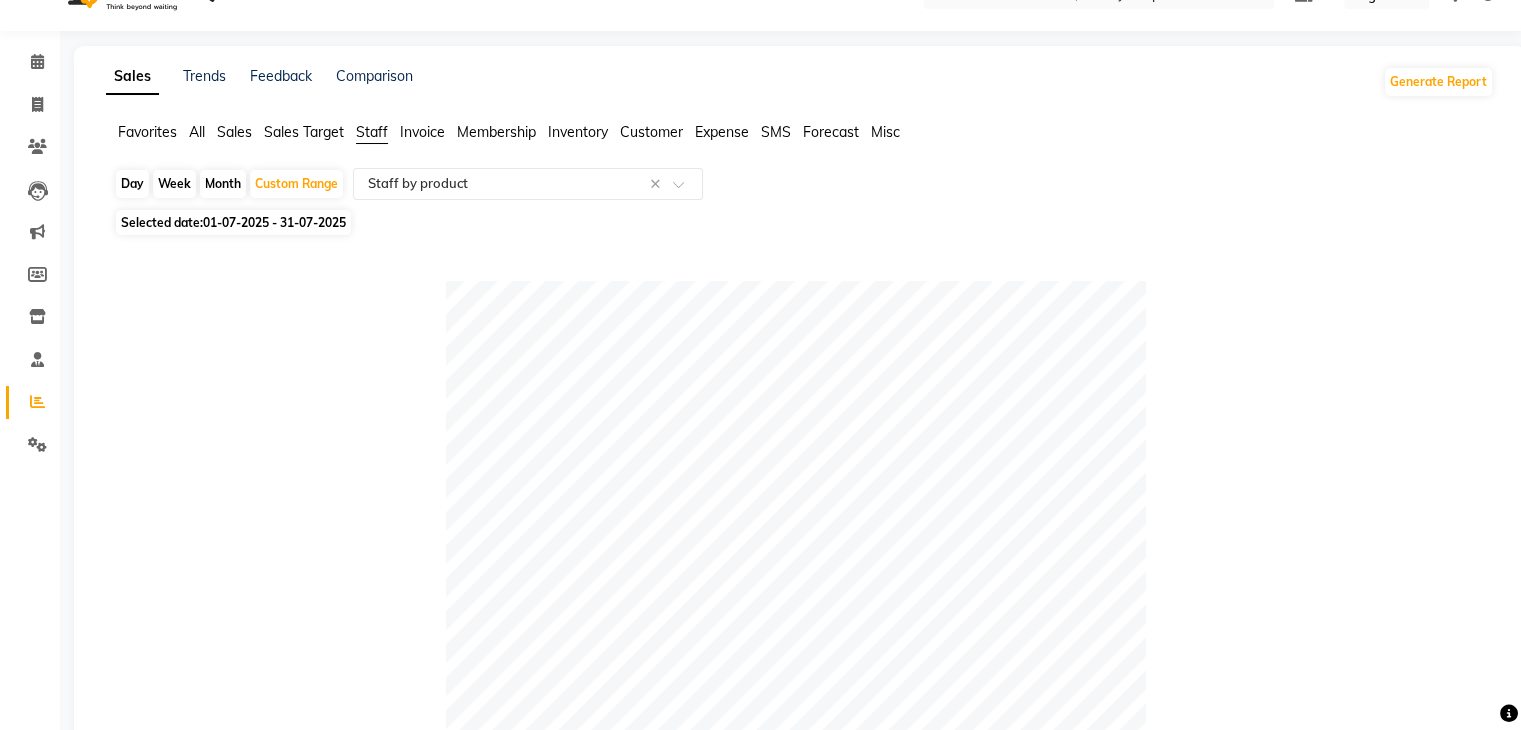 click on "Day" 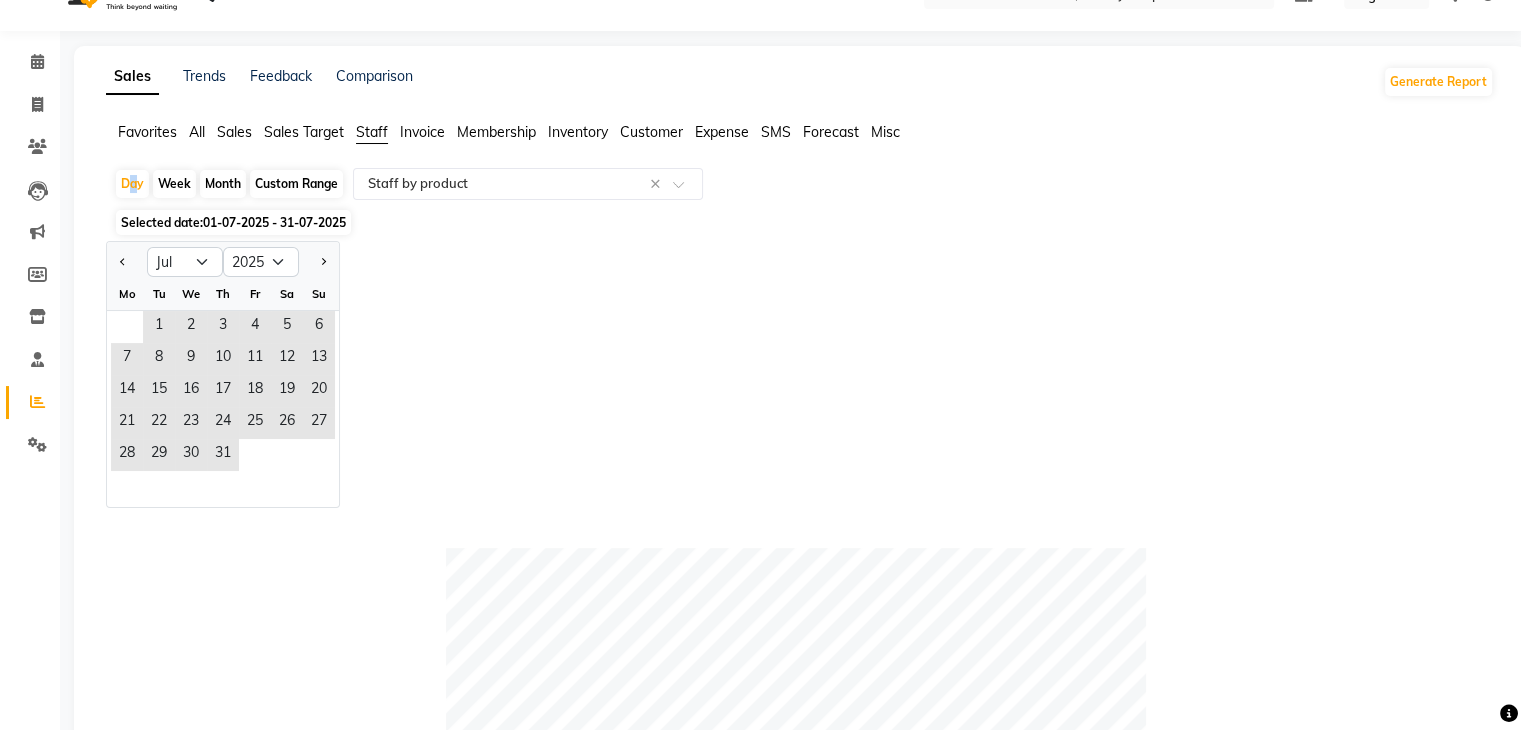 click on "Day   Week   Month   Custom Range  Select Report Type × Staff by product × Selected date:  01-07-2025 - 31-07-2025  Jan Feb Mar Apr May Jun Jul Aug Sep Oct Nov Dec 2015 2016 2017 2018 2019 2020 2021 2022 2023 2024 2025 2026 2027 2028 2029 2030 2031 2032 2033 2034 2035 Mo Tu We Th Fr Sa Su  1   2   3   4   5   6   7   8   9   10   11   12   13   14   15   16   17   18   19   20   21   22   23   24   25   26   27   28   29   30   31   Table View   Pivot View  Pie Chart Bar Chart Select Full Report Filtered Report Select CSV PDF  Export  Show  10 25 50 100  entries Search: Location Stylist Category Subcategory Brand Product Sales Count Price Qty Discount Tax Total Location Stylist Category Subcategory Brand Product Sales Count Price Qty Discount Tax Total Total 26 ₹57,975.00 3225 ₹5,082.00 ₹8,556.40 ₹56,092.00 Lookout Unisex Salon , Beauty Shop Indrajeet Hair Retail Olaplex Olaplex No 4 Shampoo  2 ₹5,900.00 2.00 ₹590.00 ₹810.00 ₹5,310.00 Lookout Unisex Salon , Beauty Shop Indrajeet Hair 2 1" 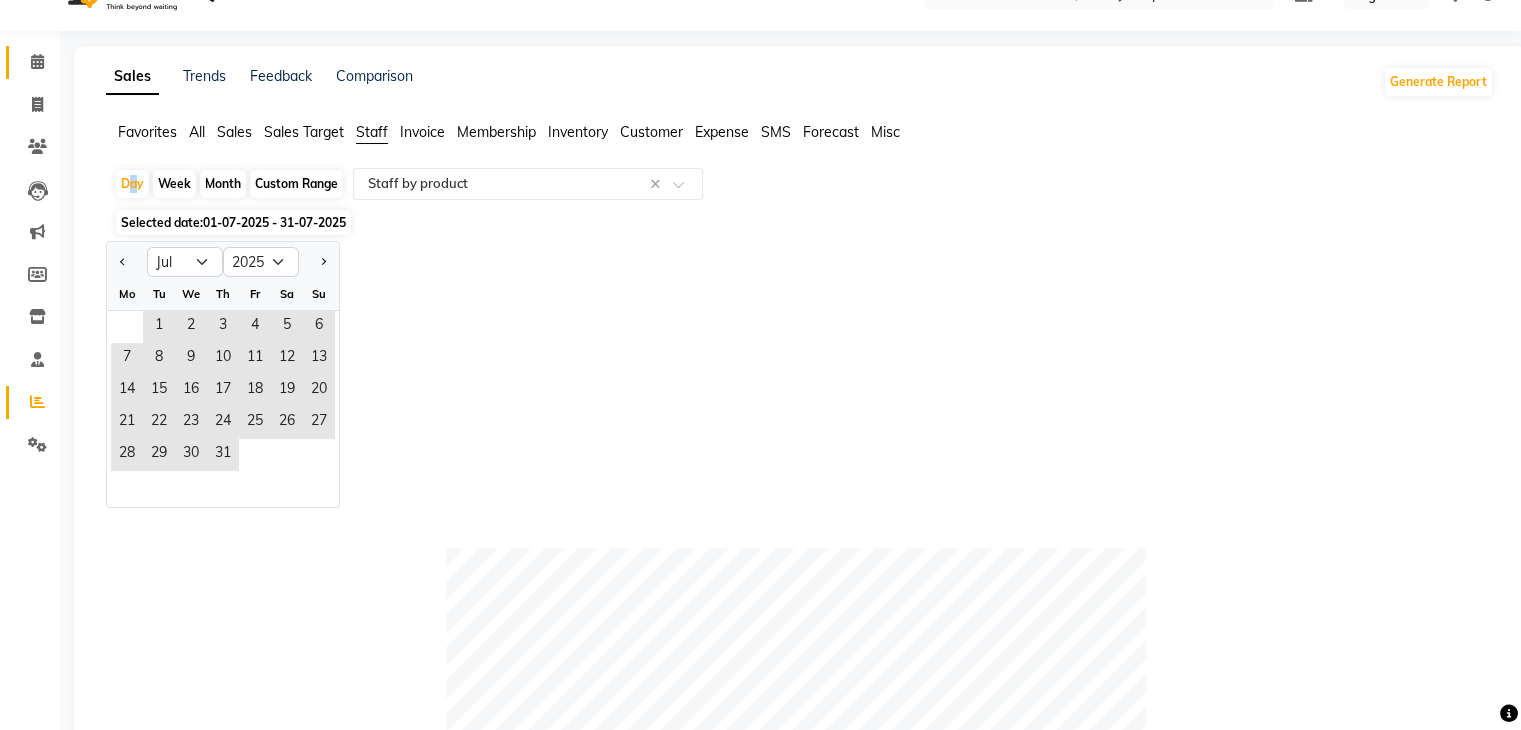 click on "Calendar" 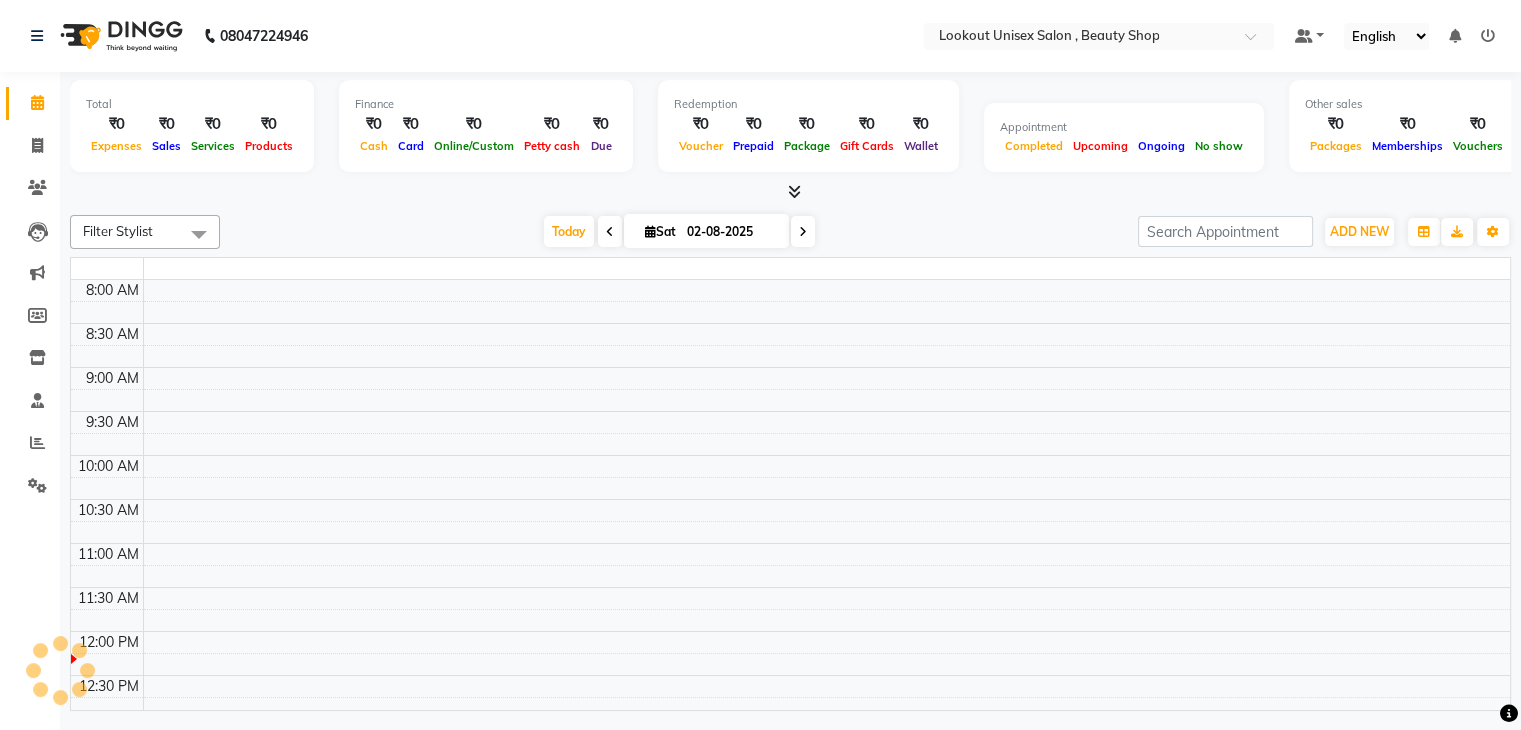 scroll, scrollTop: 0, scrollLeft: 0, axis: both 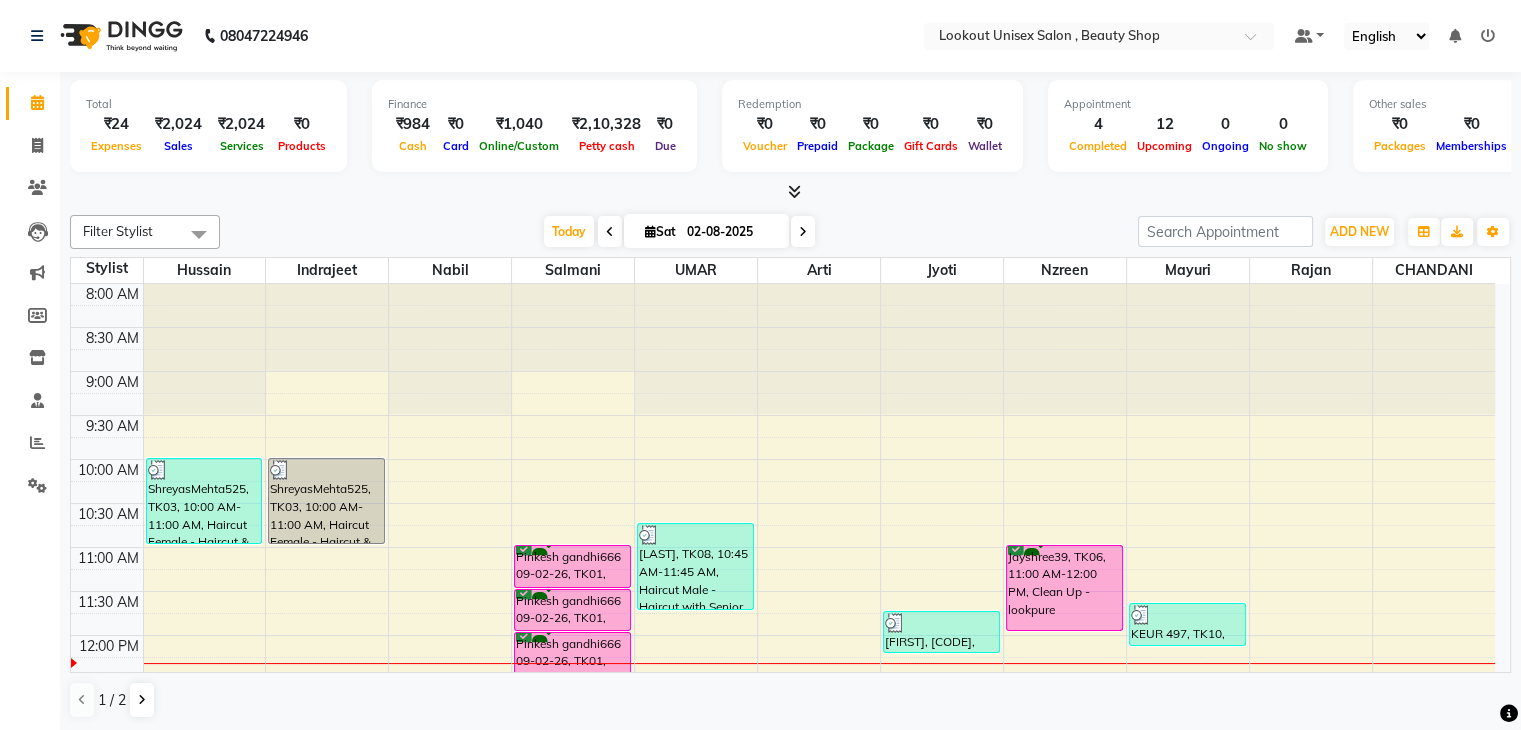 click on "Today  Sat 02-08-2025" at bounding box center [679, 232] 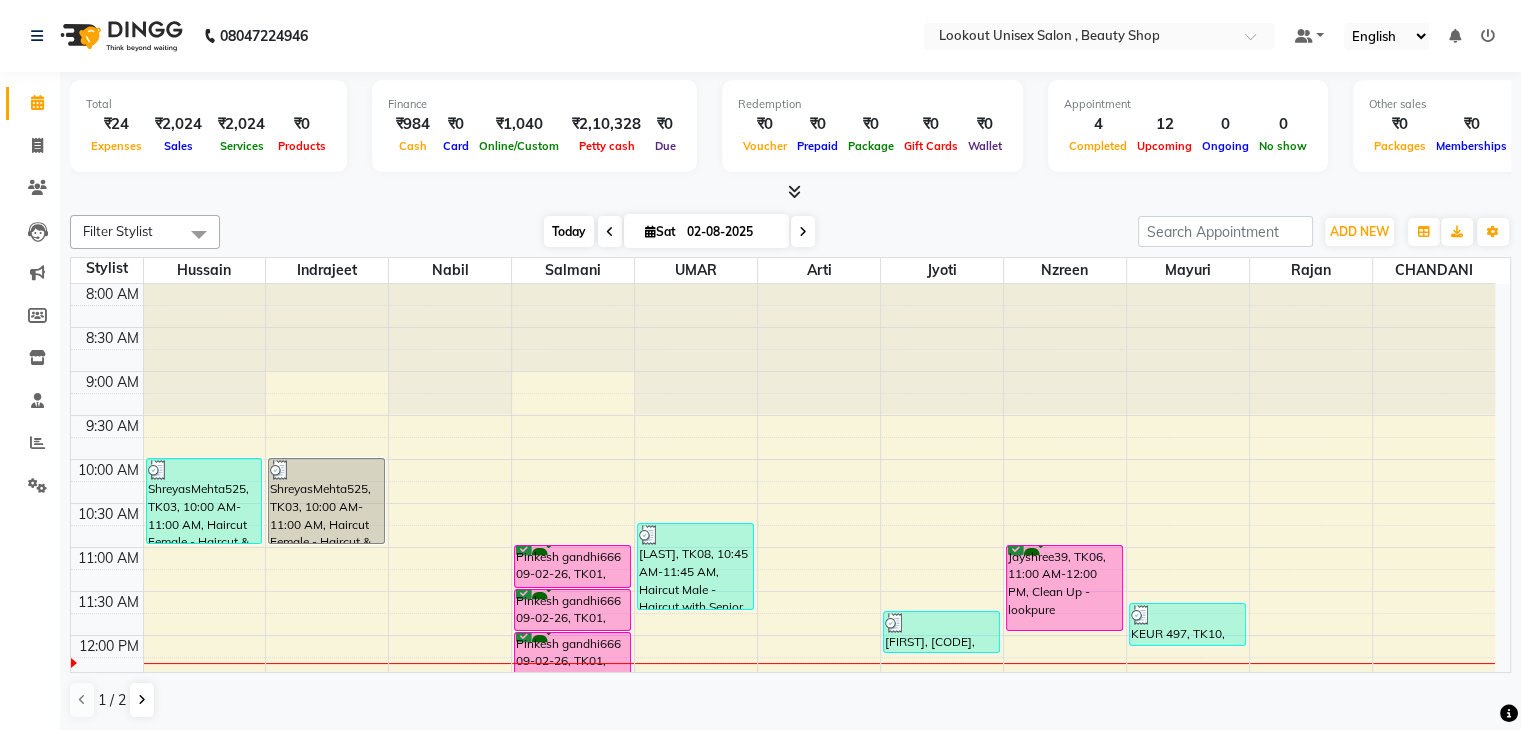 click on "Today" at bounding box center [569, 231] 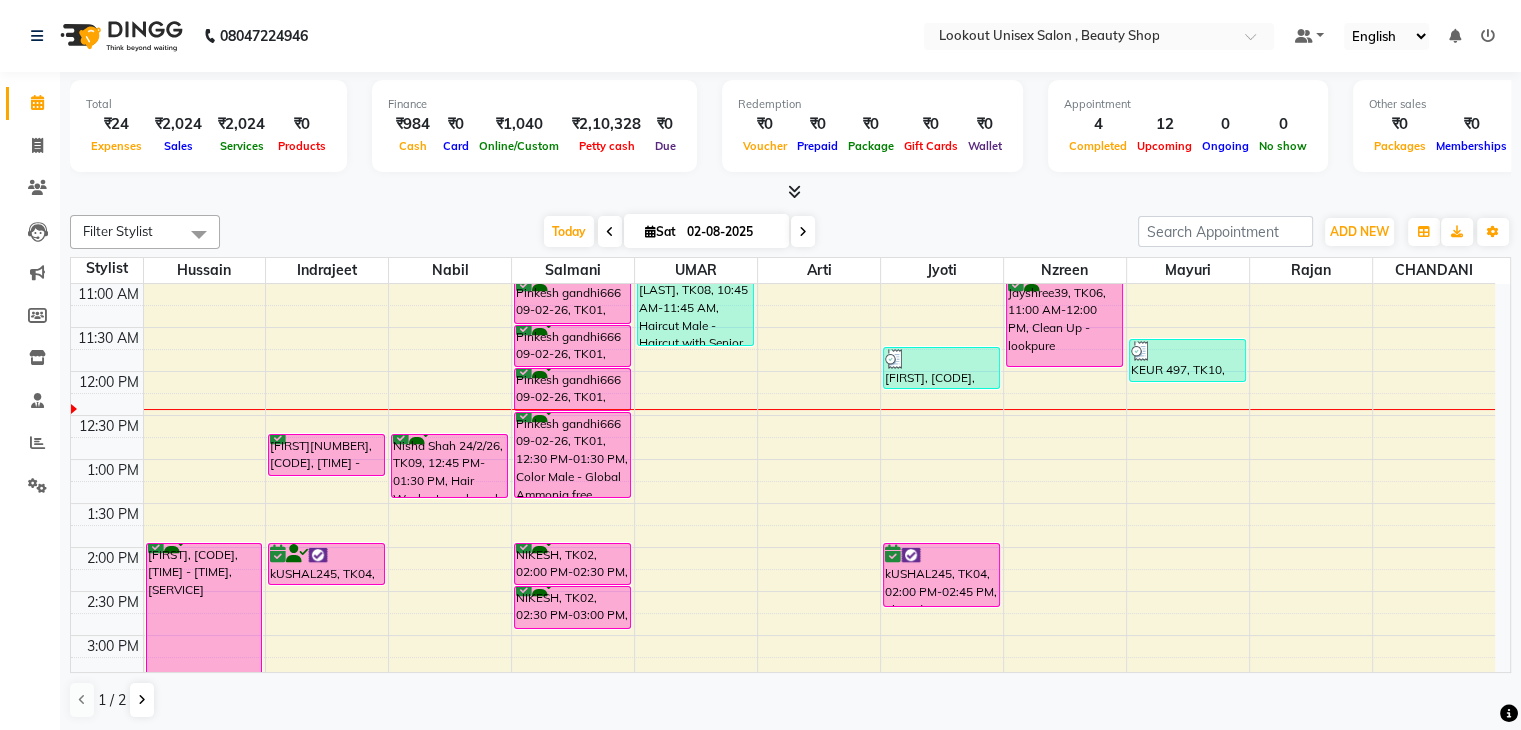 scroll, scrollTop: 250, scrollLeft: 0, axis: vertical 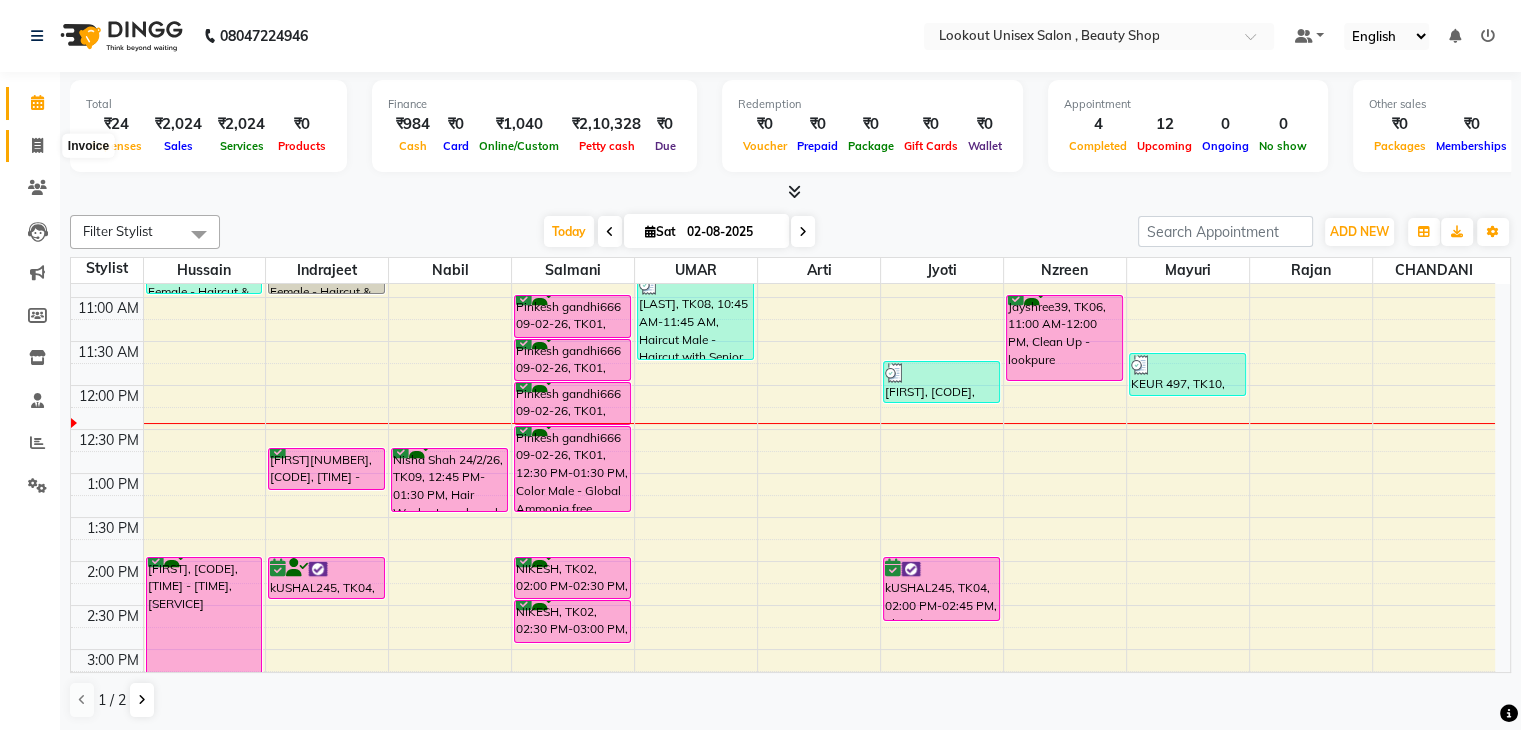 click 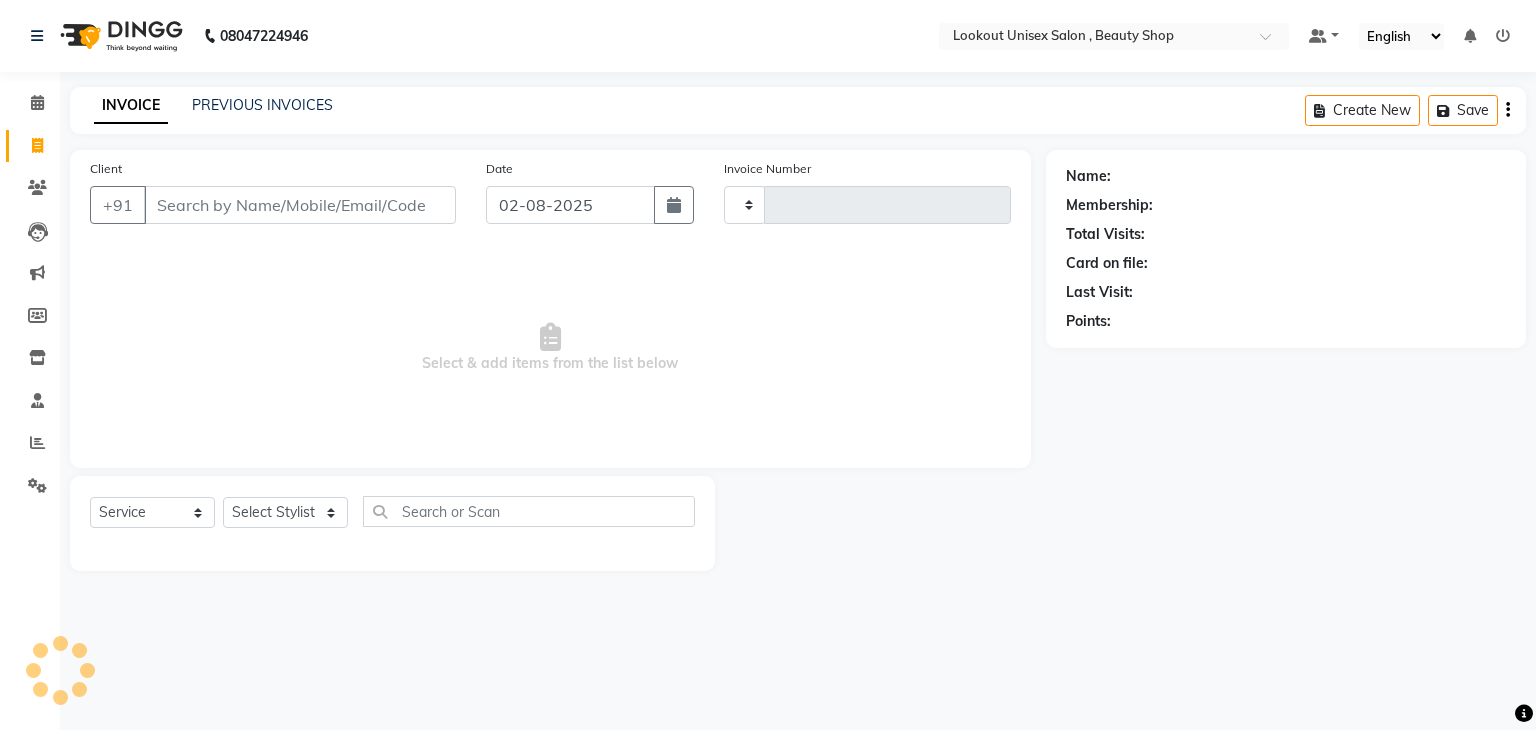 type on "2720" 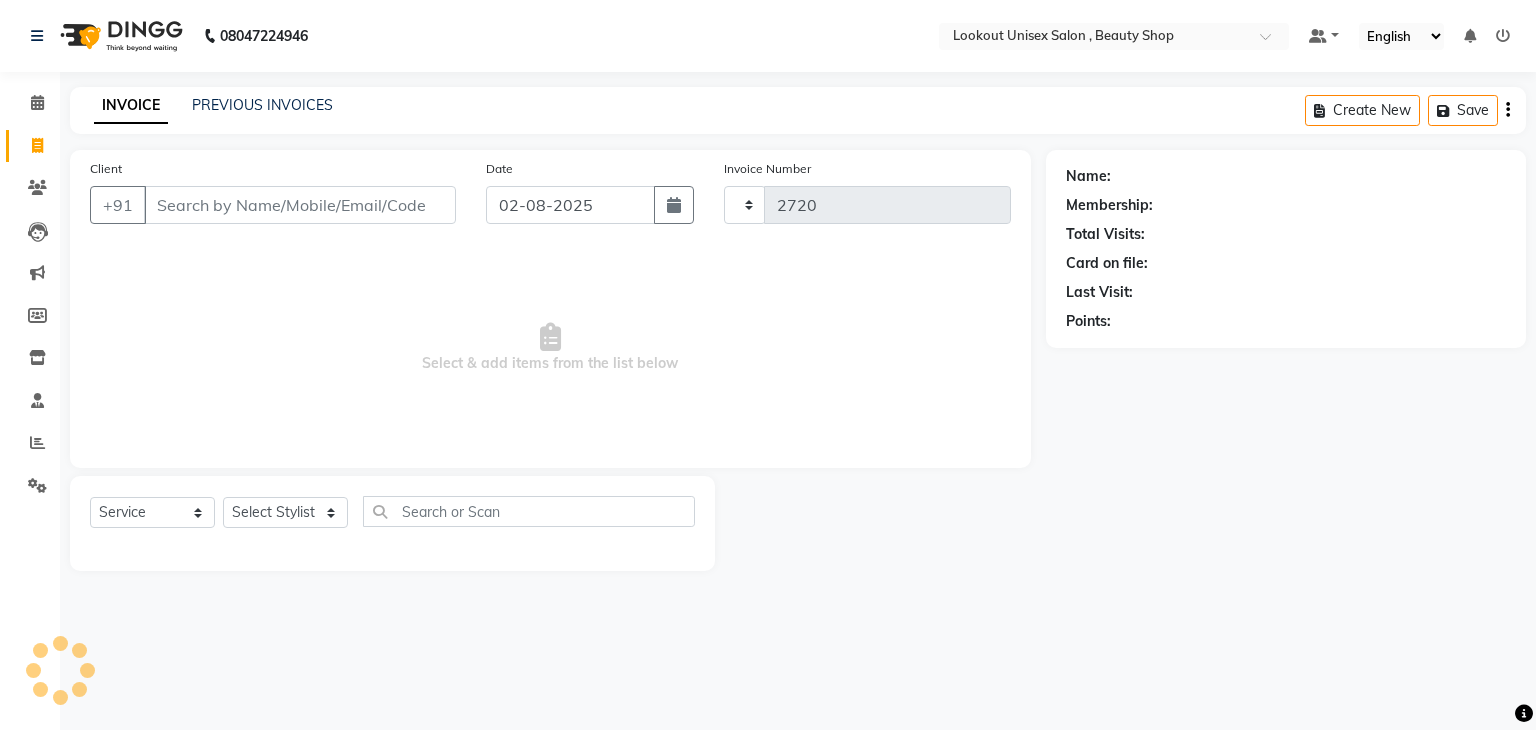 select on "7658" 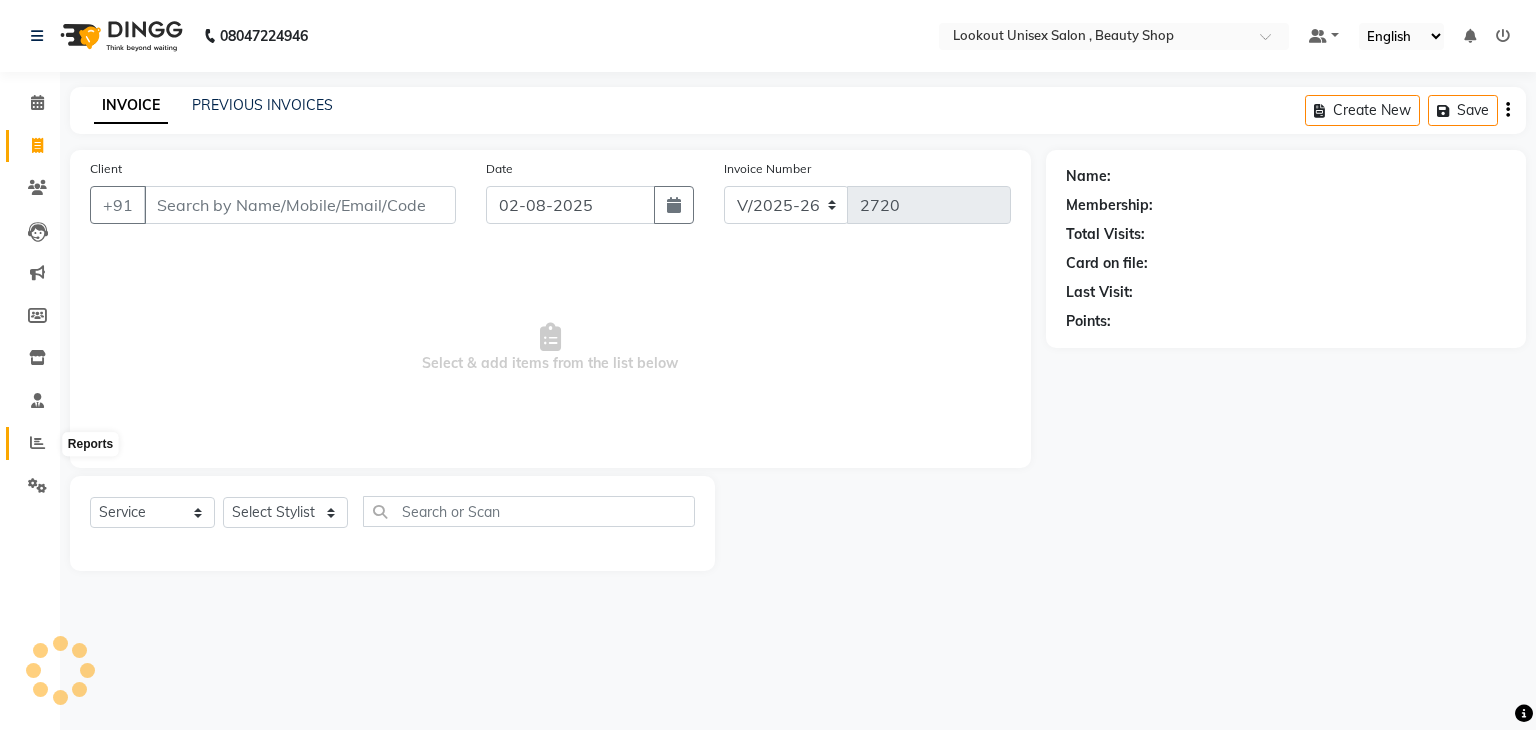 click 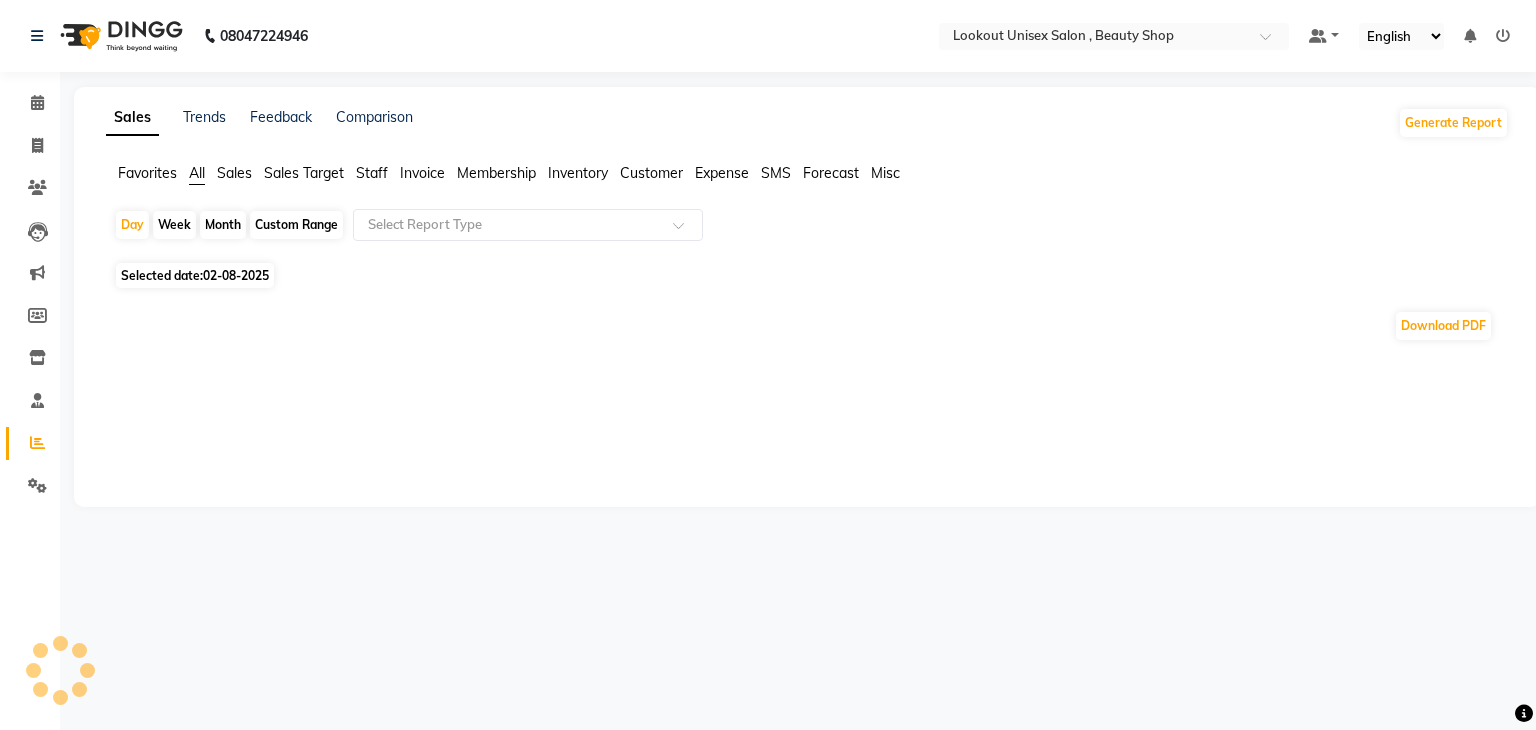 click on "Sales" 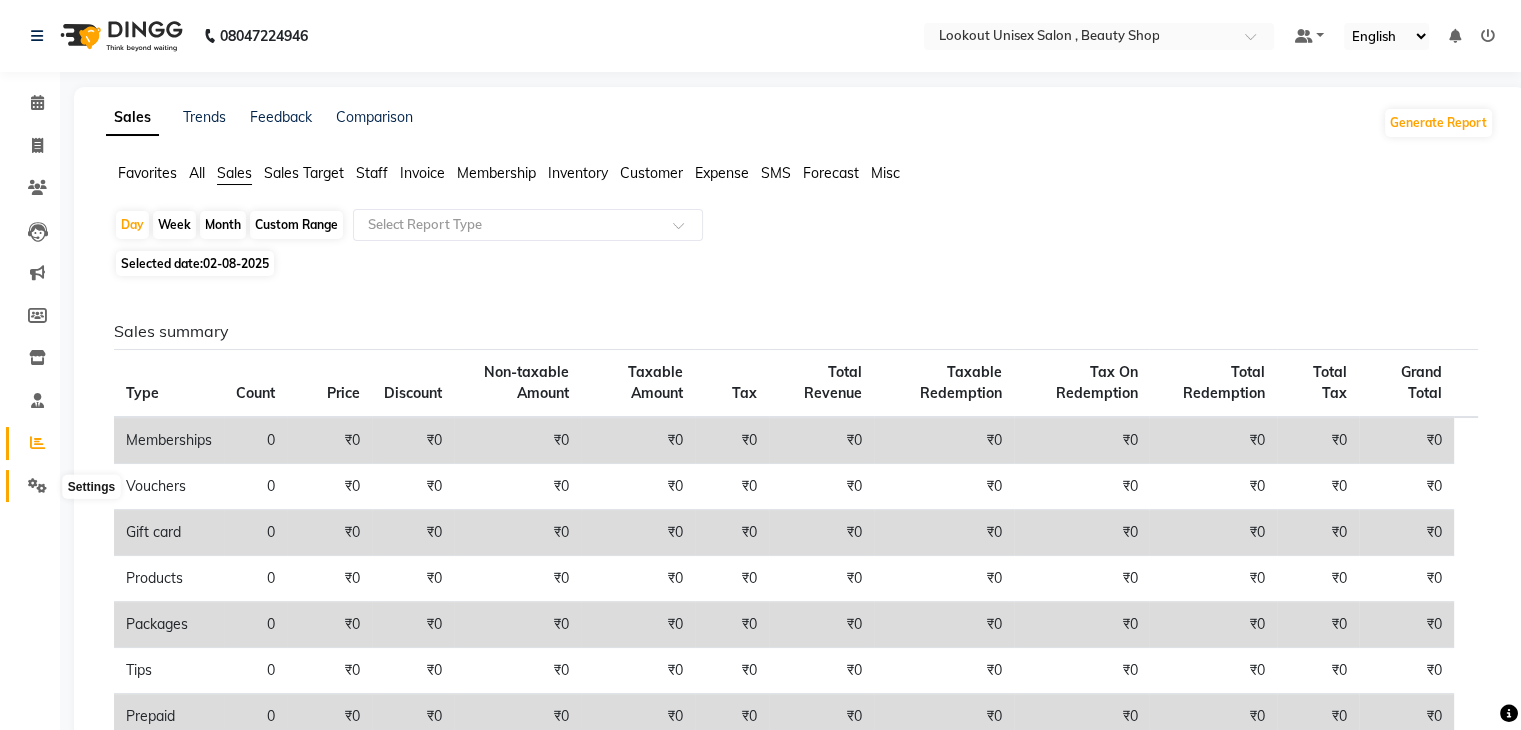click 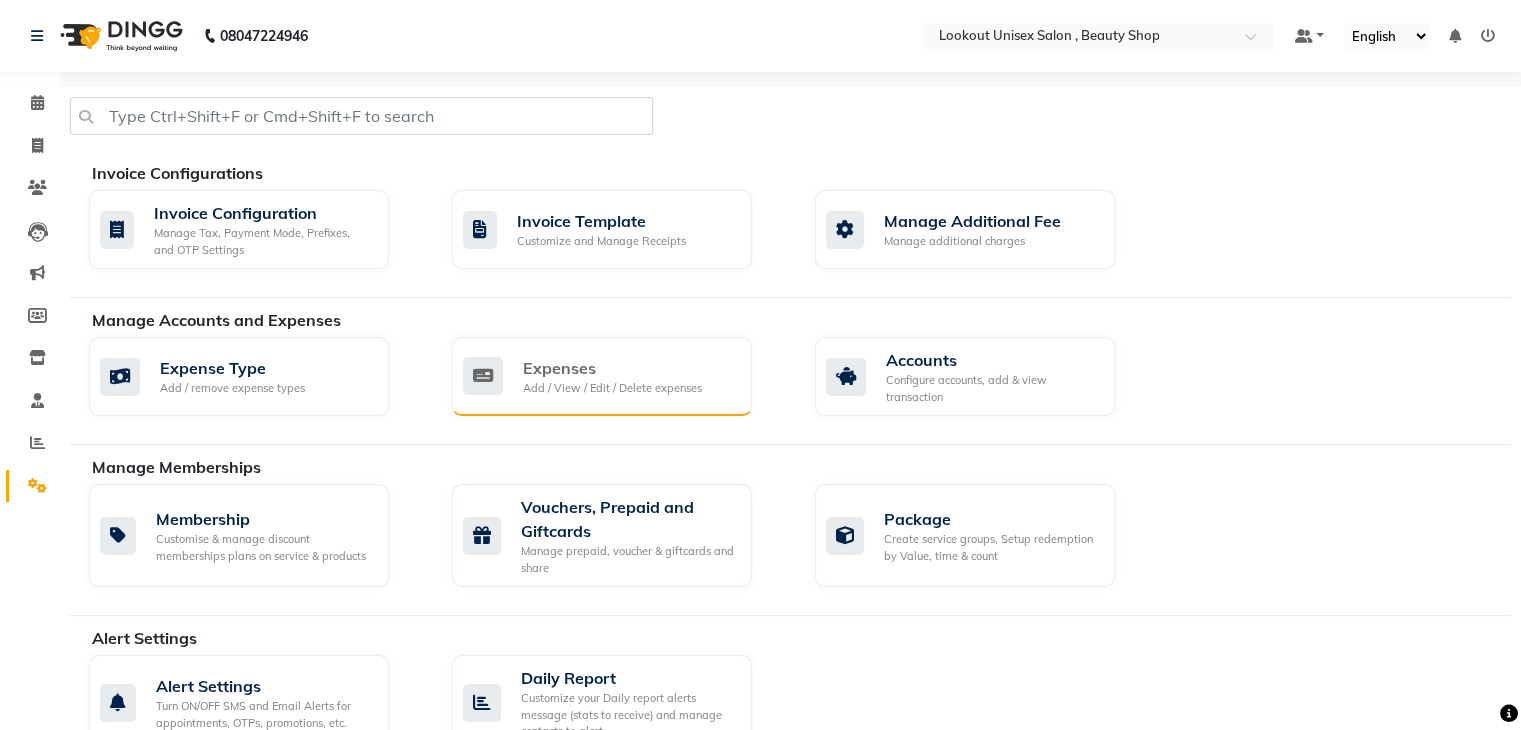 click on "Expenses" 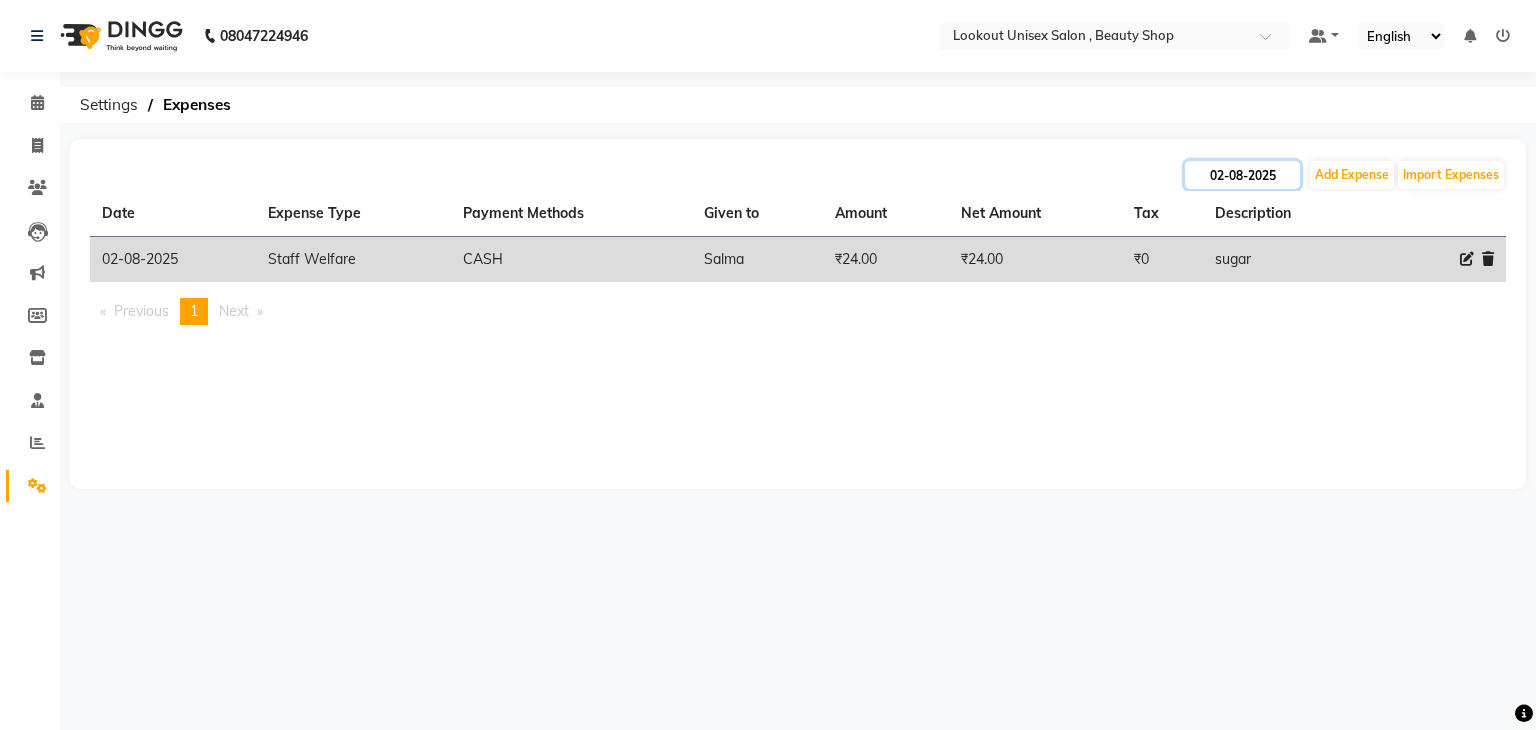 click on "02-08-2025" 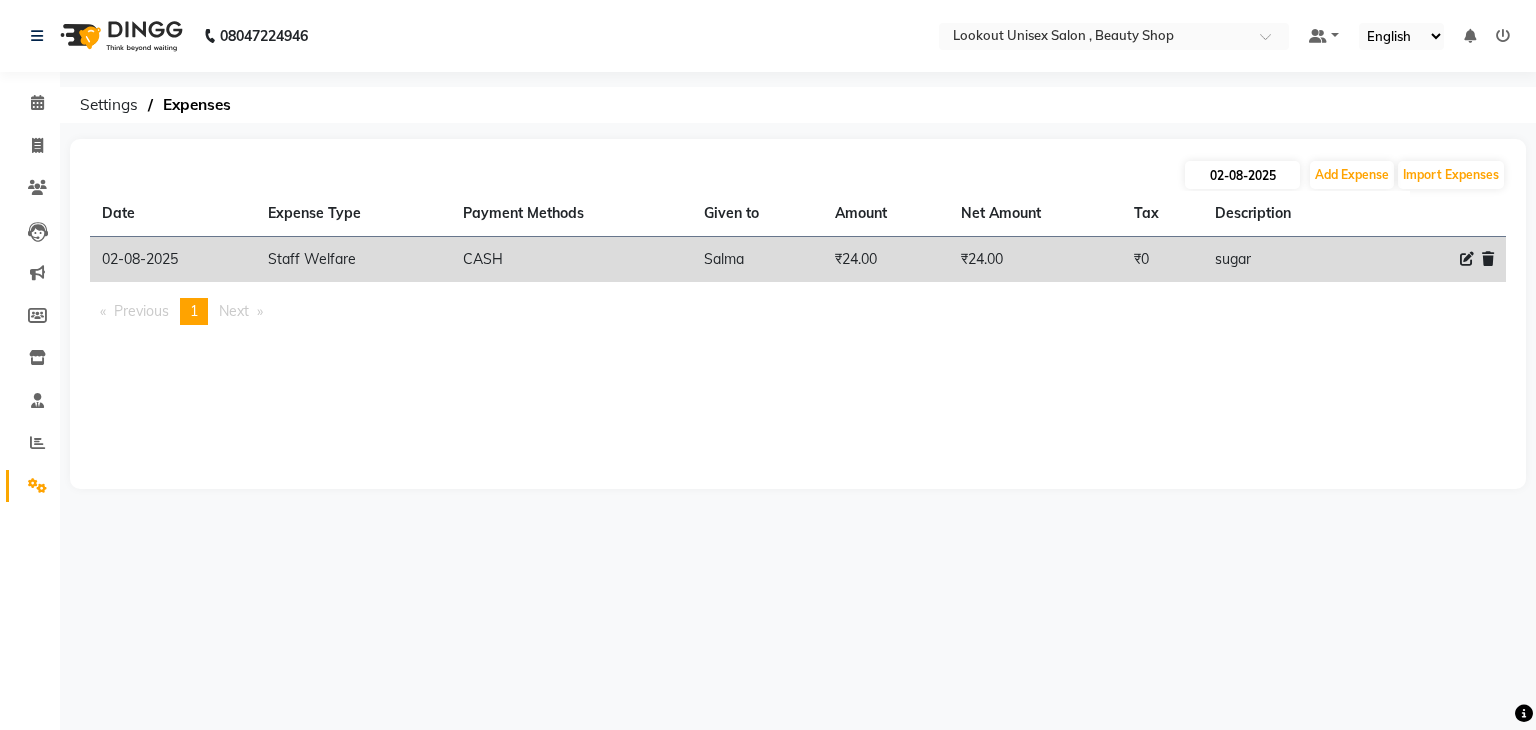 select on "8" 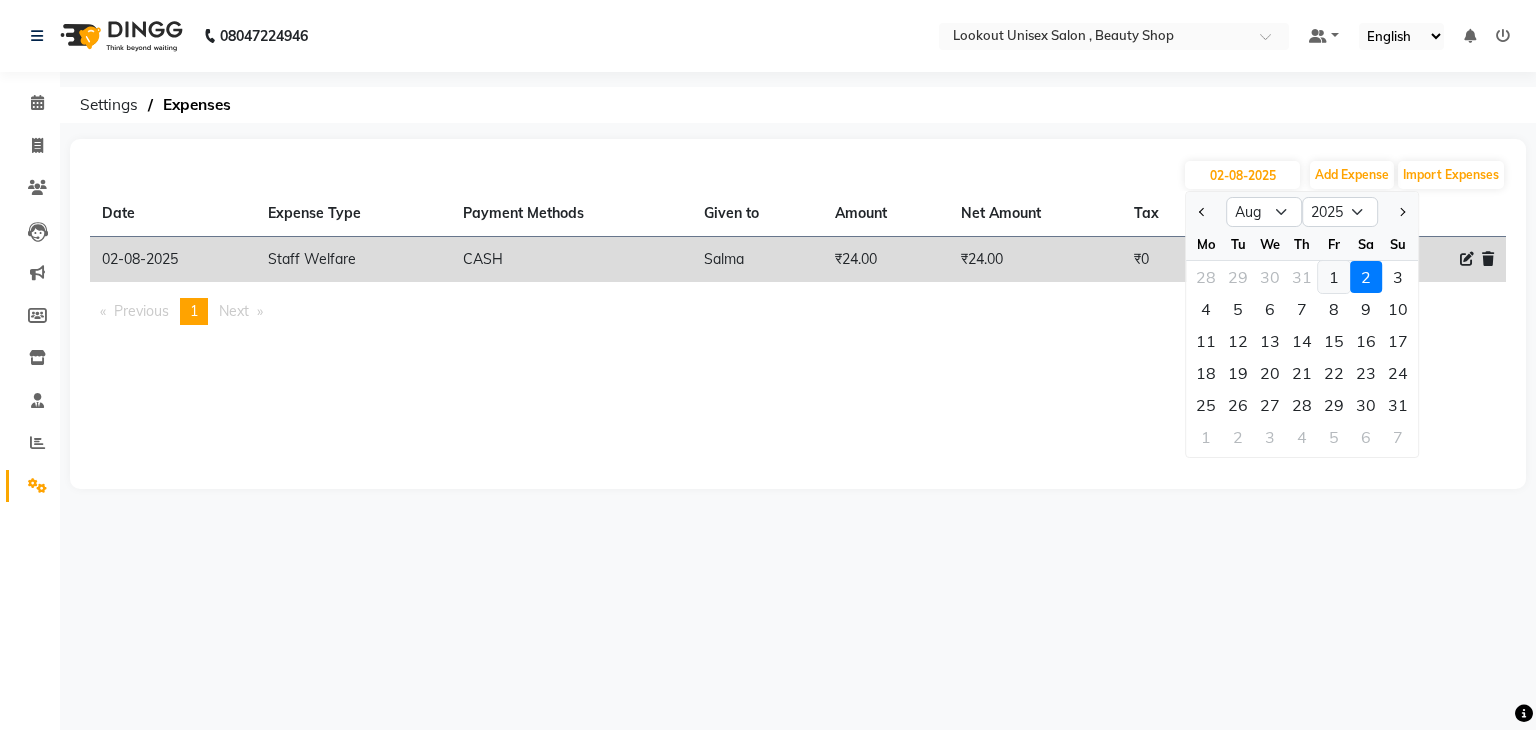 click on "1" 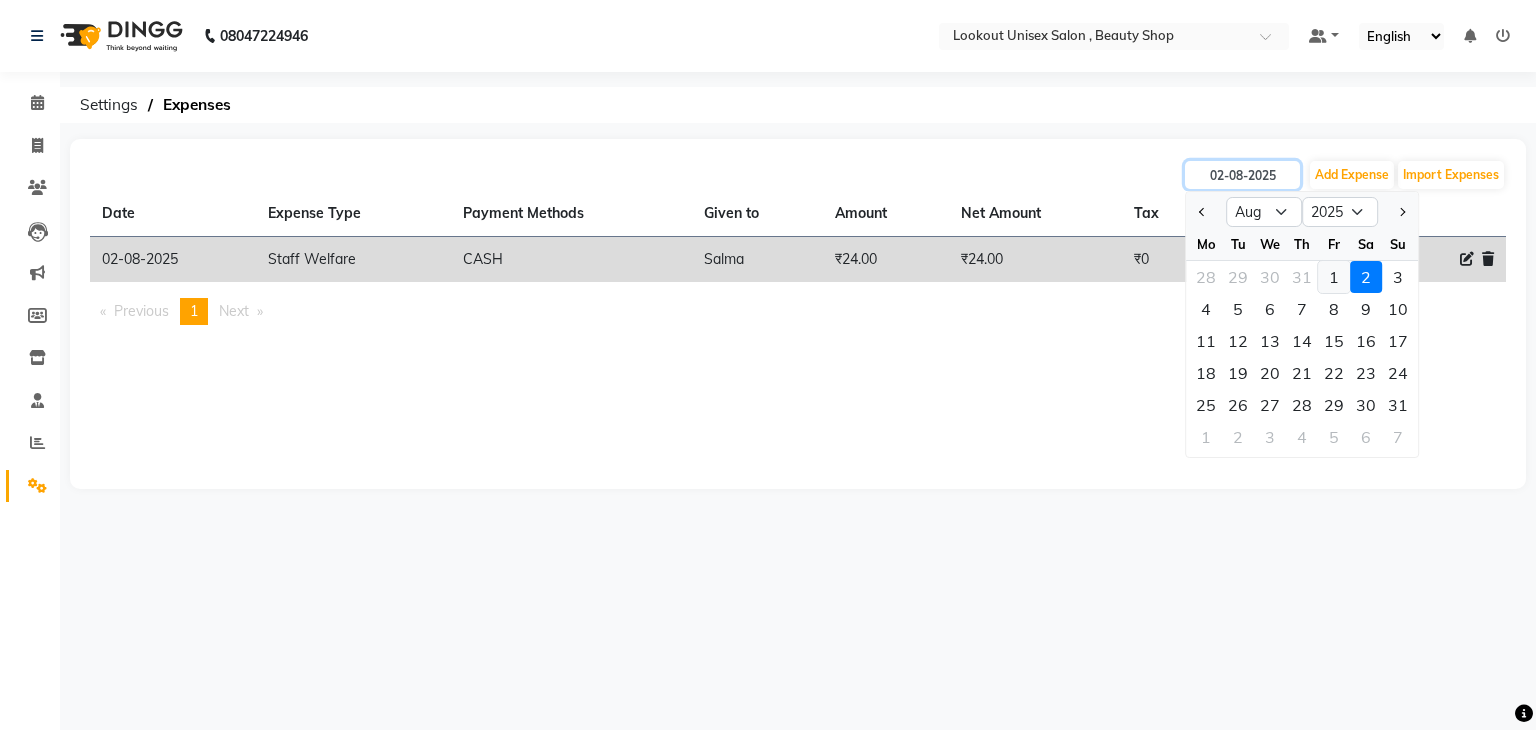 type on "01-08-2025" 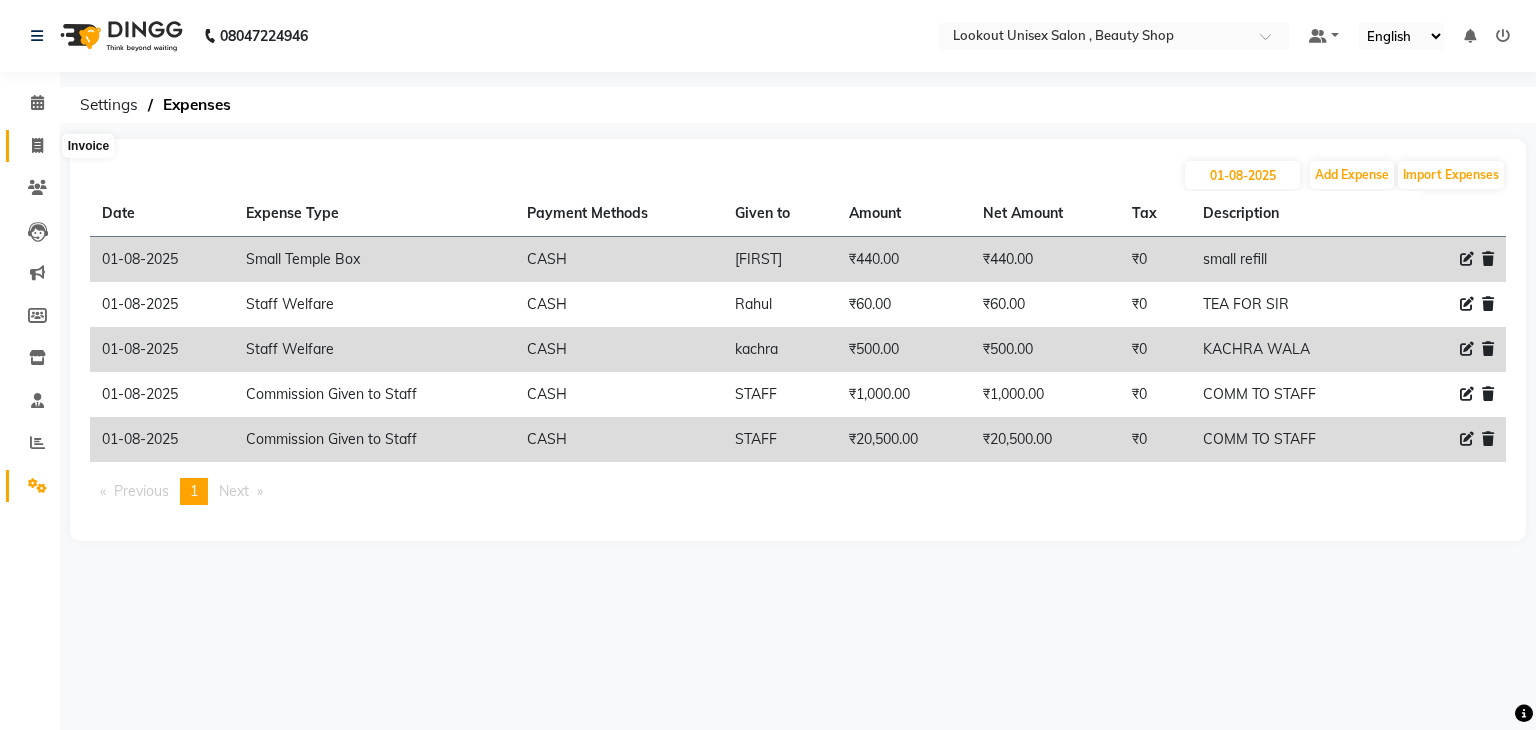 click 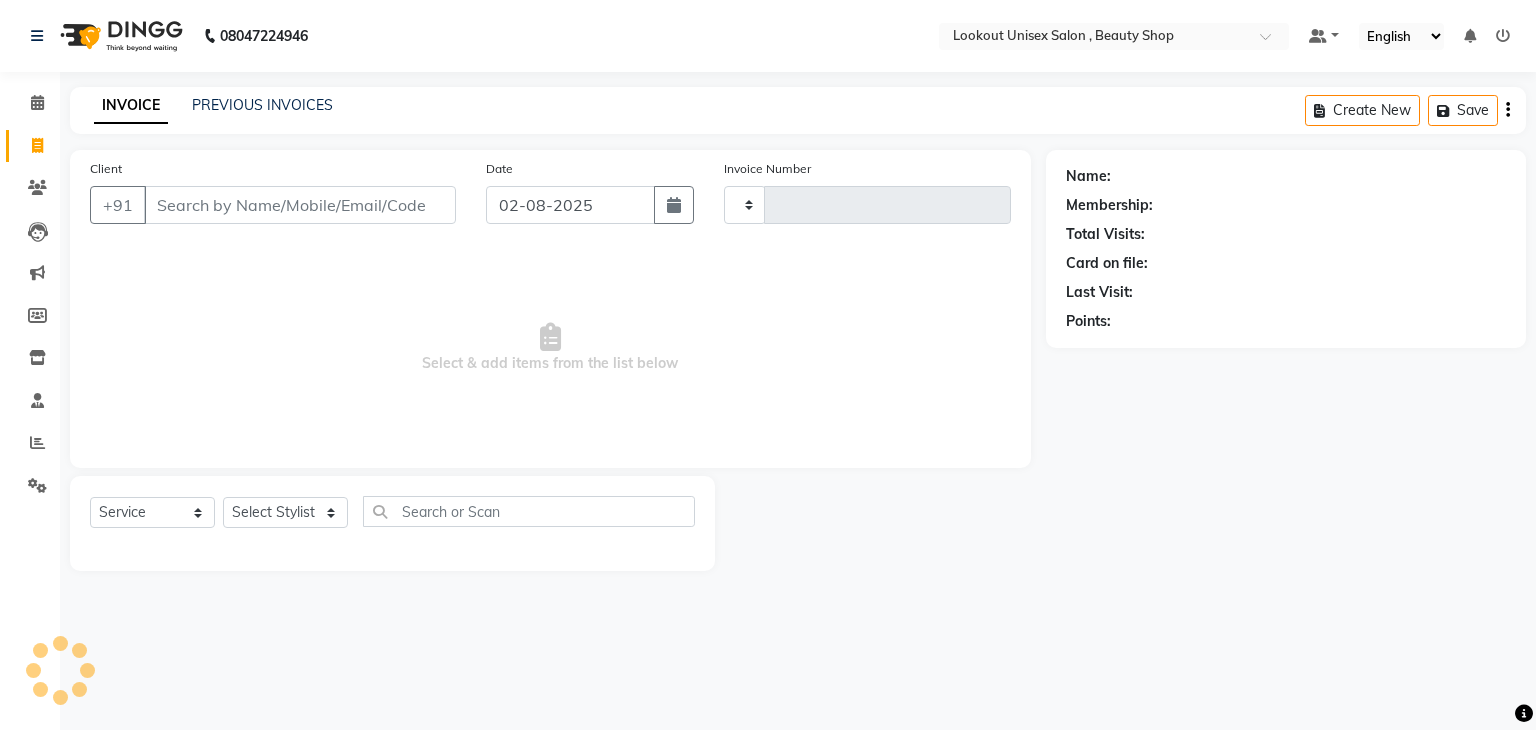 type on "2720" 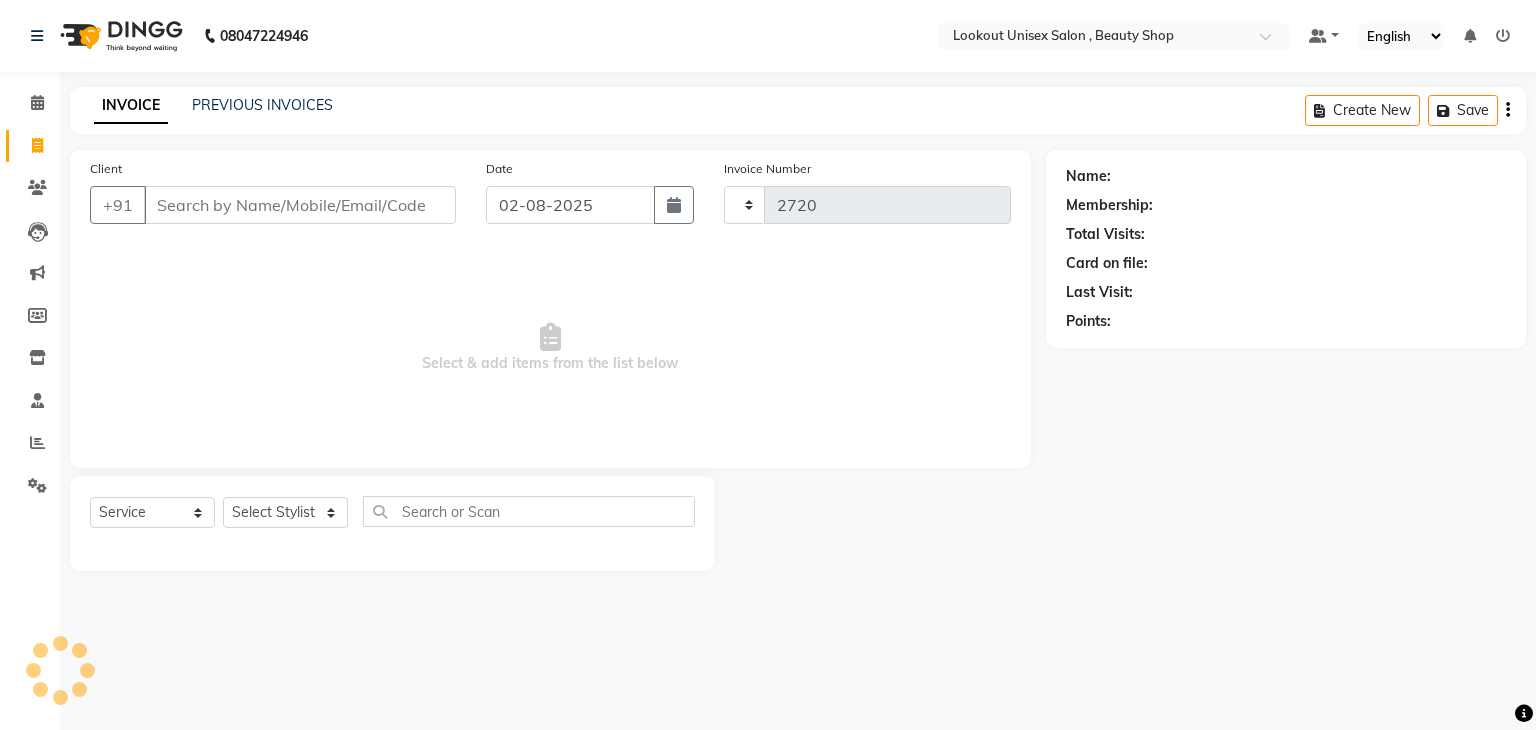 select on "7658" 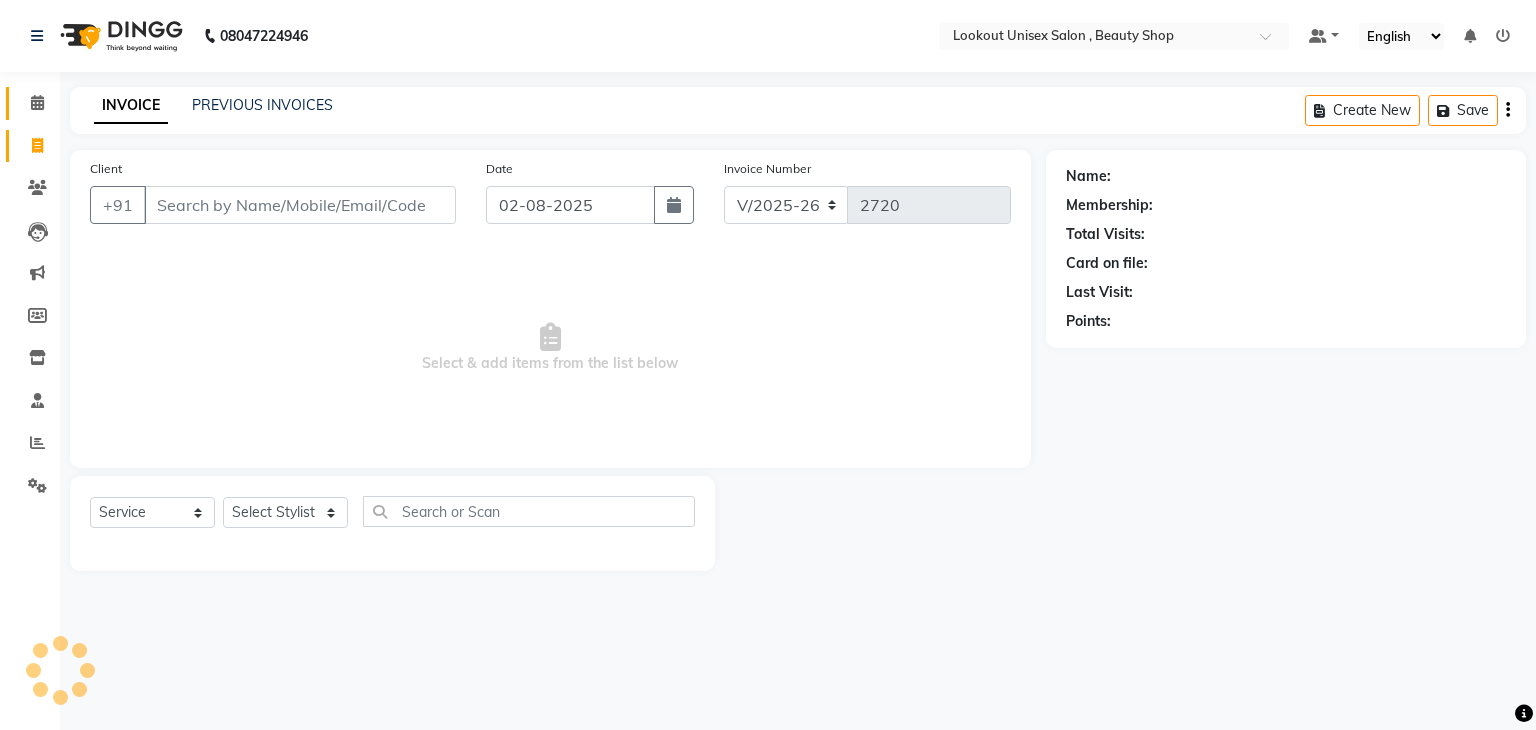 click on "Calendar" 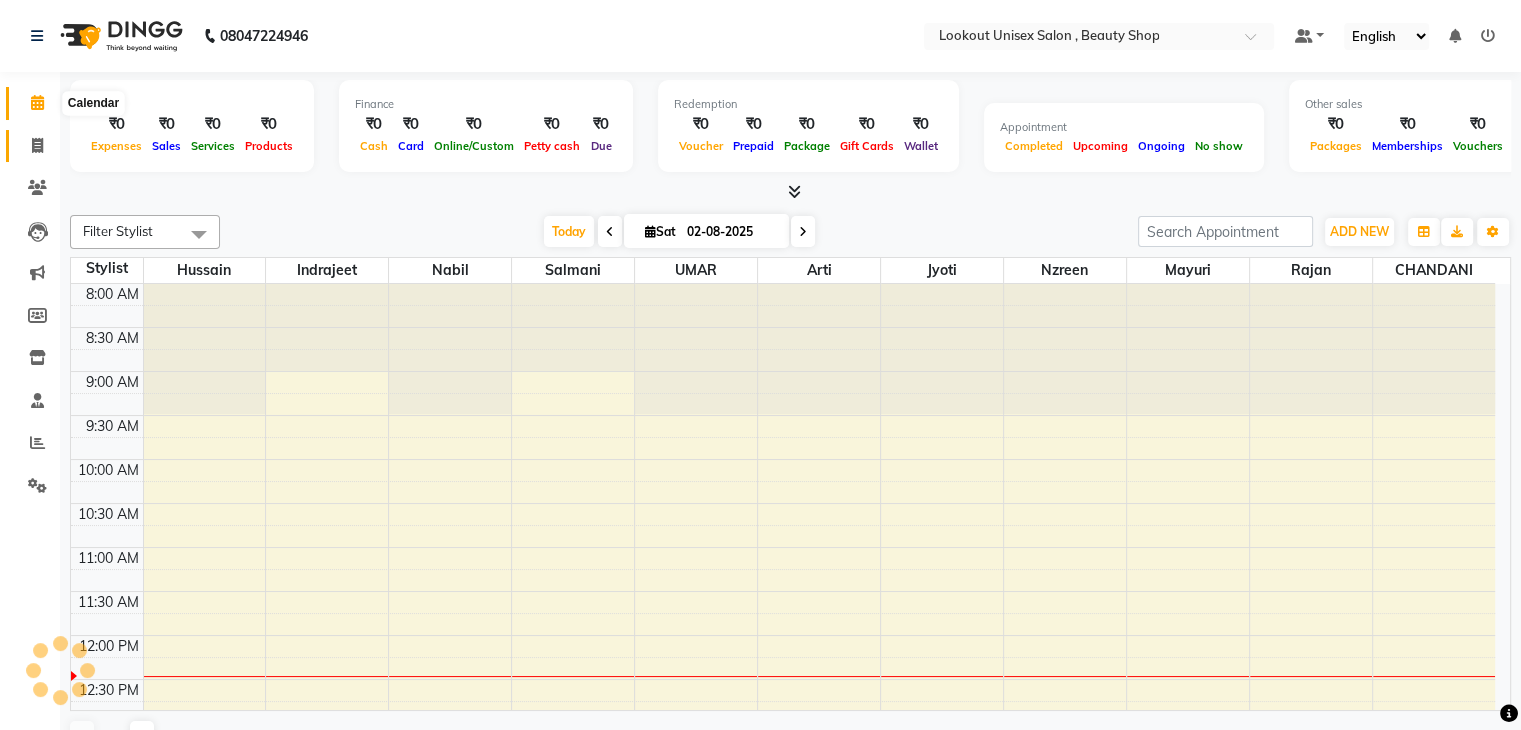 scroll, scrollTop: 0, scrollLeft: 0, axis: both 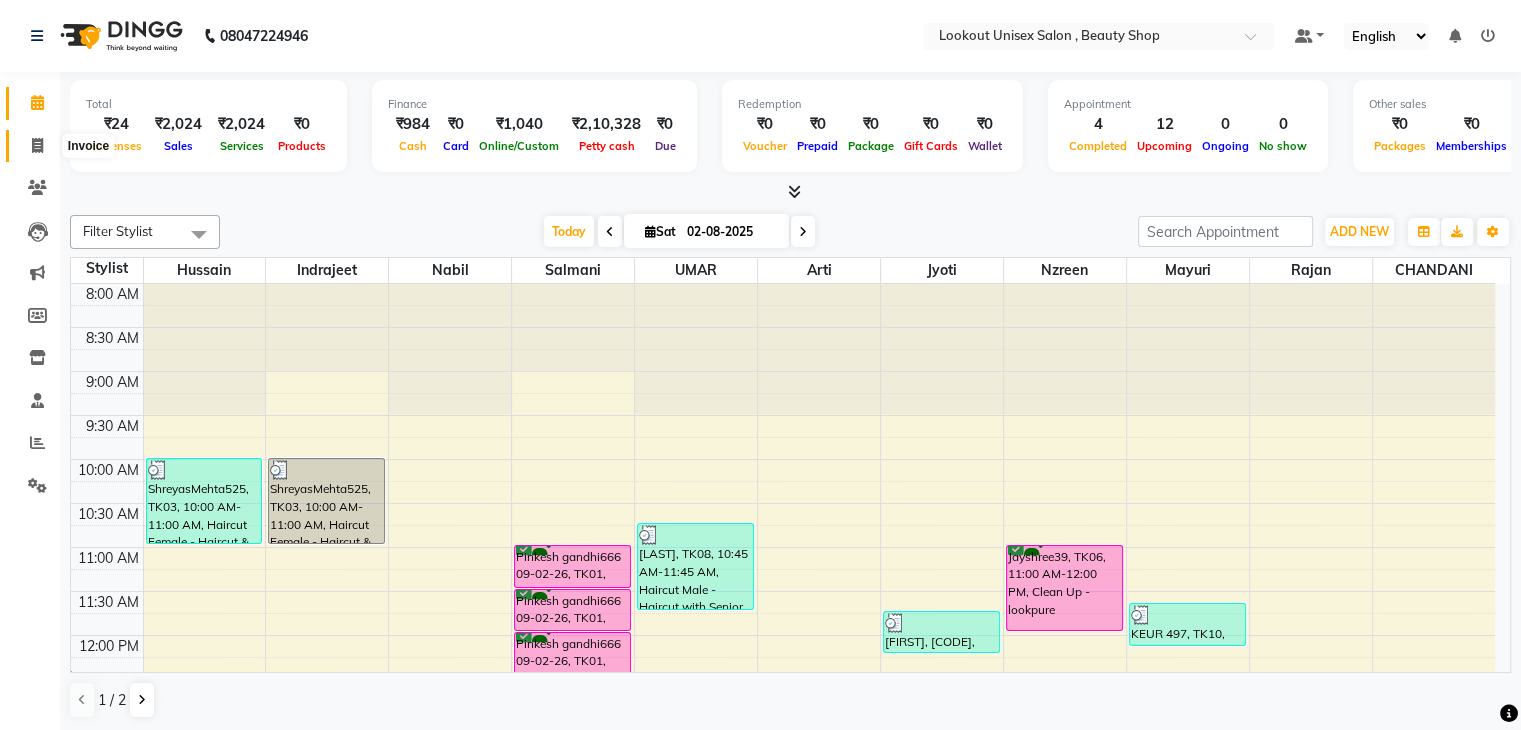 click 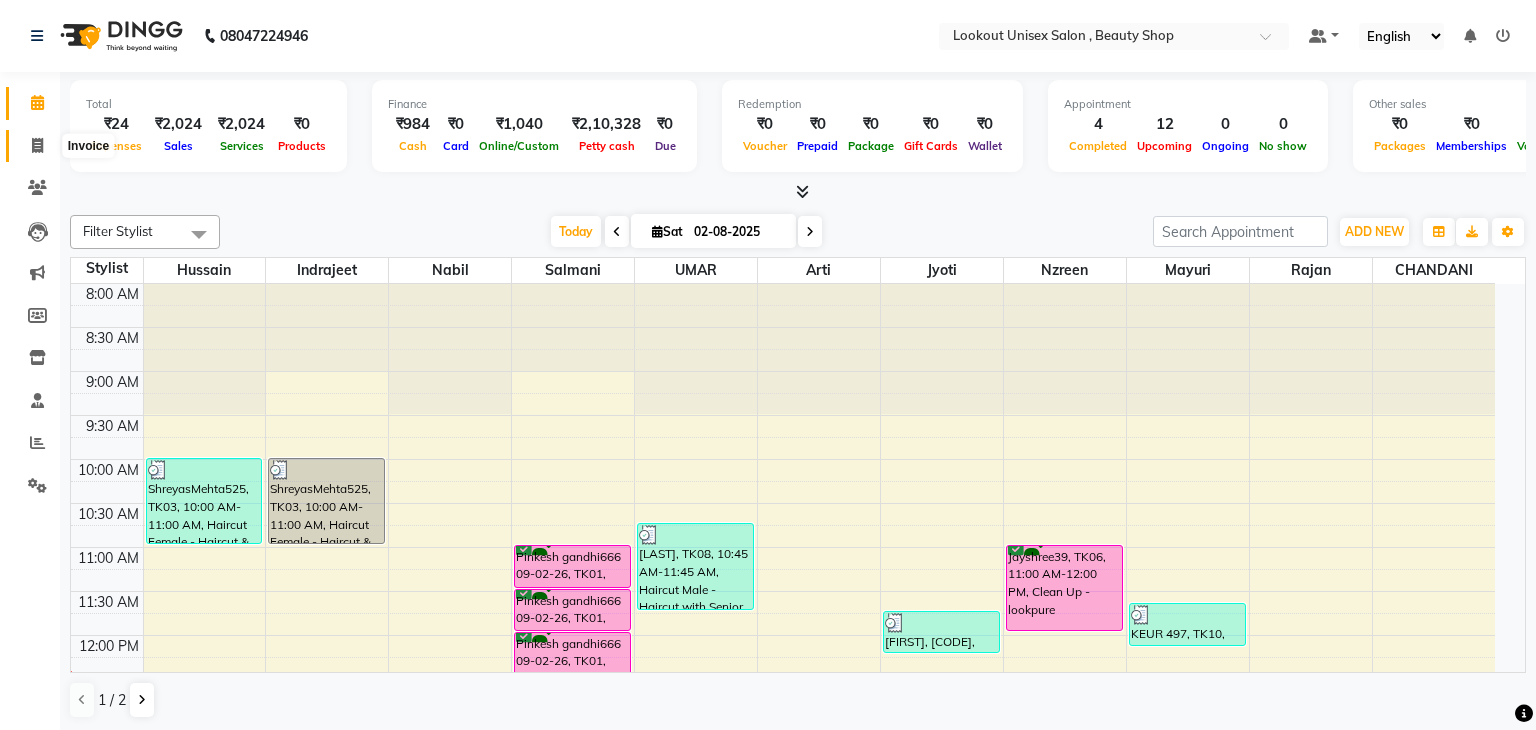select on "7658" 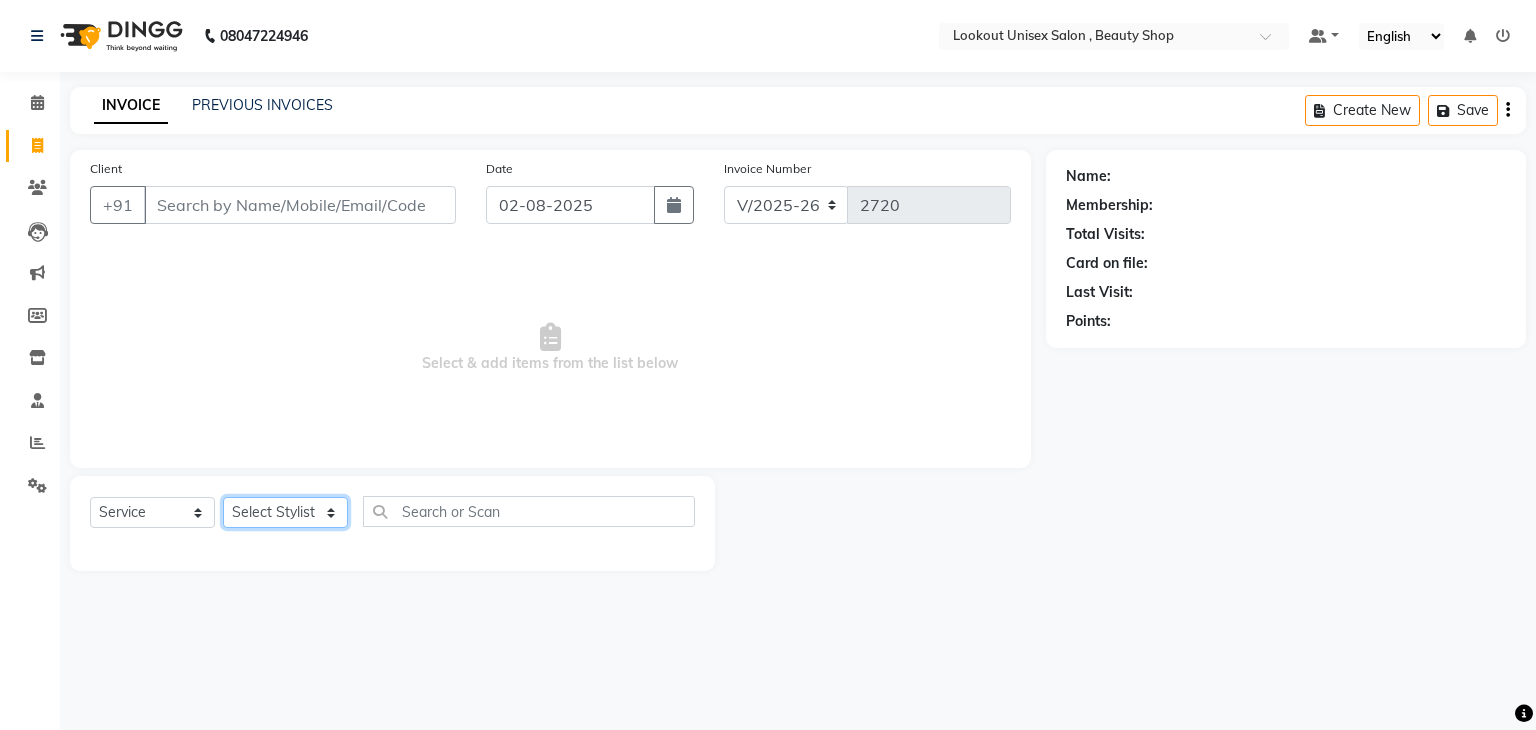 click on "Select Stylist Arti CHANDANI Deepali Dhaval Sir DISHA KAMDAR Hussain Indrajeet Jyoti Mahesh  Manisha Mayuri Mehboob Nabil Nikita Nzreen Rahul Rajan Rishika Salma Salmani Shivani UMAR" 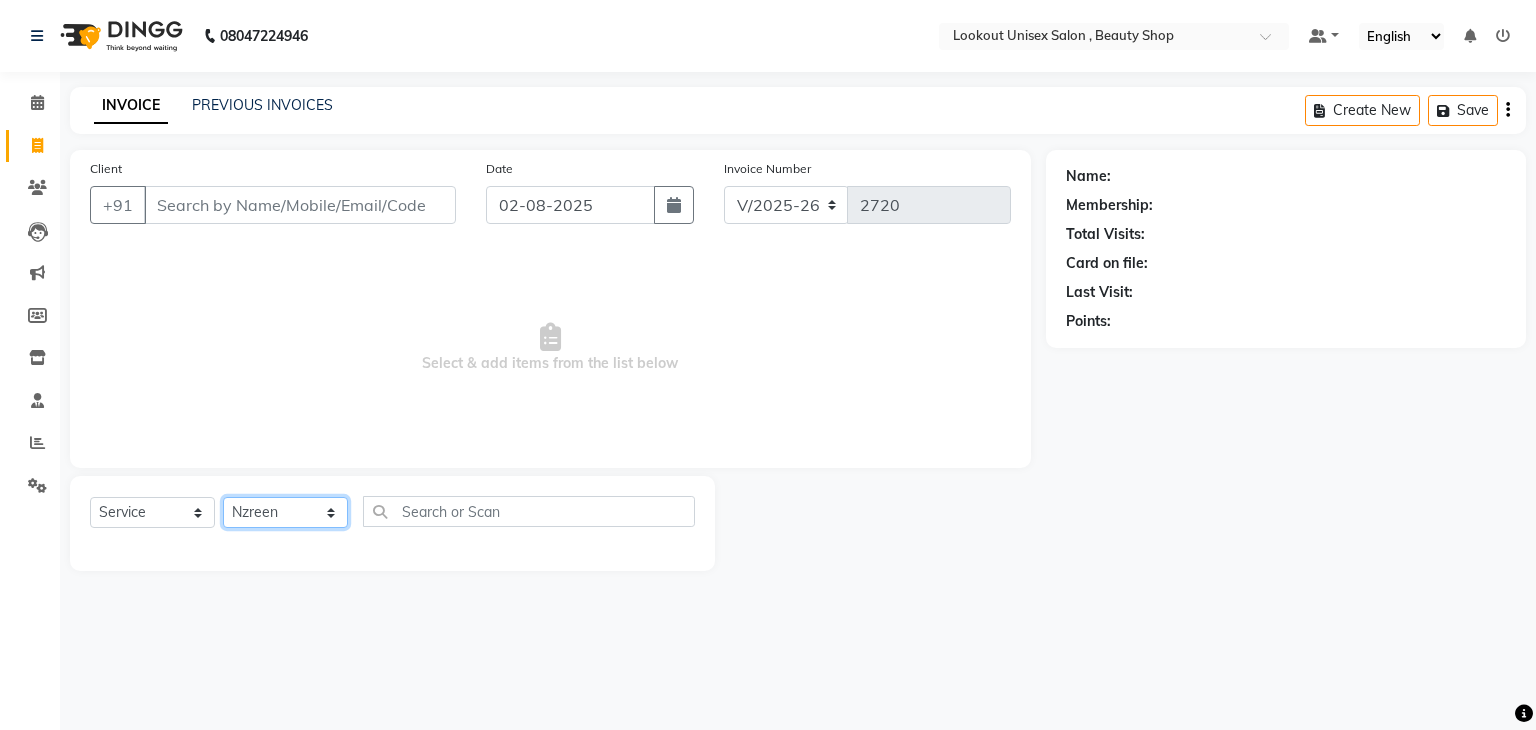 click on "Select Stylist Arti CHANDANI Deepali Dhaval Sir DISHA KAMDAR Hussain Indrajeet Jyoti Mahesh  Manisha Mayuri Mehboob Nabil Nikita Nzreen Rahul Rajan Rishika Salma Salmani Shivani UMAR" 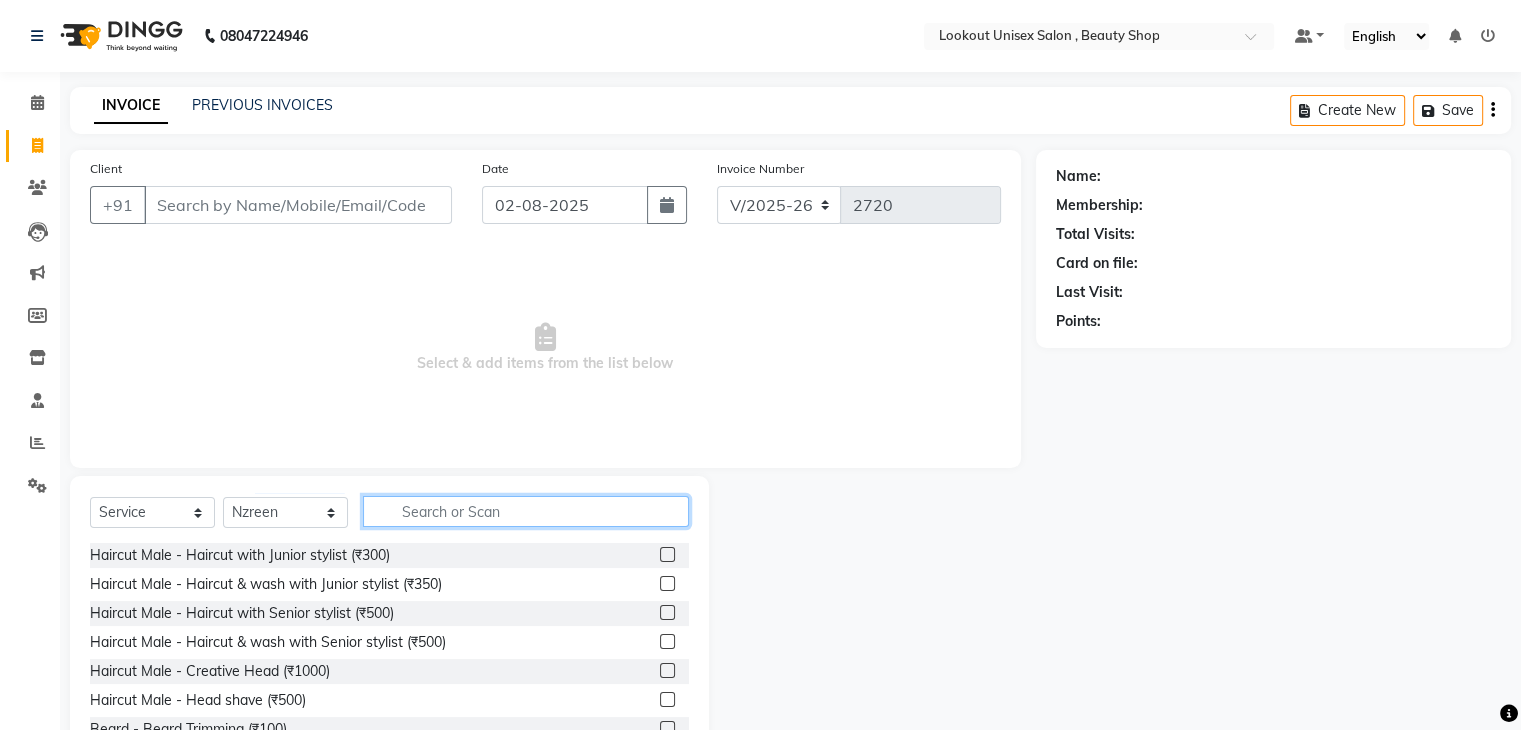 click 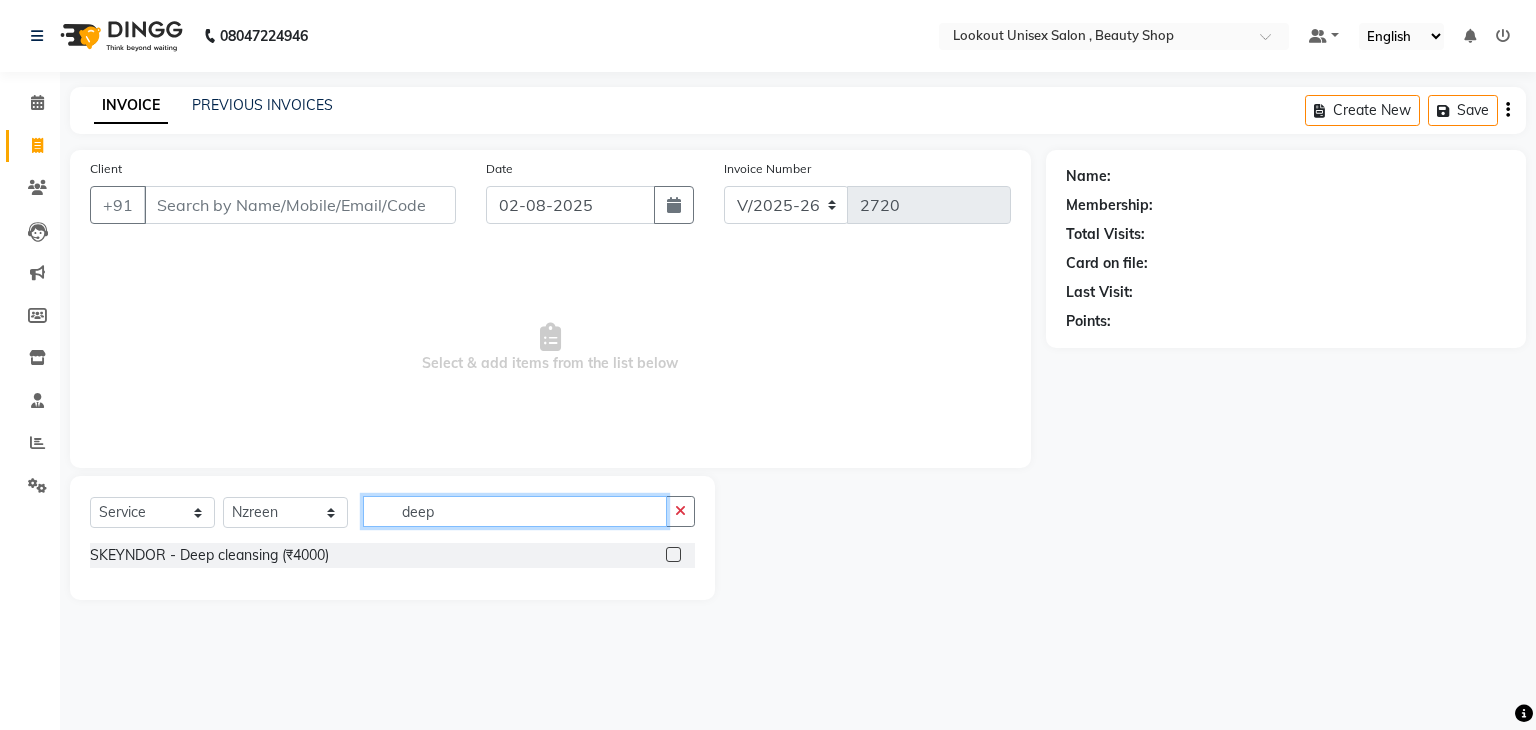 type on "deep" 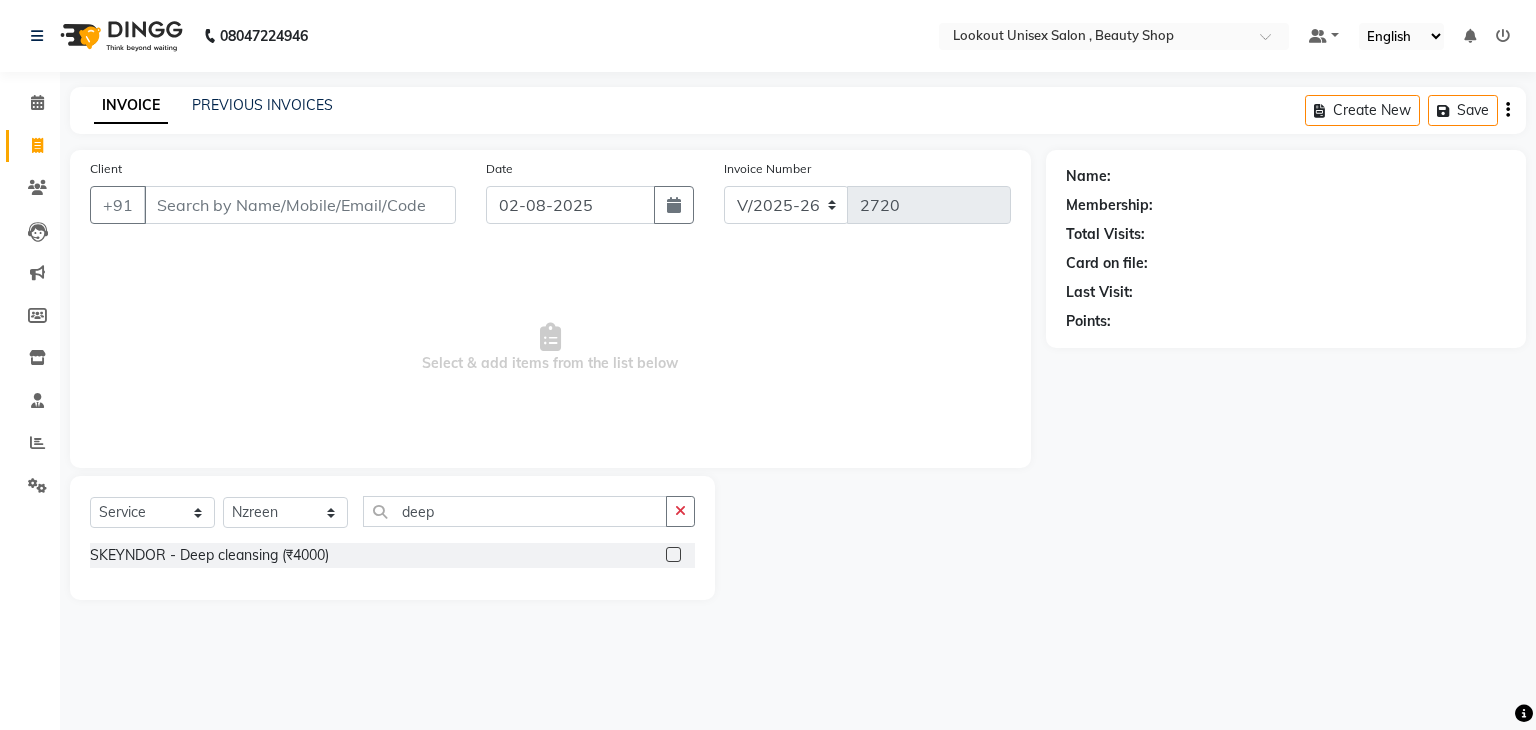 click 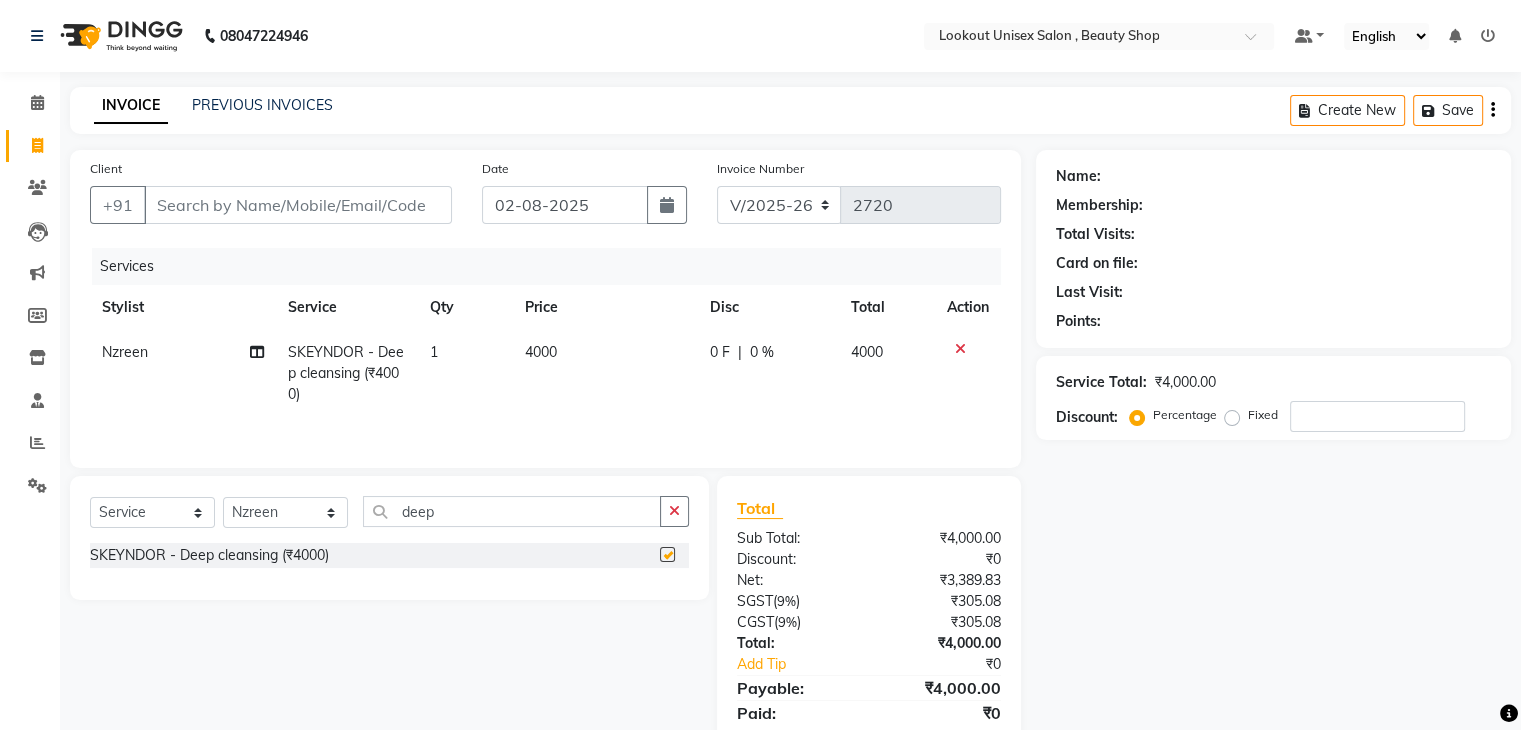 checkbox on "false" 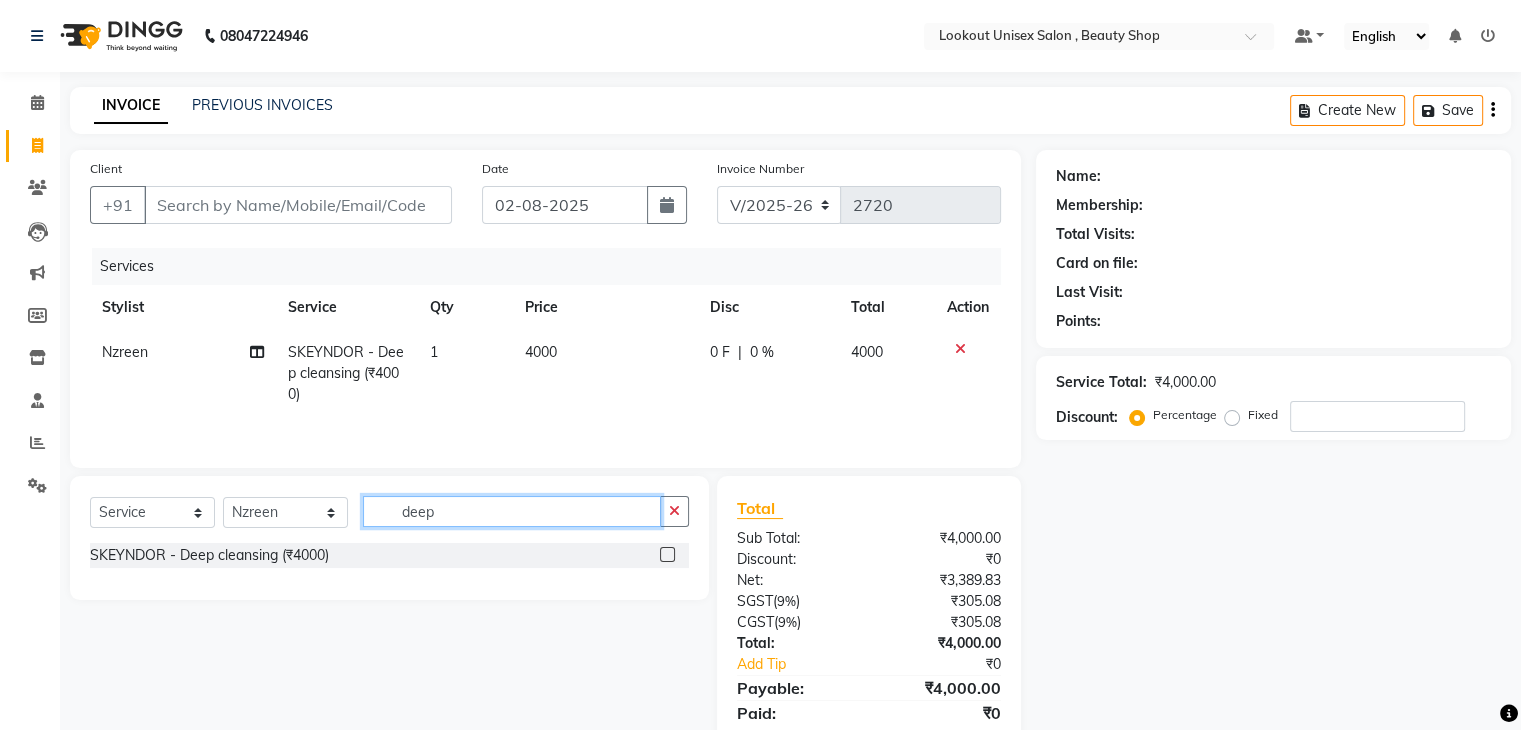 click on "deep" 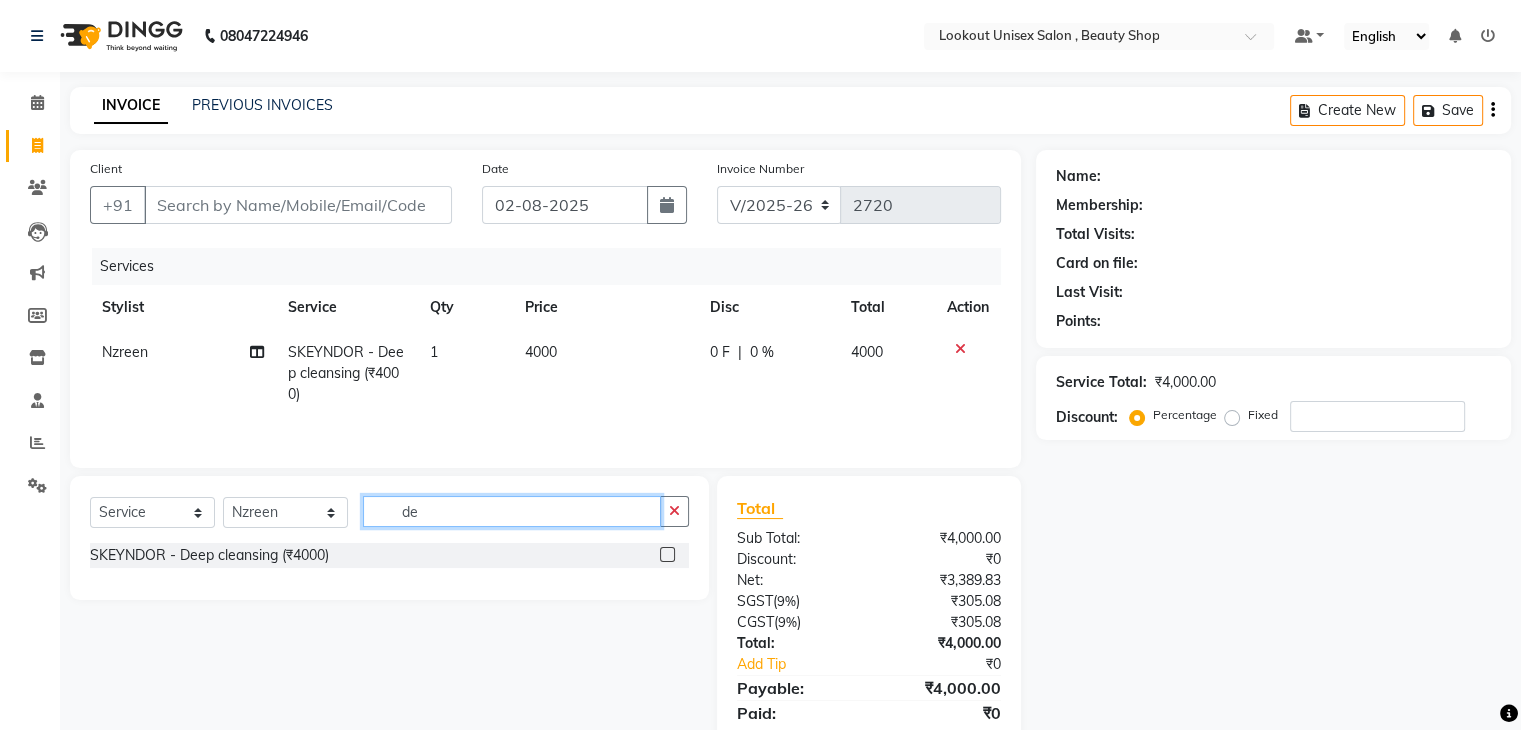 type on "d" 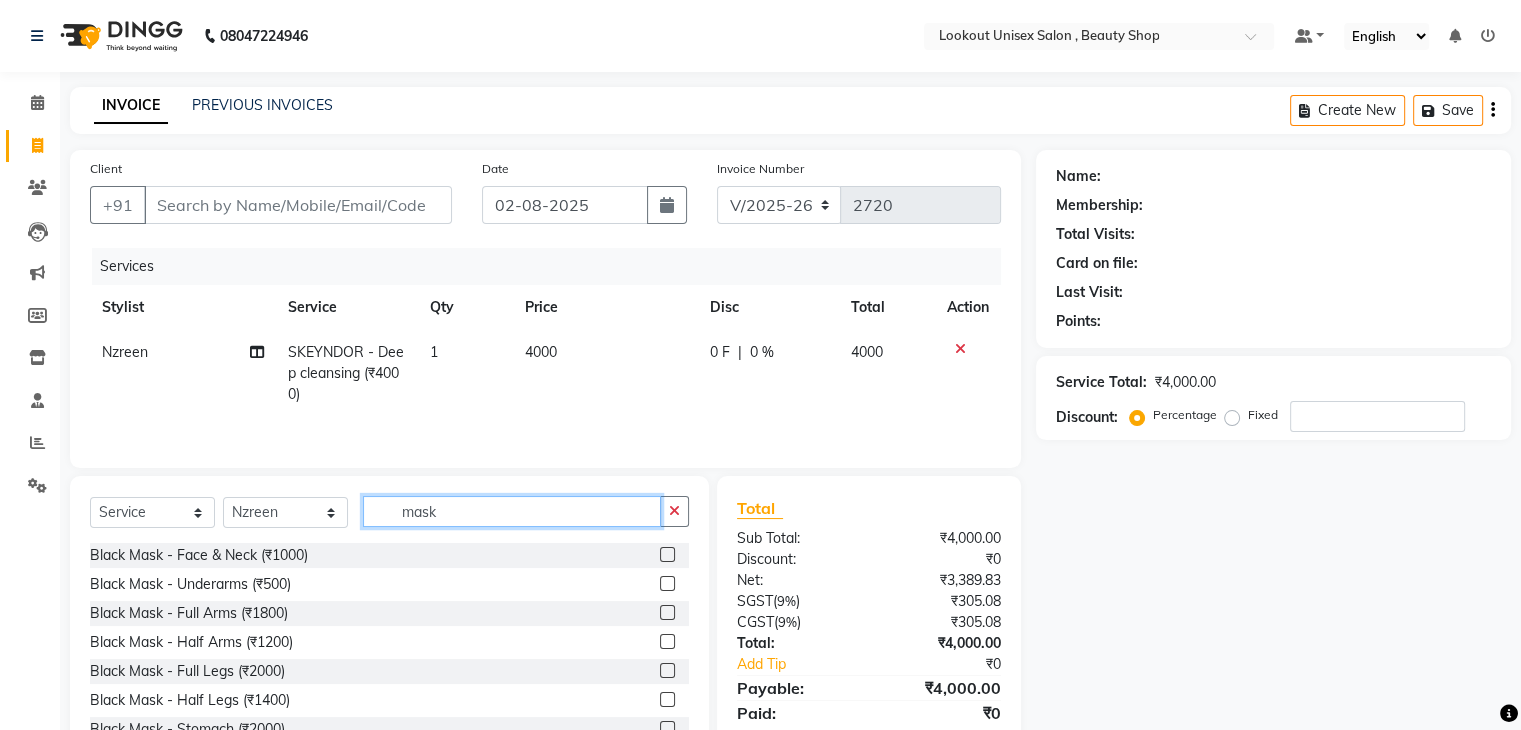 type on "mask" 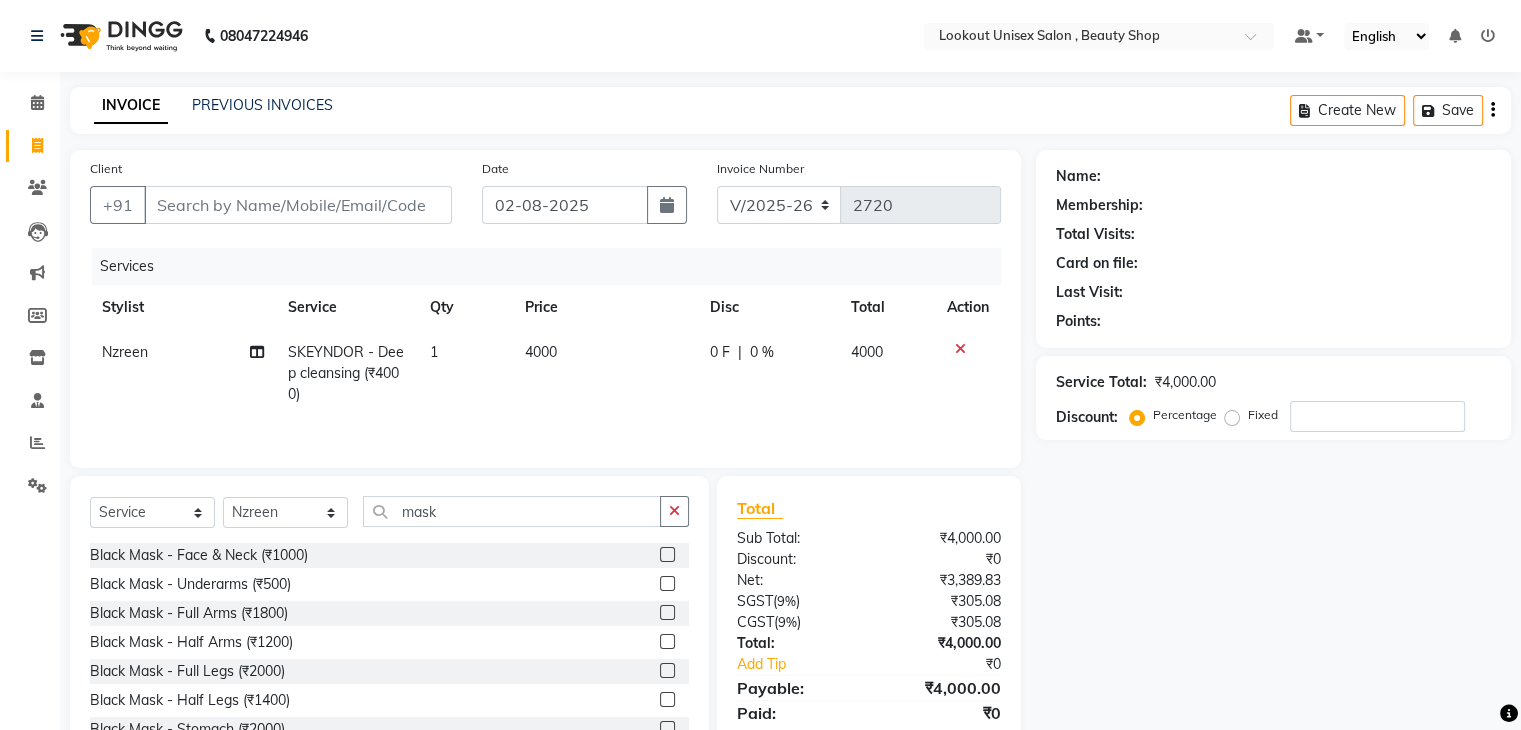 click 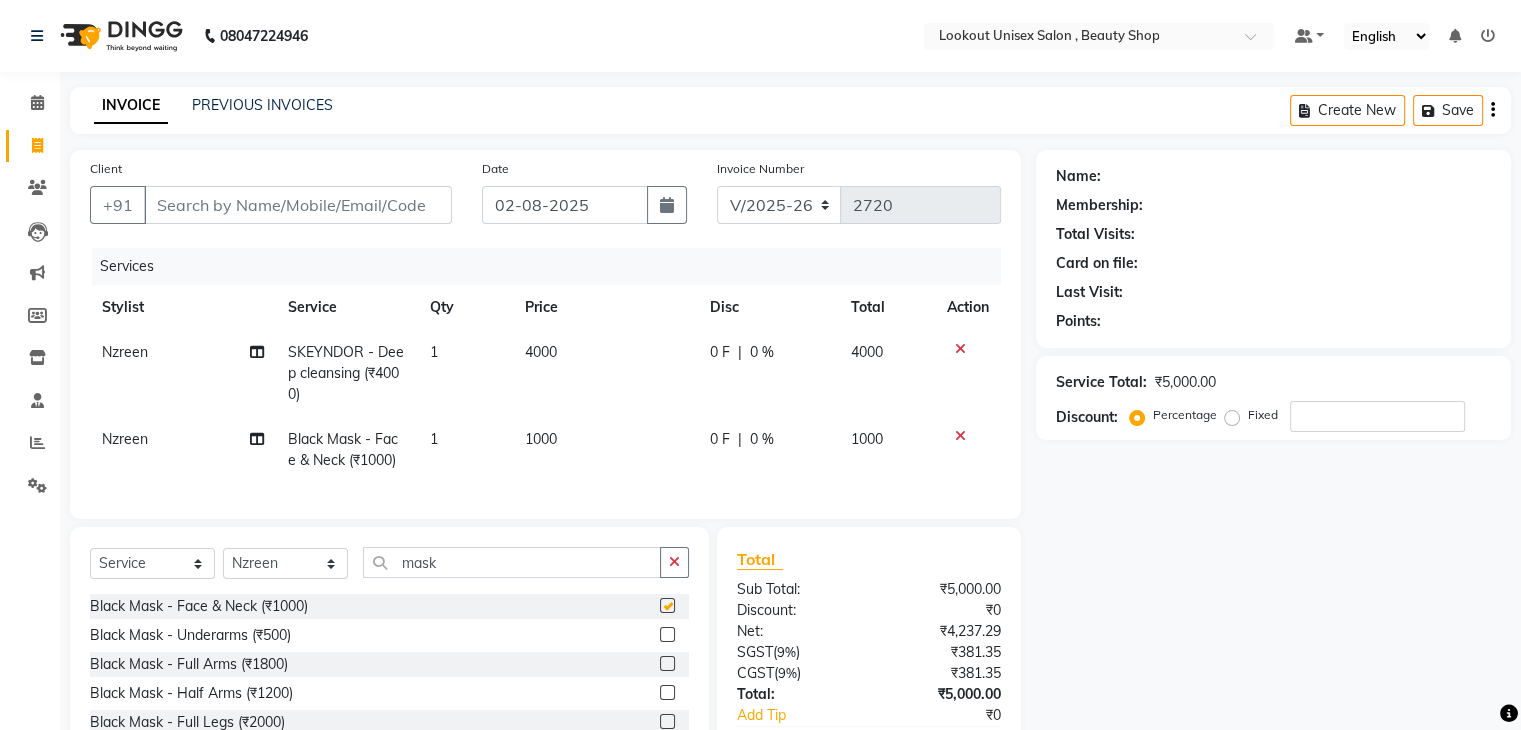 checkbox on "false" 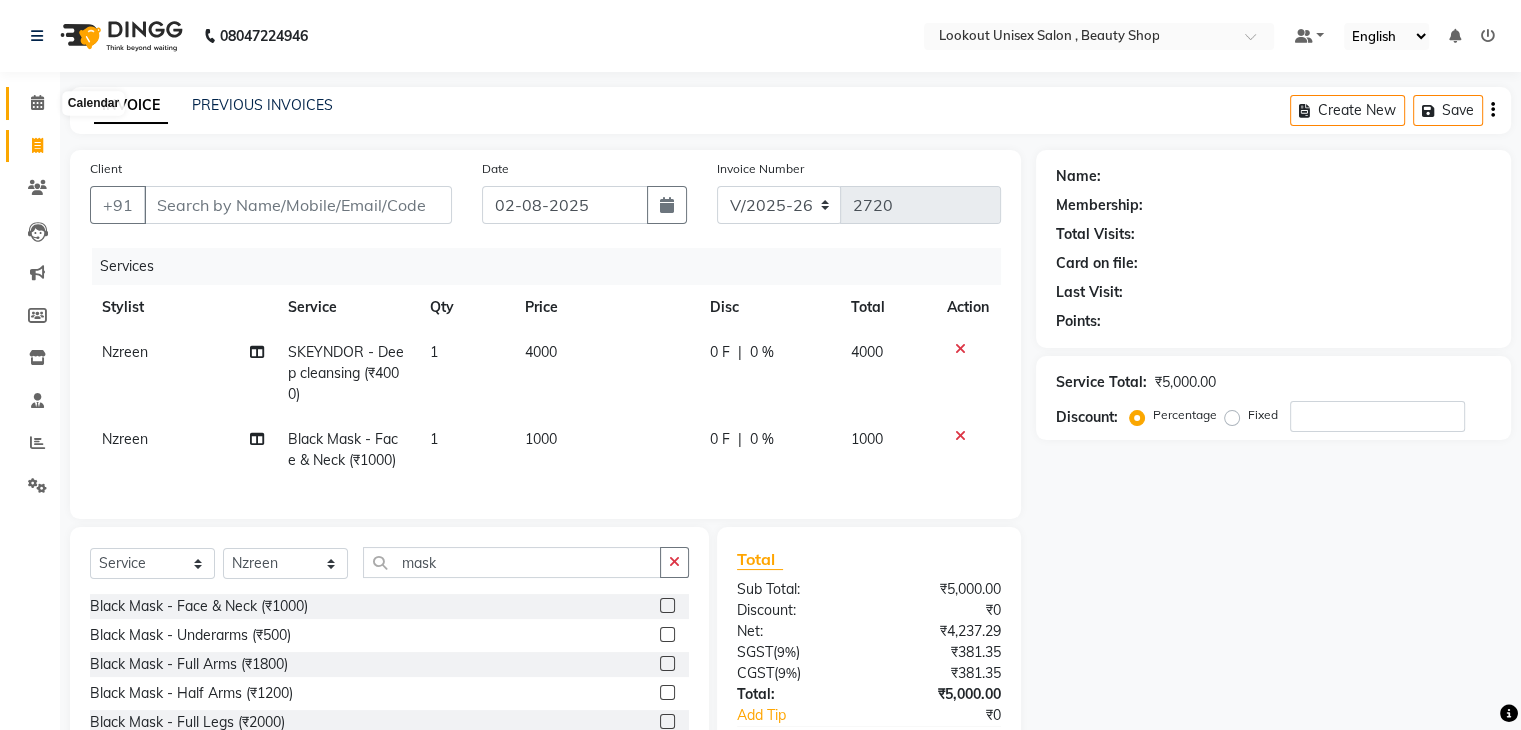 click 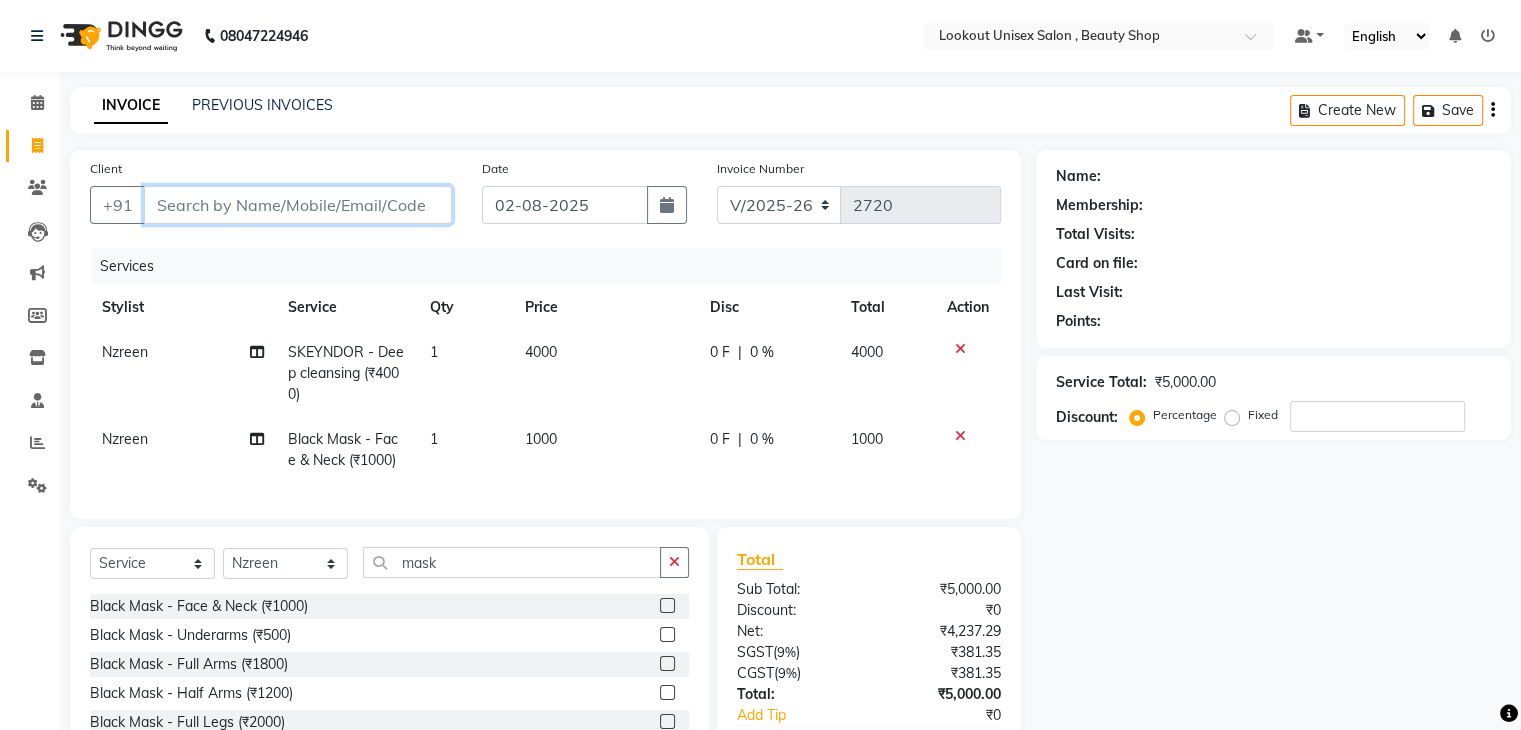drag, startPoint x: 226, startPoint y: 213, endPoint x: 240, endPoint y: 213, distance: 14 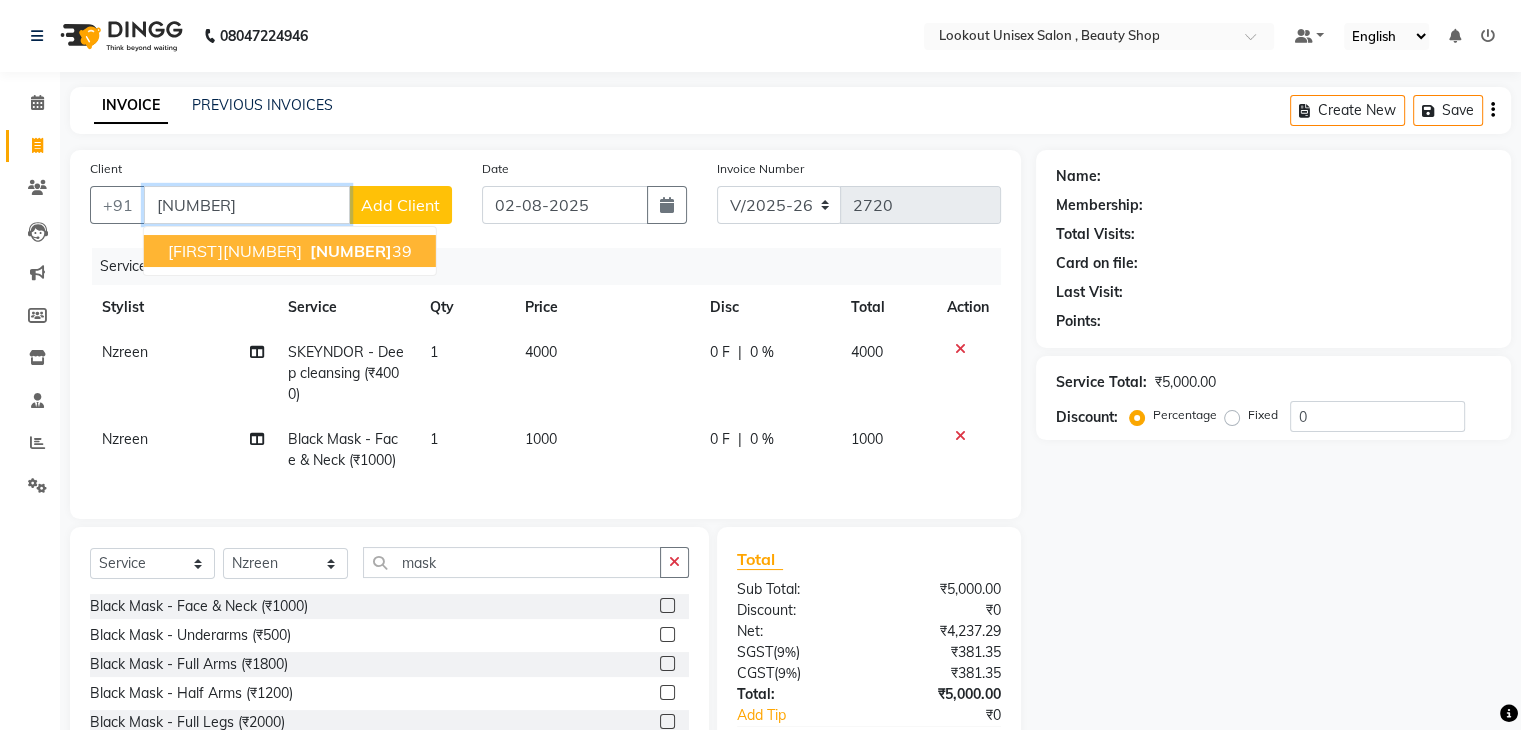 click on "Jayshree39" at bounding box center [235, 251] 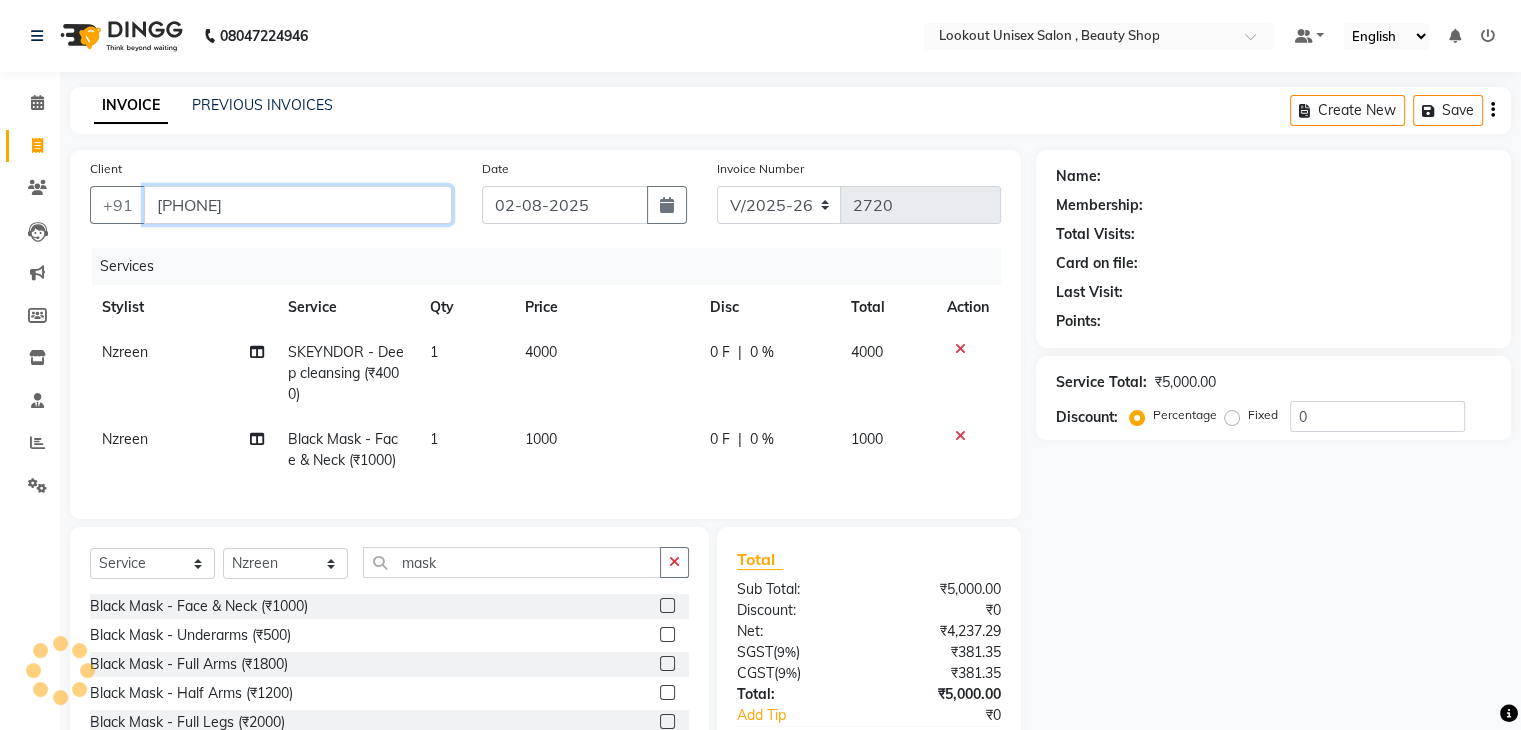 type on "9819732139" 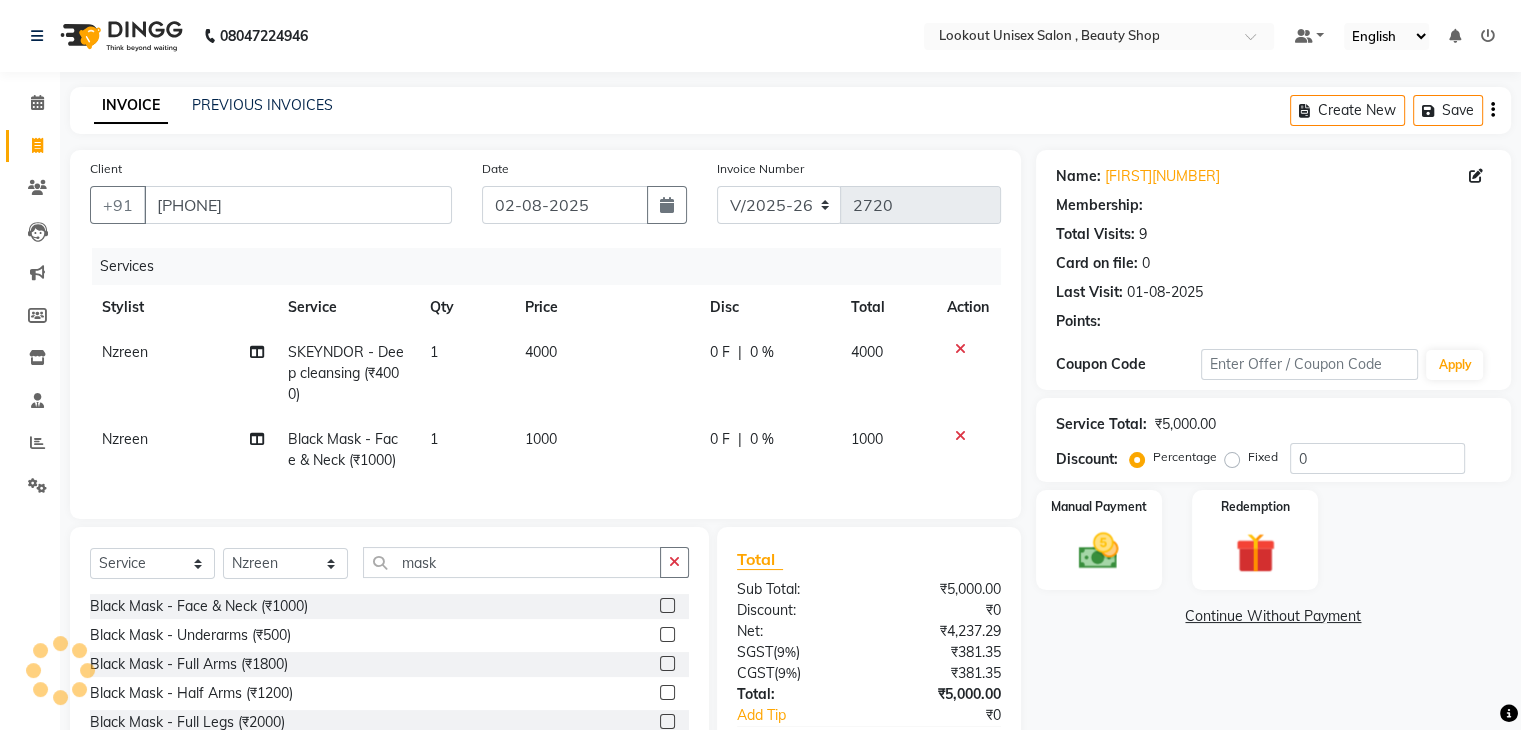 select on "1: Object" 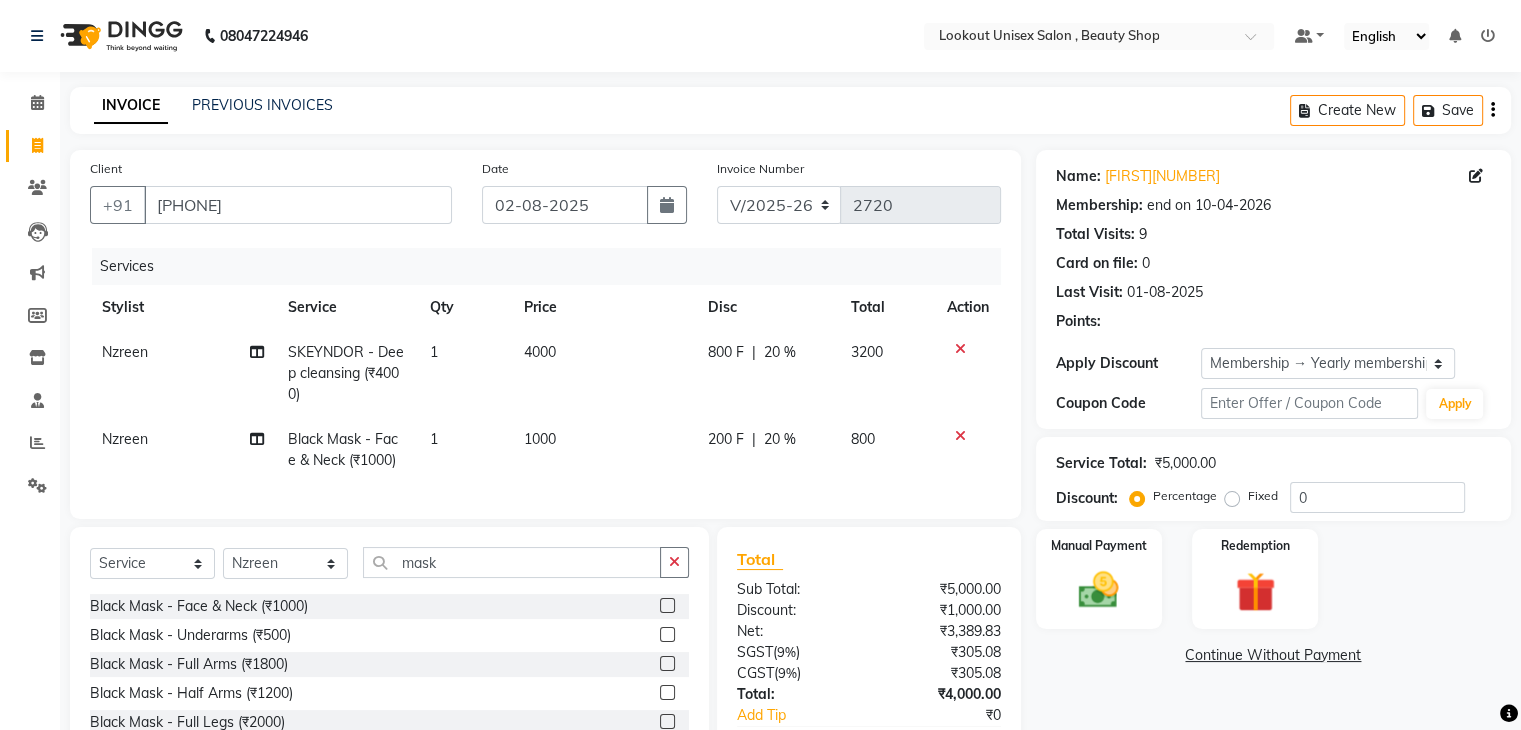 type on "20" 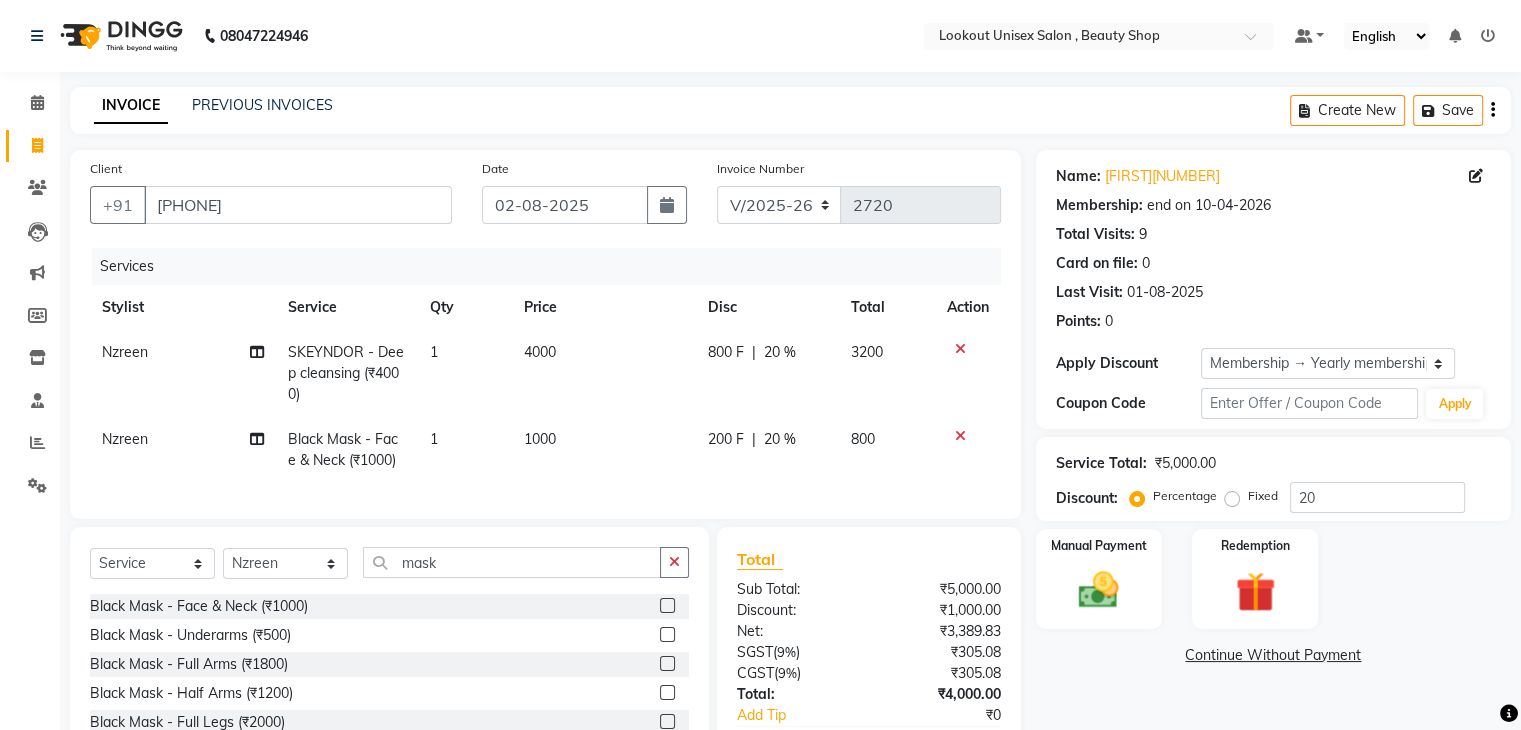 scroll, scrollTop: 138, scrollLeft: 0, axis: vertical 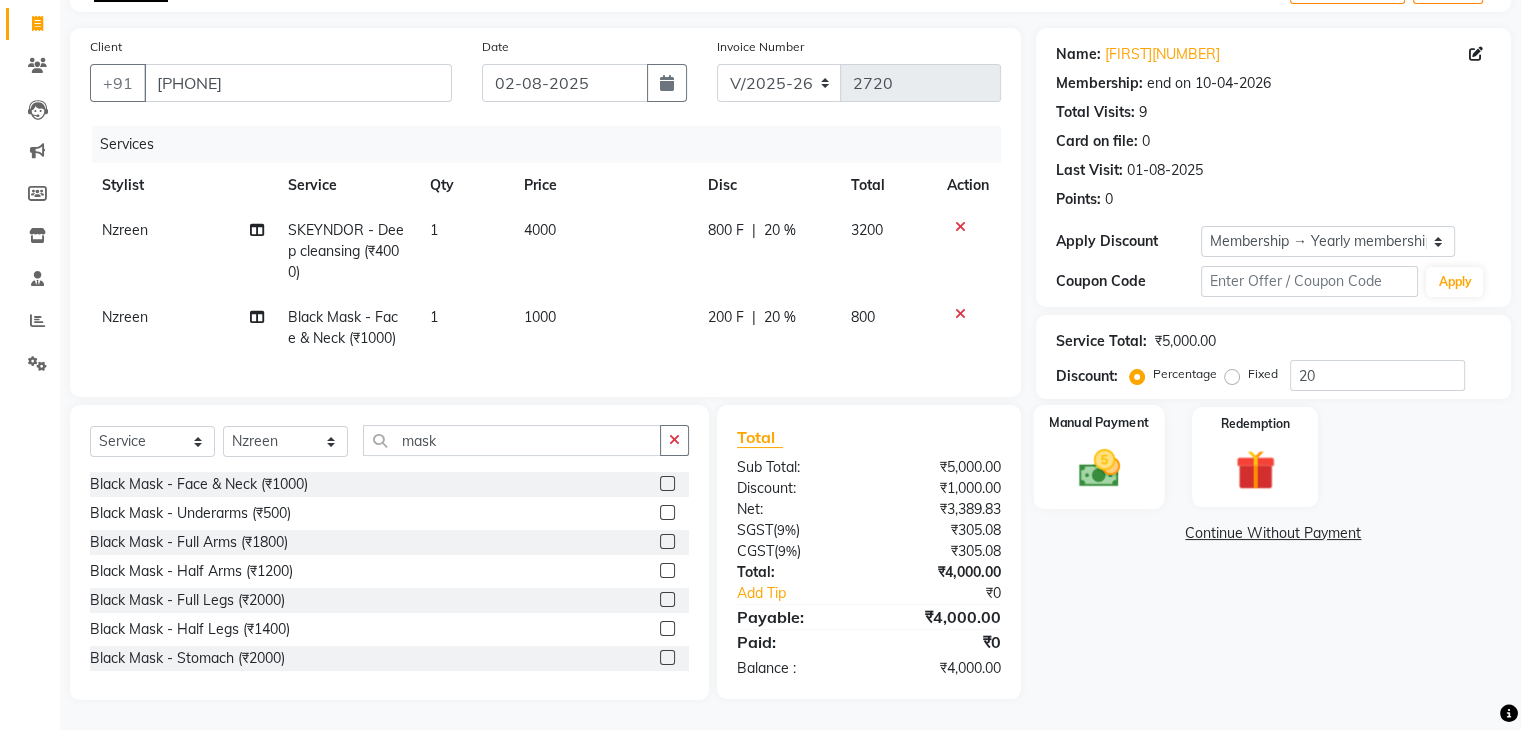 click 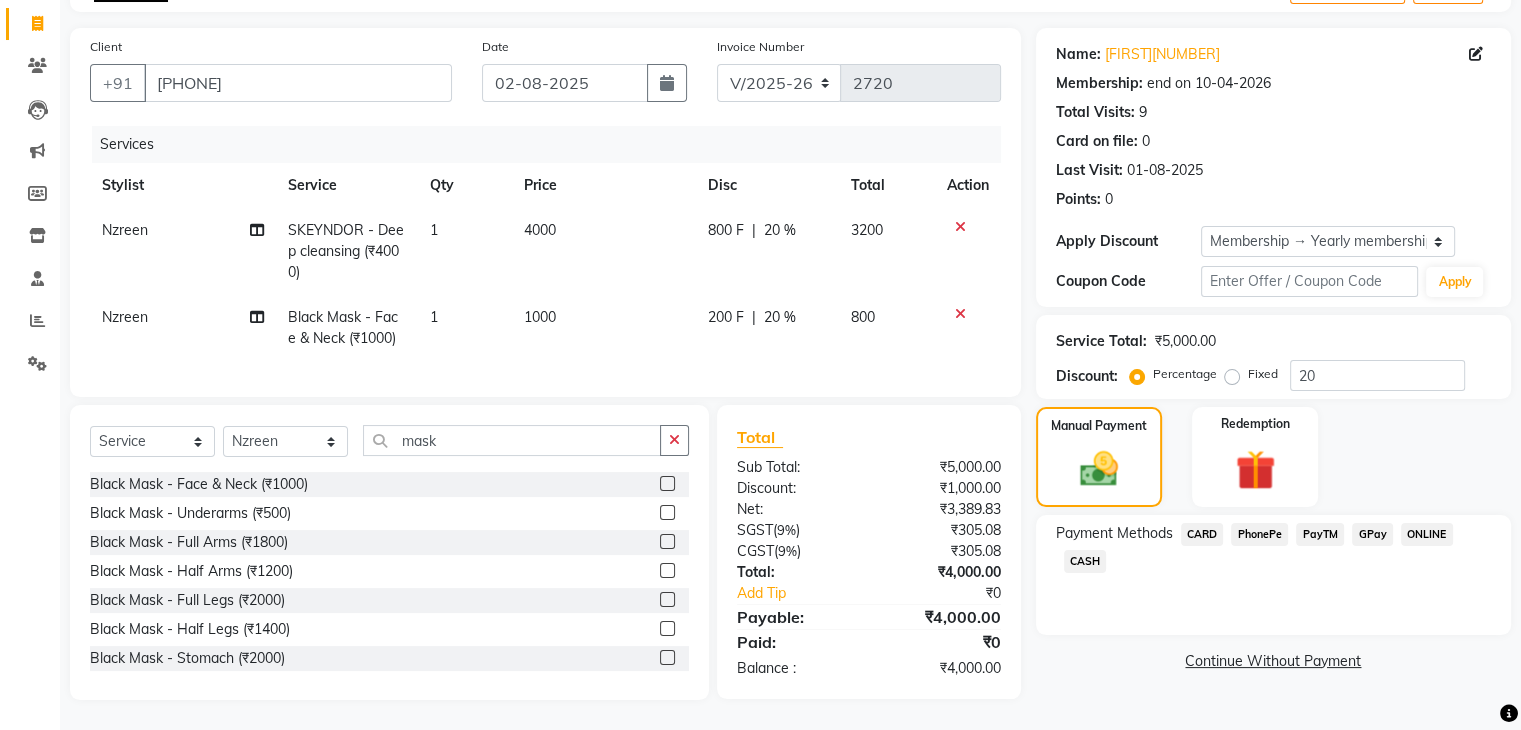 click on "PayTM" 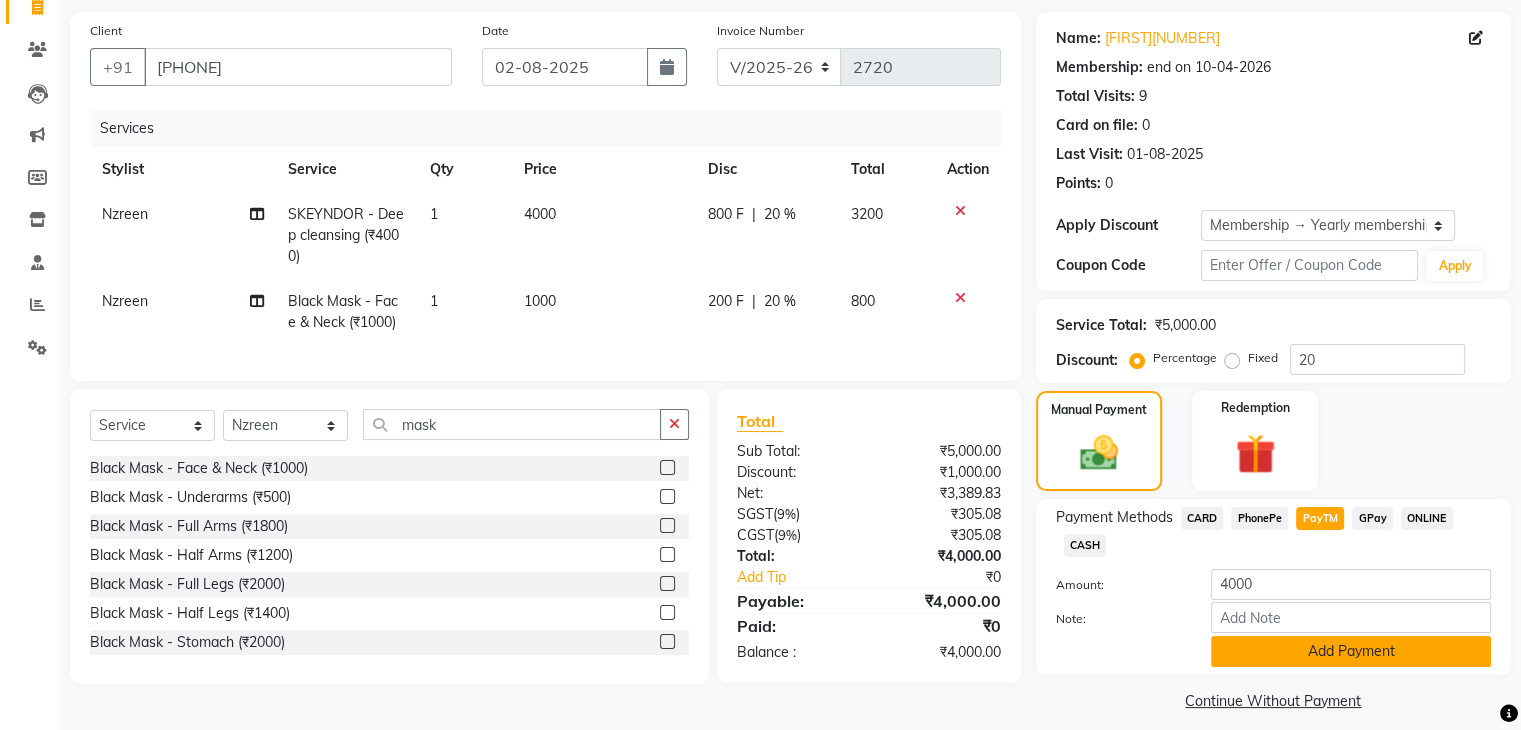scroll, scrollTop: 156, scrollLeft: 0, axis: vertical 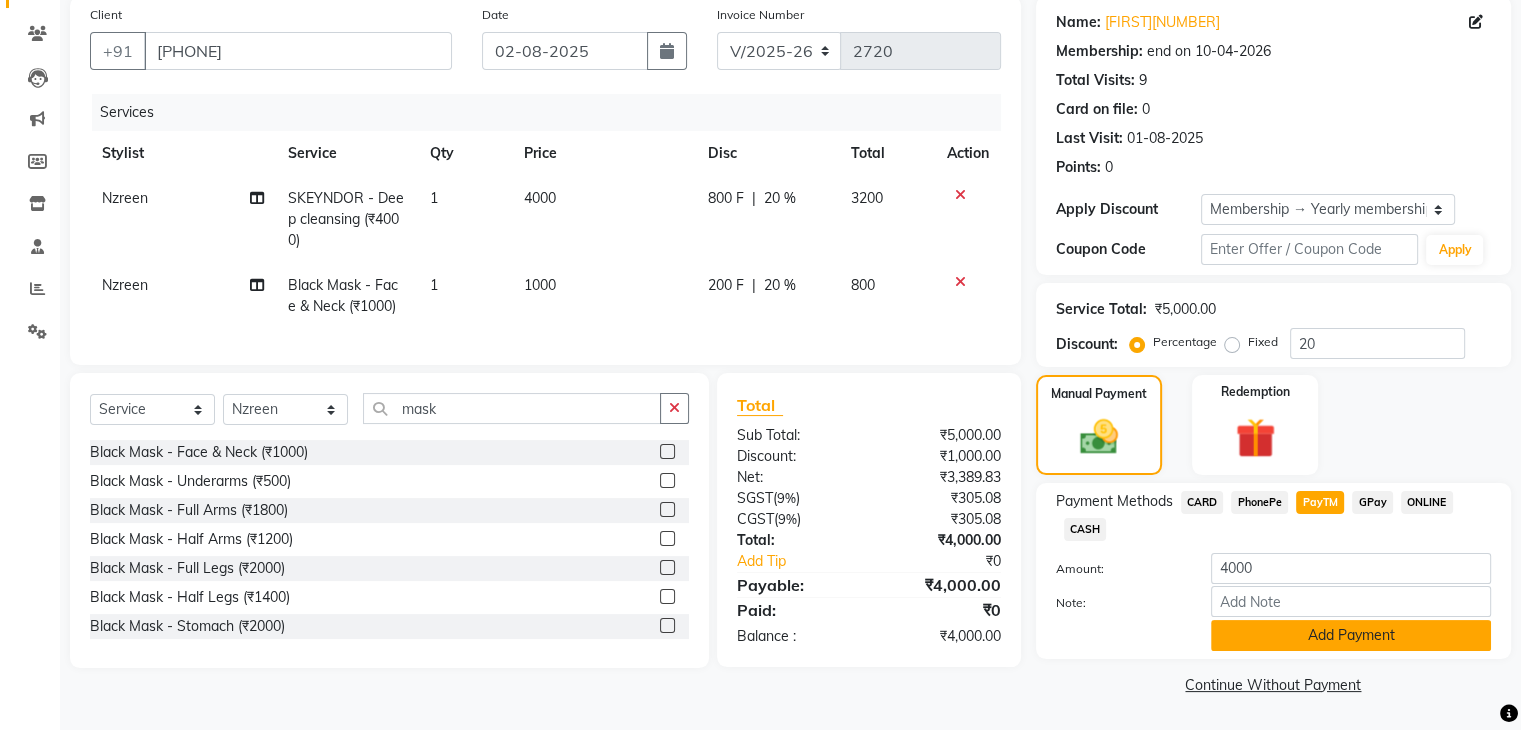 click on "Add Payment" 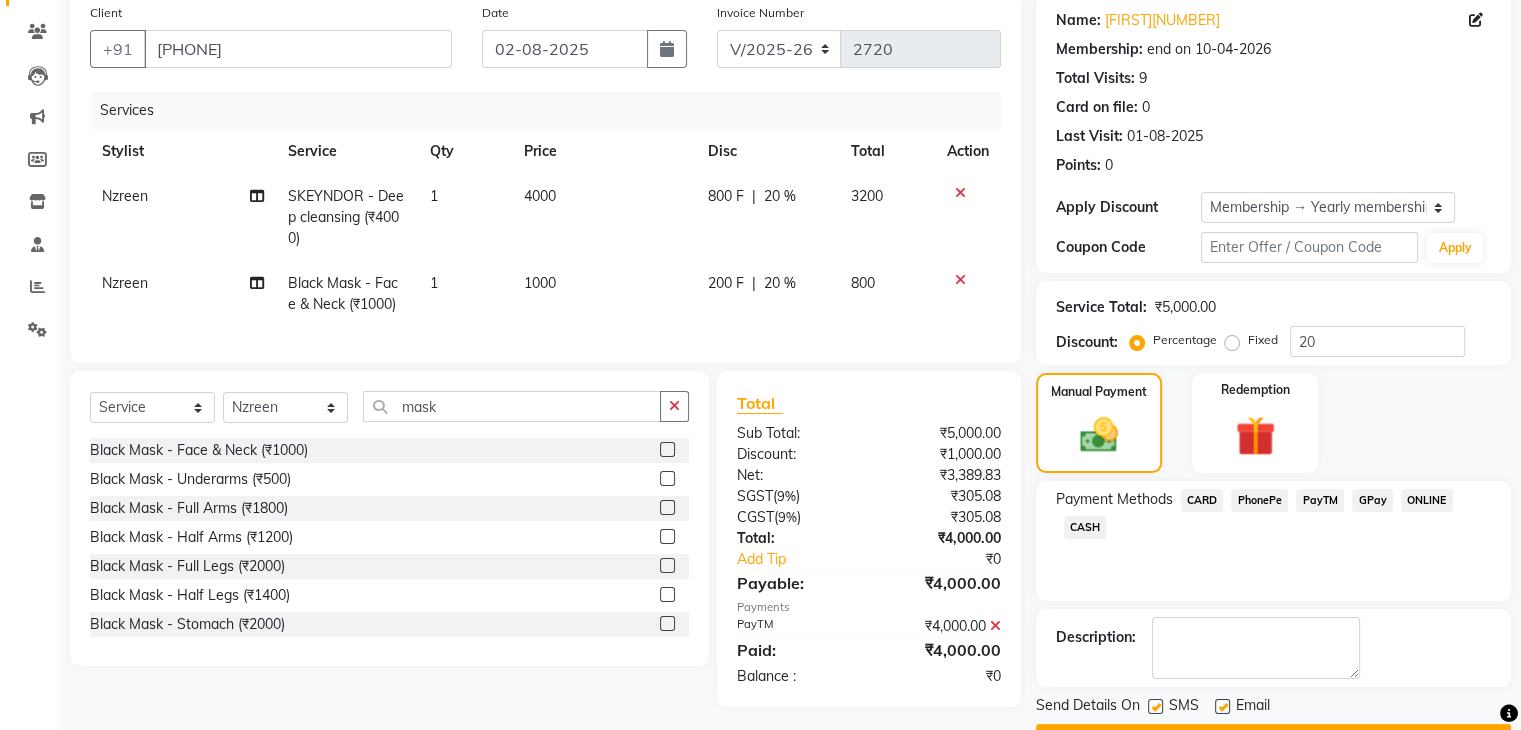 scroll, scrollTop: 209, scrollLeft: 0, axis: vertical 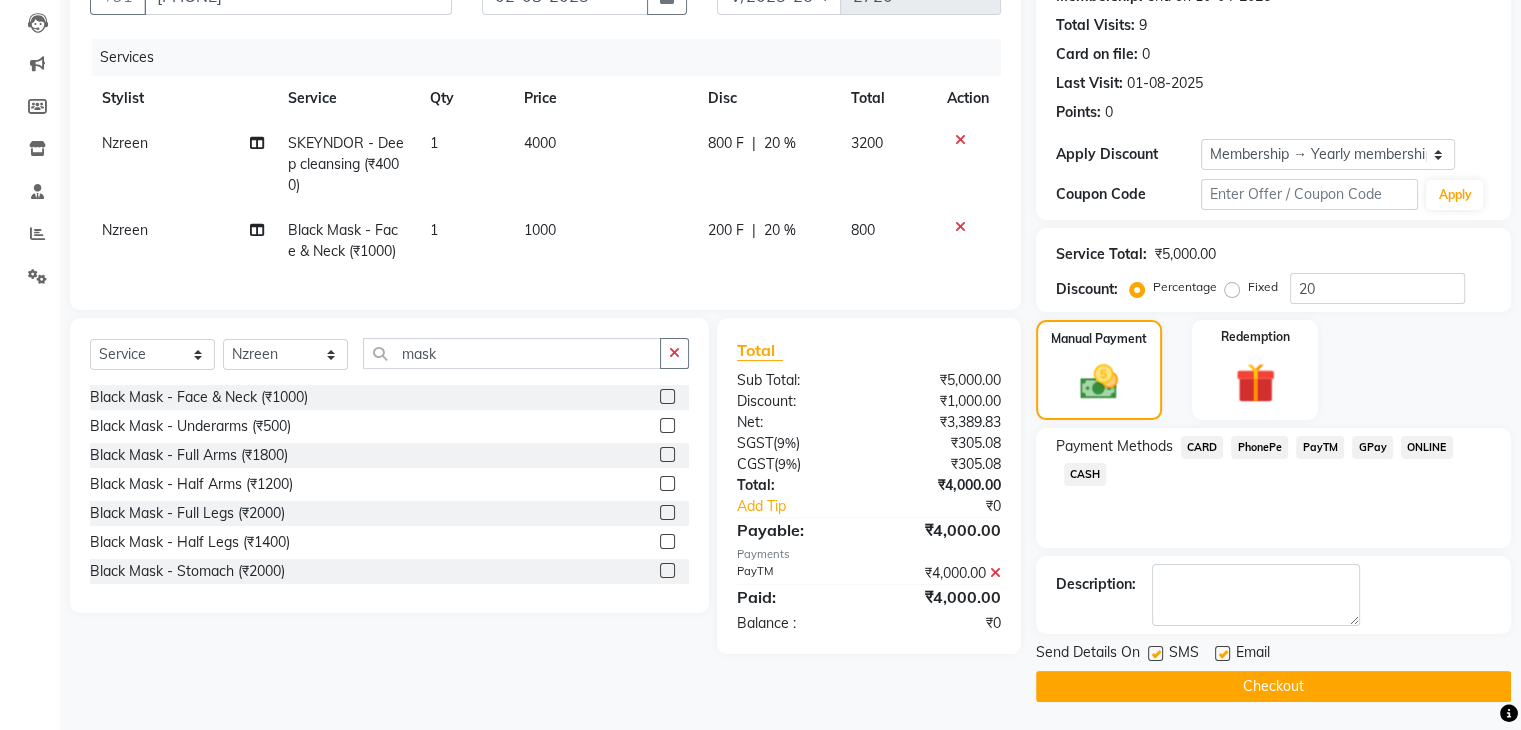 click 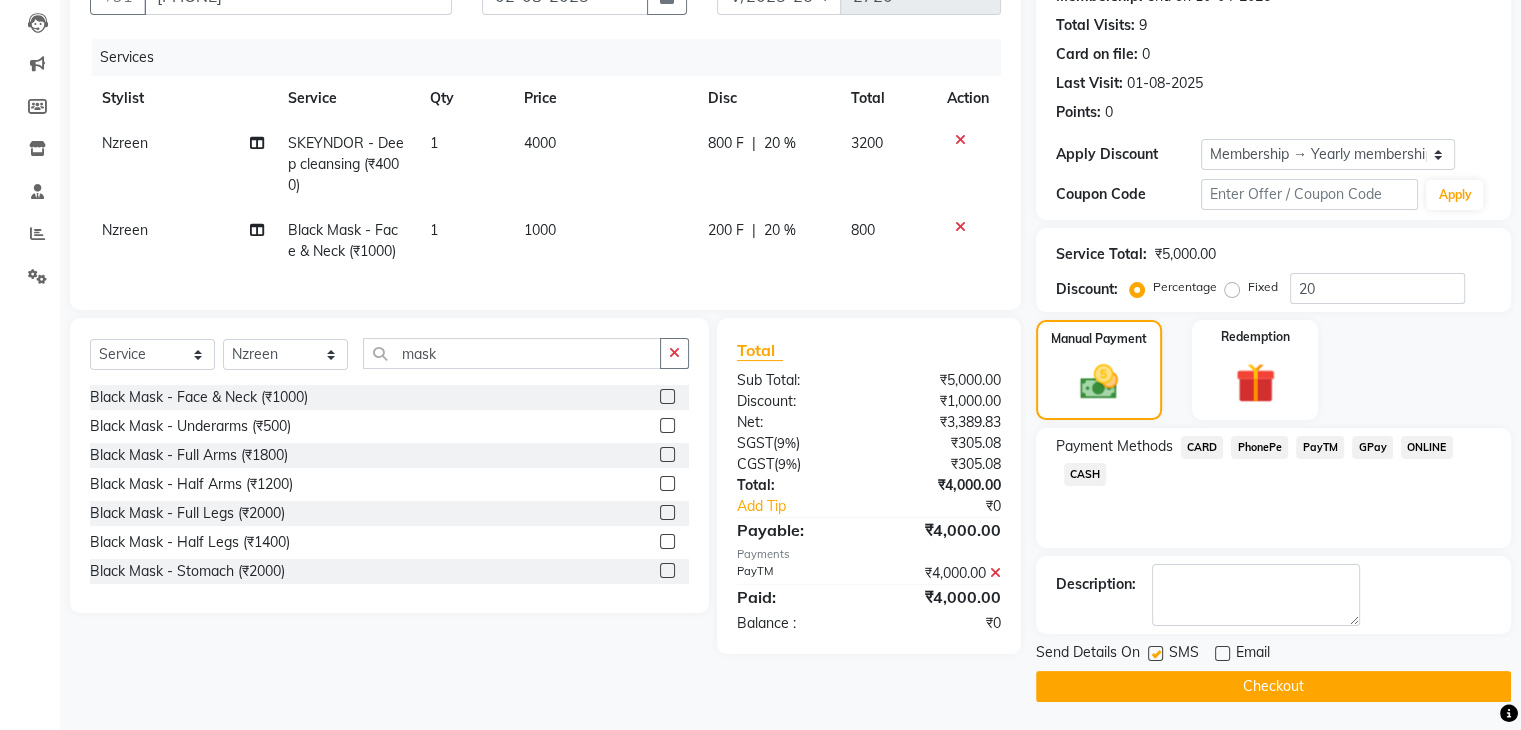 click on "Checkout" 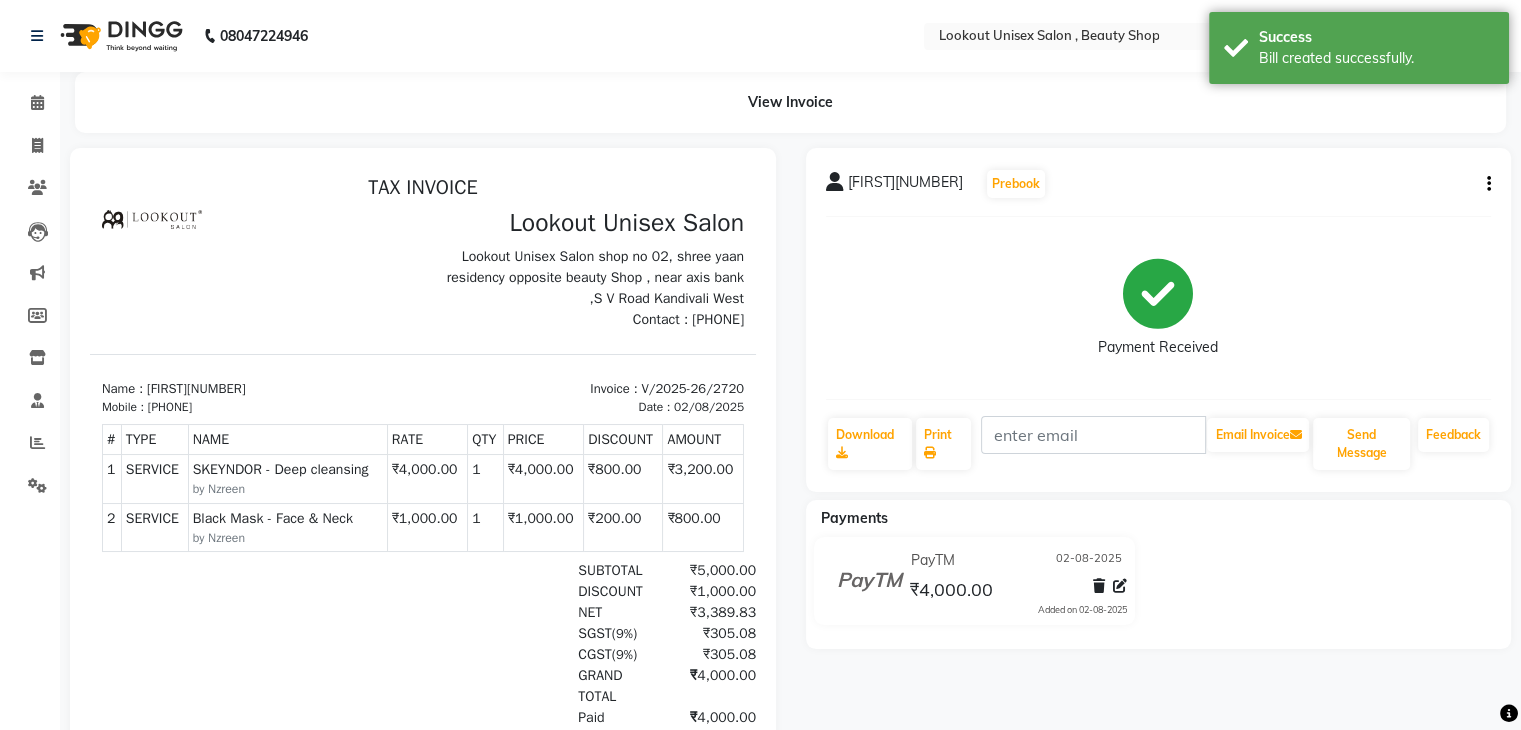 scroll, scrollTop: 0, scrollLeft: 0, axis: both 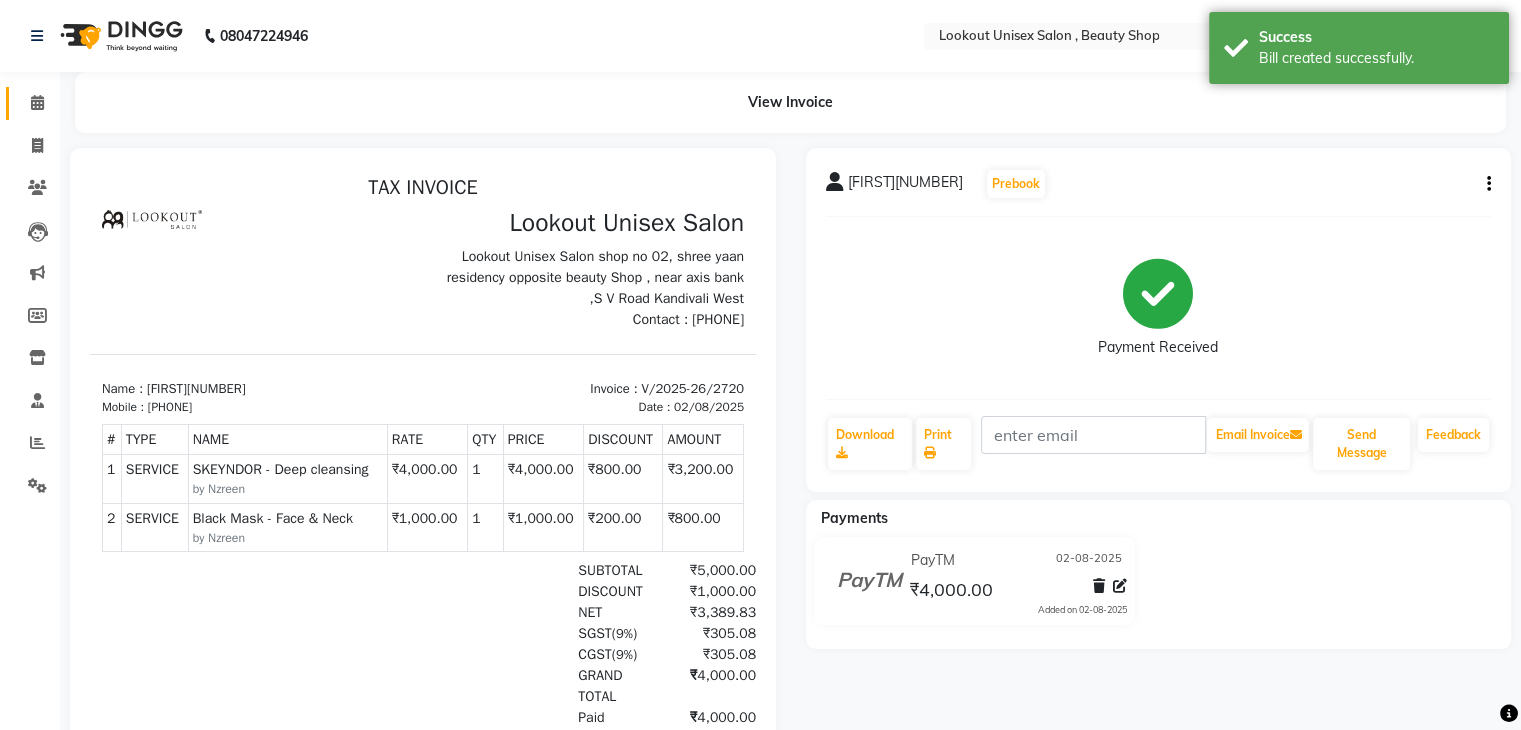 click 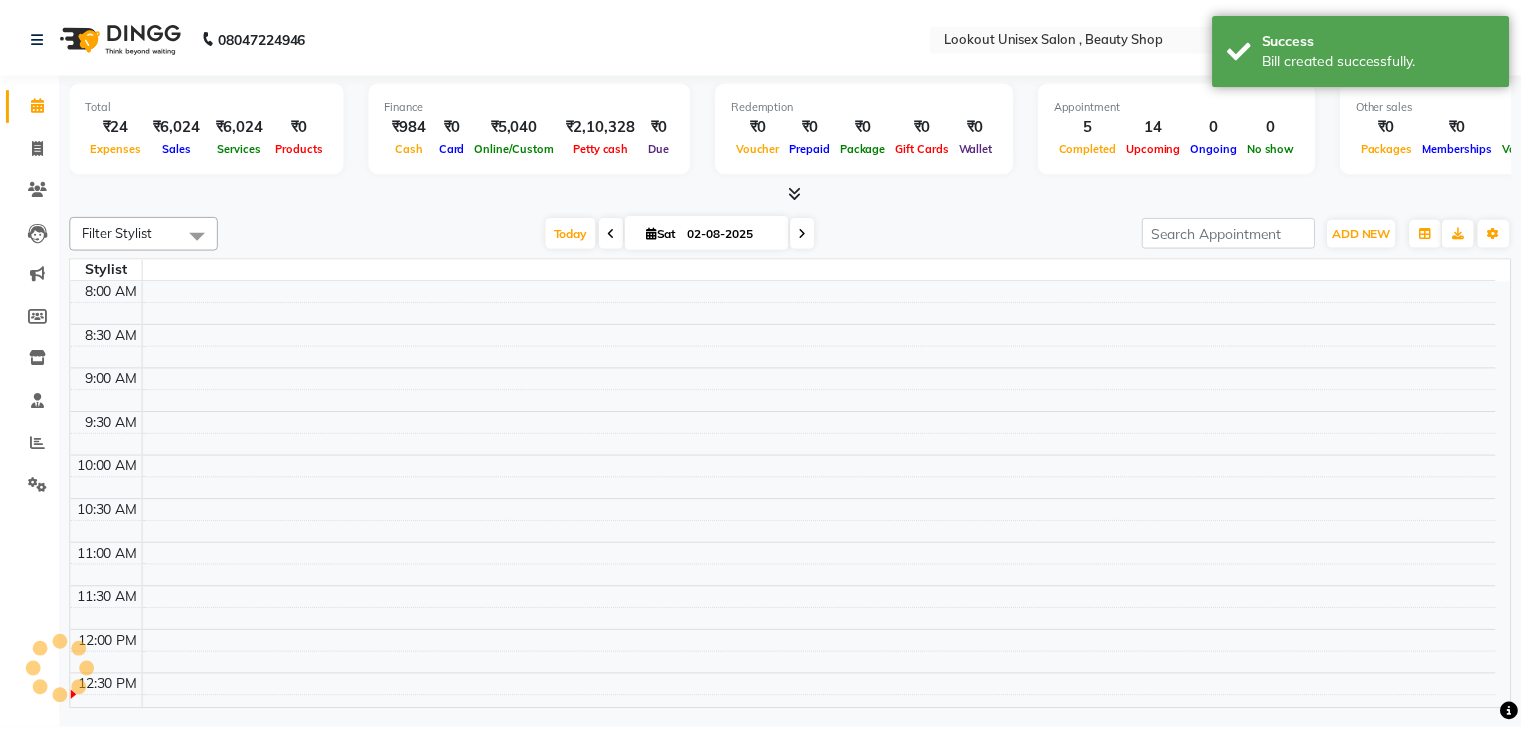 scroll, scrollTop: 350, scrollLeft: 0, axis: vertical 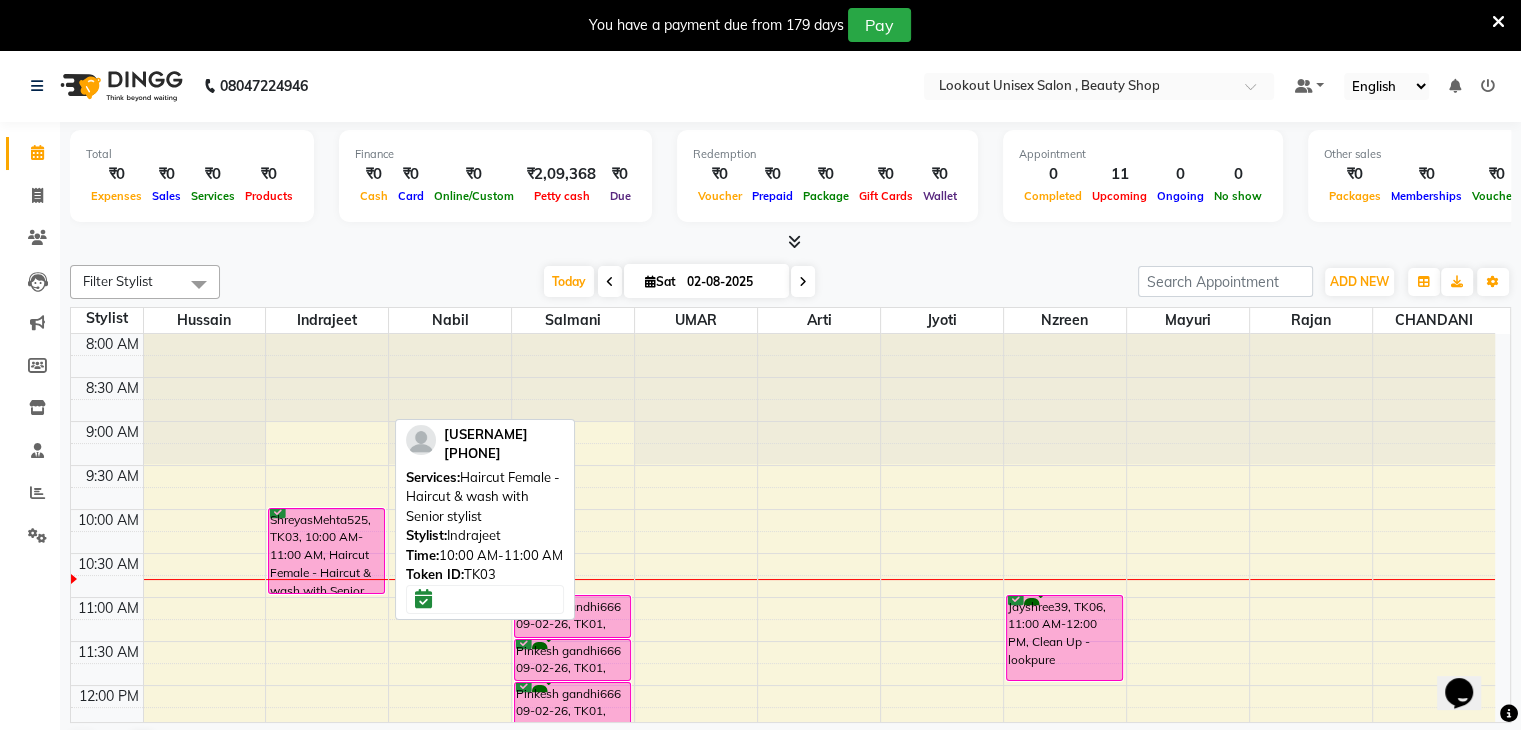click on "ShreyasMehta525, TK03, 10:00 AM-11:00 AM, Haircut Female - Haircut & wash with Senior stylist" at bounding box center [326, 551] 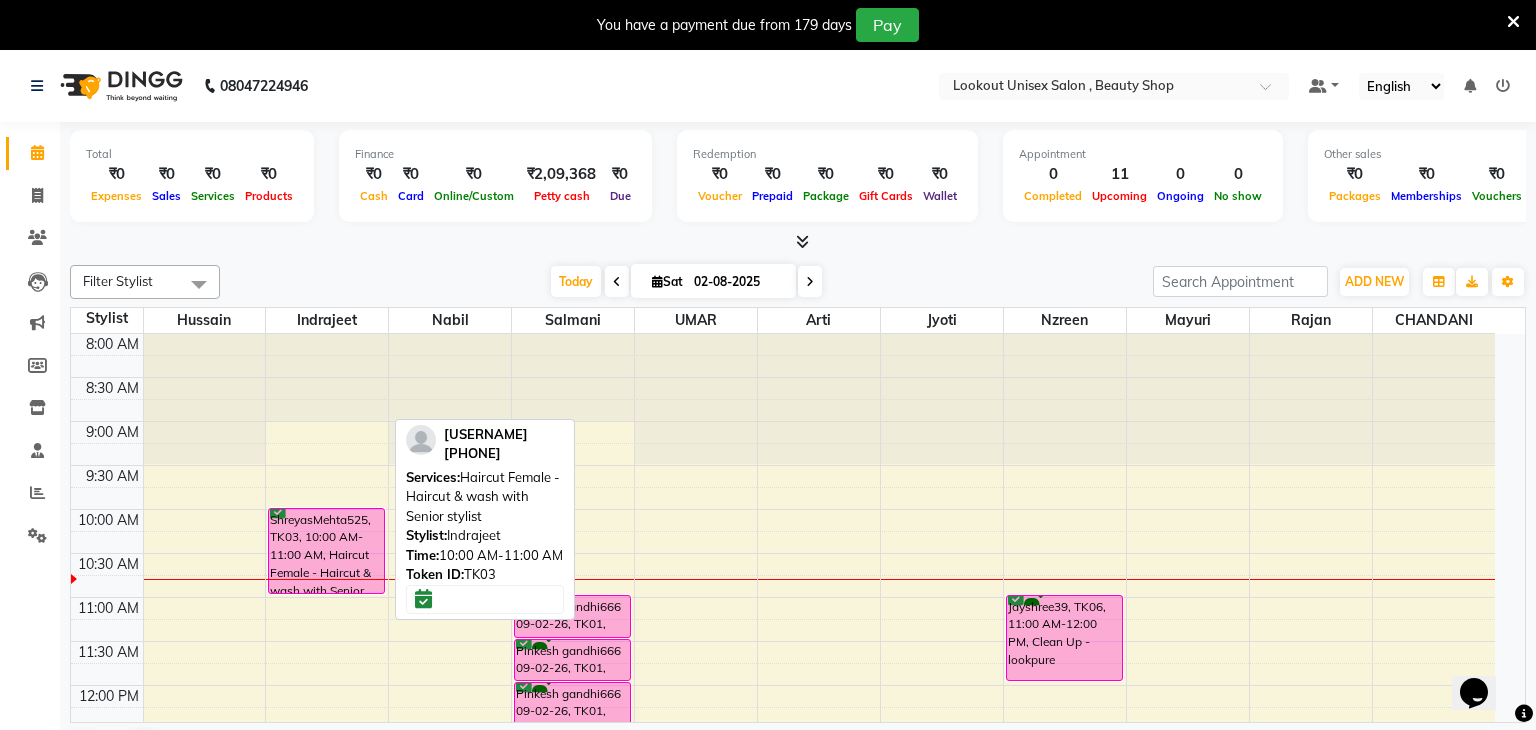 select on "6" 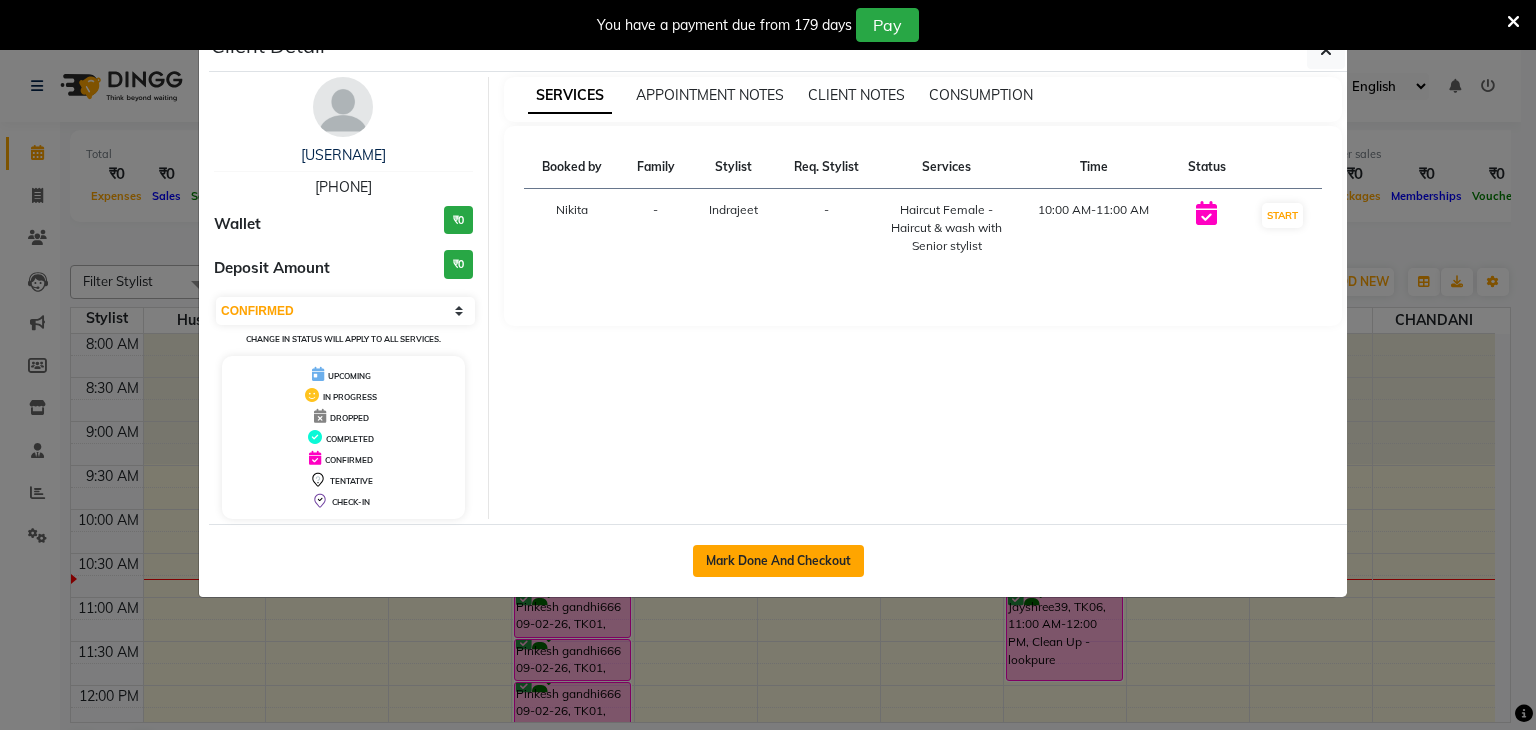 click on "Mark Done And Checkout" 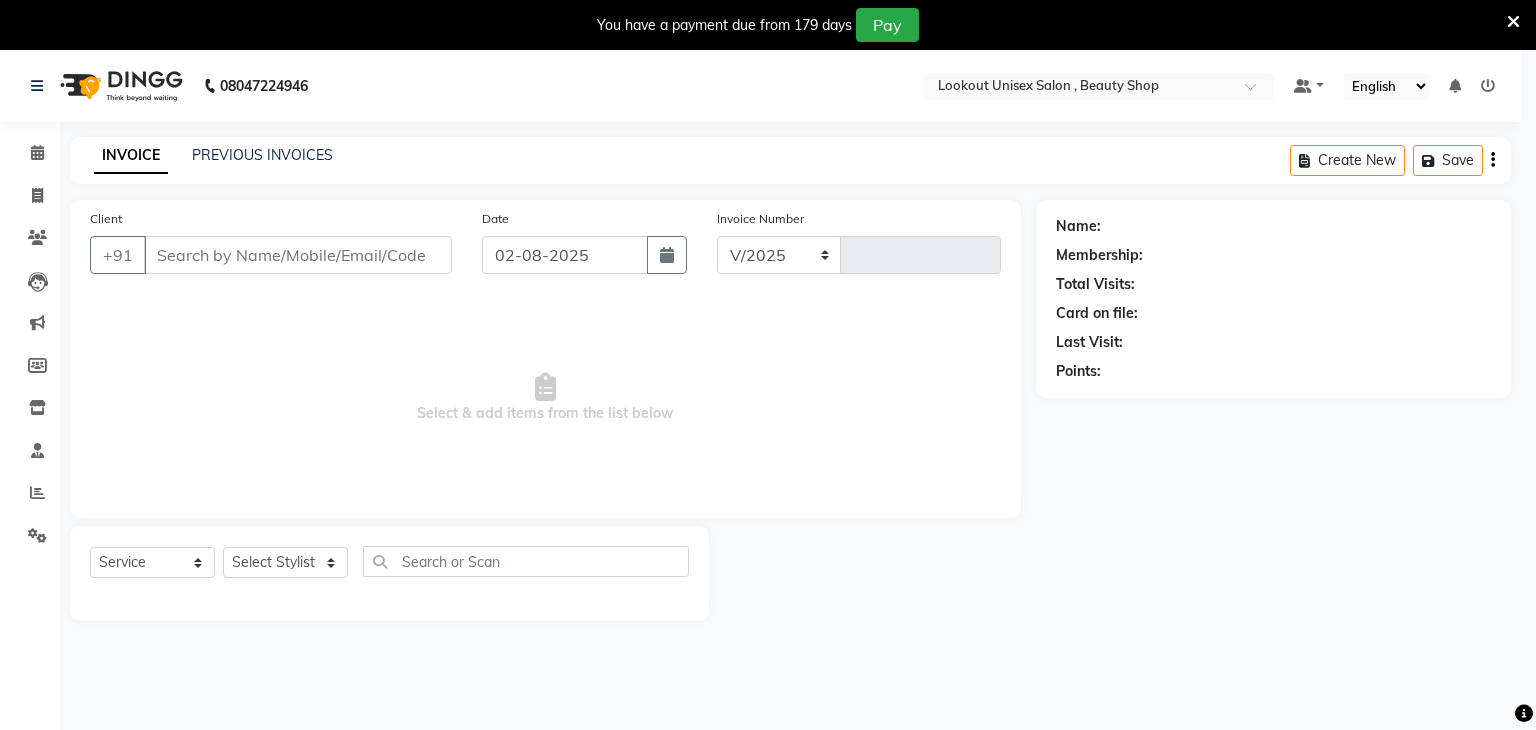 select on "7658" 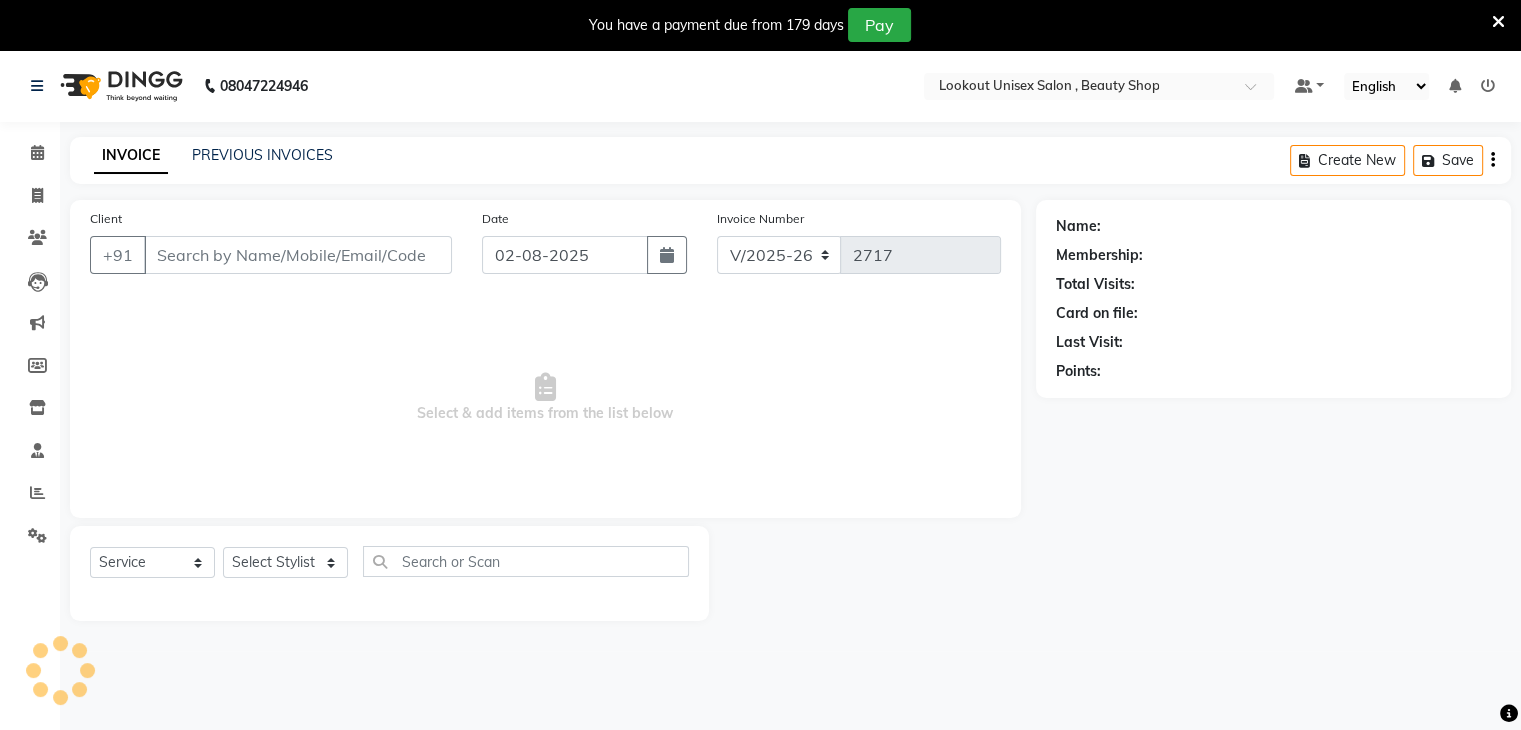 type on "9820821525" 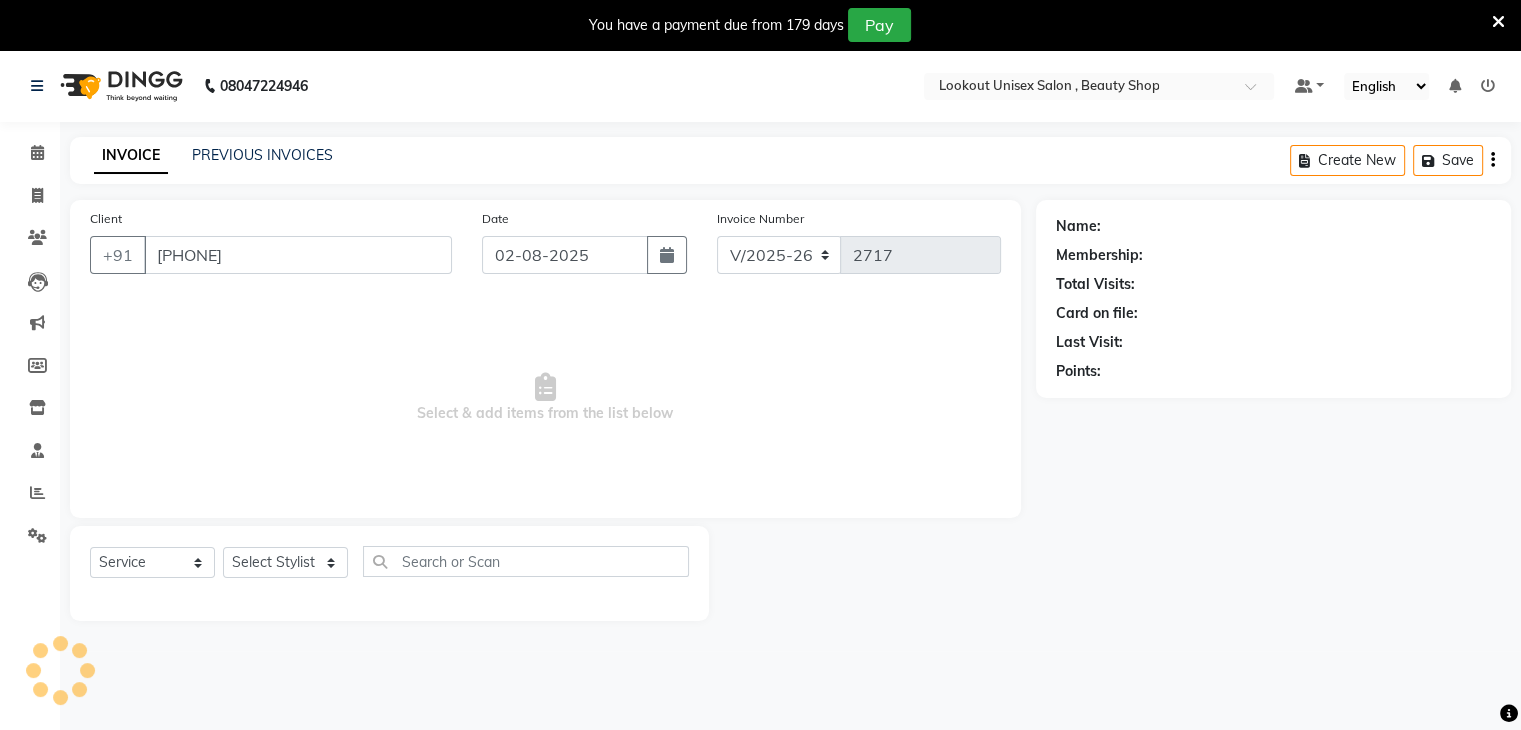select on "67794" 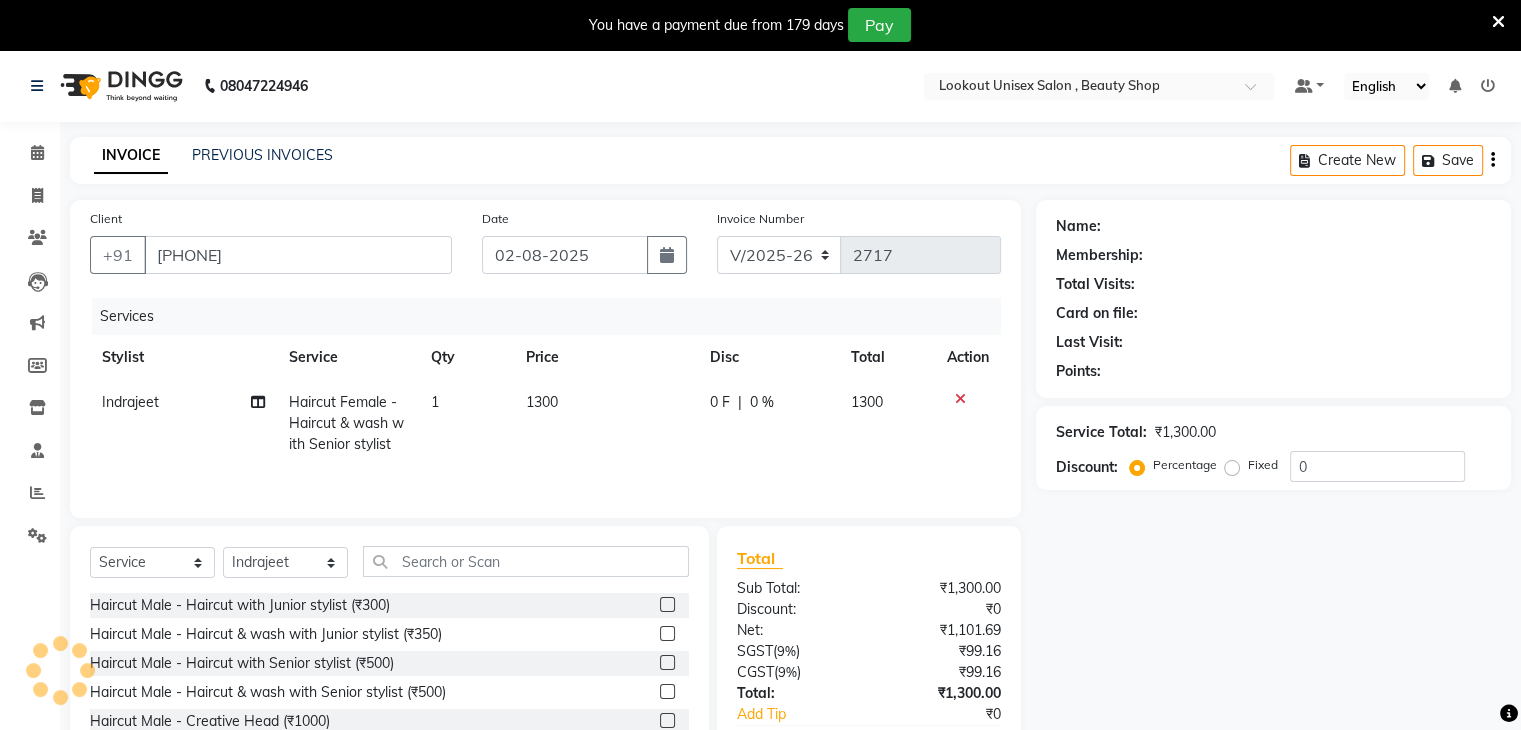 select on "1: Object" 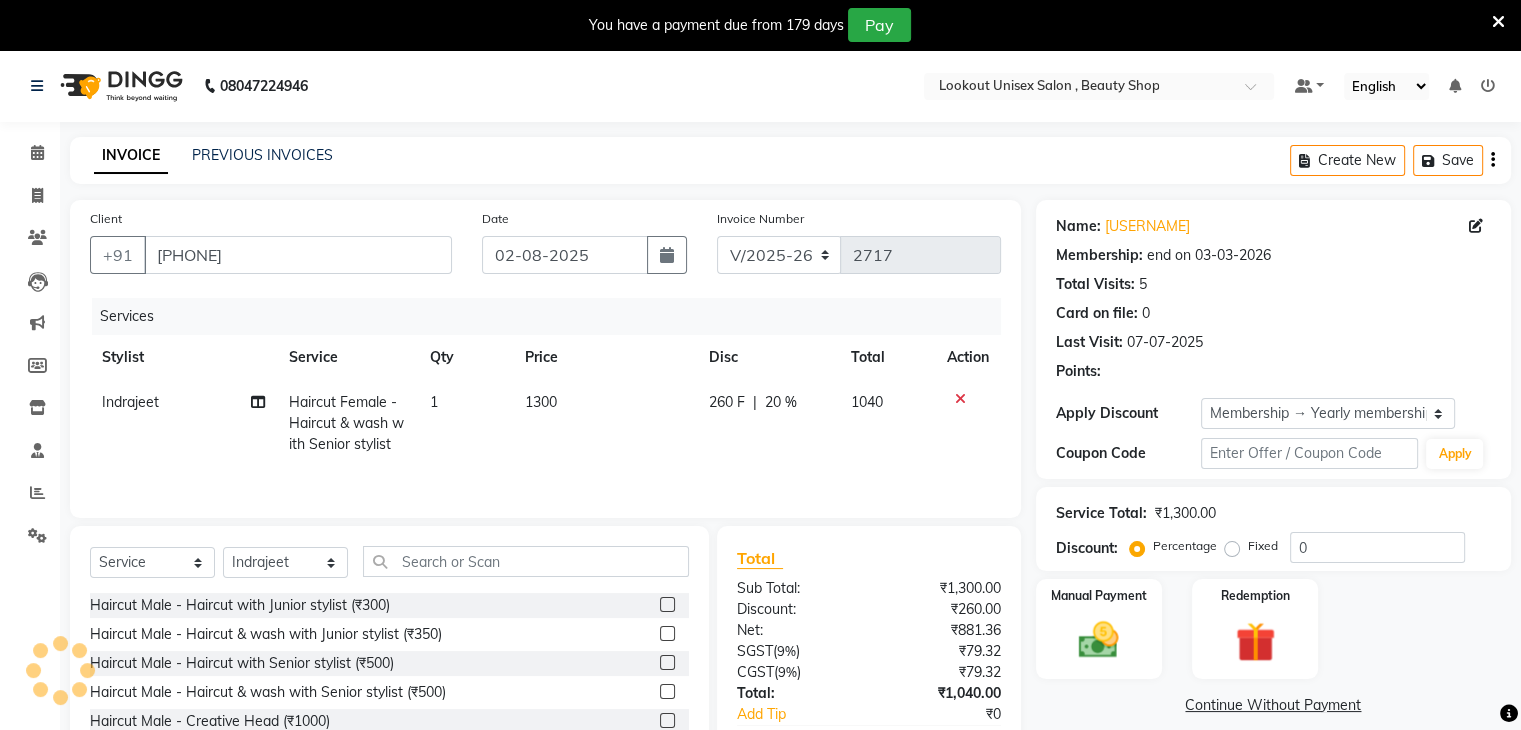 type on "20" 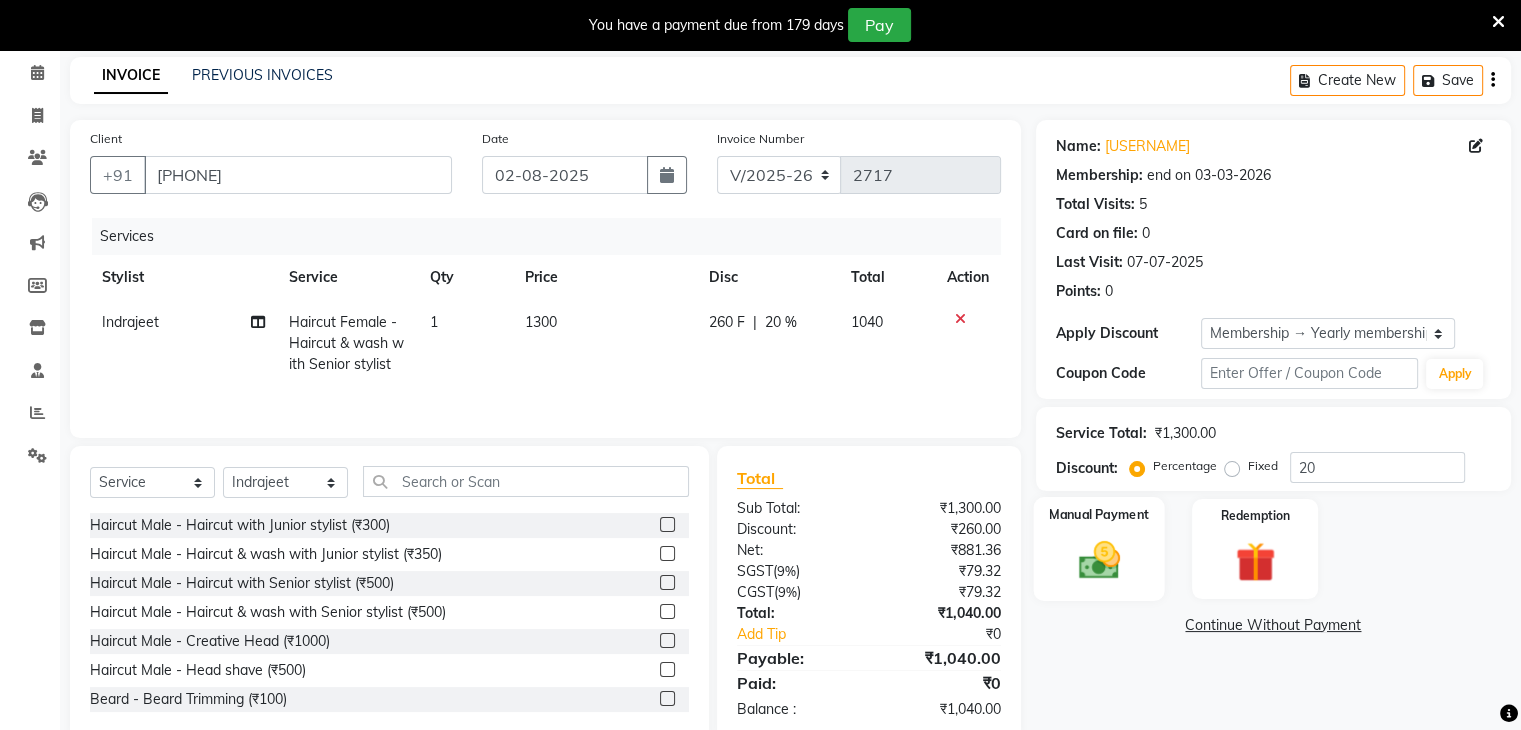 scroll, scrollTop: 100, scrollLeft: 0, axis: vertical 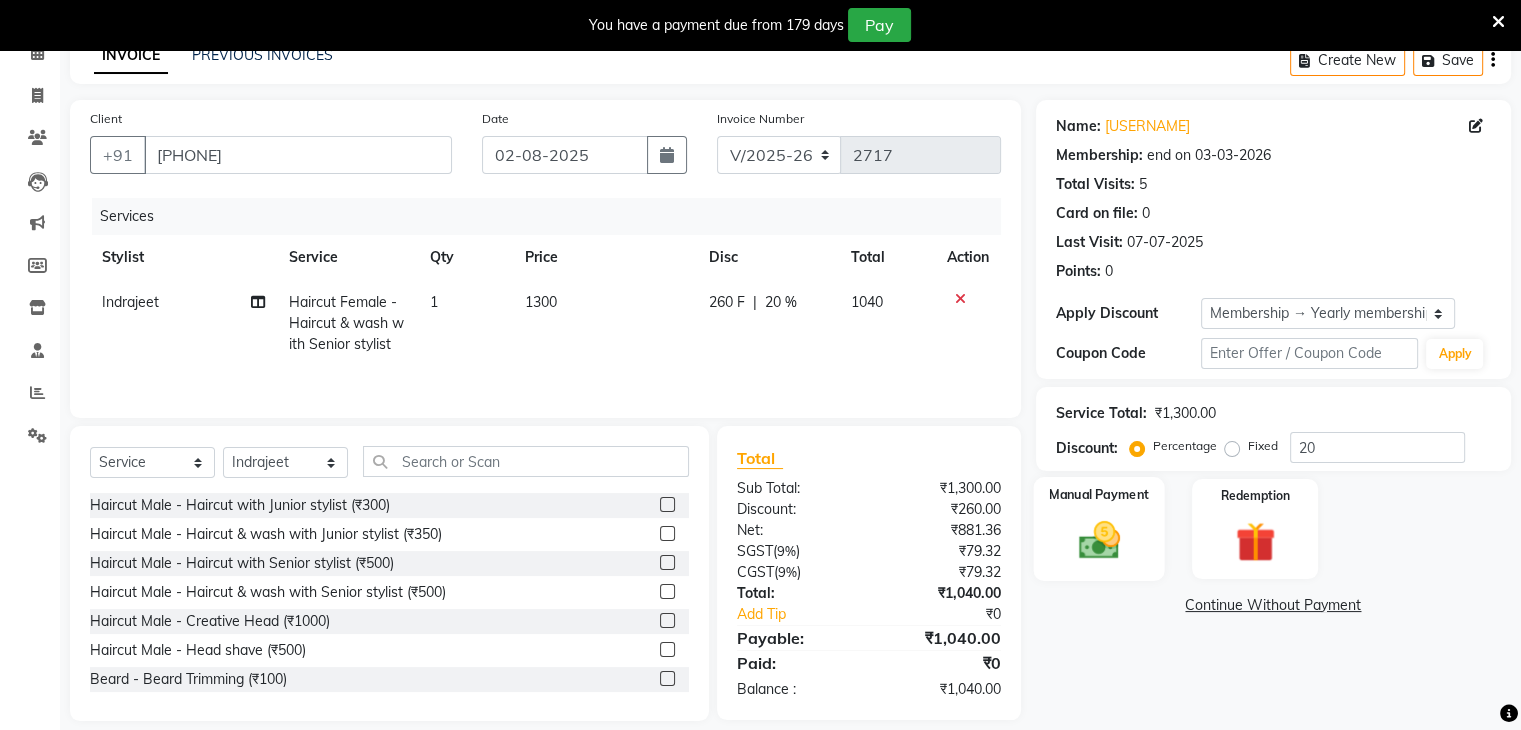 click 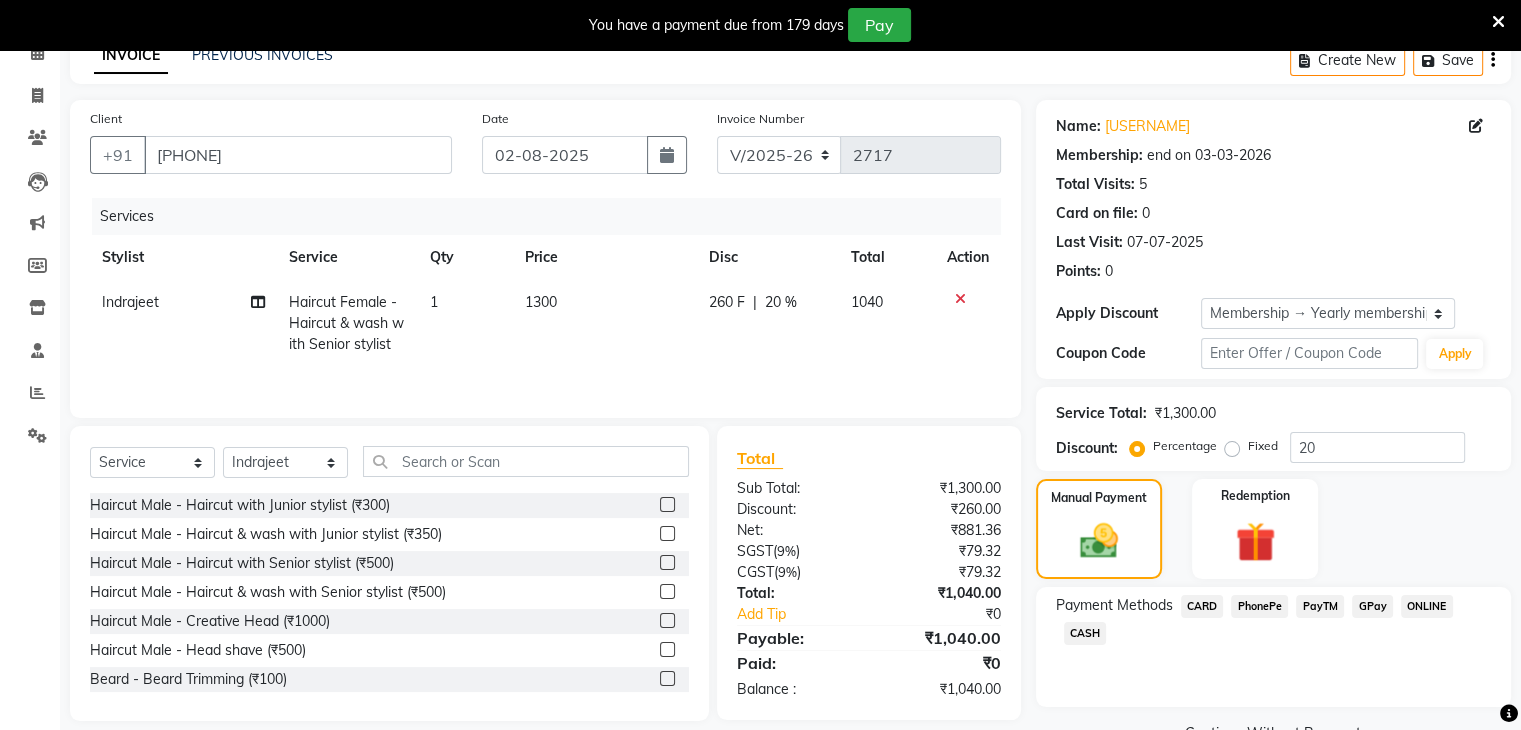 click on "Indrajeet" 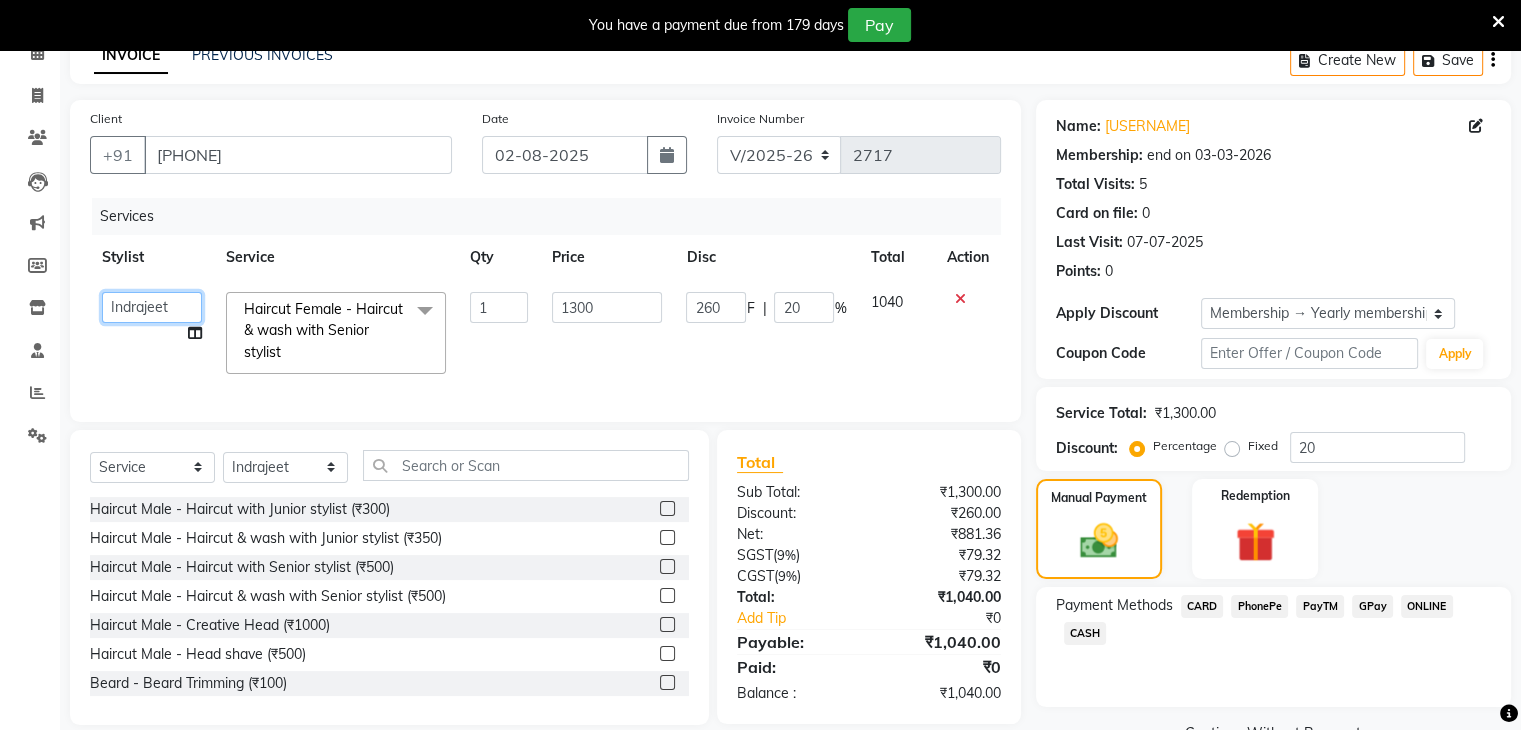 click on "Arti   CHANDANI   Deepali   Dhaval Sir   DISHA KAMDAR   Hussain   Indrajeet   Jyoti   Mahesh    Manisha   Mayuri   Mehboob   Nabil   Nikita   Nzreen   Rahul   Rajan   Rishika   Salma   Salmani   Shivani   UMAR" 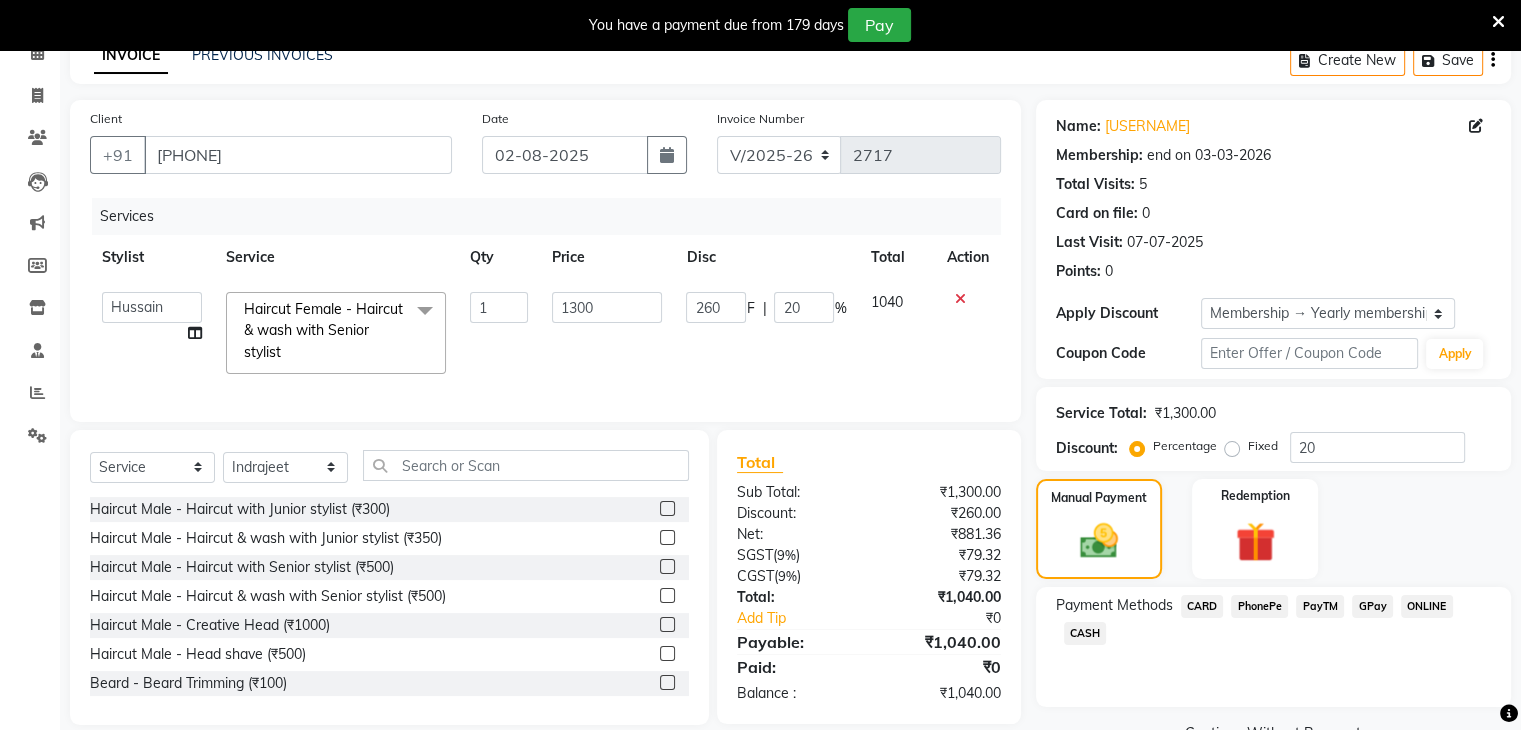 select on "68200" 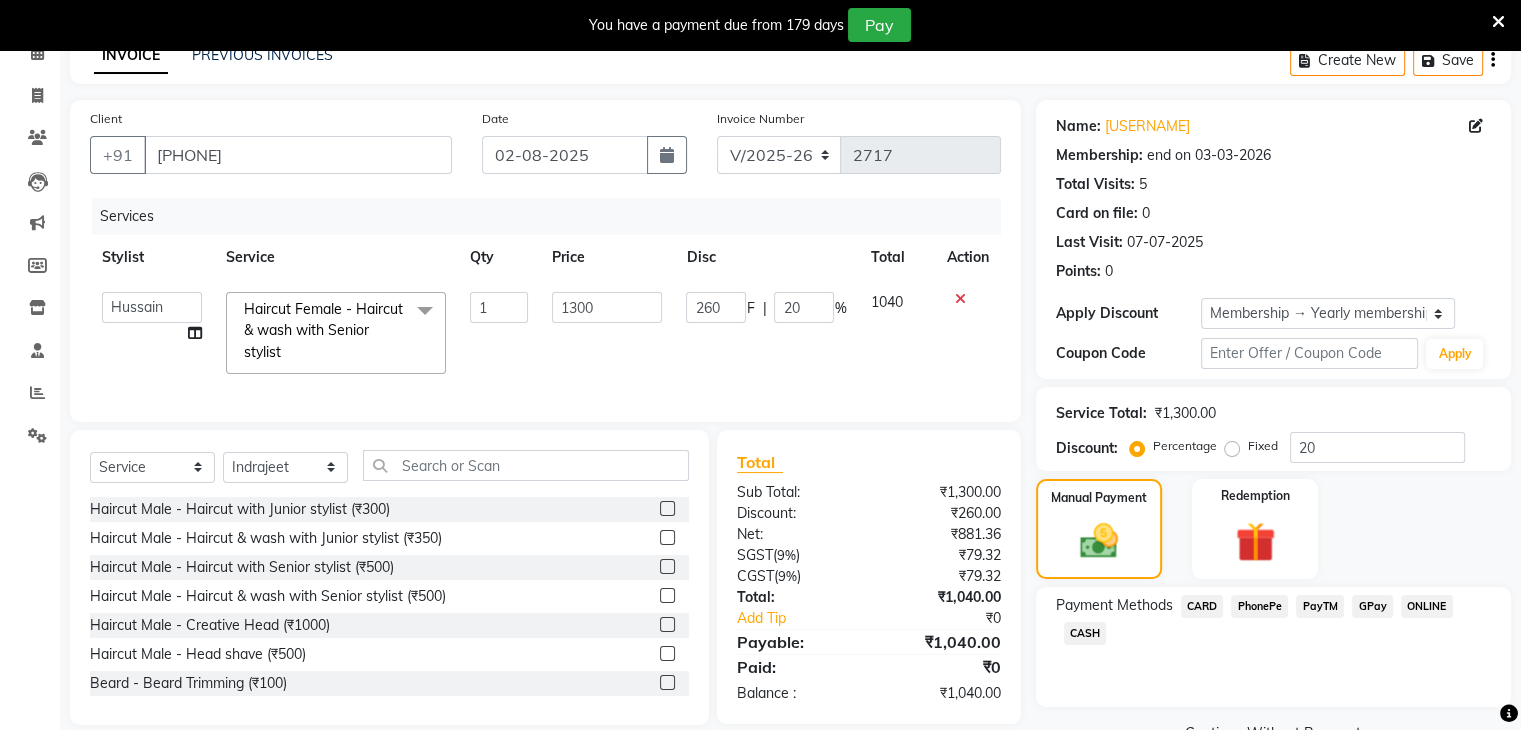 click on "1300" 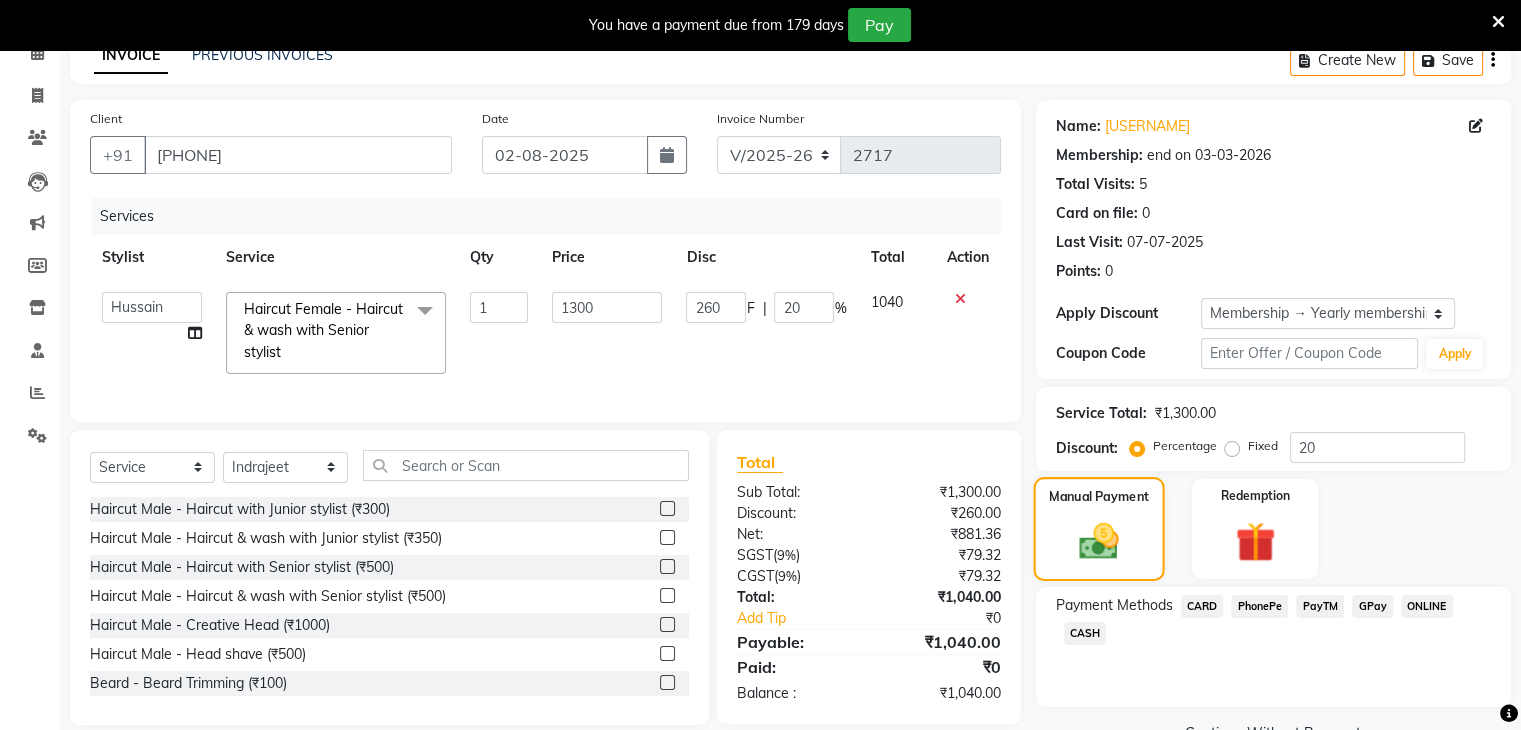 click 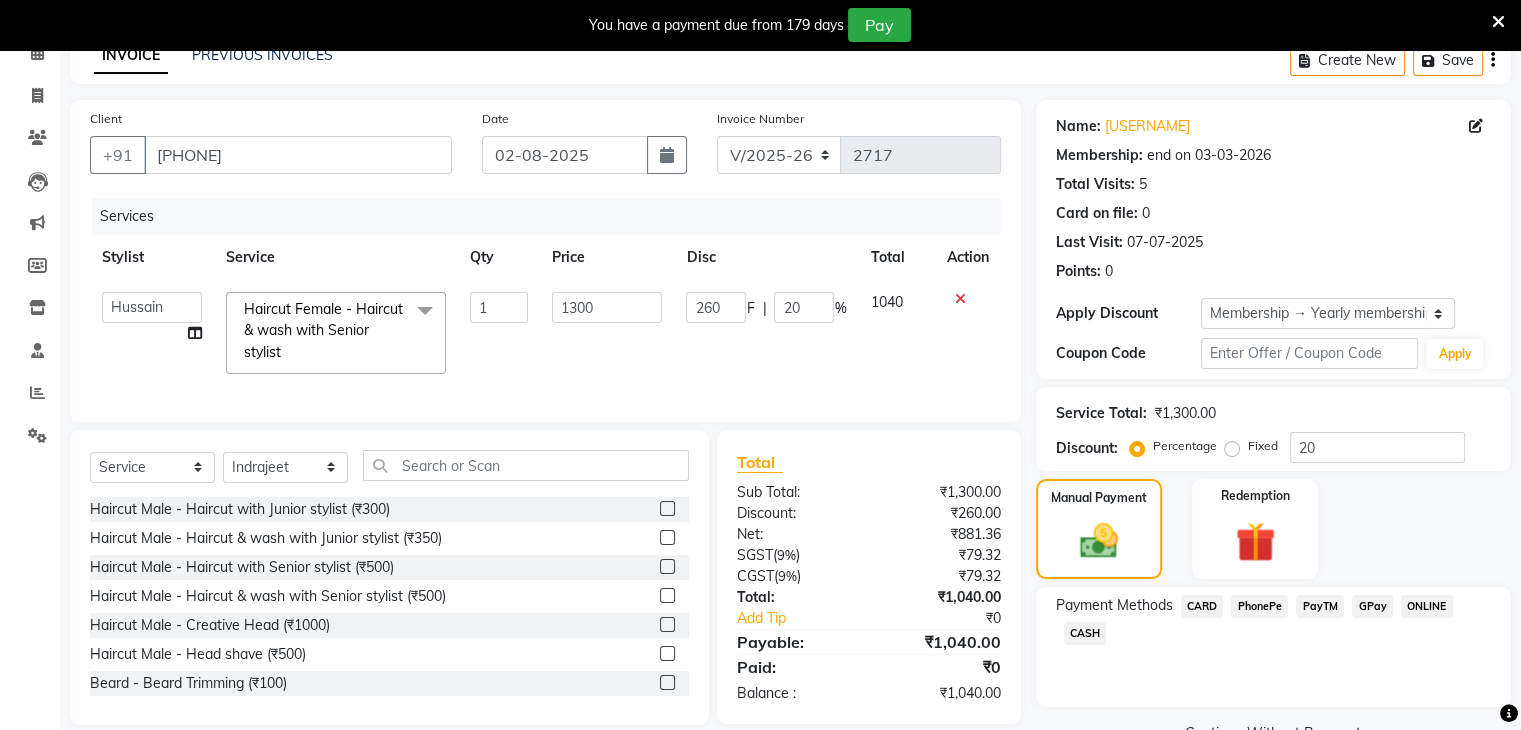 click on "PhonePe" 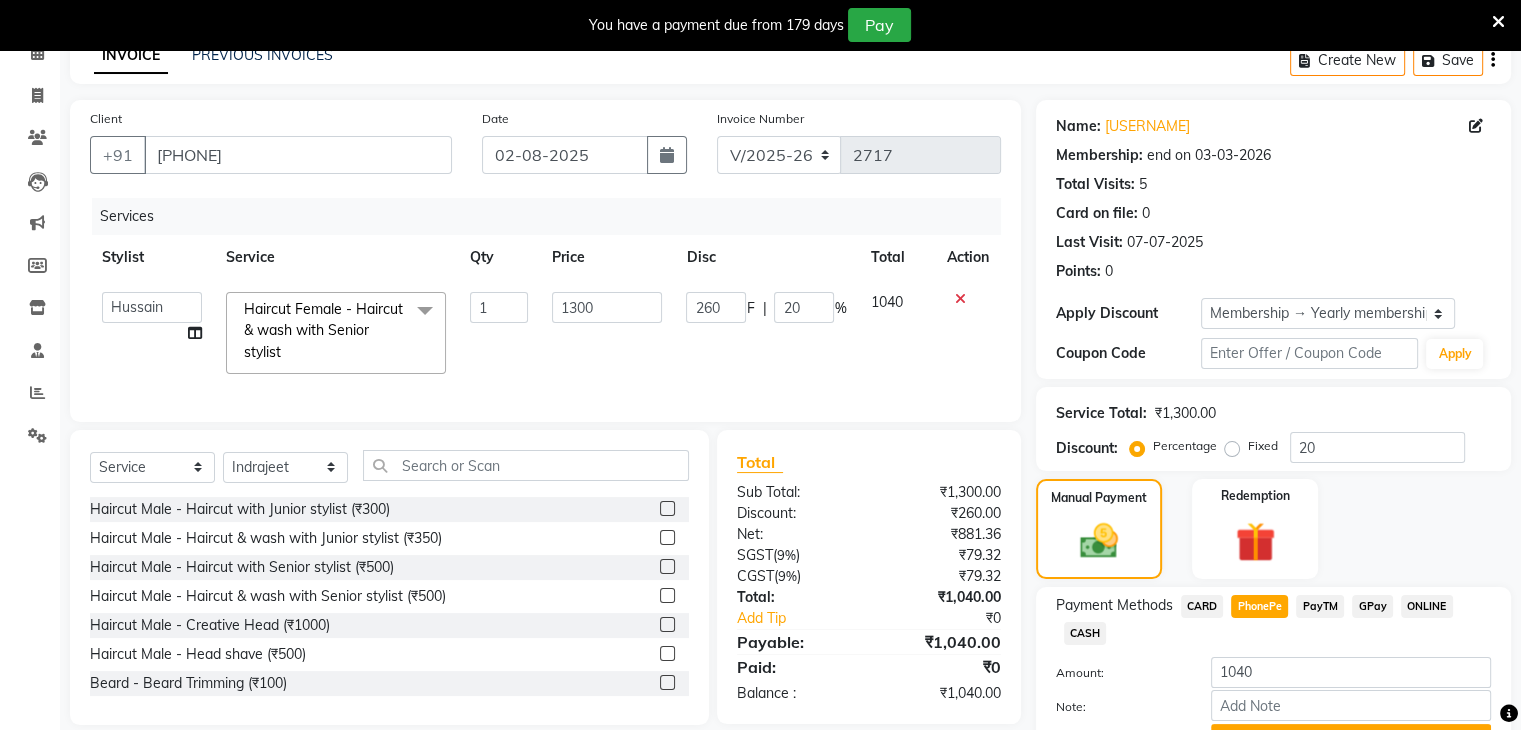 click on "PayTM" 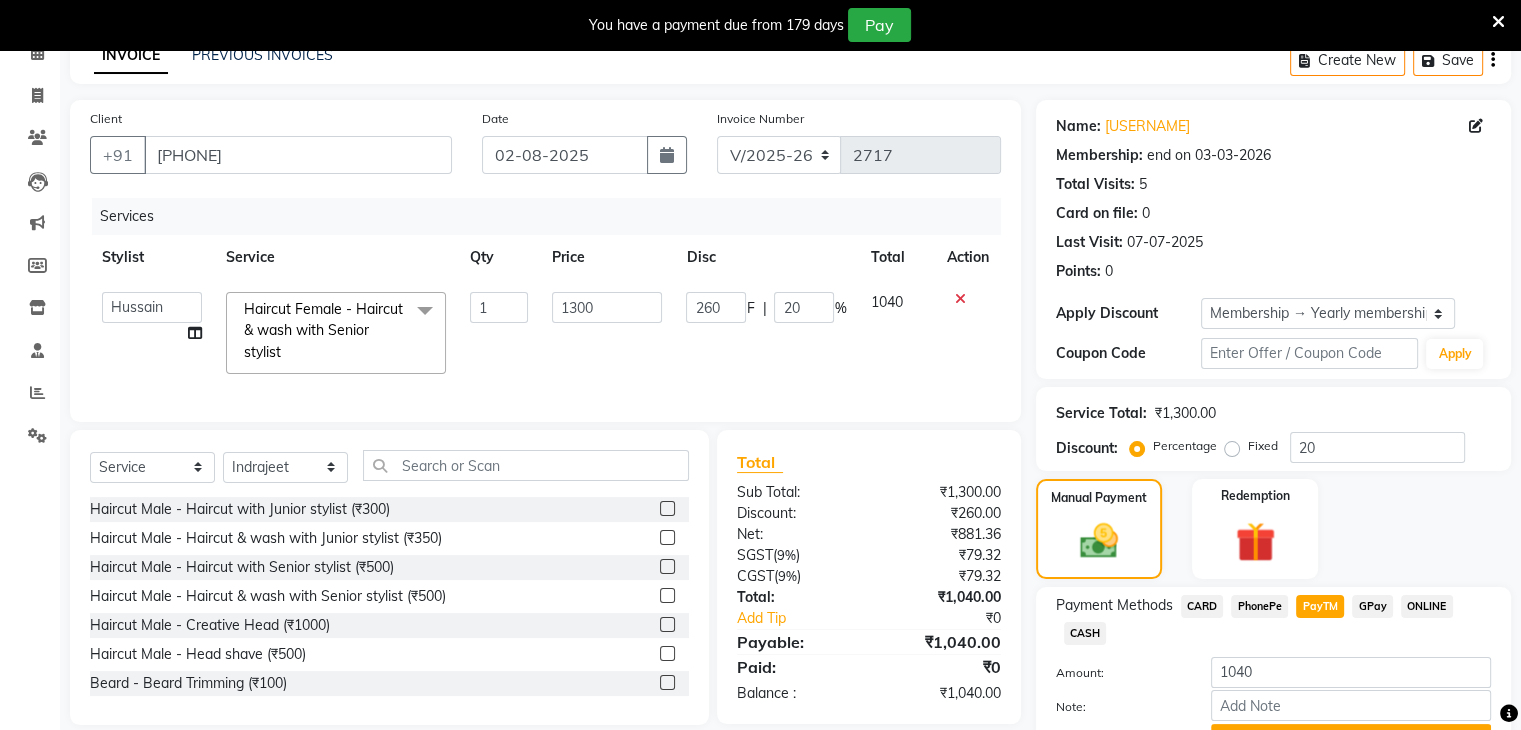 scroll, scrollTop: 206, scrollLeft: 0, axis: vertical 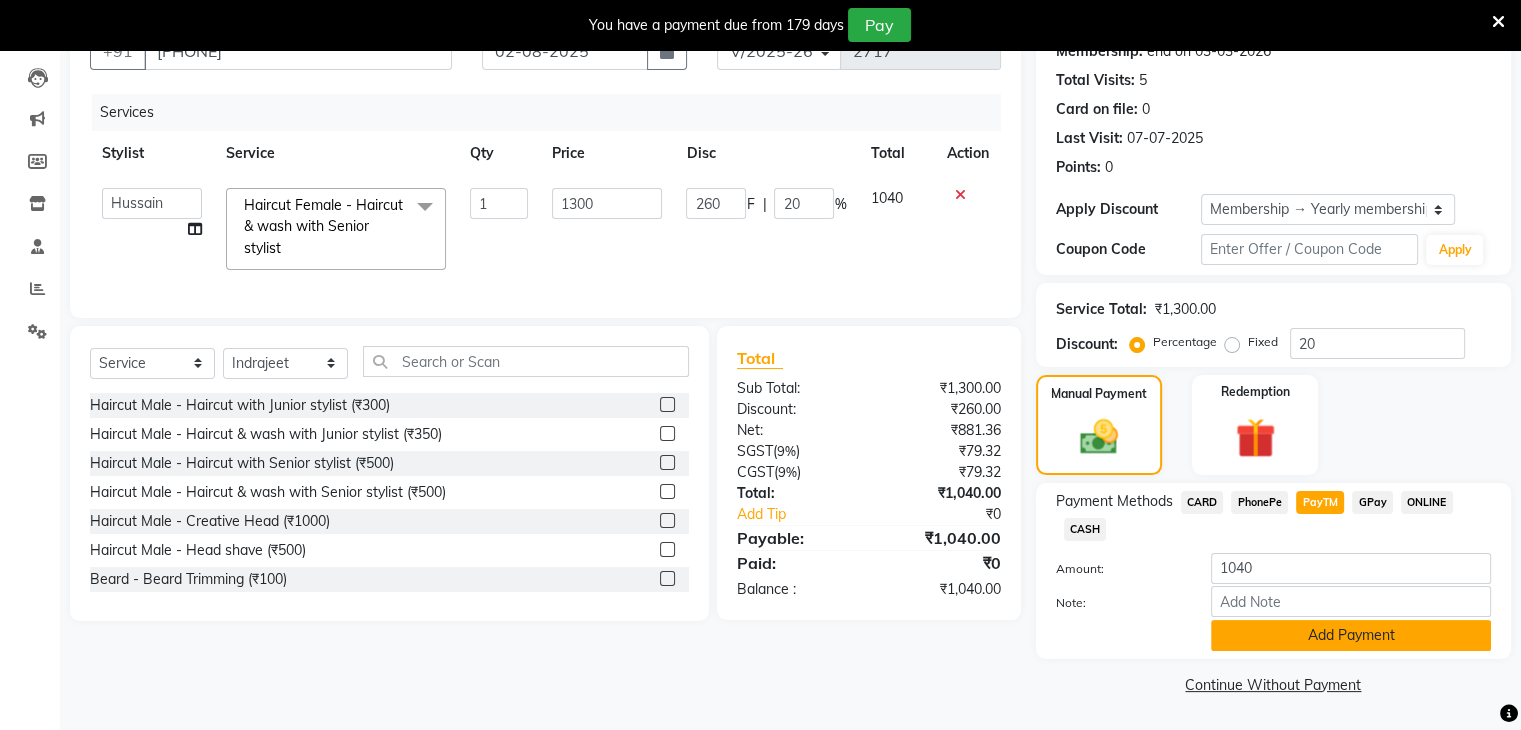 click on "Add Payment" 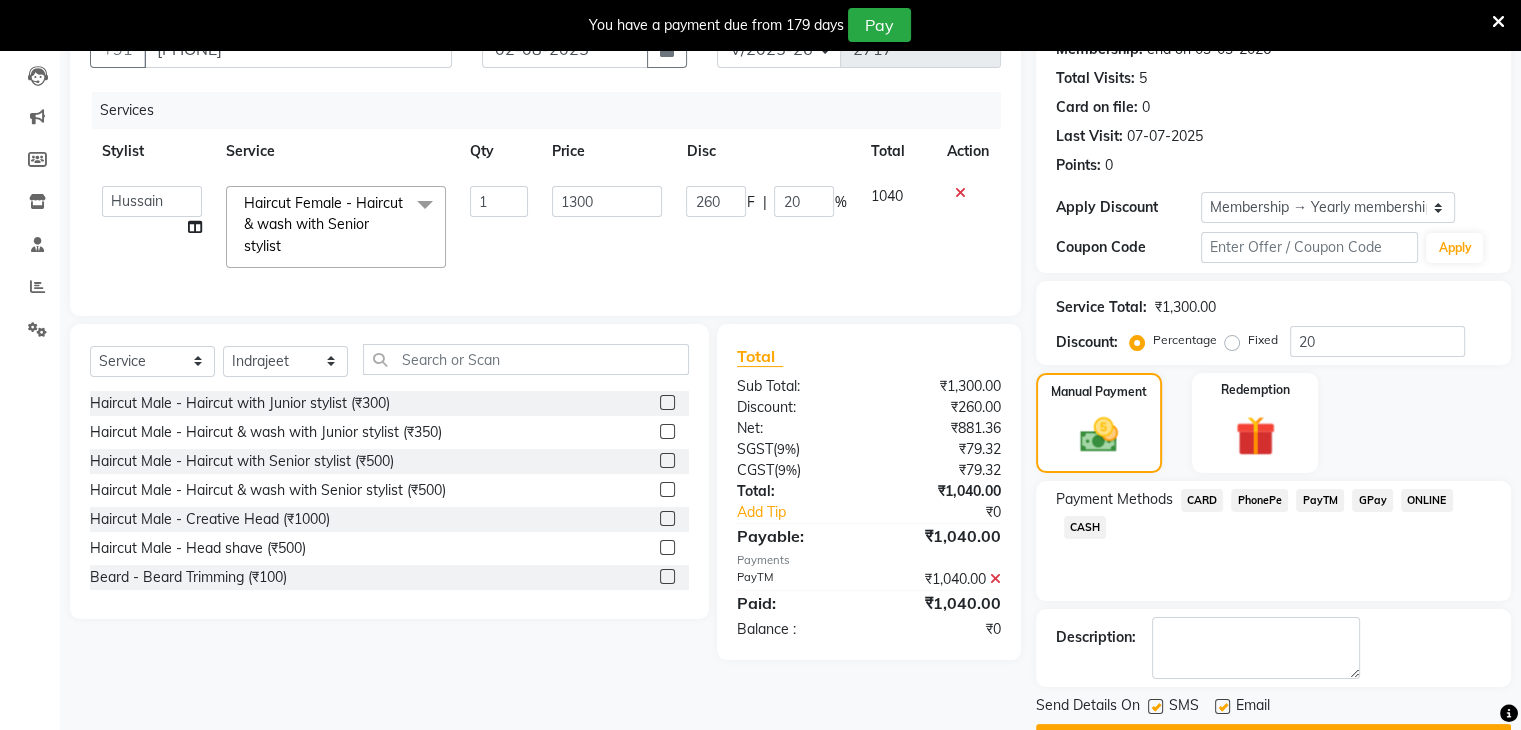 scroll, scrollTop: 260, scrollLeft: 0, axis: vertical 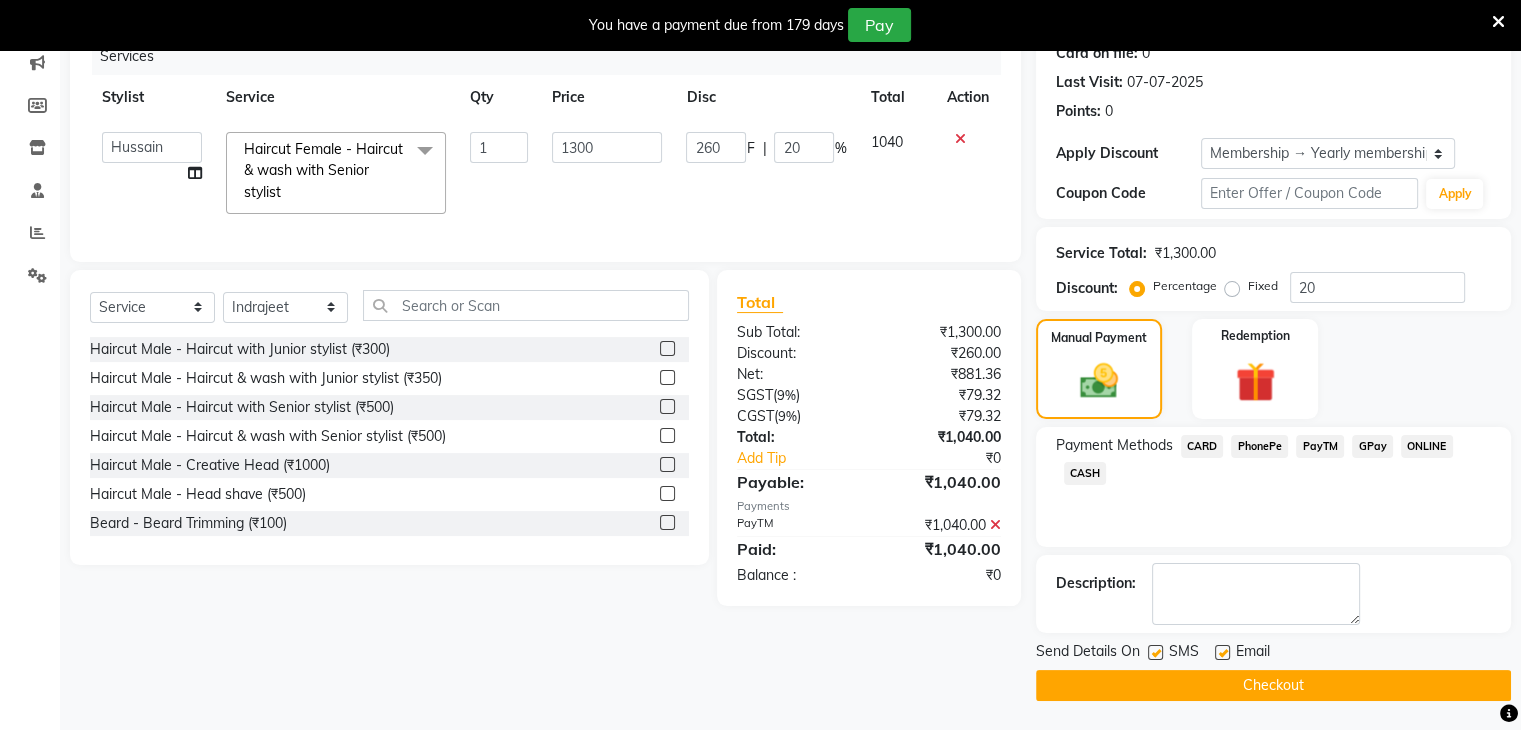 click 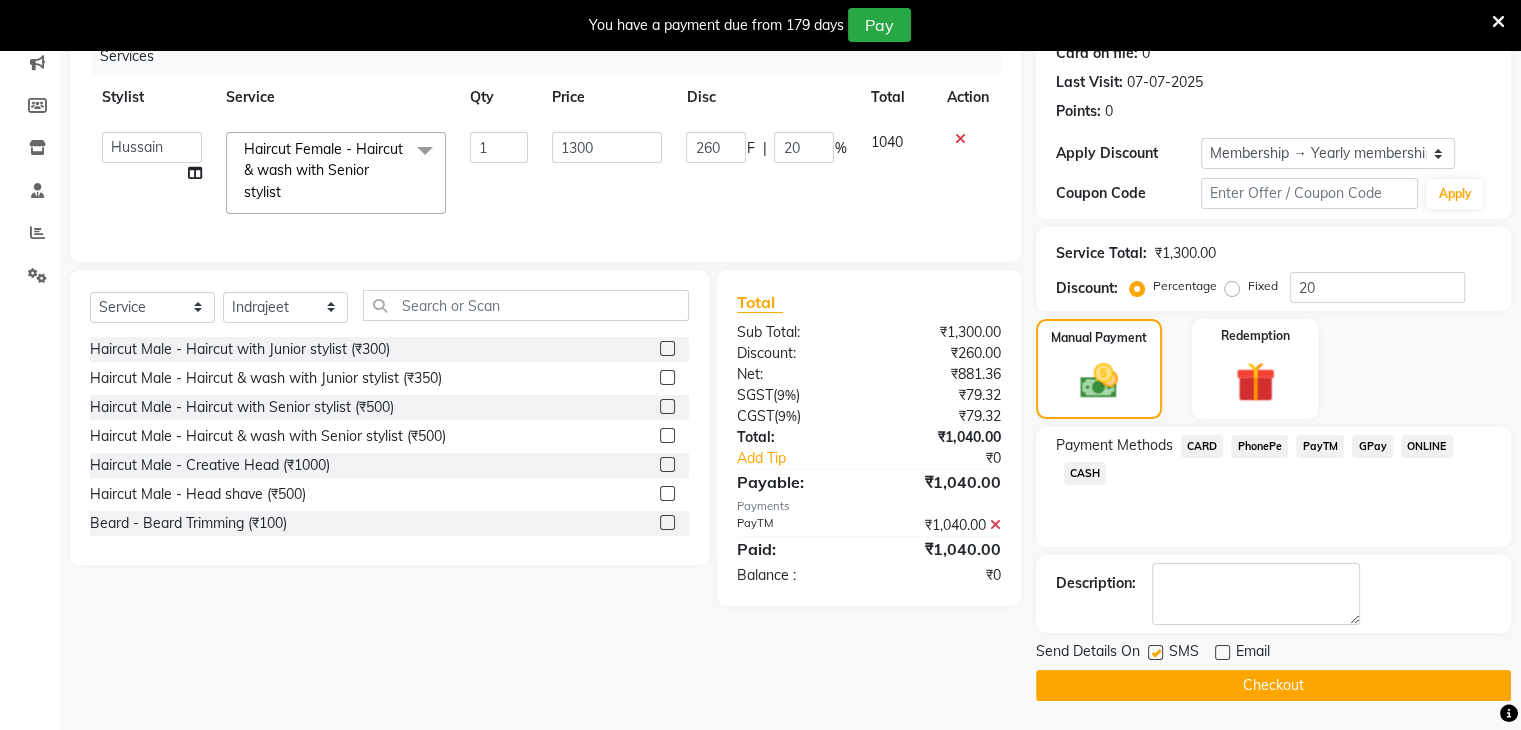 click 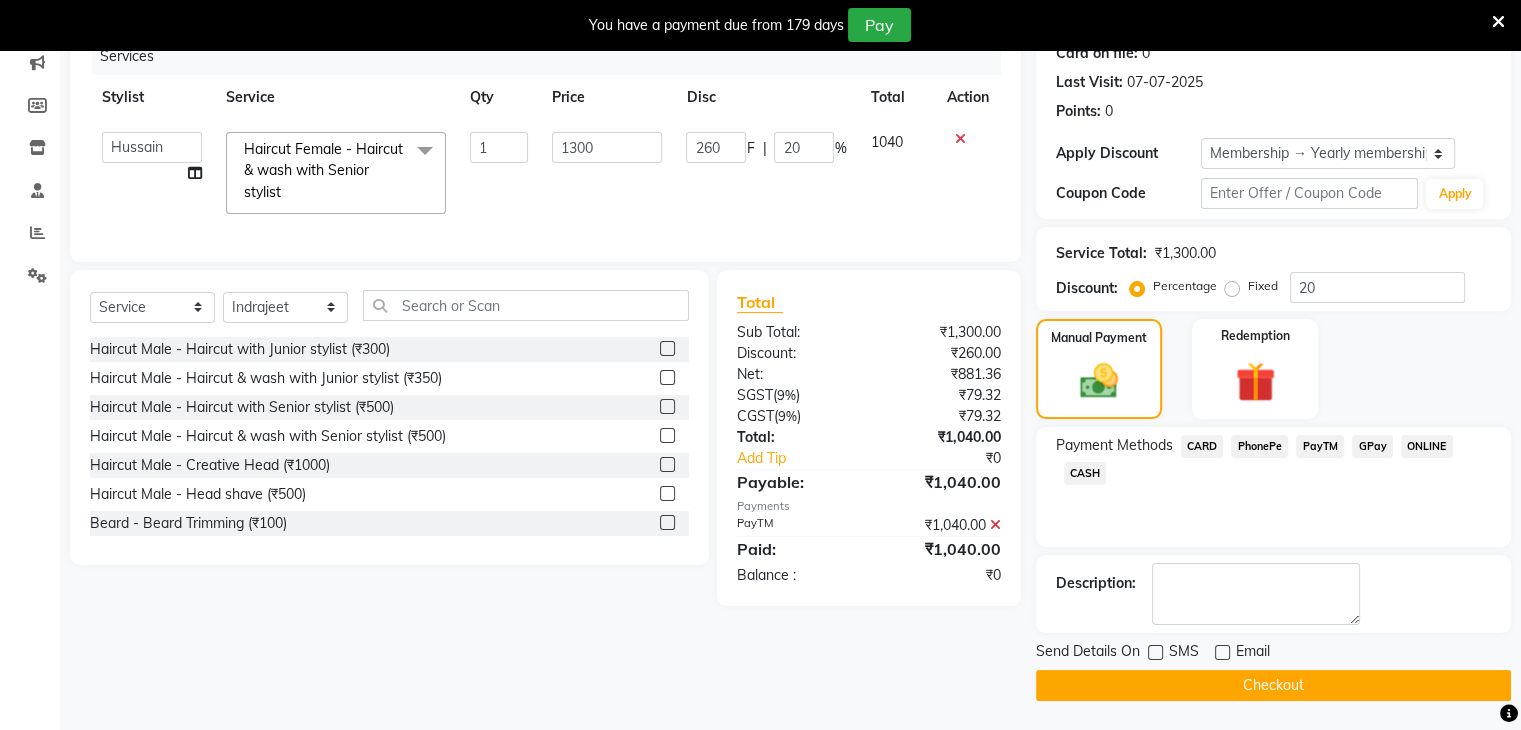 click 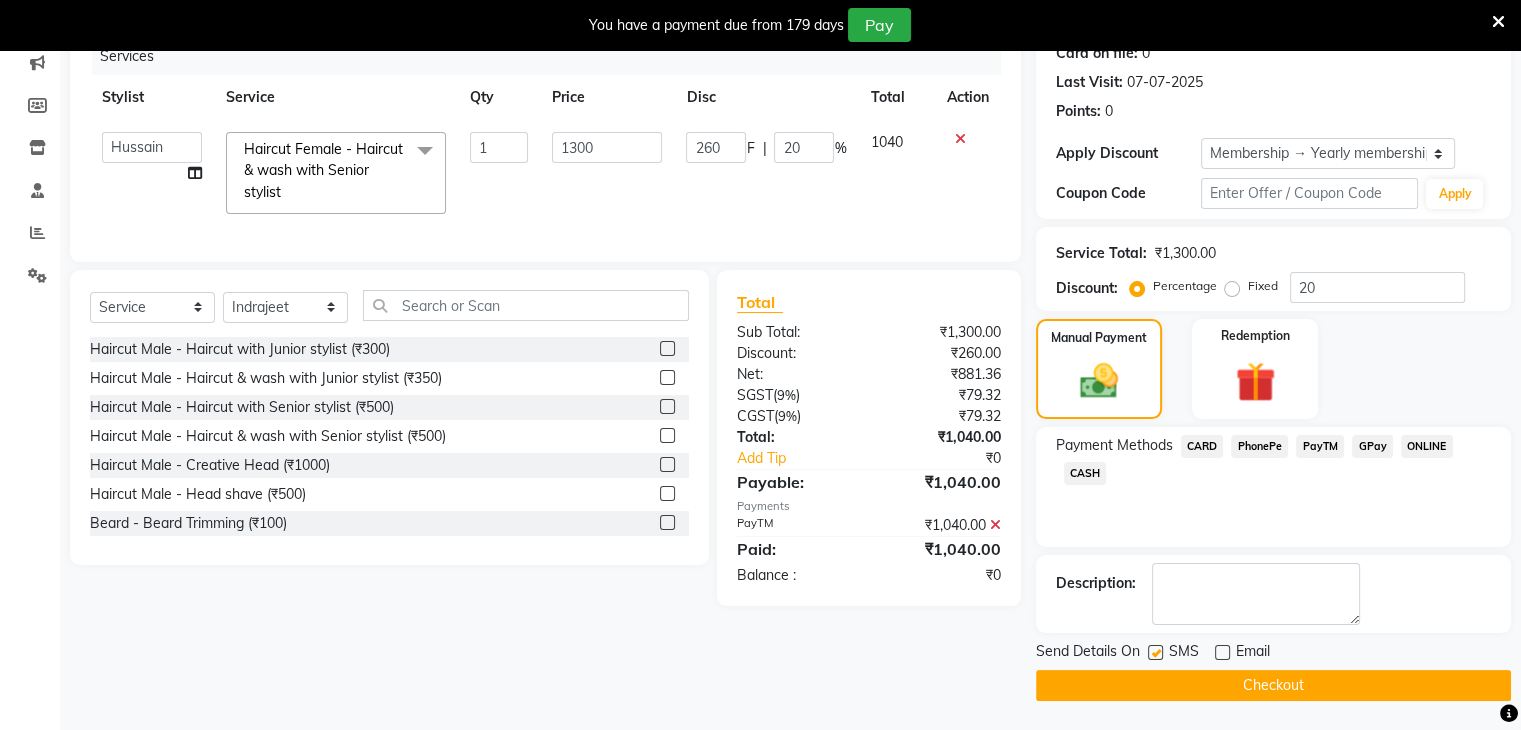 click on "Checkout" 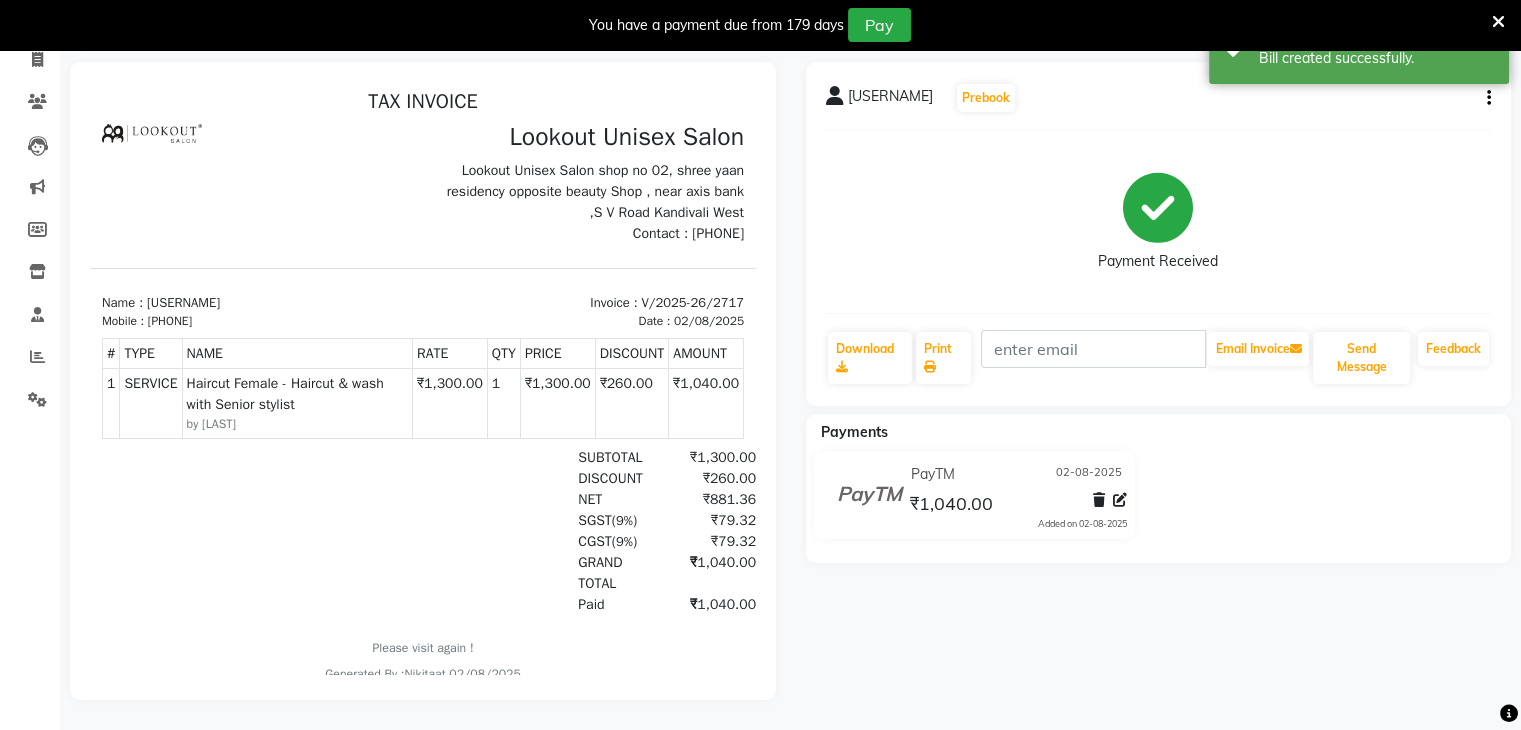 scroll, scrollTop: 0, scrollLeft: 0, axis: both 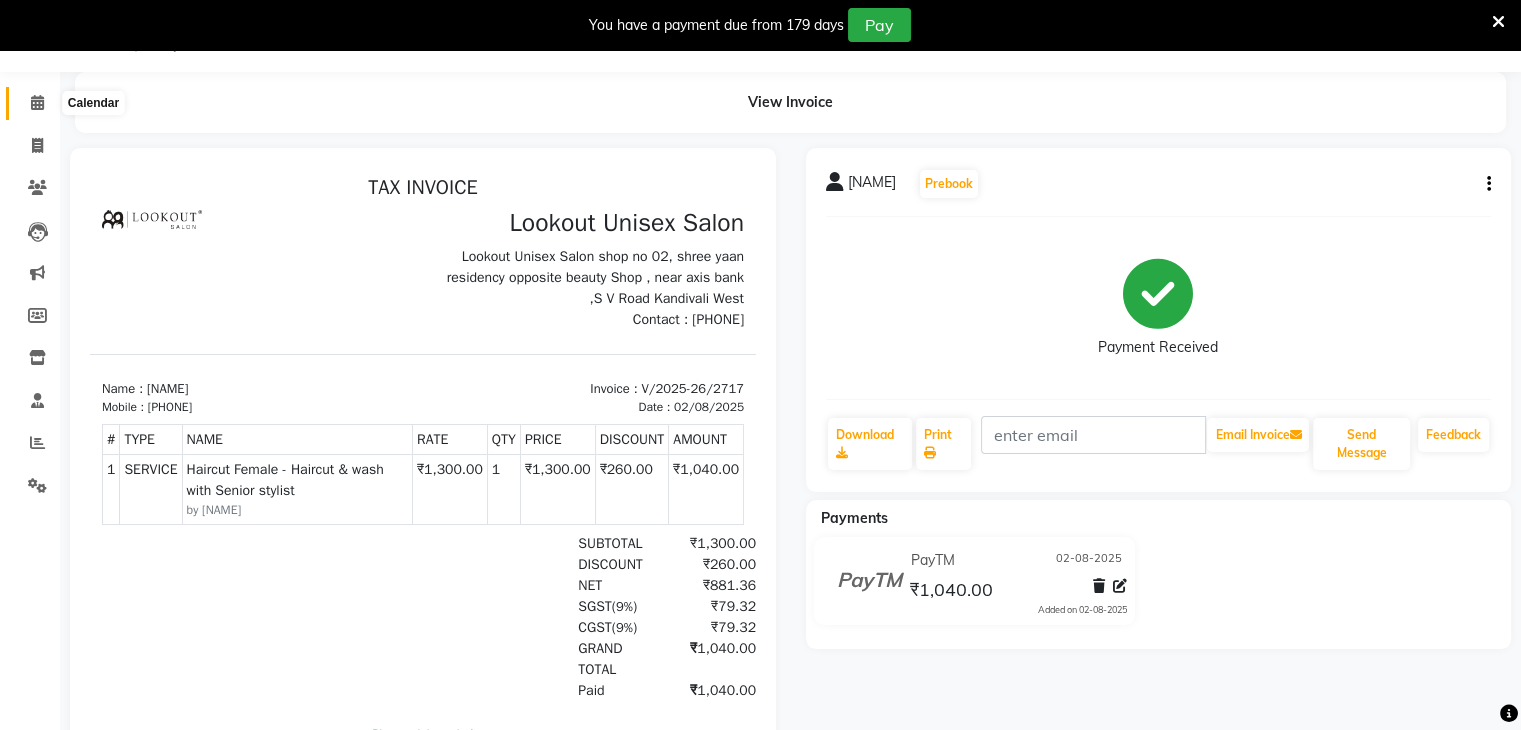click 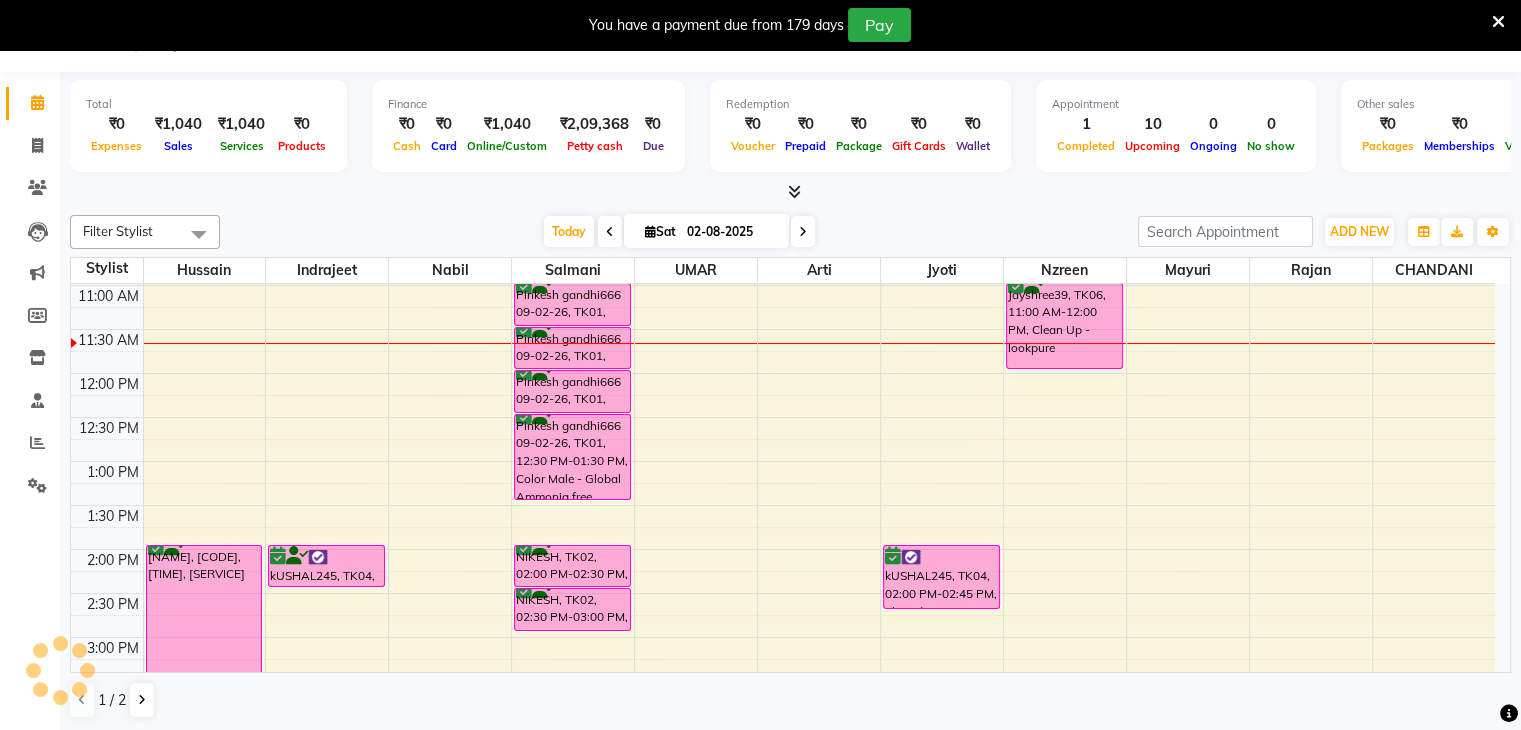scroll, scrollTop: 296, scrollLeft: 0, axis: vertical 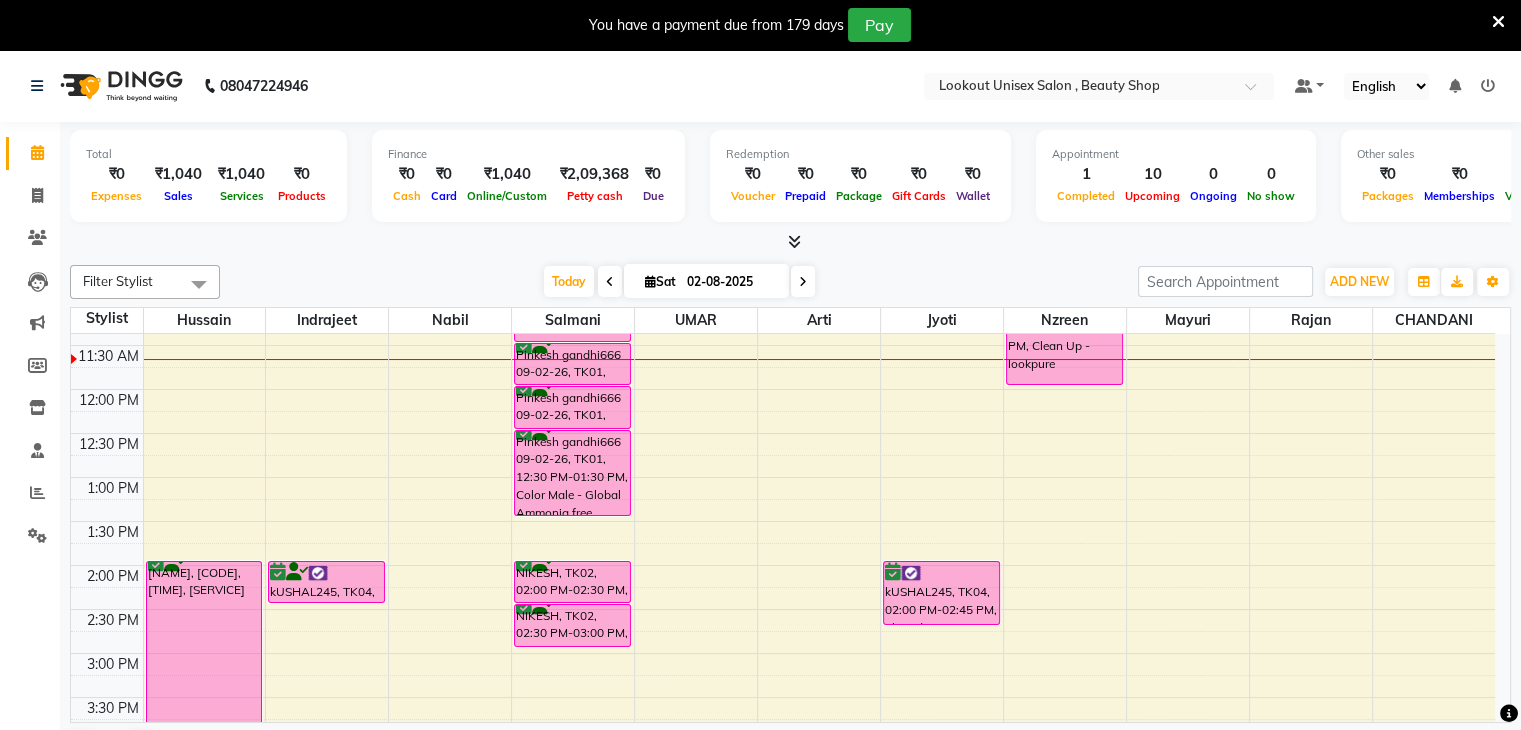 click on "[NAME], [CODE], [TIME], [SERVICE]     [NAME], [CODE], [TIME], [SERVICE]     [NAME], [CODE], [TIME], [SERVICE]     [NAME], [CODE], [TIME], [SERVICE]     [NAME], [CODE], [TIME], [SERVICE]     [NAME], [CODE], [TIME], [SERVICE]     [NAME], [CODE], [TIME], [SERVICE]     [NAME], [CODE], [TIME], [SERVICE]" at bounding box center [783, 653] 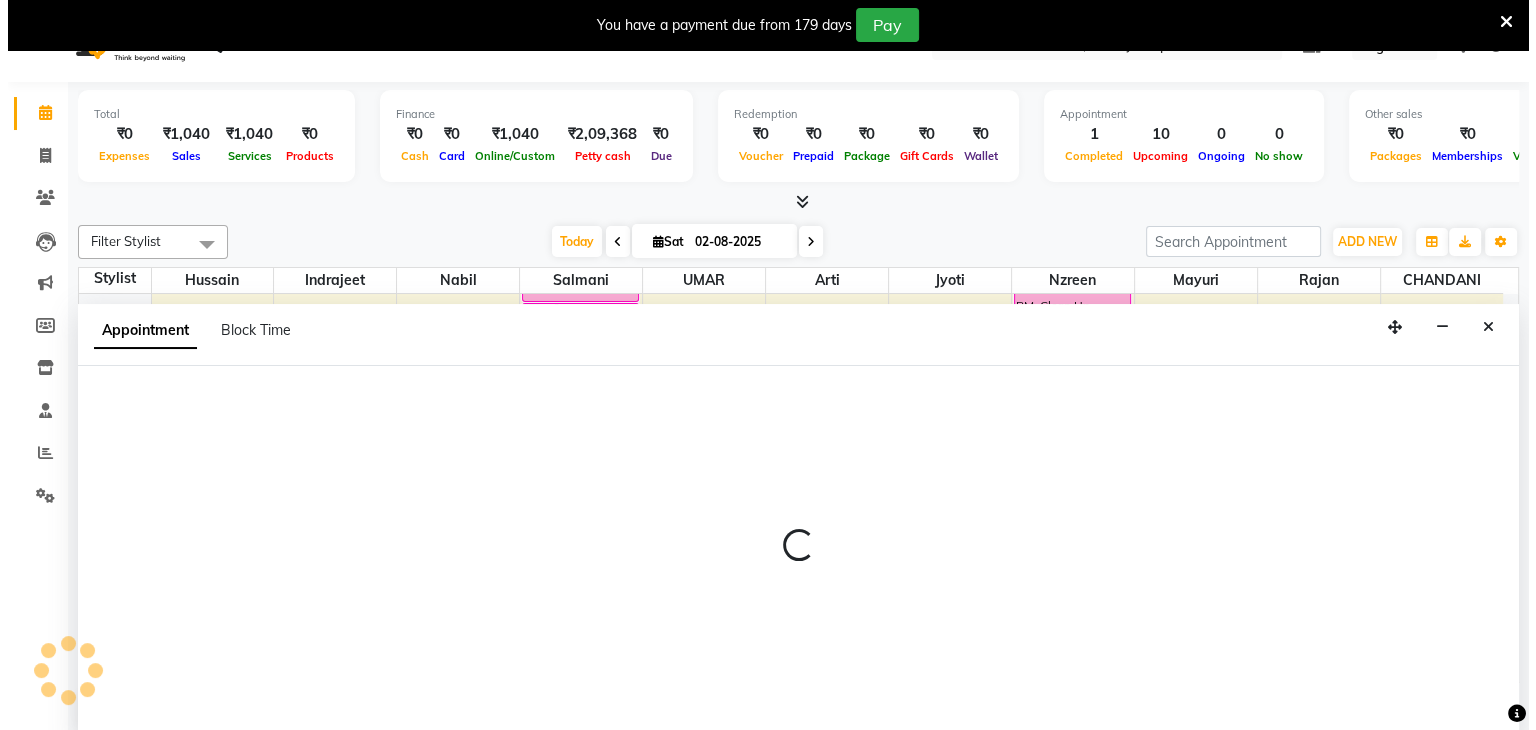 scroll, scrollTop: 51, scrollLeft: 0, axis: vertical 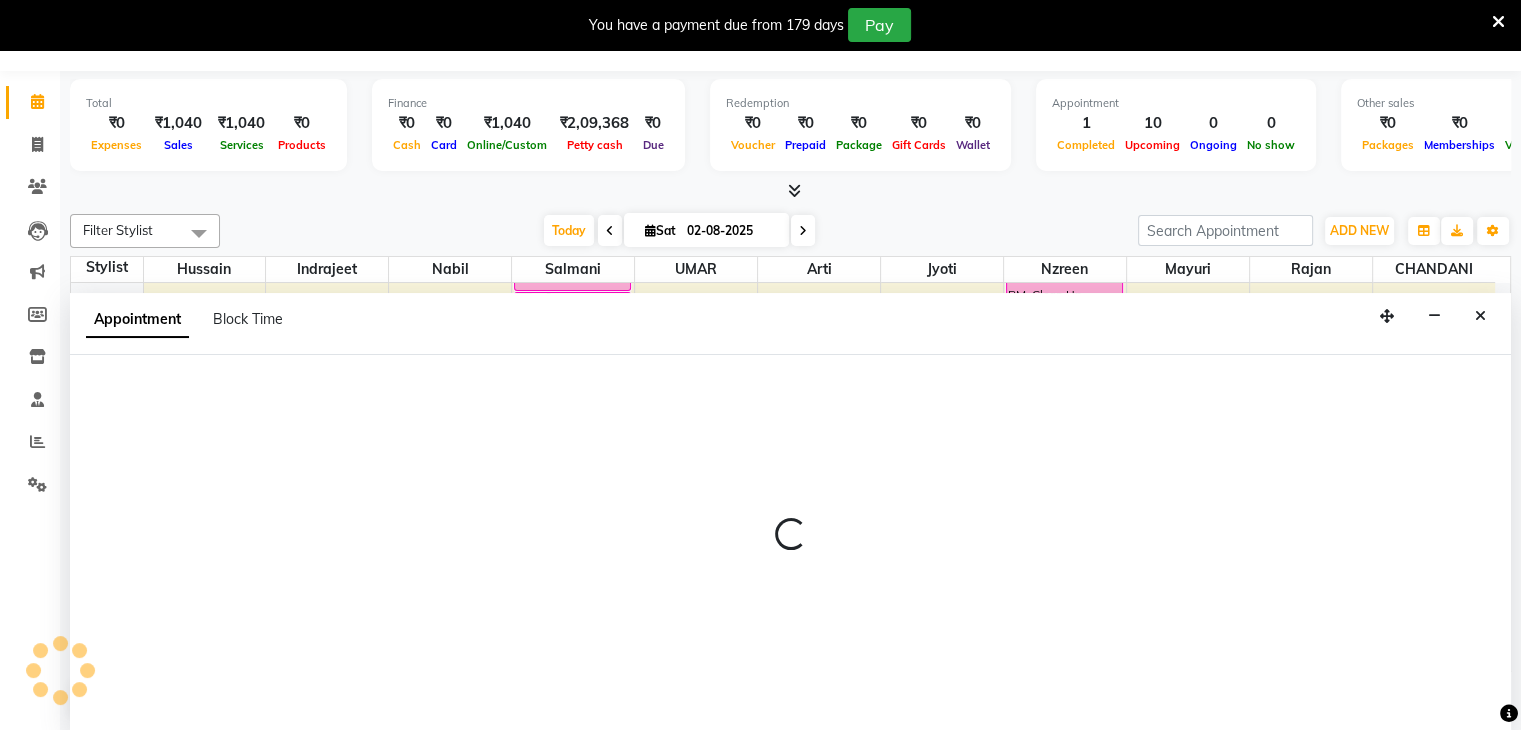select on "68253" 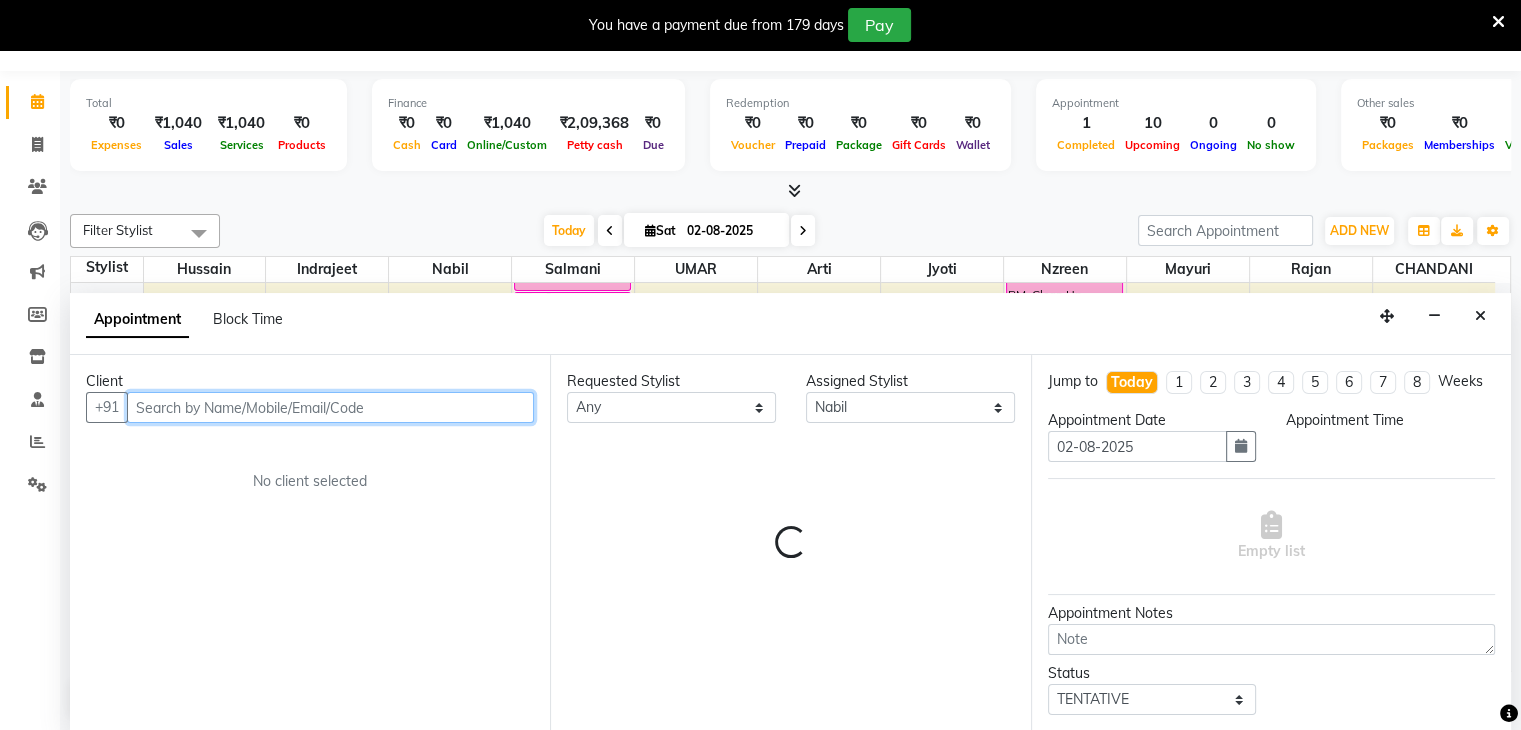 select on "765" 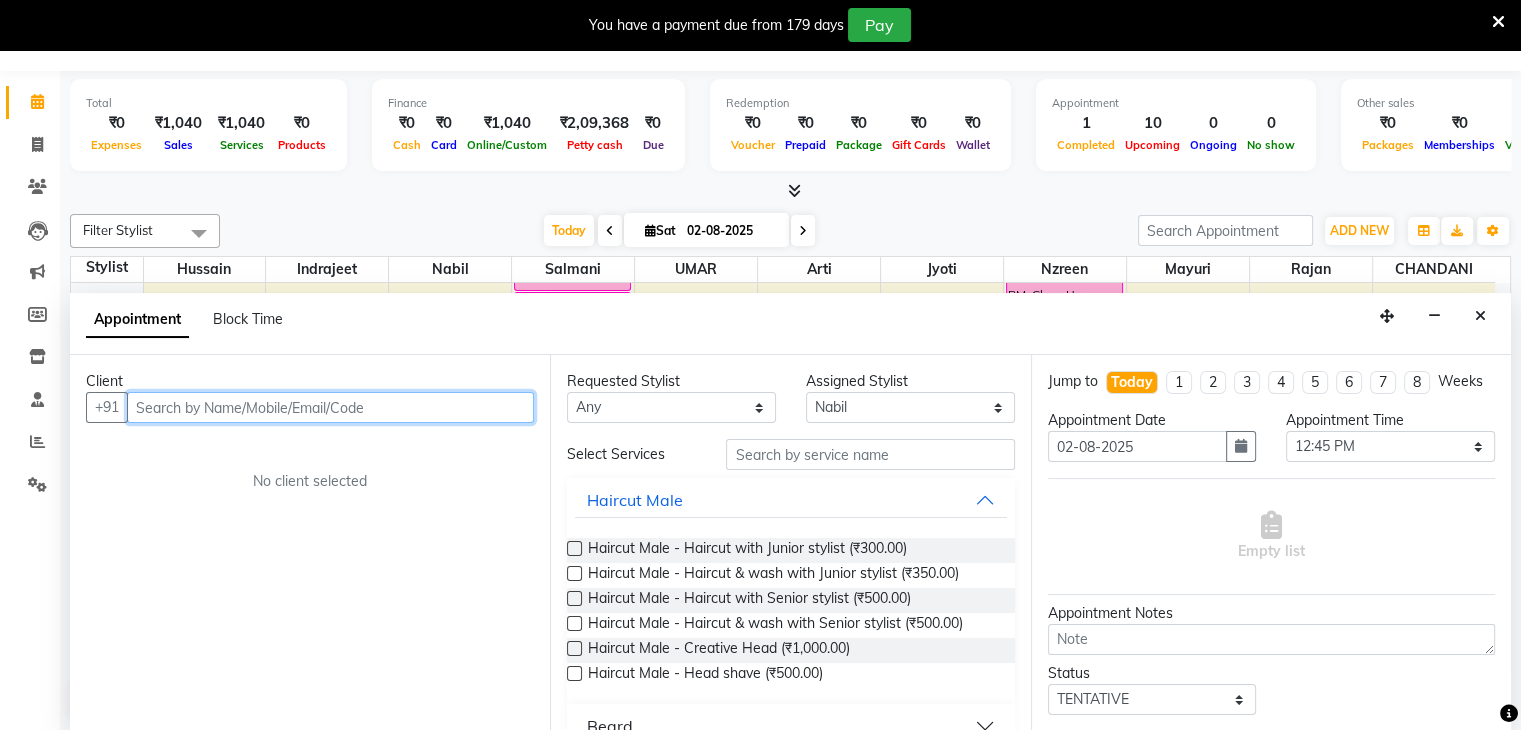 click at bounding box center [330, 407] 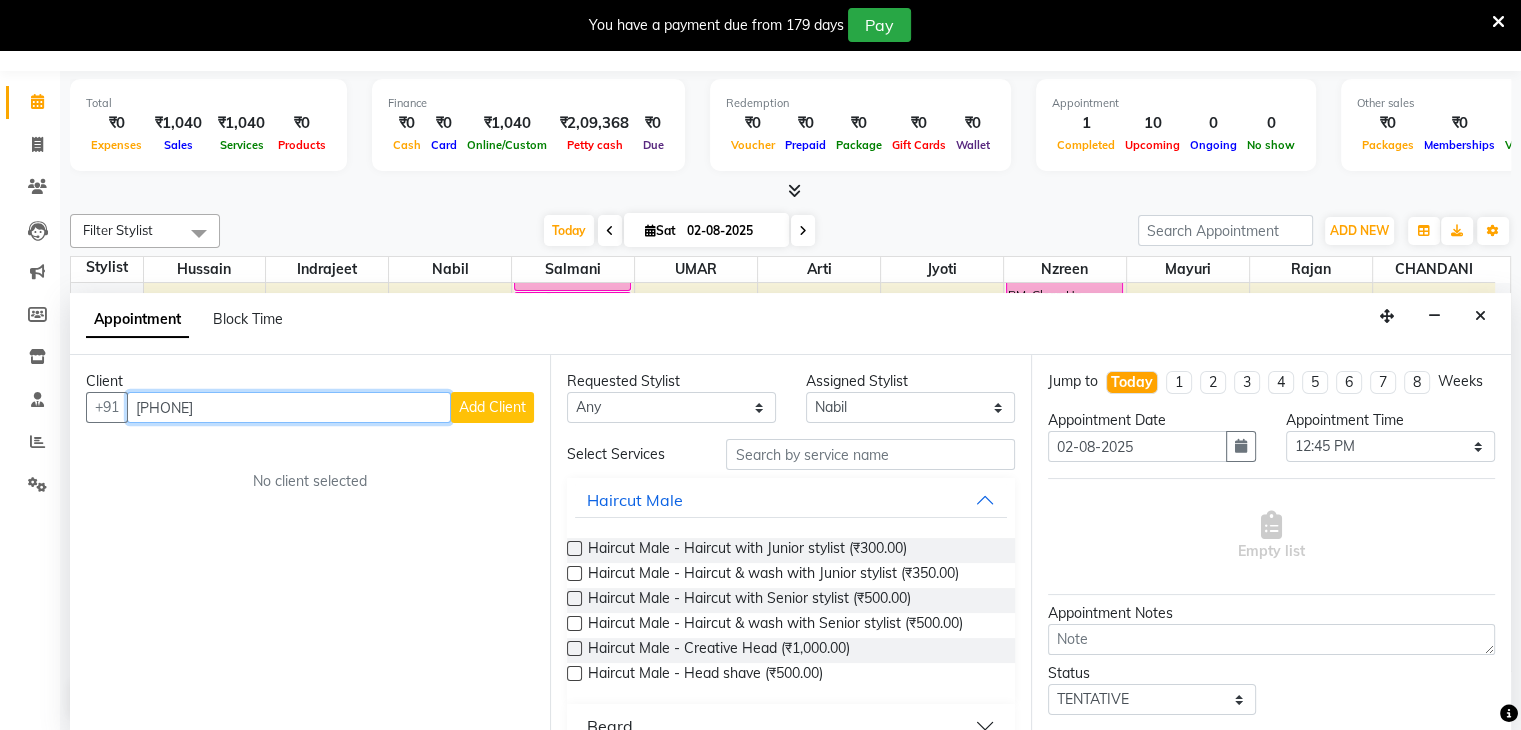 type on "[PHONE]" 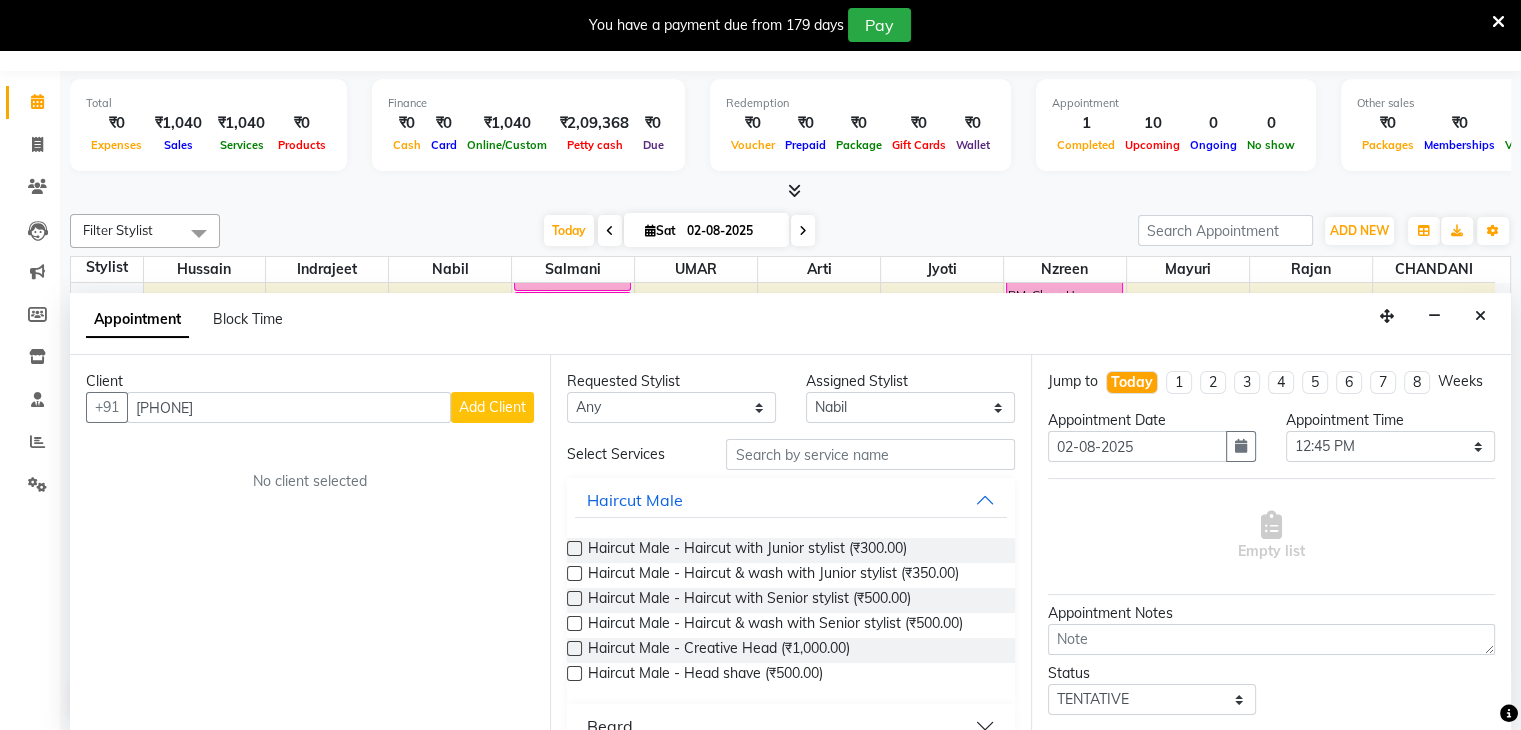 click on "Client +91 [PHONE] Add Client  No client selected" at bounding box center [310, 543] 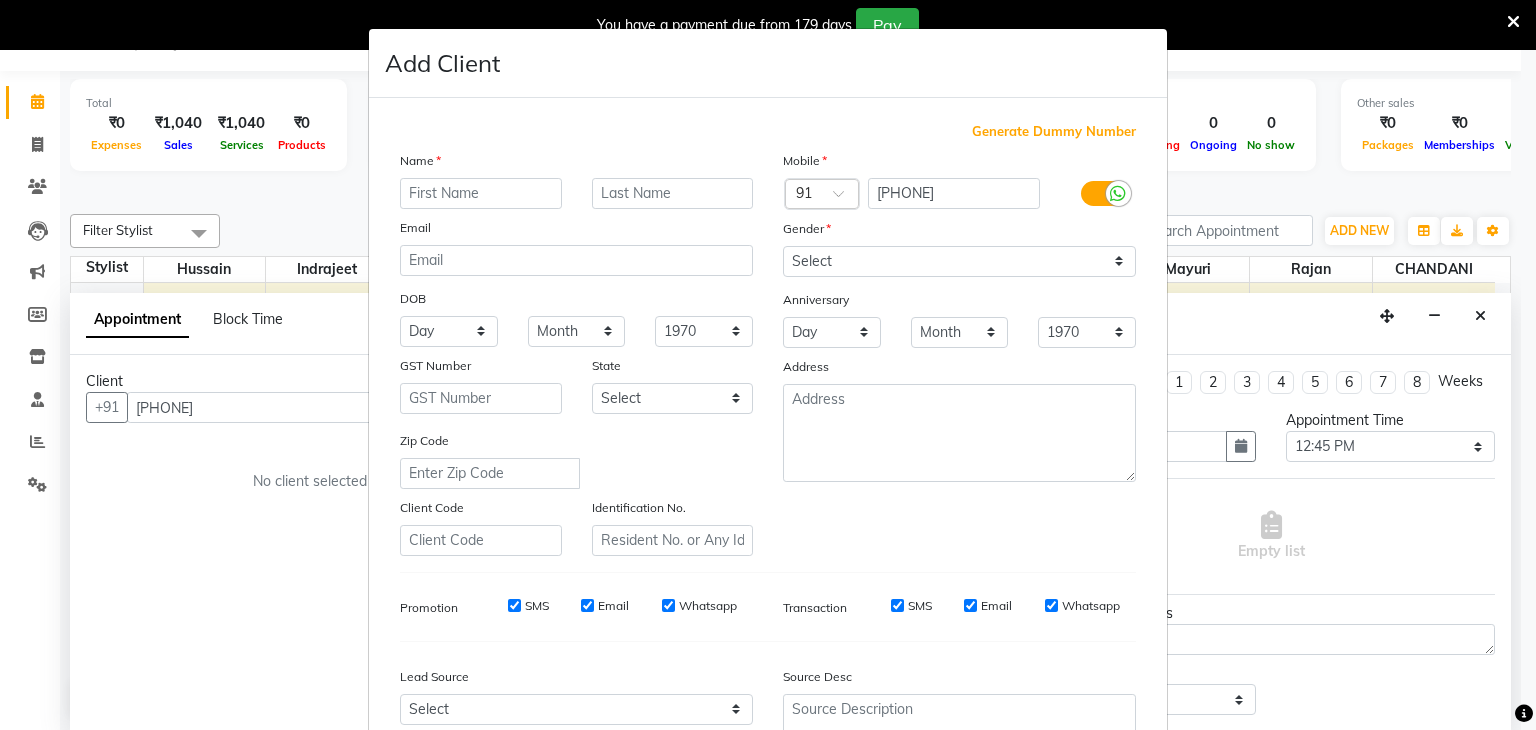 click at bounding box center [481, 193] 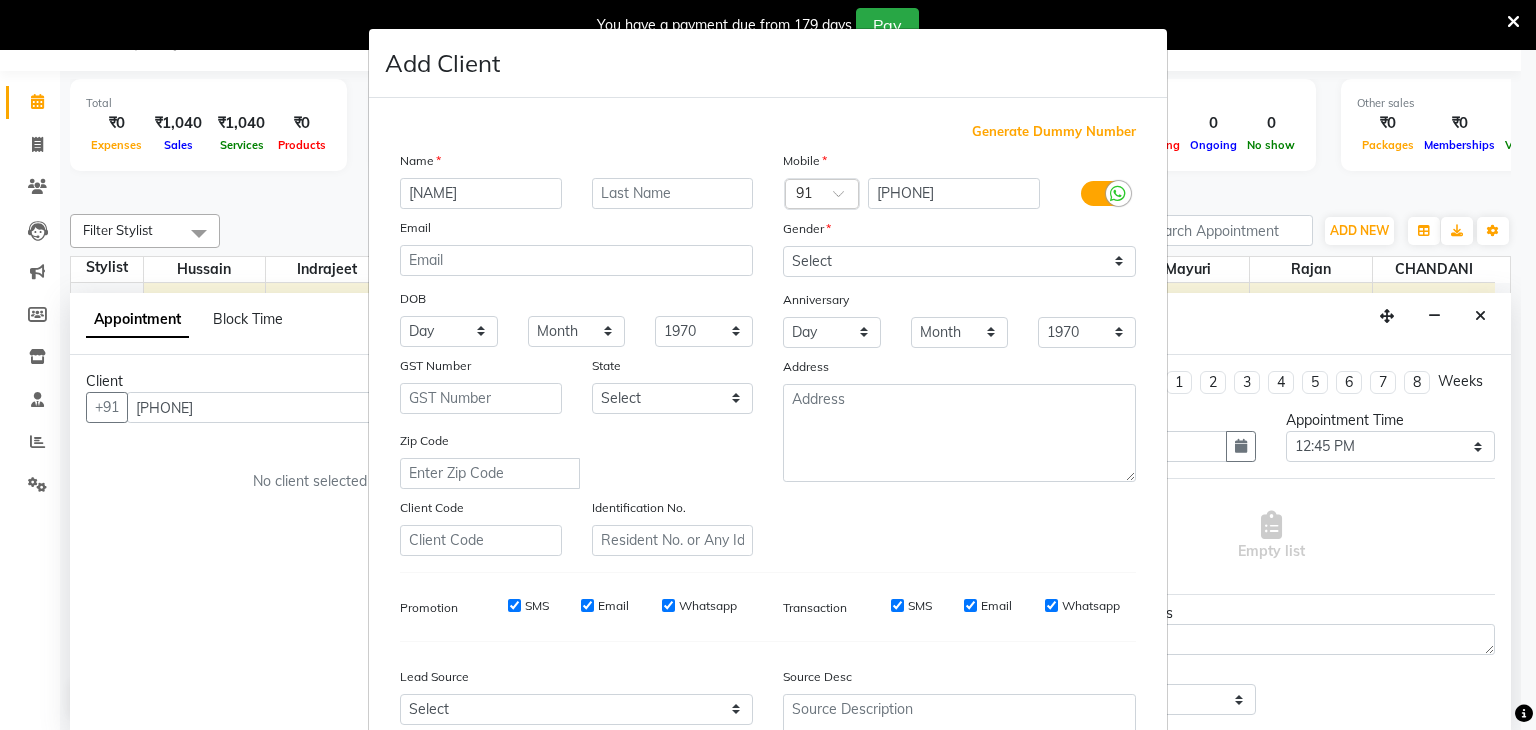 type on "[NAME]" 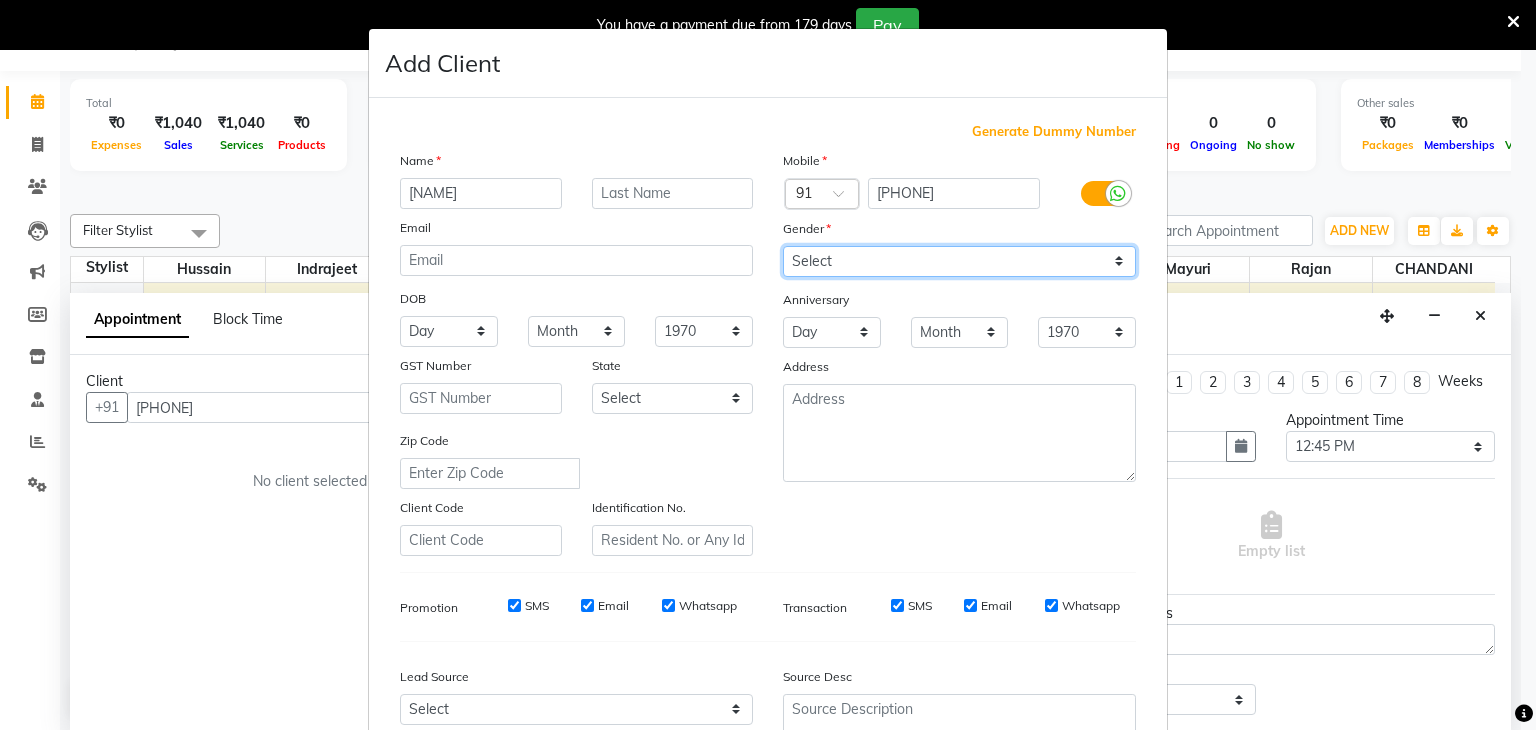 click on "Select Male Female Other Prefer Not To Say" at bounding box center [959, 261] 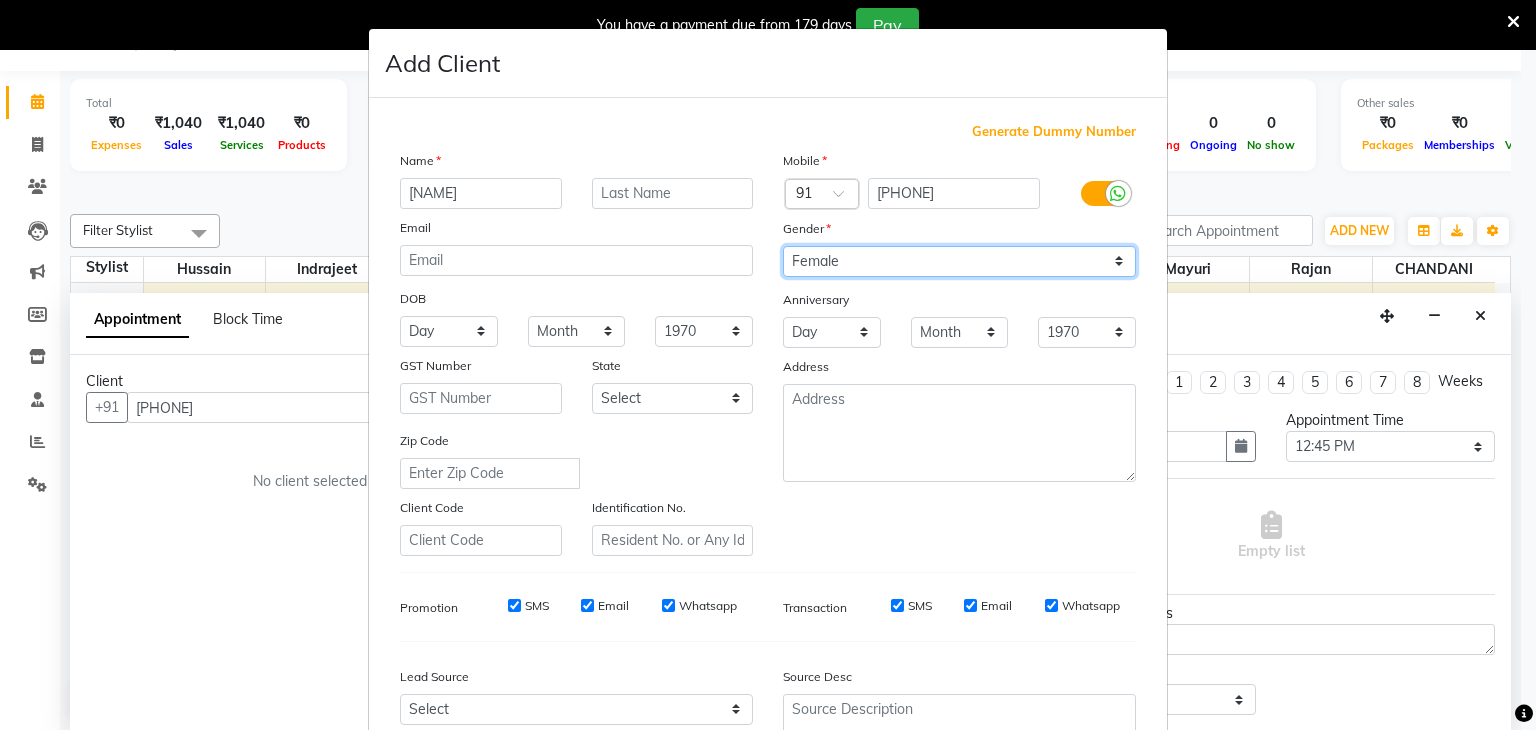 click on "Select Male Female Other Prefer Not To Say" at bounding box center [959, 261] 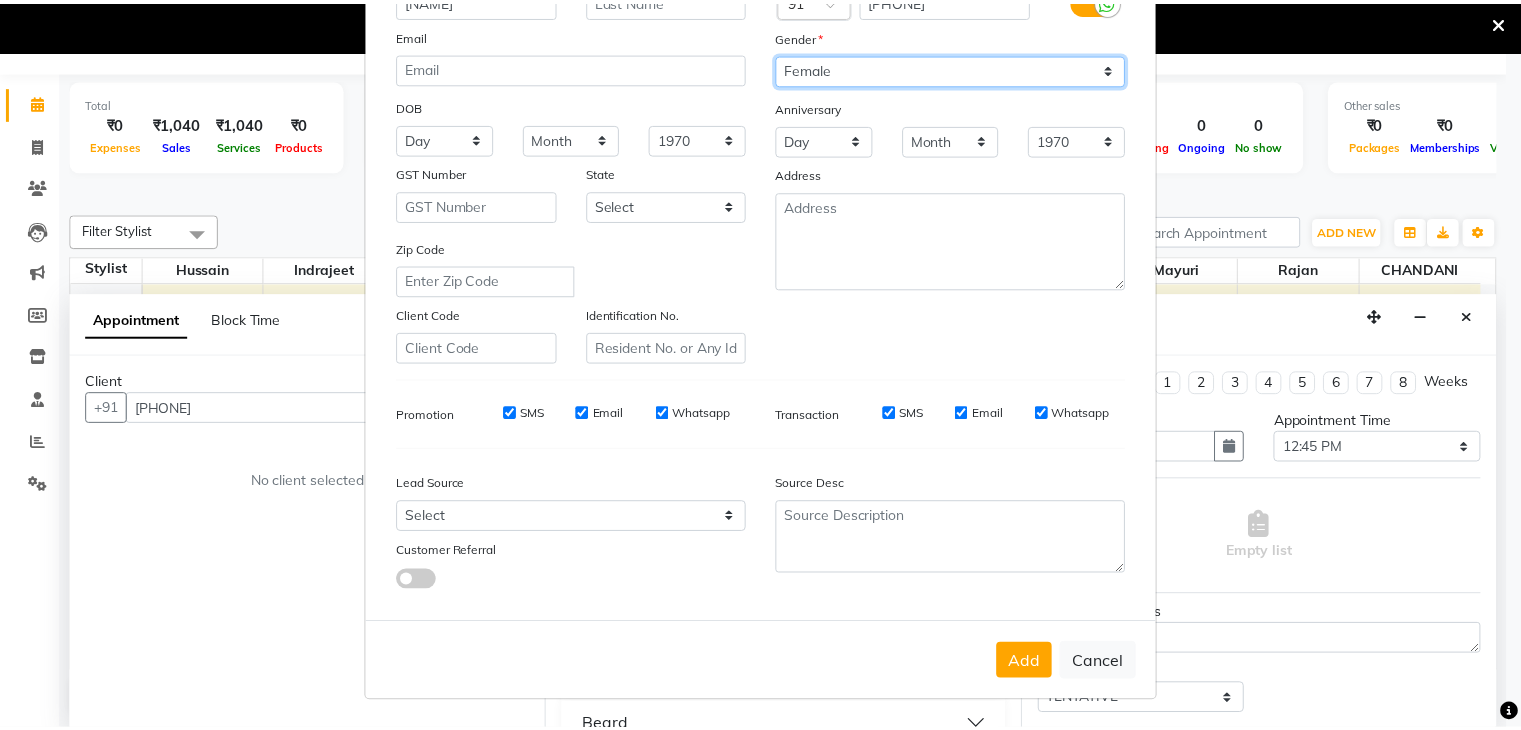 scroll, scrollTop: 203, scrollLeft: 0, axis: vertical 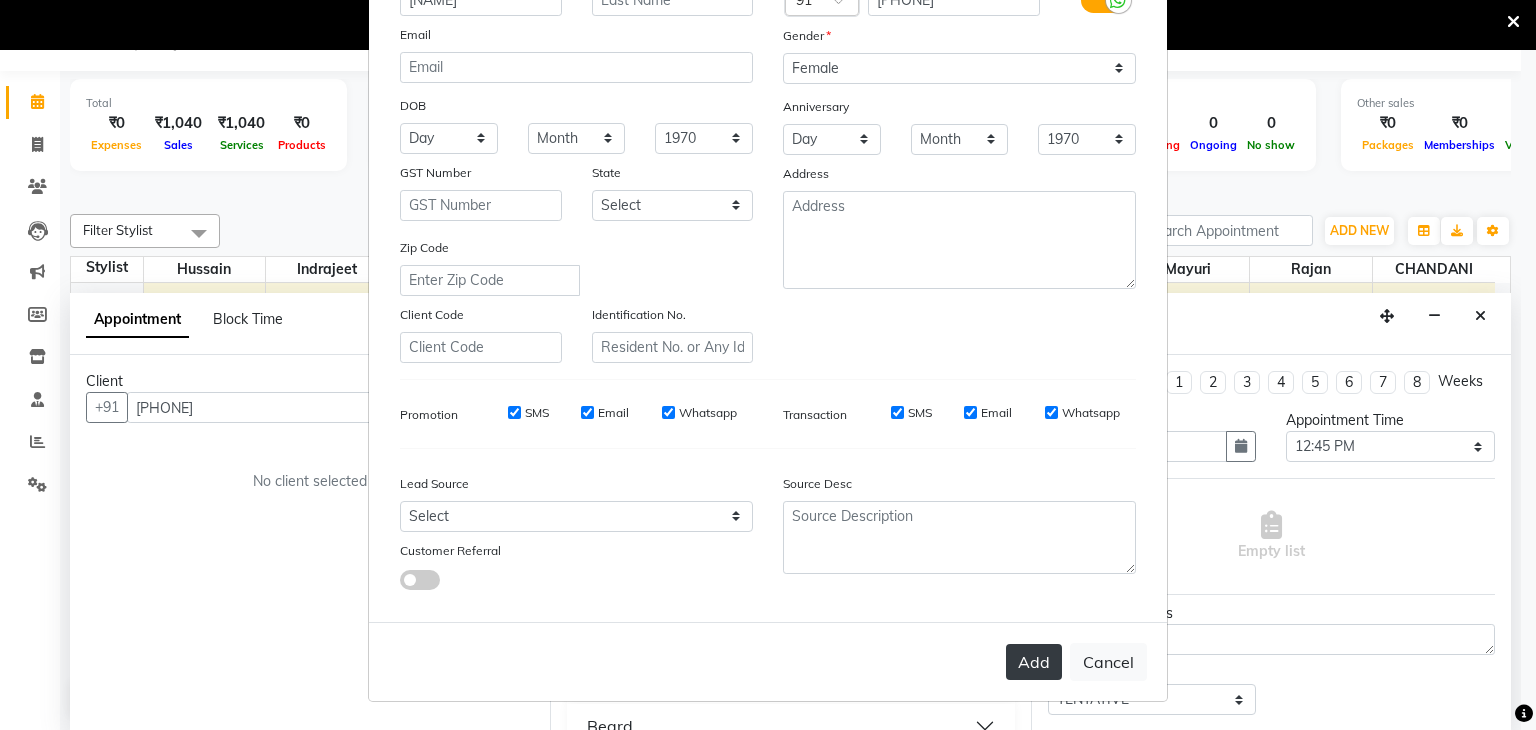 click on "Add" at bounding box center (1034, 662) 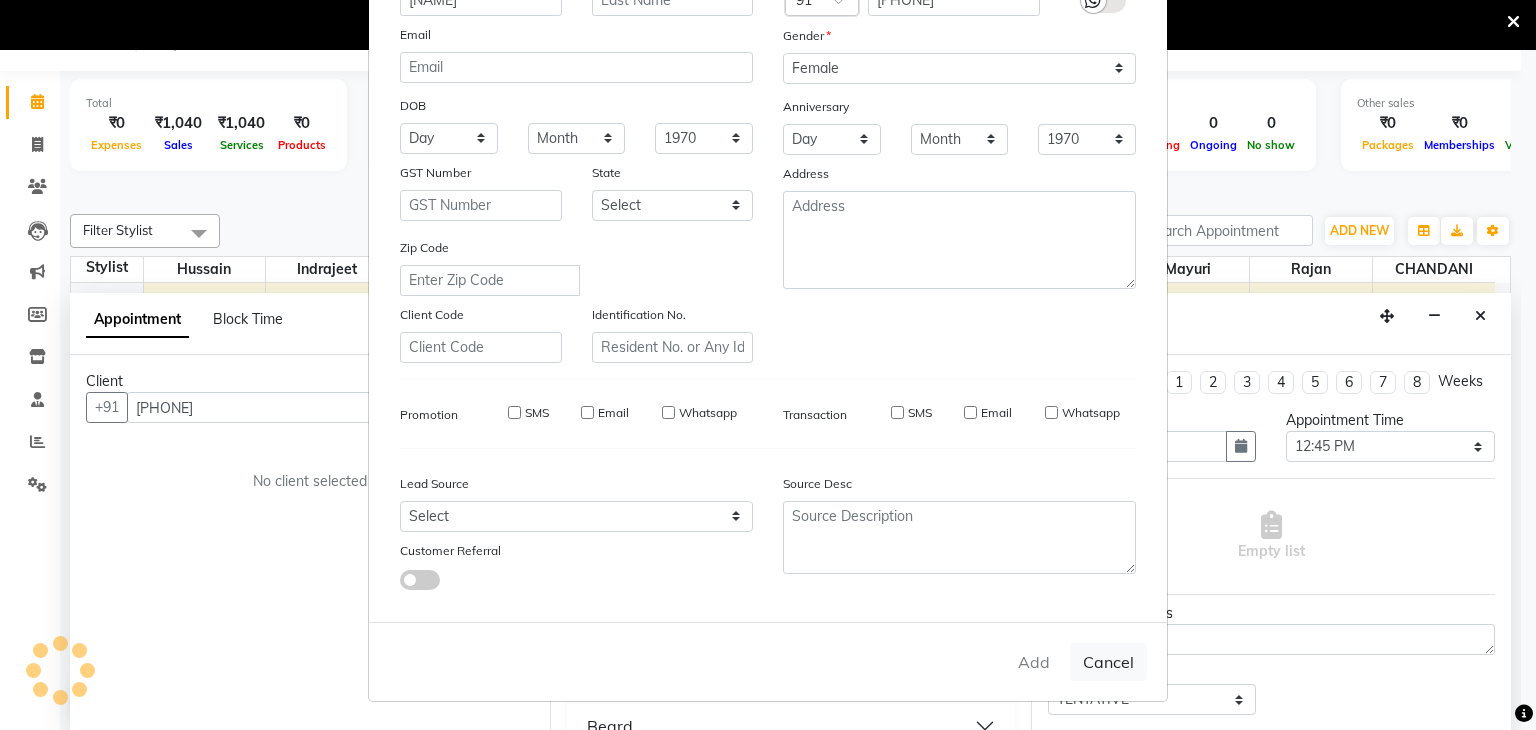 type 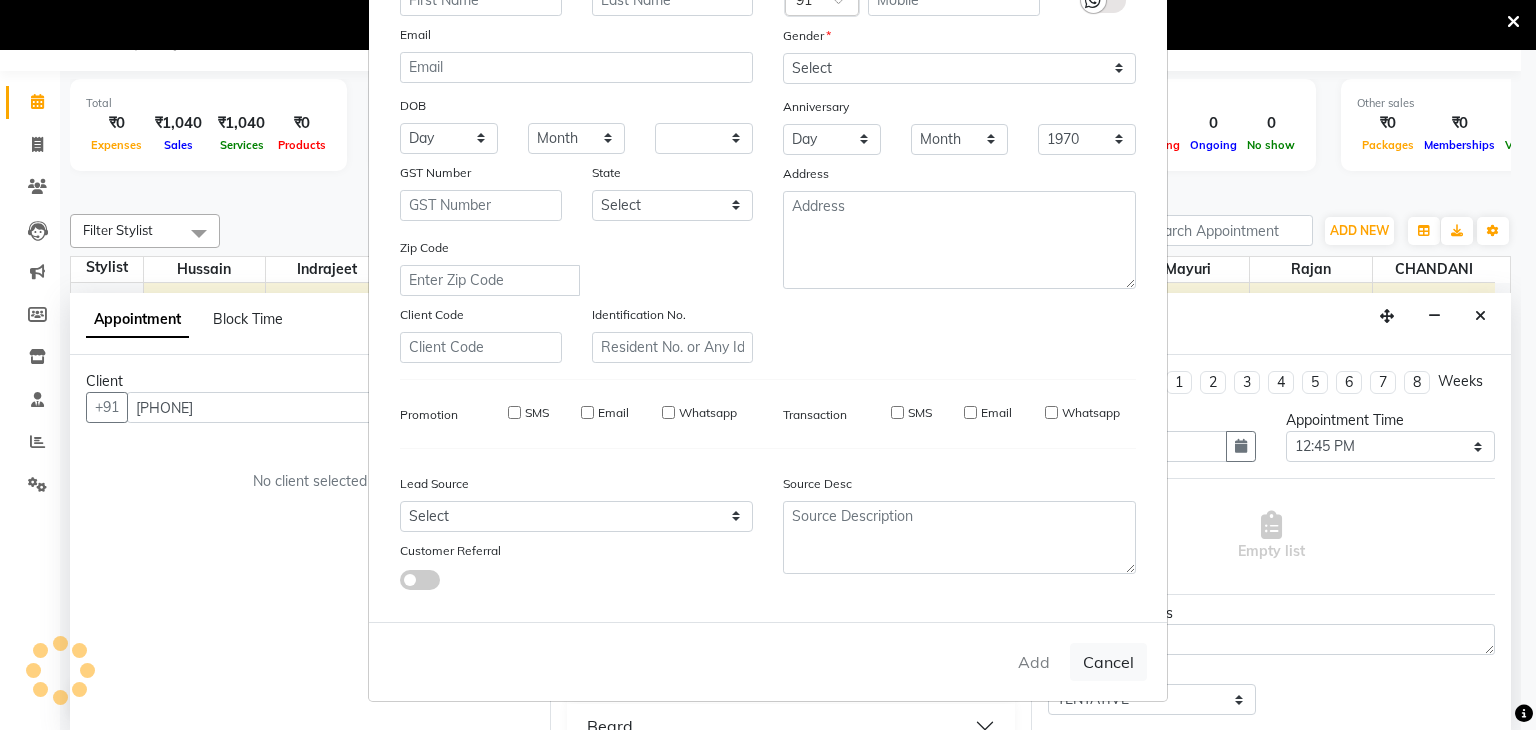 select 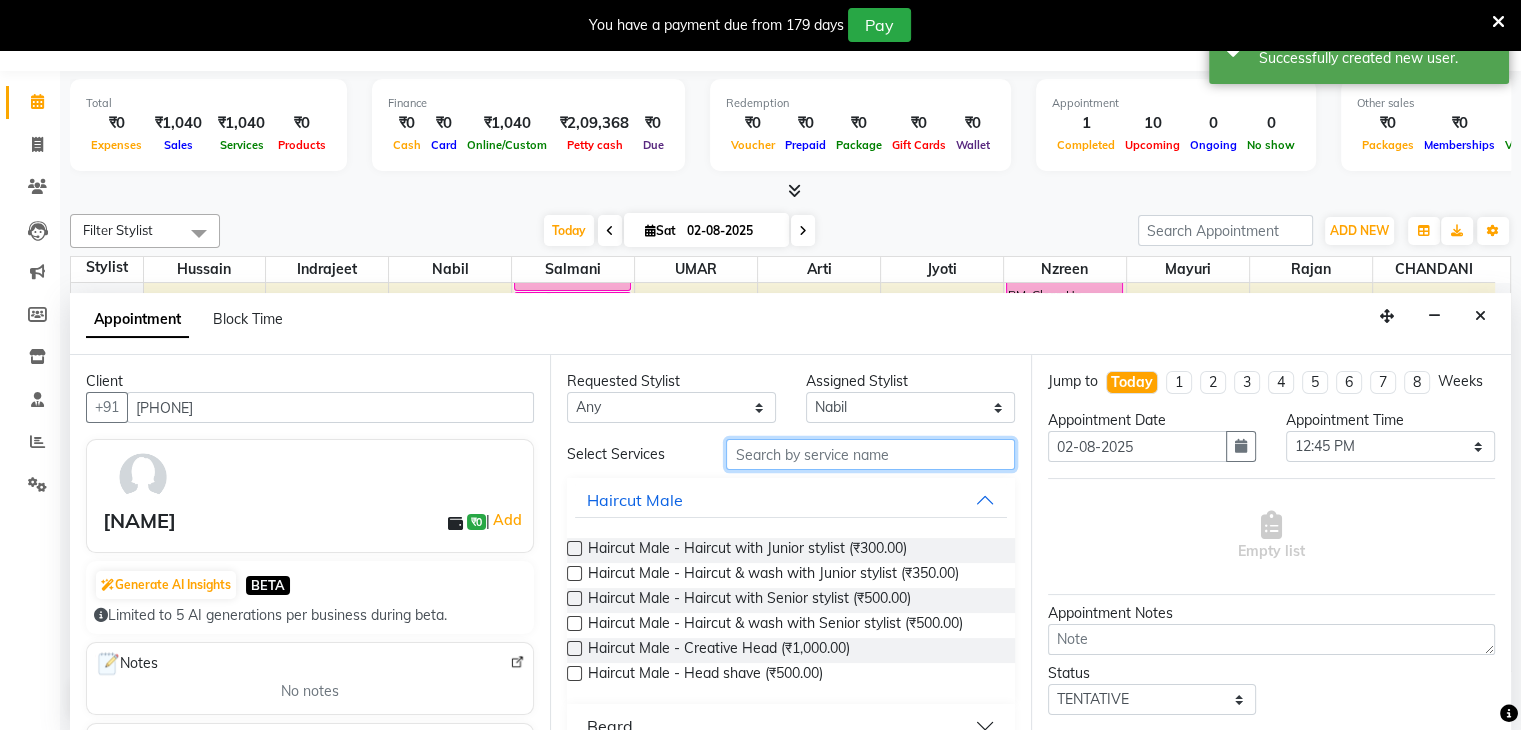 click at bounding box center [870, 454] 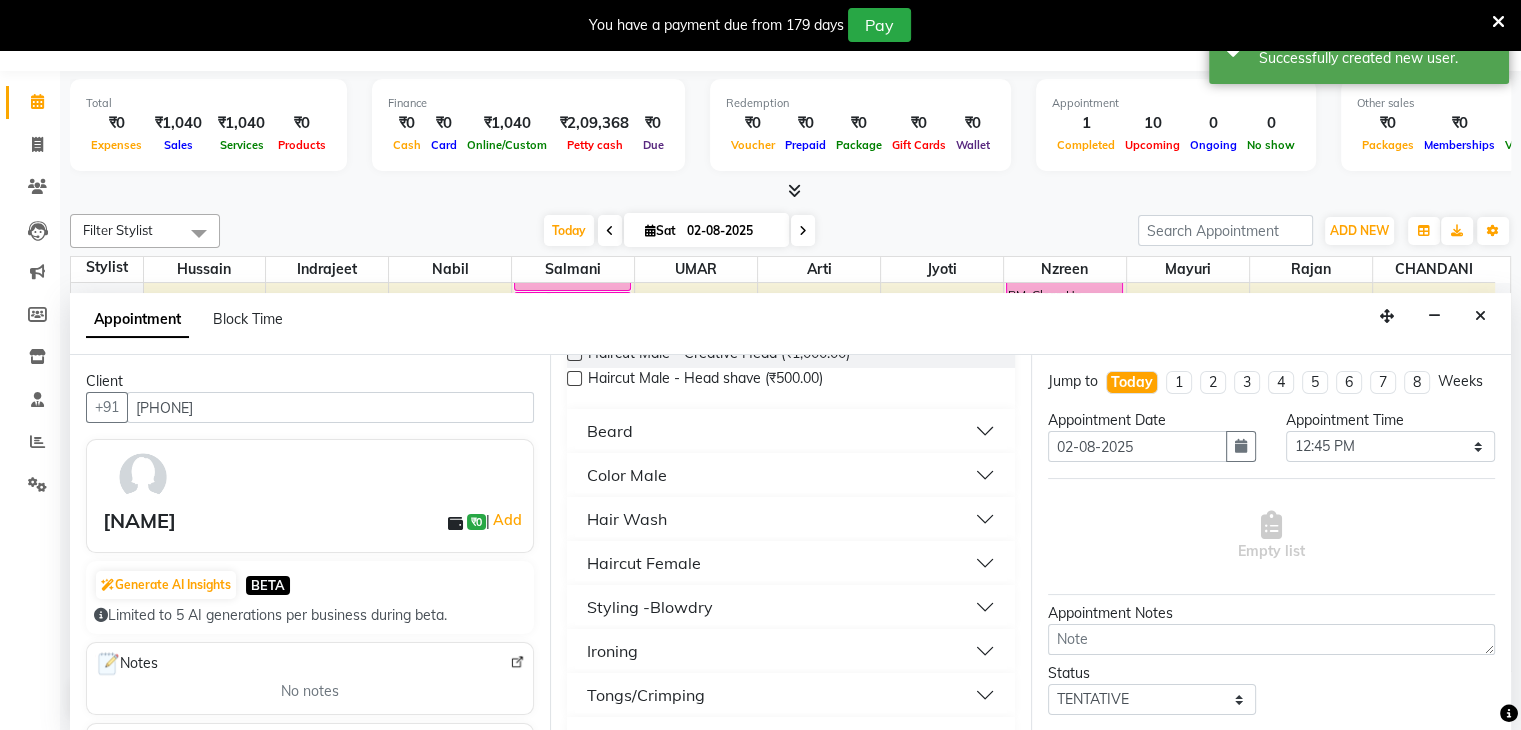 scroll, scrollTop: 300, scrollLeft: 0, axis: vertical 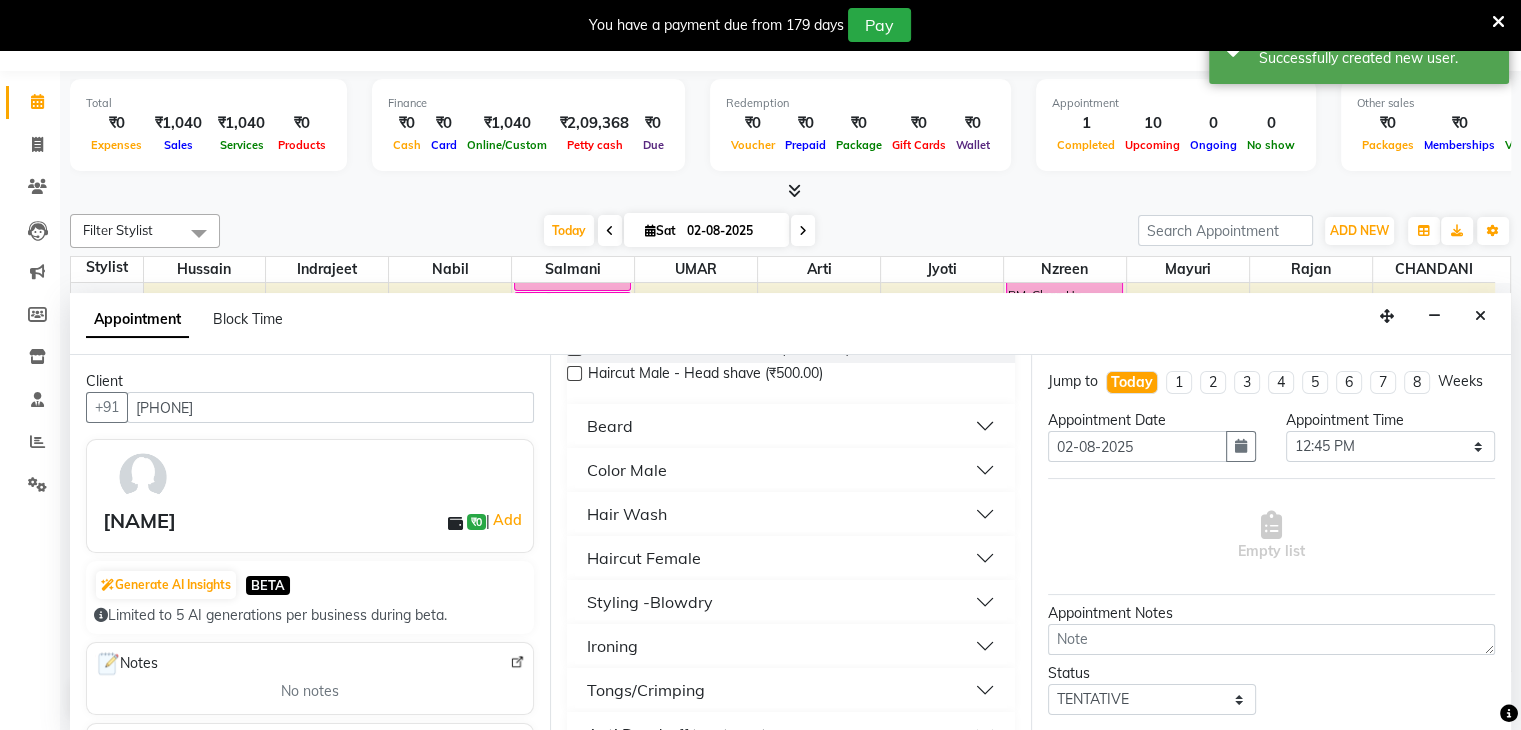 click on "Hair Wash" at bounding box center [790, 514] 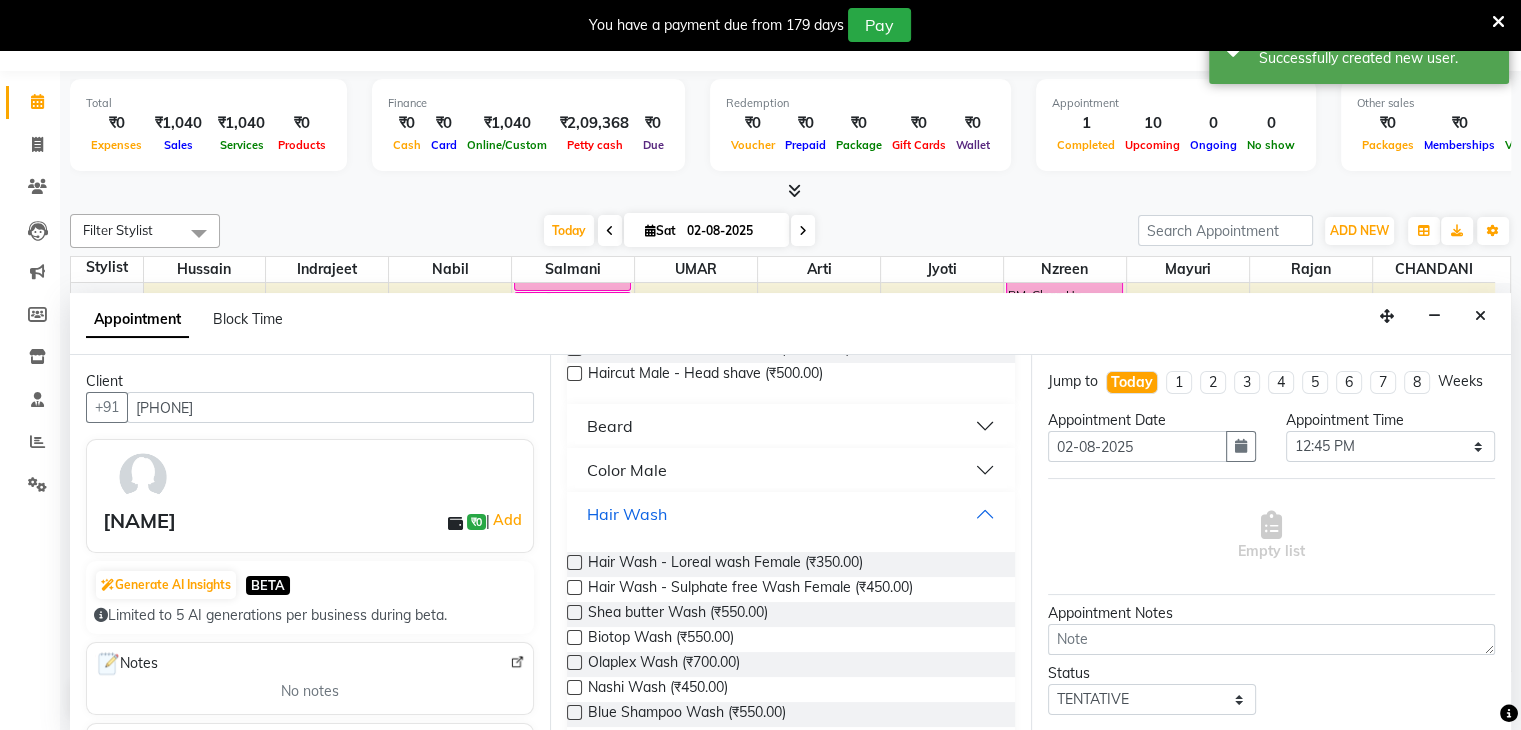 click on "Hair Wash" at bounding box center [790, 514] 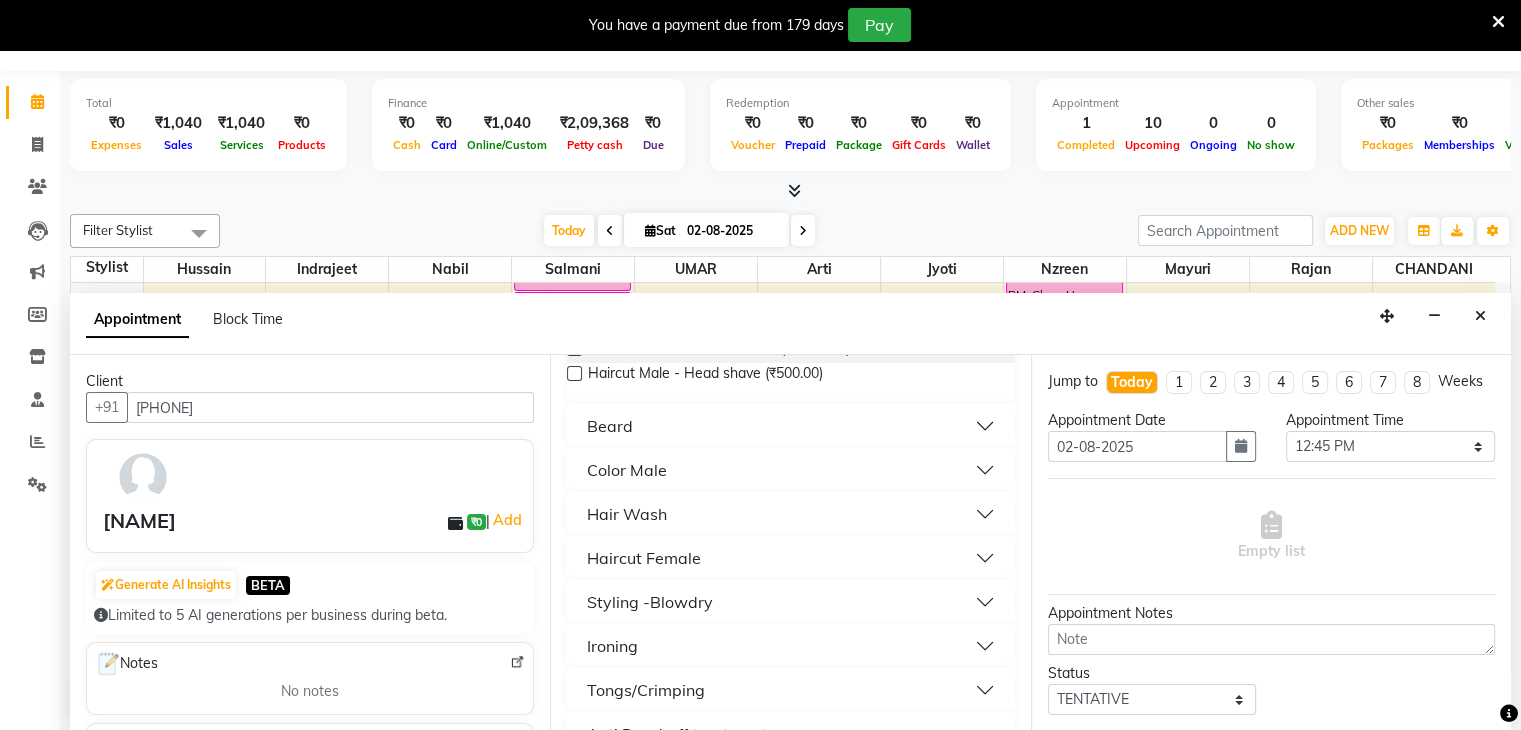 click on "Haircut Female" at bounding box center [790, 558] 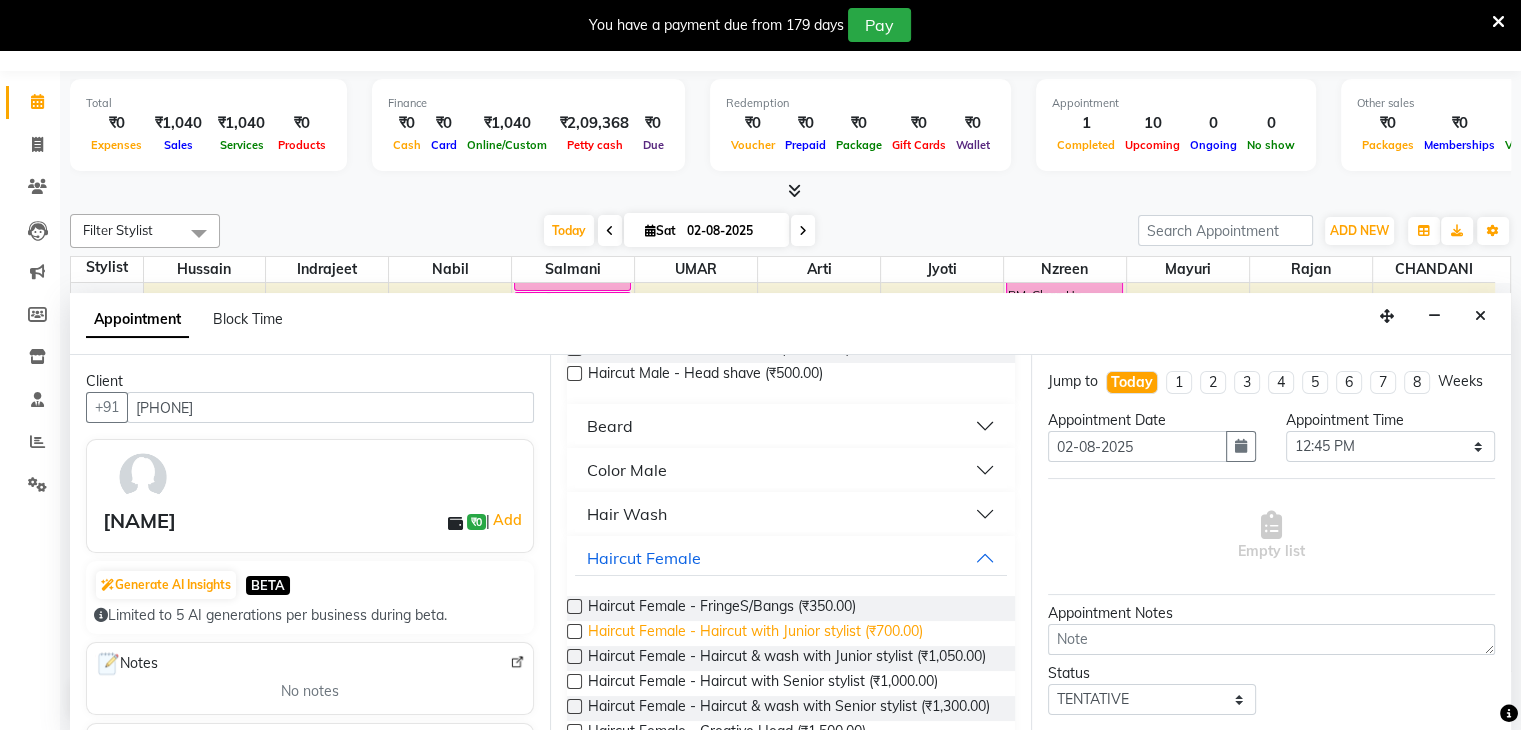 click on "Haircut Female - Haircut  with Junior stylist (₹700.00)" at bounding box center [755, 633] 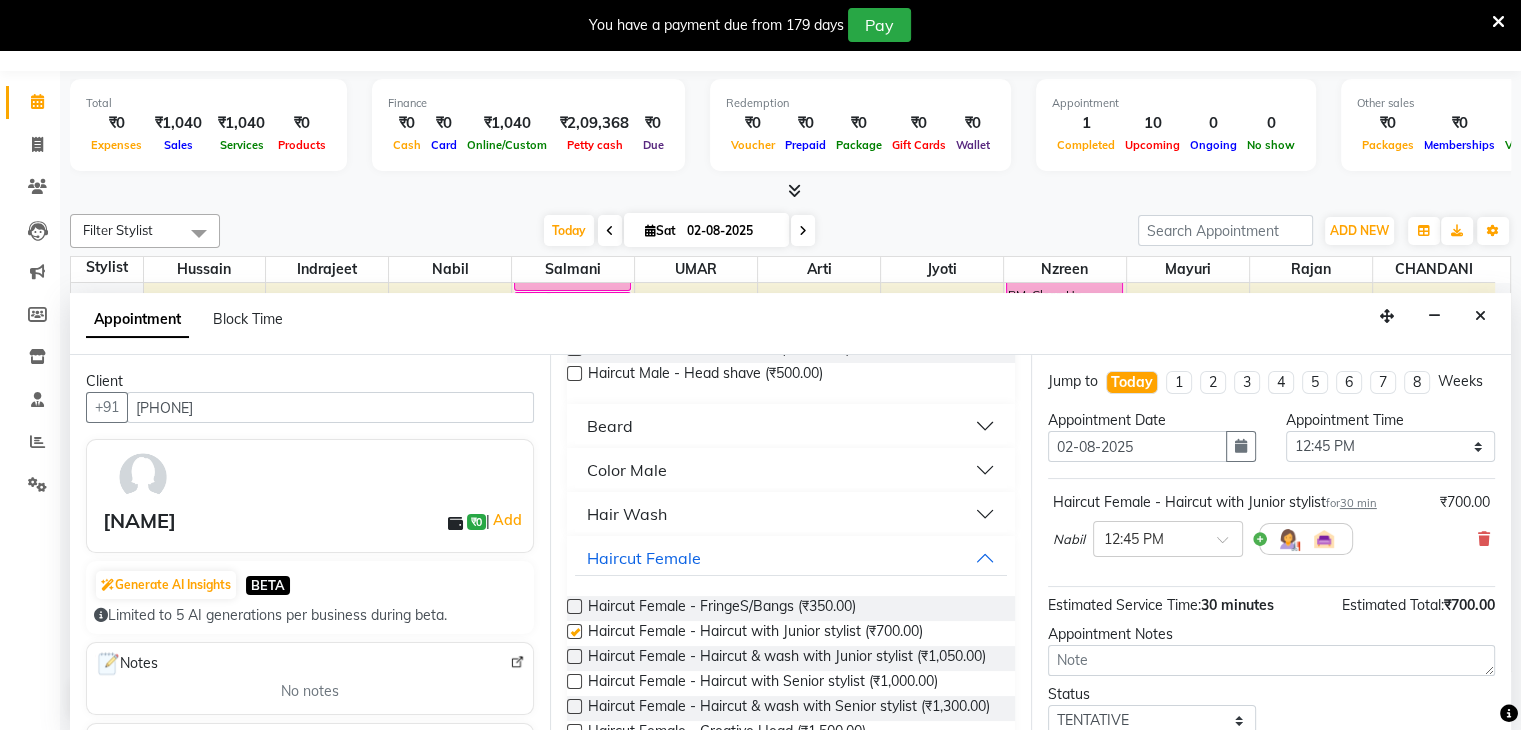 checkbox on "false" 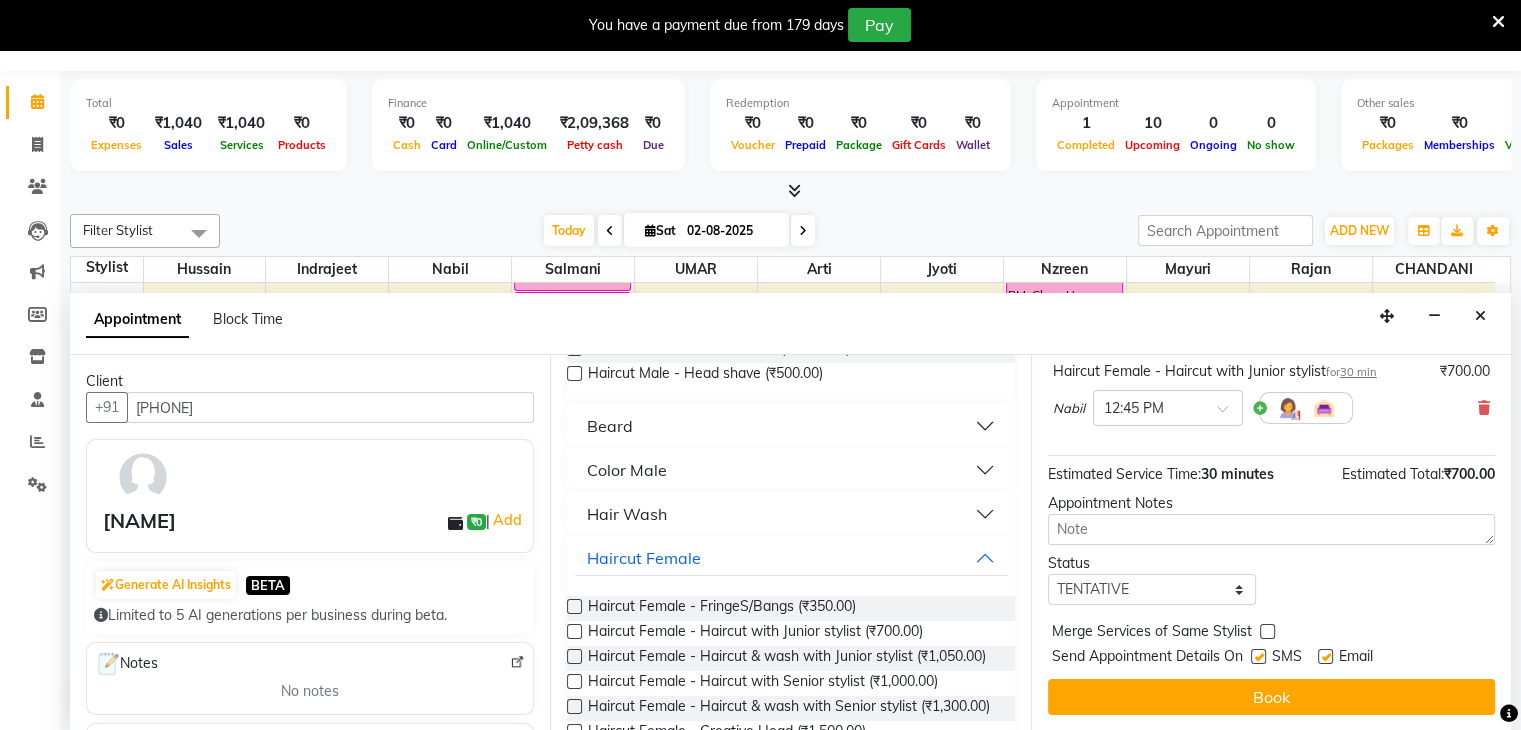 scroll, scrollTop: 149, scrollLeft: 0, axis: vertical 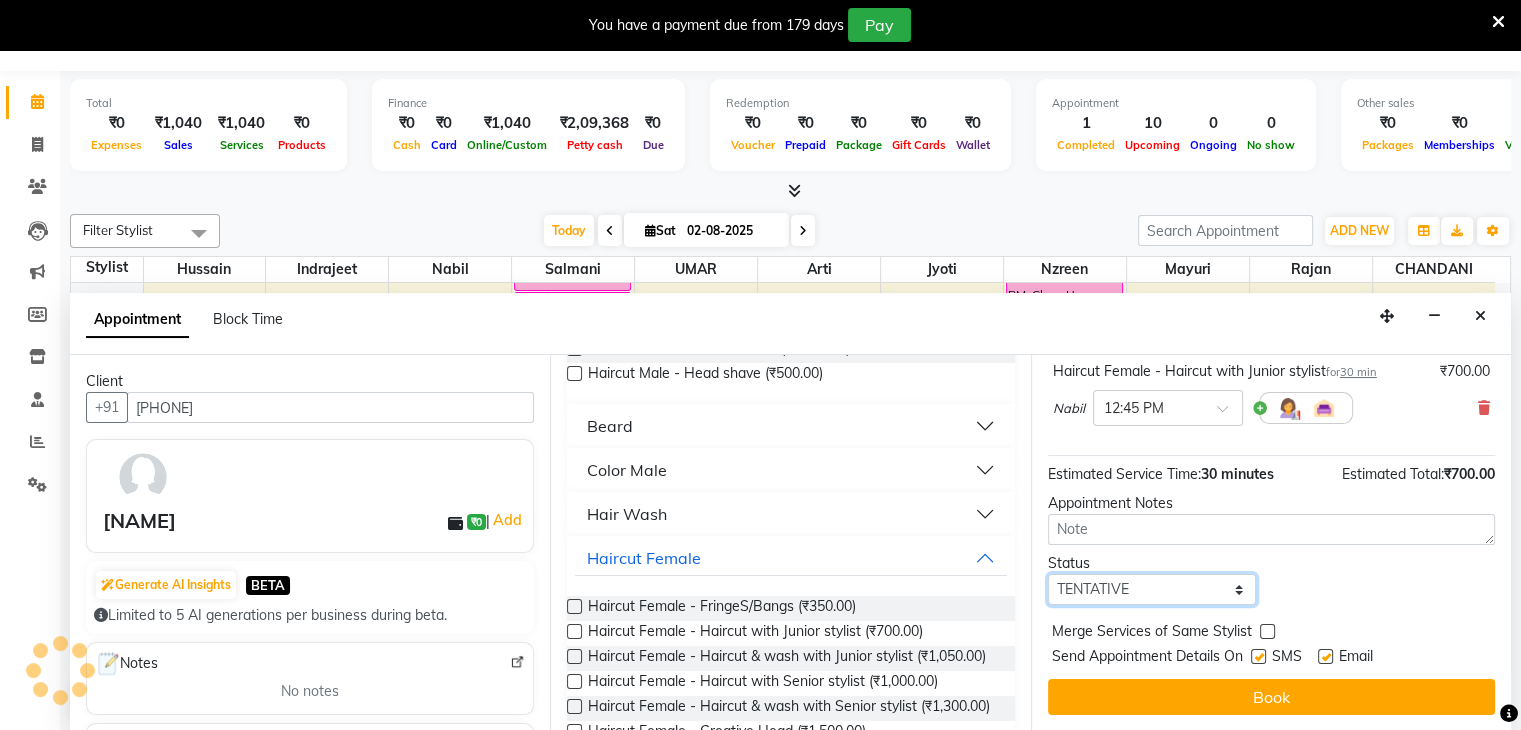 click on "Select TENTATIVE CONFIRM CHECK-IN UPCOMING" at bounding box center [1152, 589] 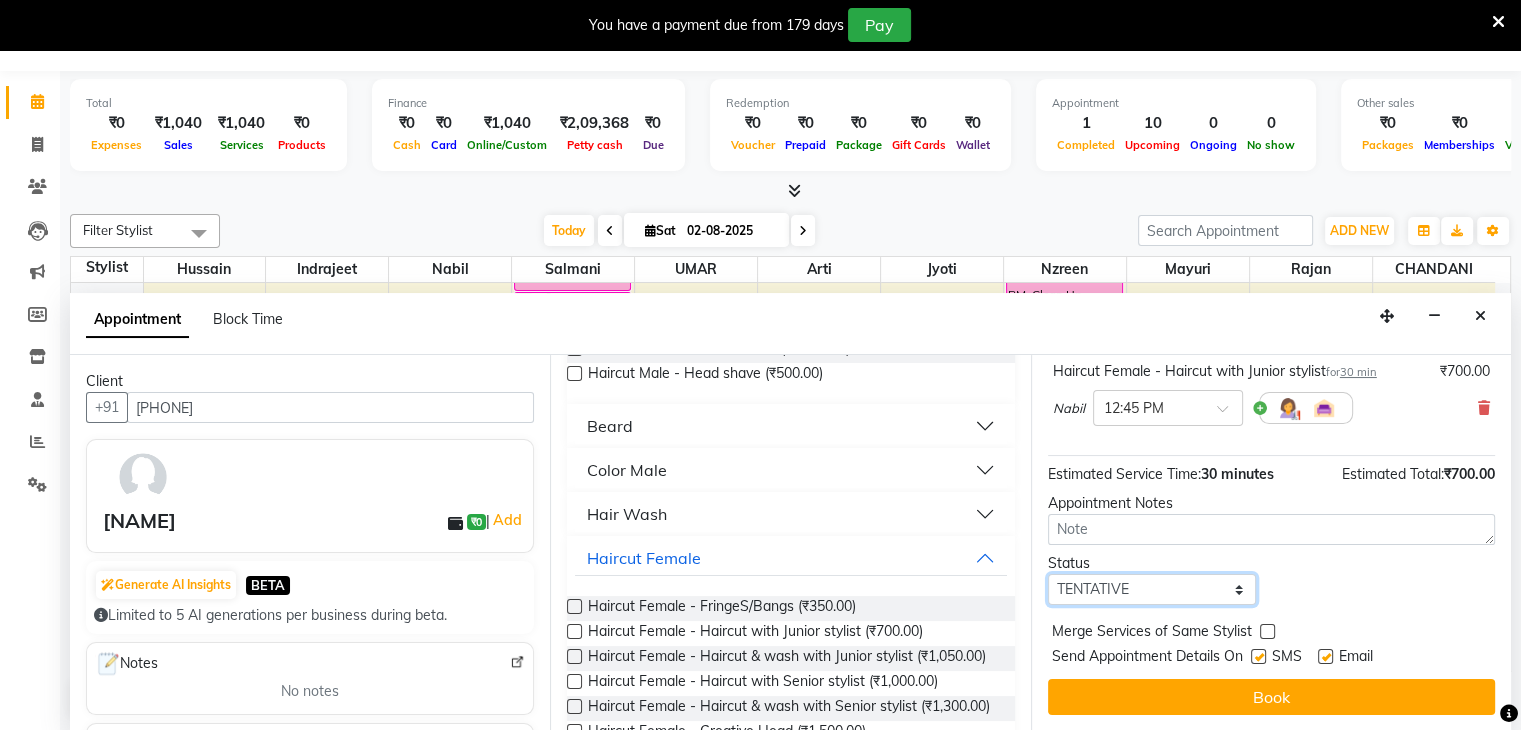 select on "confirm booking" 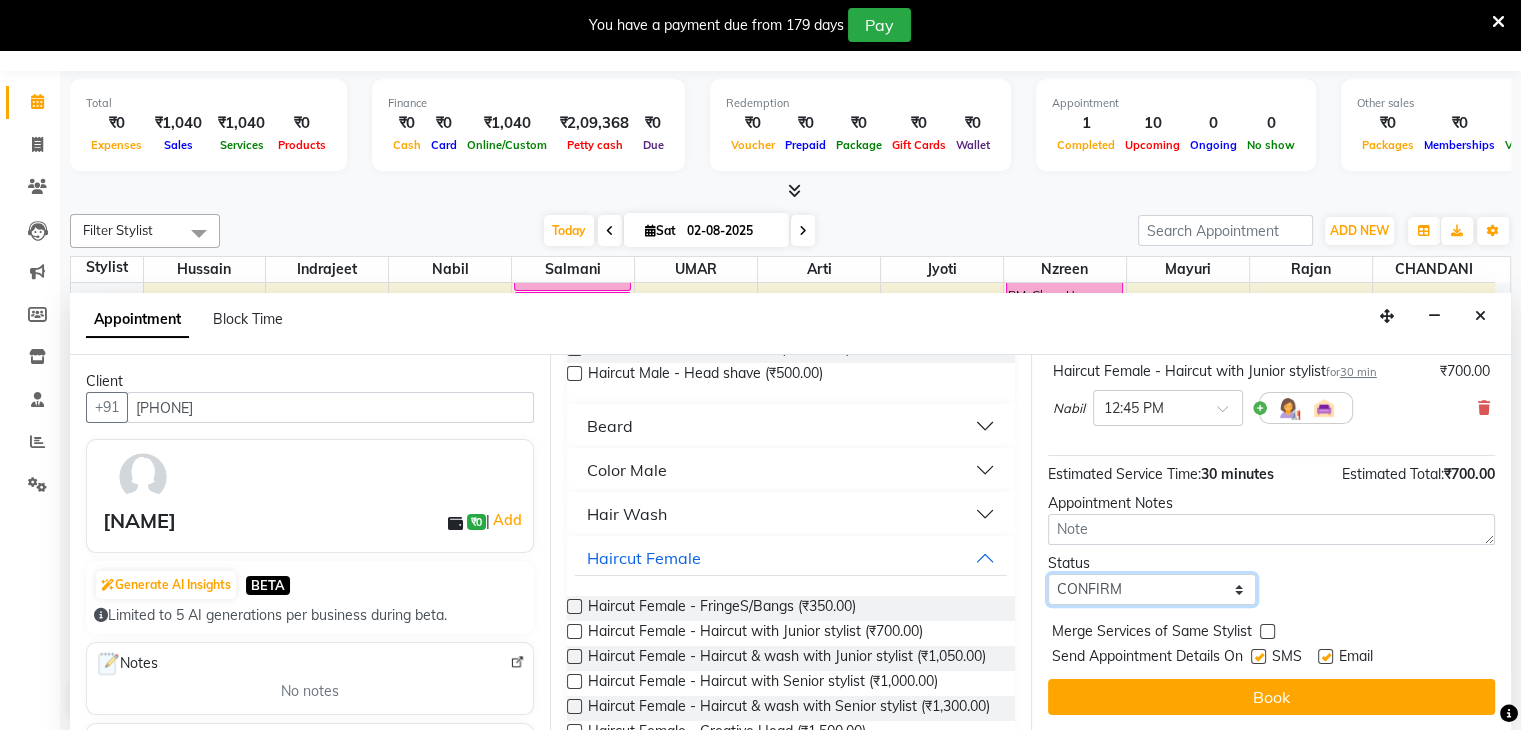 click on "Select TENTATIVE CONFIRM CHECK-IN UPCOMING" at bounding box center [1152, 589] 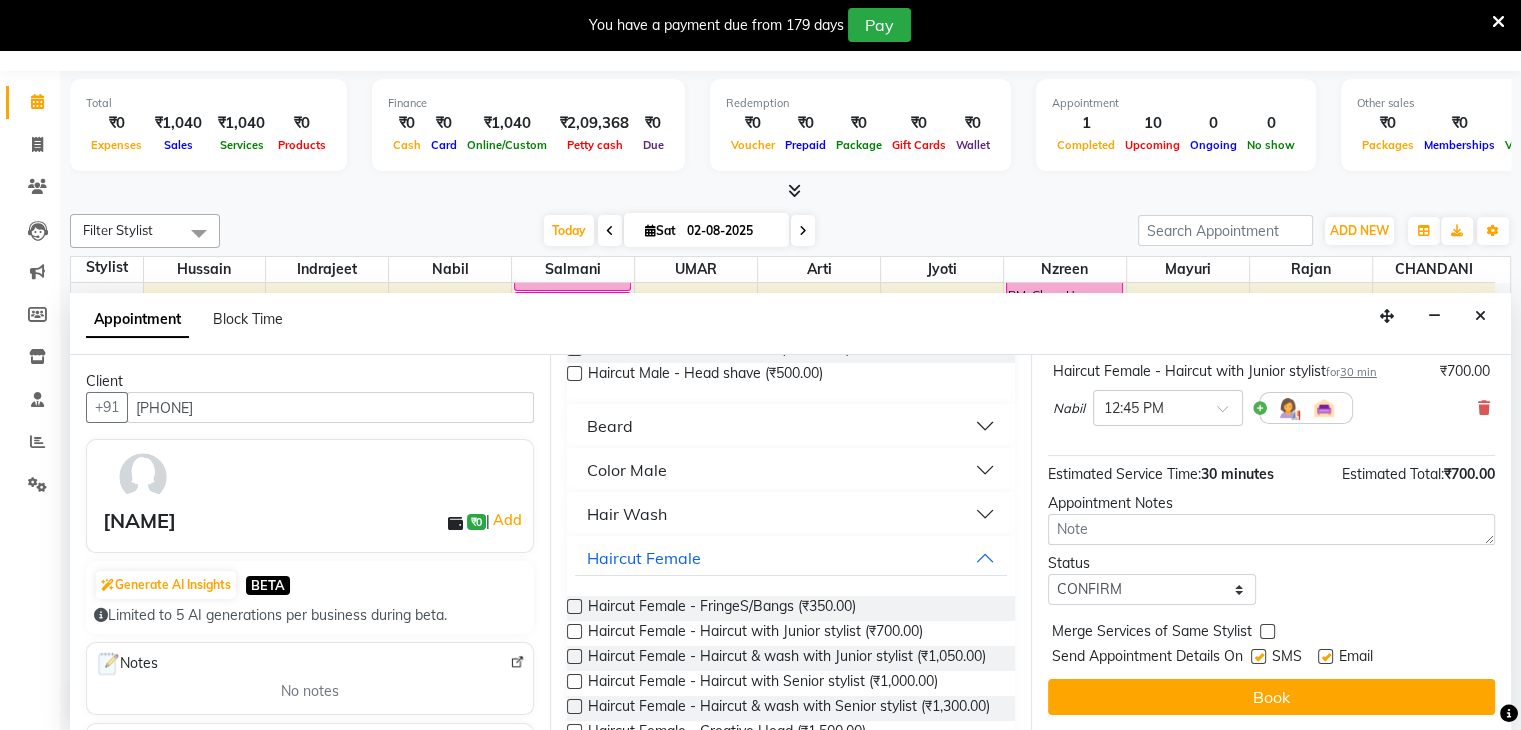 click at bounding box center (1258, 656) 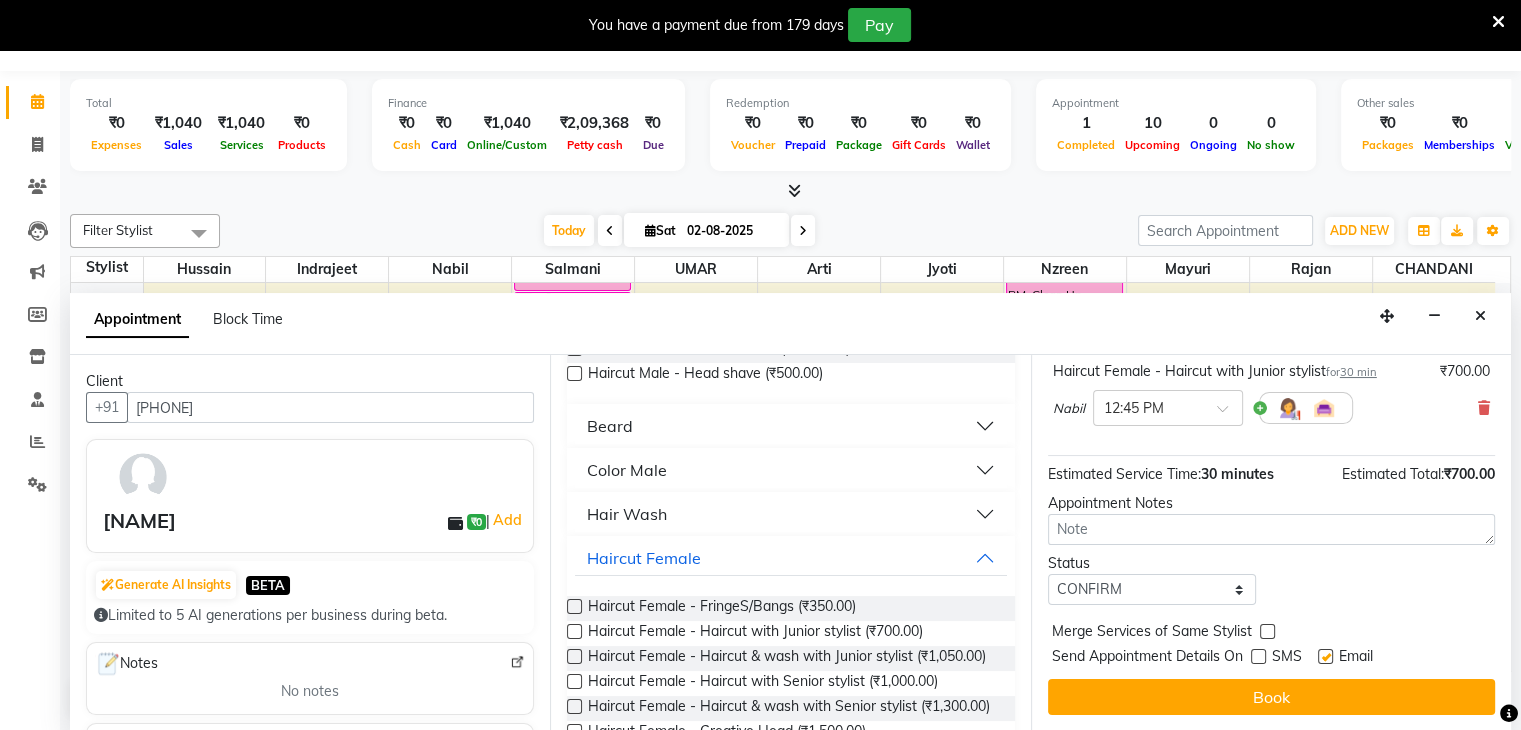 drag, startPoint x: 1324, startPoint y: 652, endPoint x: 1324, endPoint y: 691, distance: 39 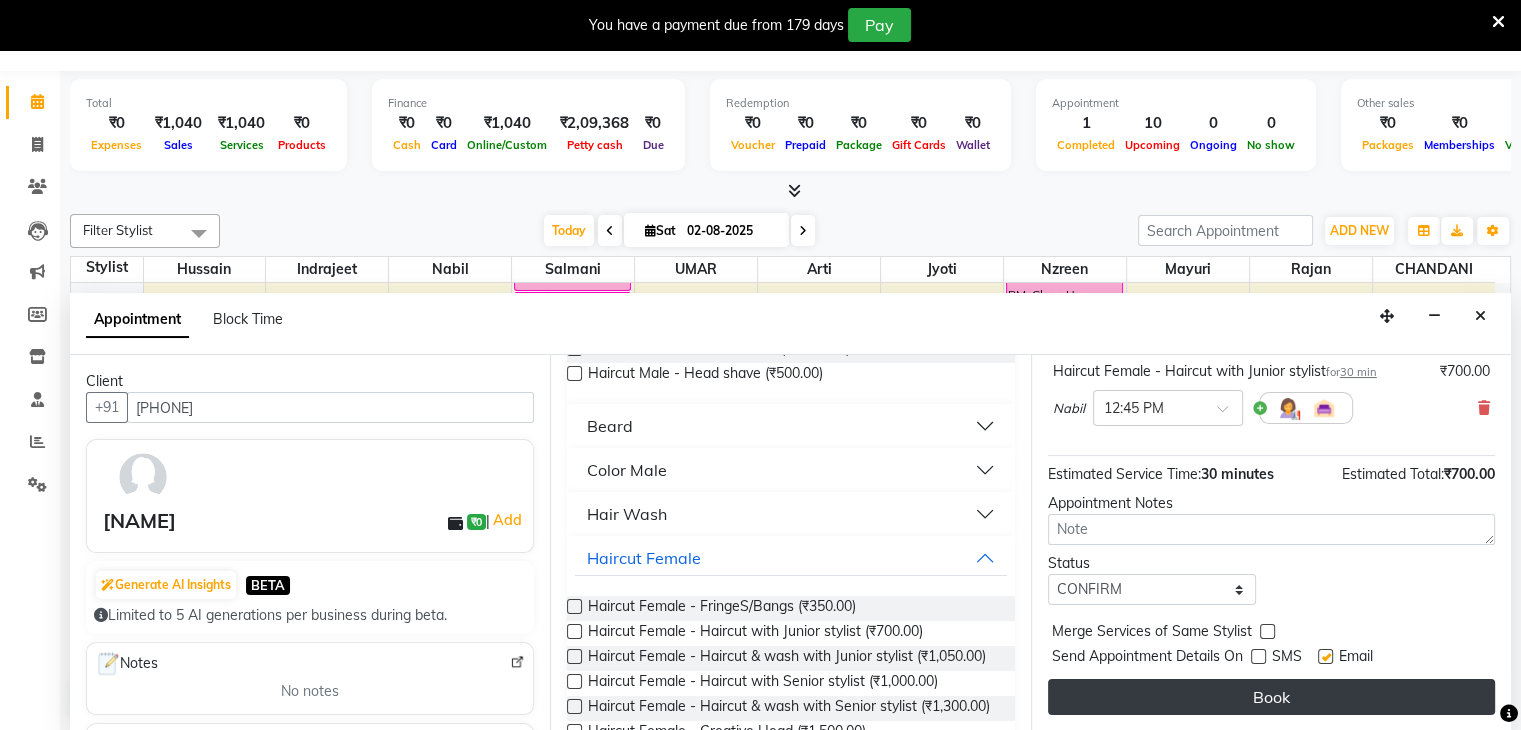click at bounding box center [1325, 656] 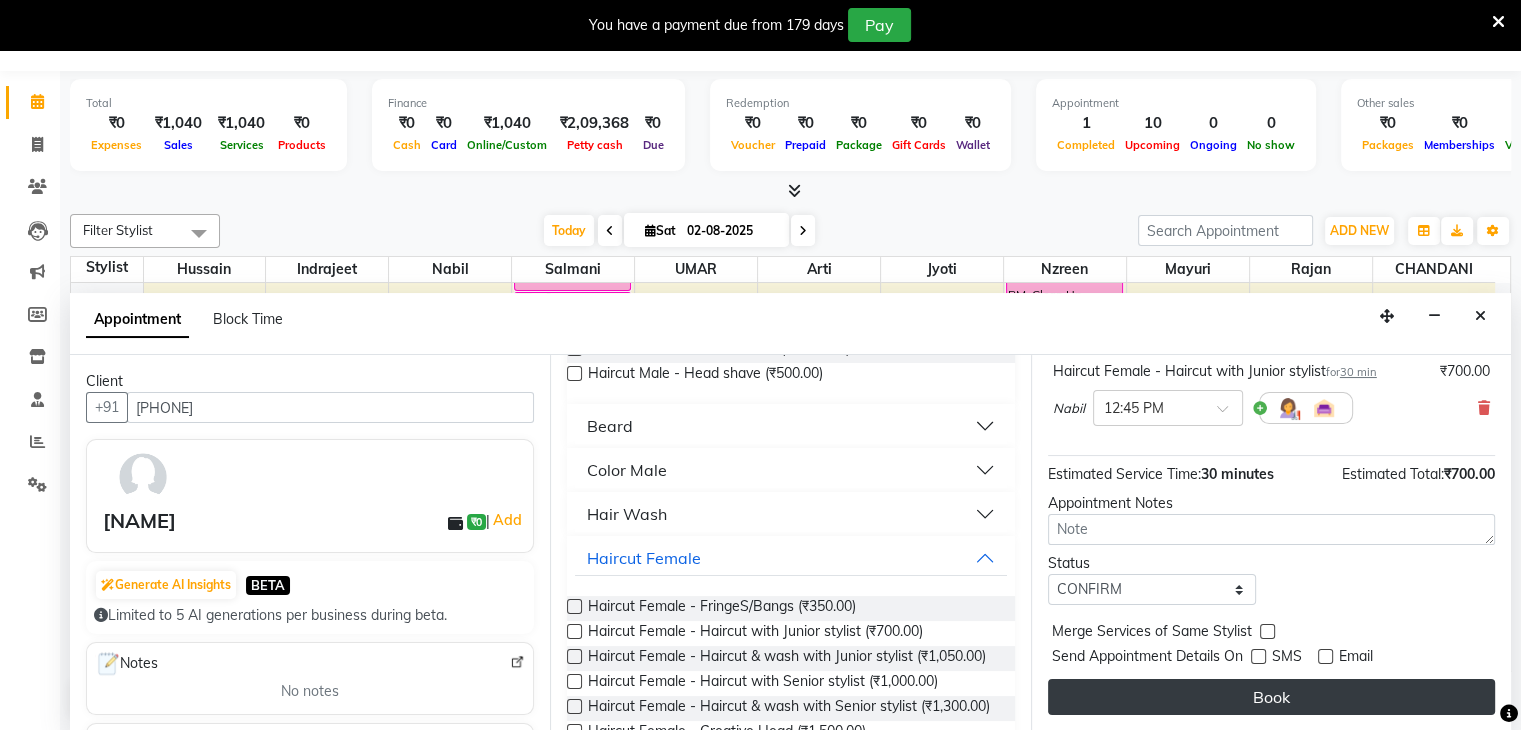 click on "Book" at bounding box center [1271, 697] 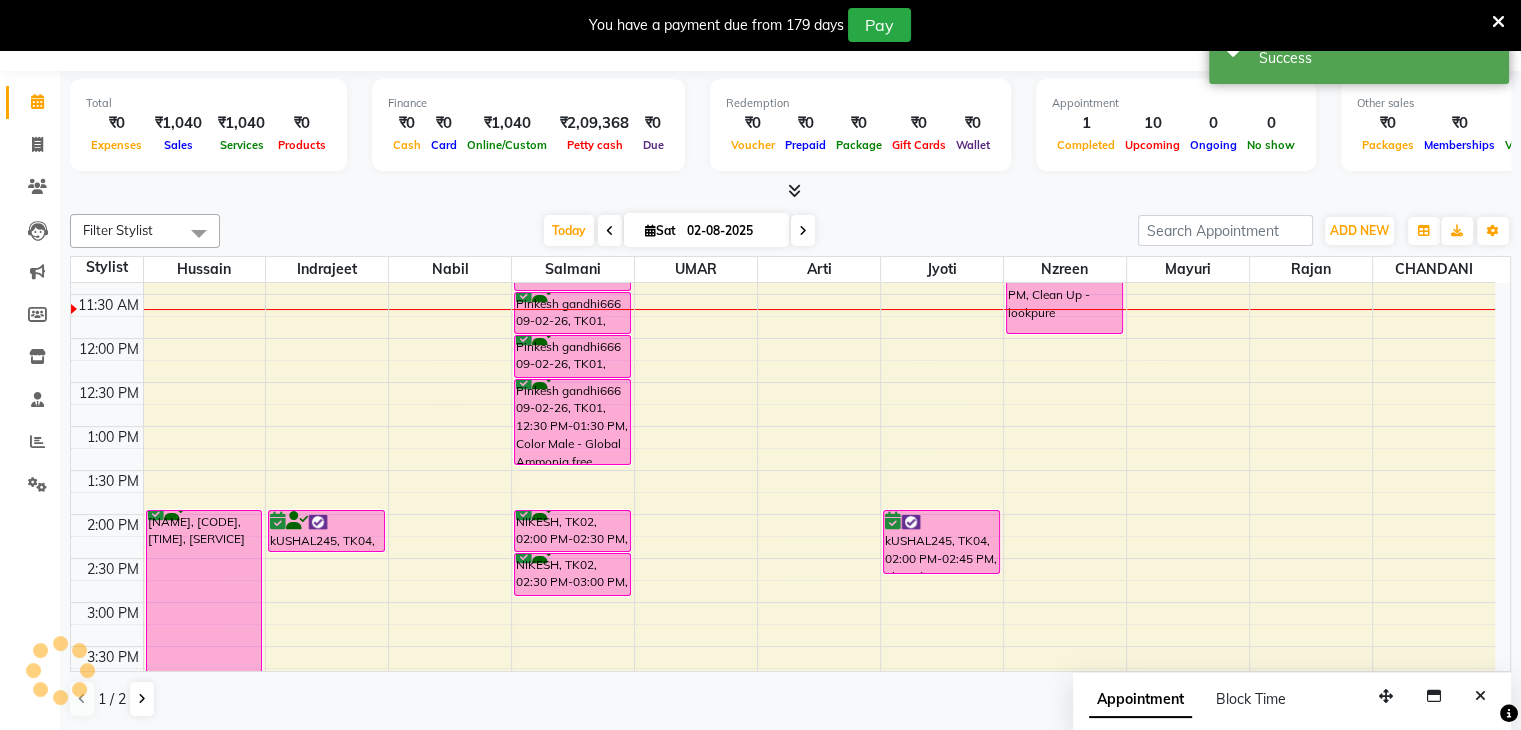scroll, scrollTop: 0, scrollLeft: 0, axis: both 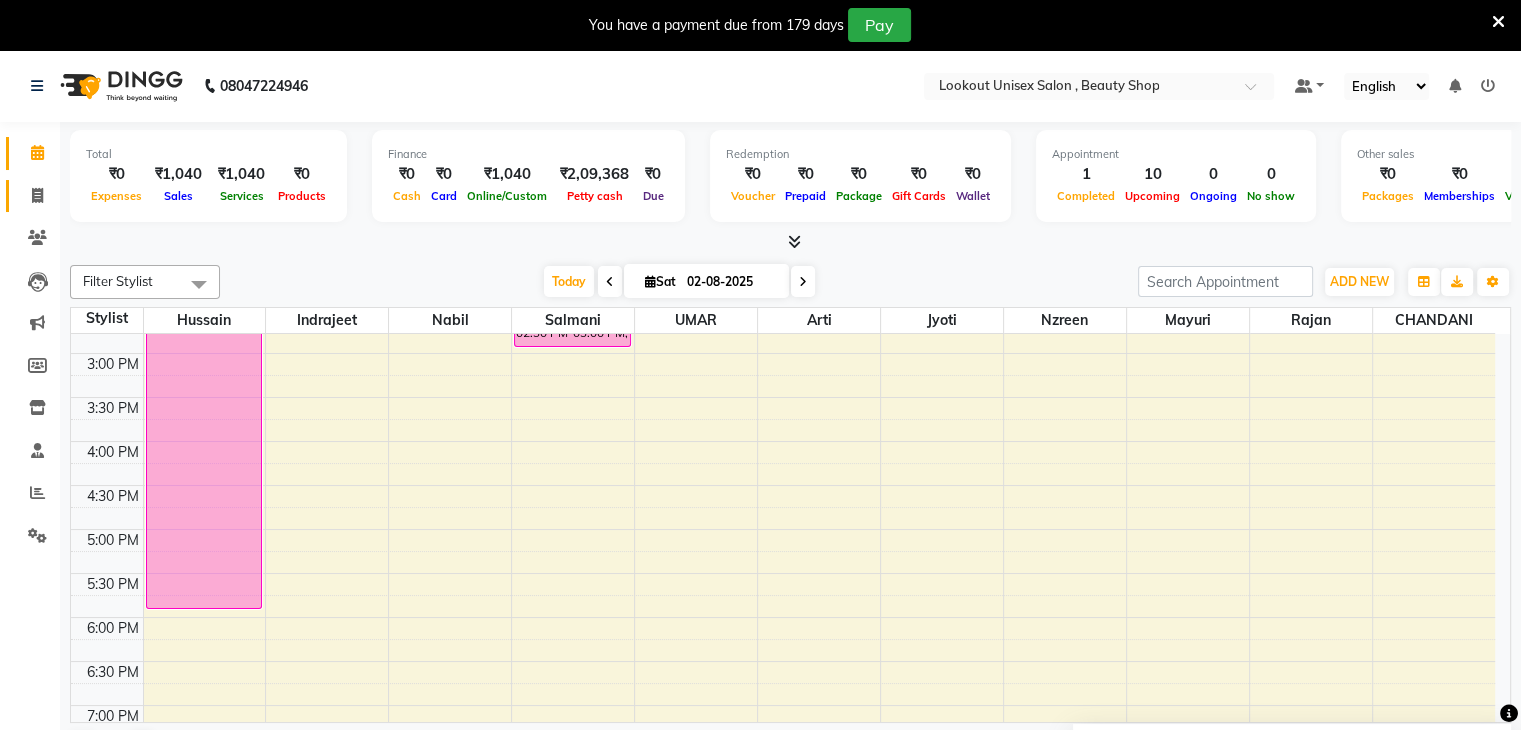 click on "Invoice" 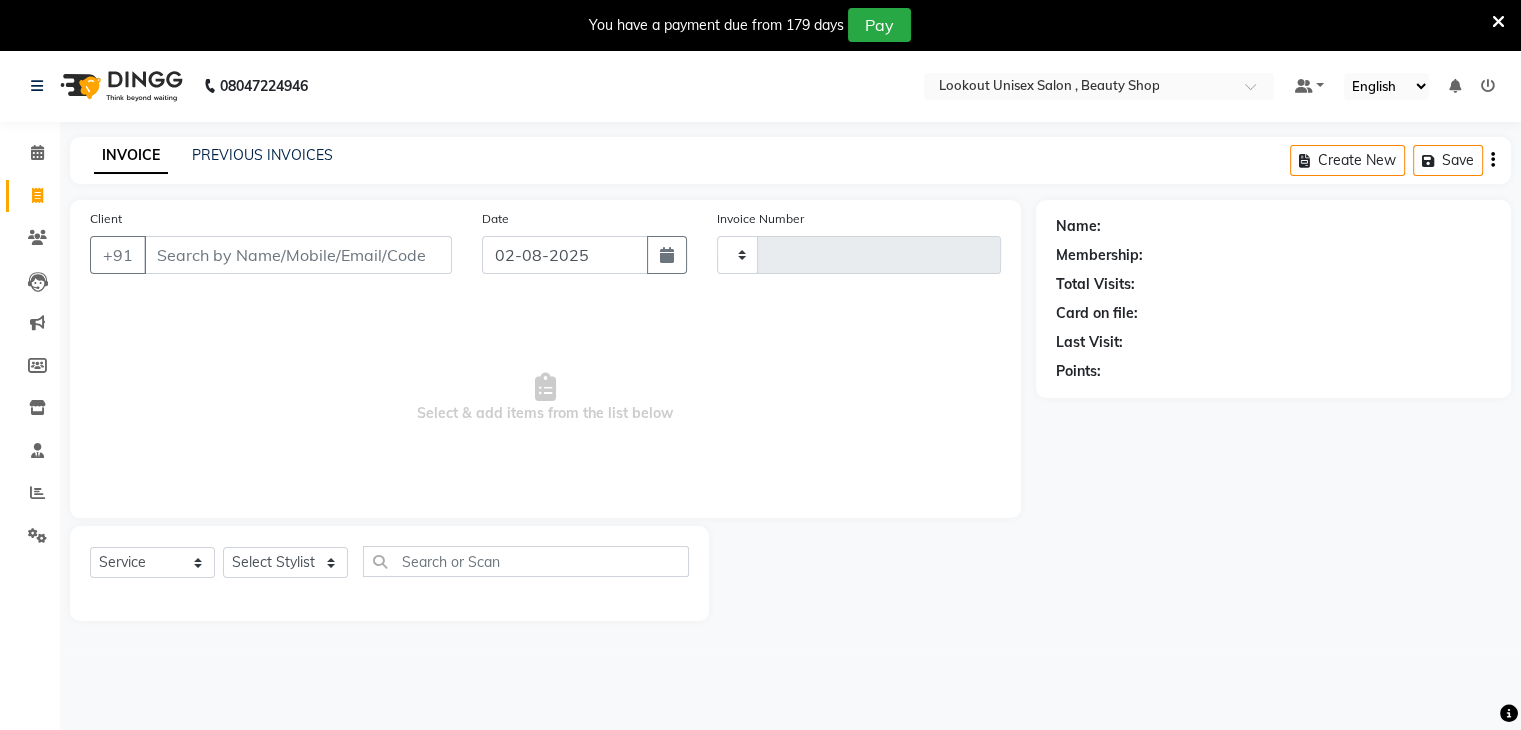 type on "2718" 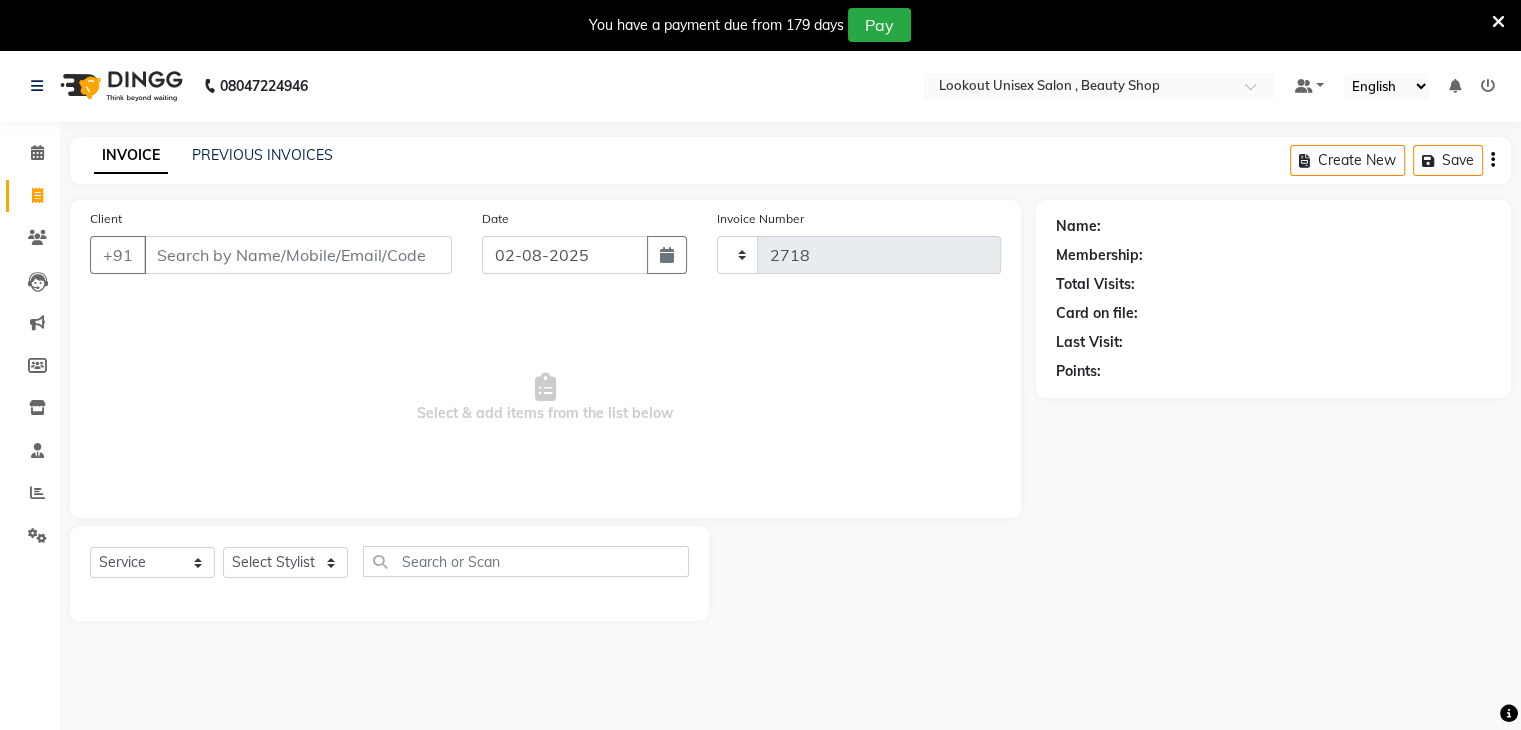 select on "7658" 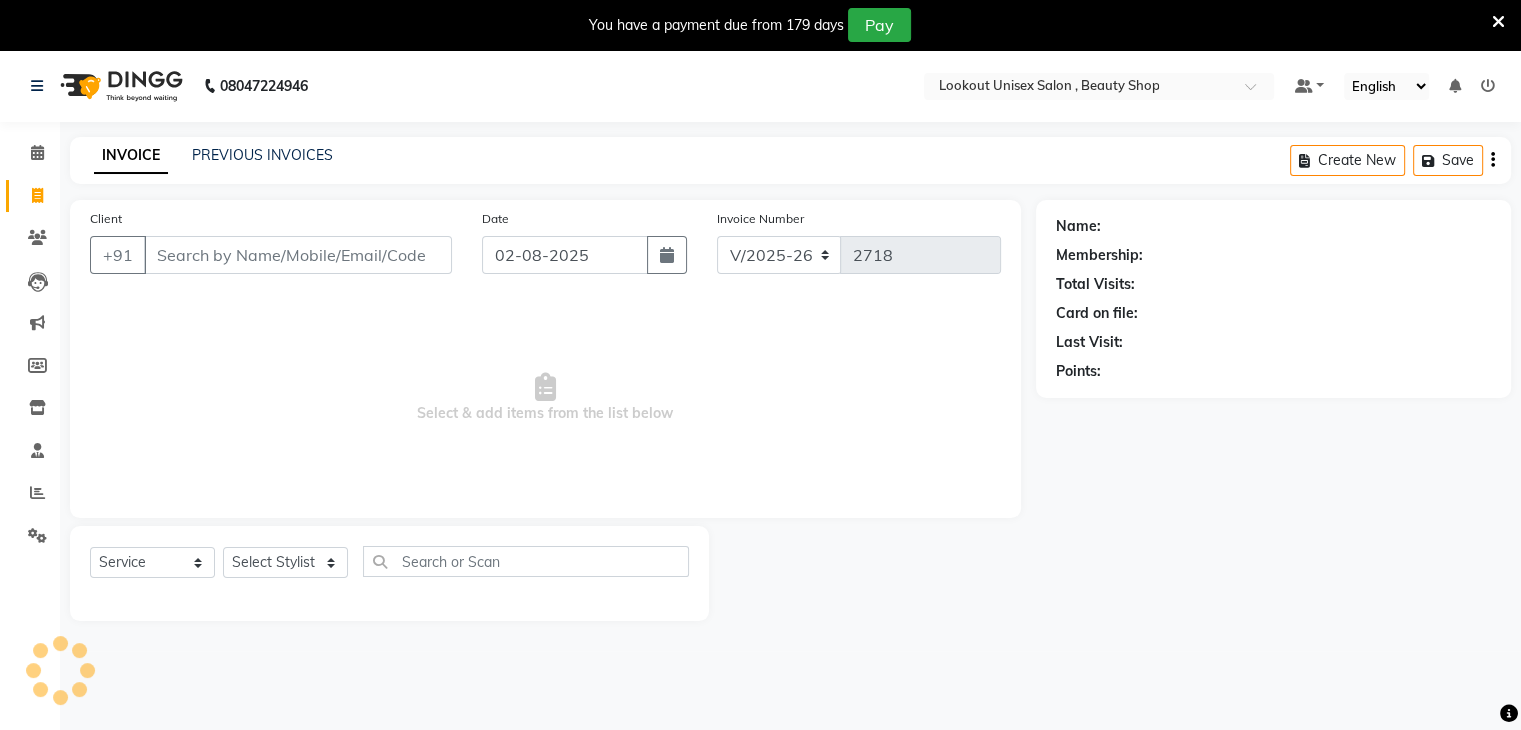 click on "Client" at bounding box center [298, 255] 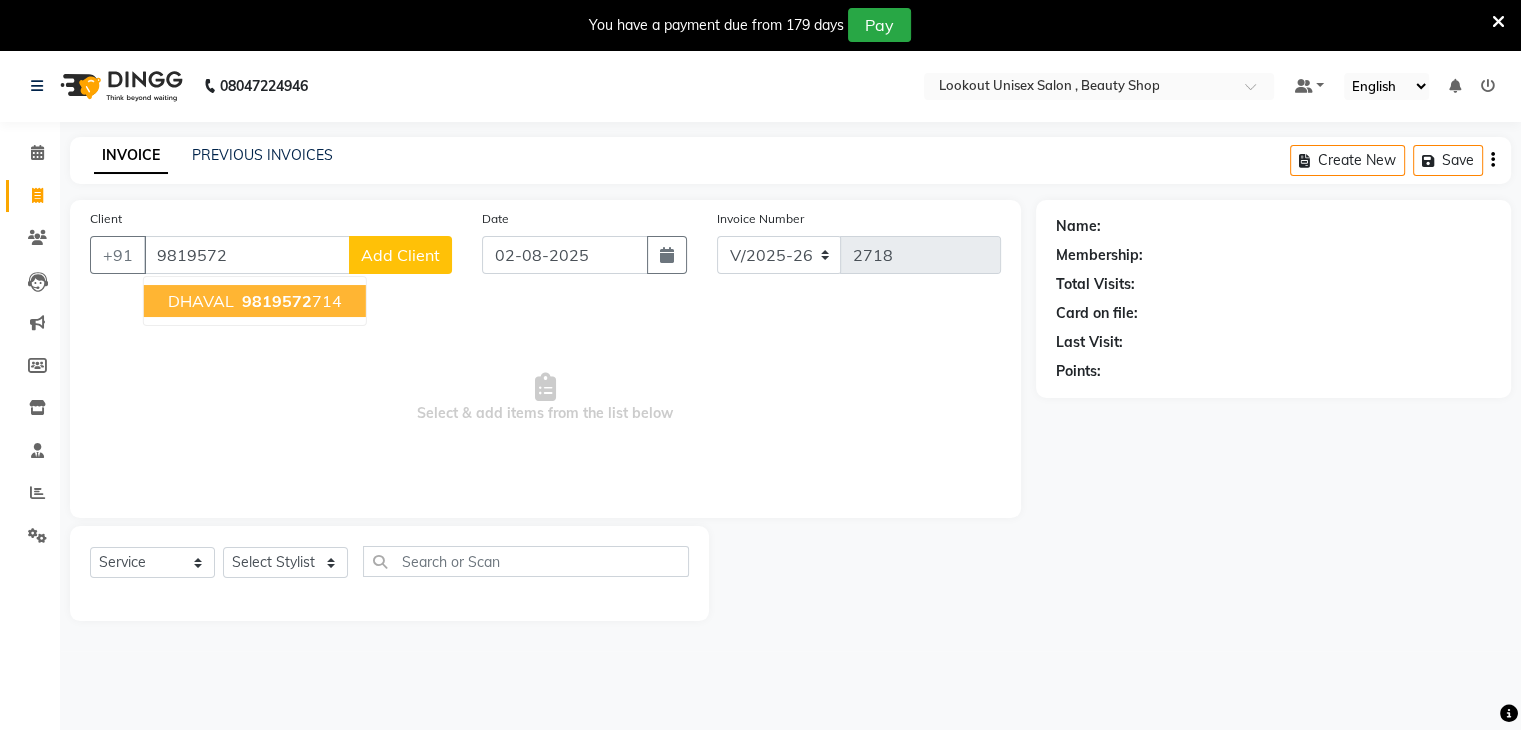 drag, startPoint x: 331, startPoint y: 284, endPoint x: 329, endPoint y: 301, distance: 17.117243 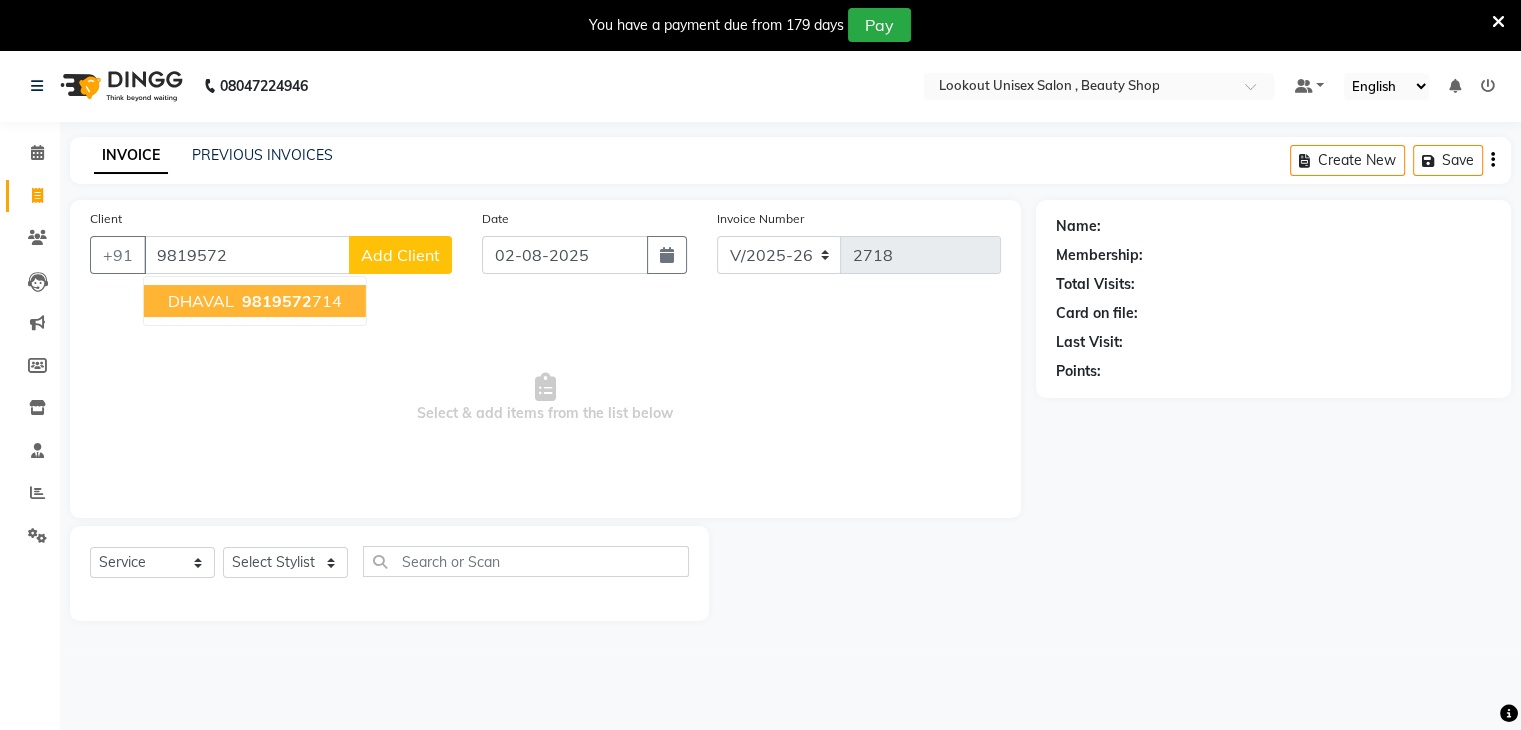 click on "9819572 714" at bounding box center [290, 301] 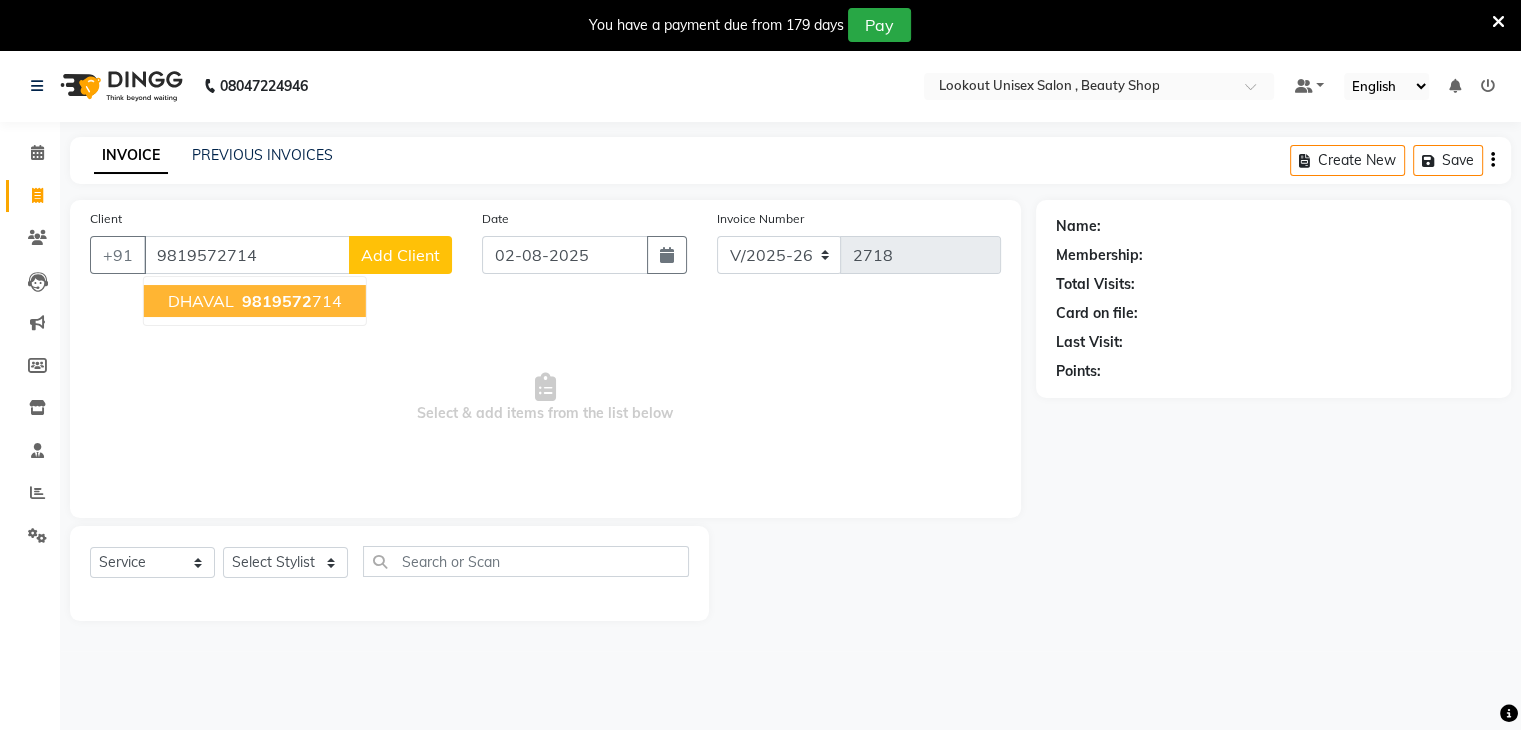 type on "9819572714" 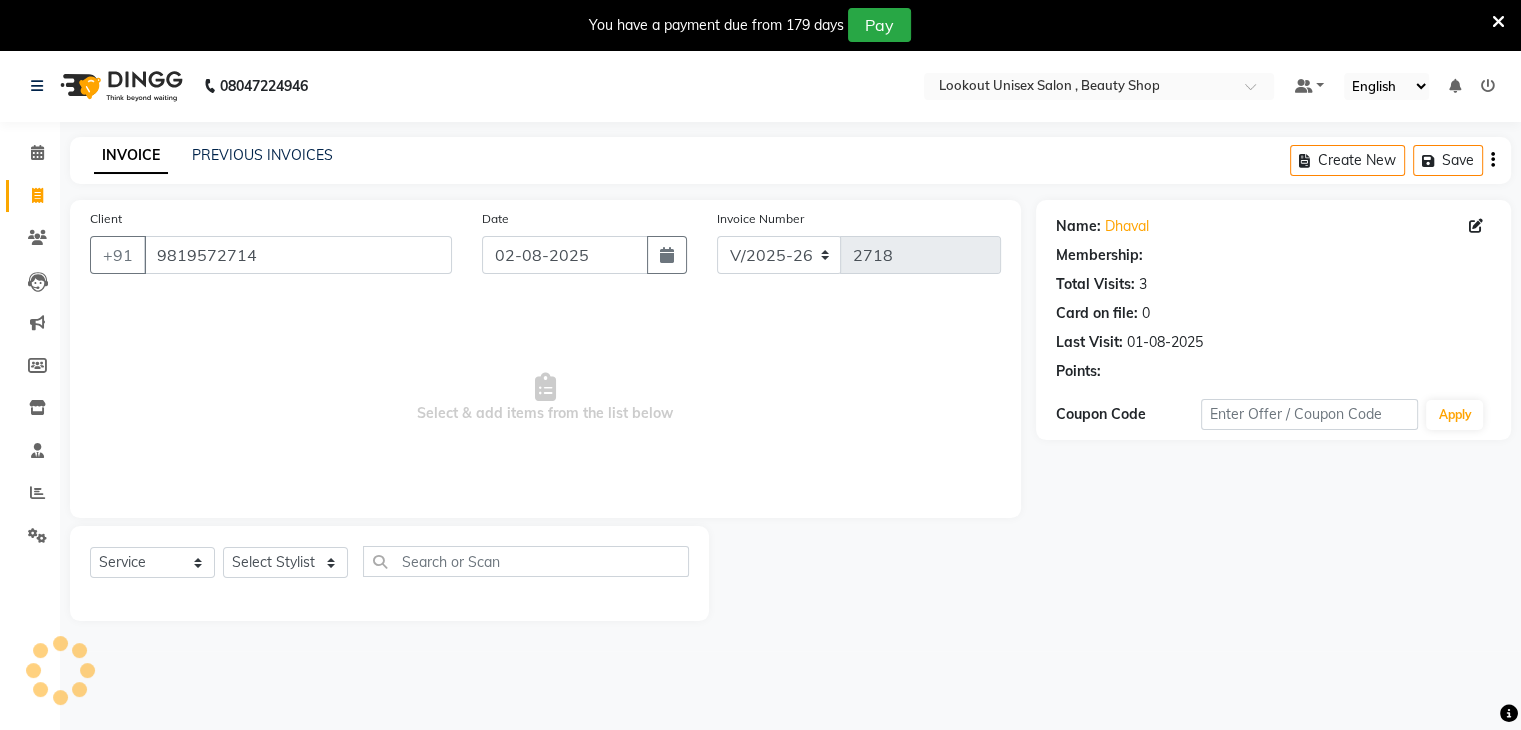 select on "1: Object" 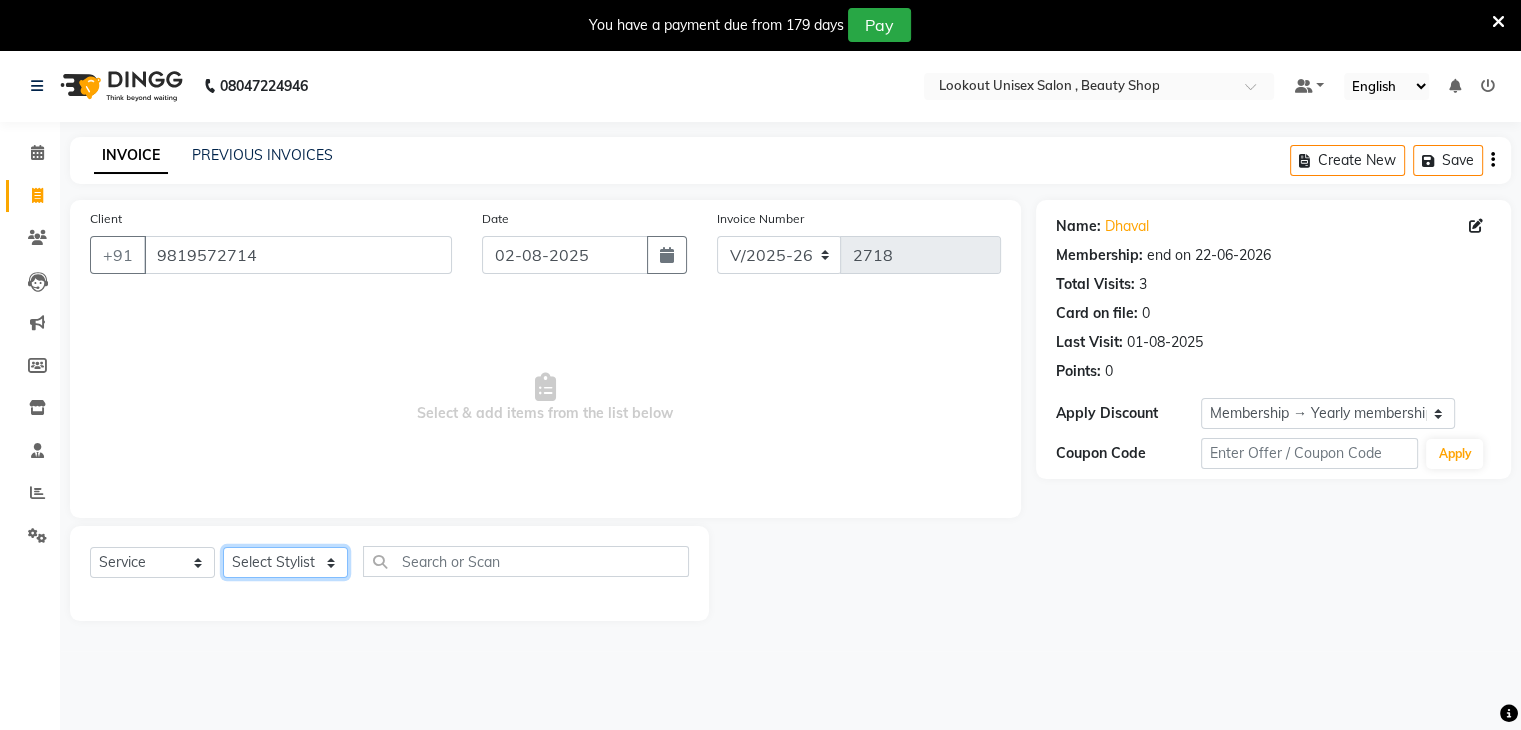 click on "Select Stylist Arti CHANDANI Deepali Dhaval Sir DISHA KAMDAR Hussain Indrajeet Jyoti Mahesh  Manisha Mayuri Mehboob Nabil Nikita Nzreen Rahul Rajan Rishika Salma Salmani Shivani UMAR" 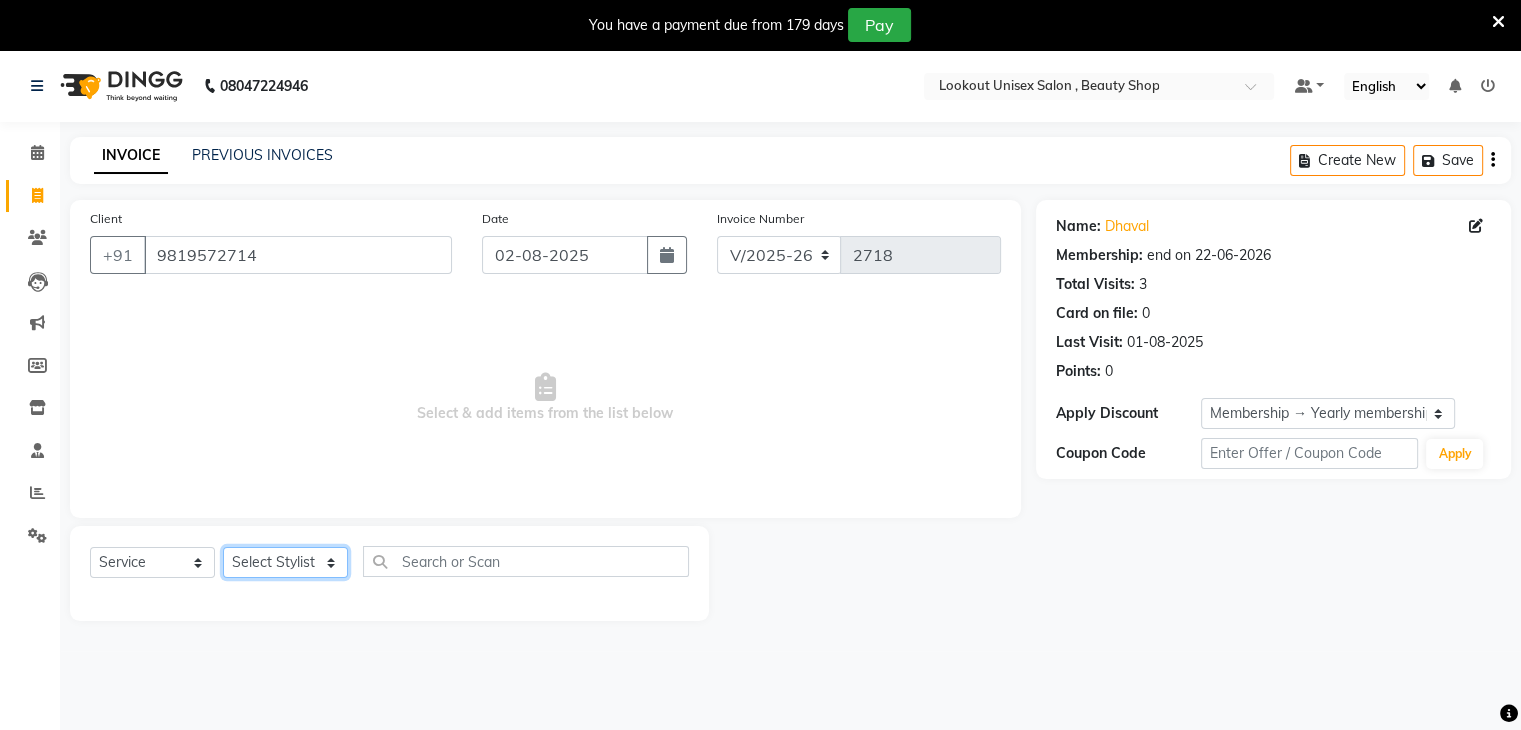select on "68259" 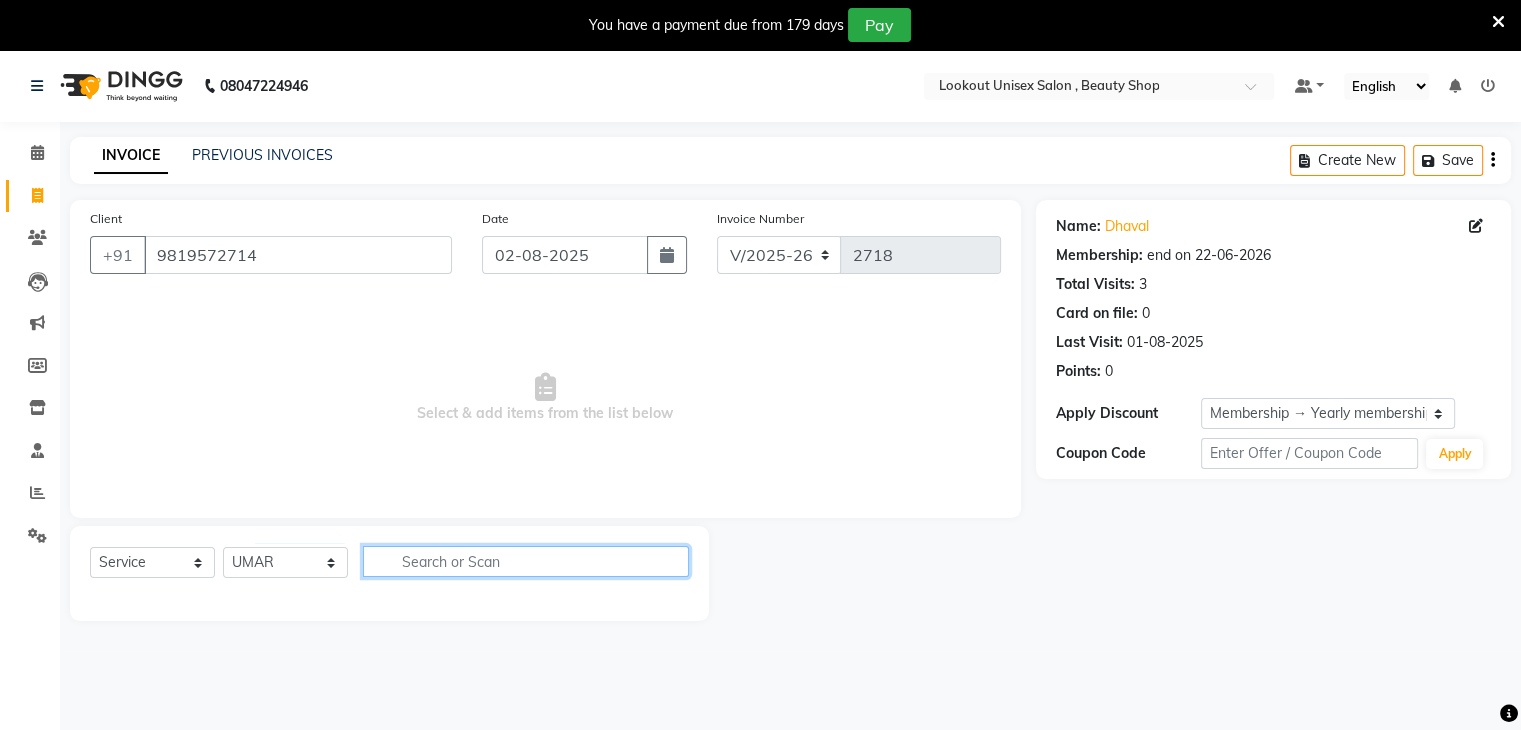 click 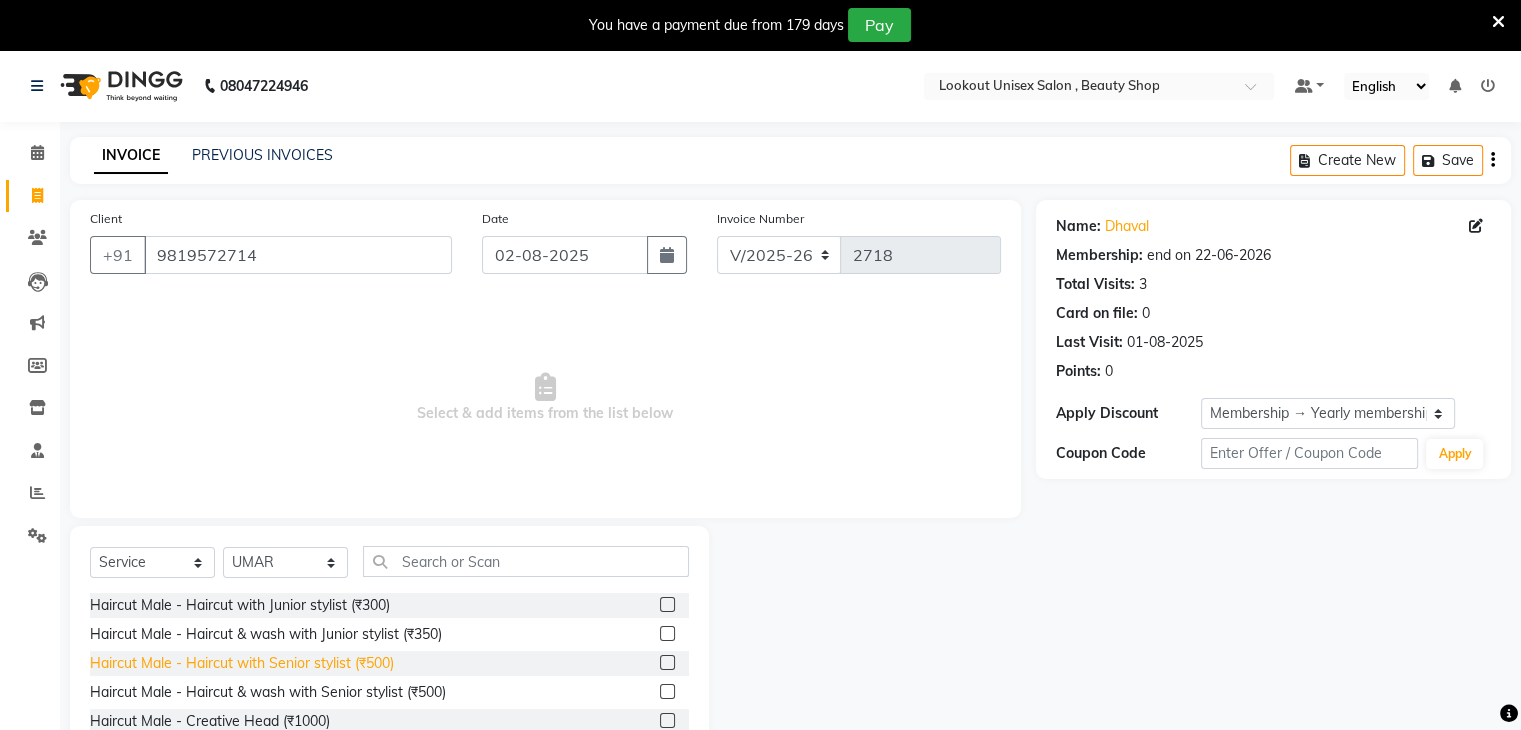click on "Haircut  Male - Haircut with Senior stylist (₹500)" 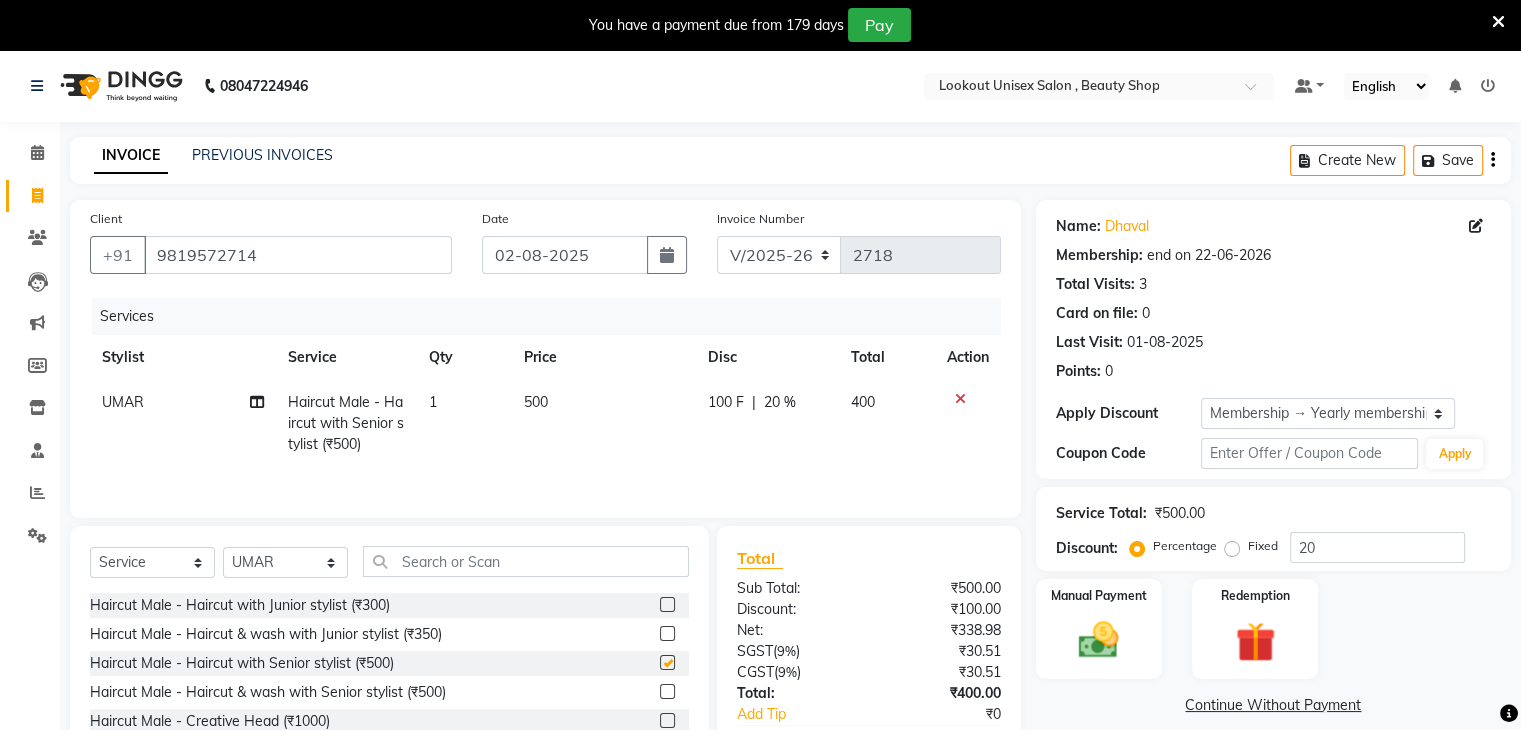 checkbox on "false" 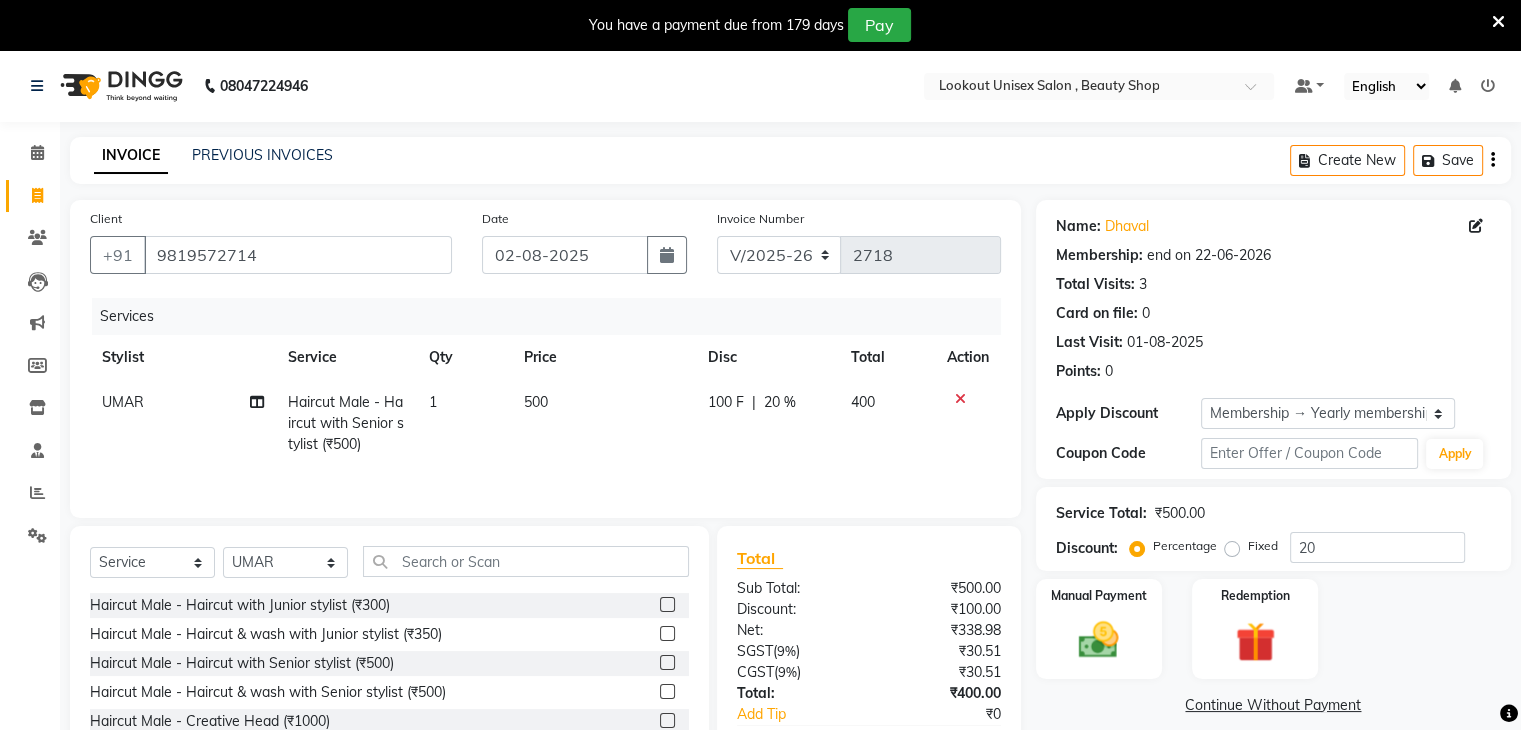 scroll, scrollTop: 122, scrollLeft: 0, axis: vertical 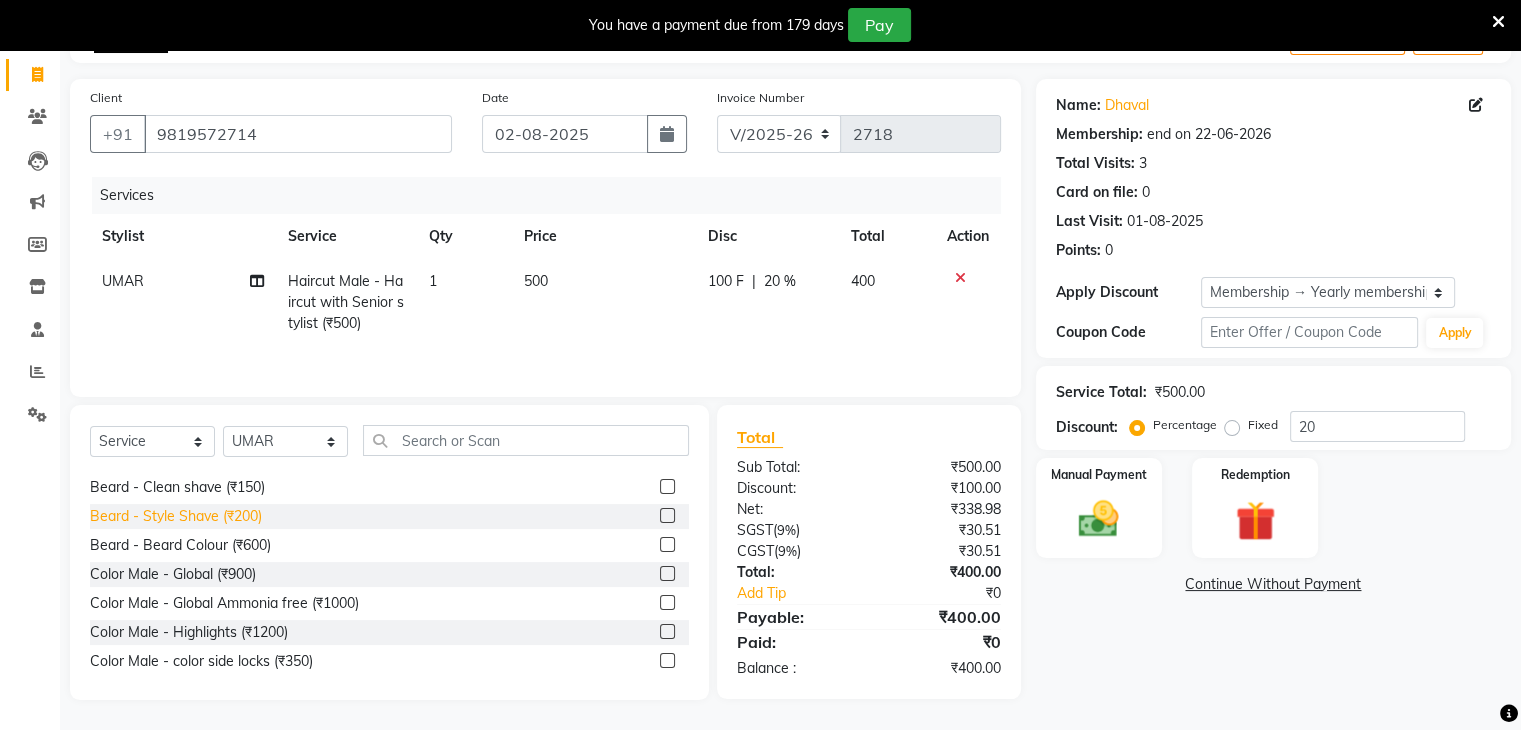 click on "Beard - Style Shave (₹200)" 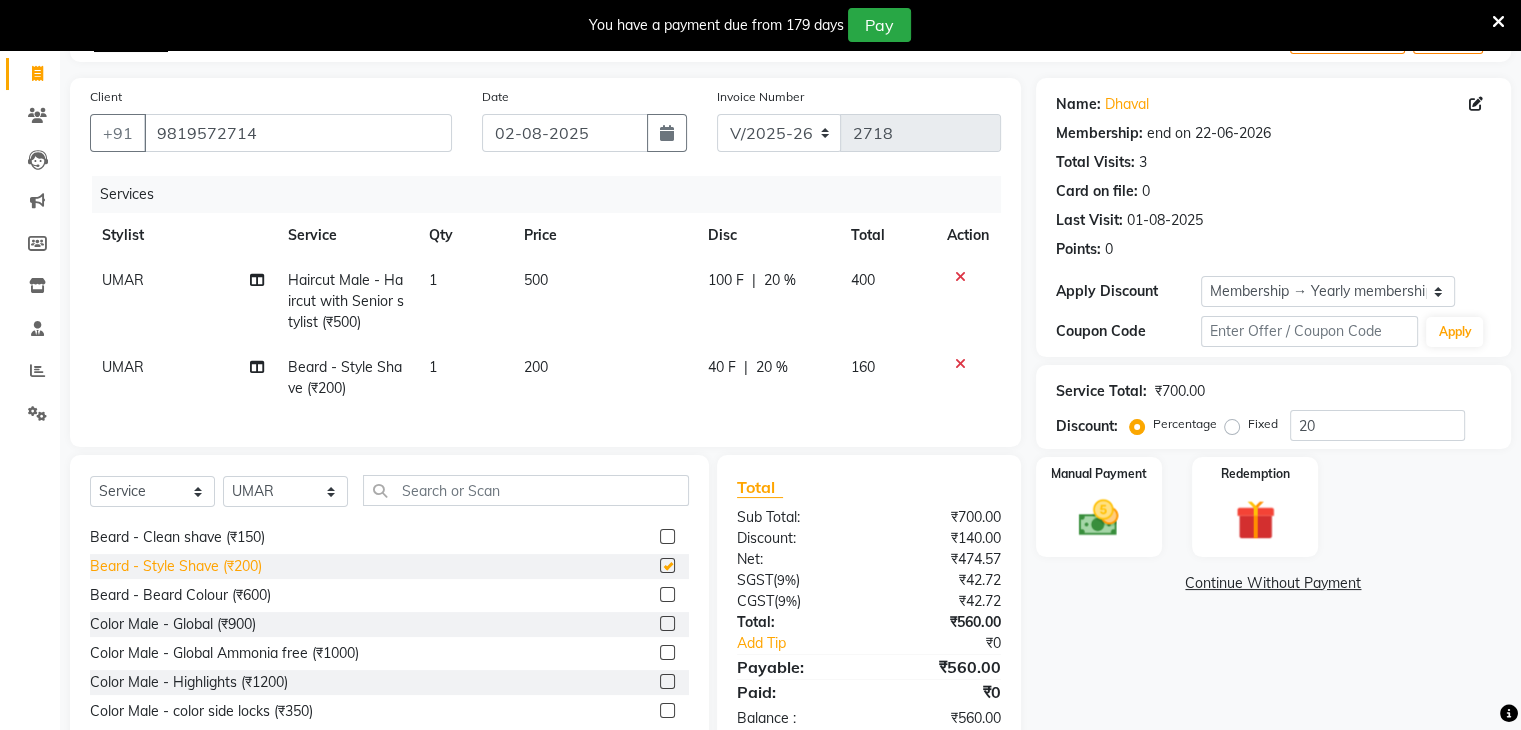 checkbox on "false" 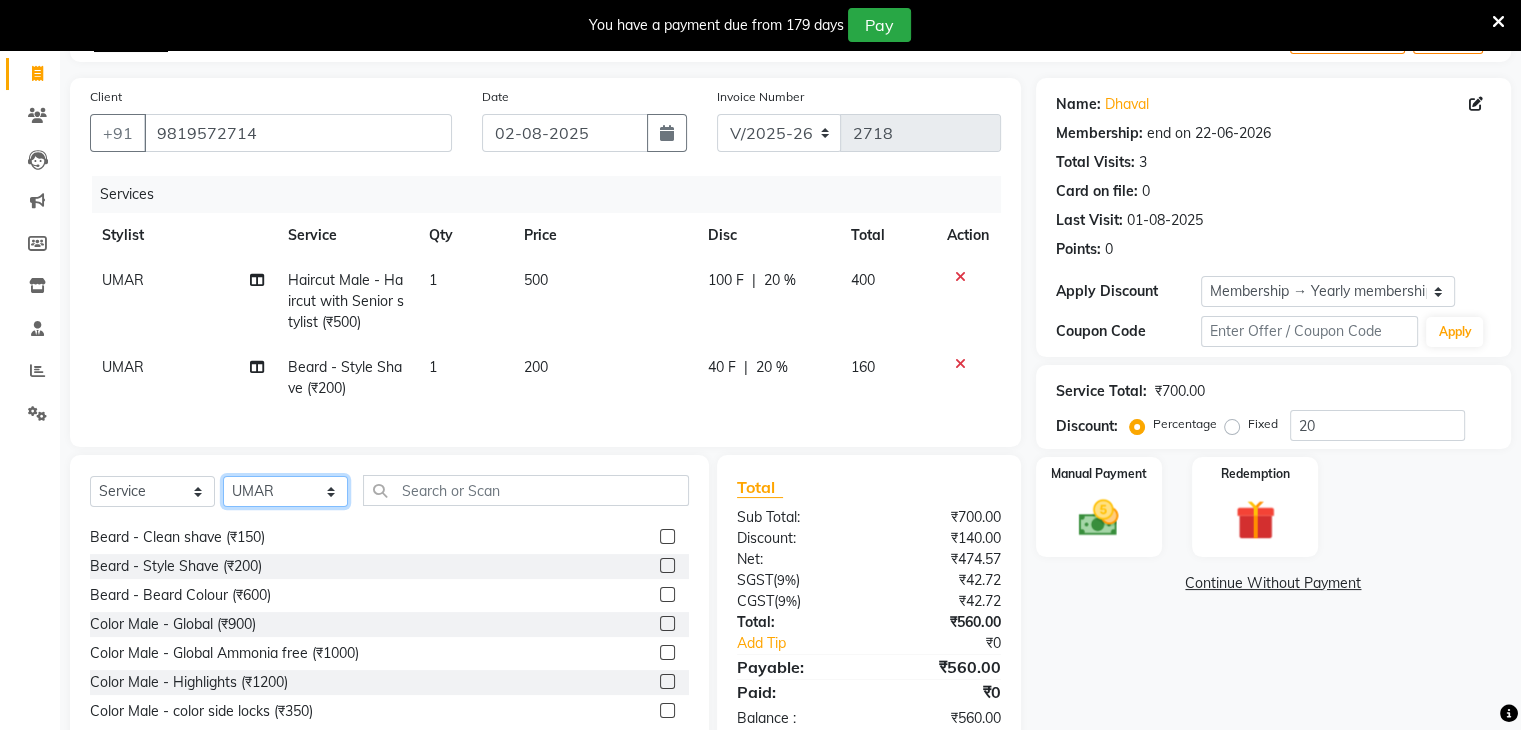 click on "Select Stylist Arti CHANDANI Deepali Dhaval Sir DISHA KAMDAR Hussain Indrajeet Jyoti Mahesh  Manisha Mayuri Mehboob Nabil Nikita Nzreen Rahul Rajan Rishika Salma Salmani Shivani UMAR" 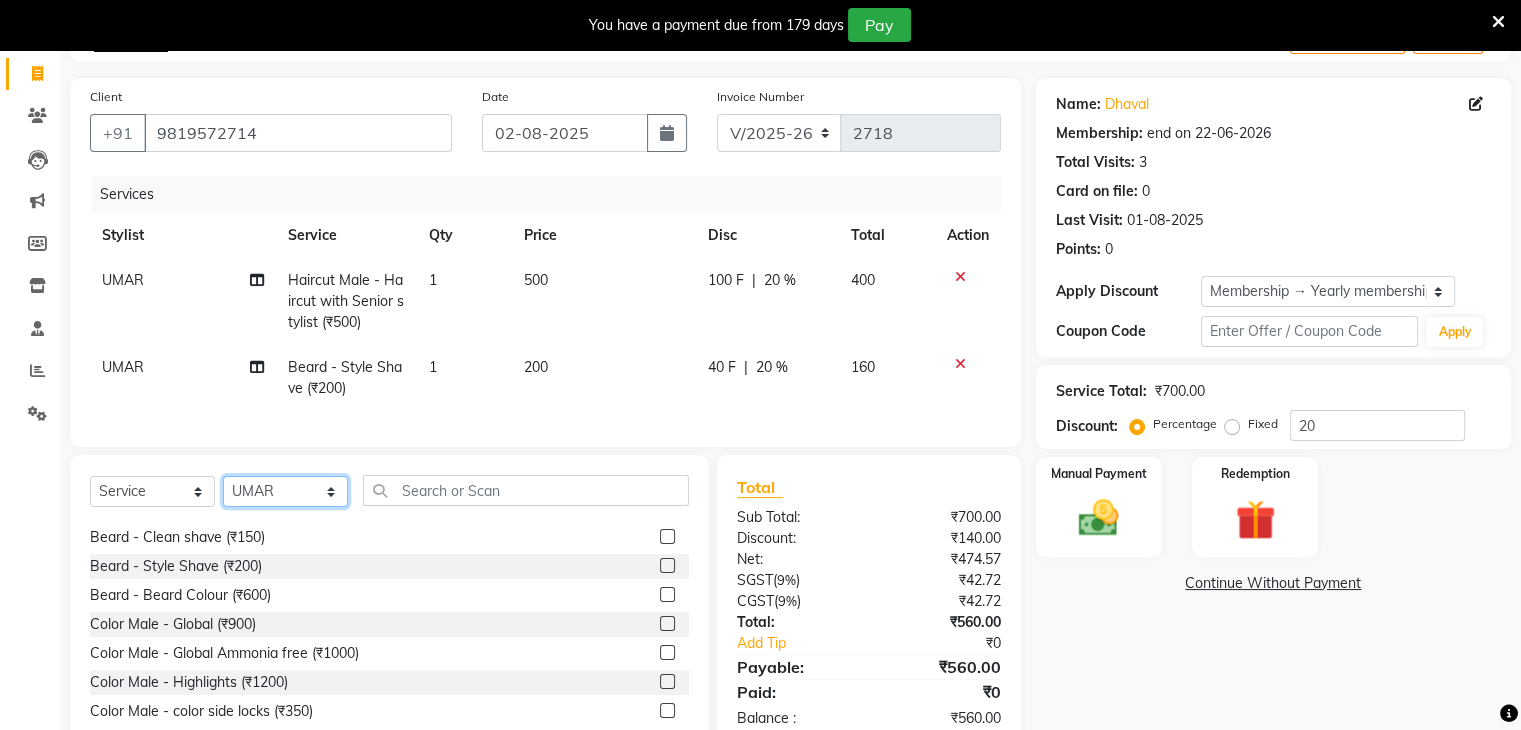 select on "68561" 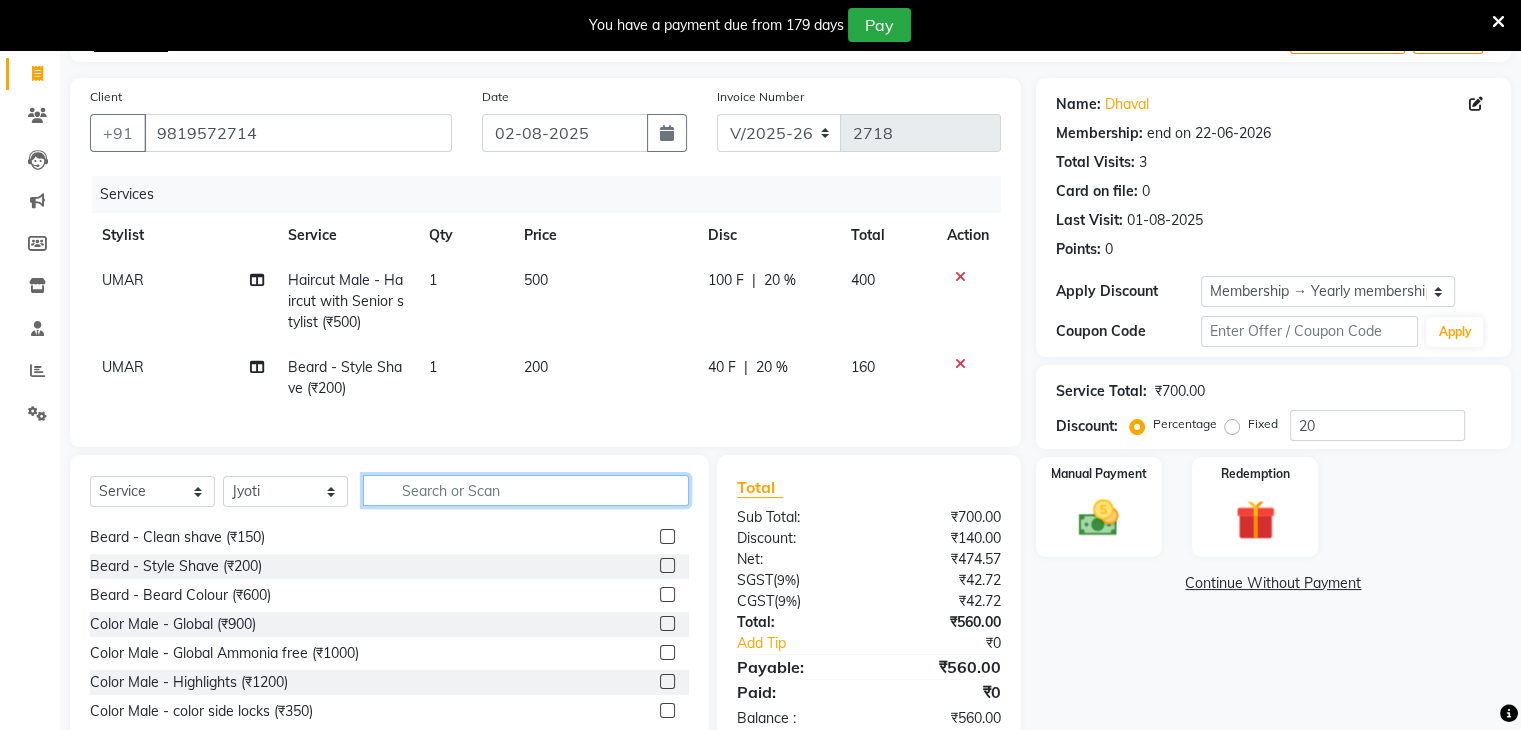 click 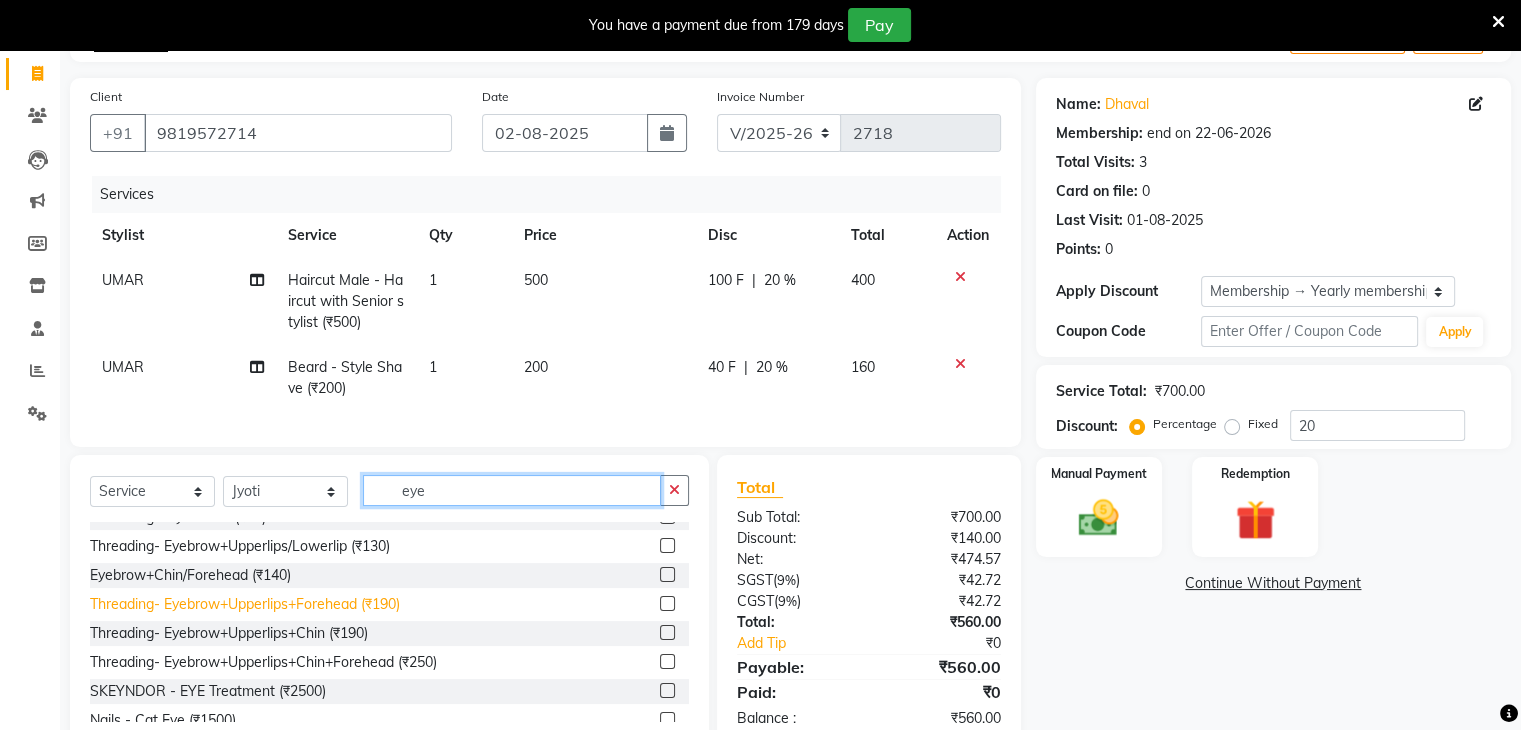 scroll, scrollTop: 0, scrollLeft: 0, axis: both 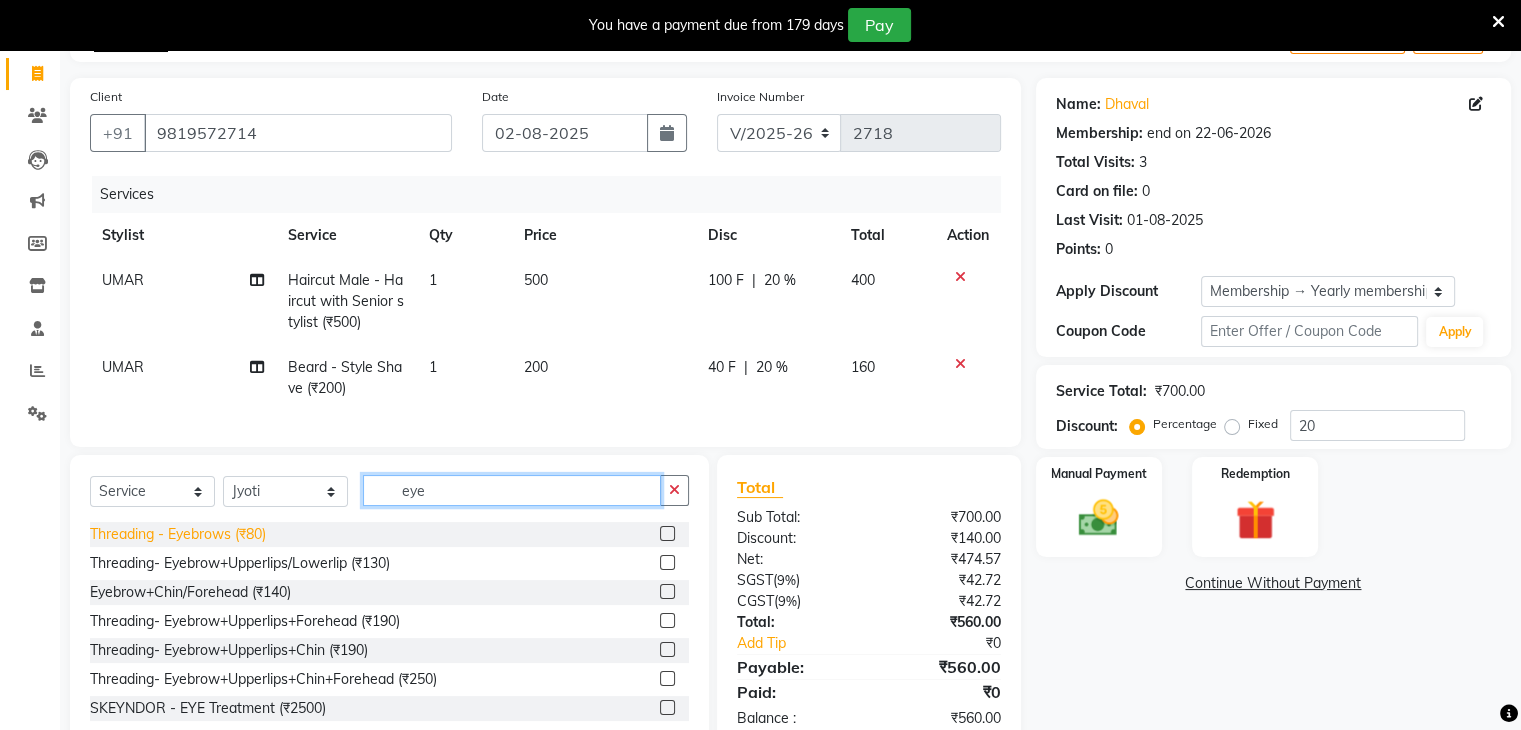 type on "eye" 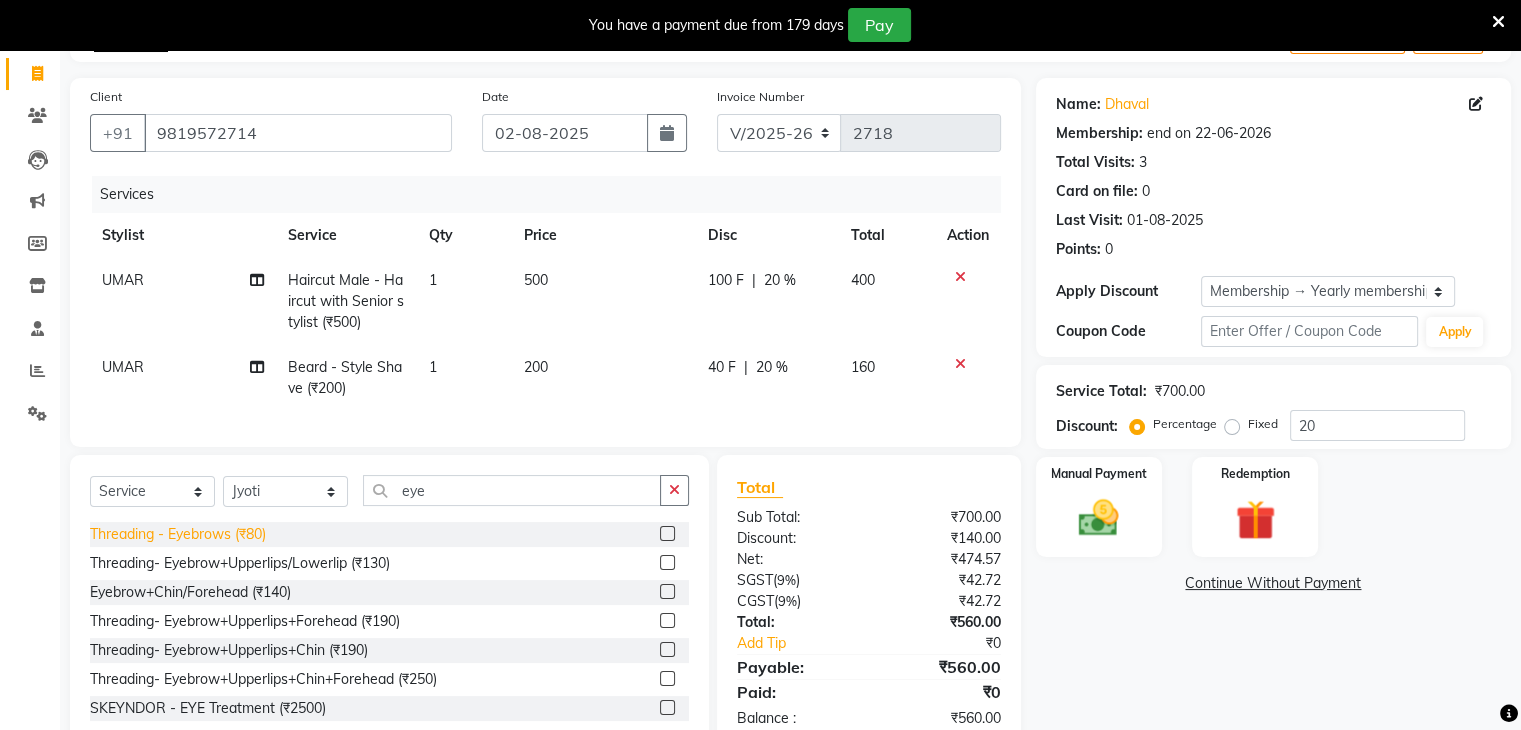 click on "Threading  - Eyebrows (₹80)" 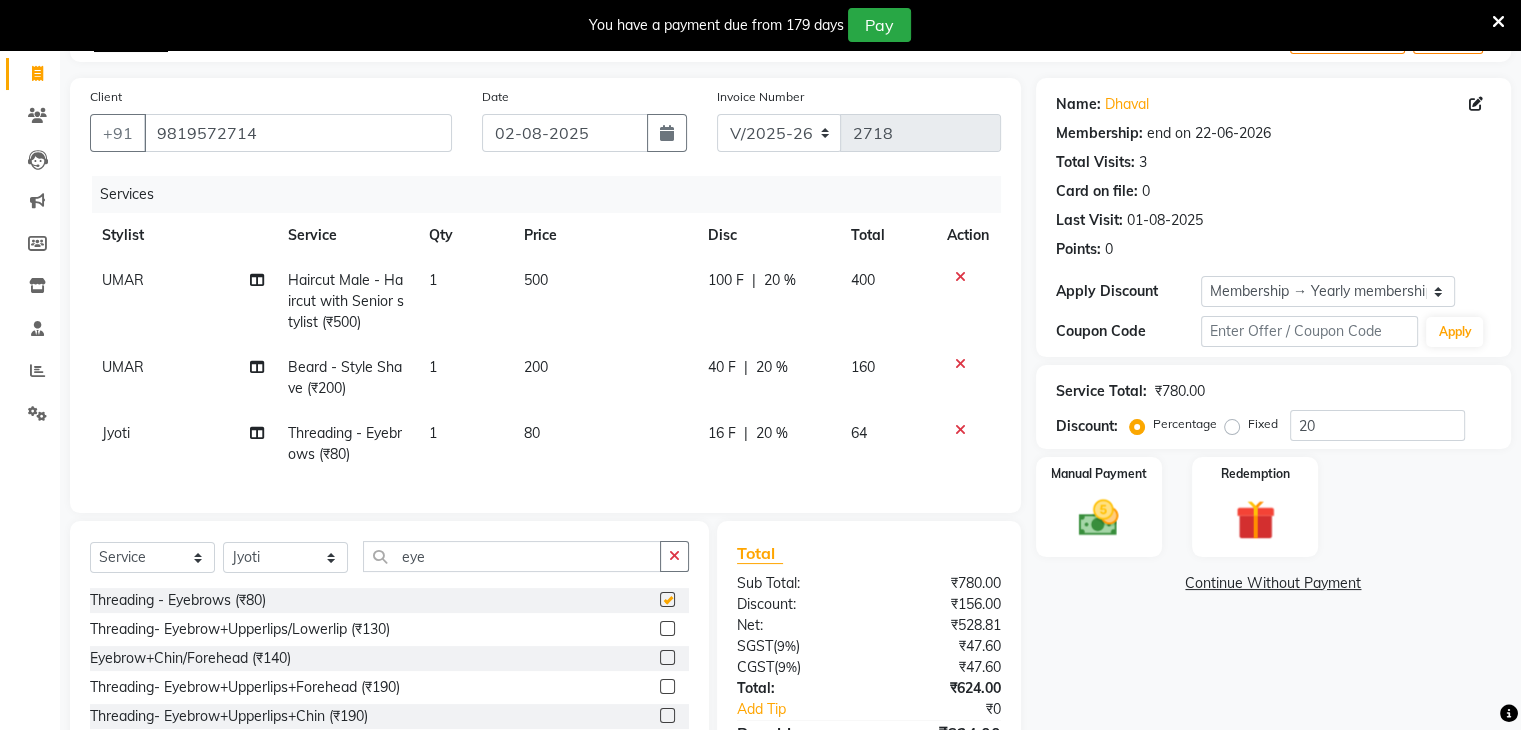 checkbox on "false" 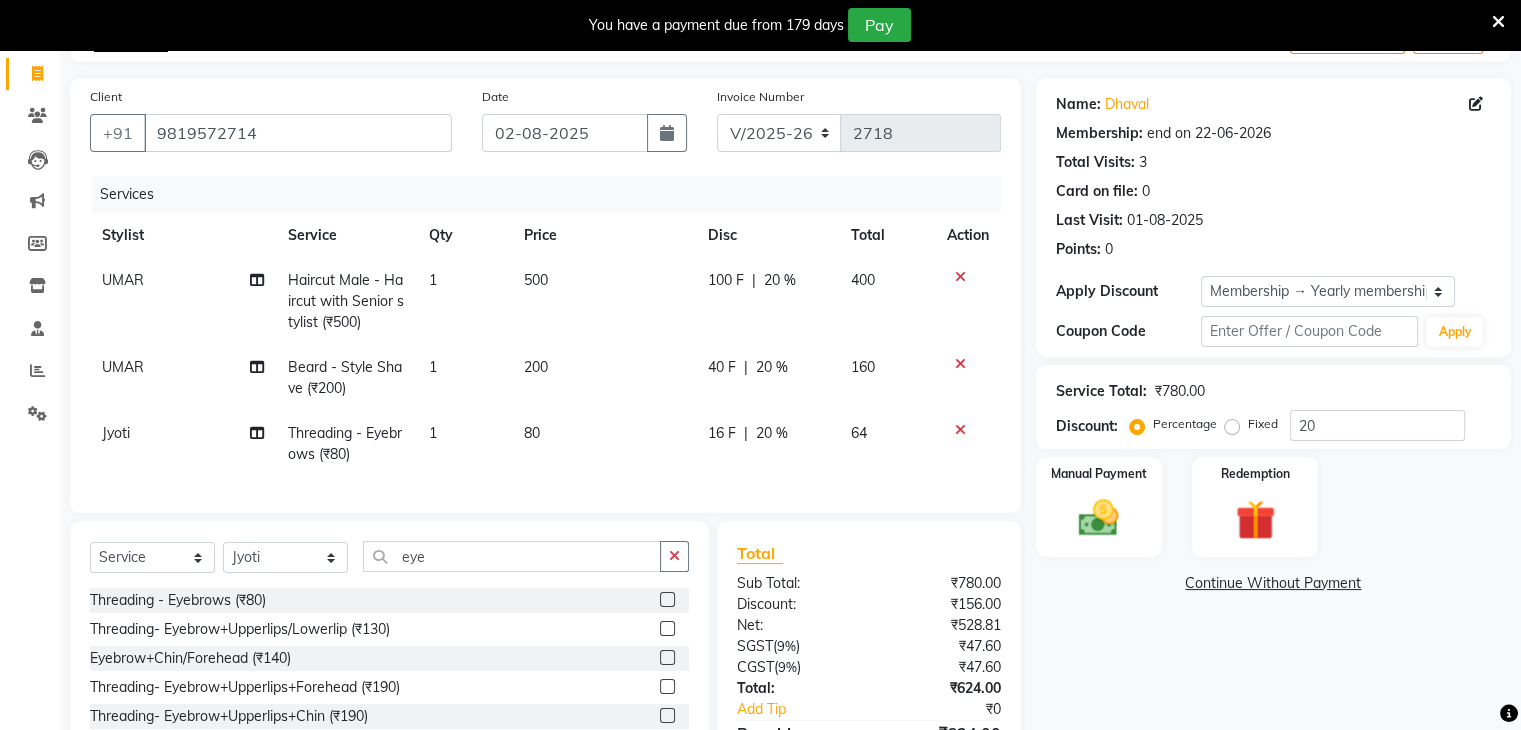 scroll, scrollTop: 254, scrollLeft: 0, axis: vertical 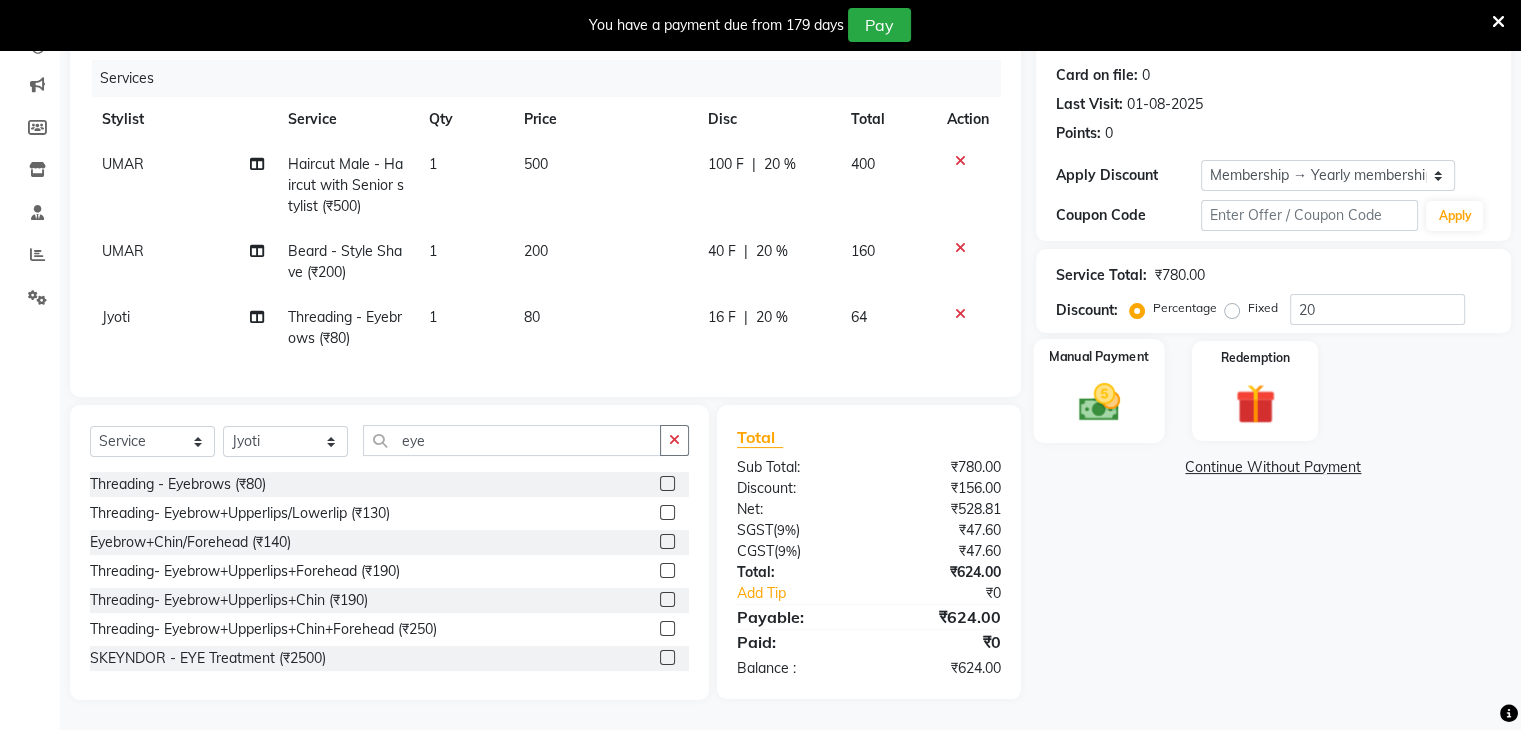 click 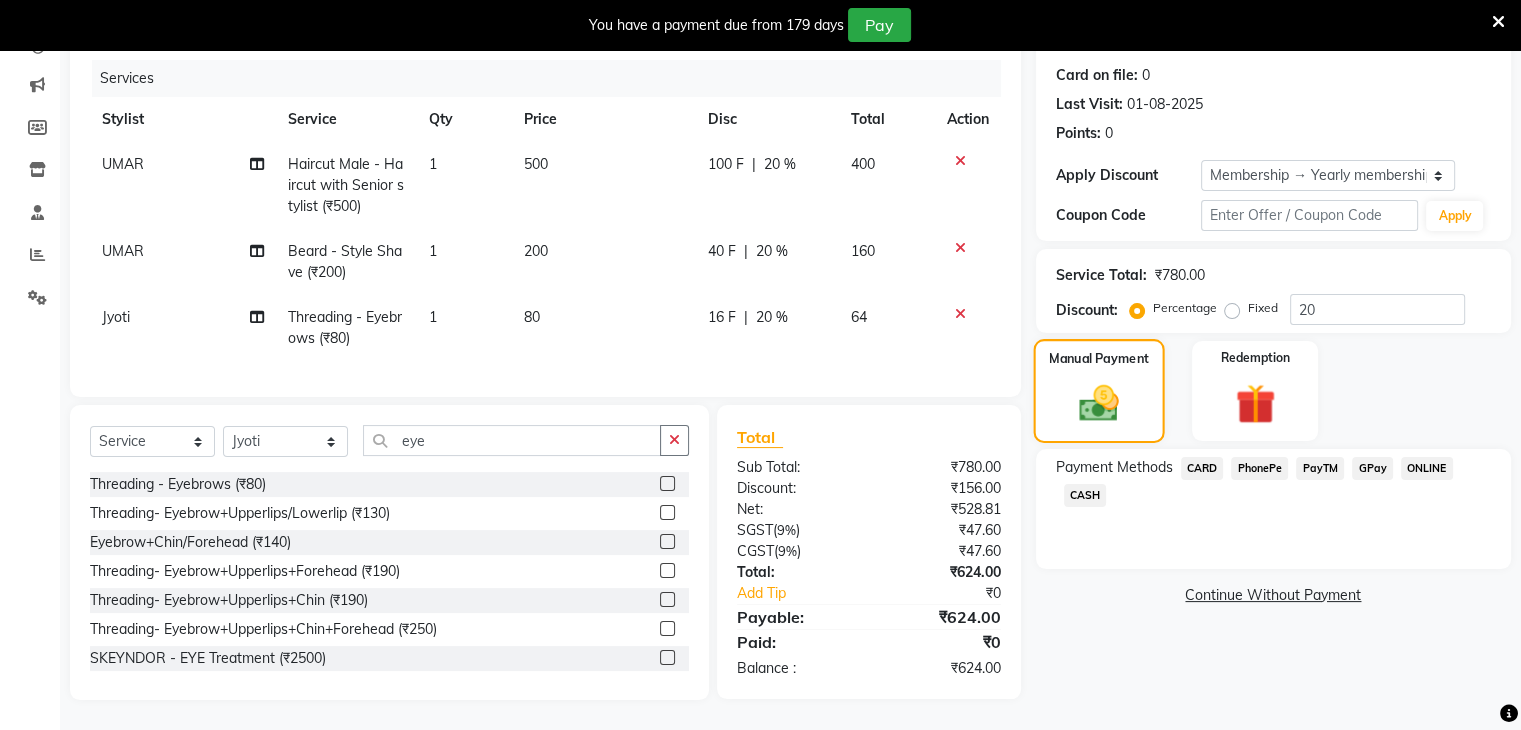 click 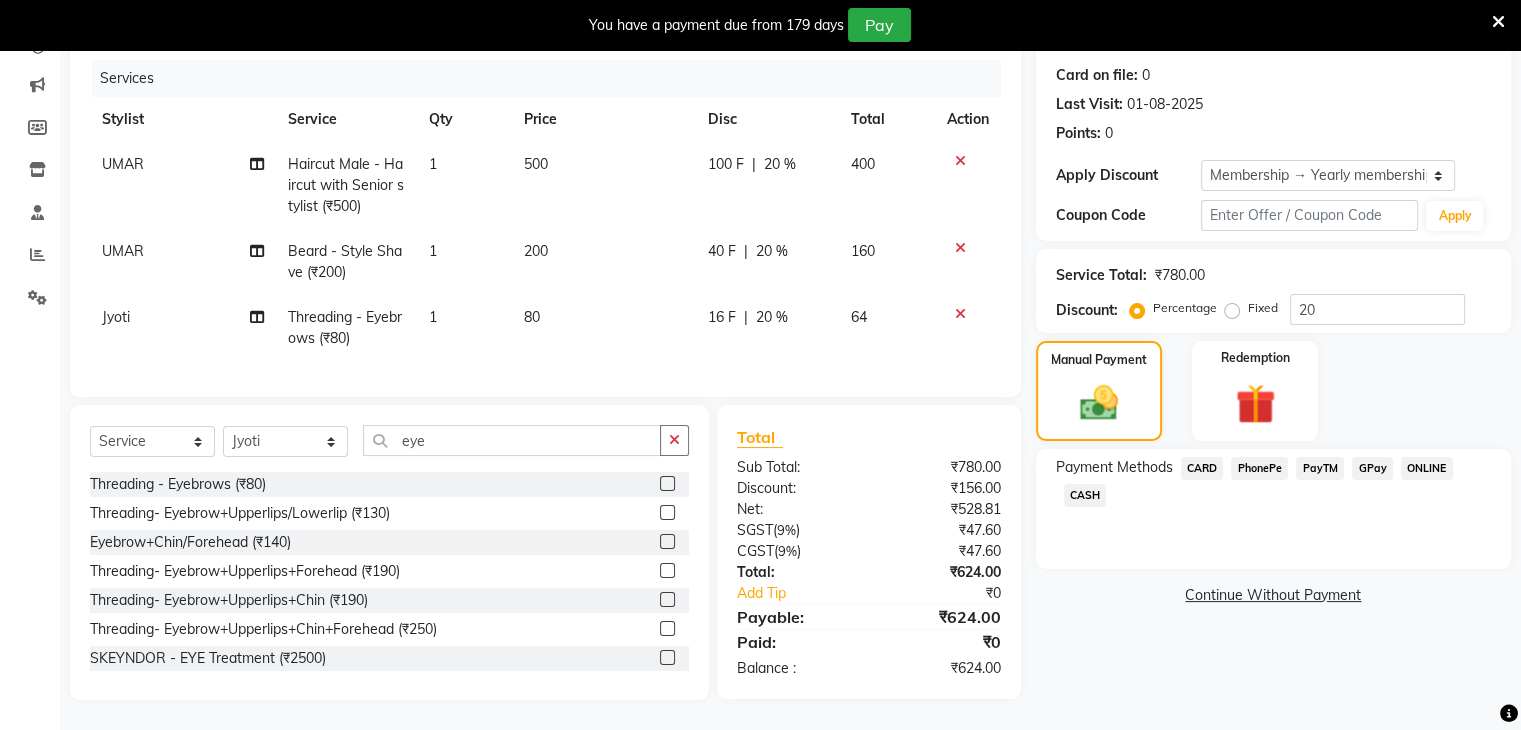 click on "CASH" 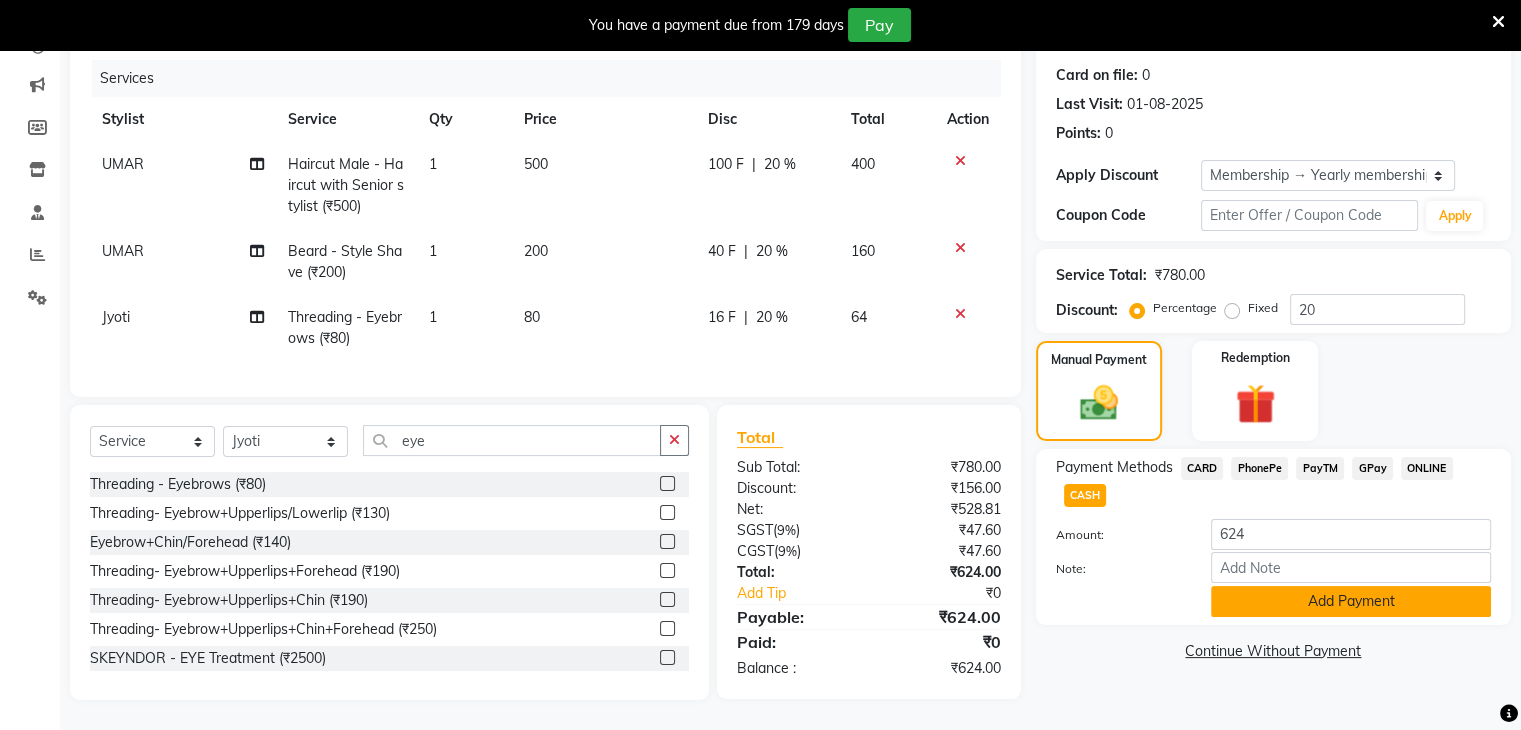 click on "Add Payment" 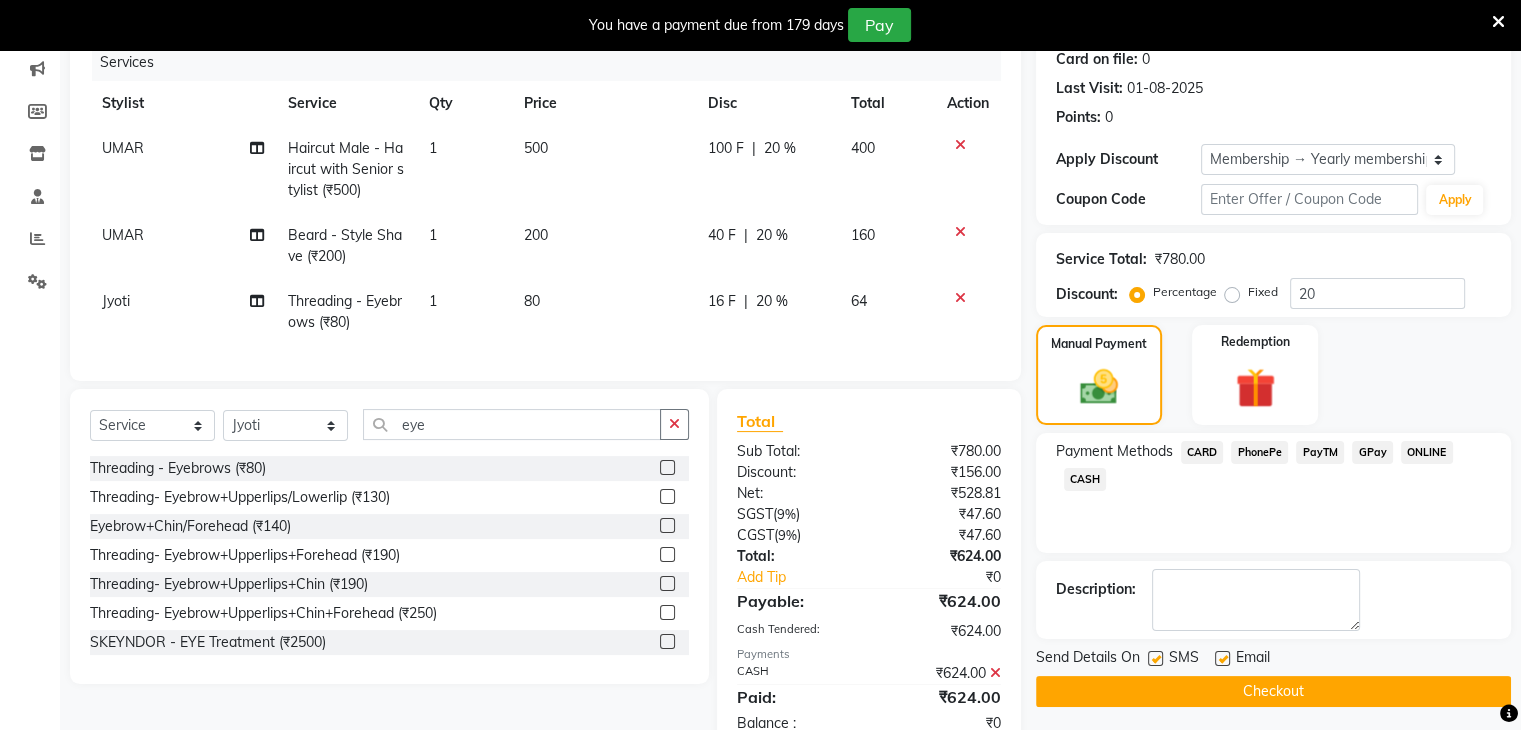 scroll, scrollTop: 324, scrollLeft: 0, axis: vertical 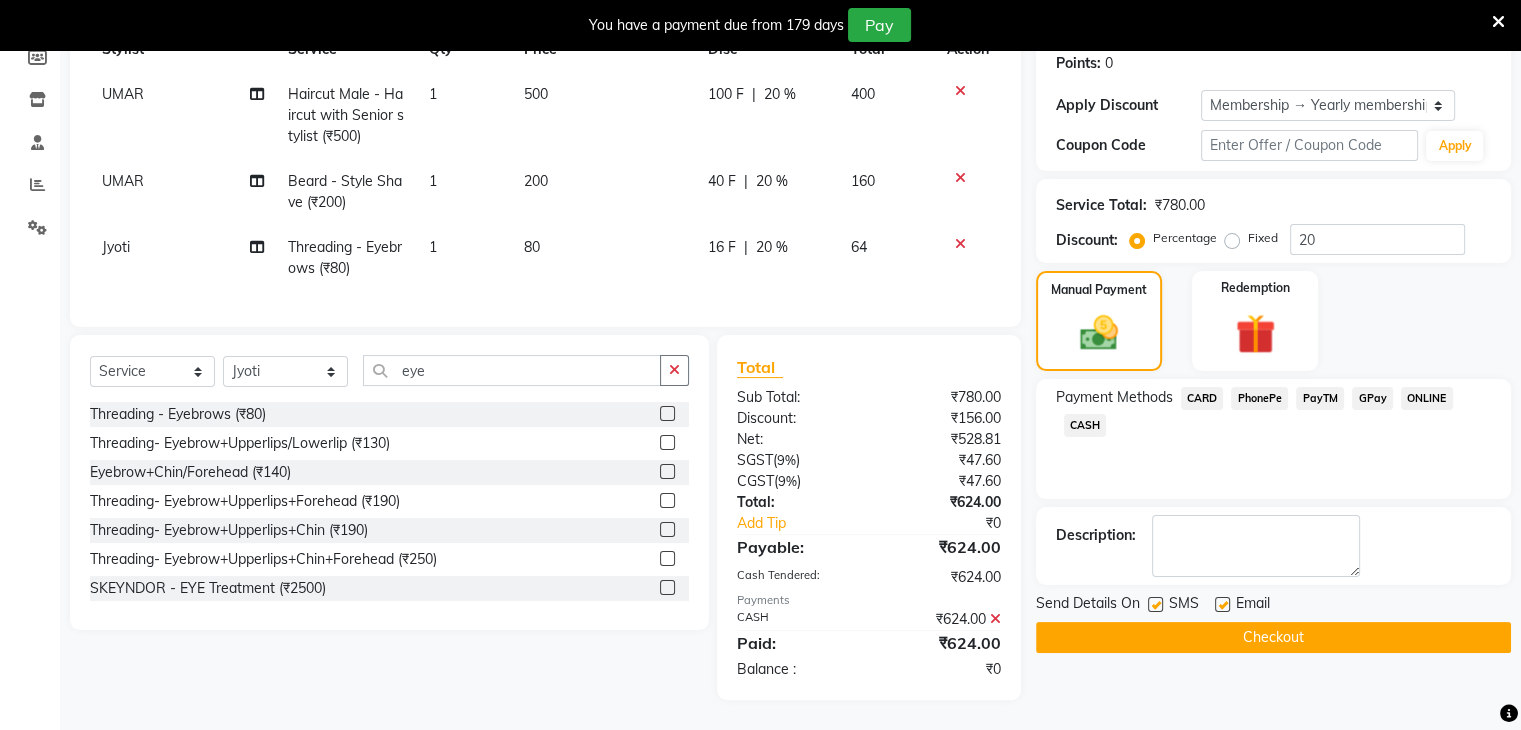 click 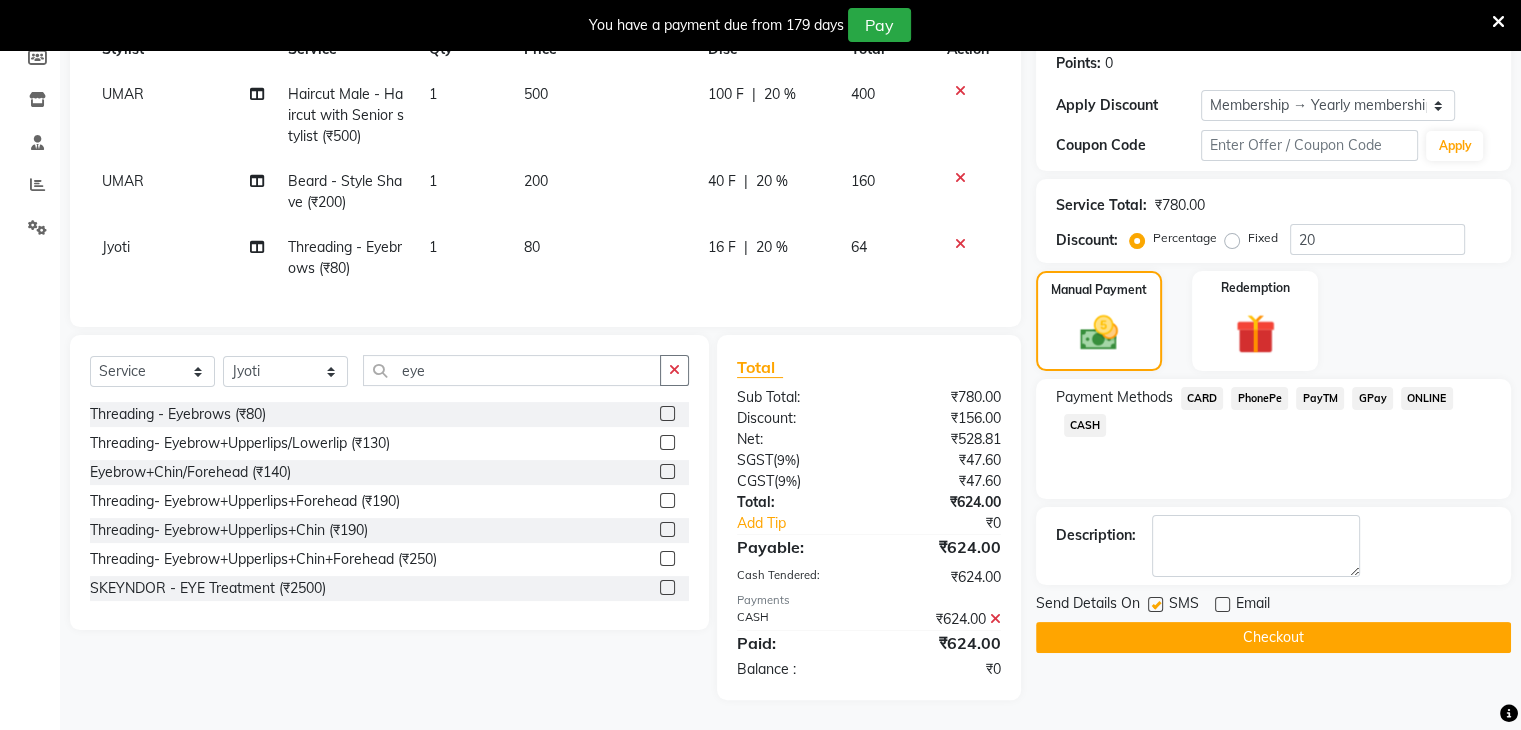 click 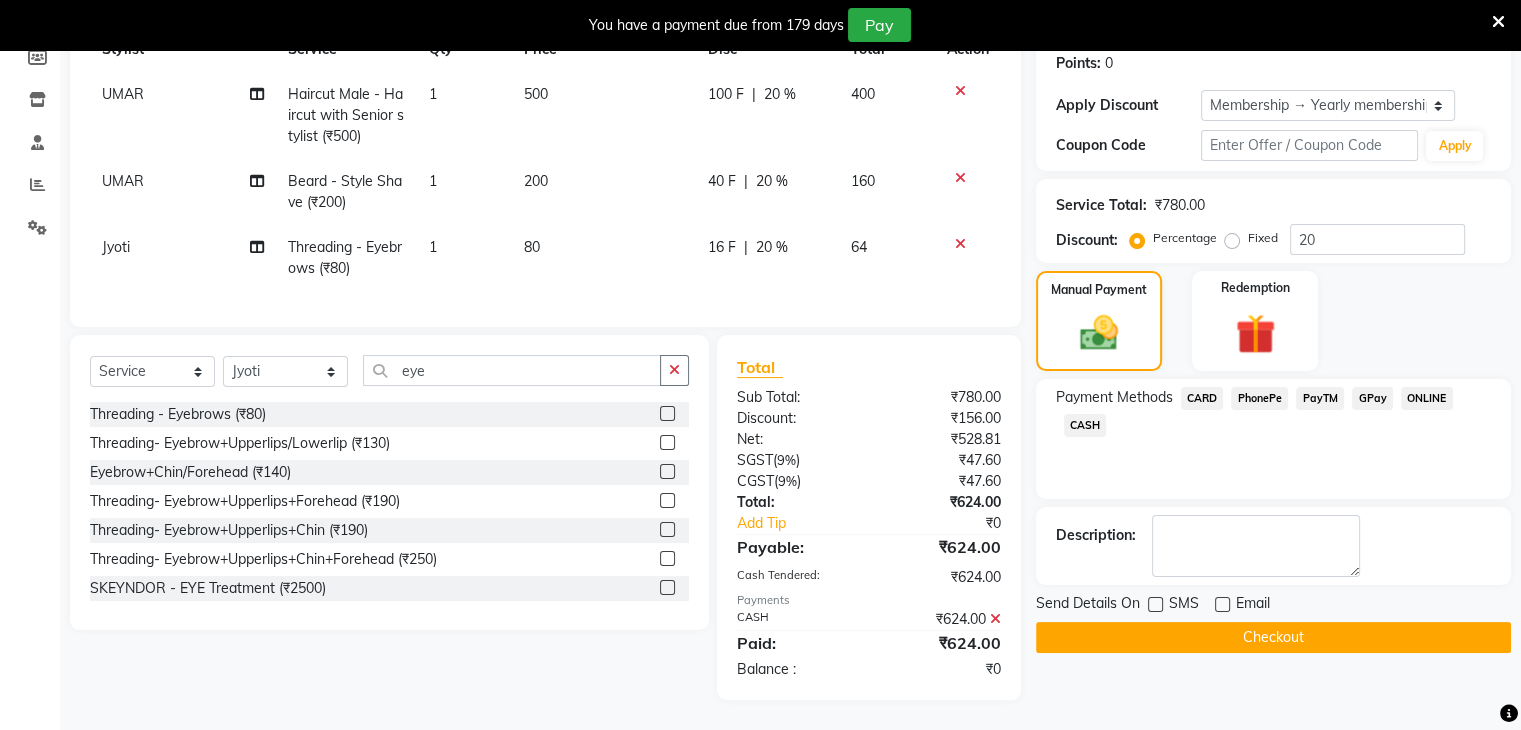 click on "Checkout" 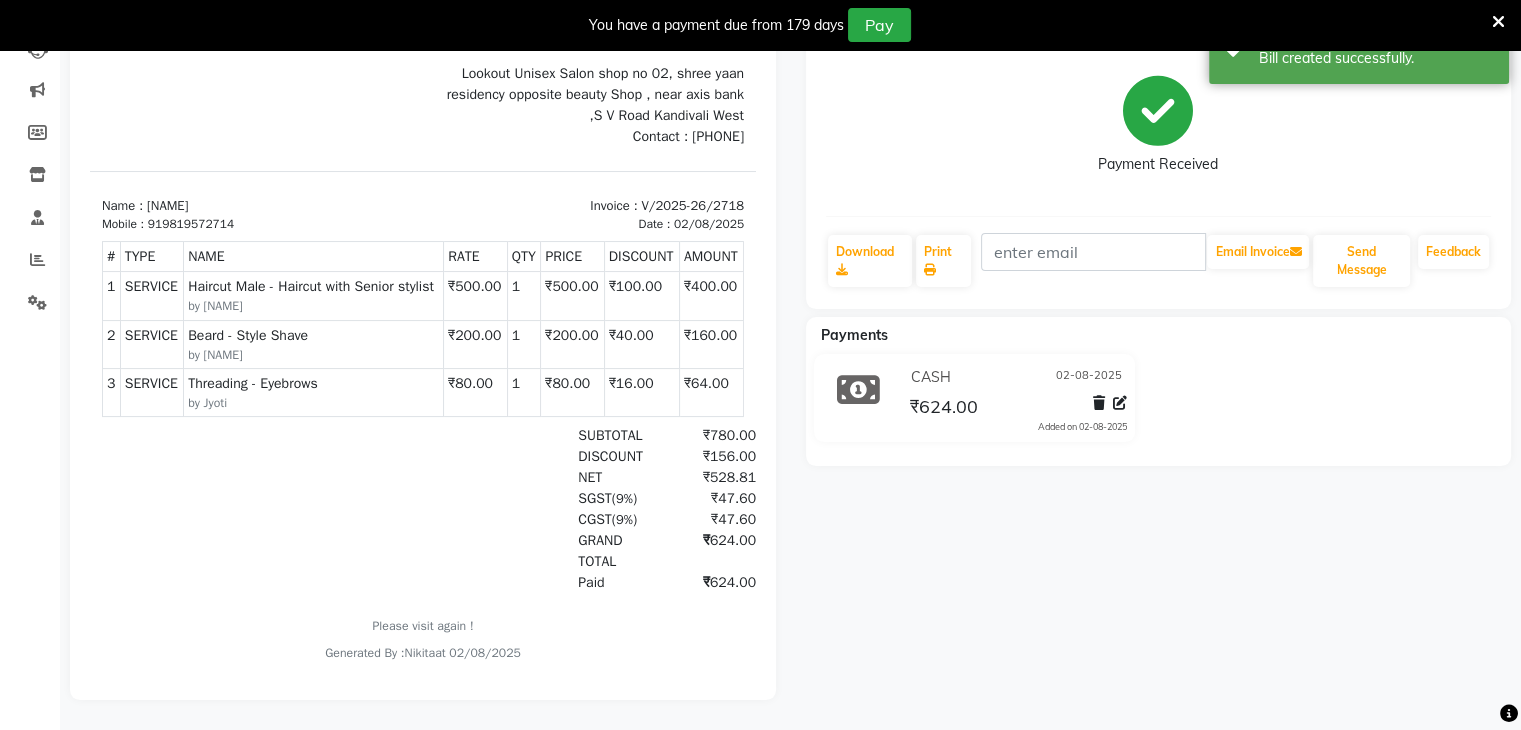 scroll, scrollTop: 0, scrollLeft: 0, axis: both 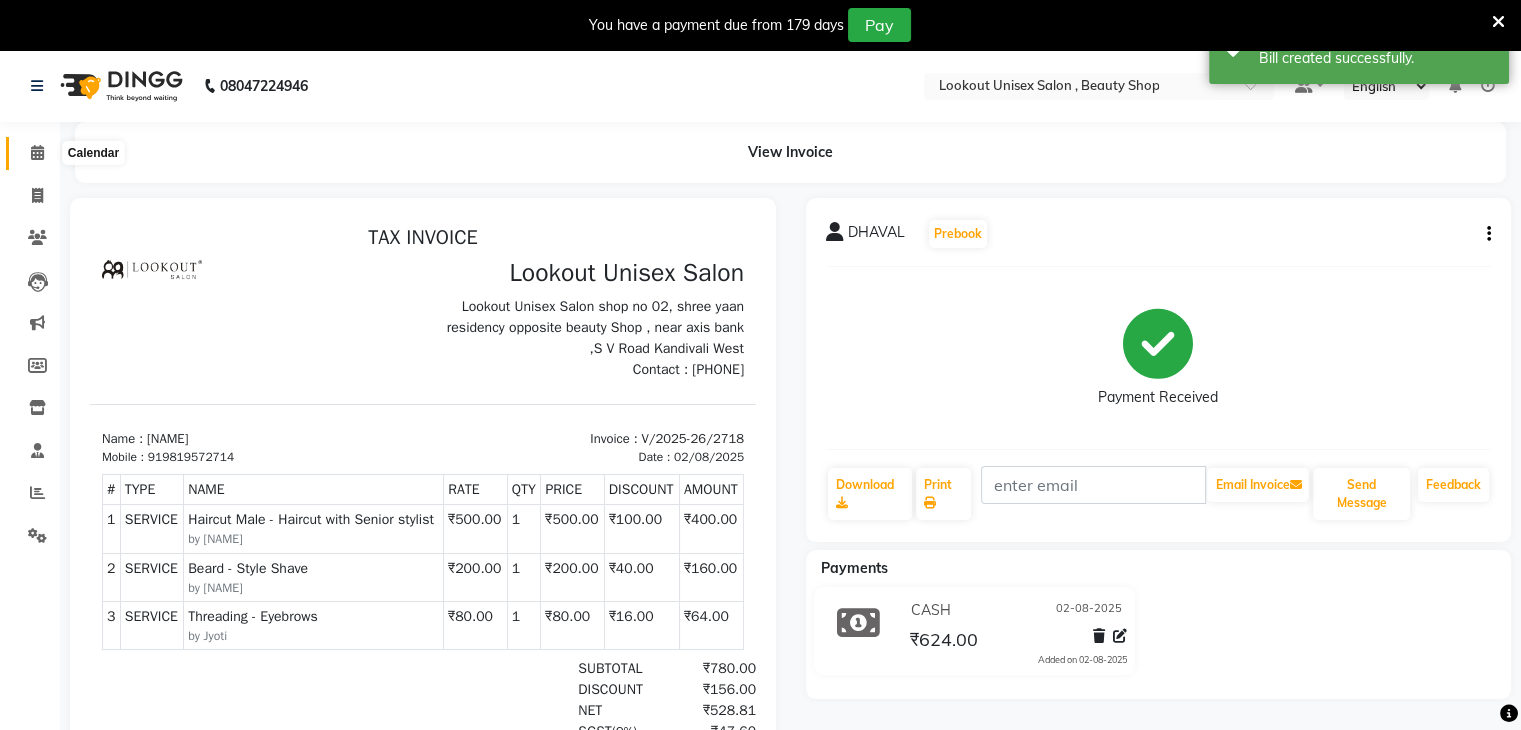 click 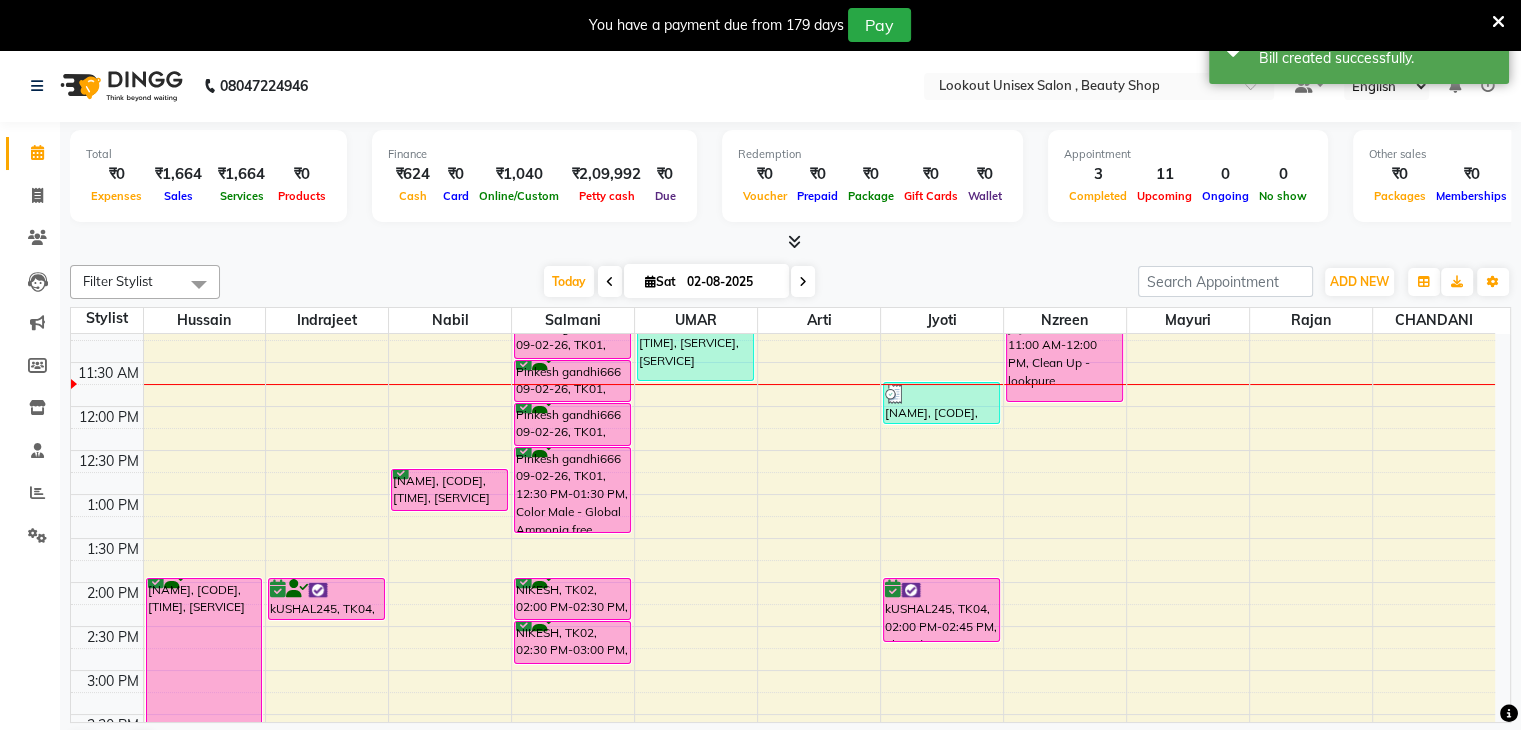 scroll, scrollTop: 300, scrollLeft: 0, axis: vertical 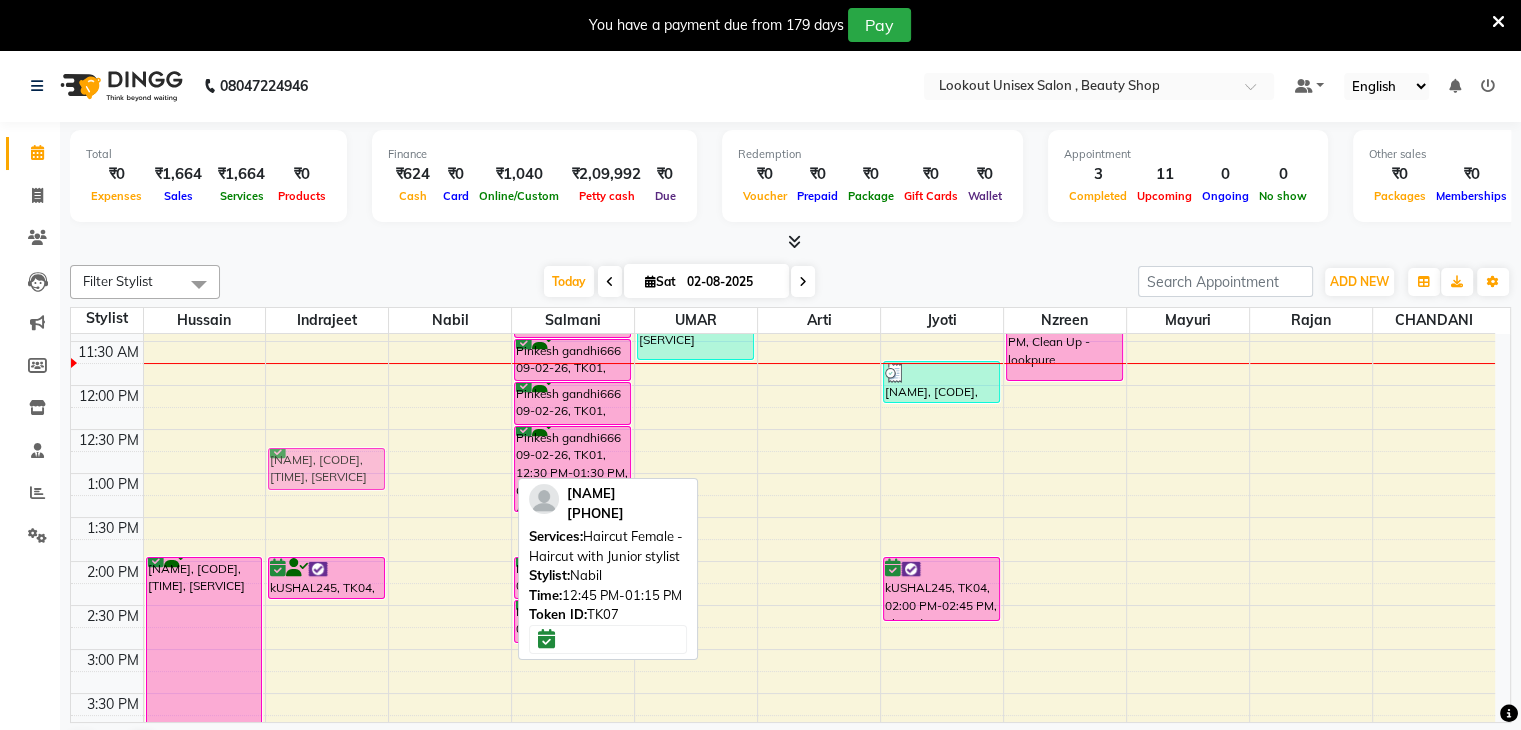 drag, startPoint x: 449, startPoint y: 473, endPoint x: 385, endPoint y: 472, distance: 64.00781 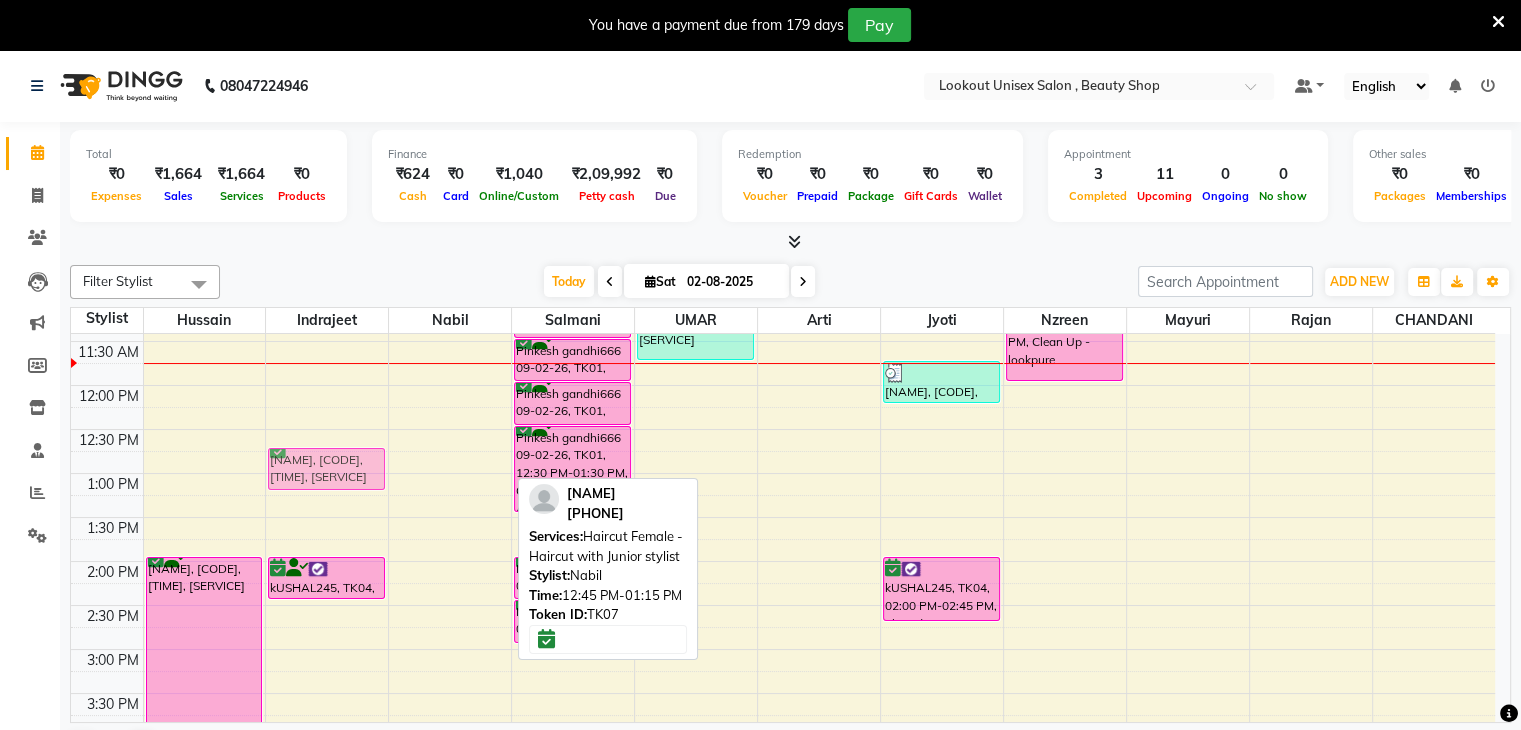 click on "ShreyasMehta525, TK03, 10:00 AM-11:00 AM, Haircut Female - Haircut & wash with Senior stylist     riya, TK05, 02:00 PM-06:00 PM, Nanoplastia     ShreyasMehta525, TK03, 10:00 AM-11:00 AM, Haircut Female - Haircut & wash with Senior stylist     kUSHAL245, TK04, 02:00 PM-02:30 PM, Haircut  Male - Haircut & wash with Senior stylist     Anita71, TK07, 12:45 PM-01:15 PM, Haircut Female - Haircut  with Junior stylist     Anita71, TK07, 12:45 PM-01:15 PM, Haircut Female - Haircut  with Junior stylist     Pinkesh gandhi666 09-02-26, TK01, 11:00 AM-11:30 AM, Haircut  Male - Haircut & wash with Senior stylist     Pinkesh gandhi666 09-02-26, TK01, 11:30 AM-12:00 PM, Beard - Style Shave     Pinkesh gandhi666 09-02-26, TK01, 12:00 PM-12:30 PM, Beard - Beard Colour     Pinkesh gandhi666 09-02-26, TK01, 12:30 PM-01:30 PM, Color Male - Global Ammonia free     NIKESH, TK02, 02:00 PM-02:30 PM, Haircut  Male - Haircut & wash with Senior stylist             DHAVAL, TK08, 11:45 AM-12:15 PM, Threading  - Eyebrows (₹80)" at bounding box center [783, 649] 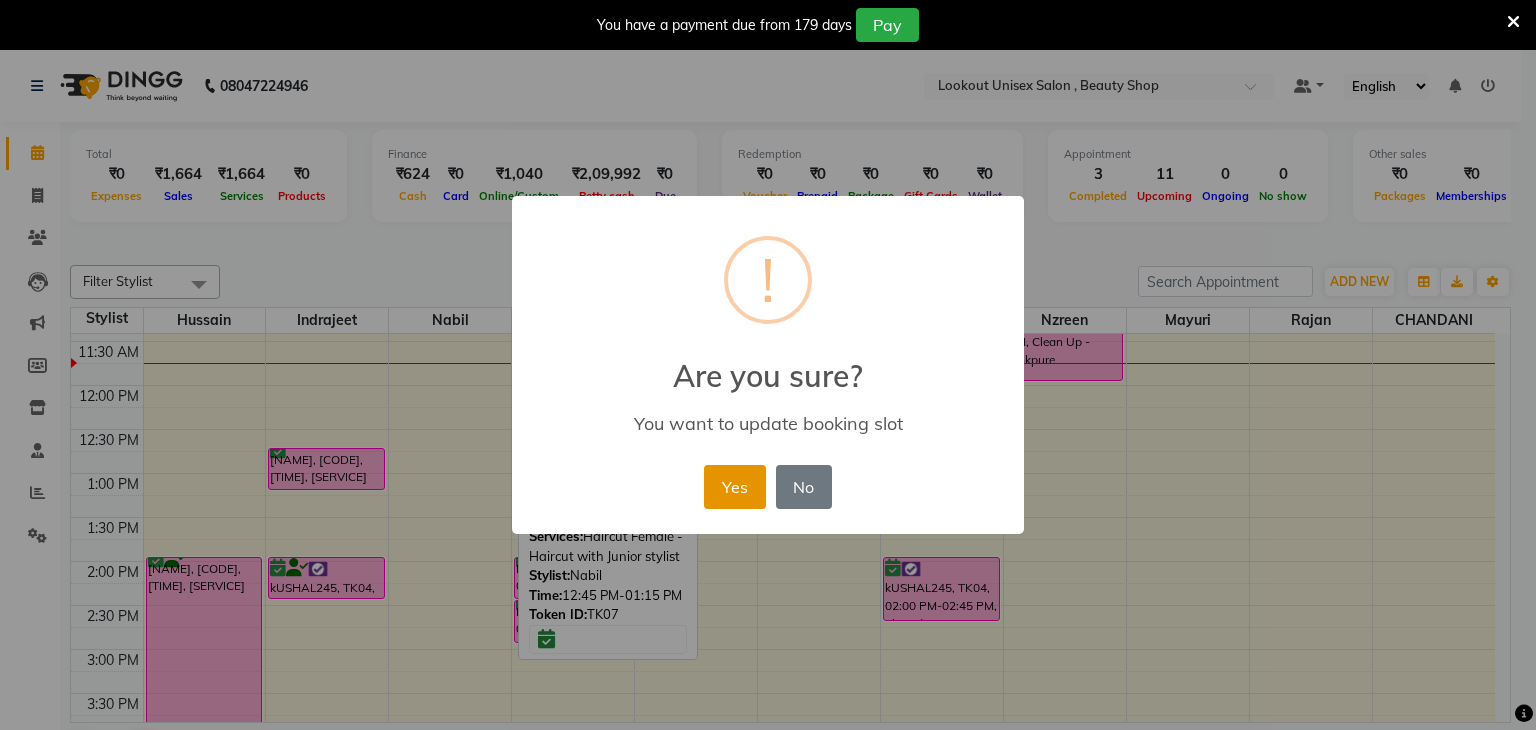 click on "Yes" at bounding box center [734, 487] 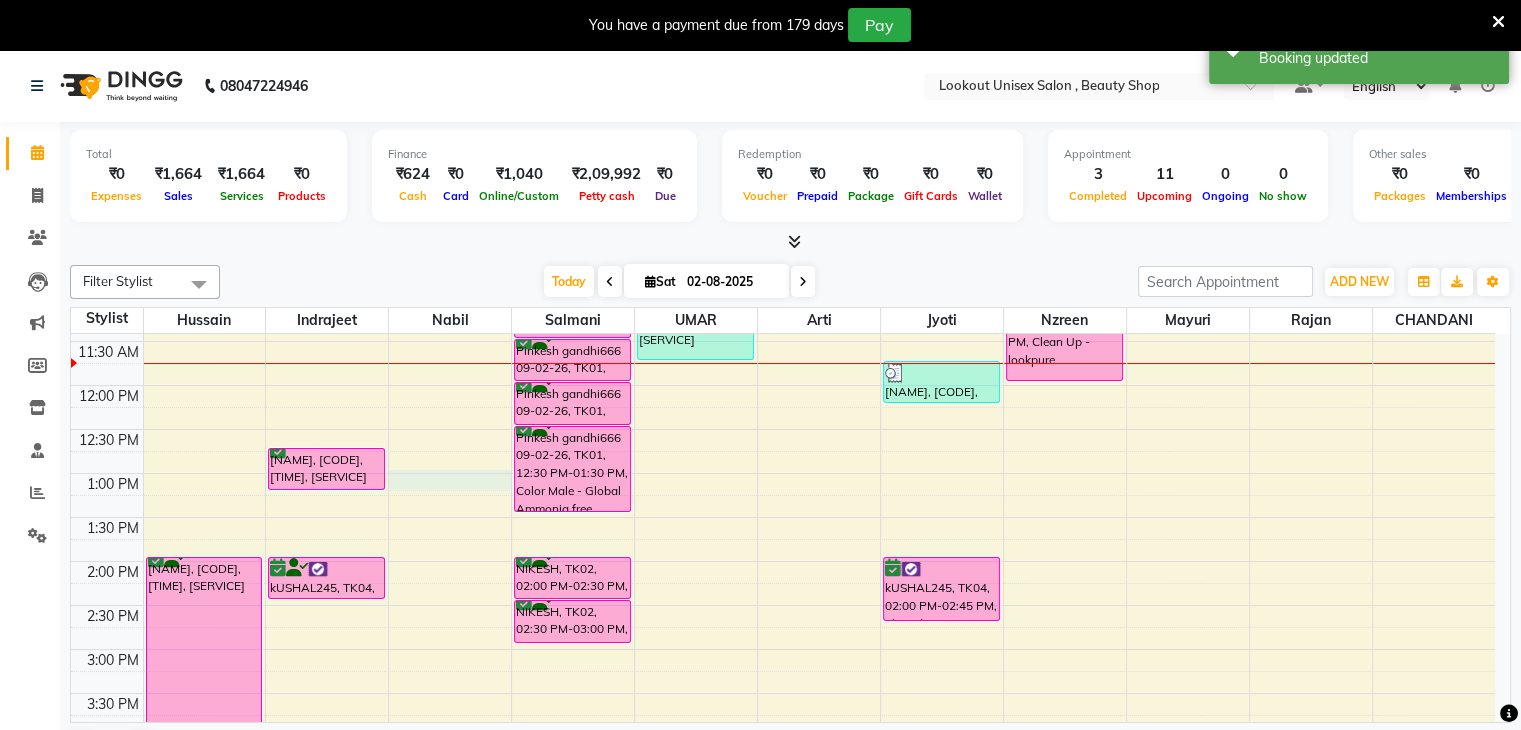 click on "8:00 AM 8:30 AM 9:00 AM 9:30 AM 10:00 AM 10:30 AM 11:00 AM 11:30 AM 12:00 PM 12:30 PM 1:00 PM 1:30 PM 2:00 PM 2:30 PM 3:00 PM 3:30 PM 4:00 PM 4:30 PM 5:00 PM 5:30 PM 6:00 PM 6:30 PM 7:00 PM 7:30 PM 8:00 PM 8:30 PM 9:00 PM 9:30 PM     ShreyasMehta525, TK03, 10:00 AM-11:00 AM, Haircut Female - Haircut & wash with Senior stylist     riya, TK05, 02:00 PM-06:00 PM, Nanoplastia     ShreyasMehta525, TK03, 10:00 AM-11:00 AM, Haircut Female - Haircut & wash with Senior stylist     Anita71, TK07, 12:45 PM-01:15 PM, Haircut Female - Haircut  with Junior stylist     kUSHAL245, TK04, 02:00 PM-02:30 PM, Haircut  Male - Haircut & wash with Senior stylist     Pinkesh gandhi666 09-02-26, TK01, 11:00 AM-11:30 AM, Haircut  Male - Haircut & wash with Senior stylist     Pinkesh gandhi666 09-02-26, TK01, 11:30 AM-12:00 PM, Beard - Style Shave     Pinkesh gandhi666 09-02-26, TK01, 12:00 PM-12:30 PM, Beard - Beard Colour     Pinkesh gandhi666 09-02-26, TK01, 12:30 PM-01:30 PM, Color Male - Global Ammonia free" at bounding box center (783, 649) 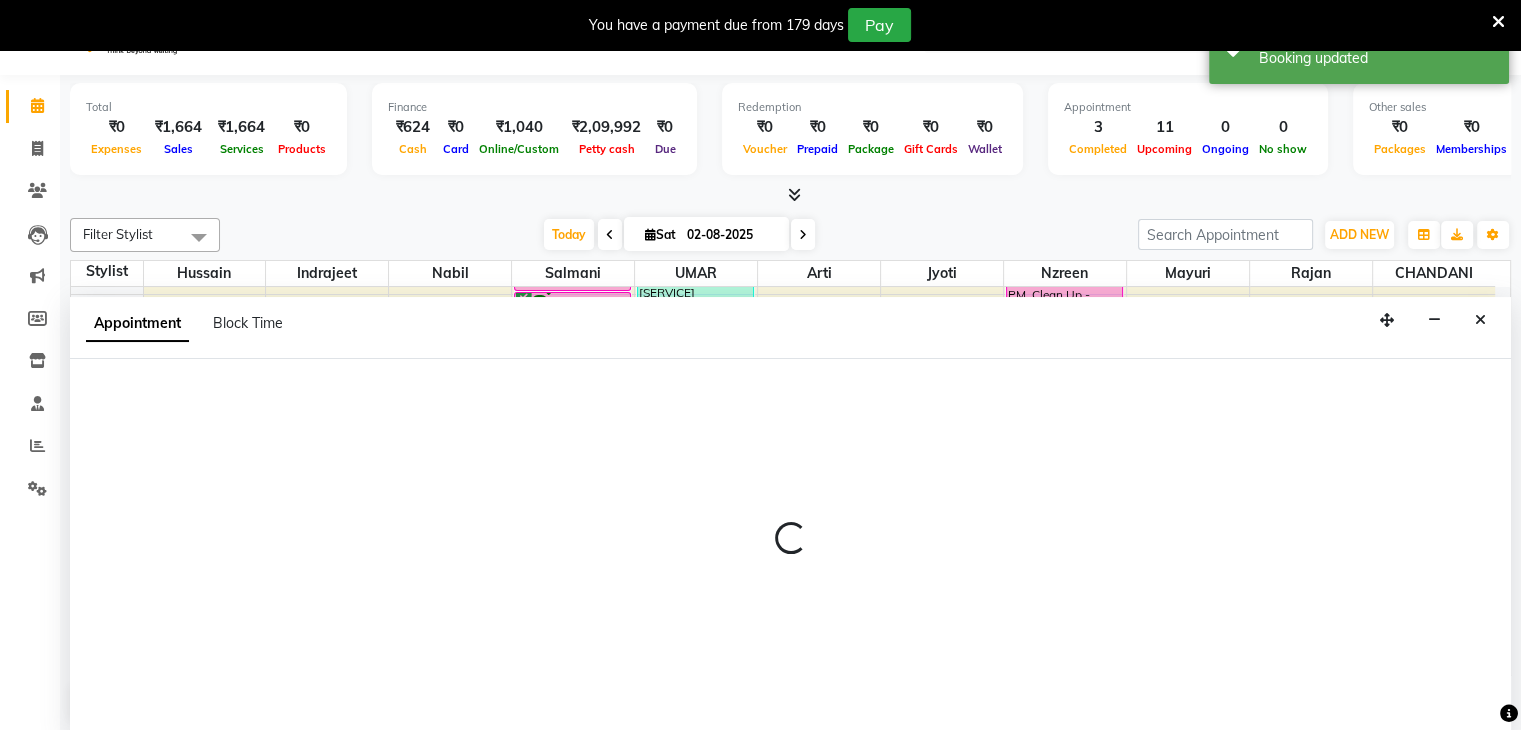 scroll, scrollTop: 51, scrollLeft: 0, axis: vertical 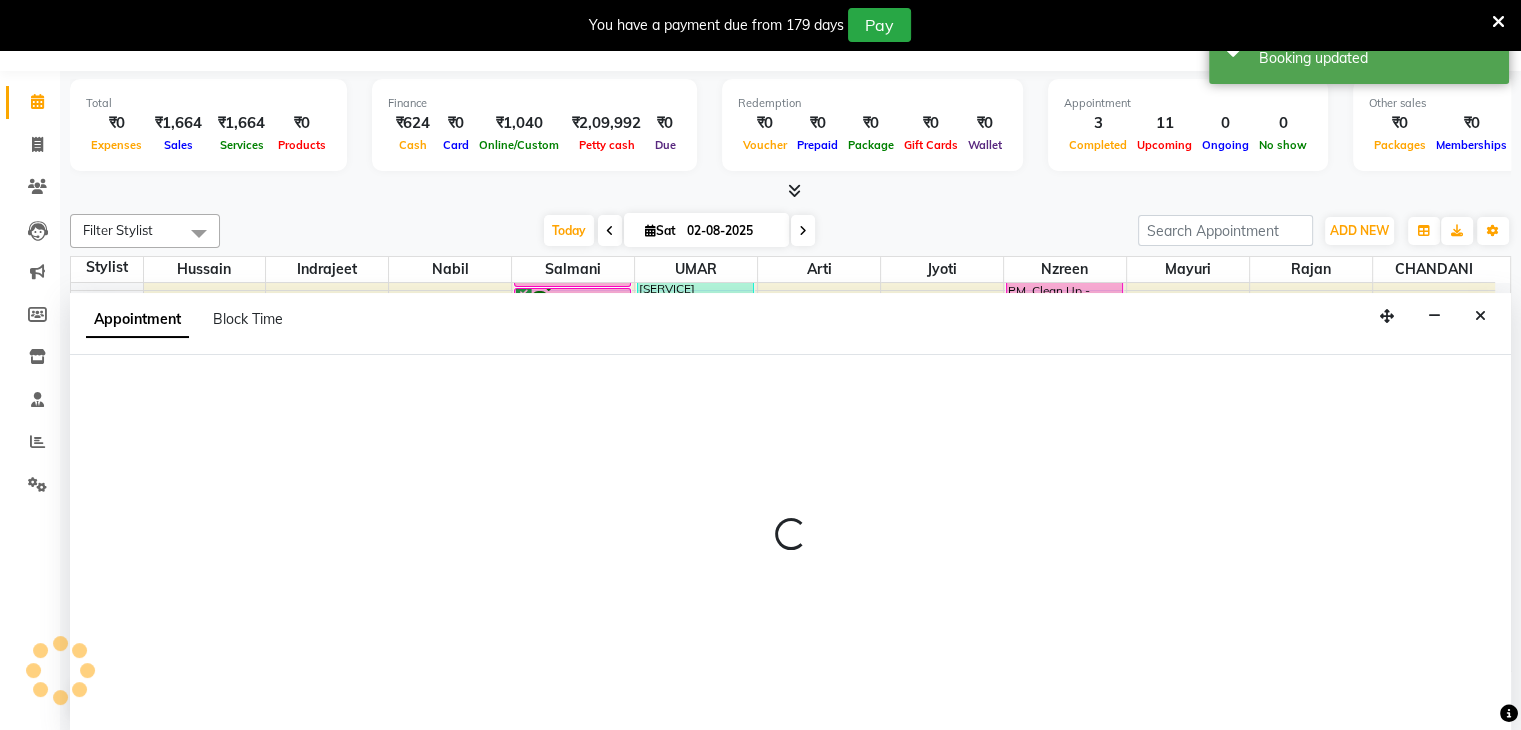 select on "68253" 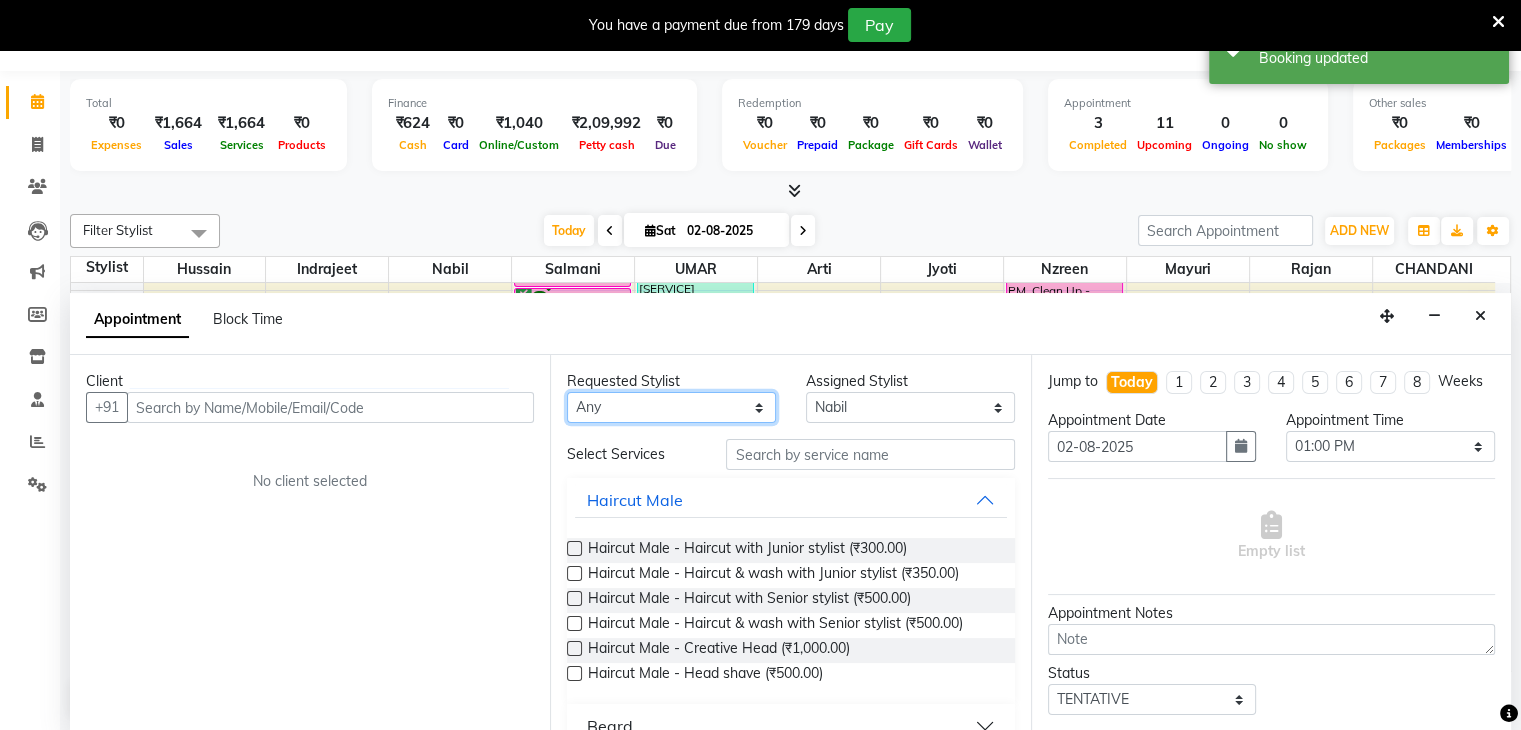 click on "Any Arti CHANDANI Dhaval Sir Hussain Indrajeet Jyoti Mahesh  Manisha Mayuri Mehboob Nabil Nzreen Rajan Rishika Salmani Shivani UMAR" at bounding box center (671, 407) 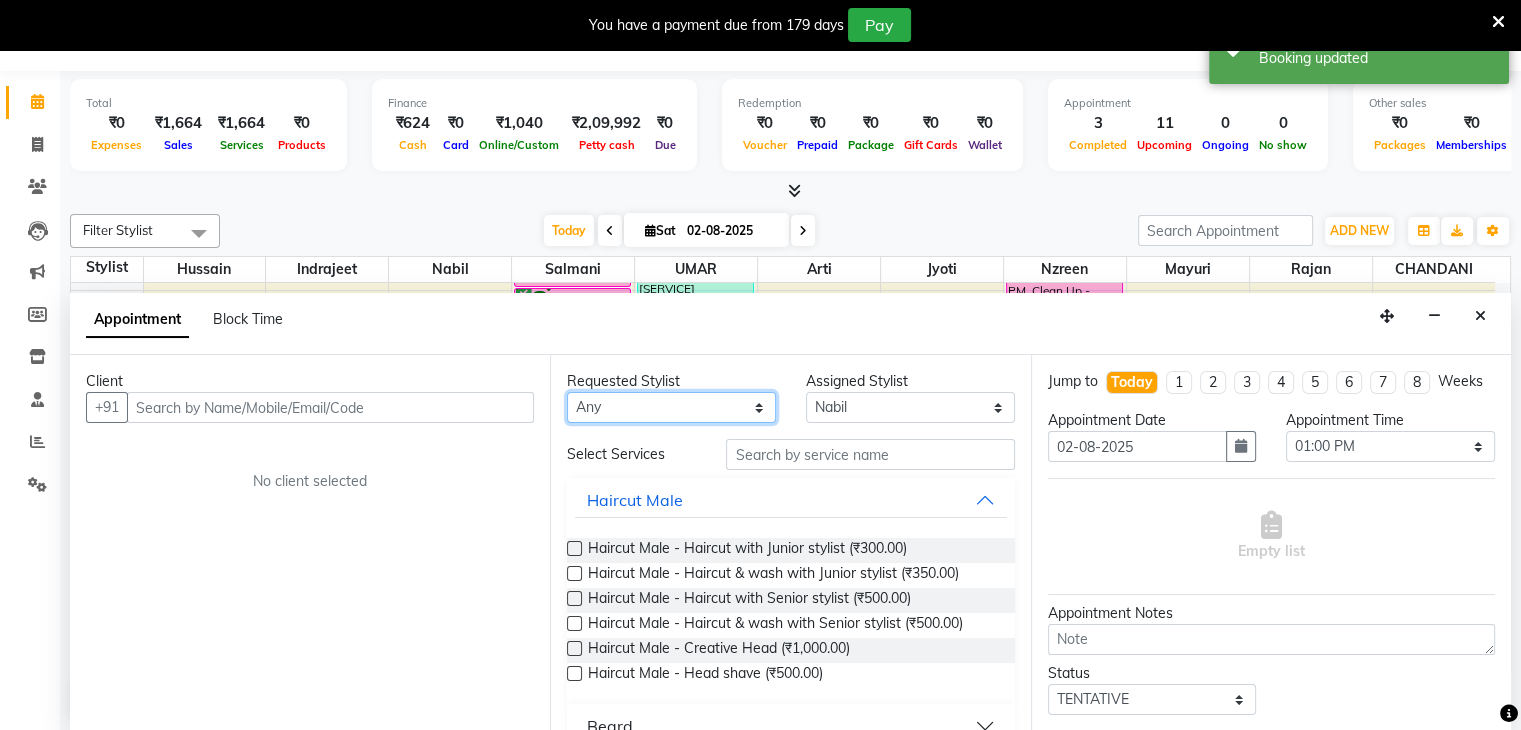 select on "68253" 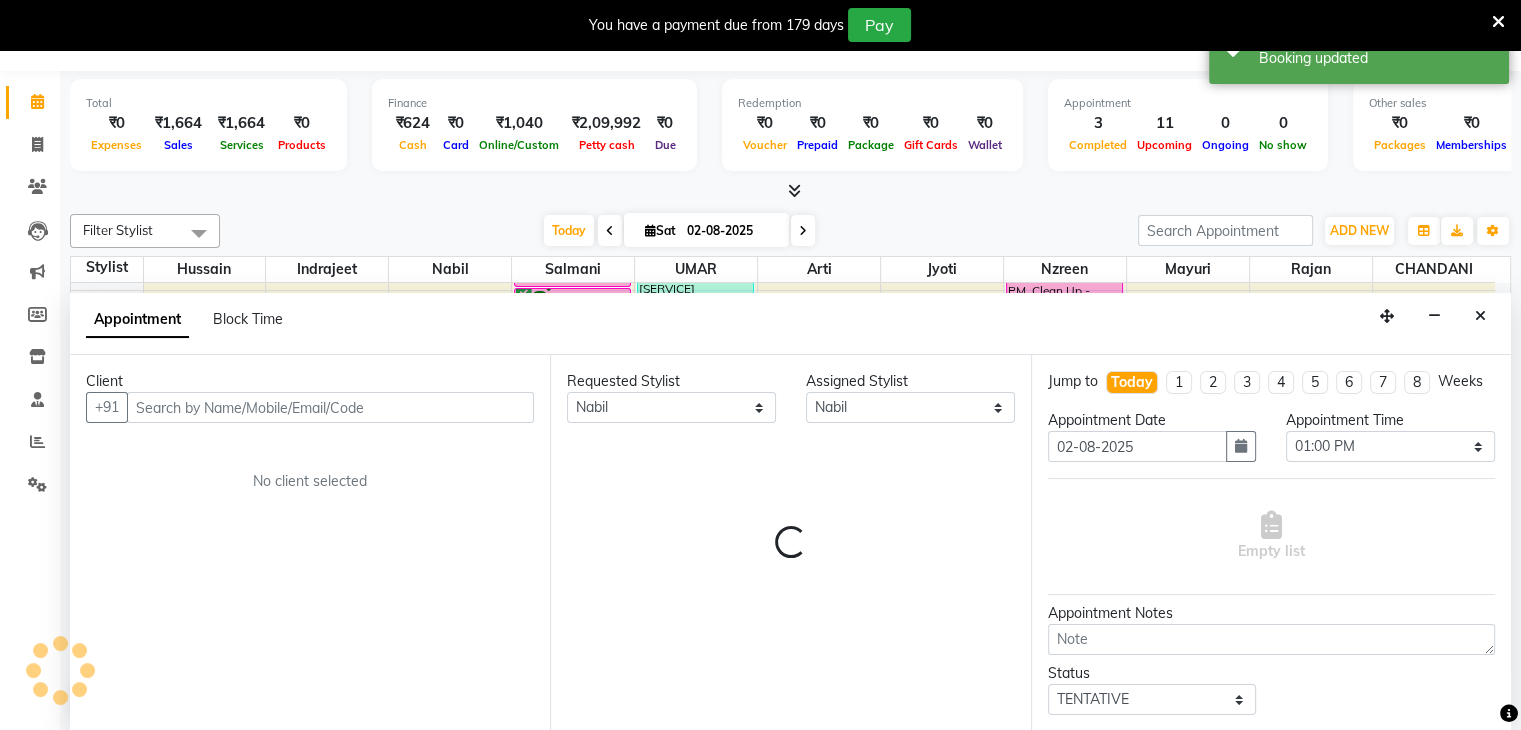 click on "Requested Stylist Any Arti CHANDANI Dhaval Sir Hussain Indrajeet Jyoti Mahesh  Manisha Mayuri Mehboob Nabil Nzreen Rajan Rishika Salmani Shivani UMAR Assigned Stylist Select Arti CHANDANI Dhaval Sir Hussain Indrajeet Jyoti Mahesh  Manisha Mayuri Mehboob Nabil Nzreen Rajan Rishika Salmani Shivani UMAR Loading..." at bounding box center (790, 543) 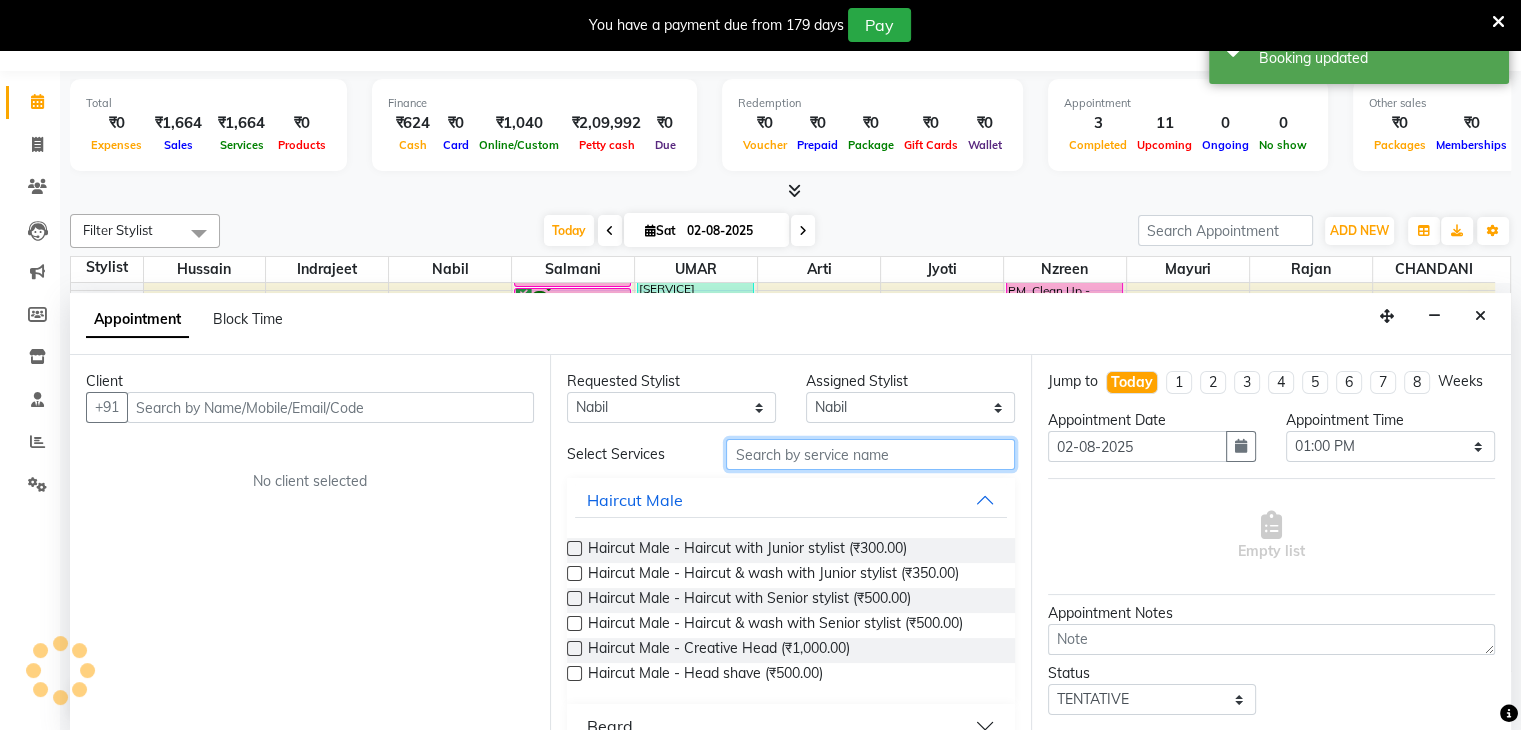 click at bounding box center [870, 454] 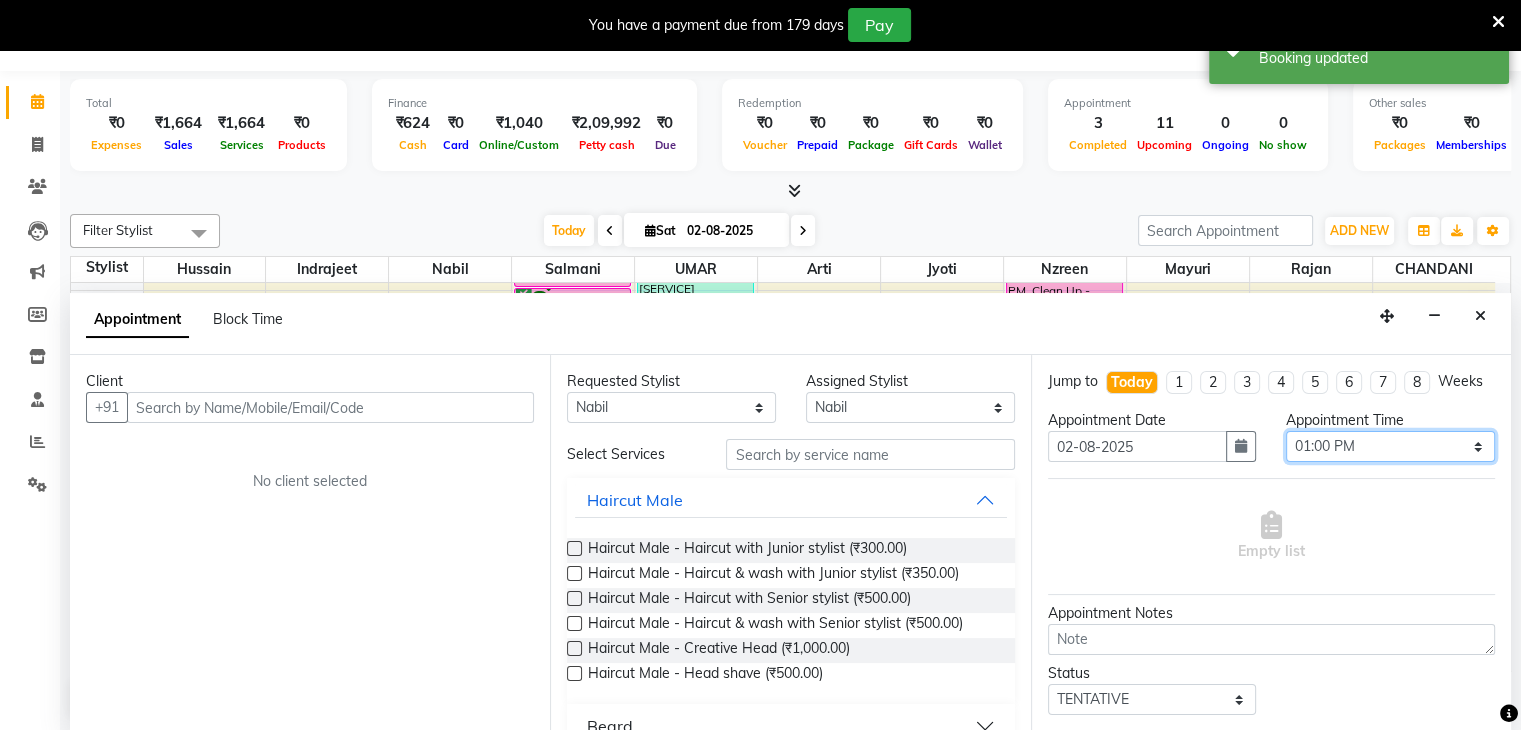 click on "Select 09:00 AM 09:15 AM 09:30 AM 09:45 AM 10:00 AM 10:15 AM 10:30 AM 10:45 AM 11:00 AM 11:15 AM 11:30 AM 11:45 AM 12:00 PM 12:15 PM 12:30 PM 12:45 PM 01:00 PM 01:15 PM 01:30 PM 01:45 PM 02:00 PM 02:15 PM 02:30 PM 02:45 PM 03:00 PM 03:15 PM 03:30 PM 03:45 PM 04:00 PM 04:15 PM 04:30 PM 04:45 PM 05:00 PM 05:15 PM 05:30 PM 05:45 PM 06:00 PM 06:15 PM 06:30 PM 06:45 PM 07:00 PM 07:15 PM 07:30 PM 07:45 PM 08:00 PM 08:15 PM 08:30 PM 08:45 PM 09:00 PM 09:15 PM 09:30 PM" at bounding box center [1390, 446] 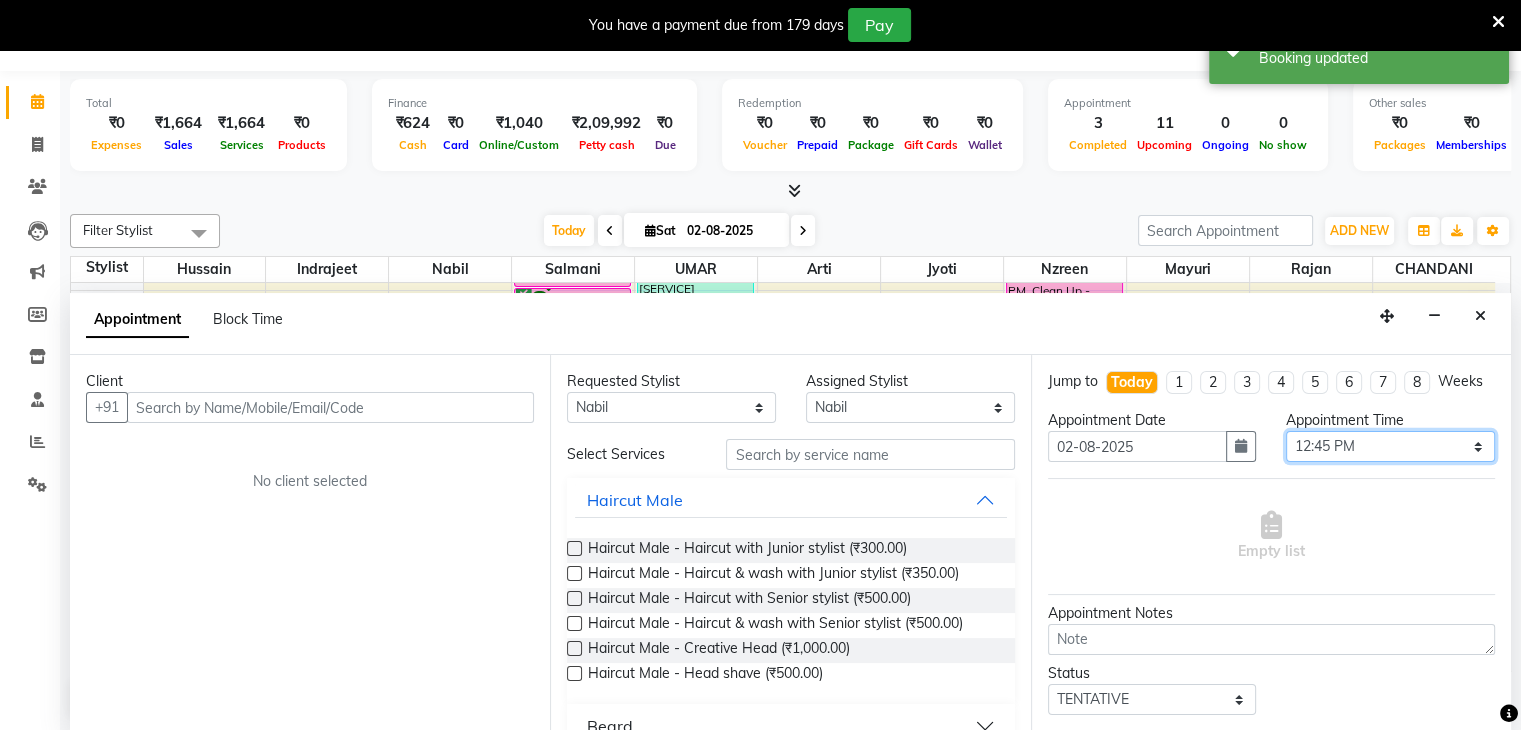 click on "Select 09:00 AM 09:15 AM 09:30 AM 09:45 AM 10:00 AM 10:15 AM 10:30 AM 10:45 AM 11:00 AM 11:15 AM 11:30 AM 11:45 AM 12:00 PM 12:15 PM 12:30 PM 12:45 PM 01:00 PM 01:15 PM 01:30 PM 01:45 PM 02:00 PM 02:15 PM 02:30 PM 02:45 PM 03:00 PM 03:15 PM 03:30 PM 03:45 PM 04:00 PM 04:15 PM 04:30 PM 04:45 PM 05:00 PM 05:15 PM 05:30 PM 05:45 PM 06:00 PM 06:15 PM 06:30 PM 06:45 PM 07:00 PM 07:15 PM 07:30 PM 07:45 PM 08:00 PM 08:15 PM 08:30 PM 08:45 PM 09:00 PM 09:15 PM 09:30 PM" at bounding box center [1390, 446] 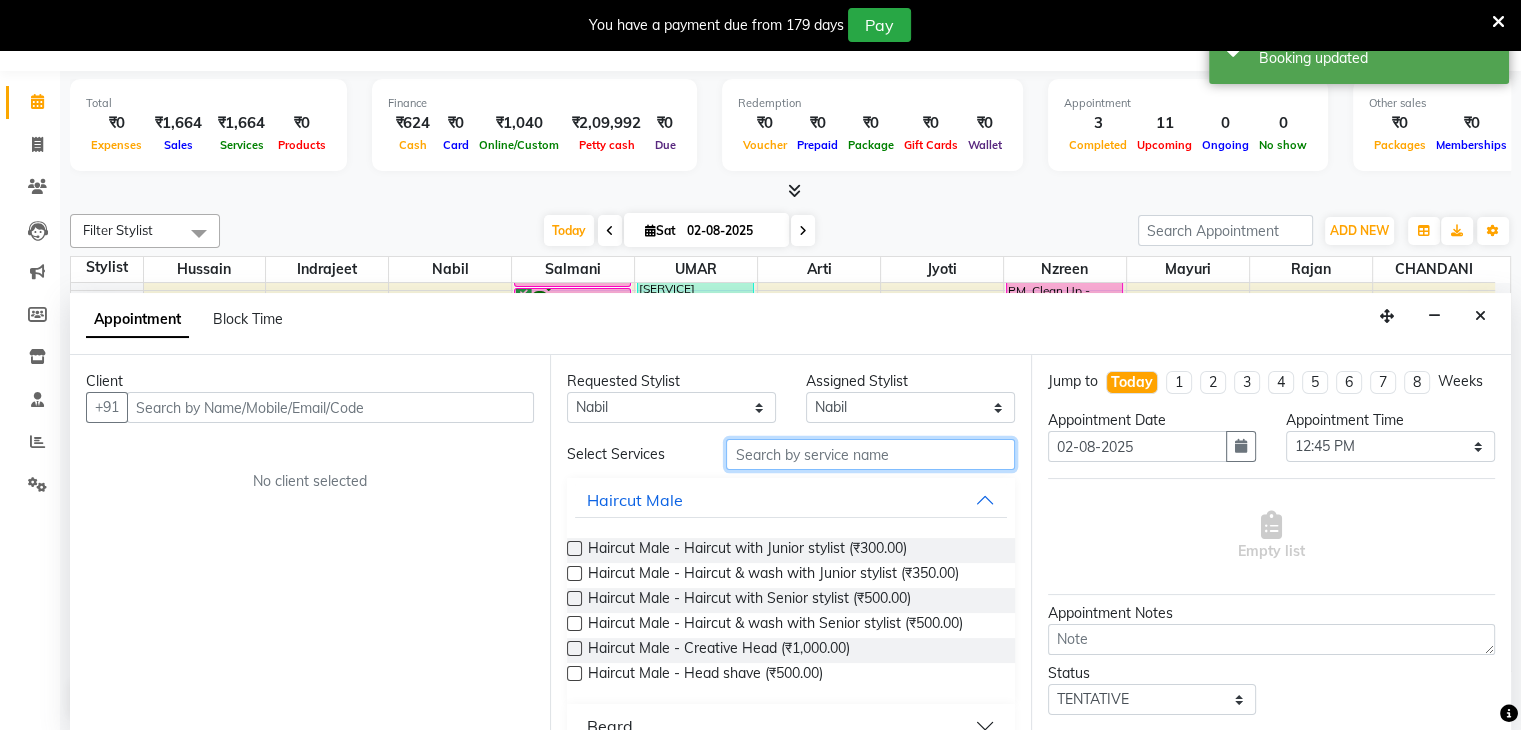 click at bounding box center [870, 454] 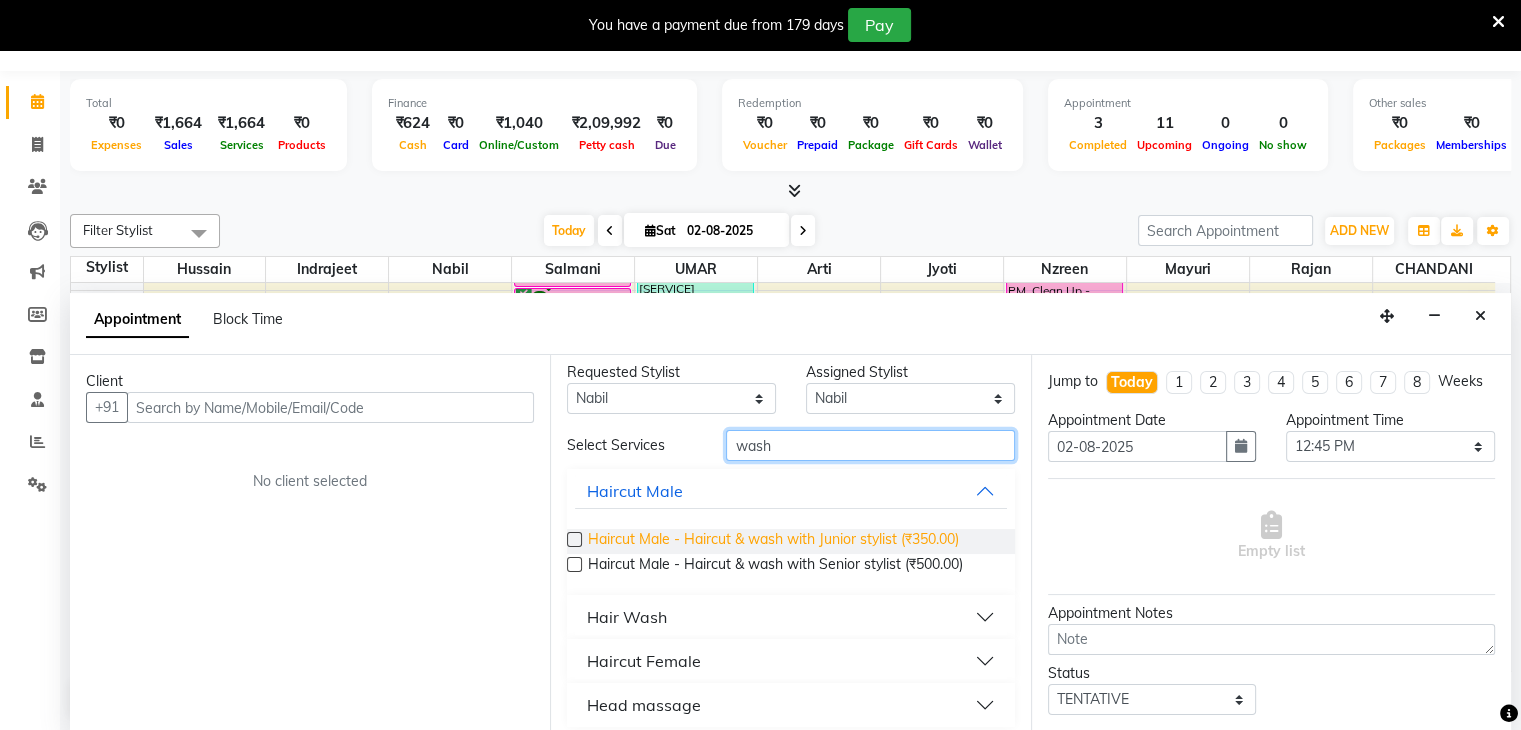 scroll, scrollTop: 20, scrollLeft: 0, axis: vertical 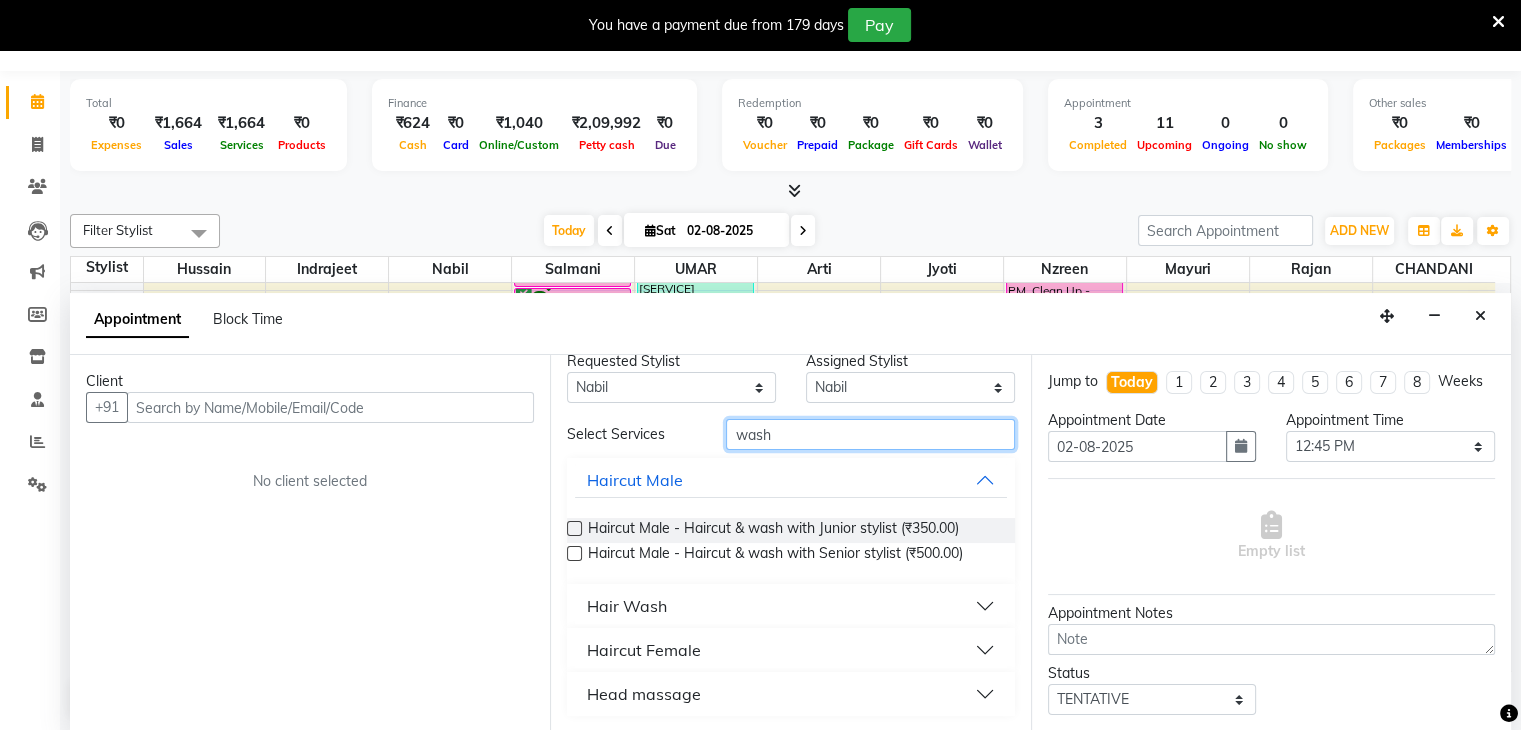 type on "wash" 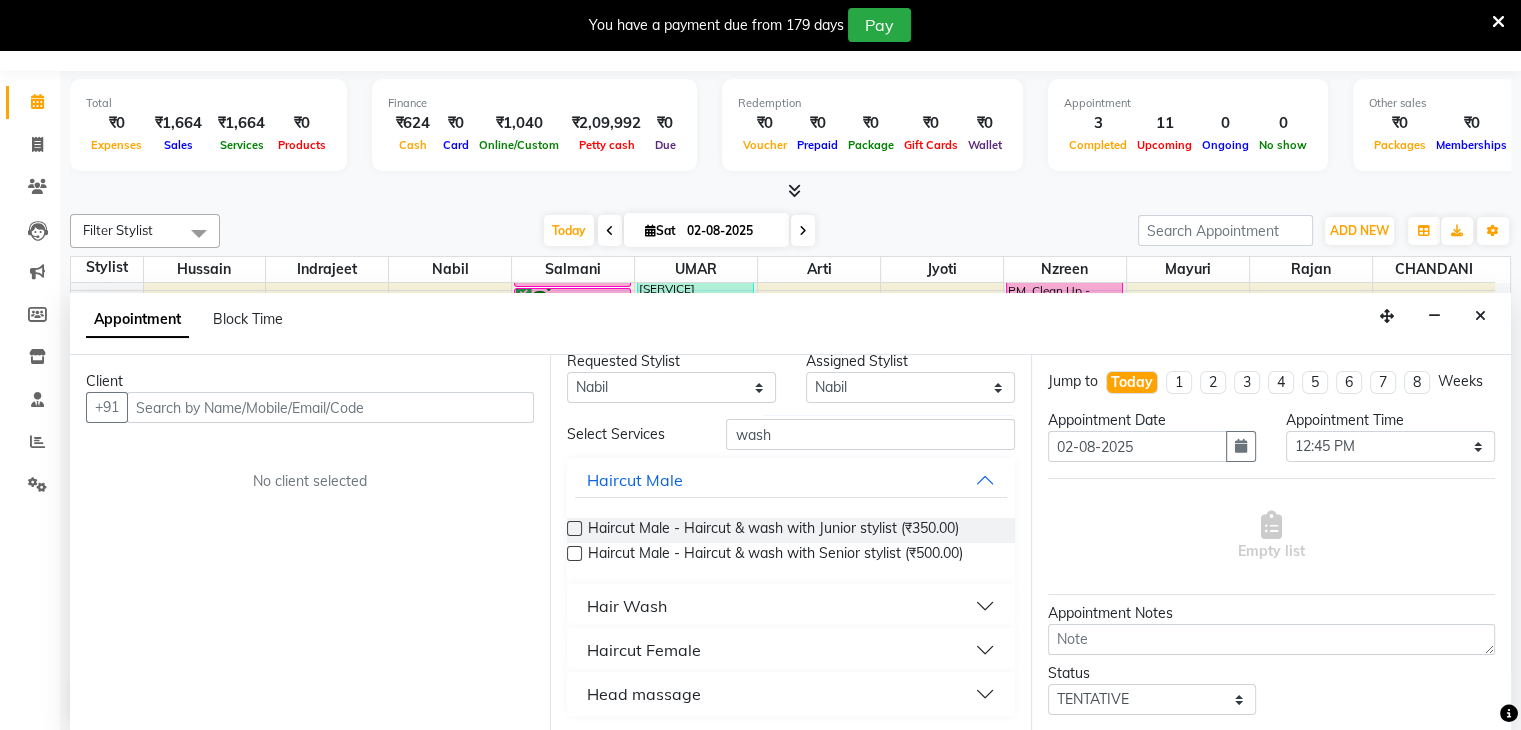 click on "Hair Wash" at bounding box center (790, 606) 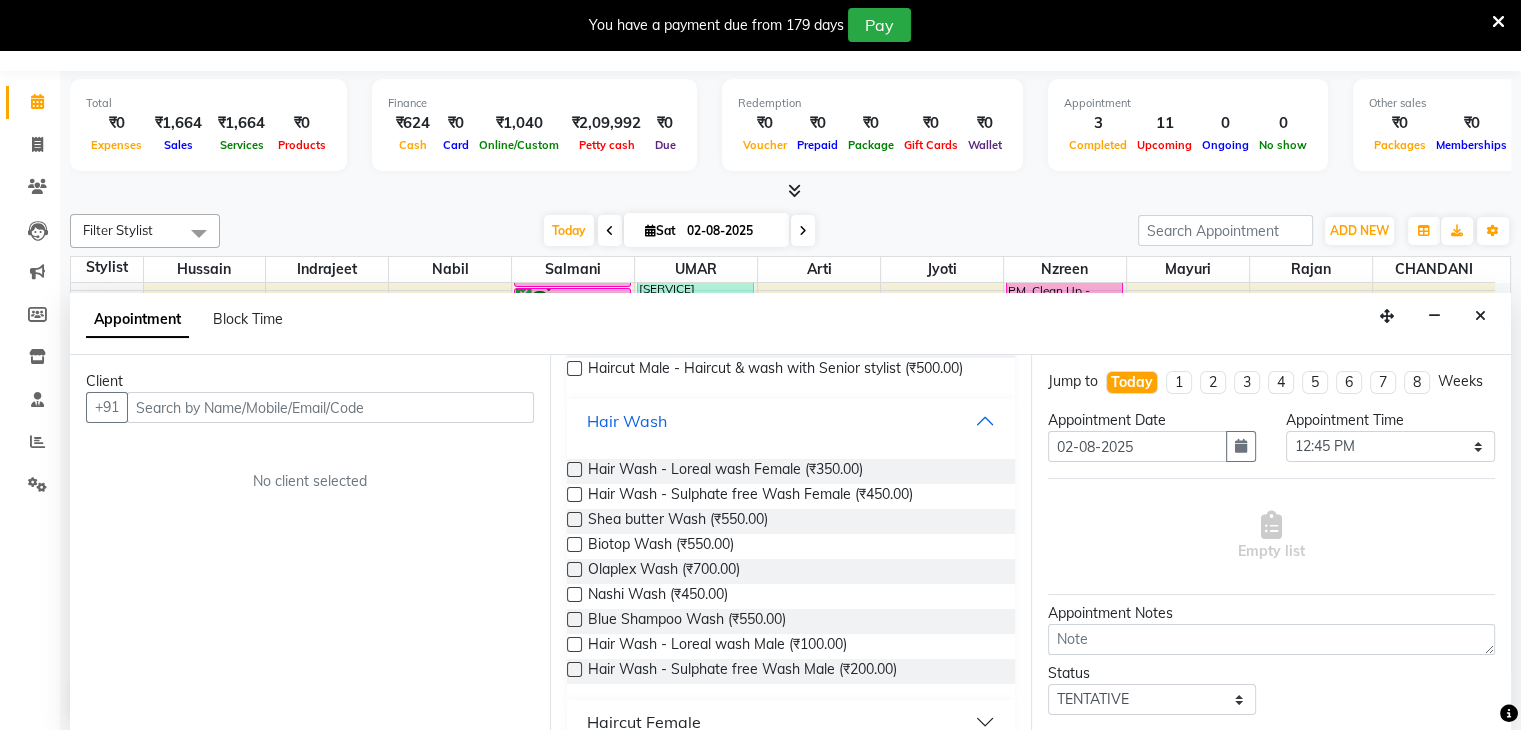 scroll, scrollTop: 220, scrollLeft: 0, axis: vertical 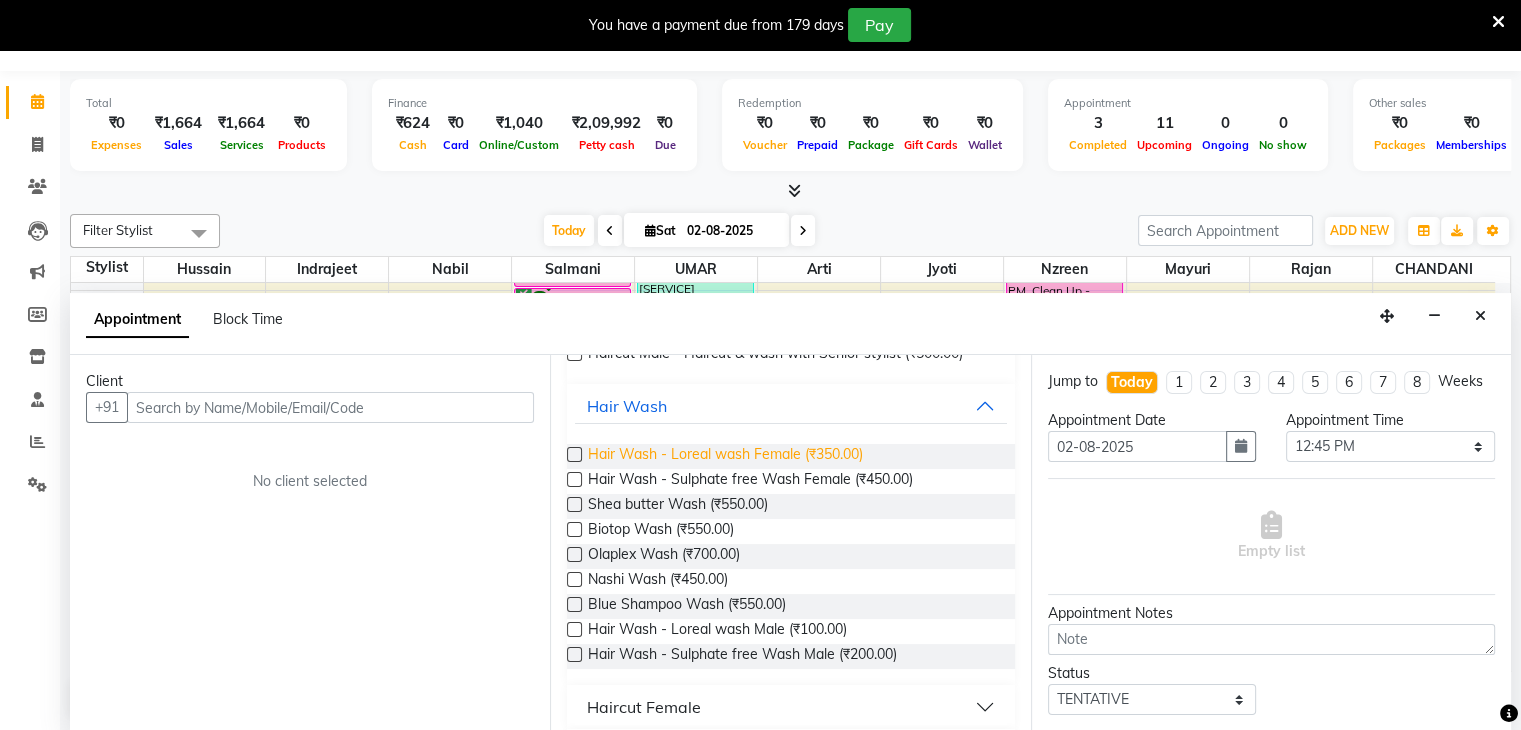 click on "Hair Wash  - Loreal wash Female (₹350.00)" at bounding box center [725, 456] 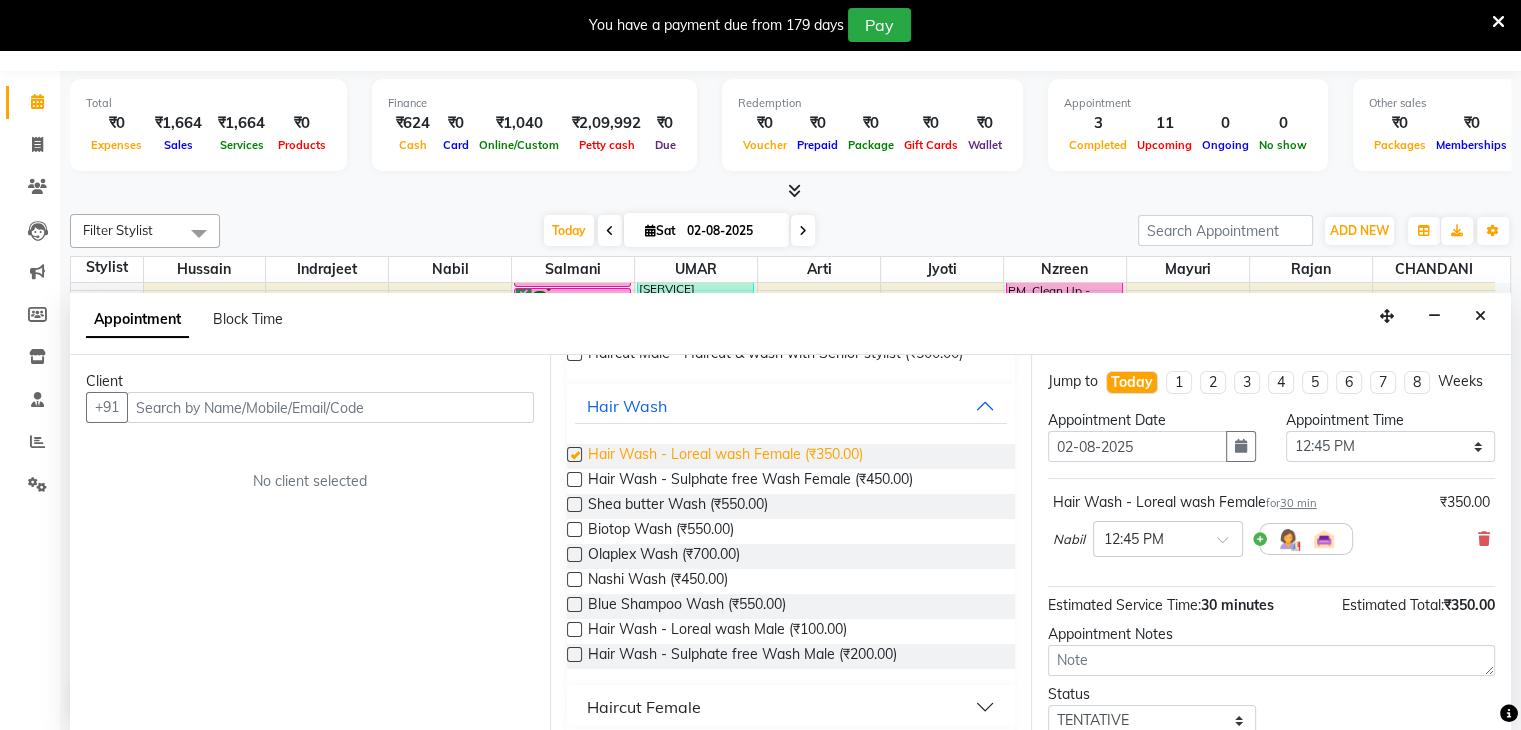 checkbox on "false" 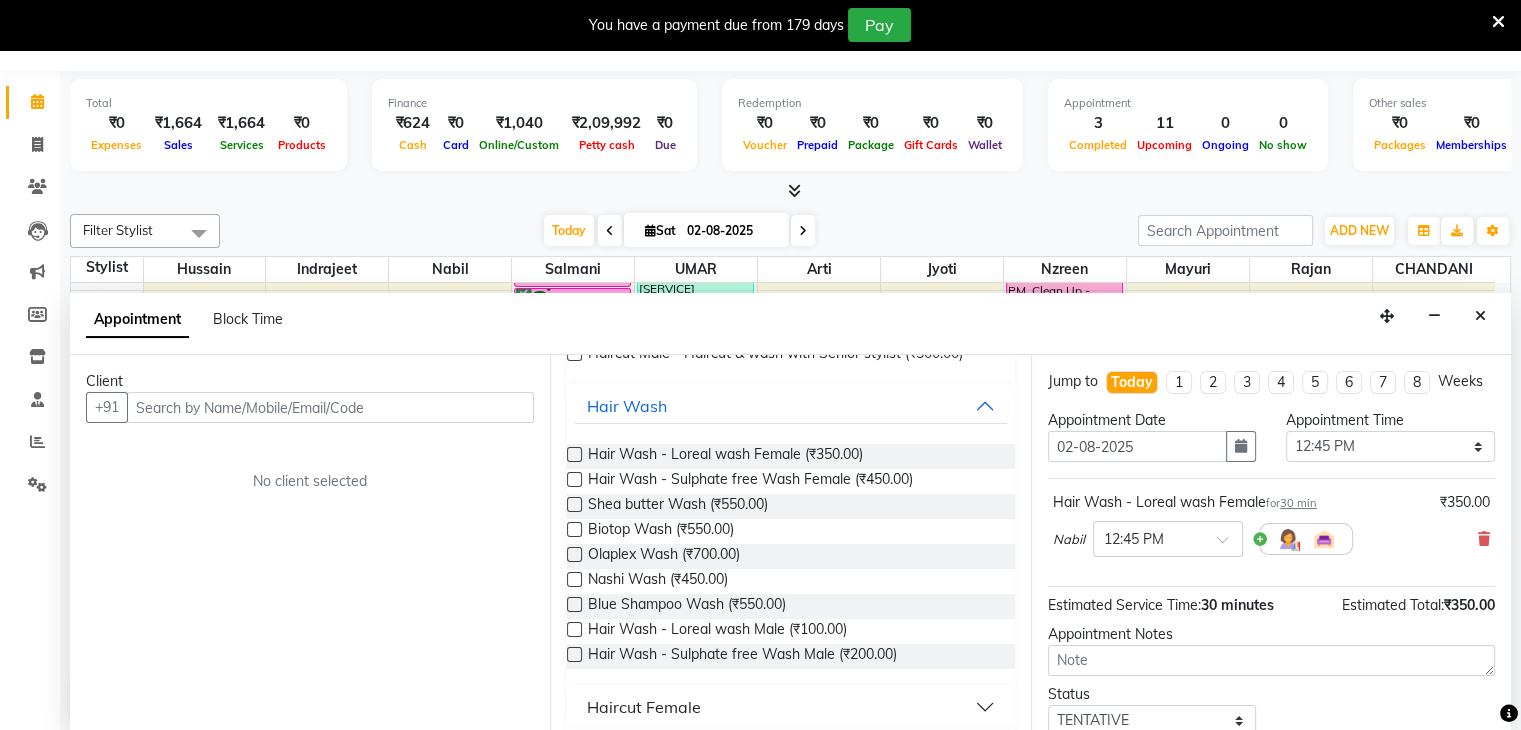 drag, startPoint x: 317, startPoint y: 385, endPoint x: 341, endPoint y: 408, distance: 33.24154 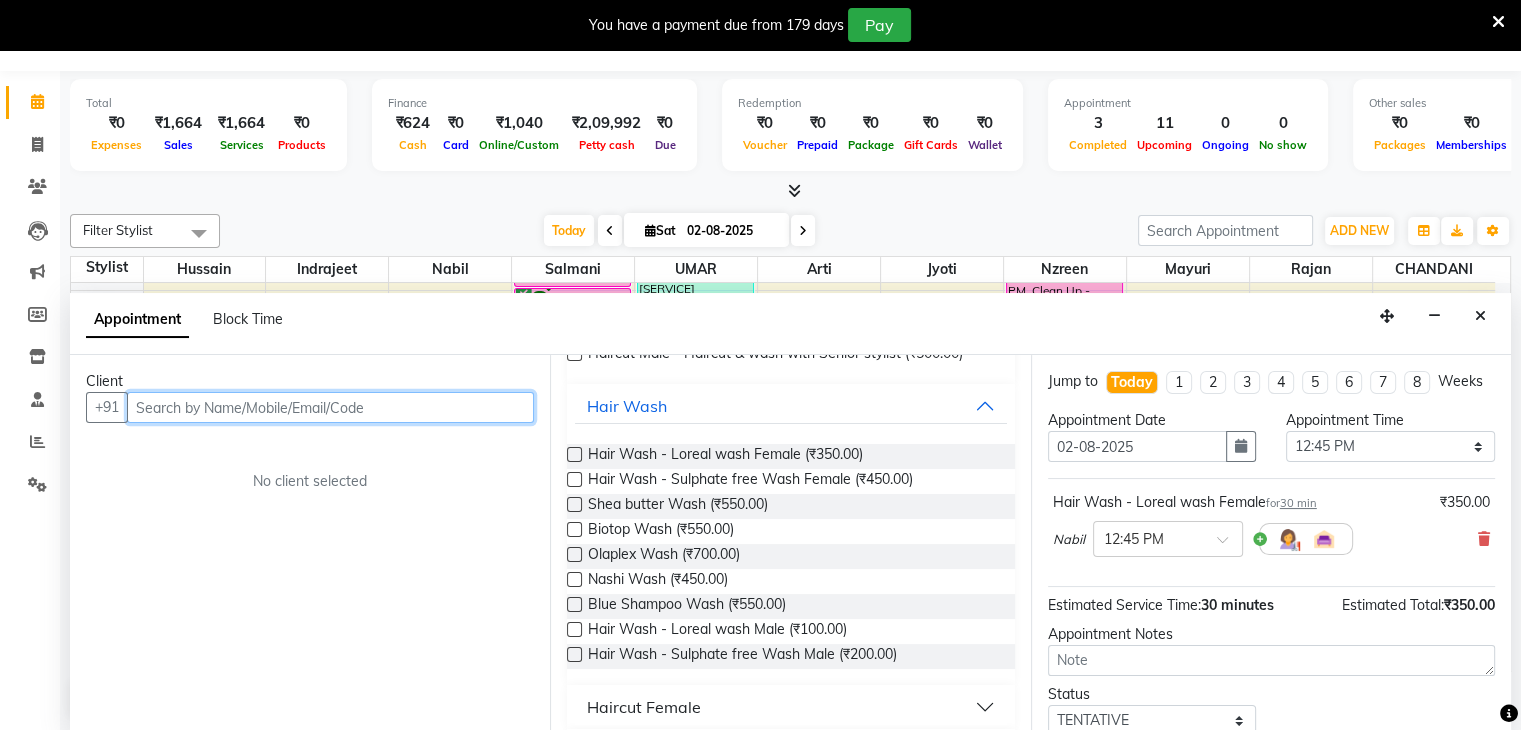 click at bounding box center [330, 407] 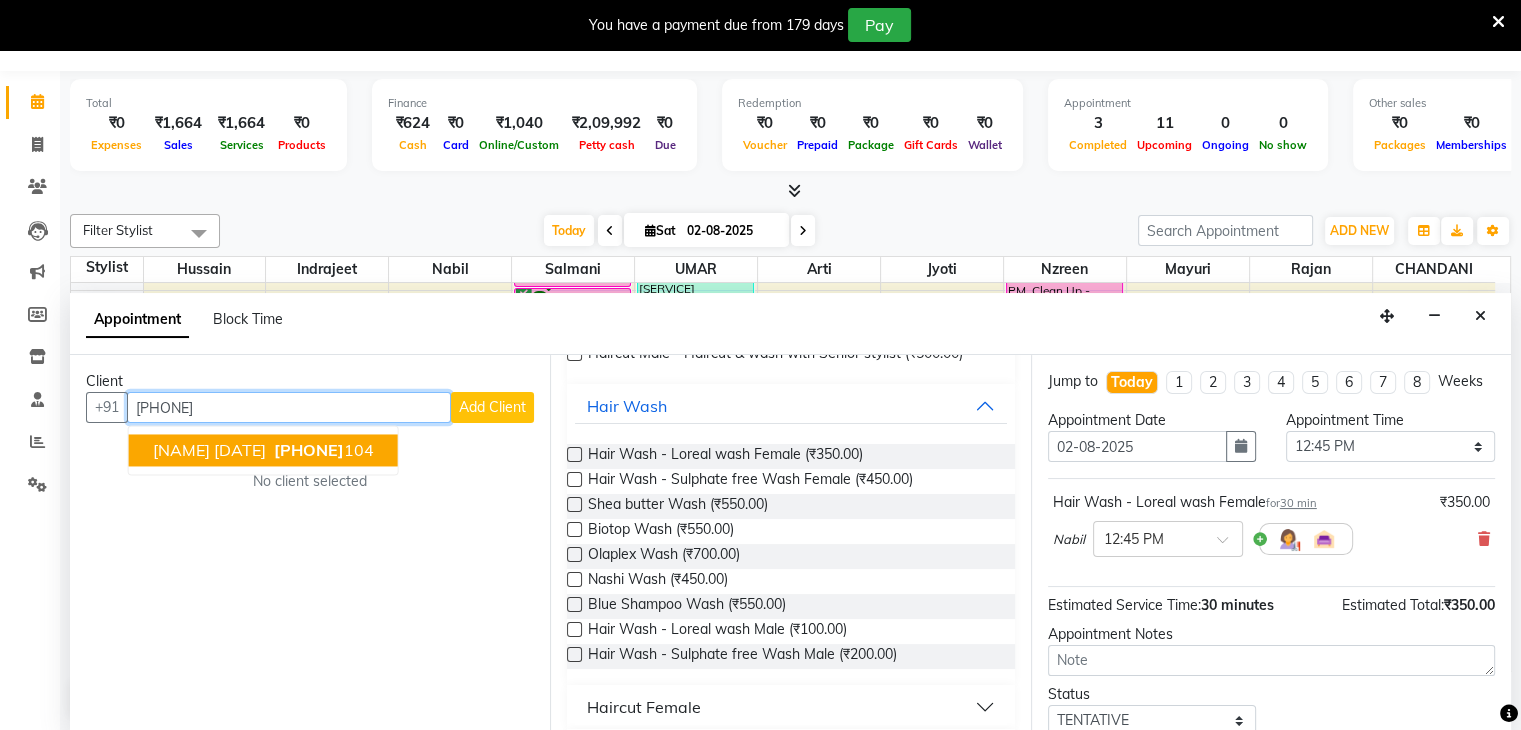 click on "9867305" at bounding box center [309, 451] 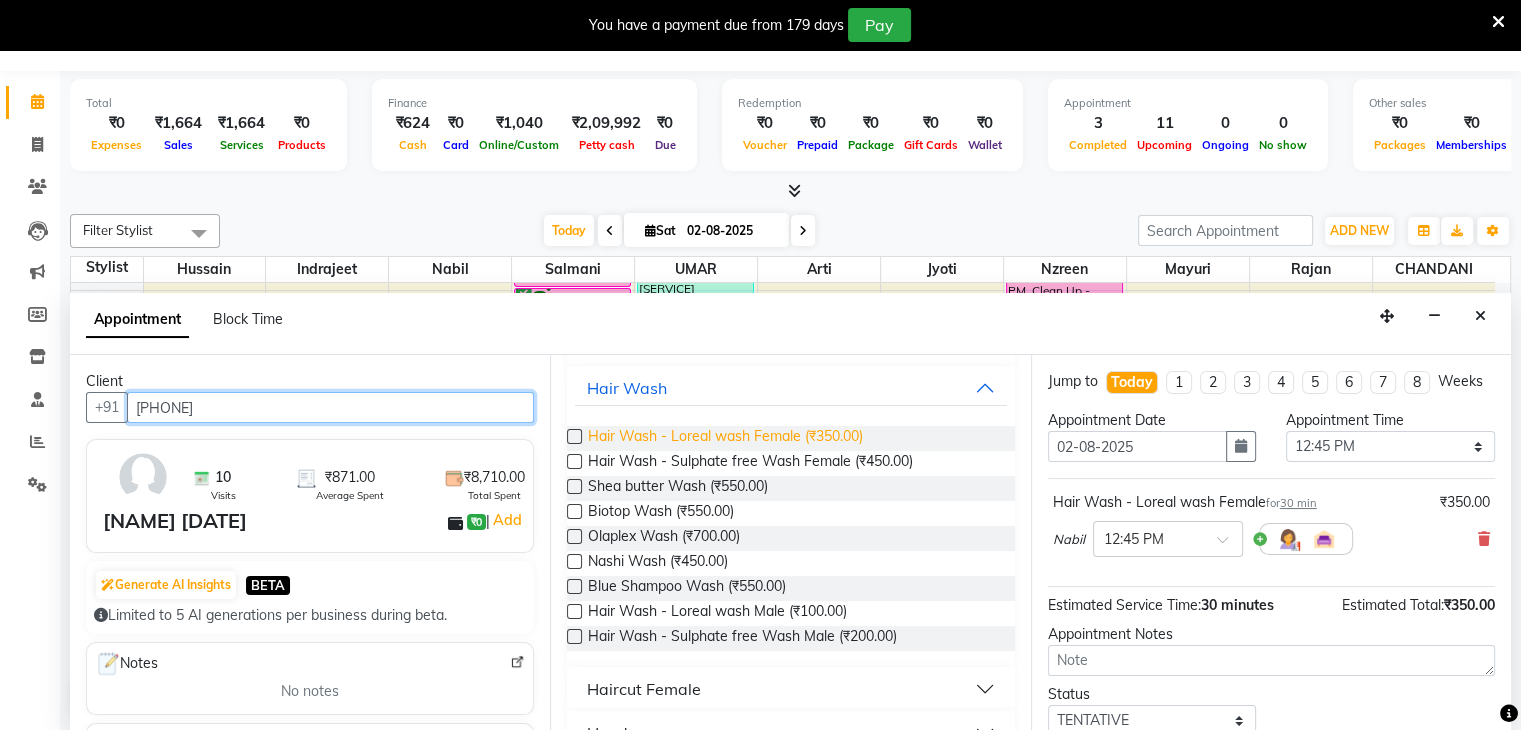 scroll, scrollTop: 278, scrollLeft: 0, axis: vertical 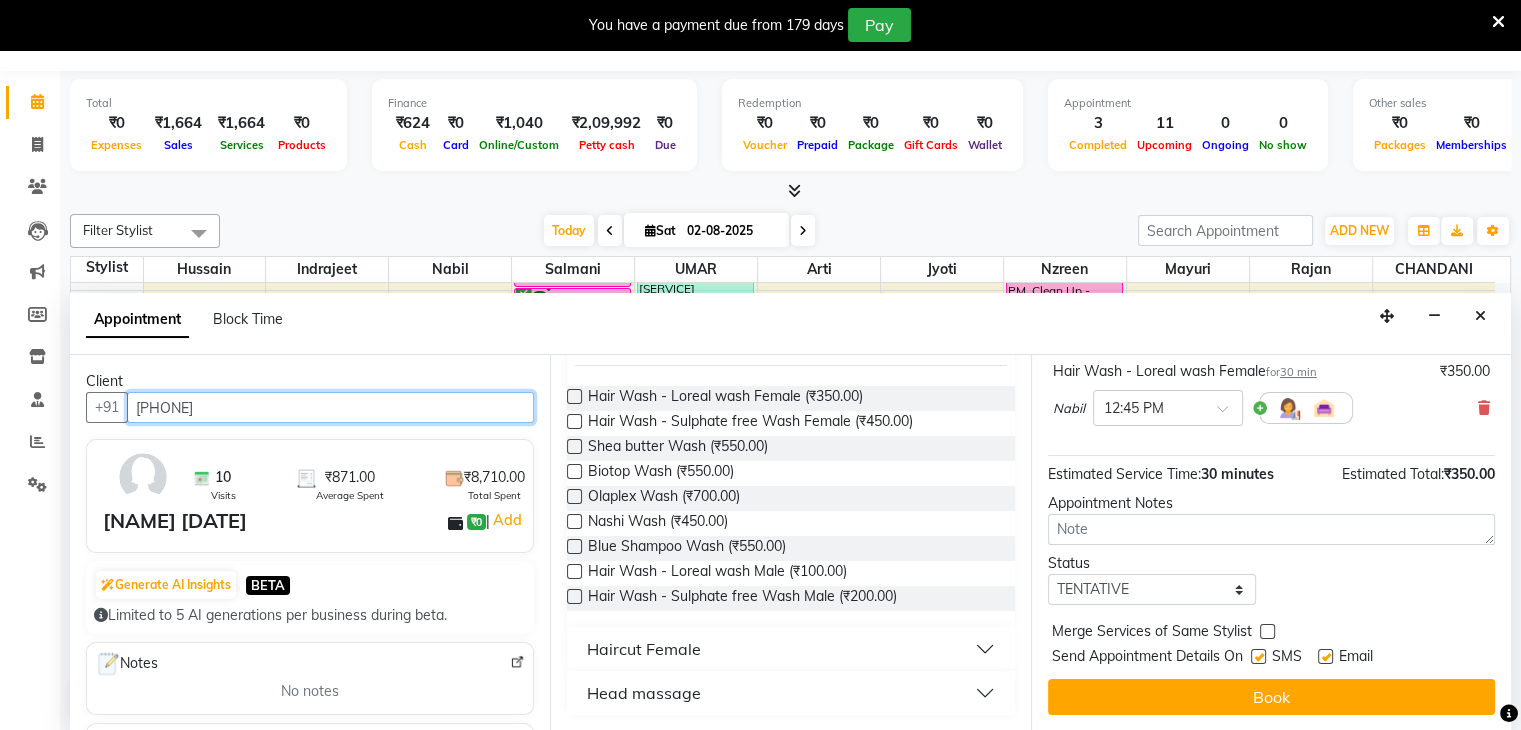 type on "9867305104" 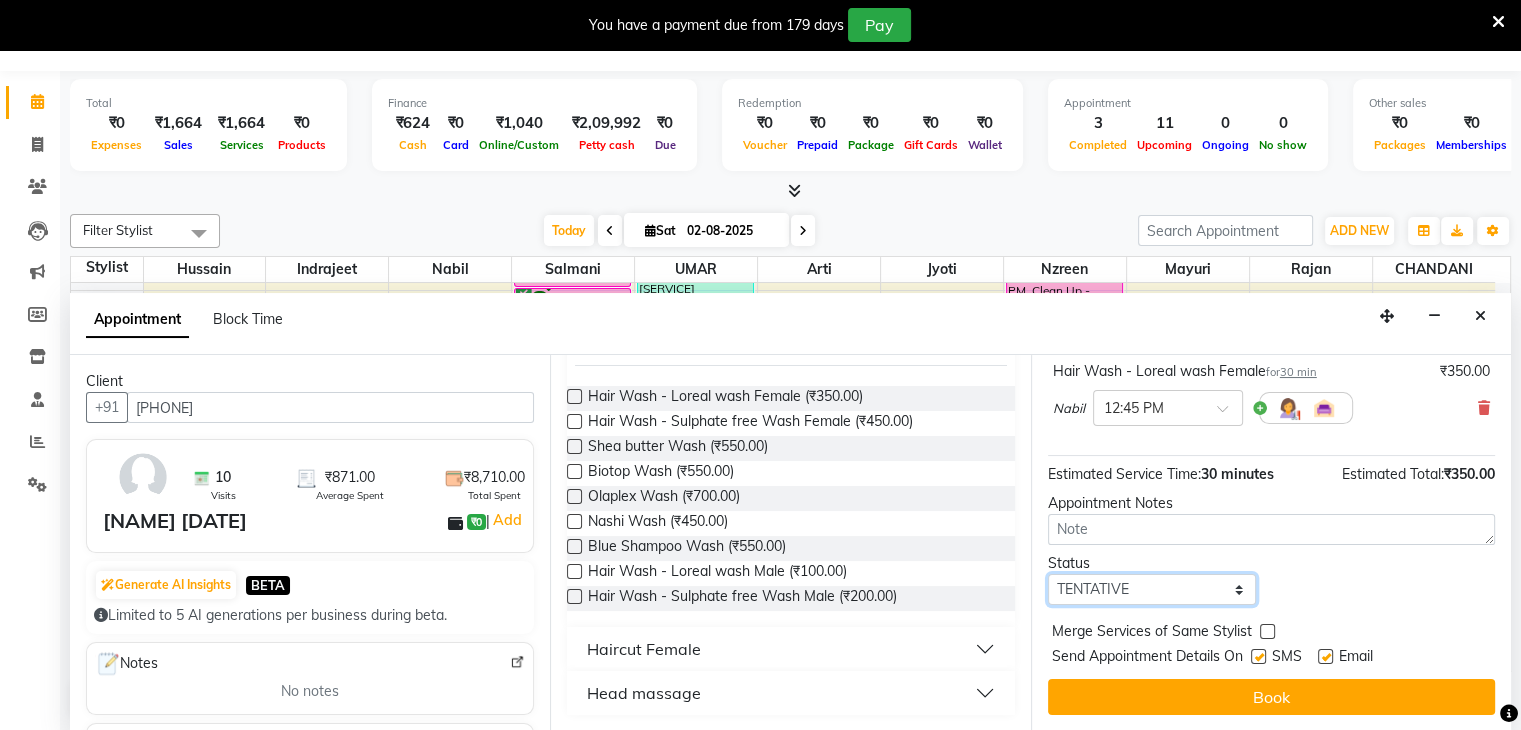 click on "Select TENTATIVE CONFIRM CHECK-IN UPCOMING" at bounding box center [1152, 589] 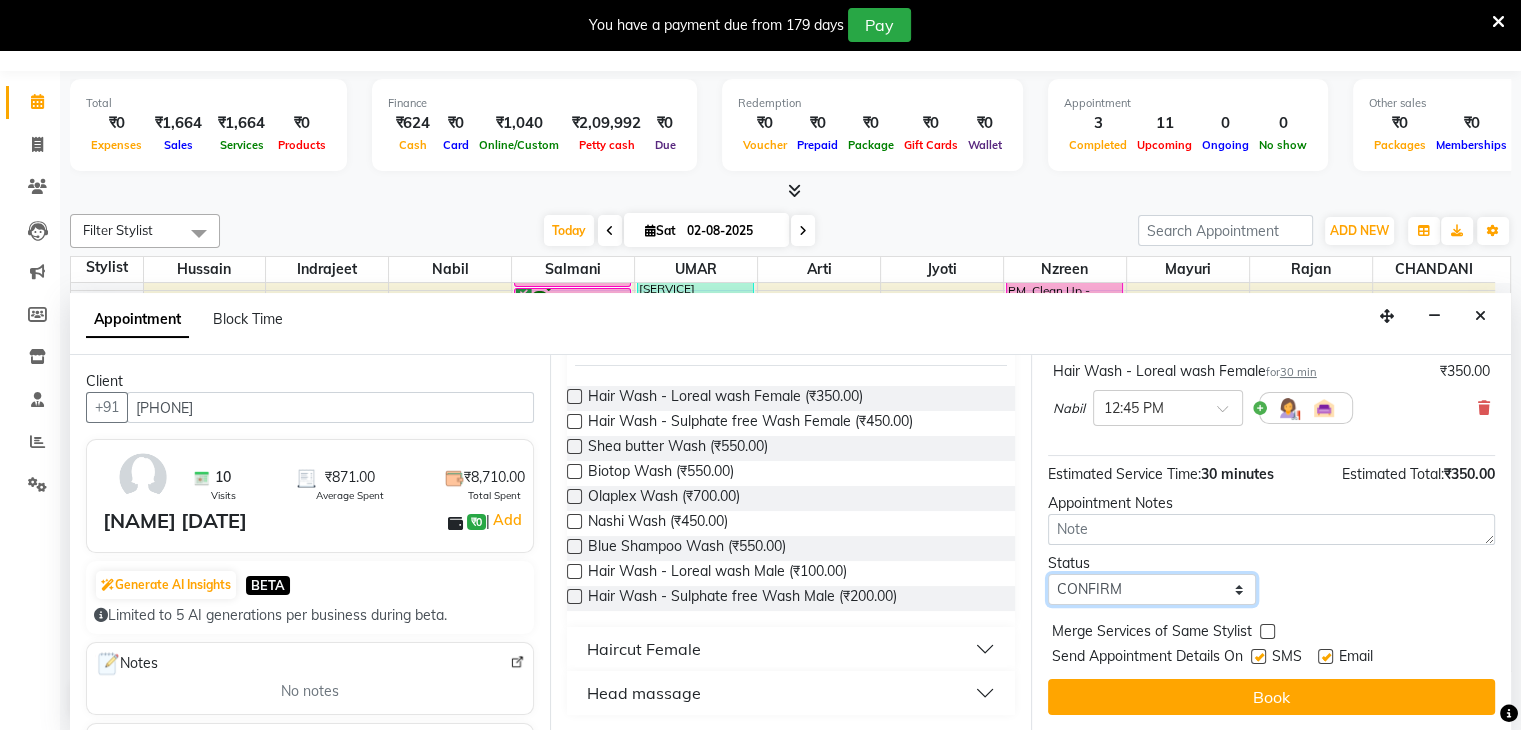 click on "Select TENTATIVE CONFIRM CHECK-IN UPCOMING" at bounding box center [1152, 589] 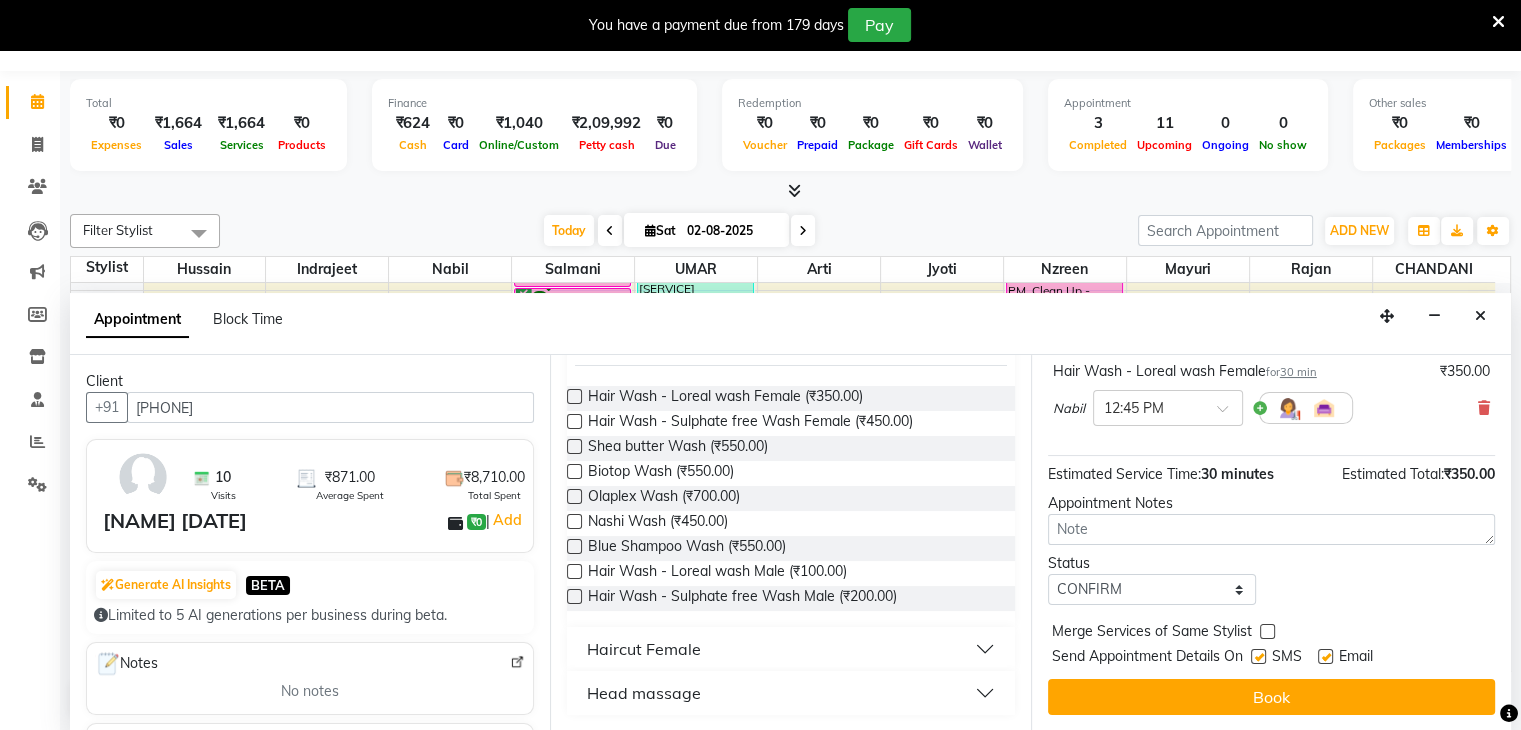 click at bounding box center (1258, 656) 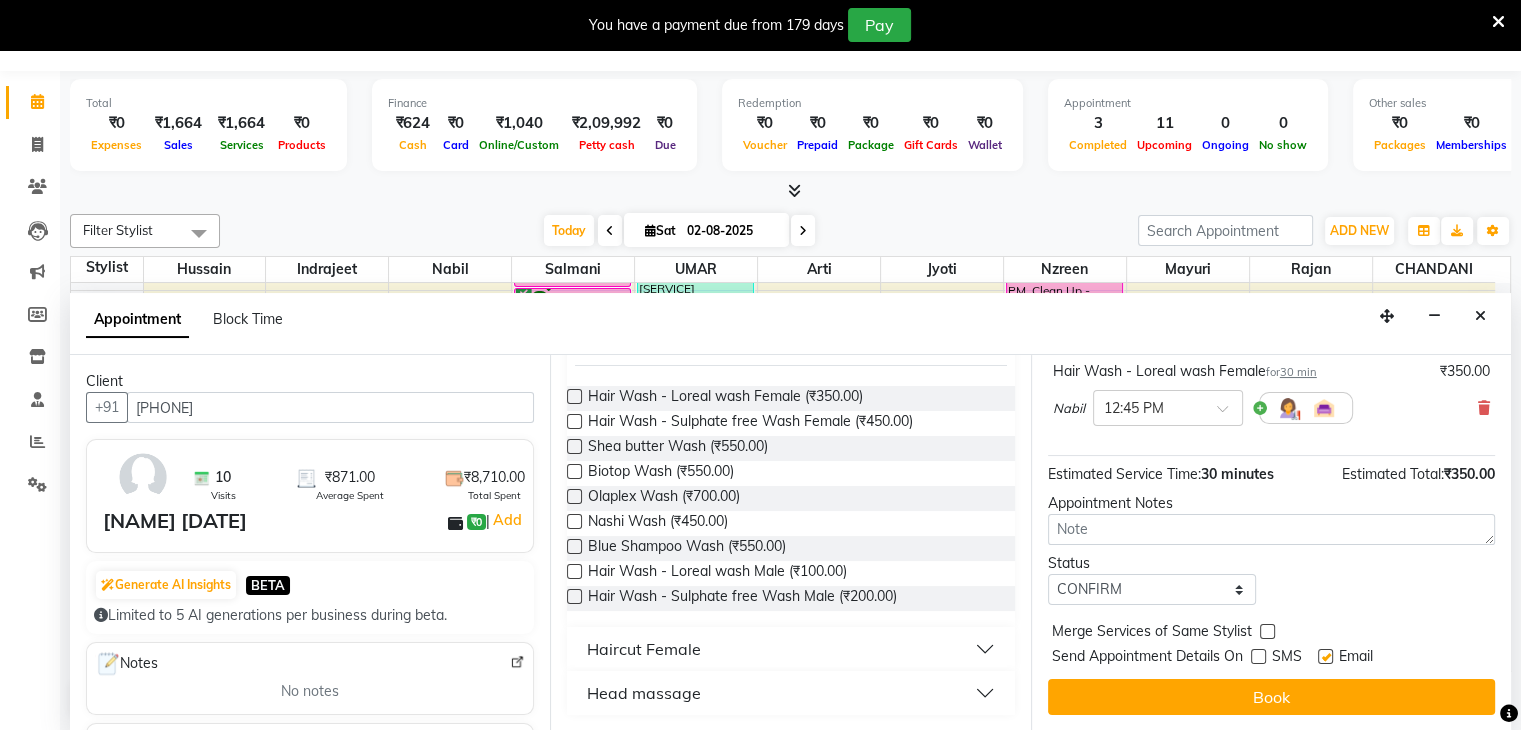 click at bounding box center [1325, 656] 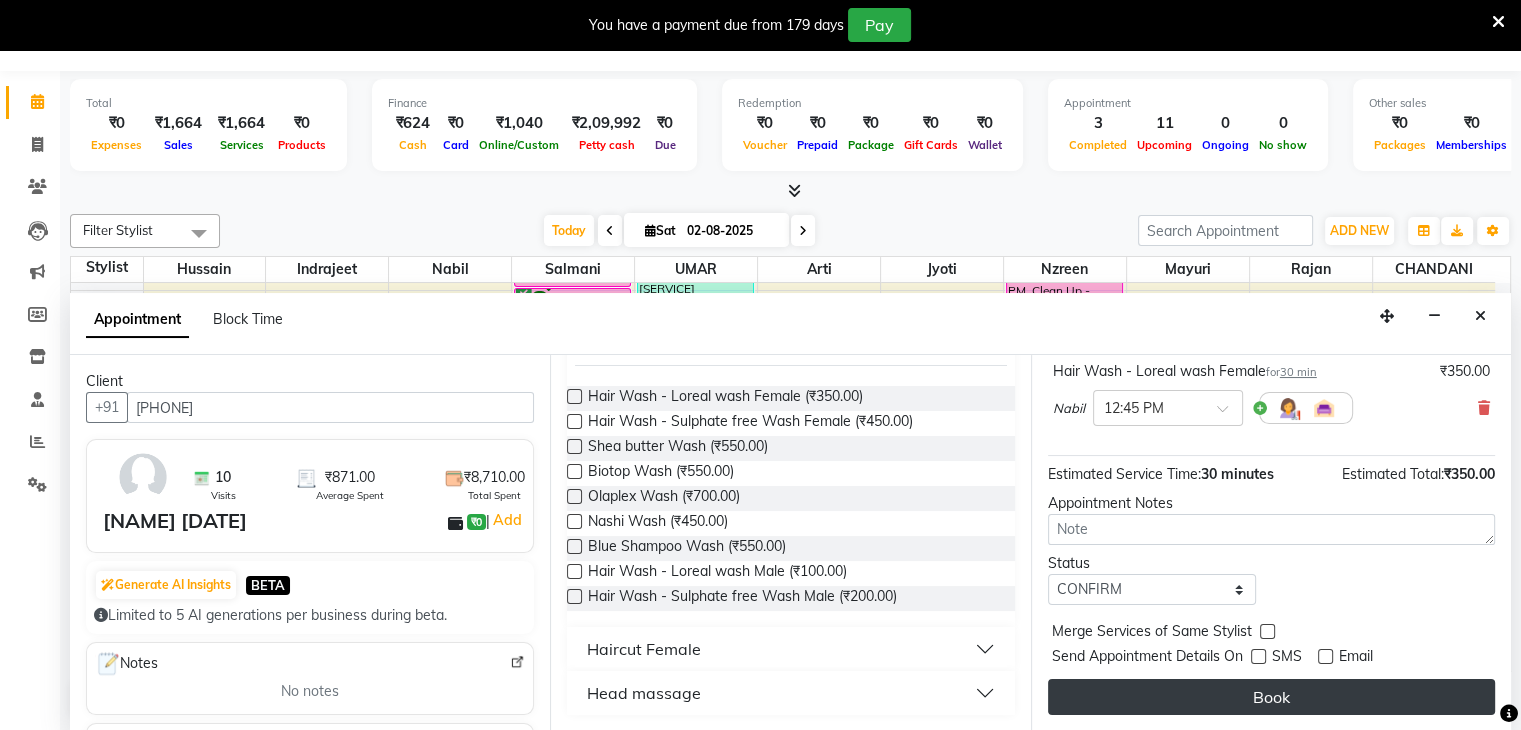 click on "Book" at bounding box center (1271, 697) 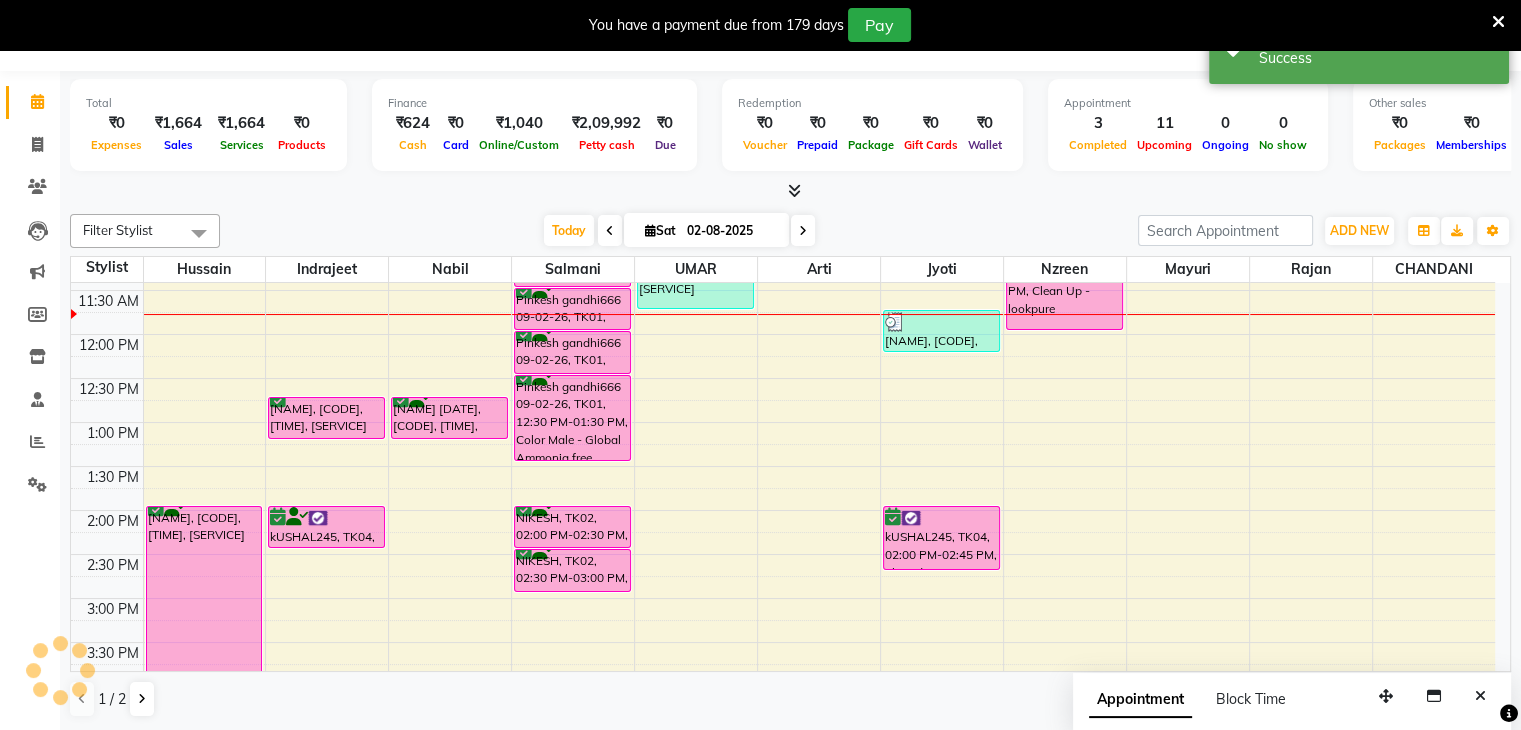 scroll, scrollTop: 0, scrollLeft: 0, axis: both 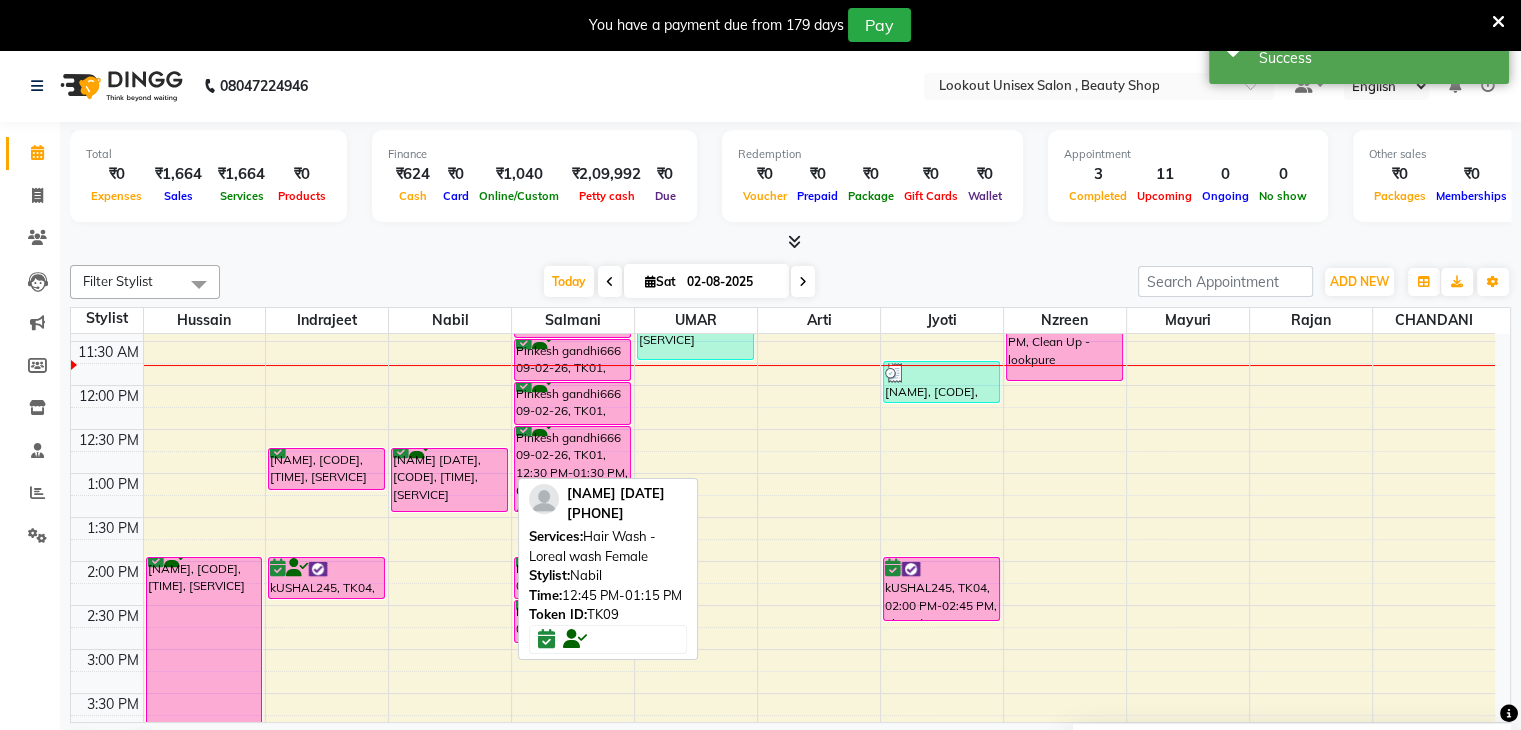 drag, startPoint x: 448, startPoint y: 483, endPoint x: 448, endPoint y: 495, distance: 12 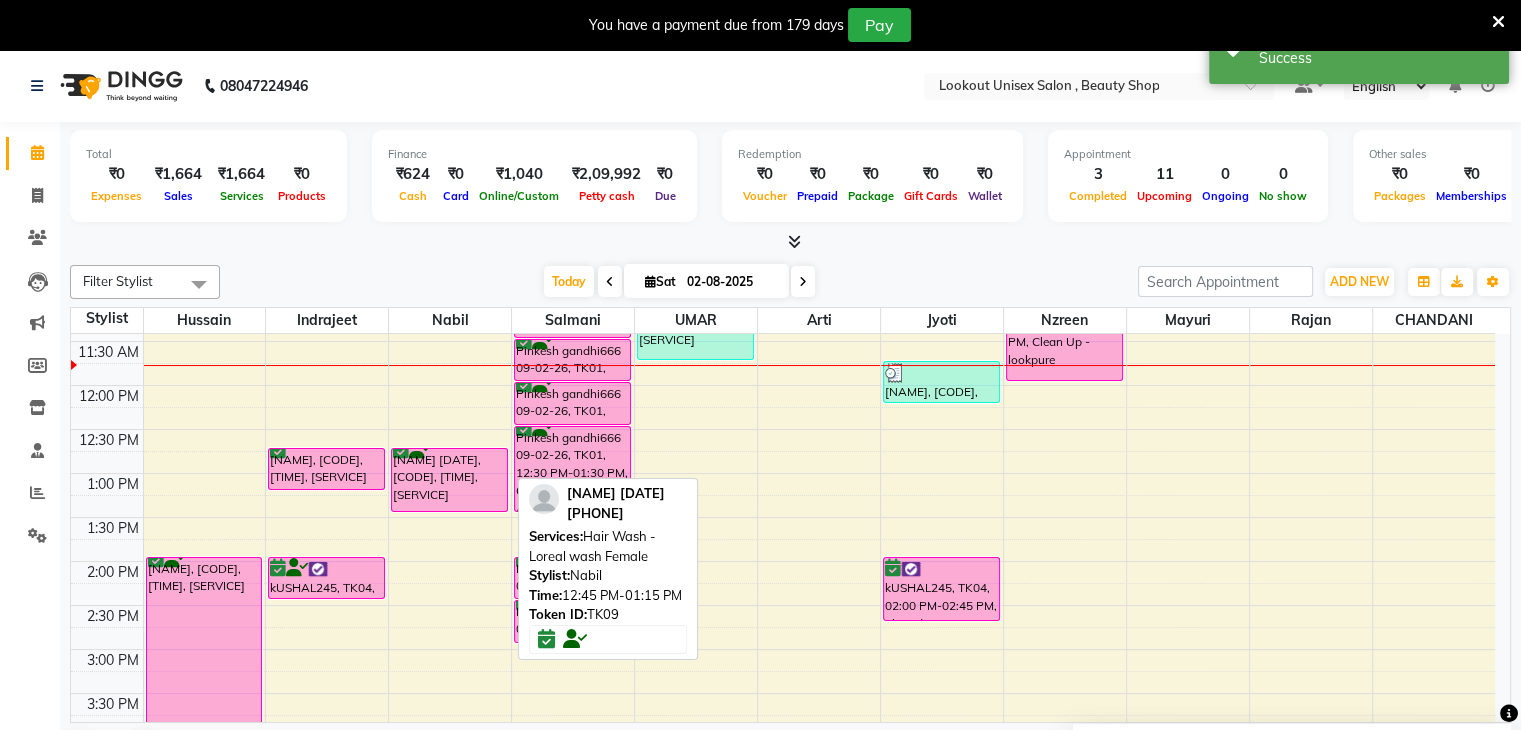 click on "Nisha Shah 24/2/26, TK09, 12:45 PM-01:15 PM, Hair Wash  - Loreal wash Female     Nisha Shah 24/2/26, TK09, 12:45 PM-01:15 PM, Hair Wash  - Loreal wash Female" at bounding box center (450, 649) 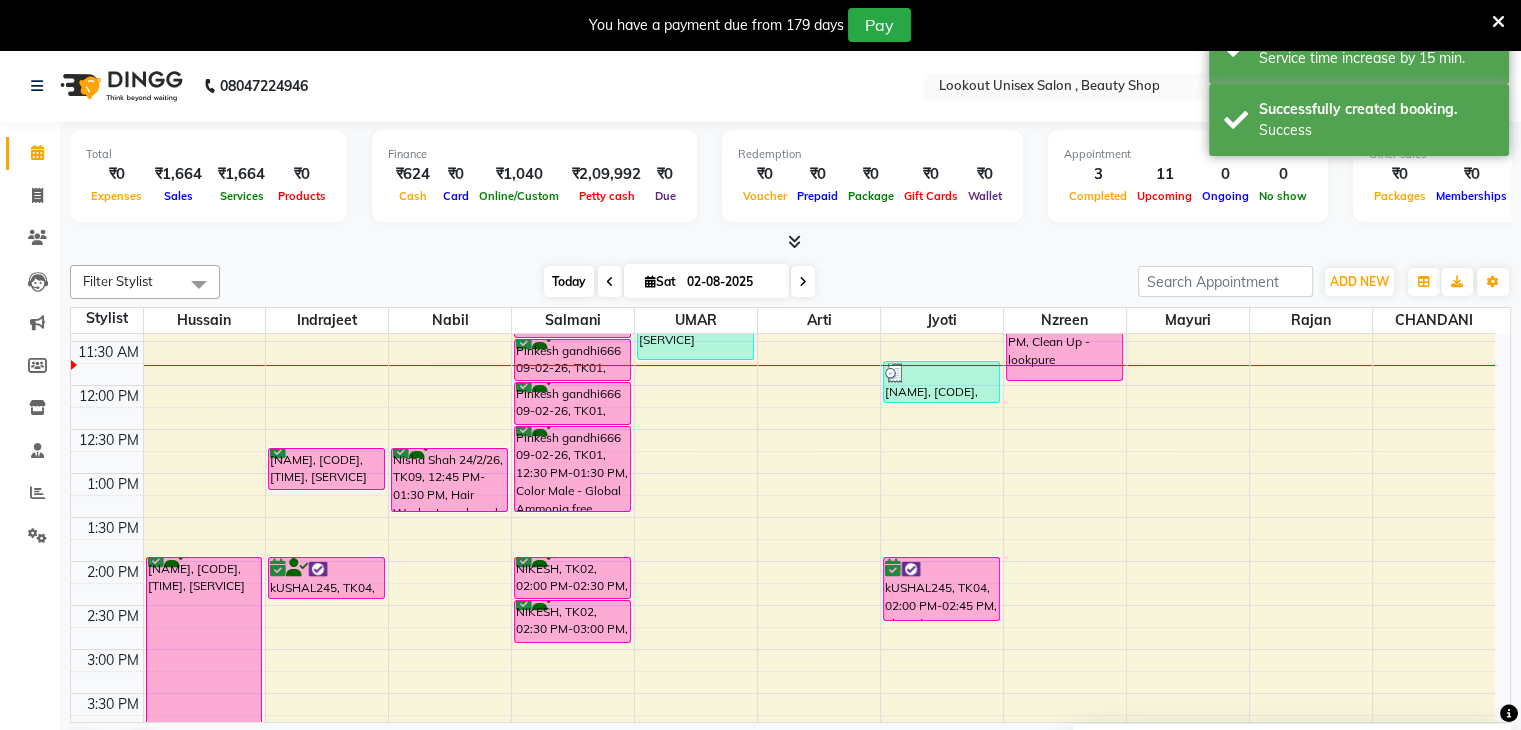 click on "Today" at bounding box center (569, 281) 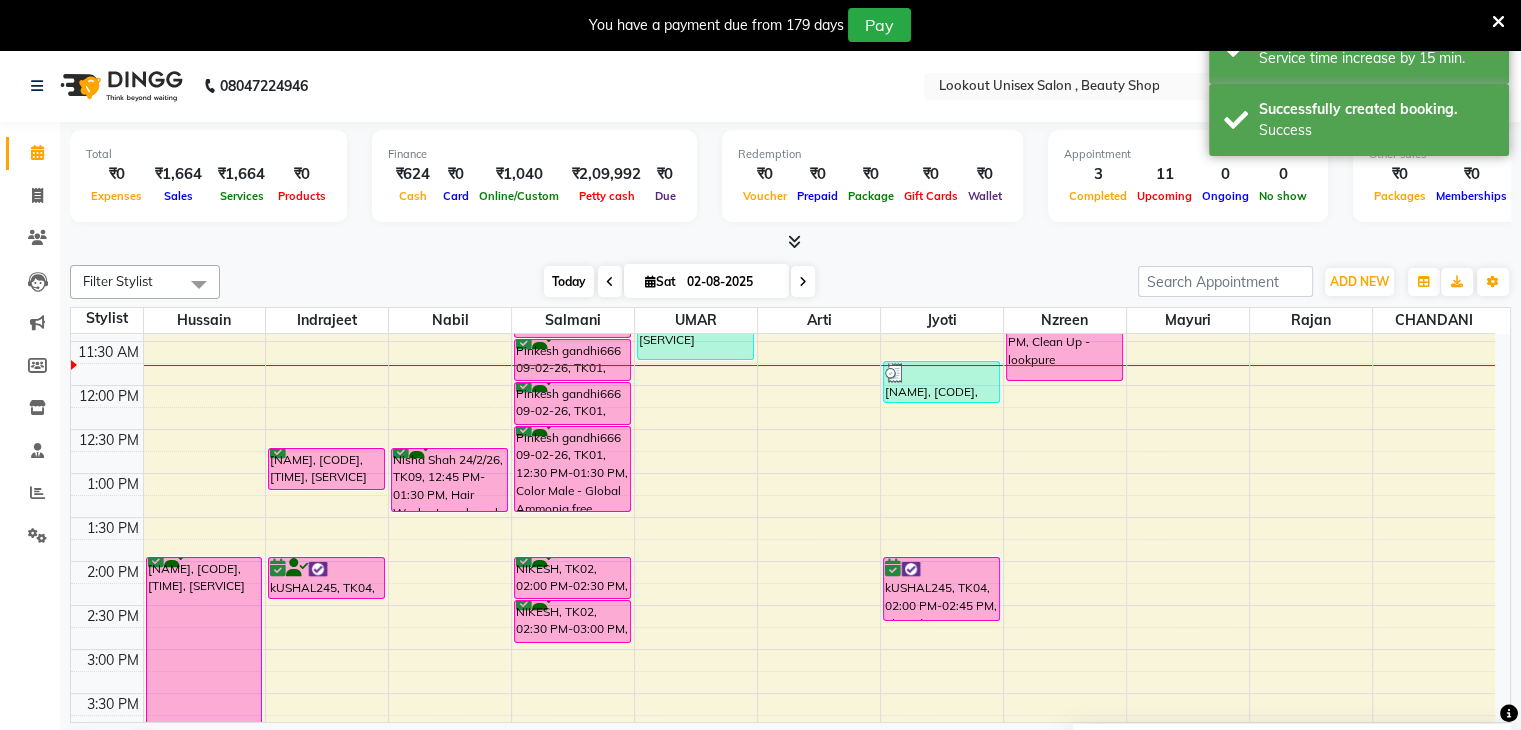scroll, scrollTop: 263, scrollLeft: 0, axis: vertical 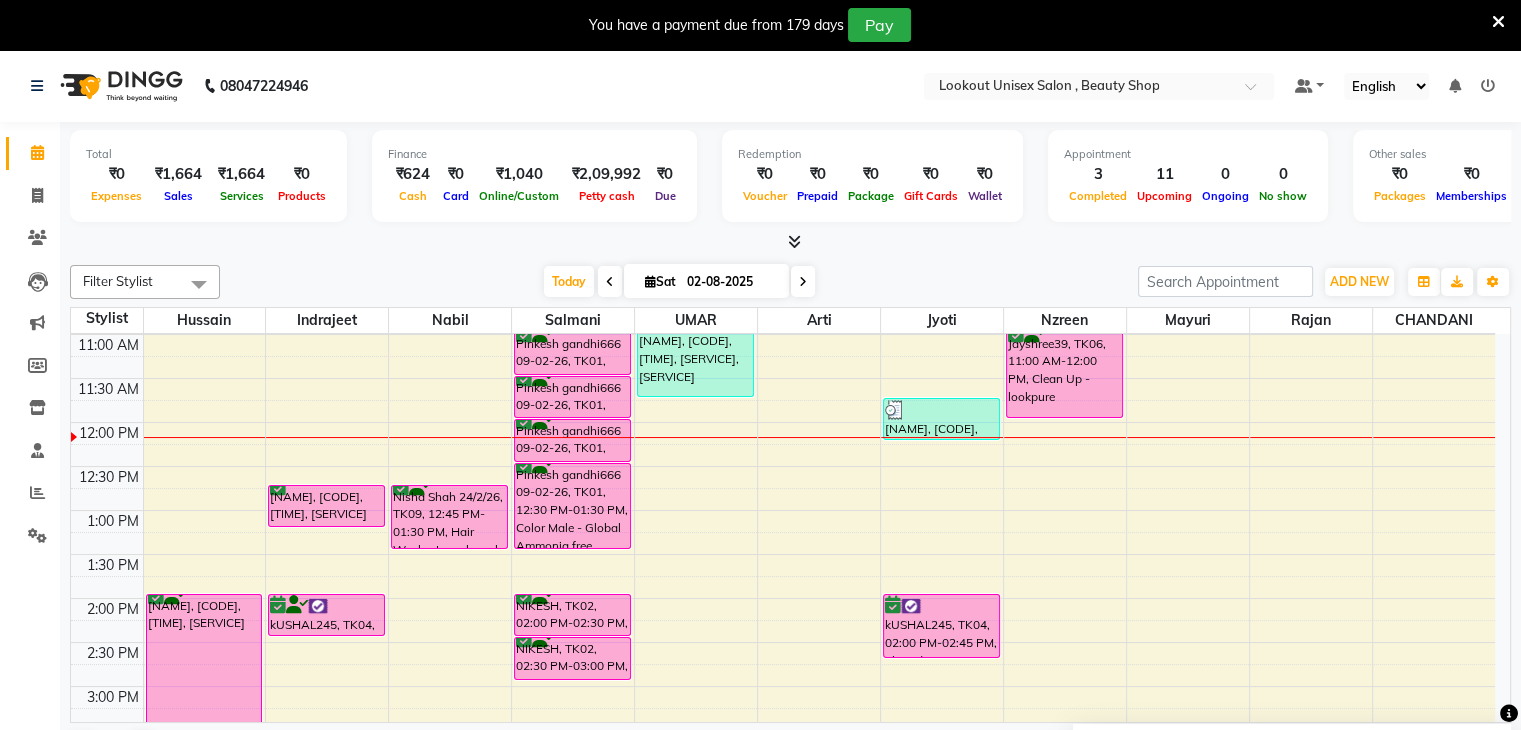 click at bounding box center (1498, 22) 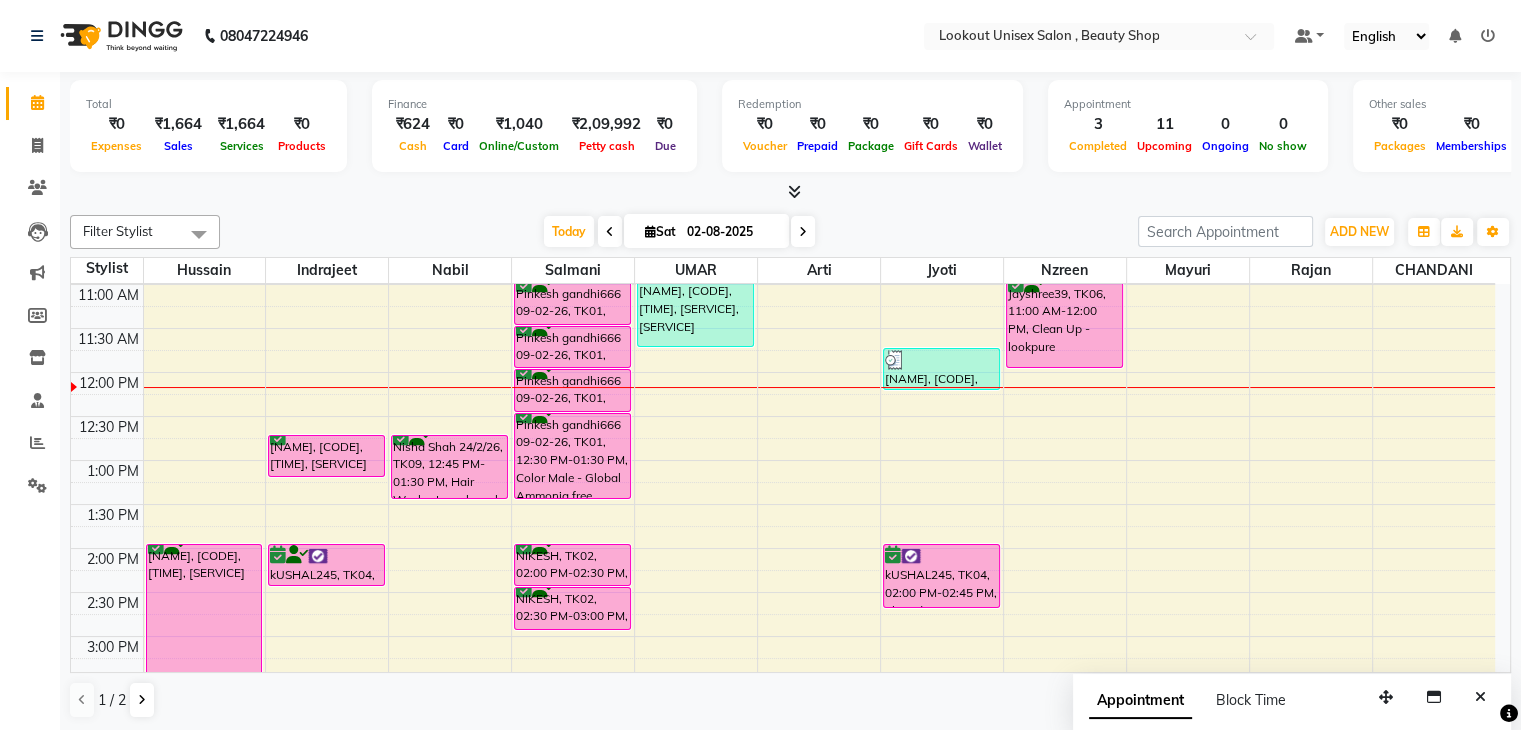 scroll, scrollTop: 1, scrollLeft: 0, axis: vertical 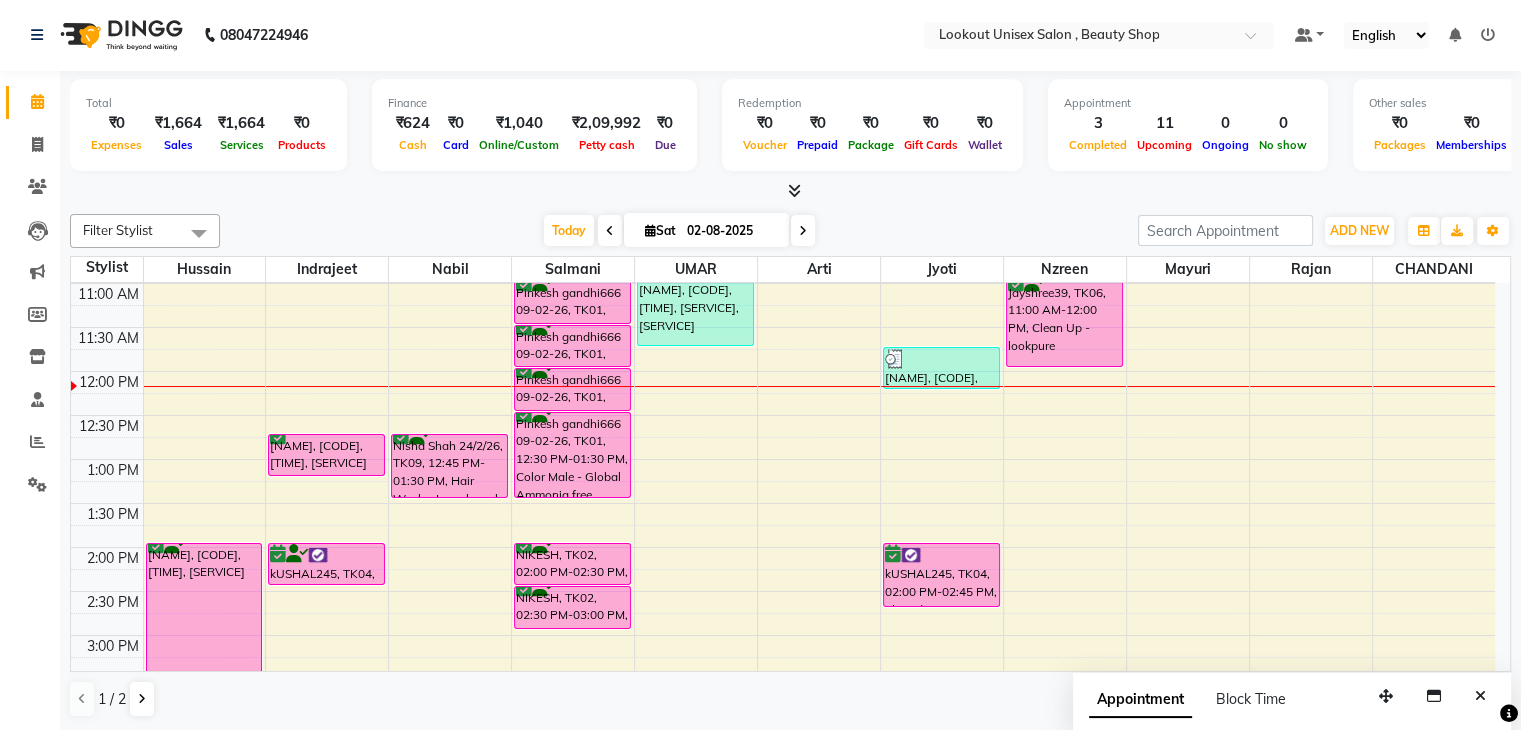 click on "Today  Sat 02-08-2025" at bounding box center (679, 231) 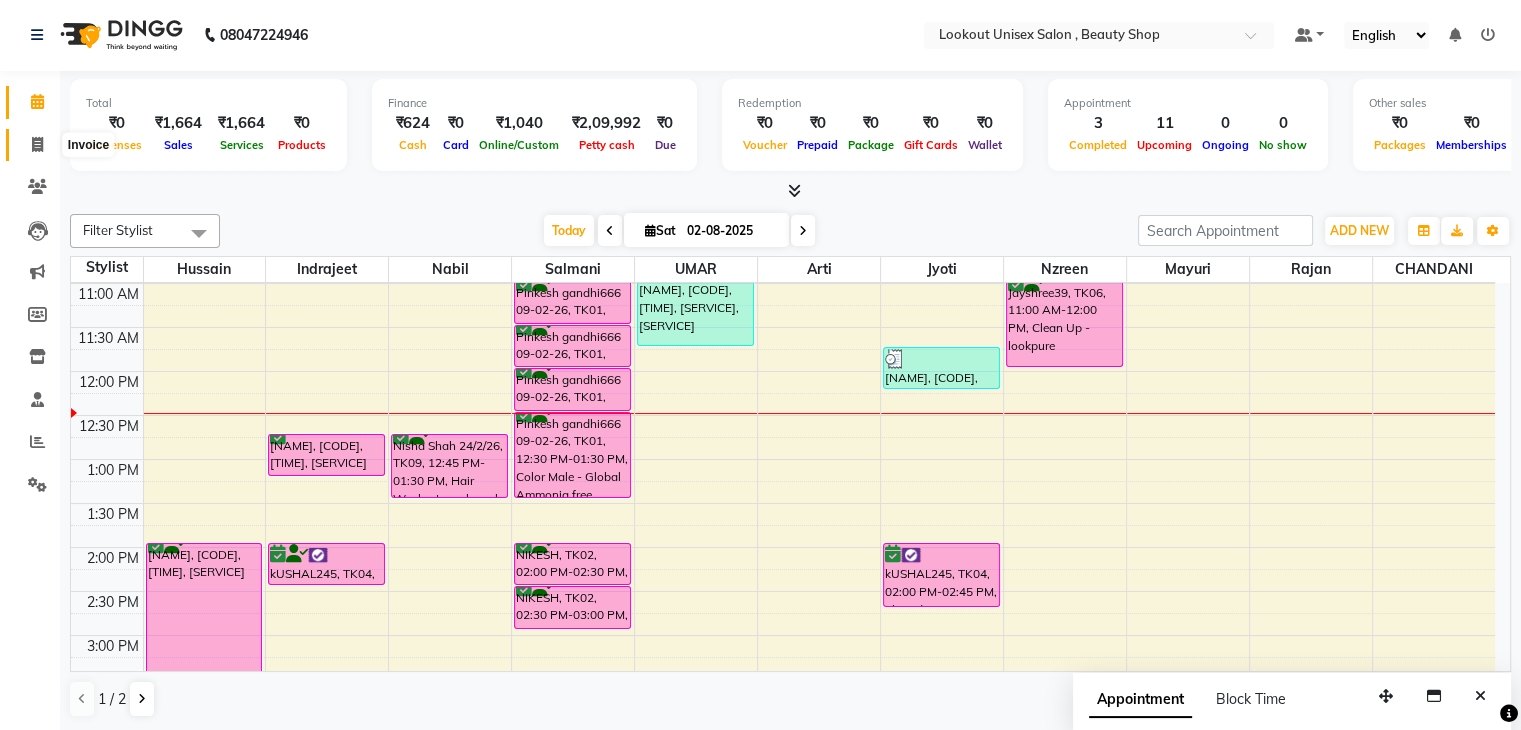 drag, startPoint x: 23, startPoint y: 143, endPoint x: 110, endPoint y: 161, distance: 88.84256 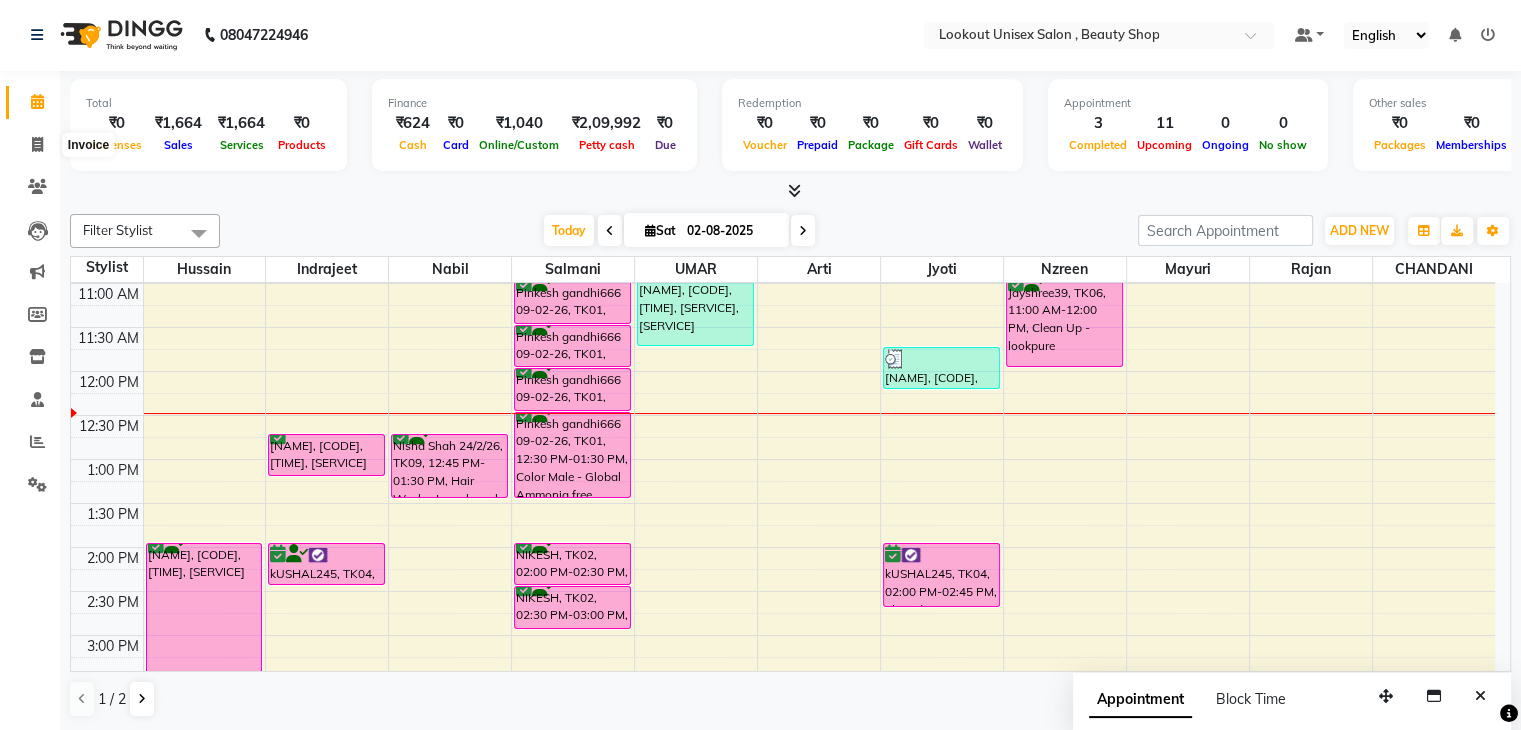 select on "7658" 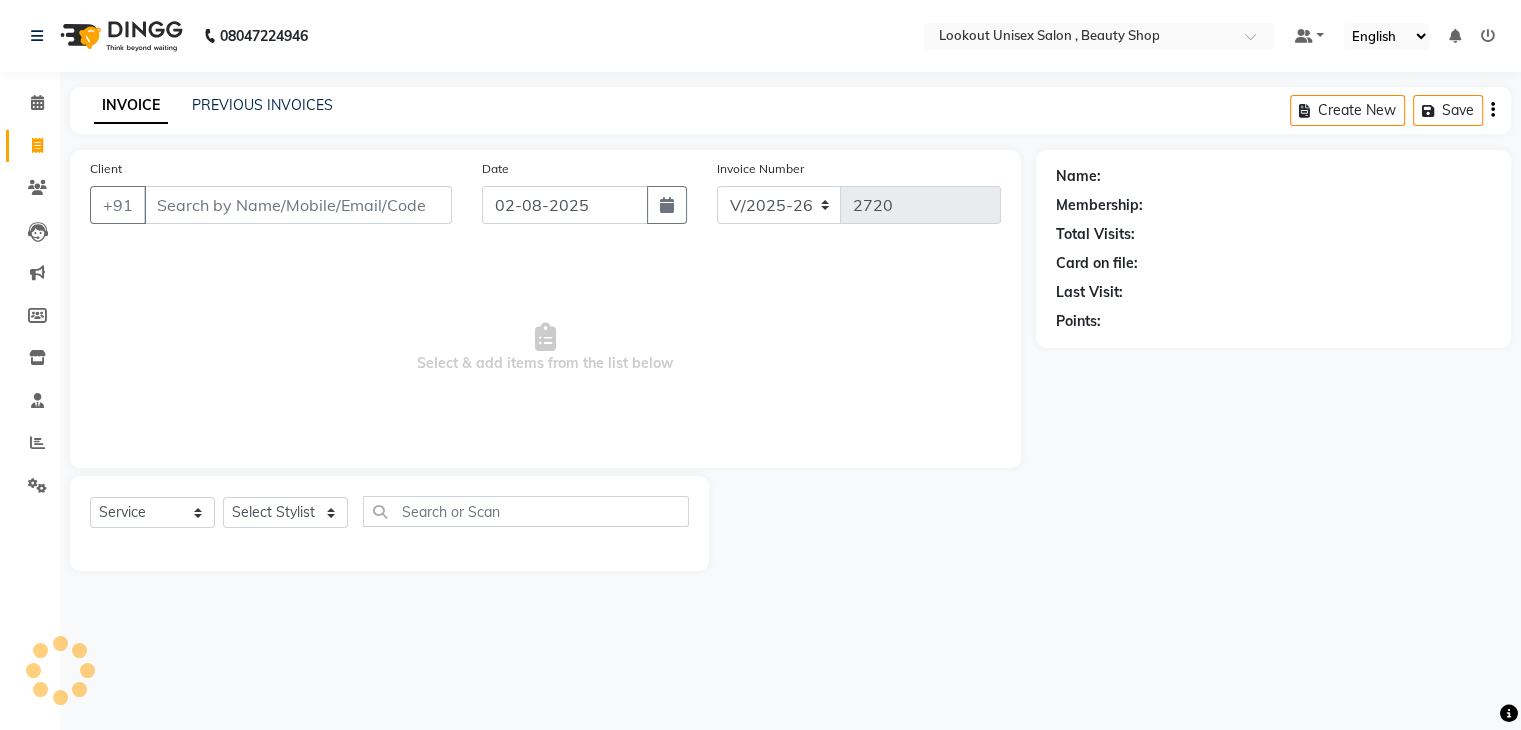 scroll, scrollTop: 0, scrollLeft: 0, axis: both 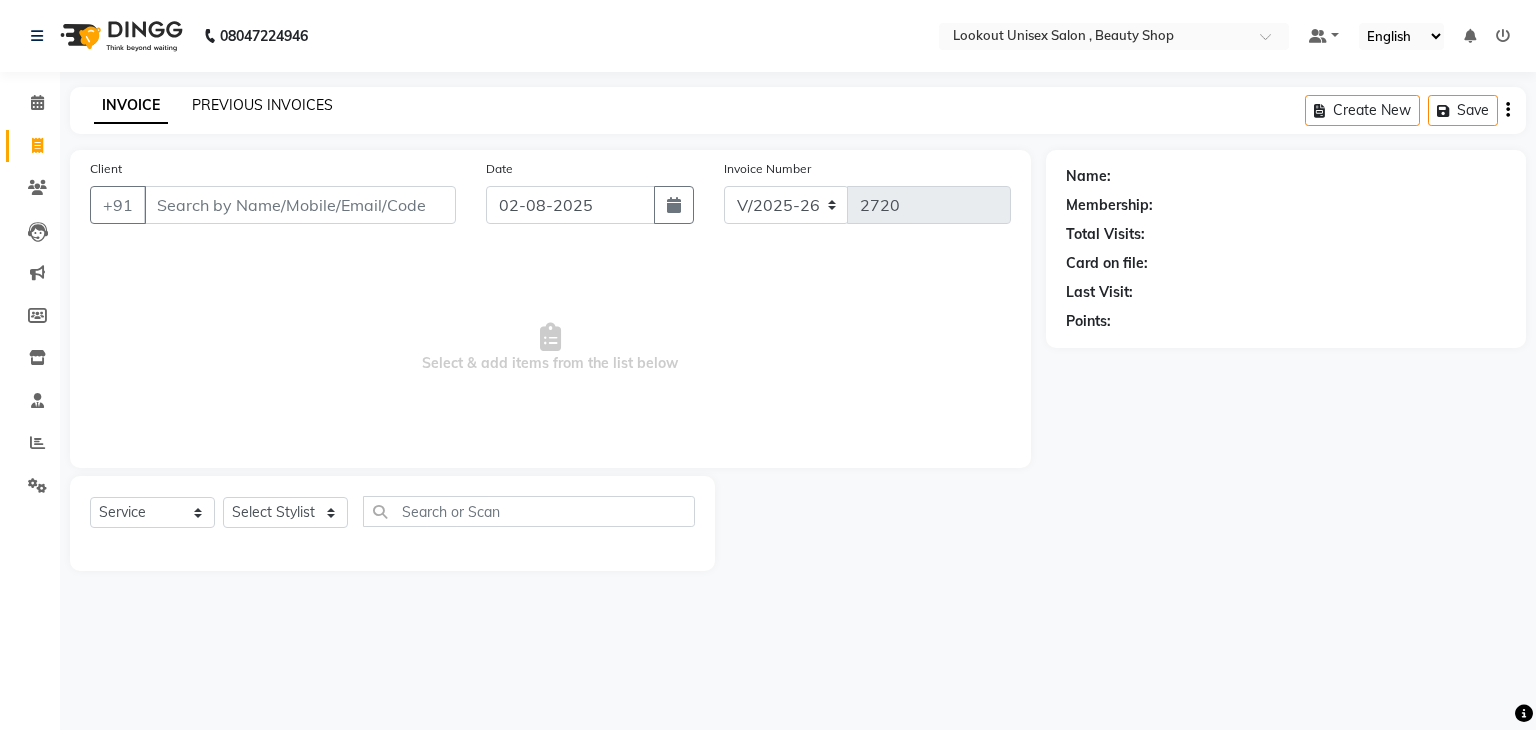 click on "PREVIOUS INVOICES" 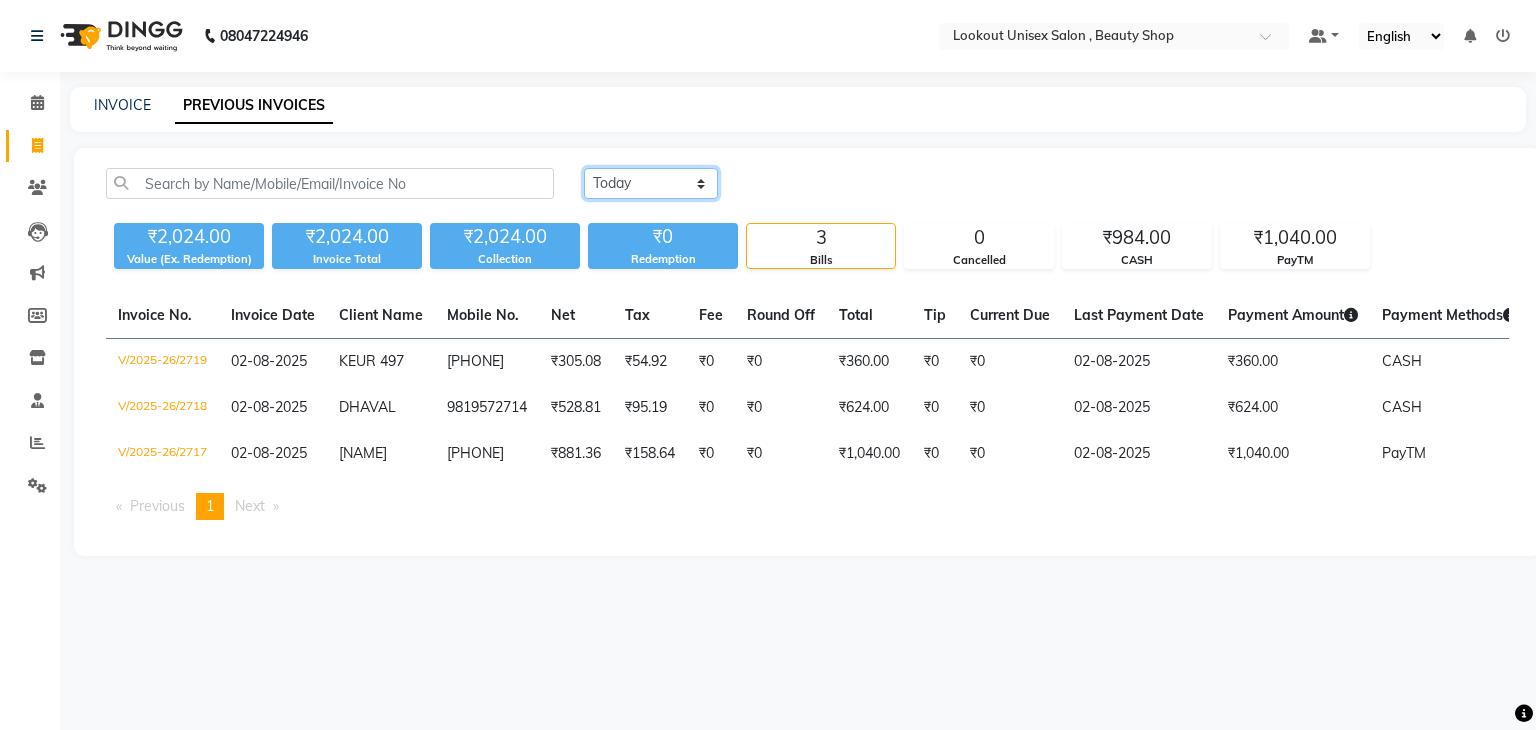 click on "Today Yesterday Custom Range" 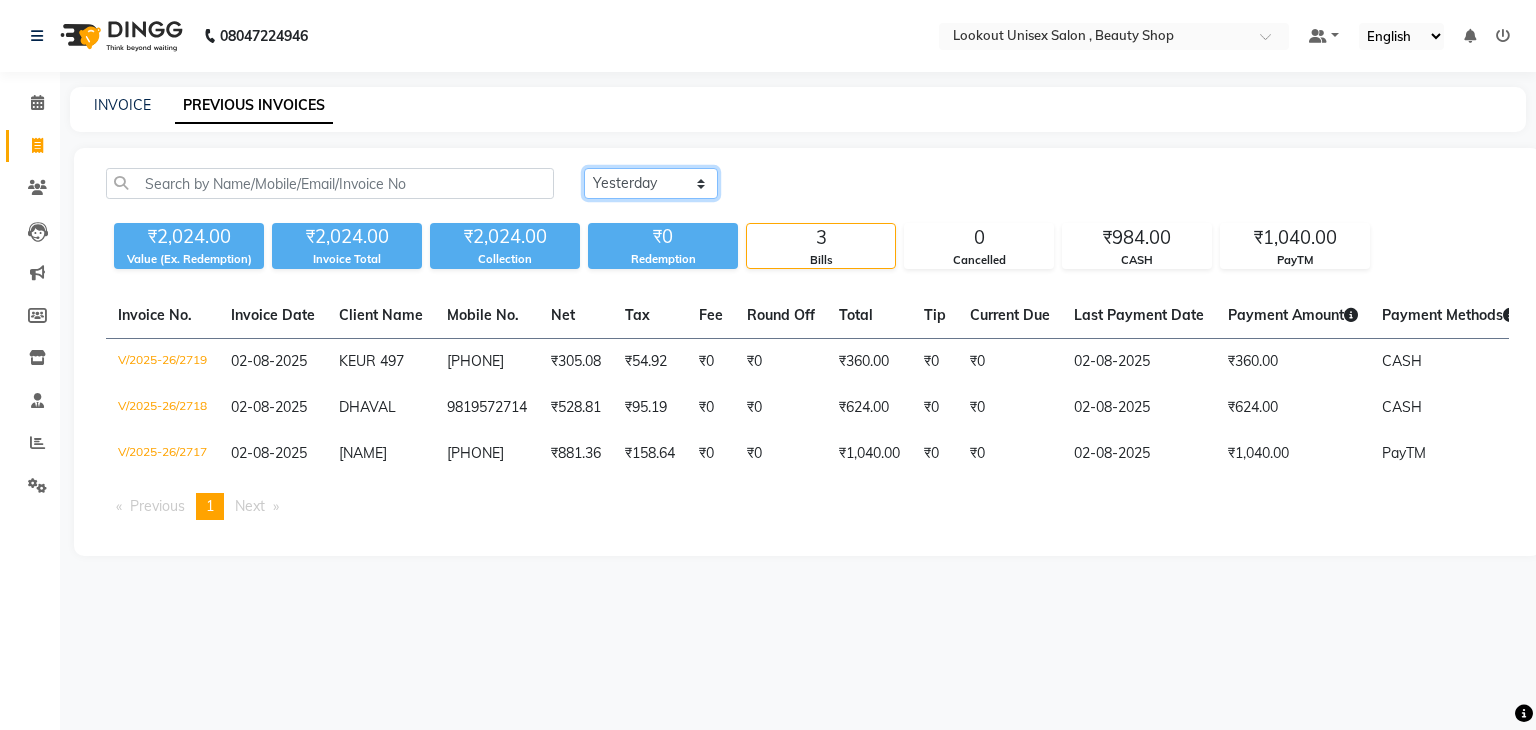 click on "Today Yesterday Custom Range" 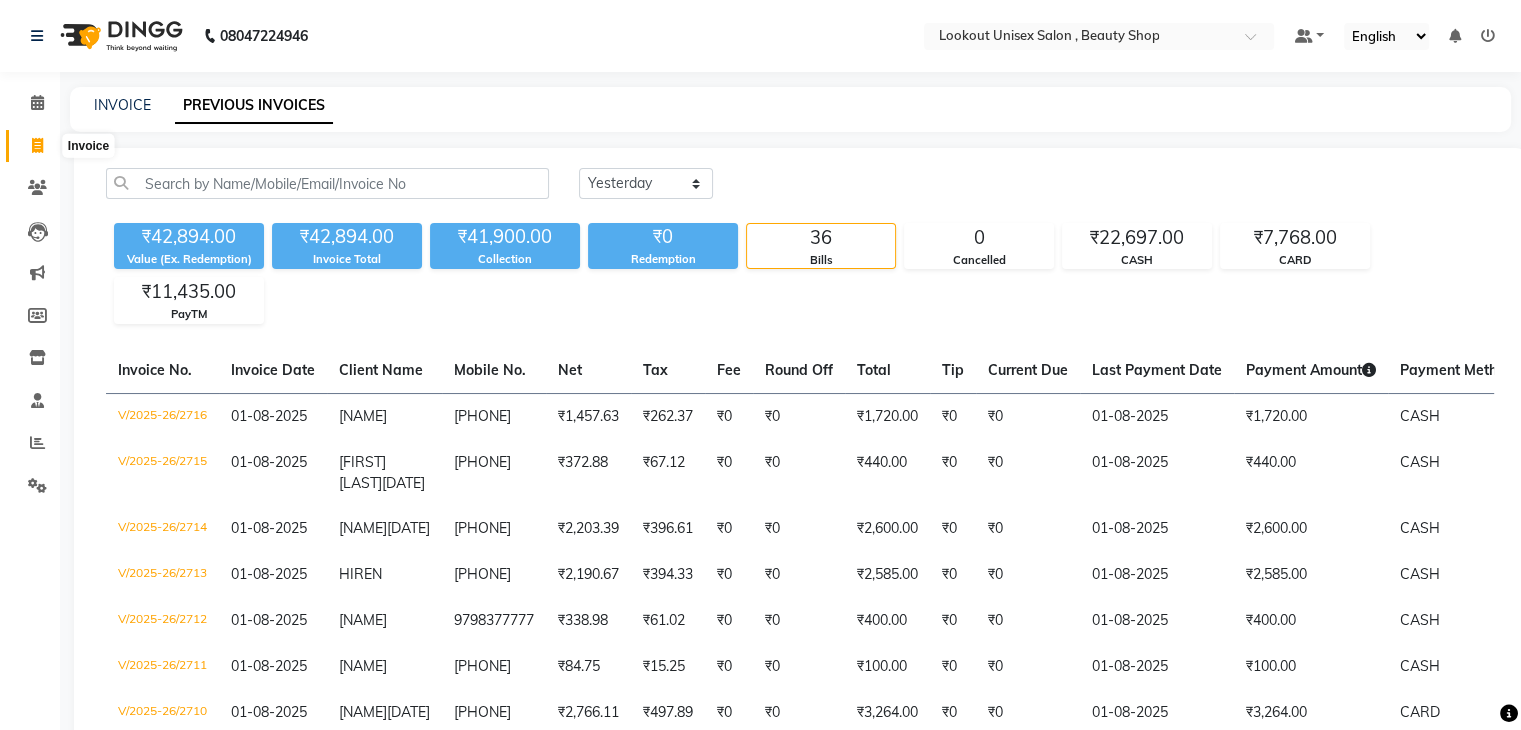 click 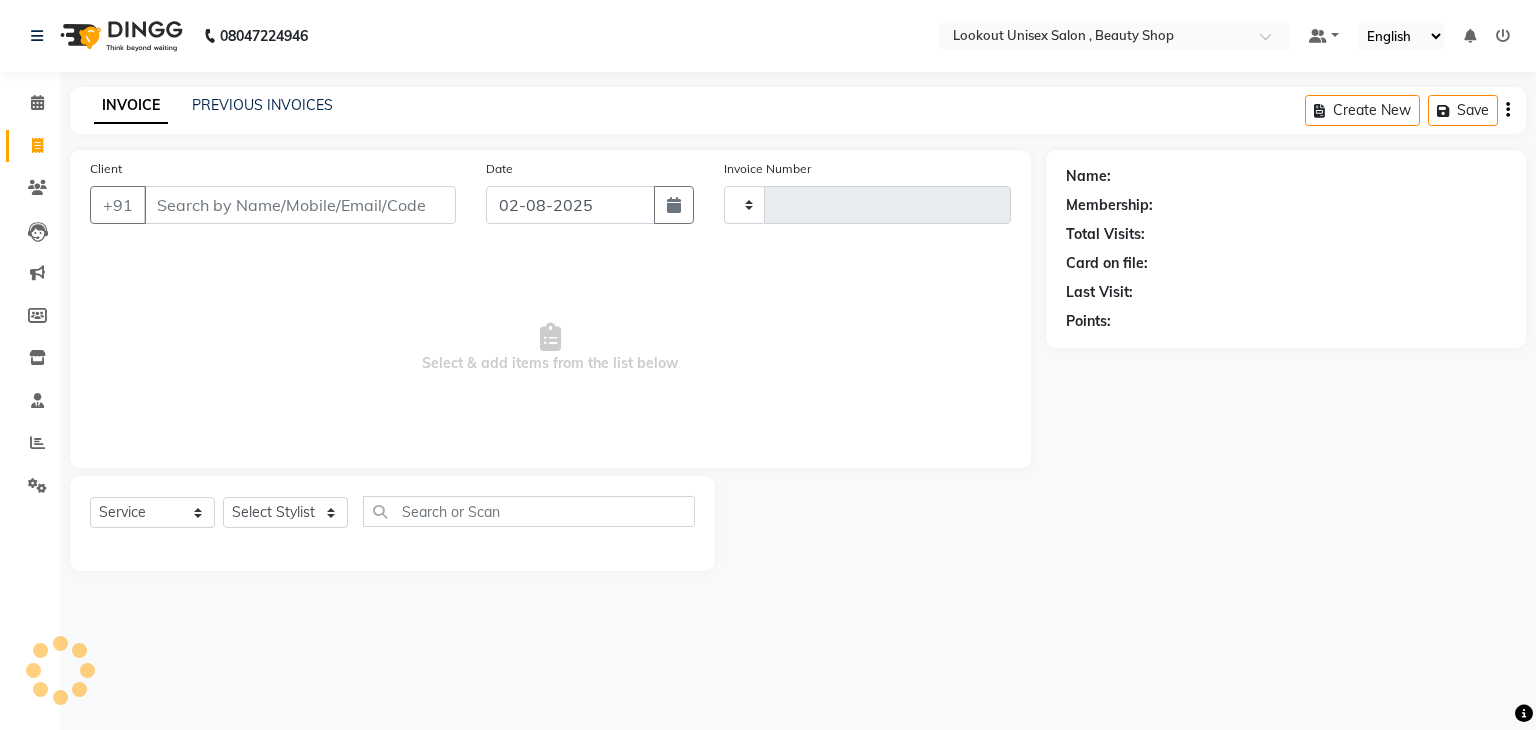 type on "2720" 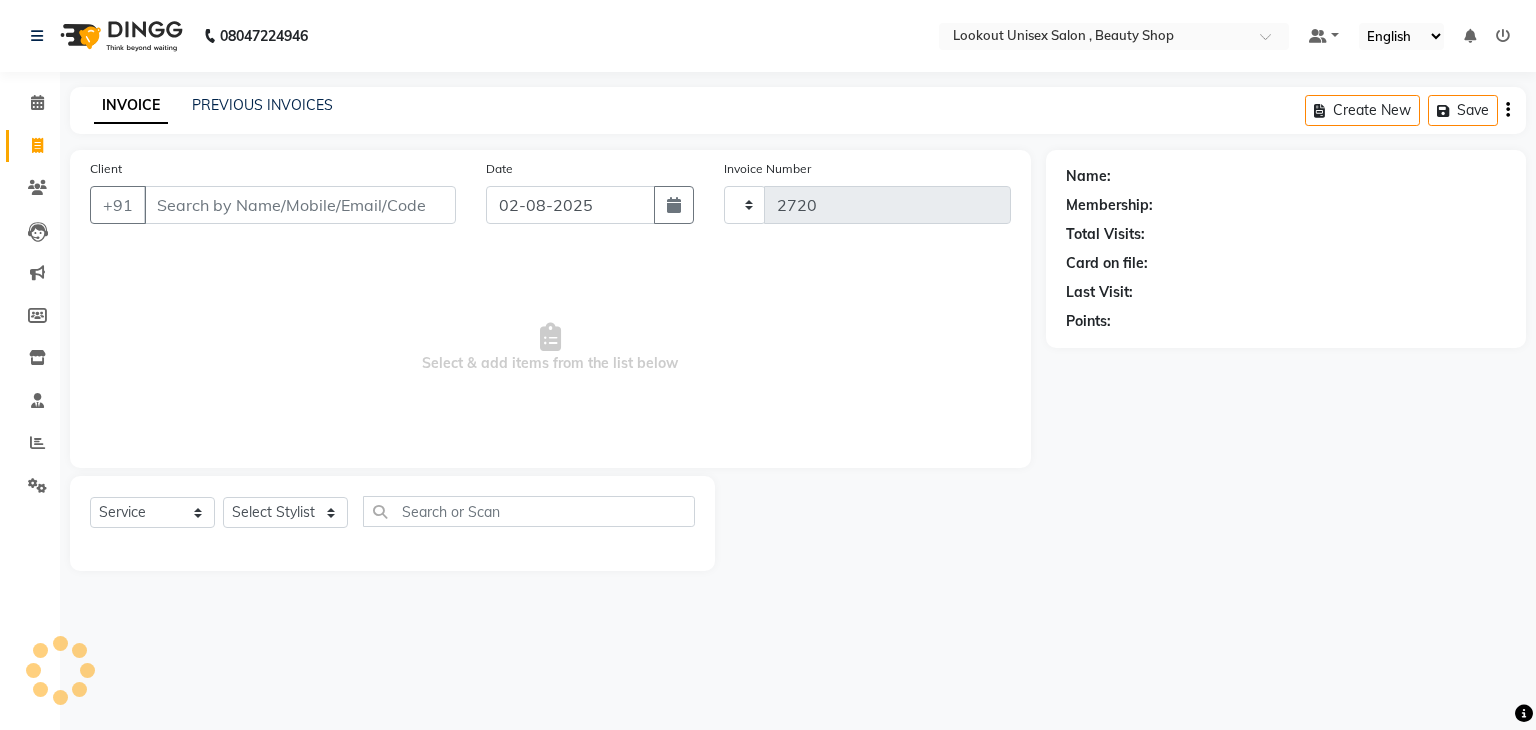 select on "7658" 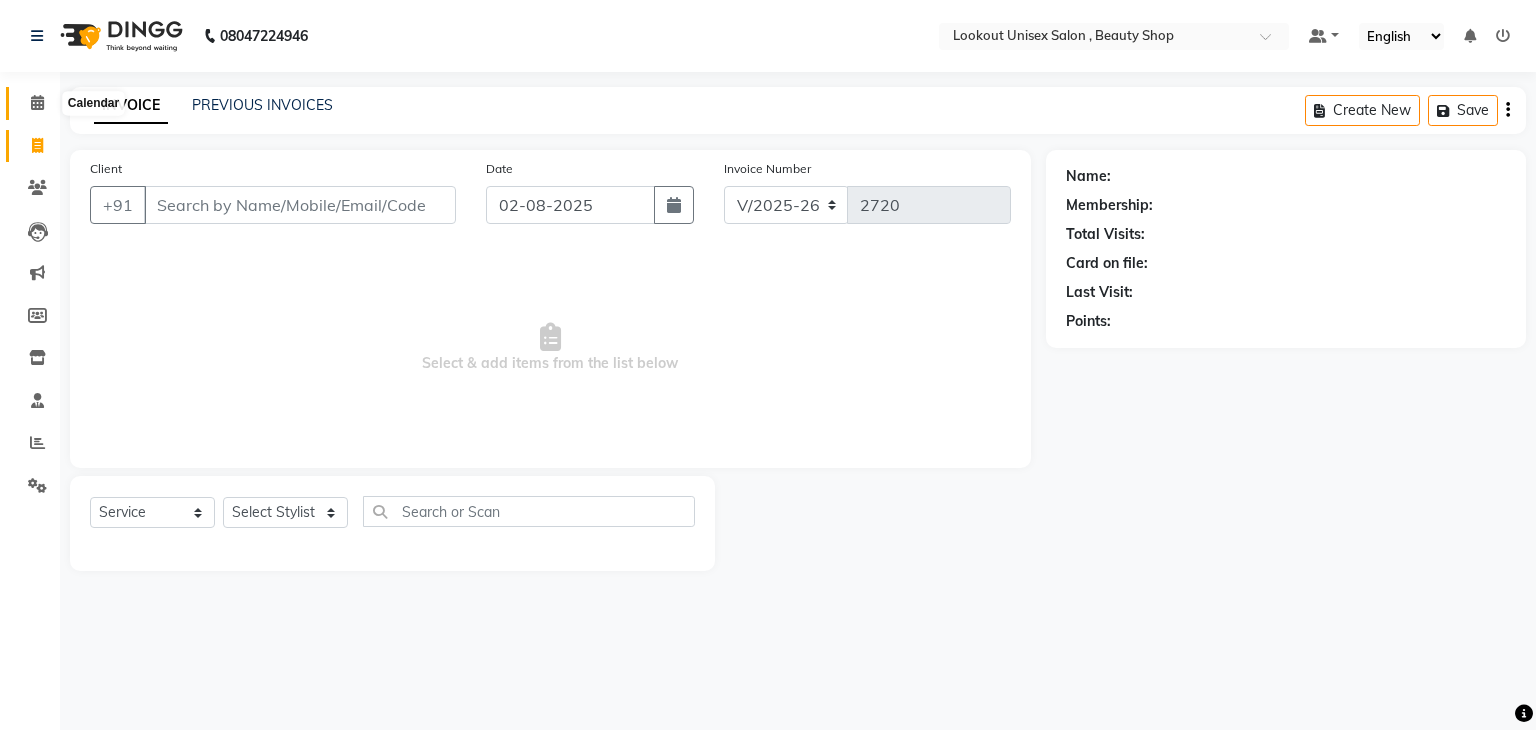click 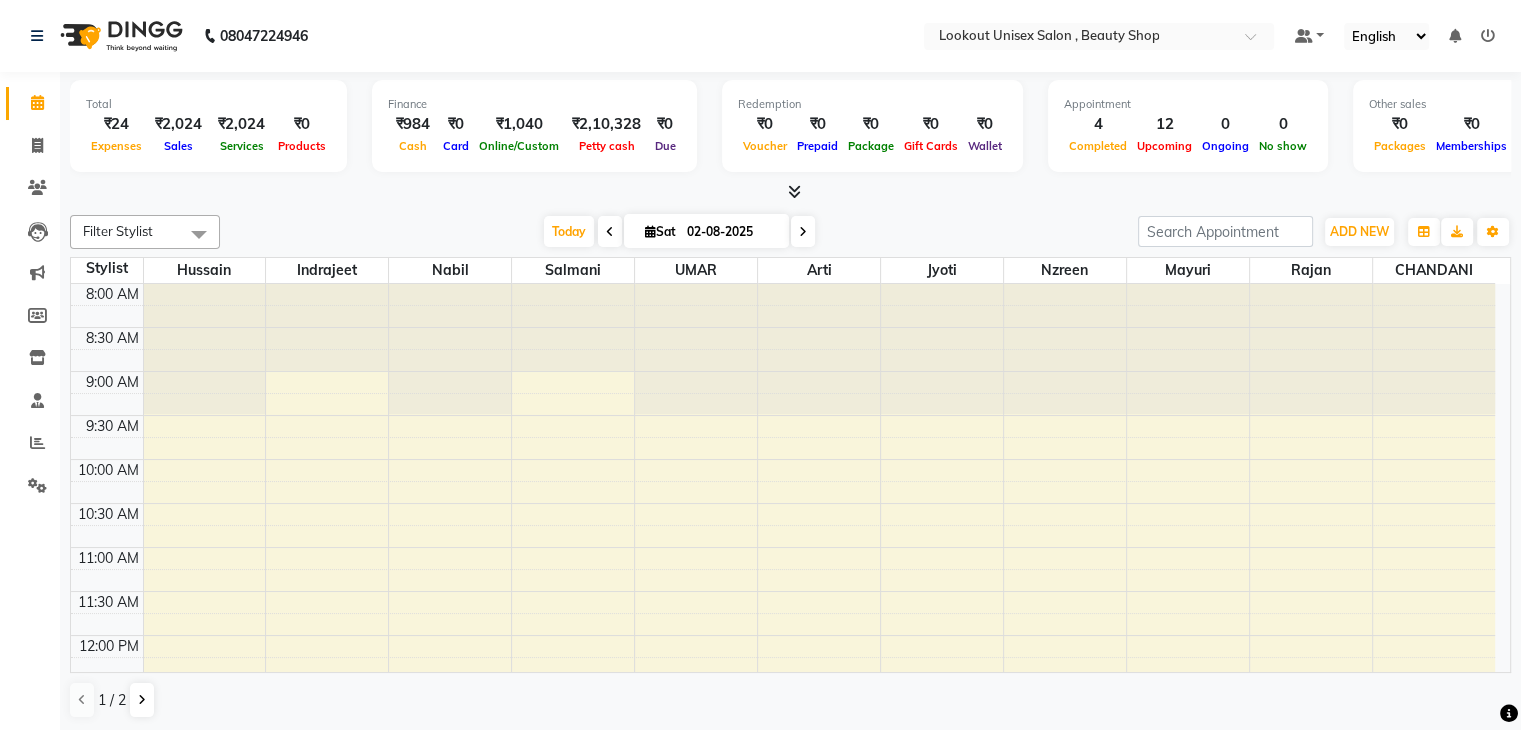 scroll, scrollTop: 0, scrollLeft: 0, axis: both 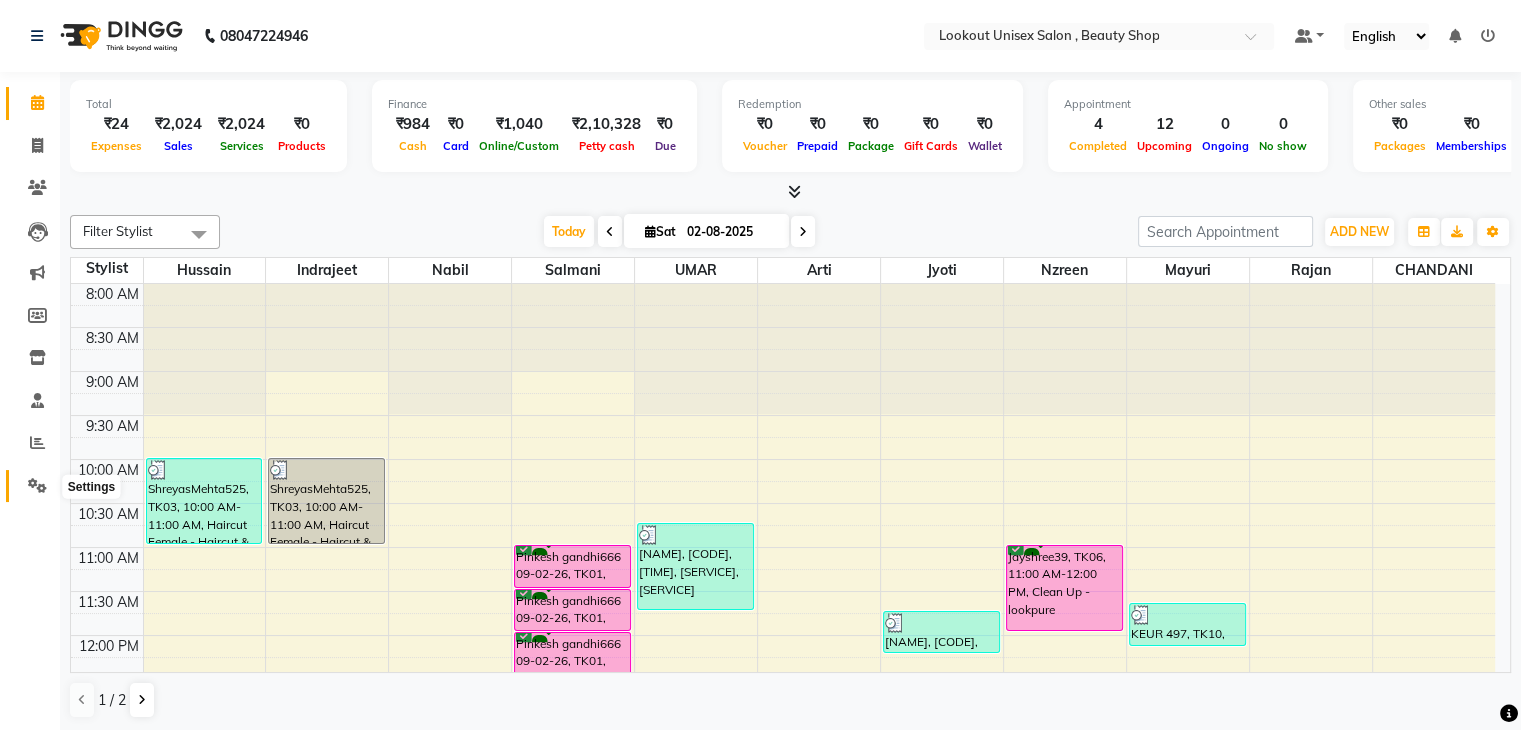 click 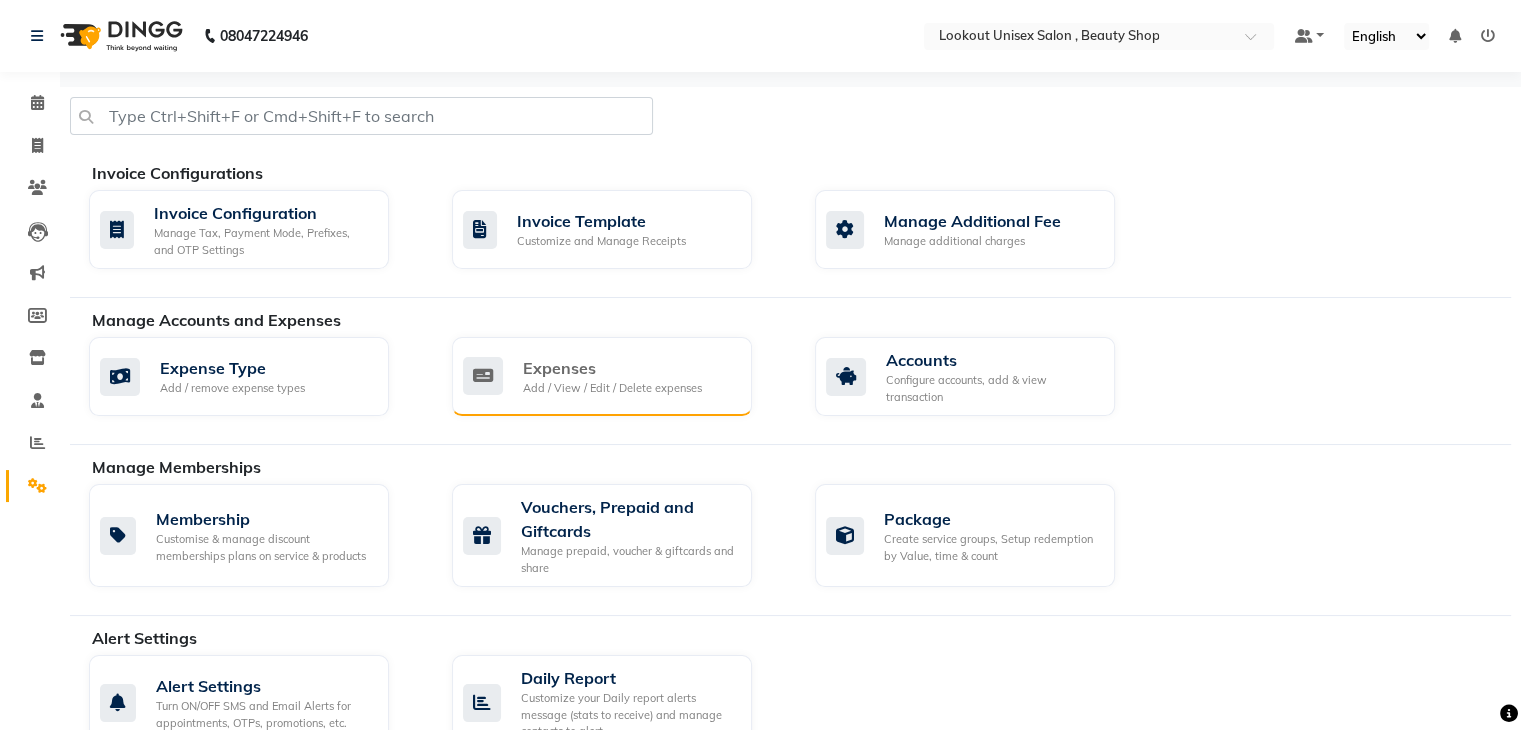 click on "Add / View / Edit / Delete expenses" 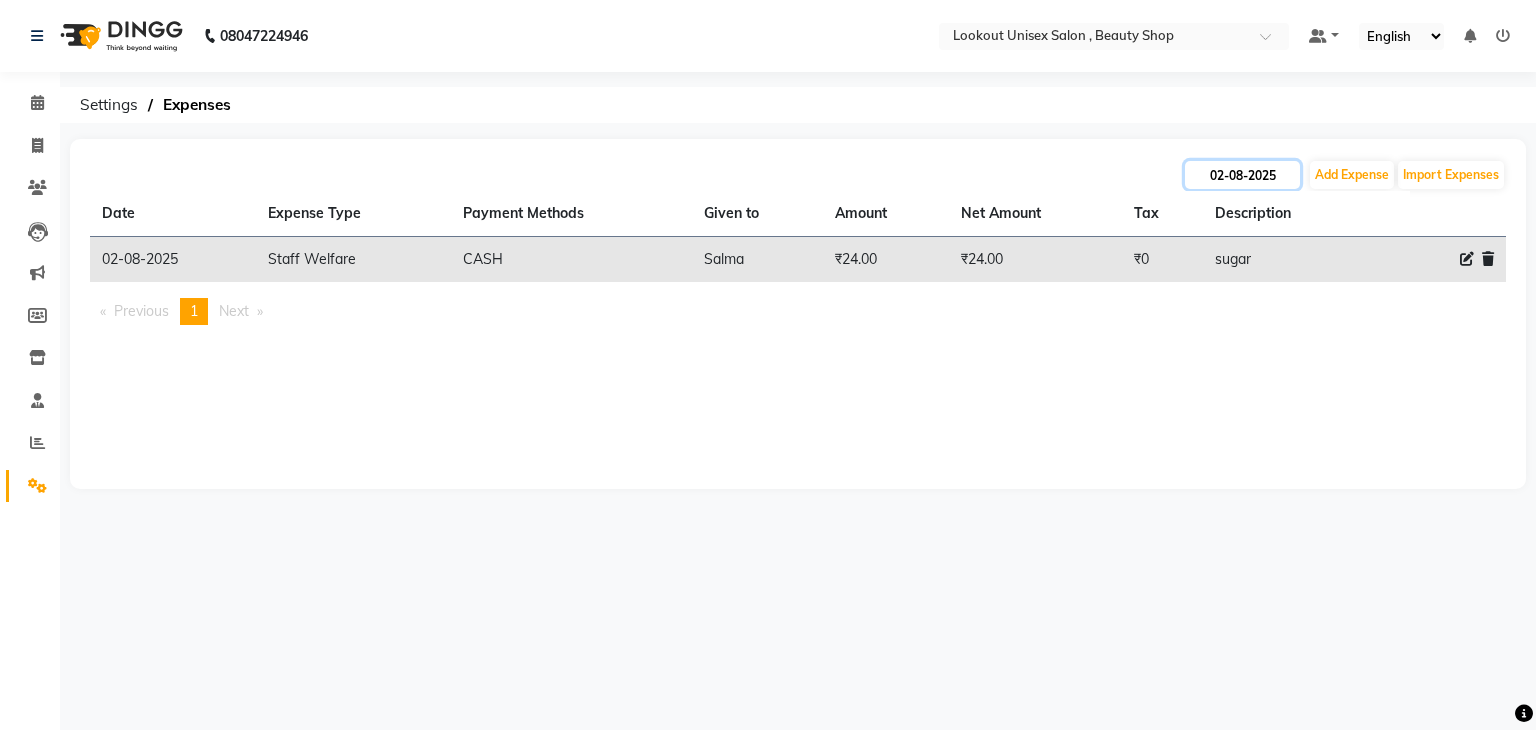 click on "02-08-2025" 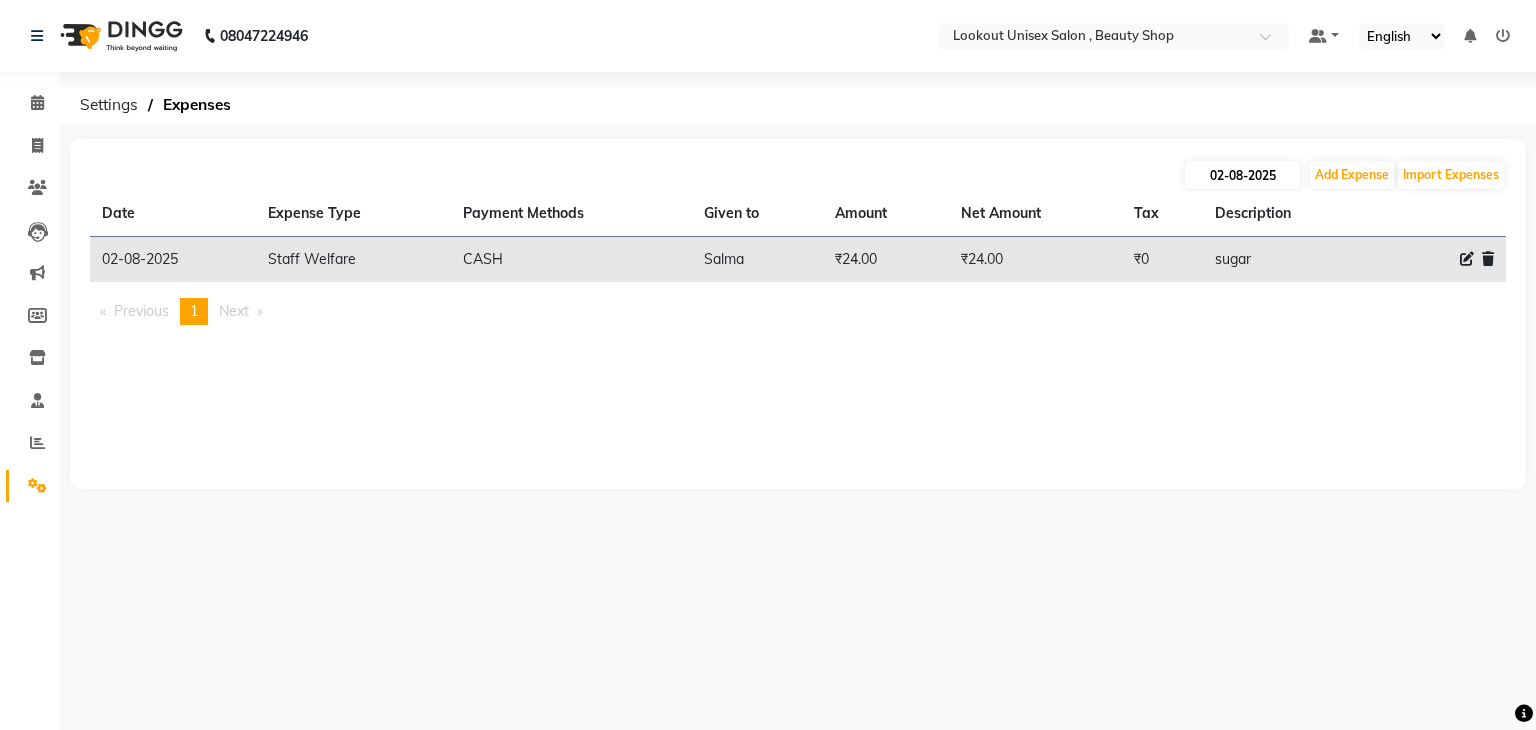 select on "8" 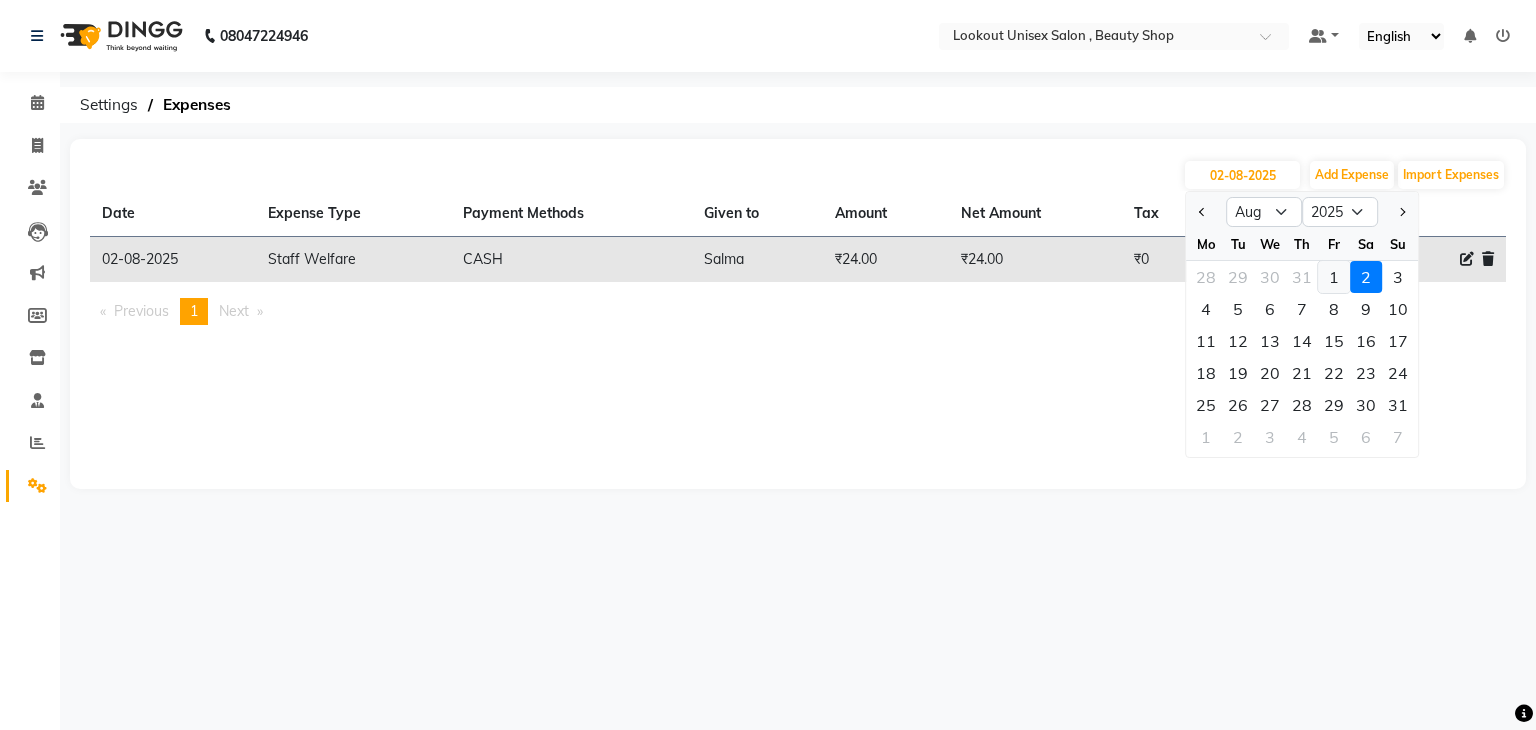 click on "1" 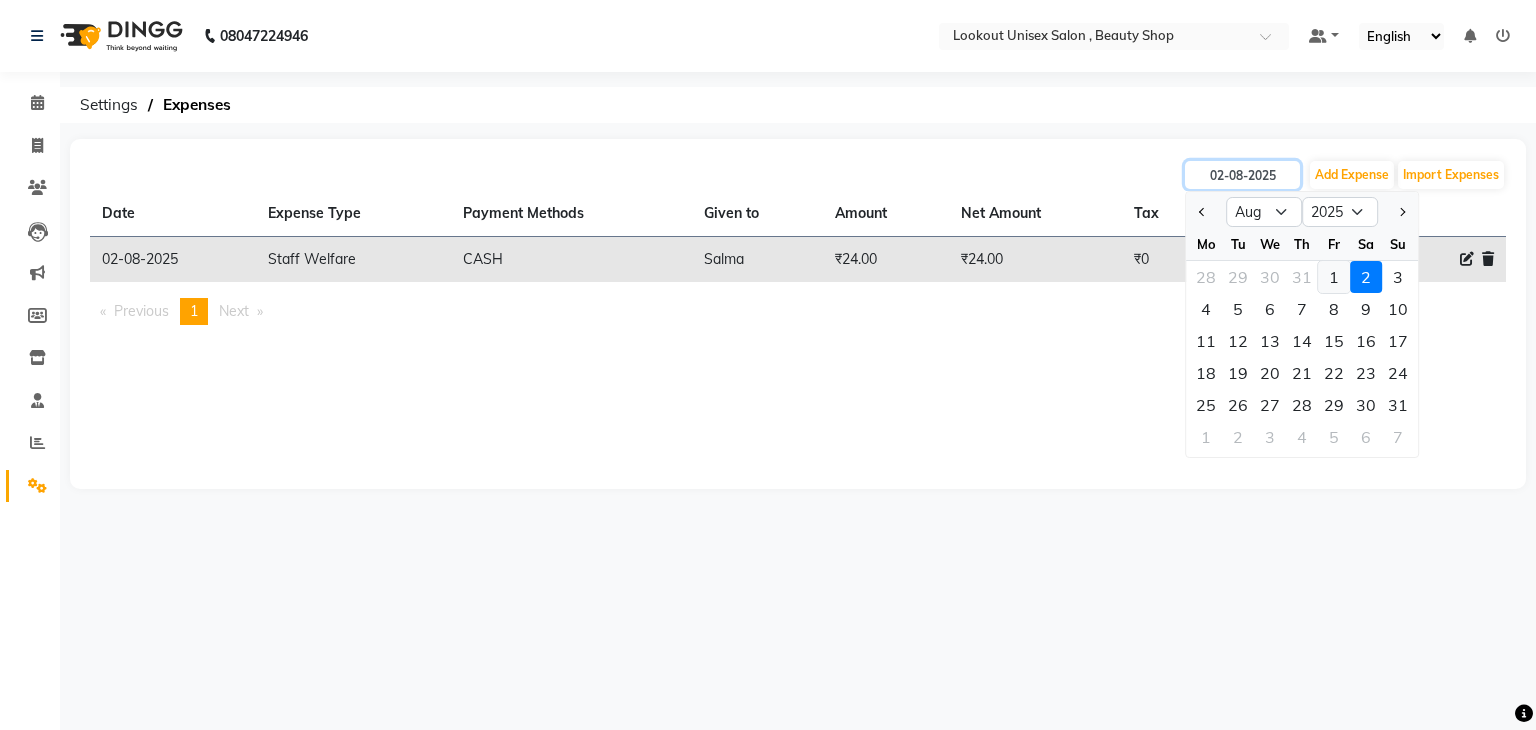 type on "01-08-2025" 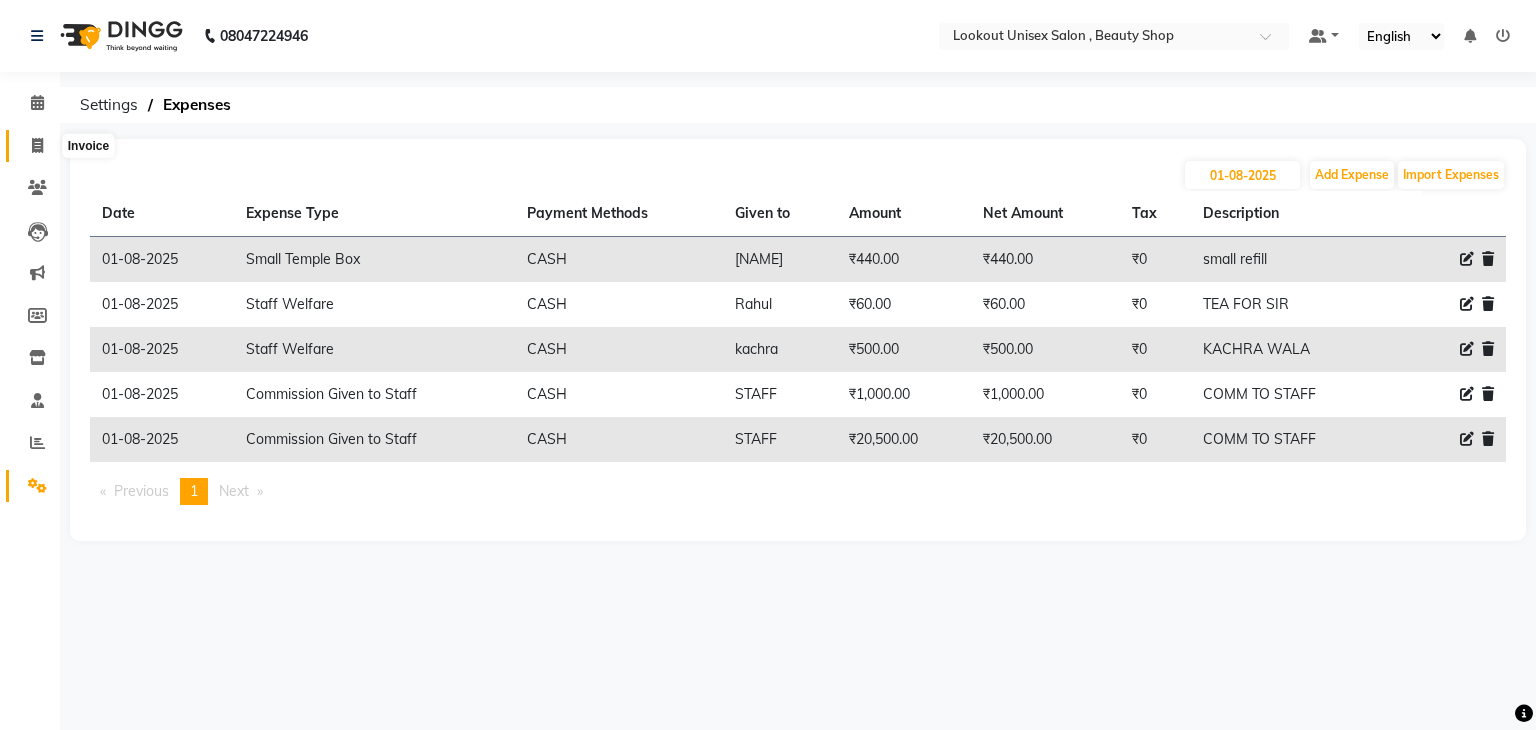 click 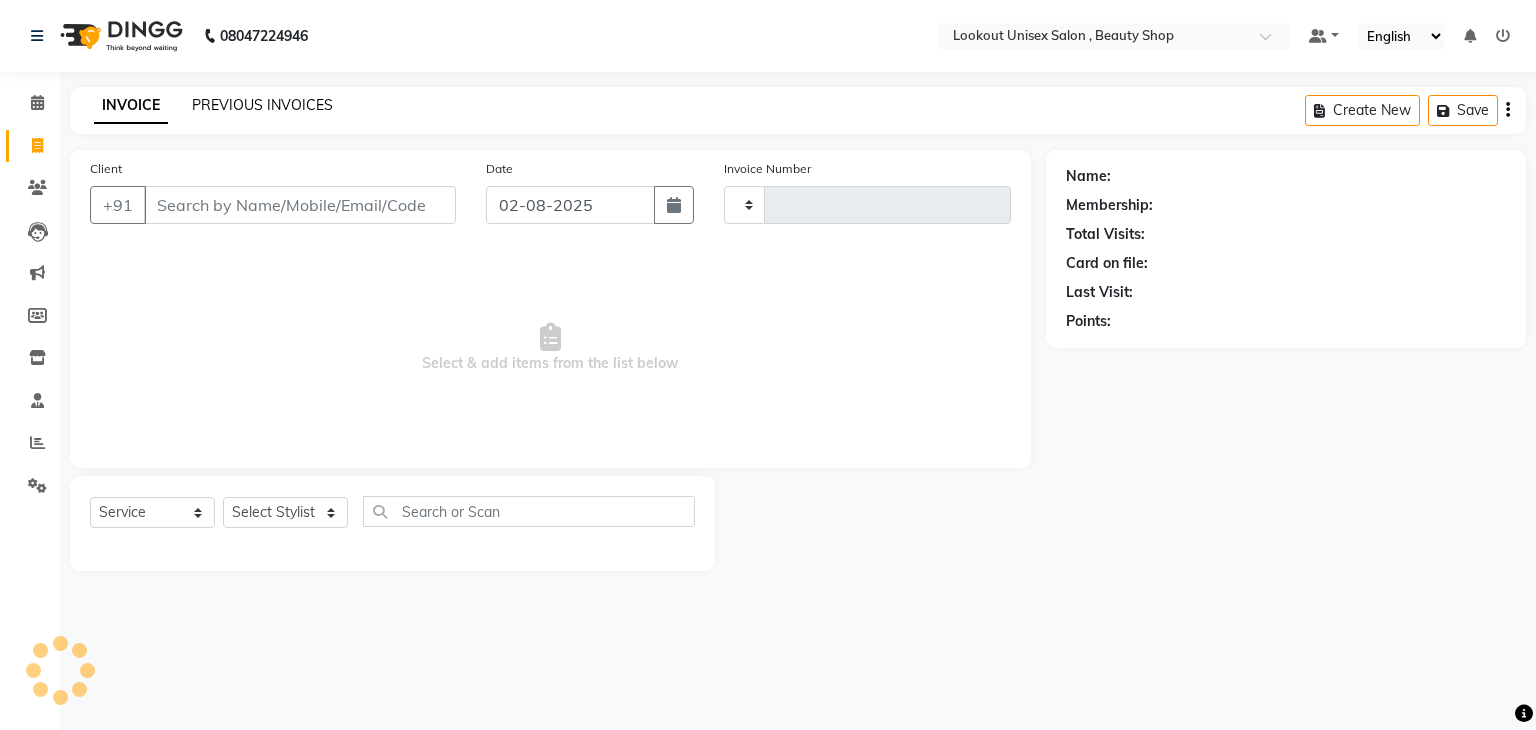 click on "PREVIOUS INVOICES" 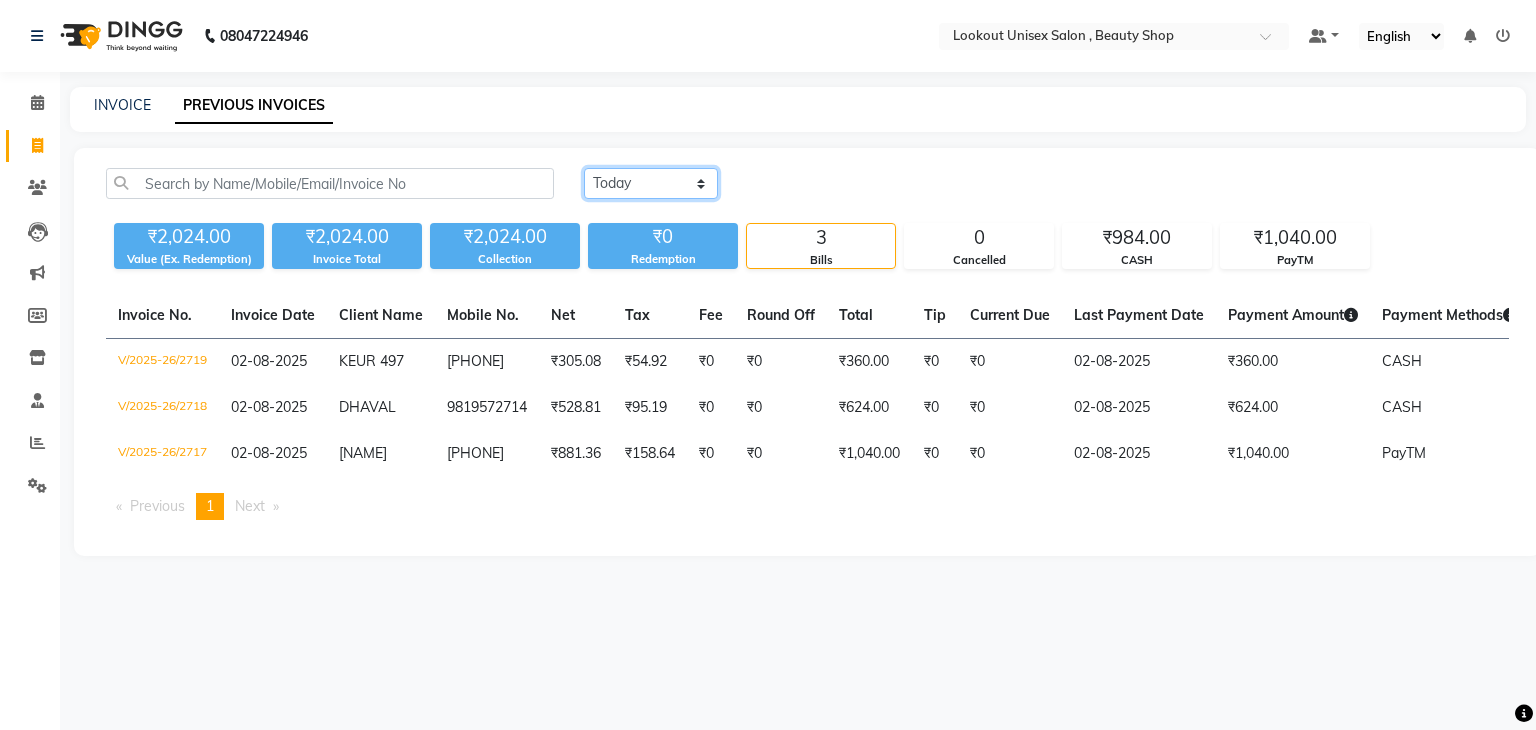 click on "Today Yesterday Custom Range" 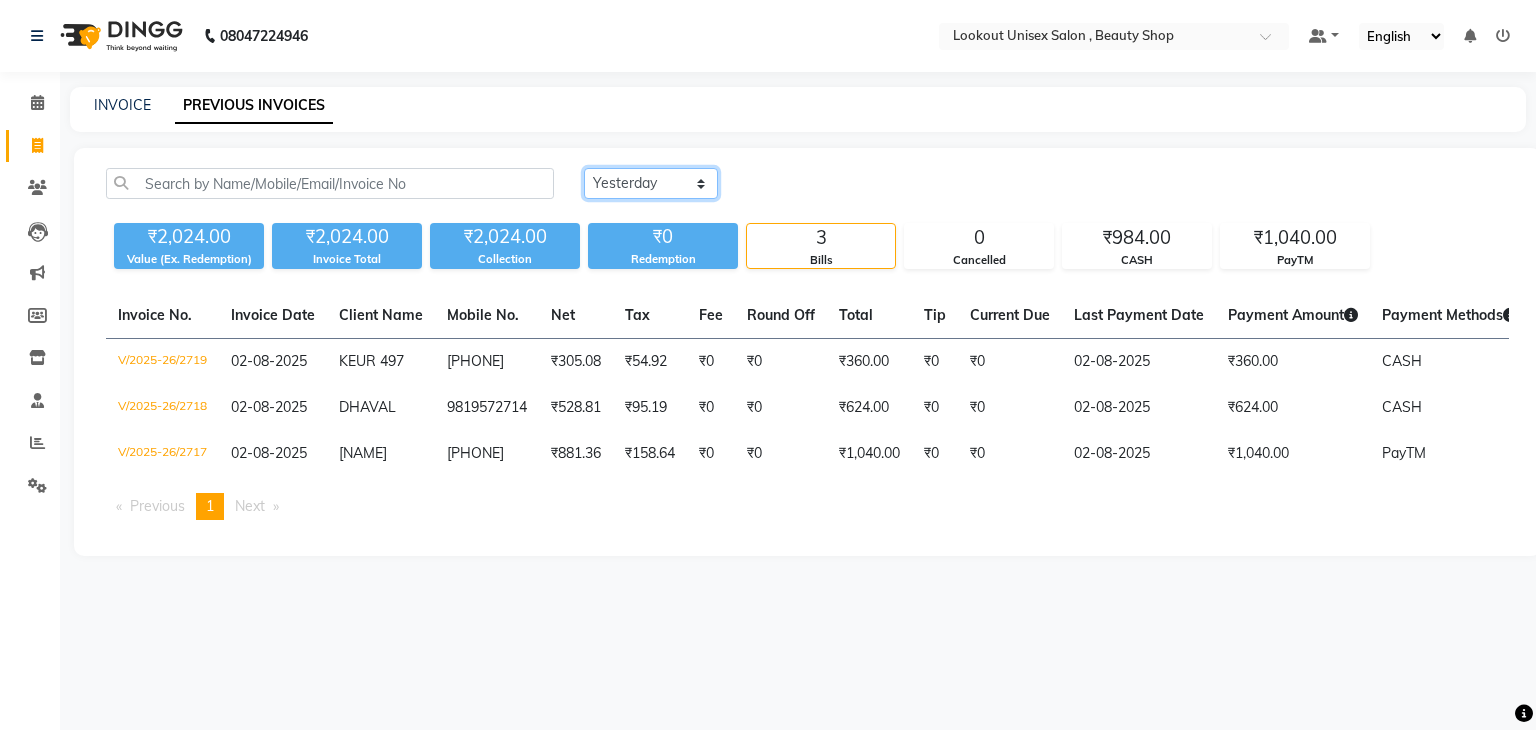 click on "Today Yesterday Custom Range" 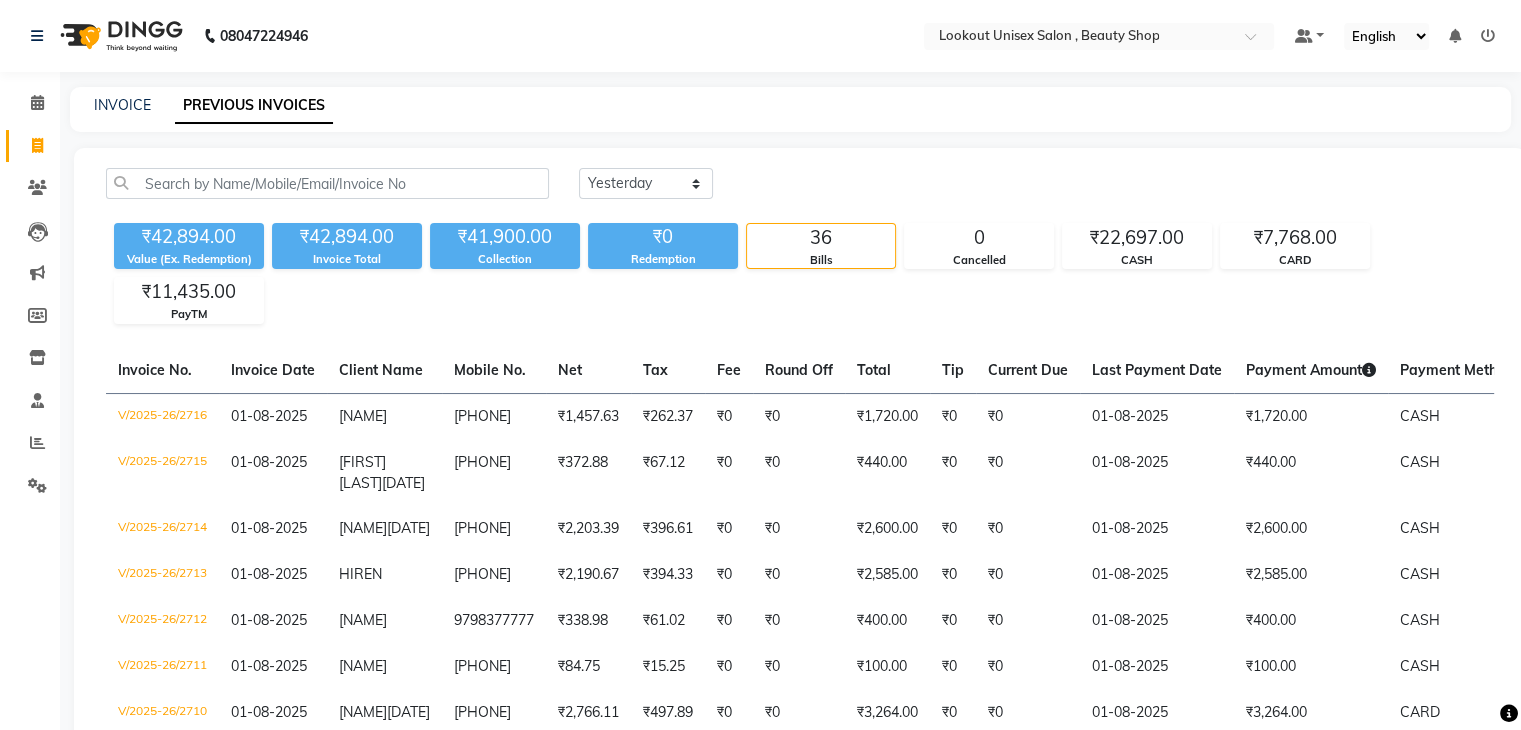 click 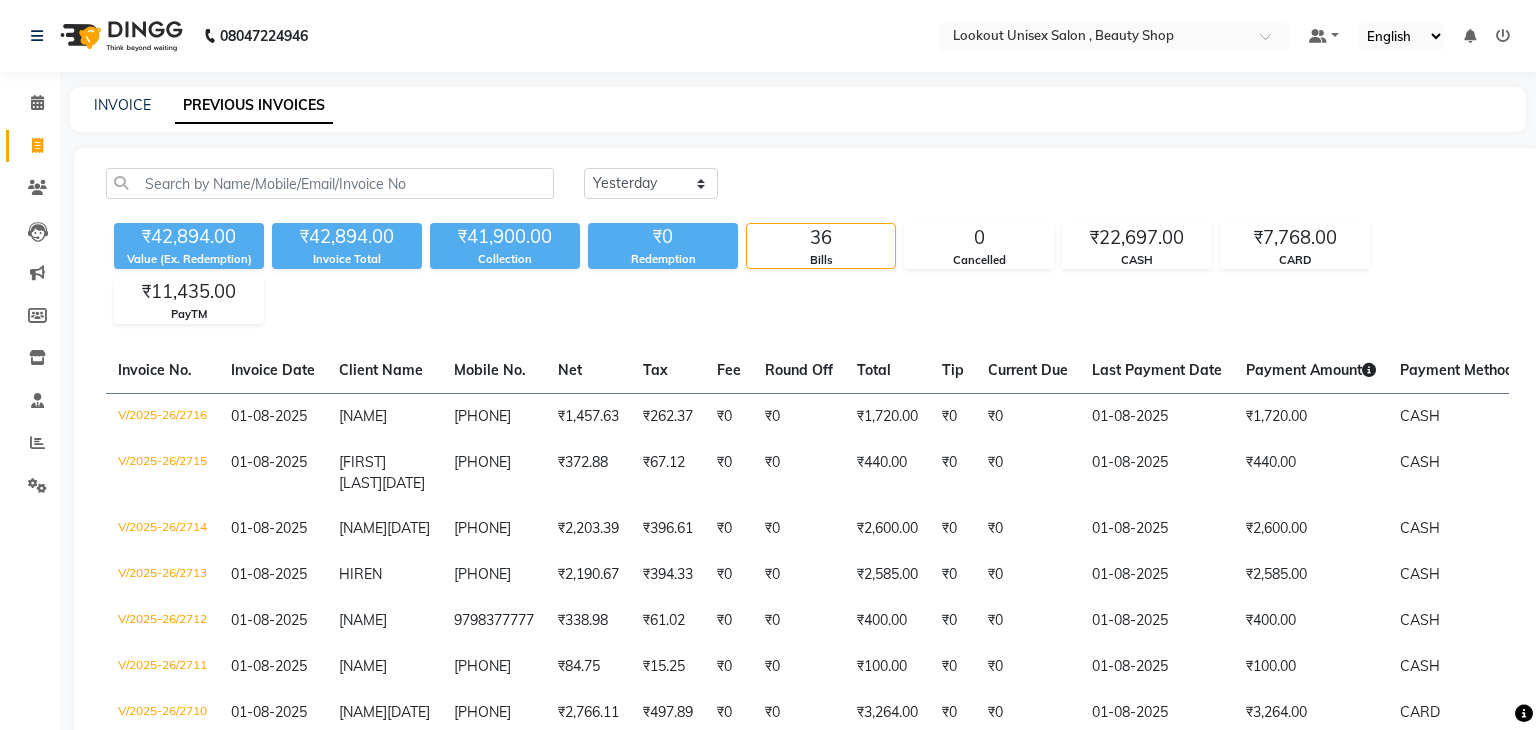 select on "7658" 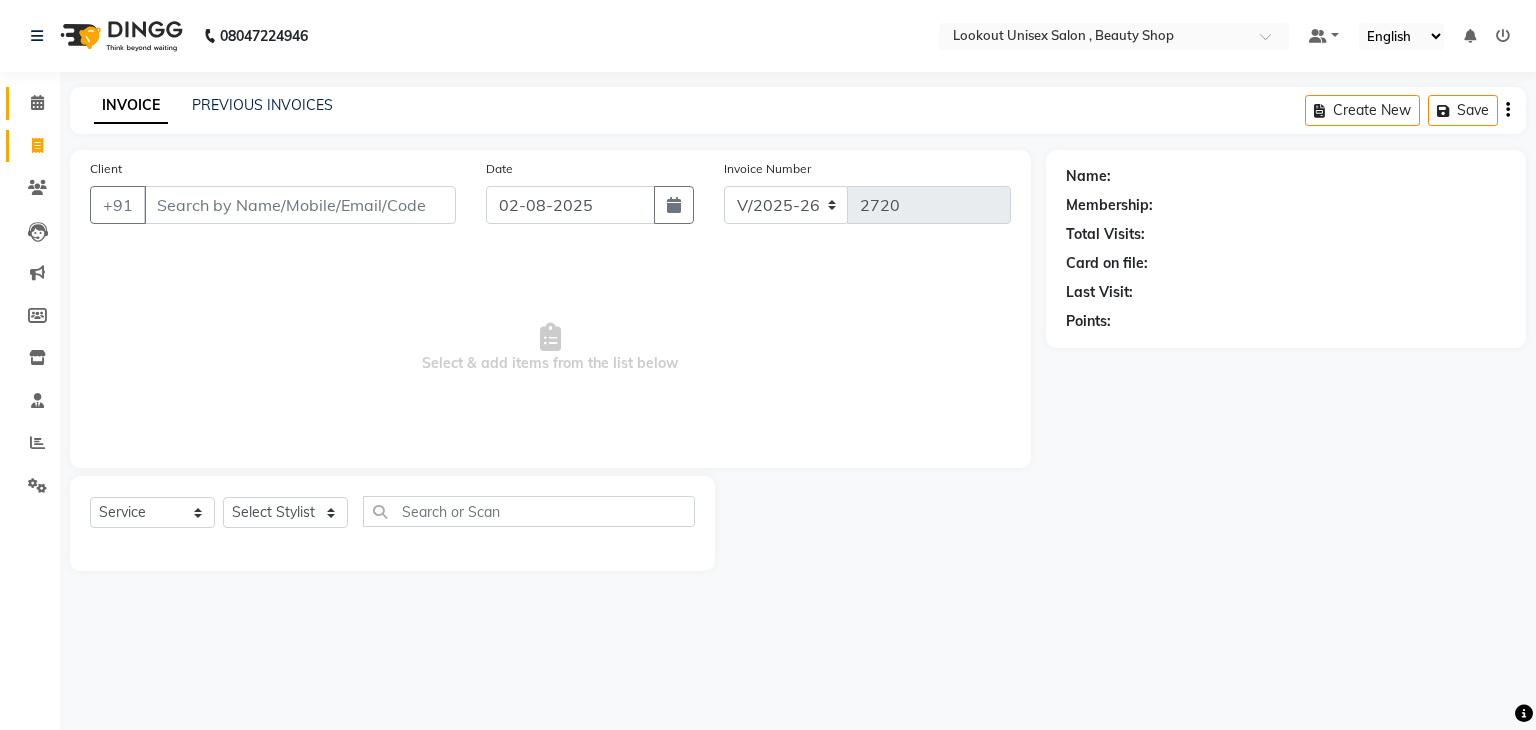 click 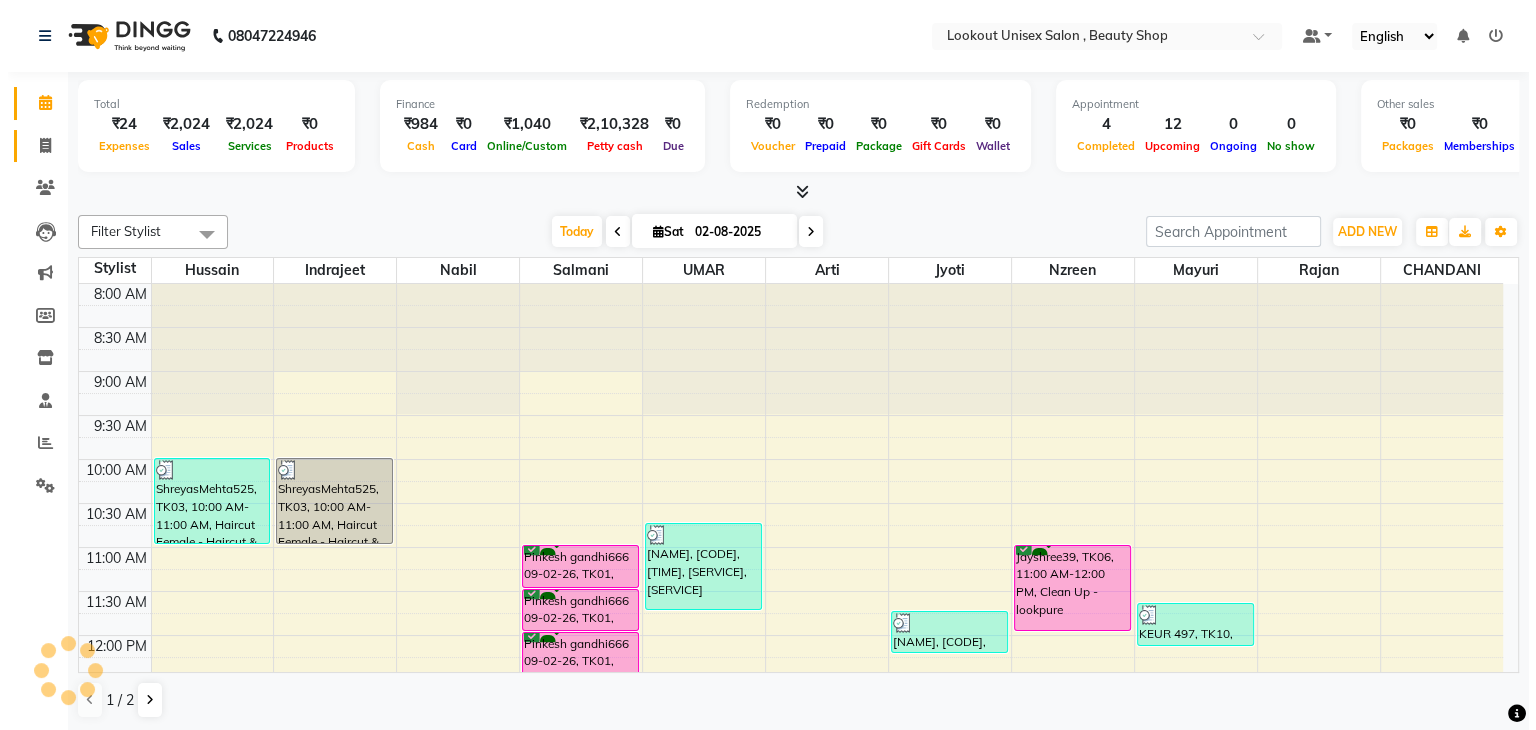 scroll, scrollTop: 350, scrollLeft: 0, axis: vertical 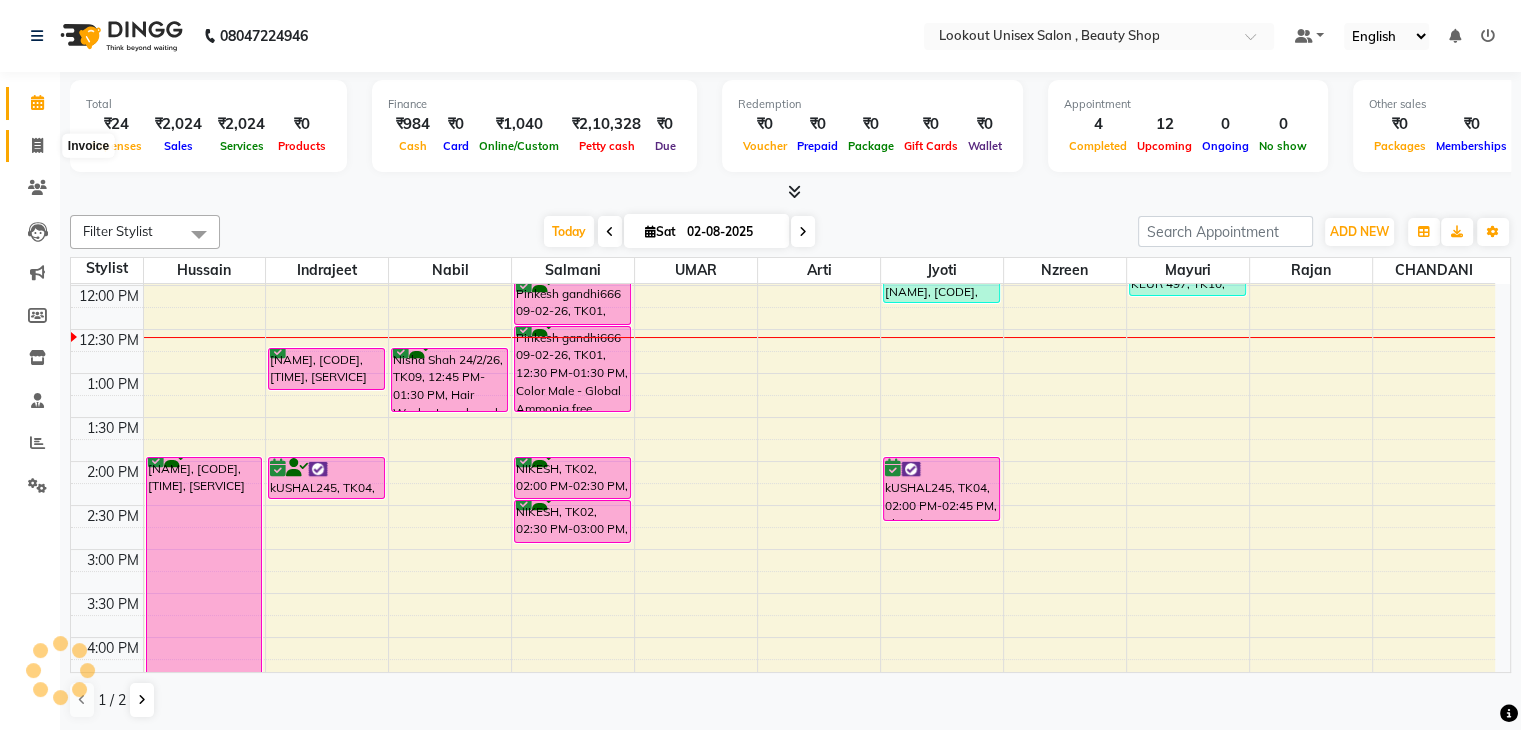 click 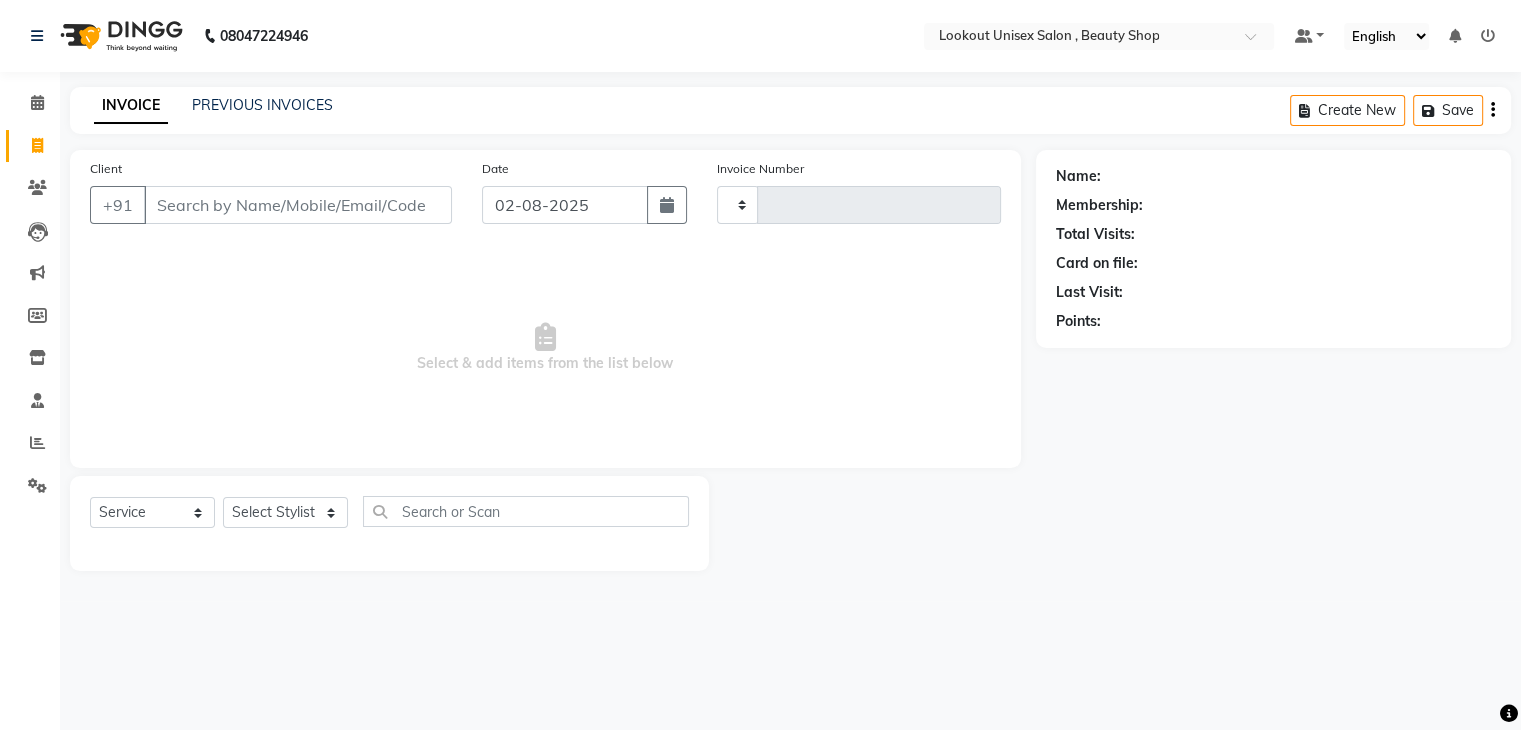 type on "2720" 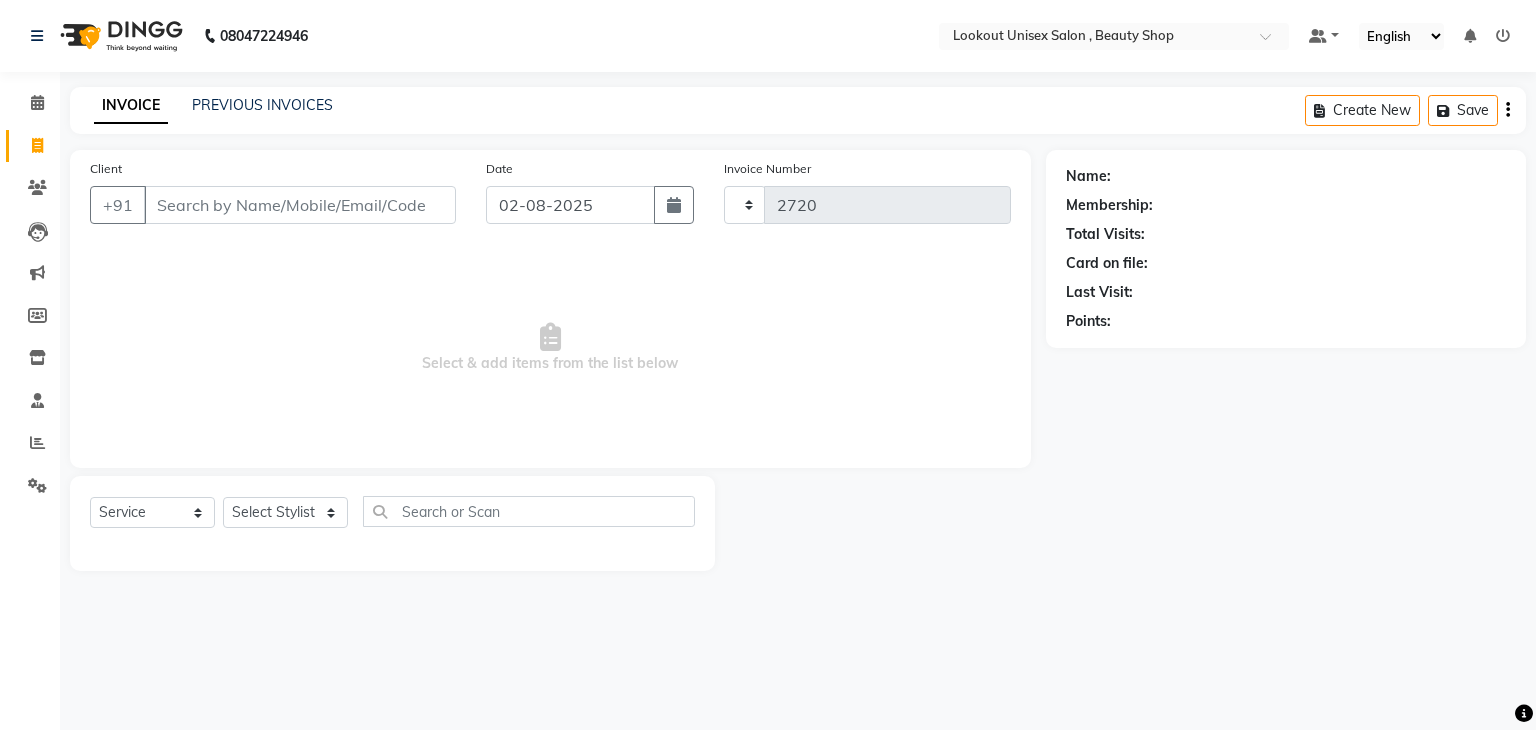 select on "7658" 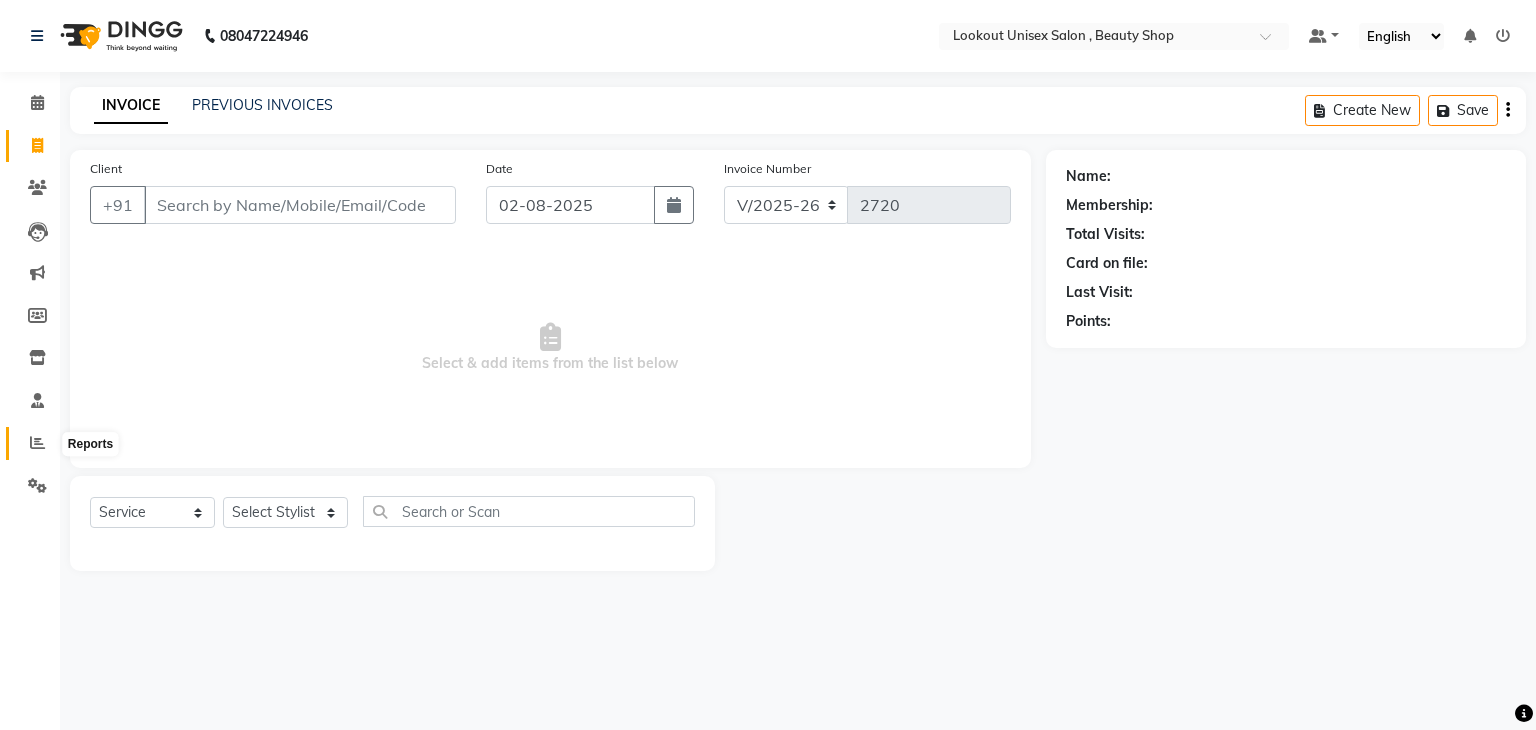 click 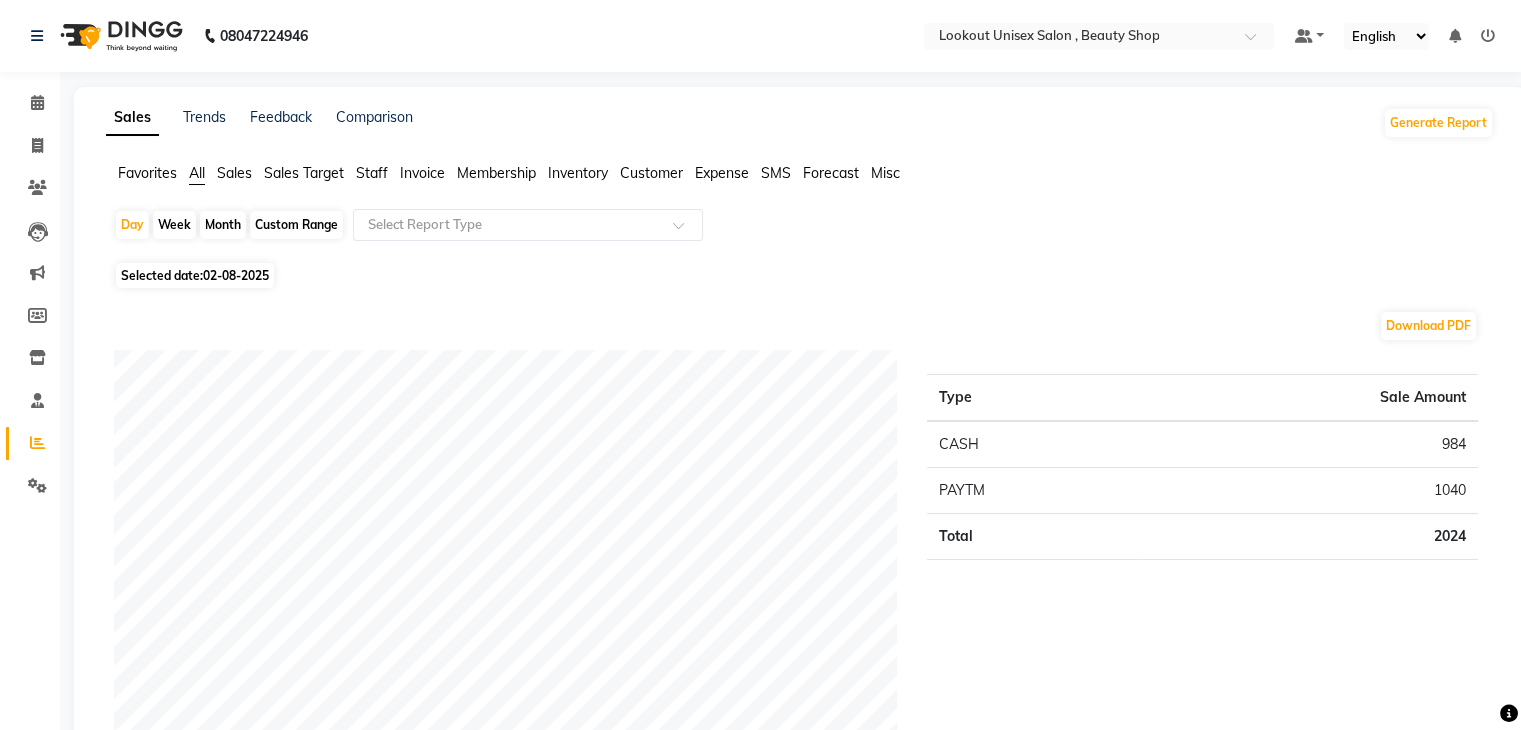 click on "02-08-2025" 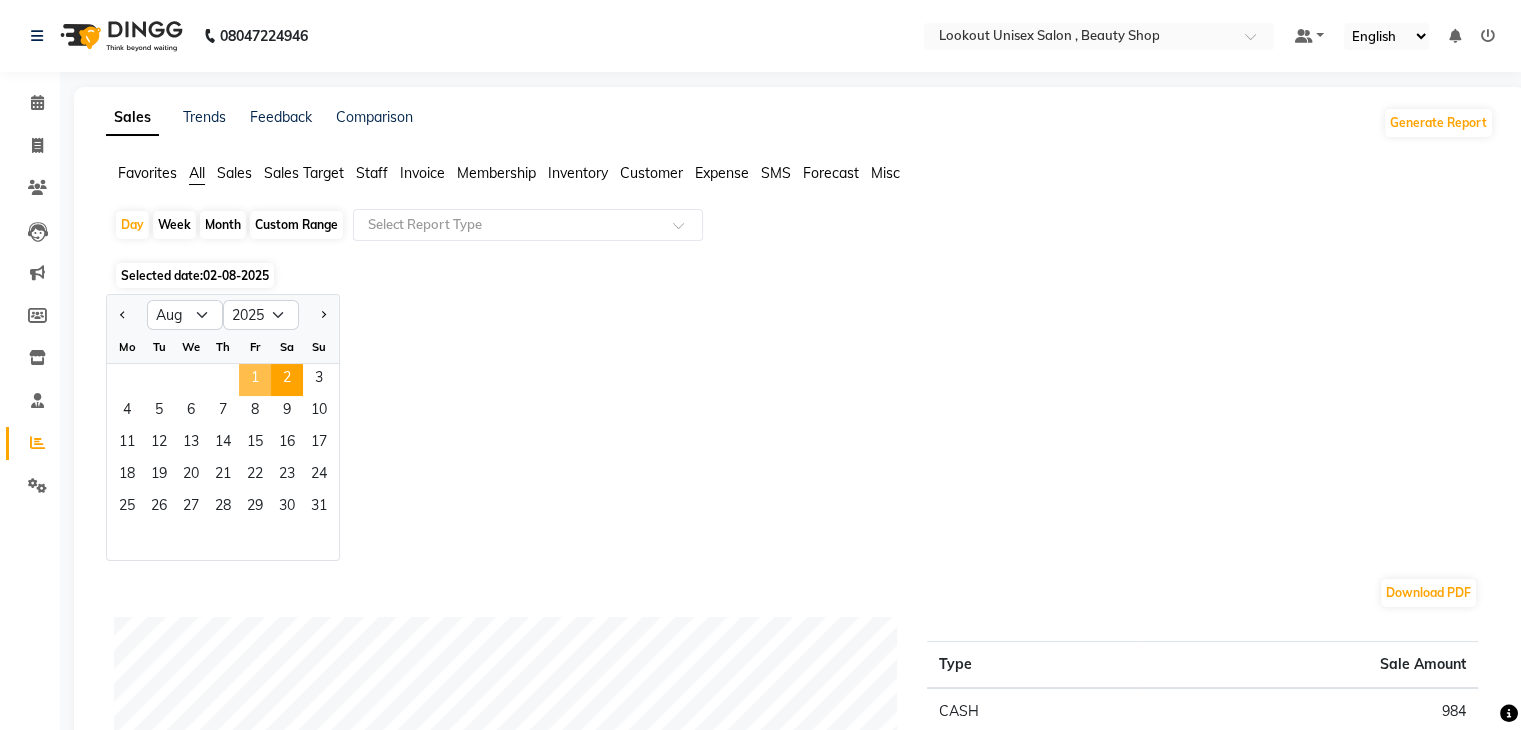 drag, startPoint x: 252, startPoint y: 380, endPoint x: 279, endPoint y: 375, distance: 27.45906 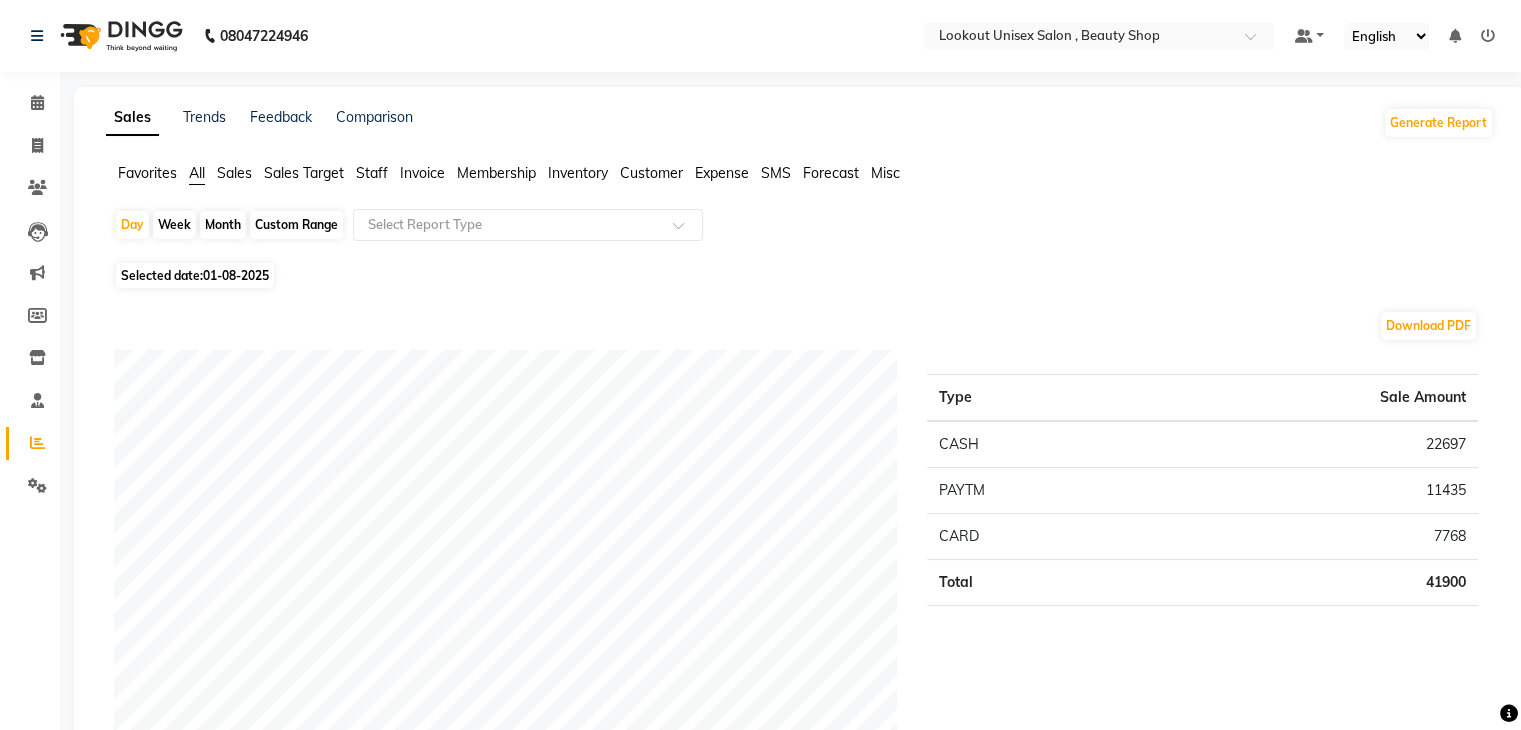 click on "Expense" 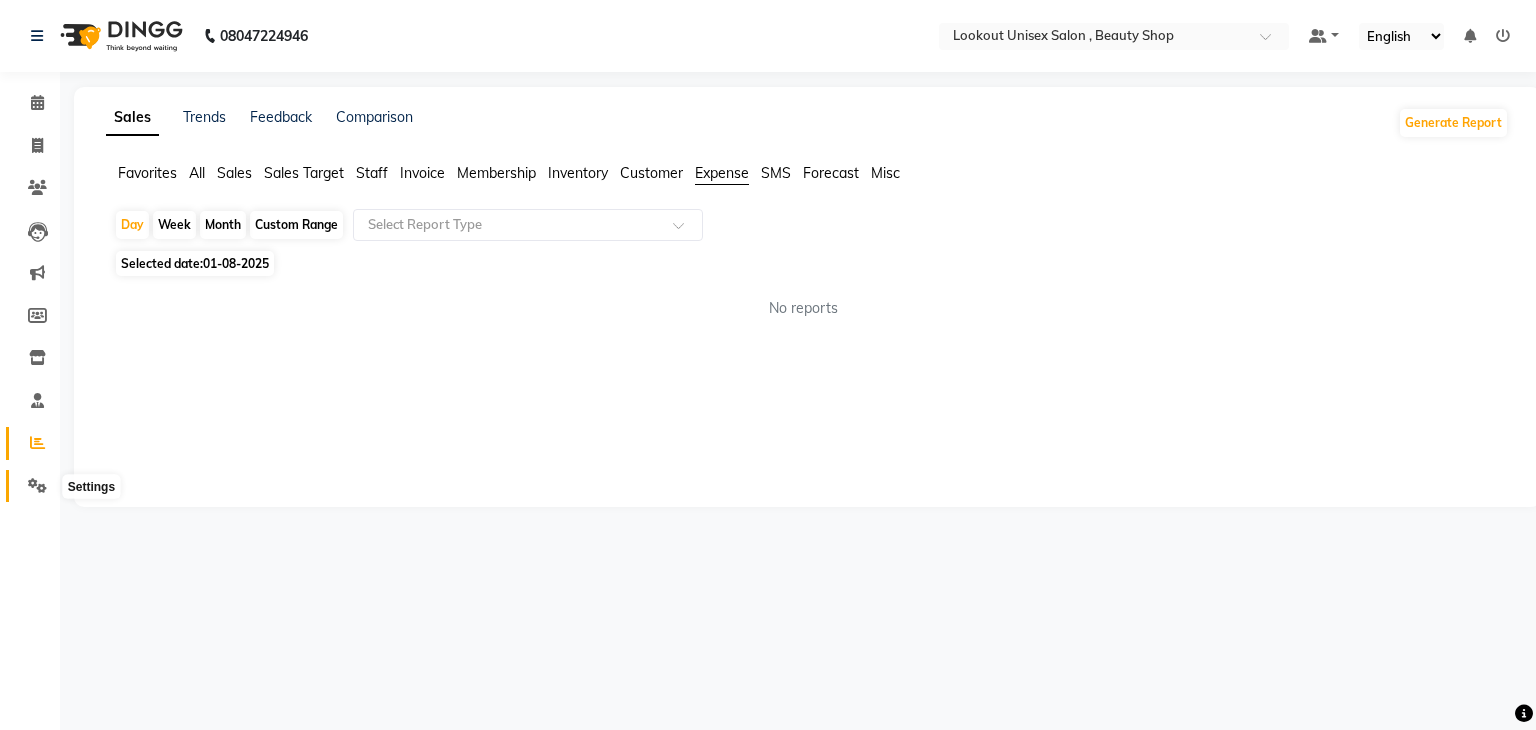 click 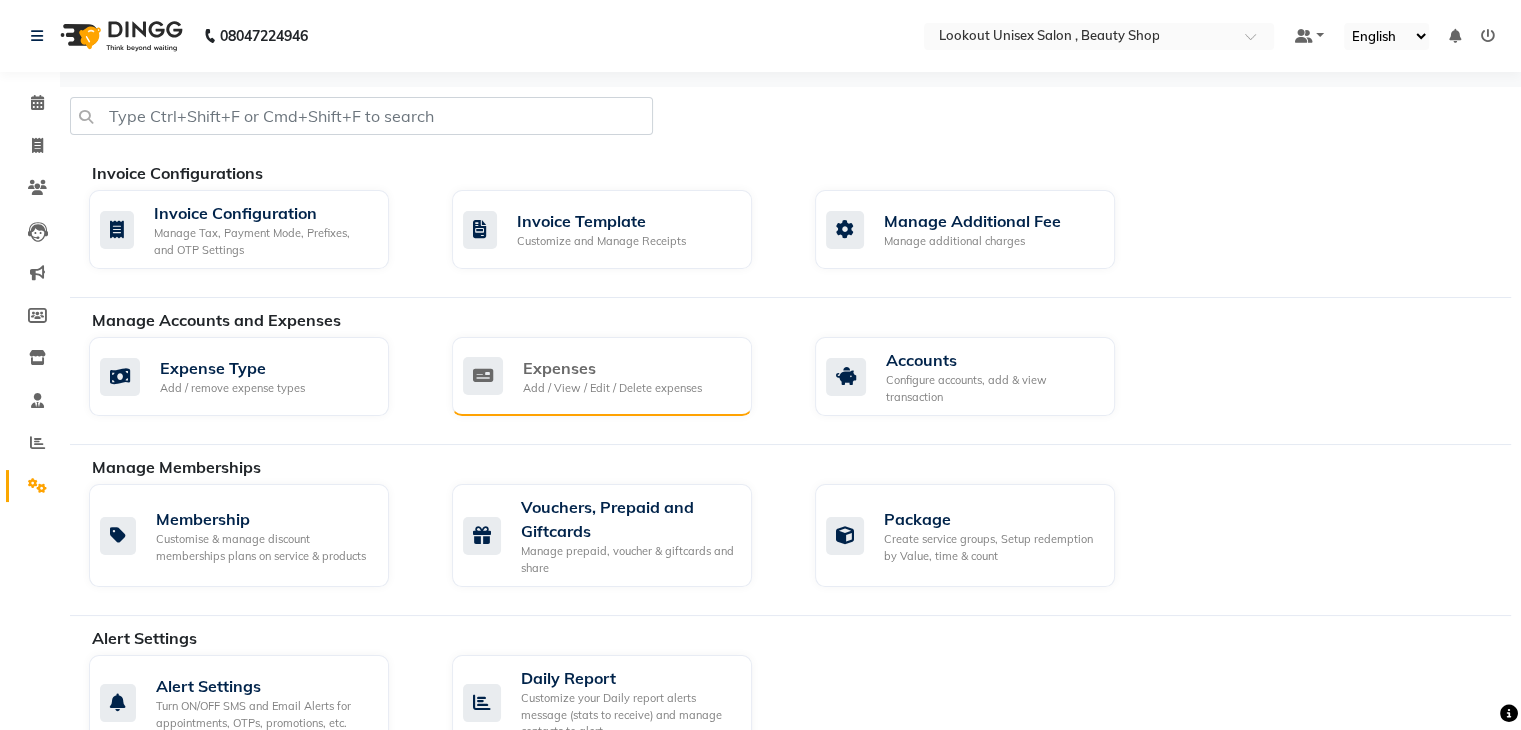 click on "Expenses" 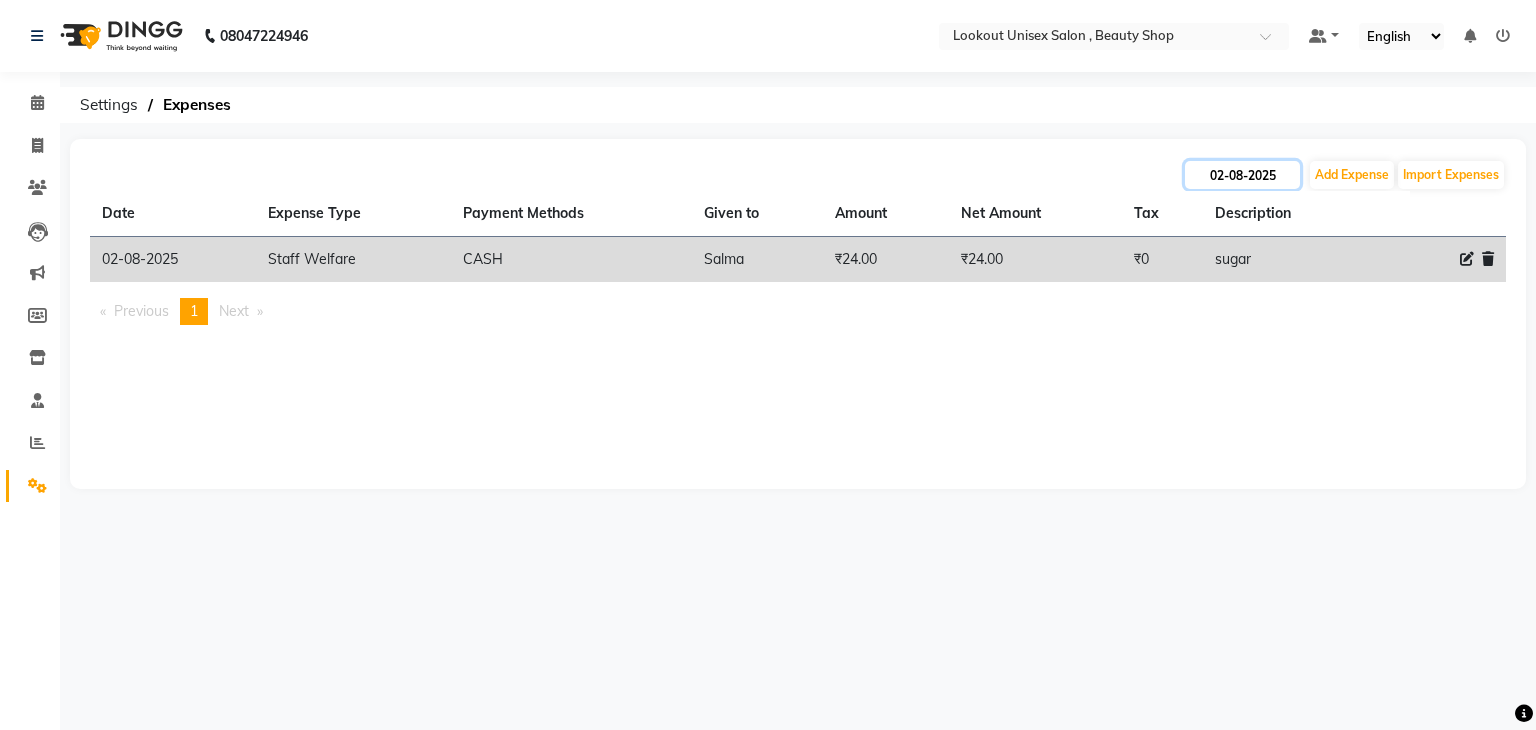 click on "02-08-2025" 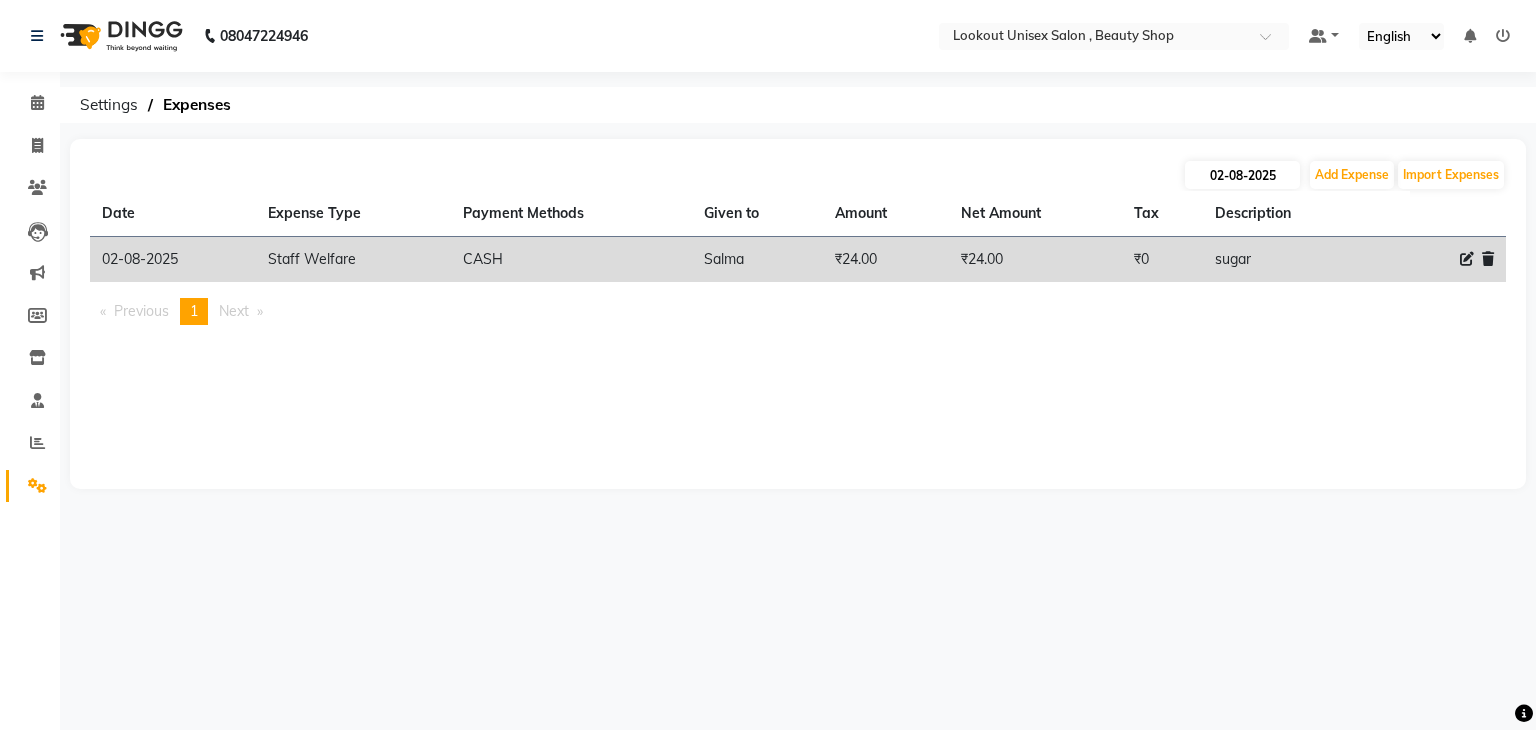 select on "8" 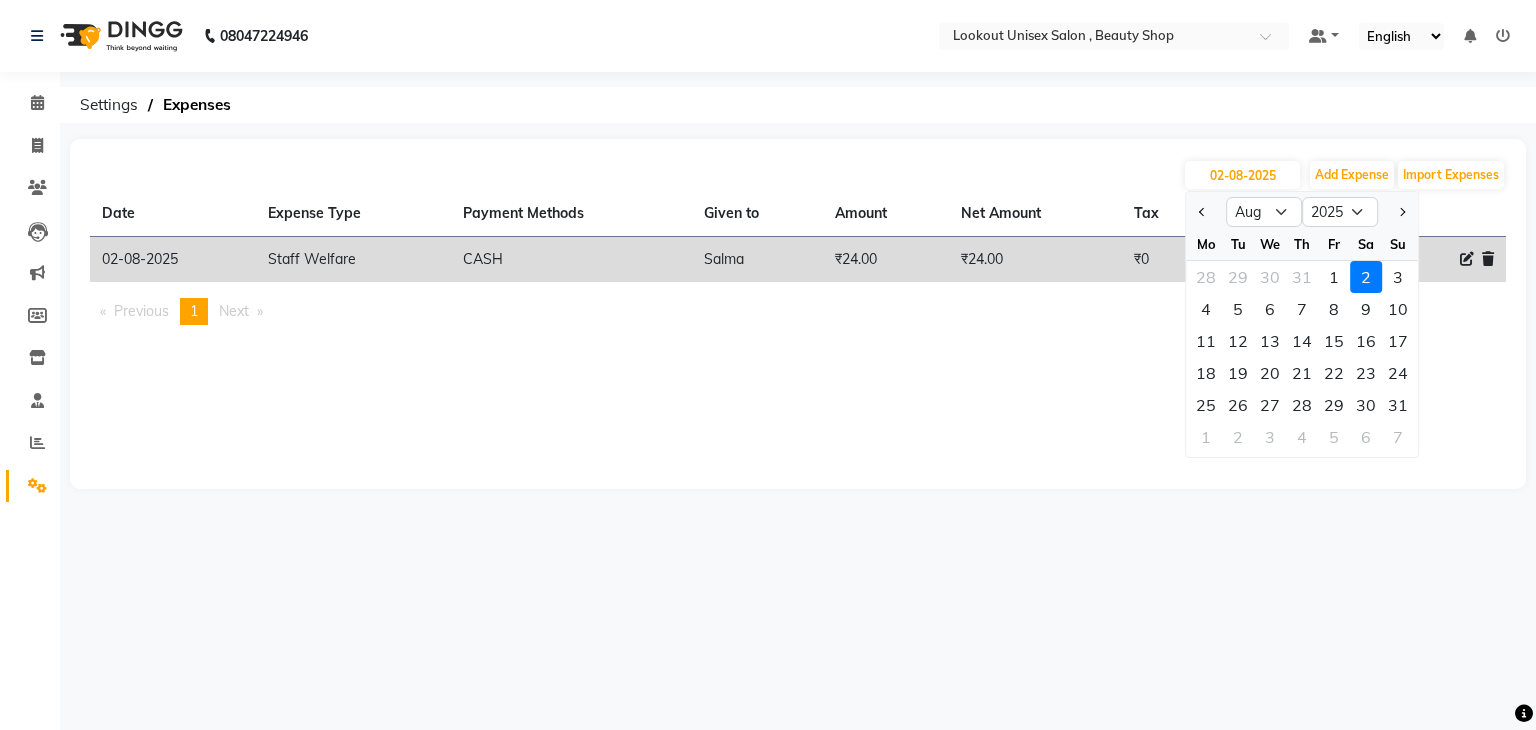 click on "1" 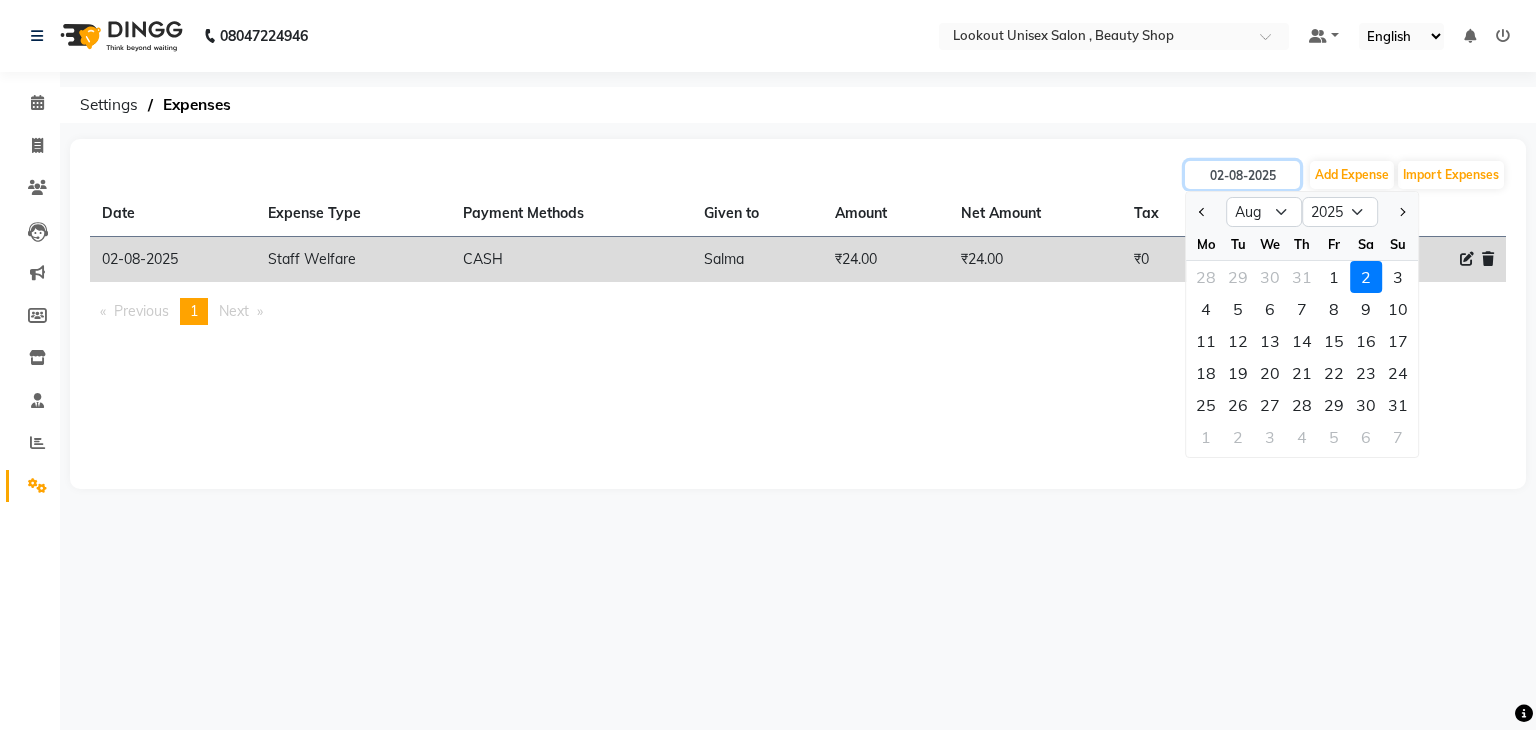 type on "01-08-2025" 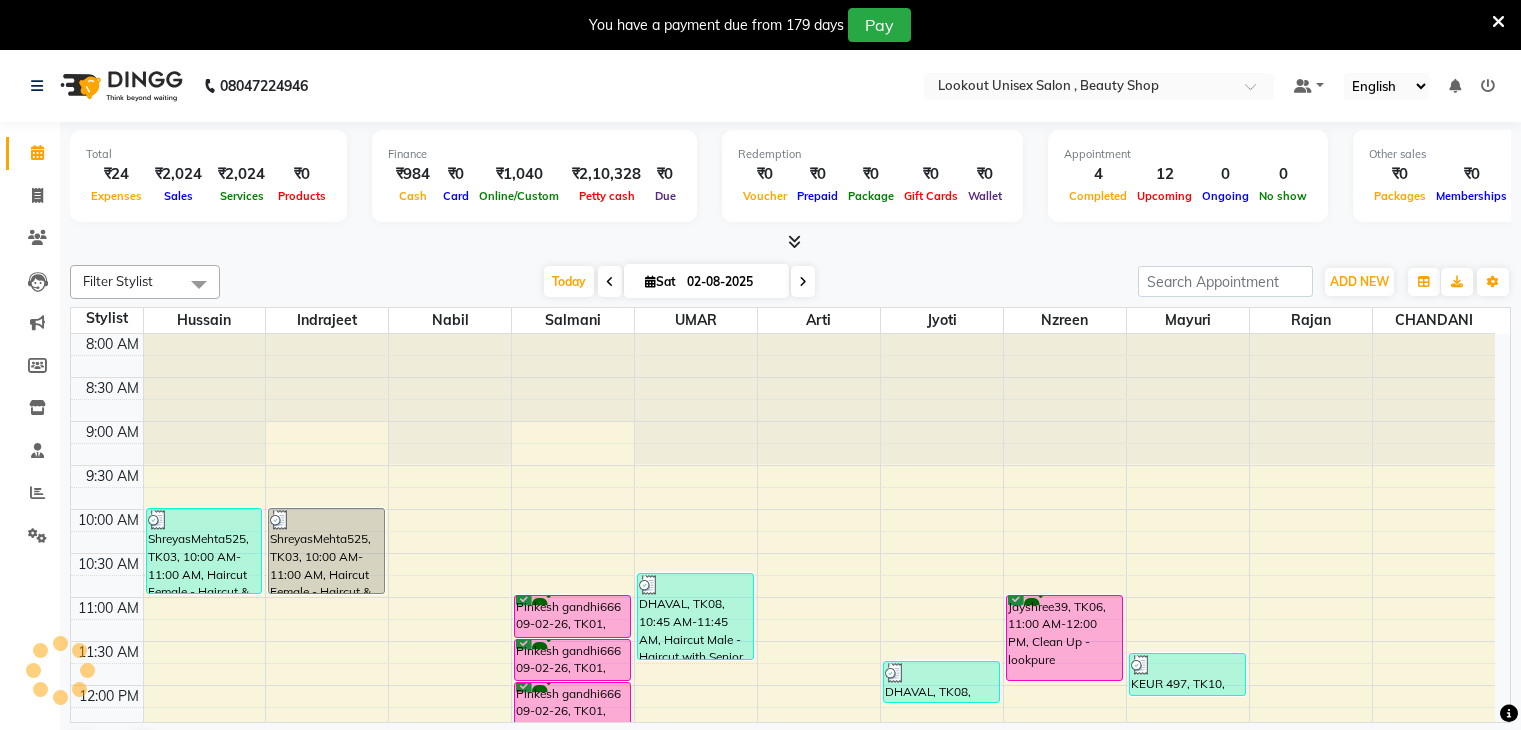 scroll, scrollTop: 0, scrollLeft: 0, axis: both 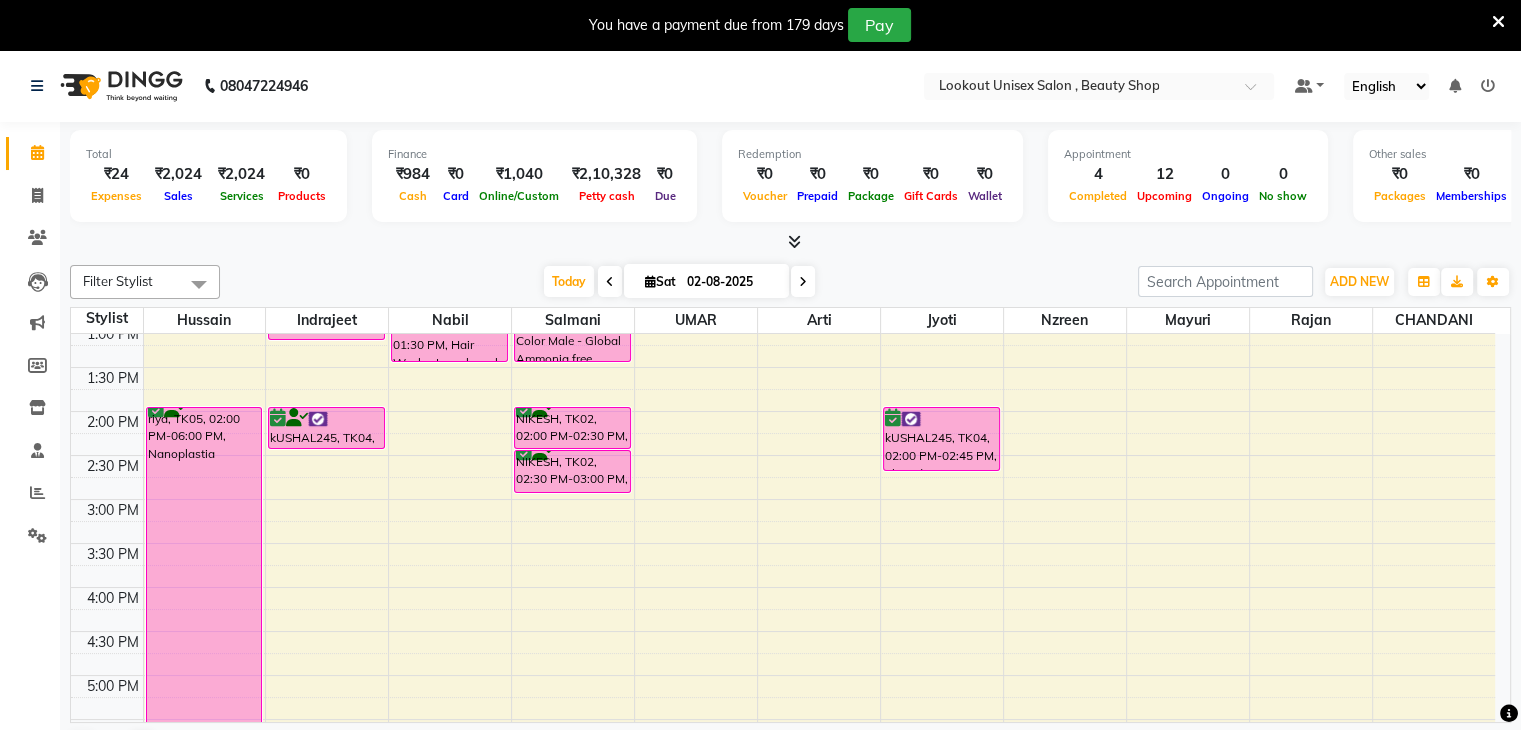 click on "8:00 AM 8:30 AM 9:00 AM 9:30 AM 10:00 AM 10:30 AM 11:00 AM 11:30 AM 12:00 PM 12:30 PM 1:00 PM 1:30 PM 2:00 PM 2:30 PM 3:00 PM 3:30 PM 4:00 PM 4:30 PM 5:00 PM 5:30 PM 6:00 PM 6:30 PM 7:00 PM 7:30 PM 8:00 PM 8:30 PM 9:00 PM 9:30 PM     ShreyasMehta525, TK03, 10:00 AM-11:00 AM, Haircut Female - Haircut & wash with Senior stylist     riya, TK05, 02:00 PM-06:00 PM, Nanoplastia     ShreyasMehta525, TK03, 10:00 AM-11:00 AM, Haircut Female - Haircut & wash with Senior stylist     Anita71, TK07, 12:45 PM-01:15 PM, Haircut Female - Haircut  with Junior stylist     kUSHAL245, TK04, 02:00 PM-02:30 PM, Haircut  Male - Haircut & wash with Senior stylist     Nisha Shah 24/2/26, TK09, 12:45 PM-01:30 PM, Hair Wash  - Loreal wash Female     Pinkesh gandhi666 09-02-26, TK01, 11:00 AM-11:30 AM, Haircut  Male - Haircut & wash with Senior stylist     Pinkesh gandhi666 09-02-26, TK01, 11:30 AM-12:00 PM, Beard - Style Shave     Pinkesh gandhi666 09-02-26, TK01, 12:00 PM-12:30 PM, Beard - Beard Colour" at bounding box center [783, 499] 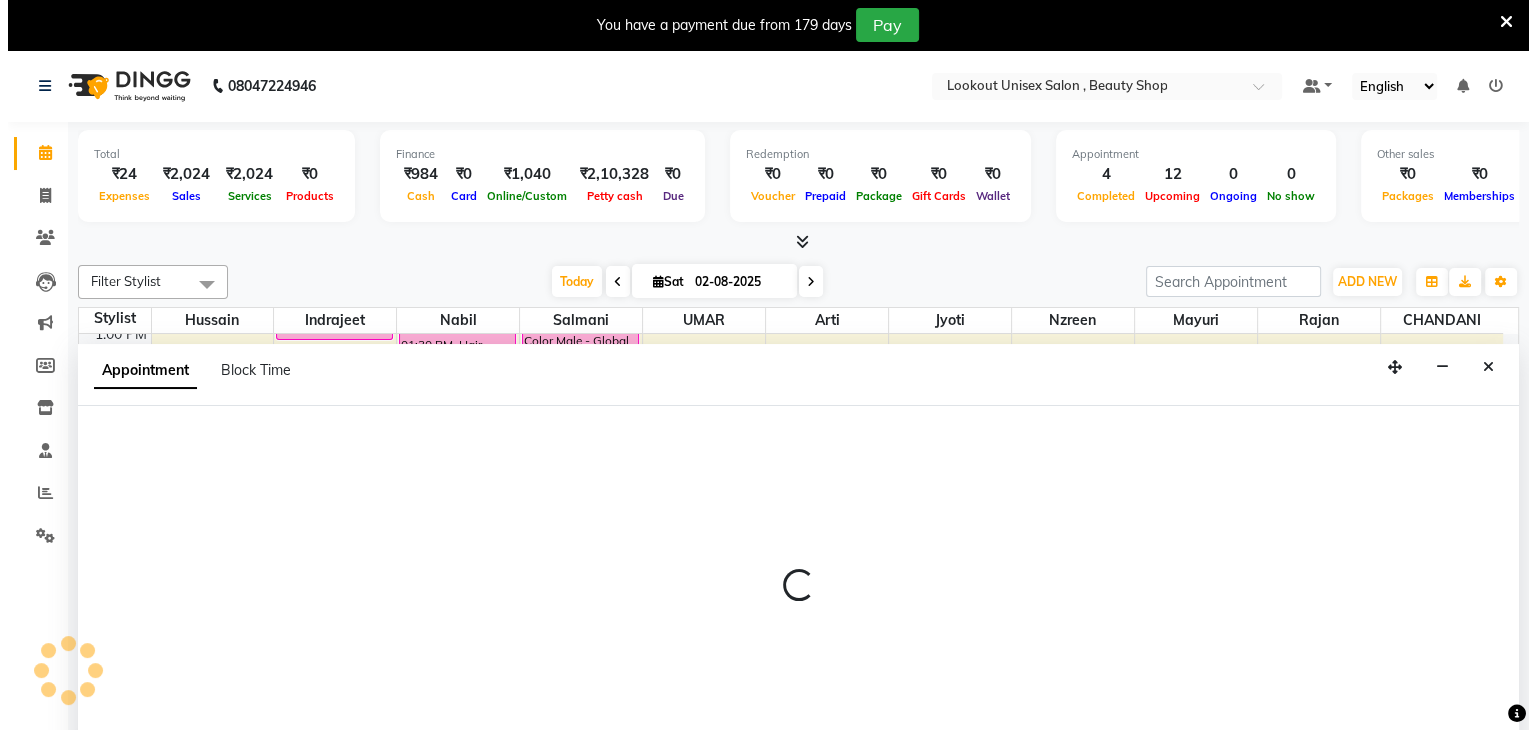 scroll, scrollTop: 51, scrollLeft: 0, axis: vertical 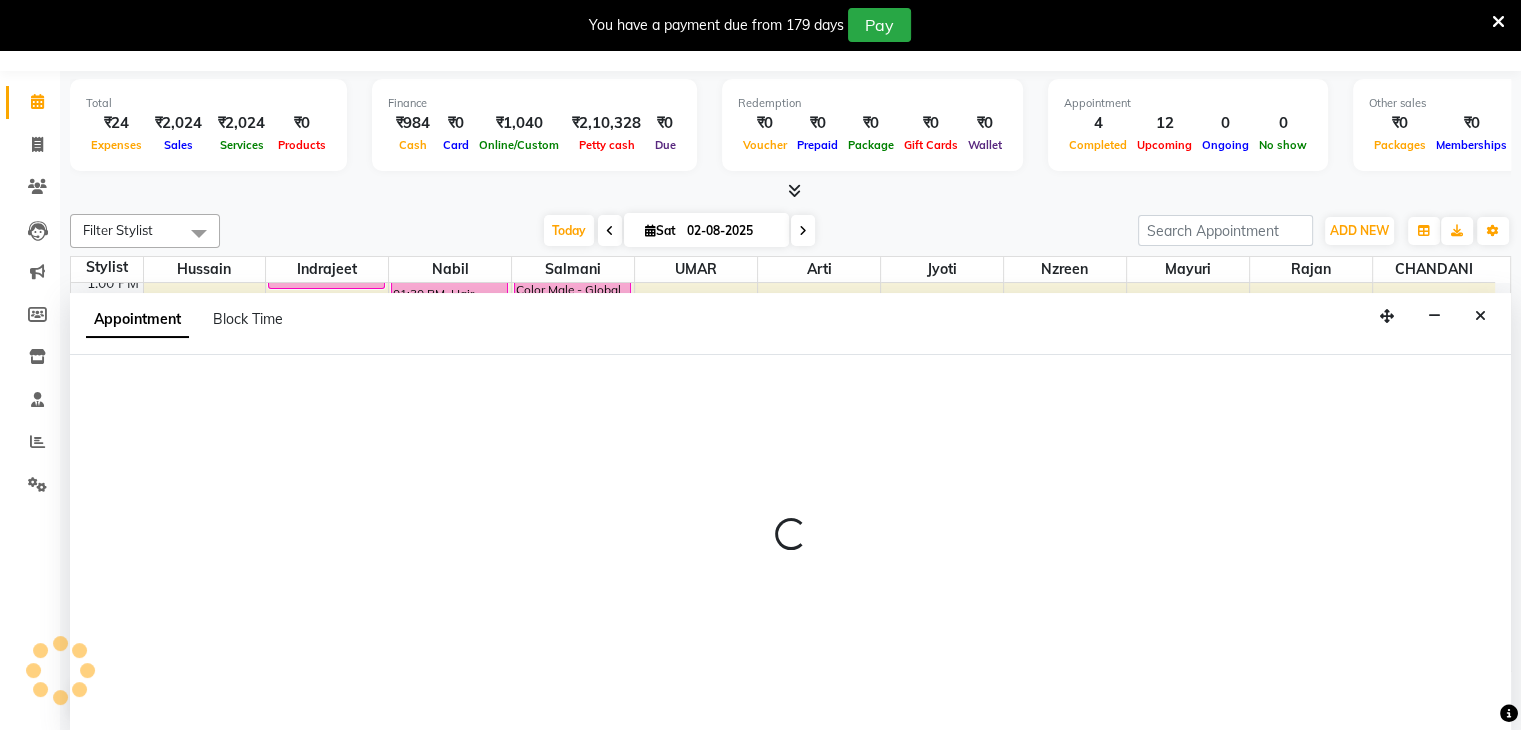select on "68253" 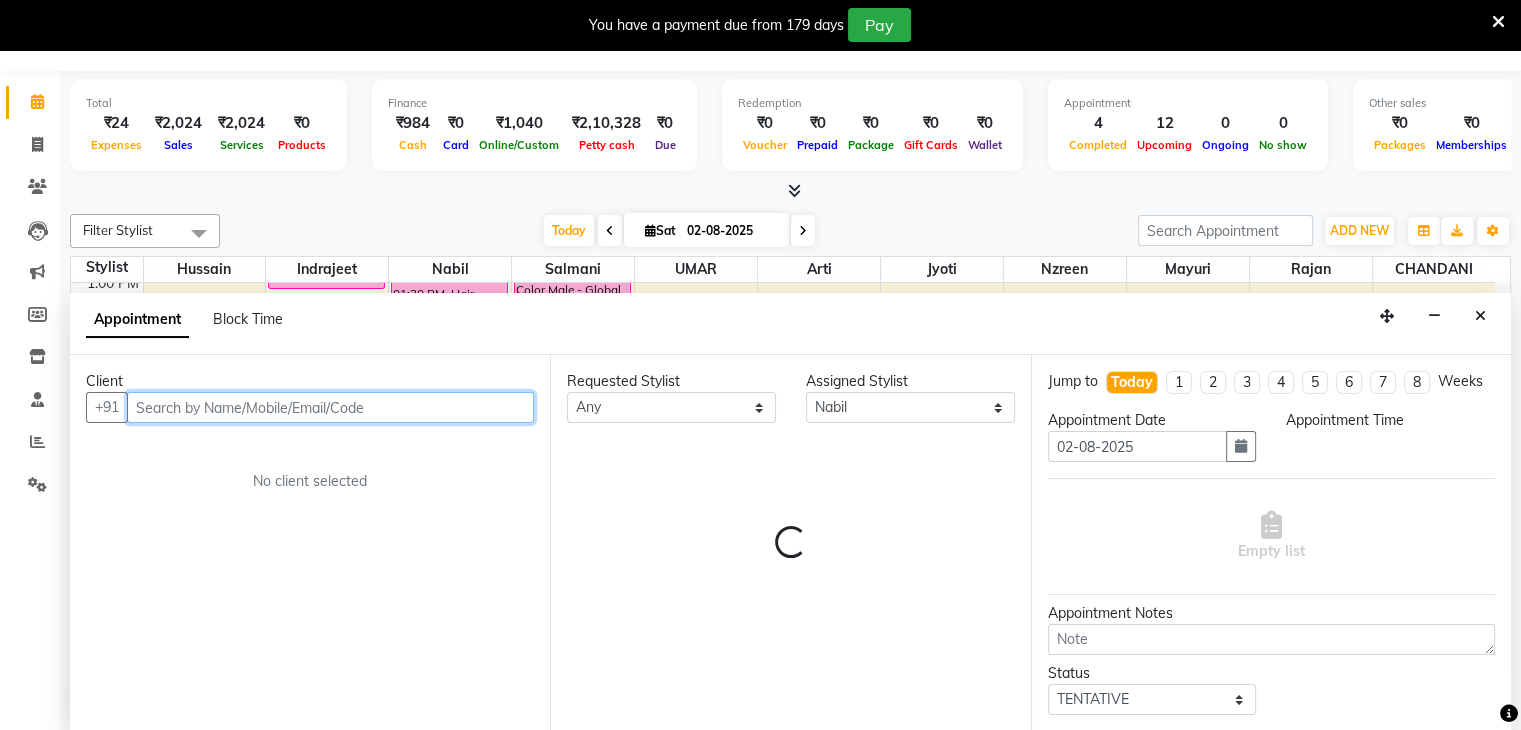 select on "885" 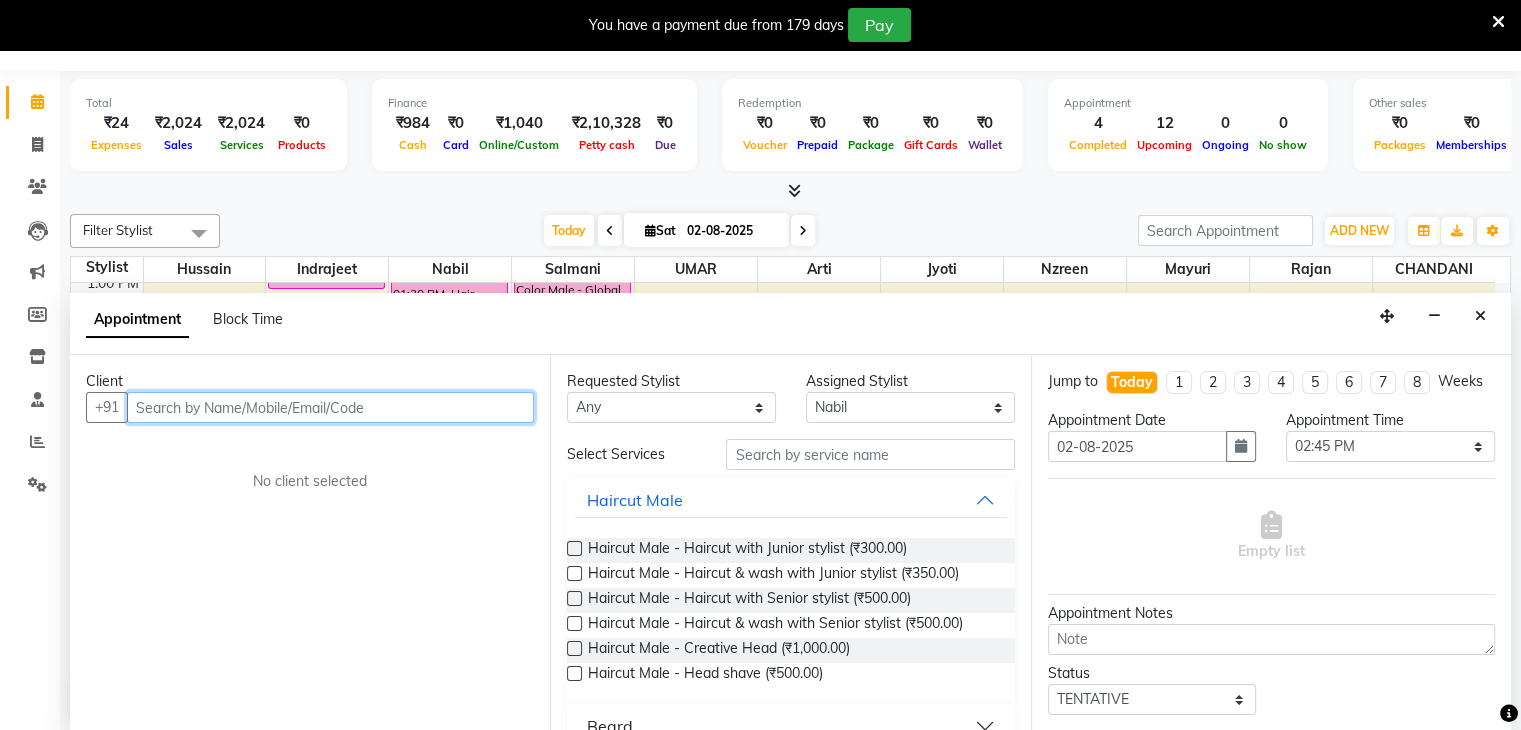 click at bounding box center (330, 407) 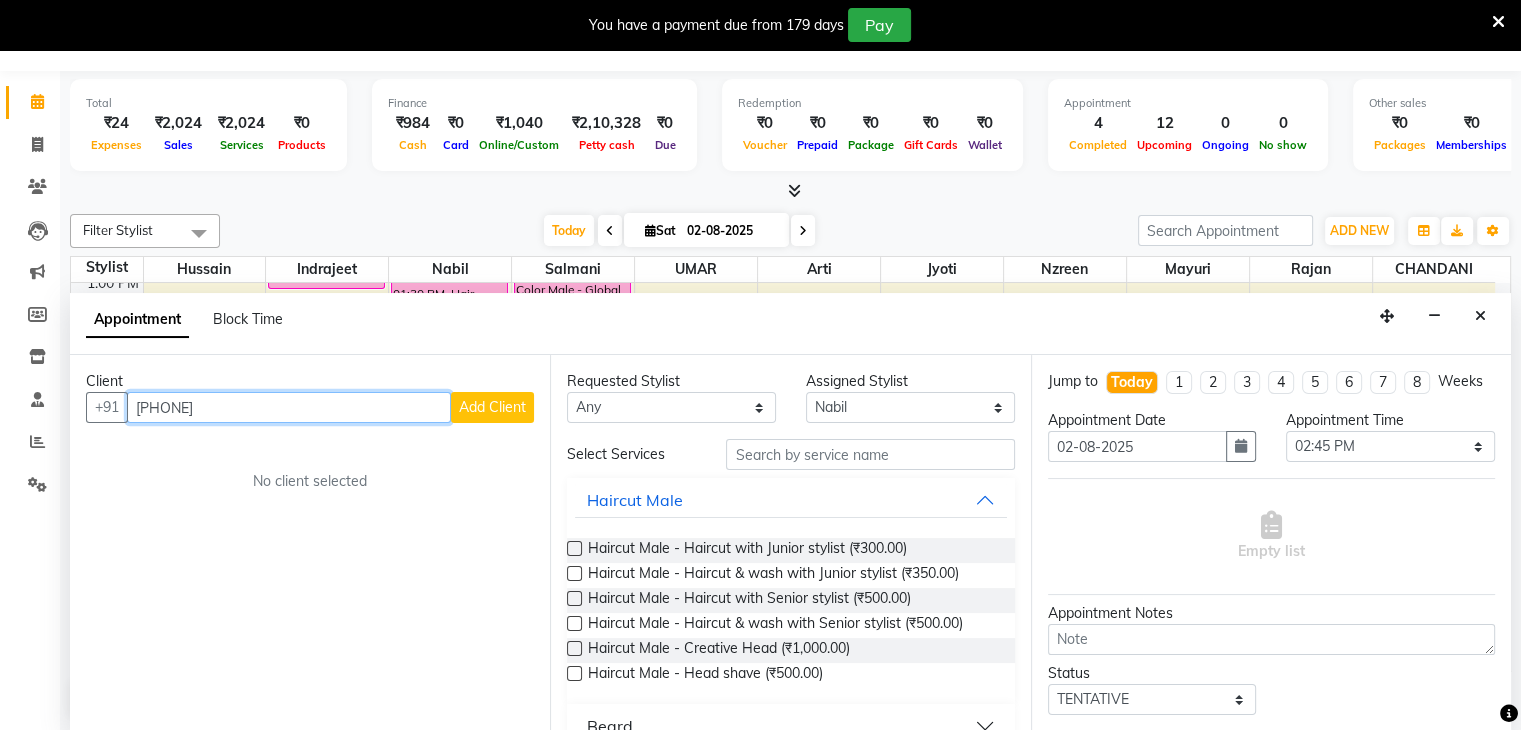 type on "9870573114" 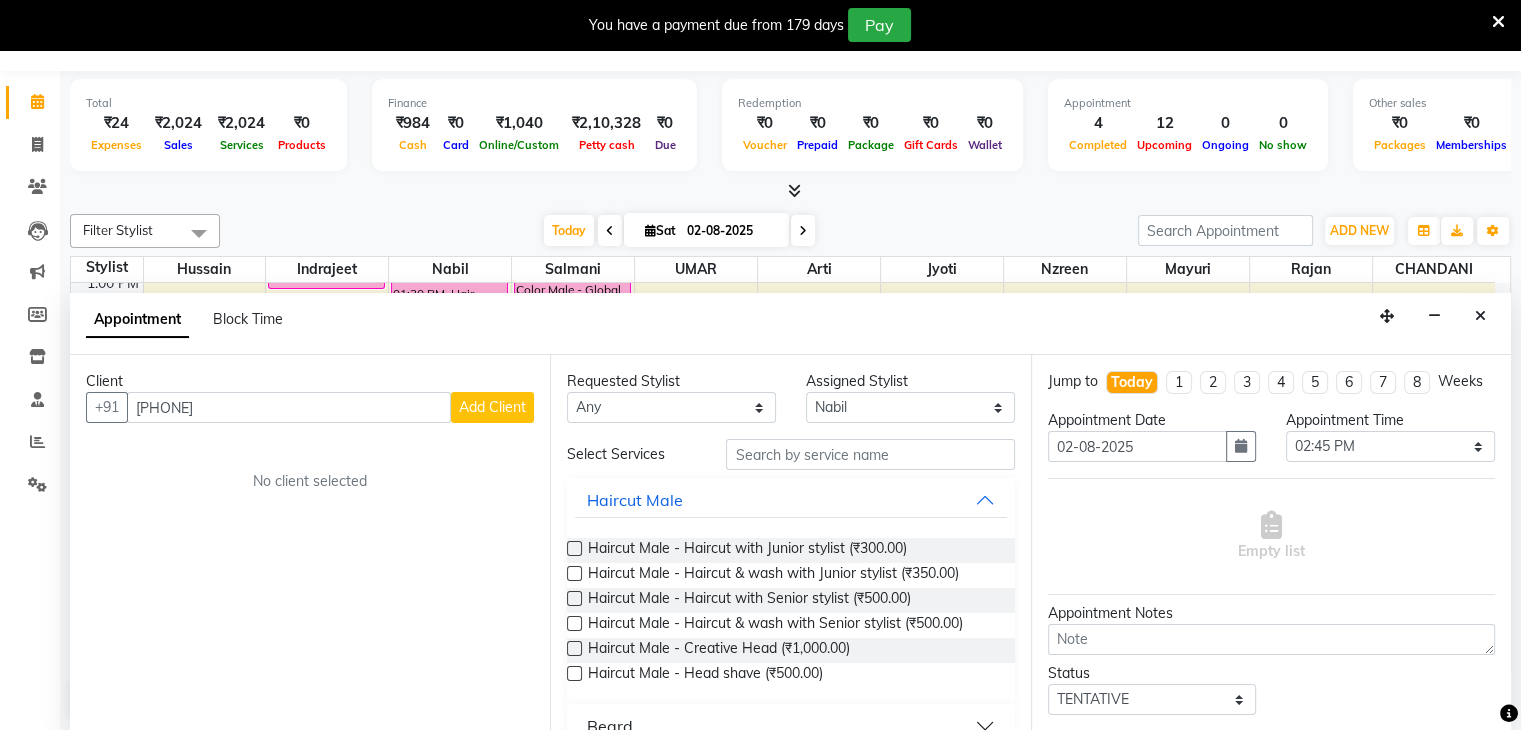 click on "Add Client" at bounding box center (492, 407) 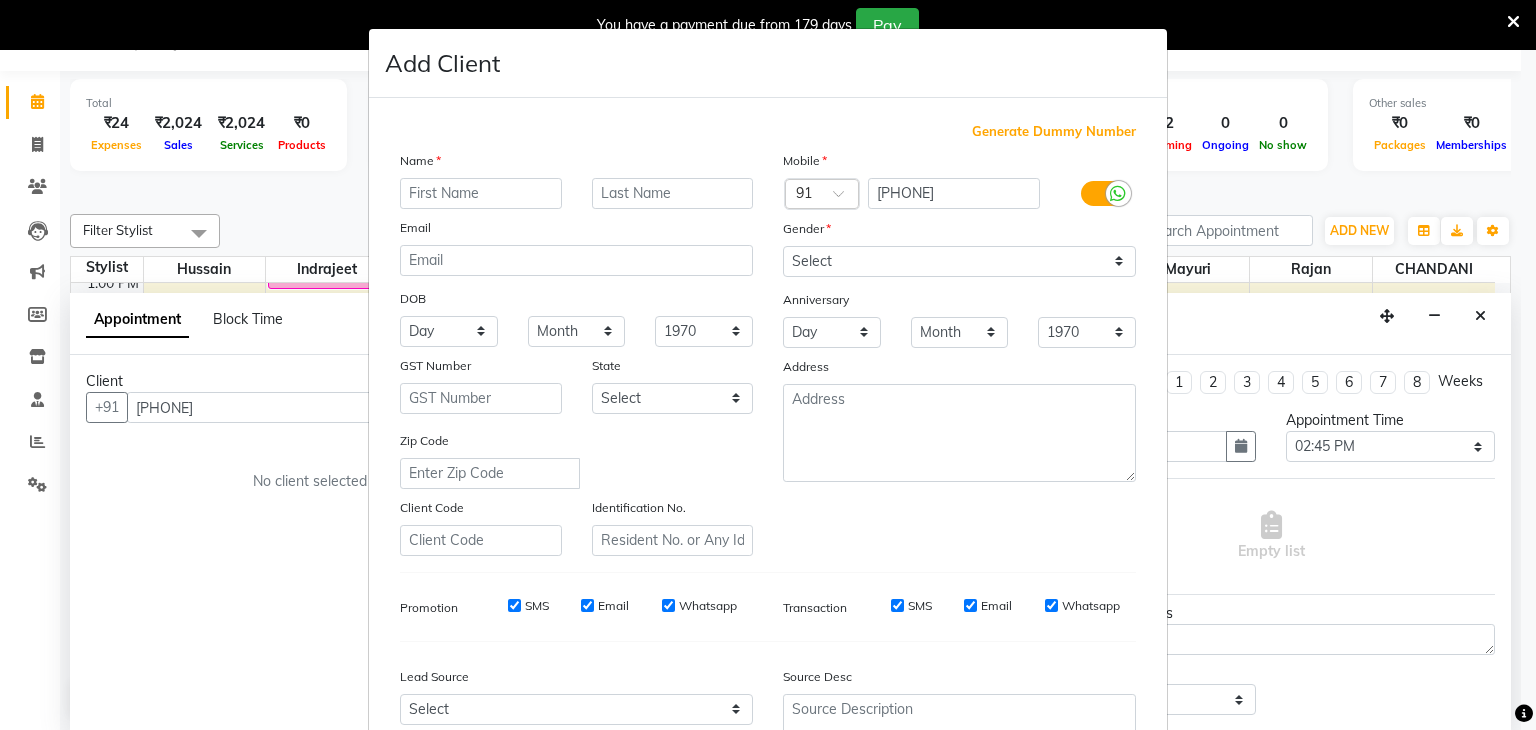 click at bounding box center (481, 193) 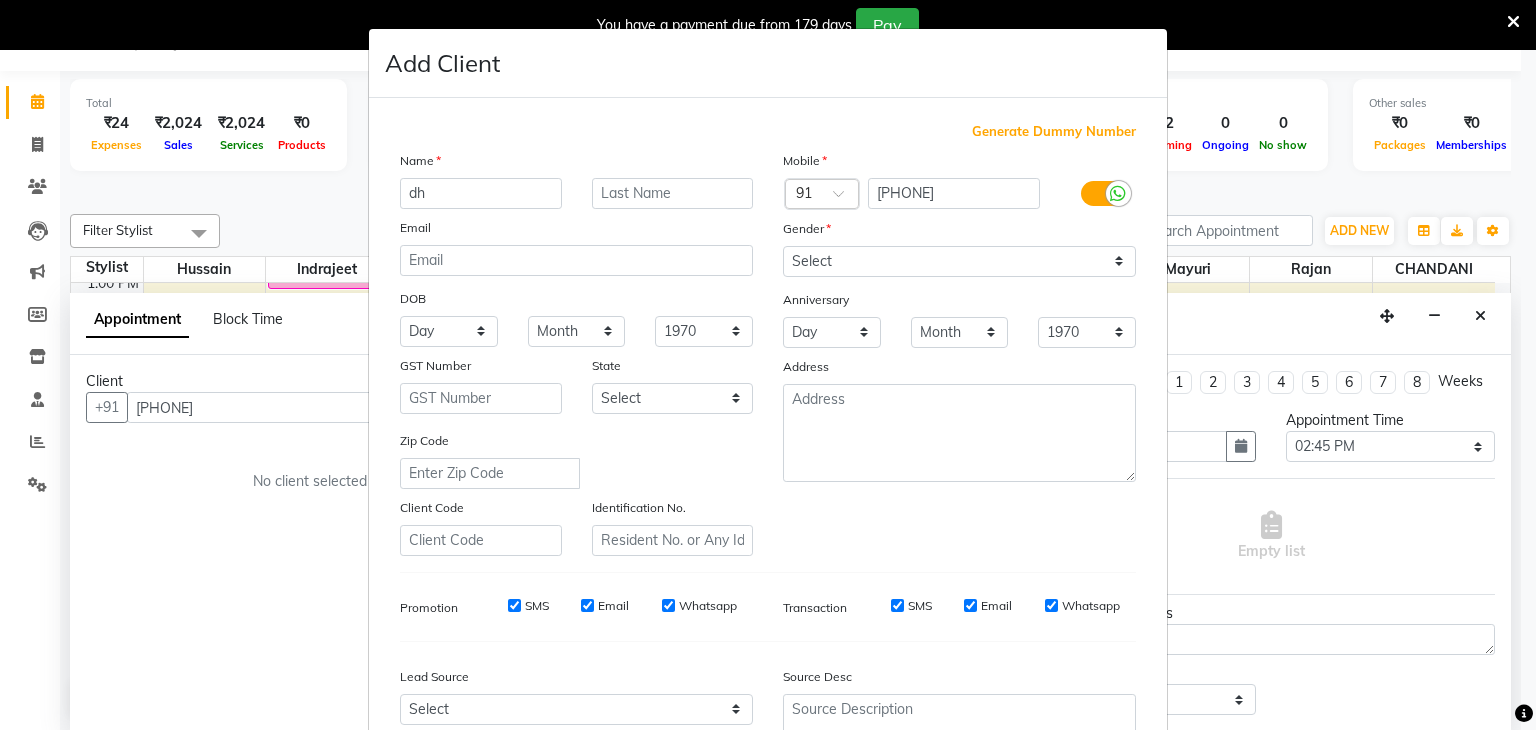 type on "d" 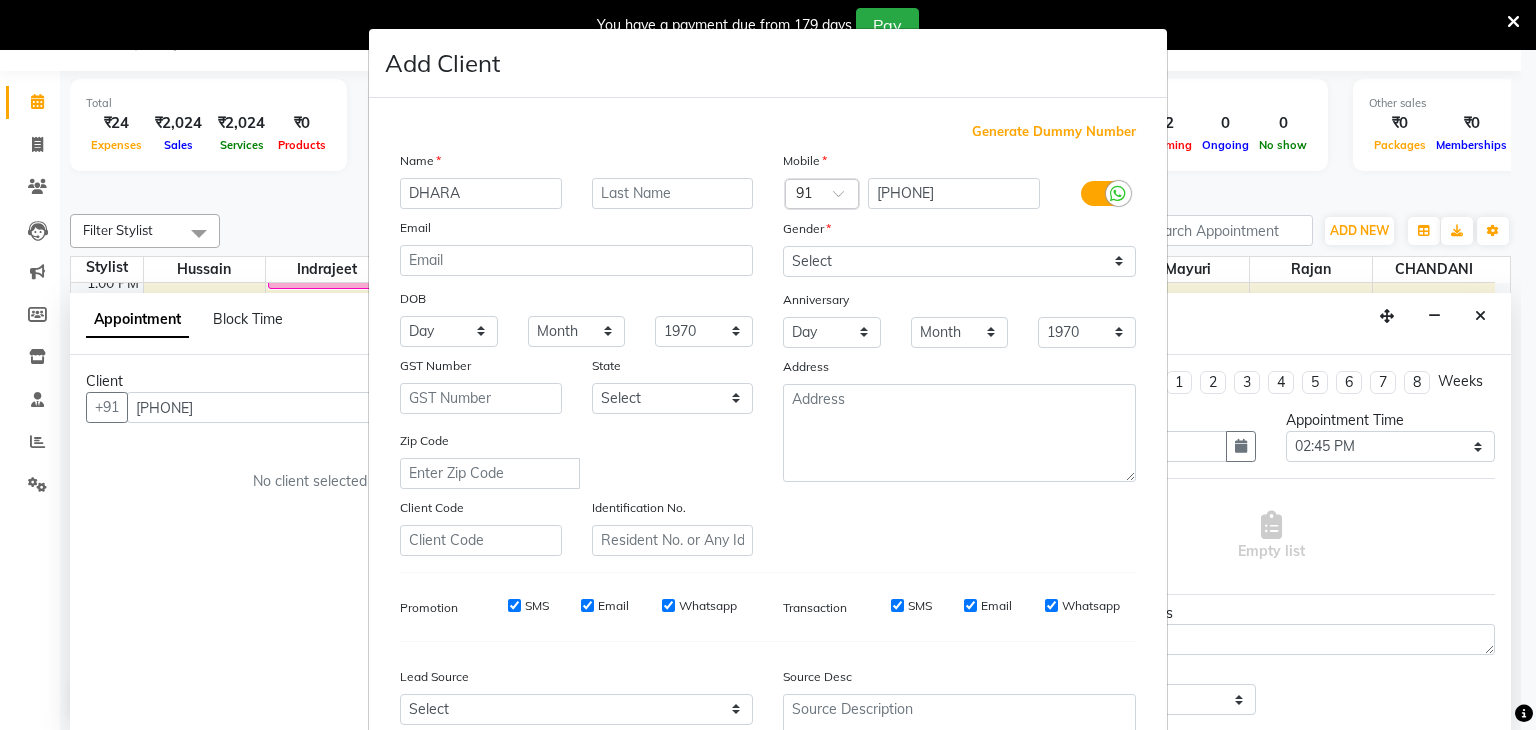 type on "DHARA" 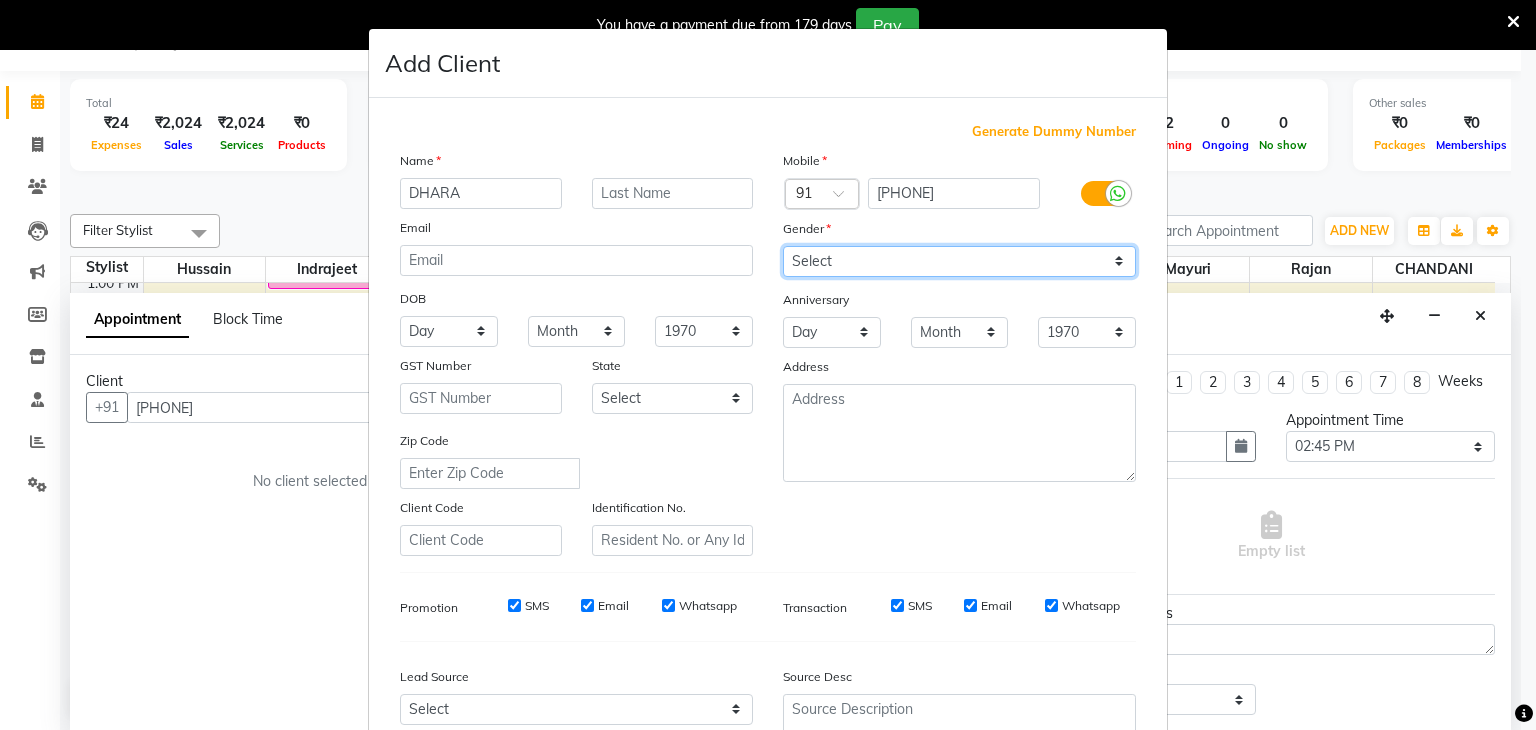click on "Select Male Female Other Prefer Not To Say" at bounding box center [959, 261] 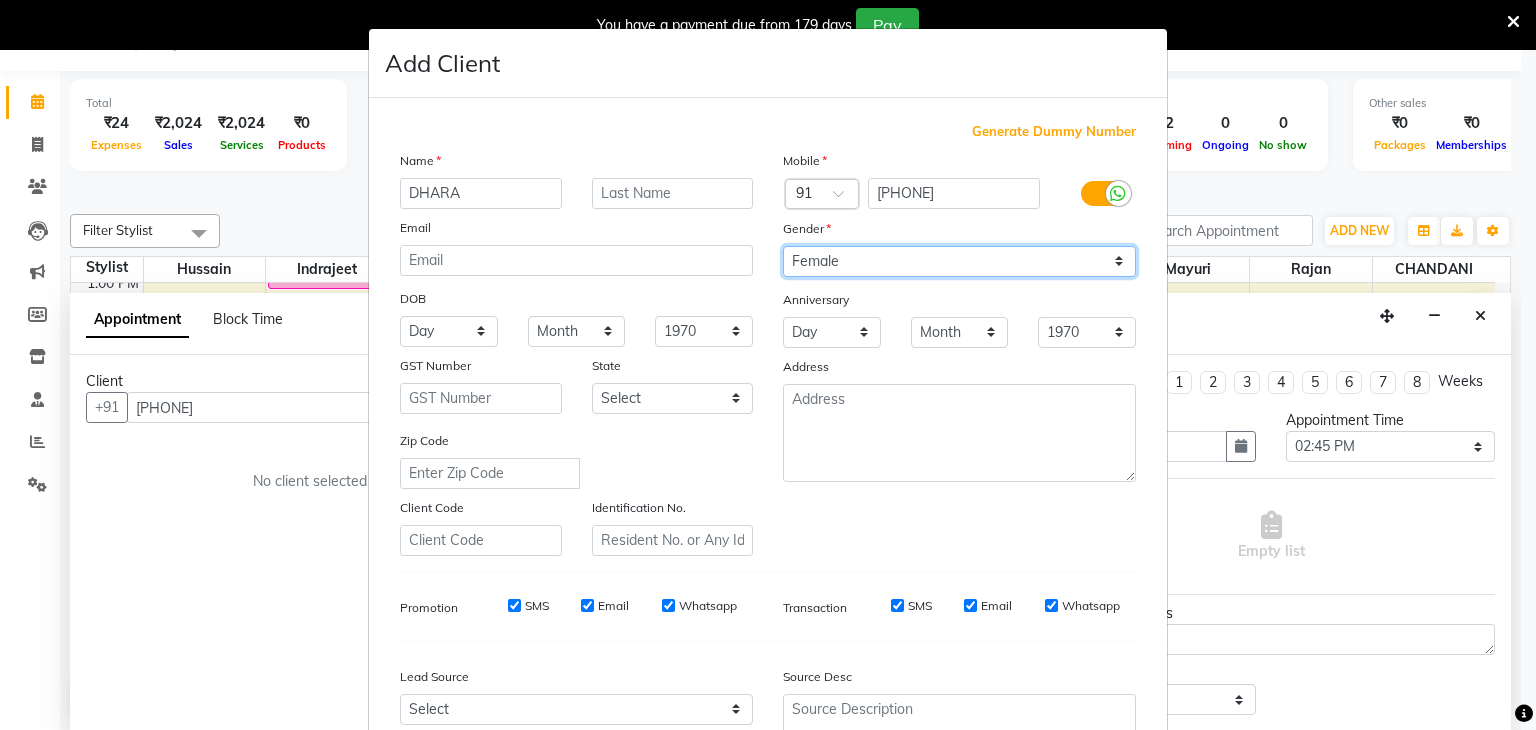 click on "Select Male Female Other Prefer Not To Say" at bounding box center (959, 261) 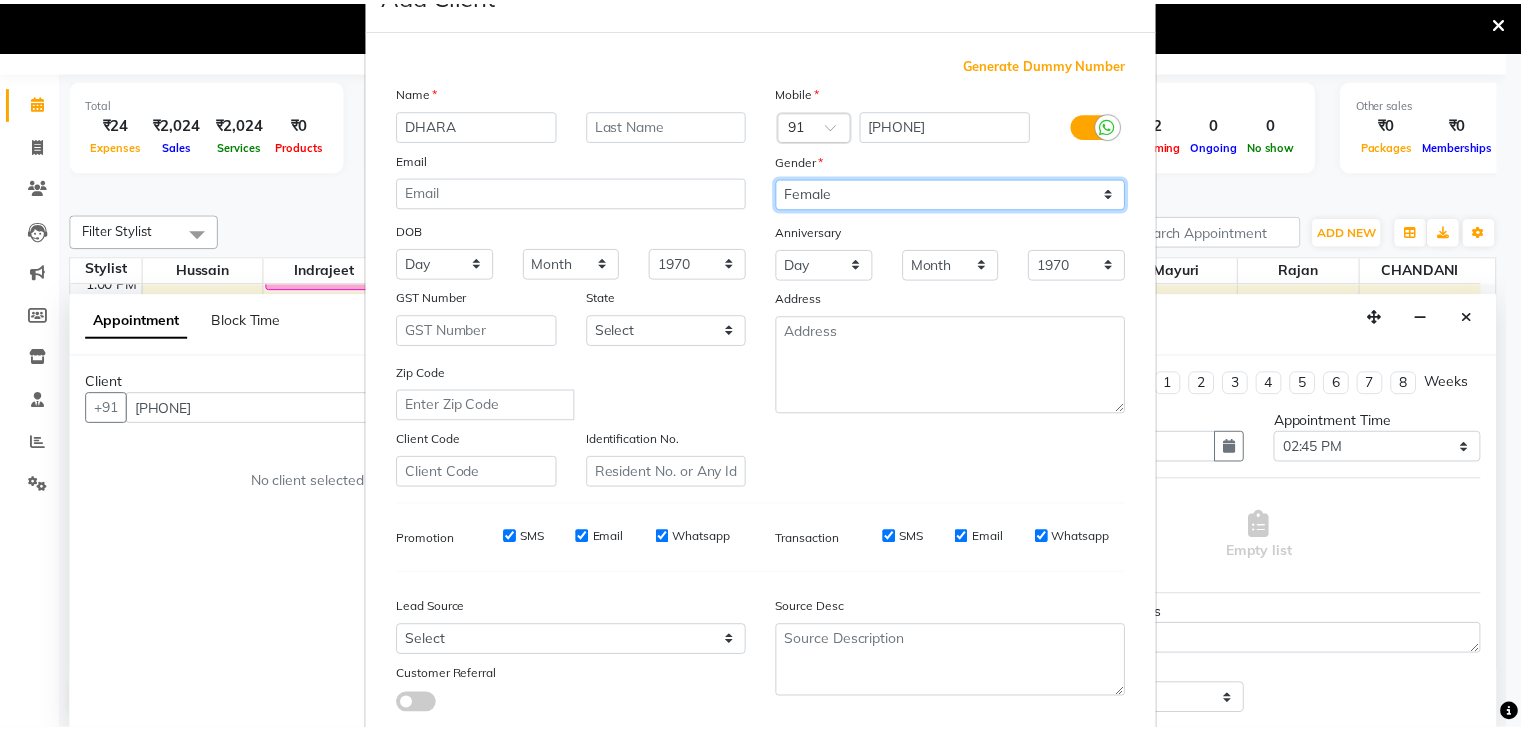 scroll, scrollTop: 203, scrollLeft: 0, axis: vertical 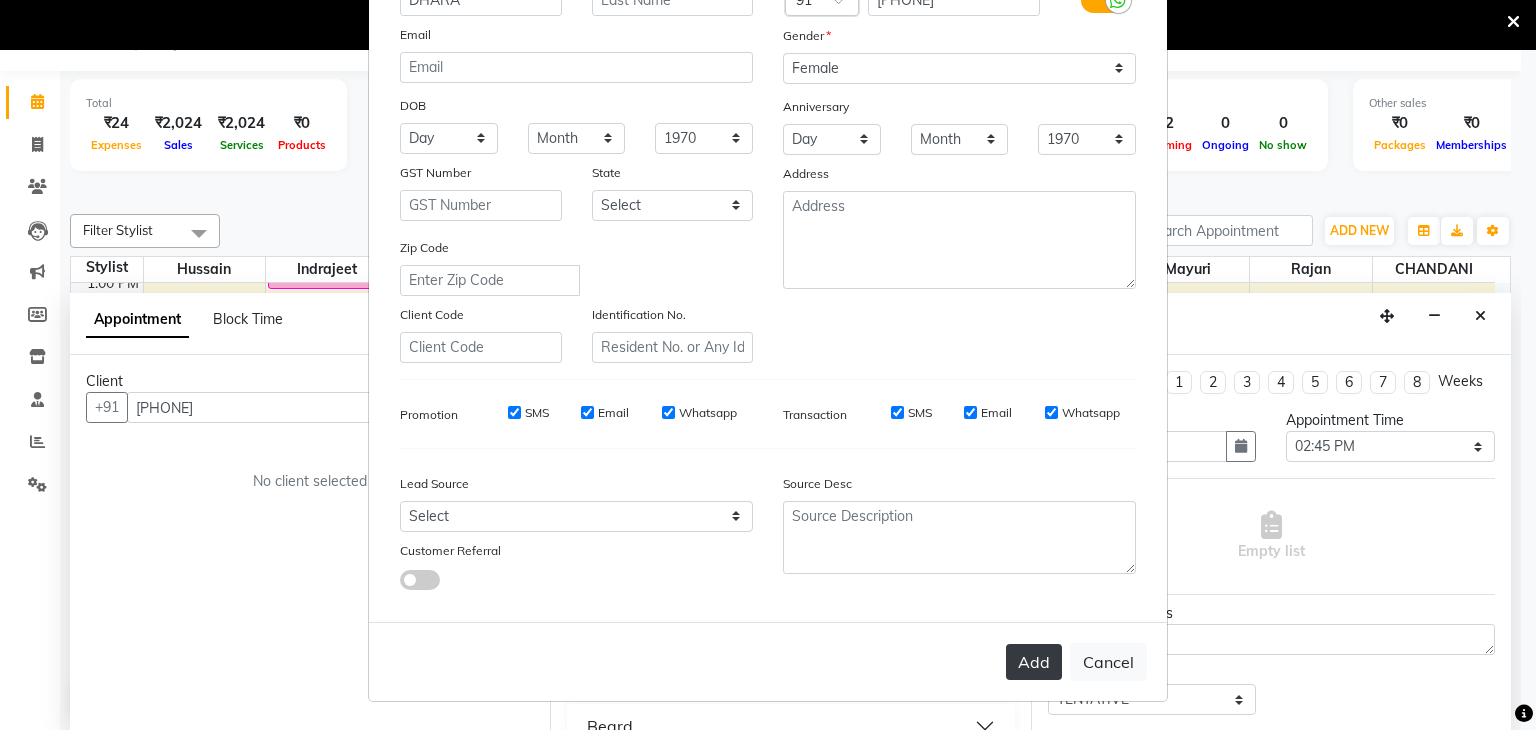 click on "Add" at bounding box center (1034, 662) 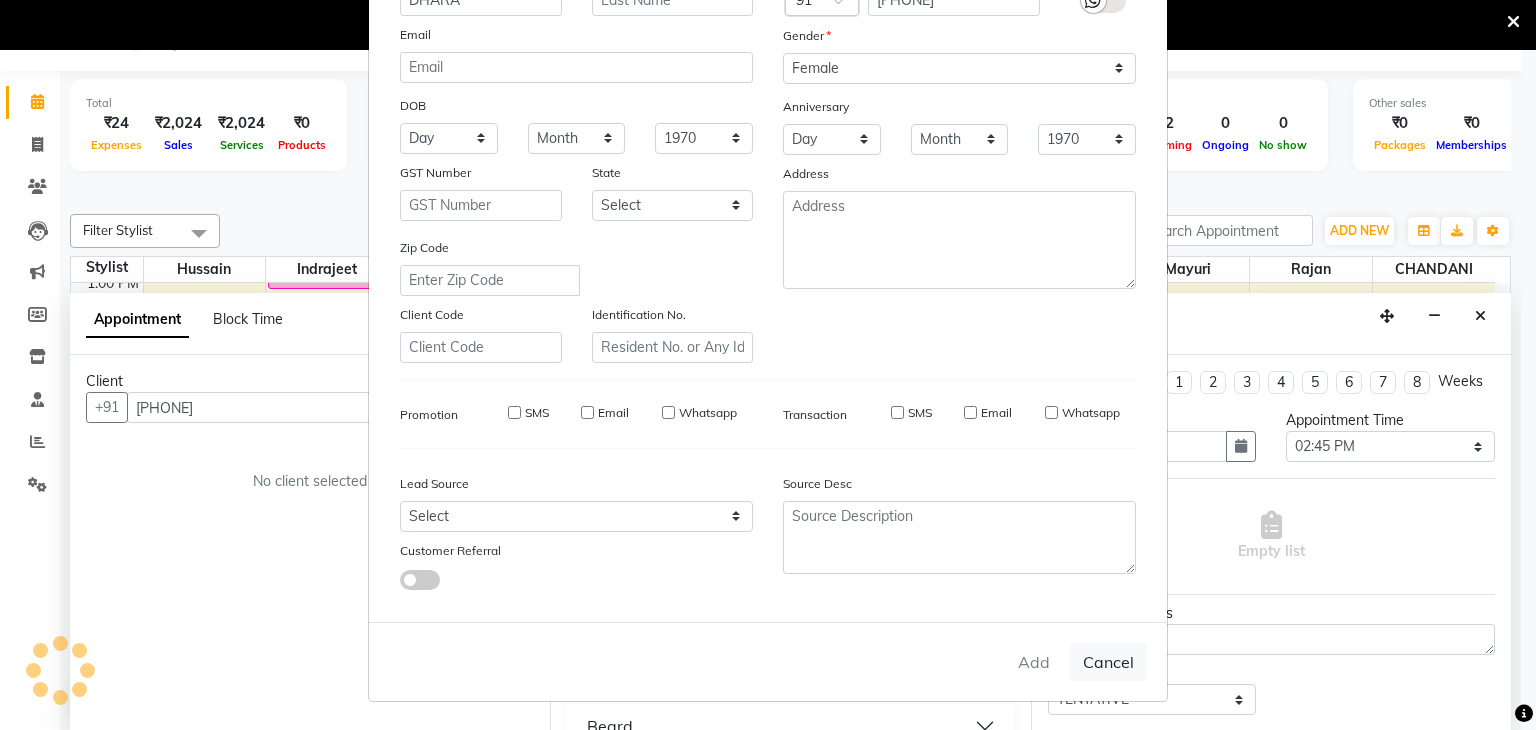 type 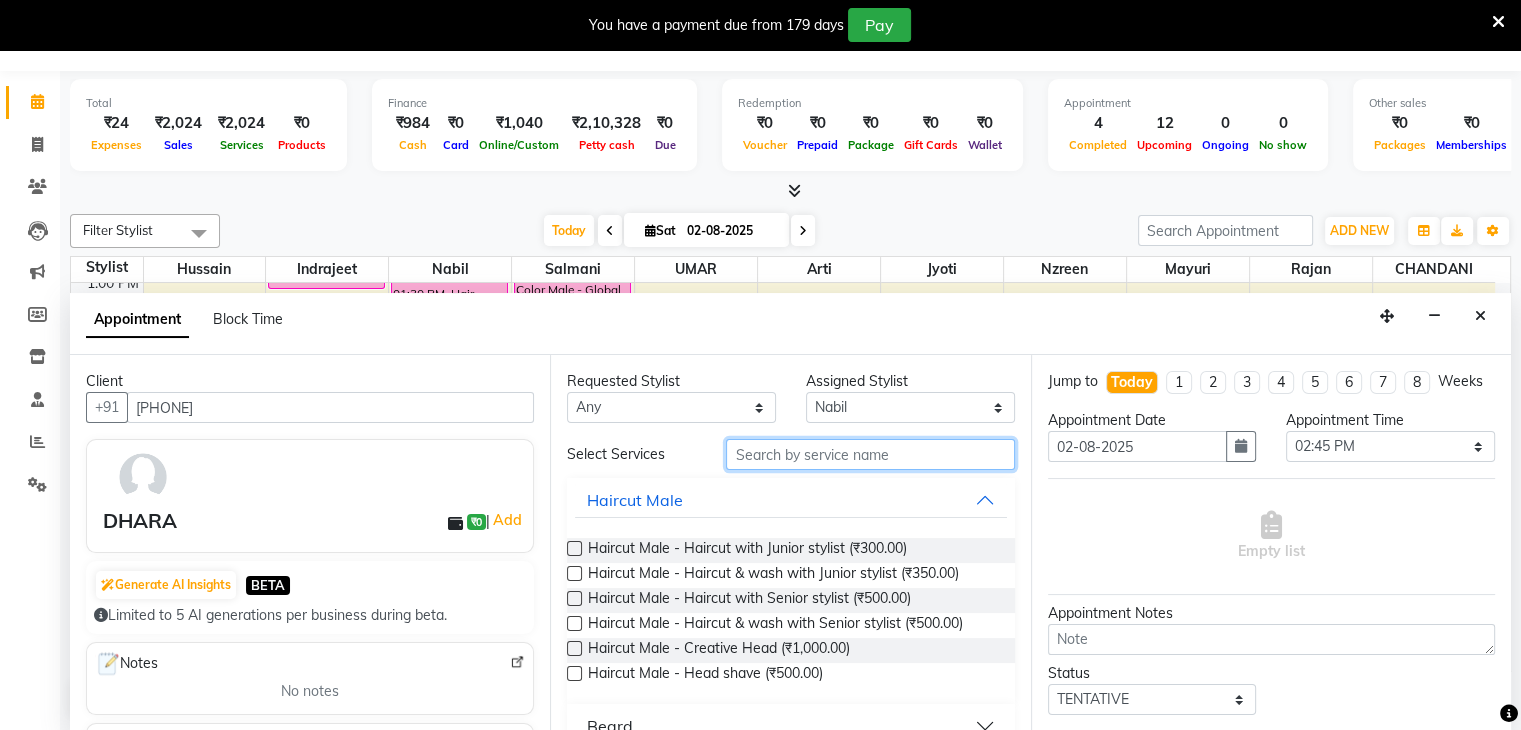 click at bounding box center [870, 454] 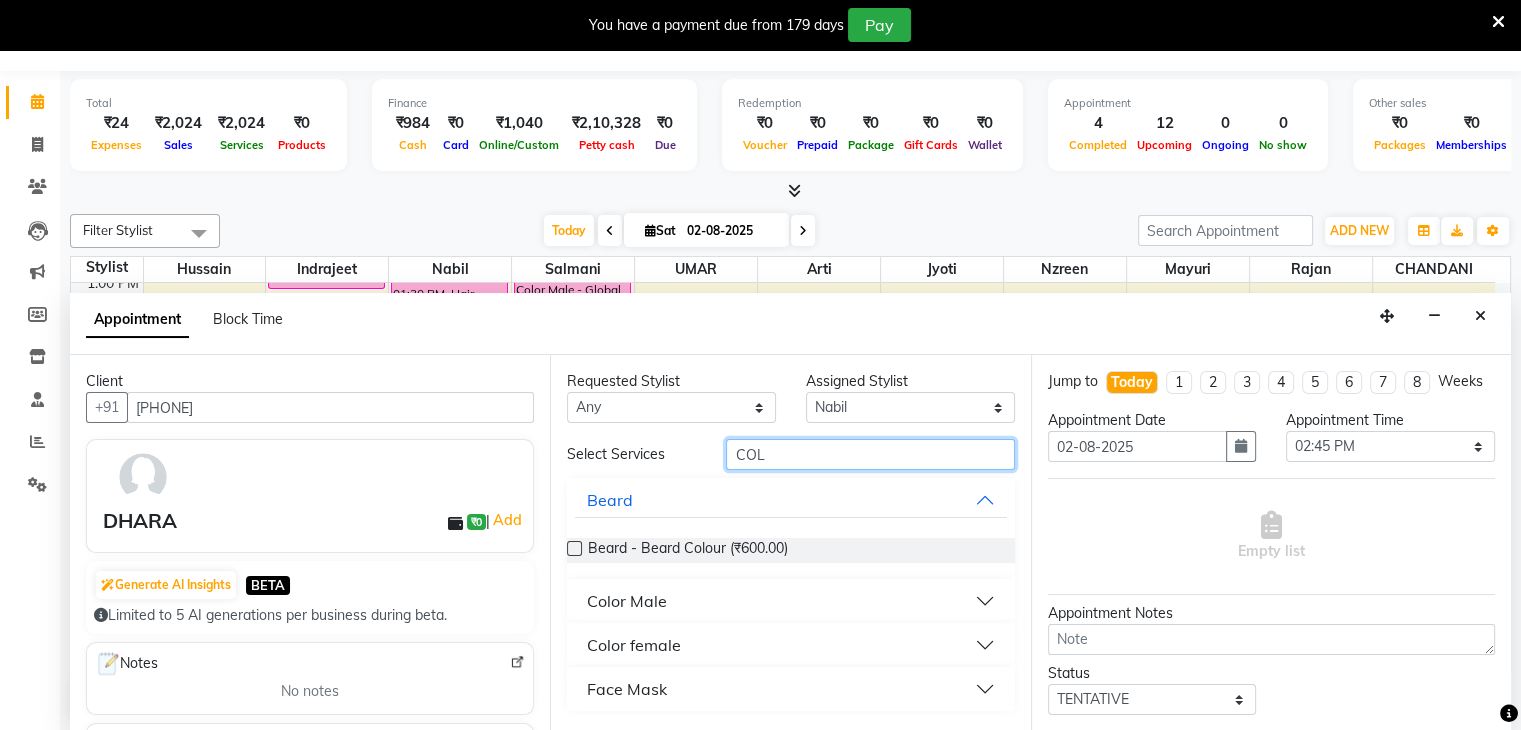 type on "COL" 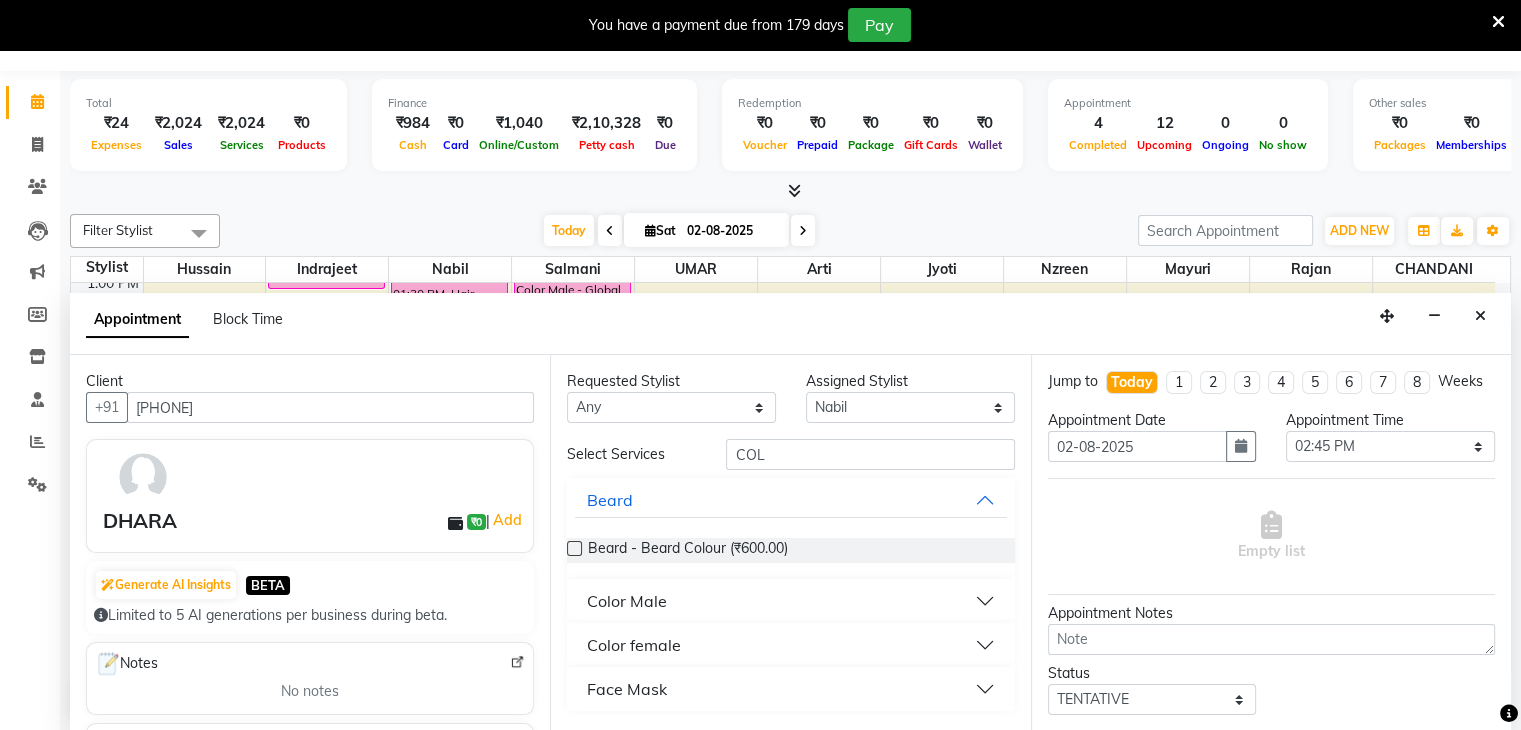 click at bounding box center (574, 548) 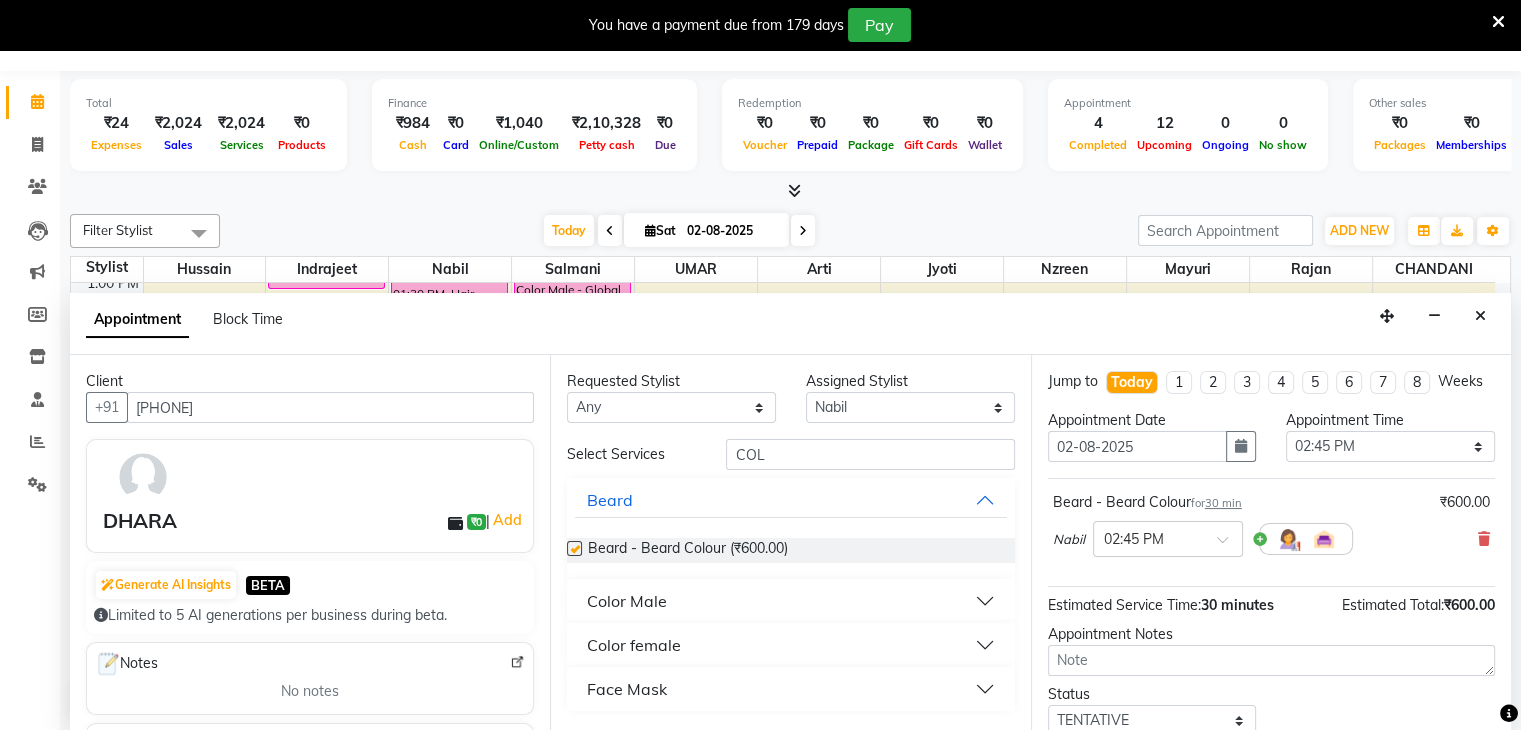 checkbox on "false" 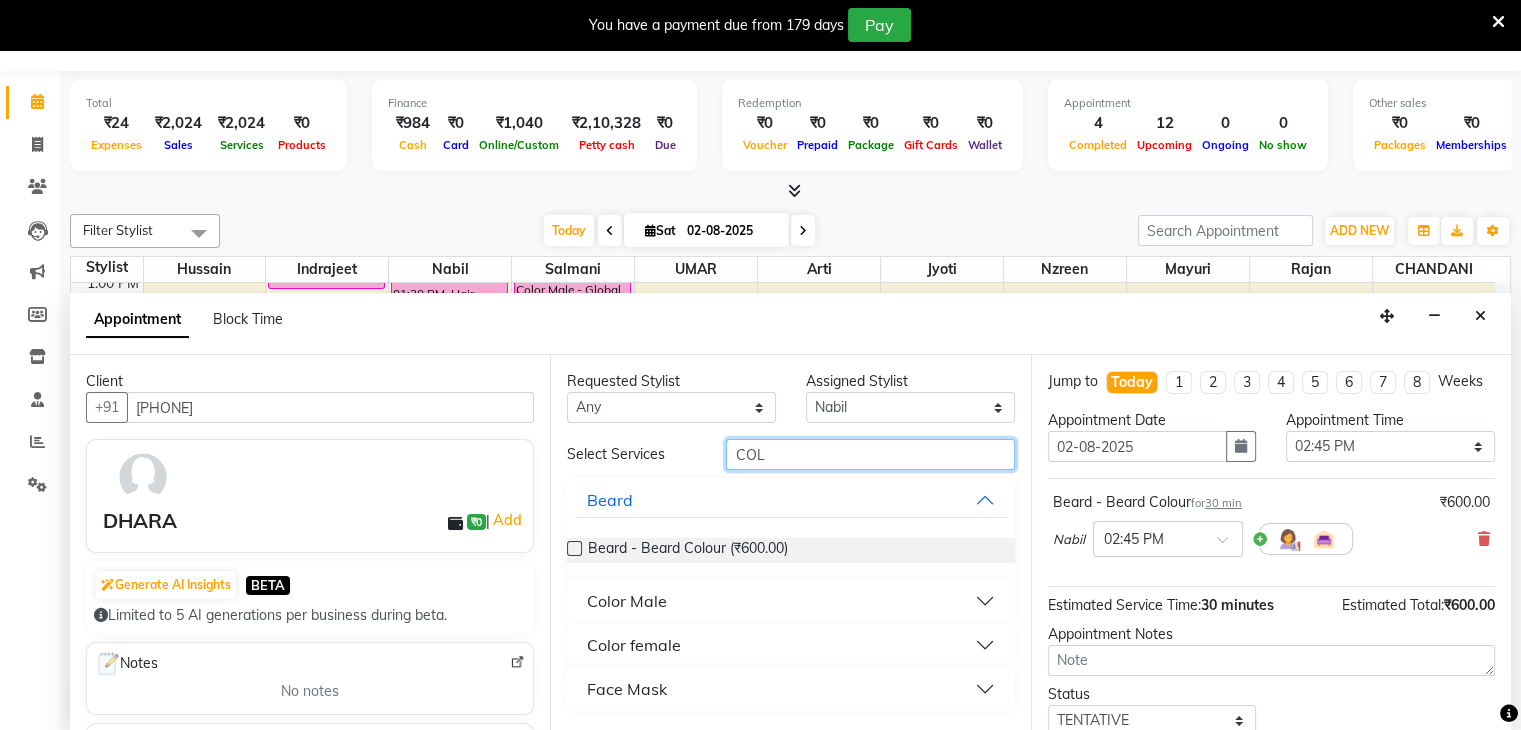 click on "COL" at bounding box center [870, 454] 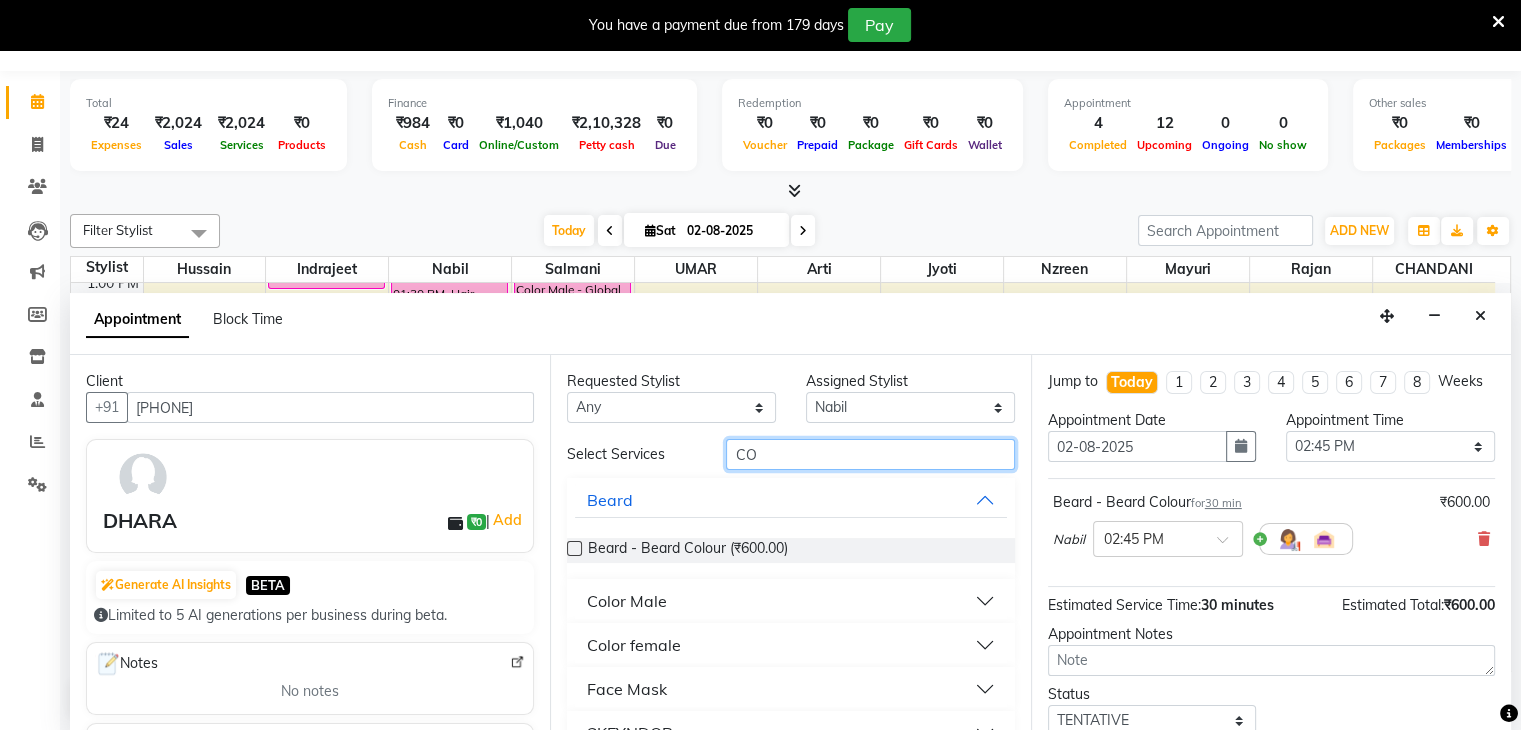 type on "C" 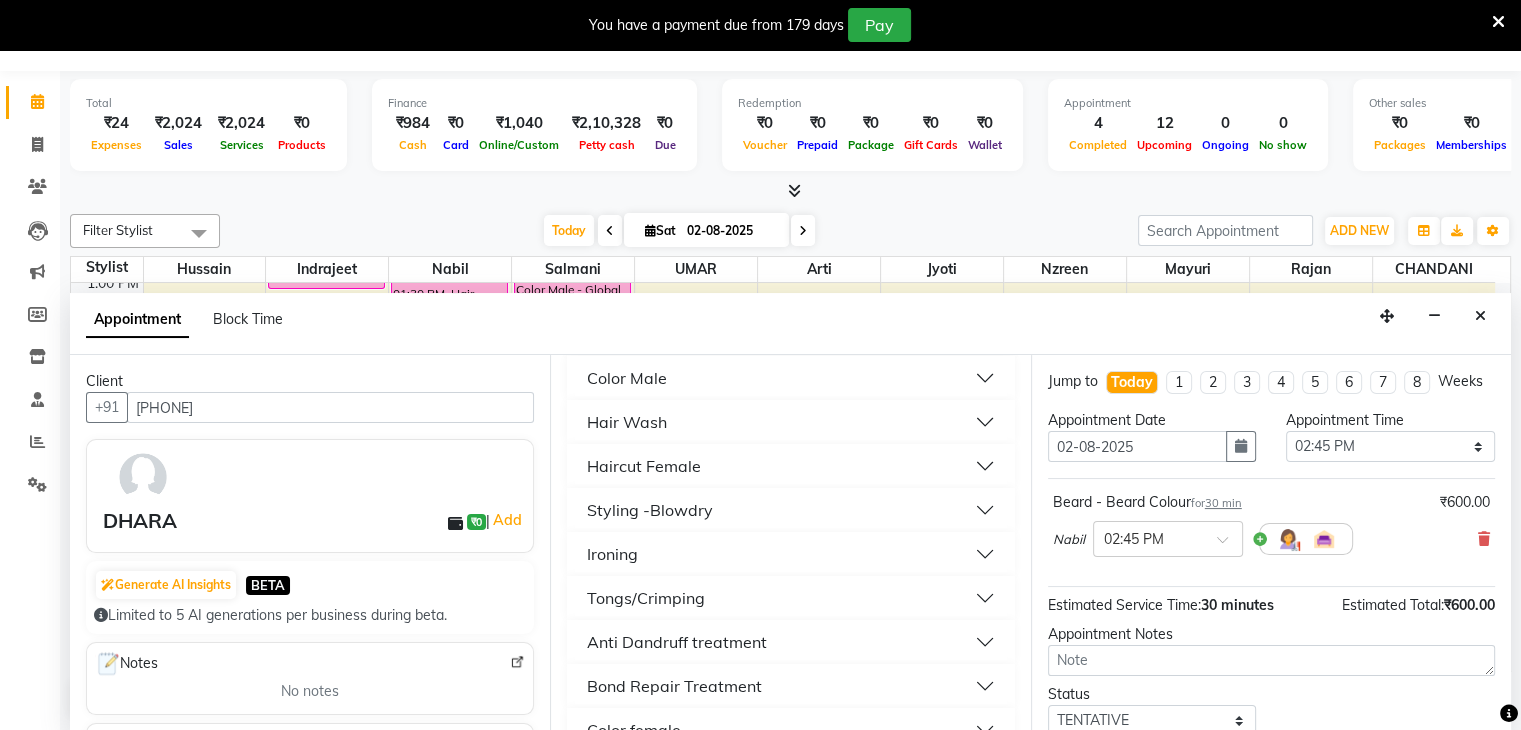 scroll, scrollTop: 400, scrollLeft: 0, axis: vertical 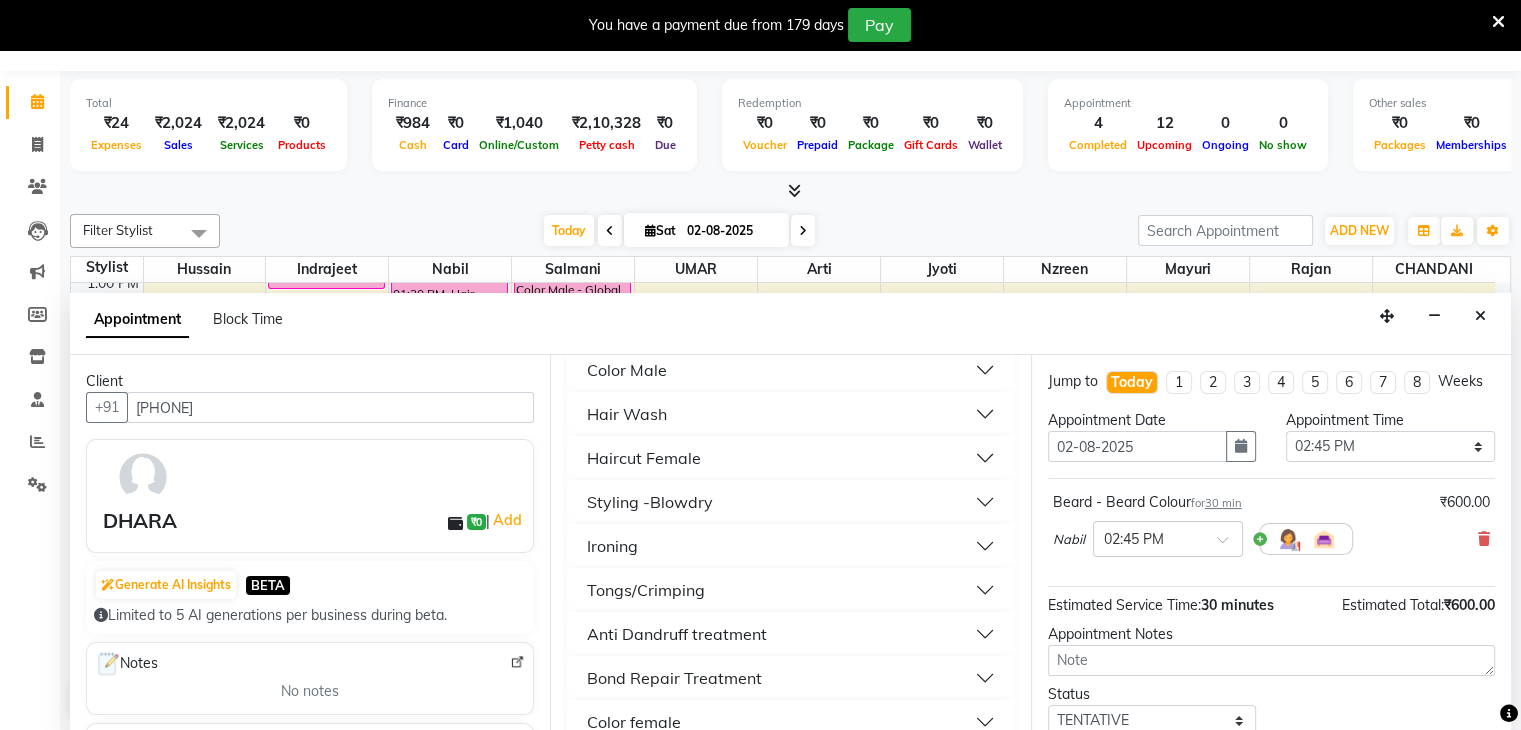 type 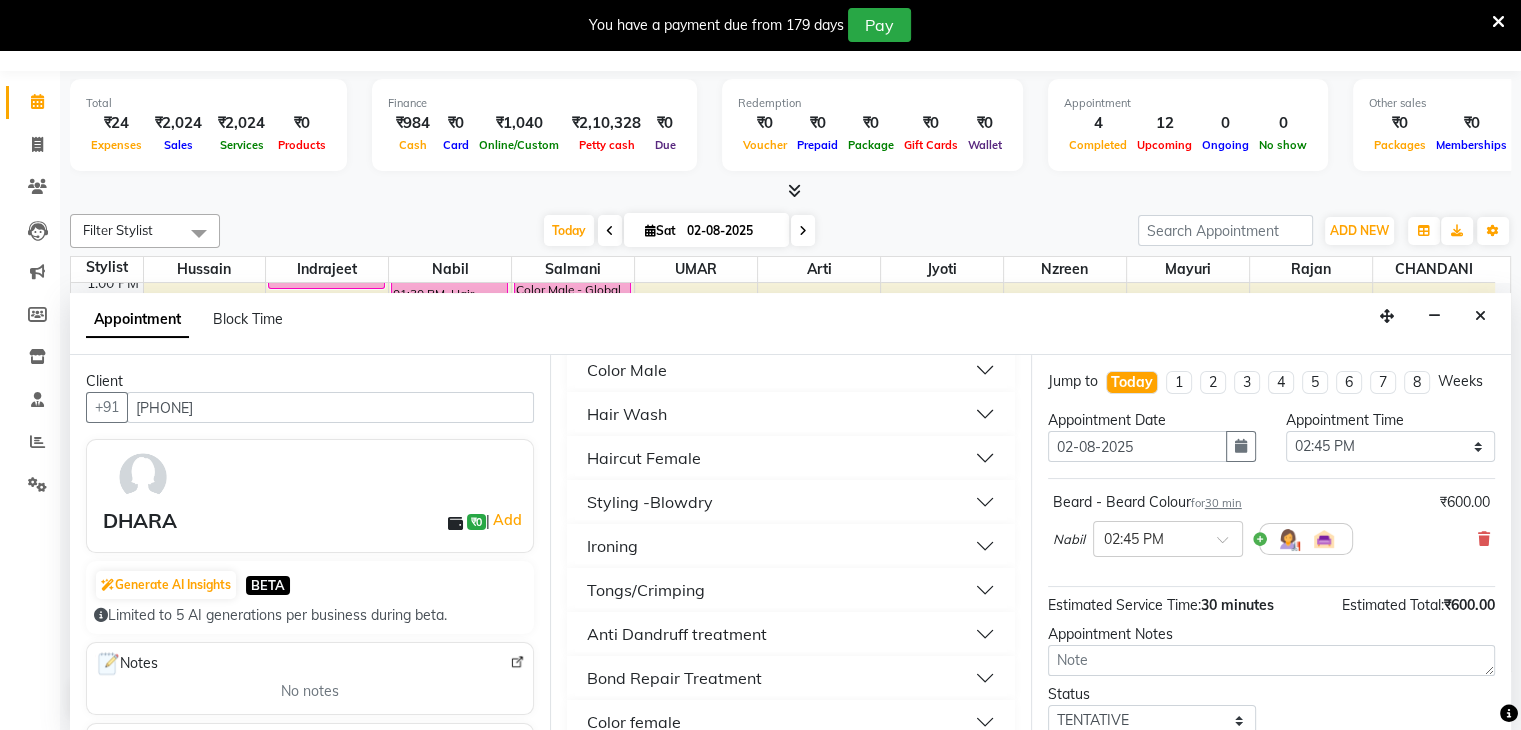 click on "Haircut Female" at bounding box center (790, 458) 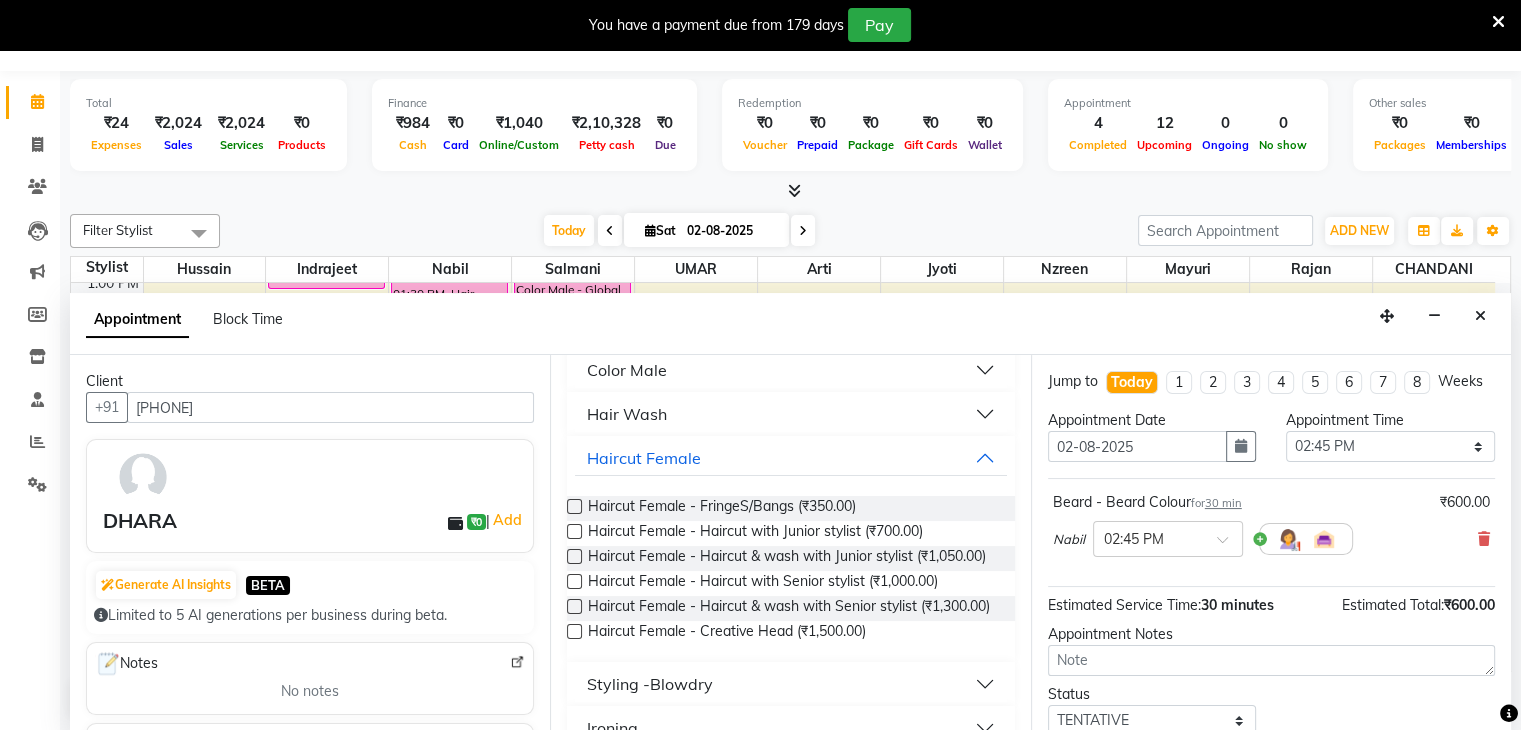 click at bounding box center [574, 606] 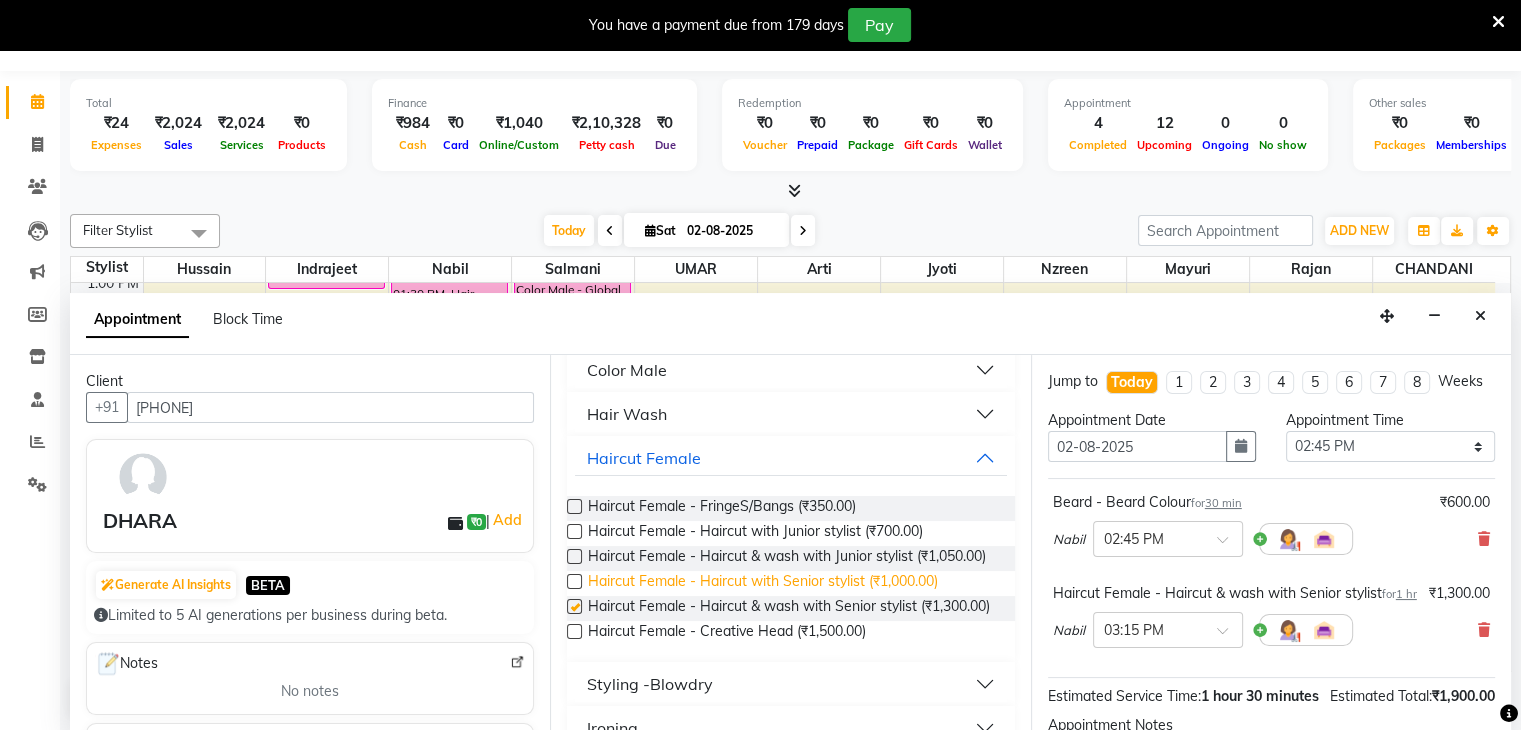 checkbox on "false" 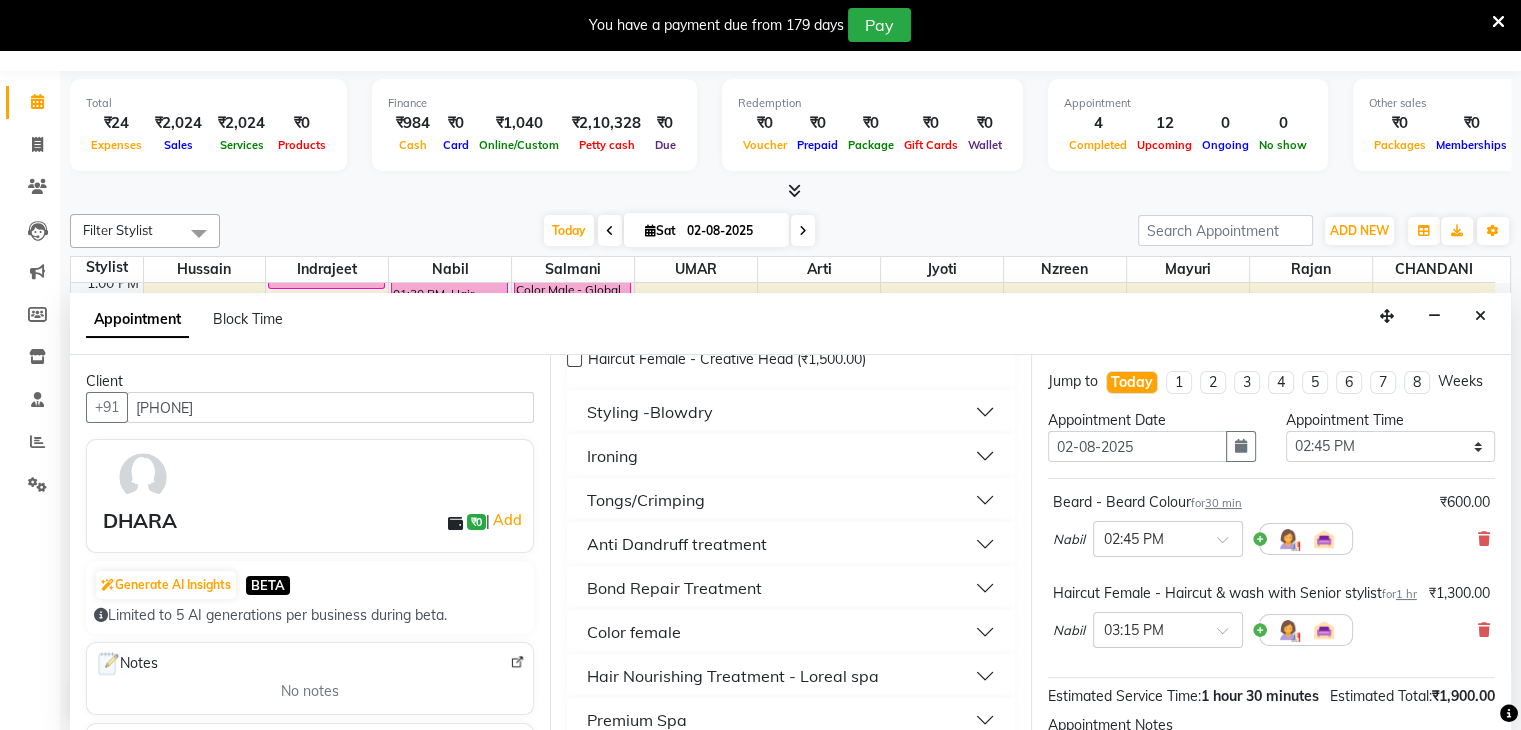 scroll, scrollTop: 800, scrollLeft: 0, axis: vertical 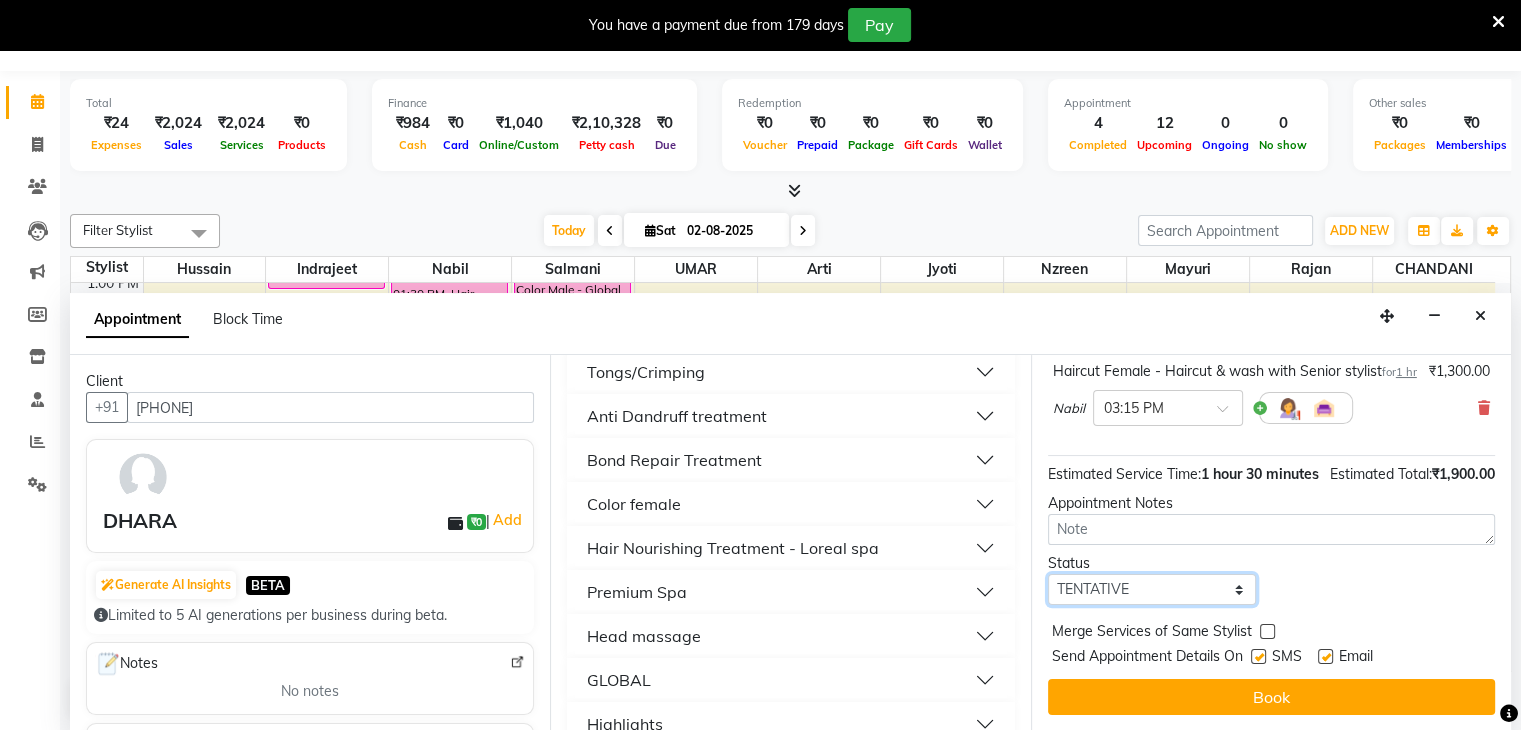 click on "Select TENTATIVE CONFIRM CHECK-IN UPCOMING" at bounding box center [1152, 589] 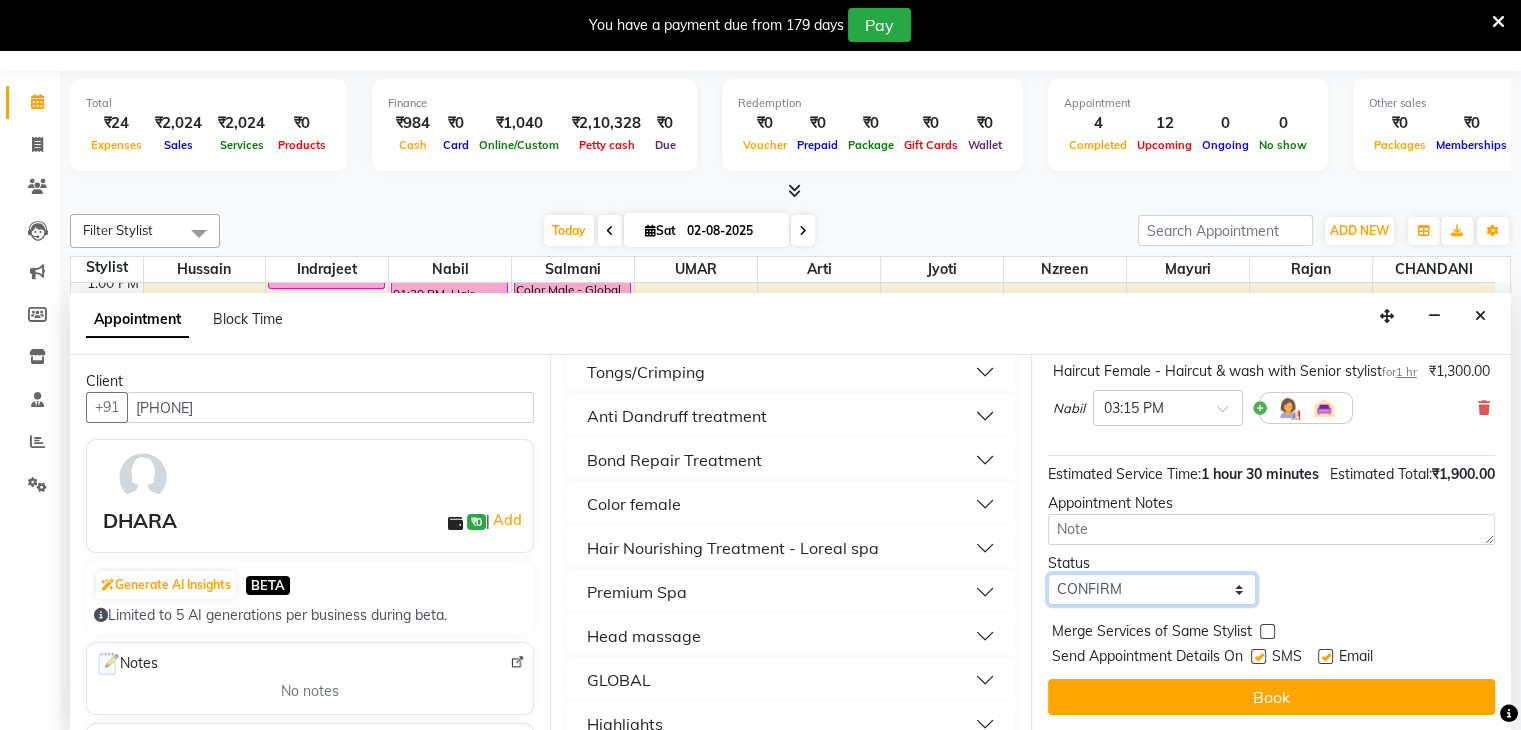 click on "Select TENTATIVE CONFIRM CHECK-IN UPCOMING" at bounding box center [1152, 589] 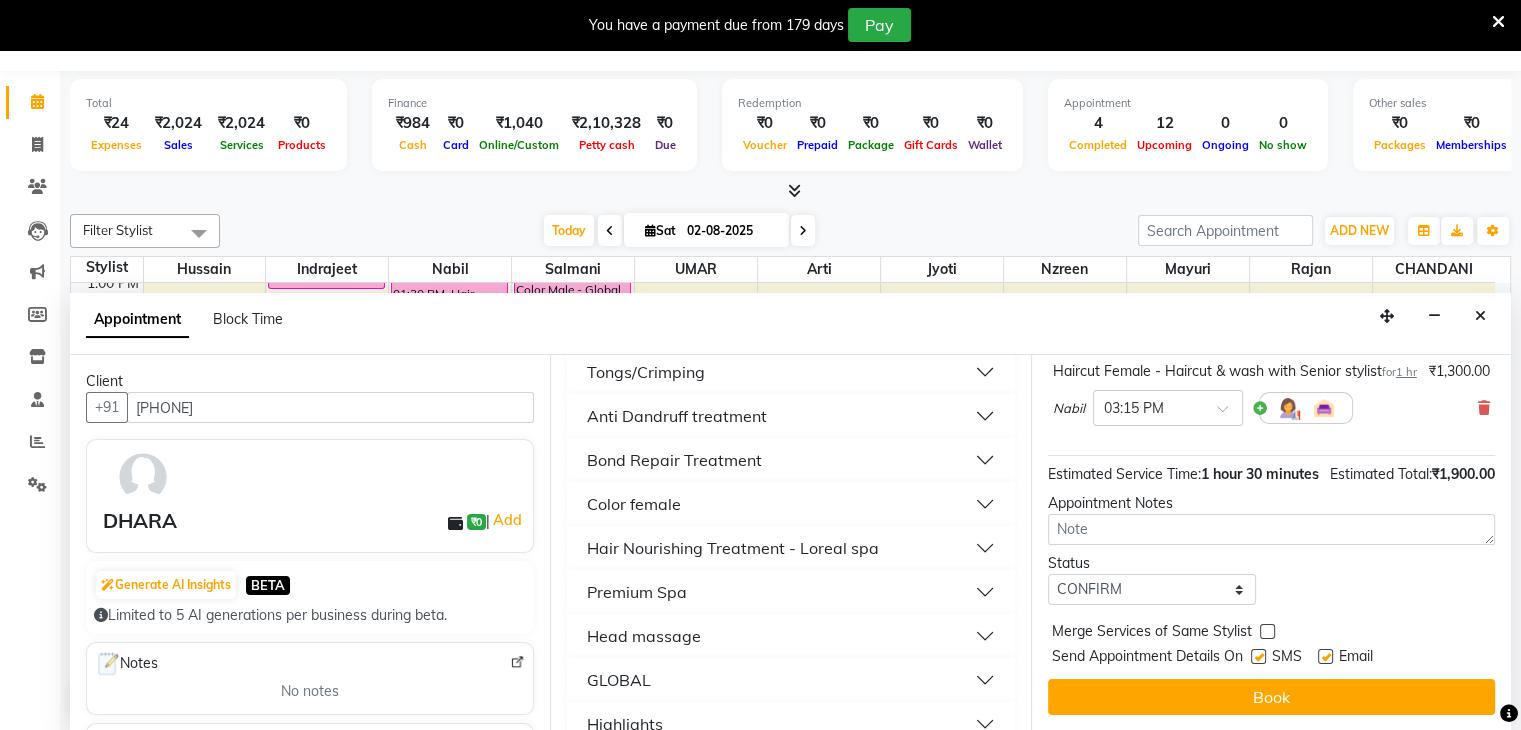 click at bounding box center (1325, 656) 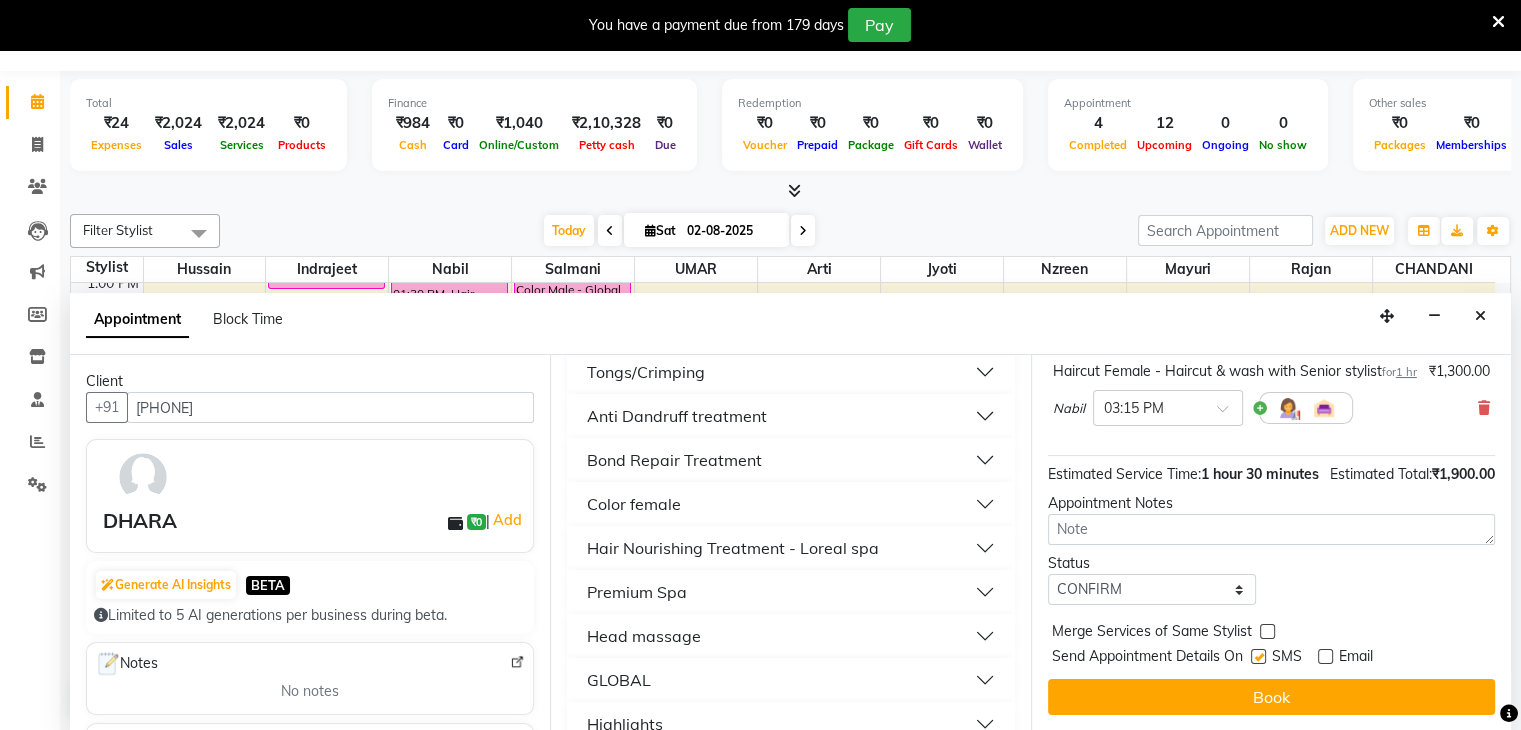 click at bounding box center (1258, 656) 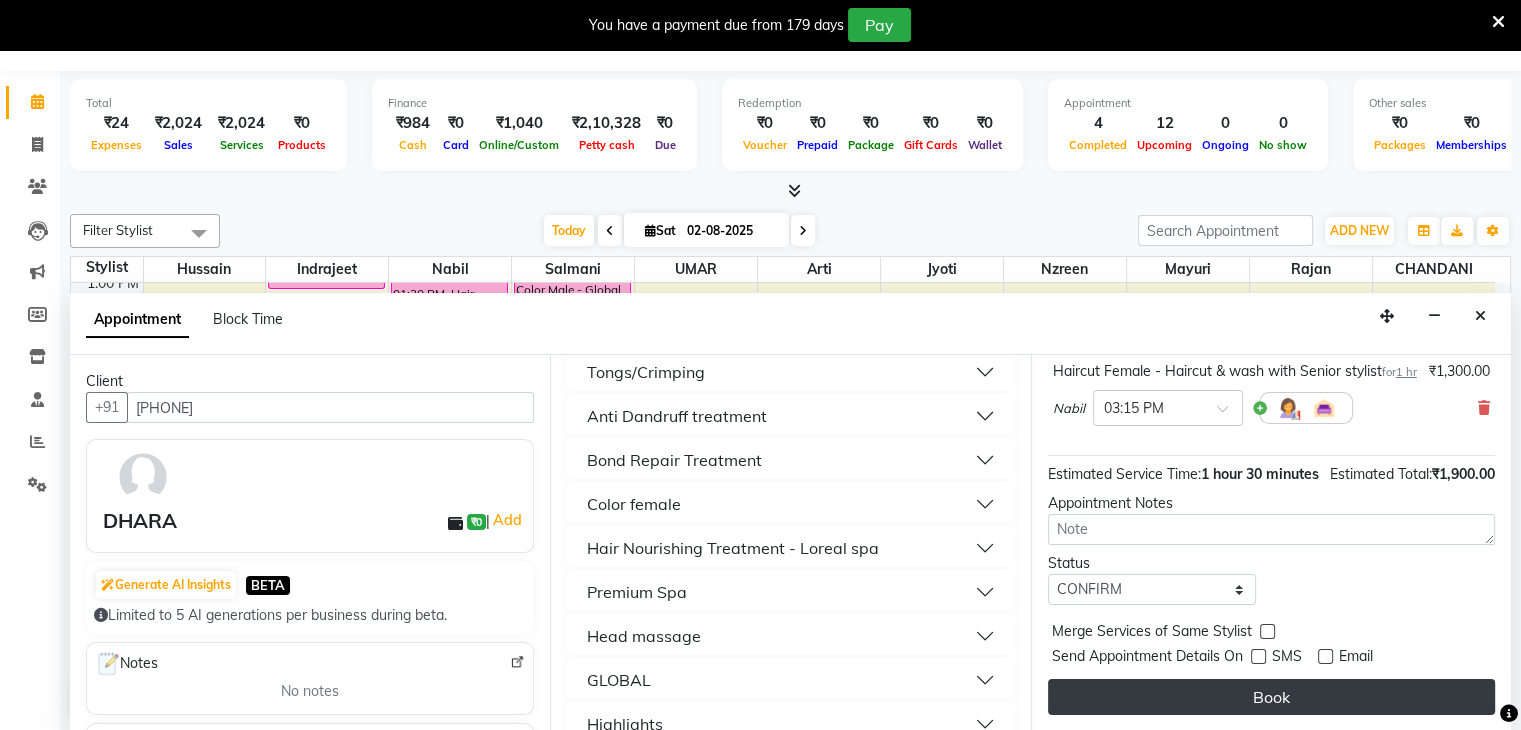 click on "Book" at bounding box center (1271, 697) 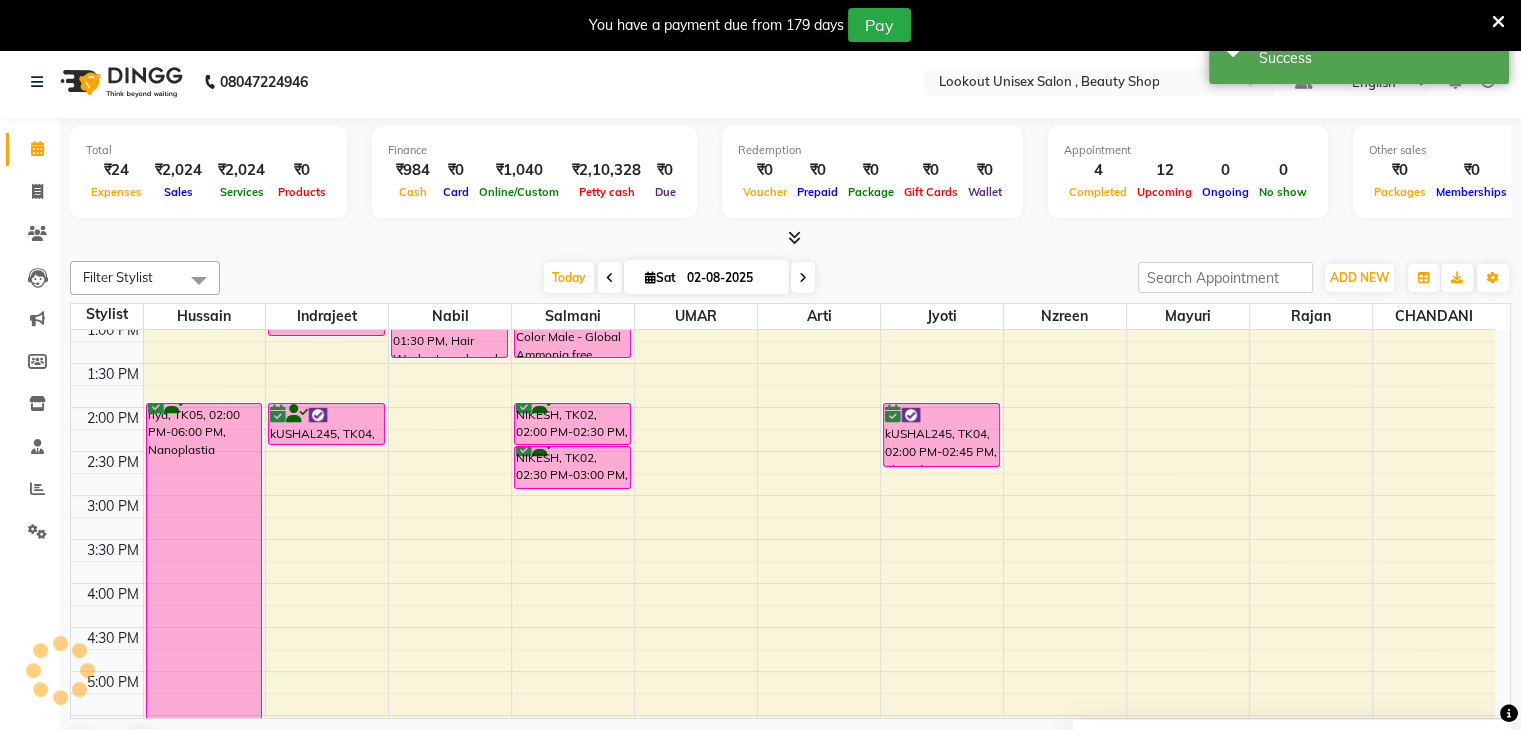 scroll, scrollTop: 0, scrollLeft: 0, axis: both 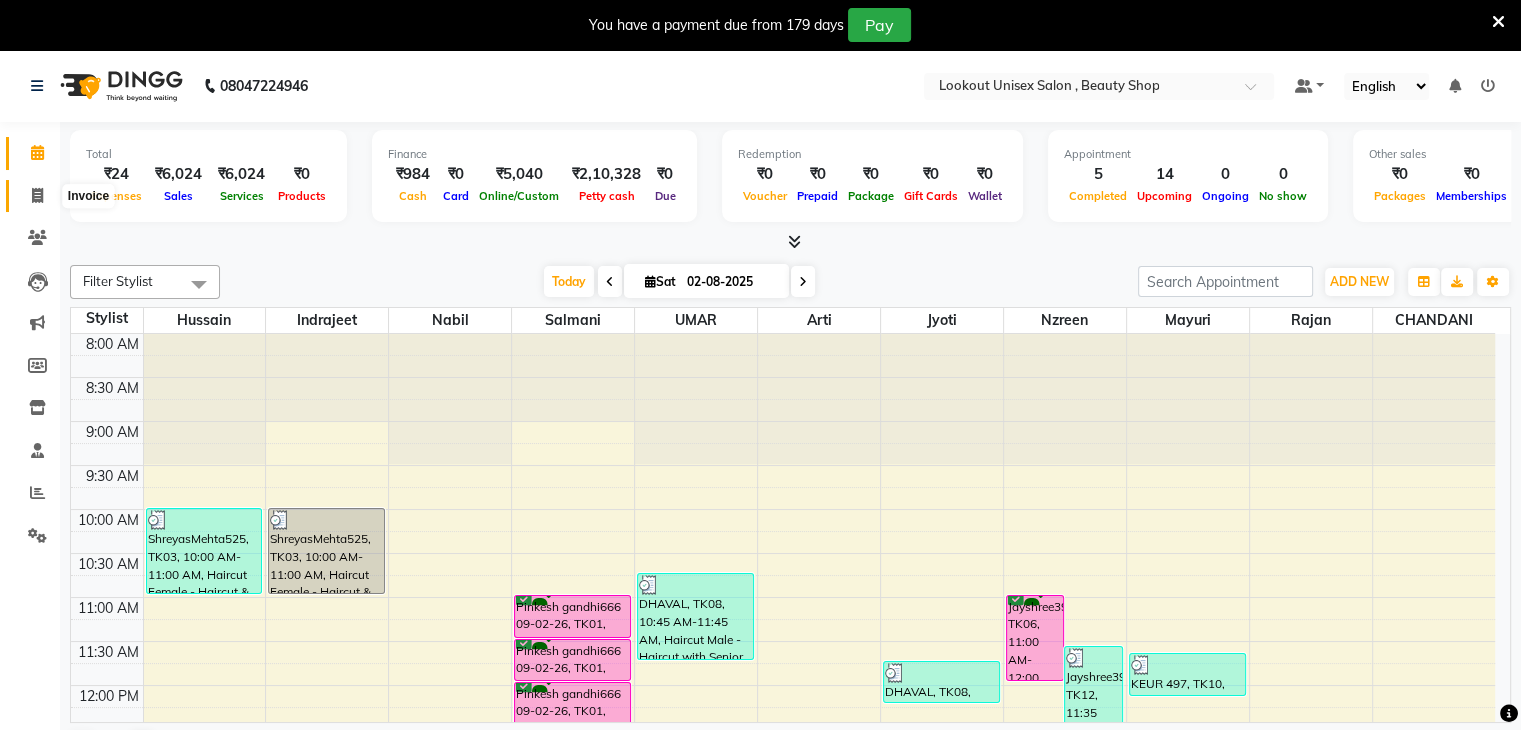 click 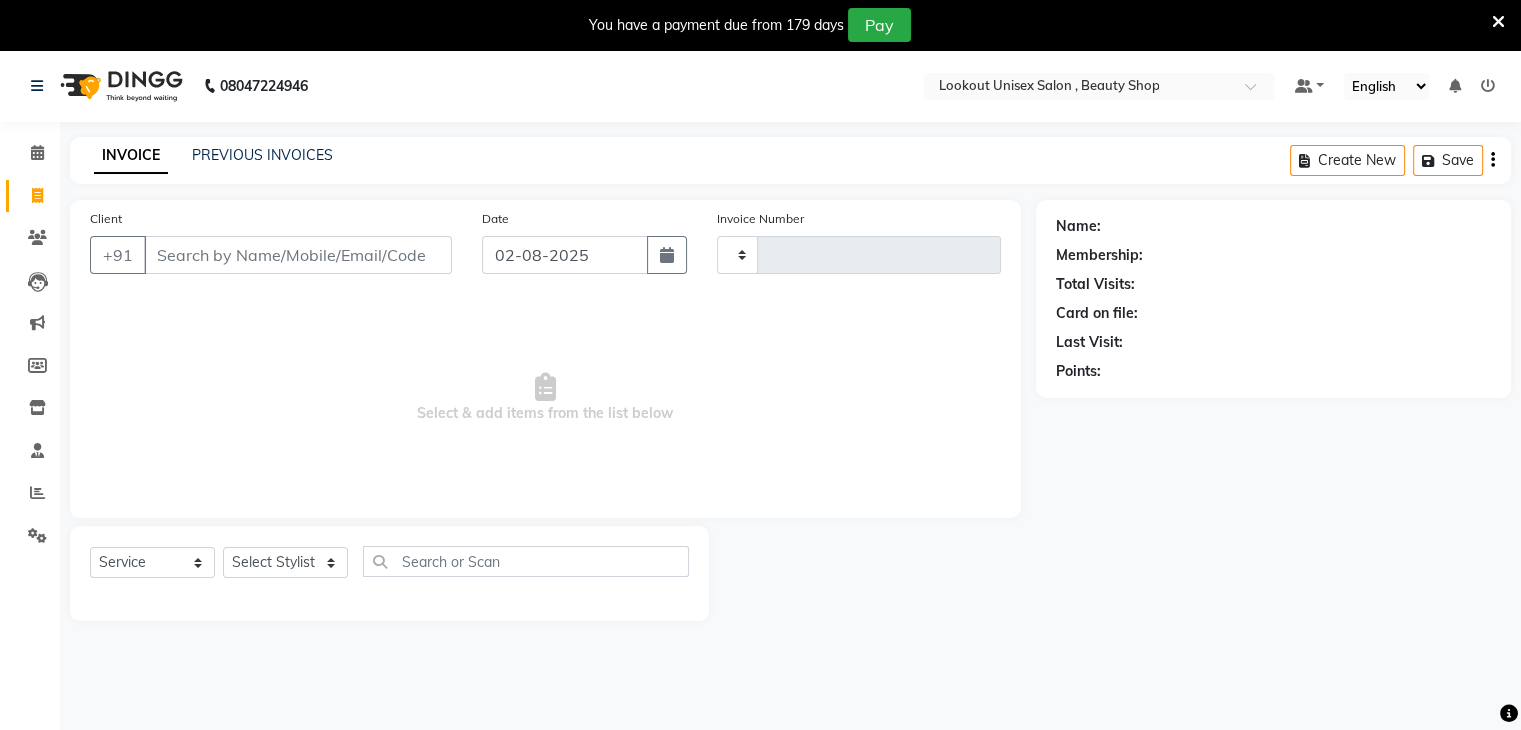 type on "2721" 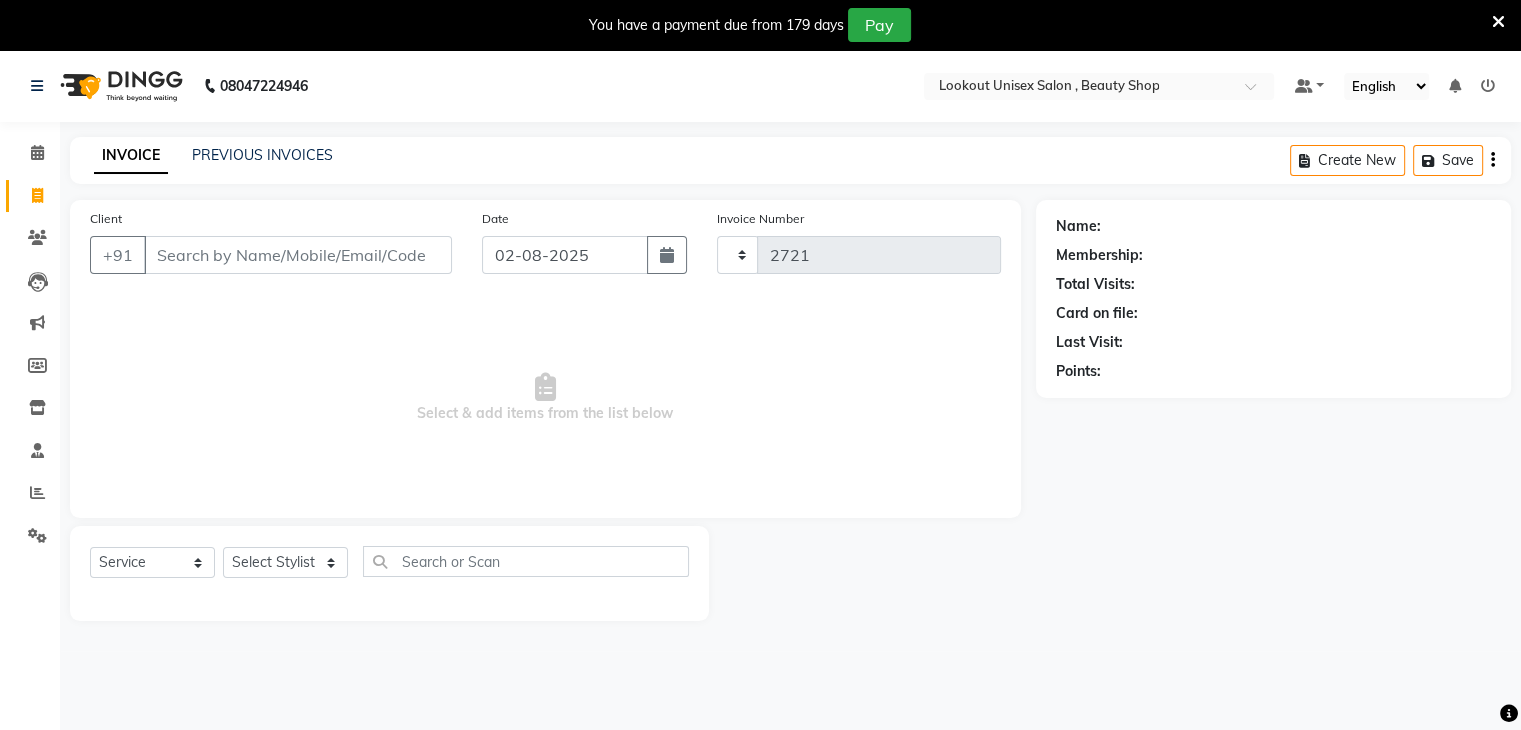 select on "7658" 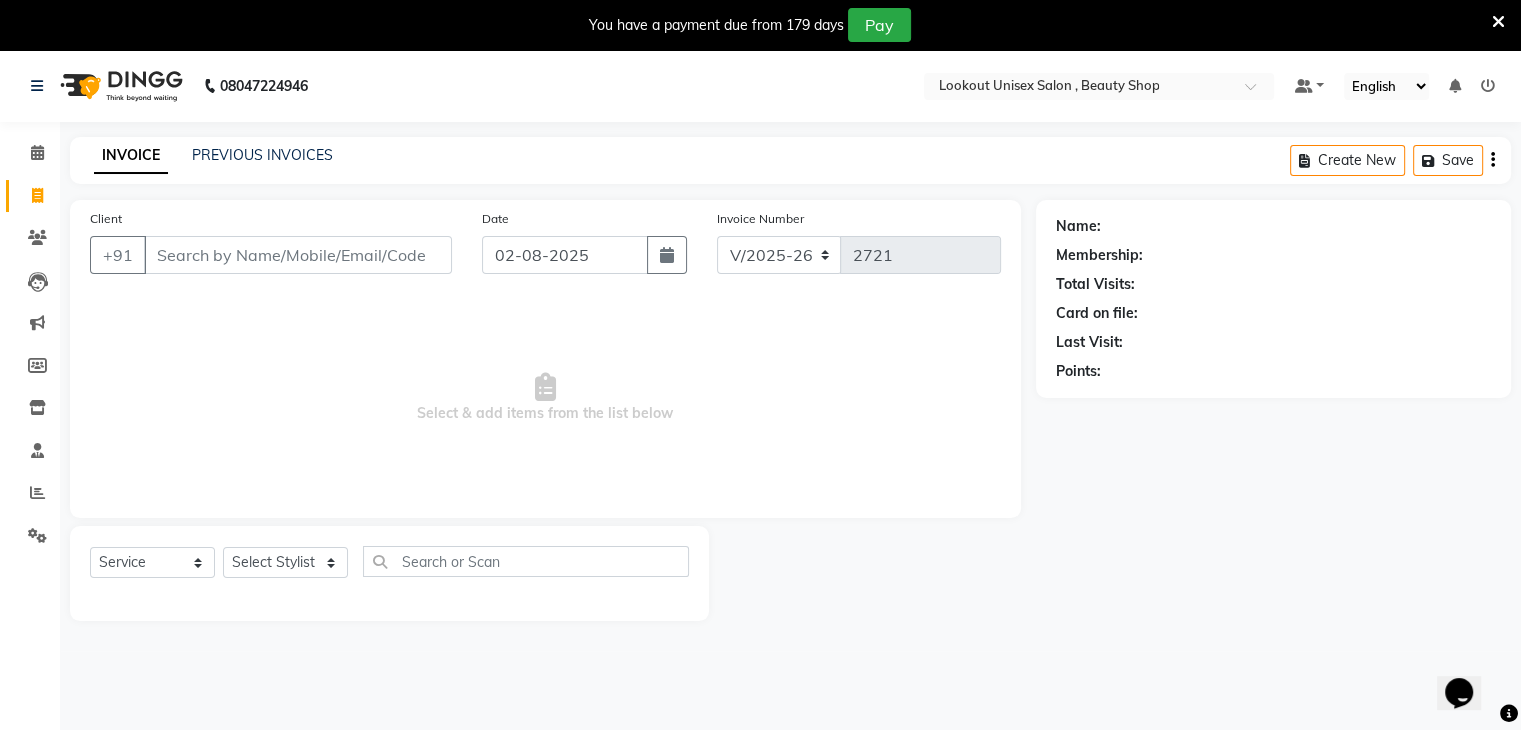 scroll, scrollTop: 0, scrollLeft: 0, axis: both 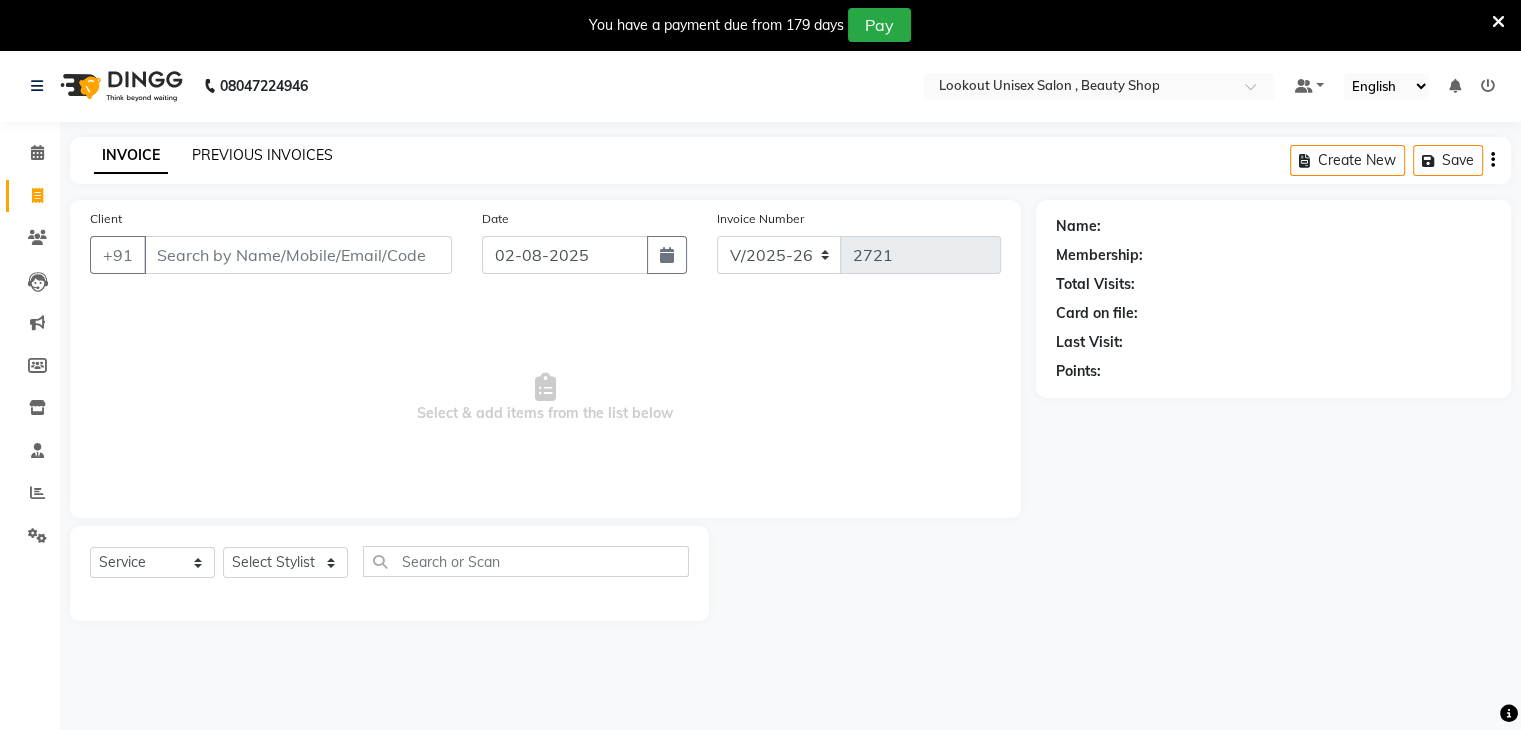 click on "PREVIOUS INVOICES" 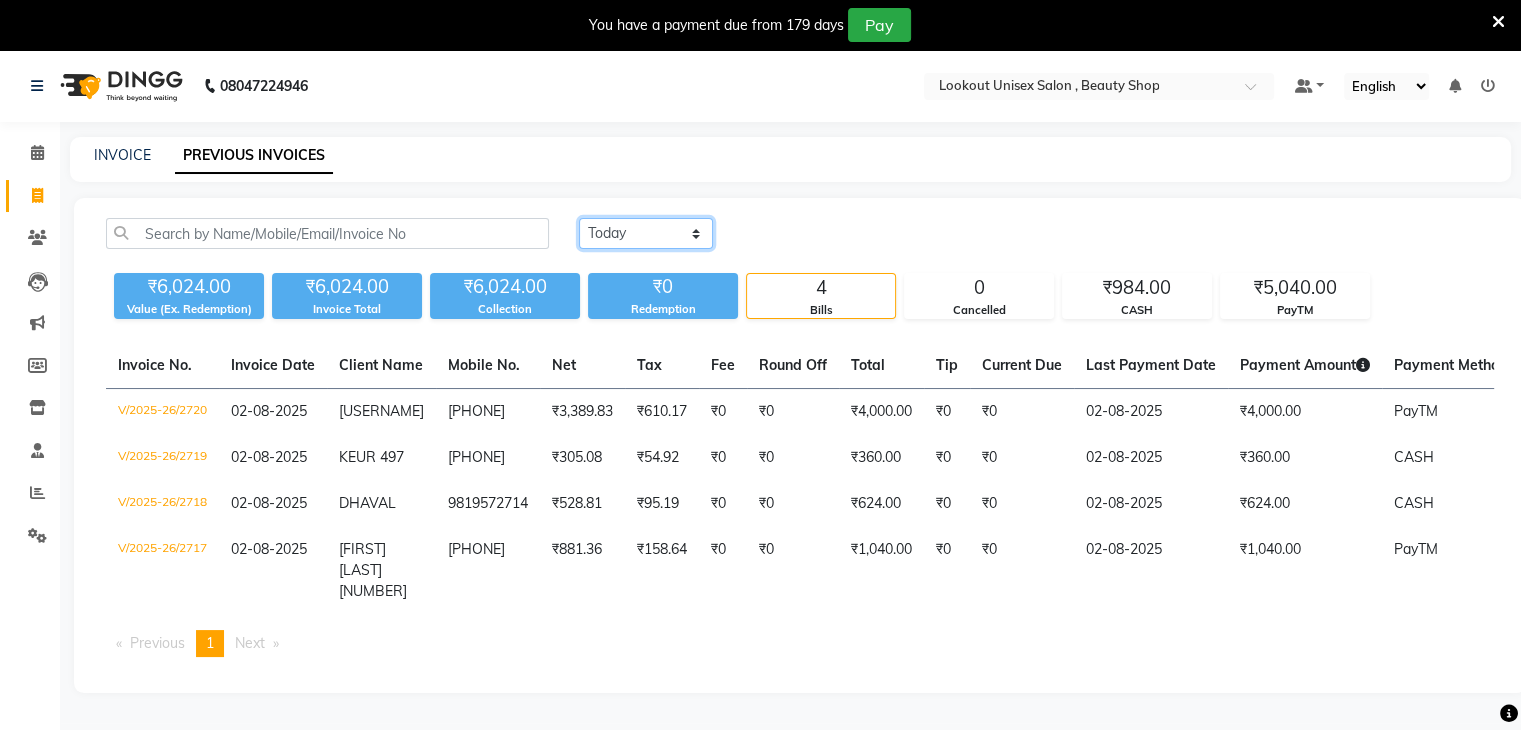 click on "Today Yesterday Custom Range" 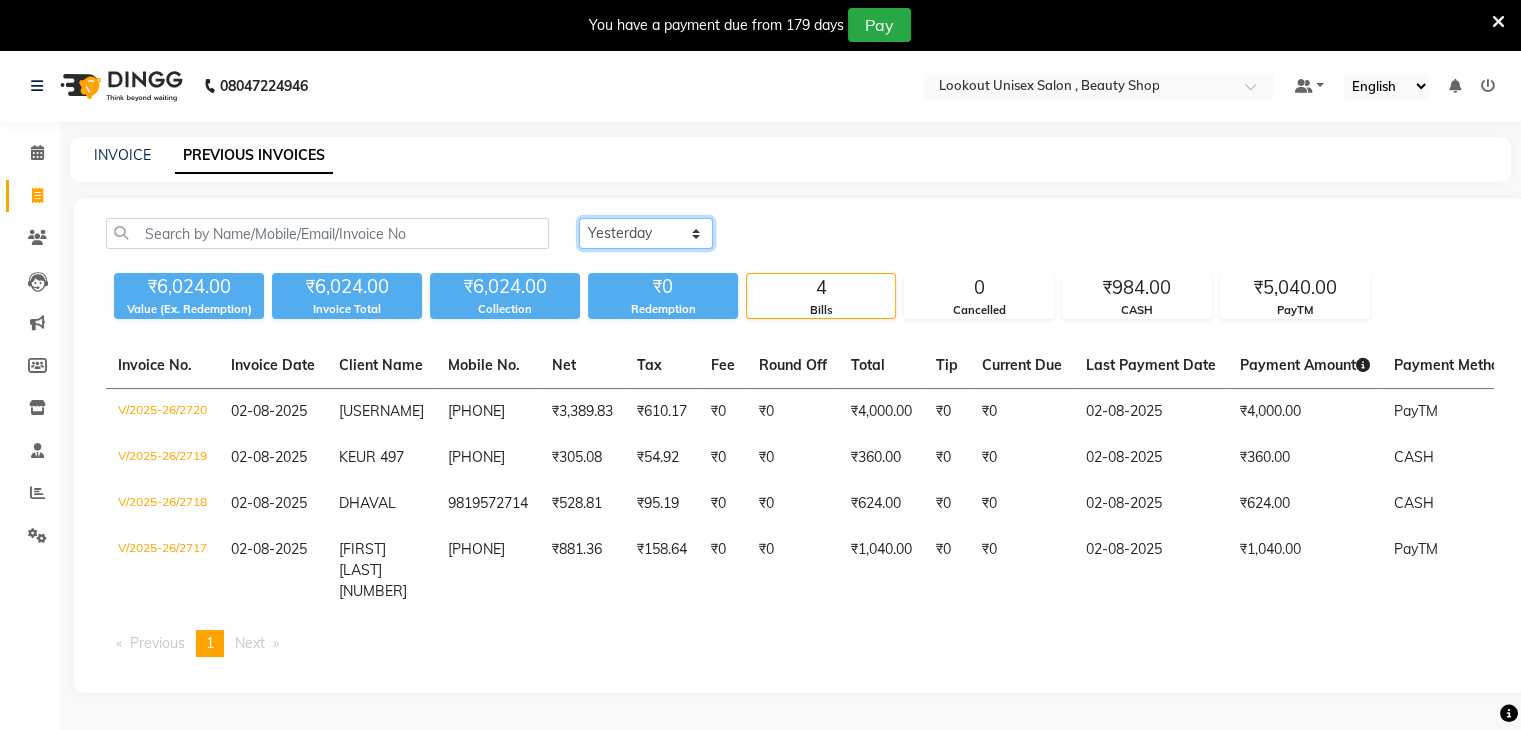 click on "Today Yesterday Custom Range" 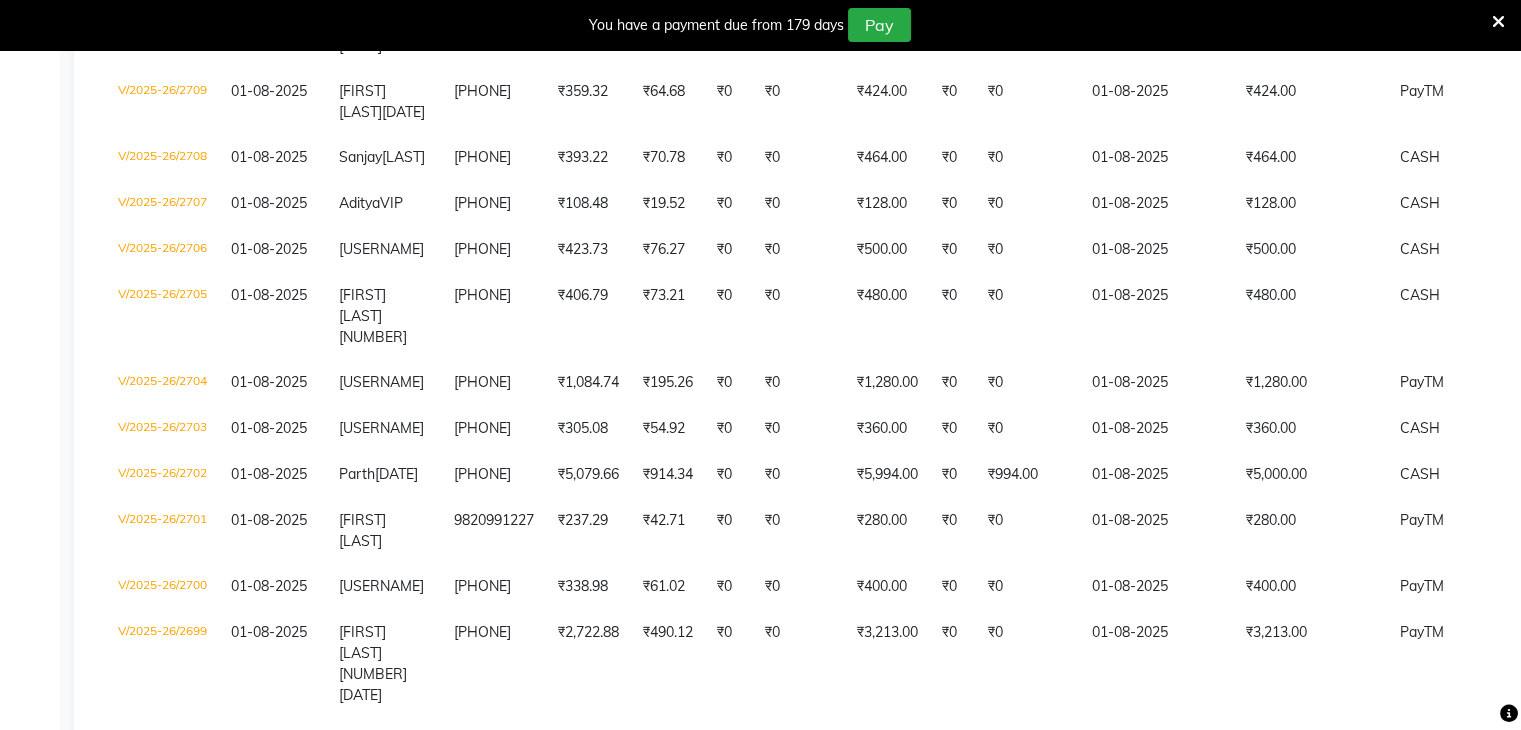 scroll, scrollTop: 800, scrollLeft: 0, axis: vertical 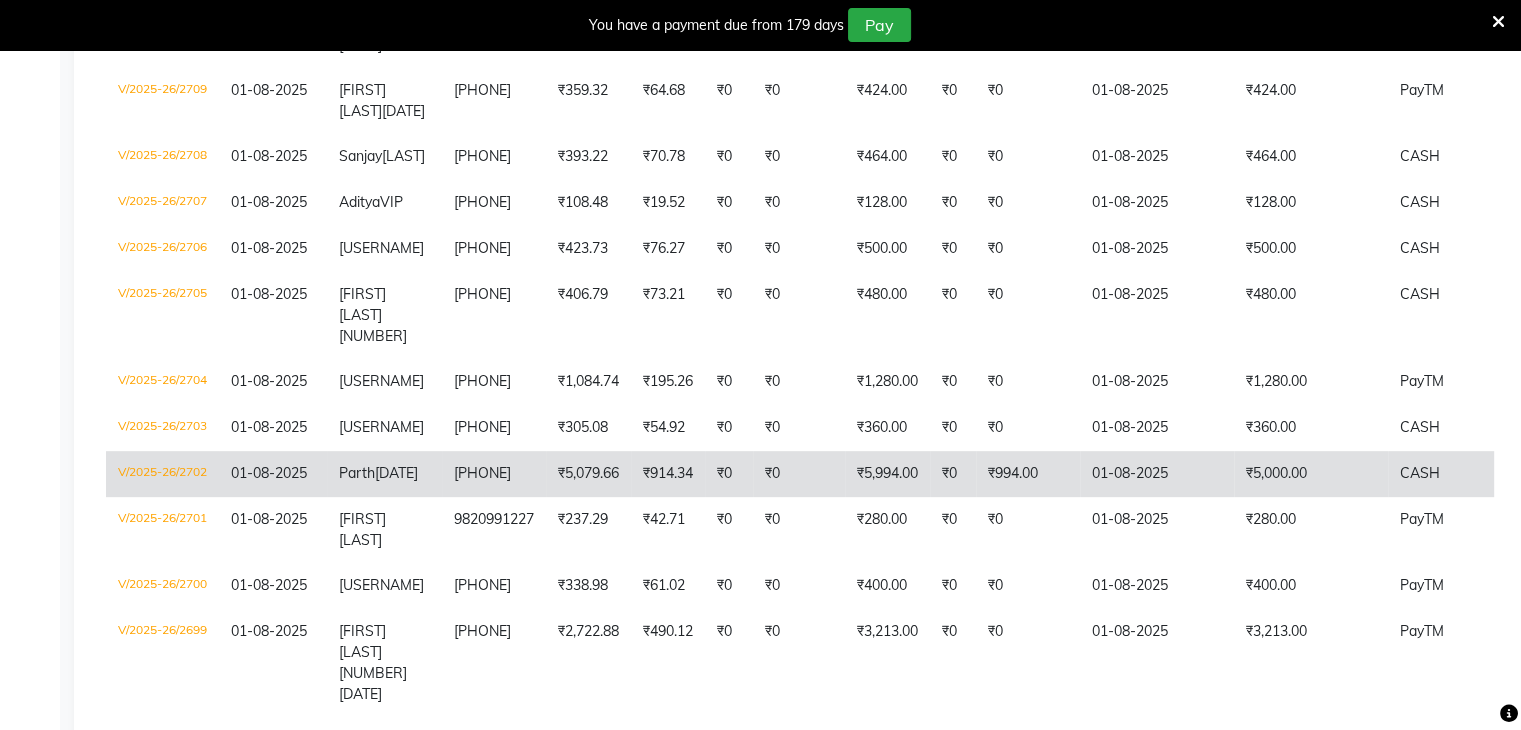 click on "V/2025-26/2702" 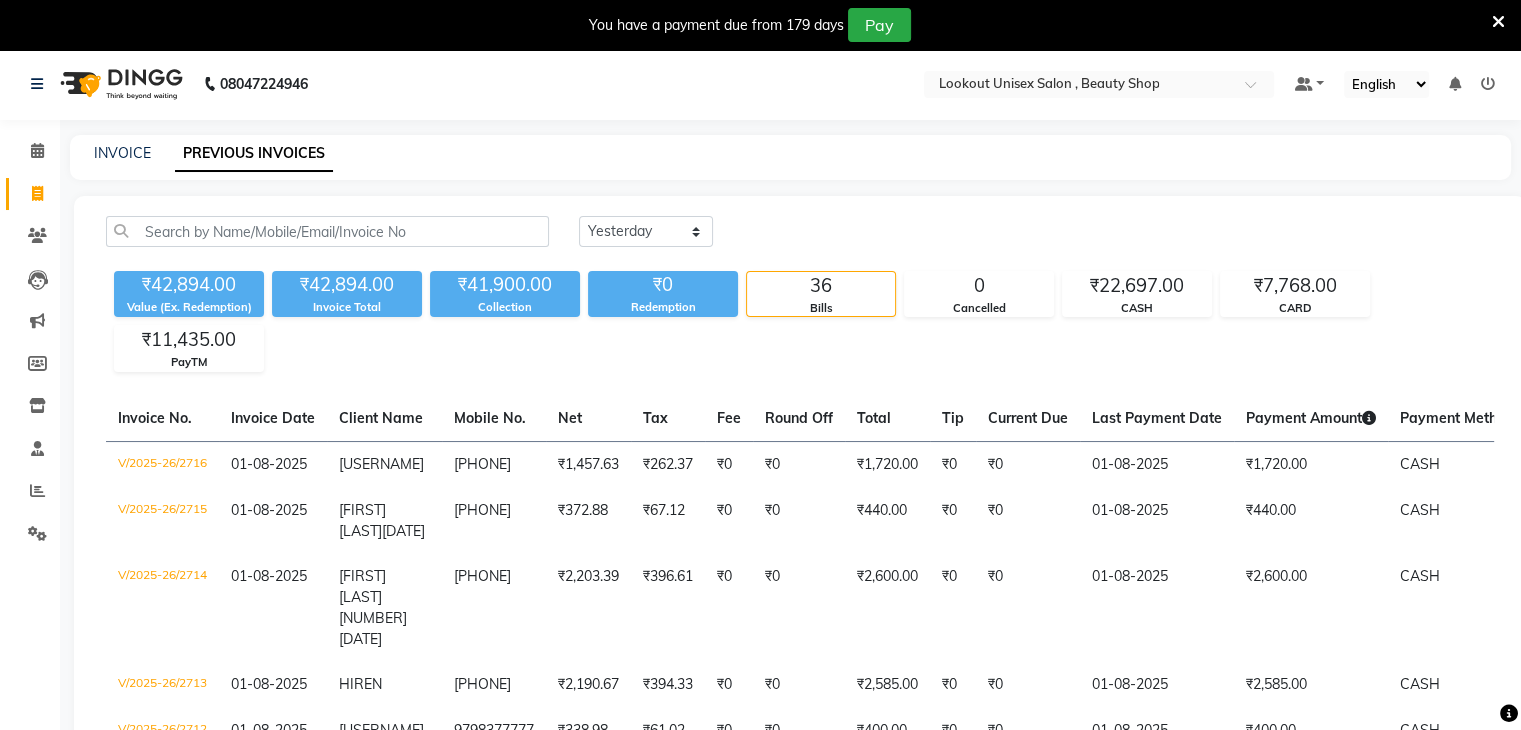 scroll, scrollTop: 0, scrollLeft: 0, axis: both 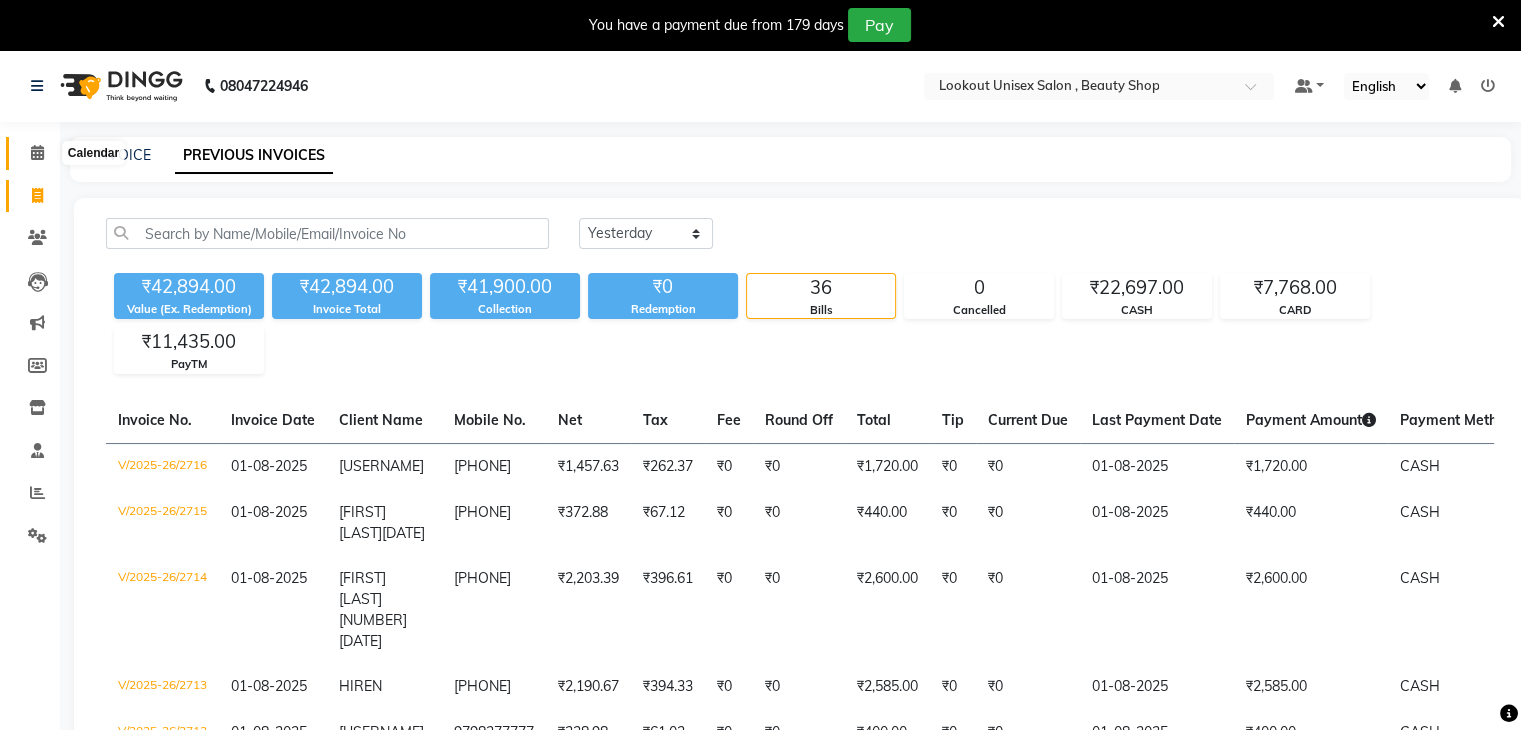 click 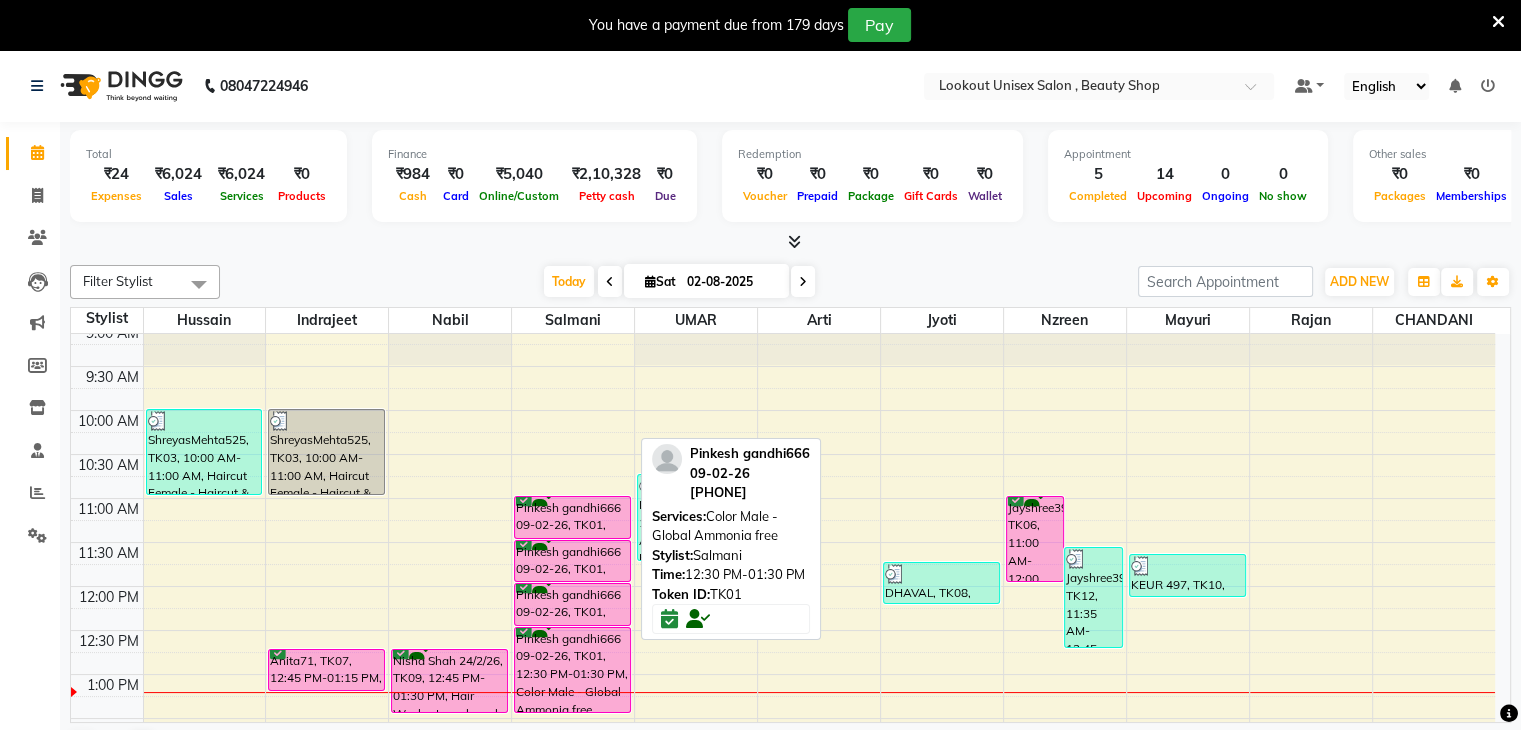 scroll, scrollTop: 100, scrollLeft: 0, axis: vertical 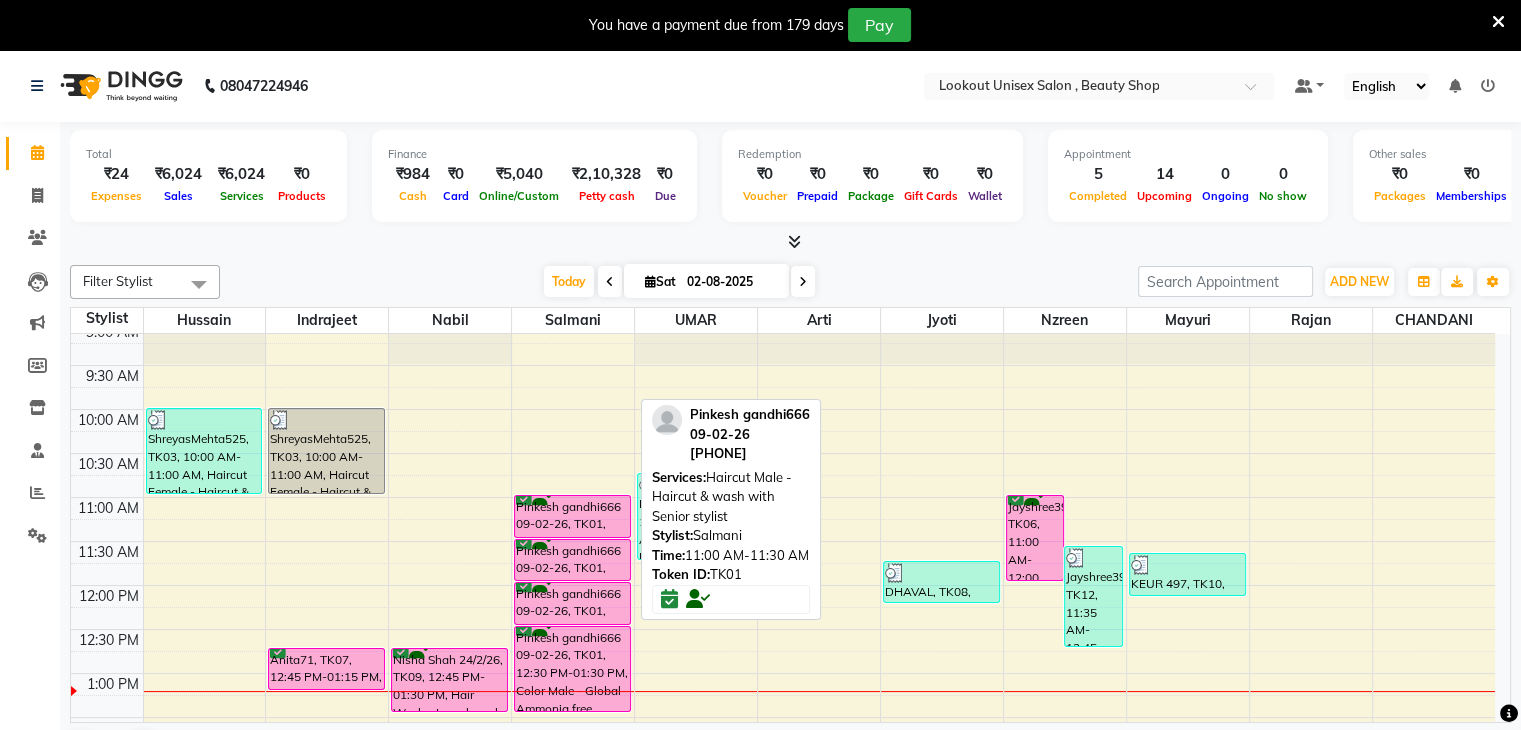 click on "Pinkesh gandhi666 09-02-26, TK01, 11:00 AM-11:30 AM, Haircut  Male - Haircut & wash with Senior stylist" at bounding box center (572, 516) 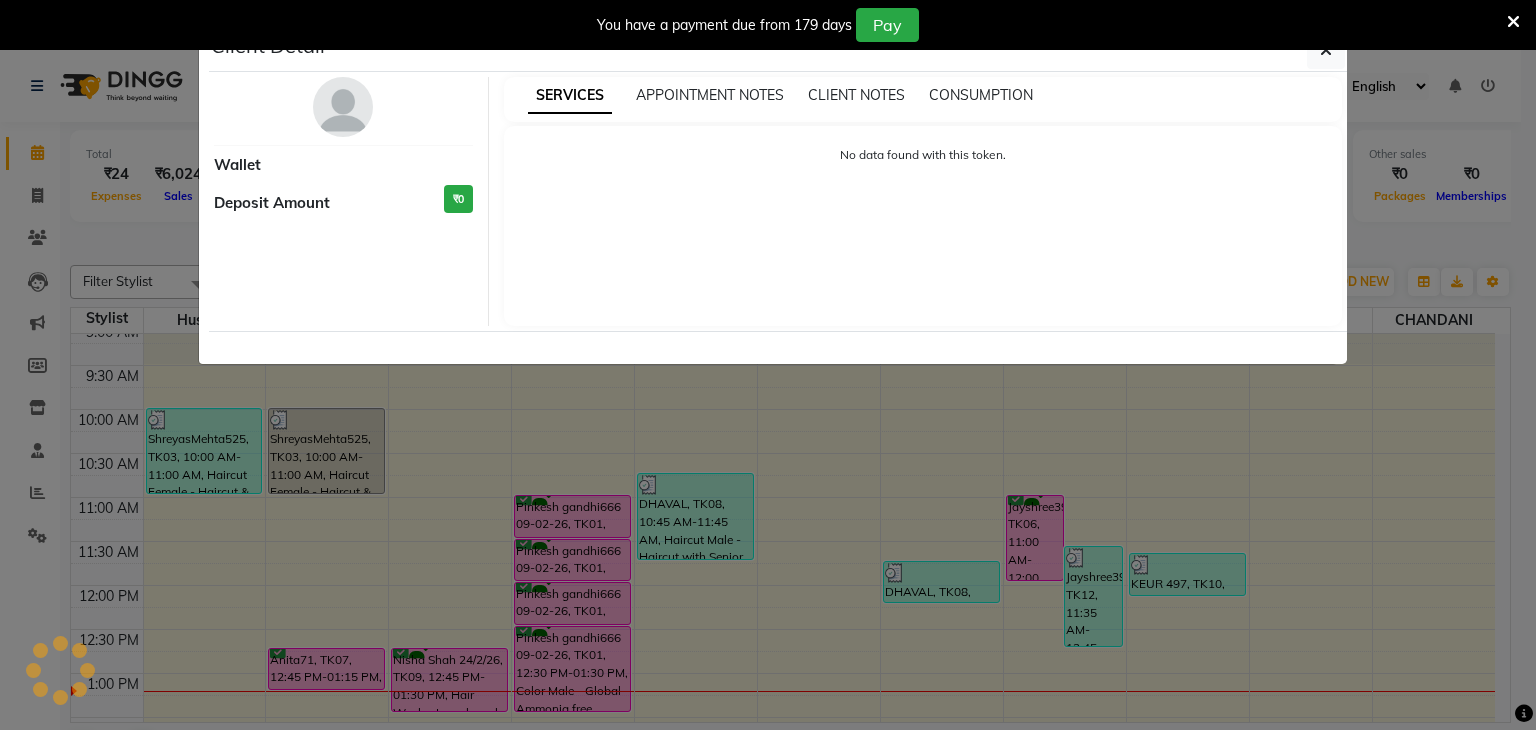 select on "6" 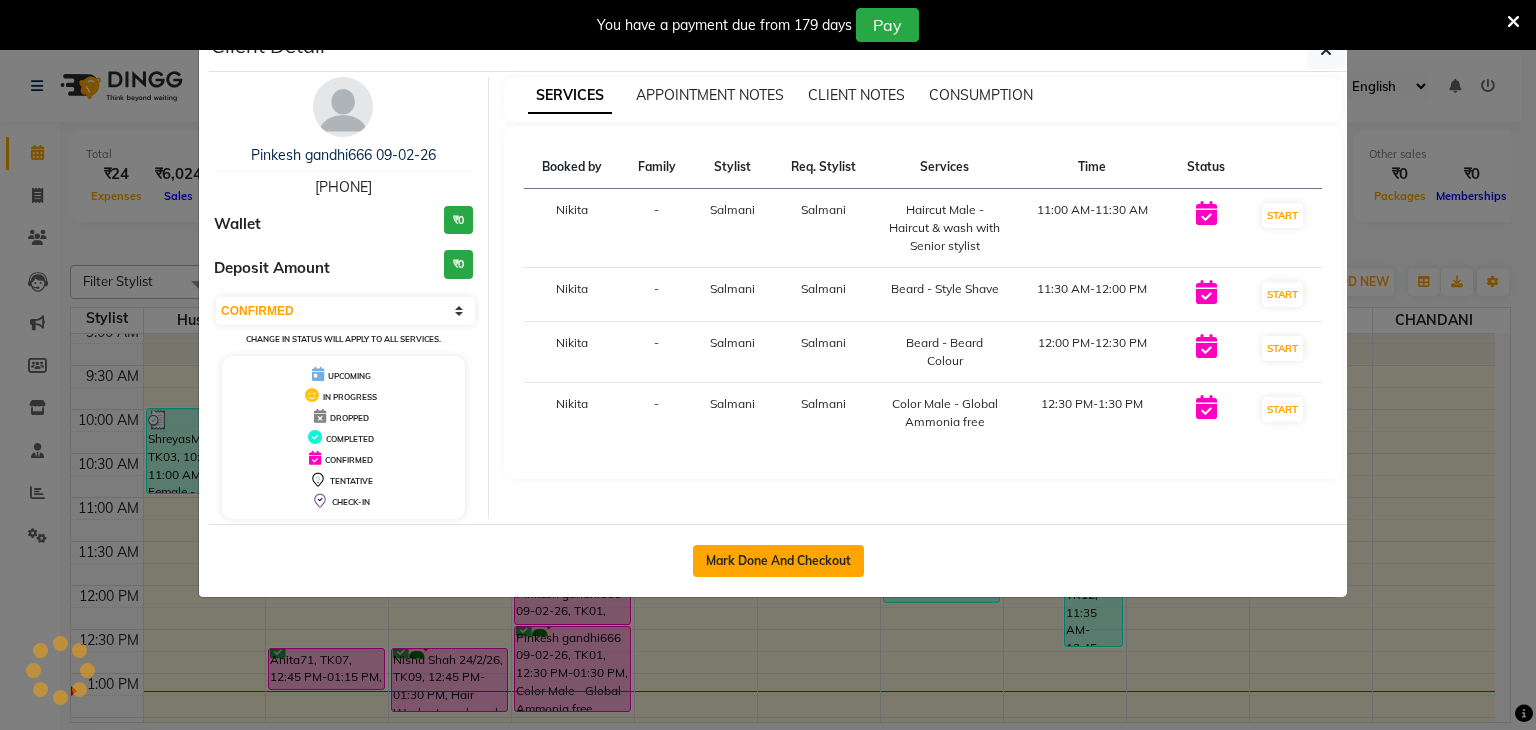 click on "Mark Done And Checkout" 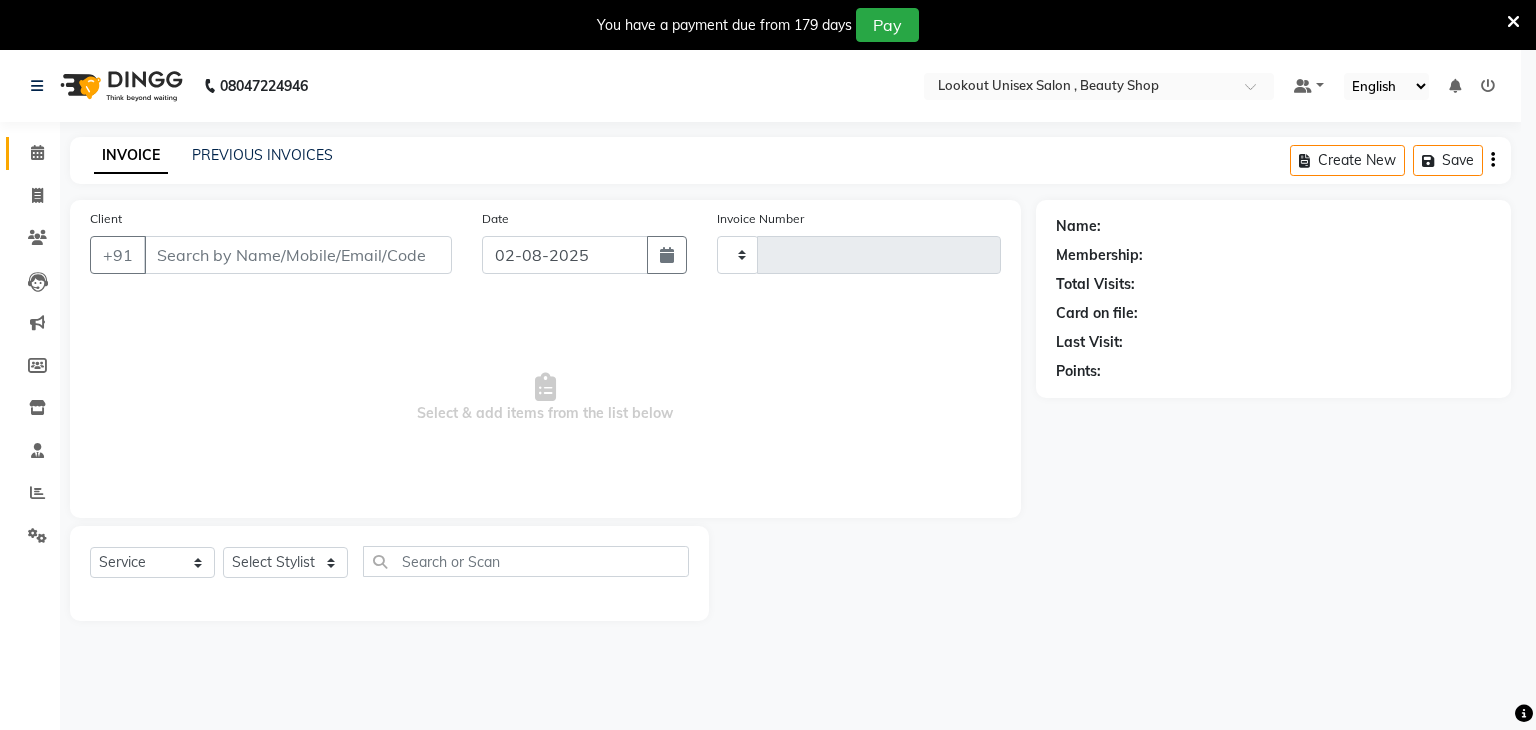 type on "2721" 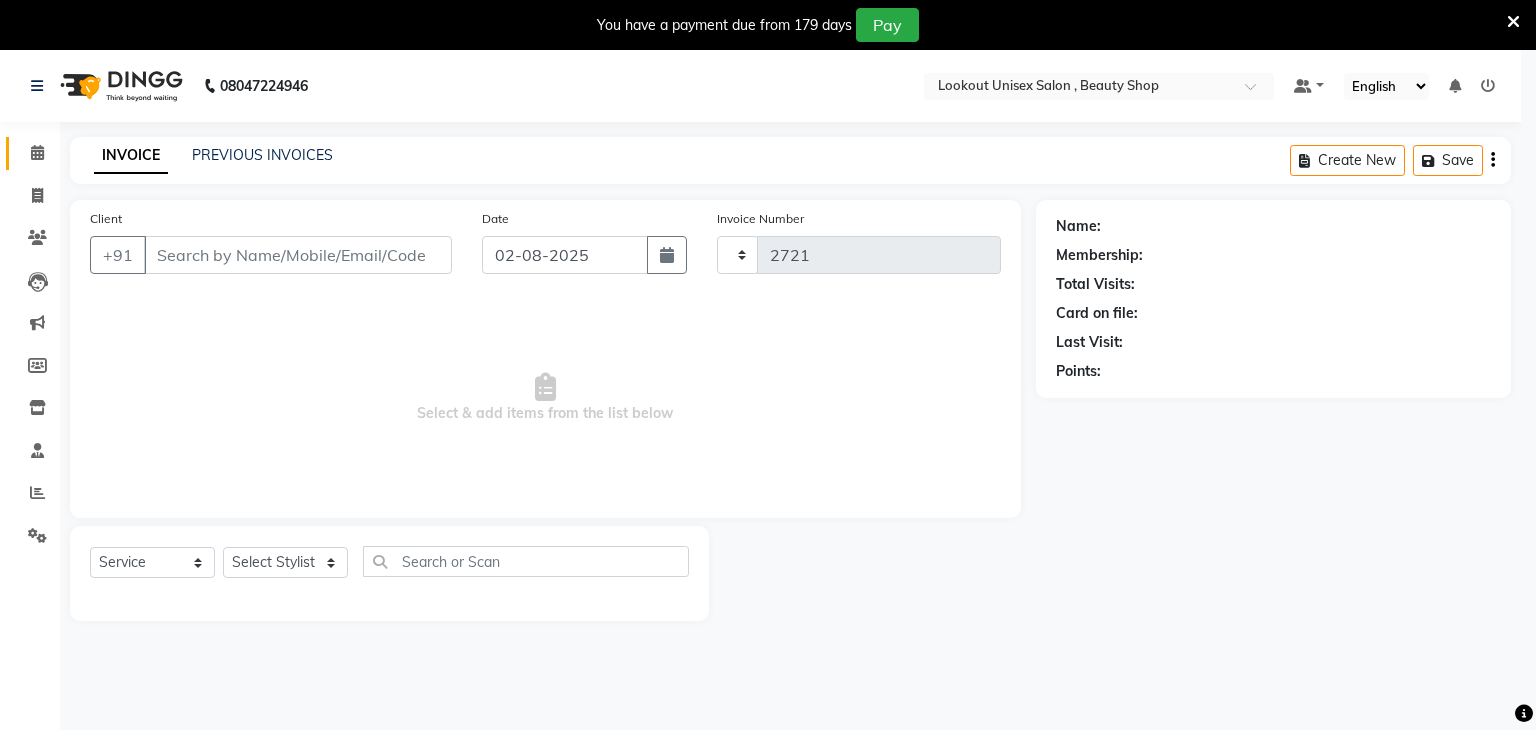 select on "7658" 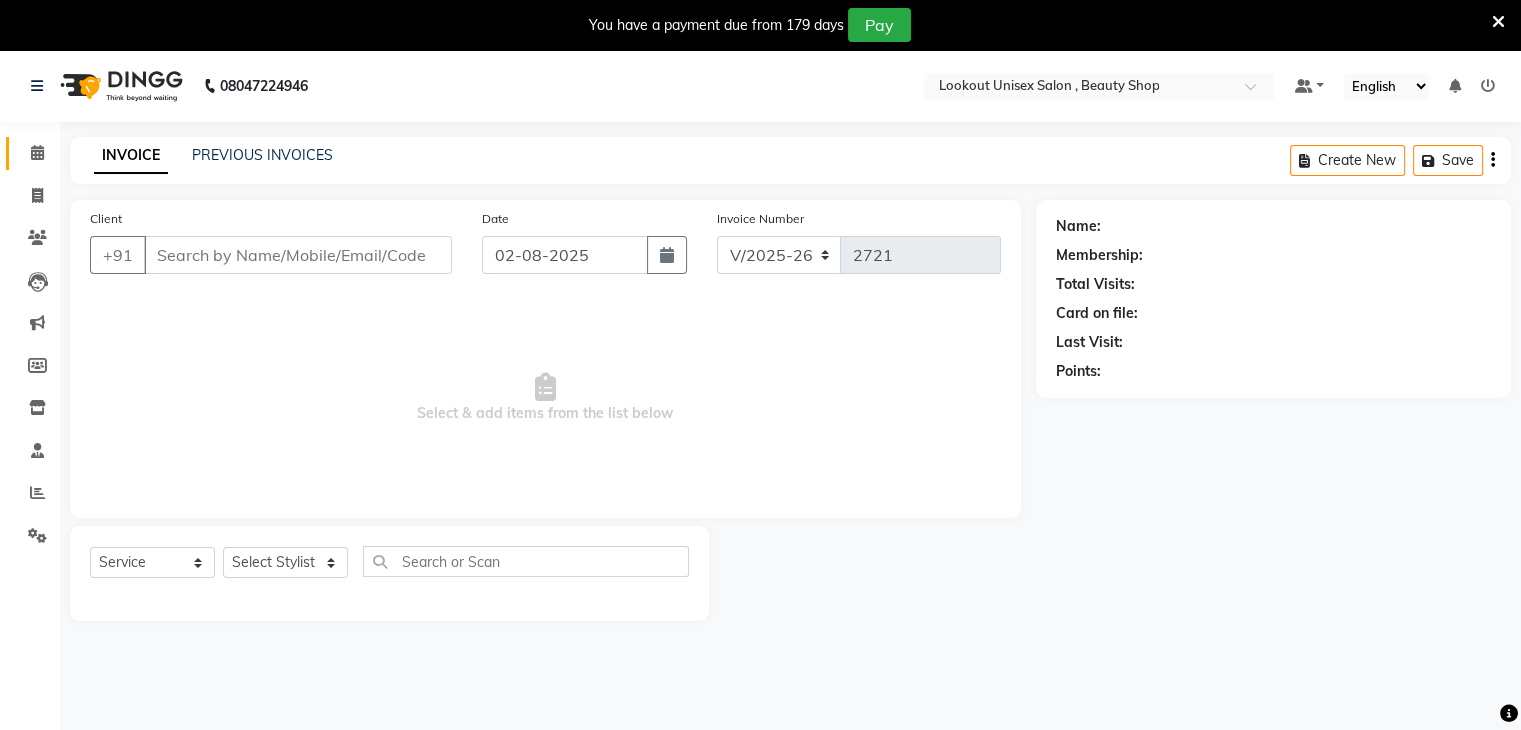 type on "[PHONE]" 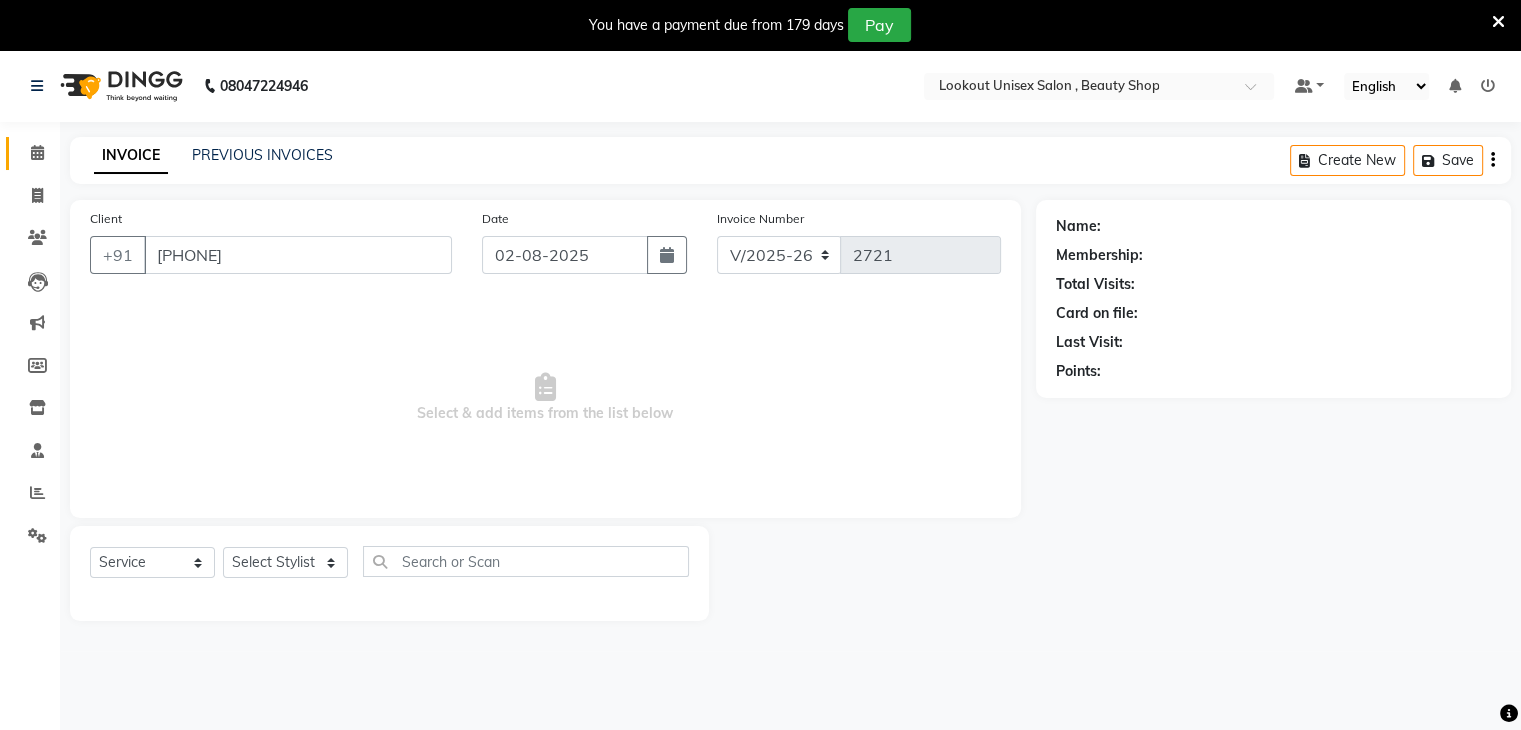 select on "67793" 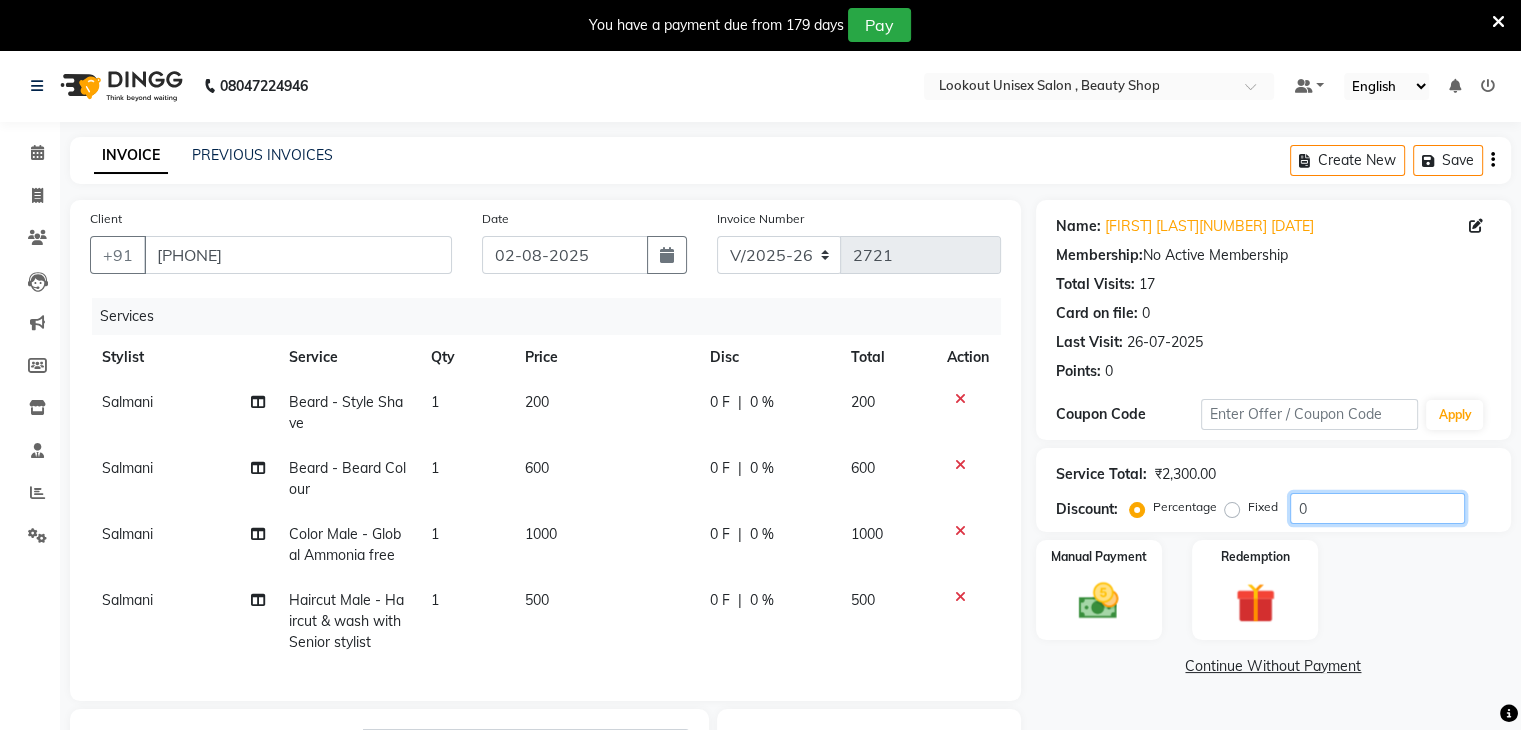 click on "0" 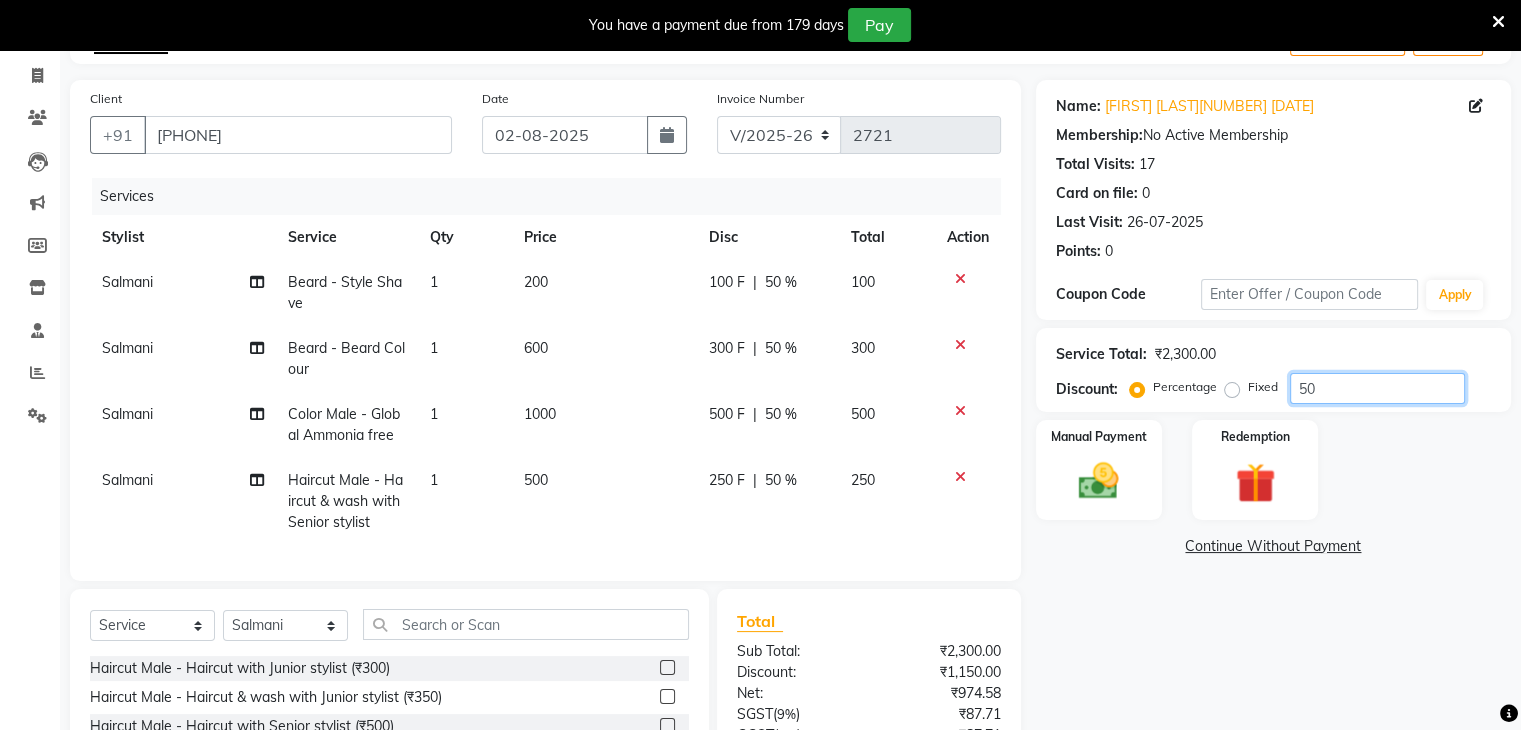scroll, scrollTop: 220, scrollLeft: 0, axis: vertical 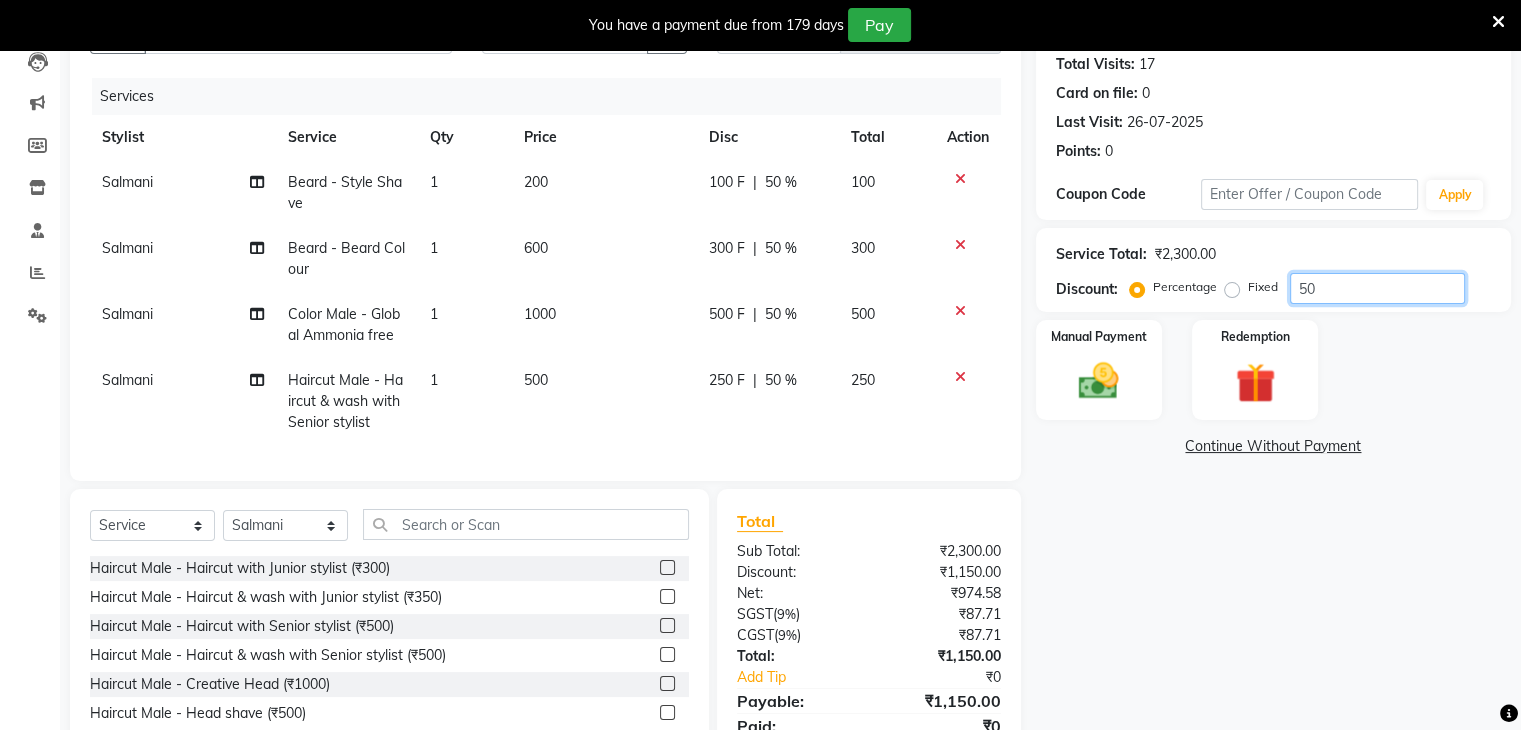 click on "50" 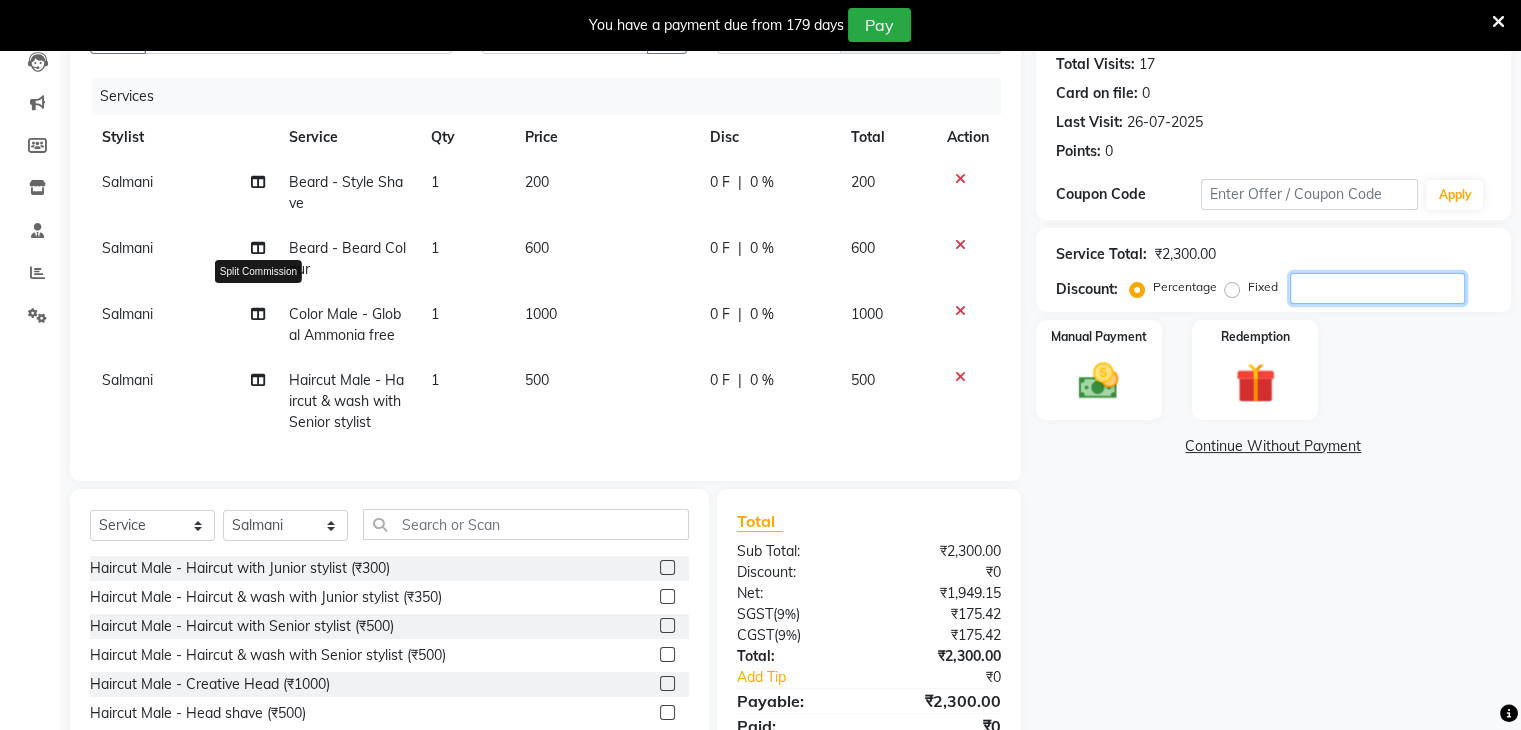 type 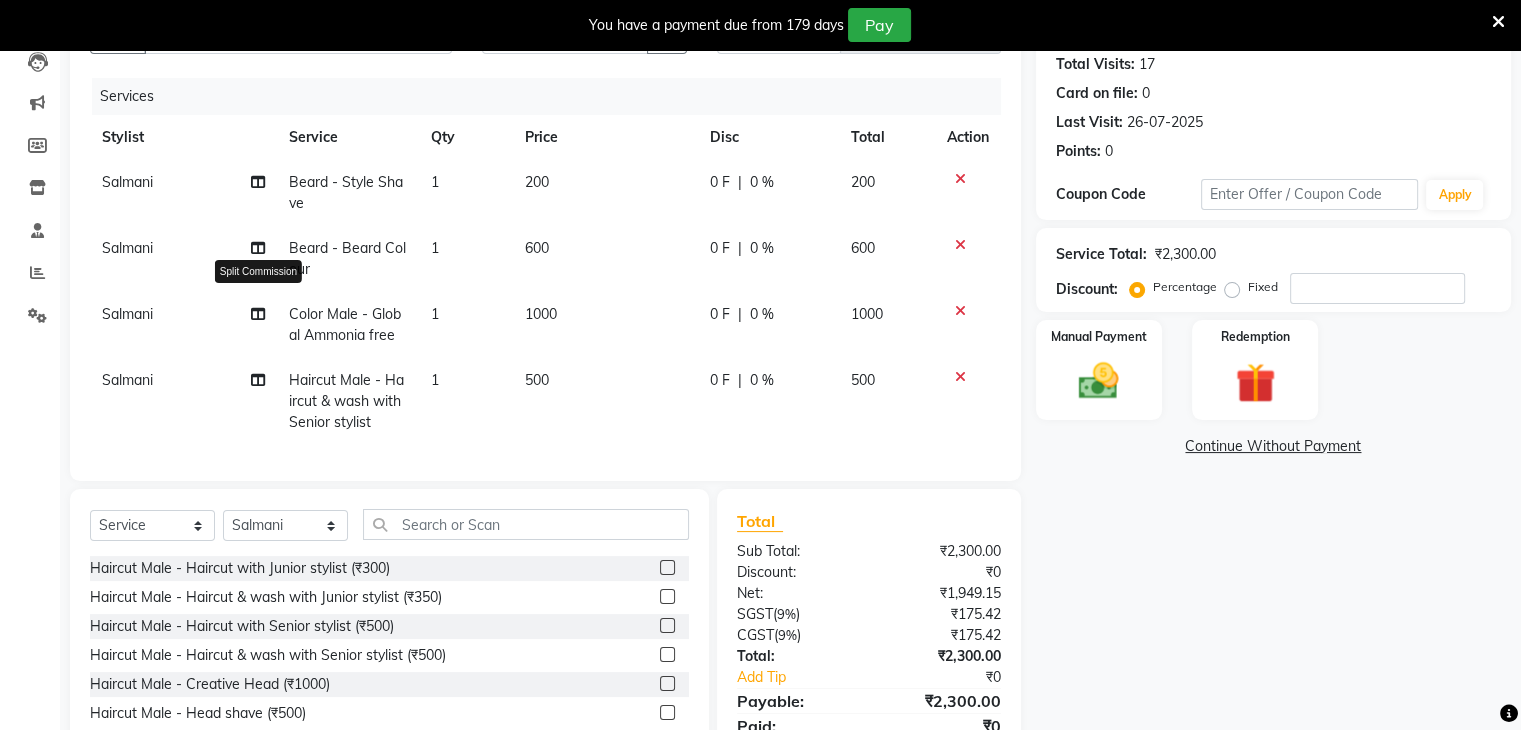 click 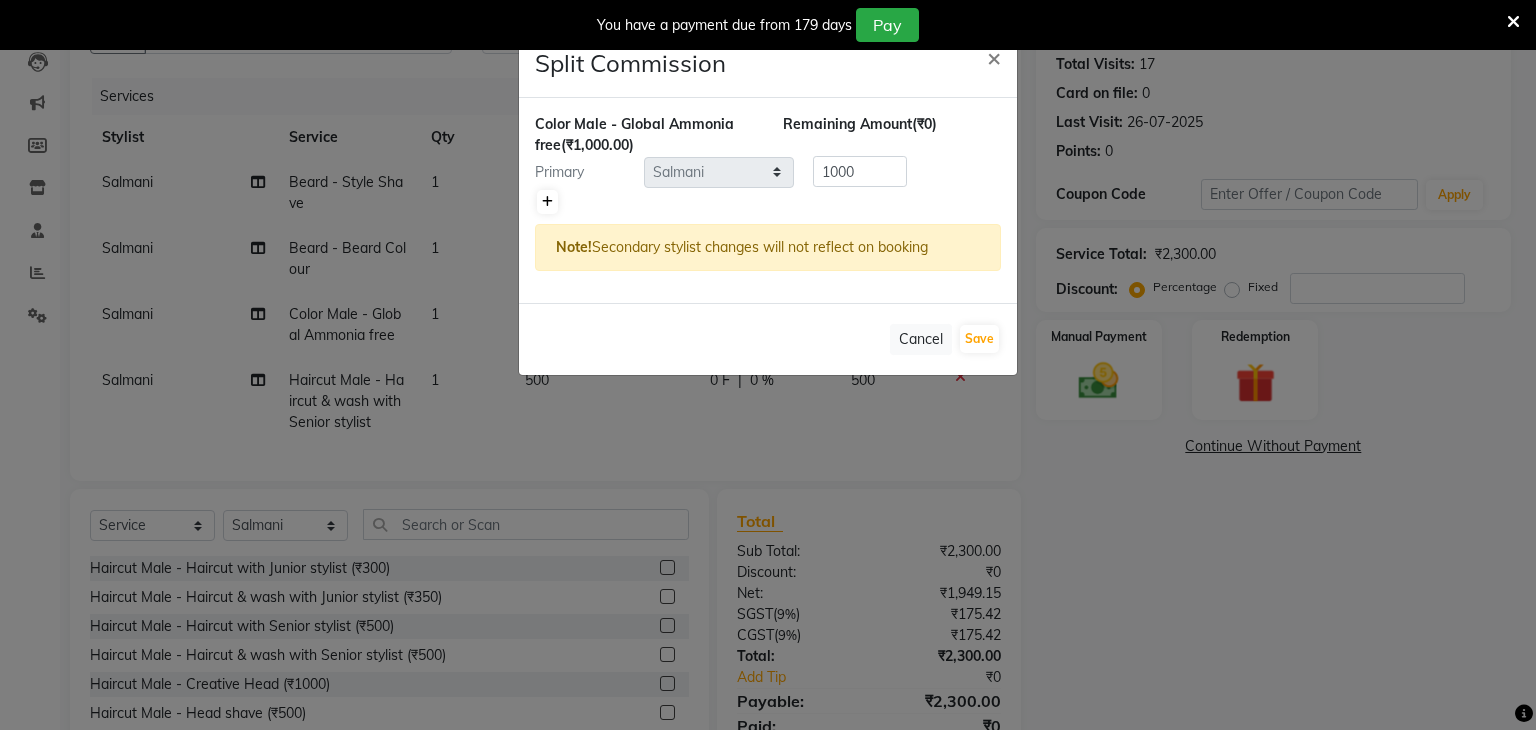 click 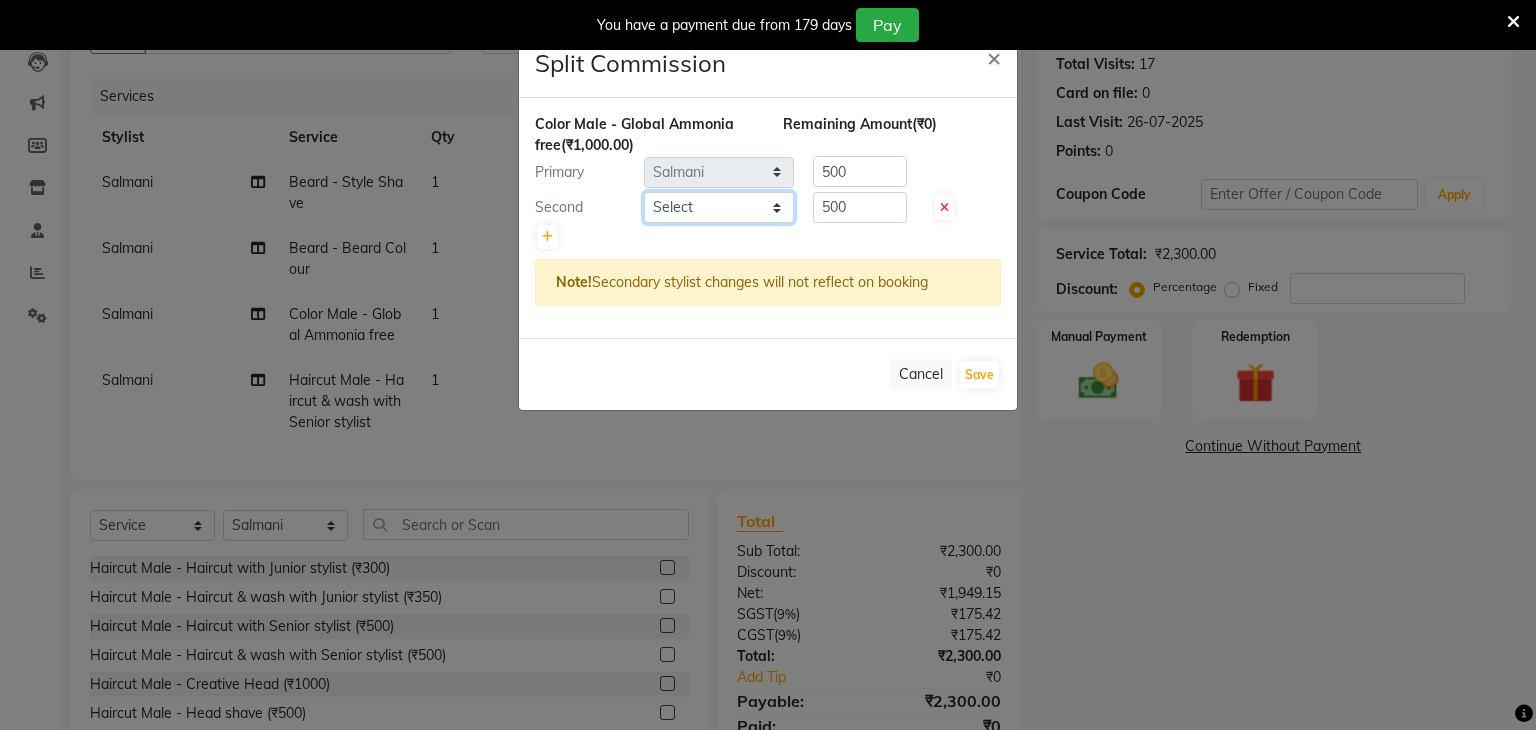 click on "Select  Arti   CHANDANI   Deepali   Dhaval Sir   DISHA KAMDAR   Hussain   Indrajeet   Jyoti   Mahesh    Manisha   Mayuri   Mehboob   Nabil   Nikita   Nzreen   Rahul   Rajan   Rishika   Salma   Salmani   Shivani   UMAR" 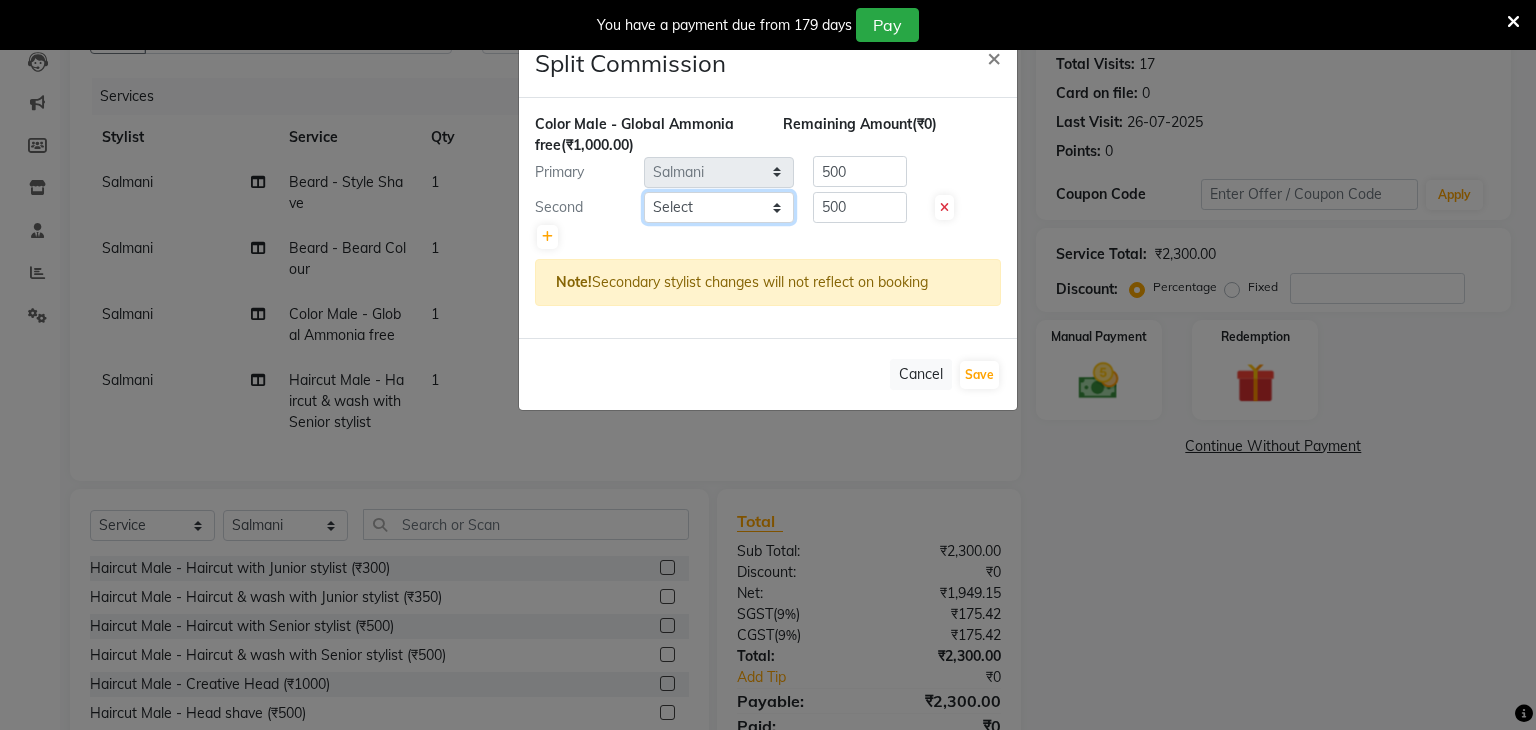 select on "68199" 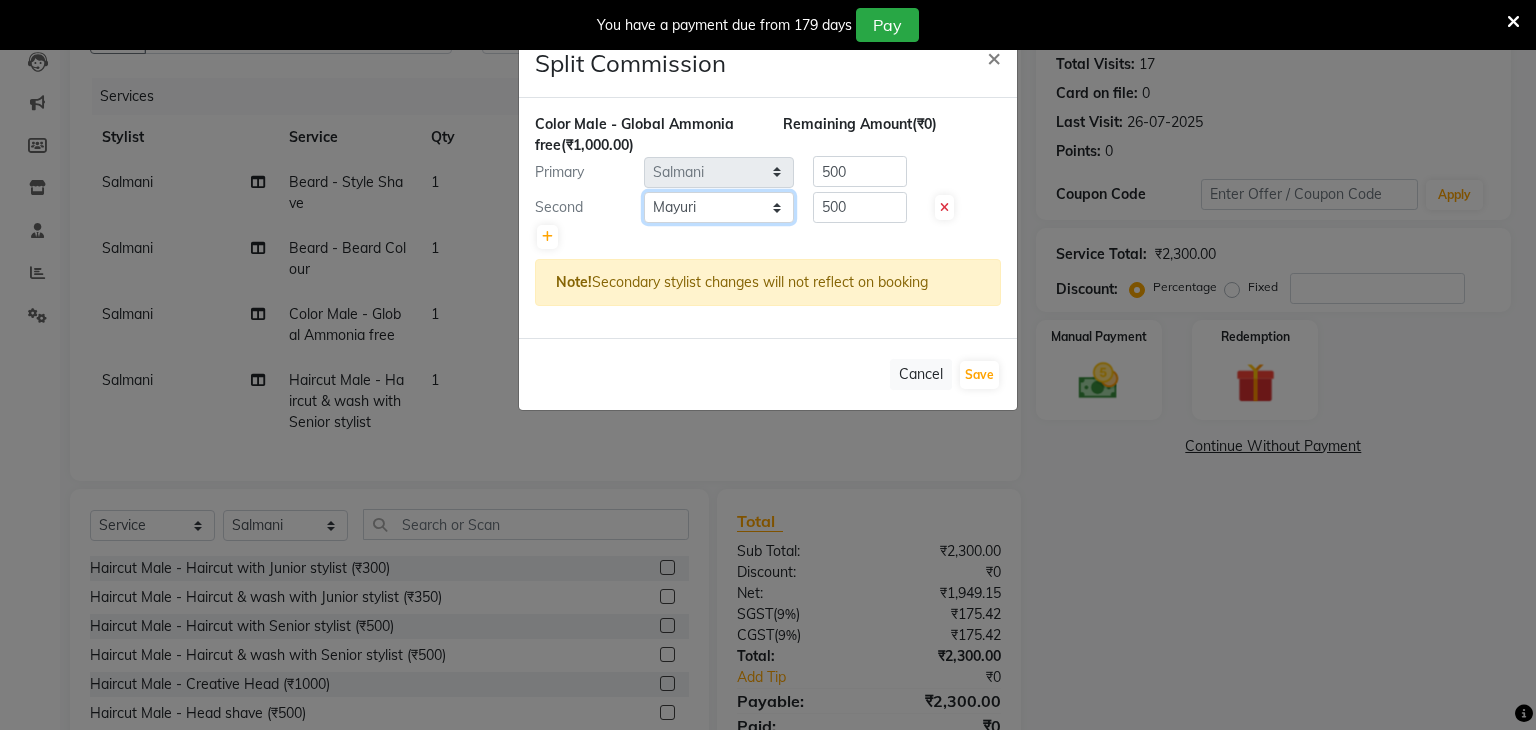 click on "Select  Arti   CHANDANI   Deepali   Dhaval Sir   DISHA KAMDAR   Hussain   Indrajeet   Jyoti   Mahesh    Manisha   Mayuri   Mehboob   Nabil   Nikita   Nzreen   Rahul   Rajan   Rishika   Salma   Salmani   Shivani   UMAR" 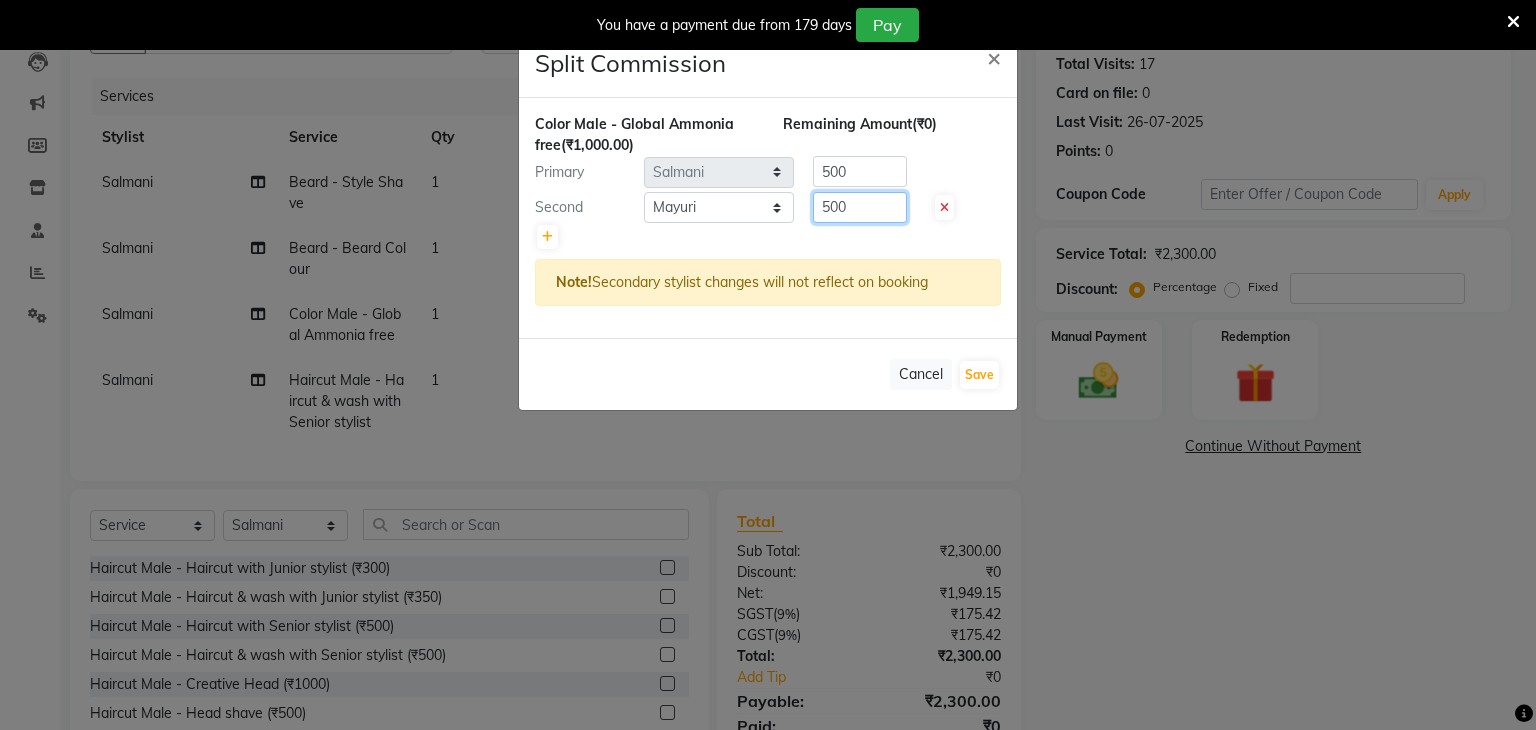 click on "500" 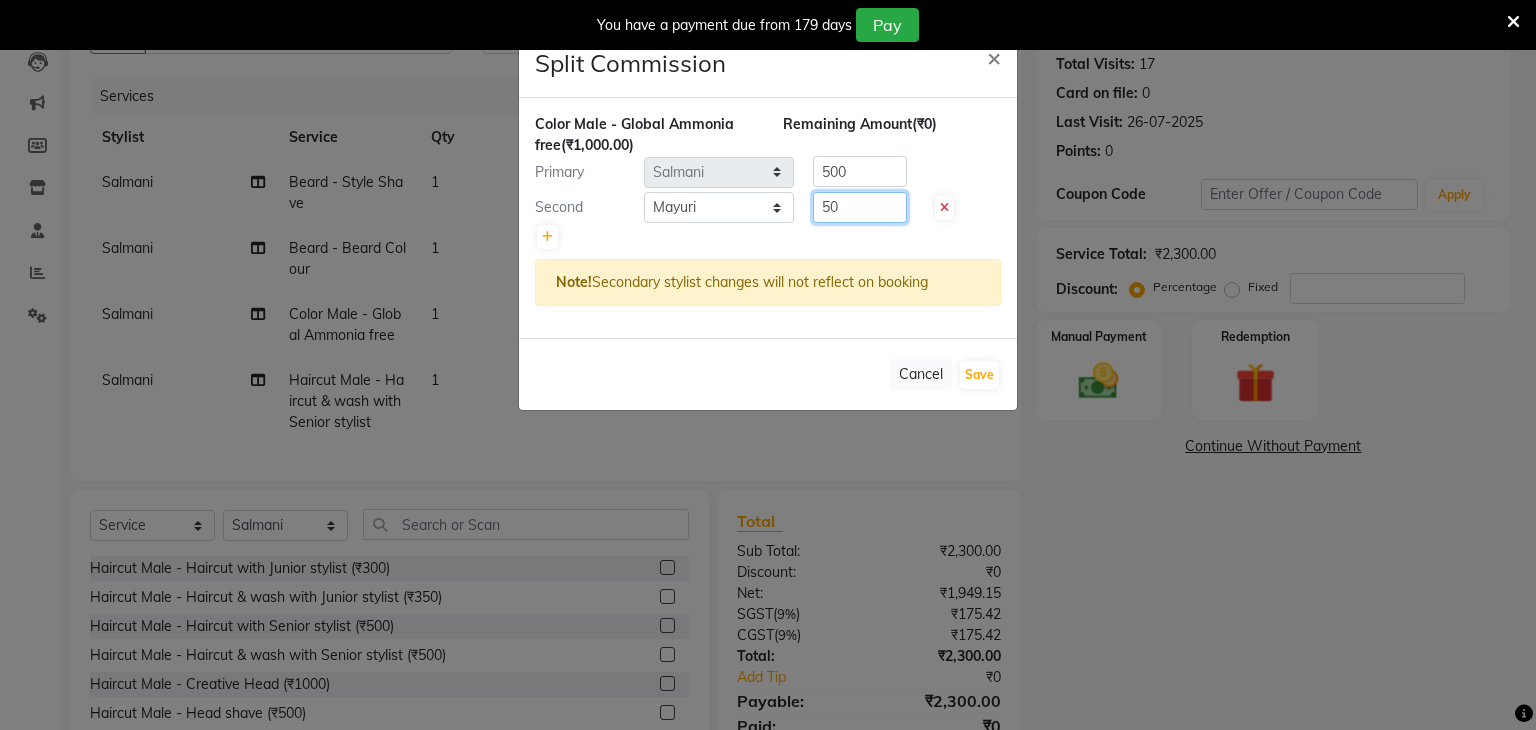 type on "5" 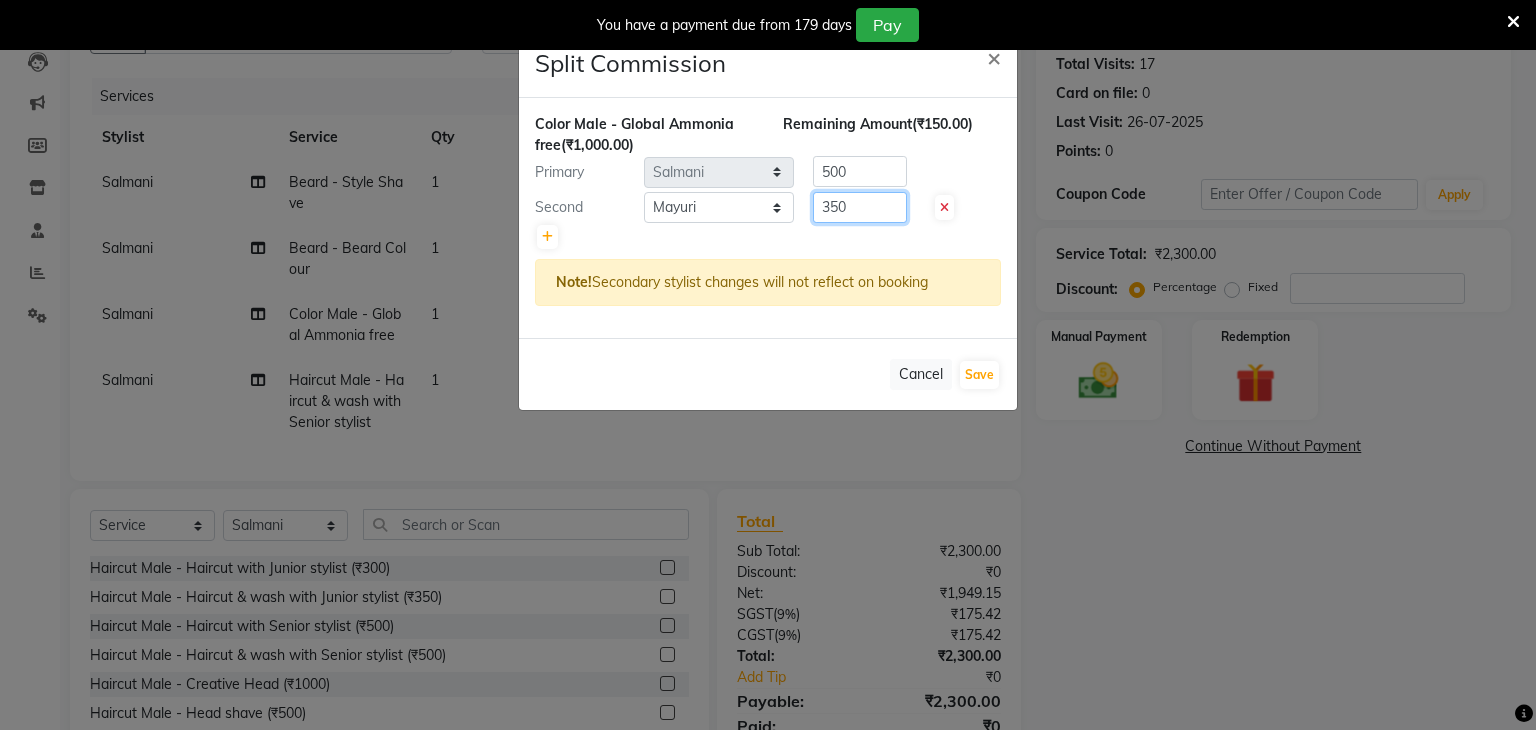 type on "350" 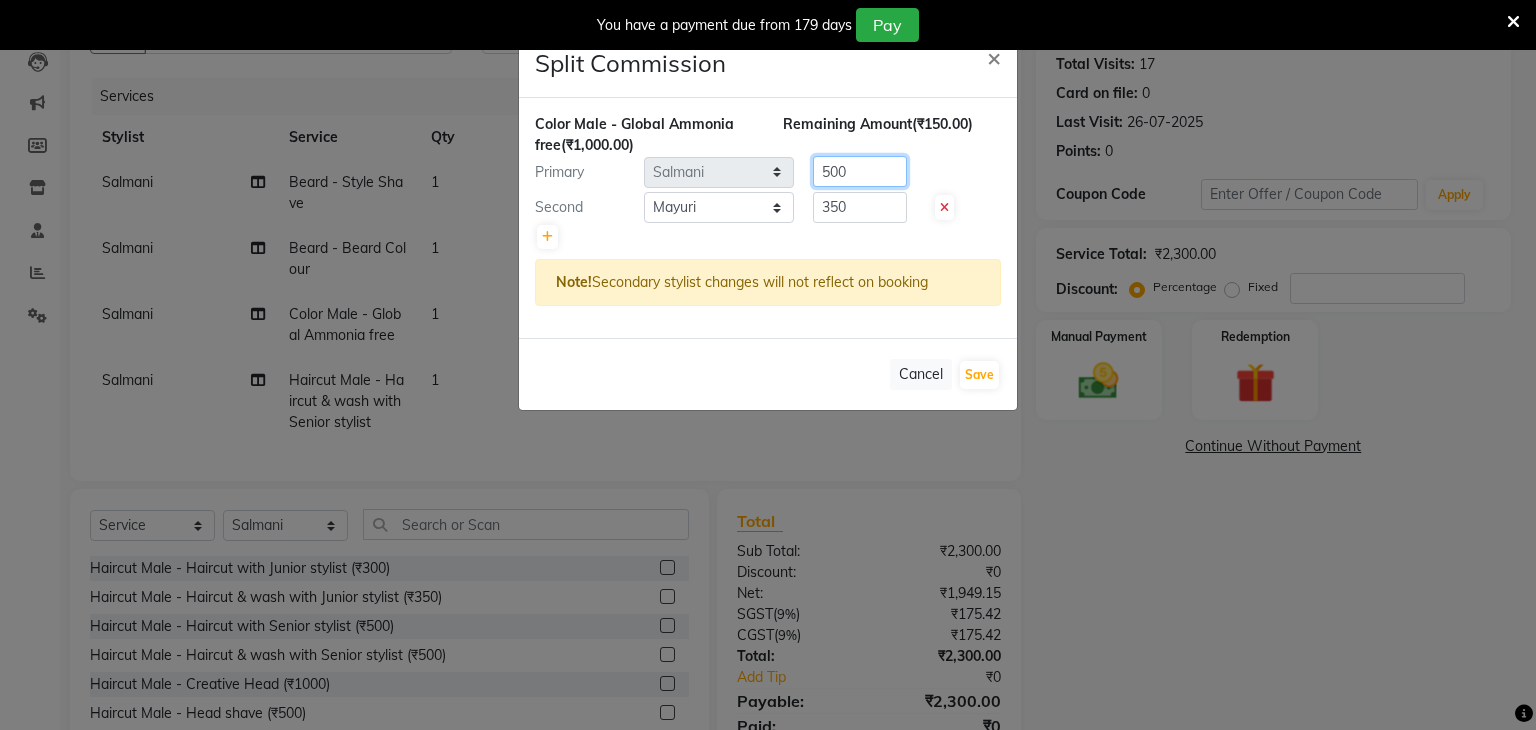 click on "500" 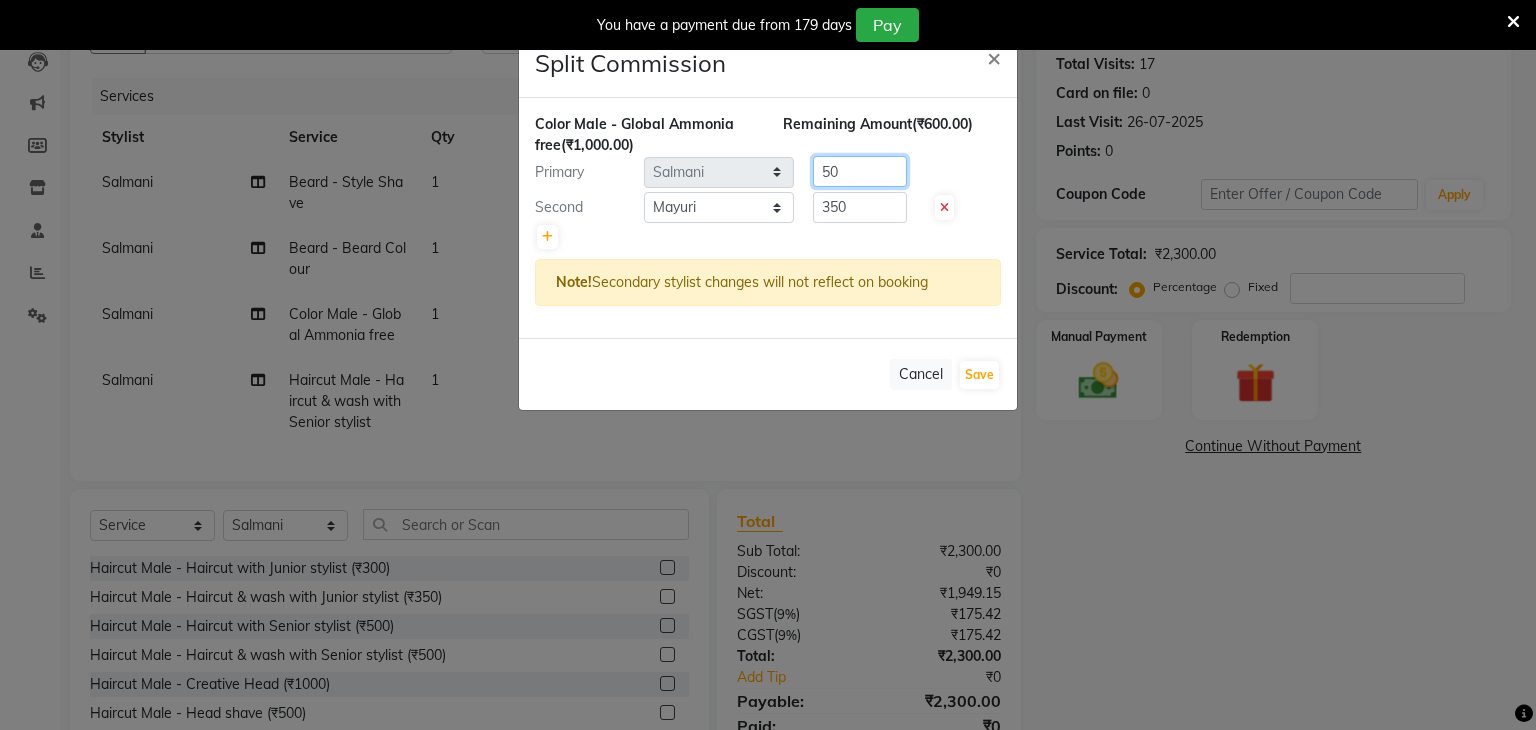 type on "5" 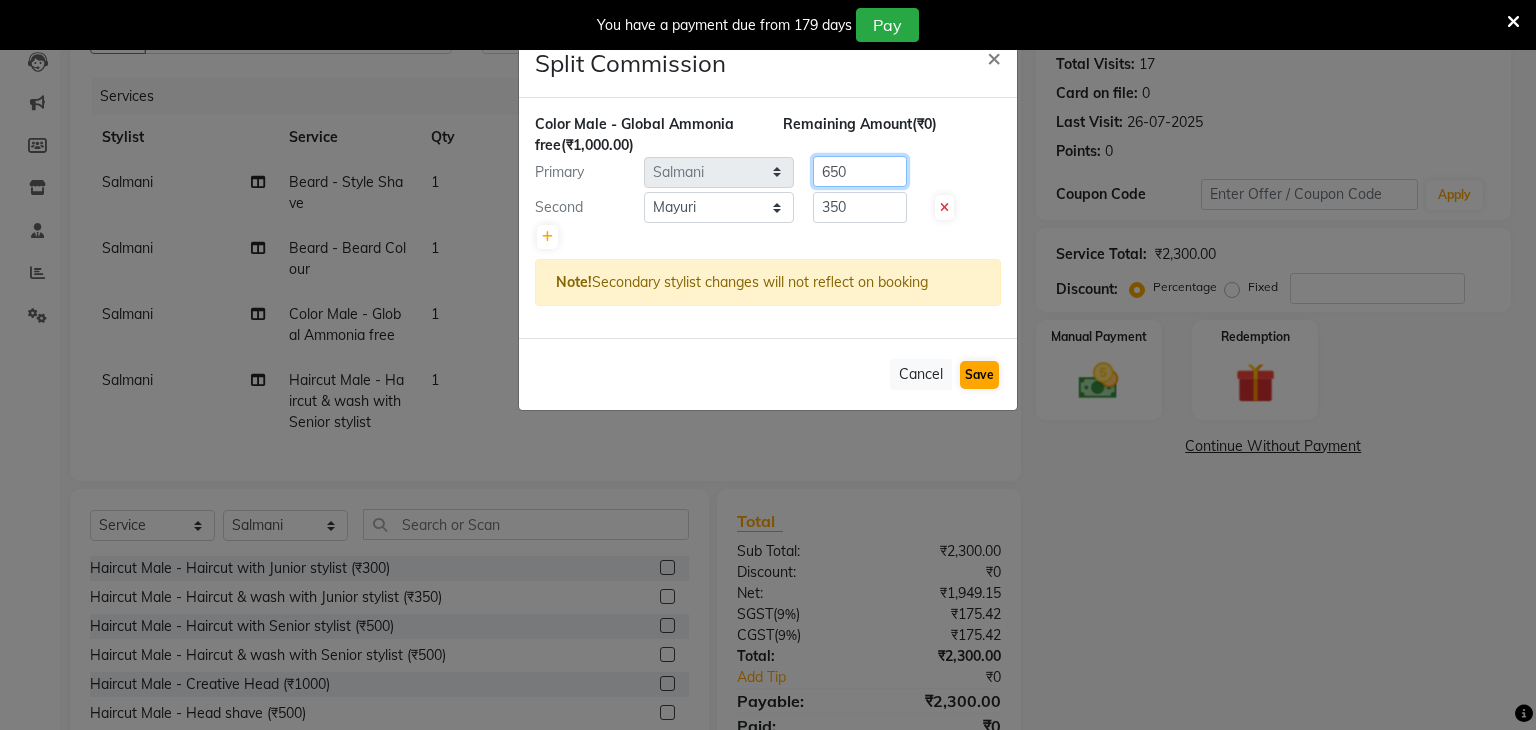 type on "650" 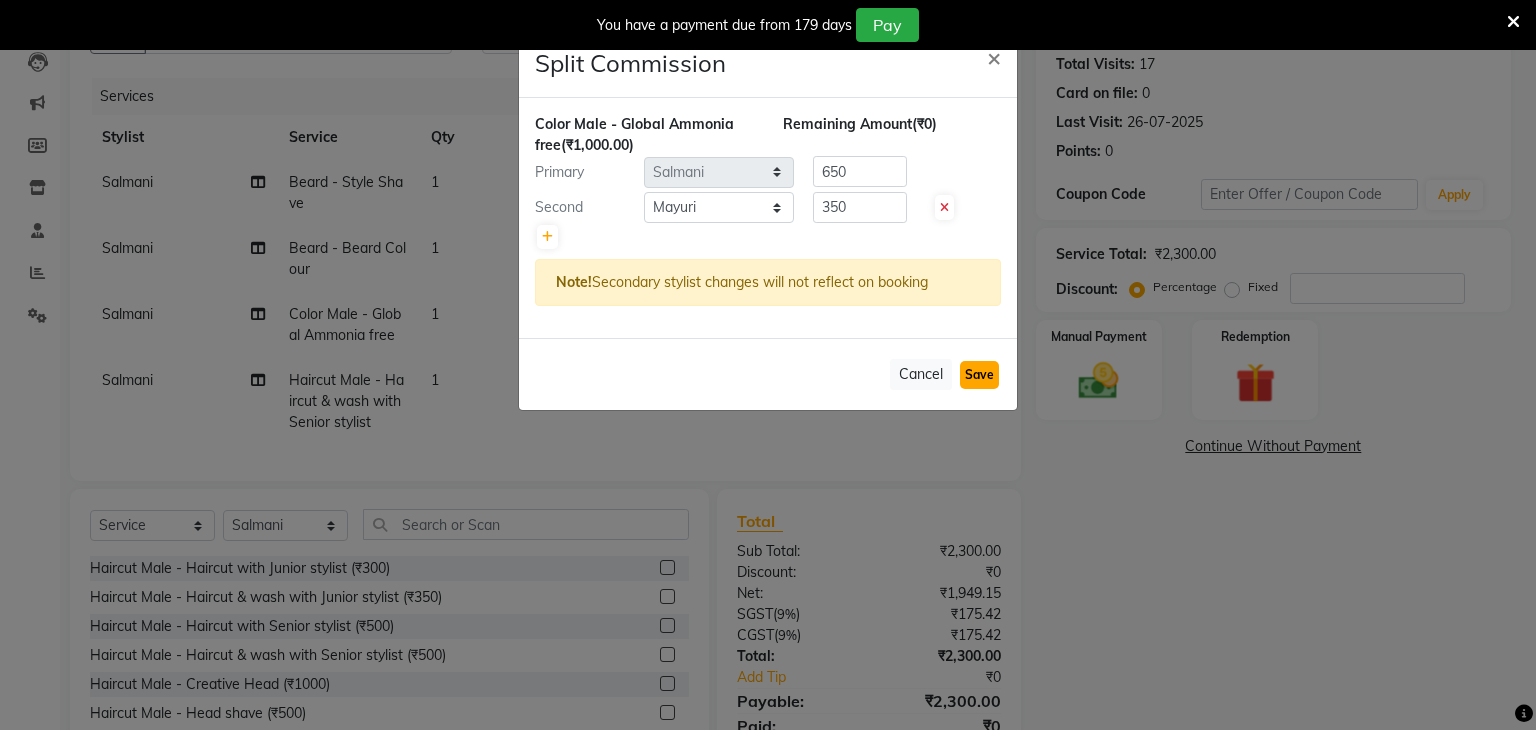 click on "Save" 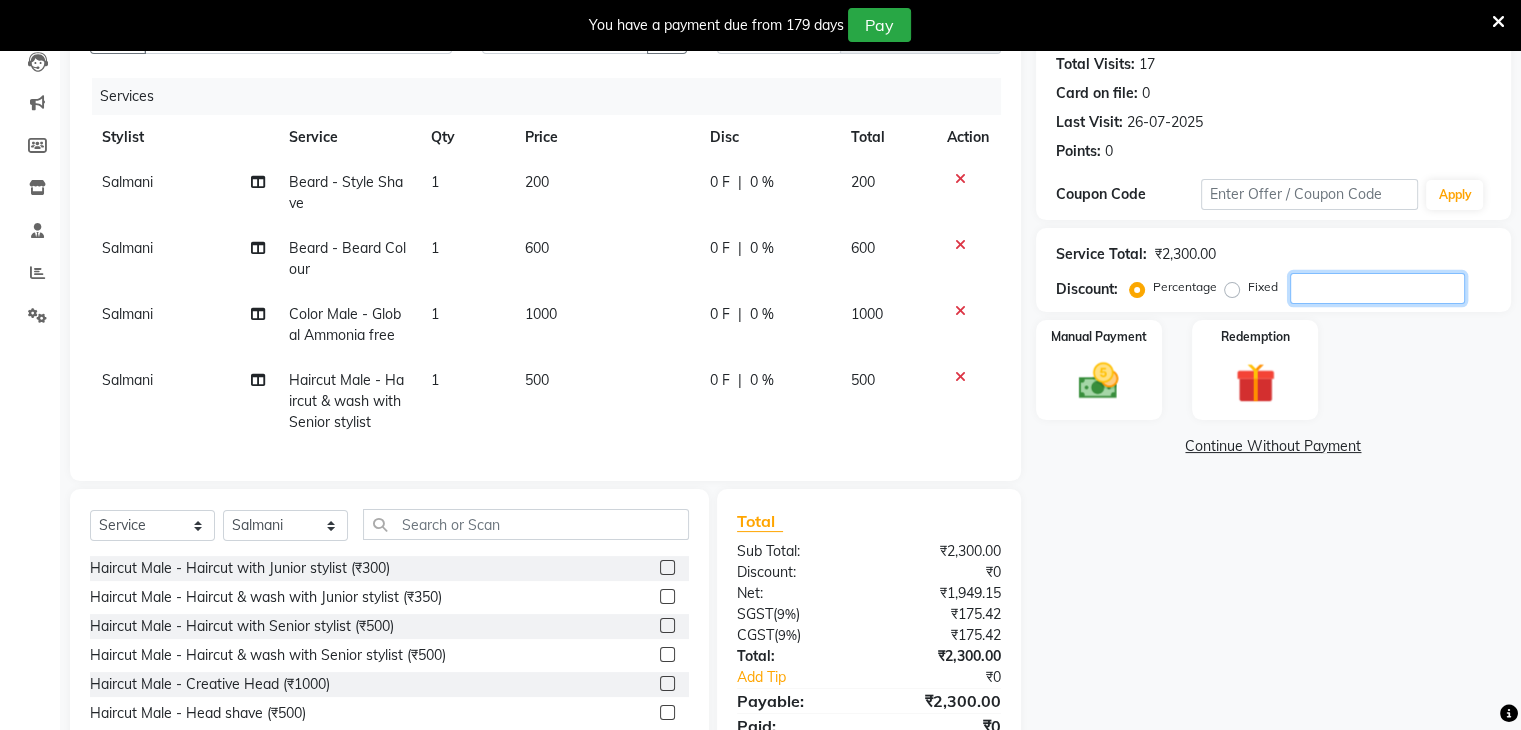 click 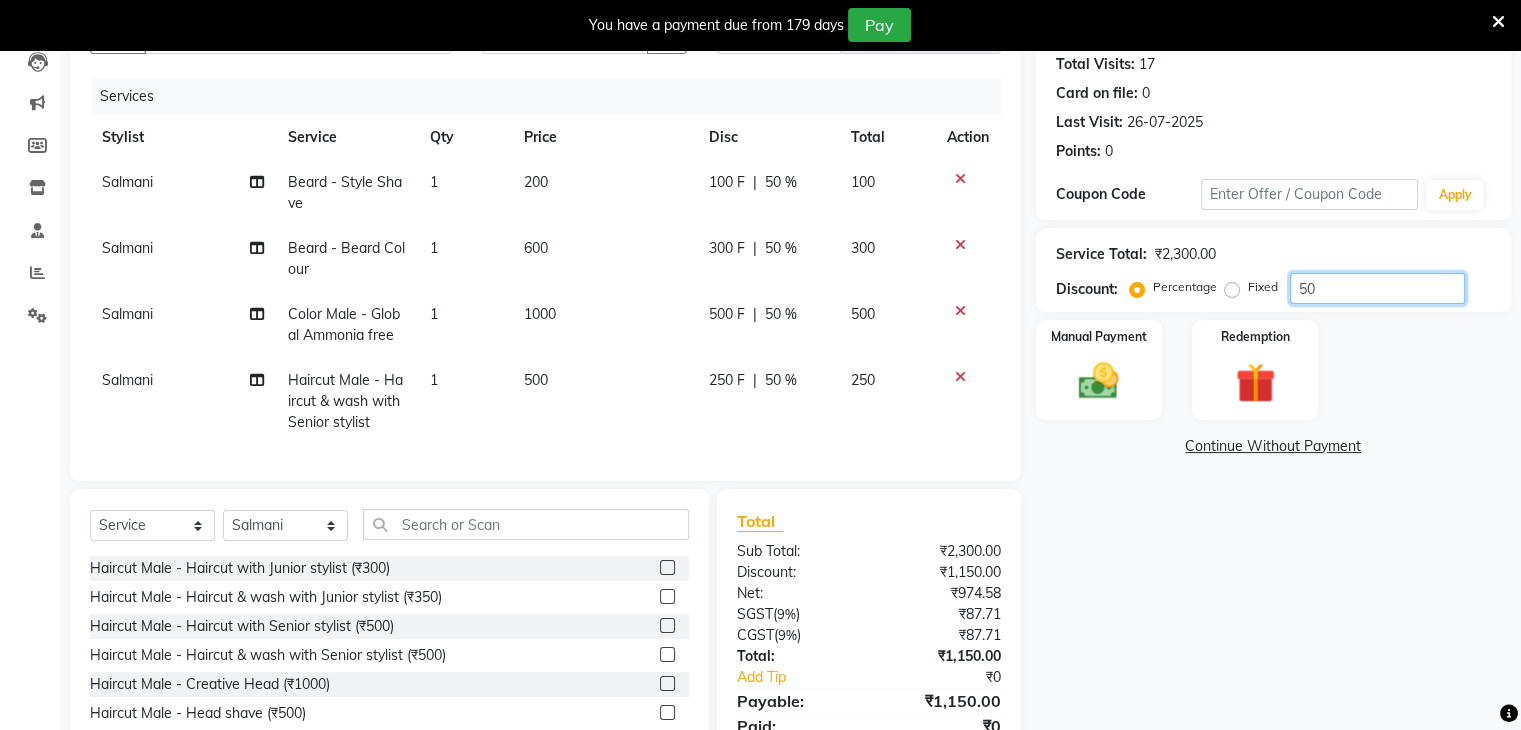 scroll, scrollTop: 320, scrollLeft: 0, axis: vertical 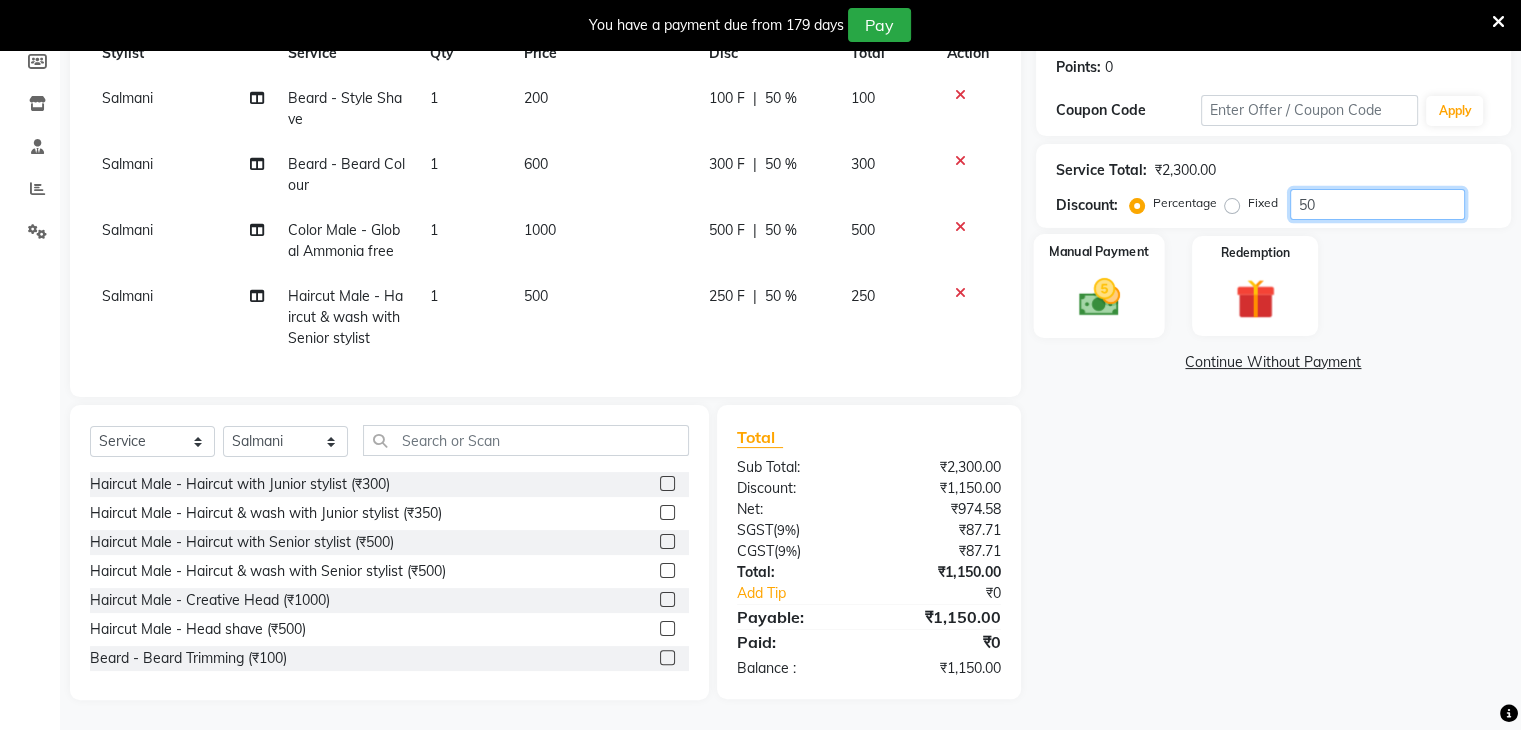 type on "50" 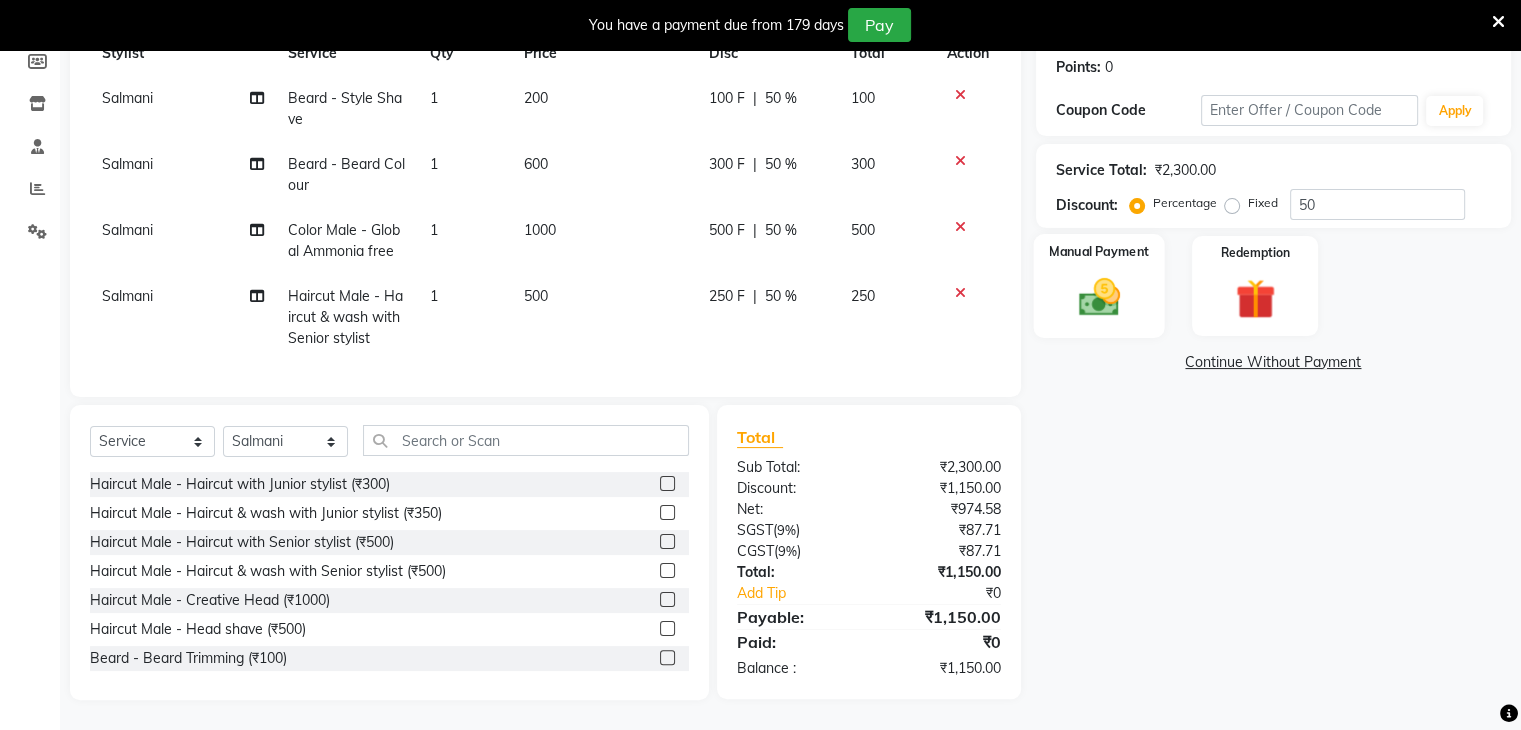 click 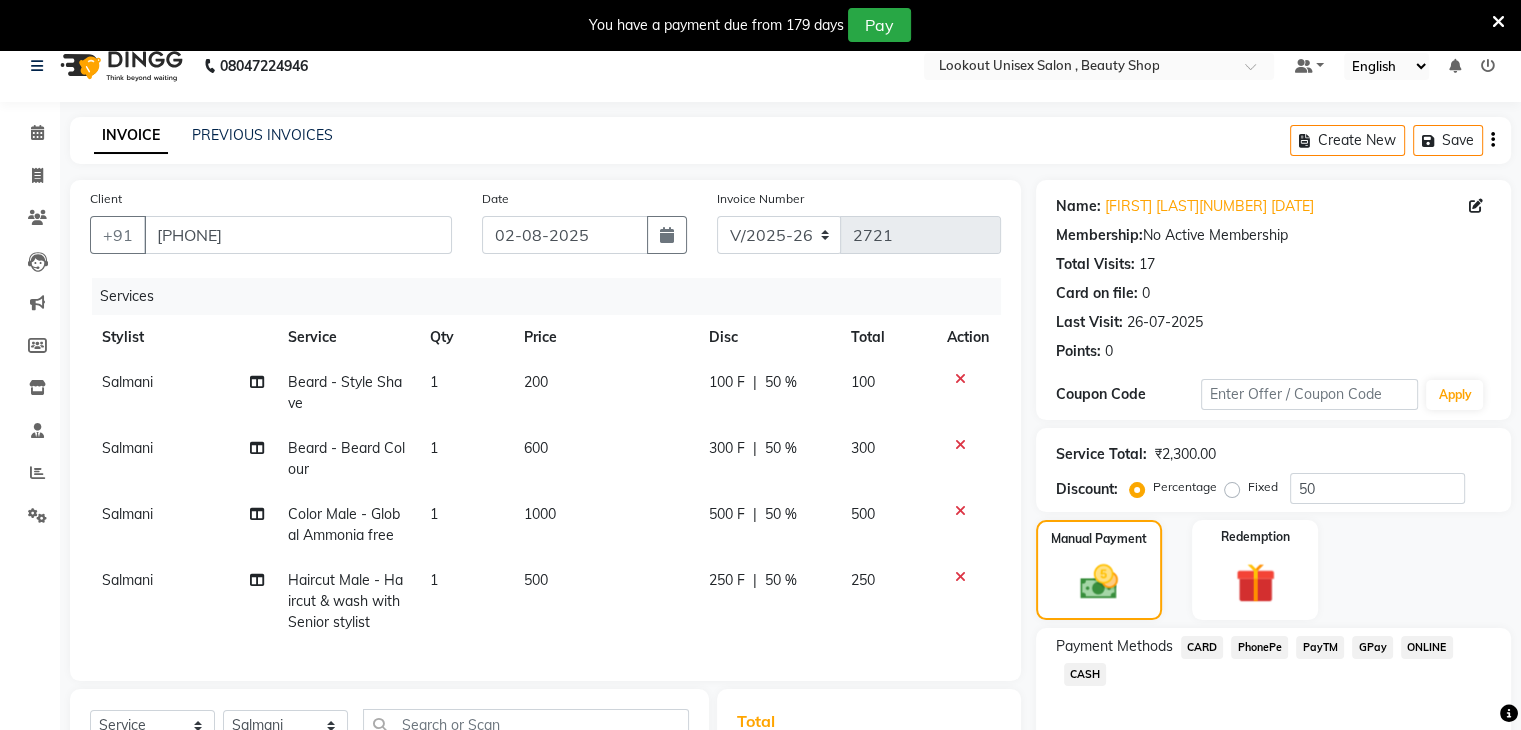 scroll, scrollTop: 320, scrollLeft: 0, axis: vertical 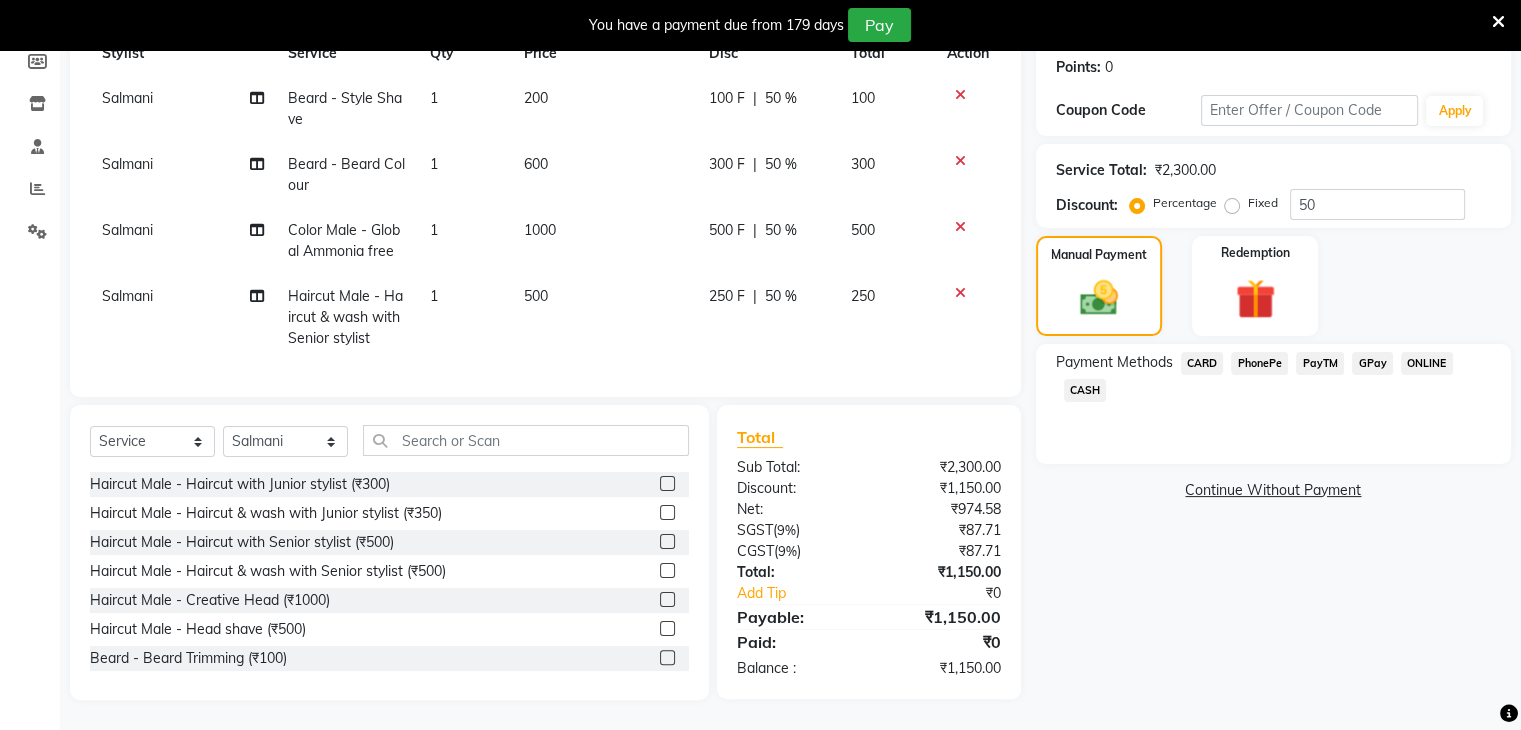 click on "CASH" 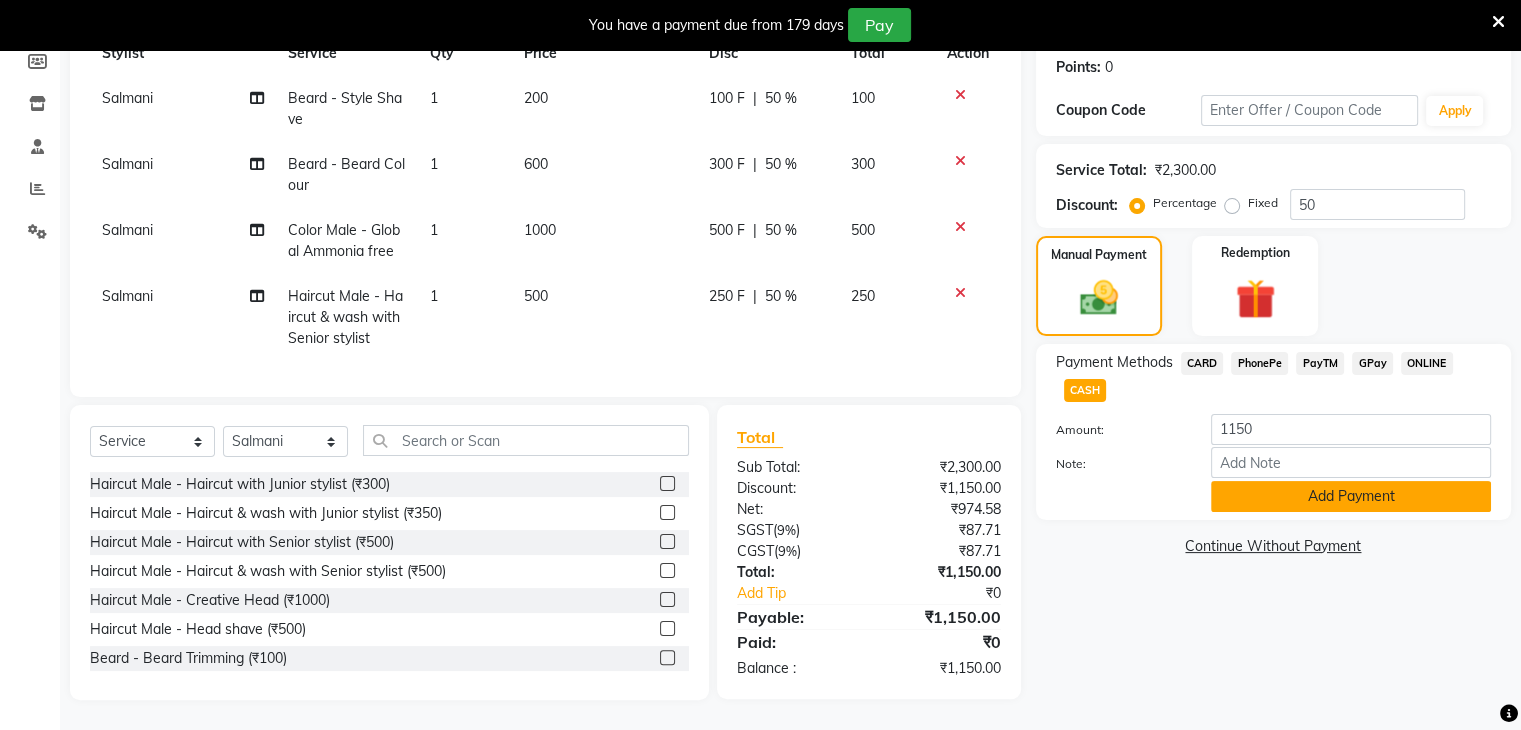 click on "Add Payment" 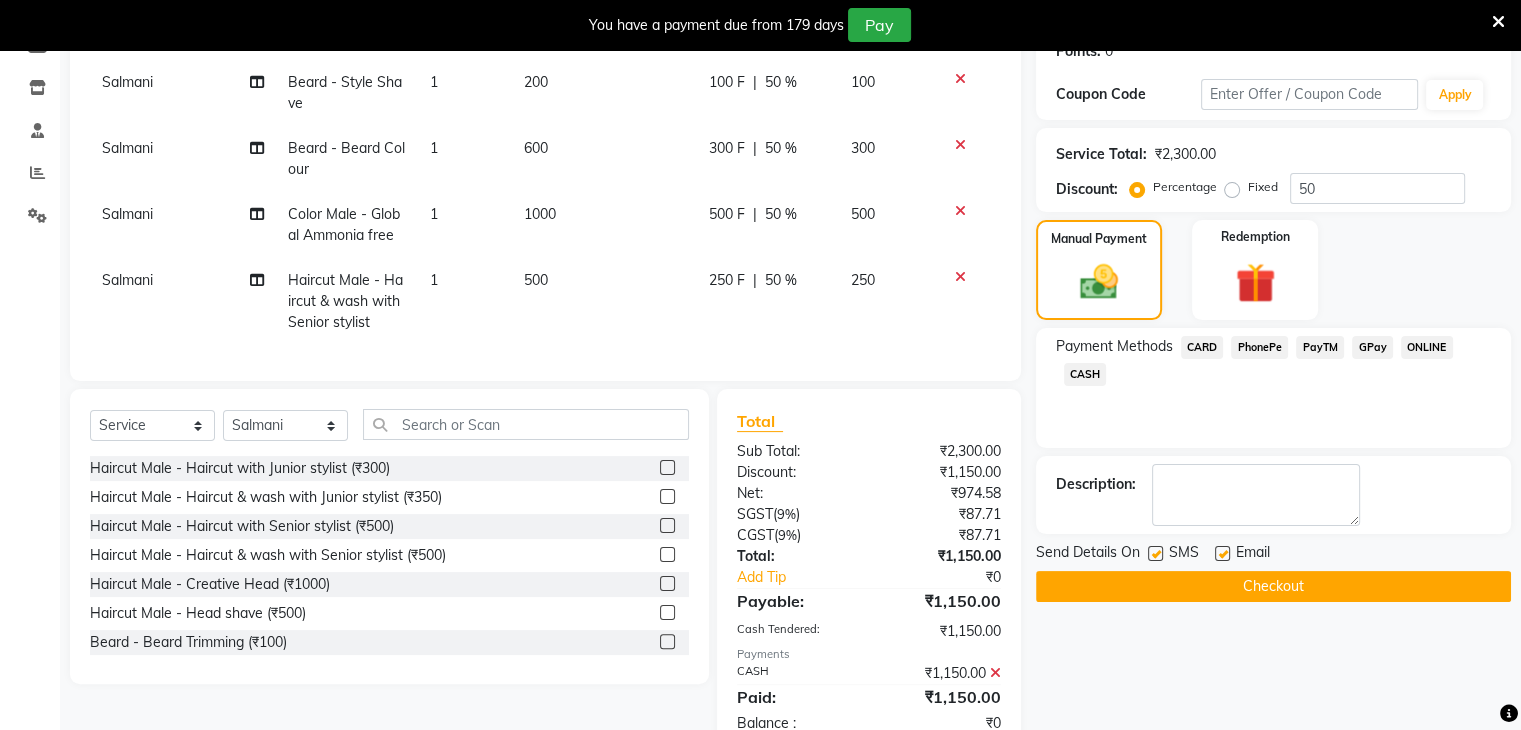 click 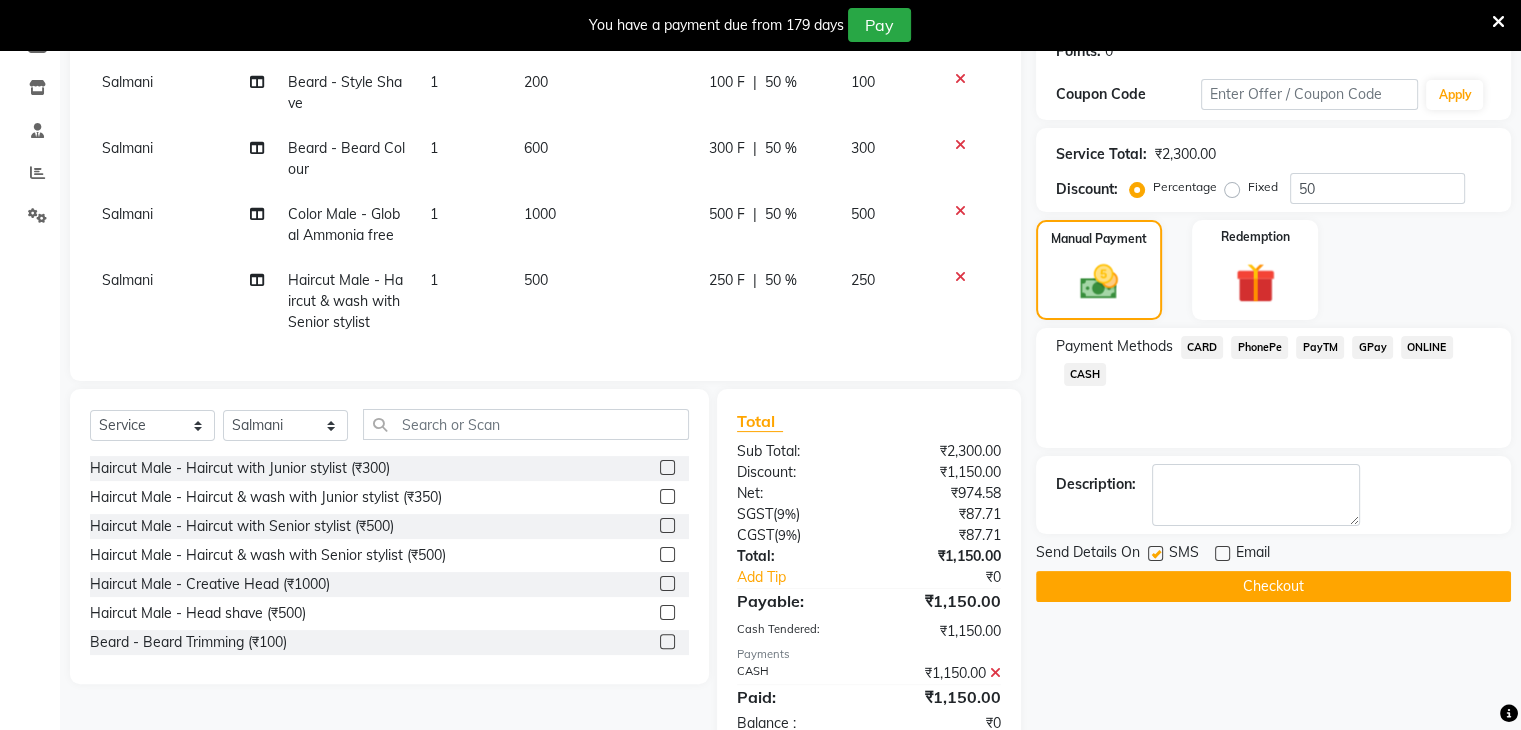 click on "Checkout" 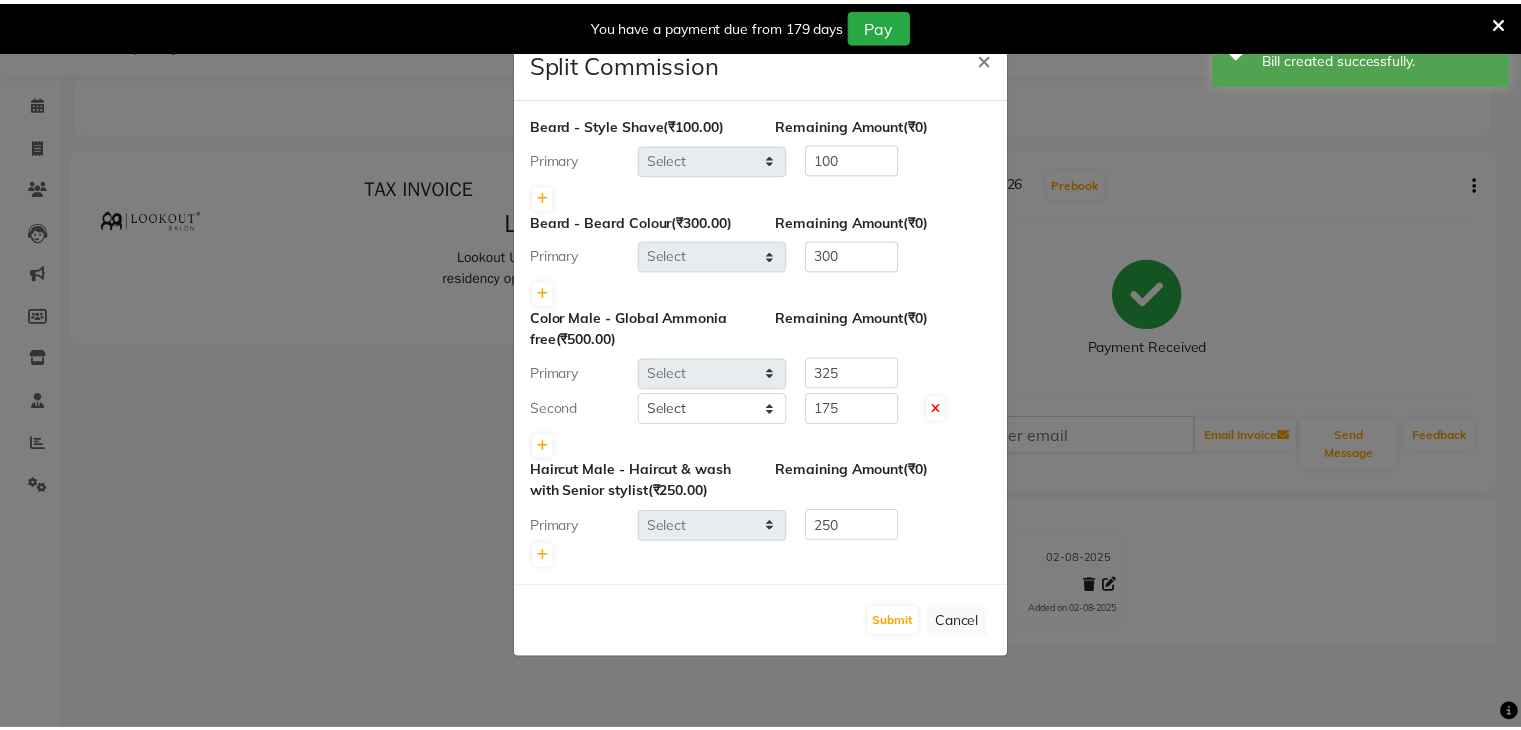 scroll, scrollTop: 0, scrollLeft: 0, axis: both 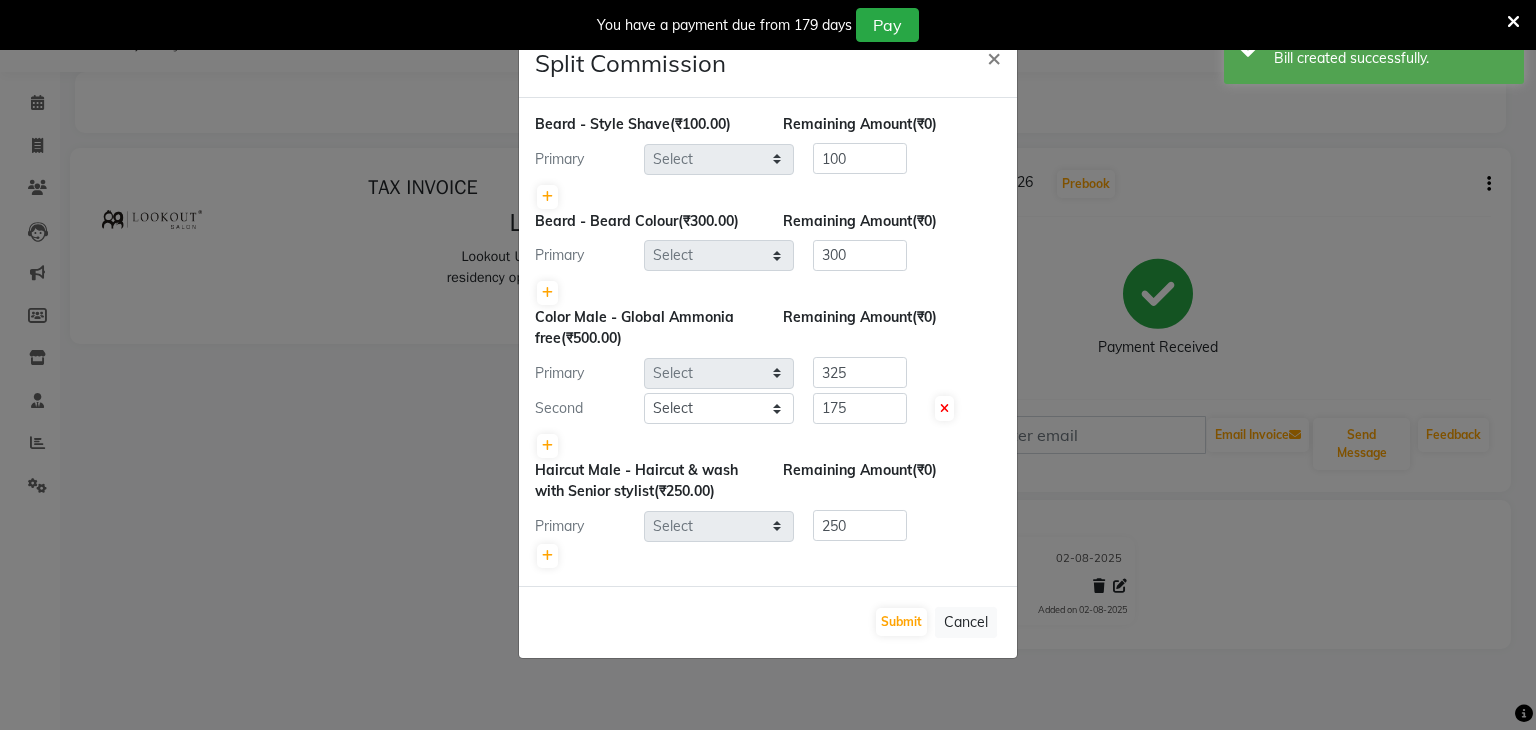 select on "67793" 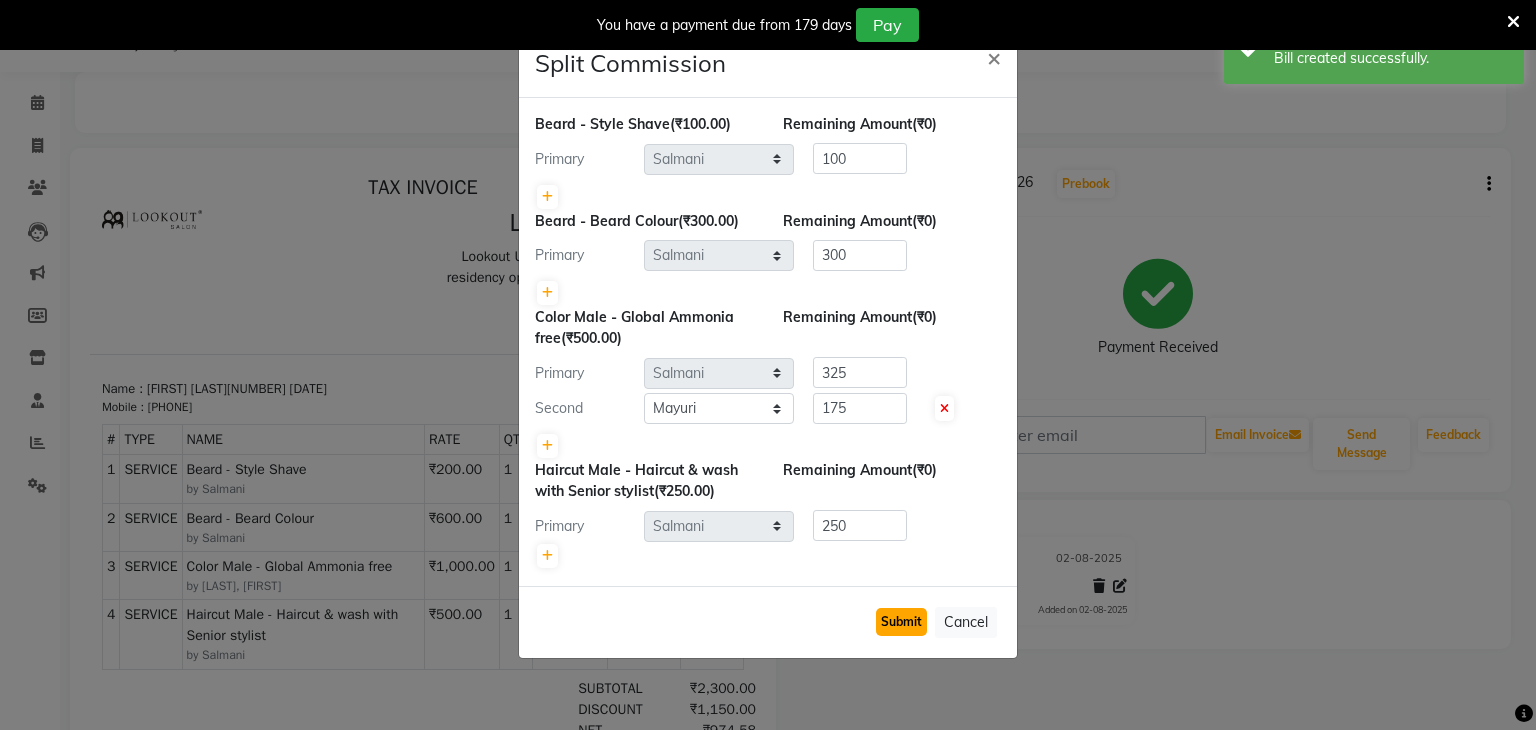 click on "Submit" 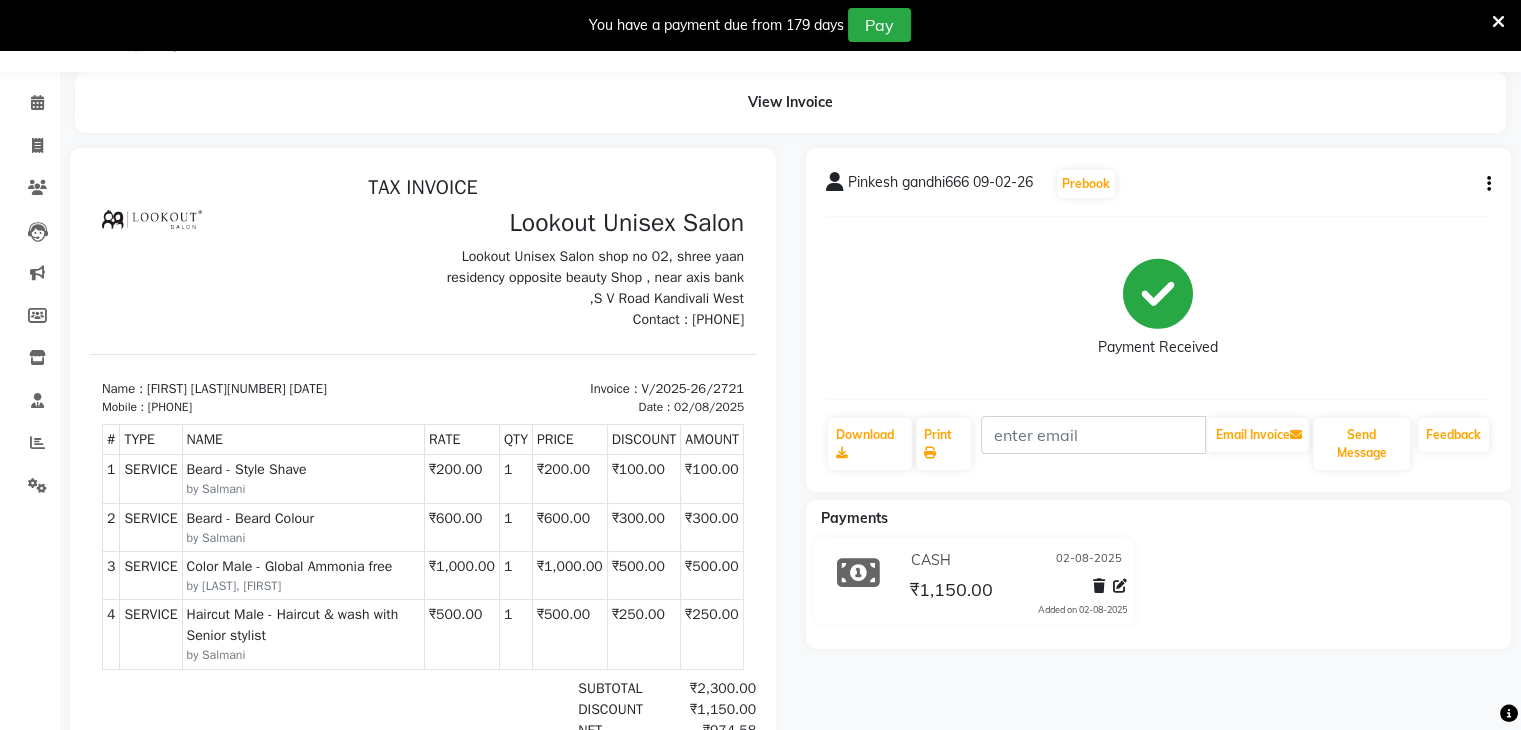 scroll, scrollTop: 15, scrollLeft: 0, axis: vertical 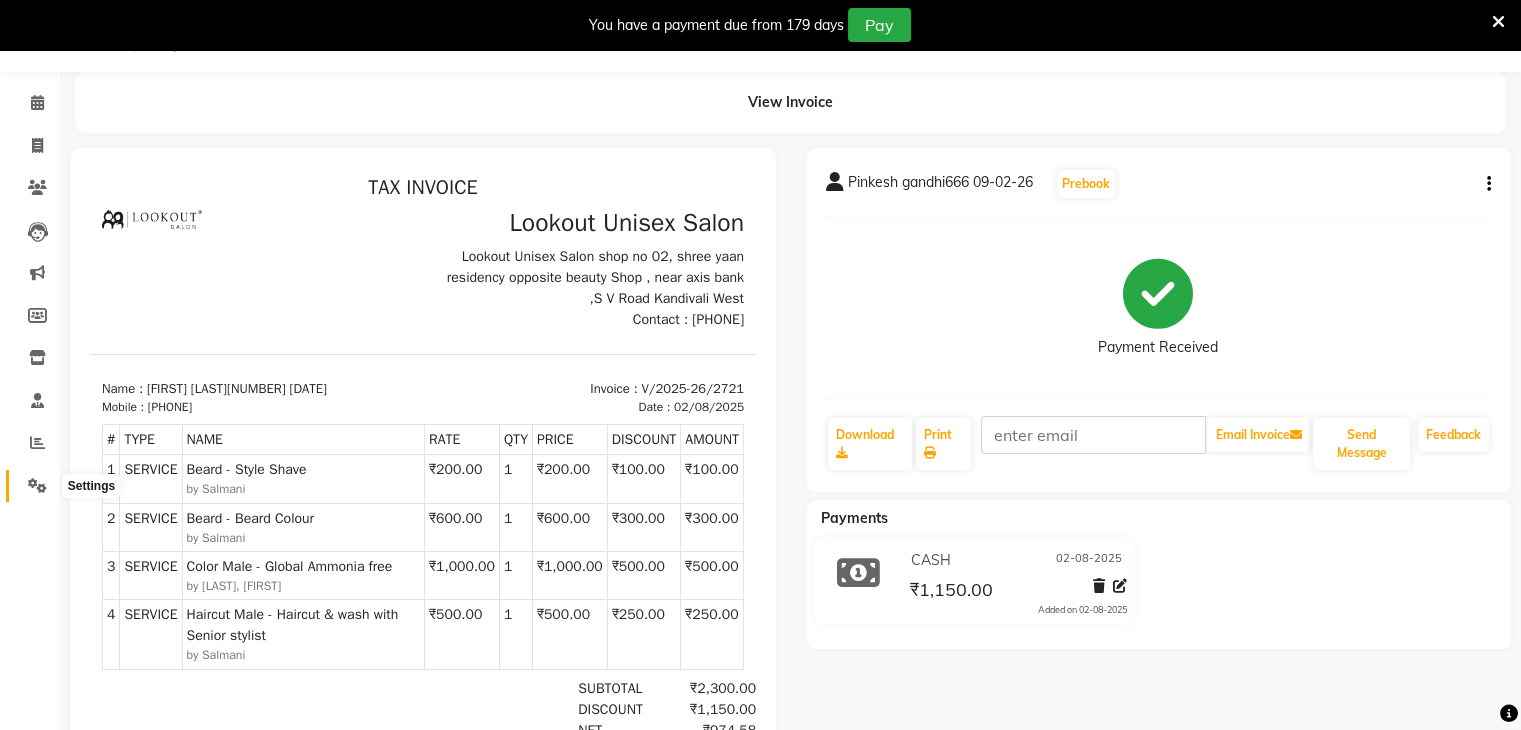 click 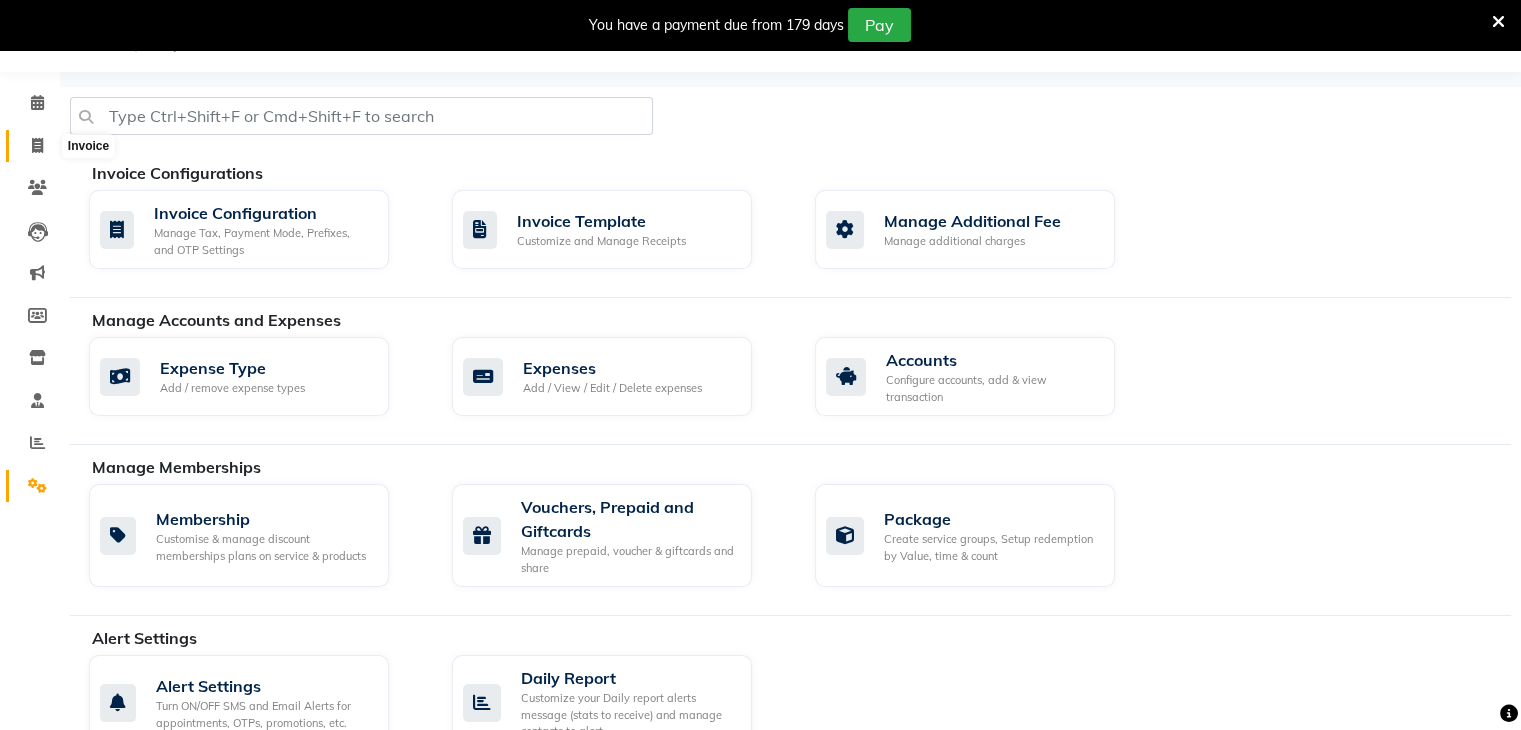click 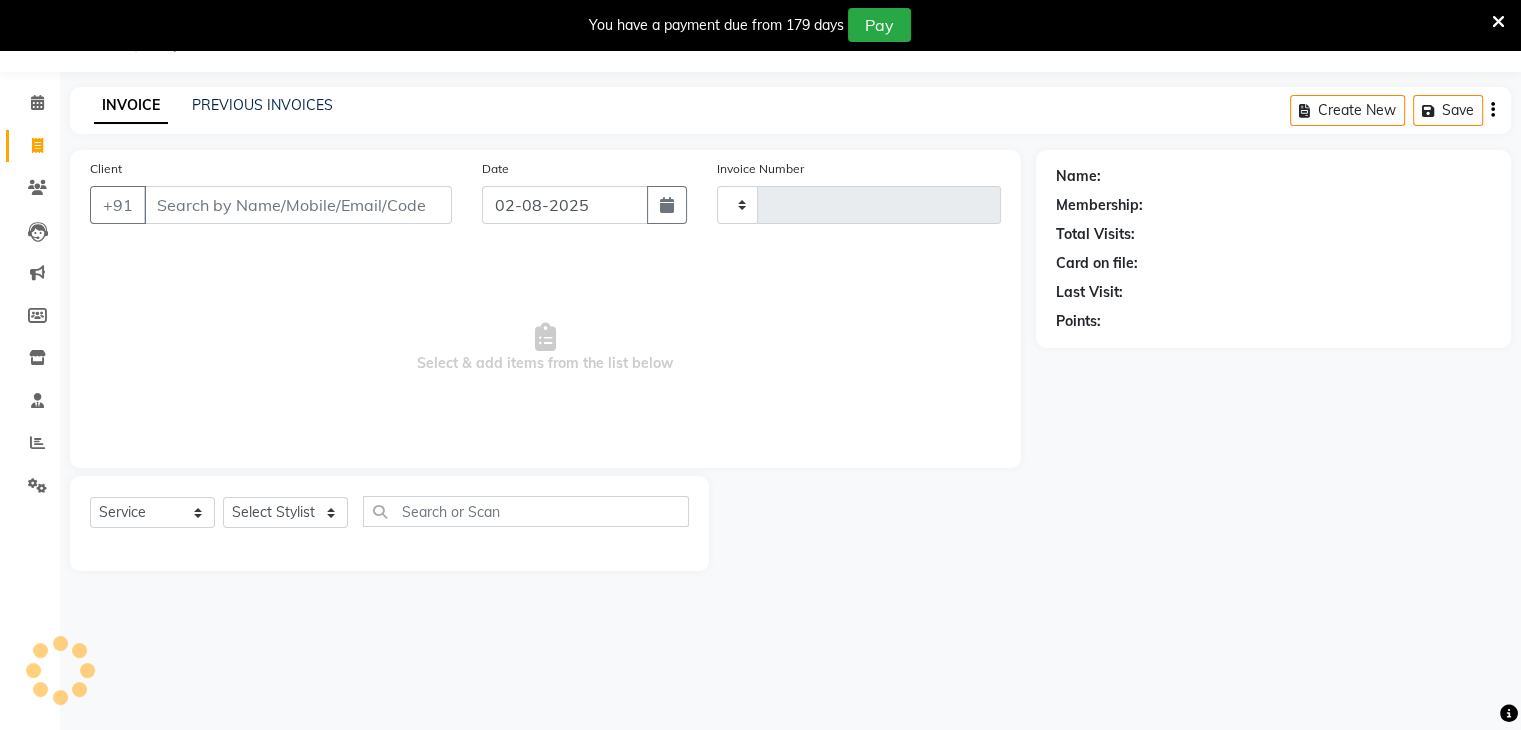 type on "2722" 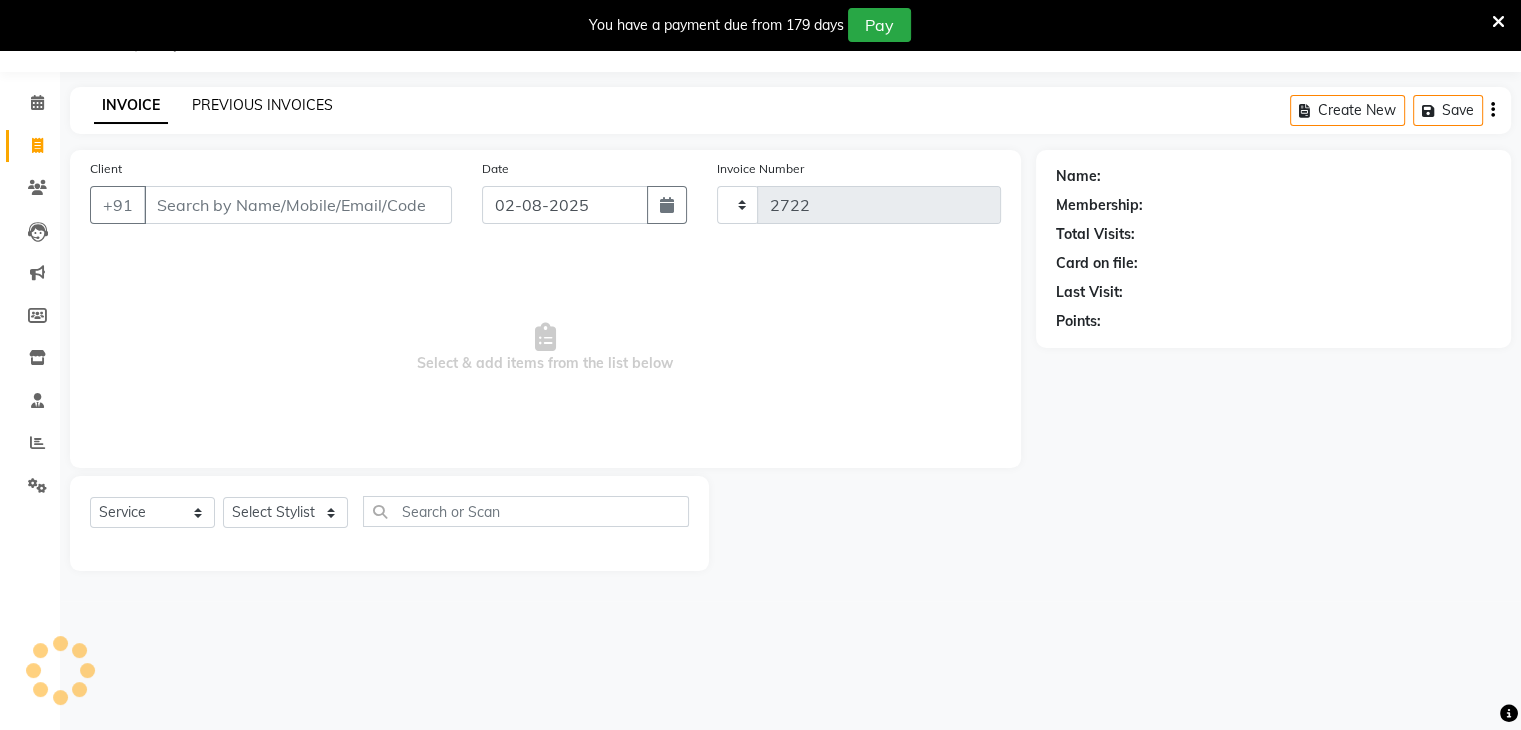select on "7658" 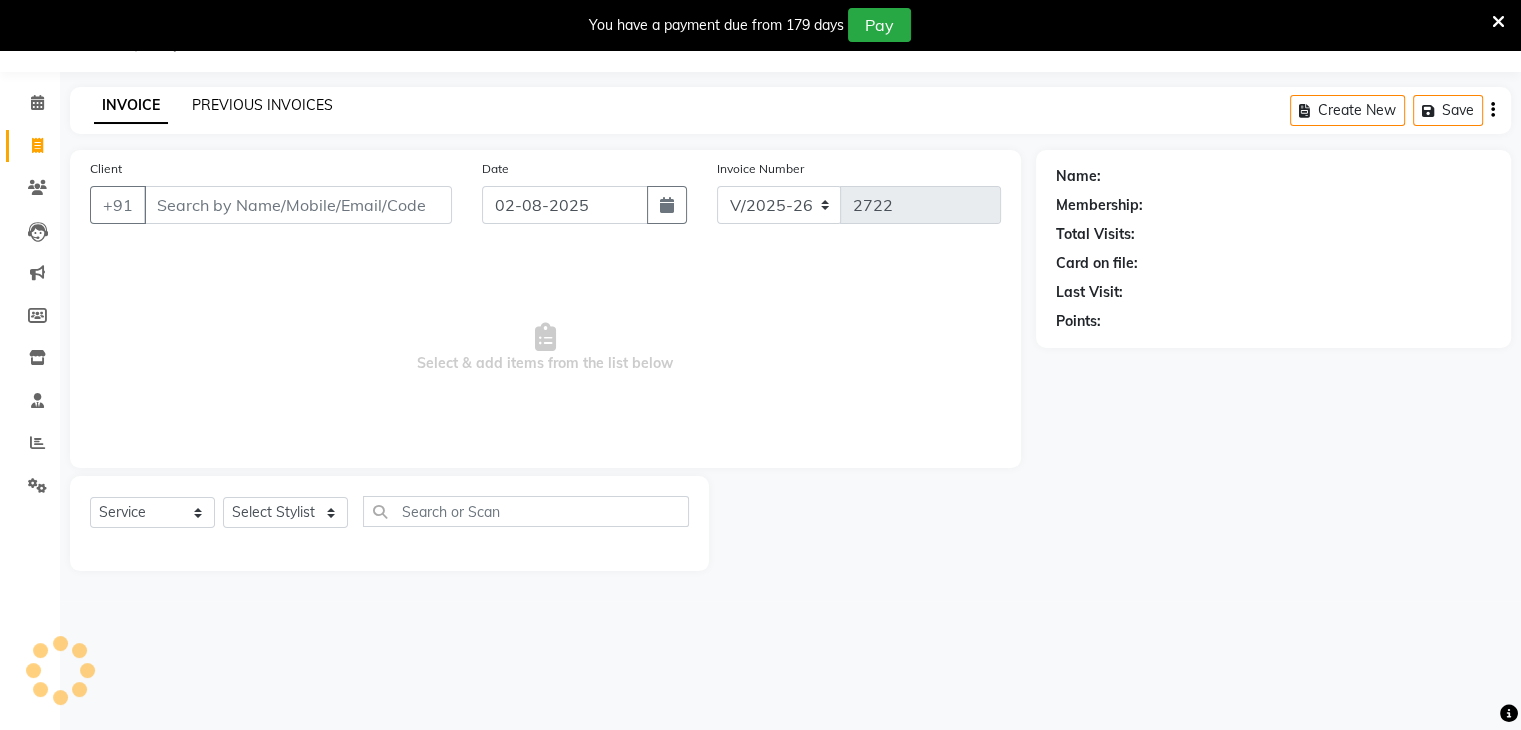 click on "PREVIOUS INVOICES" 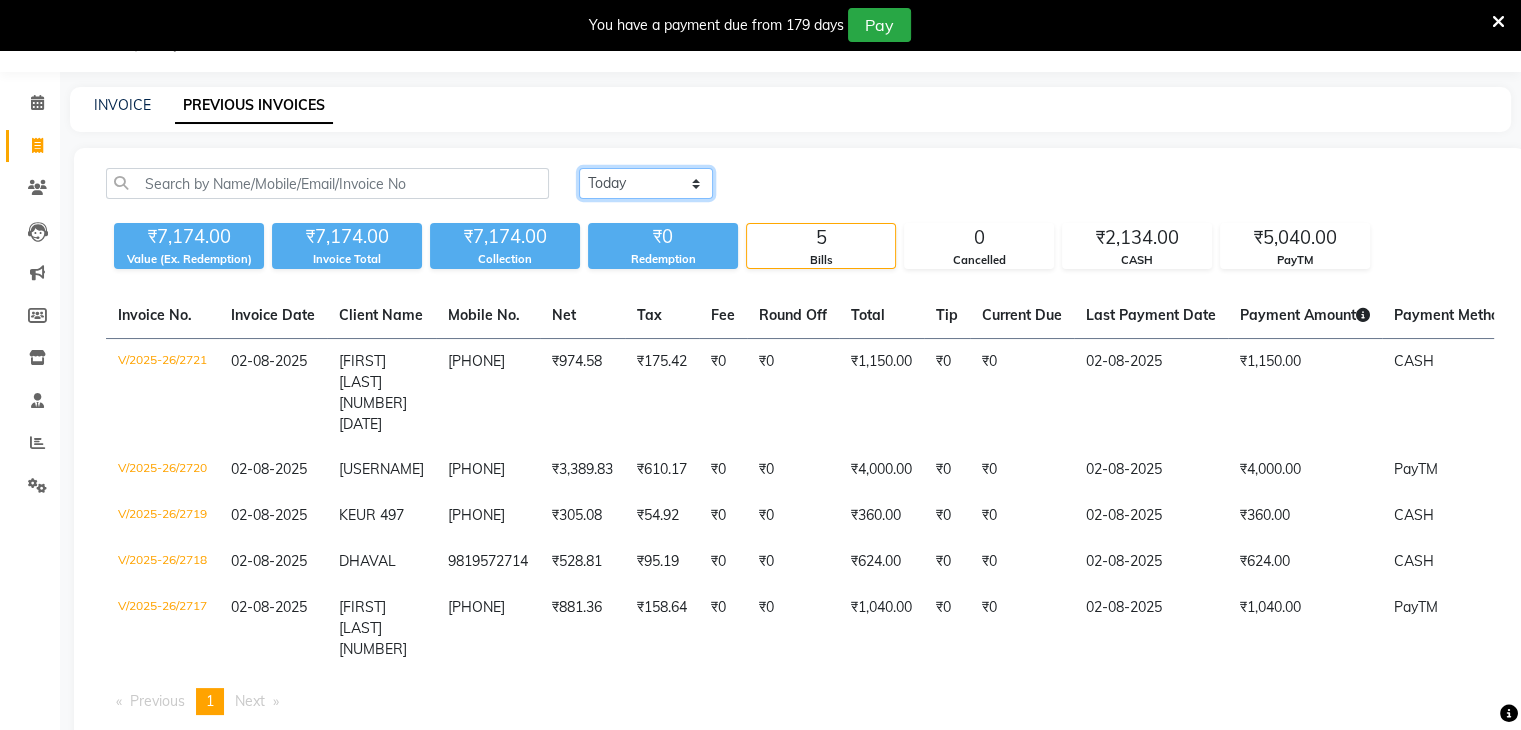 drag, startPoint x: 698, startPoint y: 185, endPoint x: 698, endPoint y: 196, distance: 11 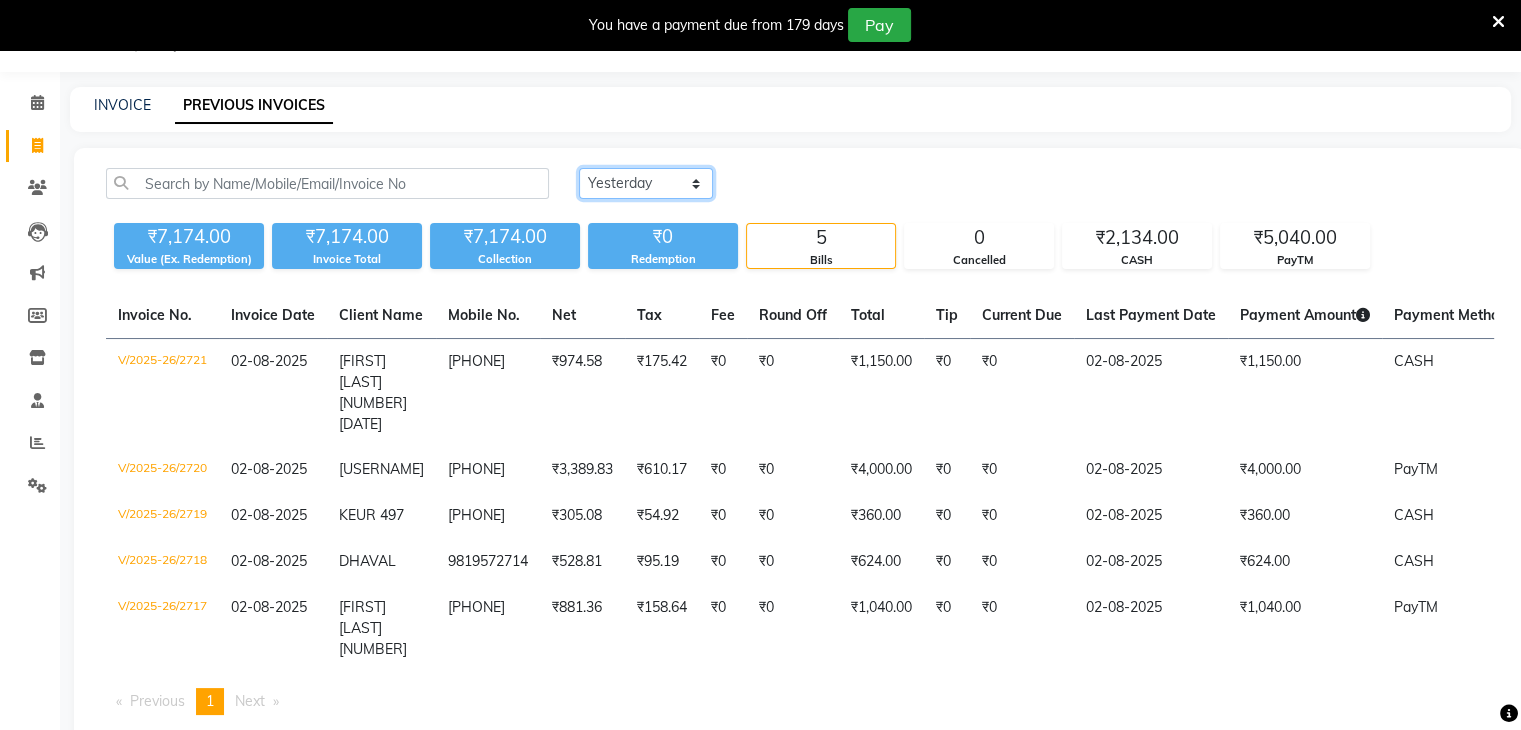 click on "Today Yesterday Custom Range" 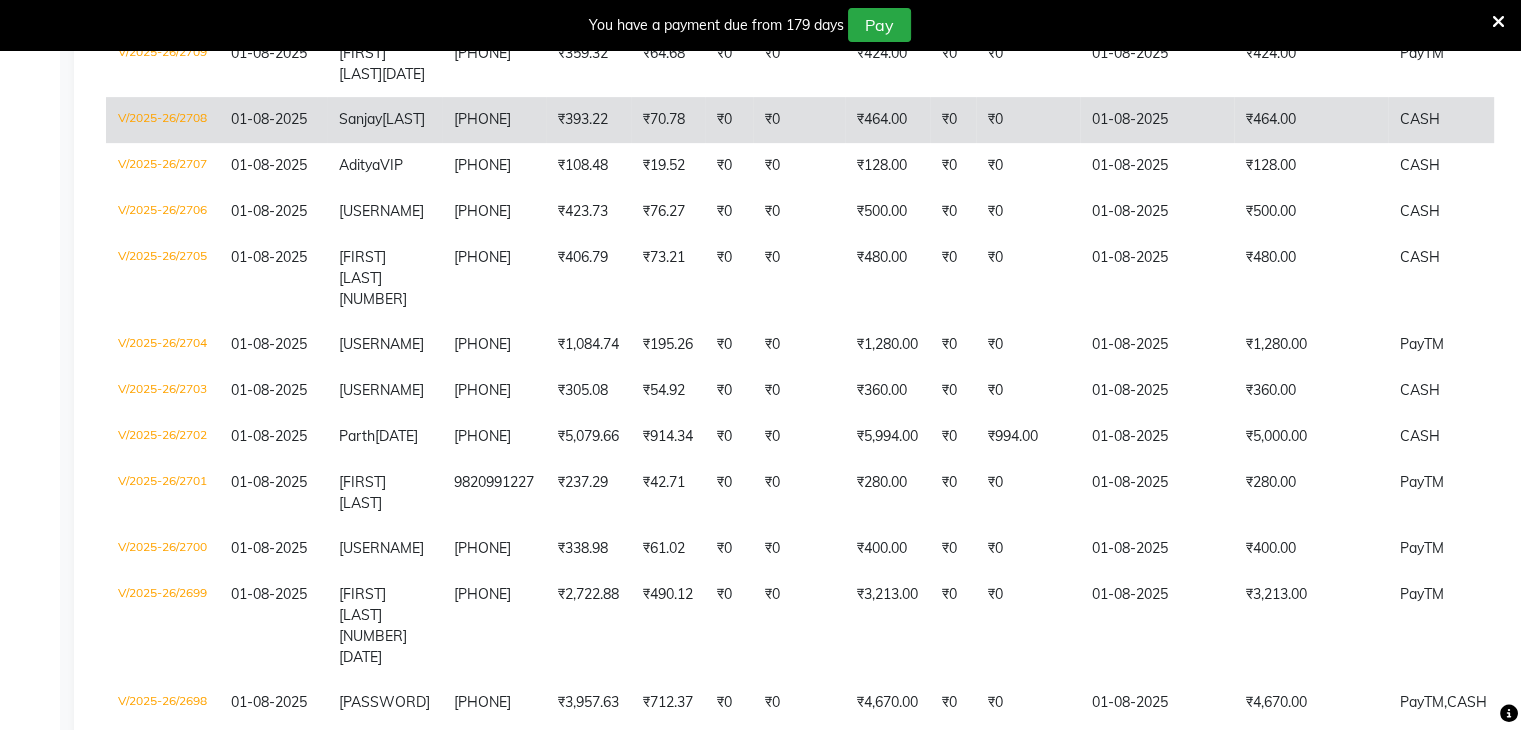 scroll, scrollTop: 850, scrollLeft: 0, axis: vertical 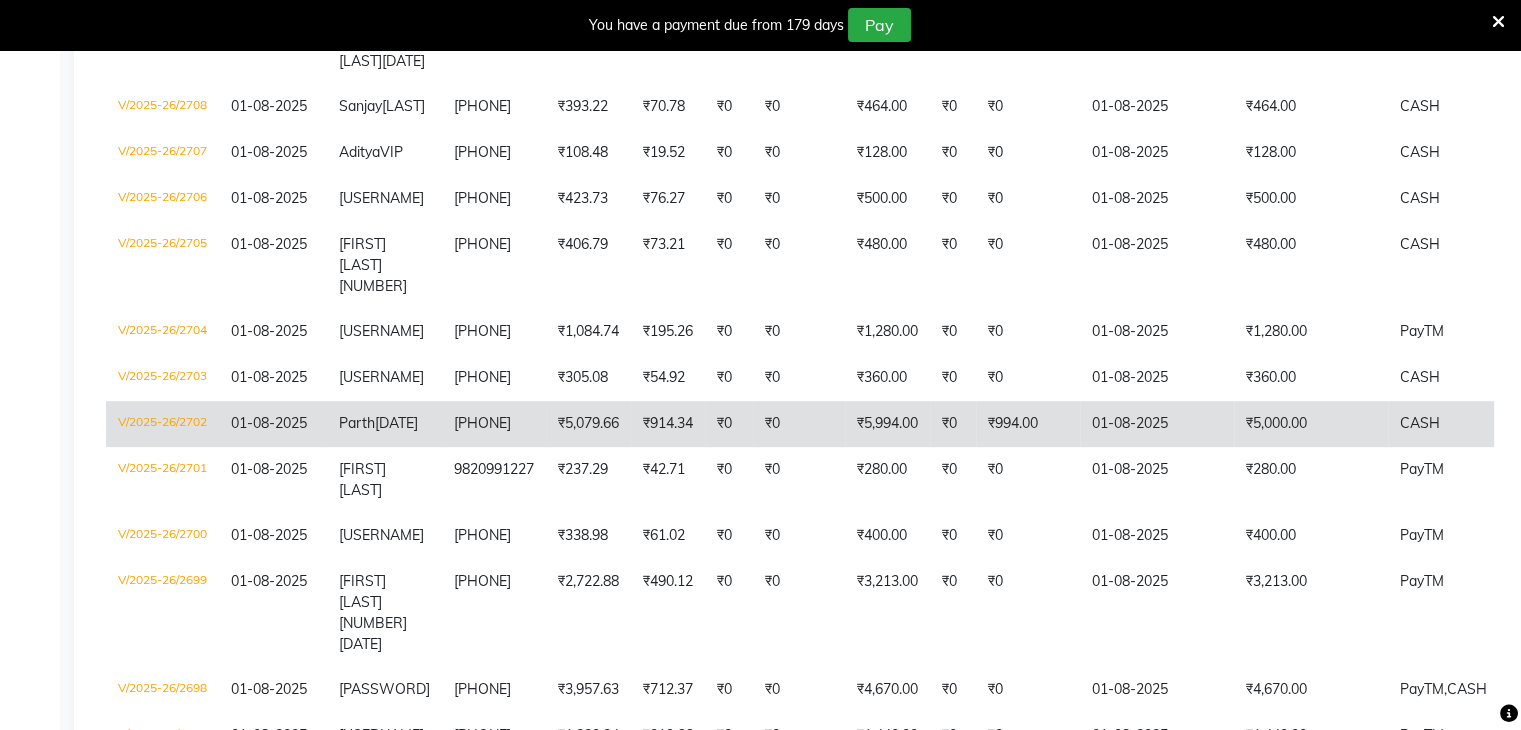 click on "V/2025-26/2702" 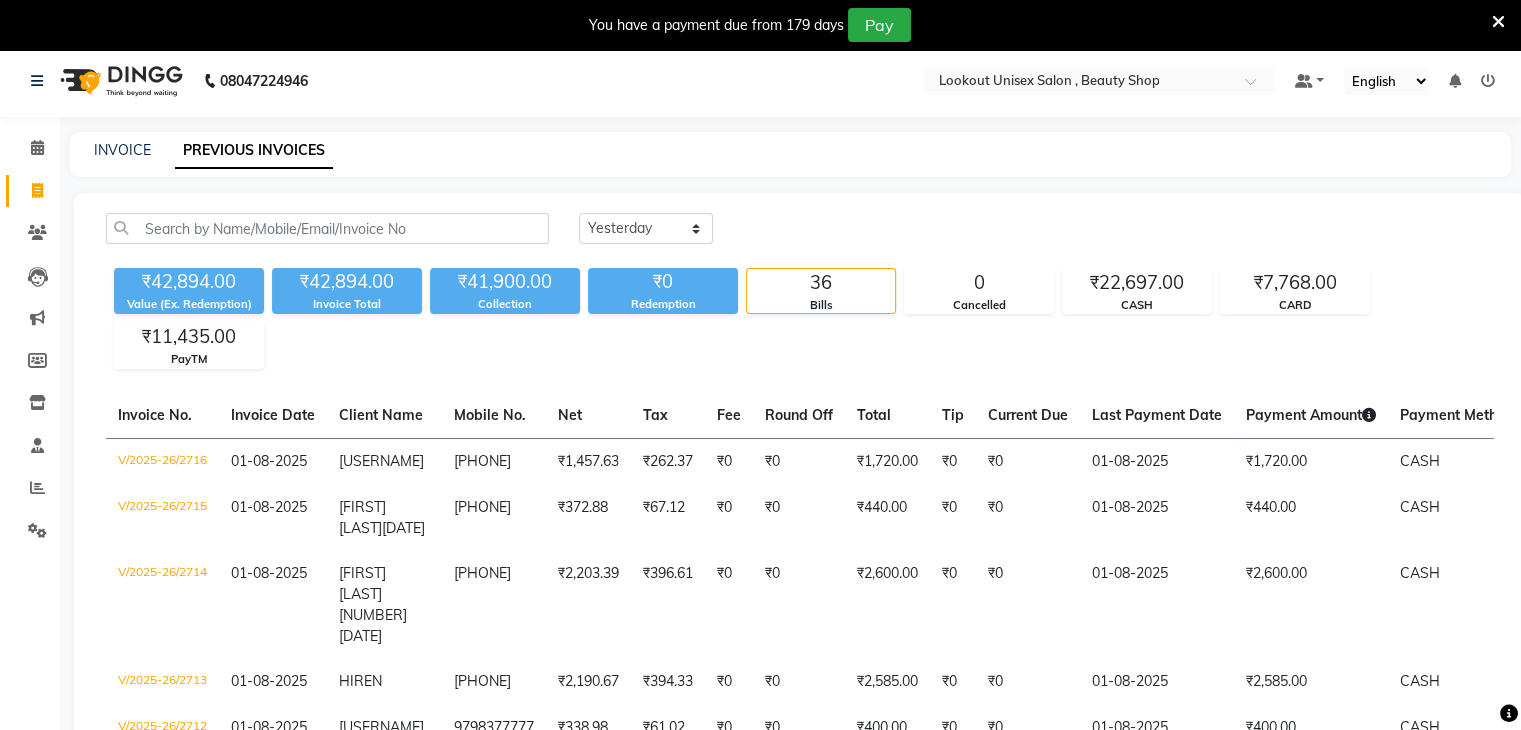 scroll, scrollTop: 0, scrollLeft: 0, axis: both 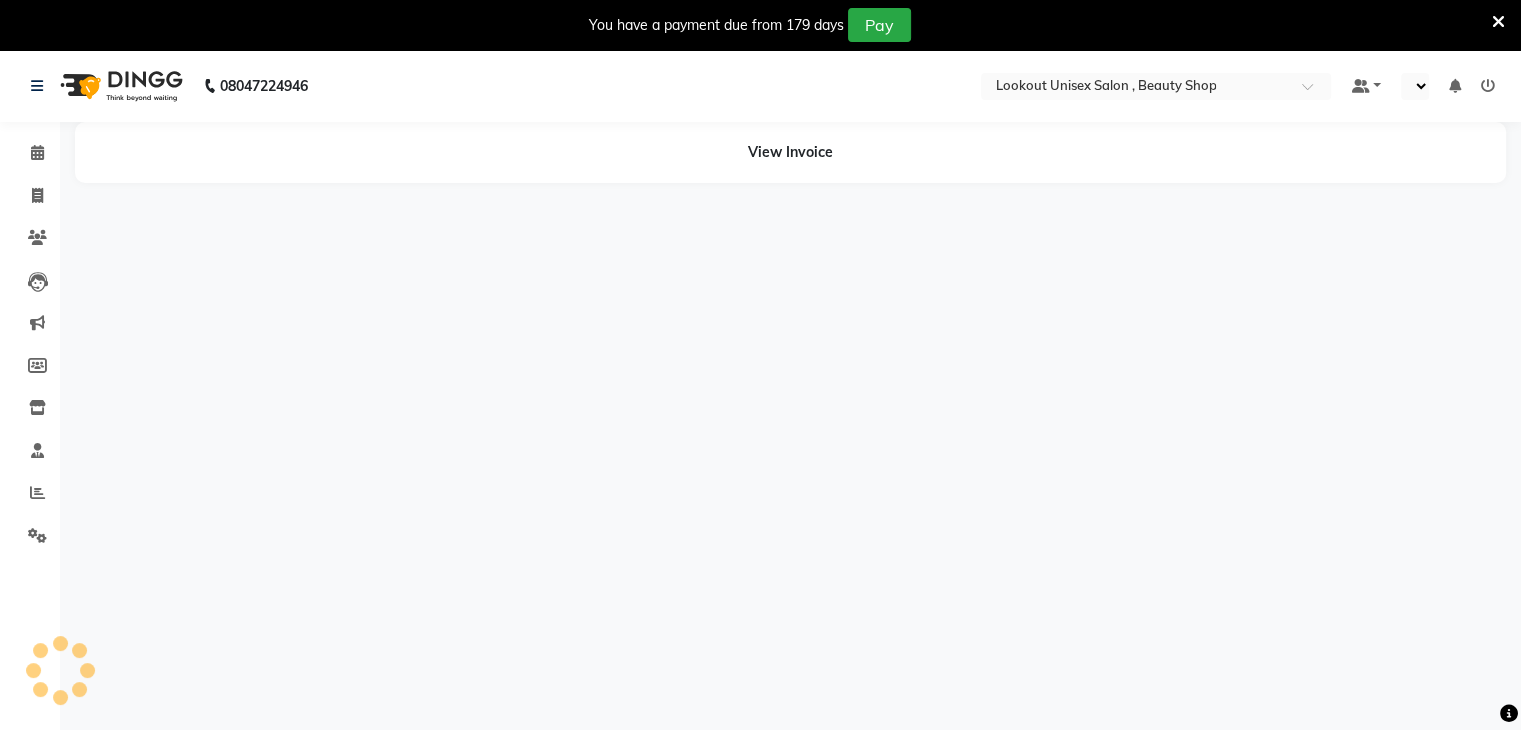 select on "en" 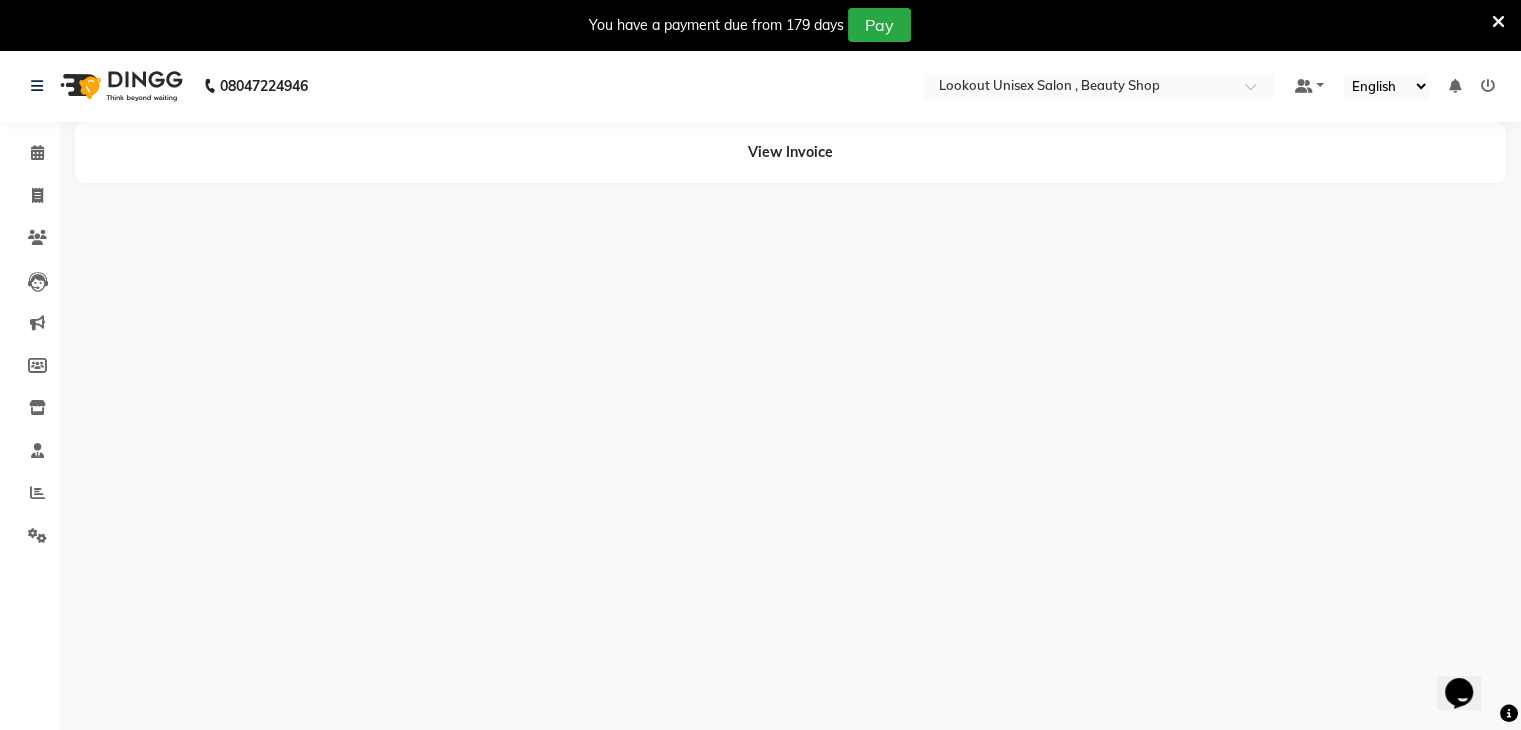 scroll, scrollTop: 0, scrollLeft: 0, axis: both 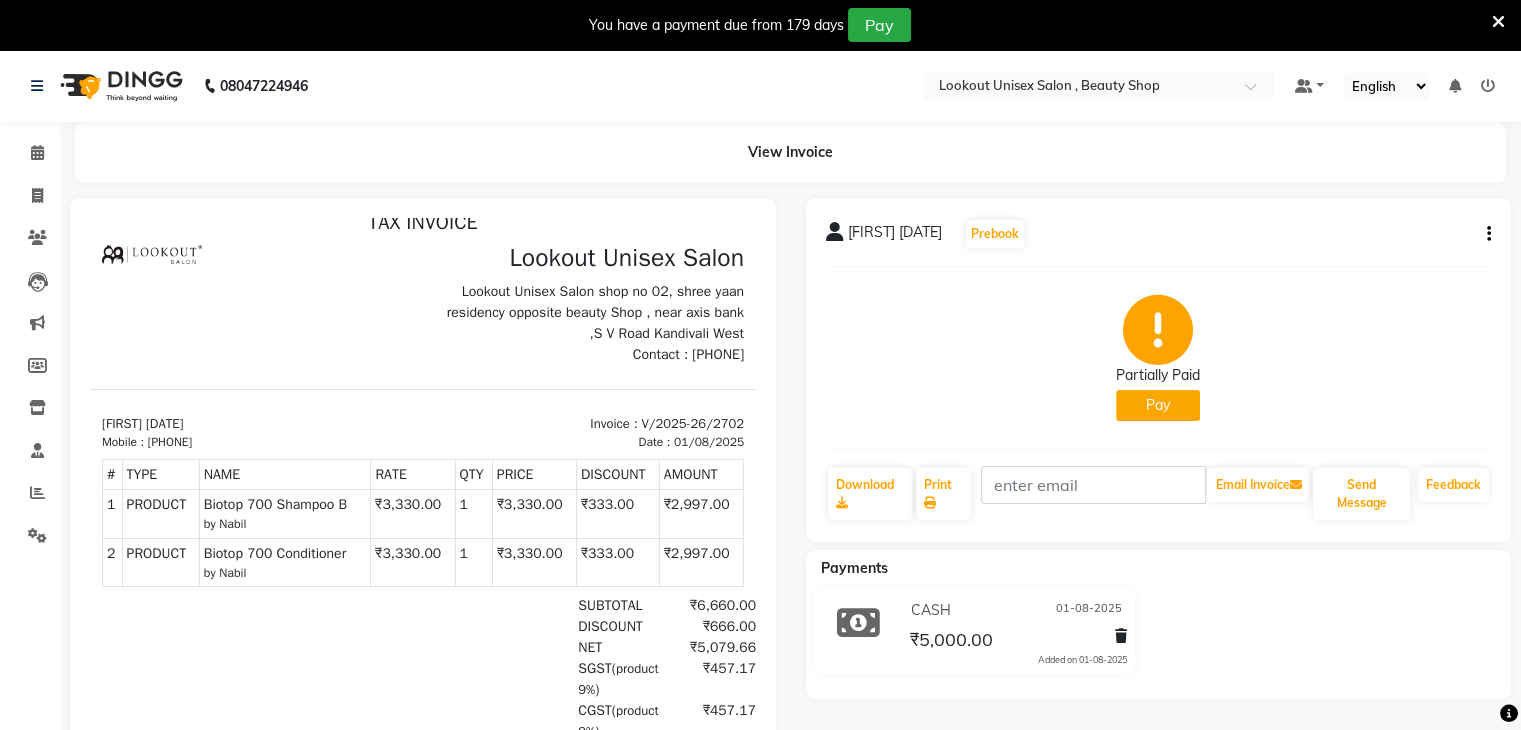 click 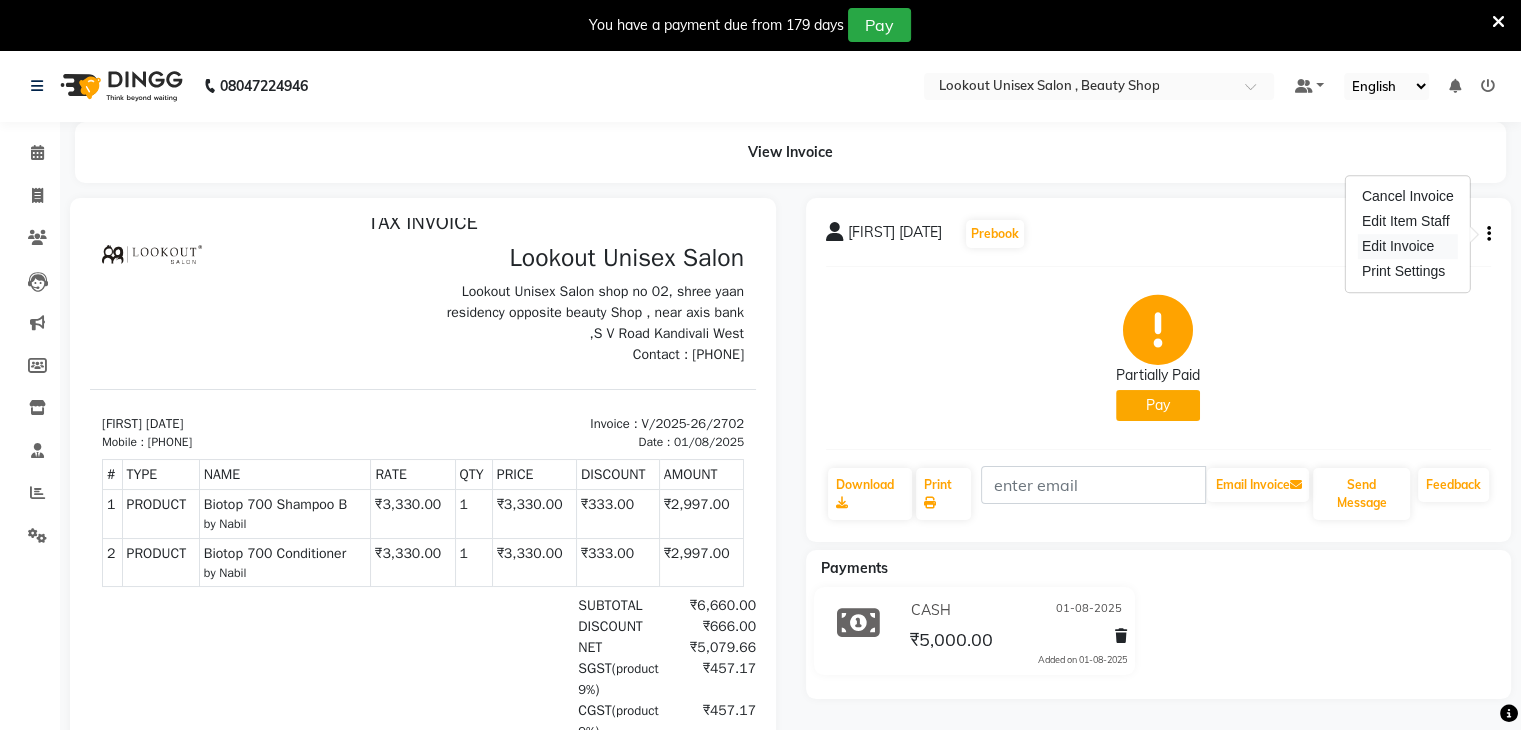 click on "Edit Invoice" at bounding box center [1408, 246] 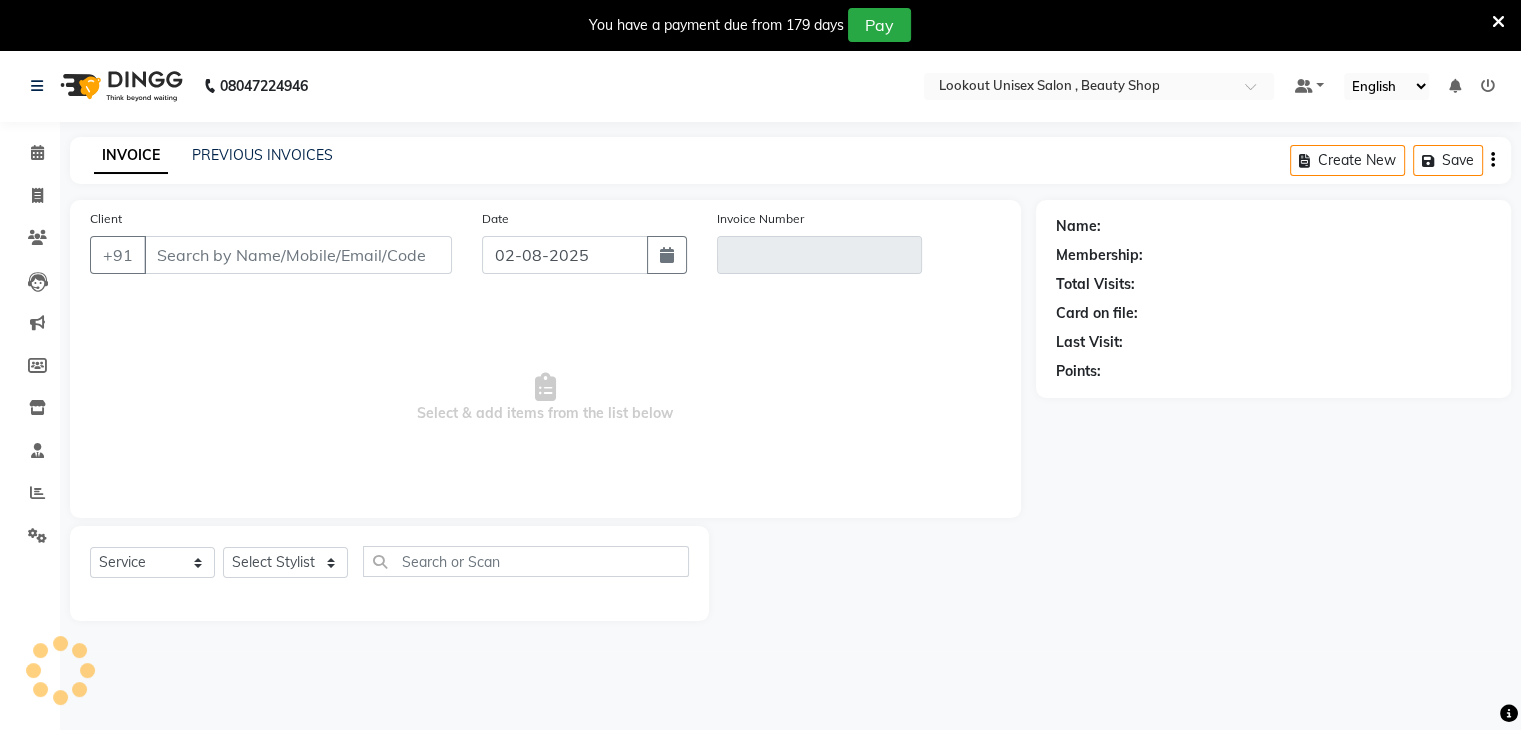 scroll, scrollTop: 50, scrollLeft: 0, axis: vertical 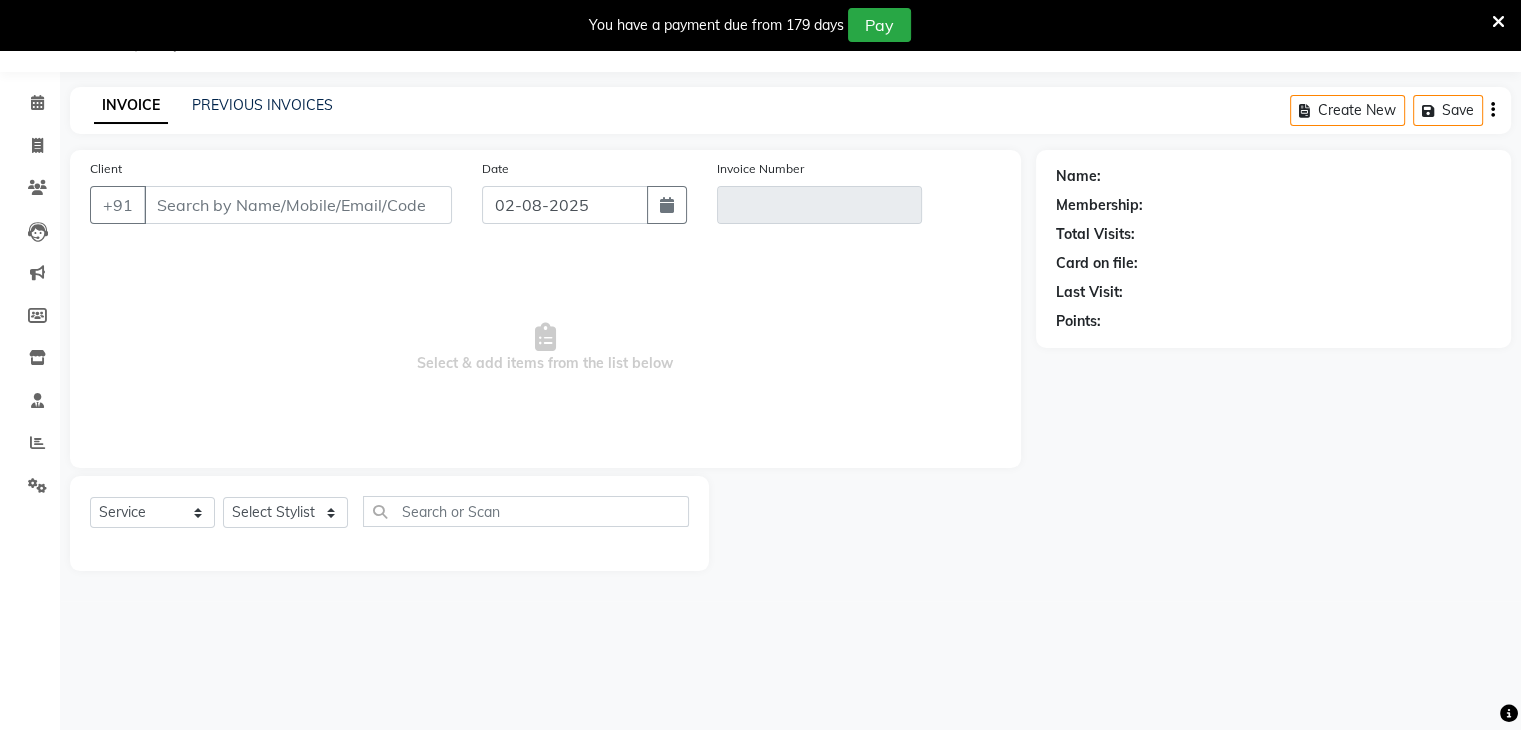 type on "[PHONE]" 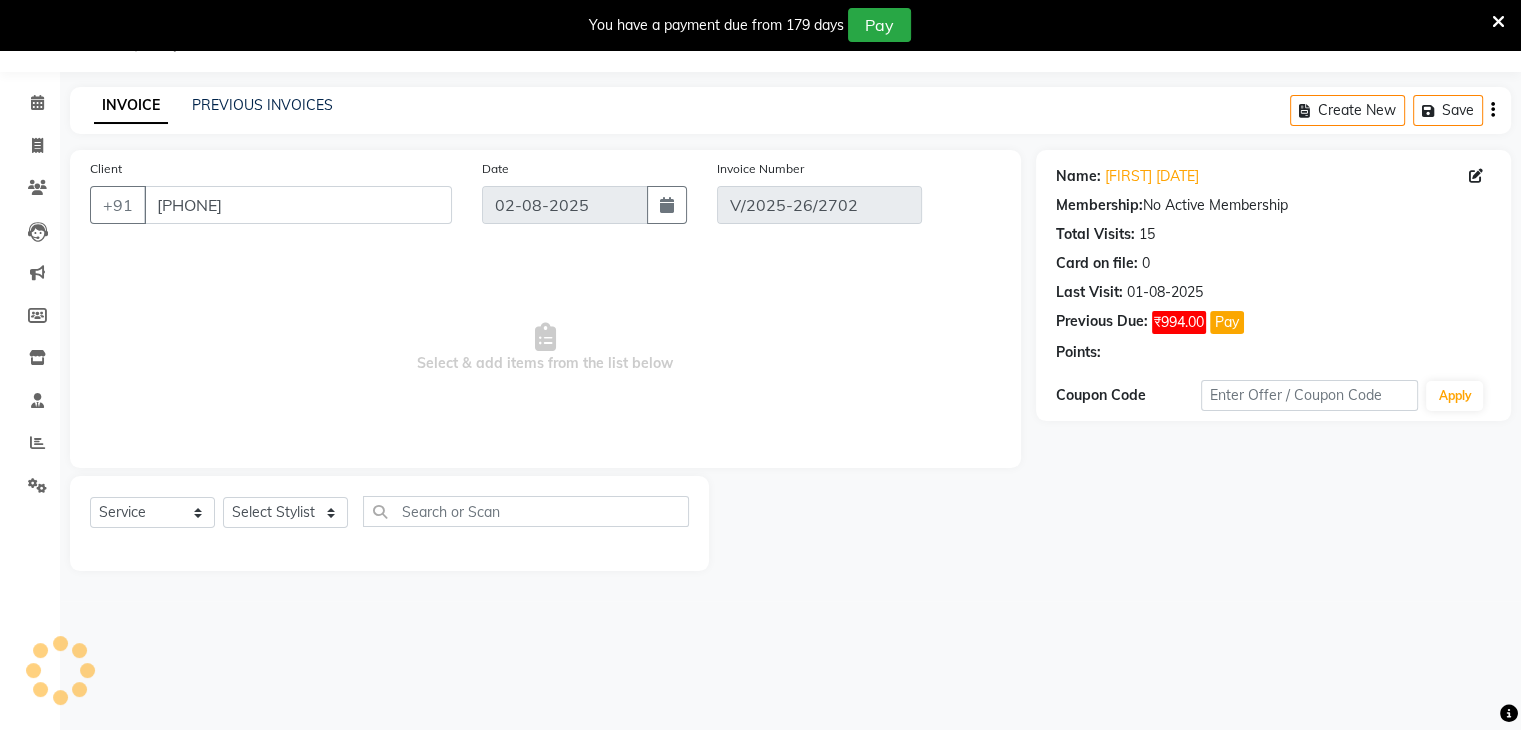 type on "01-08-2025" 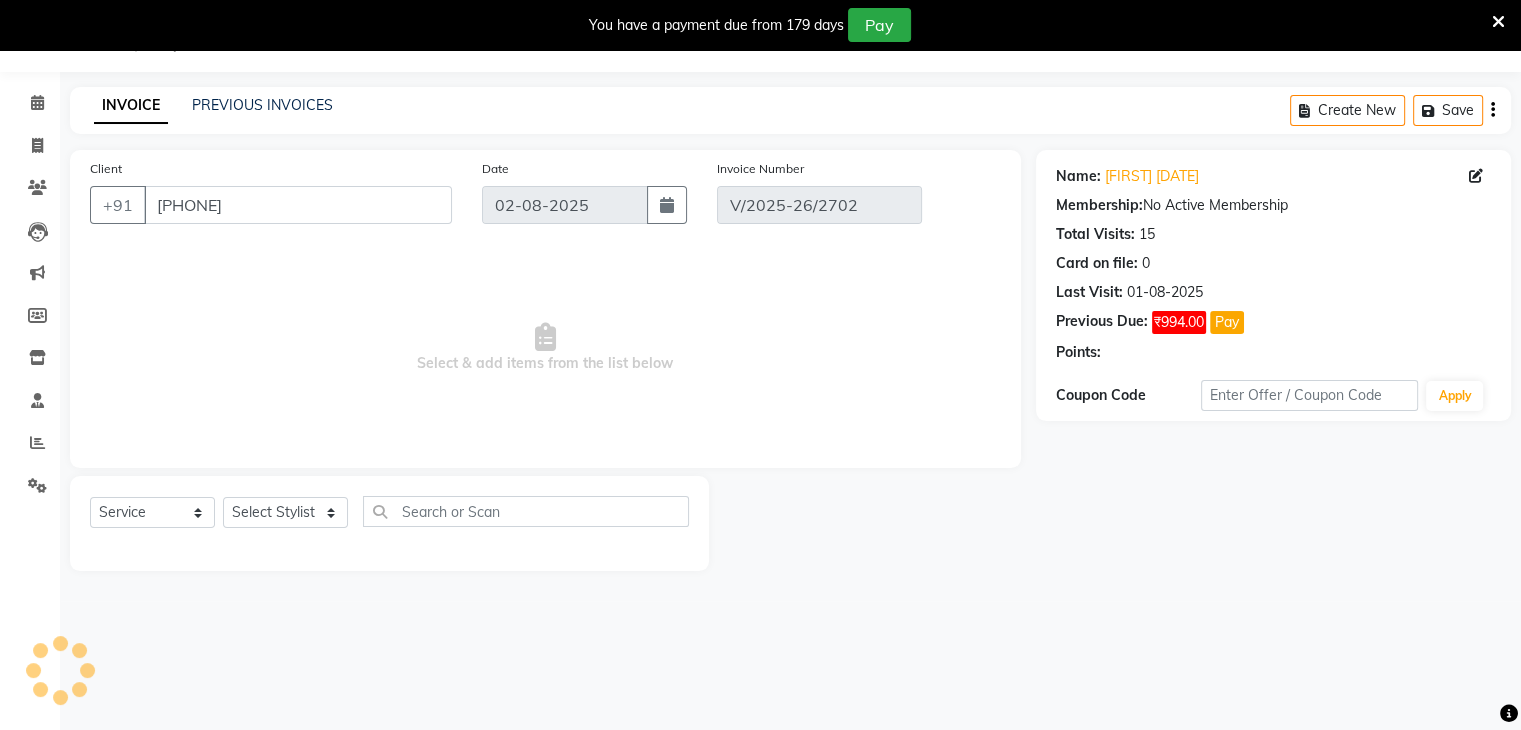 select on "select" 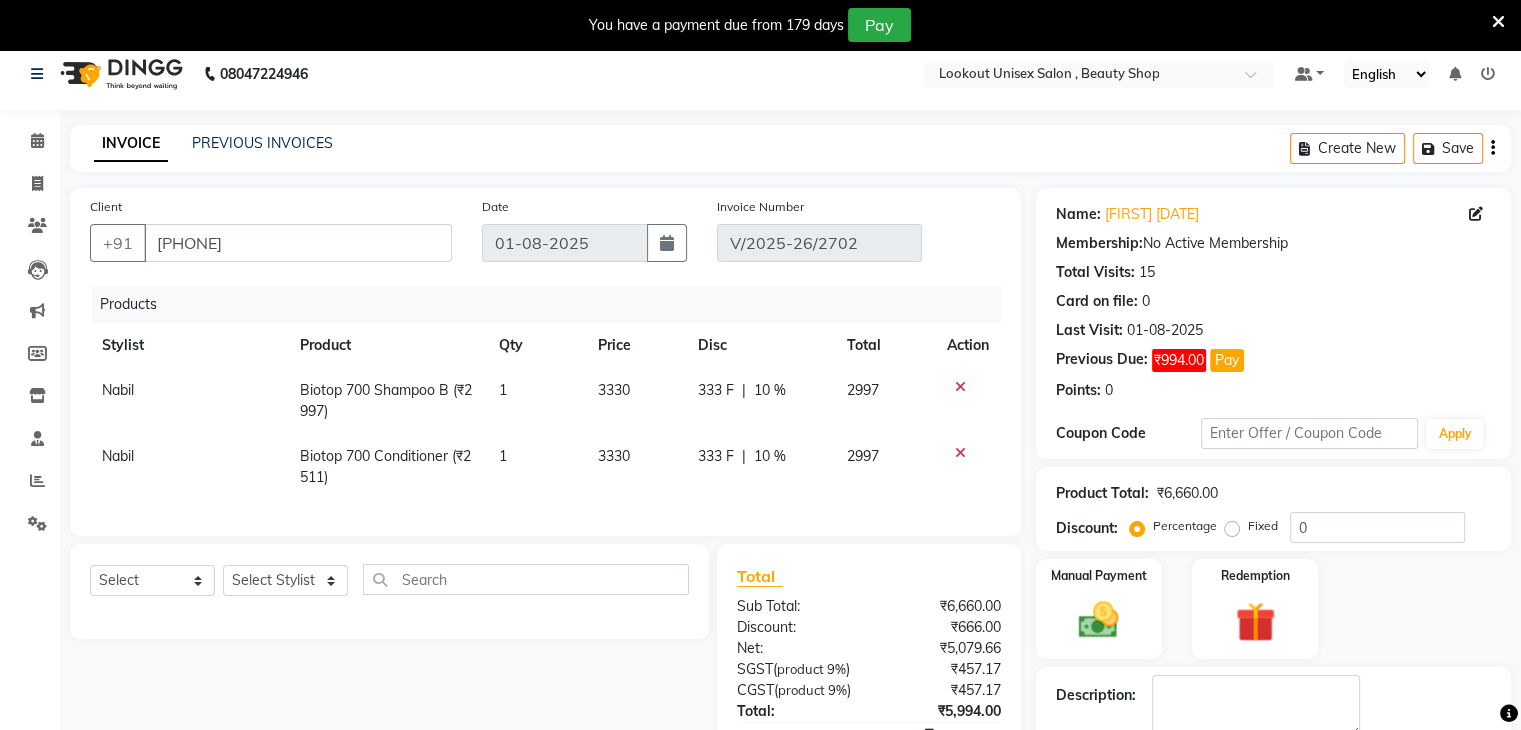 scroll, scrollTop: 0, scrollLeft: 0, axis: both 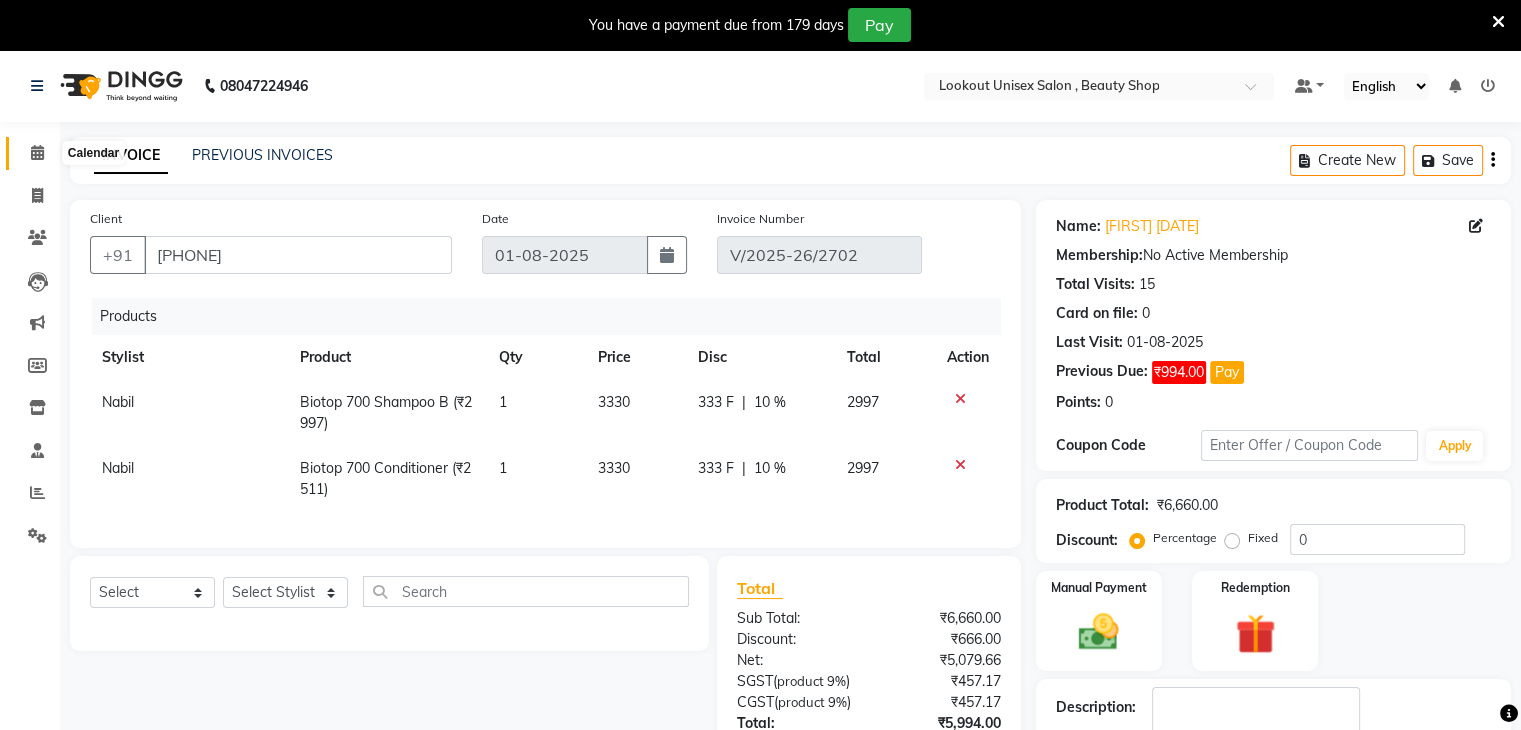 click 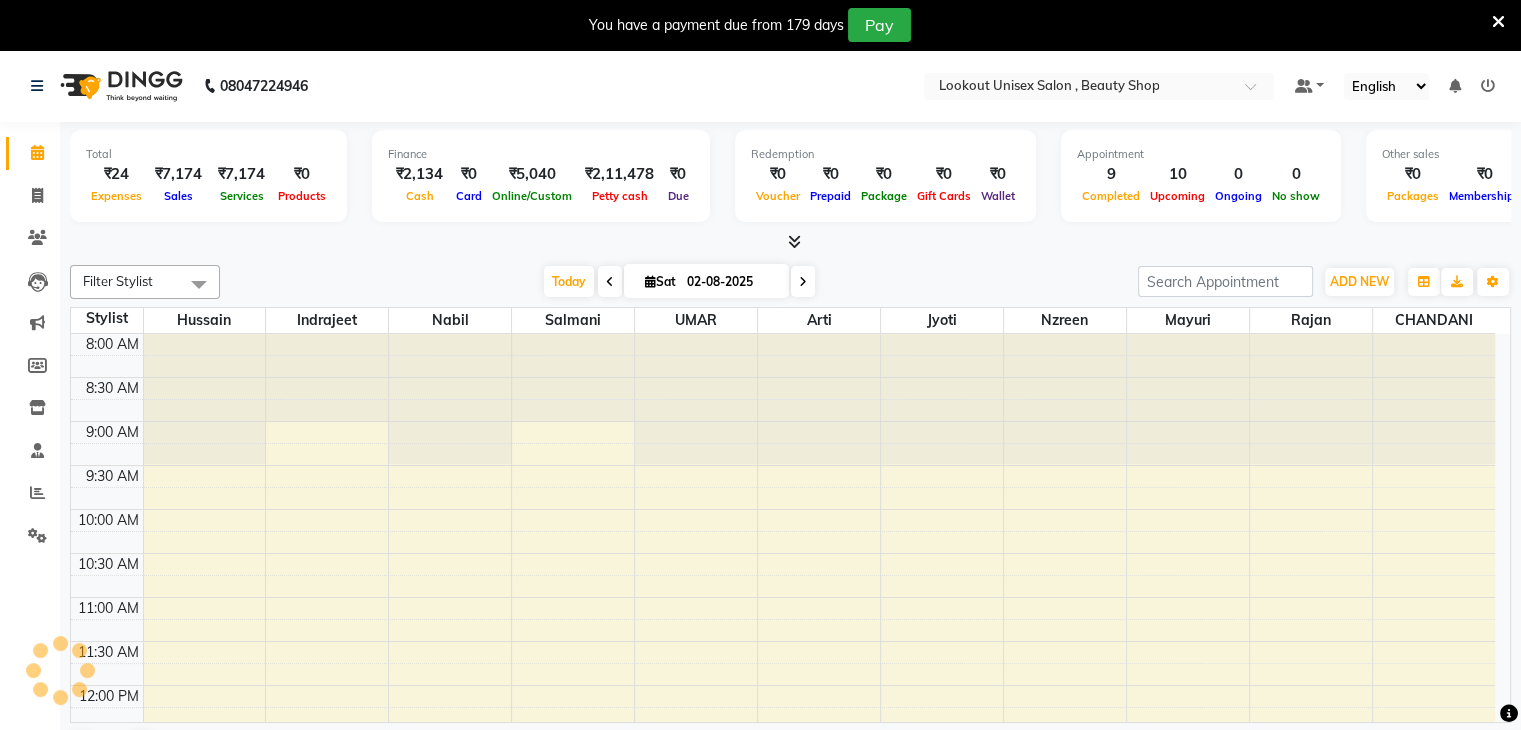 scroll, scrollTop: 0, scrollLeft: 0, axis: both 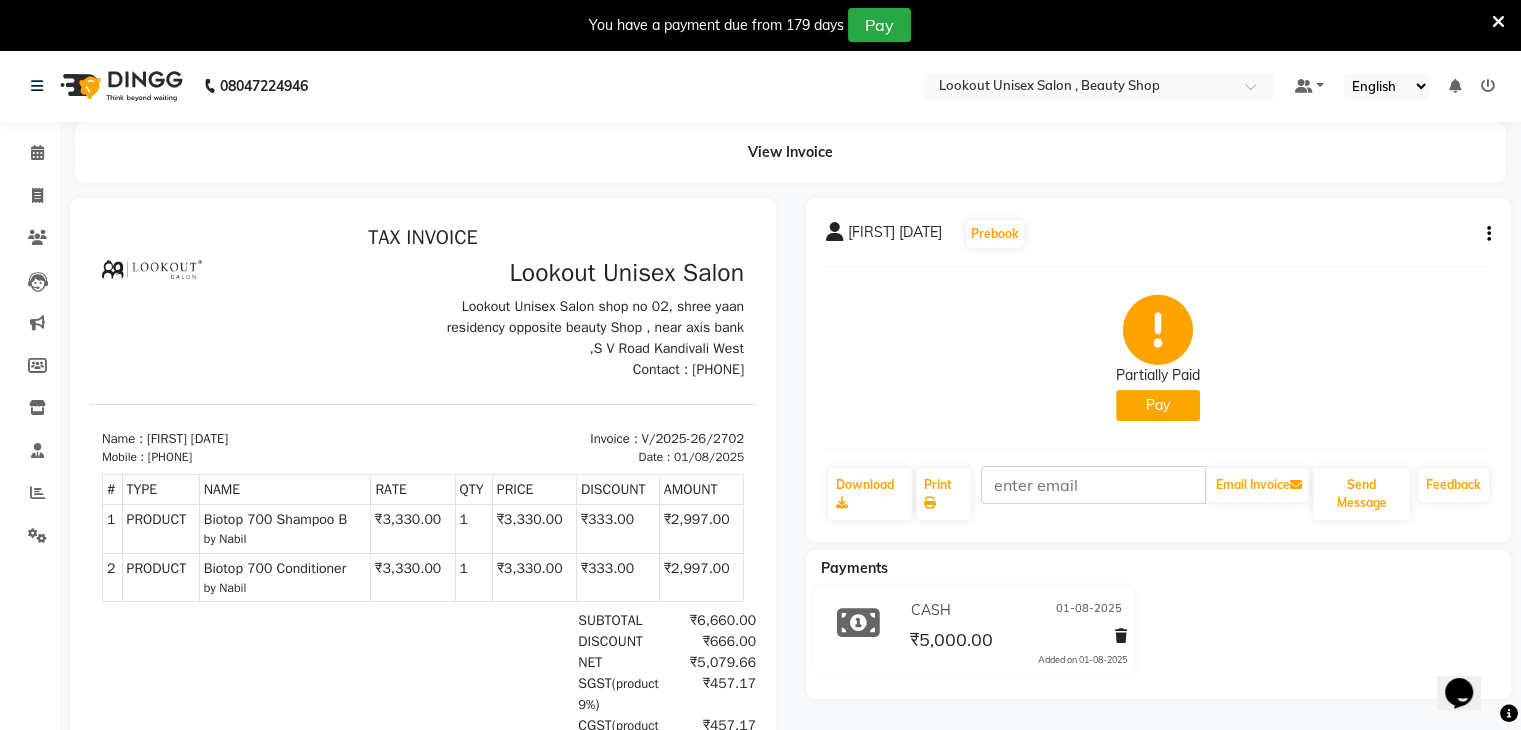 click on "Pay" 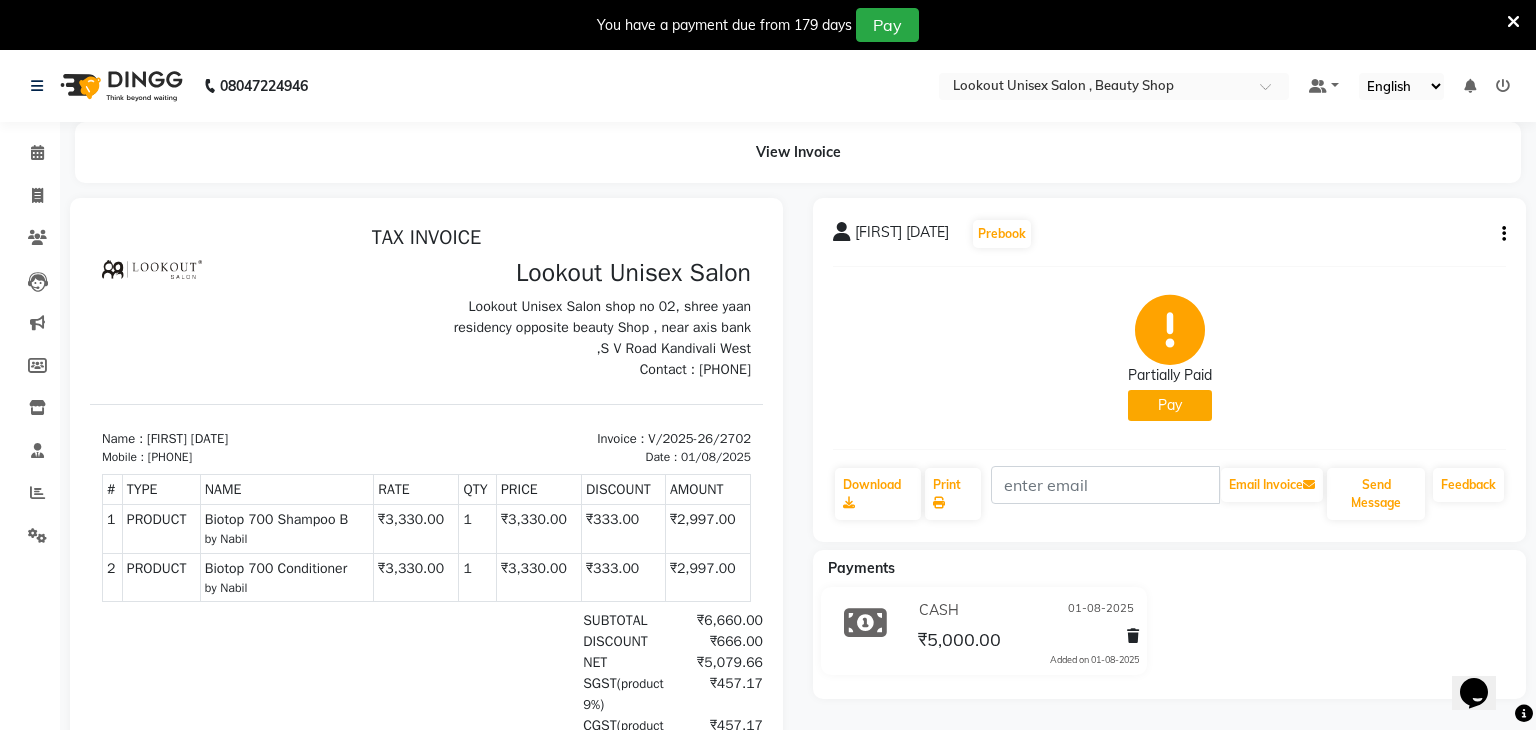 select on "1" 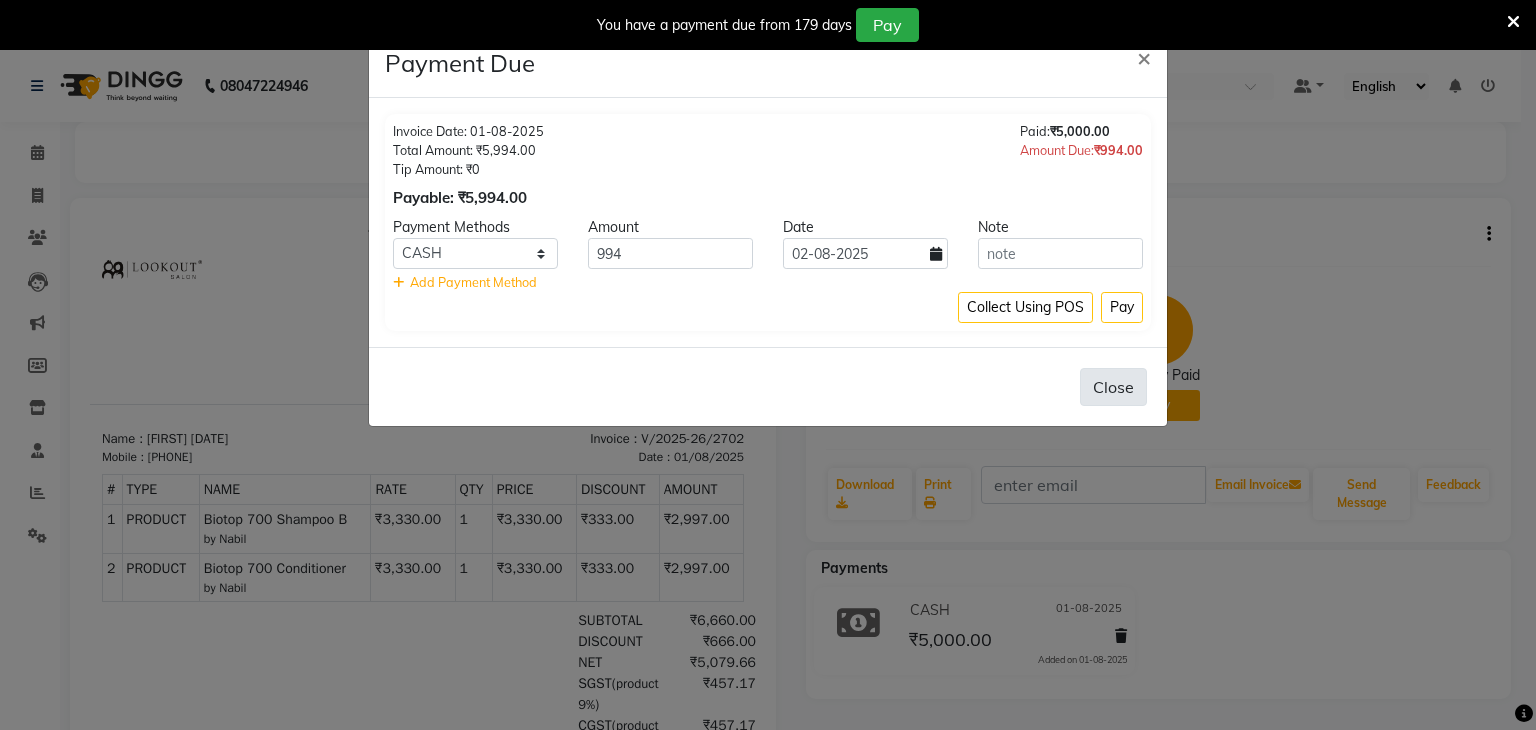 click on "Close" 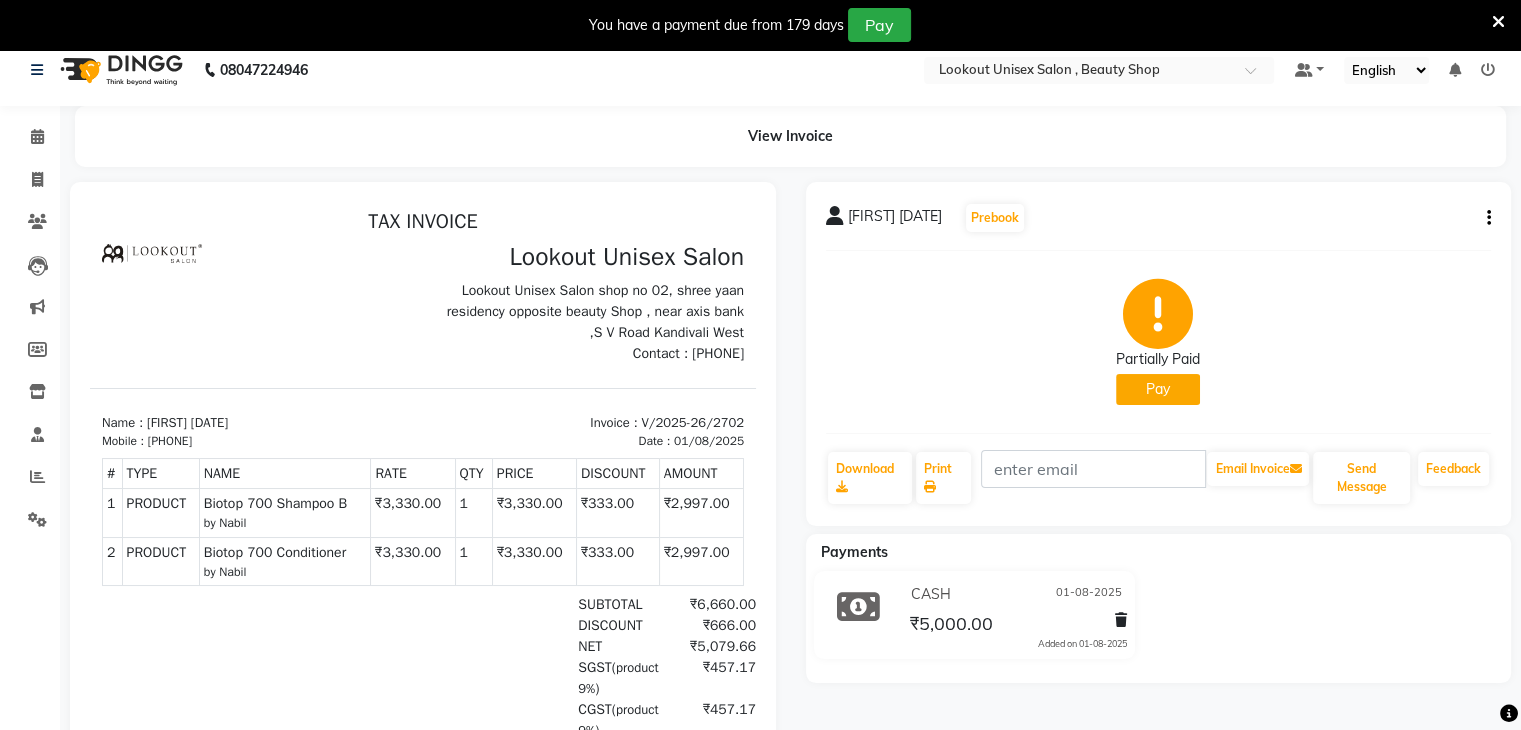 scroll, scrollTop: 0, scrollLeft: 0, axis: both 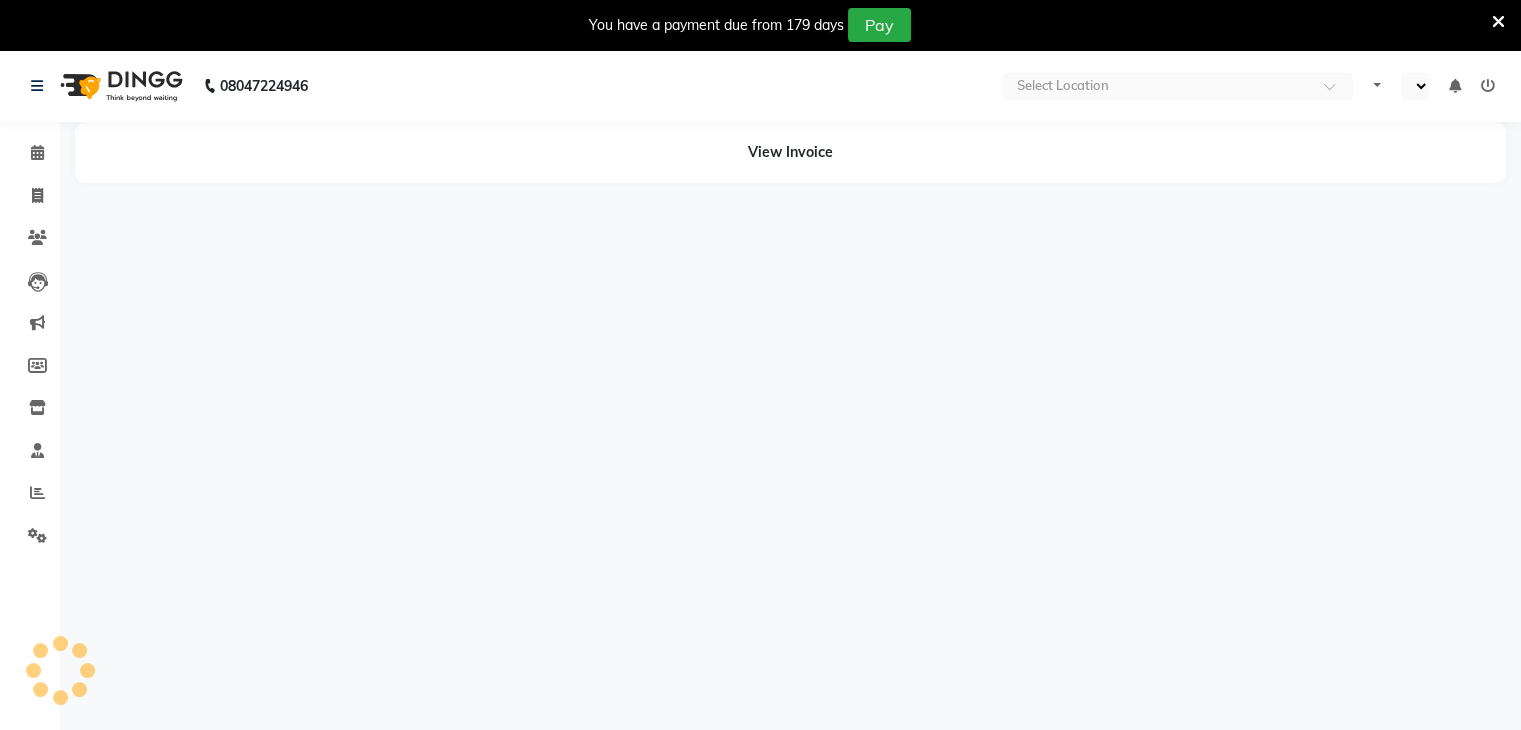 select on "en" 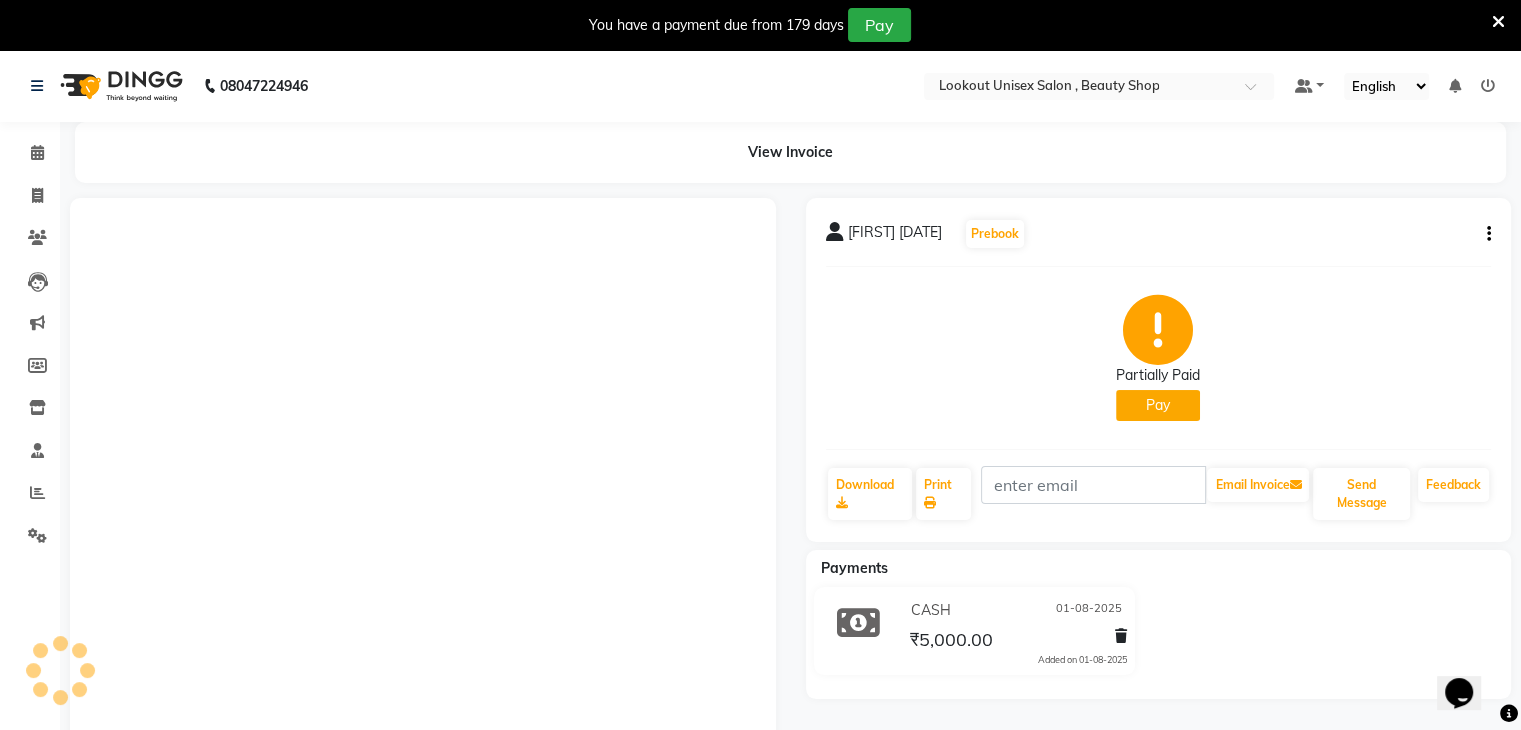 scroll, scrollTop: 0, scrollLeft: 0, axis: both 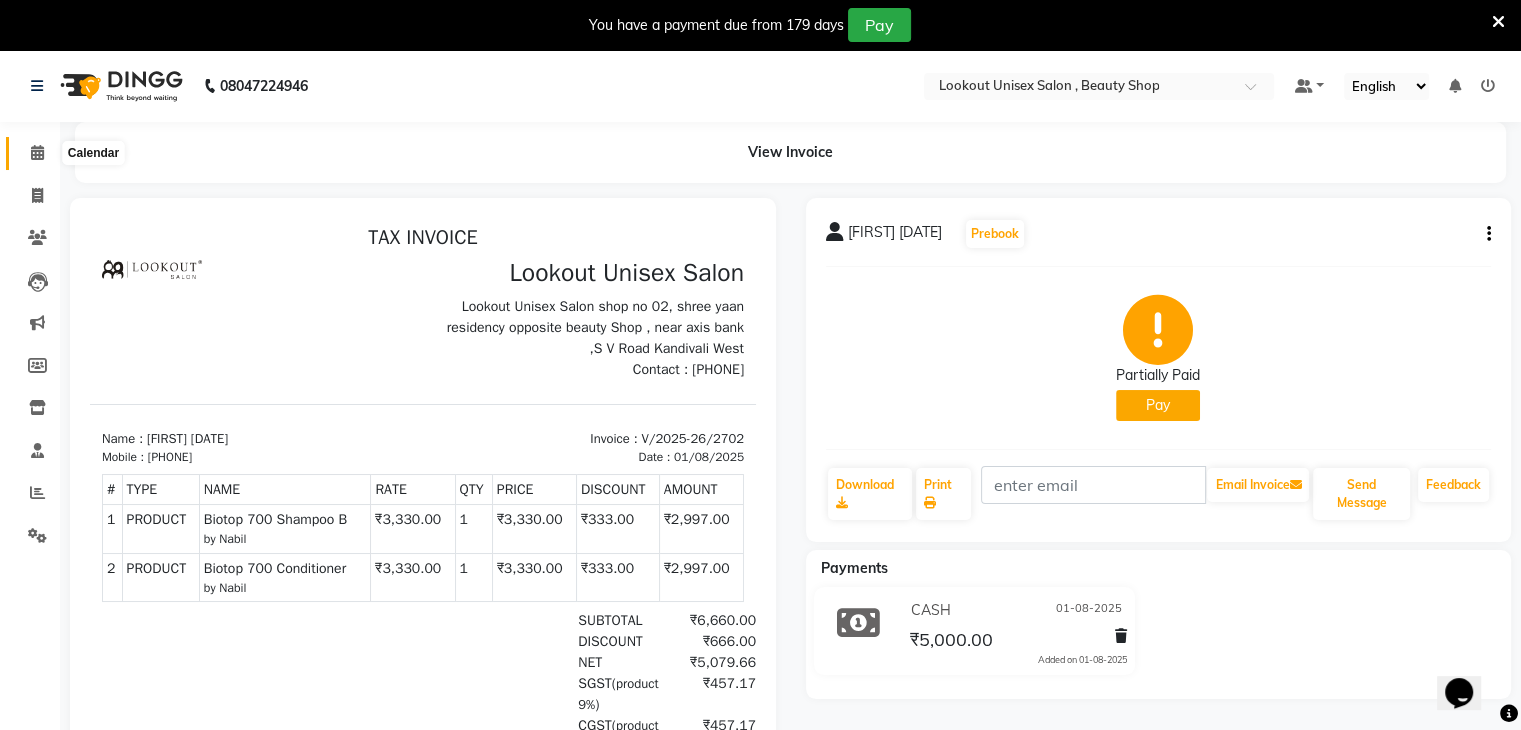click 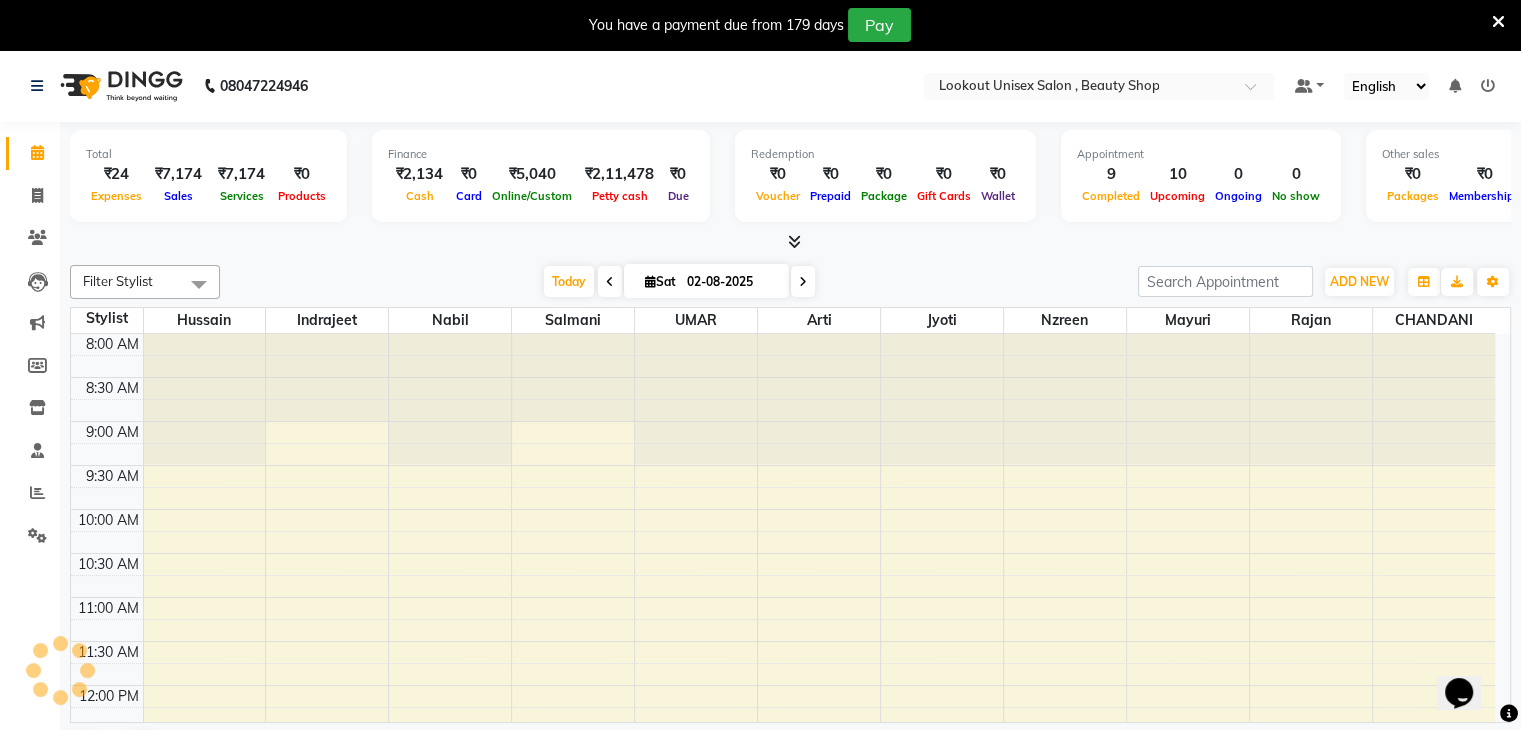 scroll, scrollTop: 0, scrollLeft: 0, axis: both 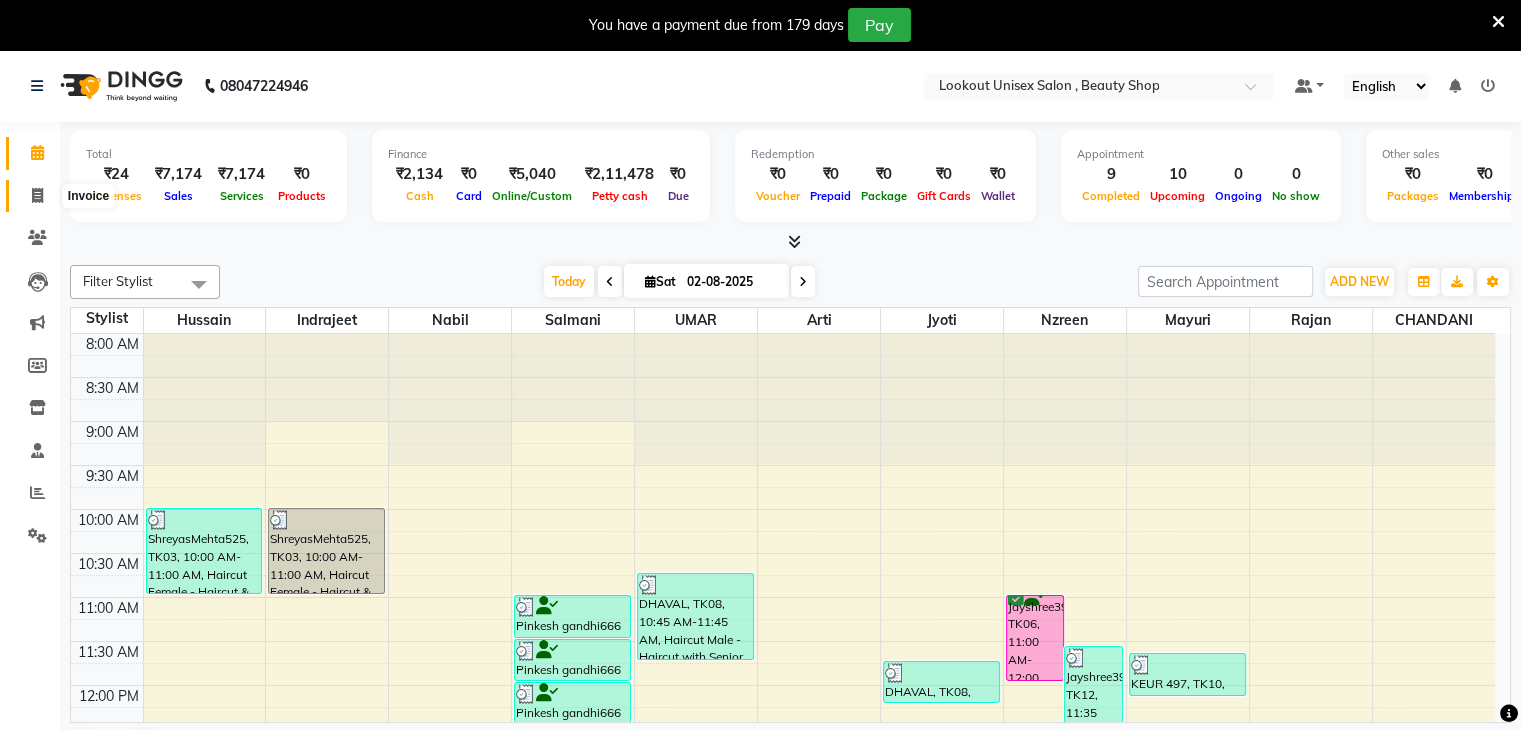 click 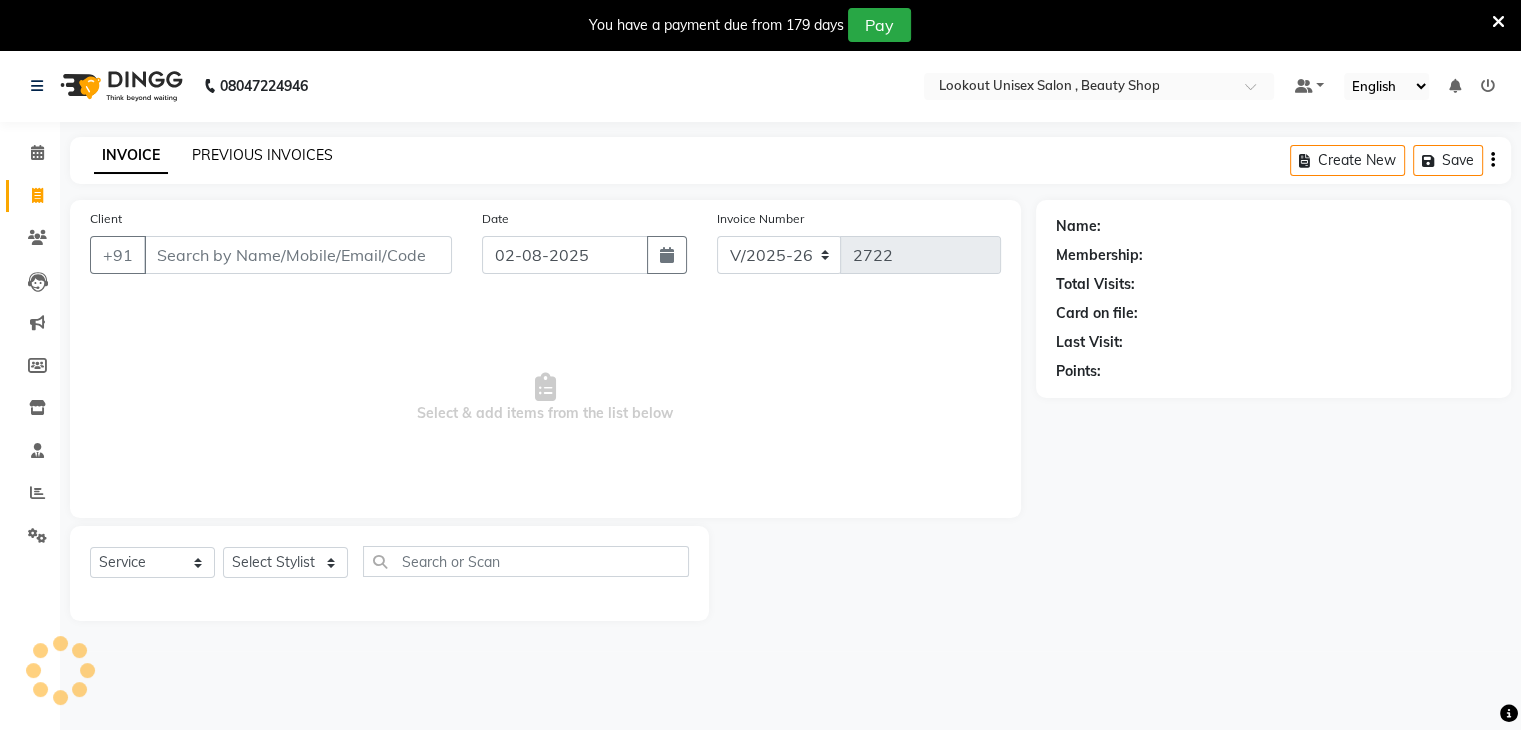 click on "PREVIOUS INVOICES" 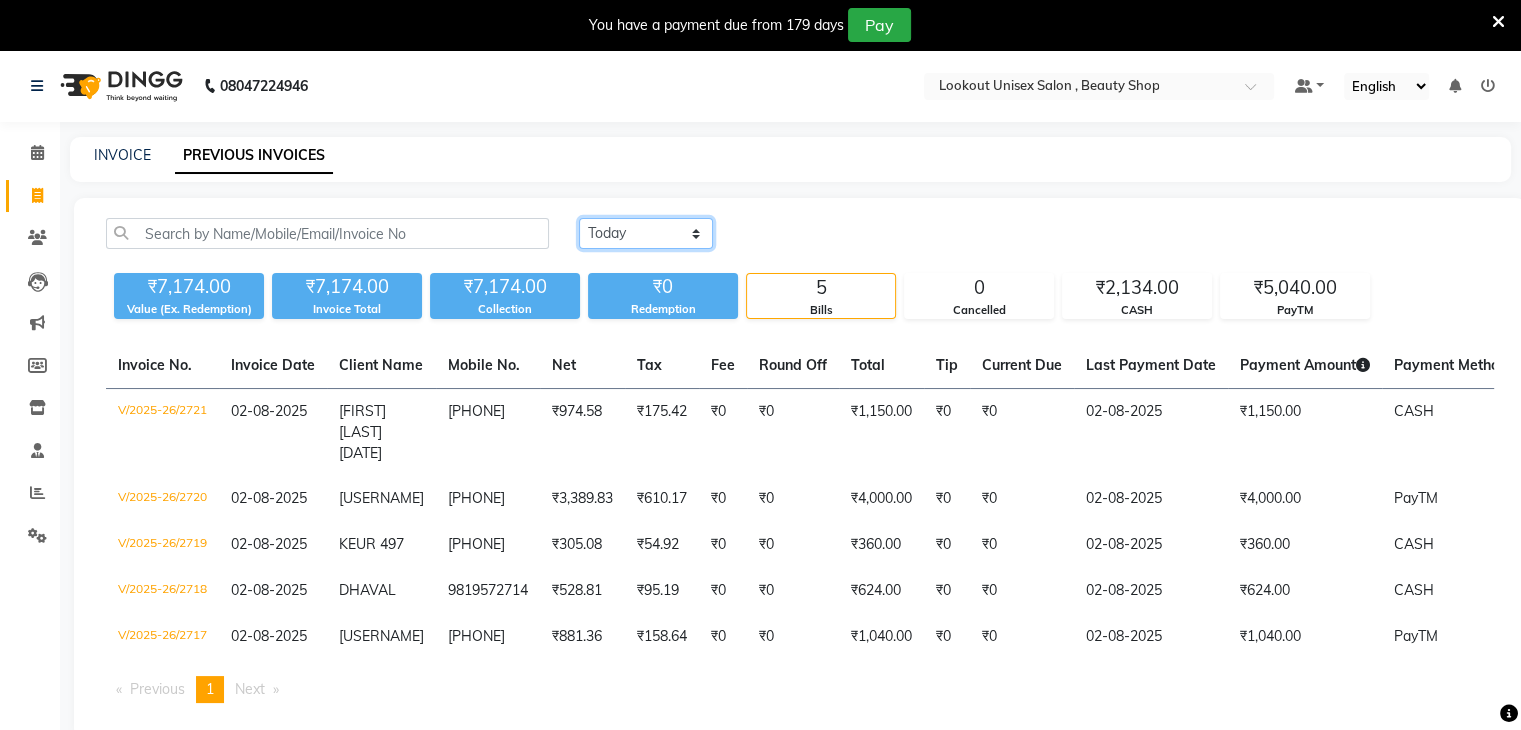click on "Today Yesterday Custom Range" 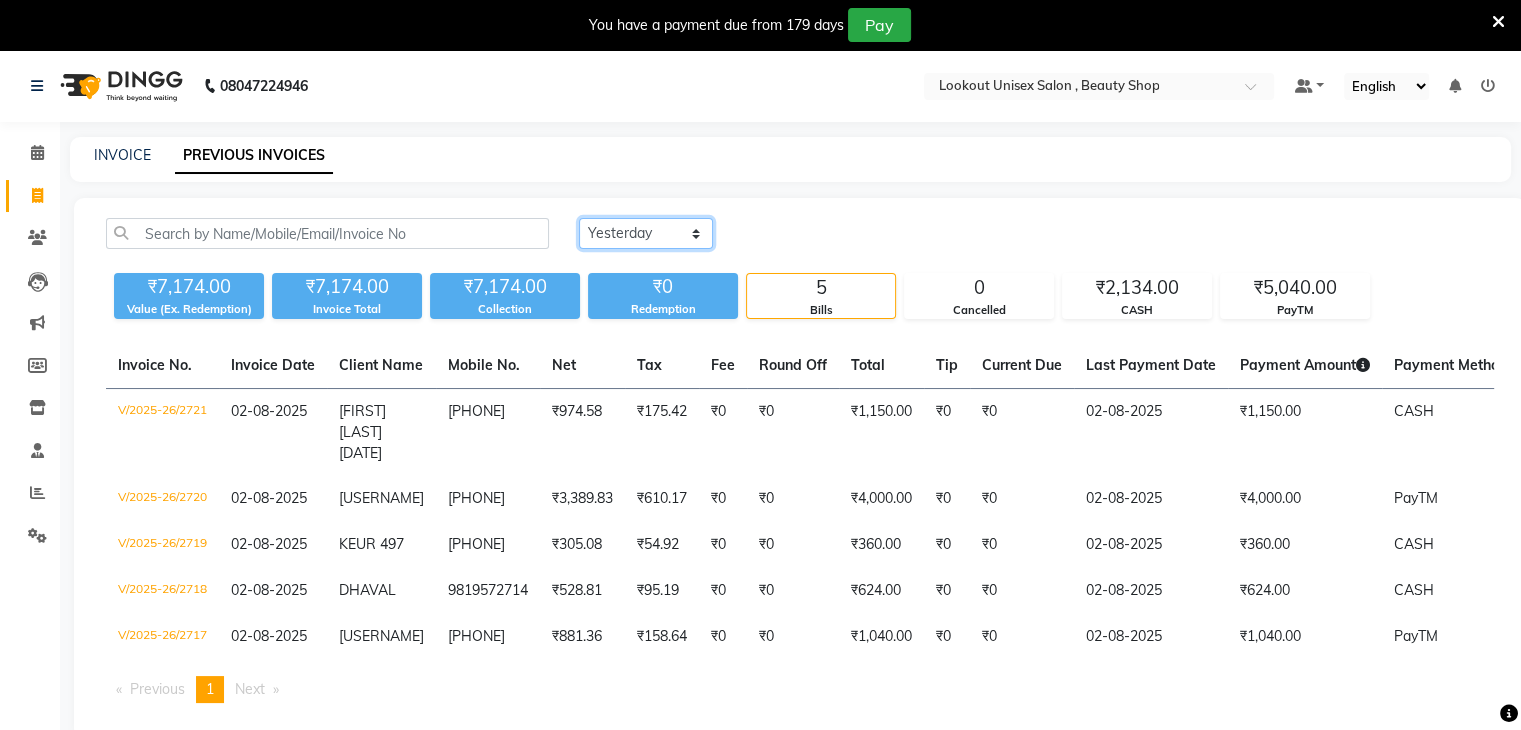 click on "Today Yesterday Custom Range" 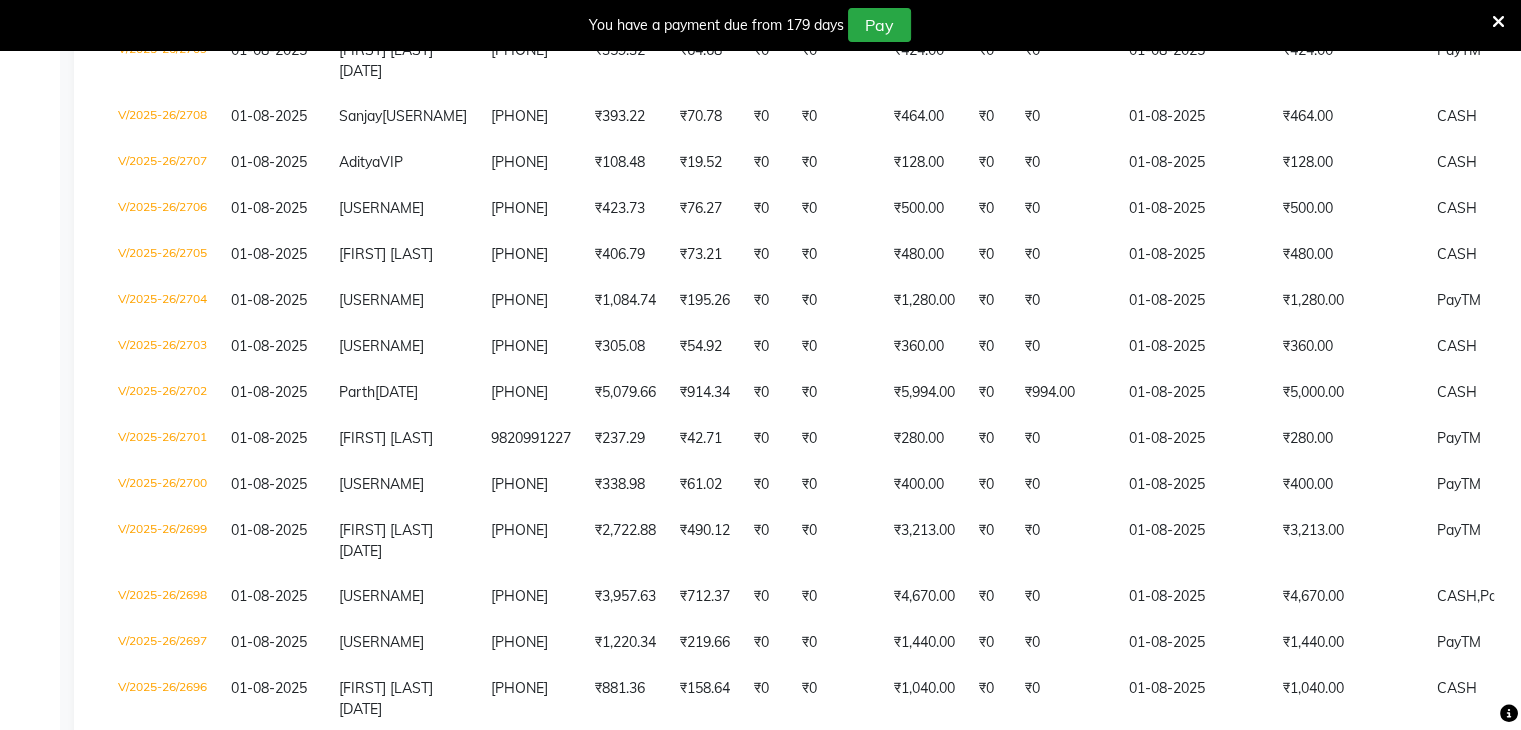 scroll, scrollTop: 800, scrollLeft: 0, axis: vertical 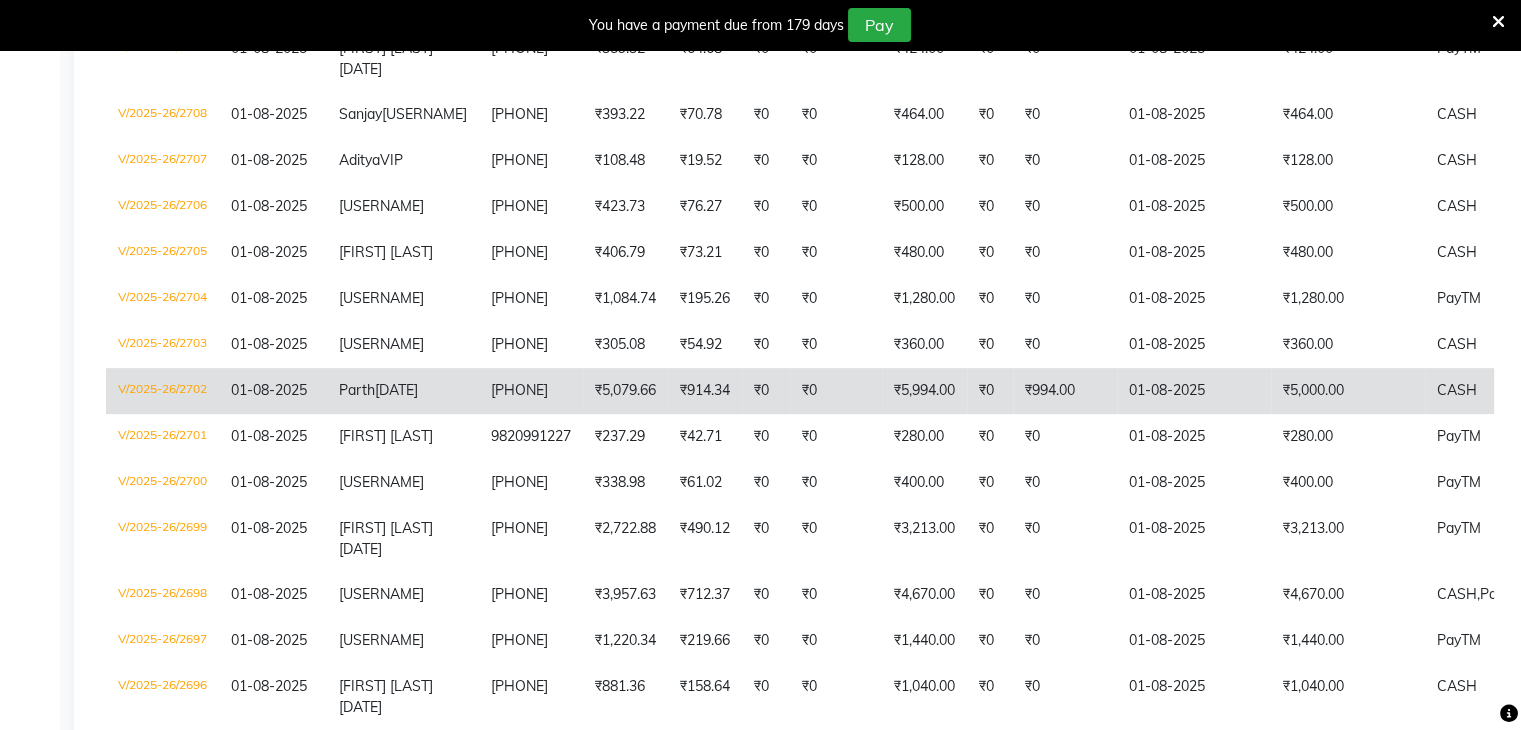 click on "V/2025-26/2702" 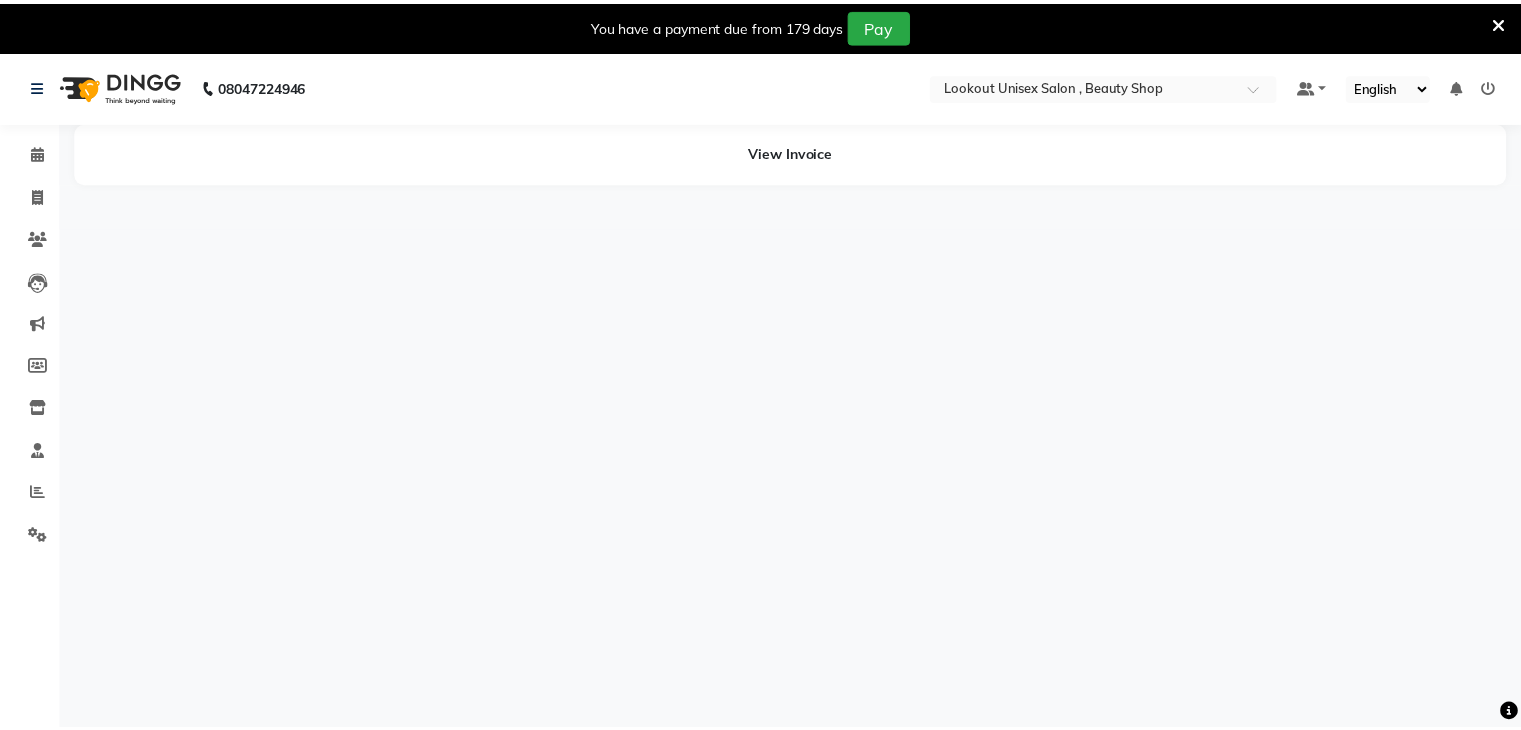 scroll, scrollTop: 0, scrollLeft: 0, axis: both 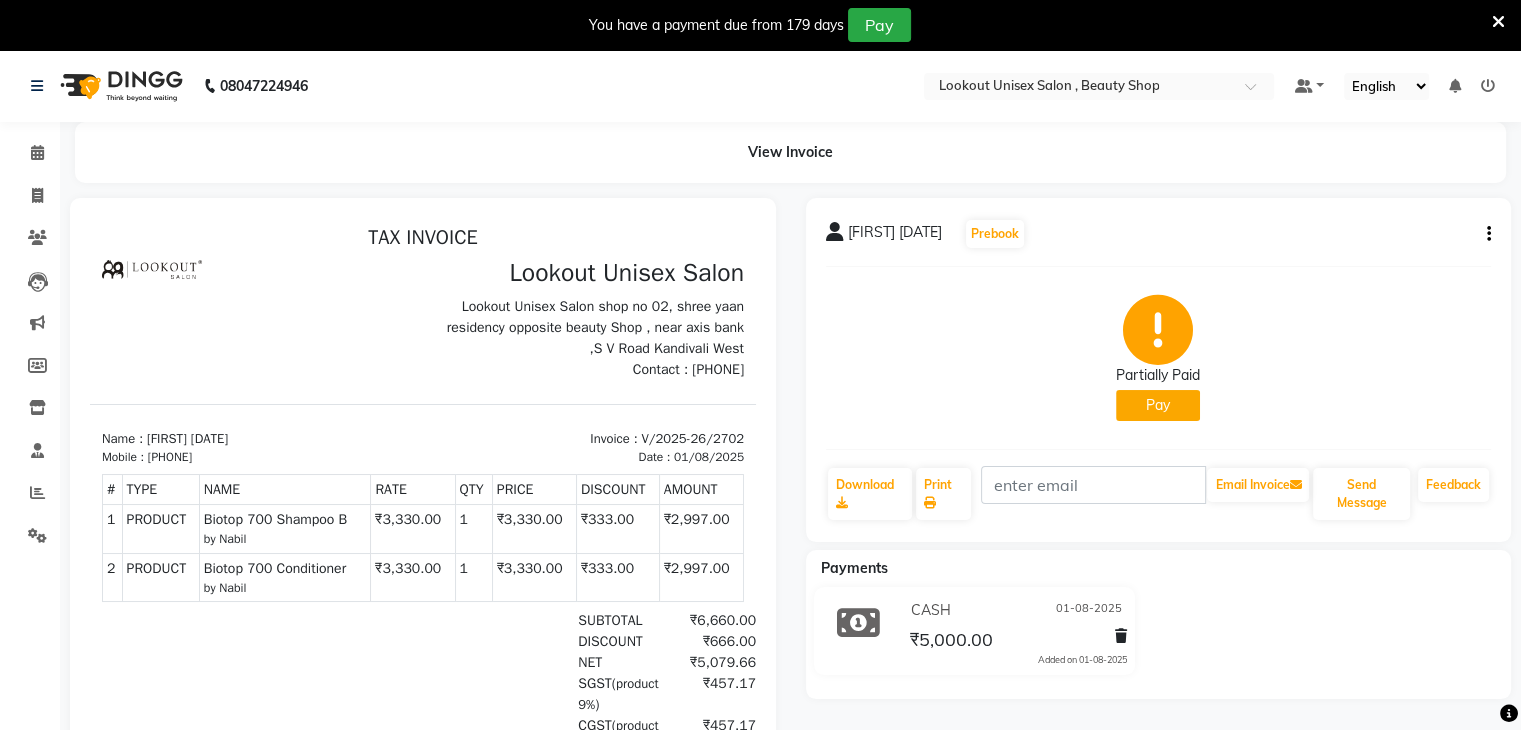 click on "Pay" 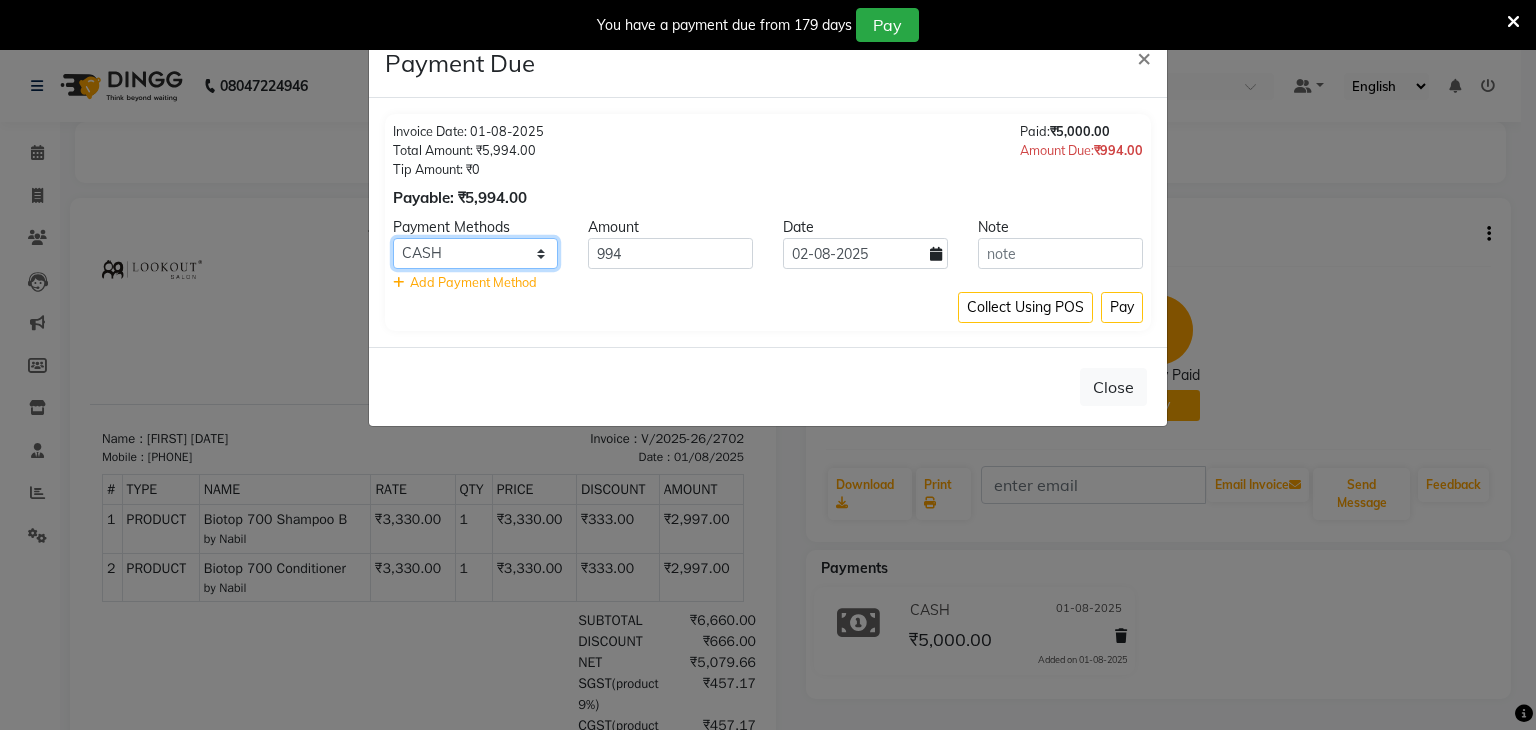 click on "CARD PhonePe PayTM GPay ONLINE CASH" 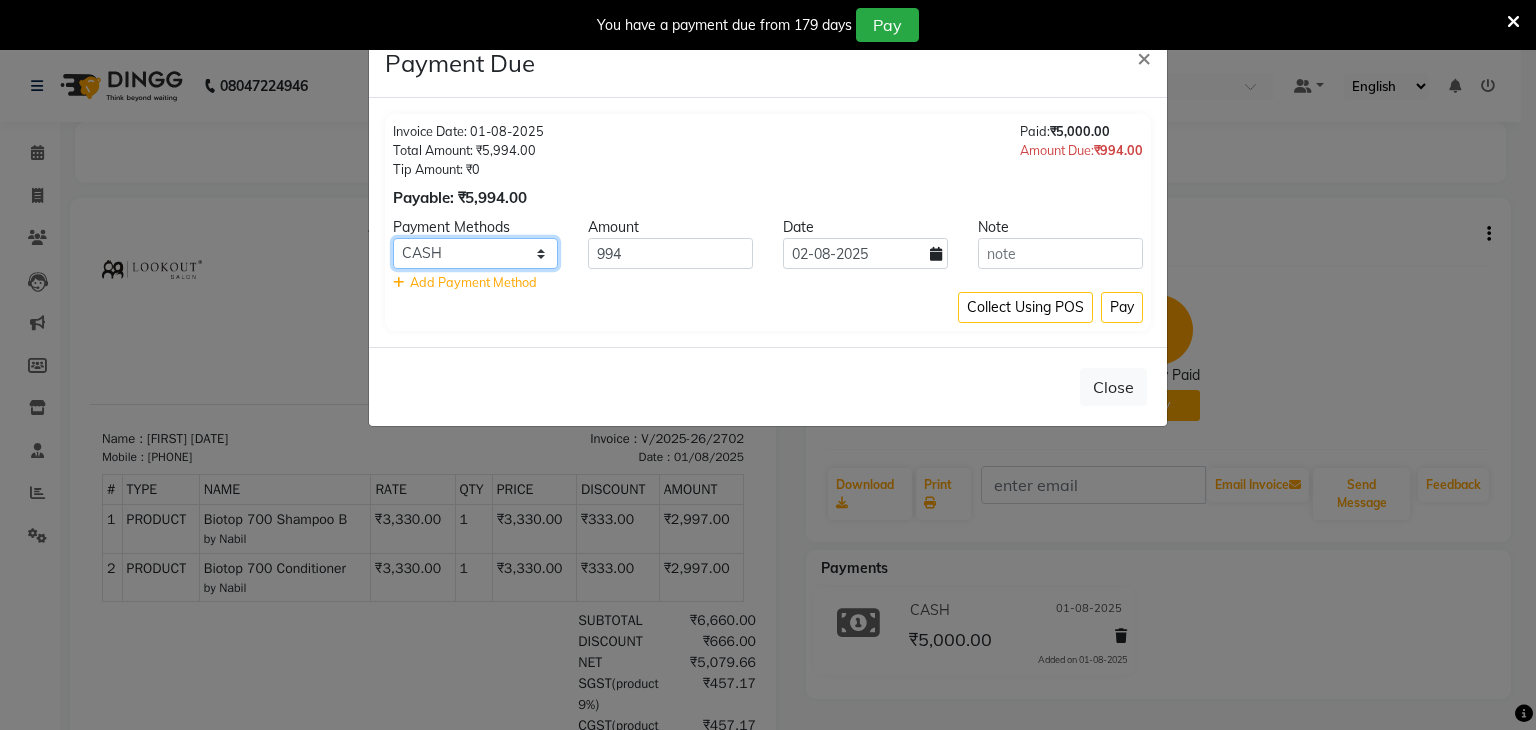 click on "CARD PhonePe PayTM GPay ONLINE CASH" 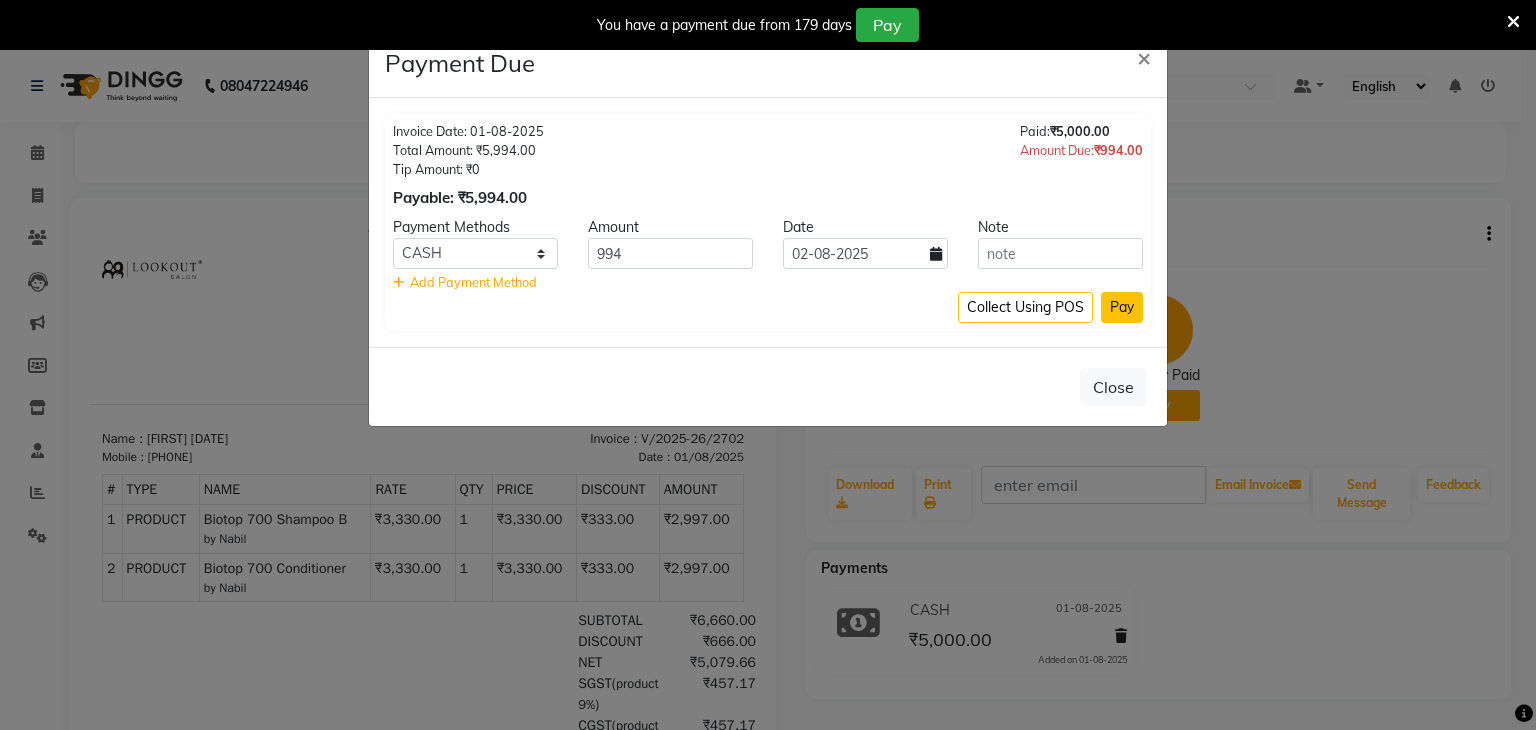 click on "Pay" 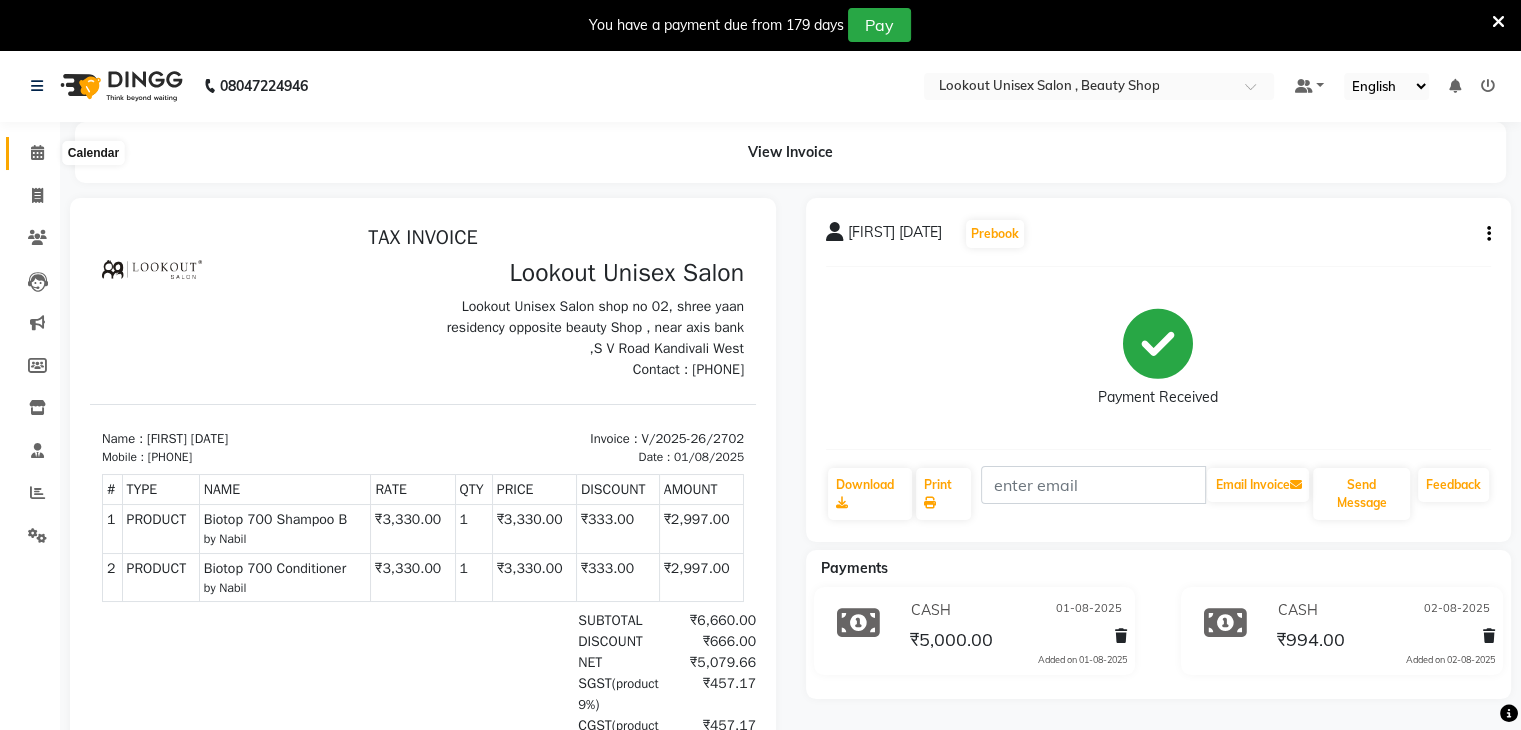 click 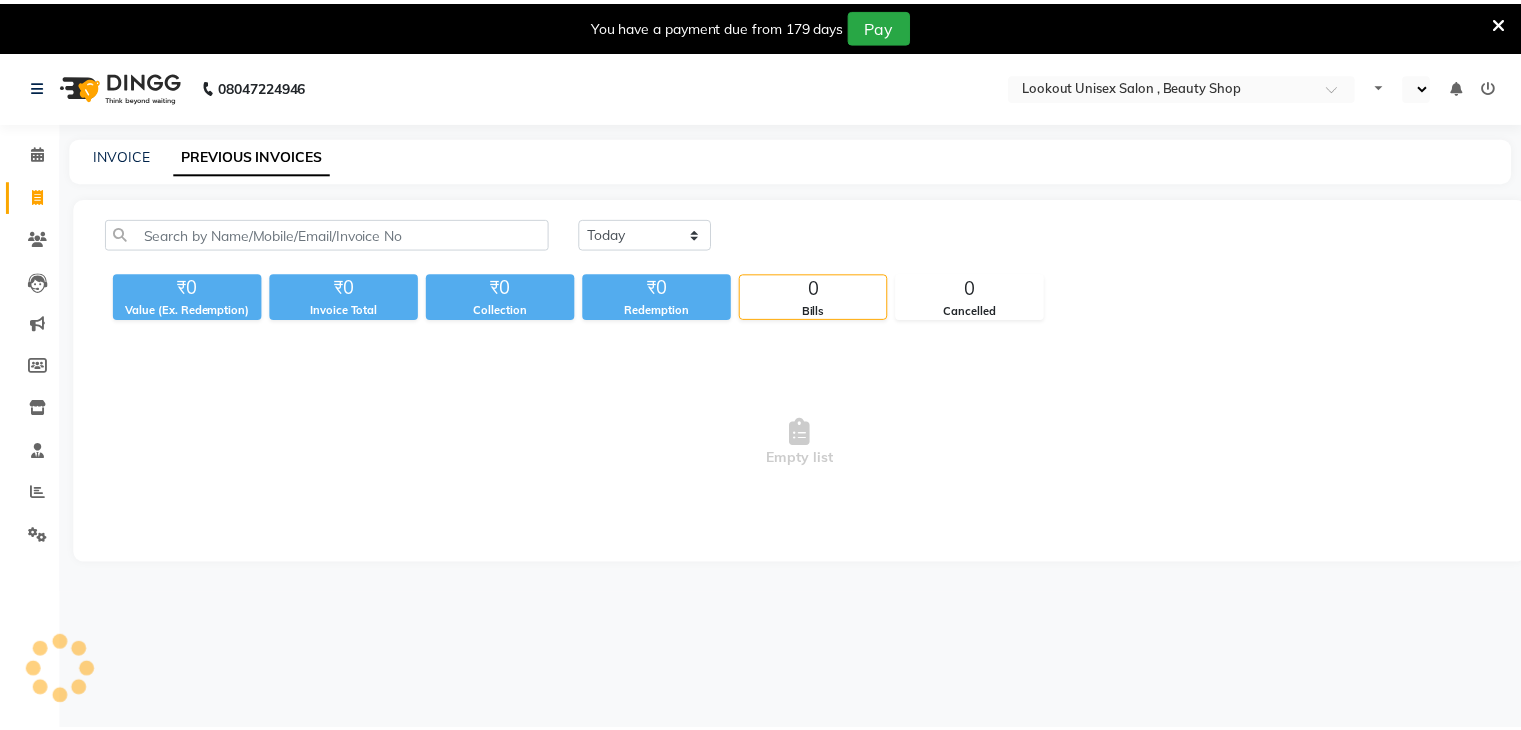 scroll, scrollTop: 0, scrollLeft: 0, axis: both 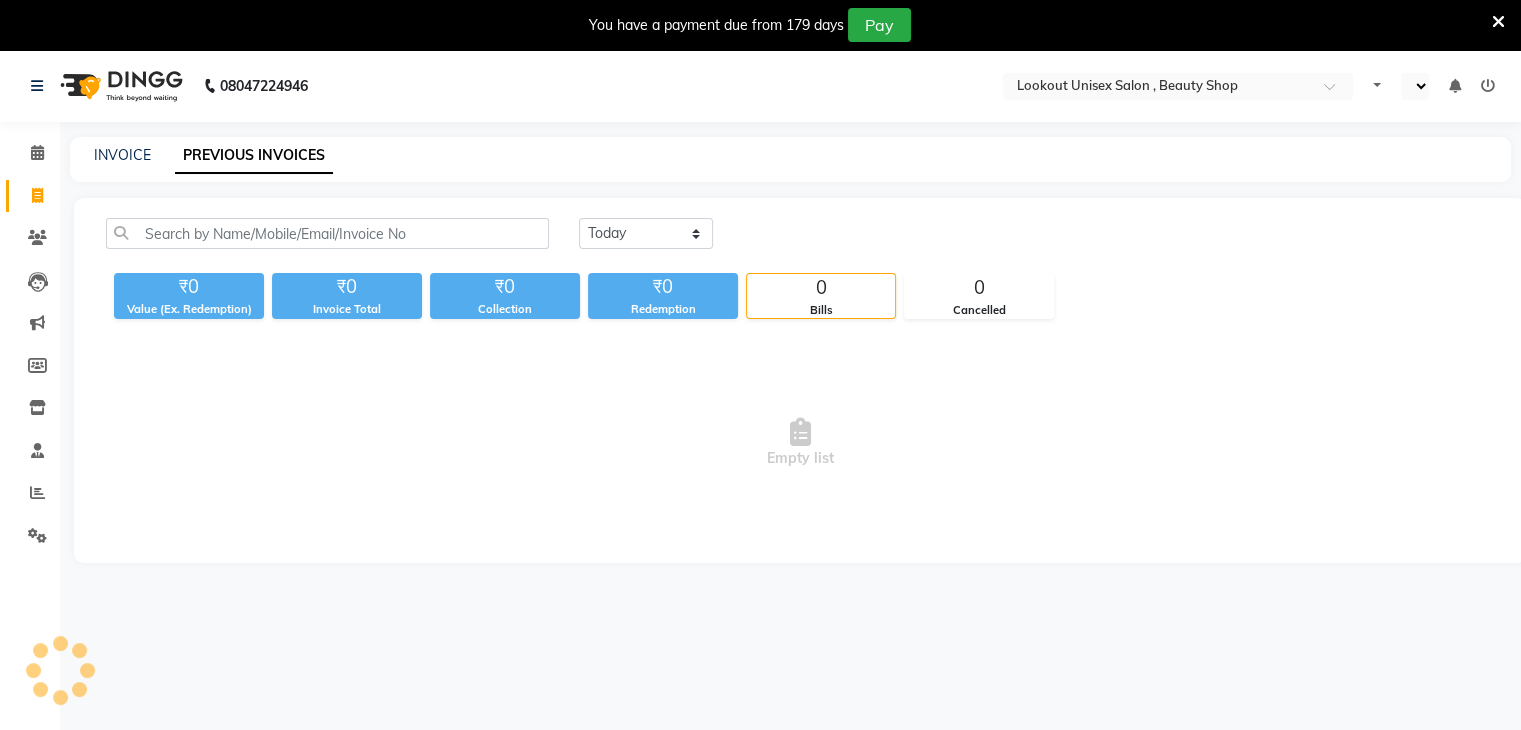 select on "en" 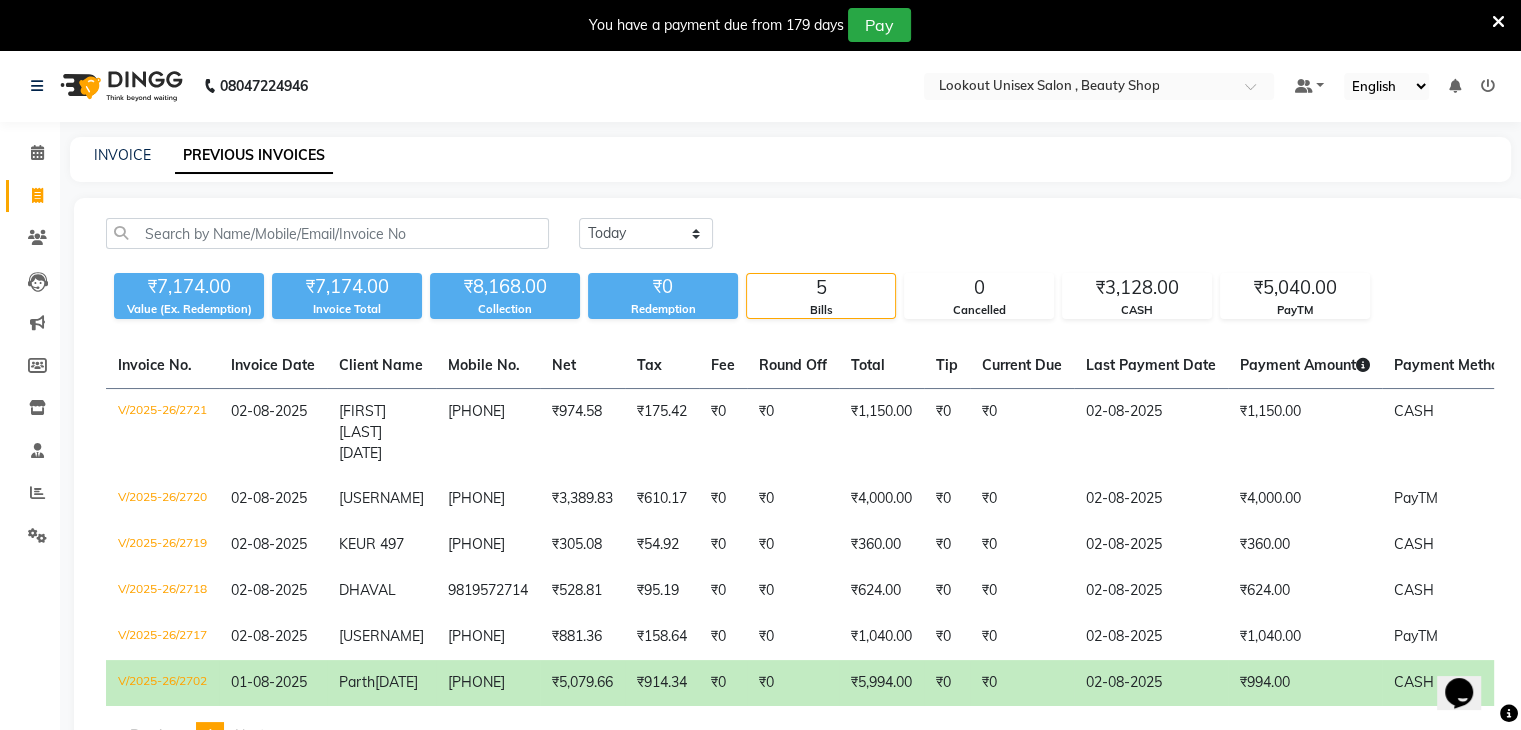 scroll, scrollTop: 0, scrollLeft: 0, axis: both 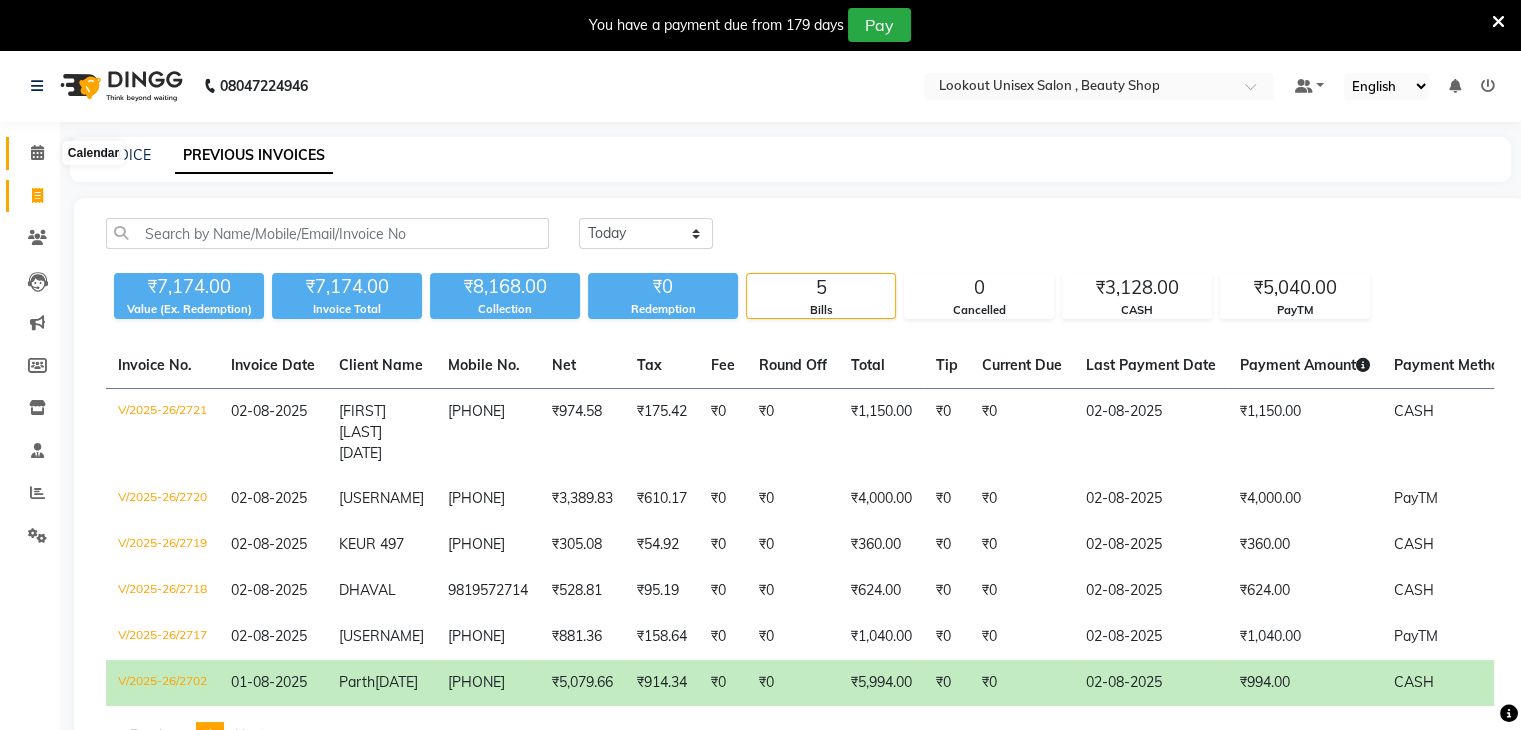 click 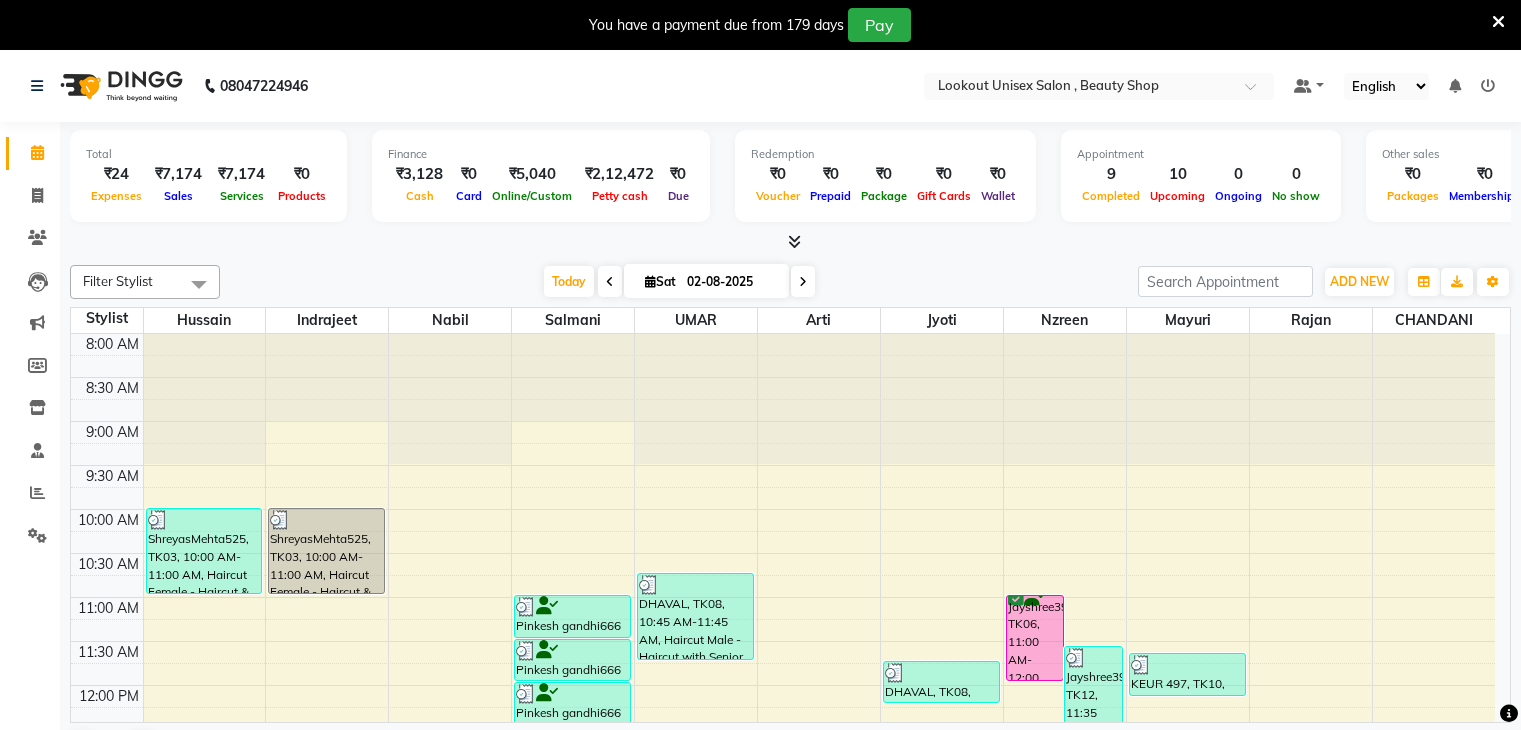 scroll, scrollTop: 0, scrollLeft: 0, axis: both 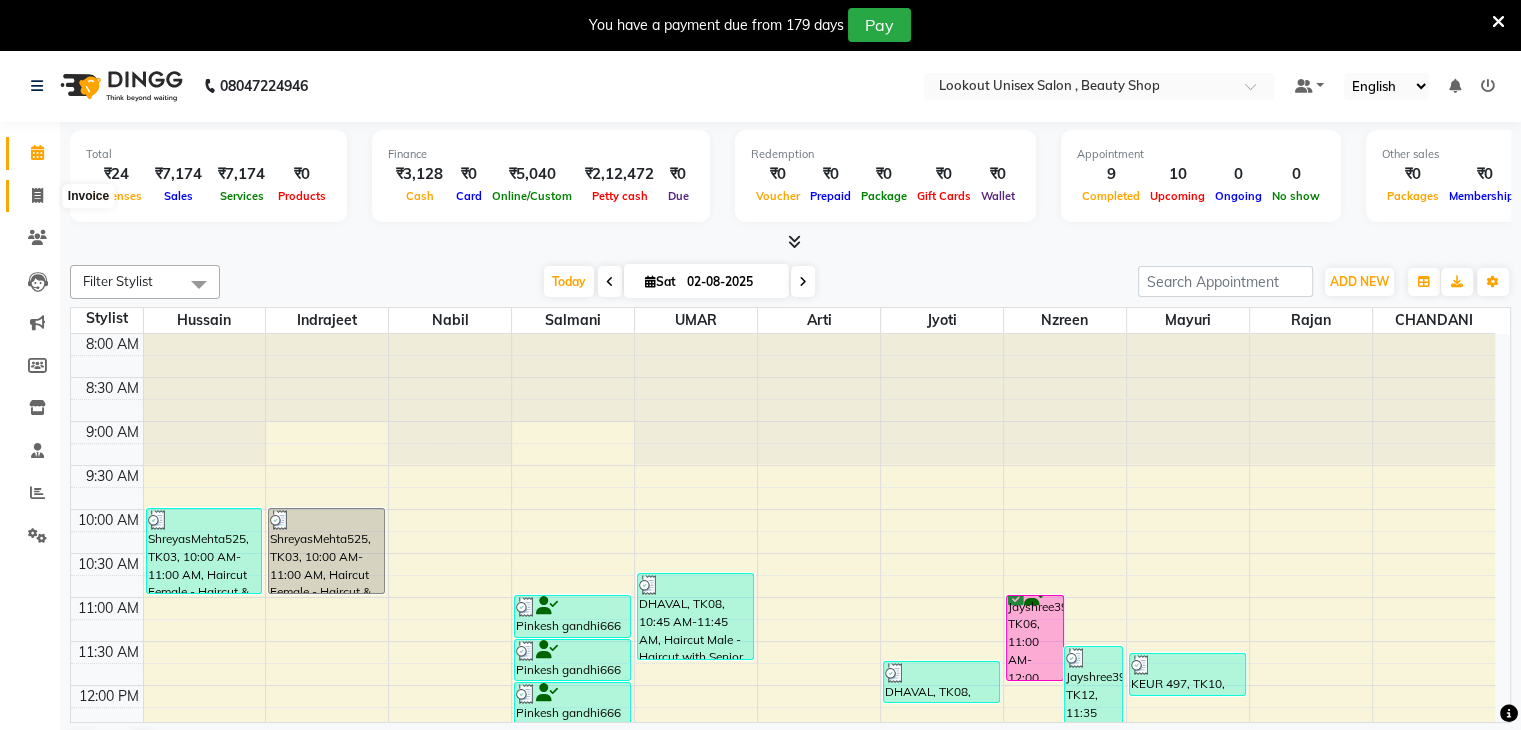click 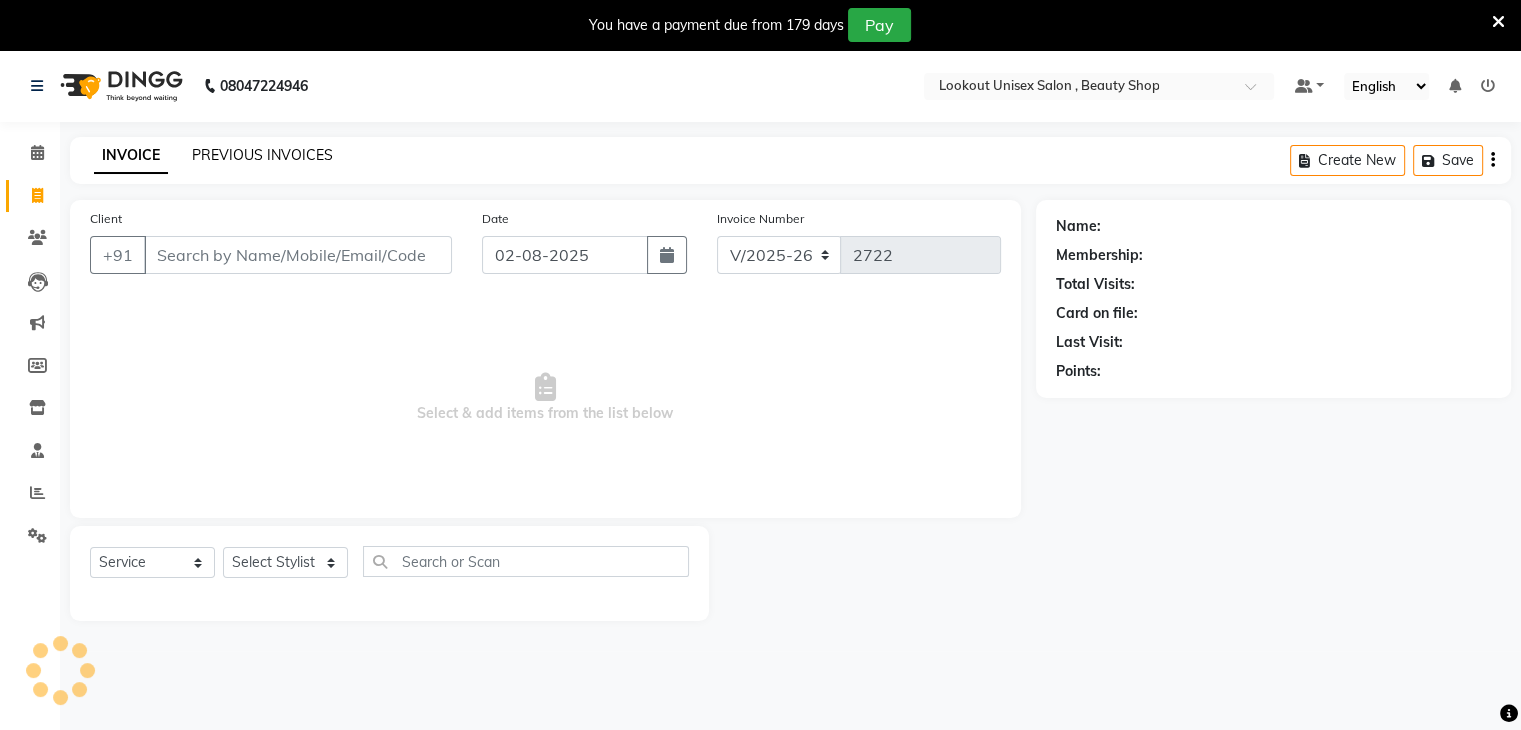 click on "PREVIOUS INVOICES" 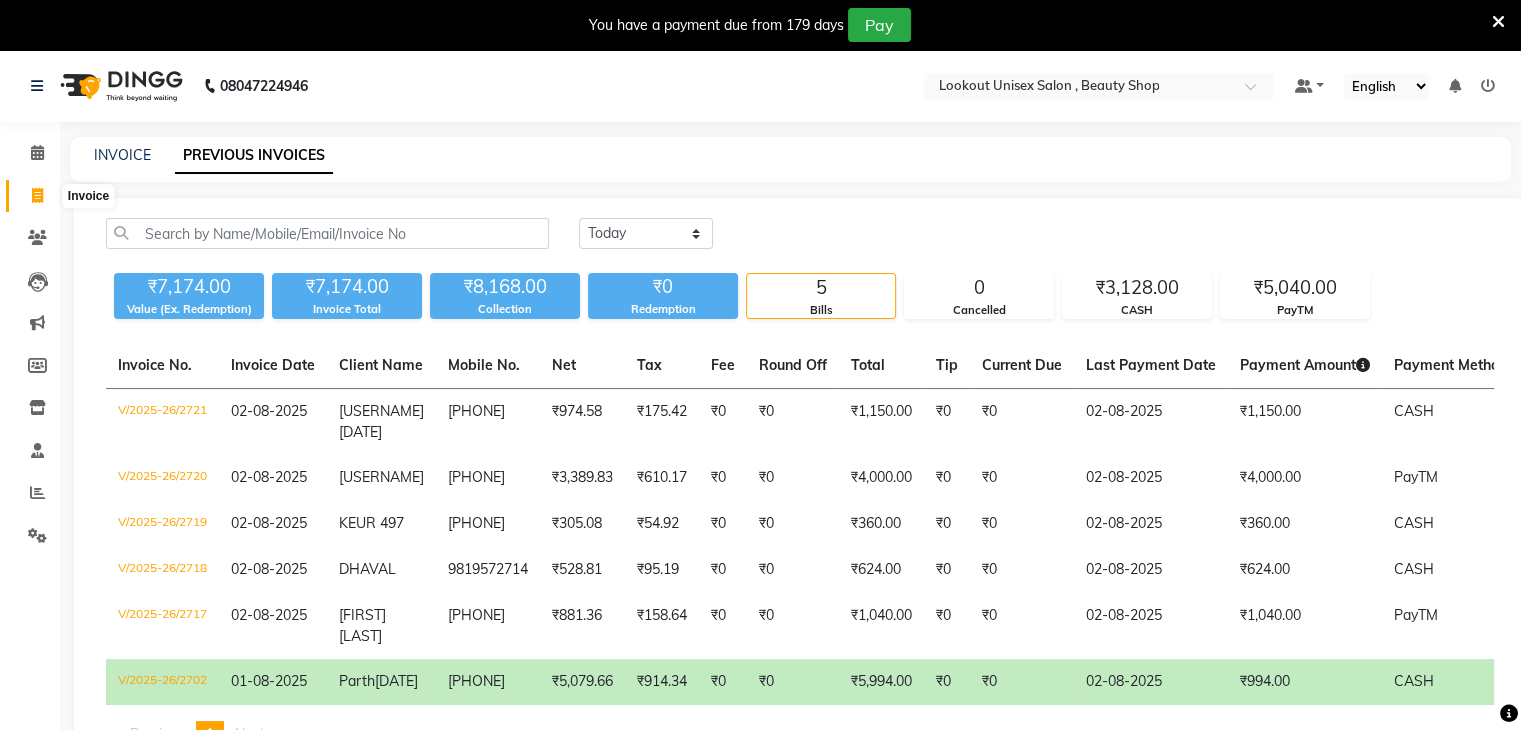 click 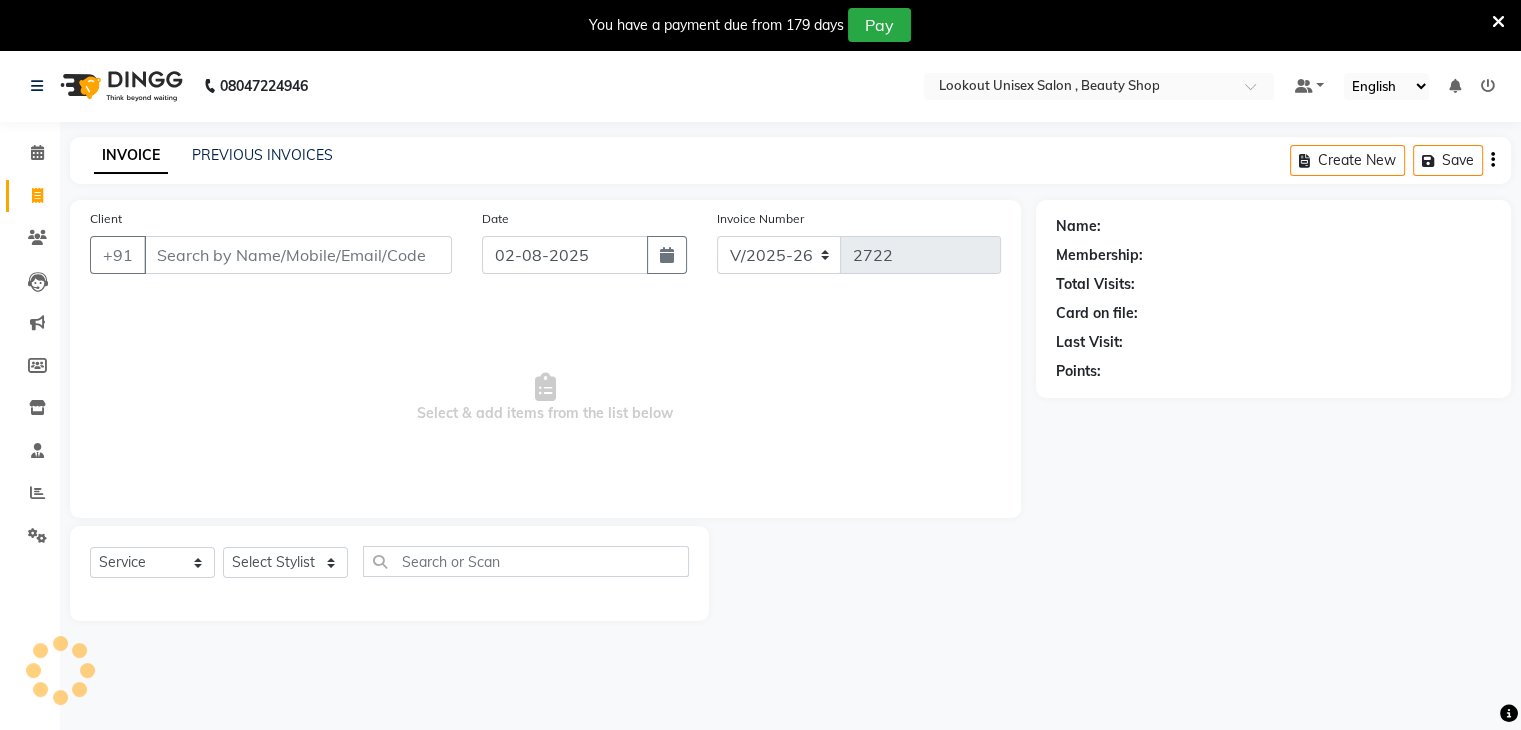 scroll, scrollTop: 50, scrollLeft: 0, axis: vertical 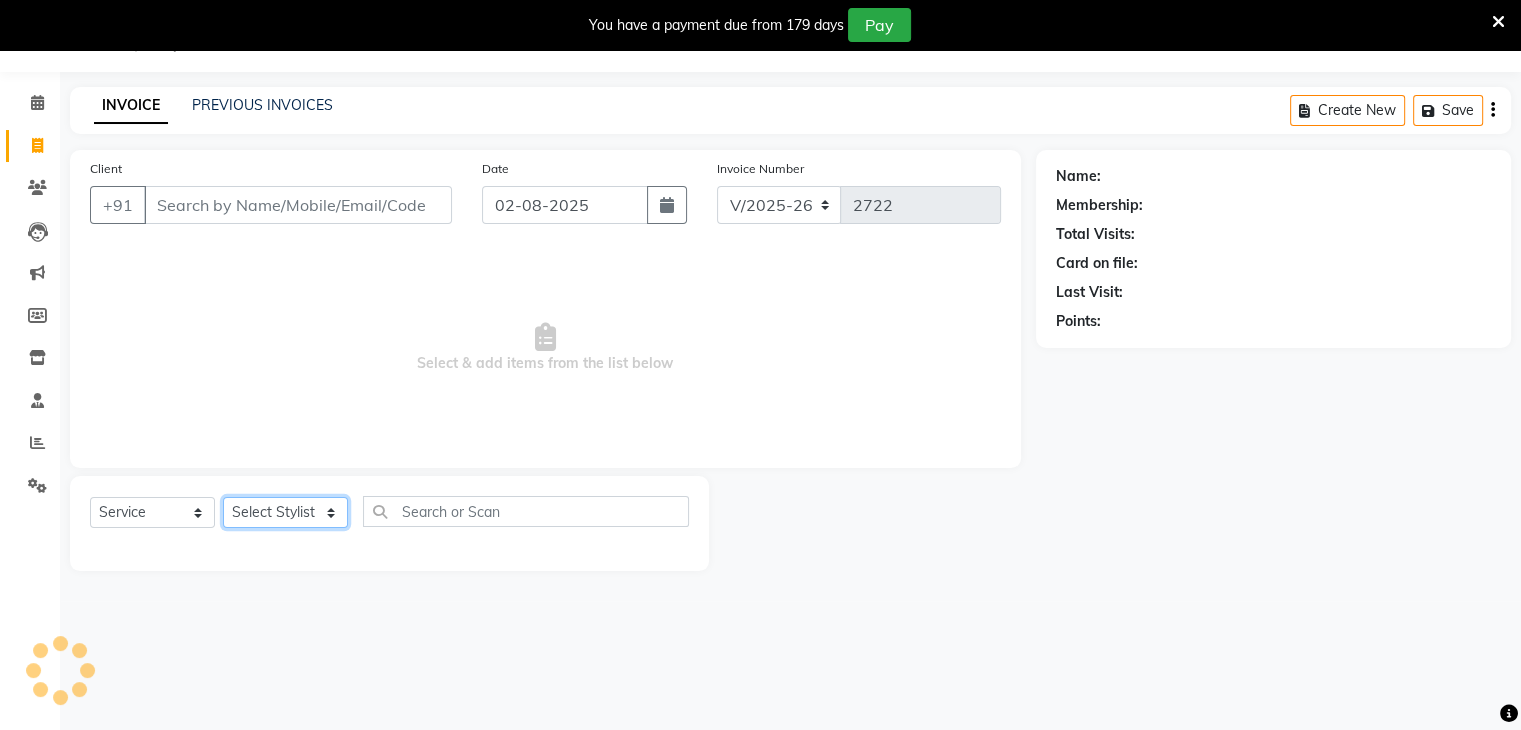 click on "Select Stylist Arti CHANDANI Deepali Dhaval Sir DISHA KAMDAR Hussain Indrajeet Jyoti Mahesh  Manisha Mayuri Mehboob Nabil Nikita Nzreen Rahul Rajan Rishika Salma Salmani Shivani UMAR" 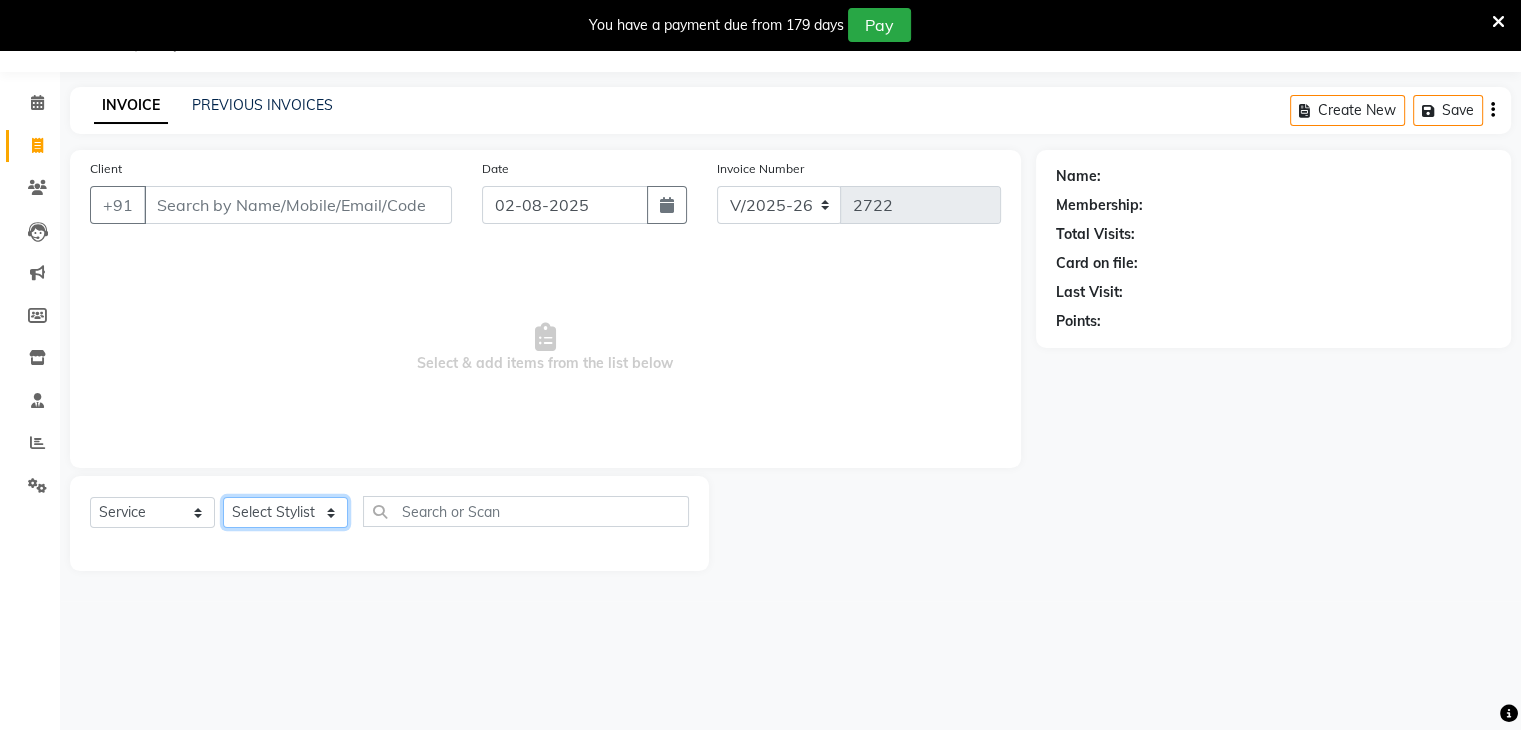 select on "68253" 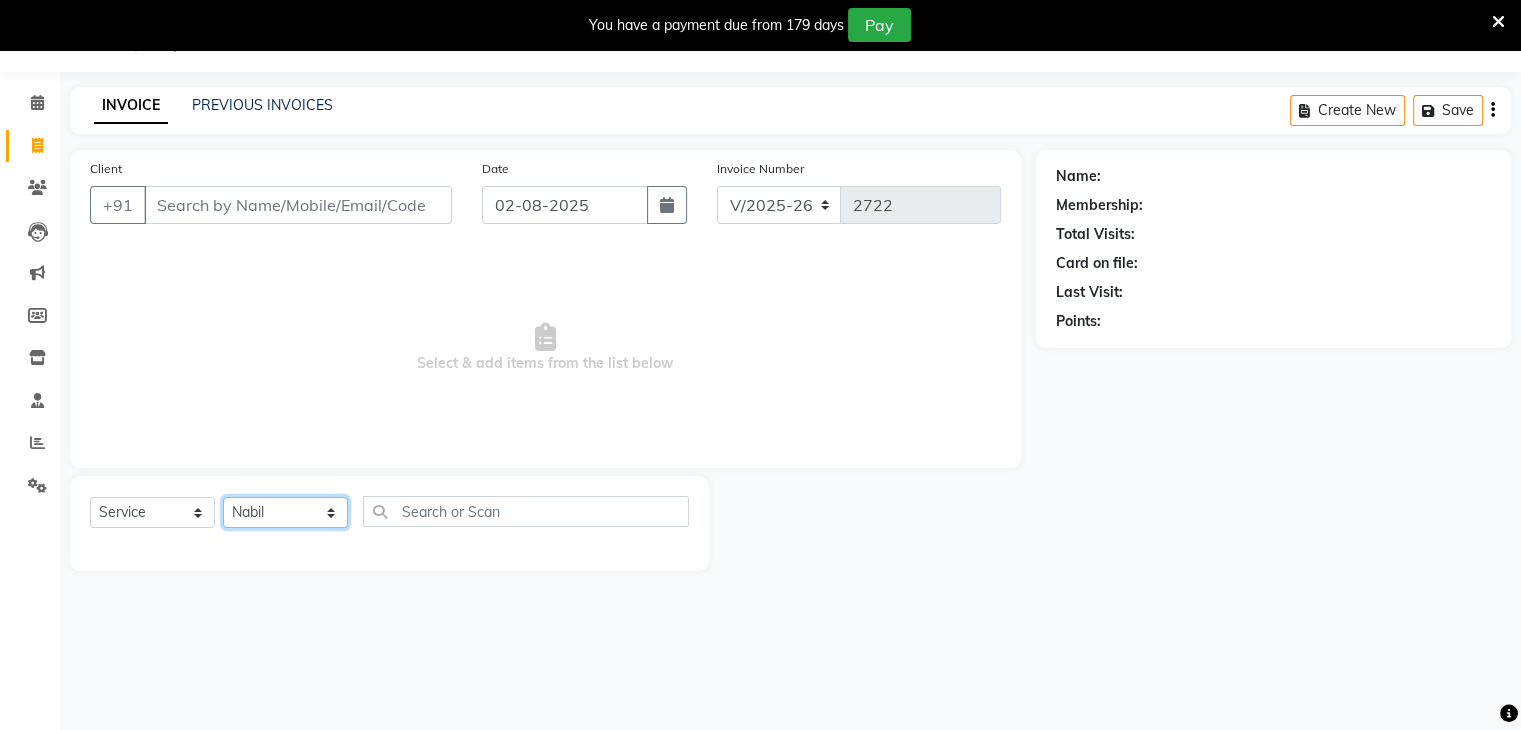 click on "Select Stylist Arti CHANDANI Deepali Dhaval Sir DISHA KAMDAR Hussain Indrajeet Jyoti Mahesh  Manisha Mayuri Mehboob Nabil Nikita Nzreen Rahul Rajan Rishika Salma Salmani Shivani UMAR" 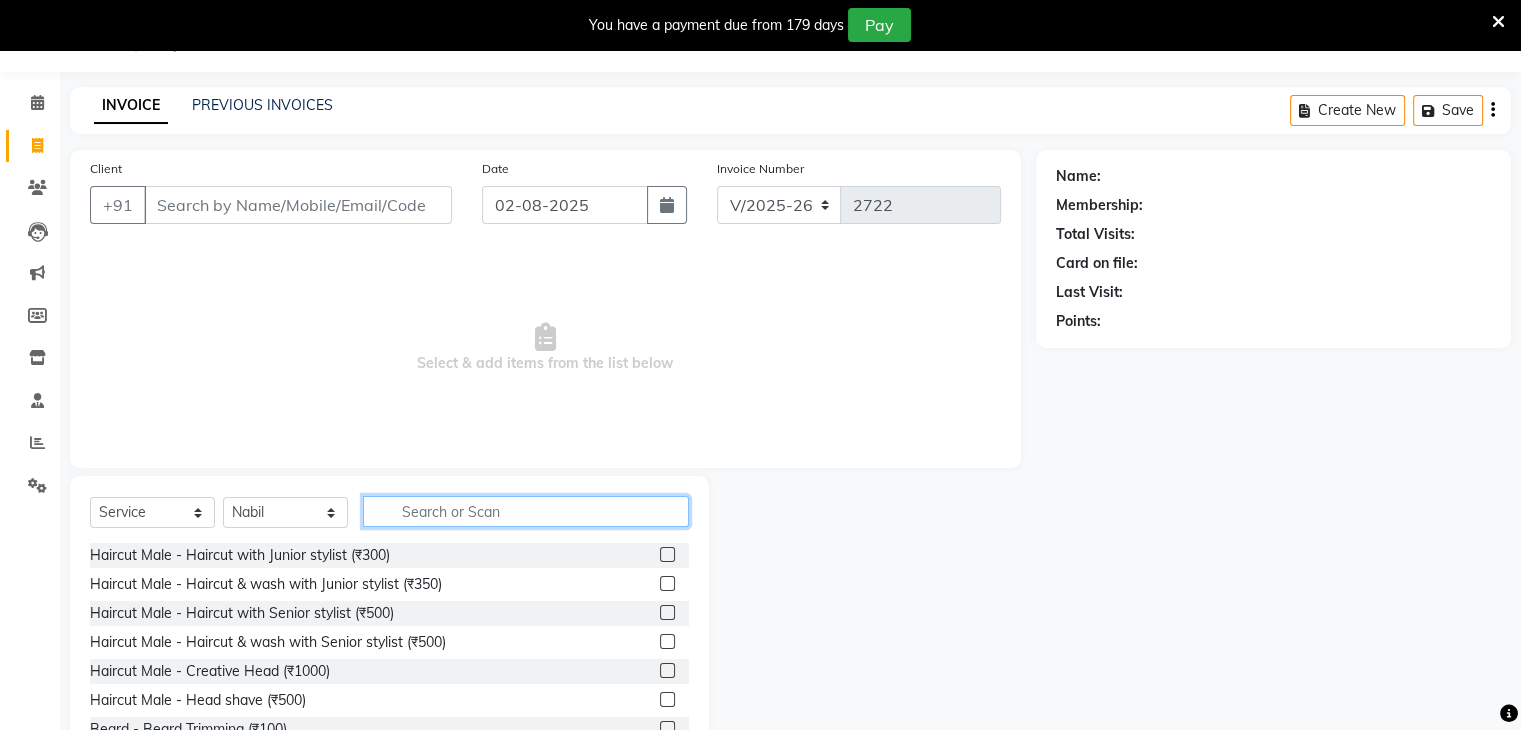 click 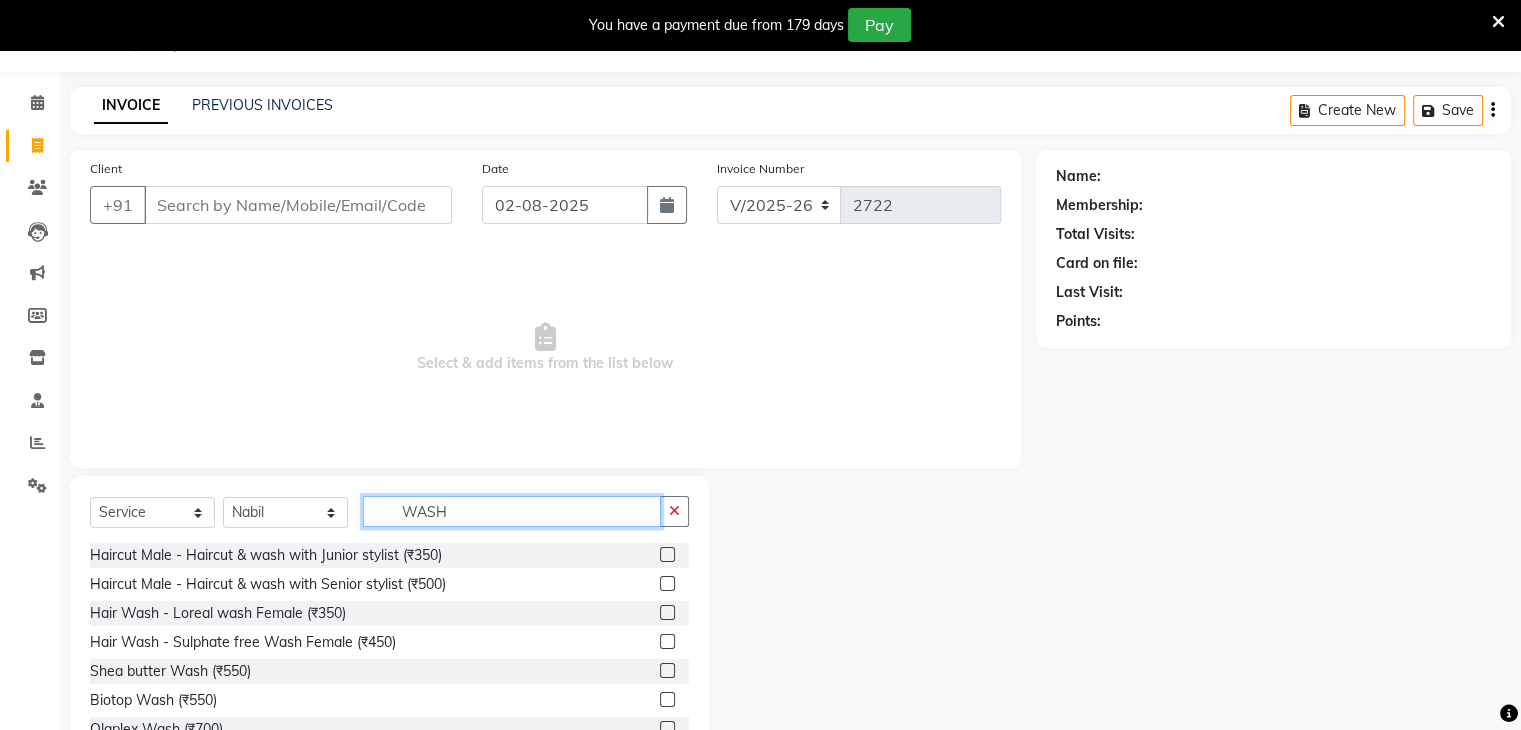 type on "WASH" 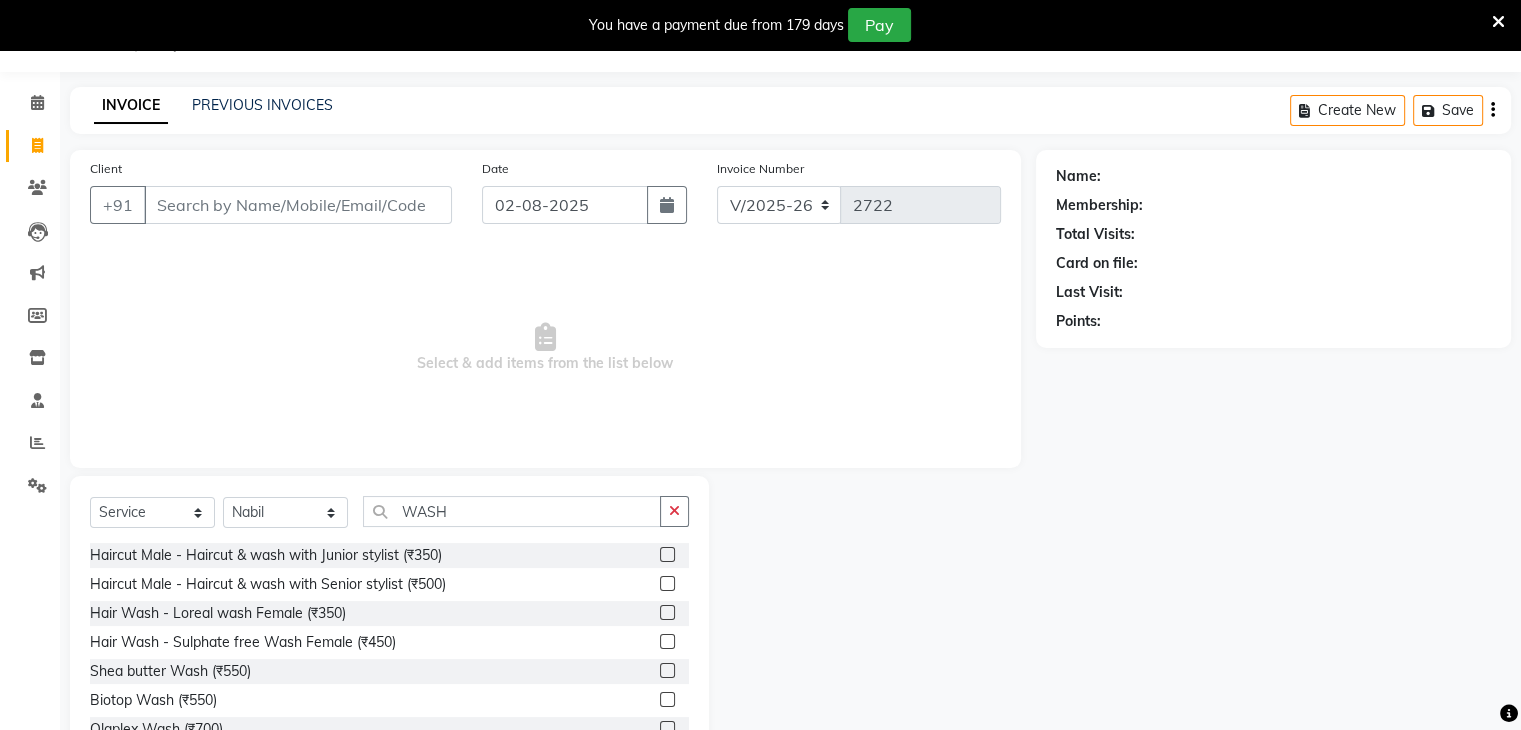 click 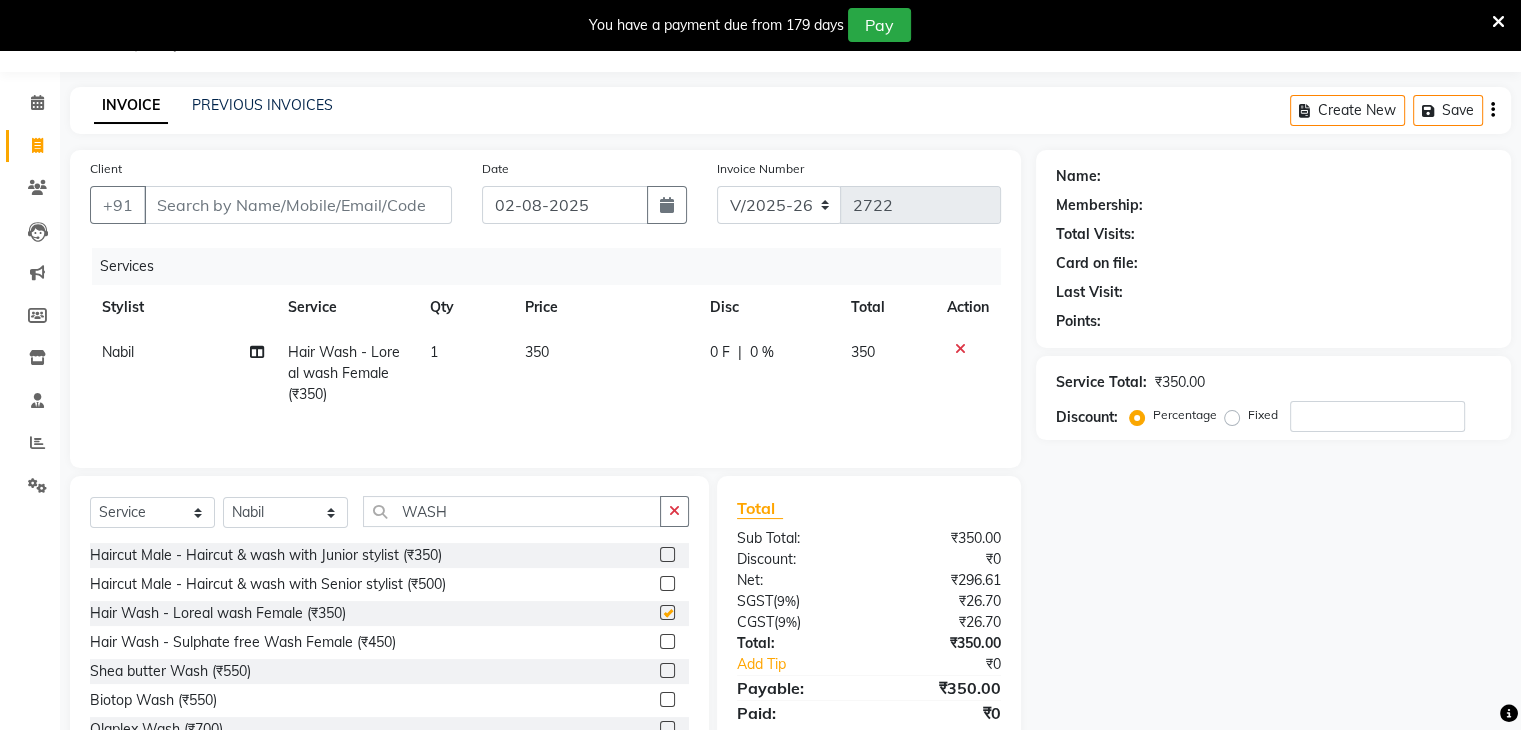 checkbox on "false" 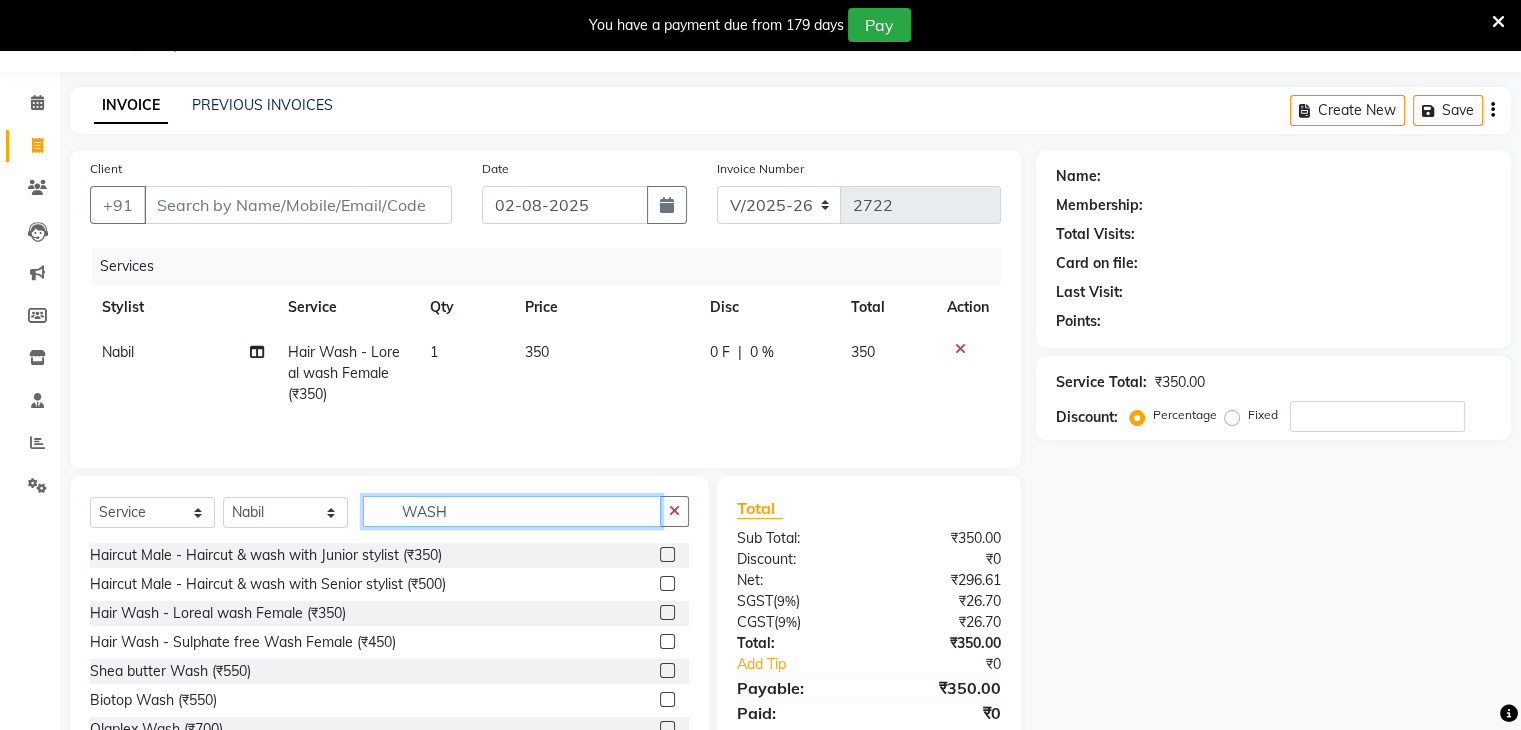 click on "WASH" 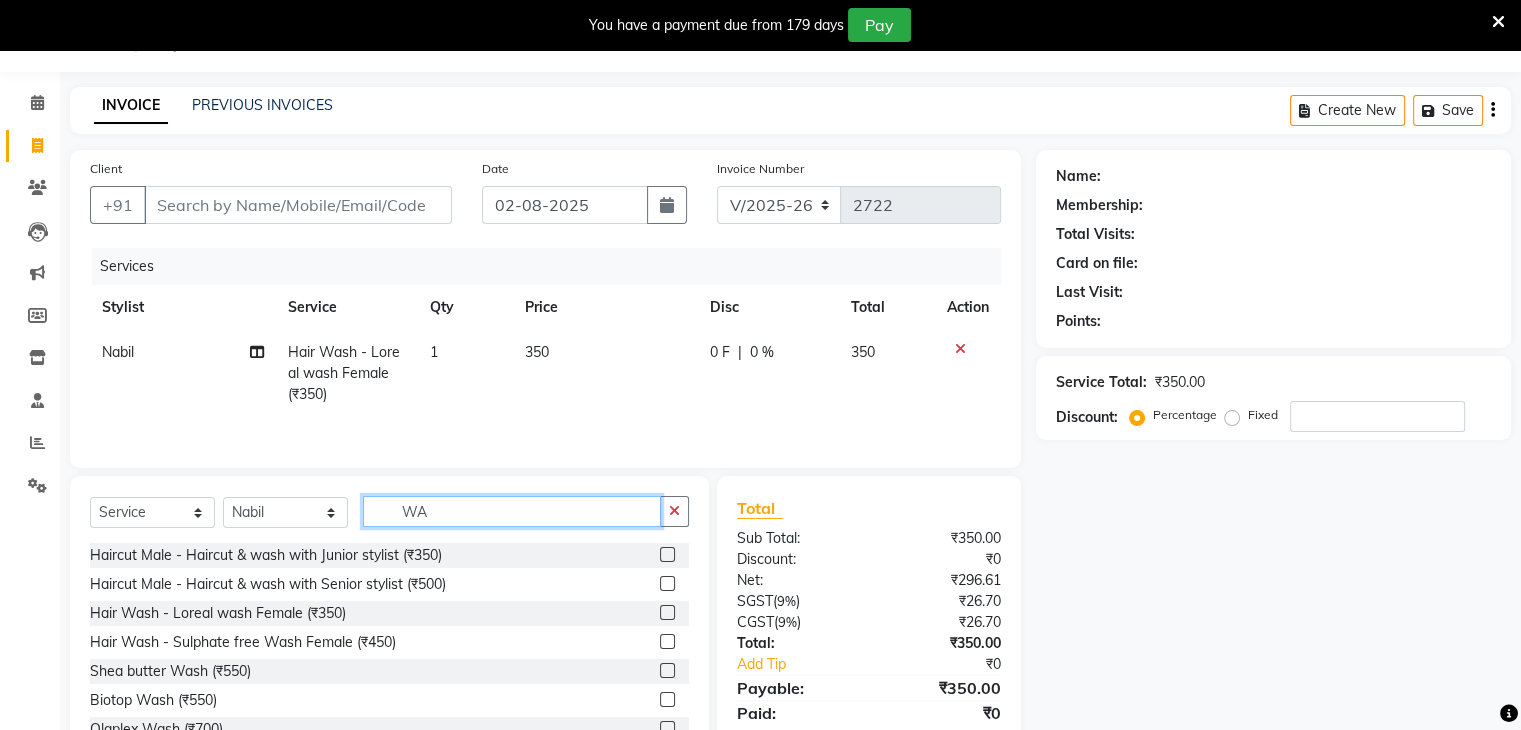 type on "W" 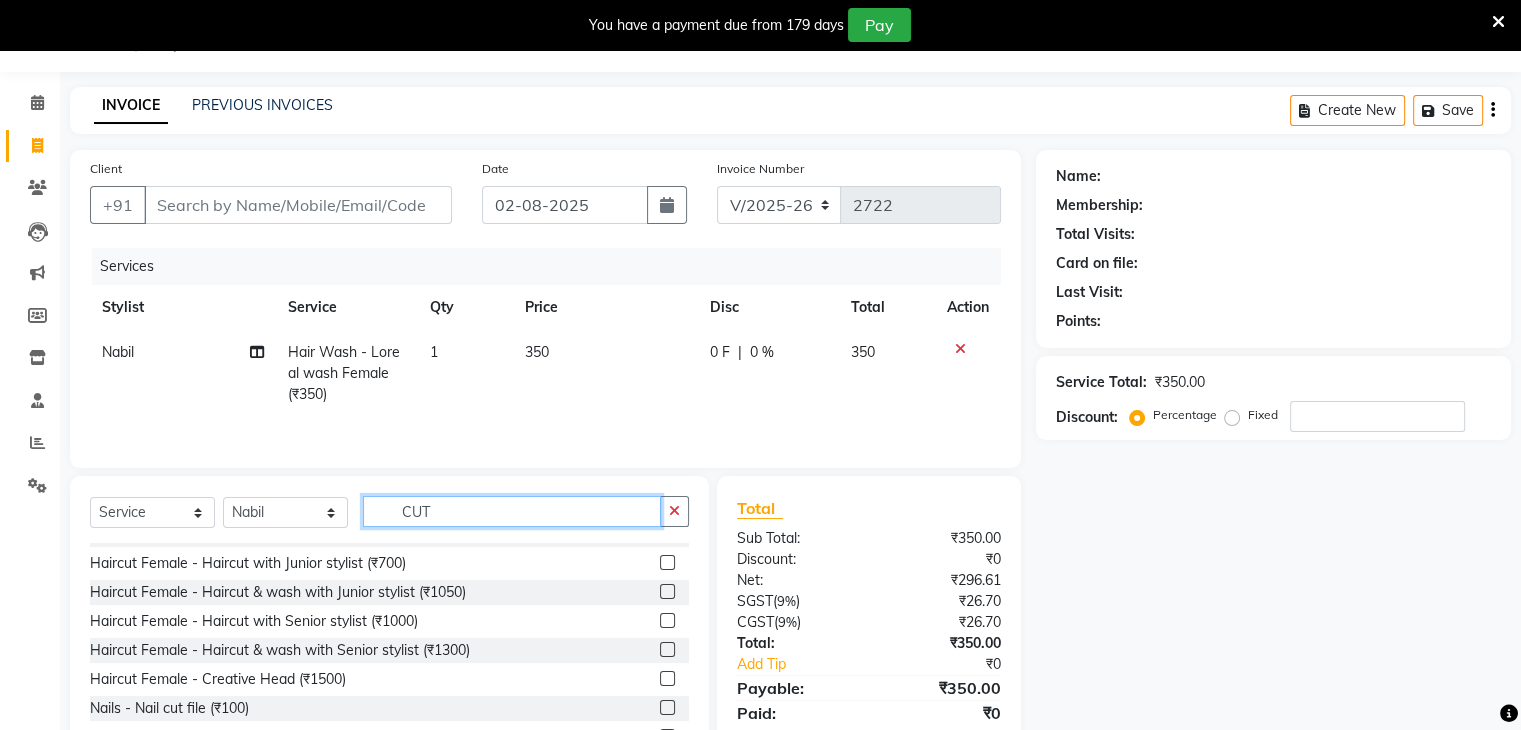 scroll, scrollTop: 200, scrollLeft: 0, axis: vertical 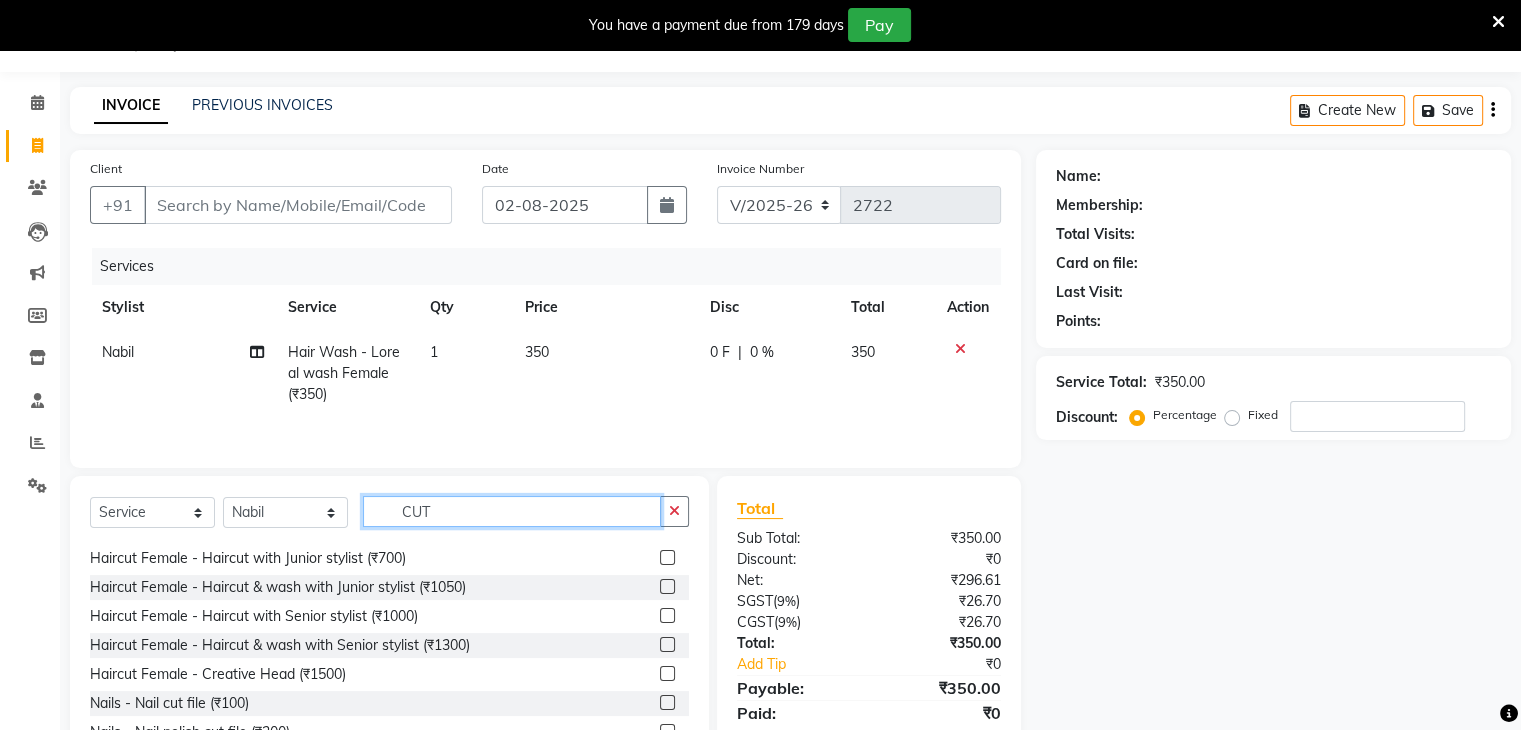 type on "CUT" 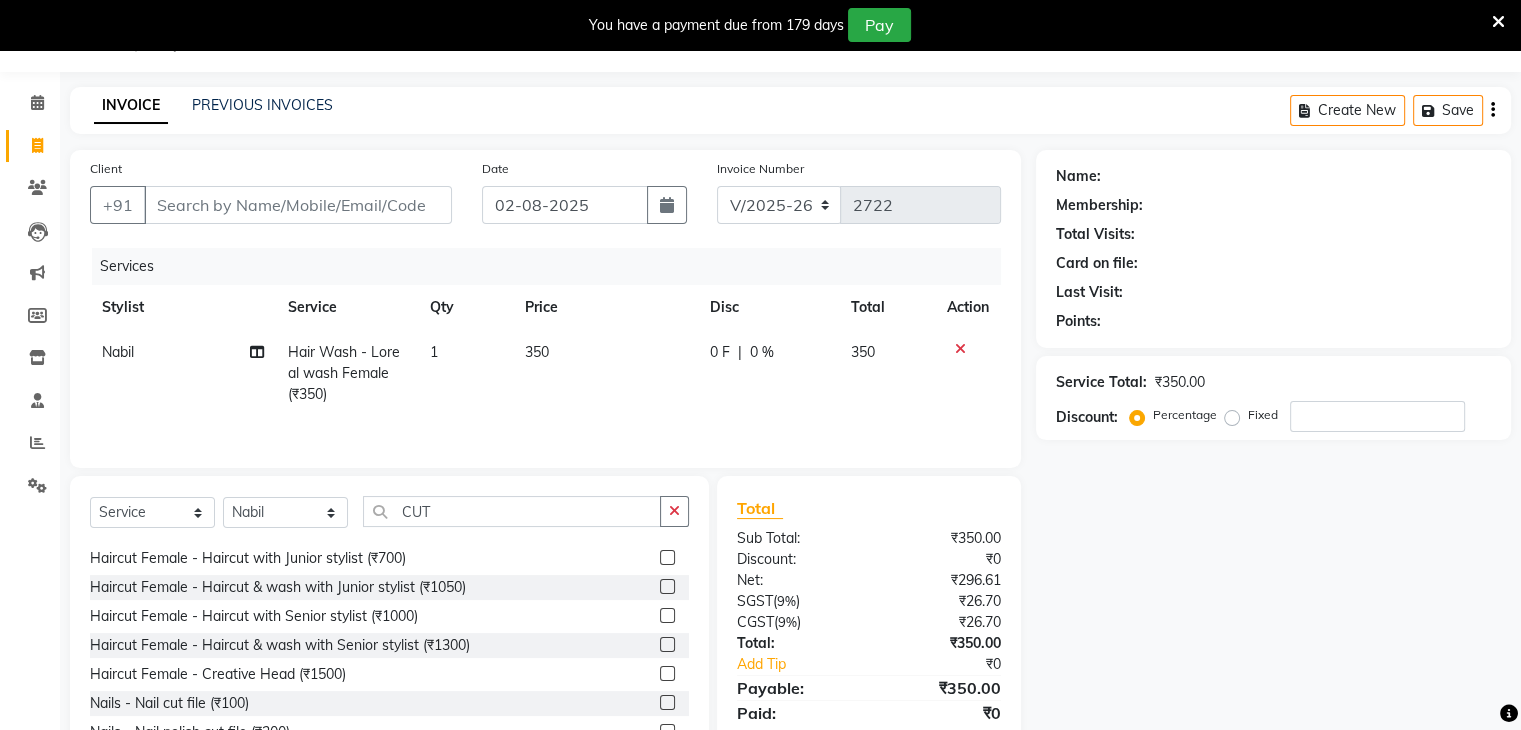 click 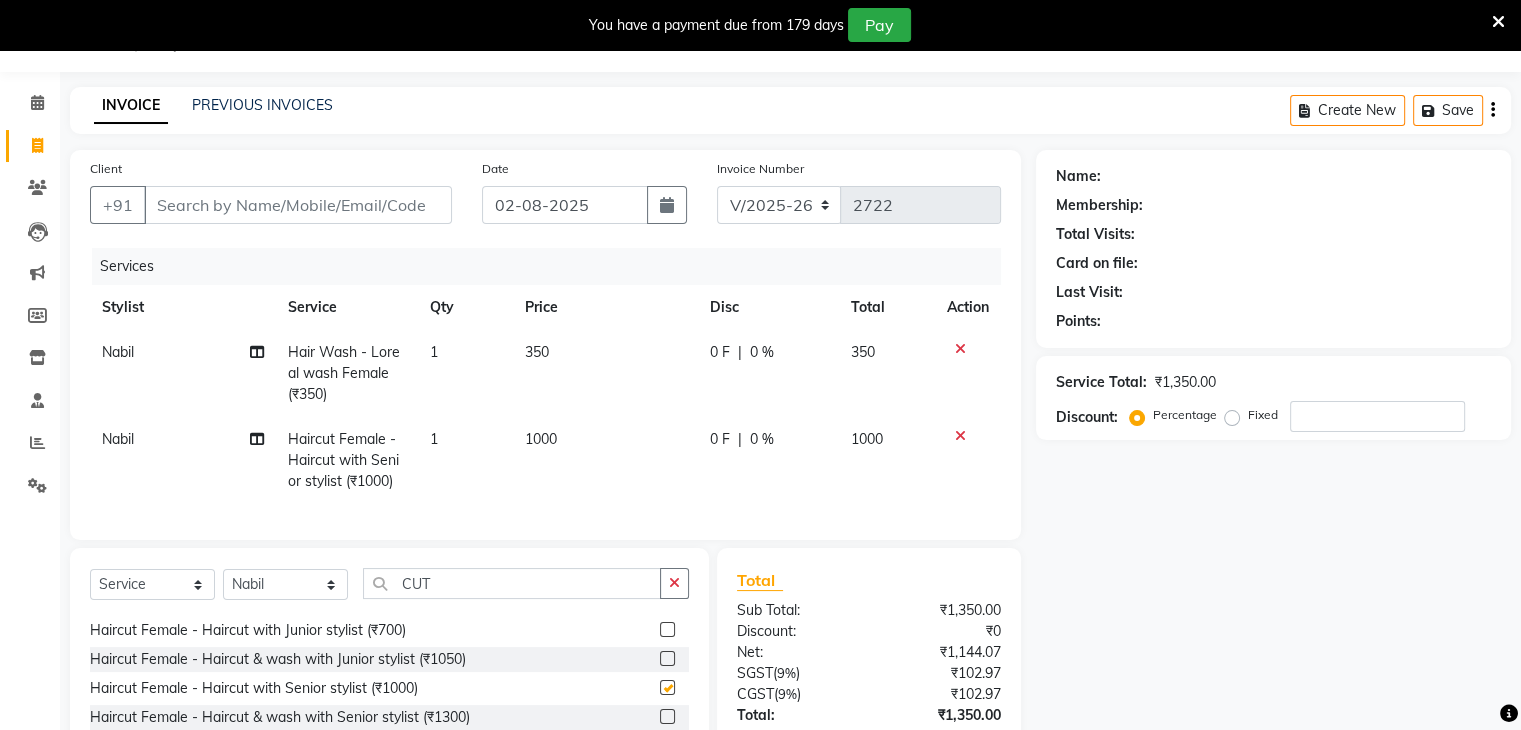 checkbox on "false" 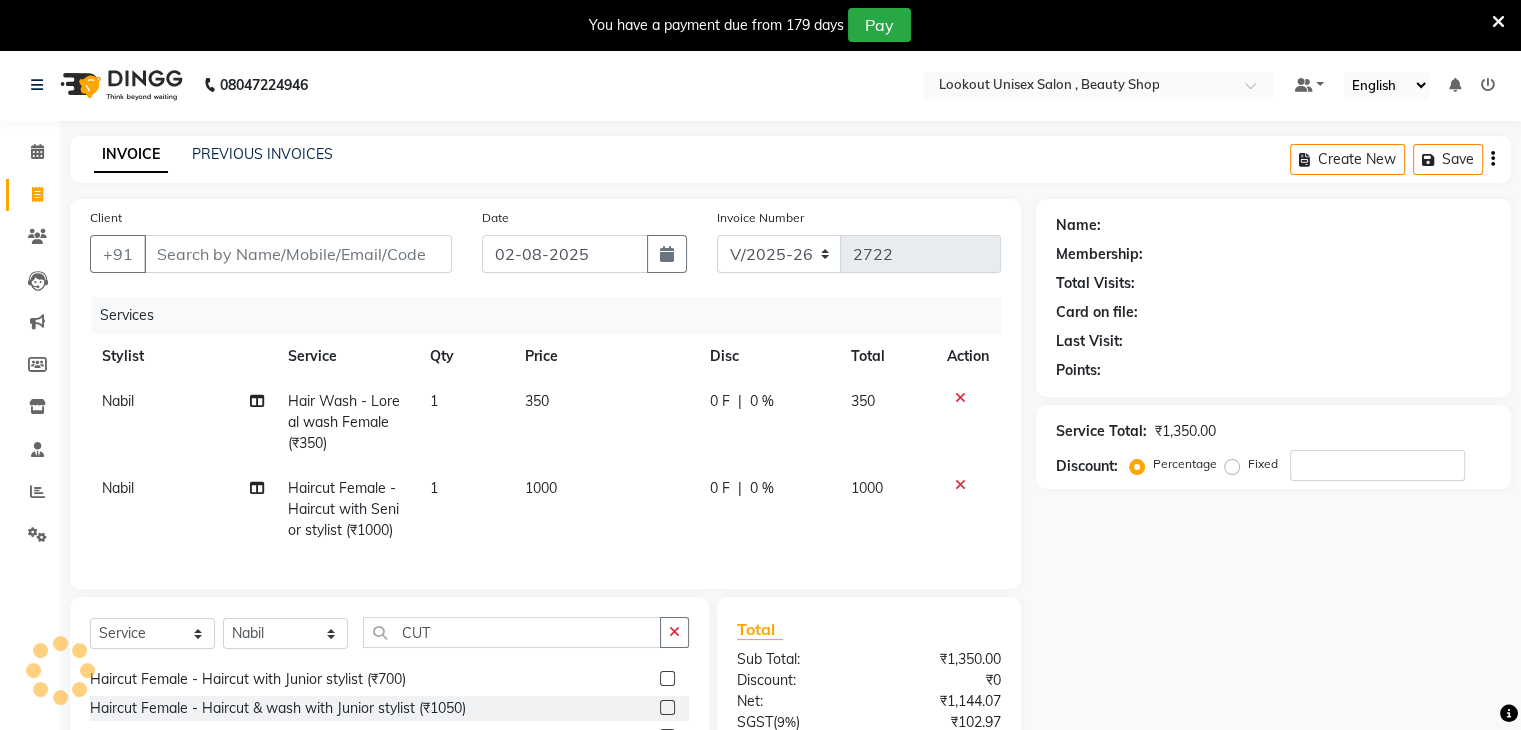 scroll, scrollTop: 0, scrollLeft: 0, axis: both 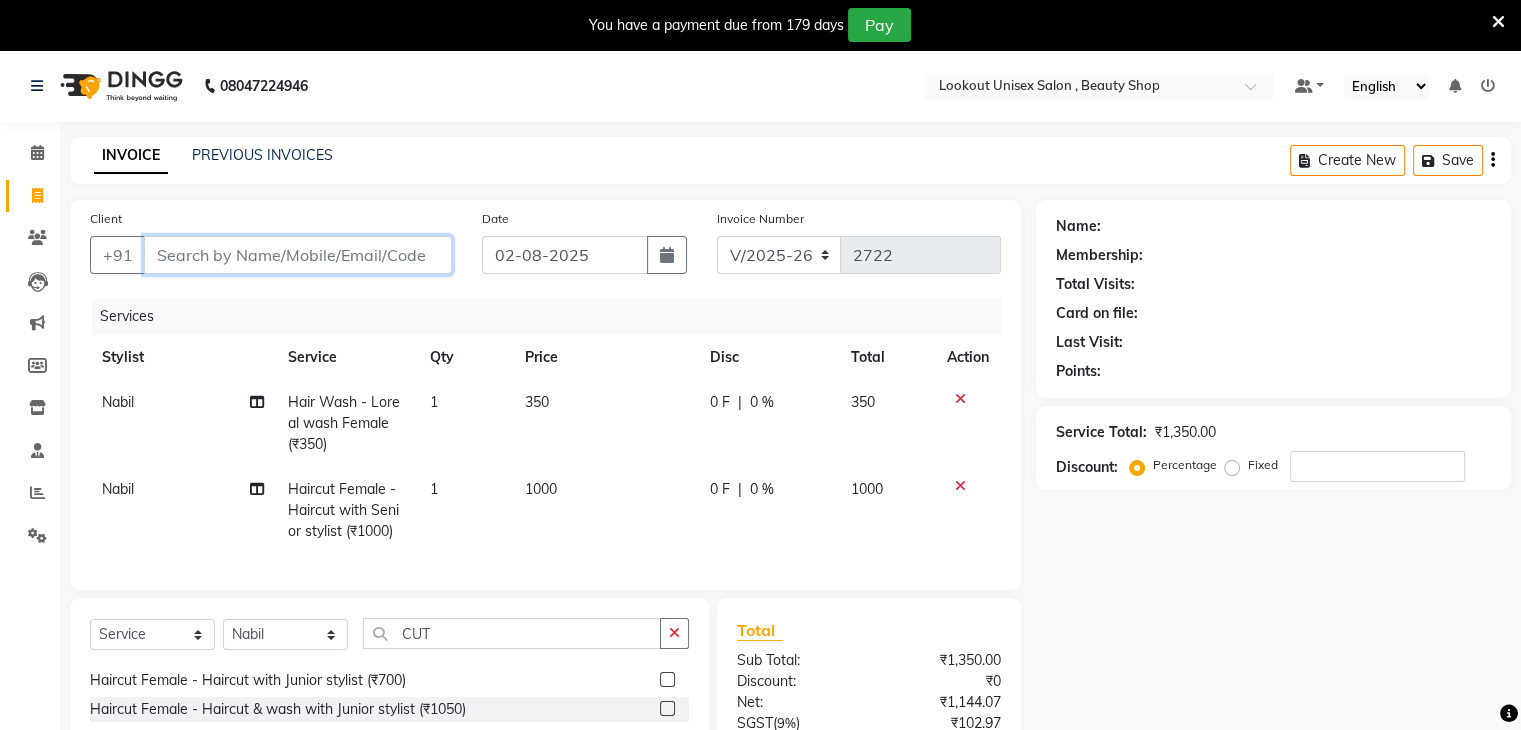 drag, startPoint x: 217, startPoint y: 265, endPoint x: 228, endPoint y: 275, distance: 14.866069 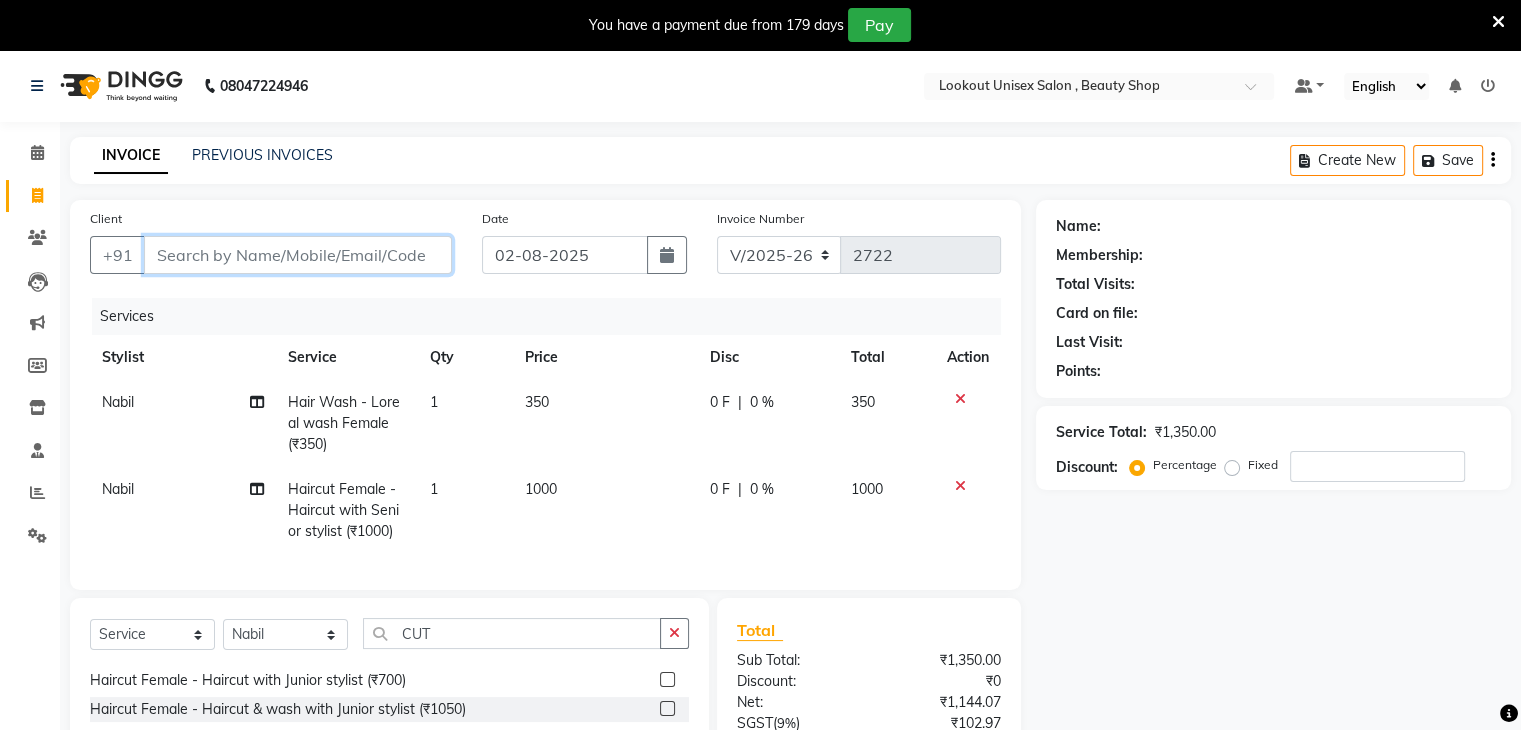 type on "9" 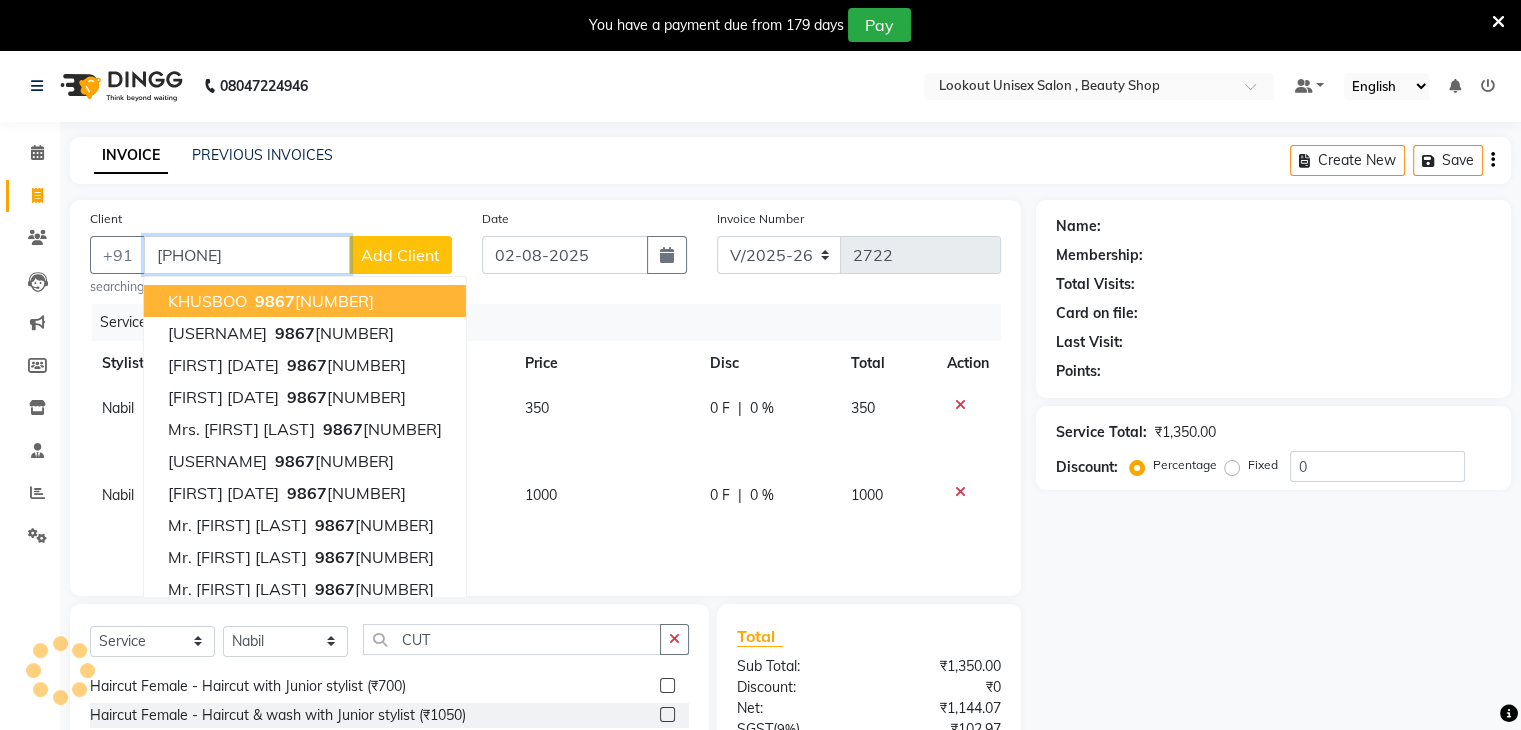 type on "9867305104" 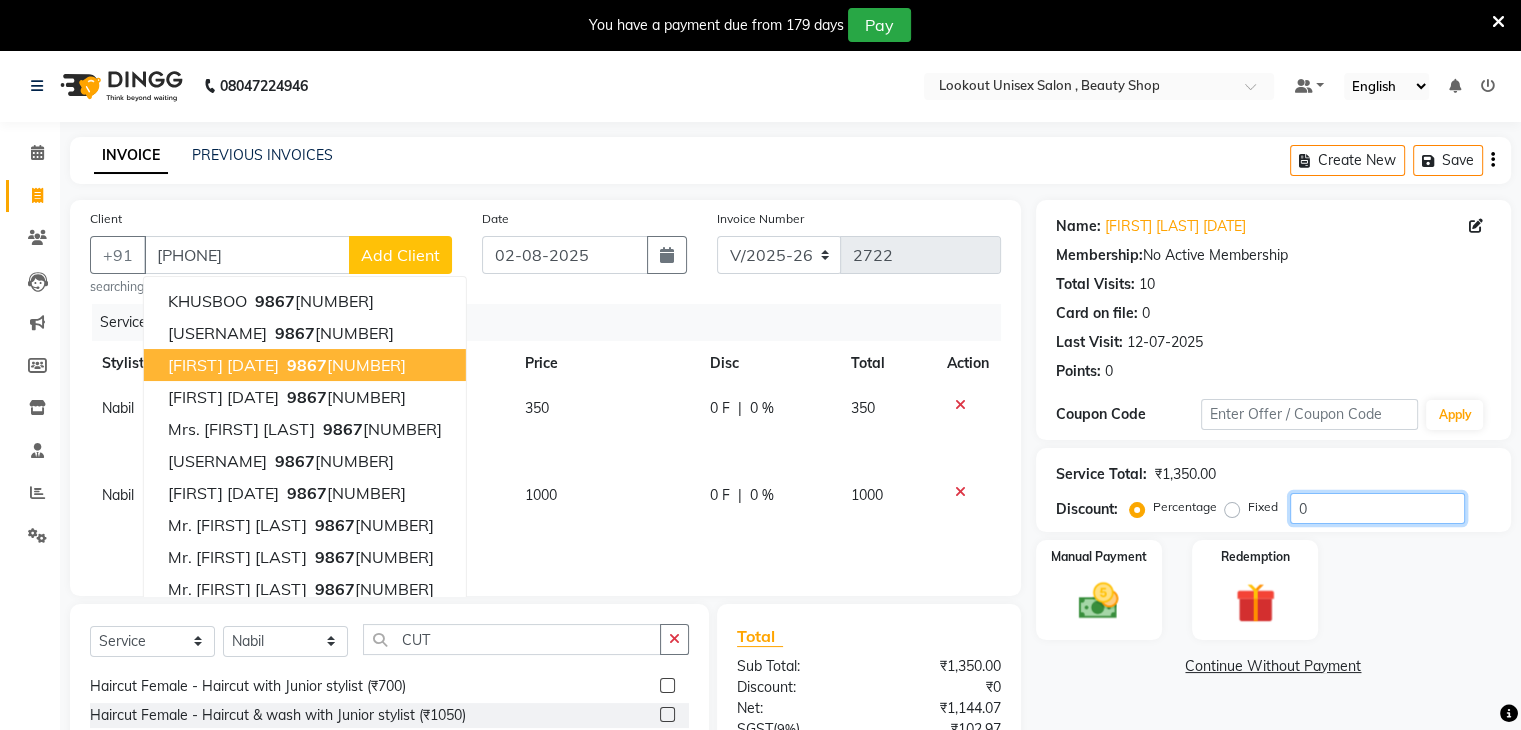 click on "0" 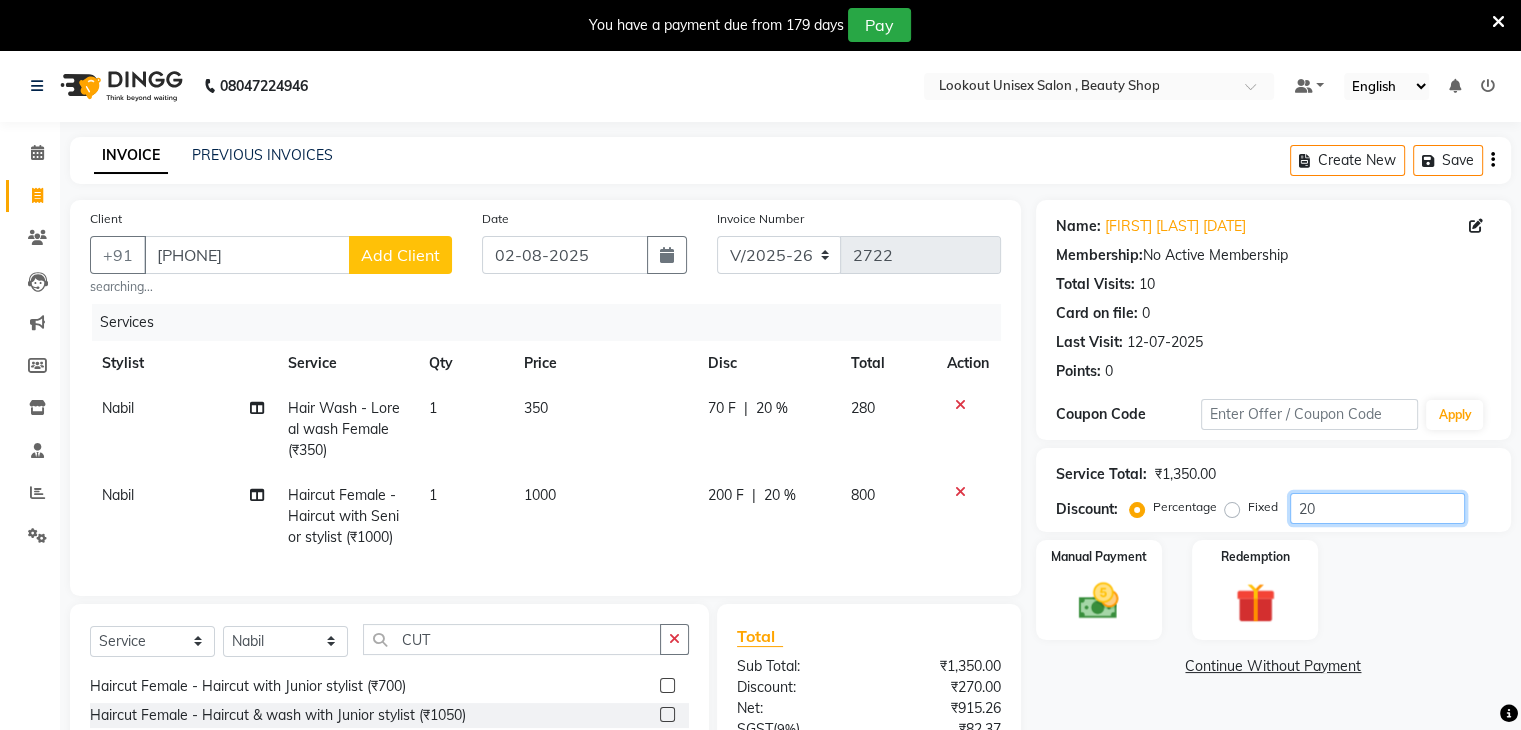 scroll, scrollTop: 216, scrollLeft: 0, axis: vertical 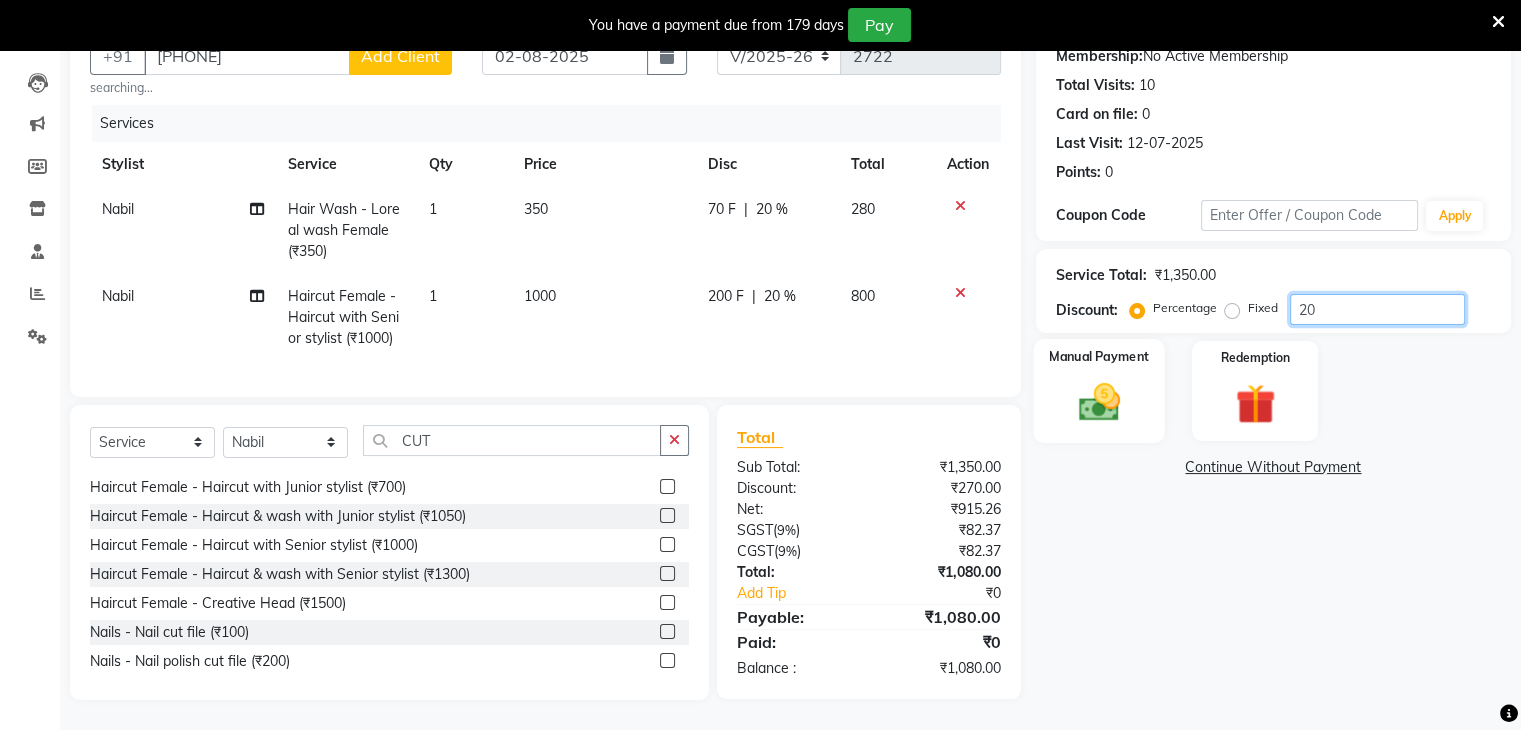 type on "20" 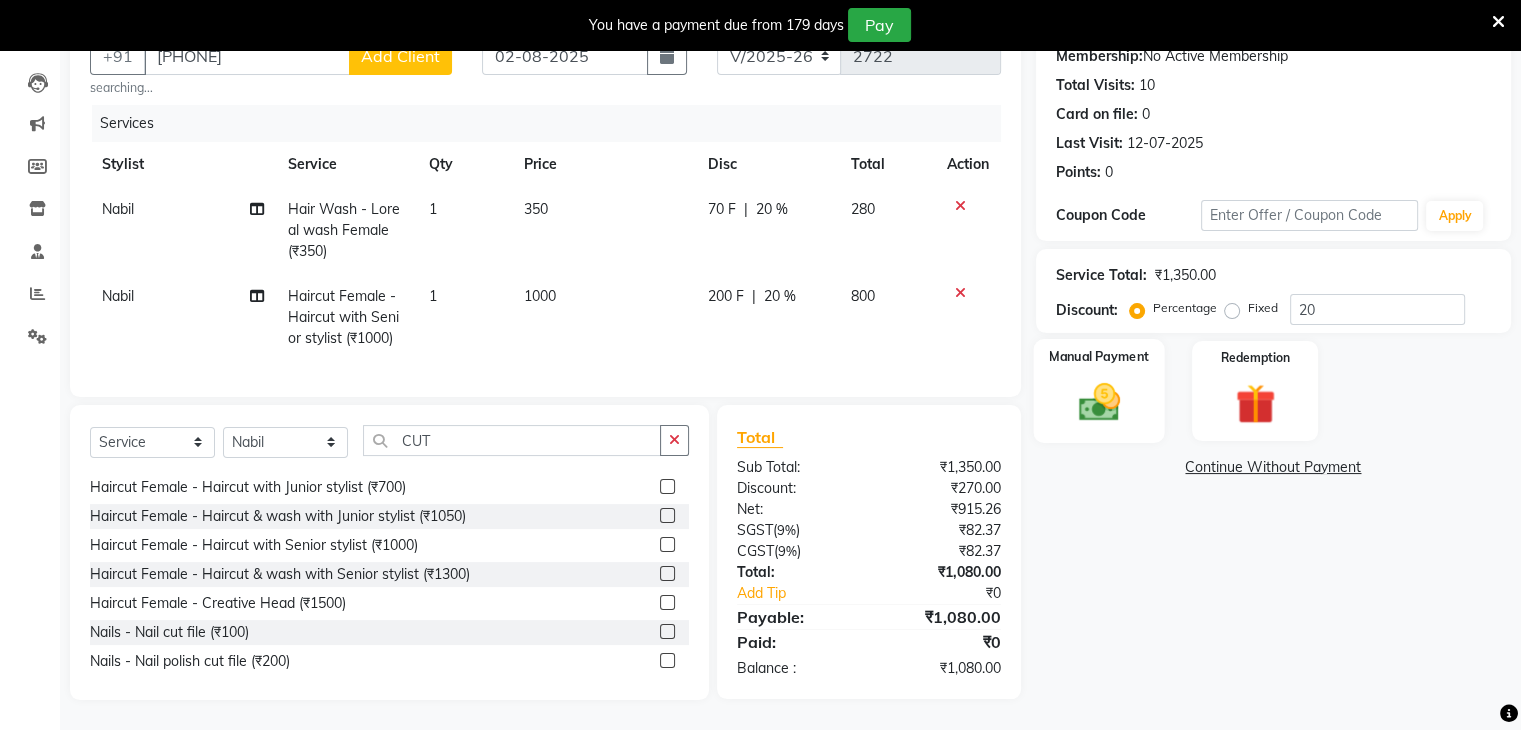 click 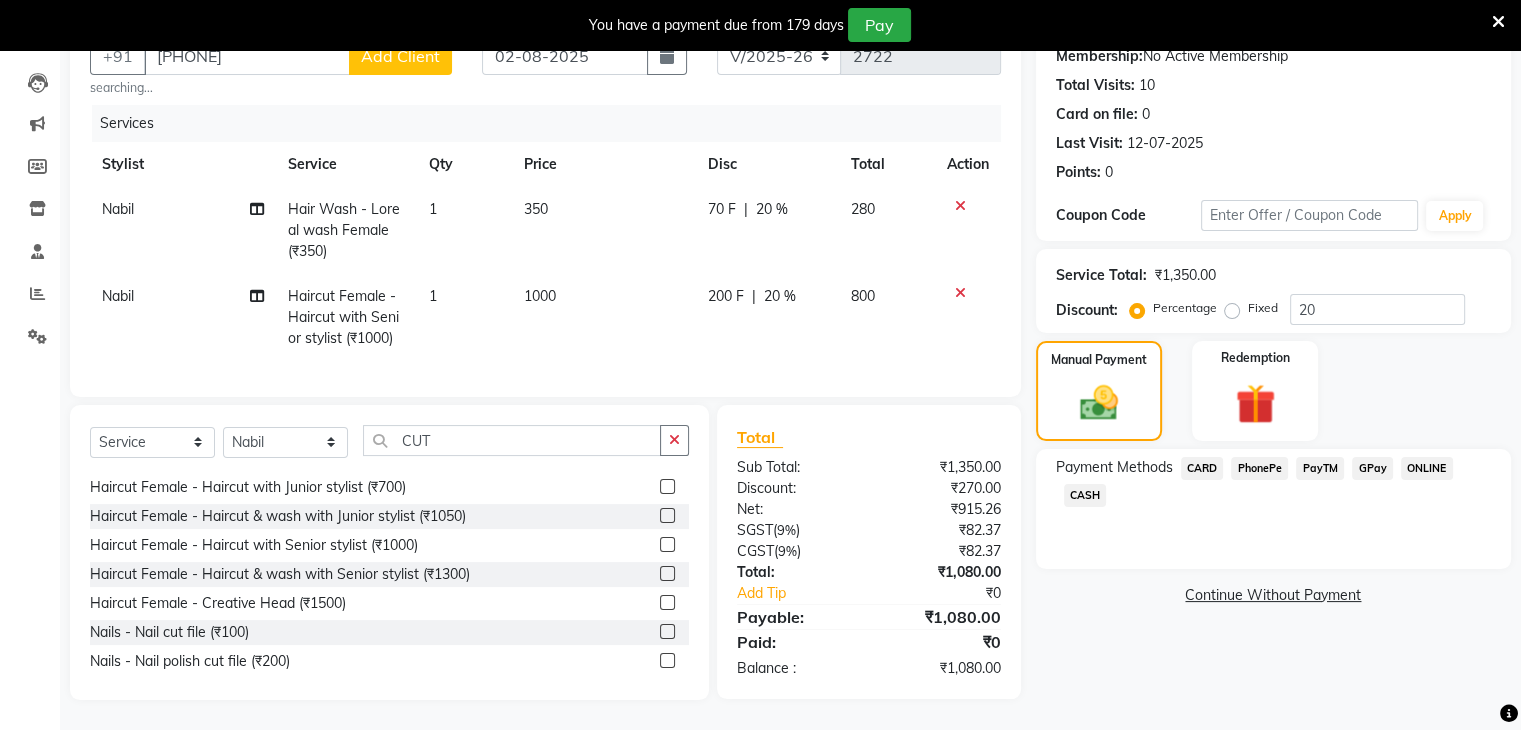 click on "PayTM" 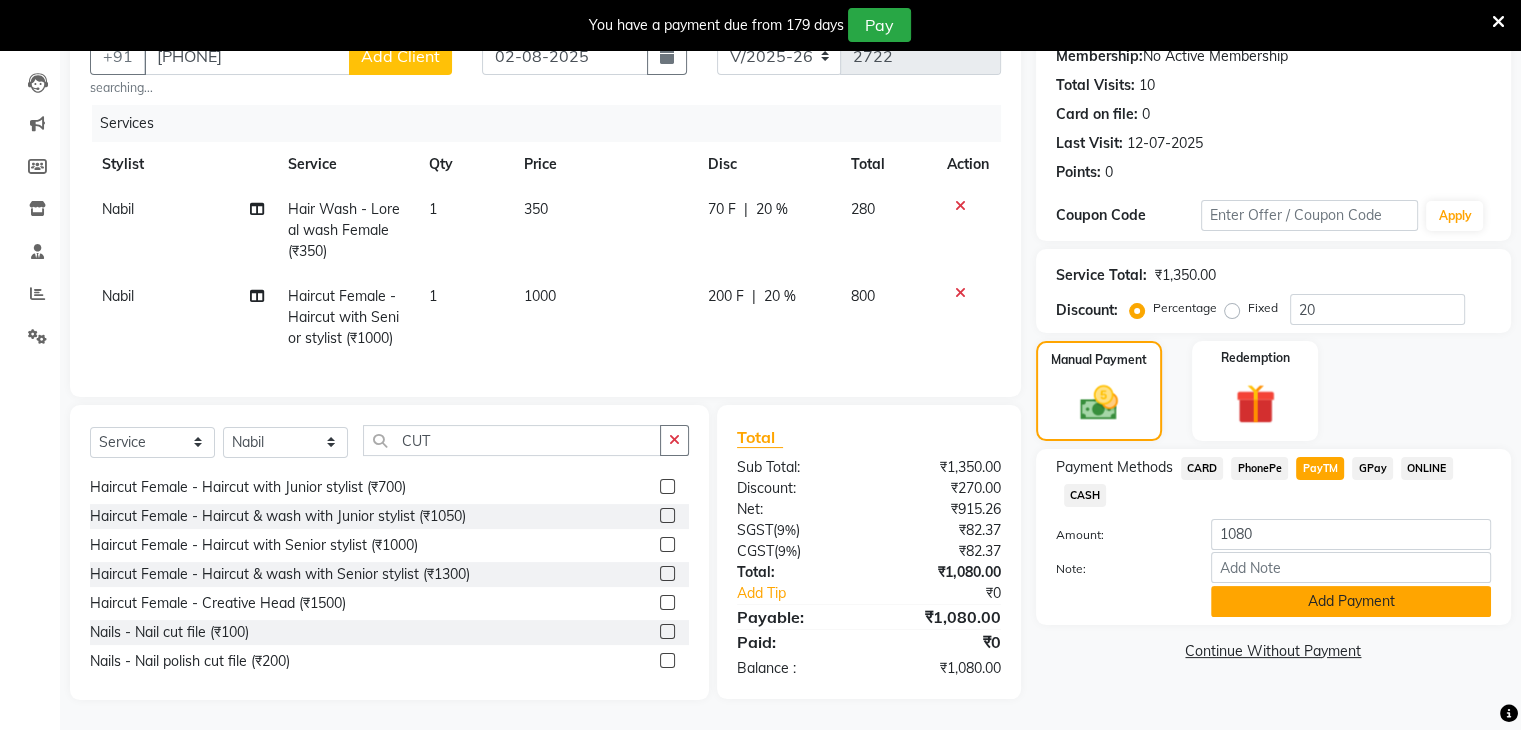 click on "Add Payment" 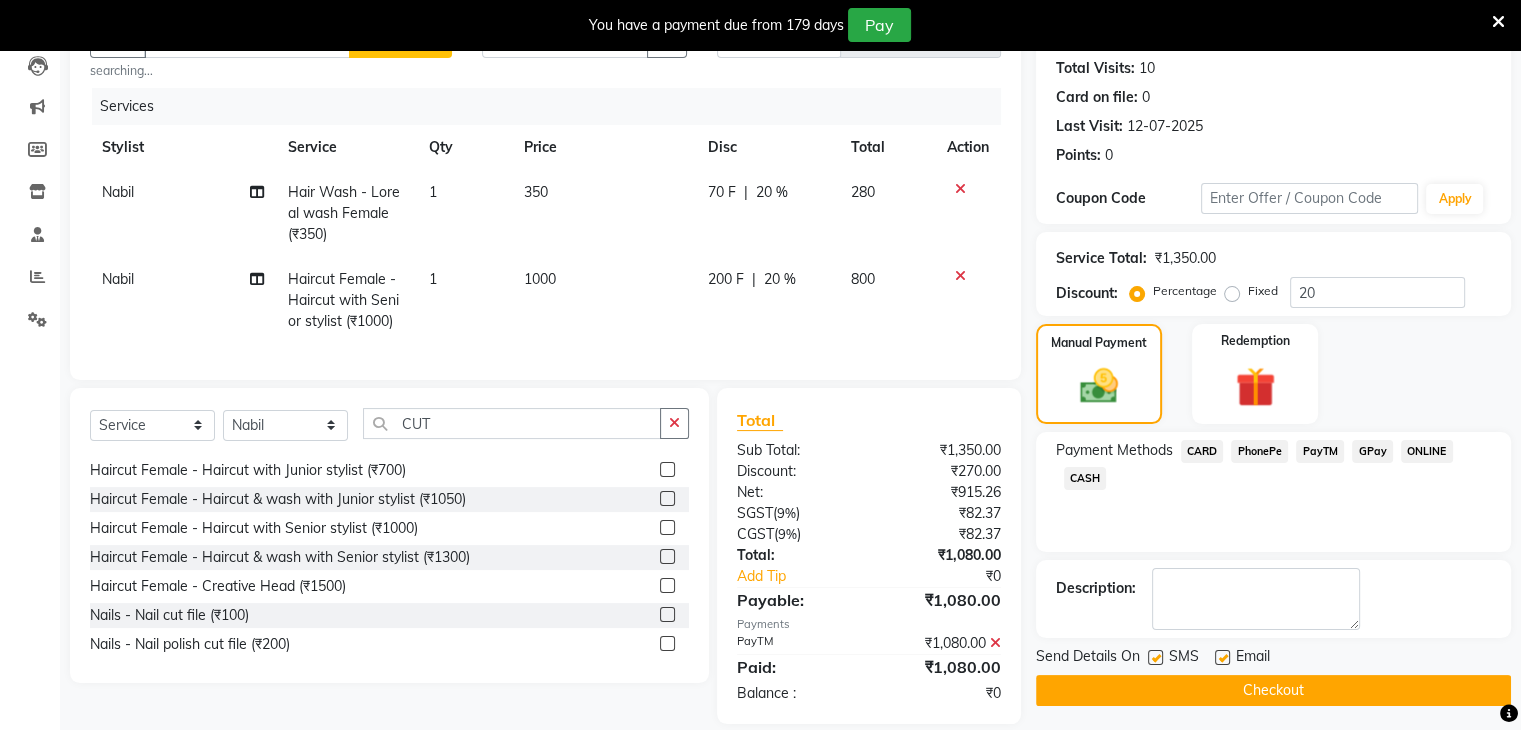 click 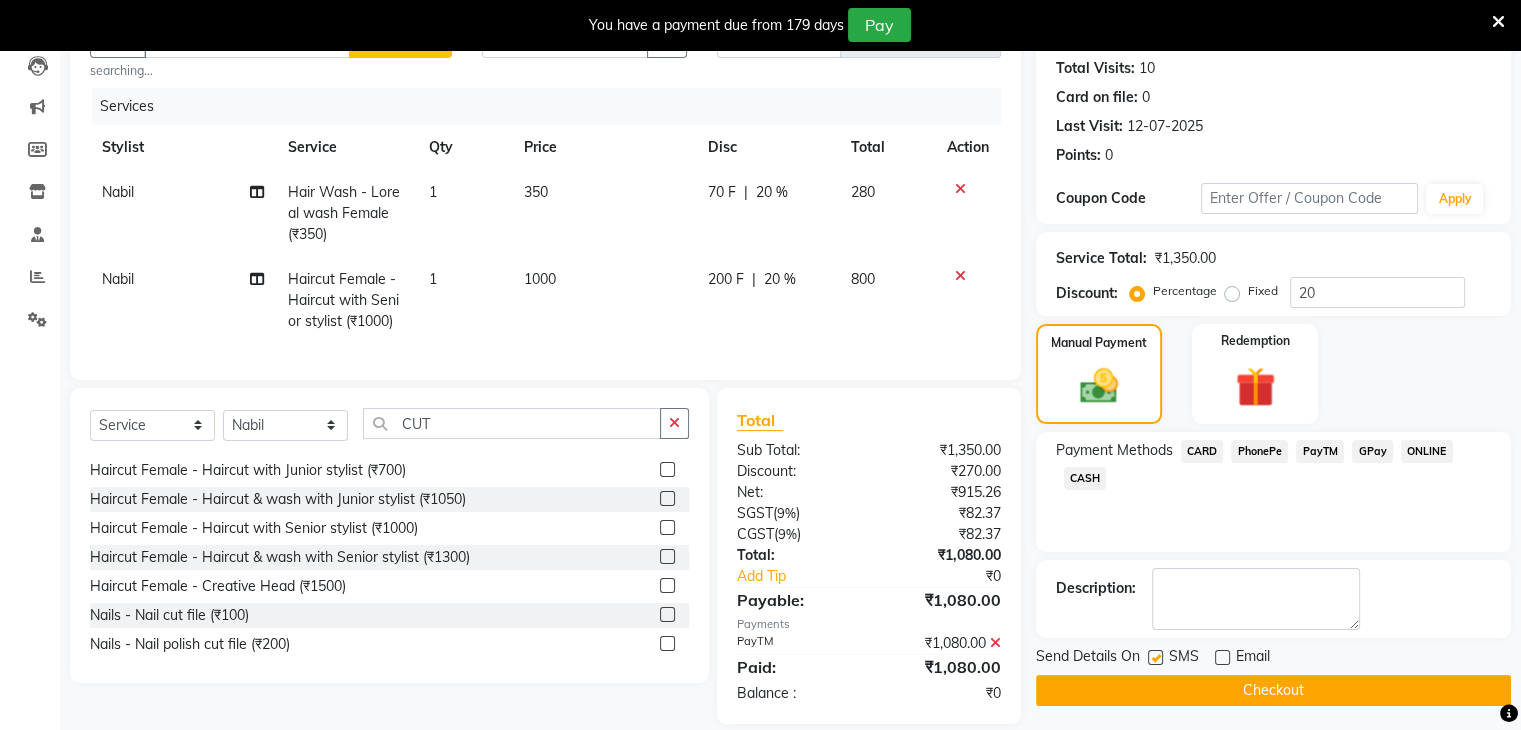 click on "Checkout" 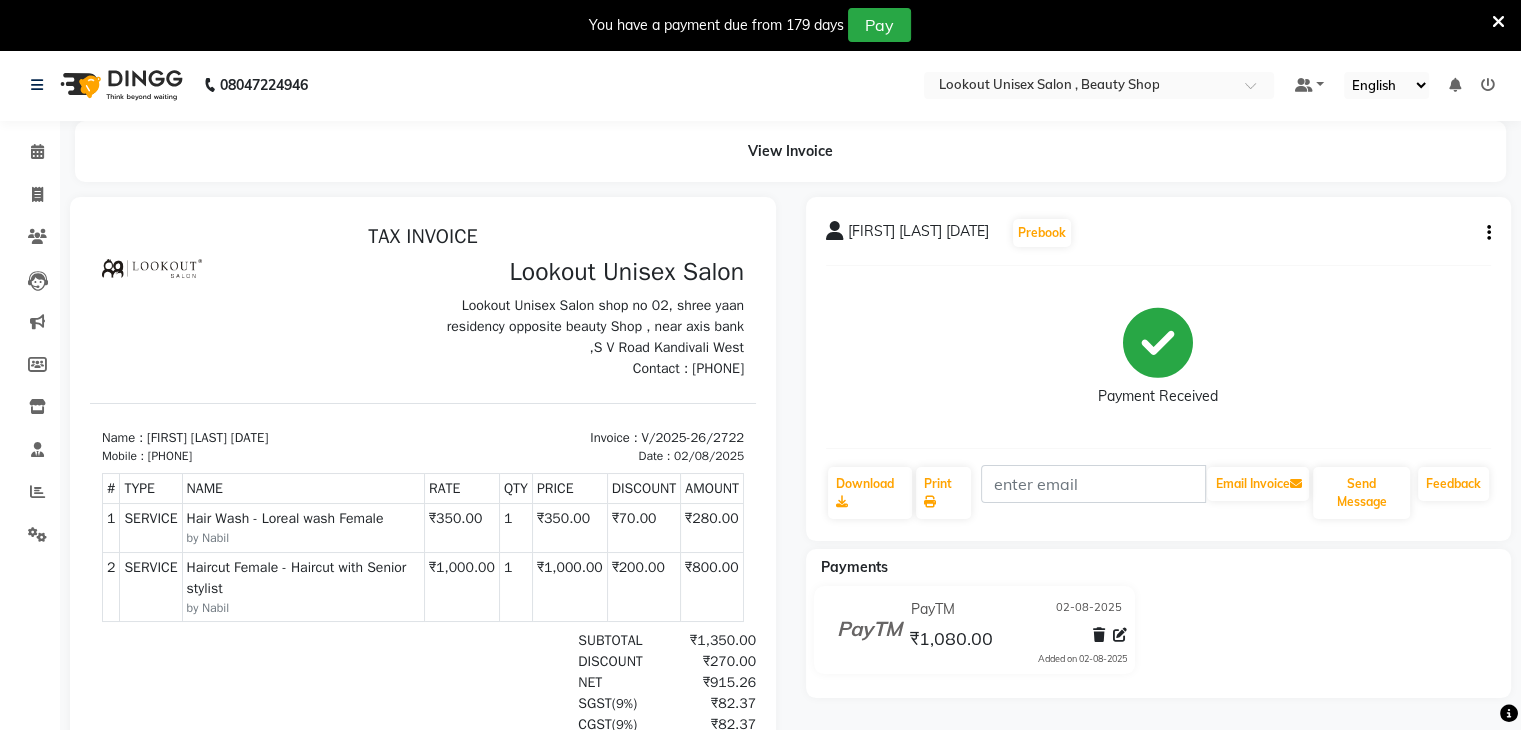 scroll, scrollTop: 0, scrollLeft: 0, axis: both 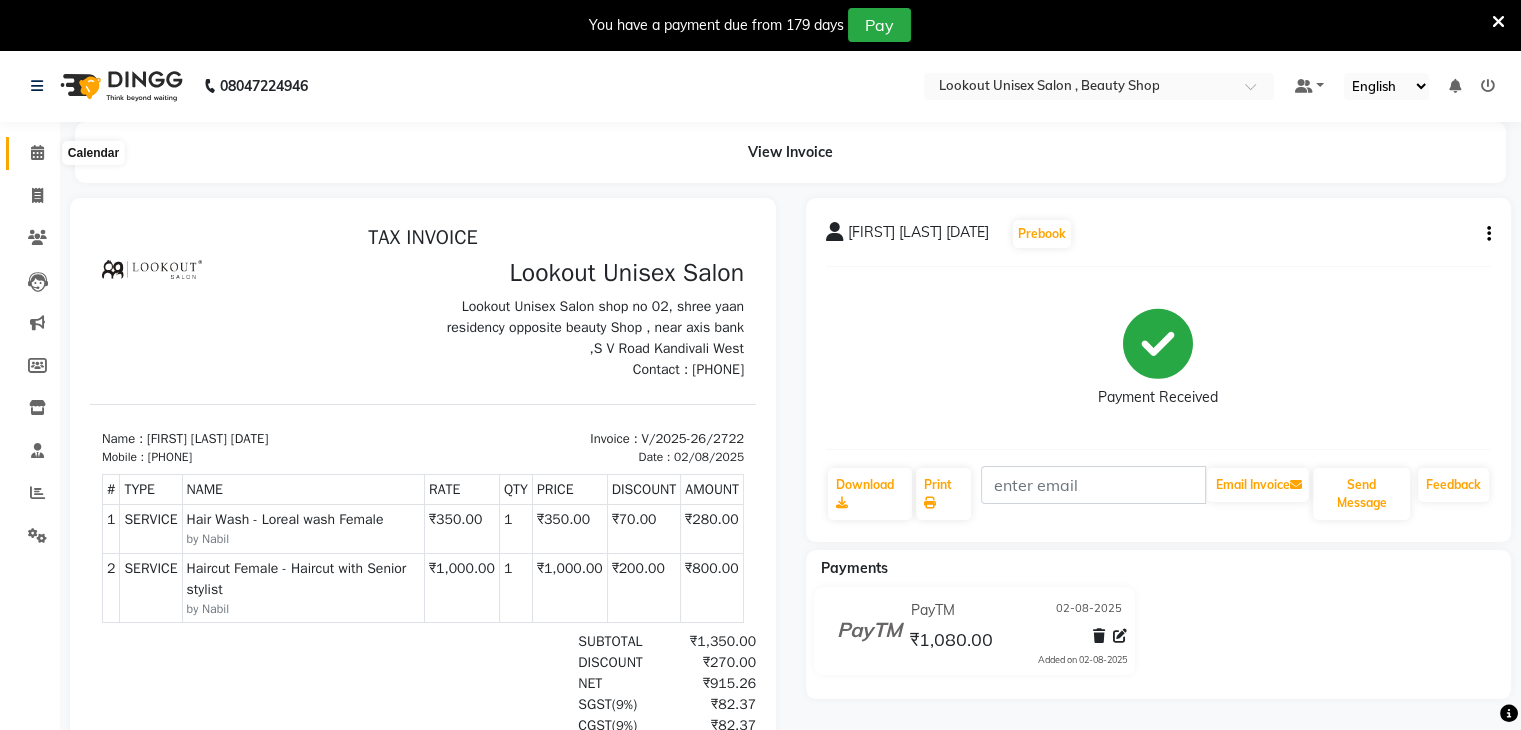 click 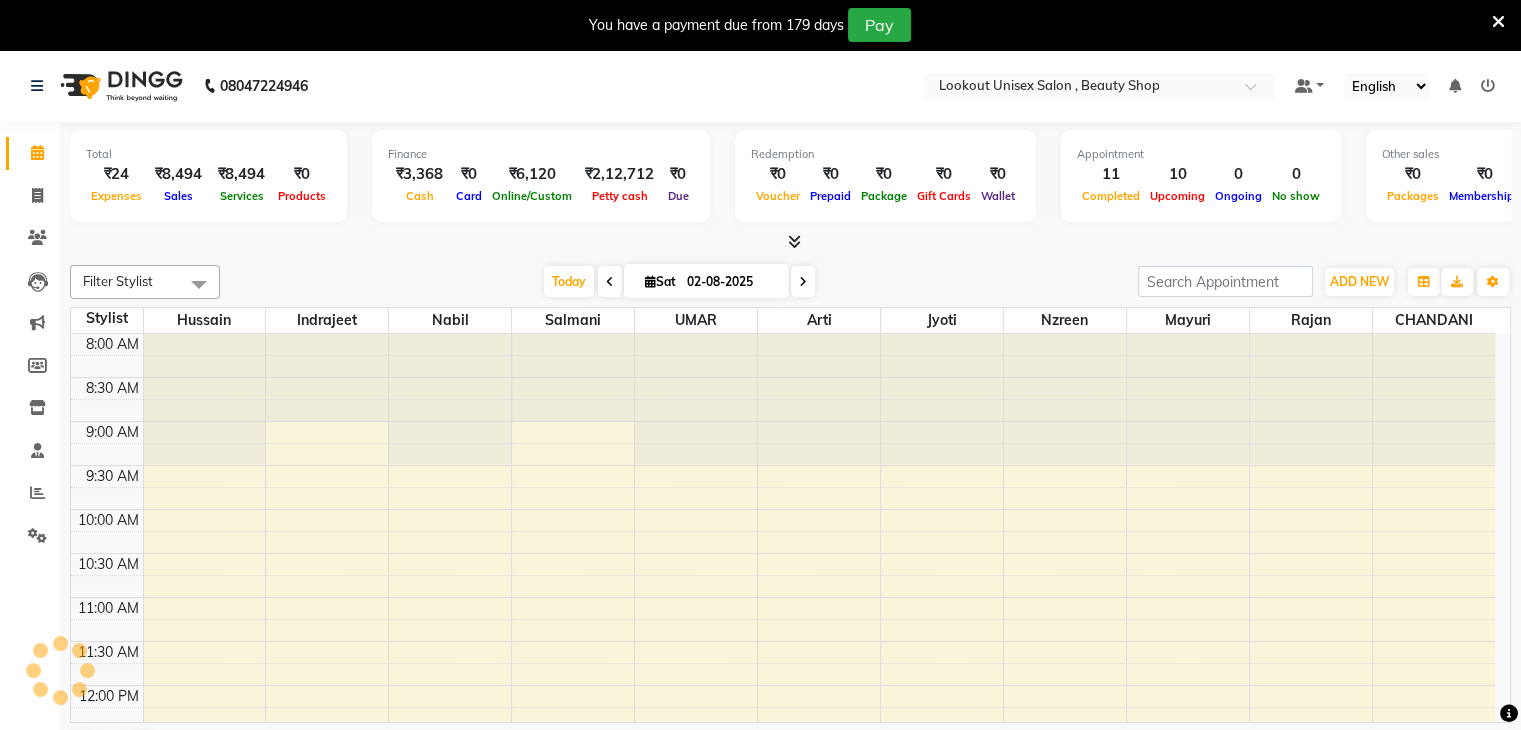 scroll, scrollTop: 524, scrollLeft: 0, axis: vertical 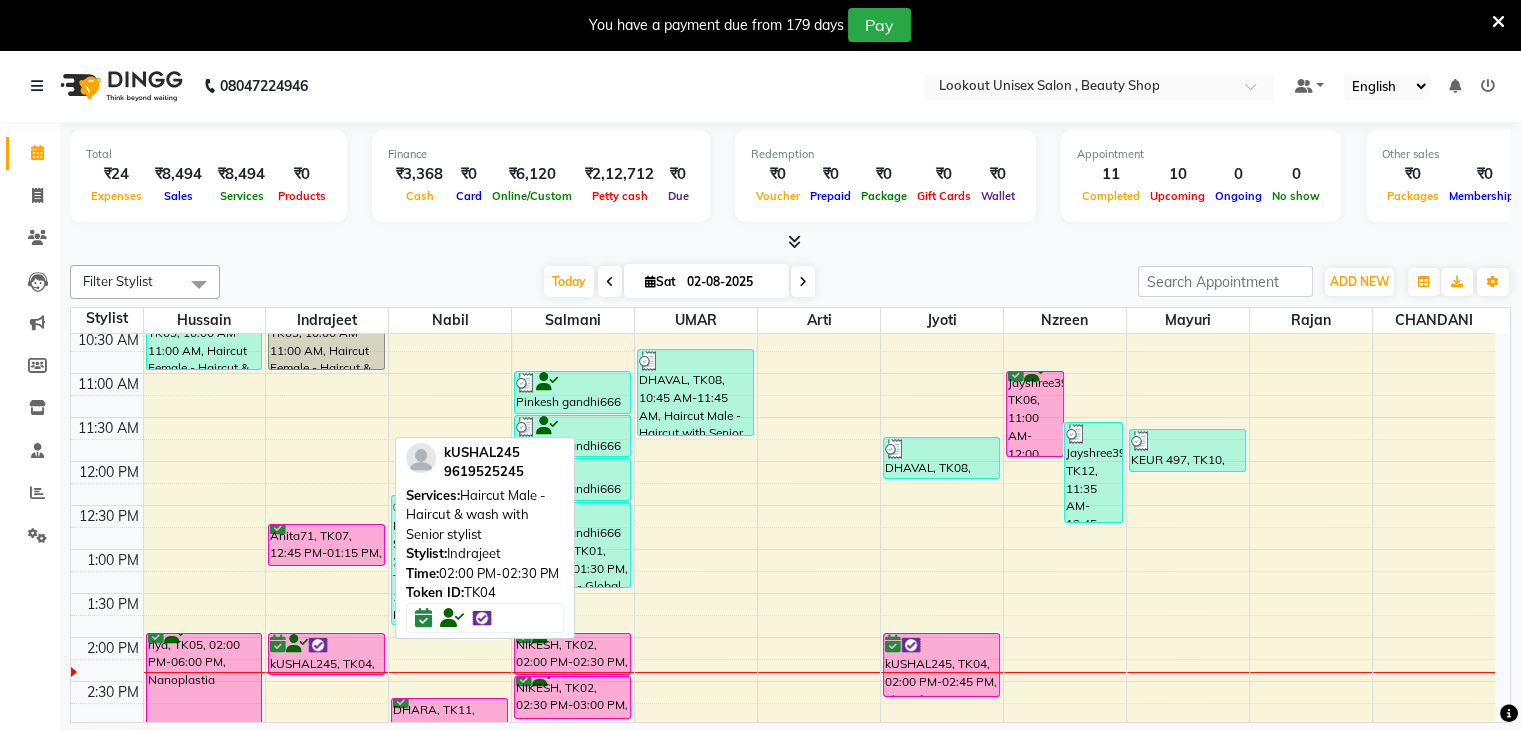 click at bounding box center [318, 645] 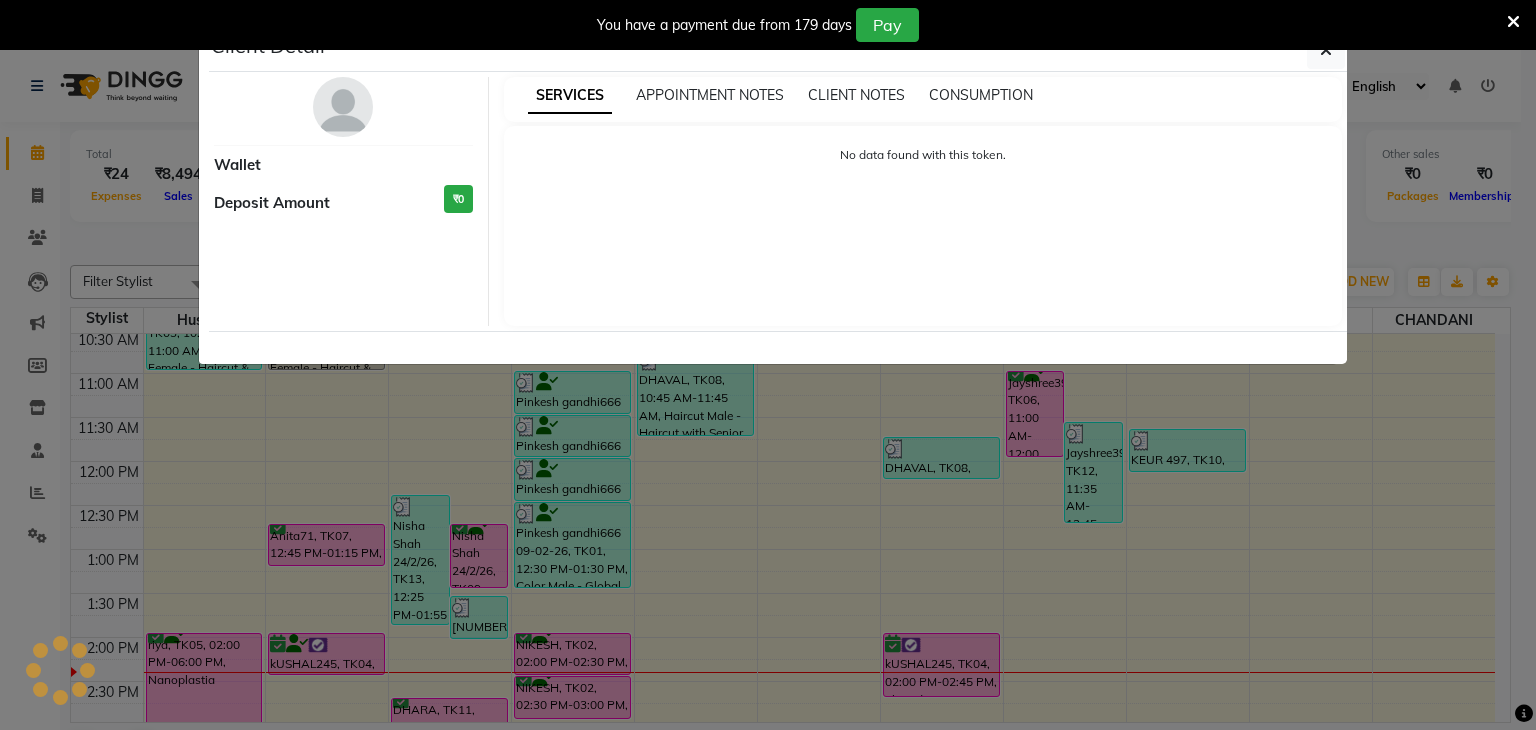 select on "6" 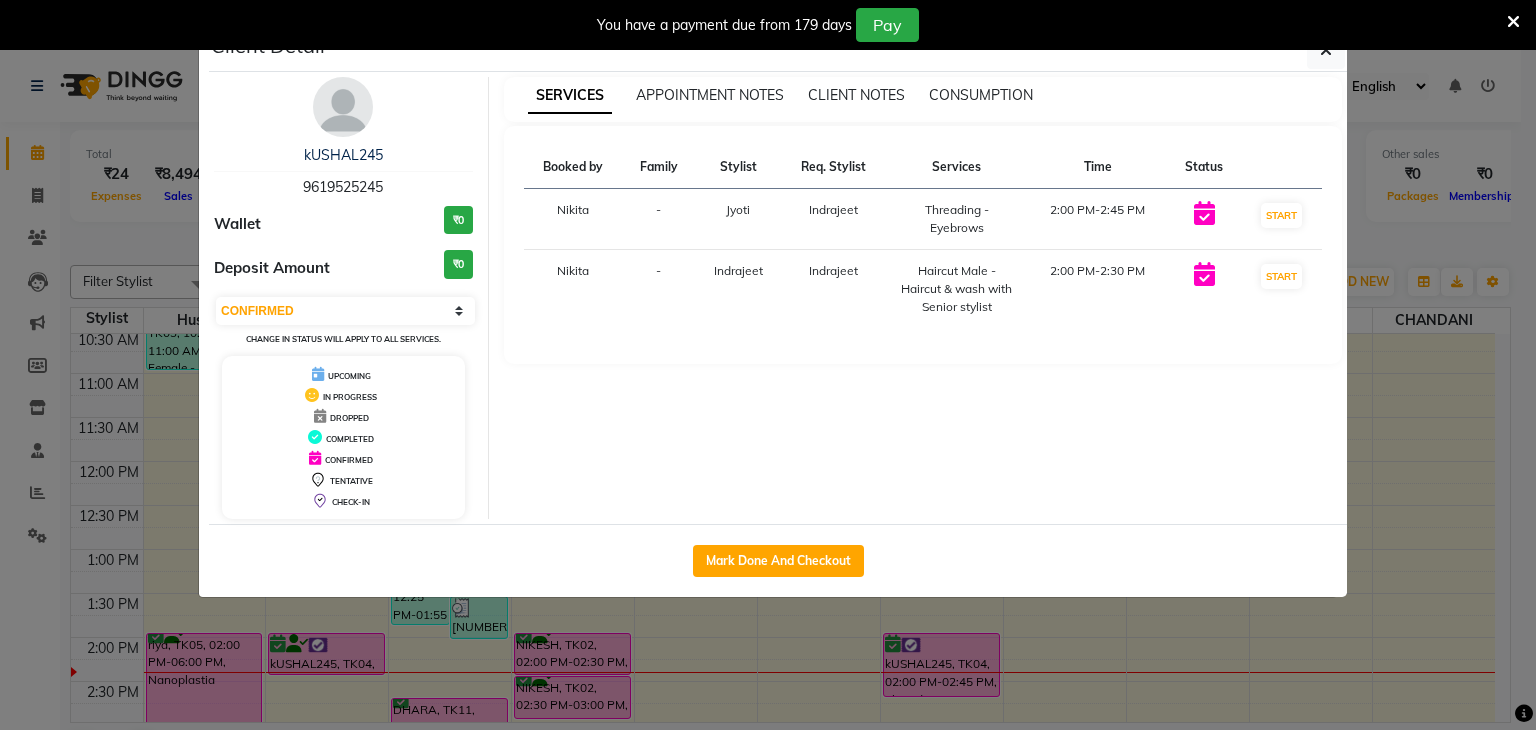 click on "You have a payment due from 179 days   Pay" at bounding box center (768, 25) 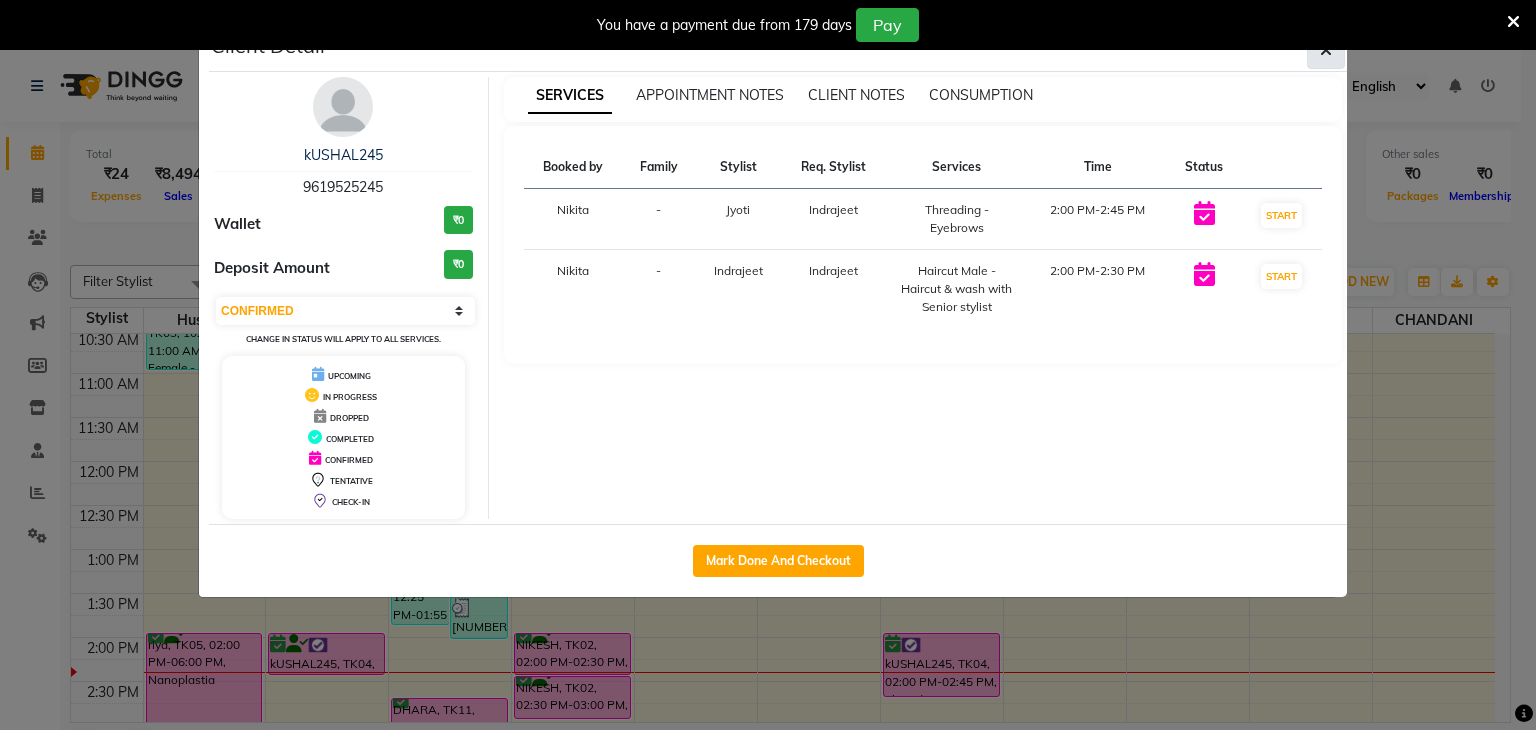 click 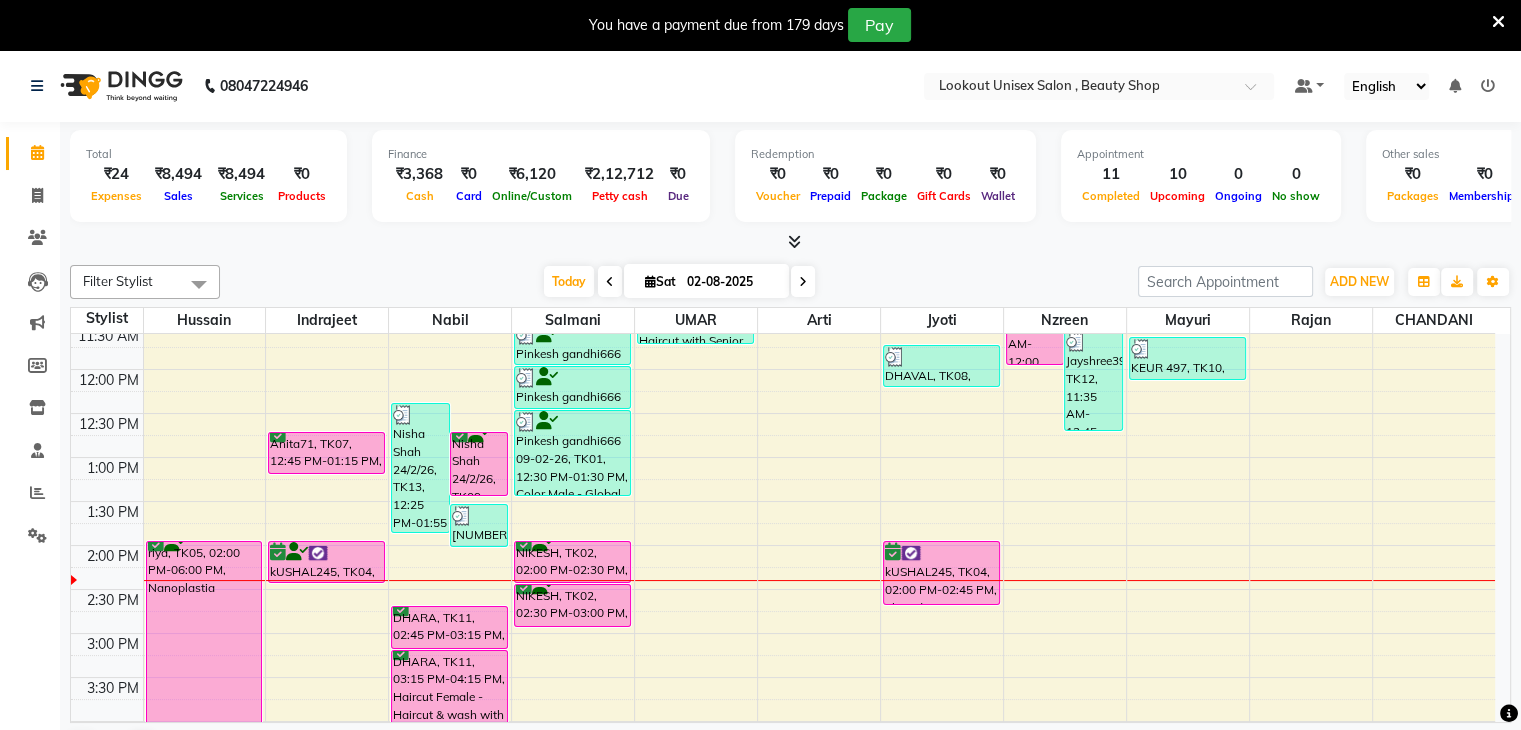 scroll, scrollTop: 324, scrollLeft: 0, axis: vertical 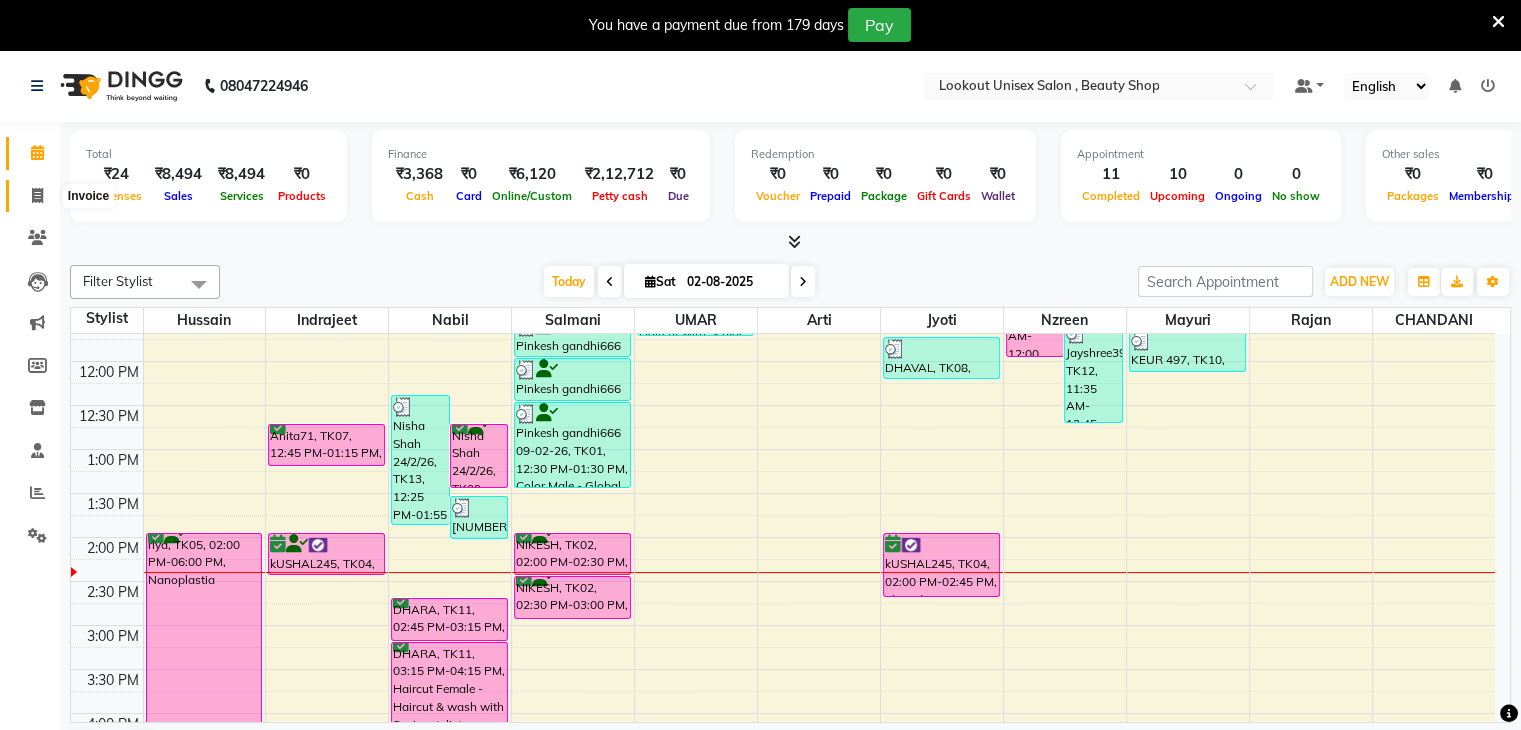 click 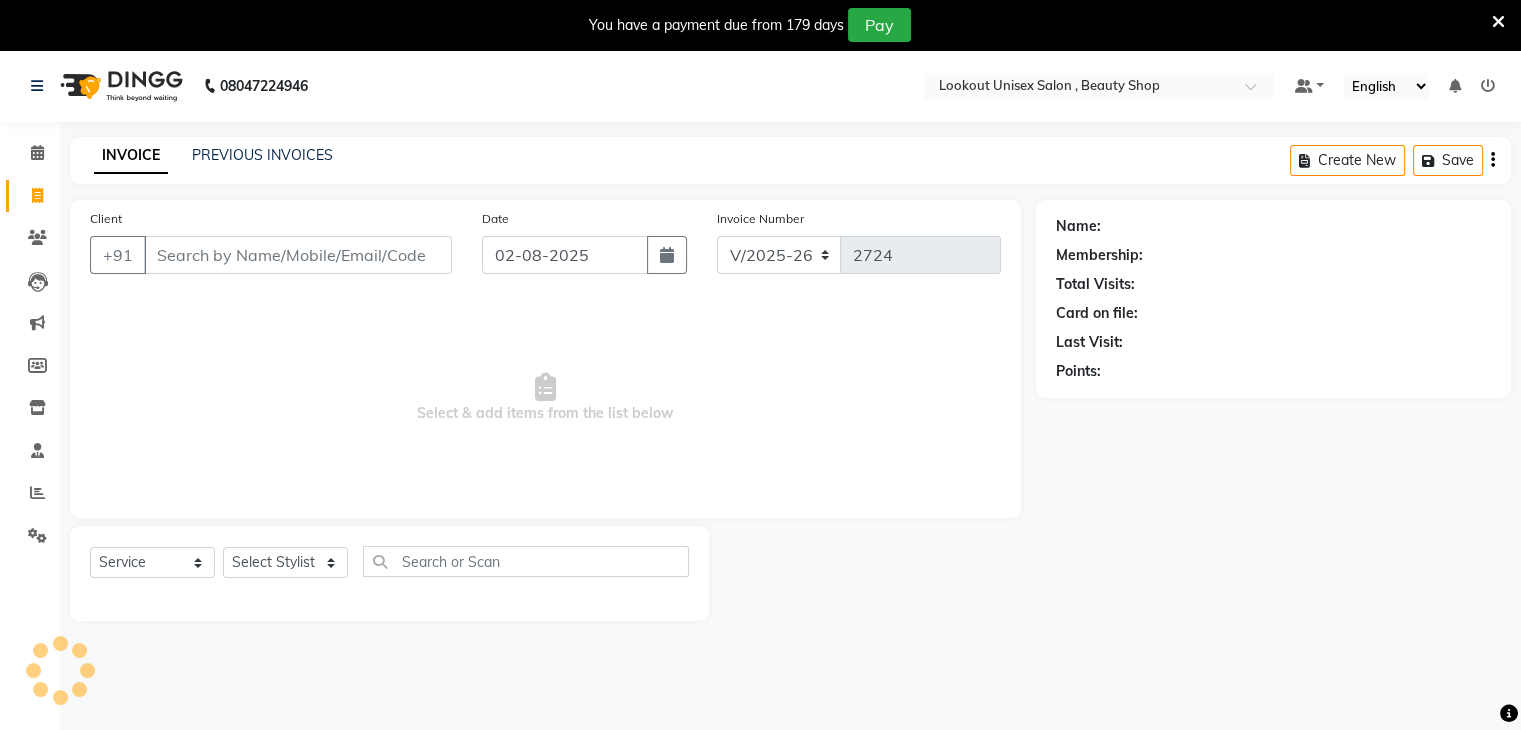 drag, startPoint x: 214, startPoint y: 258, endPoint x: 312, endPoint y: 263, distance: 98.12747 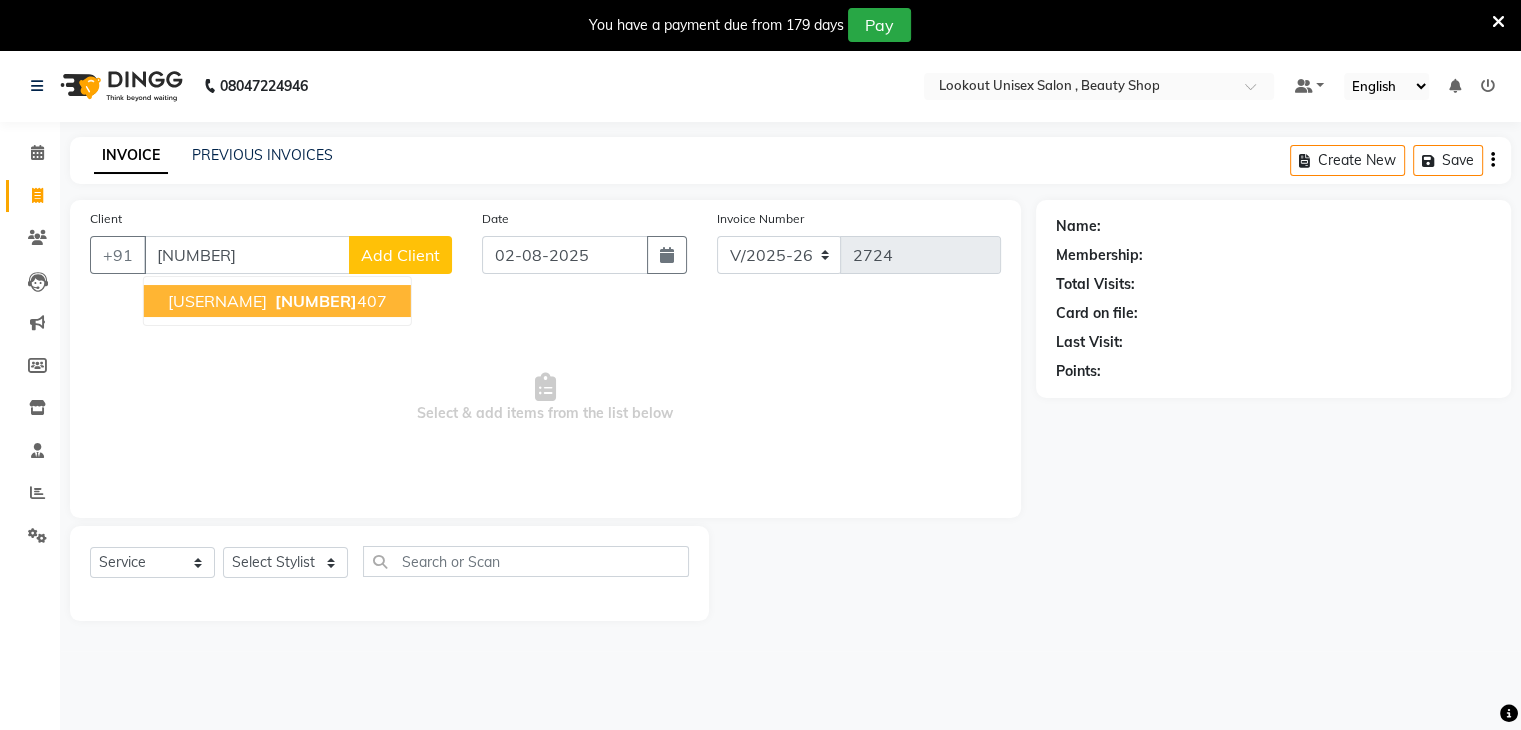 click on "Disha407   9967197 407" at bounding box center (277, 301) 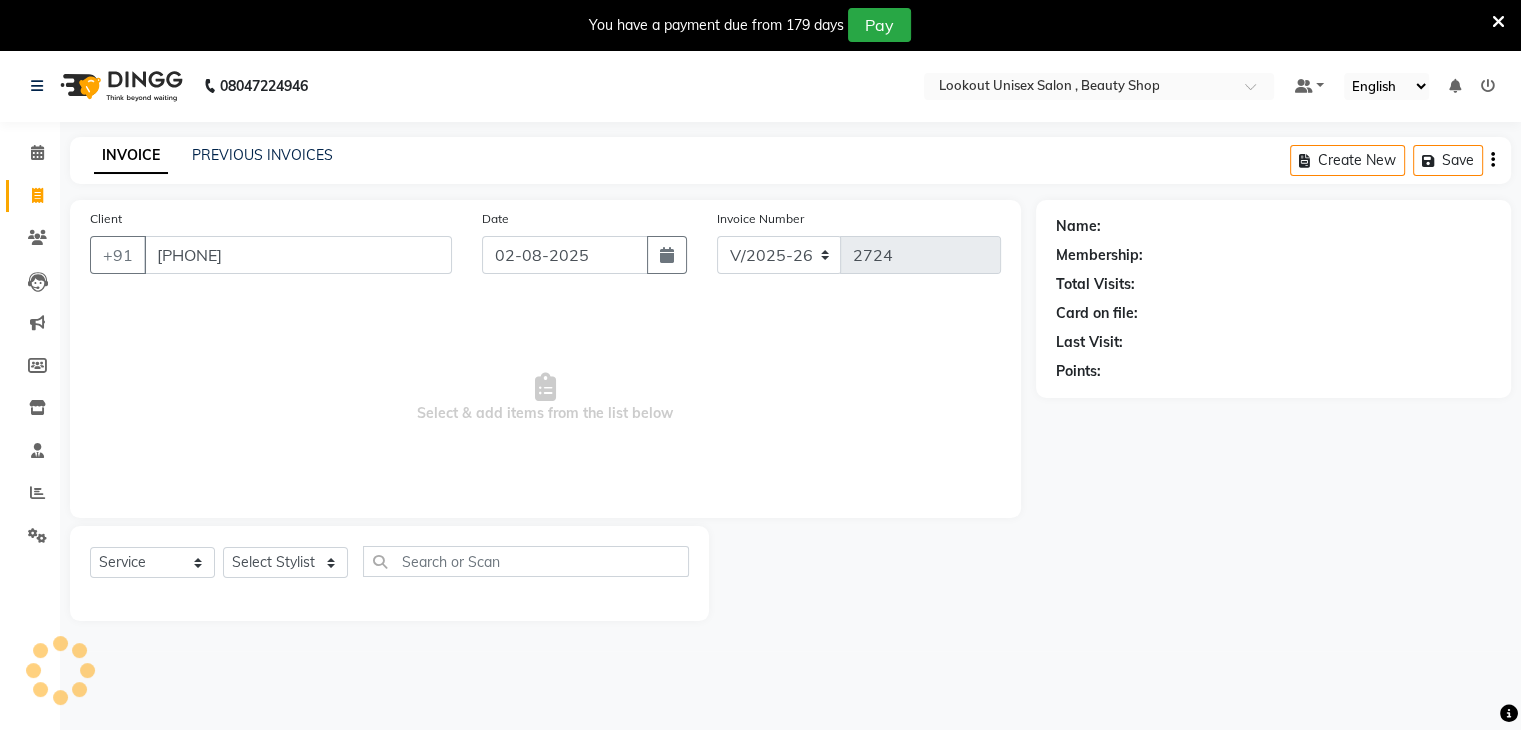 type on "9967197407" 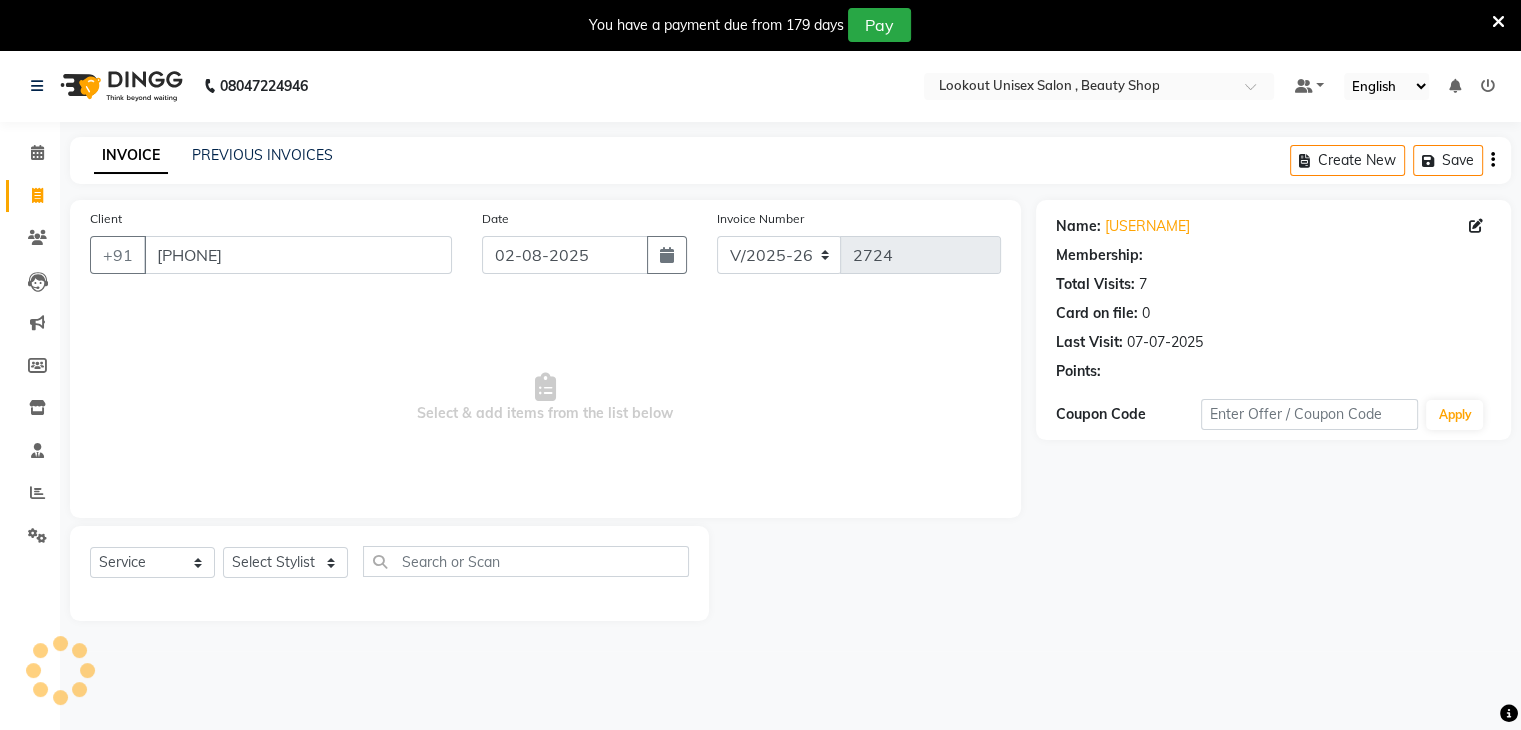 select on "1: Object" 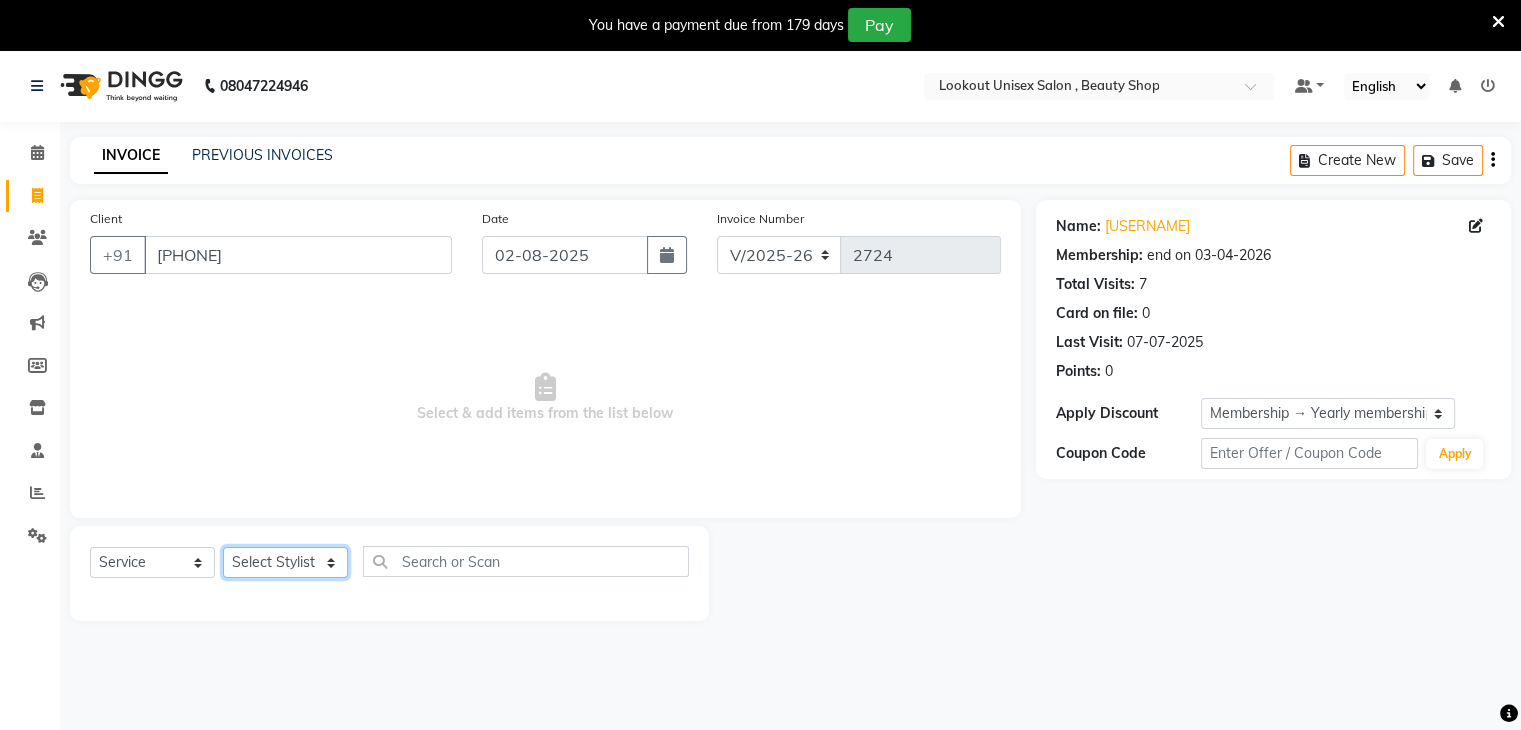 click on "Select Stylist Arti CHANDANI Deepali Dhaval Sir DISHA KAMDAR Hussain Indrajeet Jyoti Mahesh  Manisha Mayuri Mehboob Nabil Nikita Nzreen Rahul Rajan Rishika Salma Salmani Shivani UMAR" 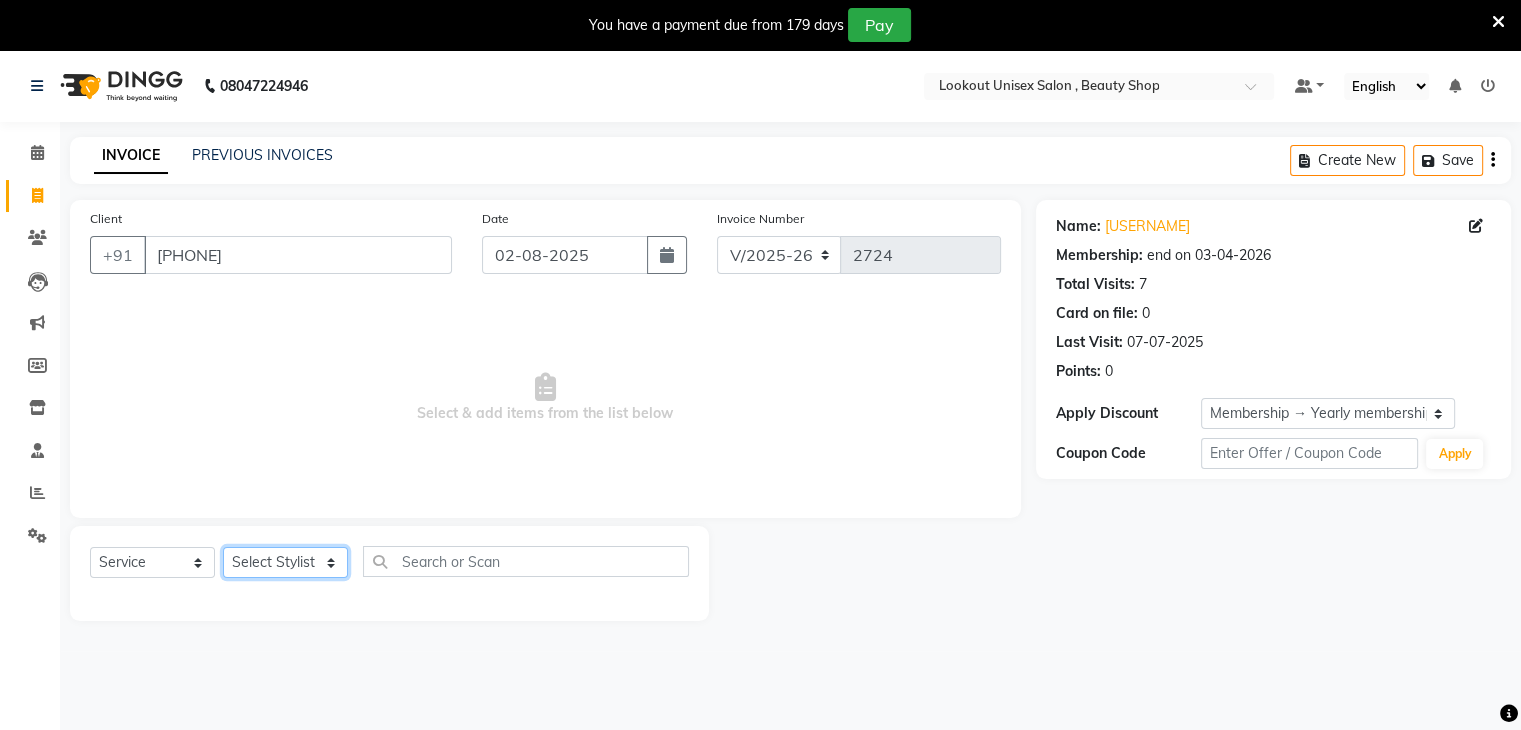 select on "67793" 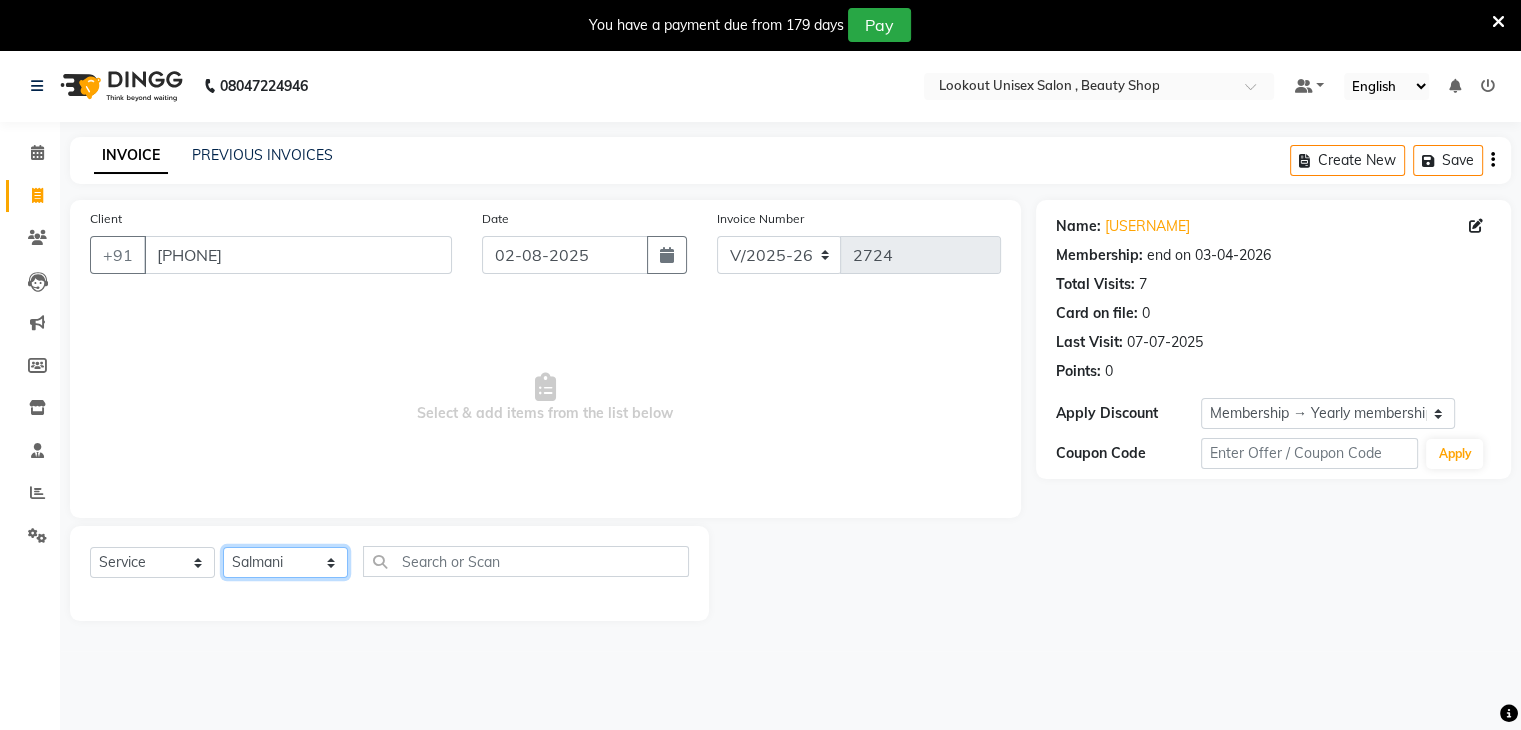 click on "Select Stylist Arti CHANDANI Deepali Dhaval Sir DISHA KAMDAR Hussain Indrajeet Jyoti Mahesh  Manisha Mayuri Mehboob Nabil Nikita Nzreen Rahul Rajan Rishika Salma Salmani Shivani UMAR" 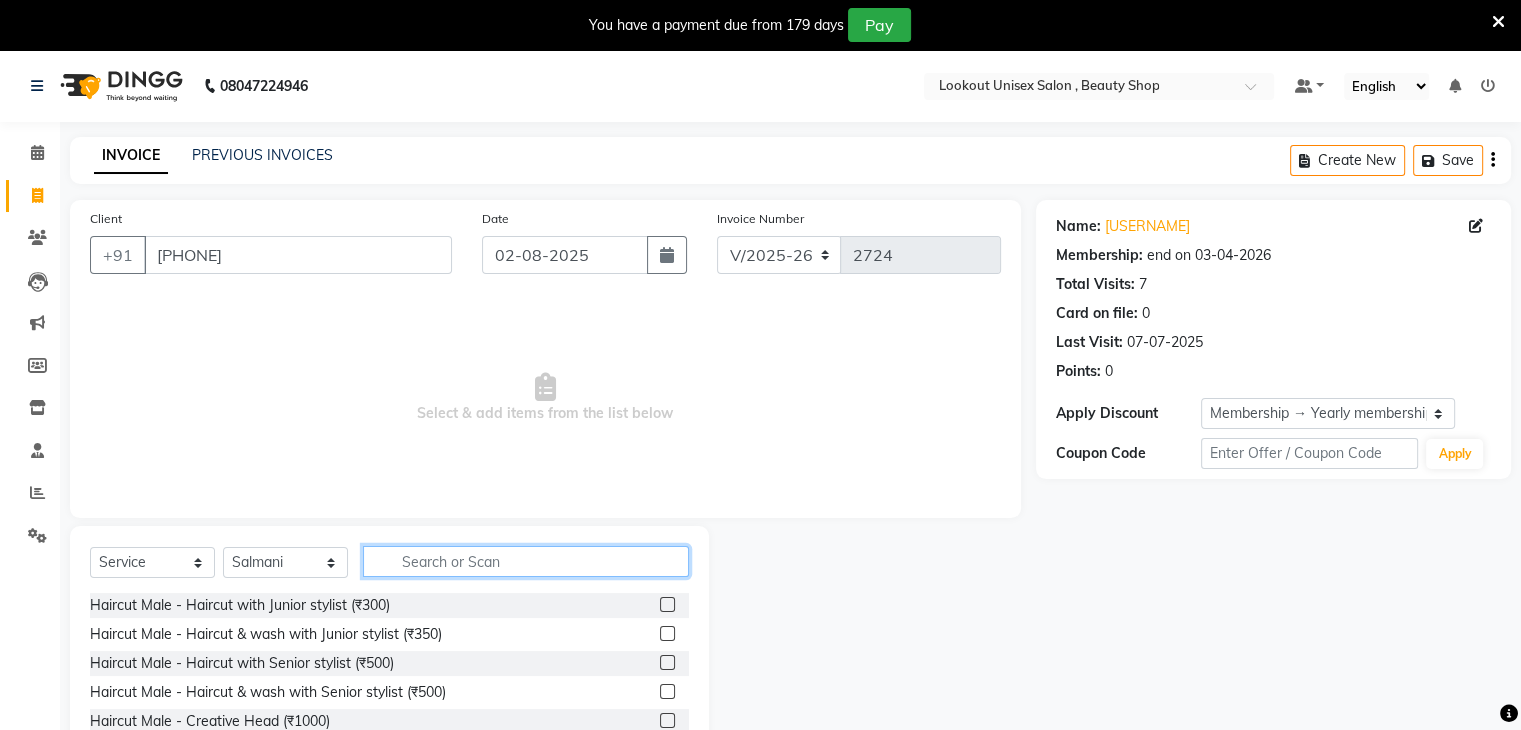 click 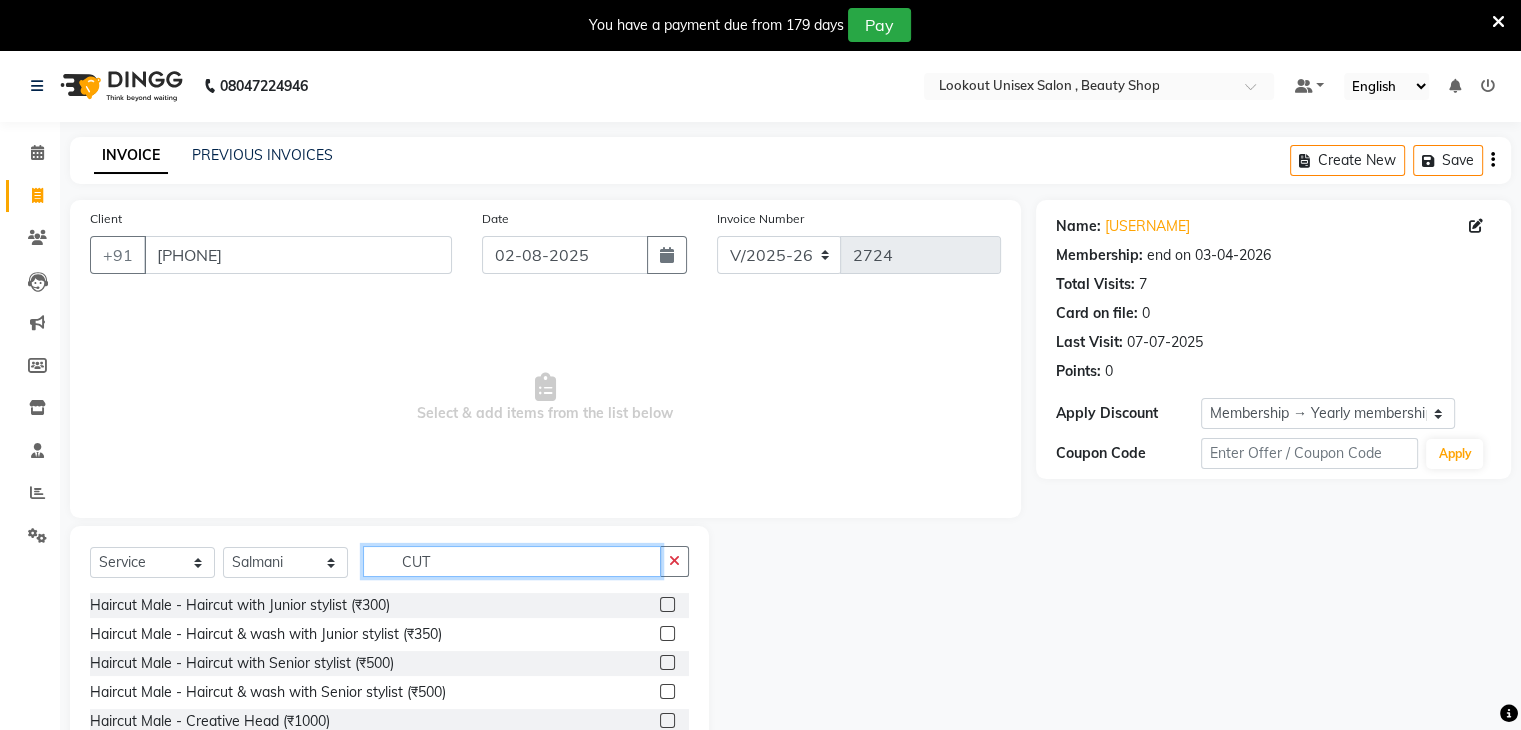 type on "CUT" 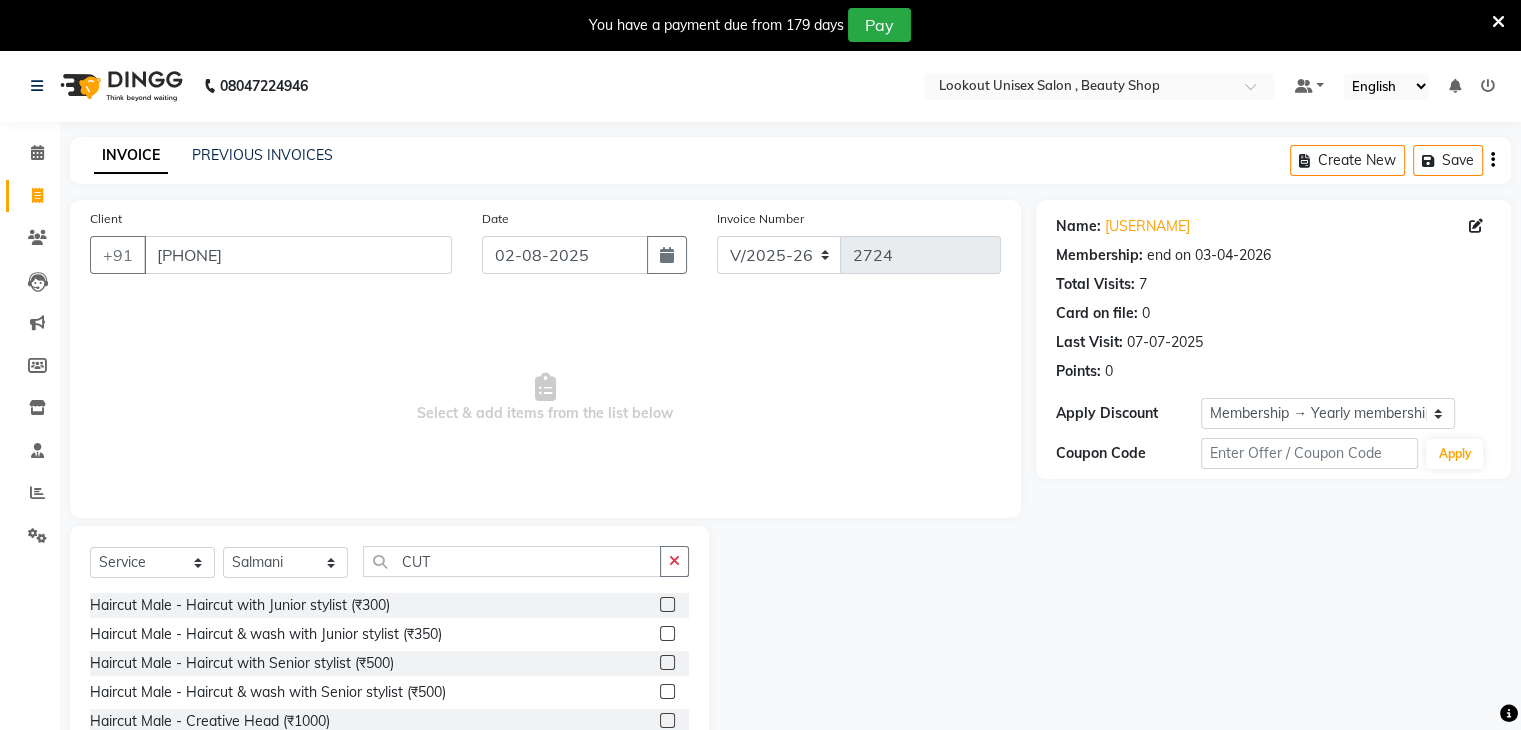 drag, startPoint x: 1013, startPoint y: 357, endPoint x: 649, endPoint y: 665, distance: 476.8228 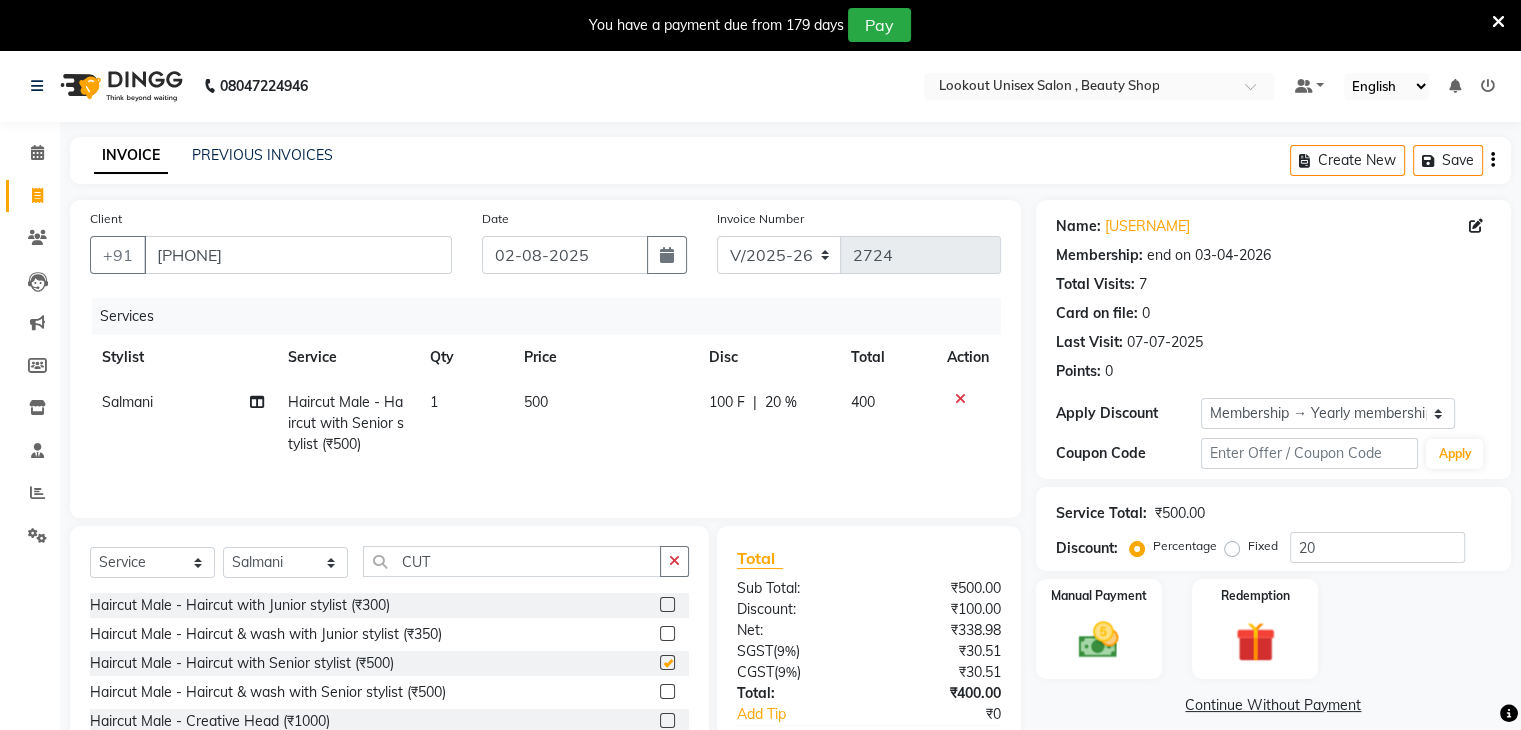 checkbox on "false" 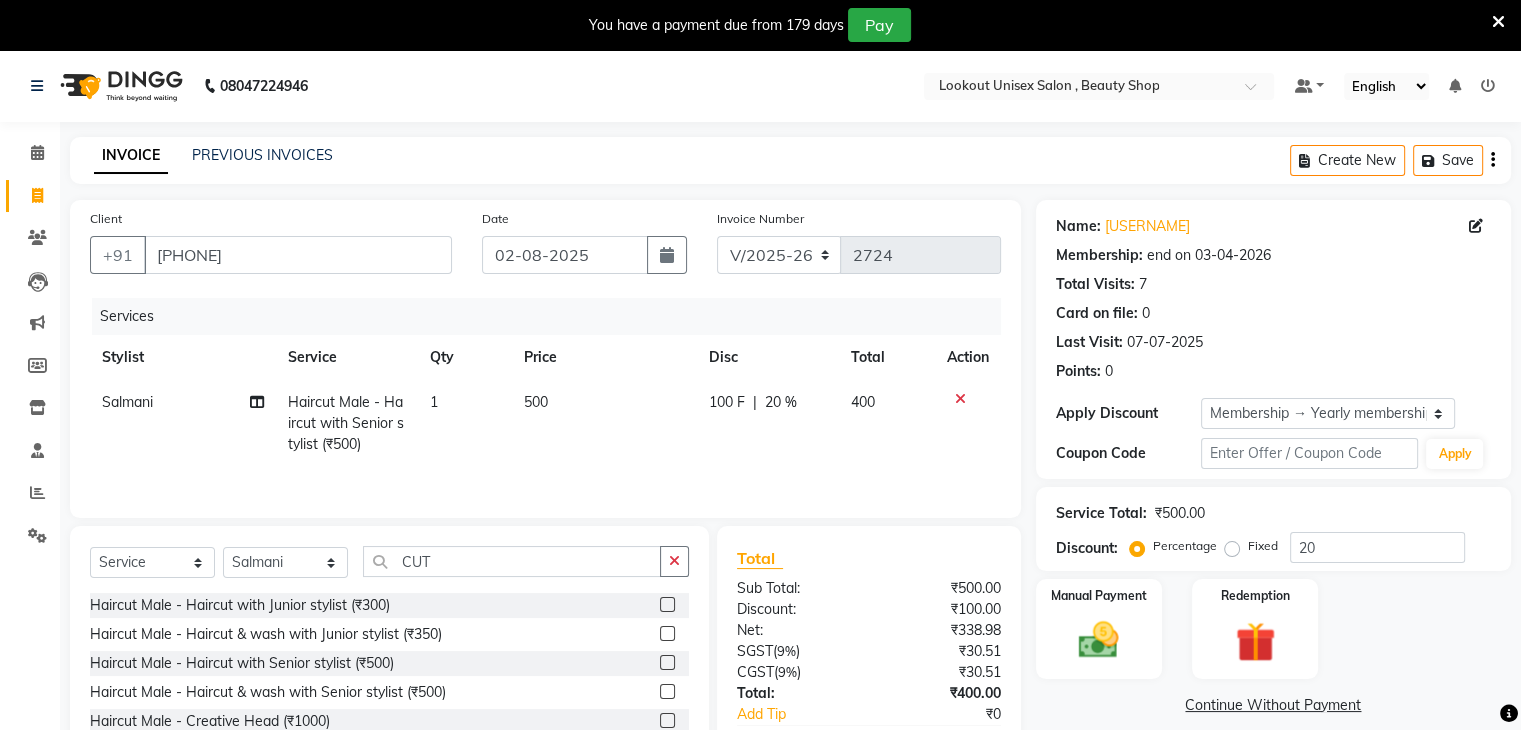 scroll, scrollTop: 122, scrollLeft: 0, axis: vertical 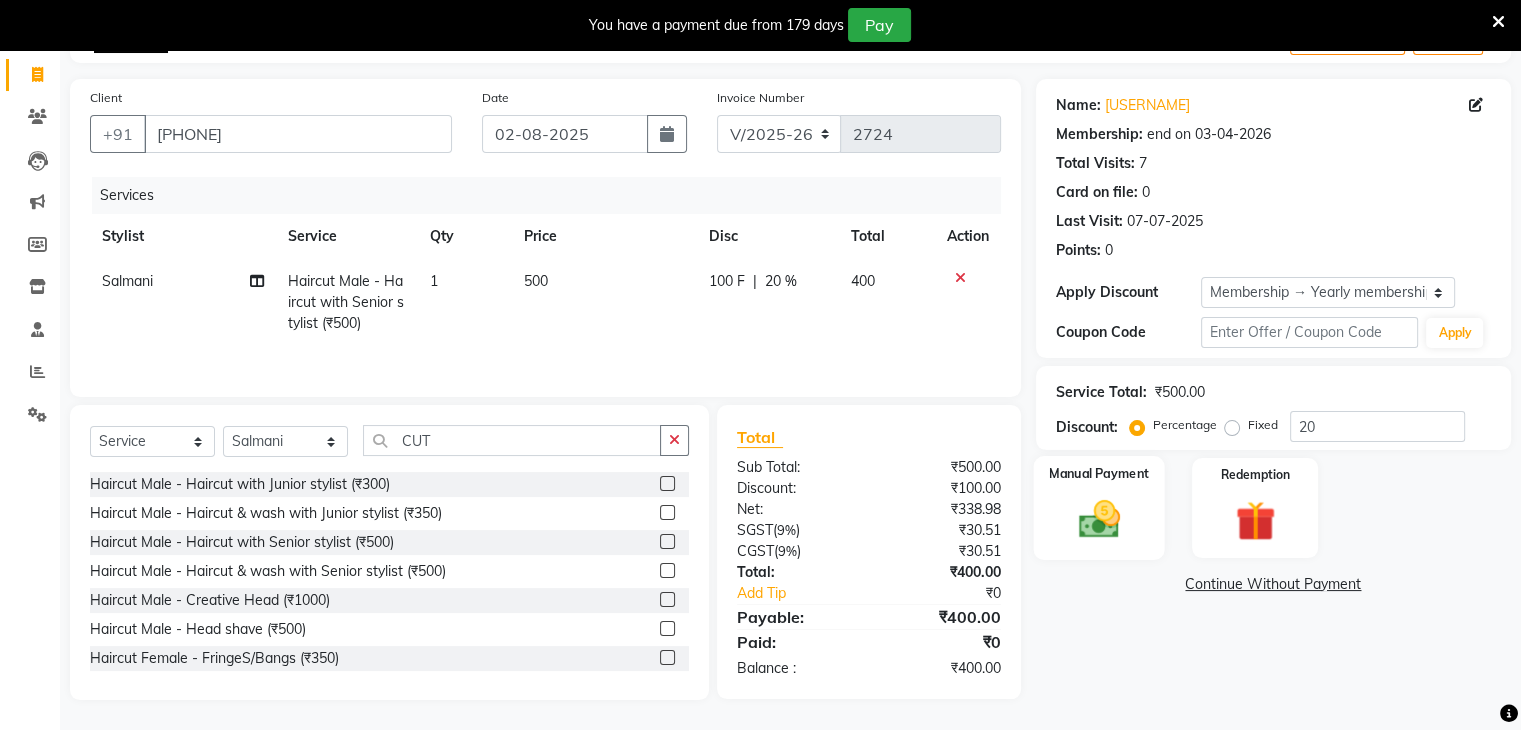 click 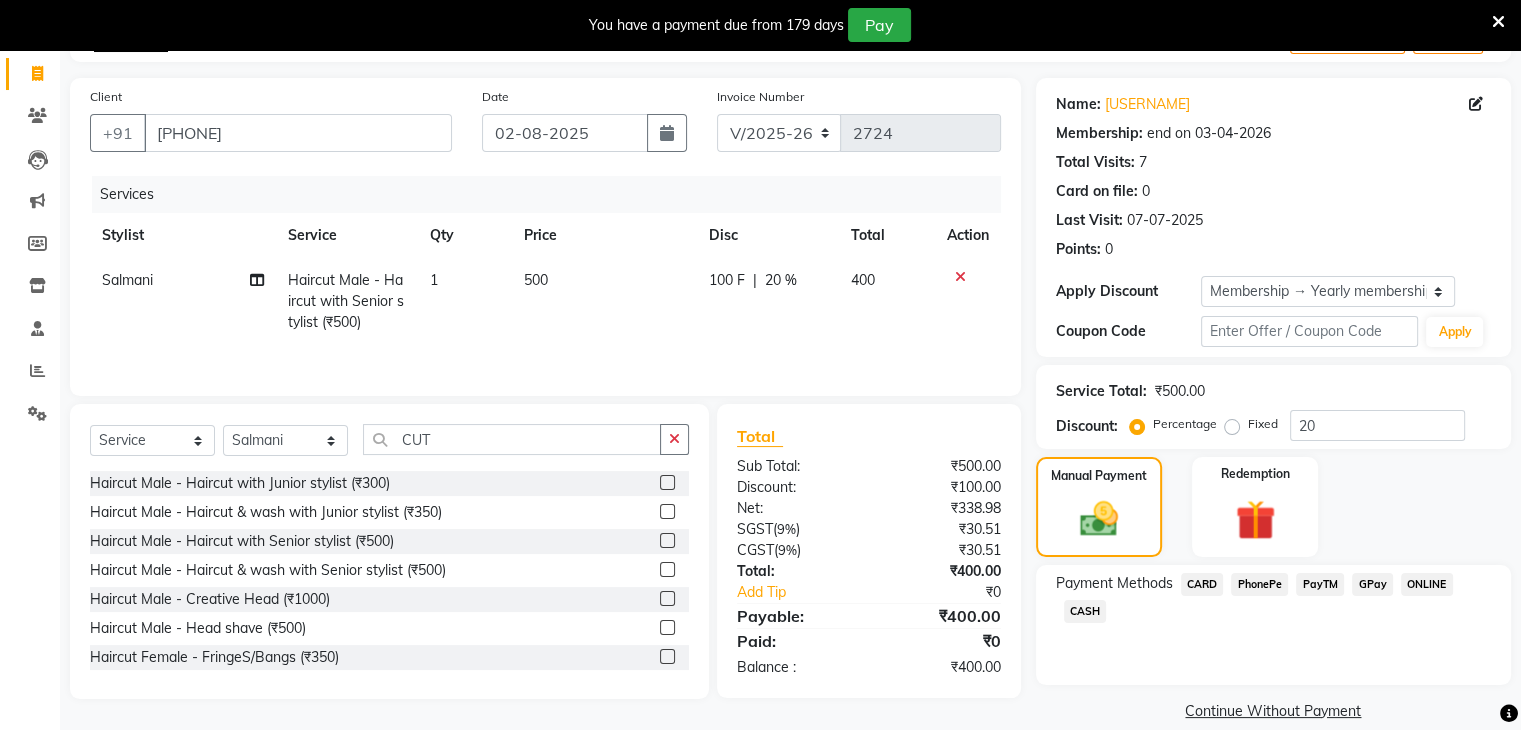 click on "PayTM" 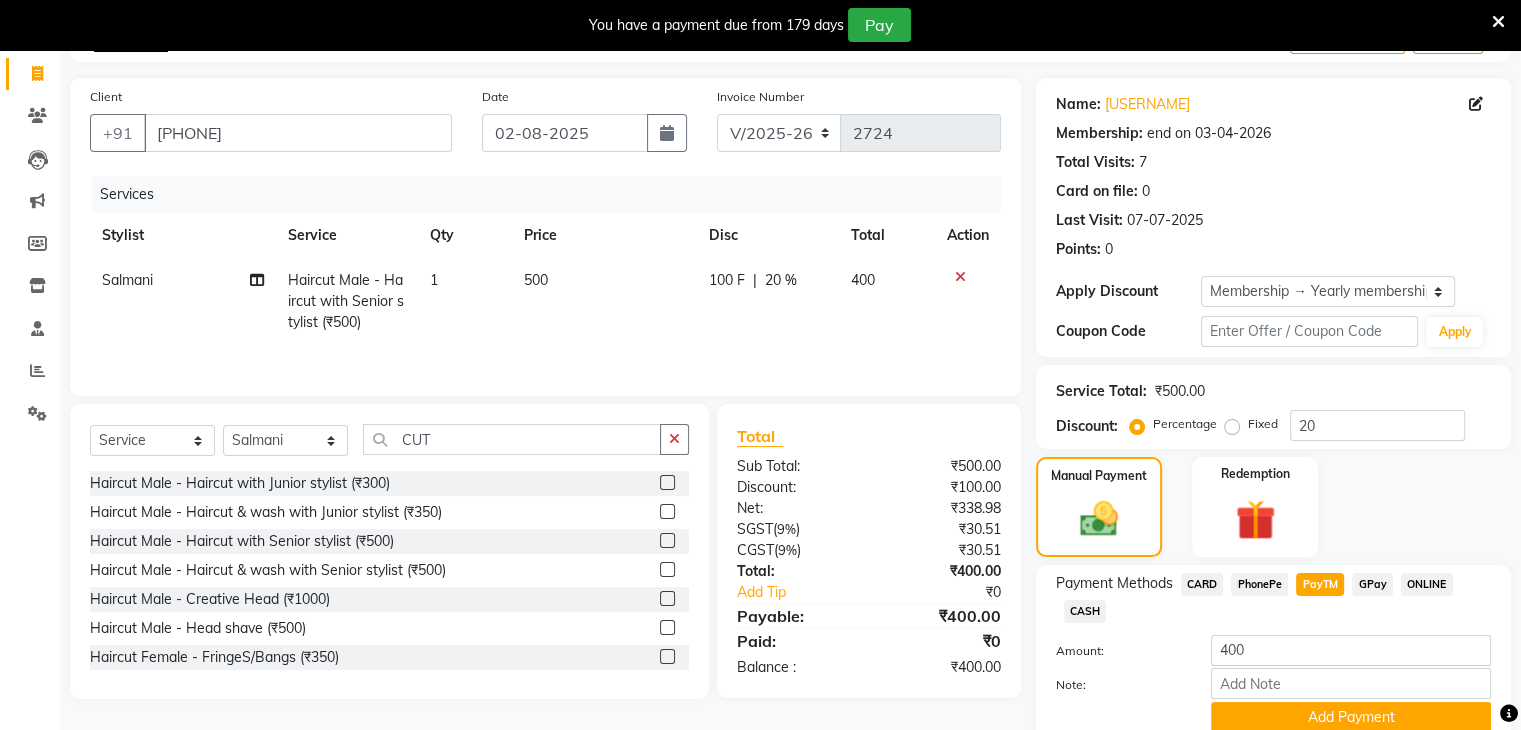 scroll, scrollTop: 206, scrollLeft: 0, axis: vertical 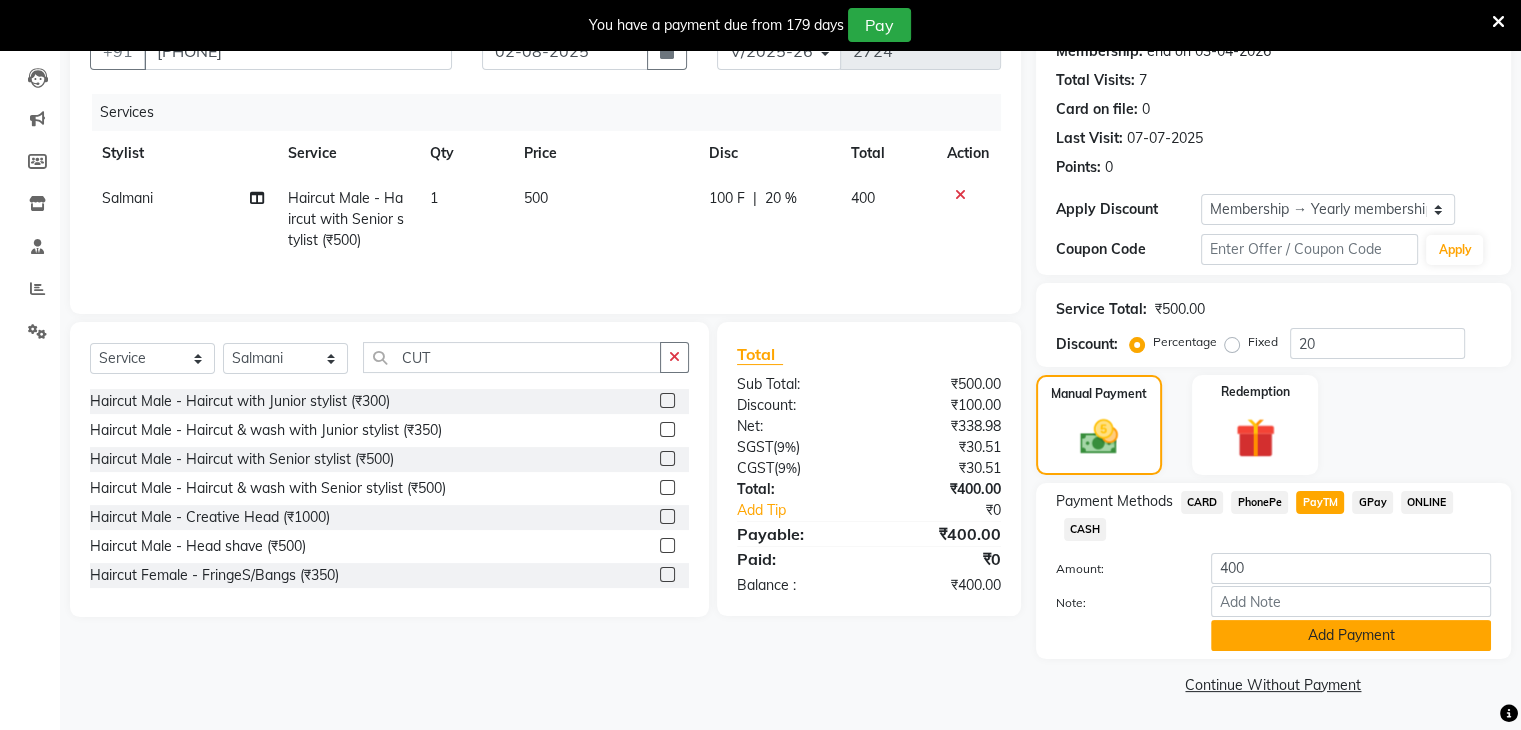 click on "Add Payment" 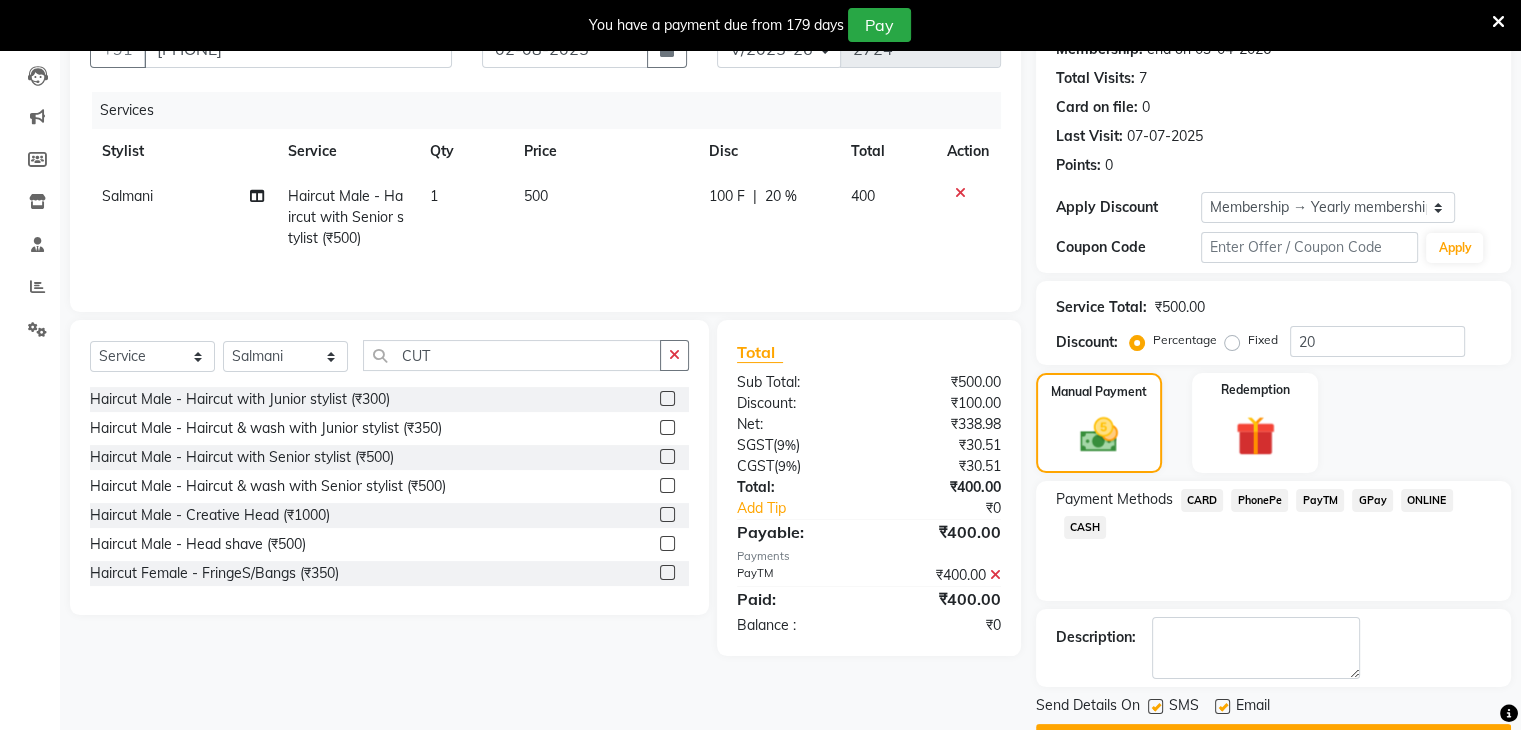 scroll, scrollTop: 260, scrollLeft: 0, axis: vertical 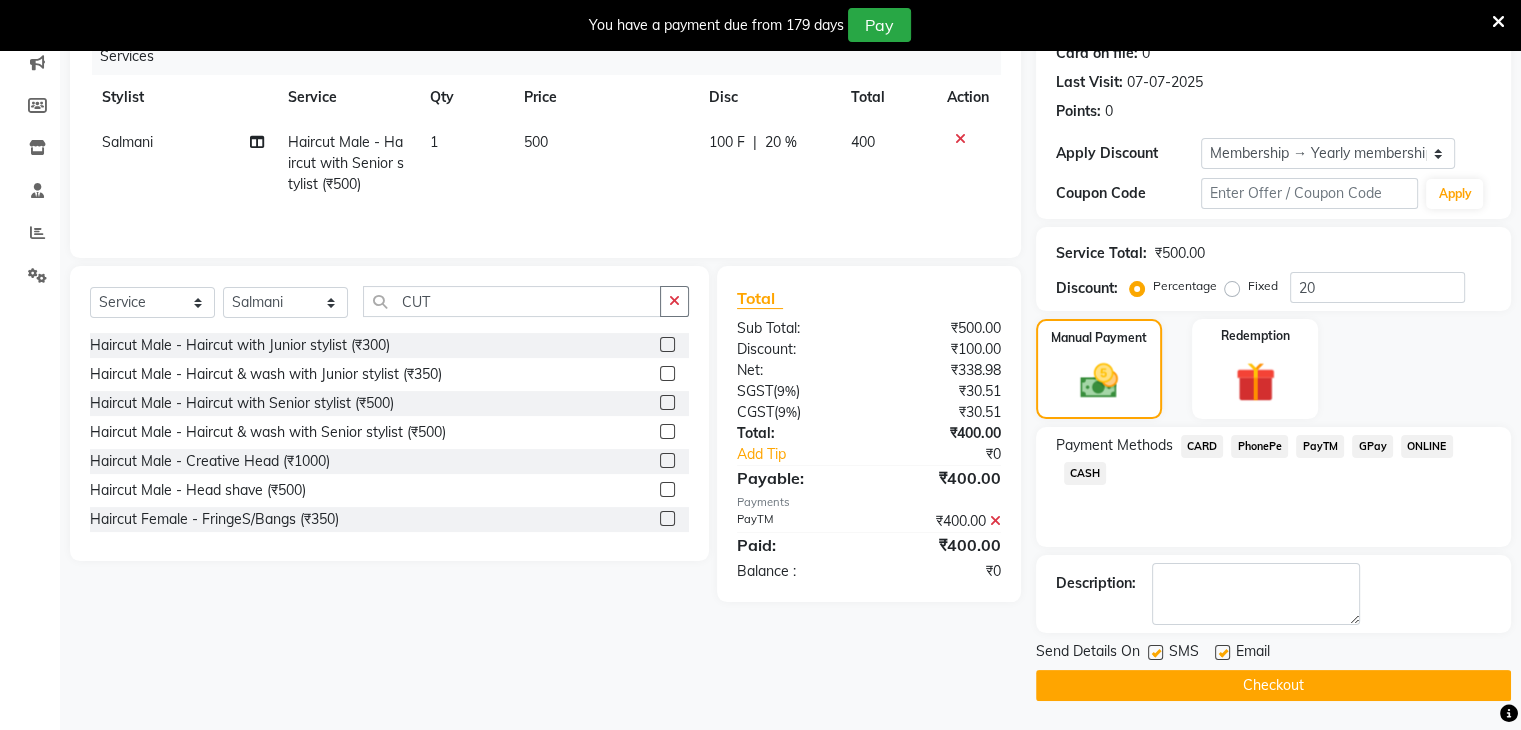 click 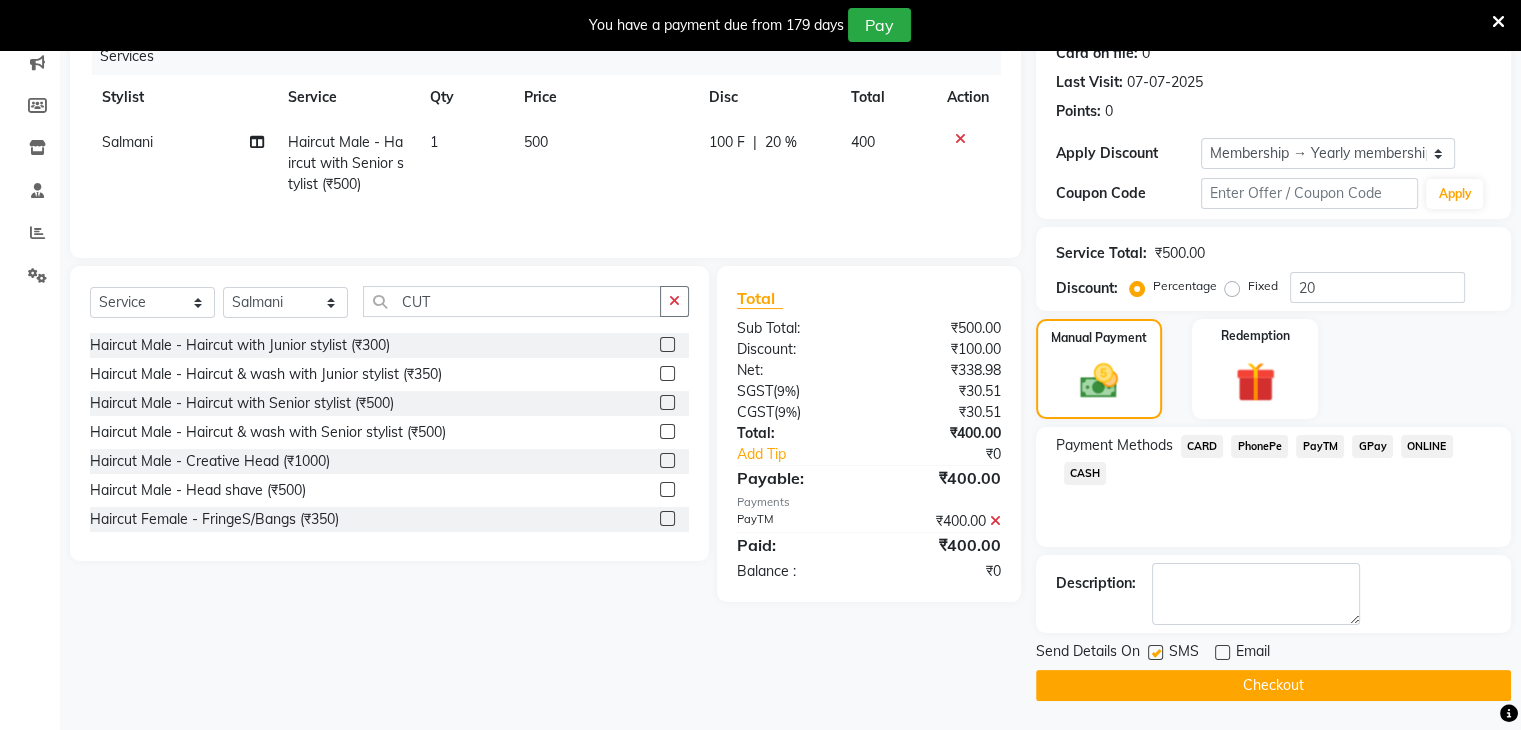 click on "Checkout" 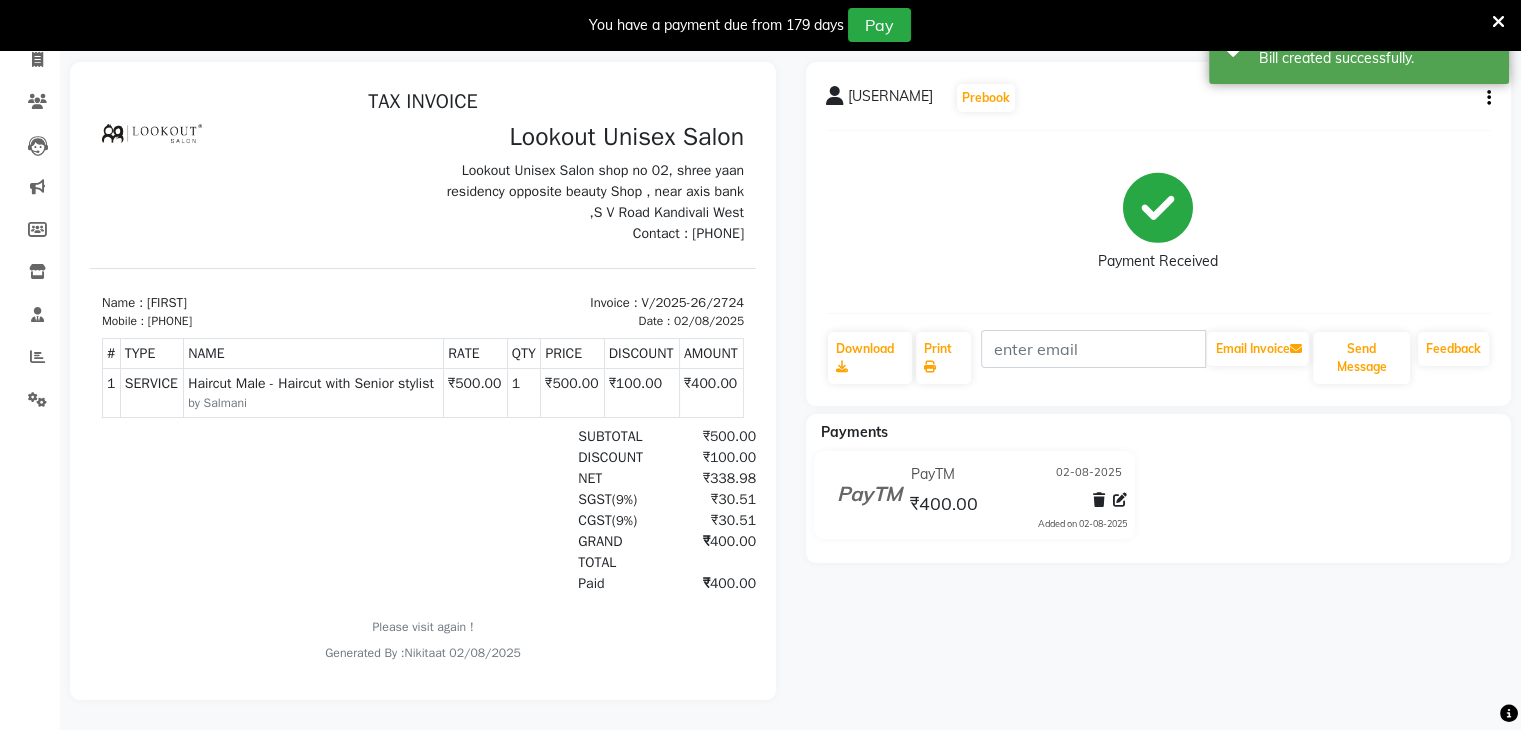 scroll, scrollTop: 0, scrollLeft: 0, axis: both 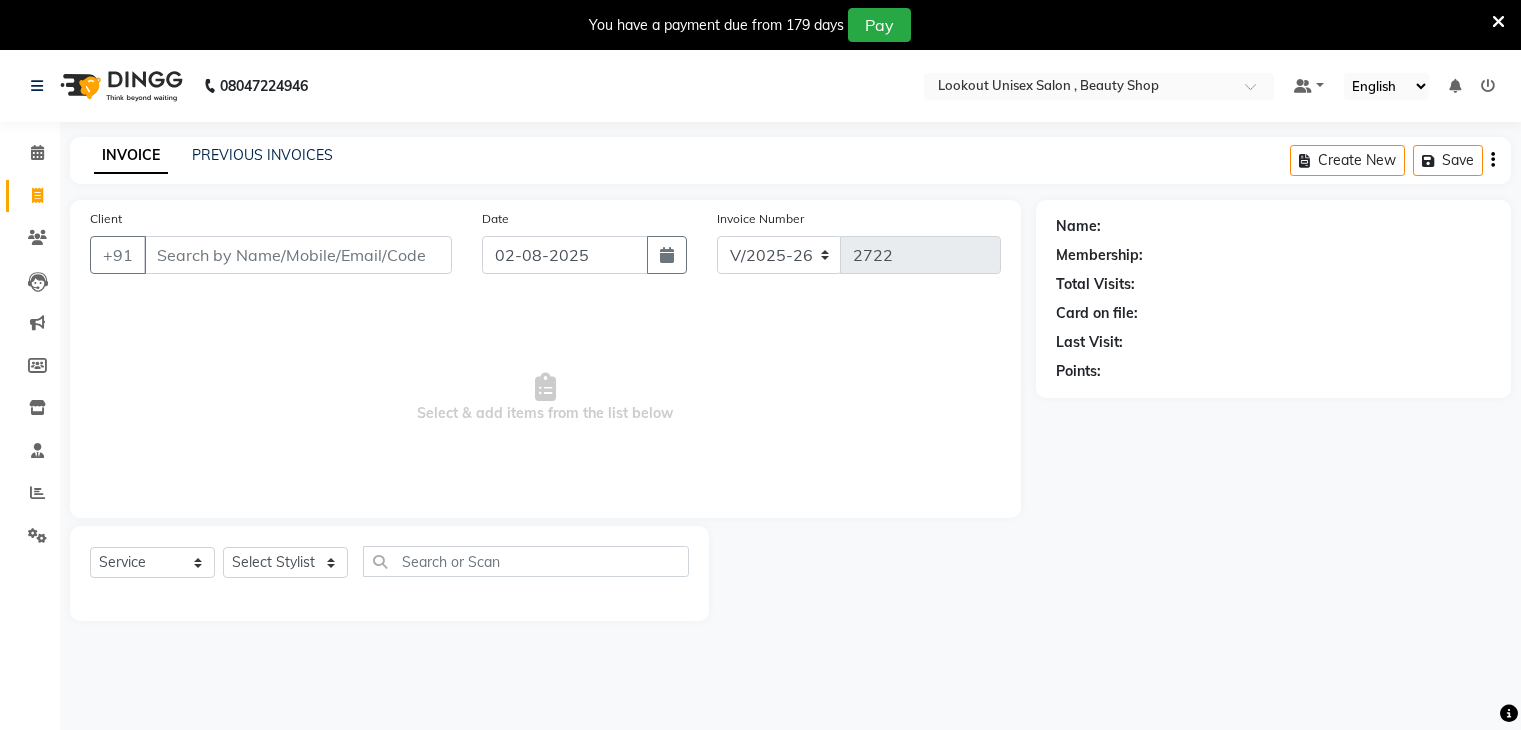 select on "7658" 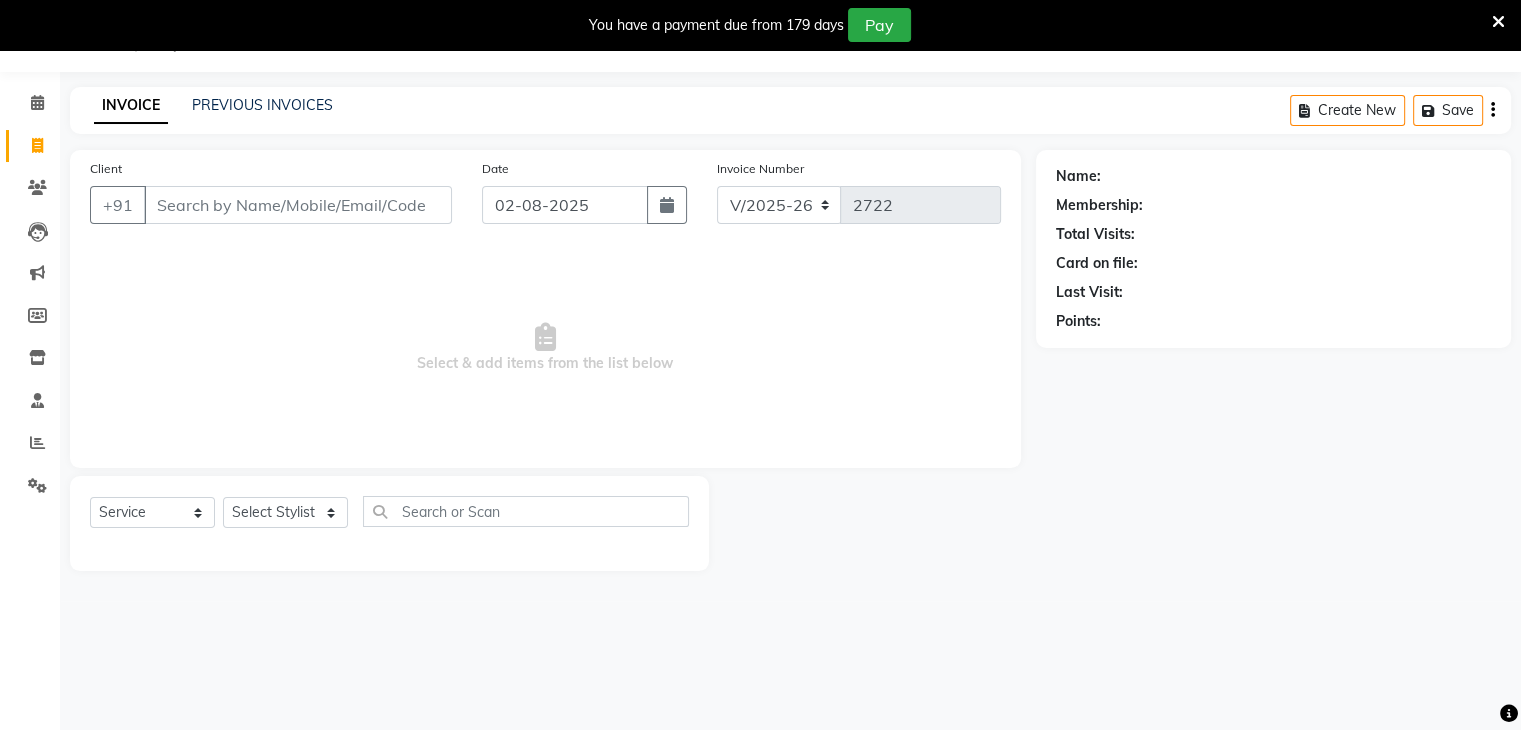 scroll, scrollTop: 0, scrollLeft: 0, axis: both 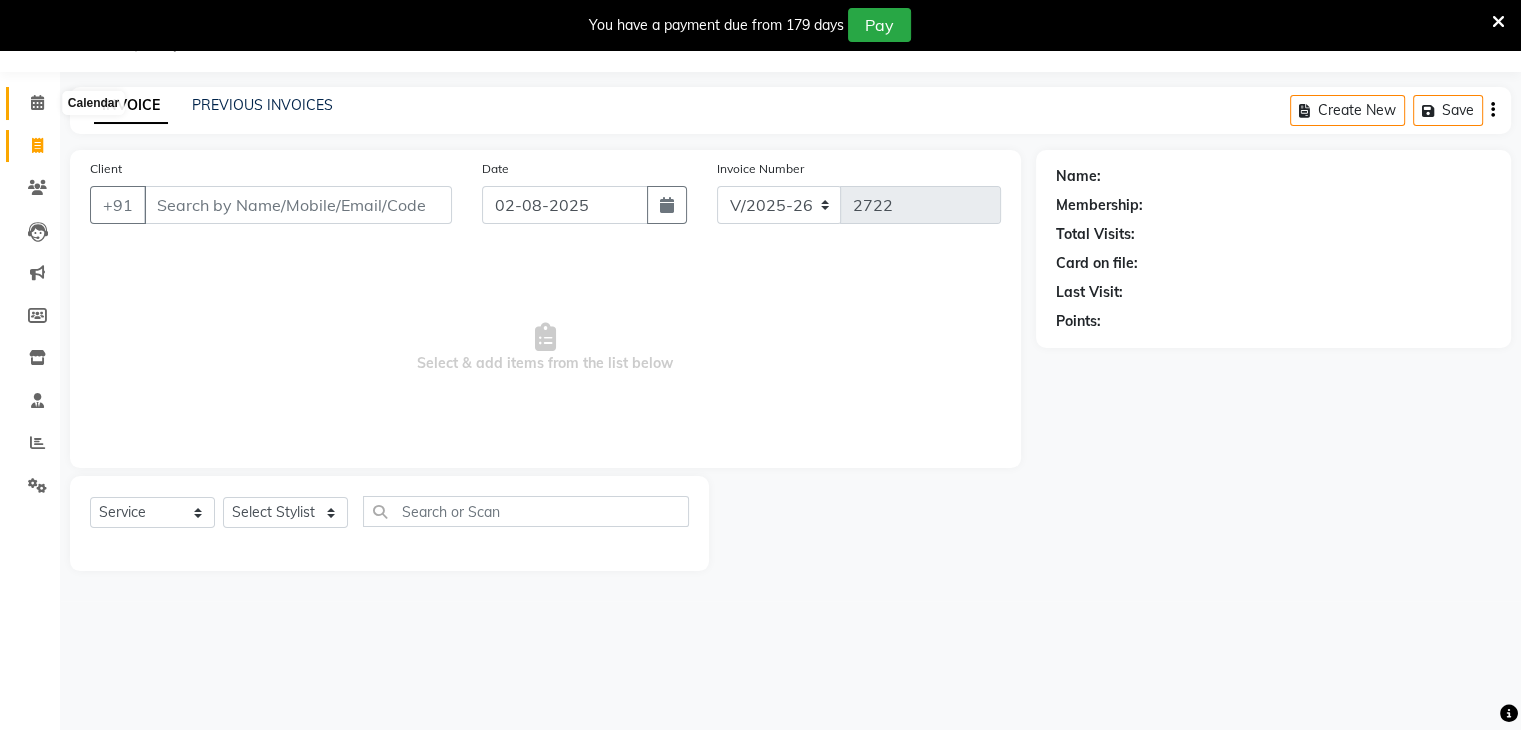 click 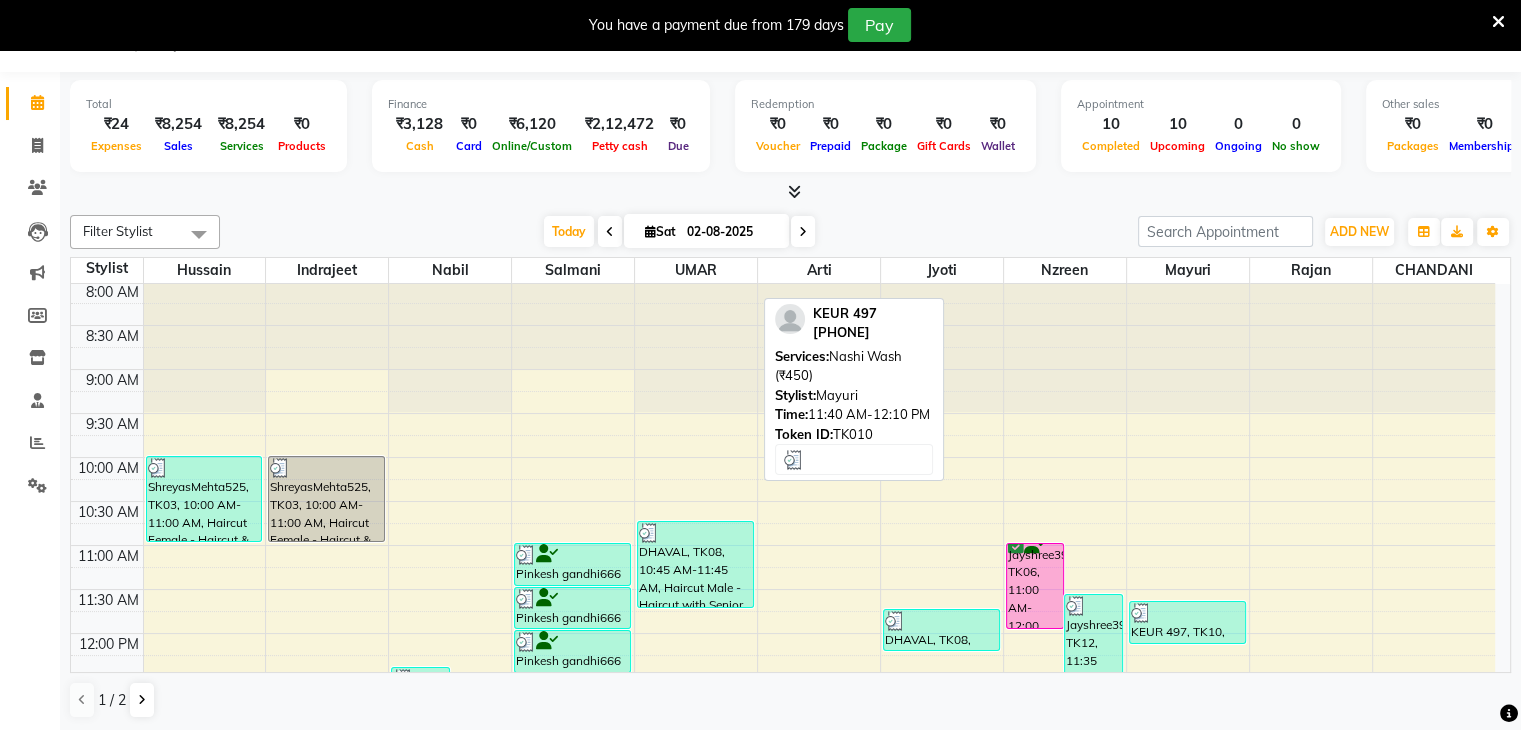 scroll, scrollTop: 0, scrollLeft: 0, axis: both 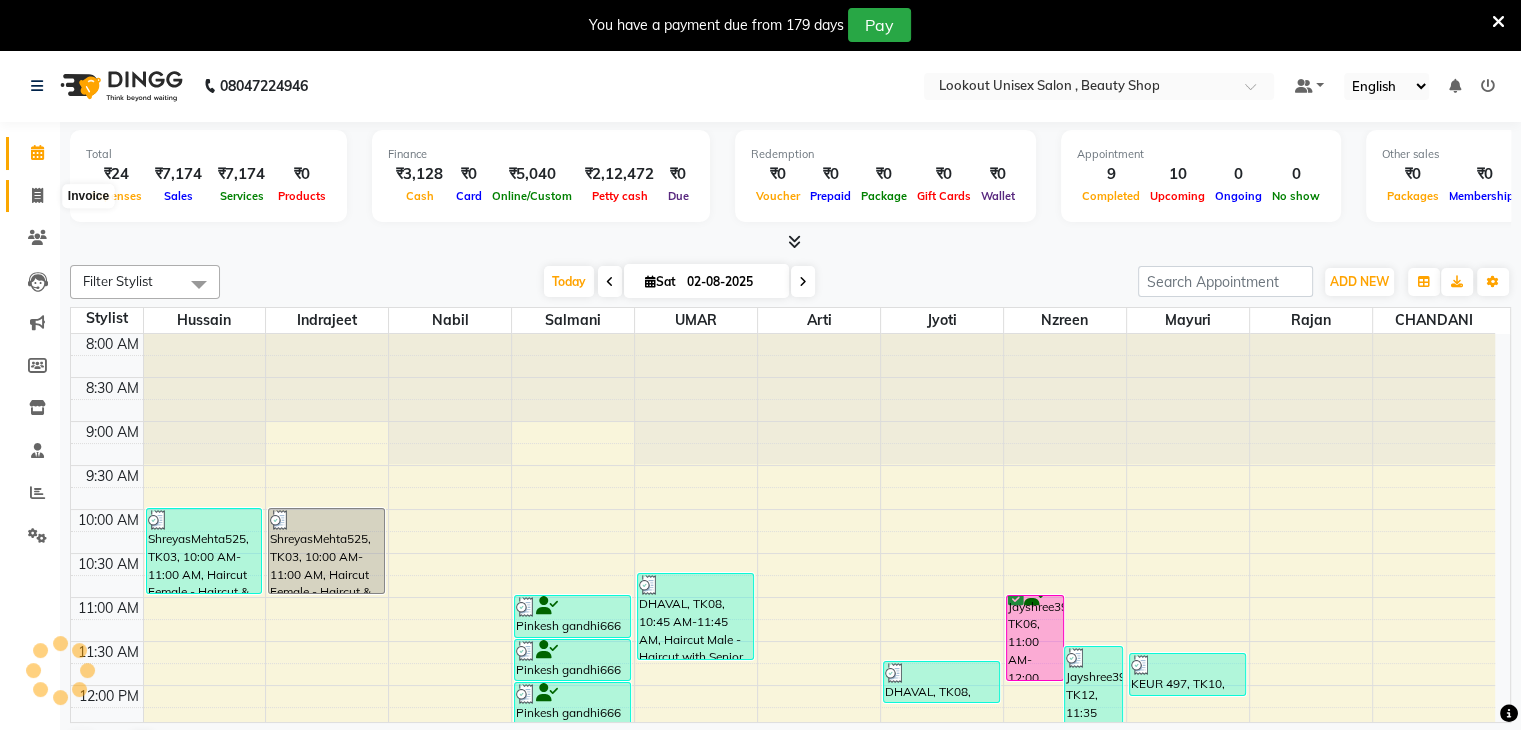 click 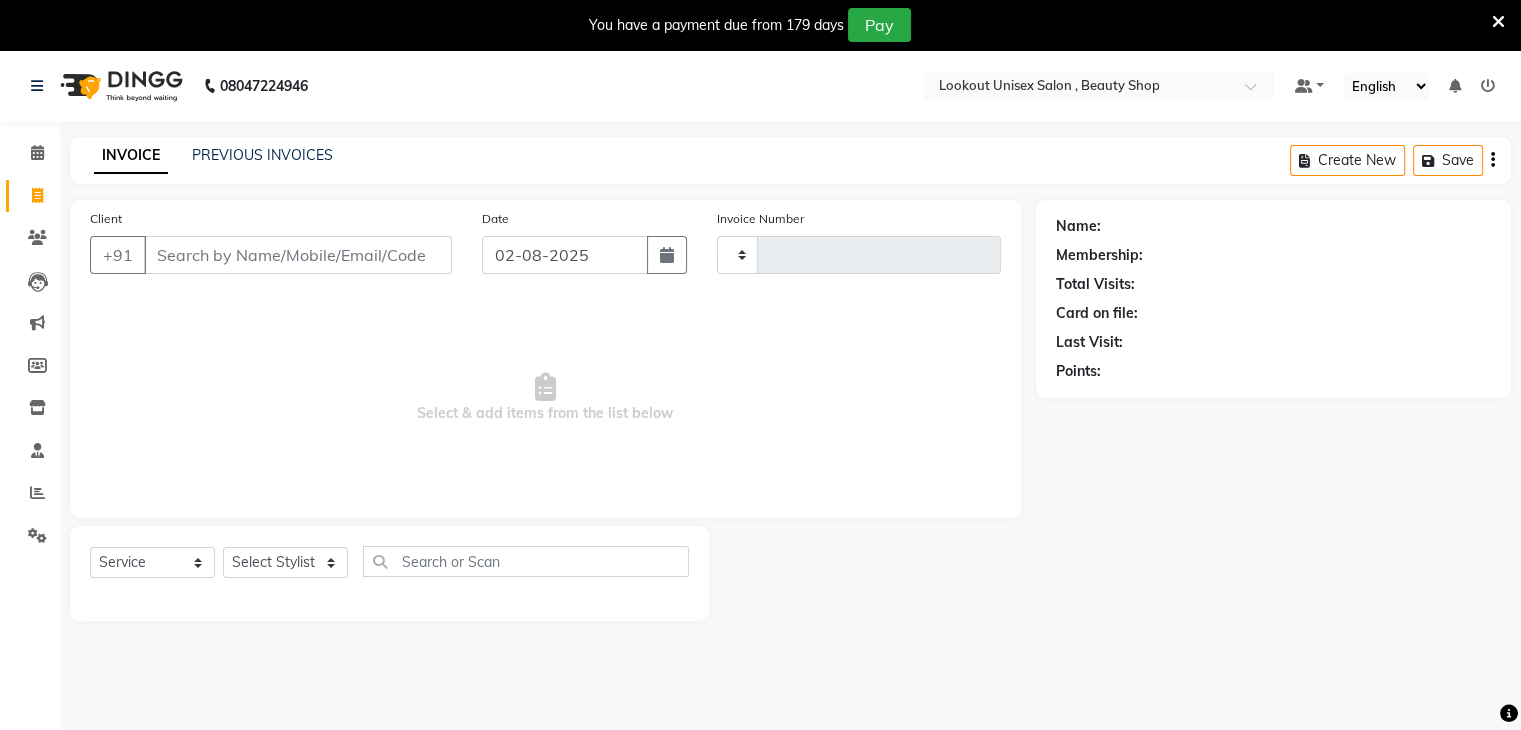 type on "2723" 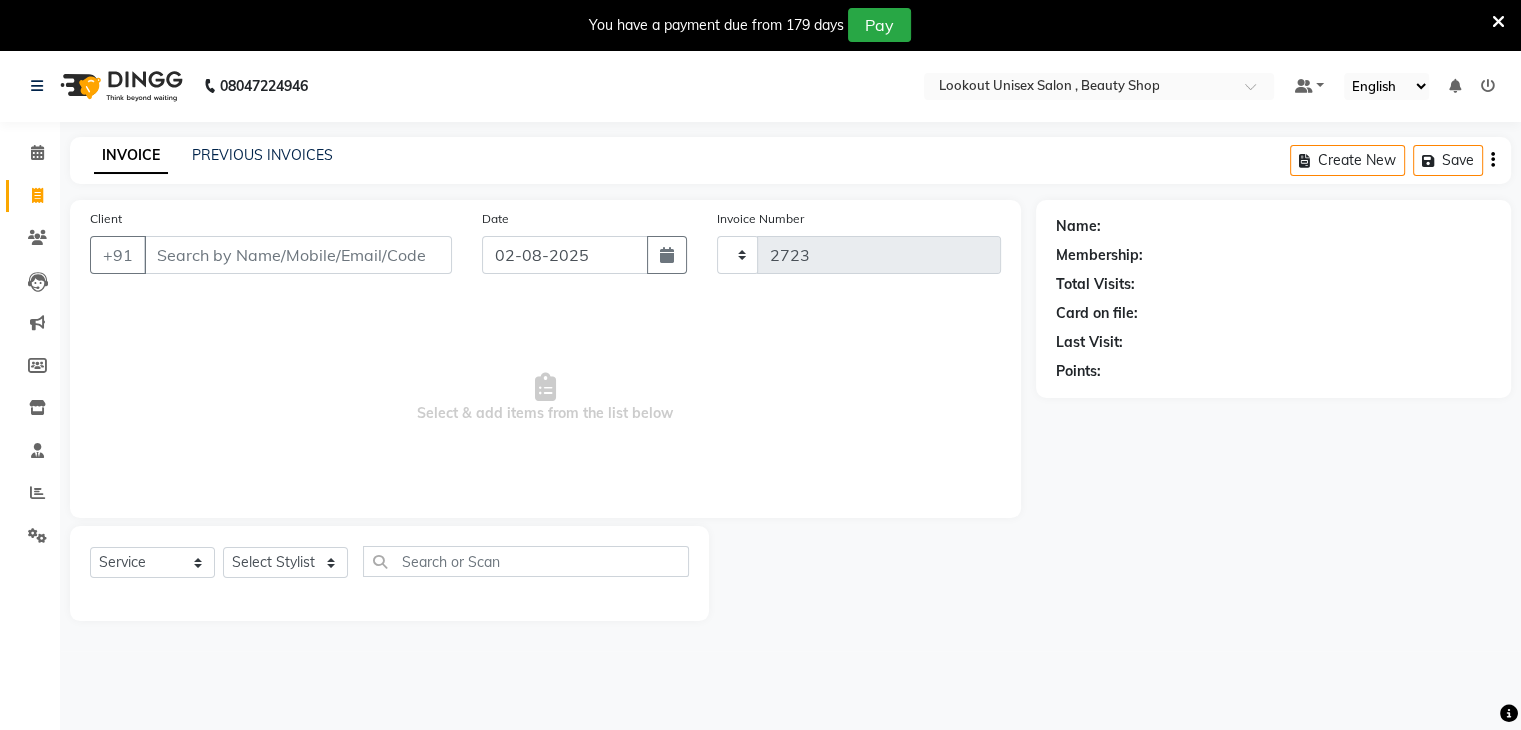 select on "7658" 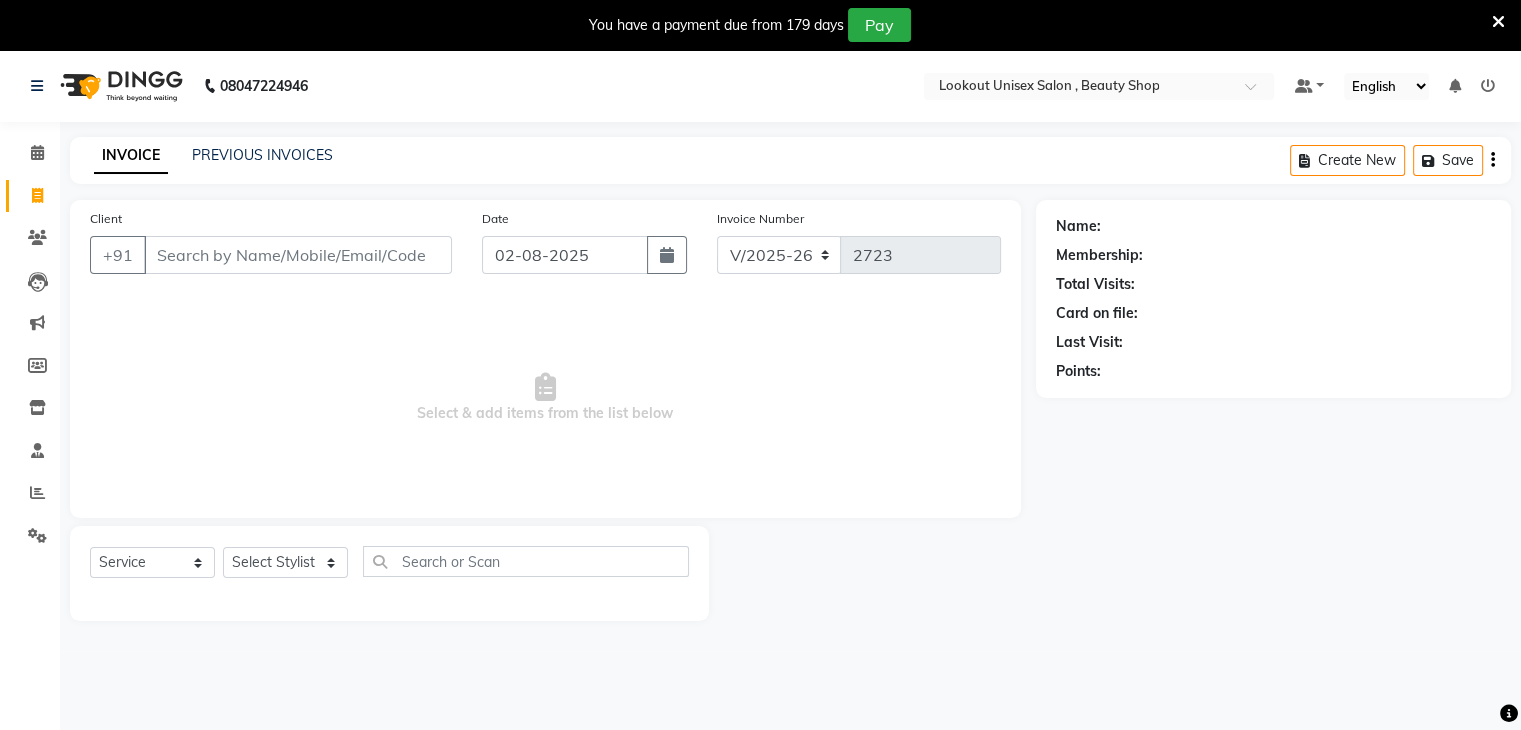 click on "Client" at bounding box center (298, 255) 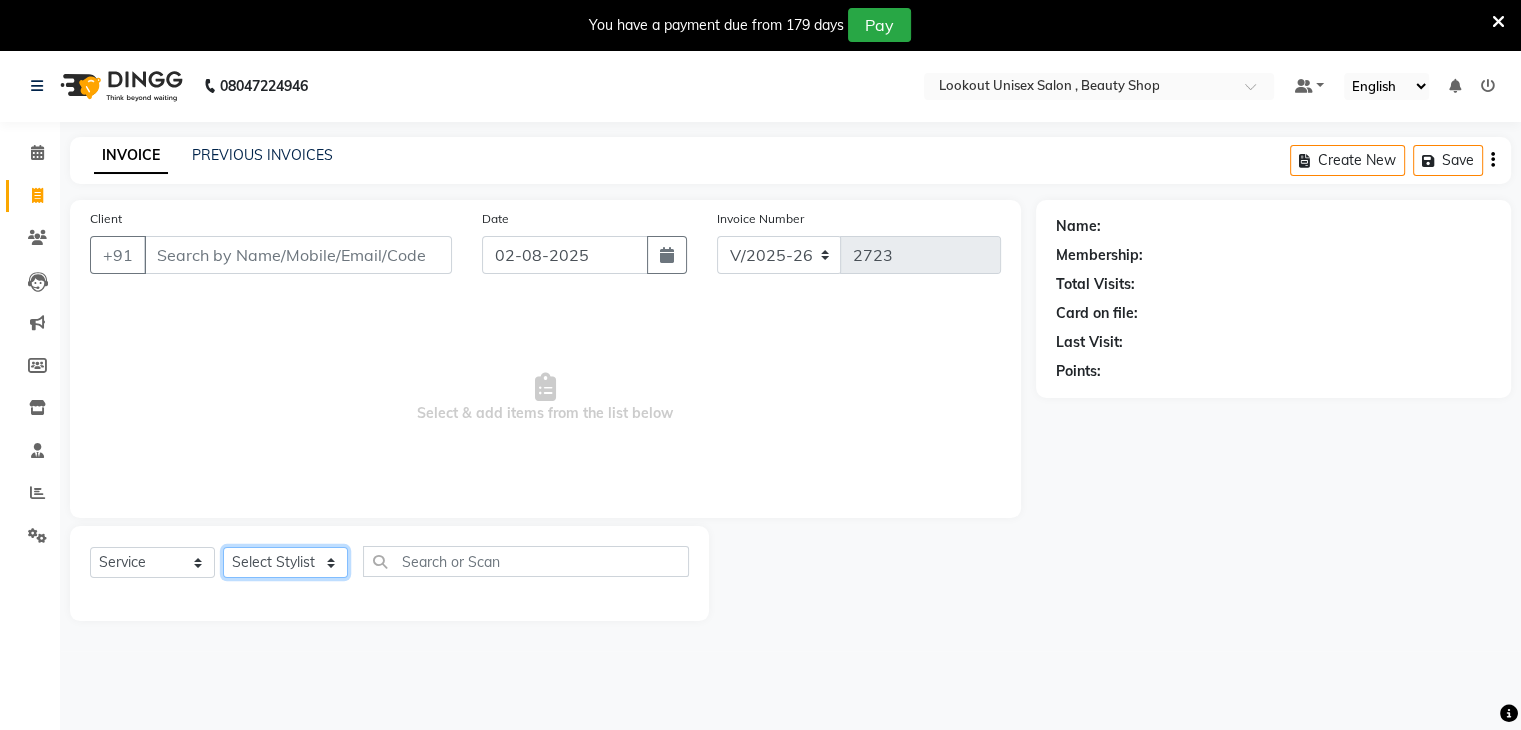 click on "Select Stylist Arti CHANDANI Deepali Dhaval Sir DISHA KAMDAR Hussain Indrajeet Jyoti Mahesh  Manisha Mayuri Mehboob Nabil Nikita Nzreen Rahul Rajan Rishika Salma Salmani Shivani UMAR" 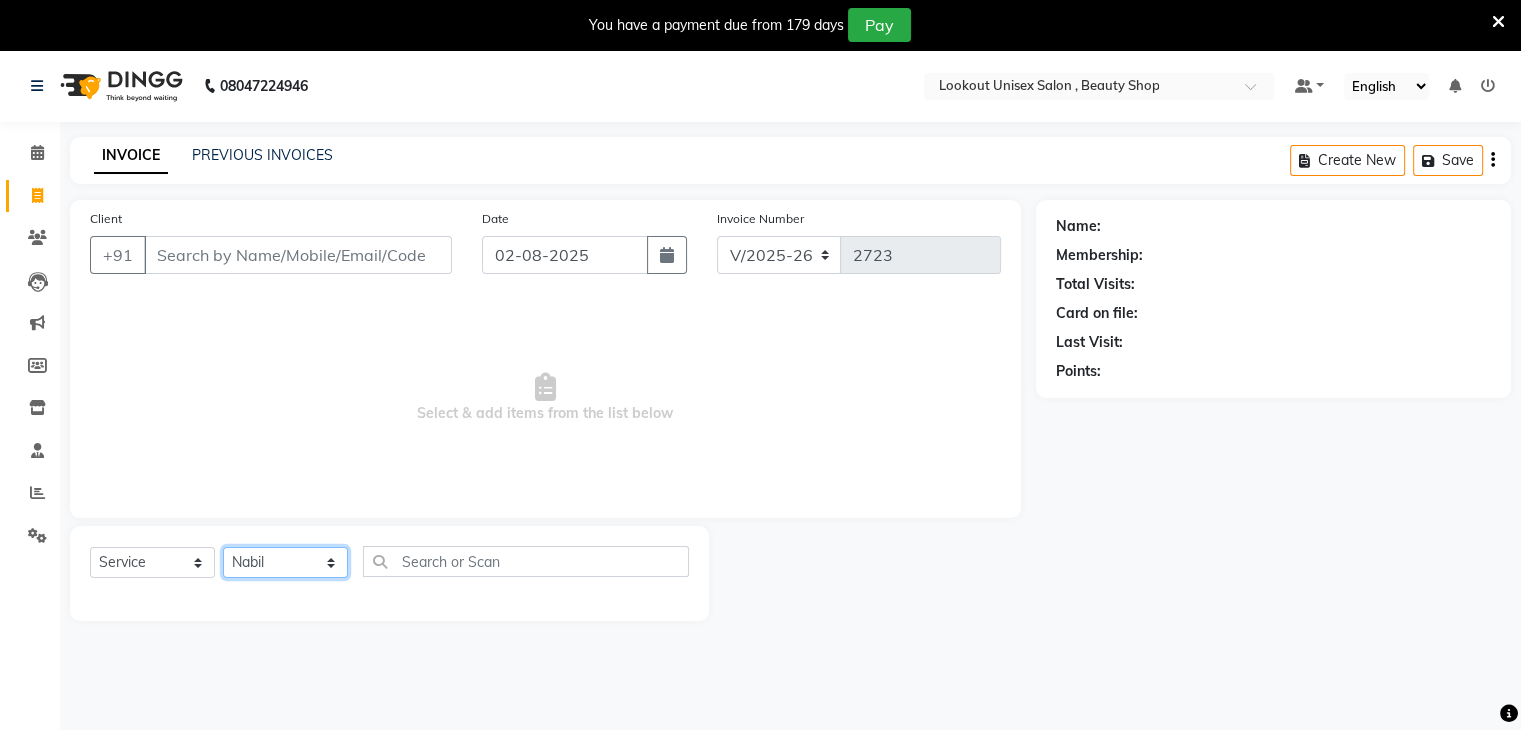 click on "Select Stylist Arti CHANDANI Deepali Dhaval Sir DISHA KAMDAR Hussain Indrajeet Jyoti Mahesh  Manisha Mayuri Mehboob Nabil Nikita Nzreen Rahul Rajan Rishika Salma Salmani Shivani UMAR" 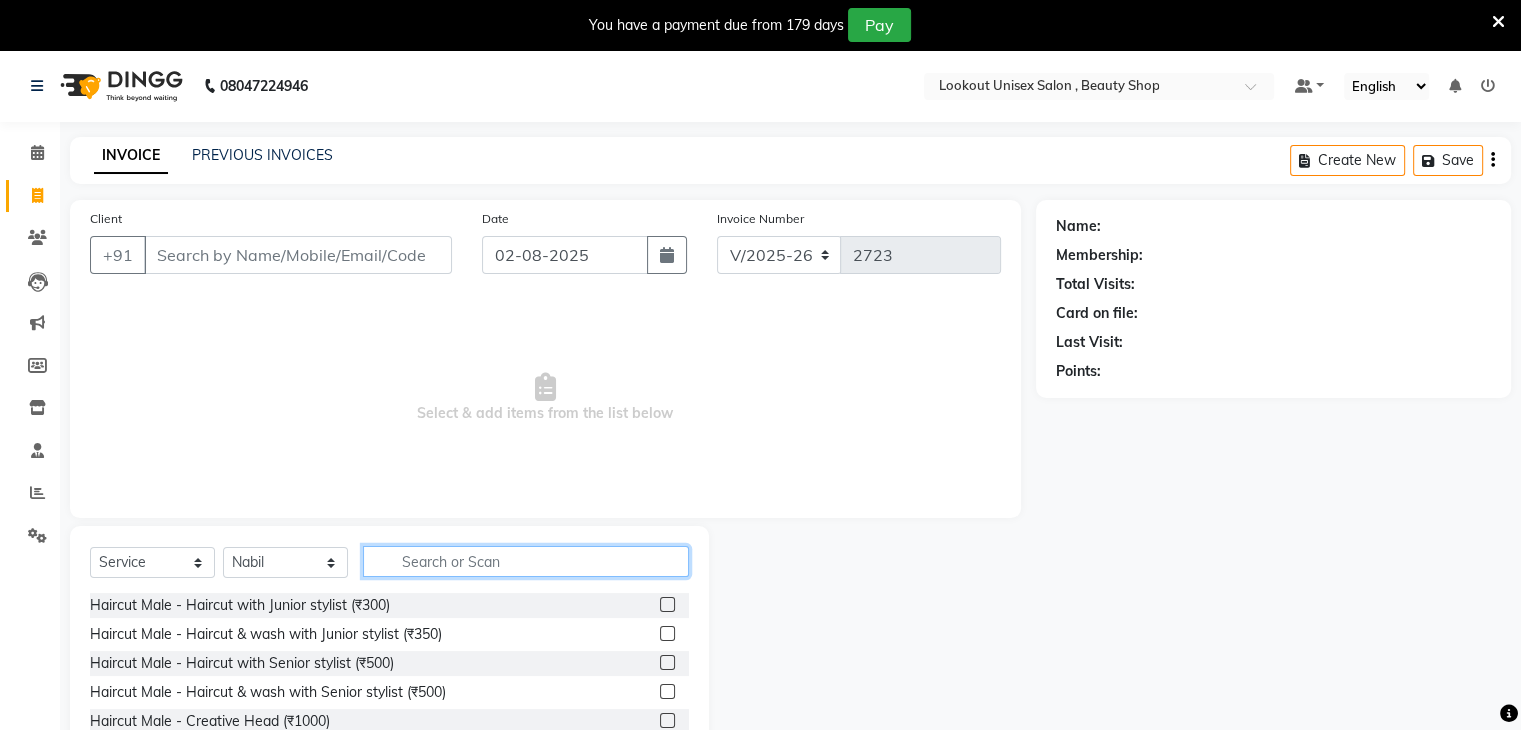 click 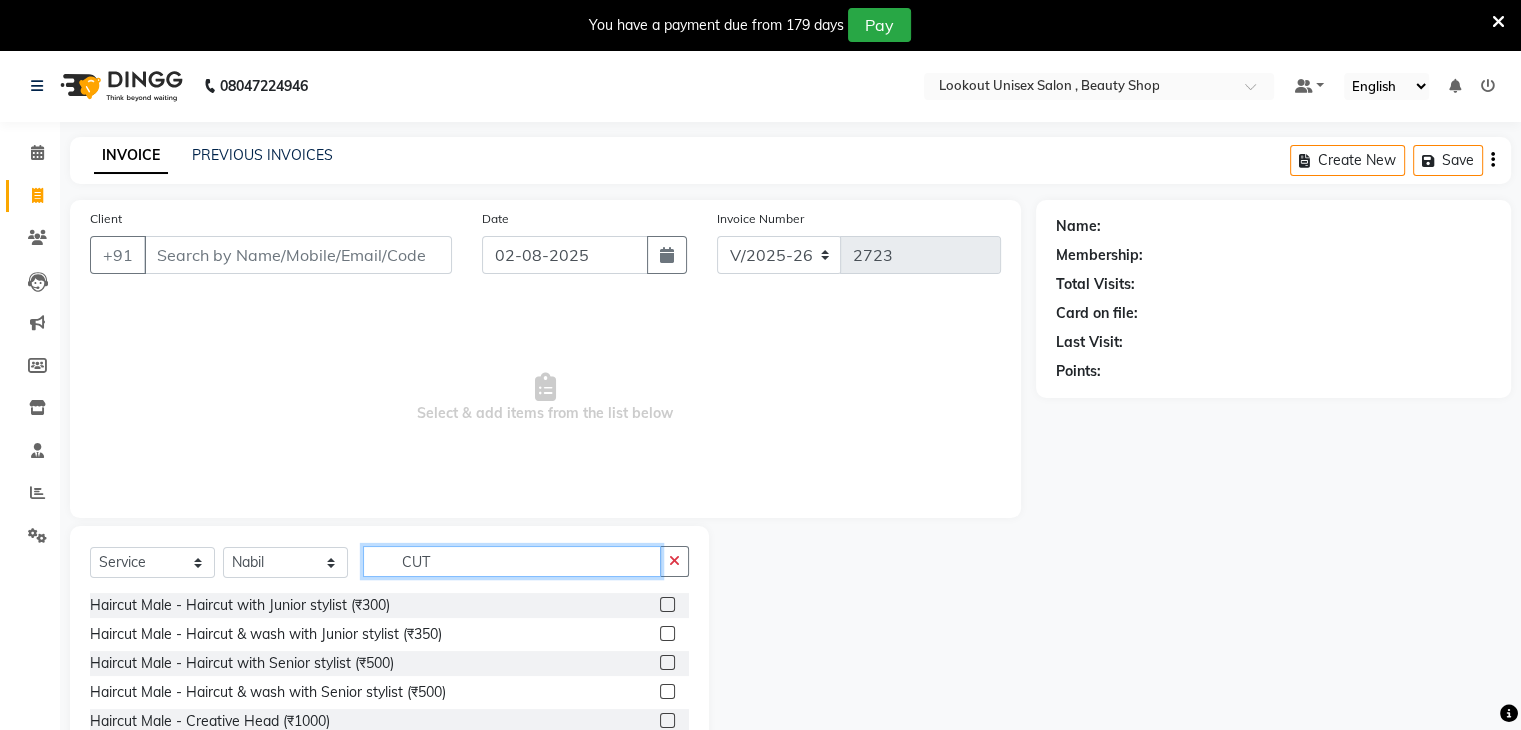 type on "CUT" 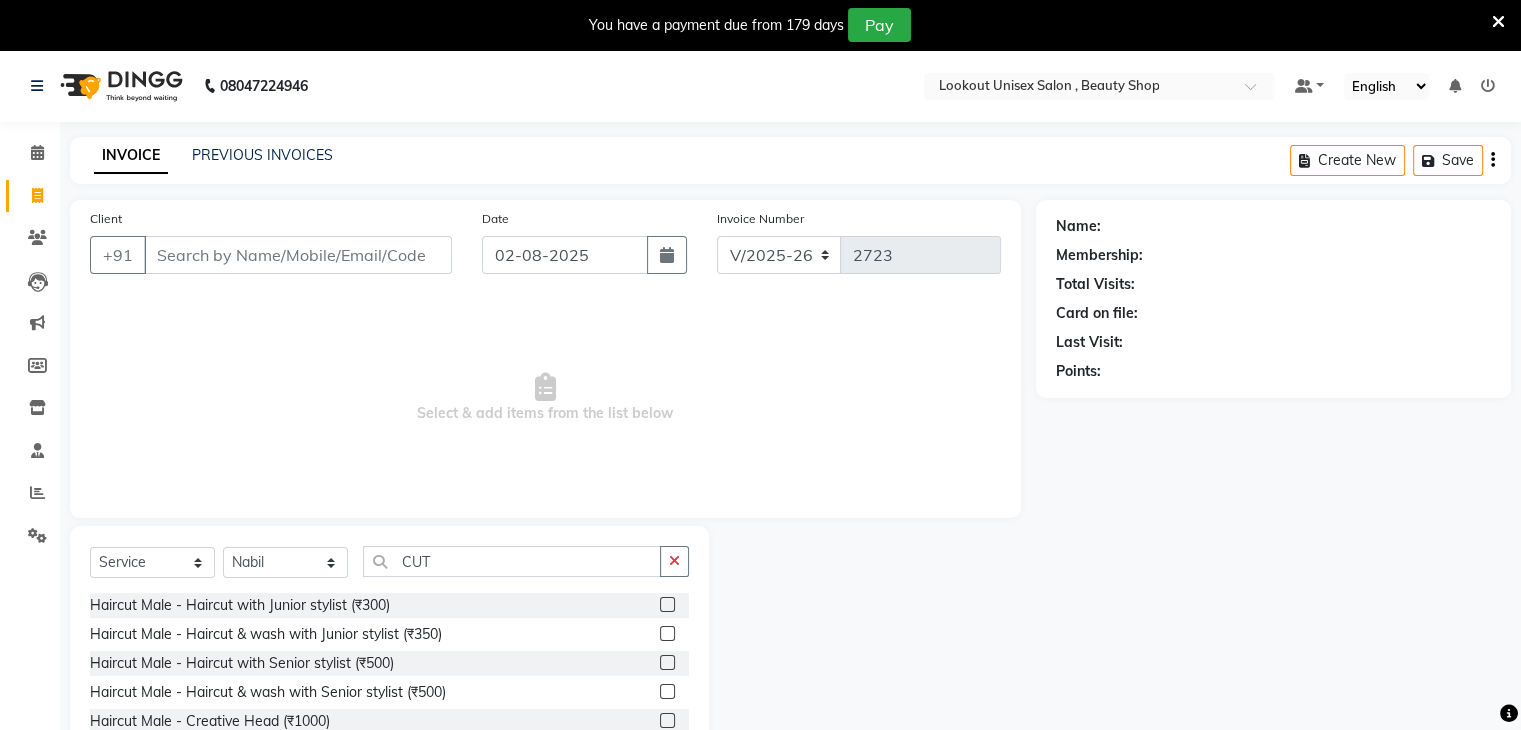 click 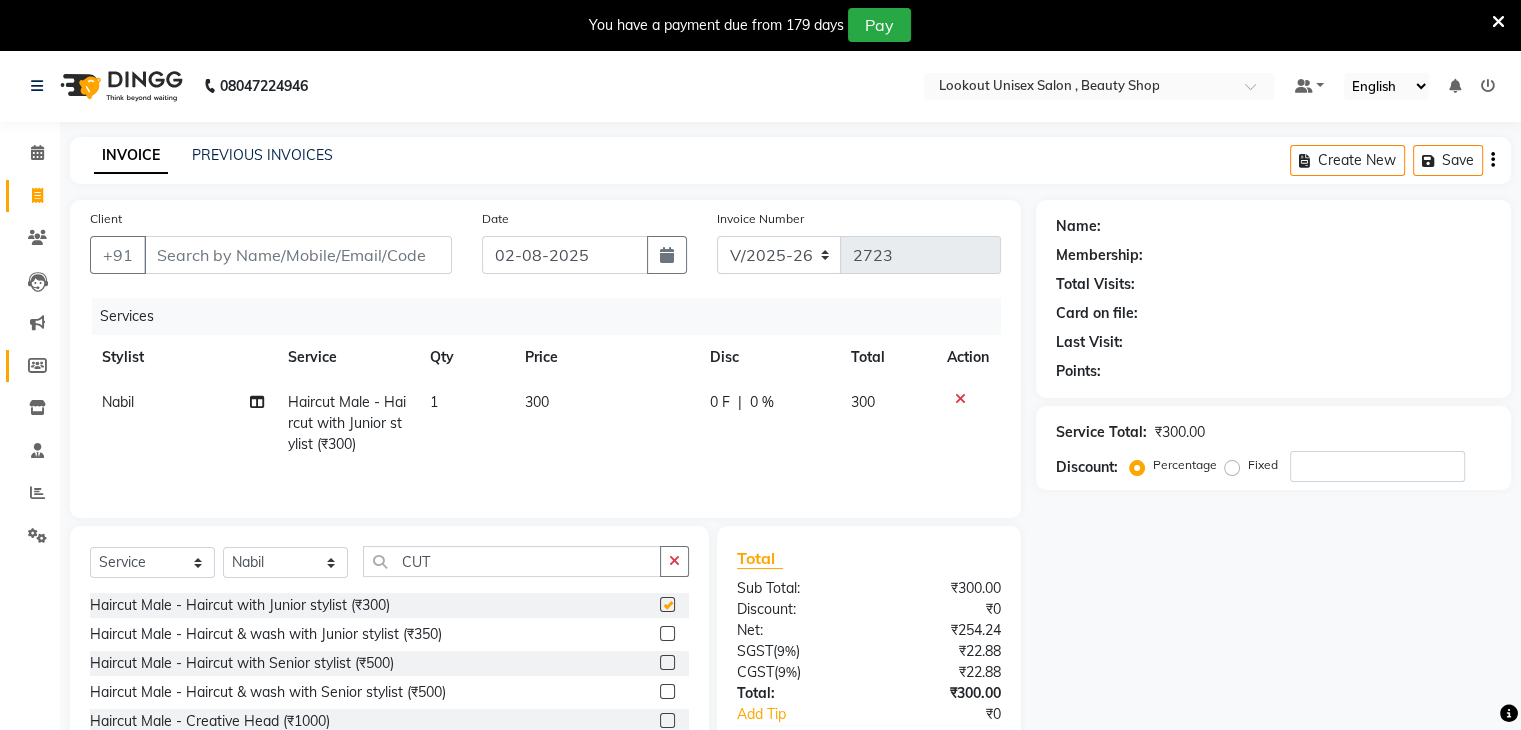 checkbox on "false" 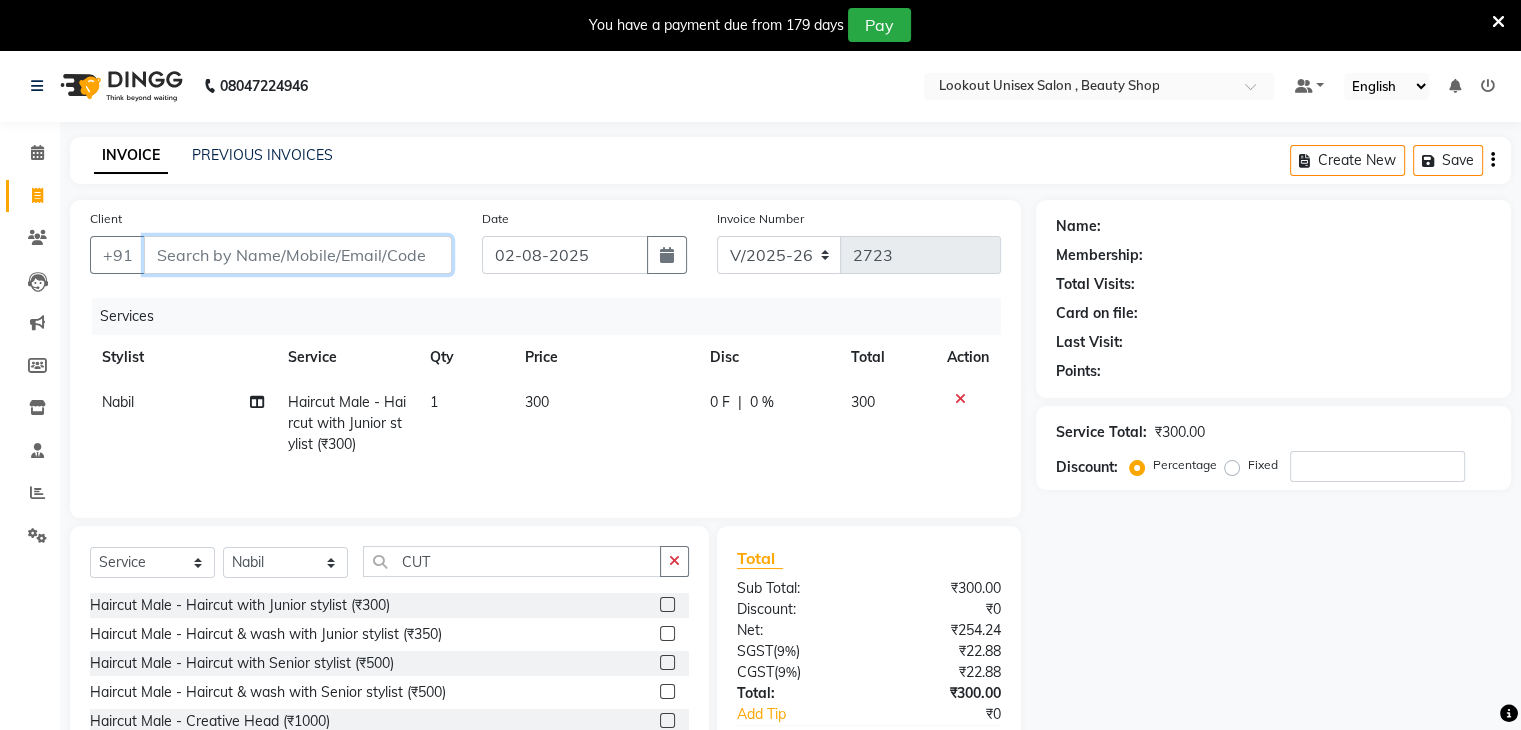 drag, startPoint x: 214, startPoint y: 246, endPoint x: 210, endPoint y: 261, distance: 15.524175 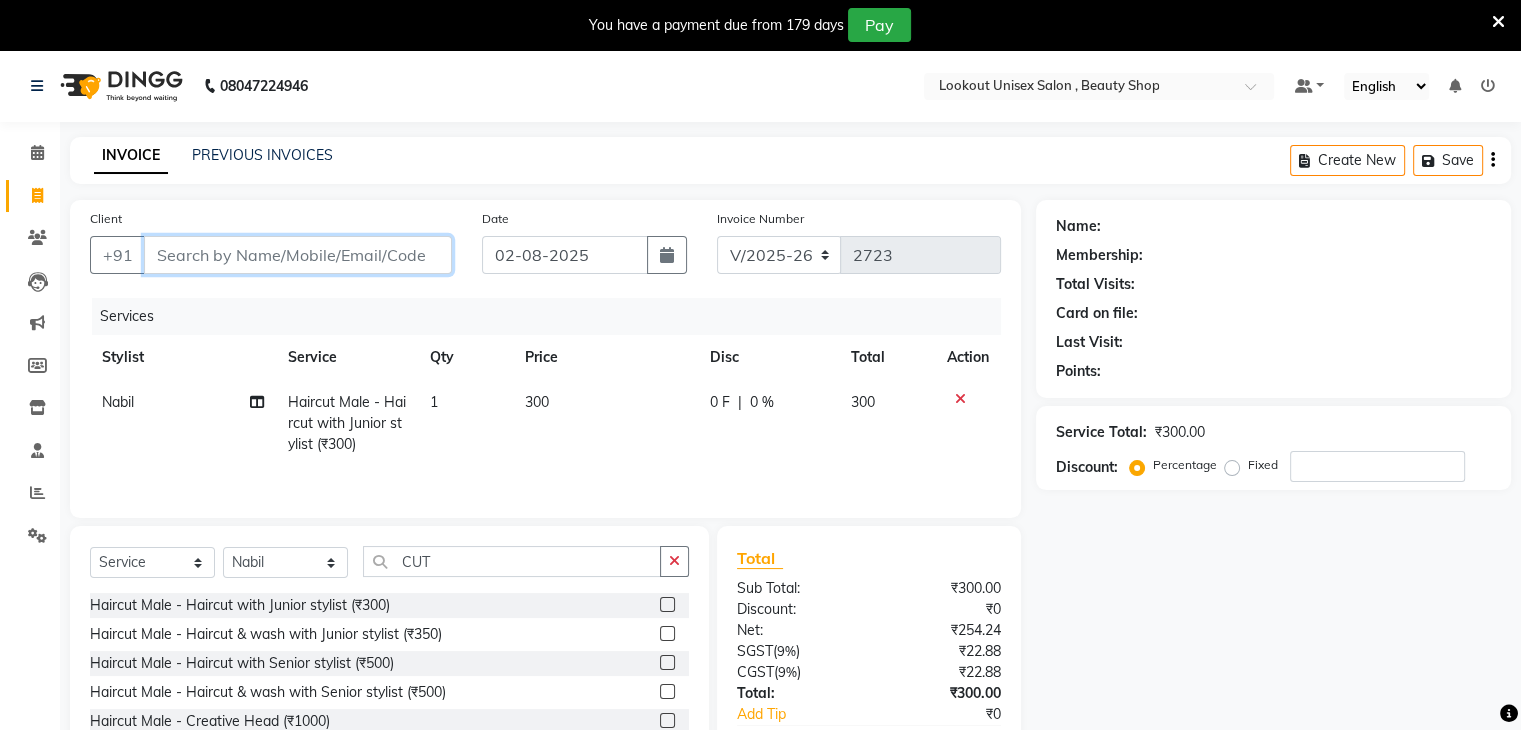 type on "H" 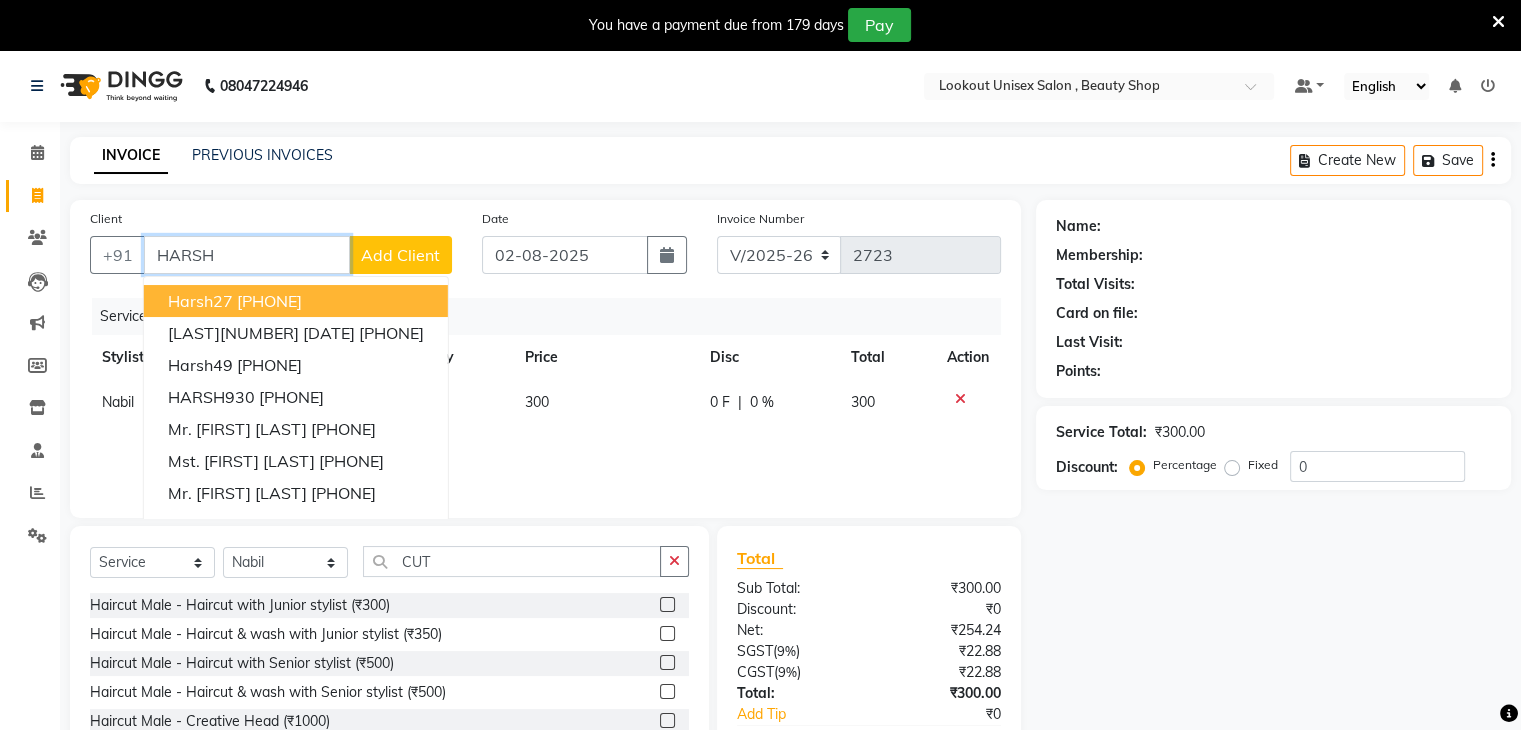 scroll, scrollTop: 100, scrollLeft: 0, axis: vertical 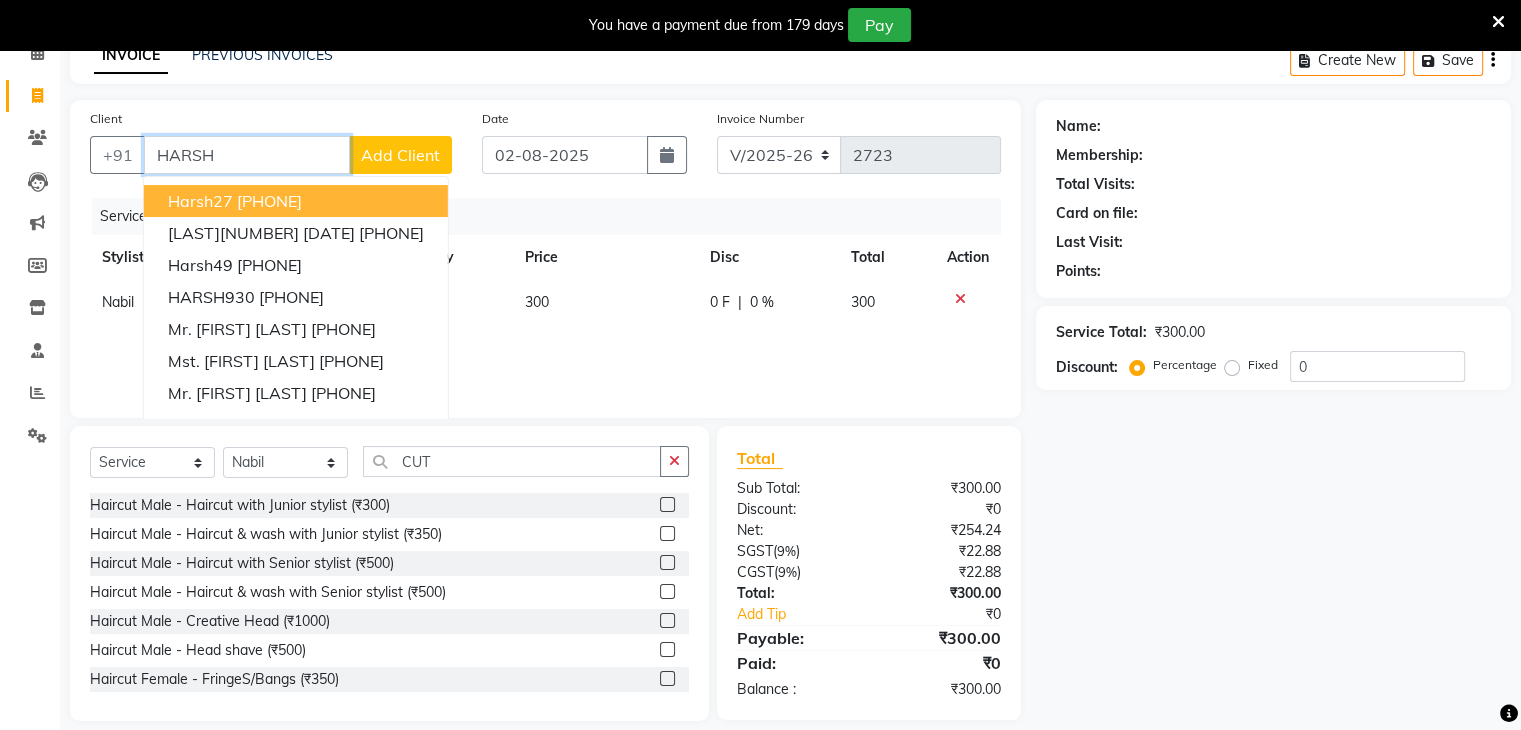 type on "HARSH" 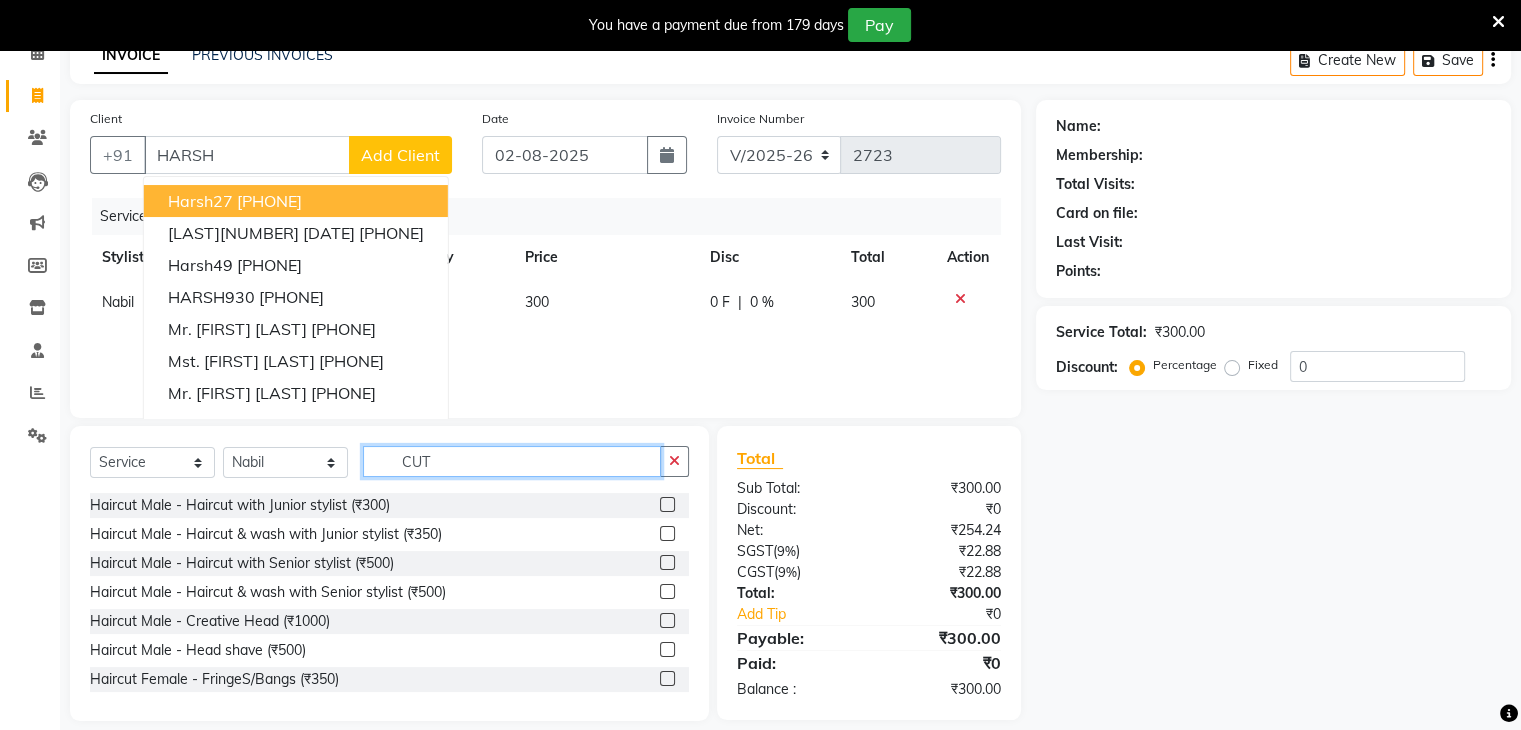 click on "CUT" 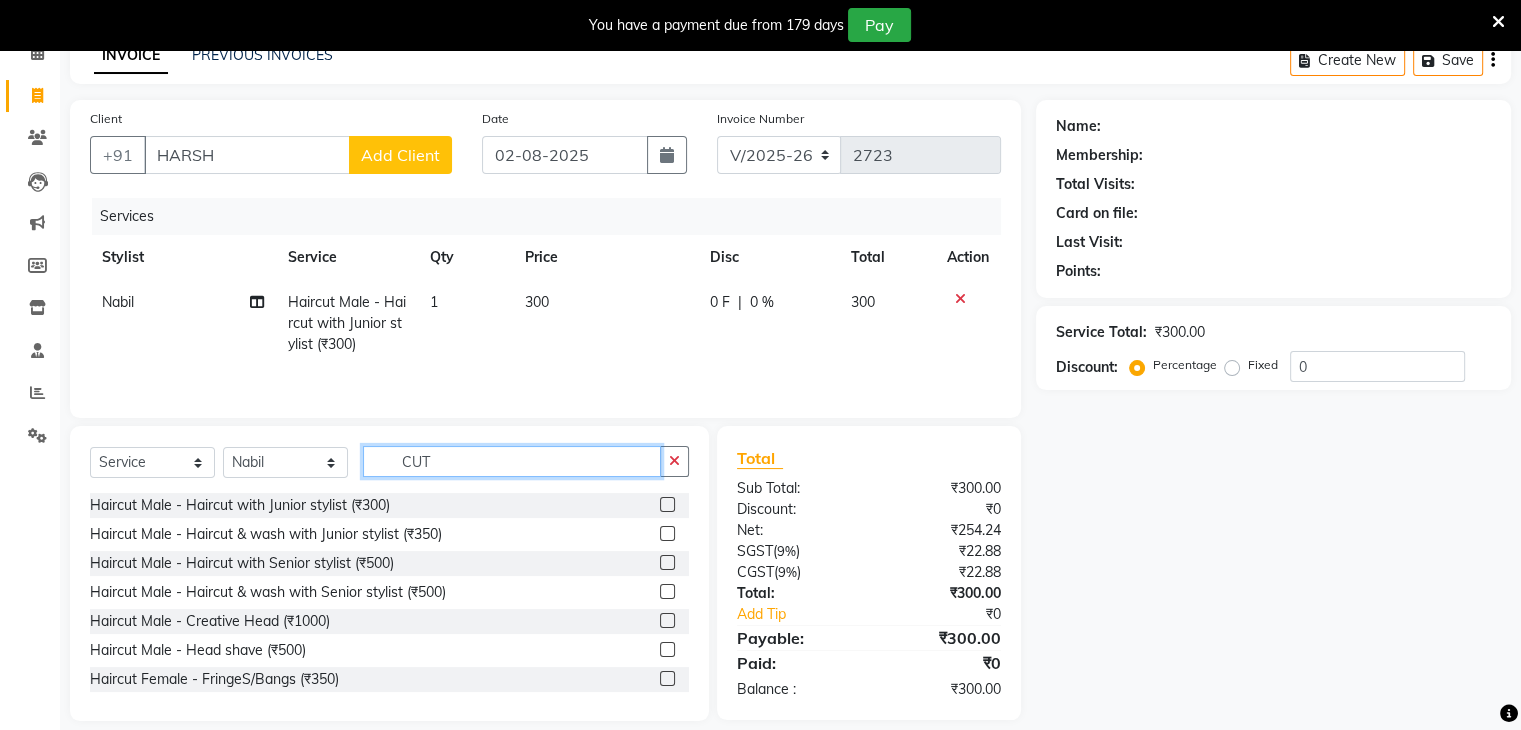 type on "CUT" 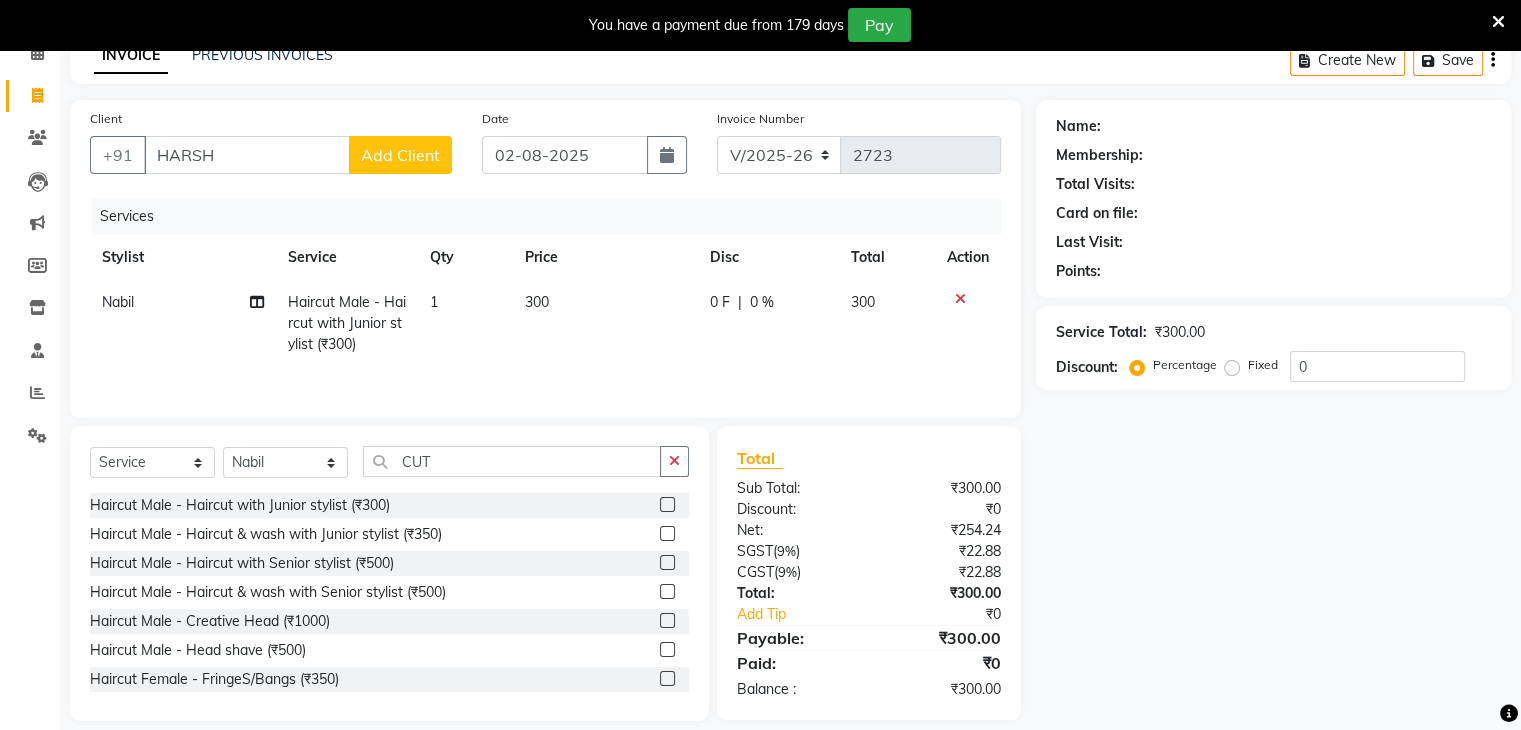 click on "Percentage   Fixed" 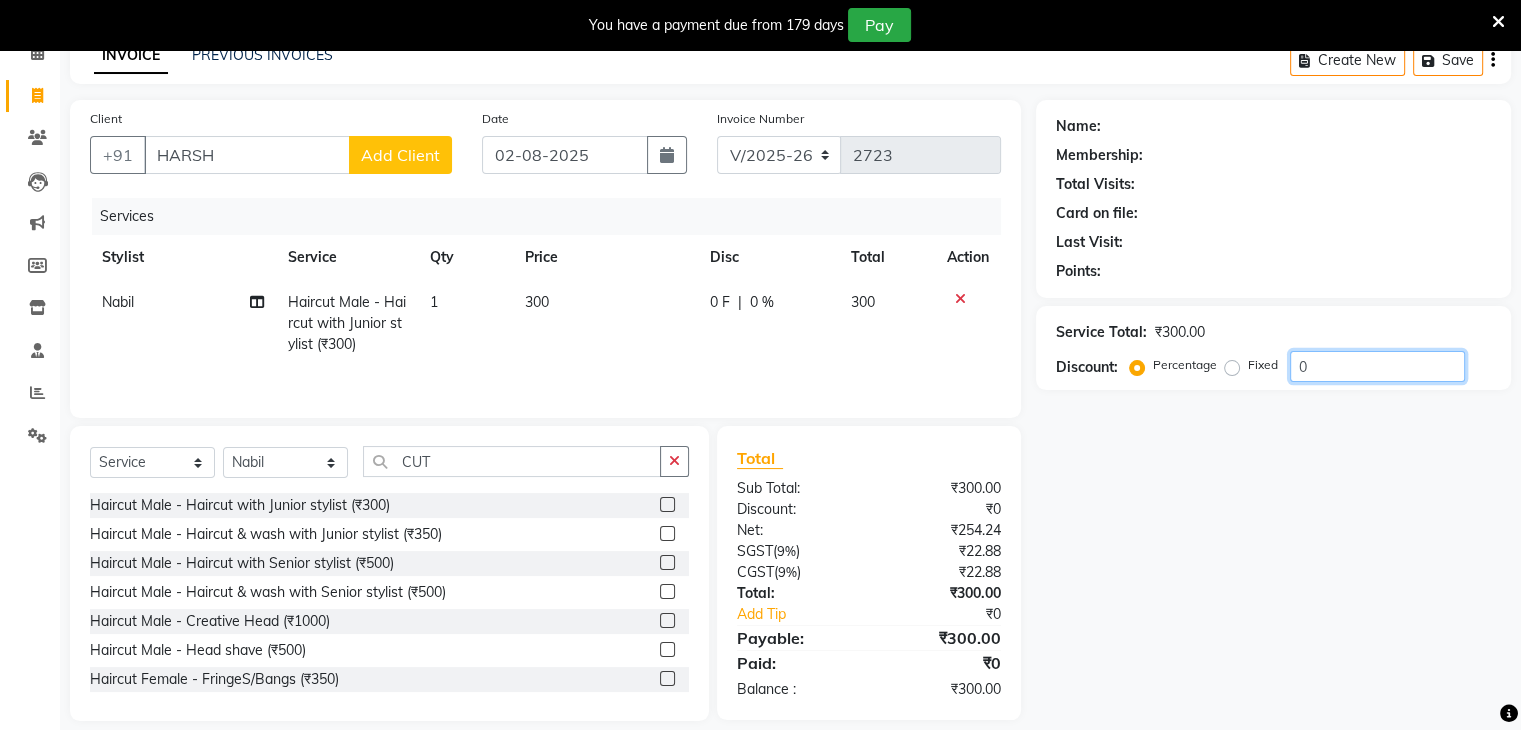 click on "0" 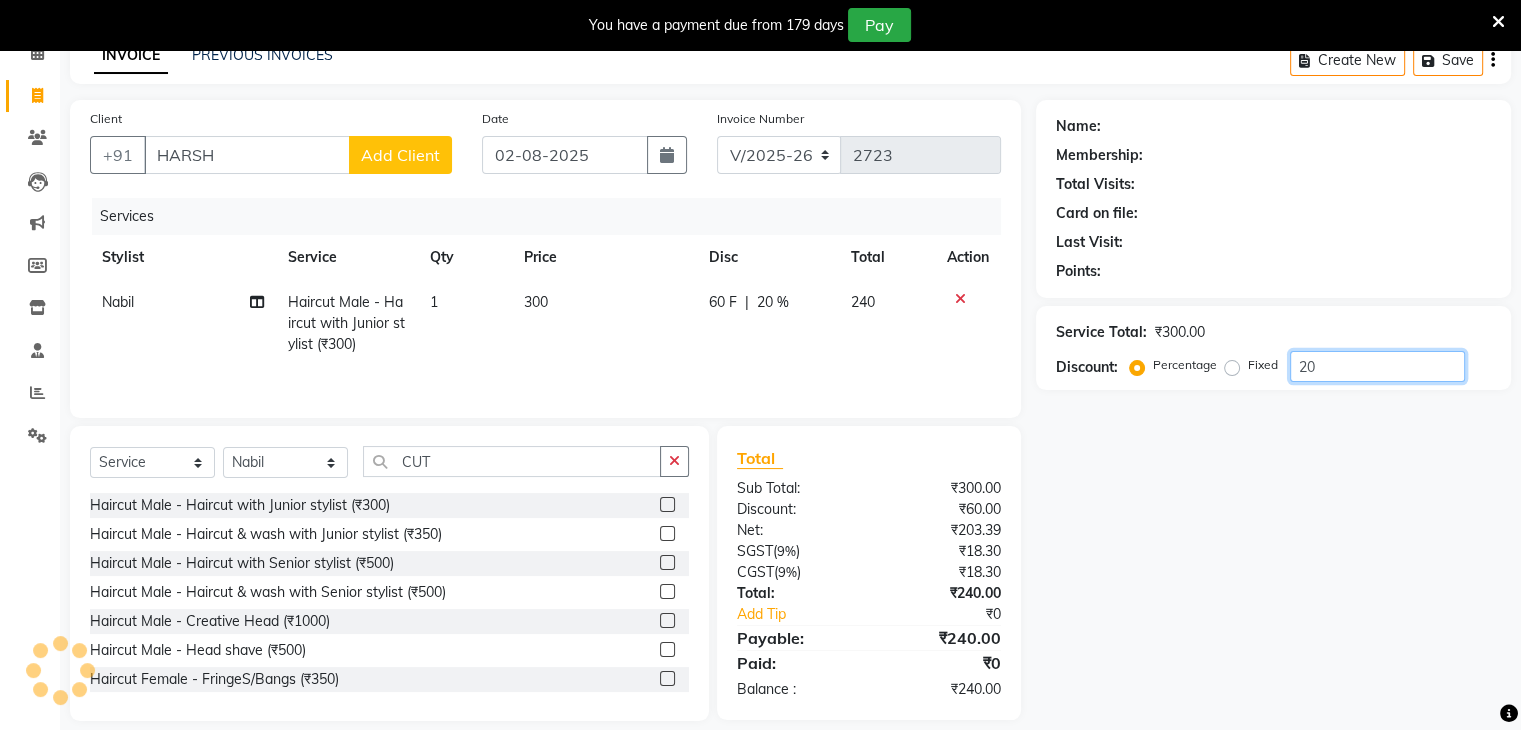 type on "20" 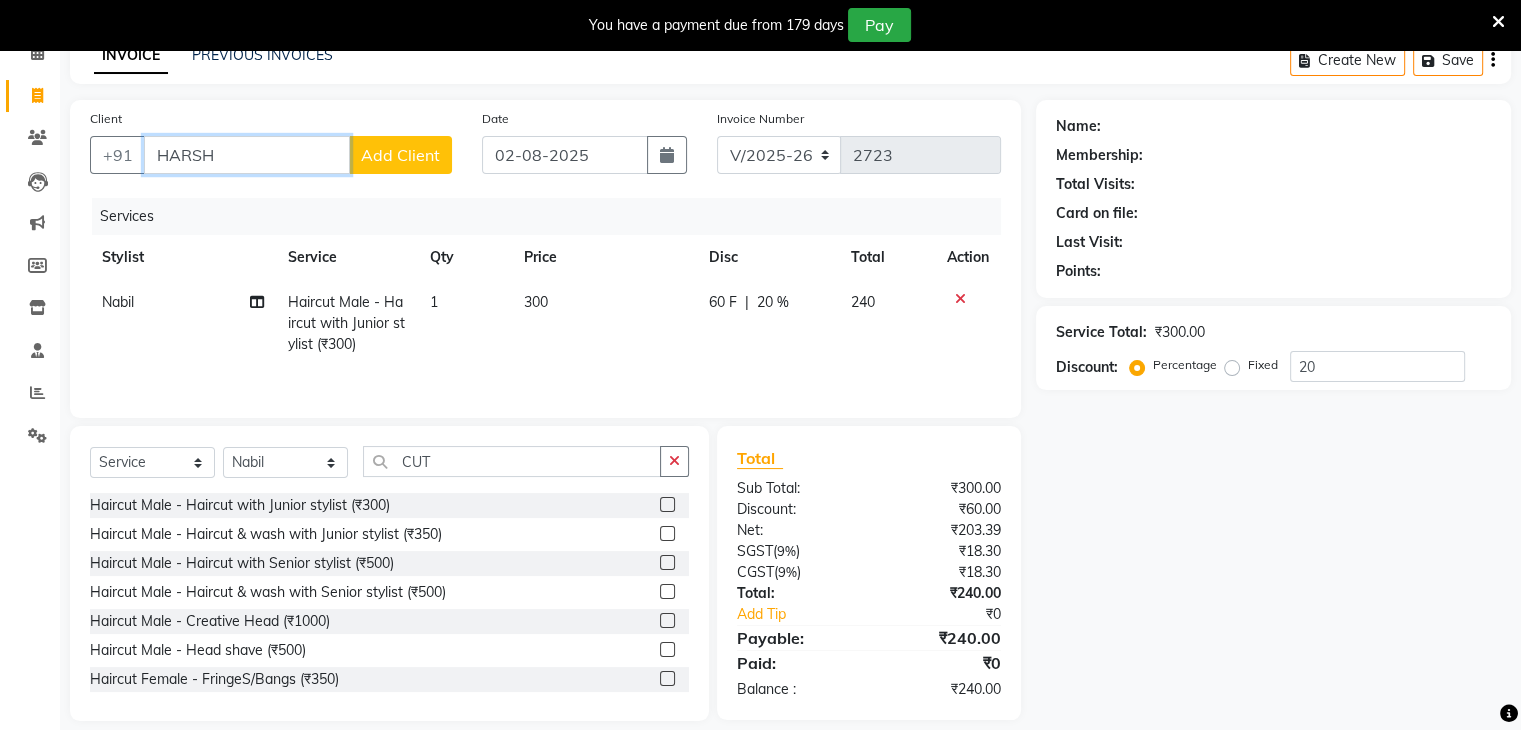 click on "HARSH" at bounding box center [247, 155] 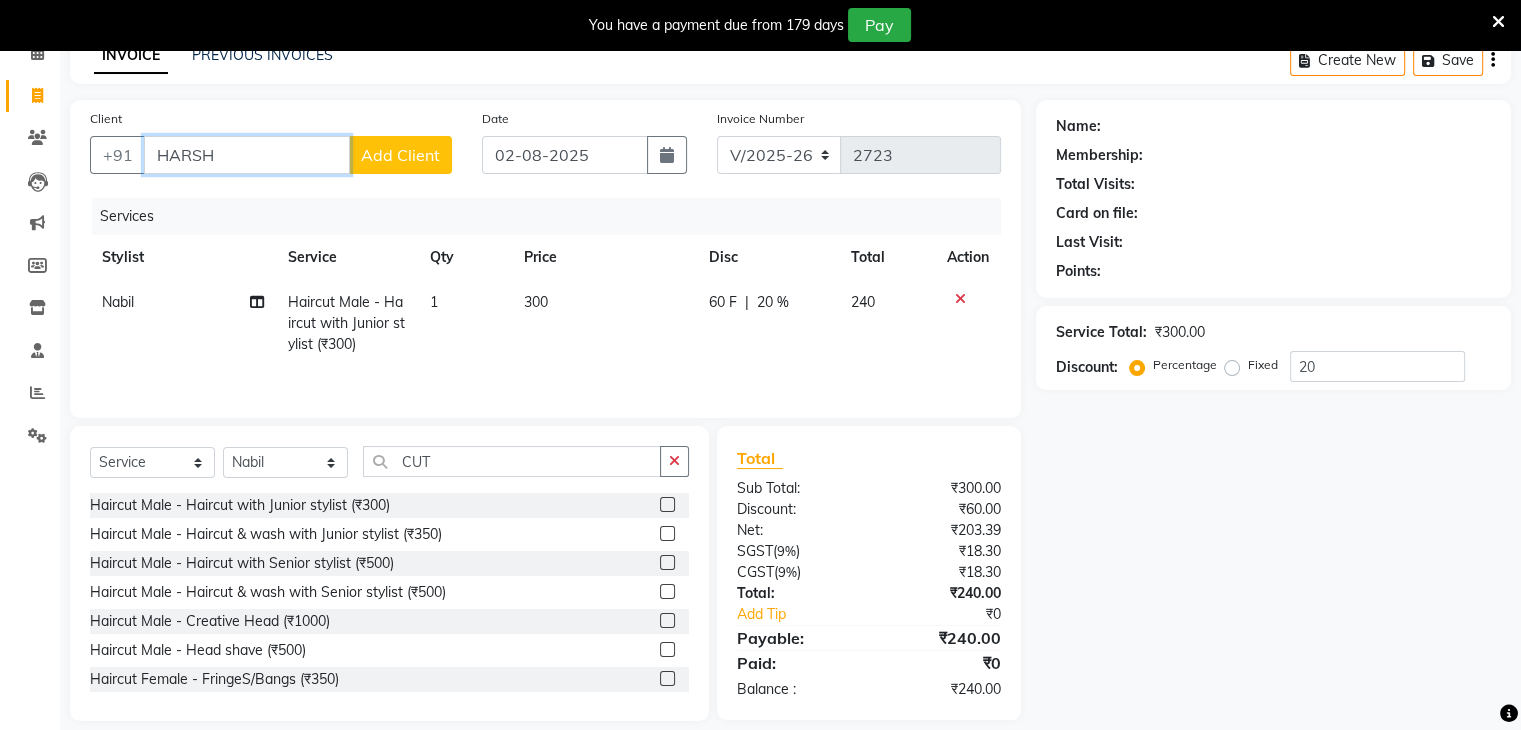 type on "HARS" 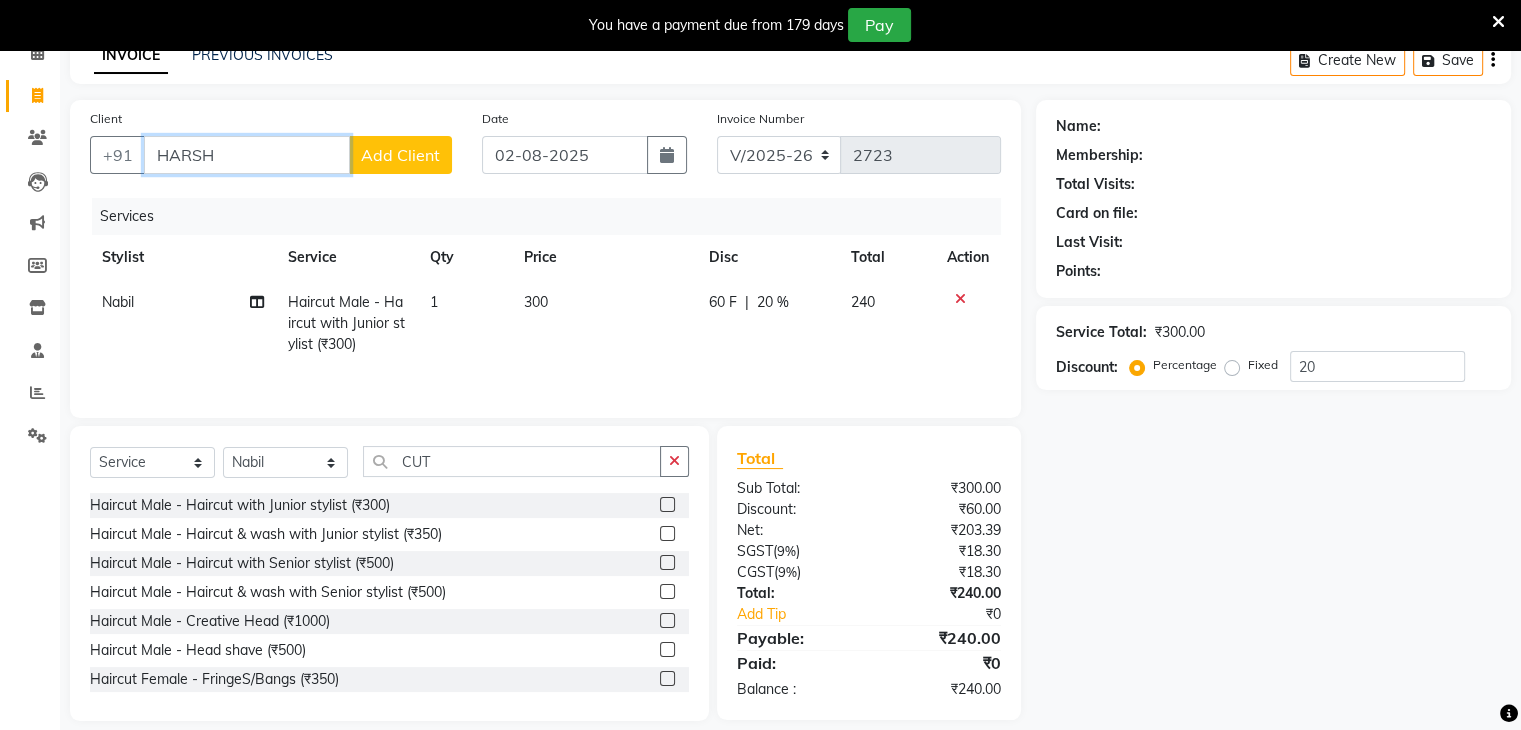 type on "0" 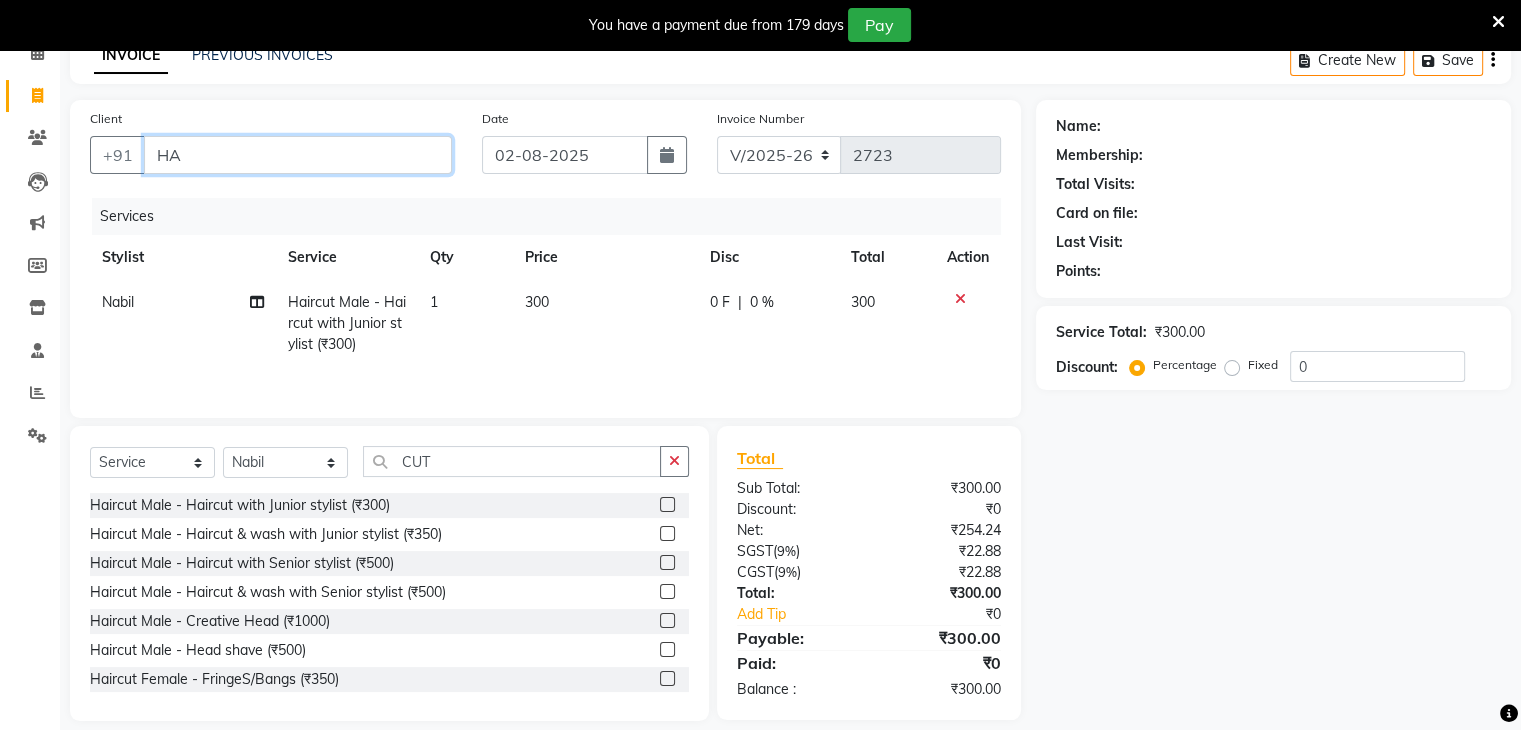 type on "H" 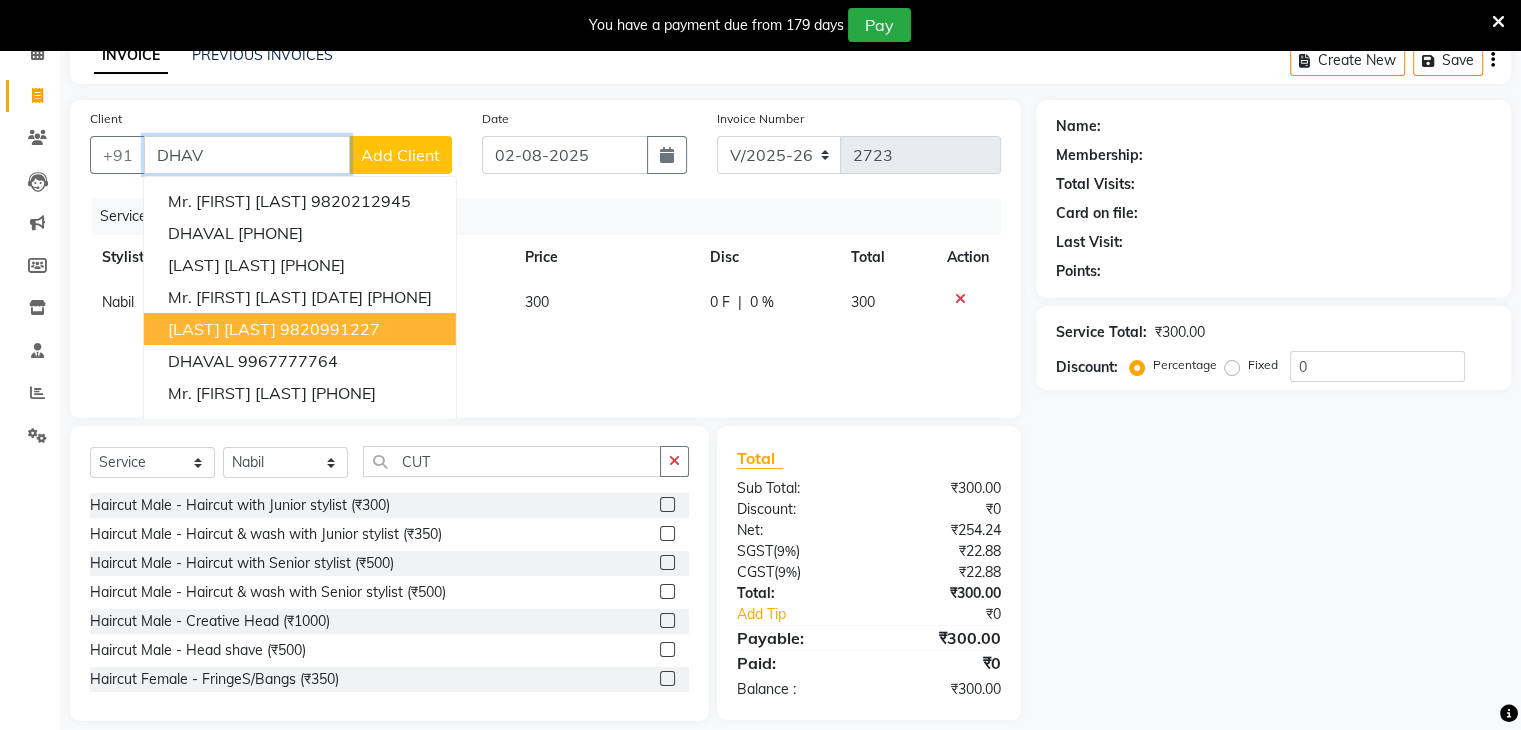 click on "9820991227" at bounding box center [330, 329] 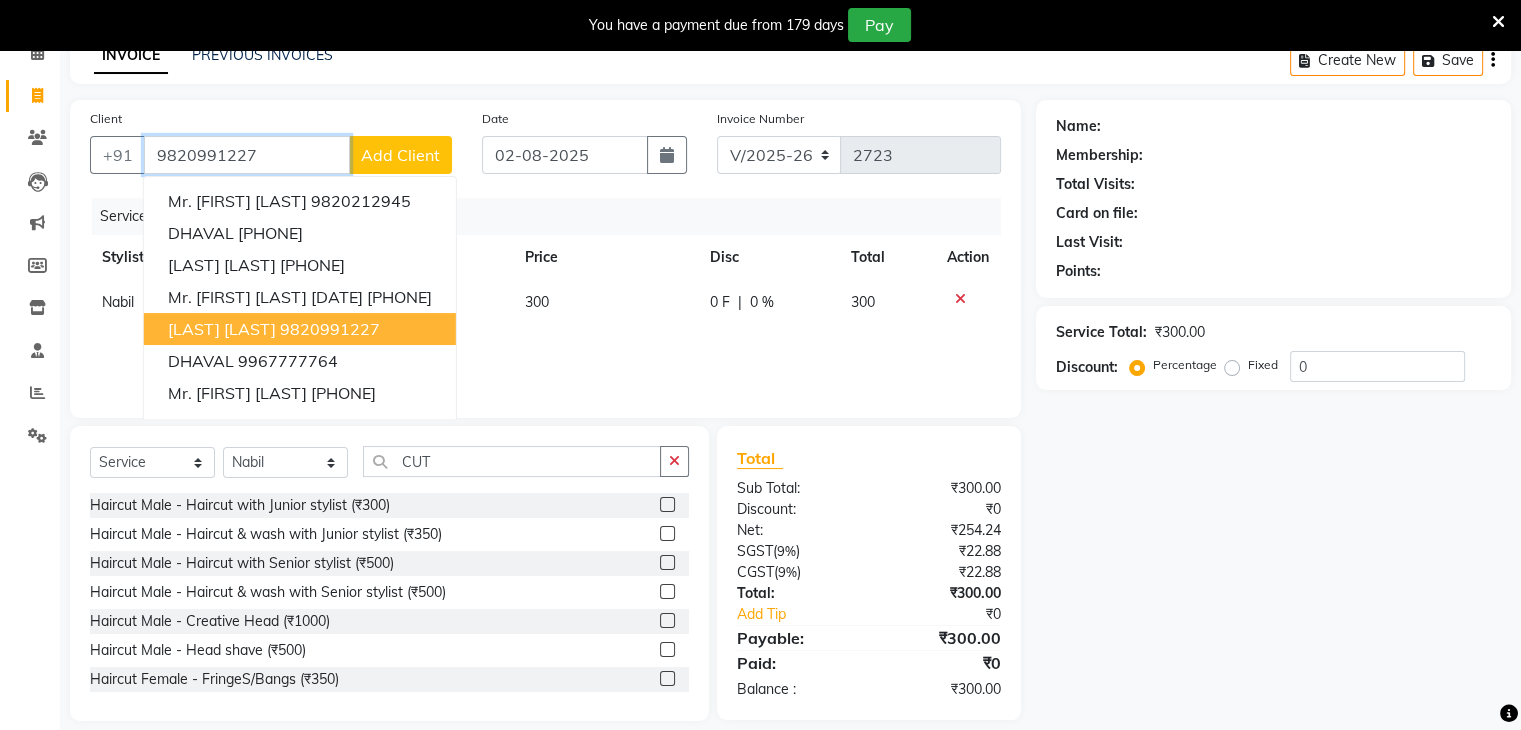 type on "9820991227" 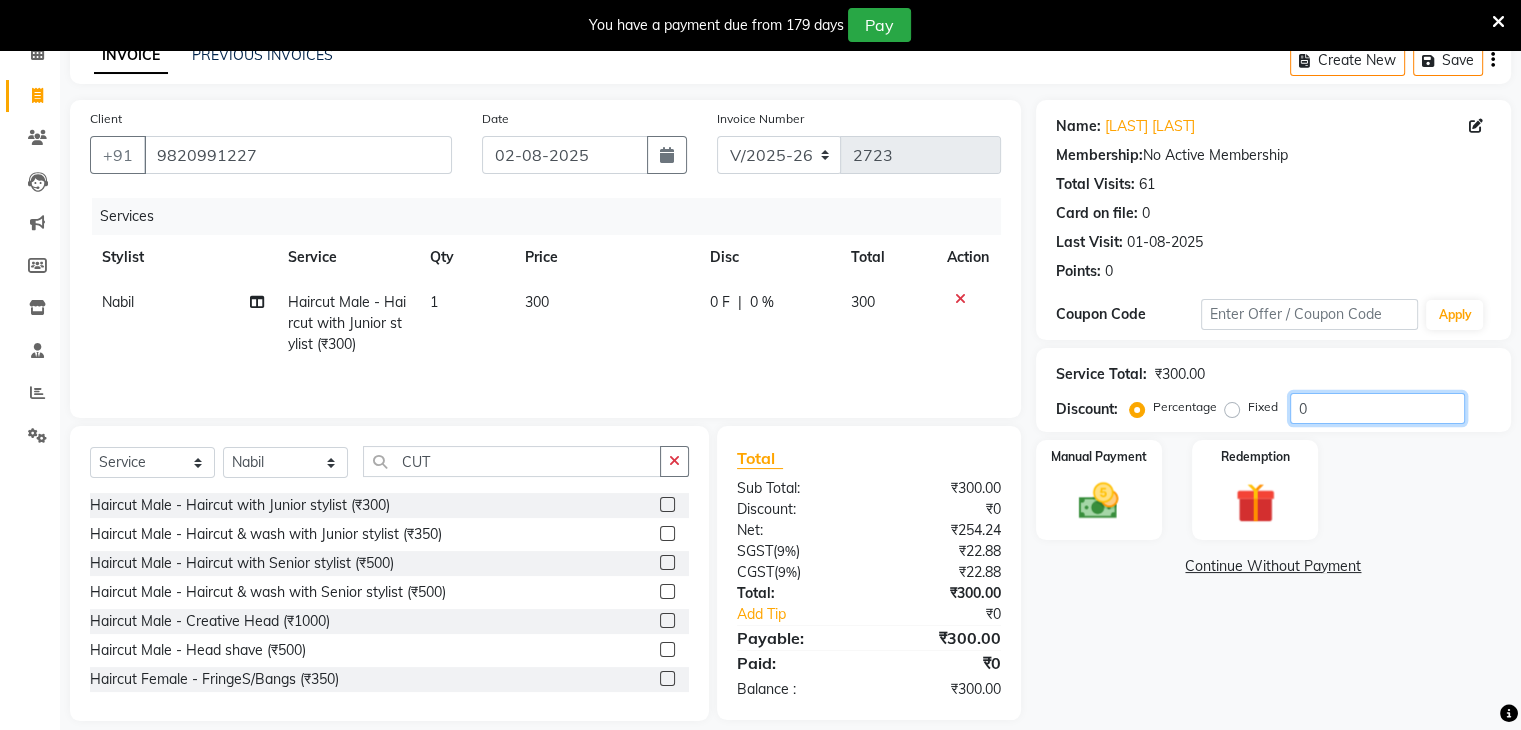 click on "0" 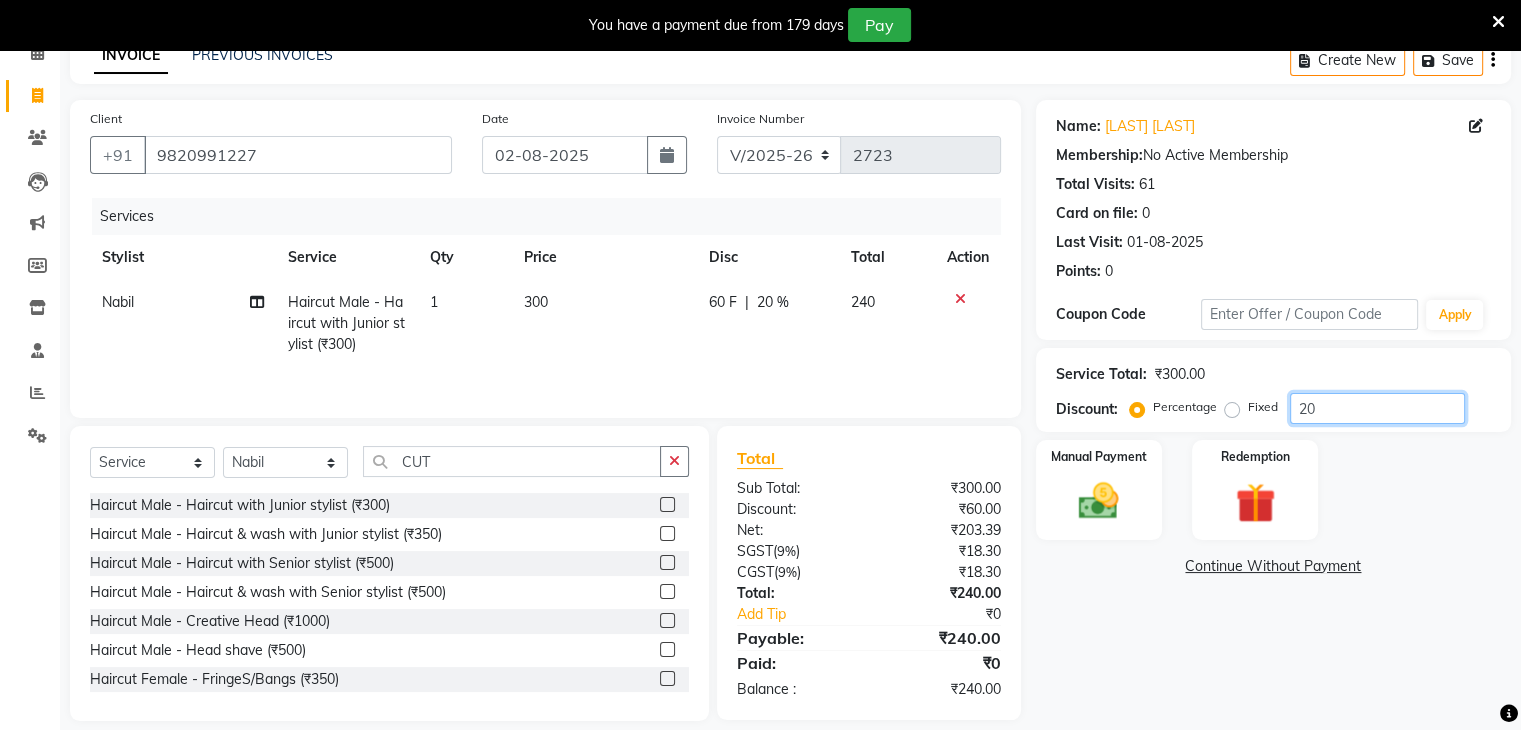 click on "20" 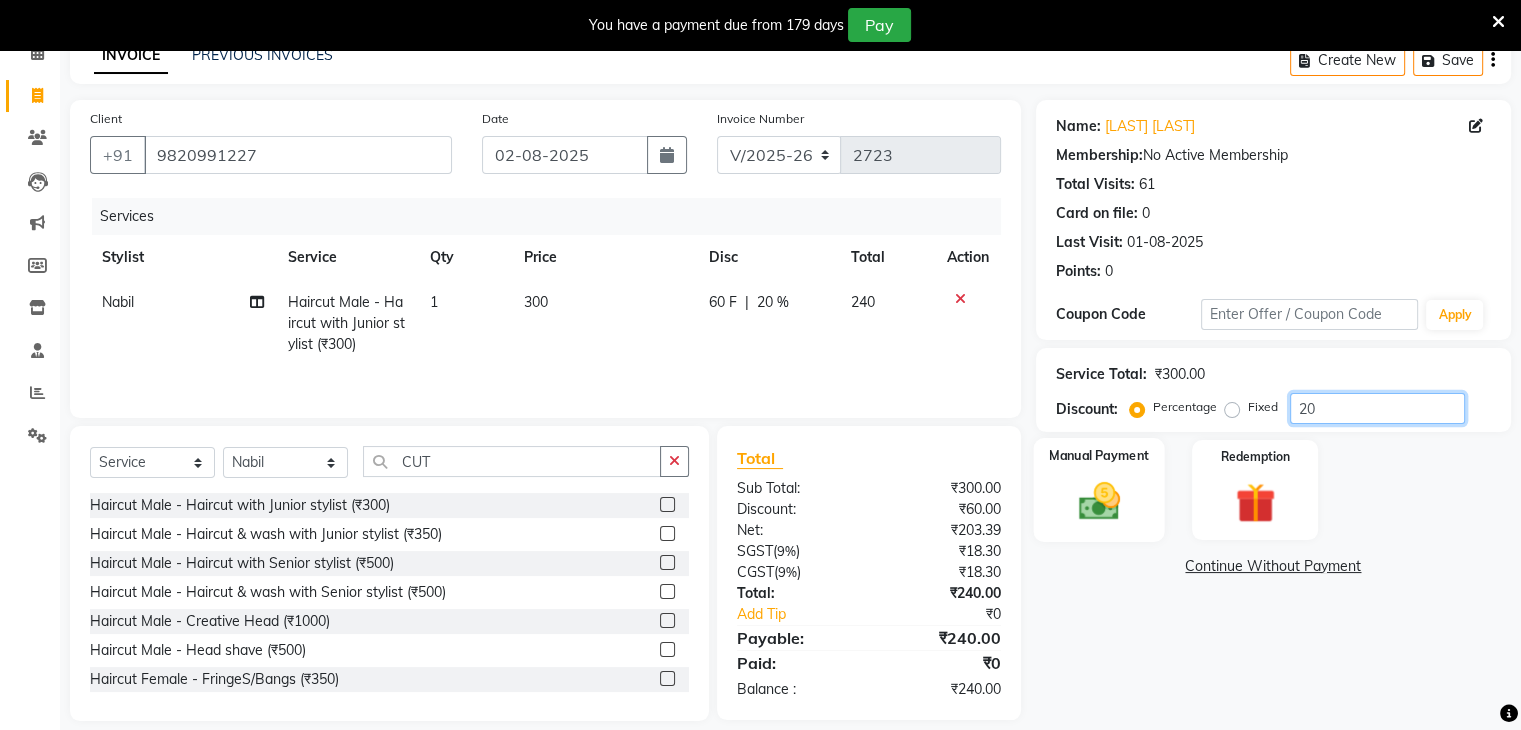 type on "20" 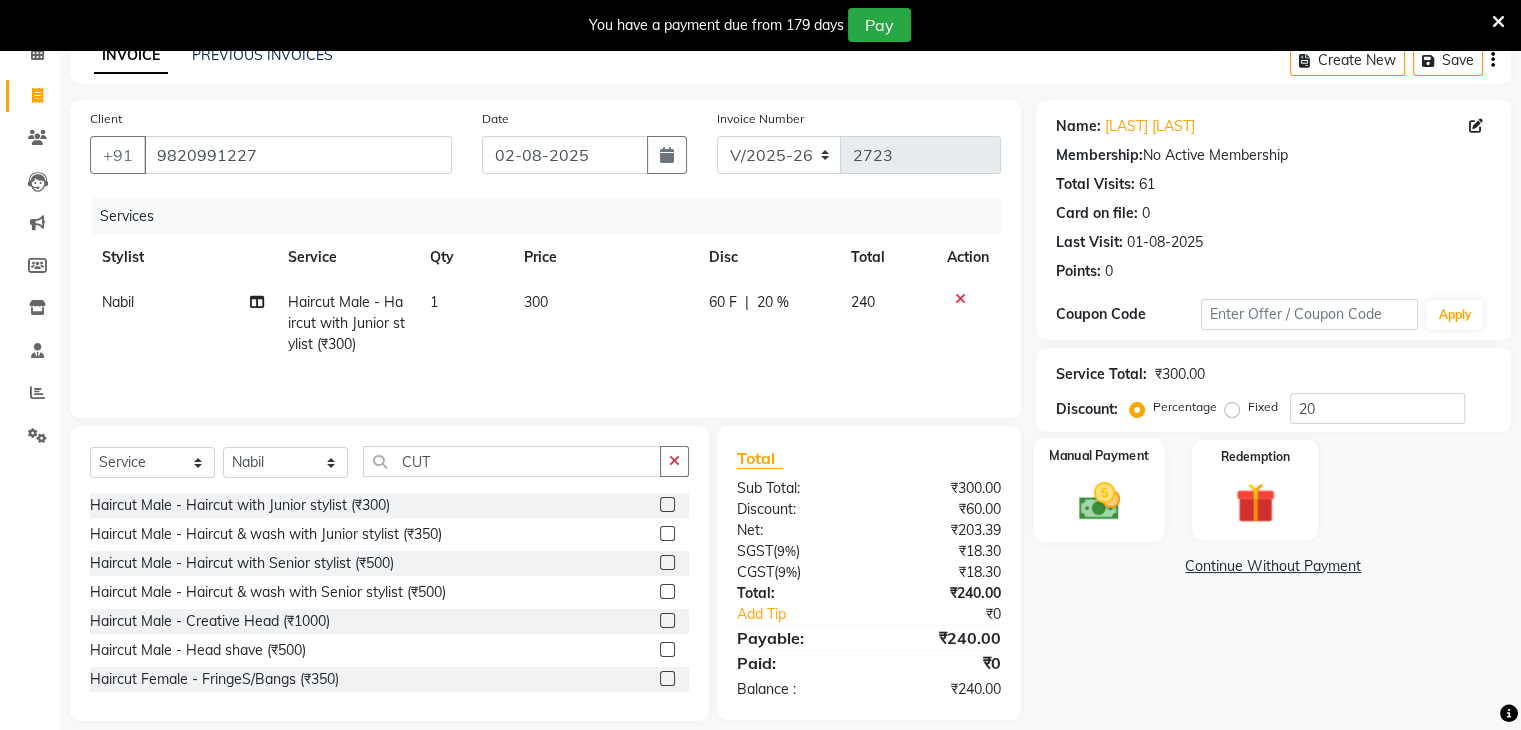 click 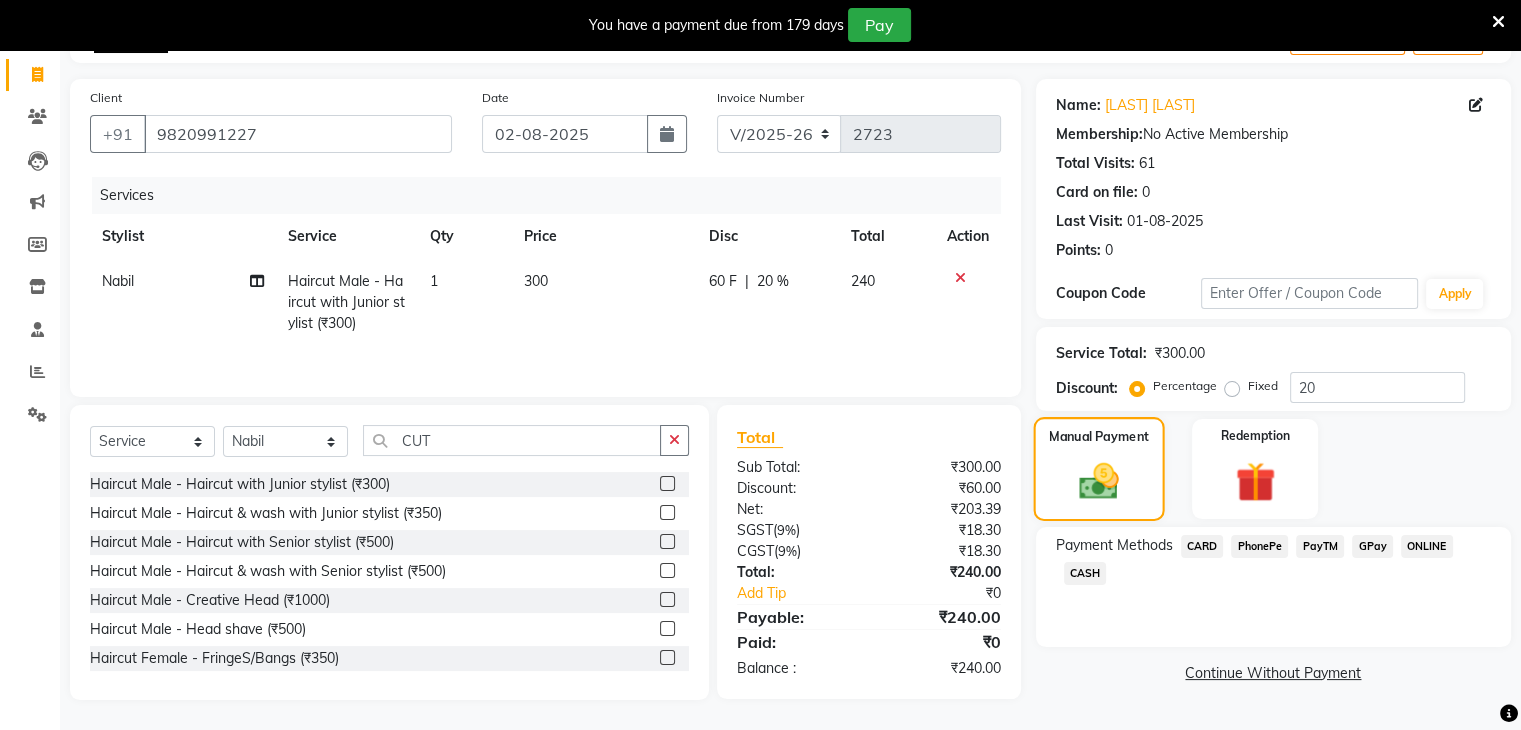 scroll, scrollTop: 122, scrollLeft: 0, axis: vertical 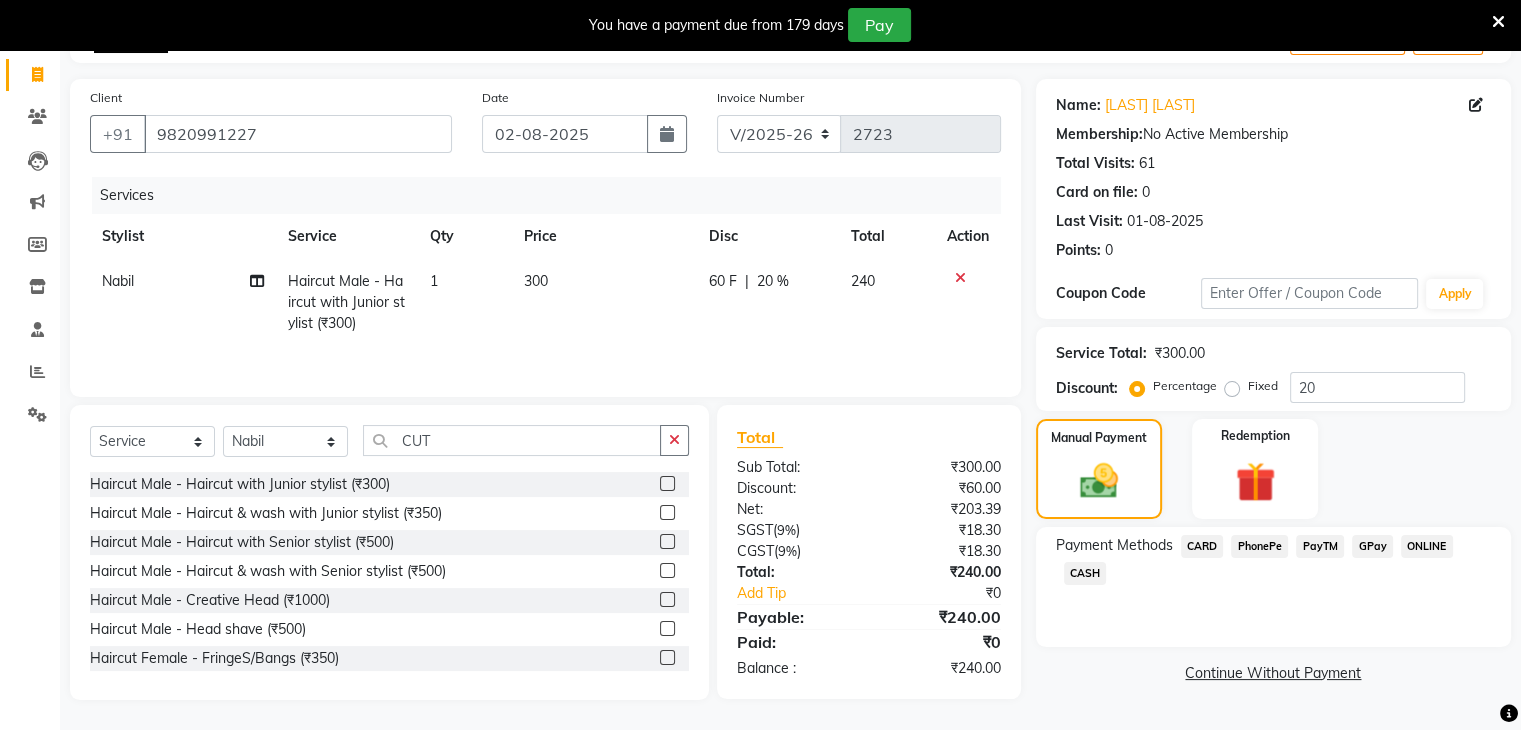 click on "CASH" 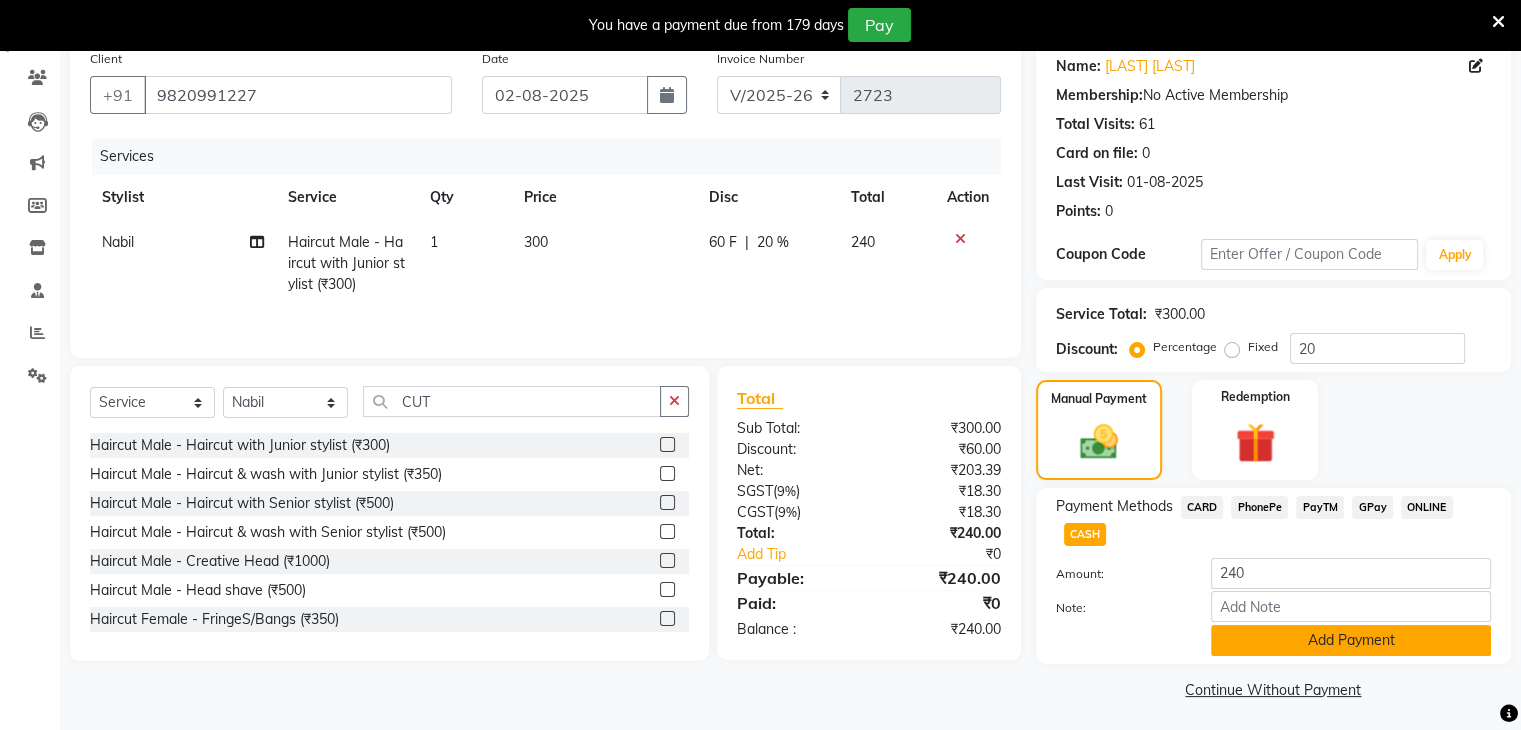 scroll, scrollTop: 167, scrollLeft: 0, axis: vertical 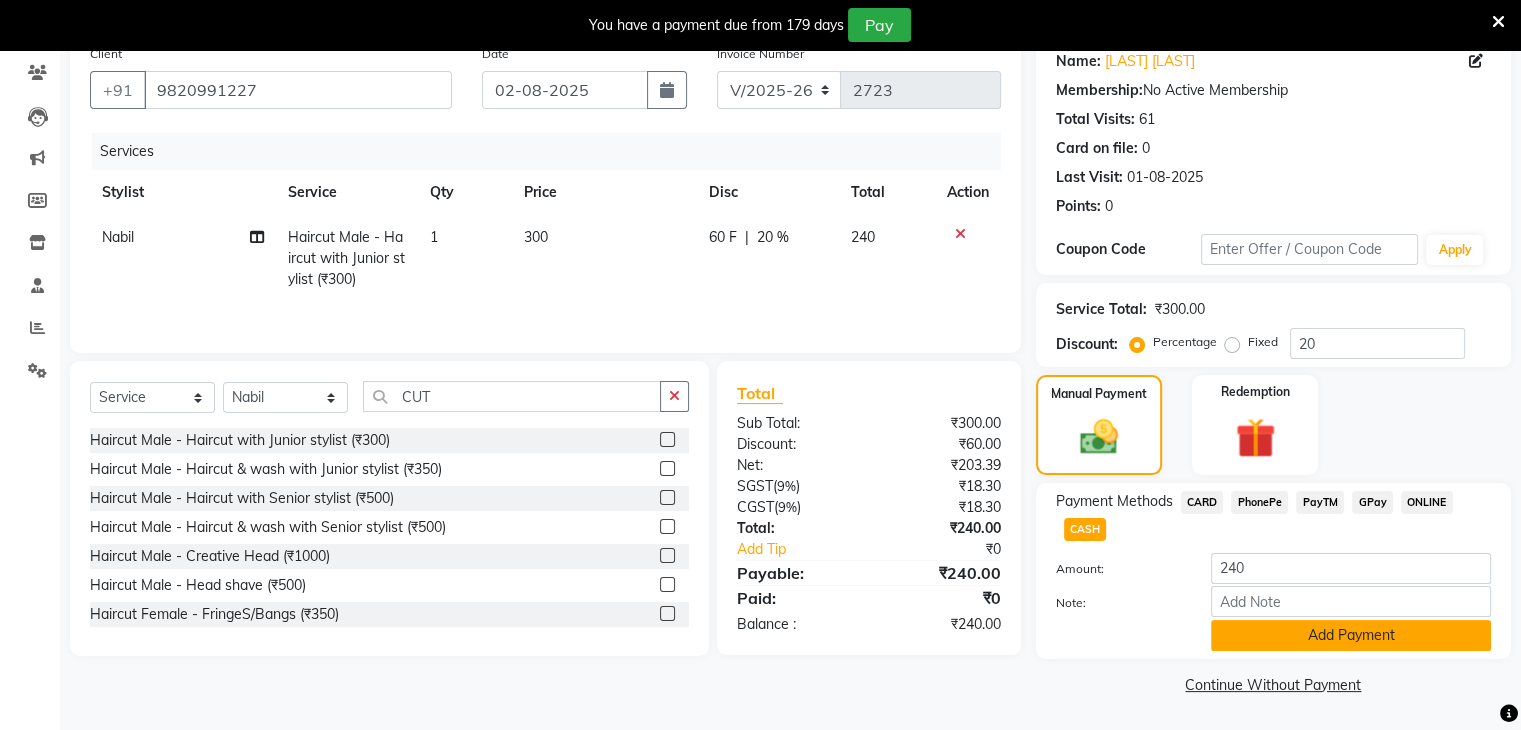 click on "Add Payment" 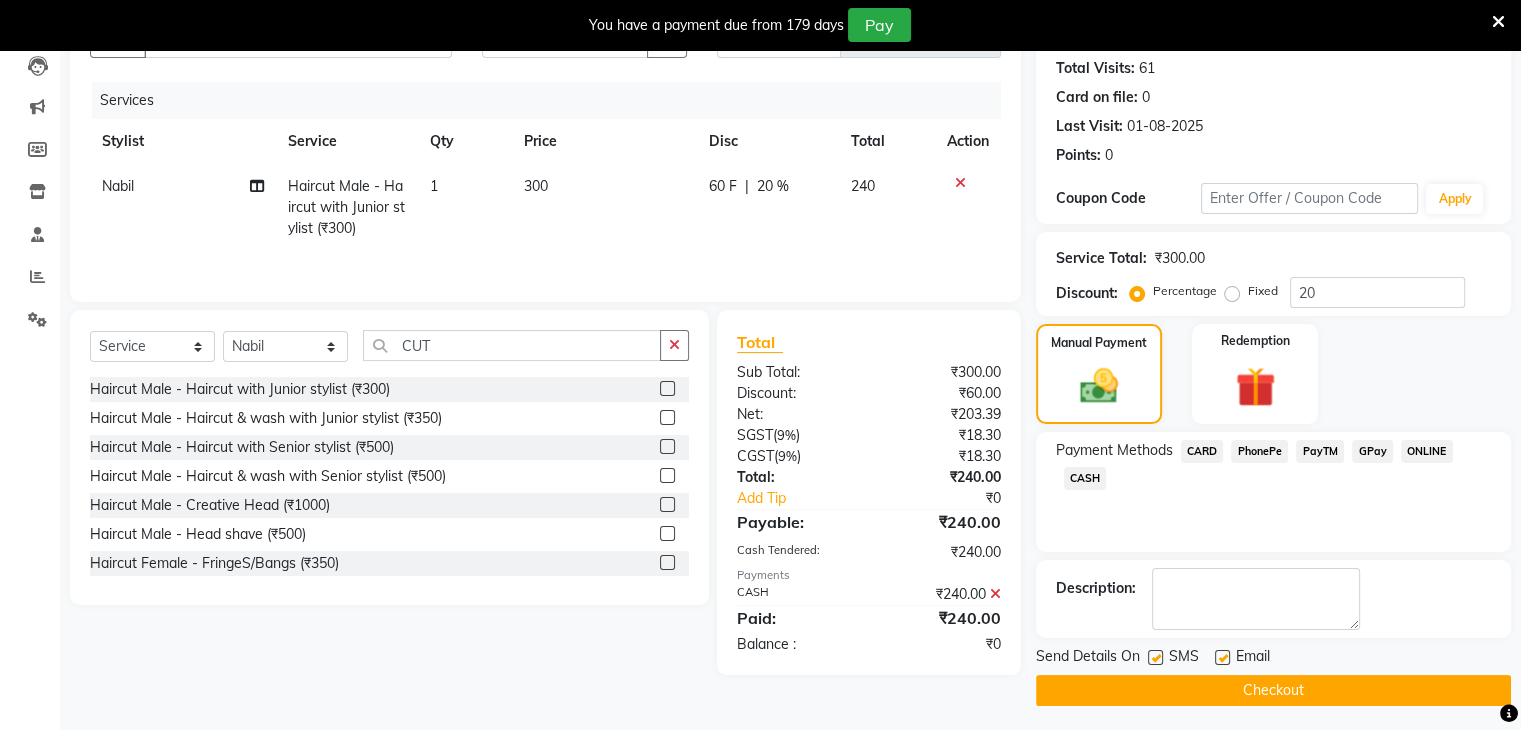 scroll, scrollTop: 220, scrollLeft: 0, axis: vertical 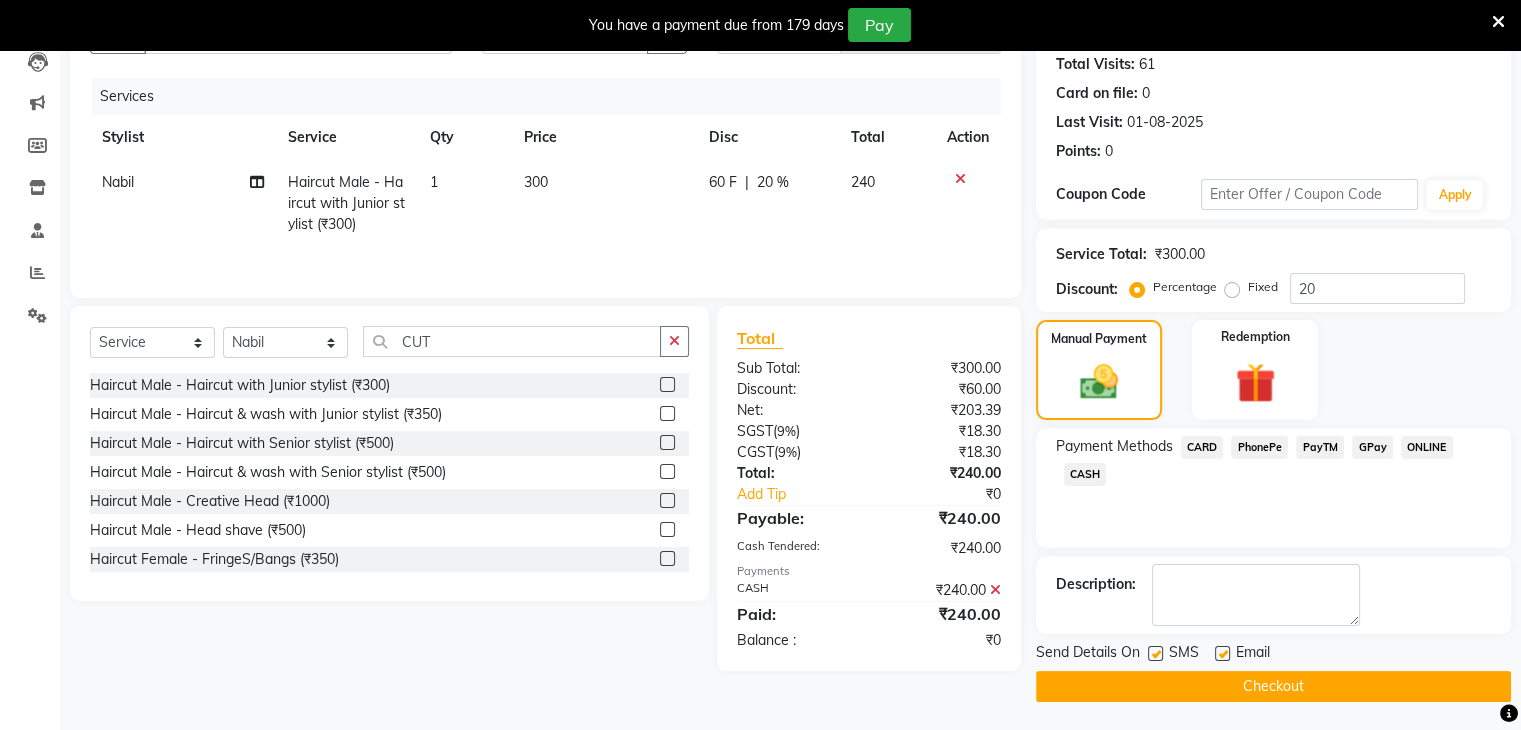 click 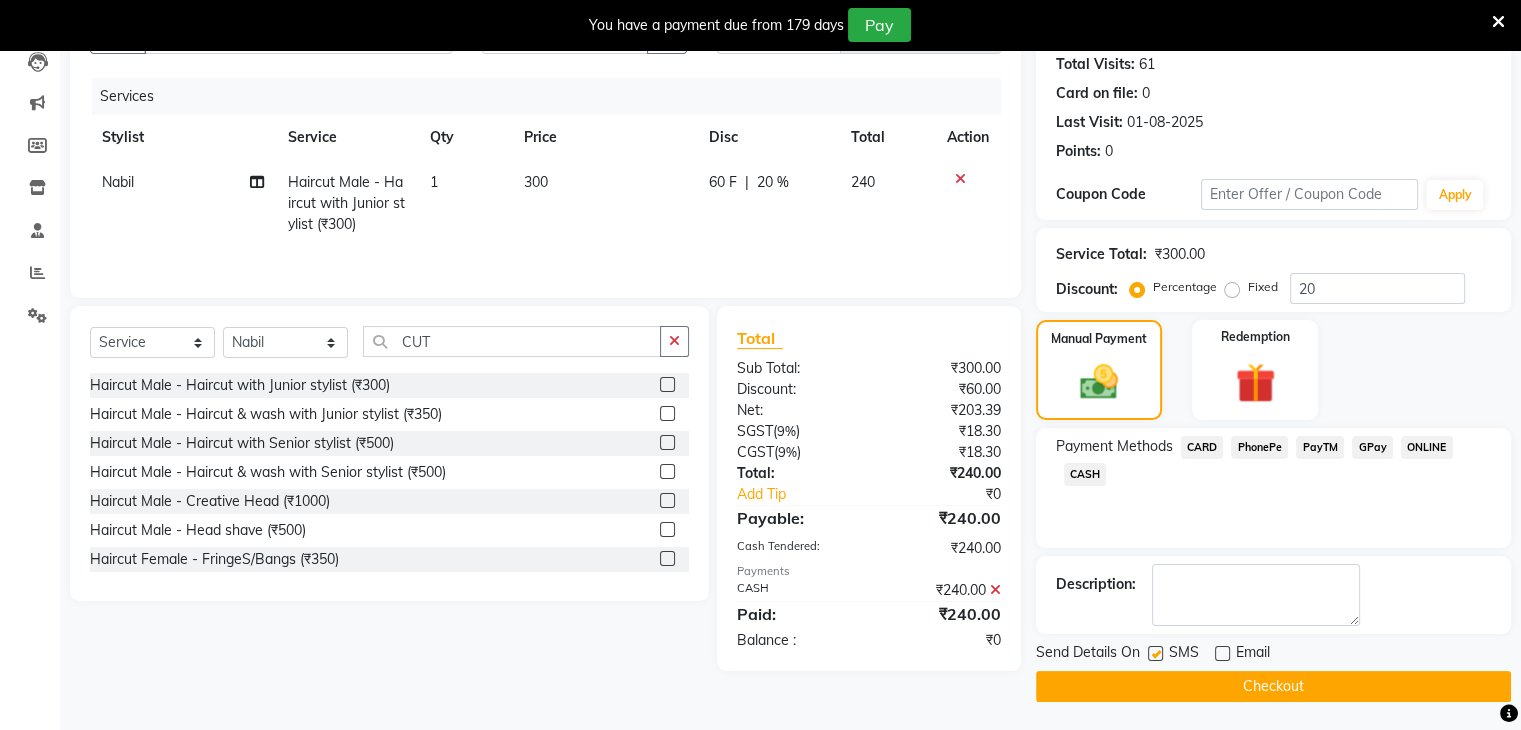 click 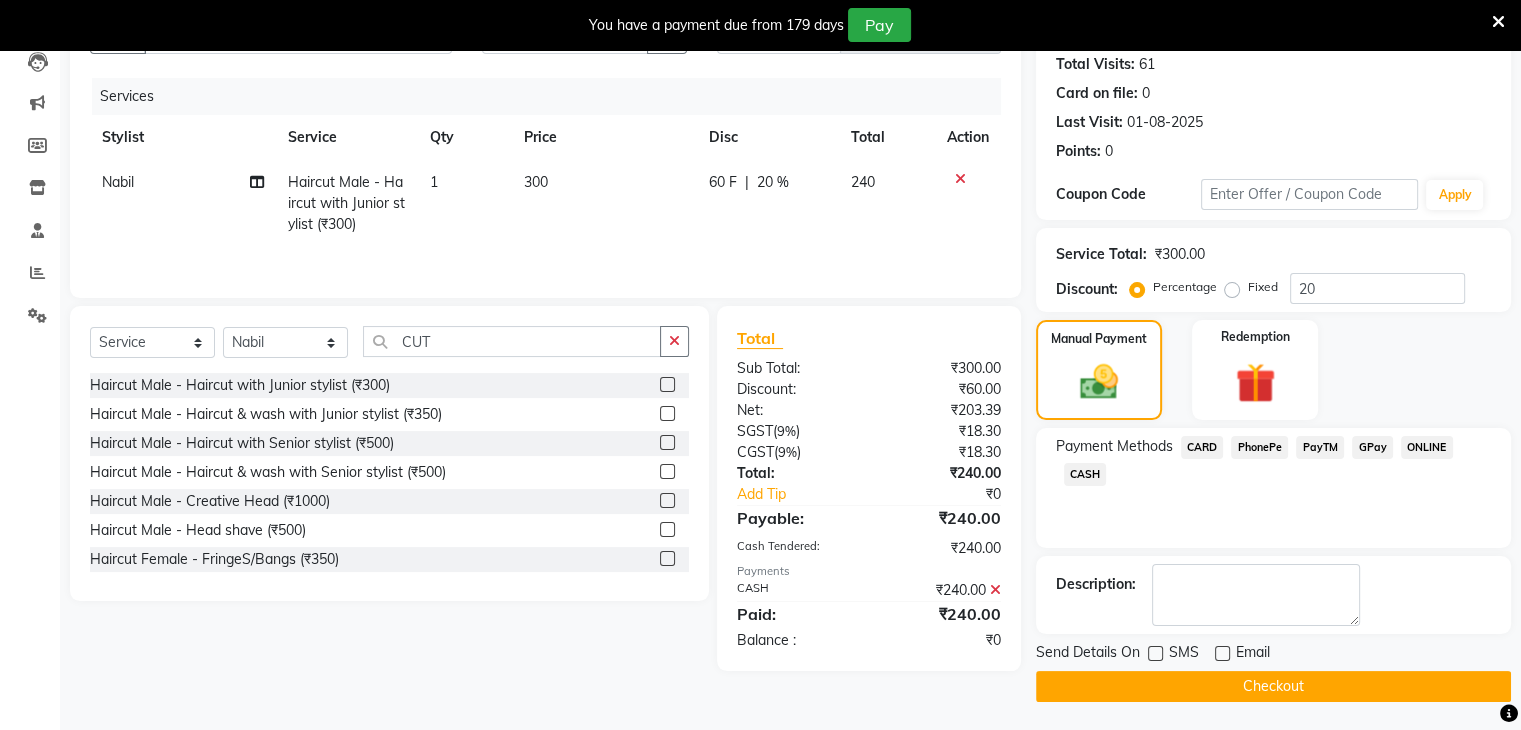click on "Checkout" 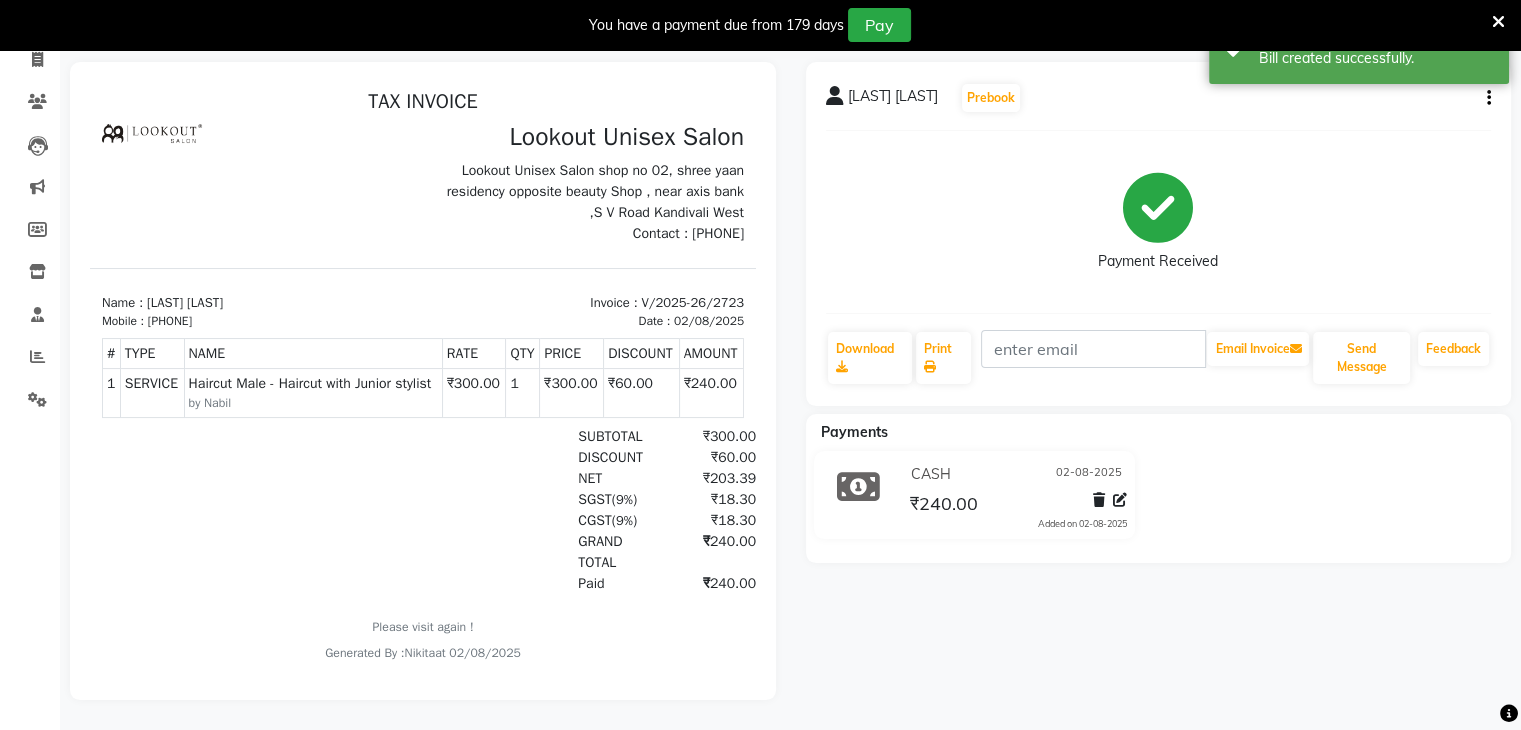 scroll, scrollTop: 0, scrollLeft: 0, axis: both 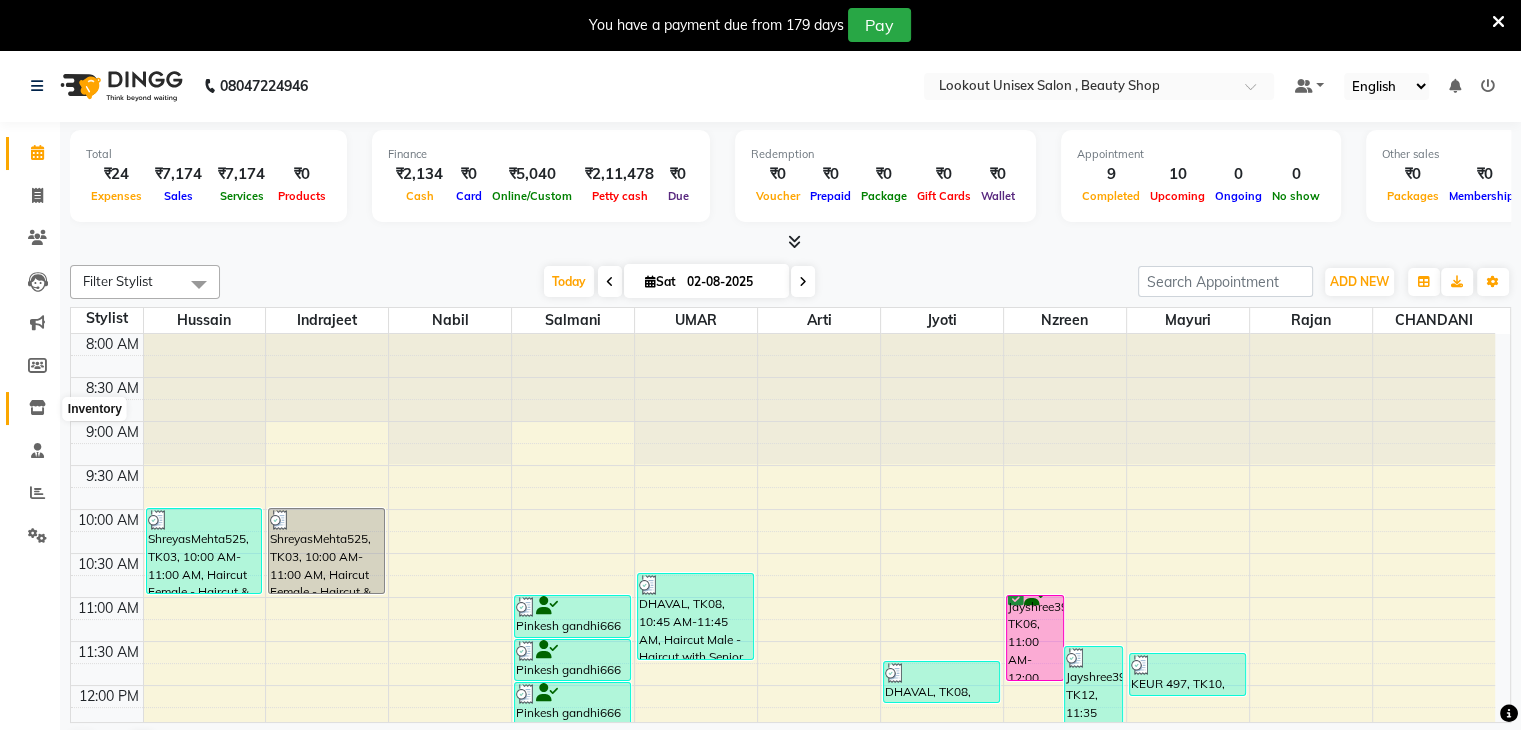 click 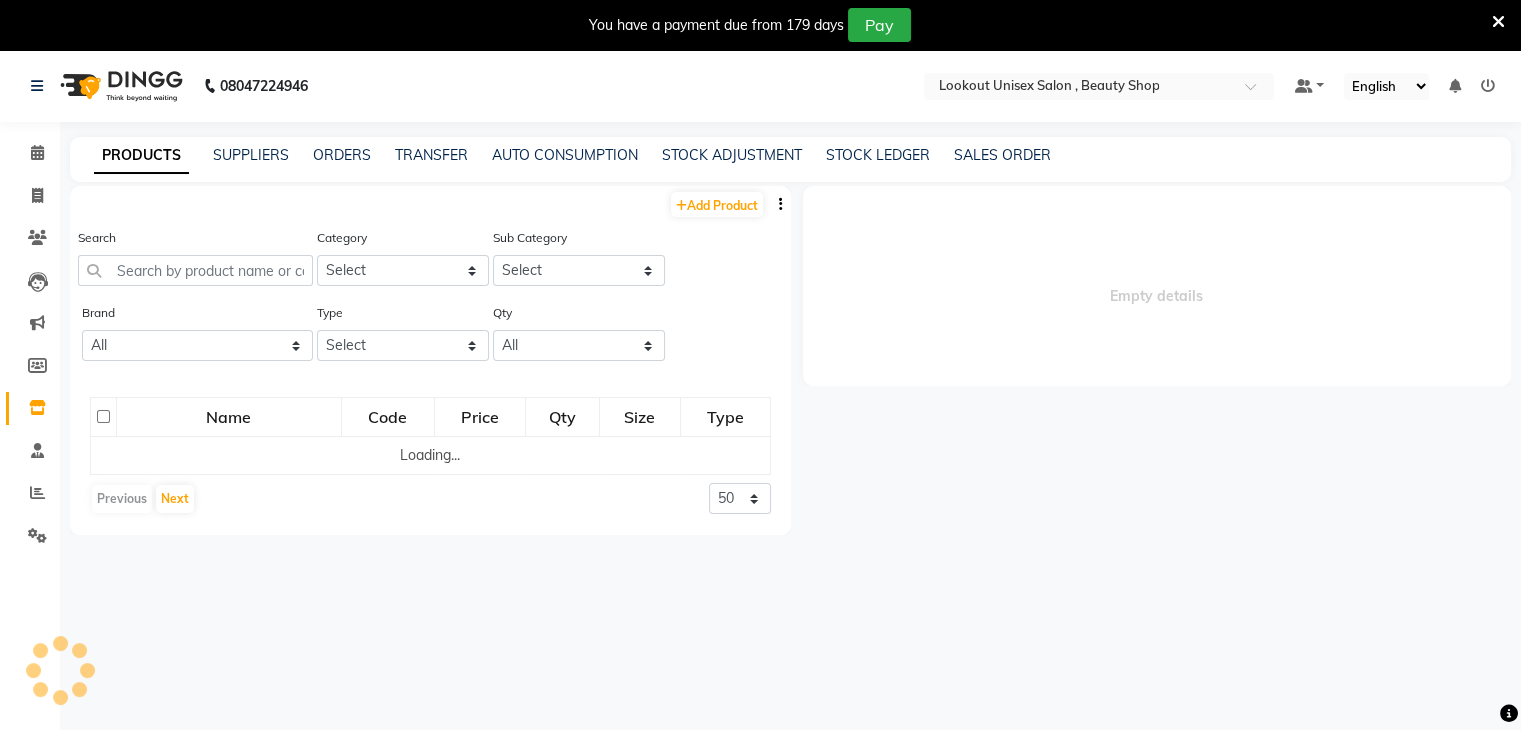 select 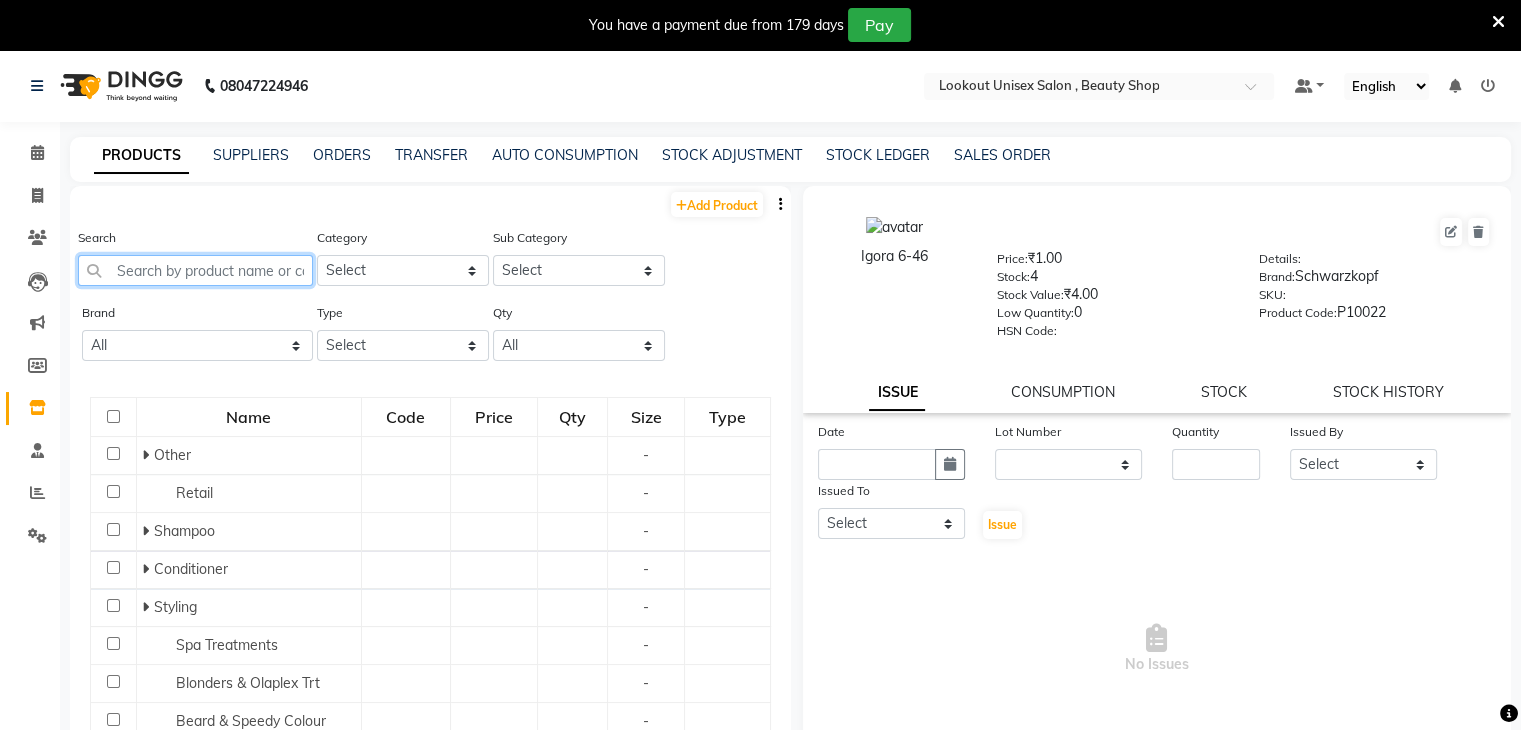 click 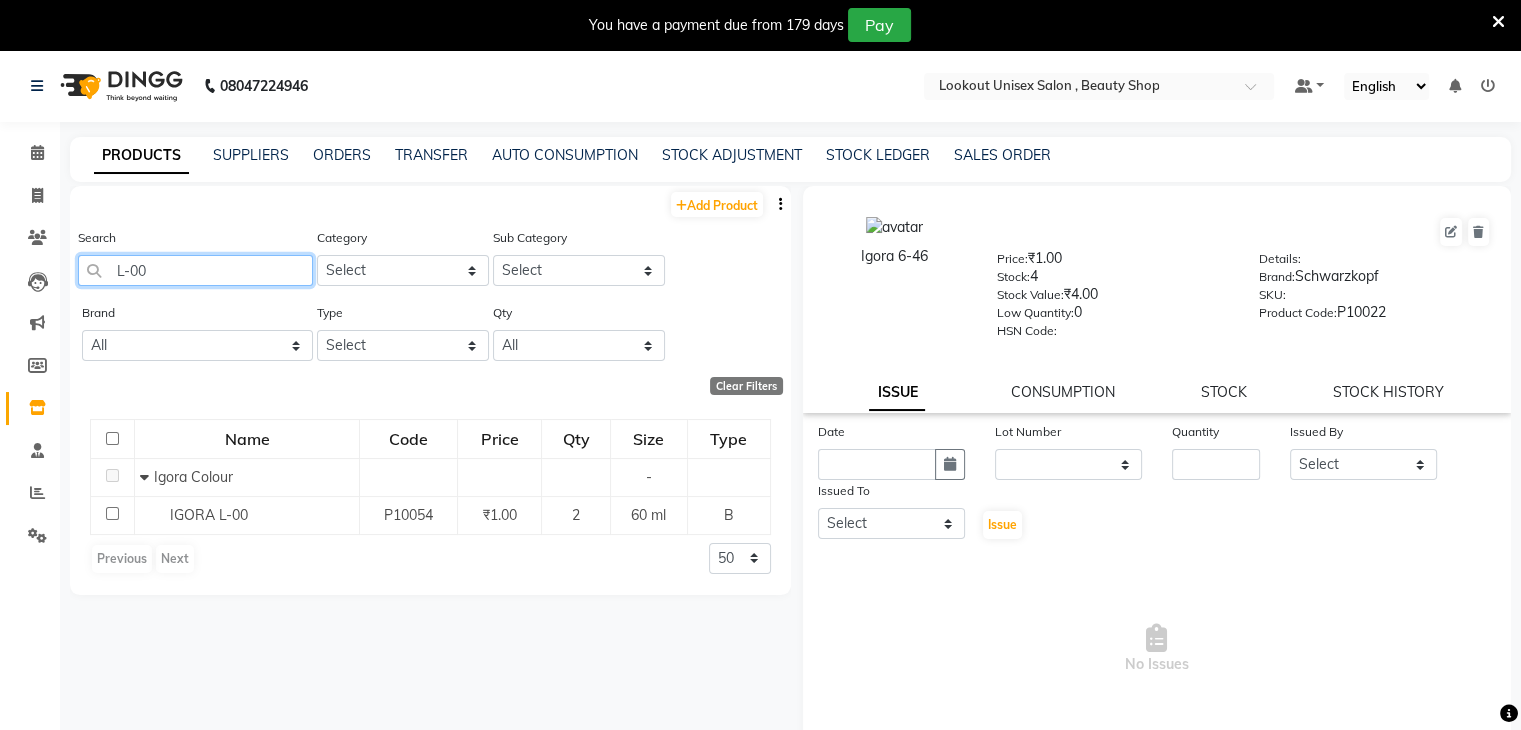 type on "L-00" 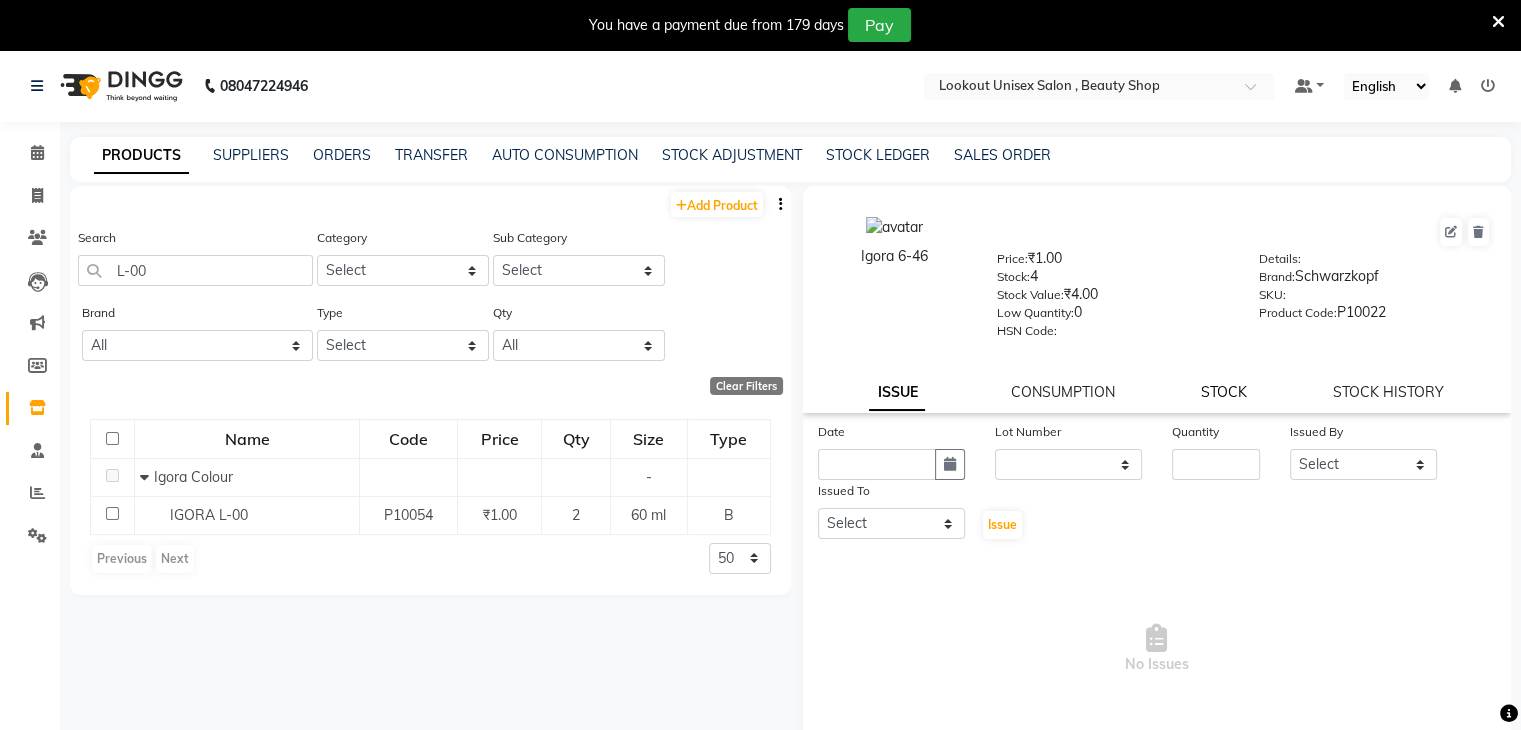 click on "STOCK" 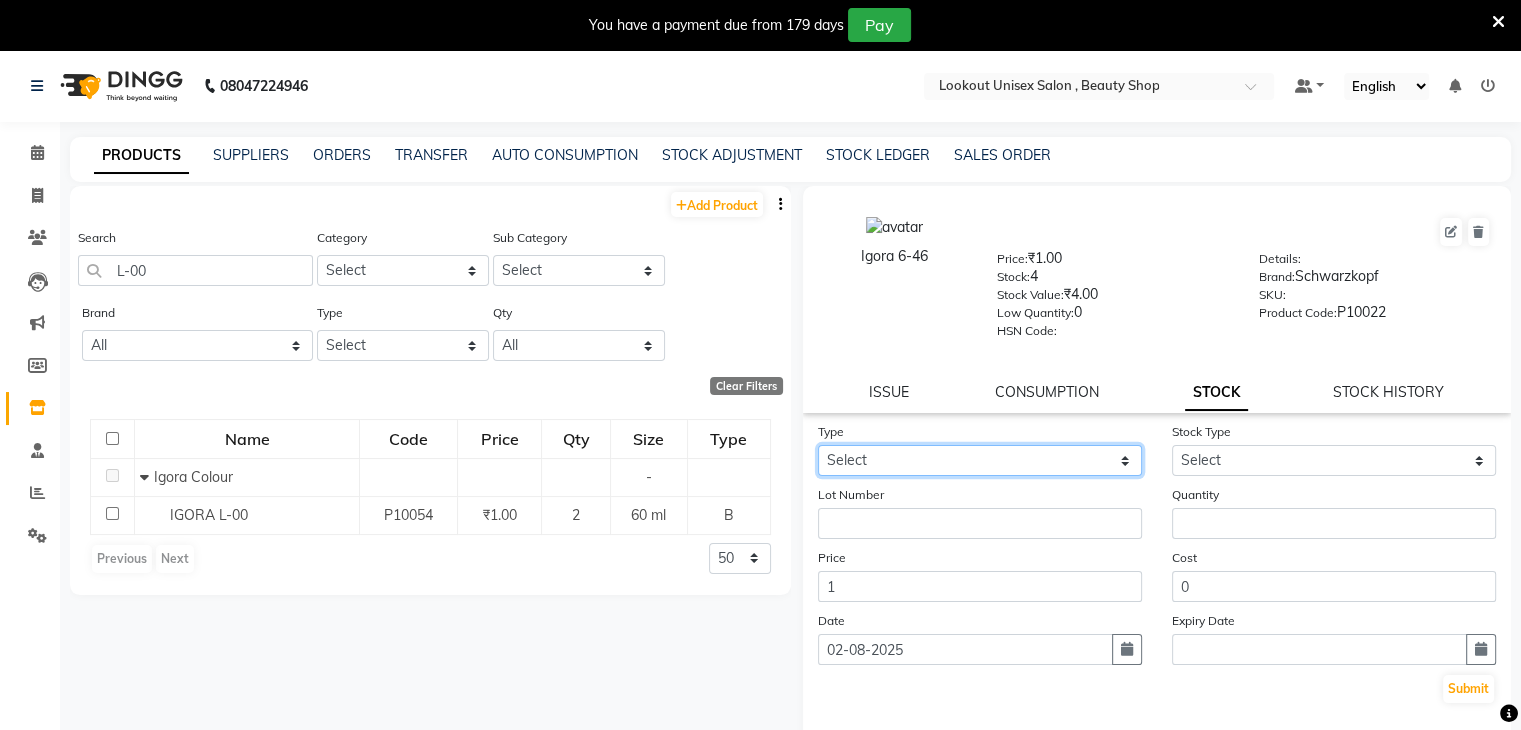 click on "Select In Out" 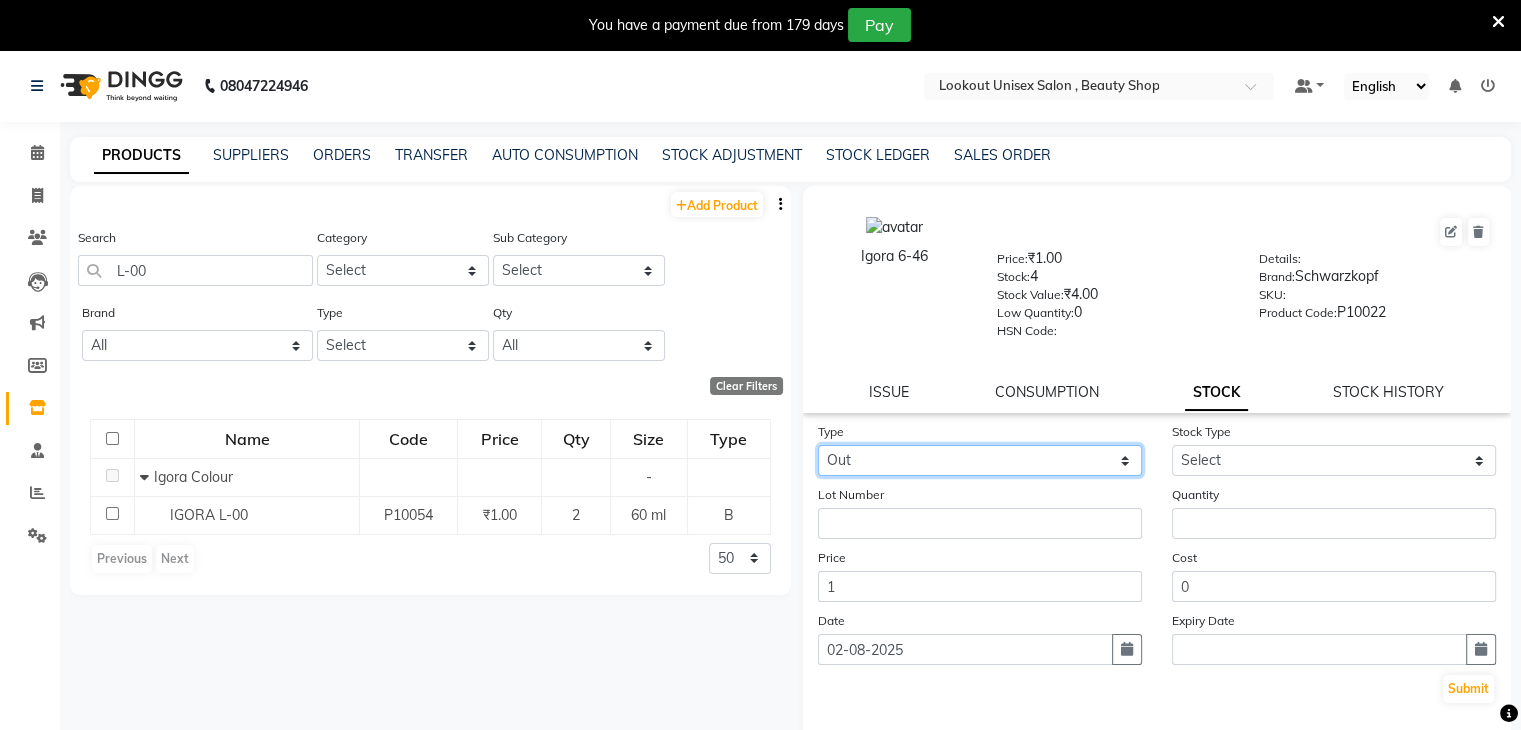 click on "Select In Out" 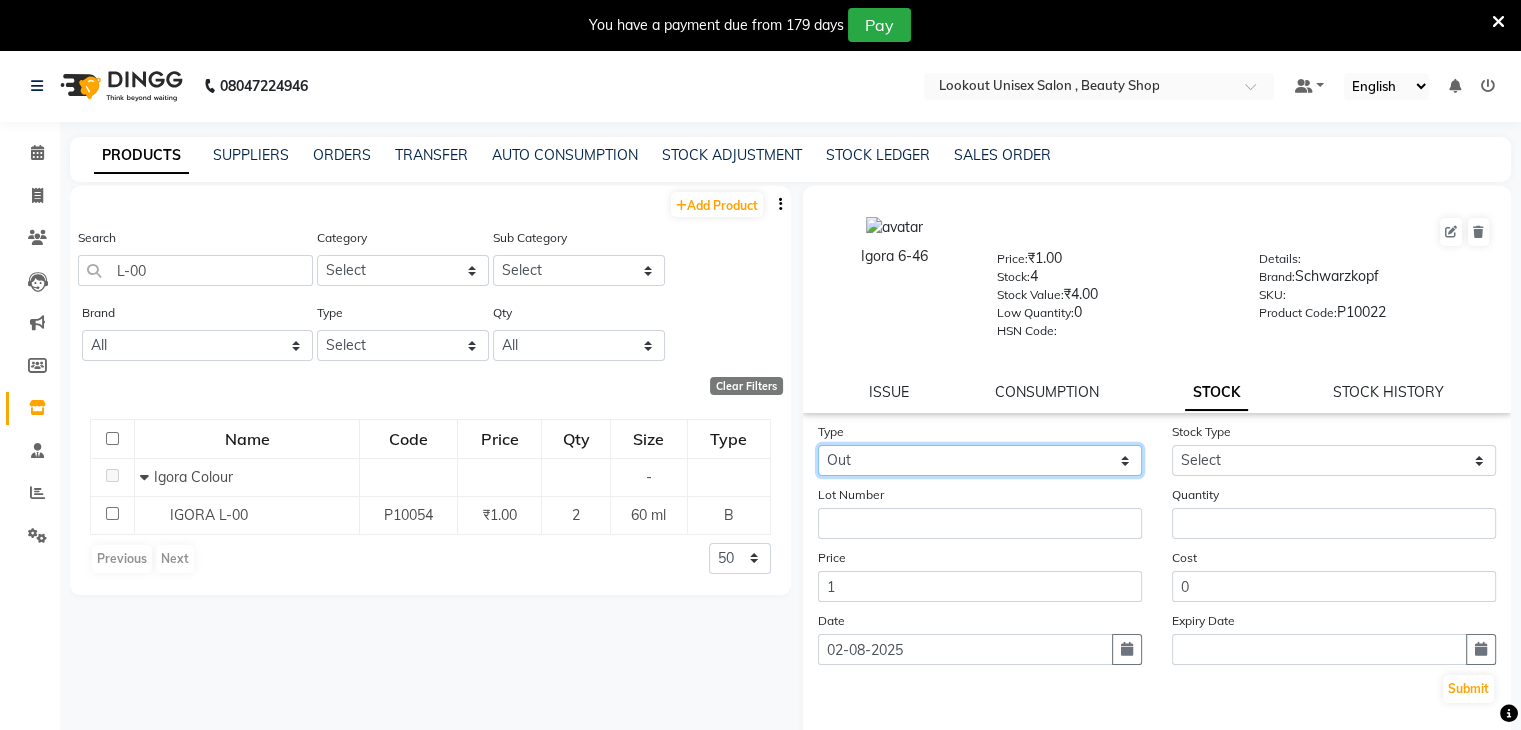 select 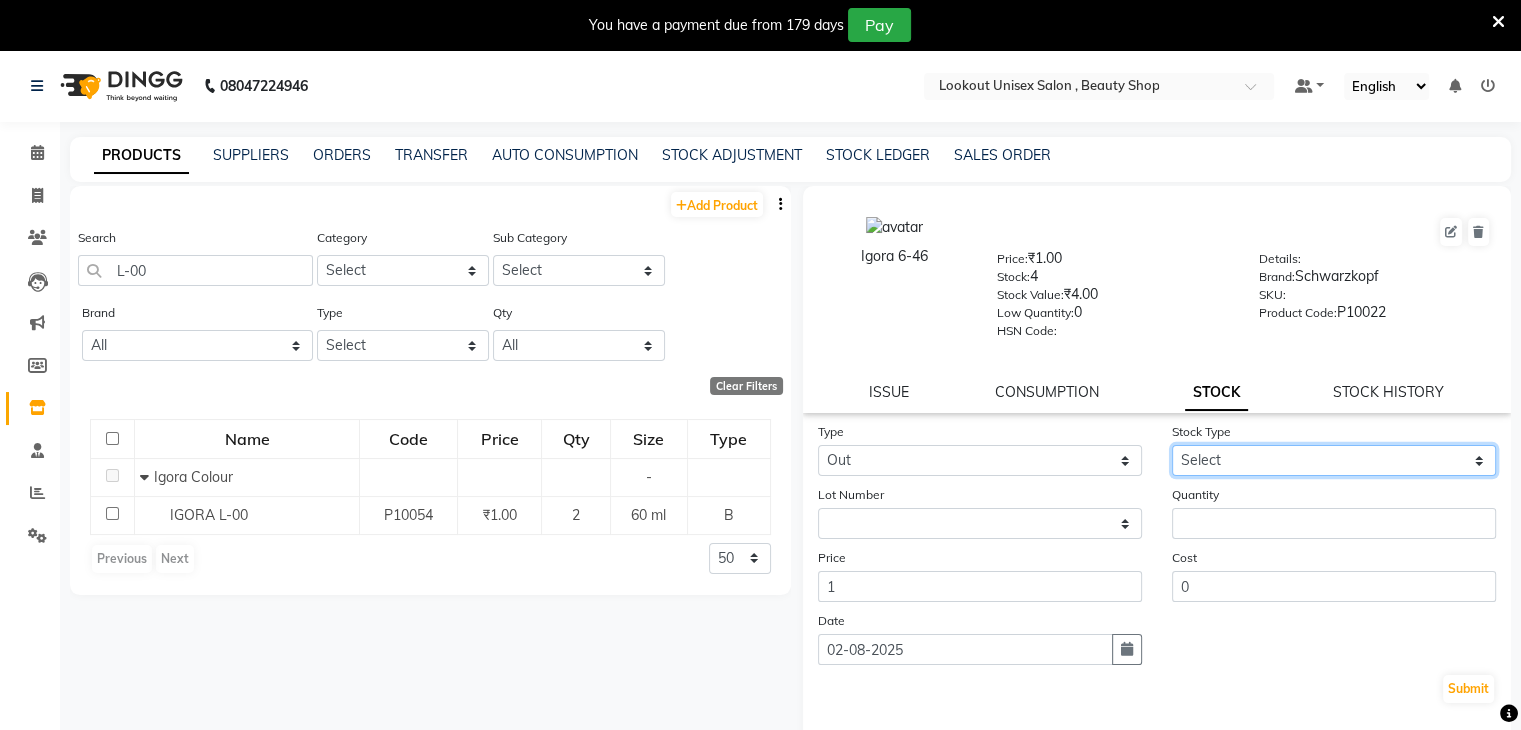 click on "Select Internal Use Damaged Expired Adjustment Return Other" 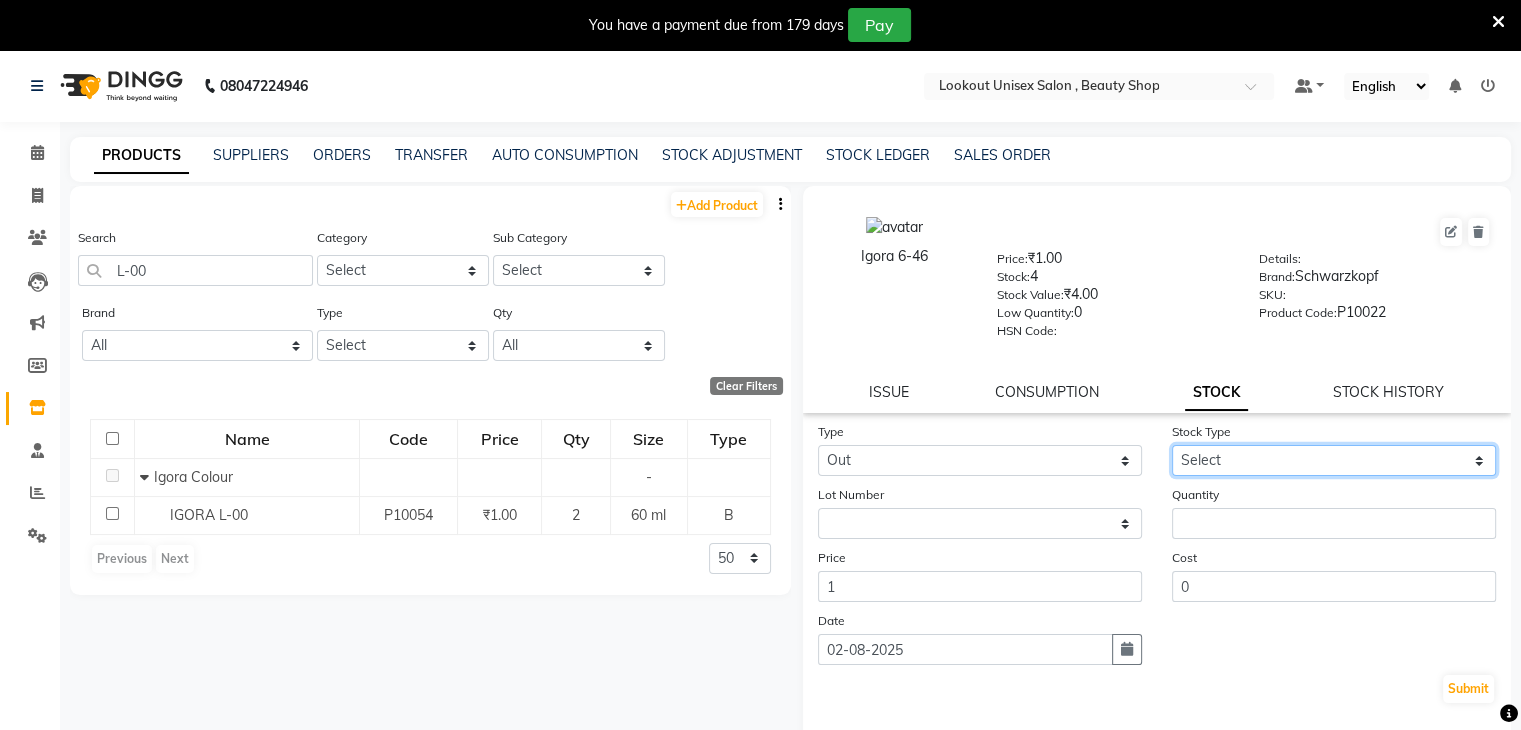 select on "internal use" 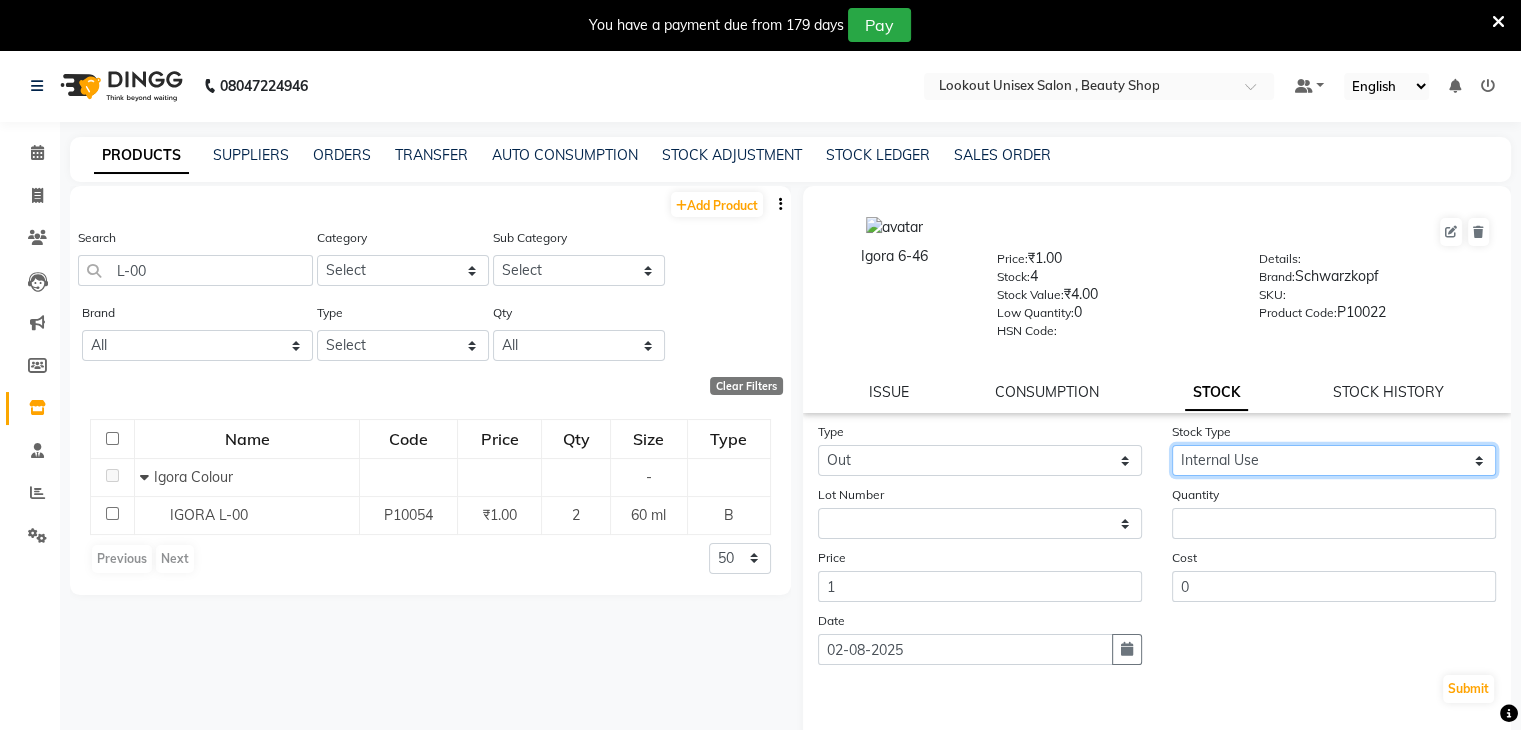 click on "Select Internal Use Damaged Expired Adjustment Return Other" 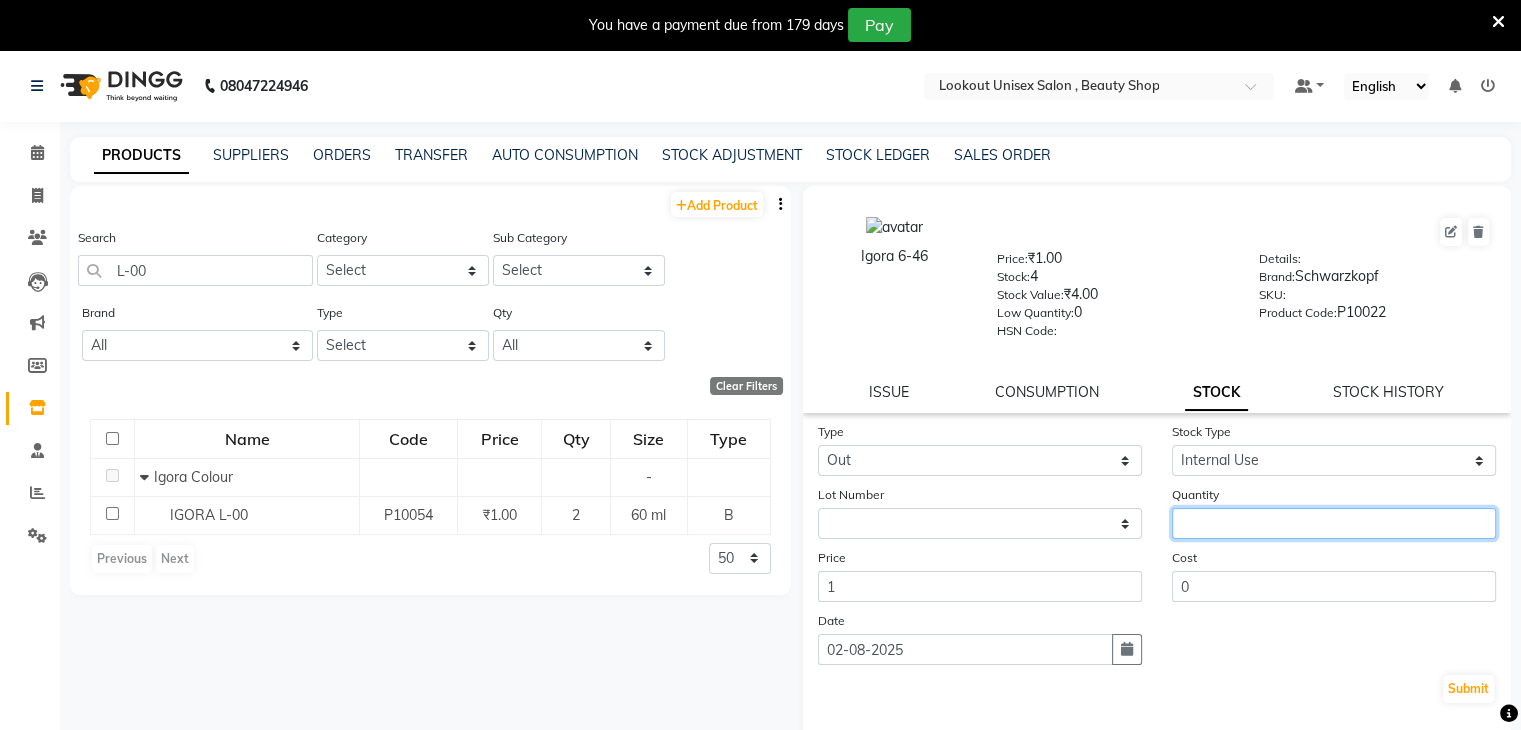 click 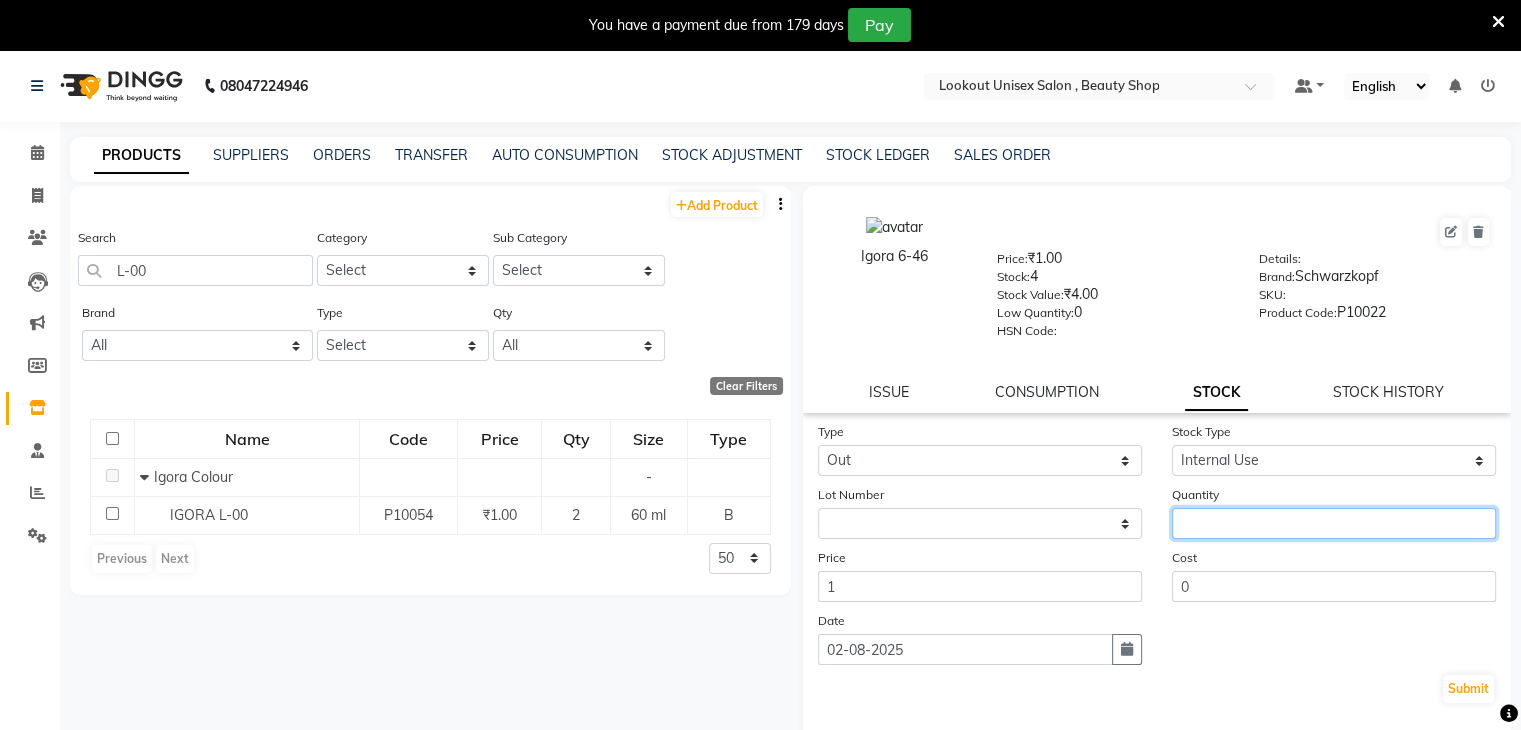 type on "1" 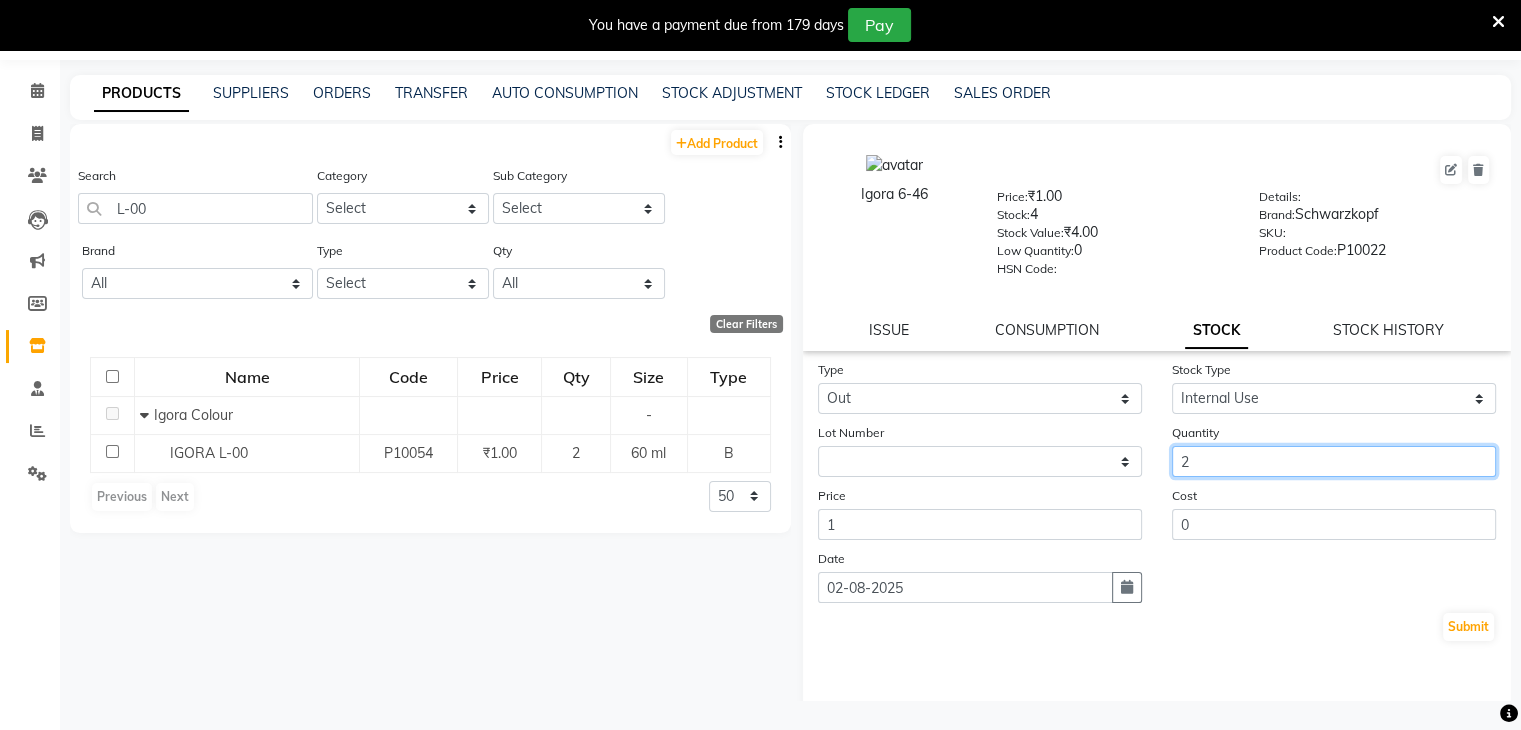 scroll, scrollTop: 63, scrollLeft: 0, axis: vertical 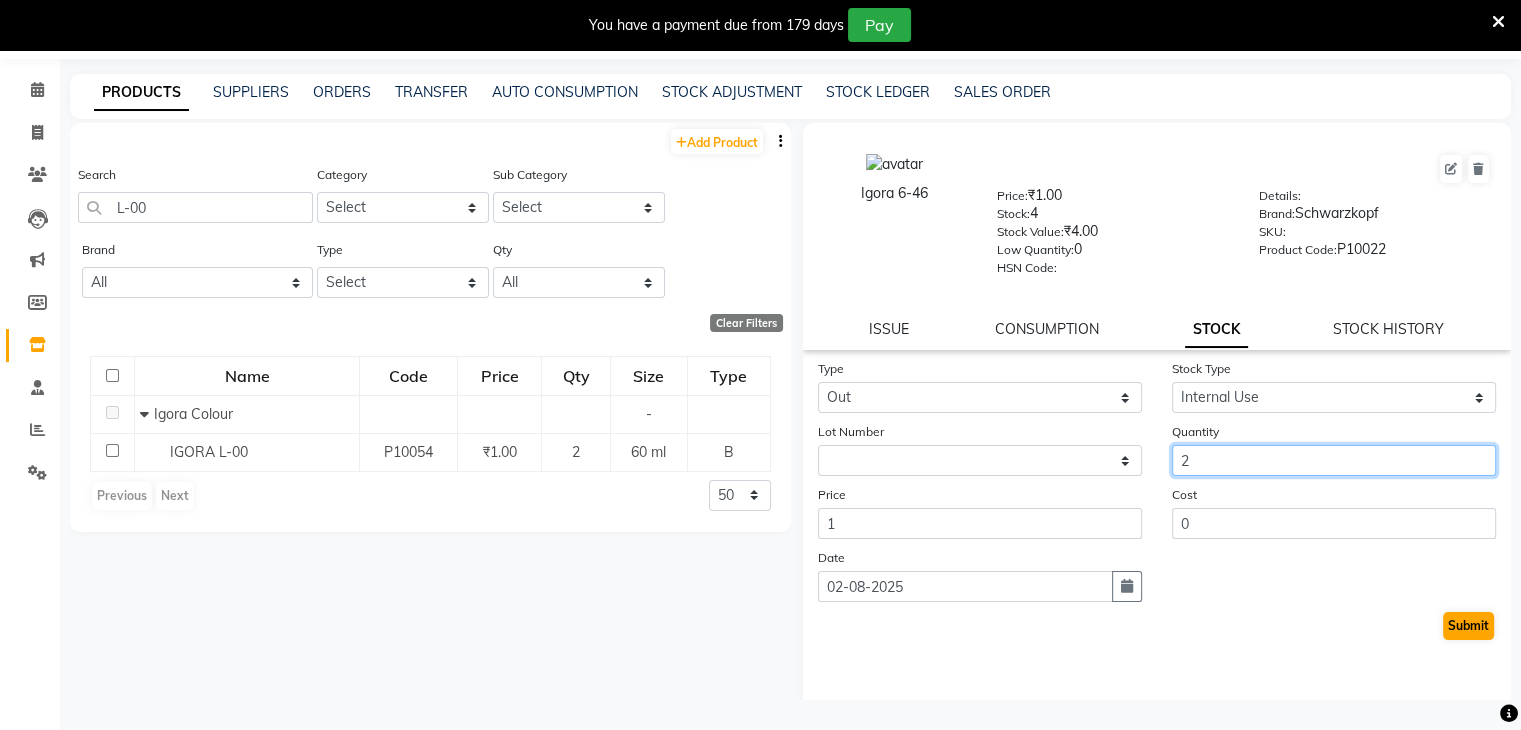 type on "2" 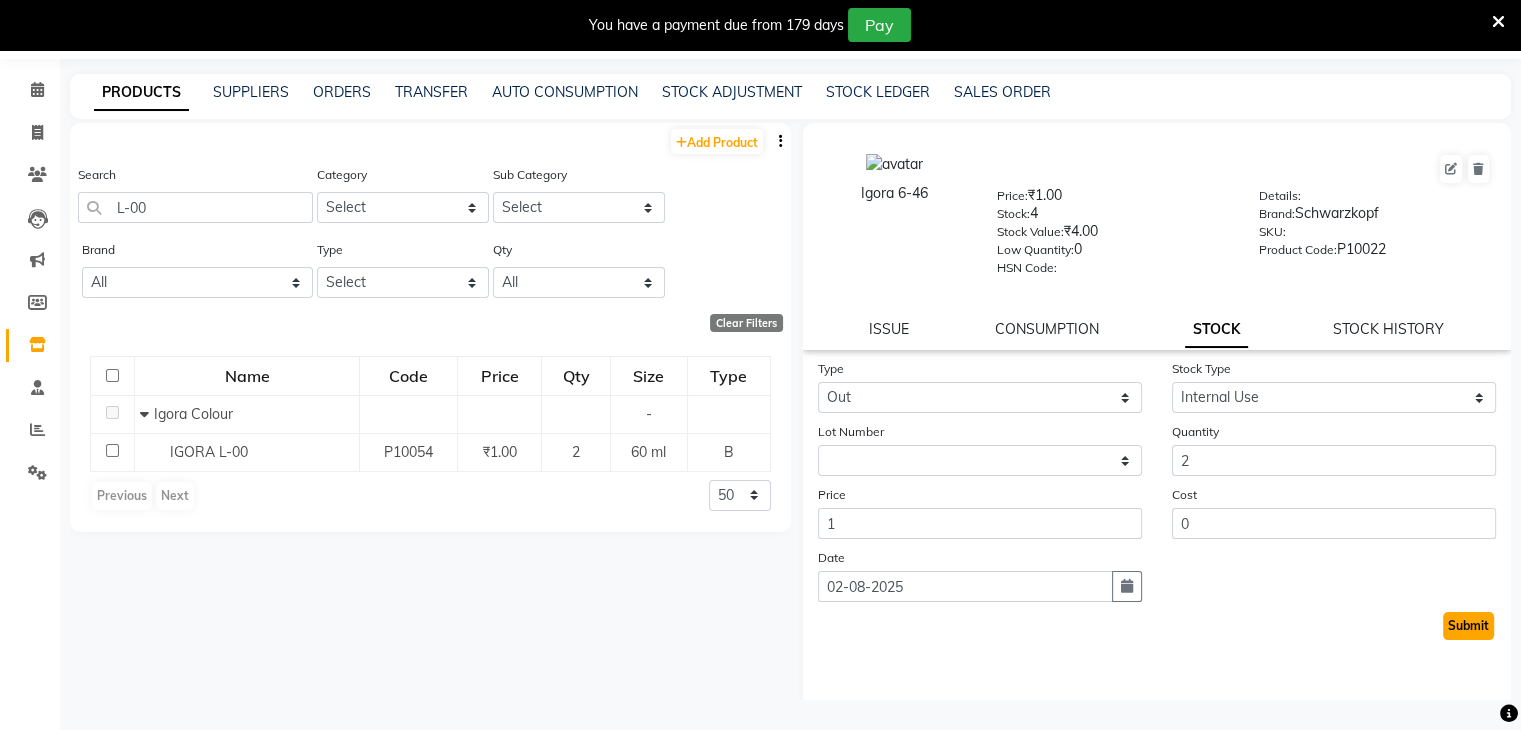click on "Submit" 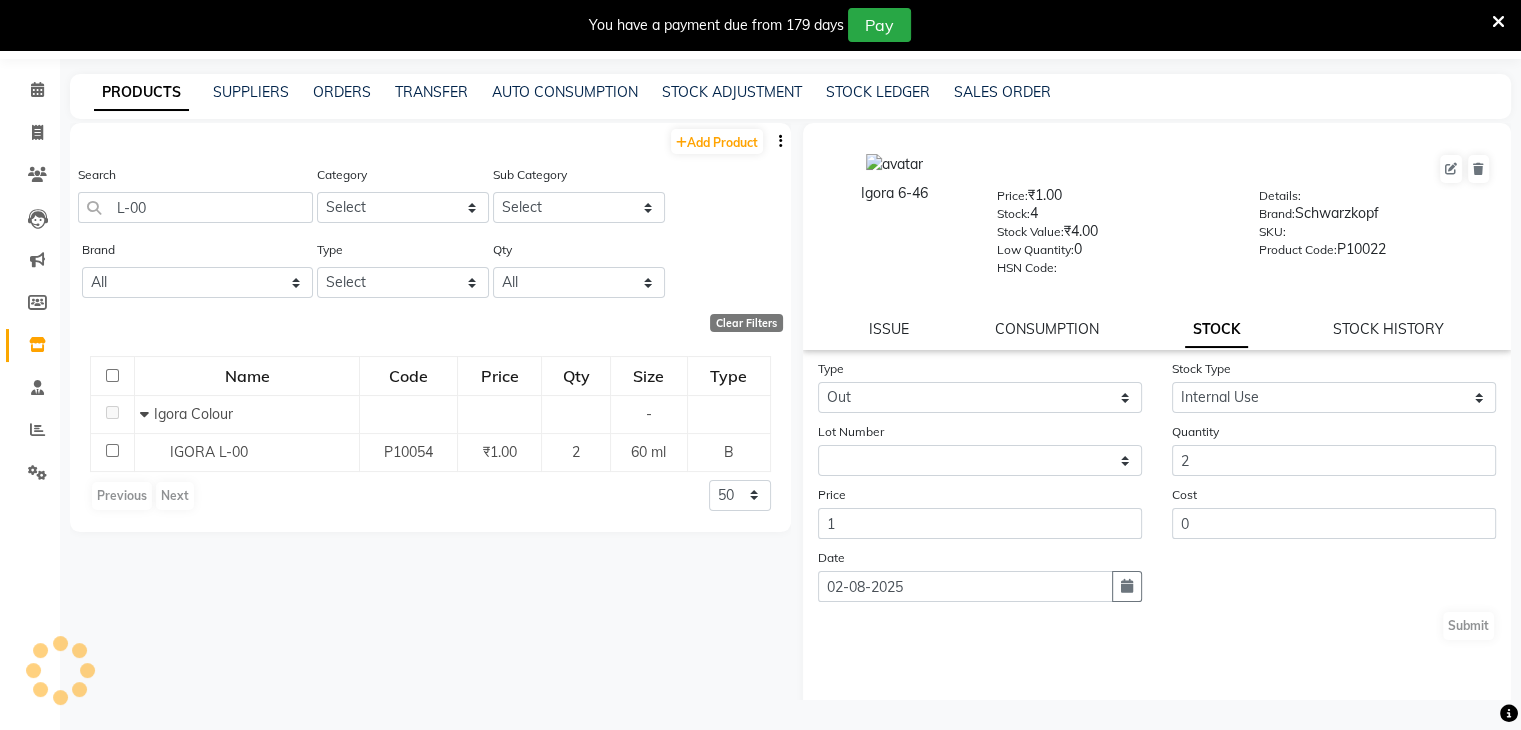 select 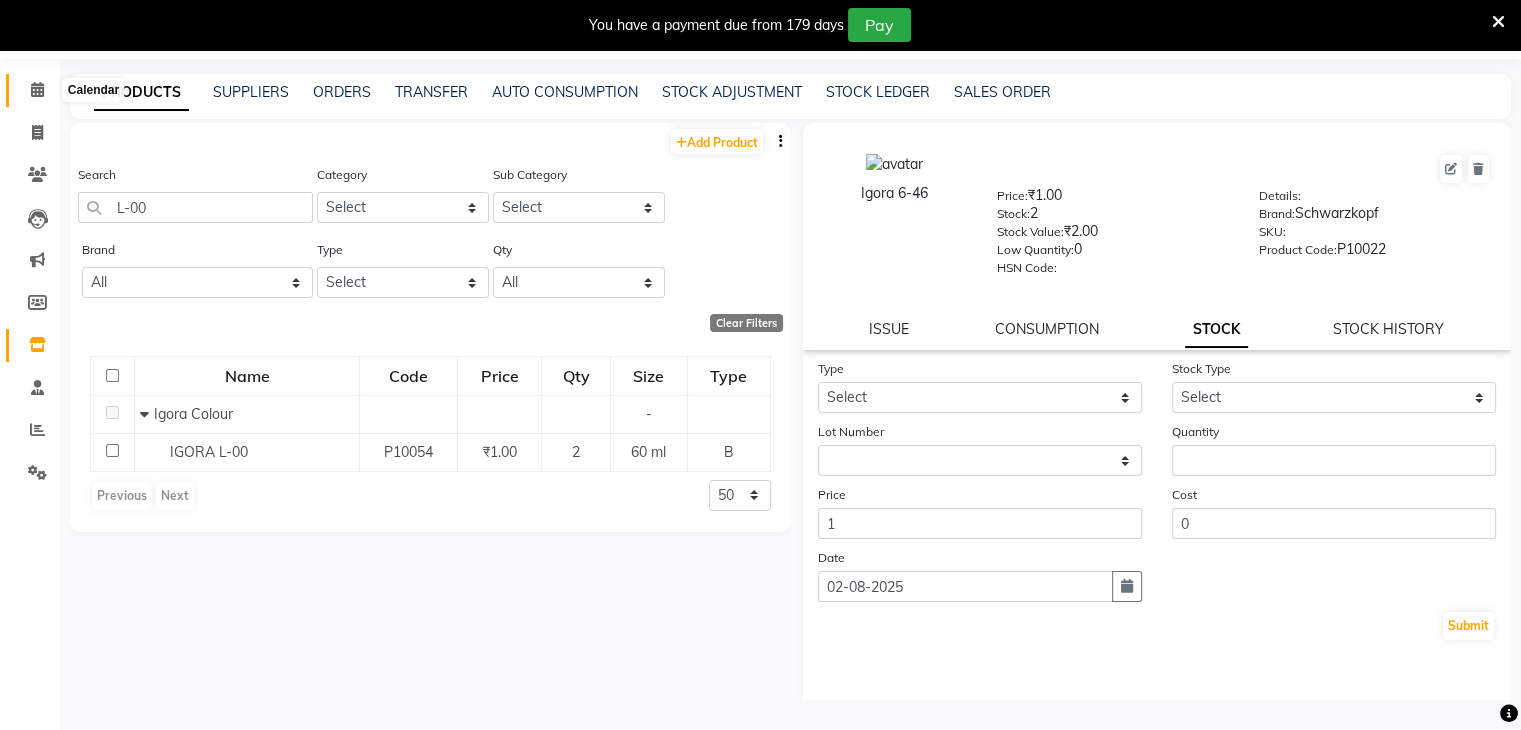 click 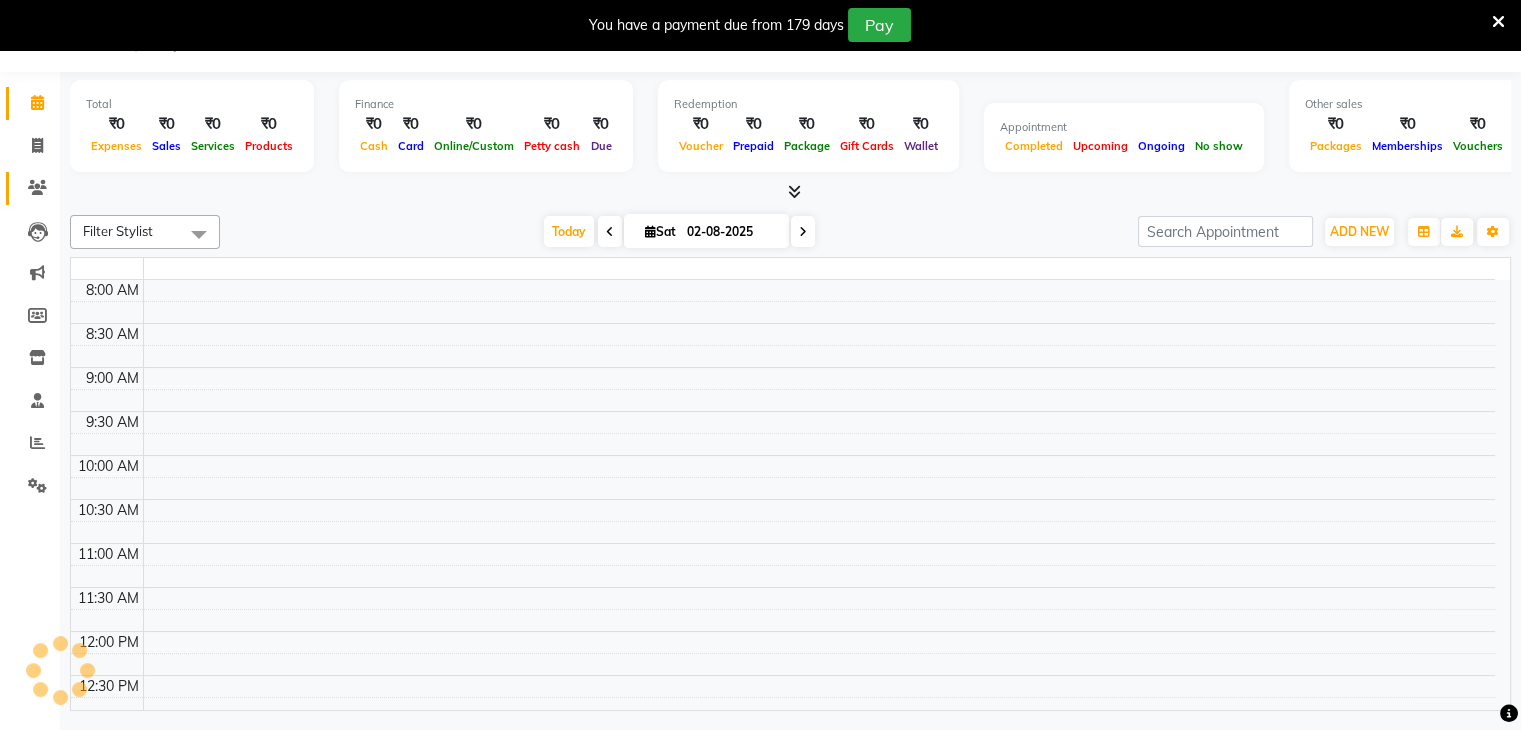 scroll, scrollTop: 50, scrollLeft: 0, axis: vertical 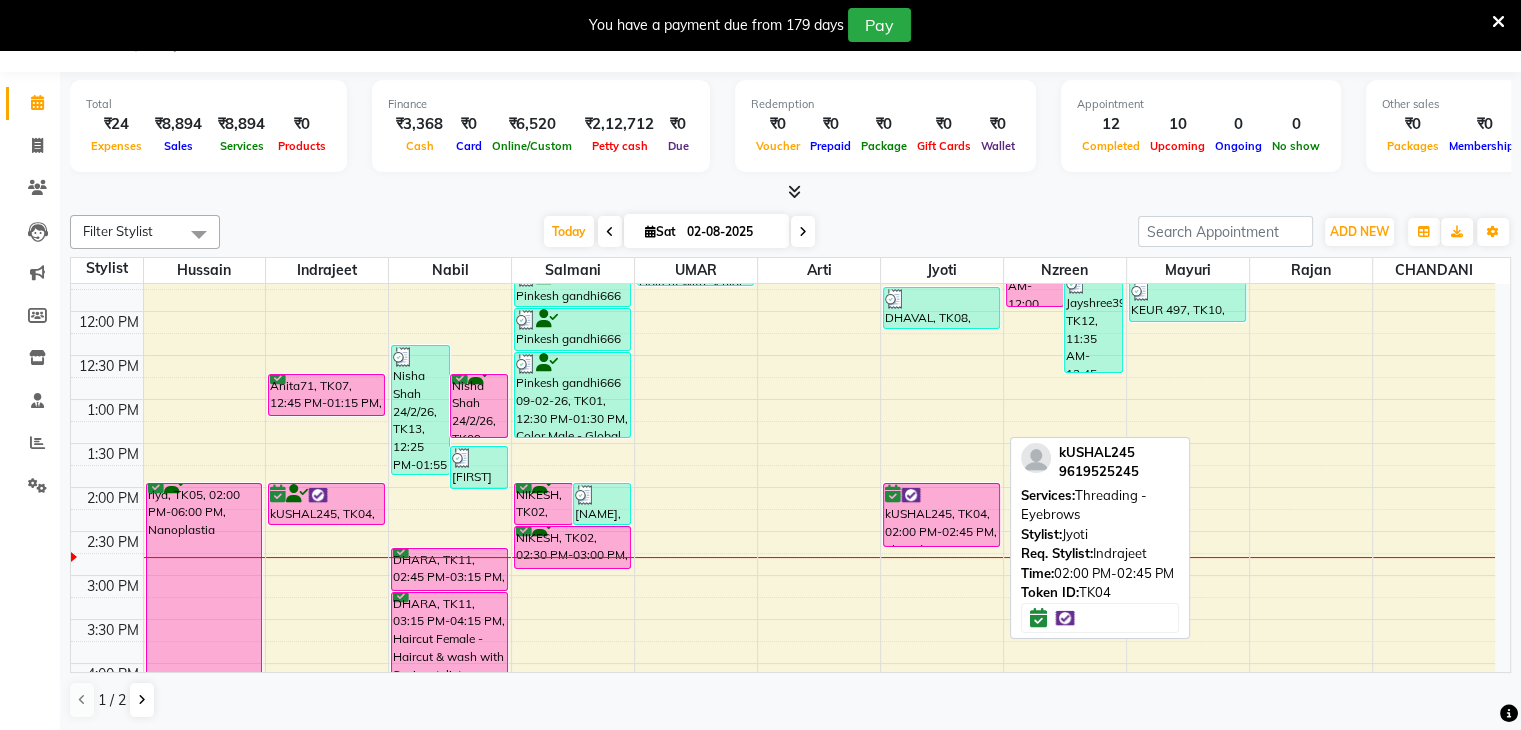 click on "kUSHAL245, TK04, 02:00 PM-02:45 PM, Threading  - Eyebrows" at bounding box center (941, 515) 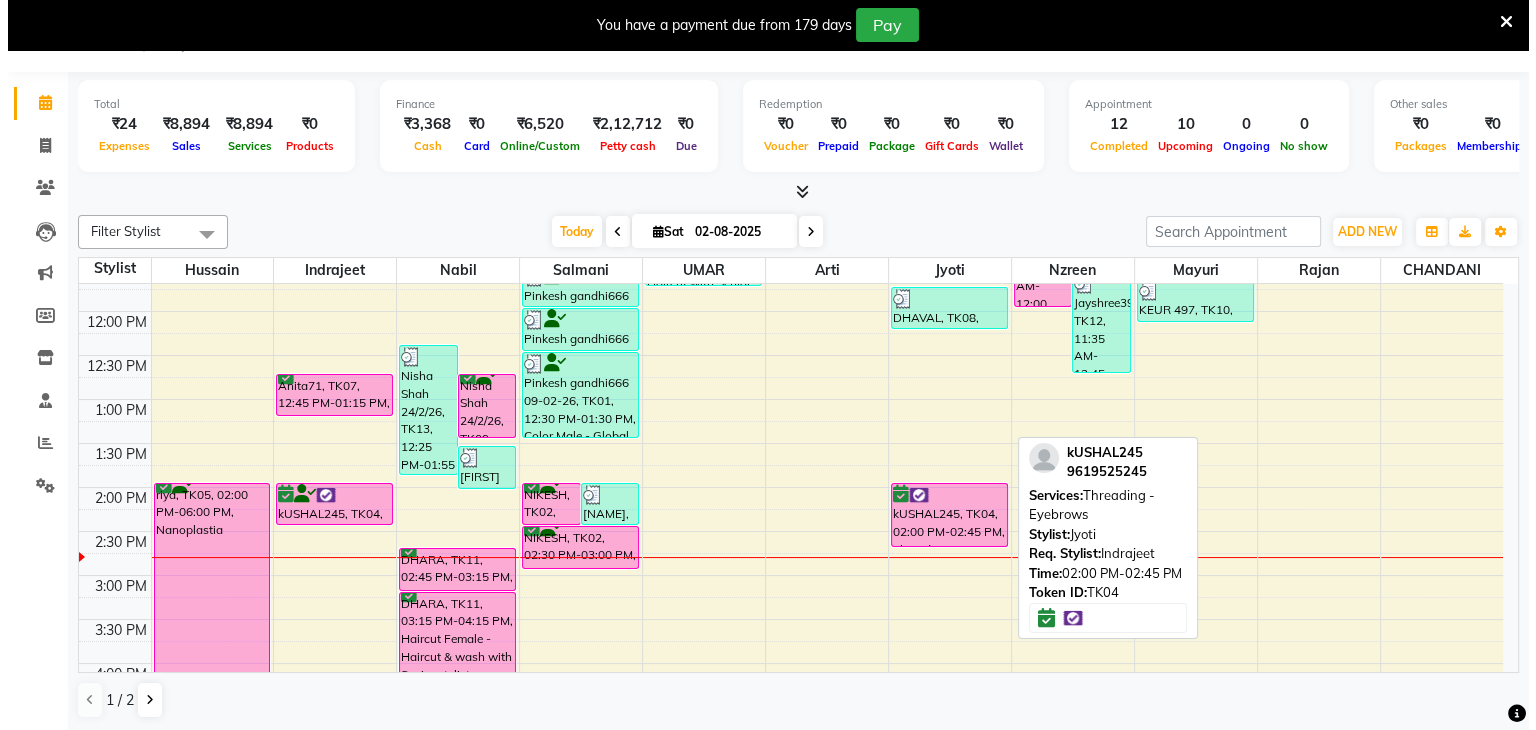 select on "6" 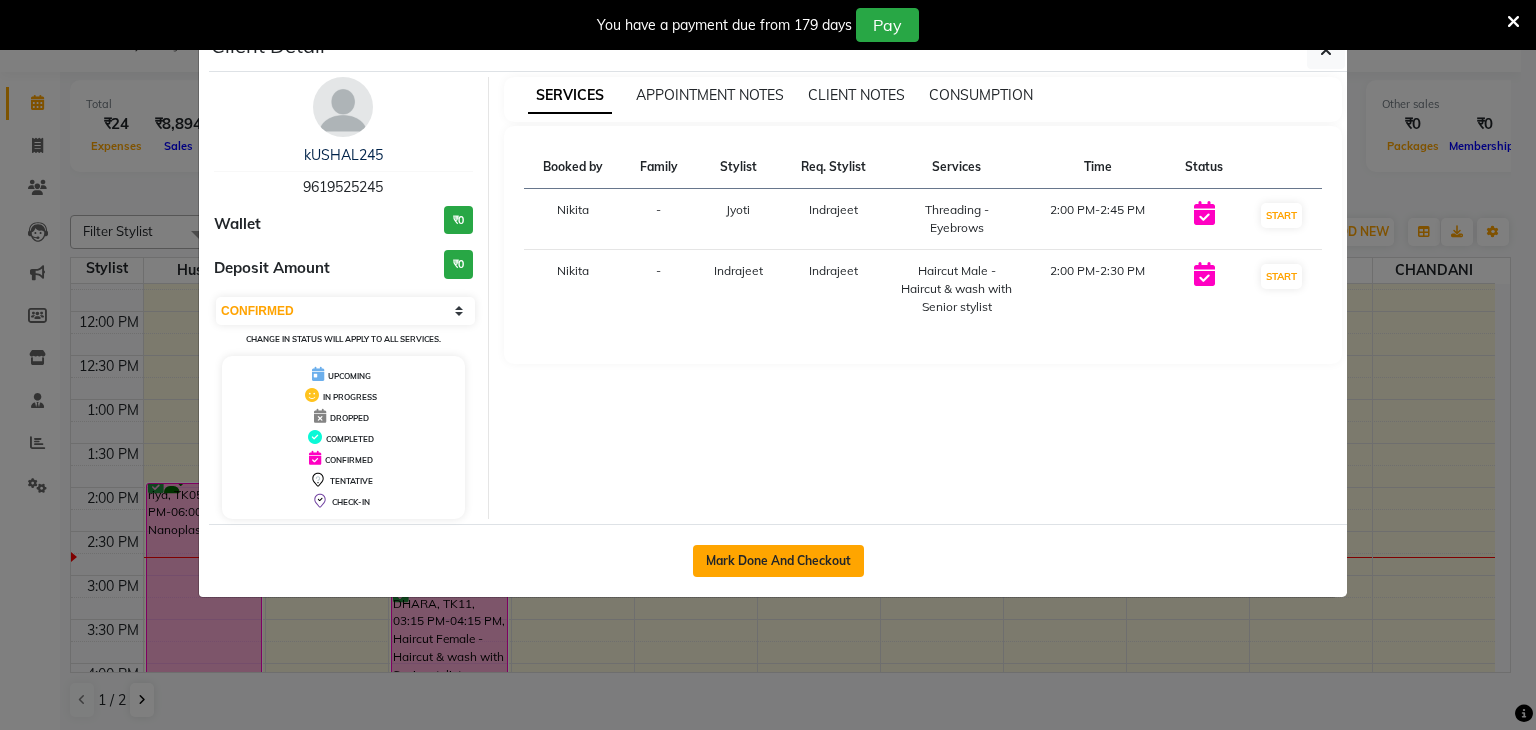 click on "Mark Done And Checkout" 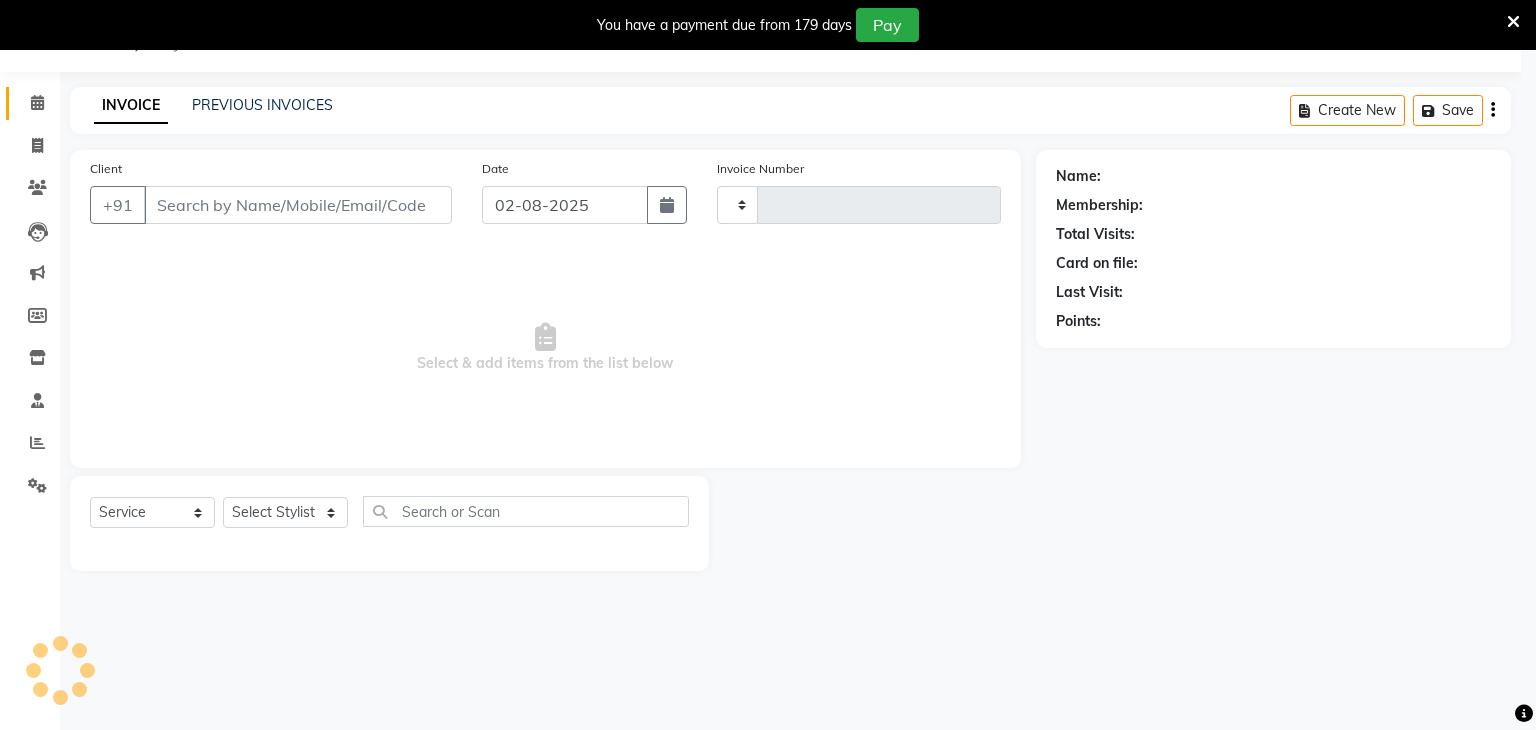 type on "2725" 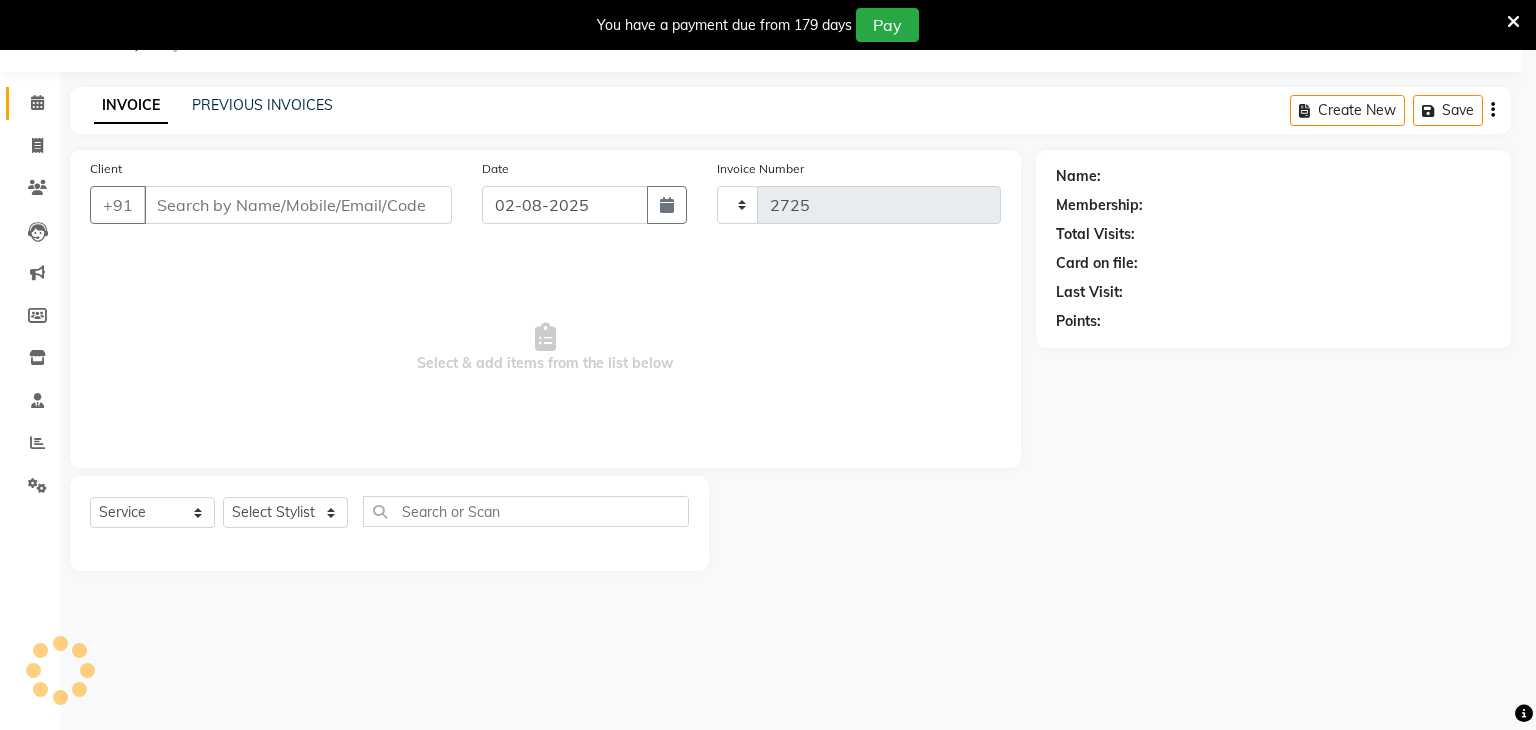 select on "7658" 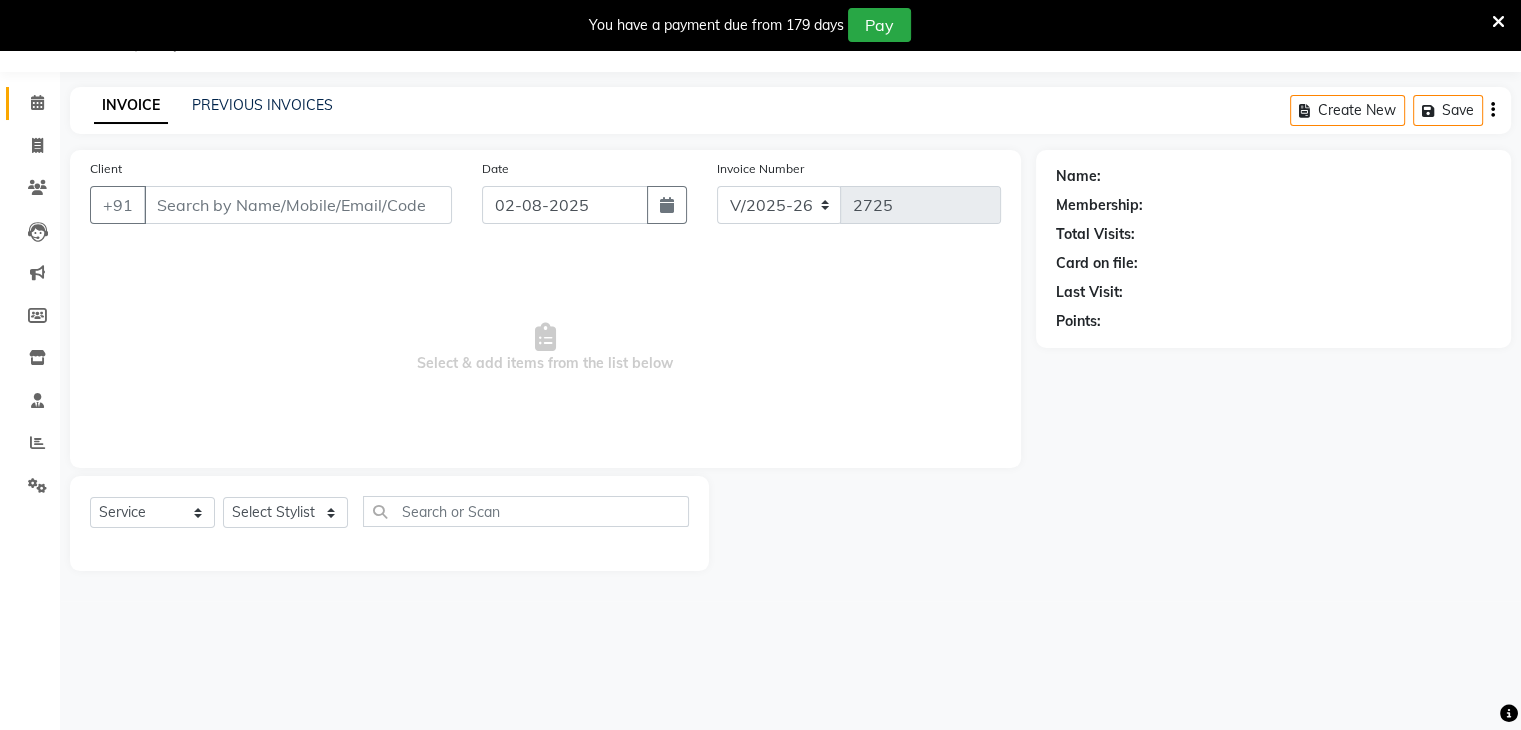 type on "9619525245" 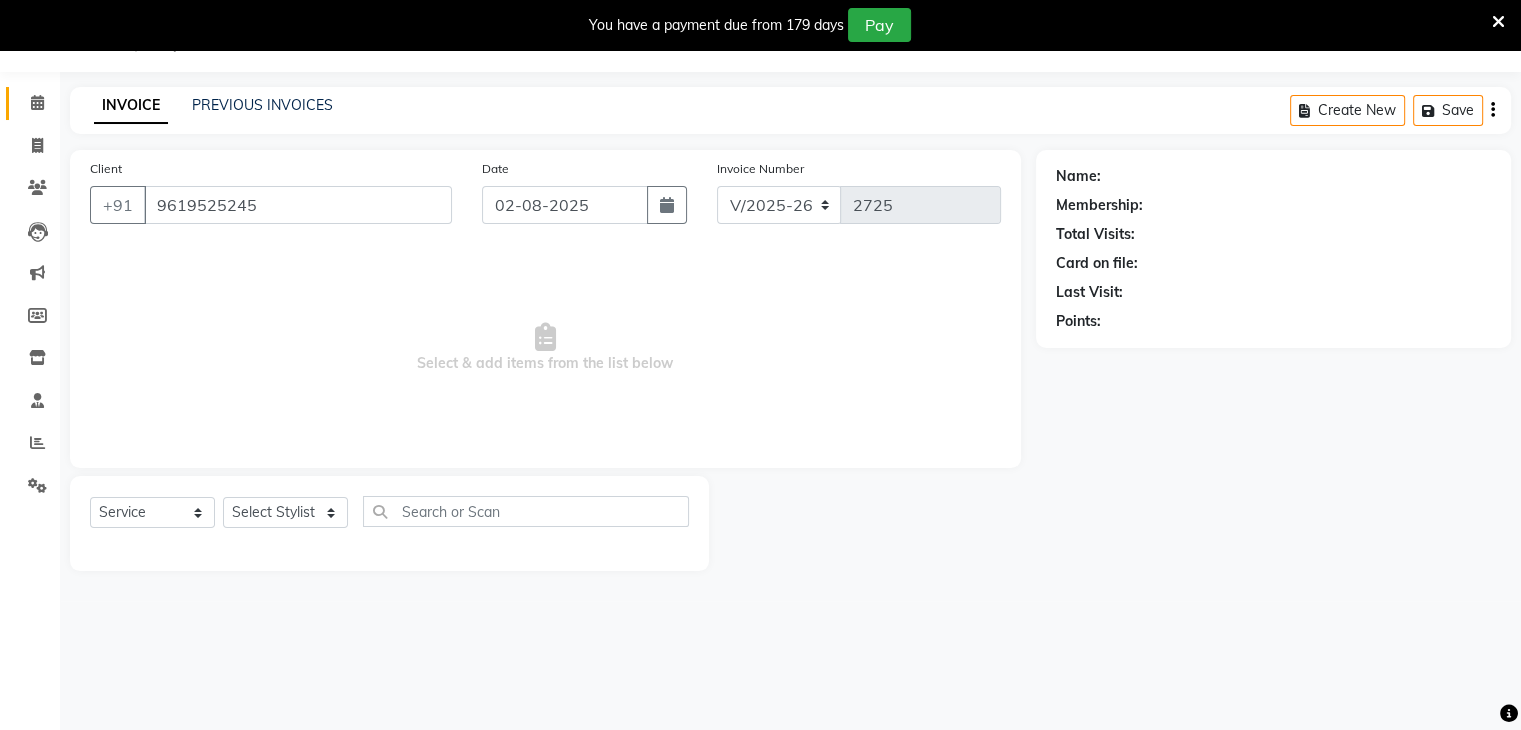 select on "68561" 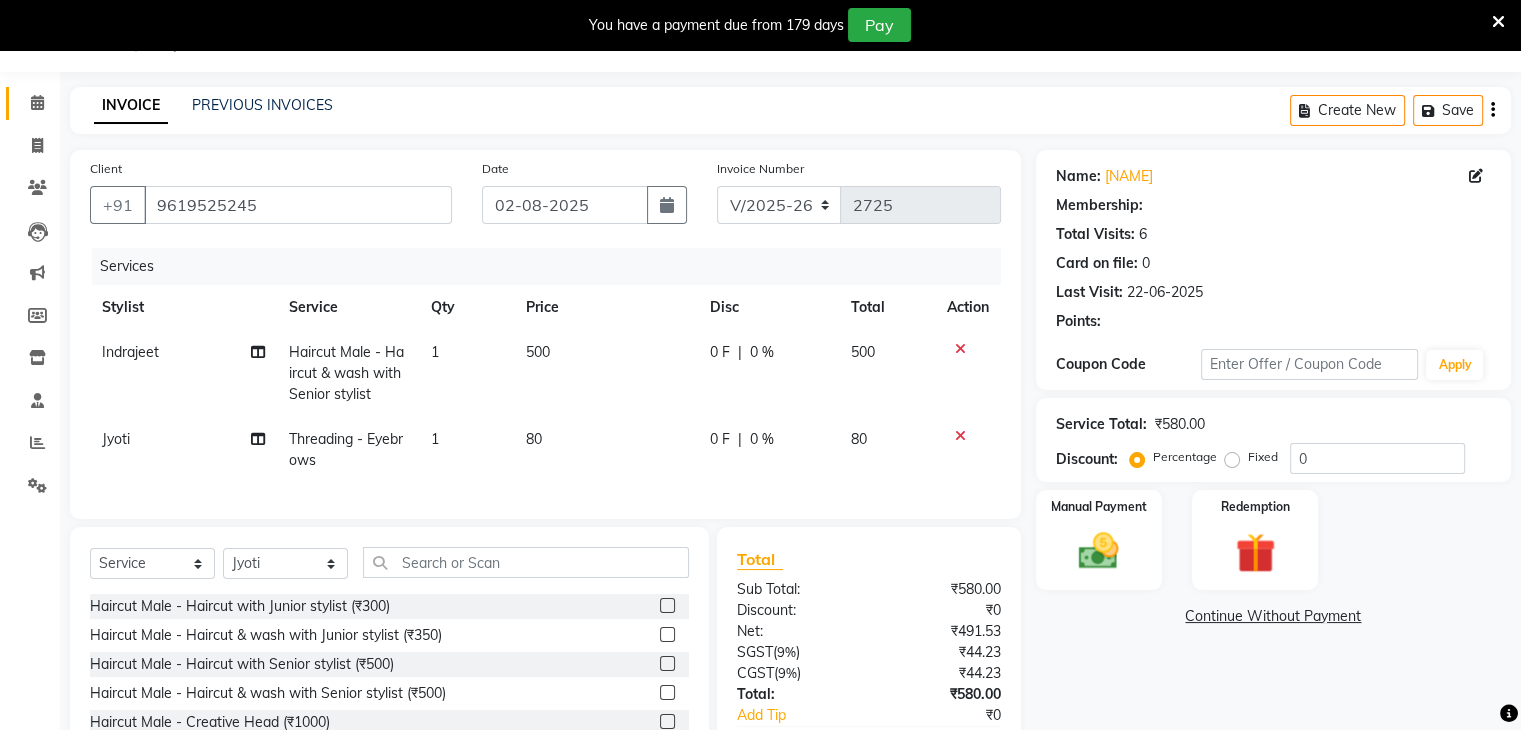 select on "1: Object" 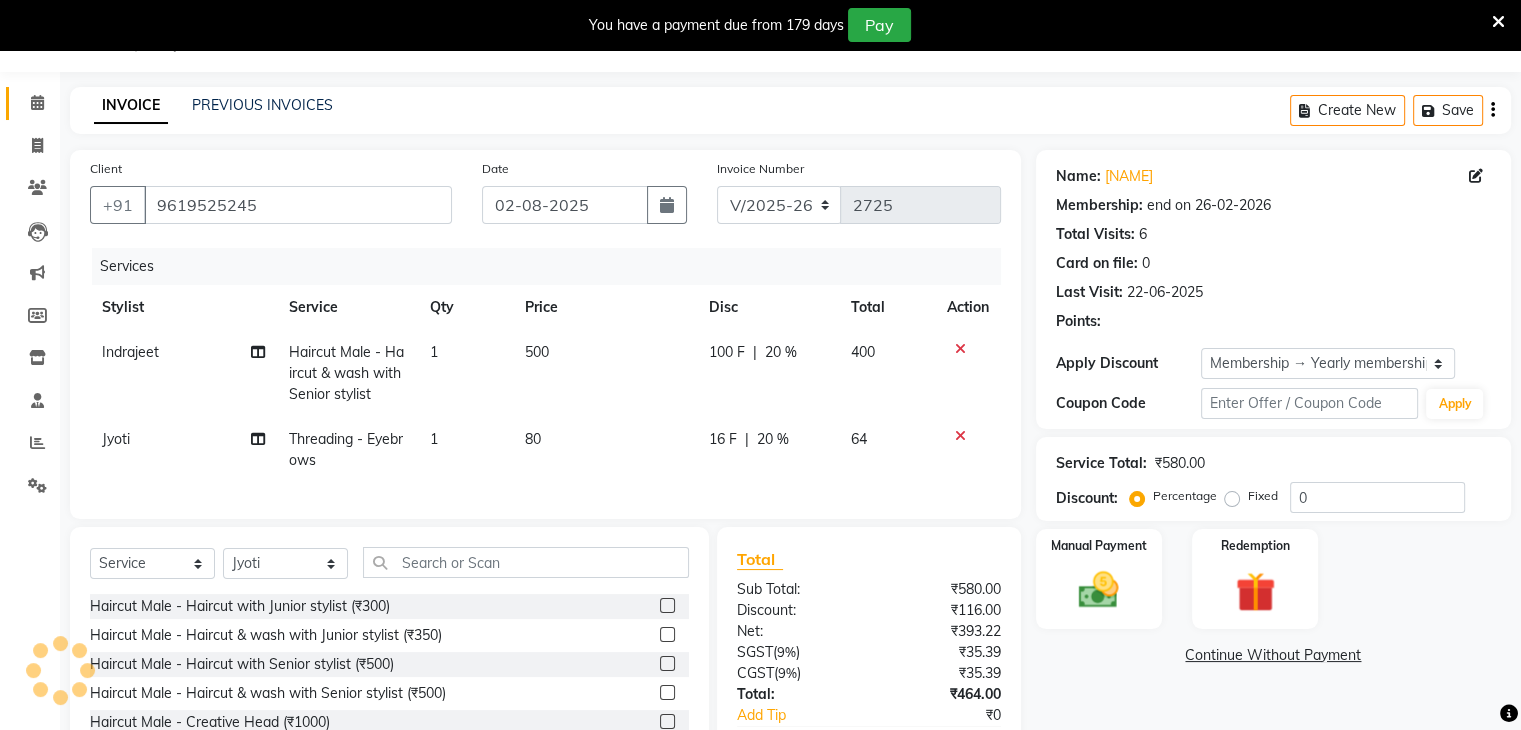 type on "20" 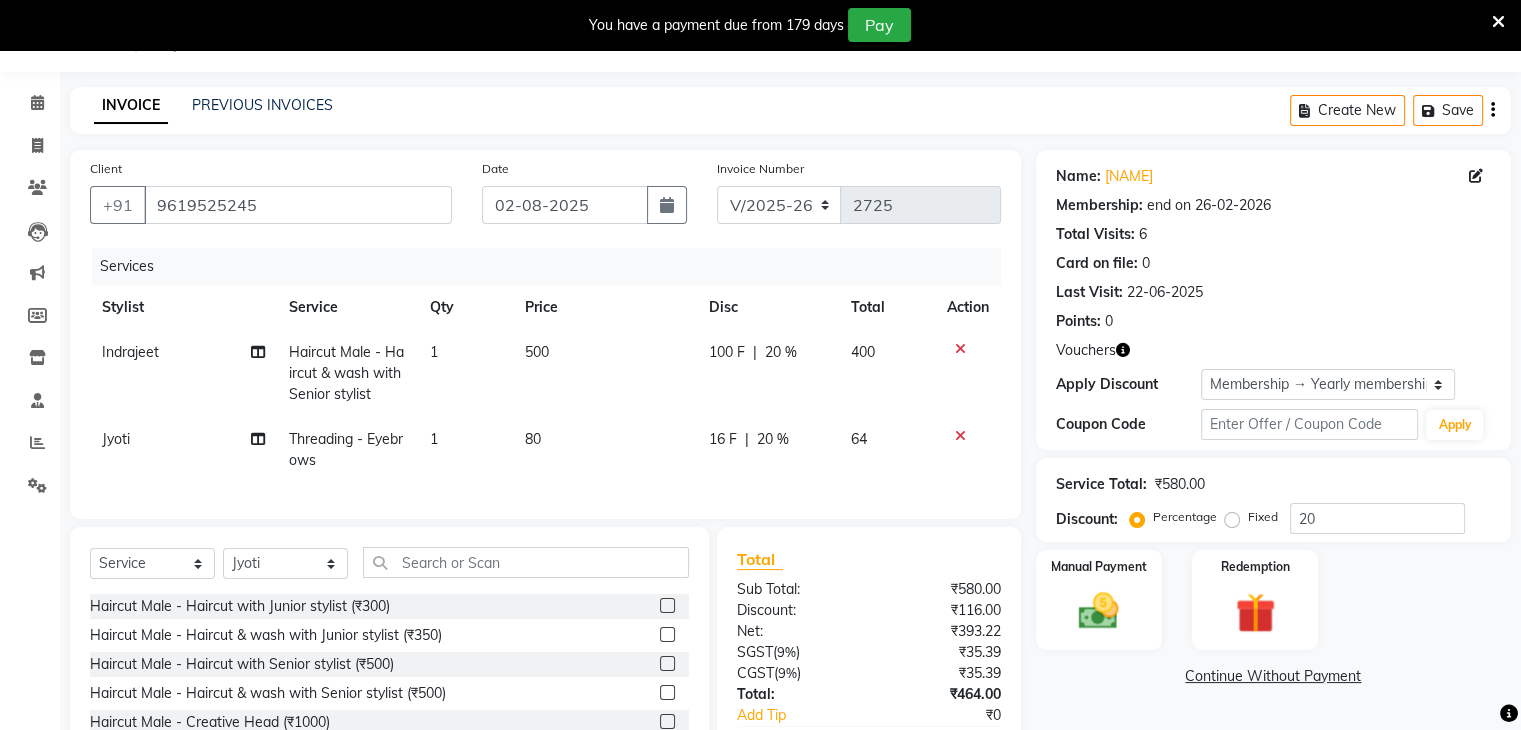 click on "Jyoti" 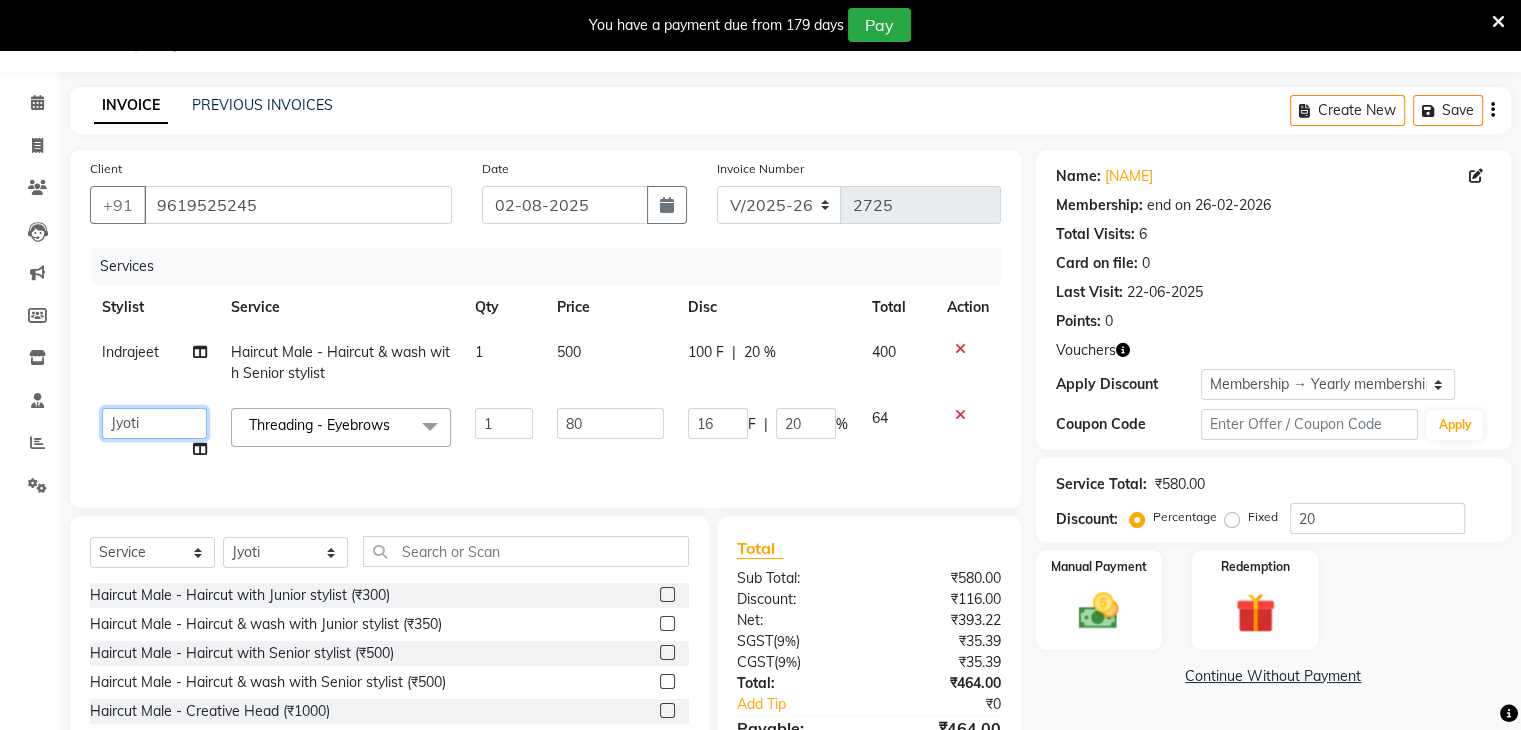 click on "Arti   CHANDANI   Deepali   Dhaval Sir   DISHA KAMDAR   Hussain   Indrajeet   Jyoti   Mahesh    Manisha   Mayuri   Mehboob   Nabil   Nikita   Nzreen   Rahul   Rajan   Rishika   Salma   Salmani   Shivani   UMAR" 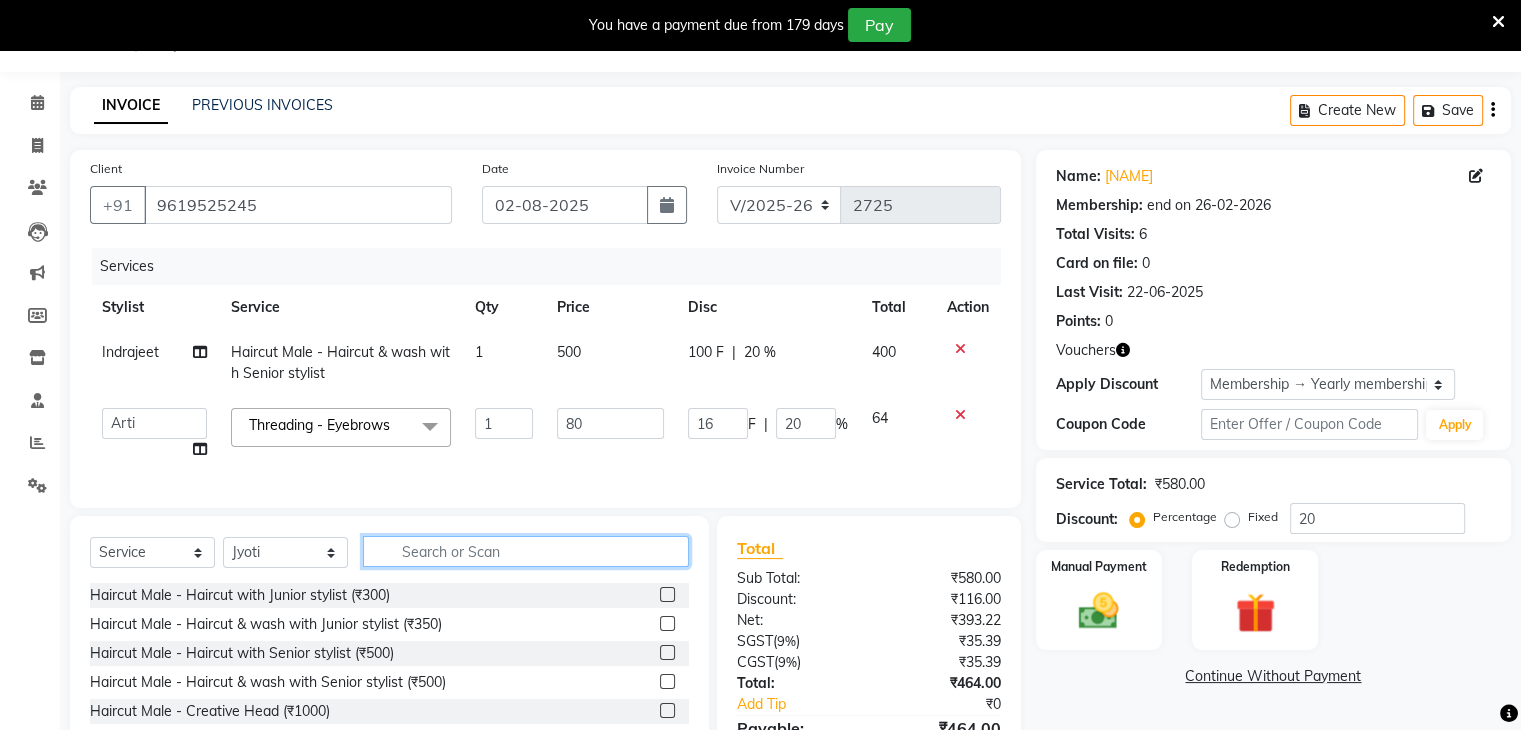 drag, startPoint x: 445, startPoint y: 573, endPoint x: 455, endPoint y: 577, distance: 10.770329 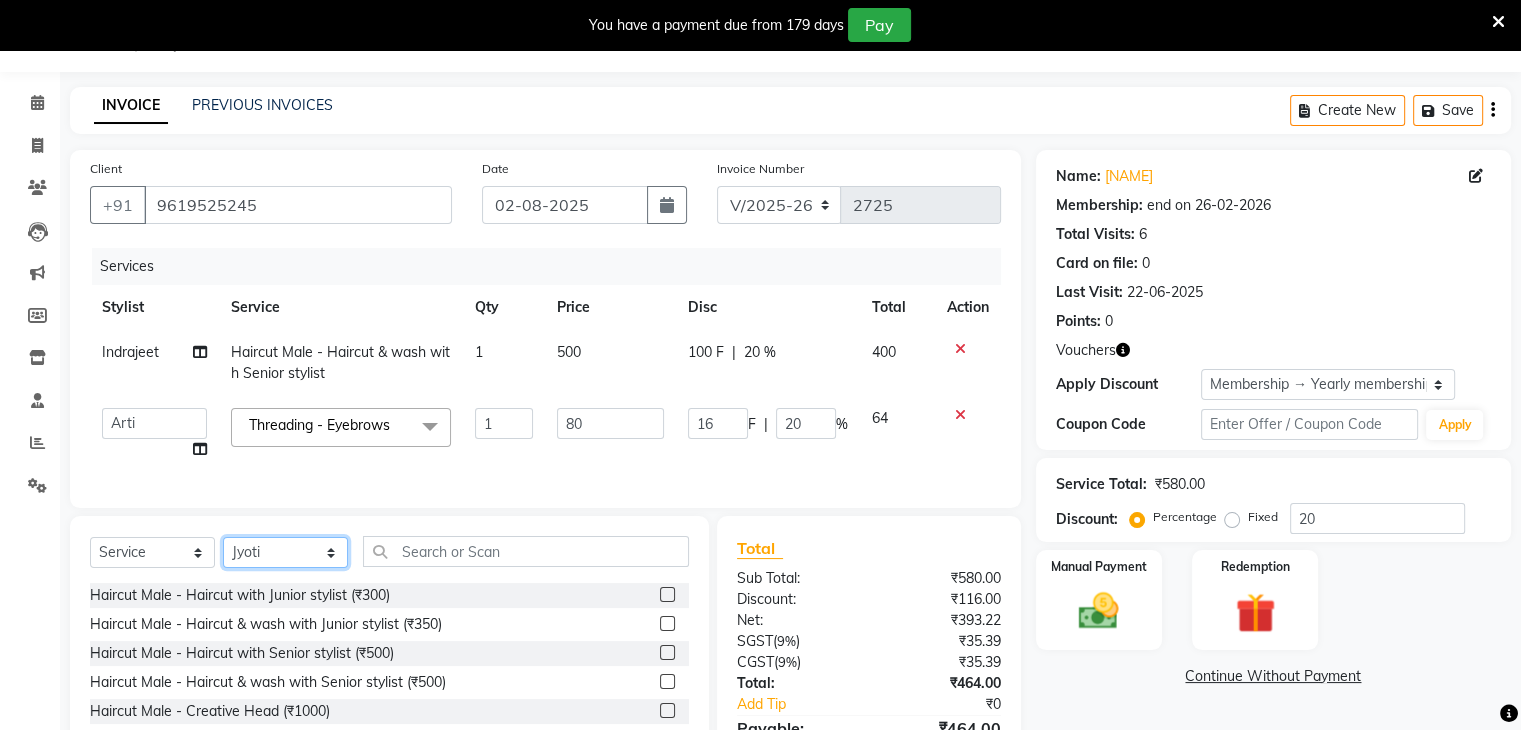 click on "Select Stylist Arti CHANDANI Deepali Dhaval Sir DISHA KAMDAR Hussain Indrajeet Jyoti Mahesh  Manisha Mayuri Mehboob Nabil Nikita Nzreen Rahul Rajan Rishika Salma Salmani Shivani UMAR" 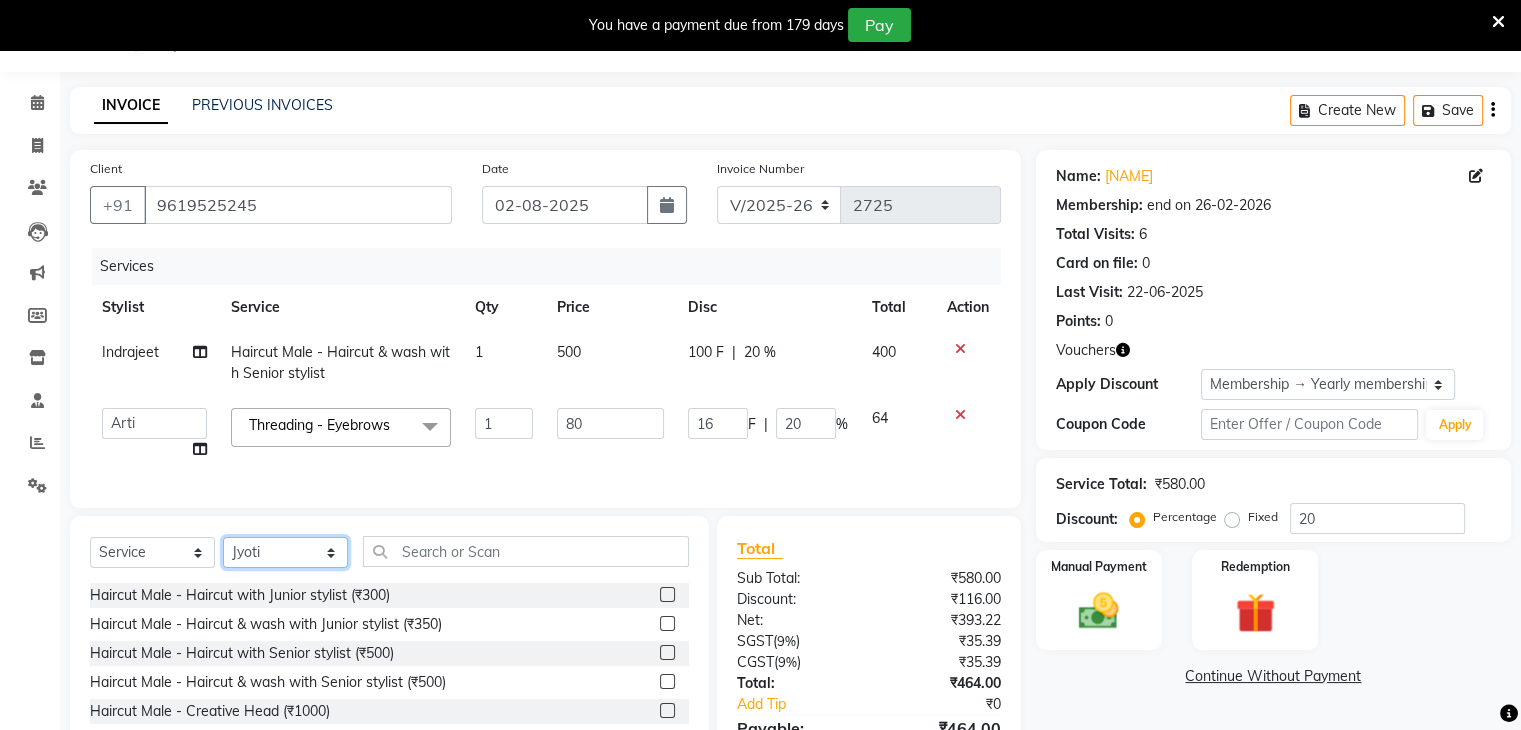 select on "68895" 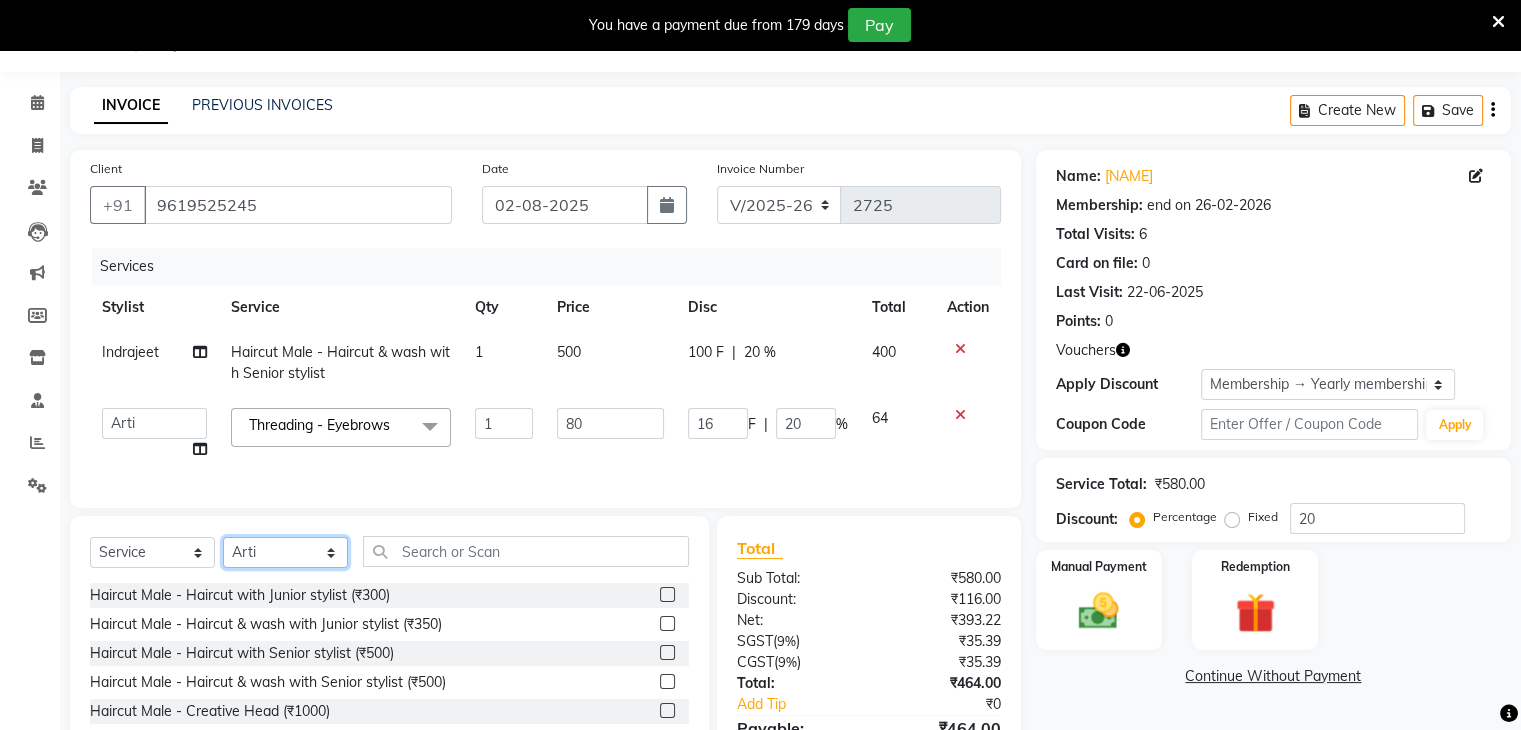 click on "Select Stylist Arti CHANDANI Deepali Dhaval Sir DISHA KAMDAR Hussain Indrajeet Jyoti Mahesh  Manisha Mayuri Mehboob Nabil Nikita Nzreen Rahul Rajan Rishika Salma Salmani Shivani UMAR" 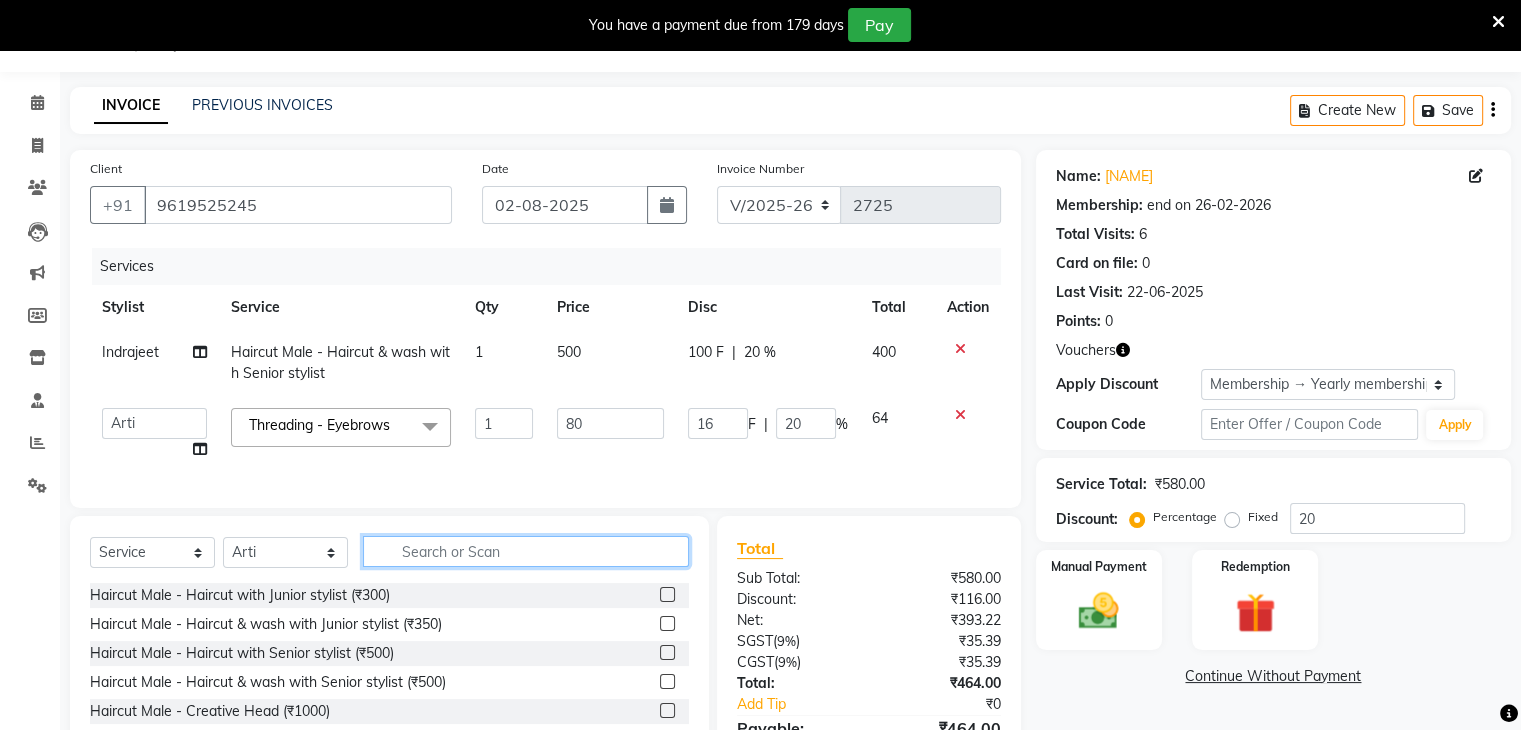 click 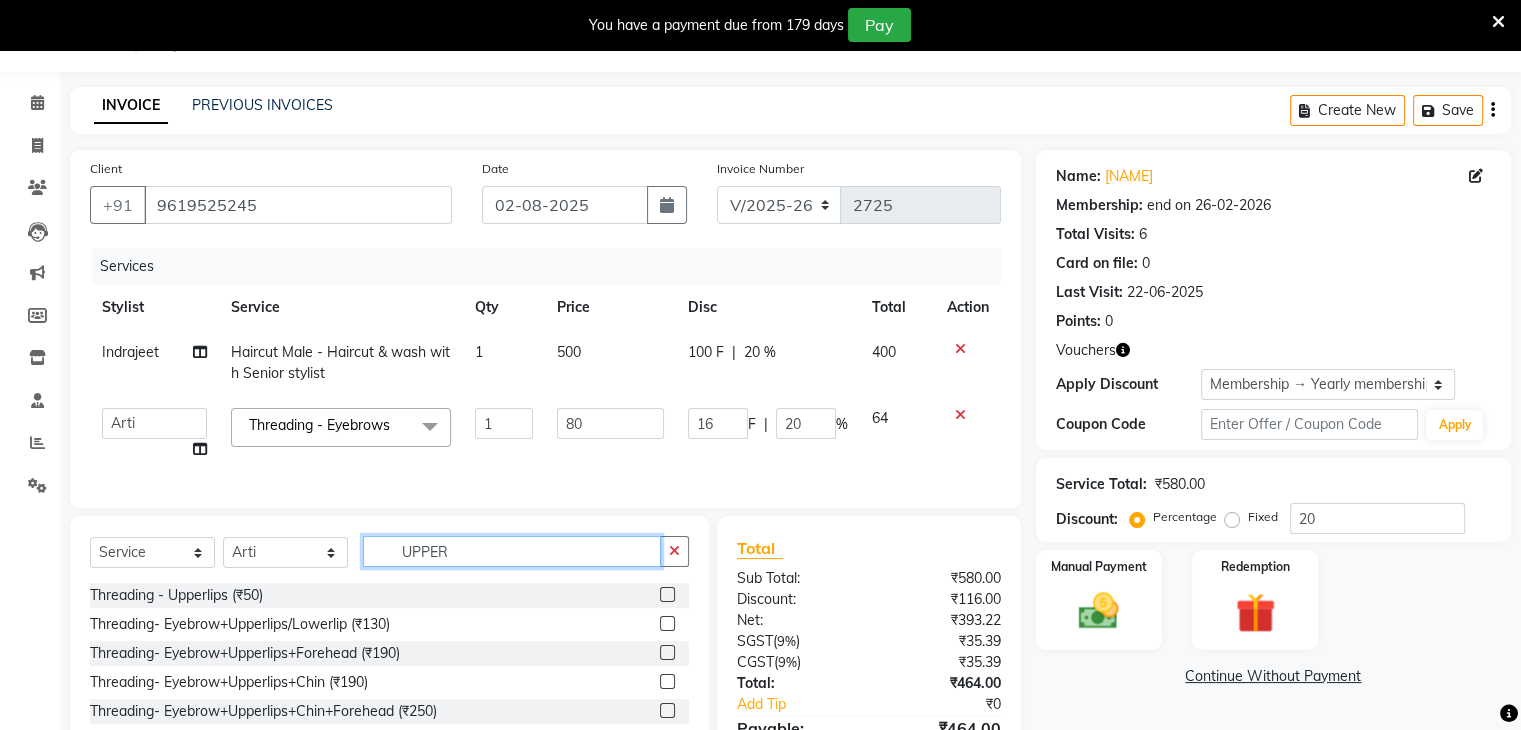 type on "UPPER" 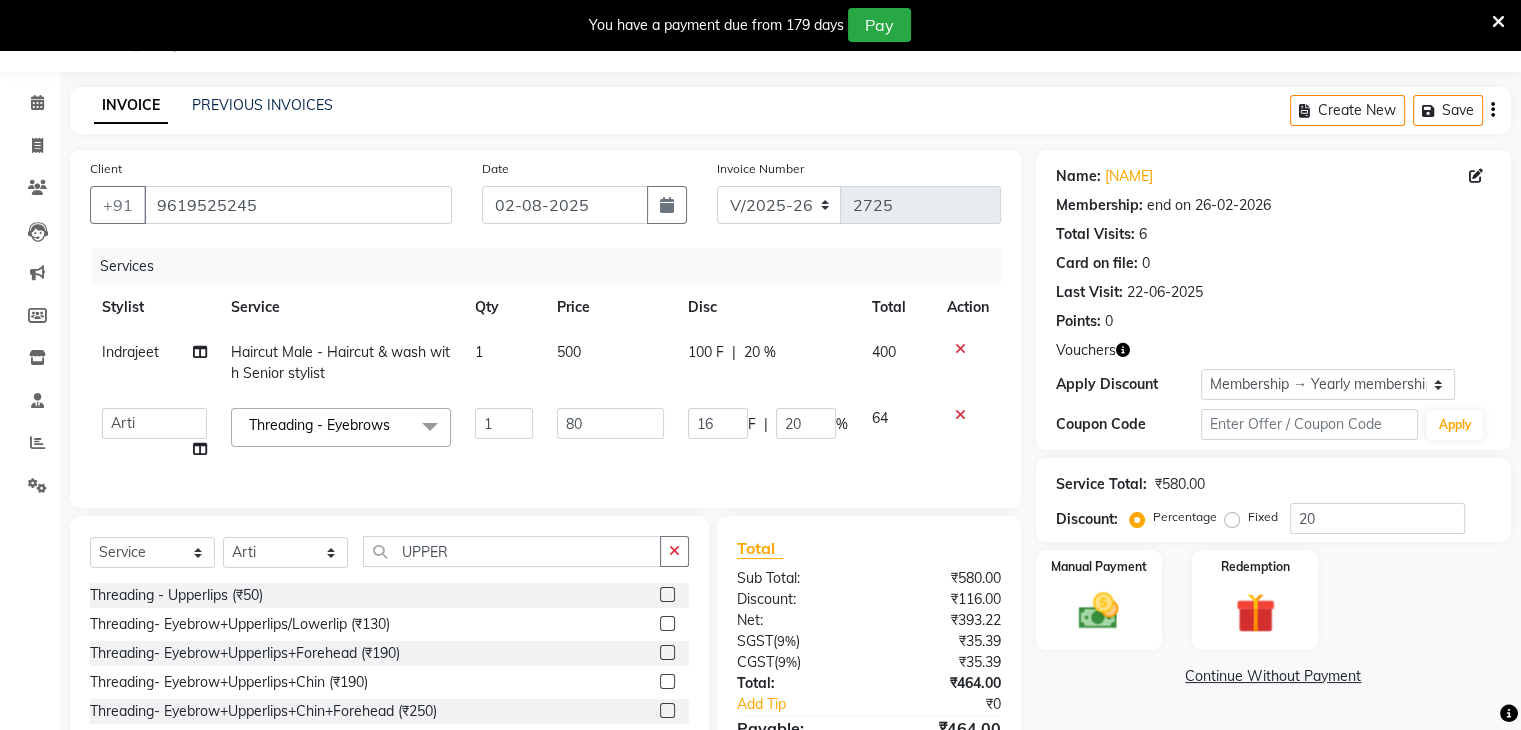 click 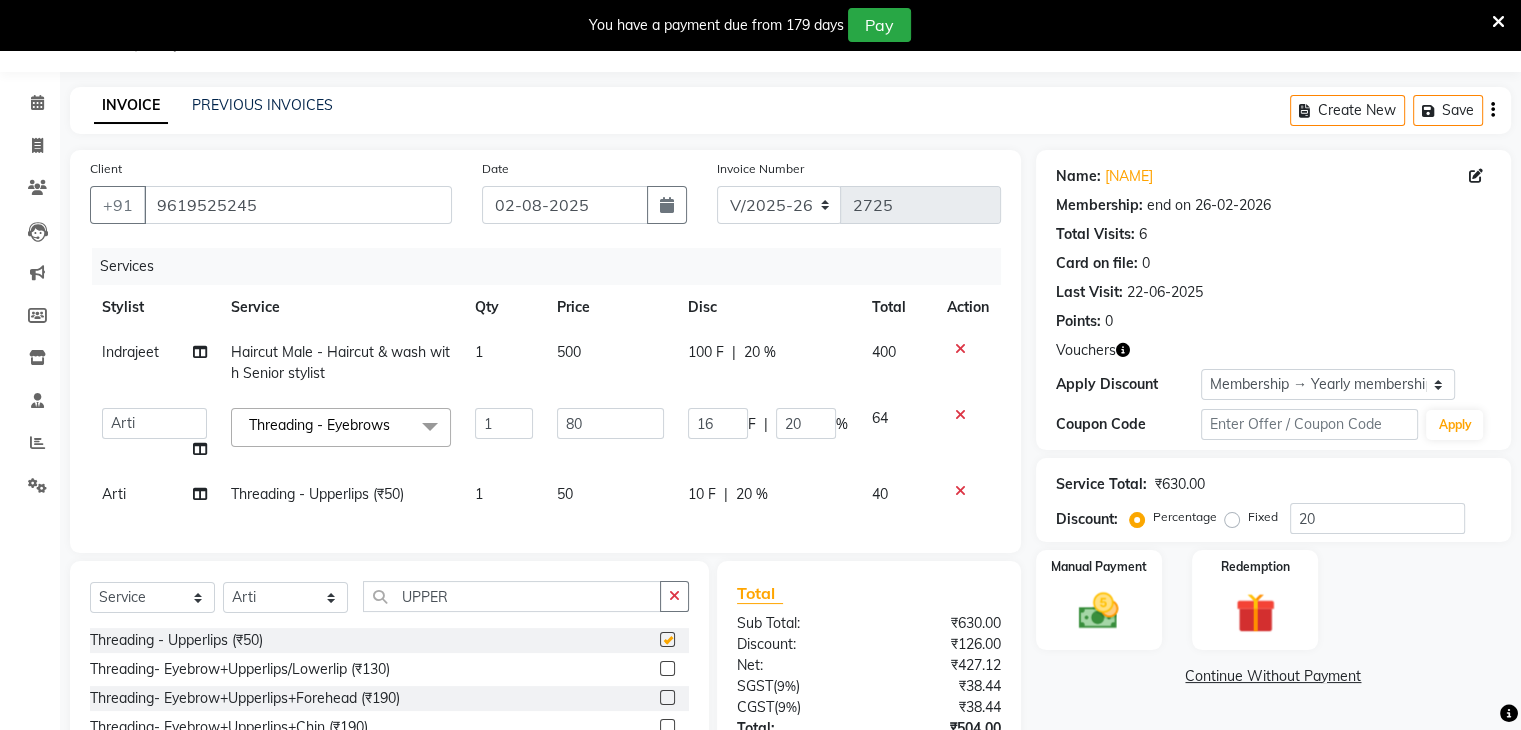 checkbox on "false" 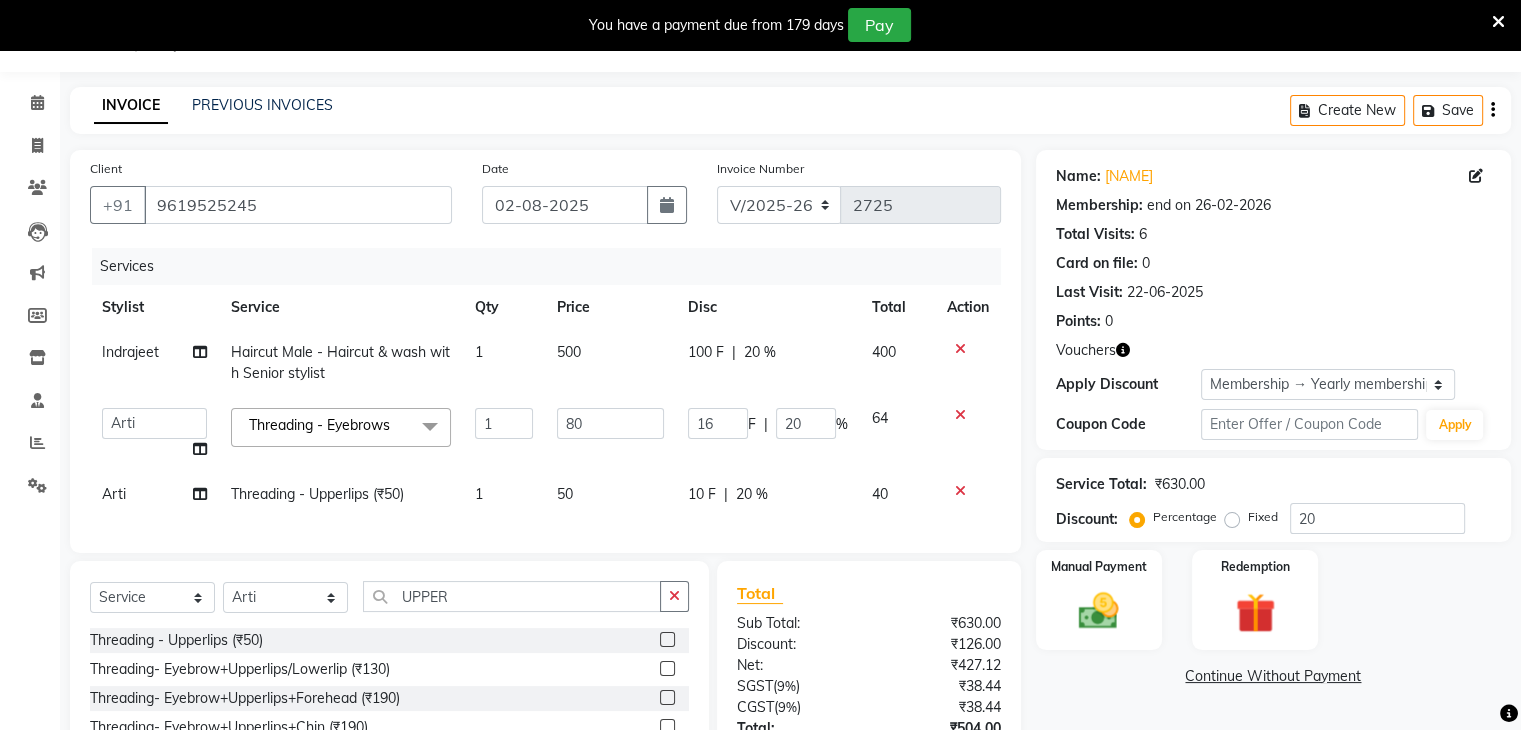 click on "Select  Service  Product  Membership  Package Voucher Prepaid Gift Card  Select Stylist Arti CHANDANI Deepali Dhaval Sir DISHA KAMDAR Hussain Indrajeet Jyoti Mahesh  Manisha Mayuri Mehboob Nabil Nikita Nzreen Rahul Rajan Rishika Salma Salmani Shivani UMAR UPPER" 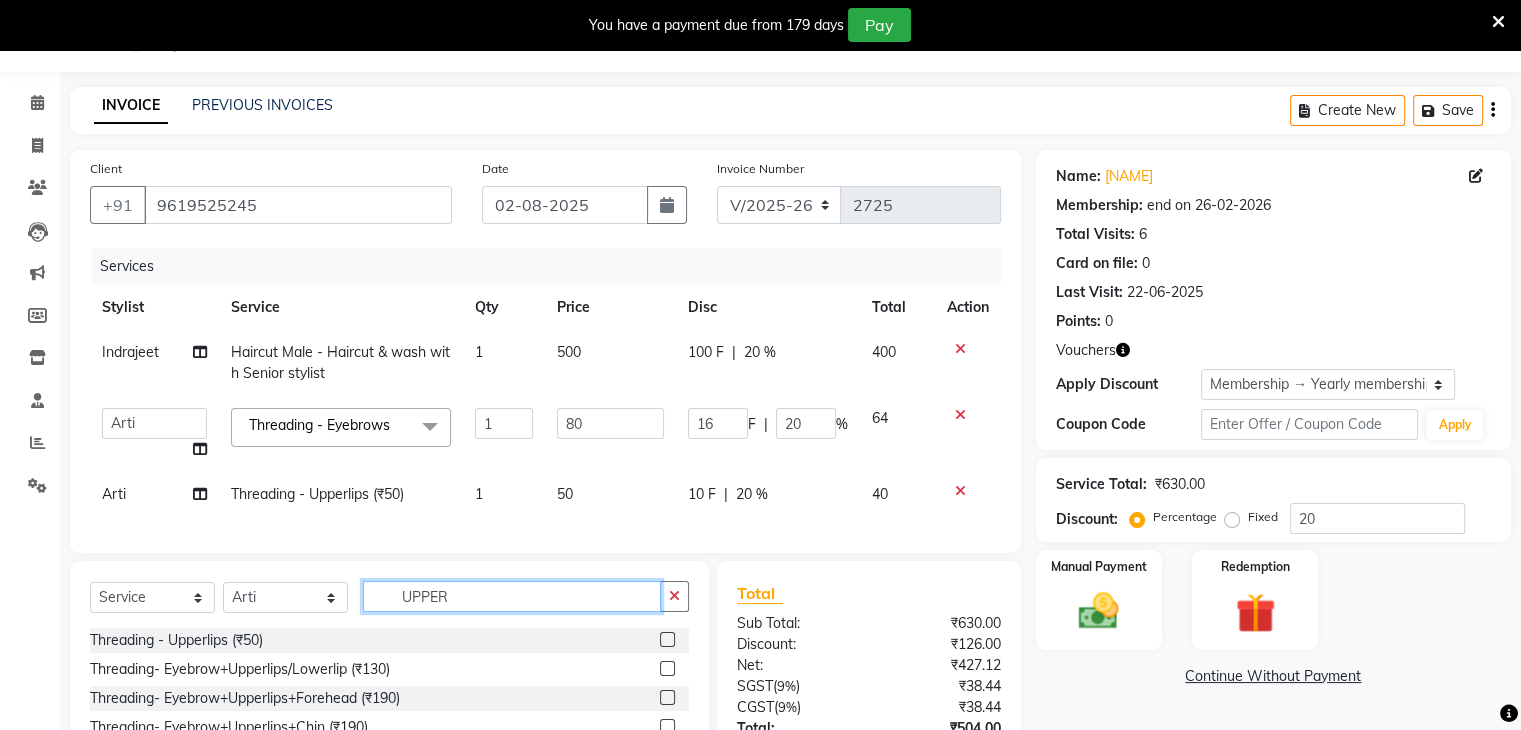 click on "UPPER" 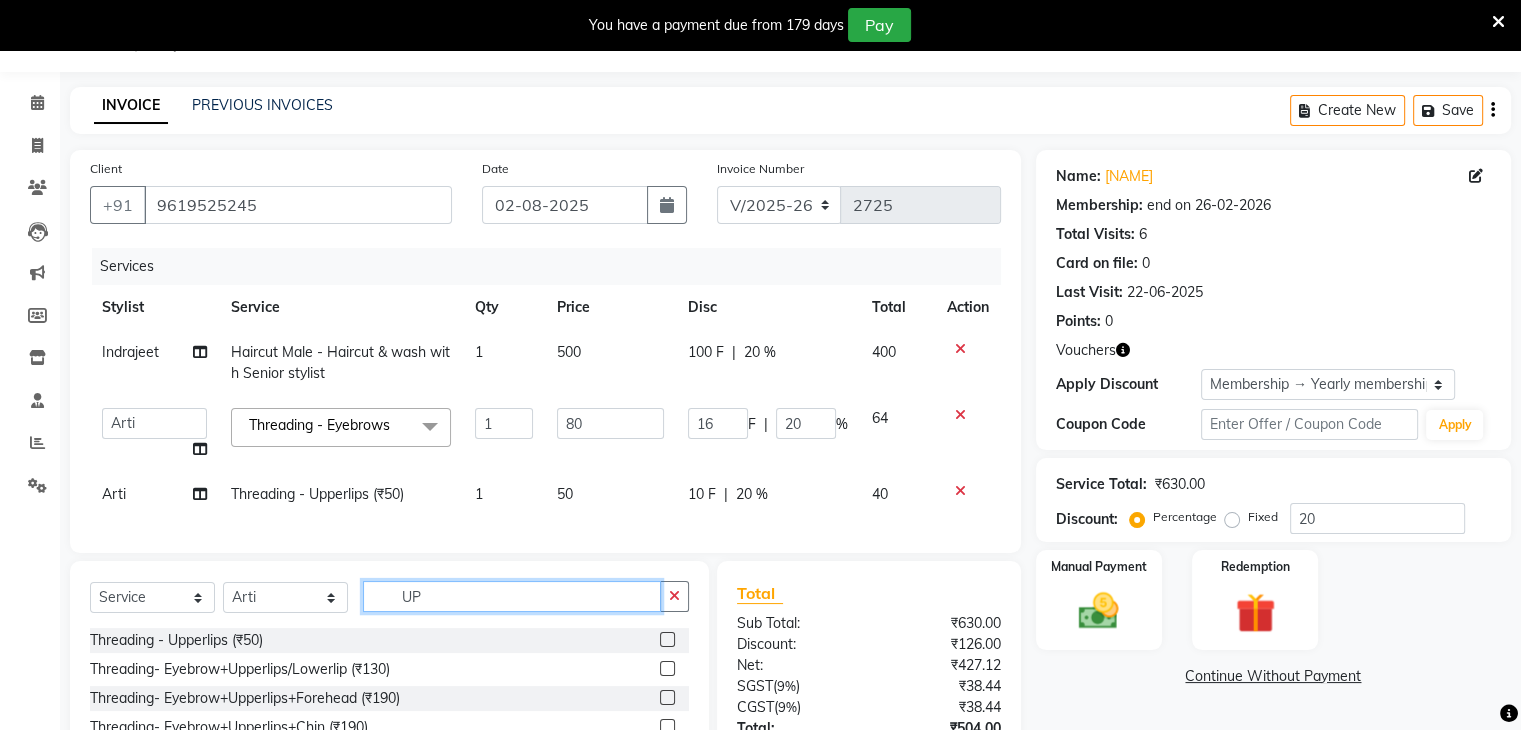 type on "U" 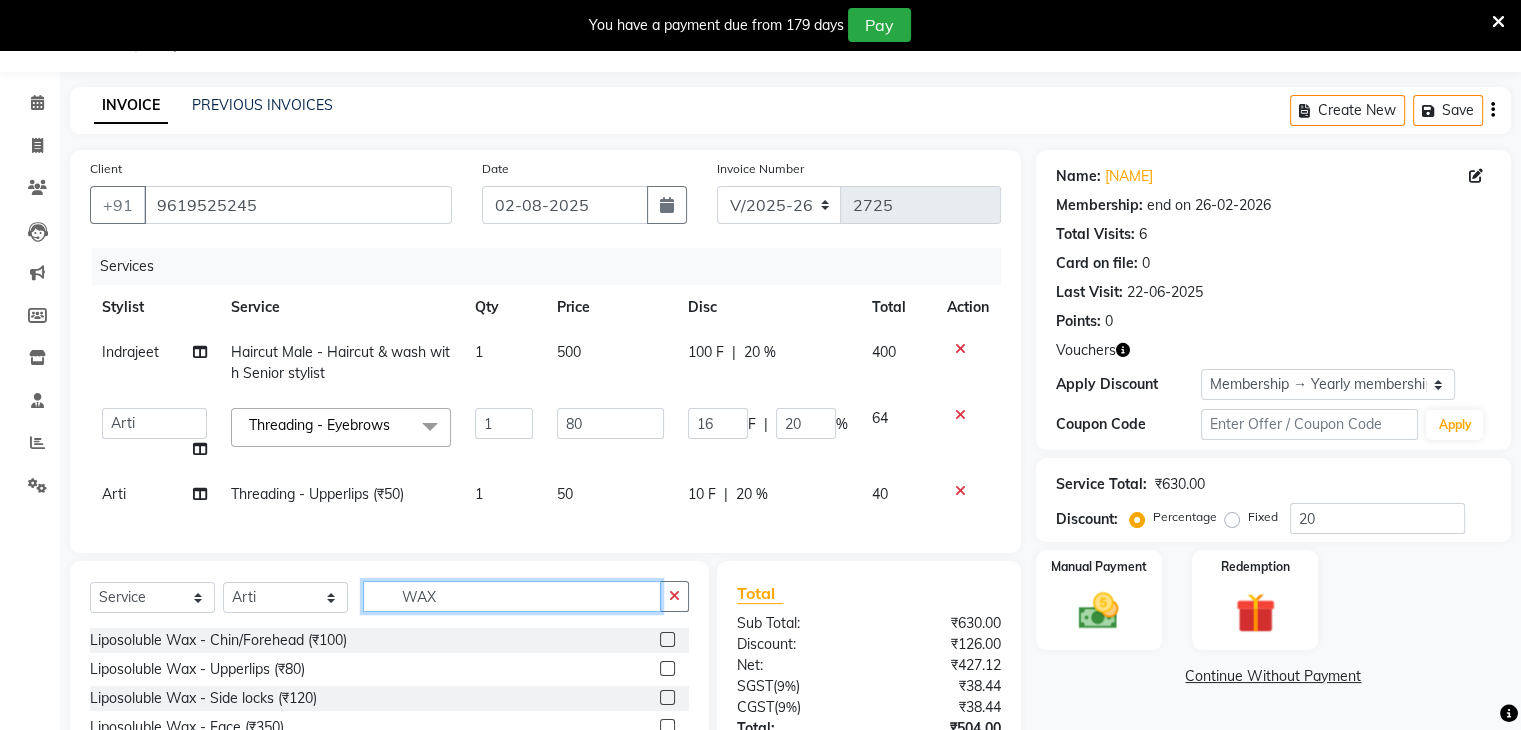 scroll, scrollTop: 222, scrollLeft: 0, axis: vertical 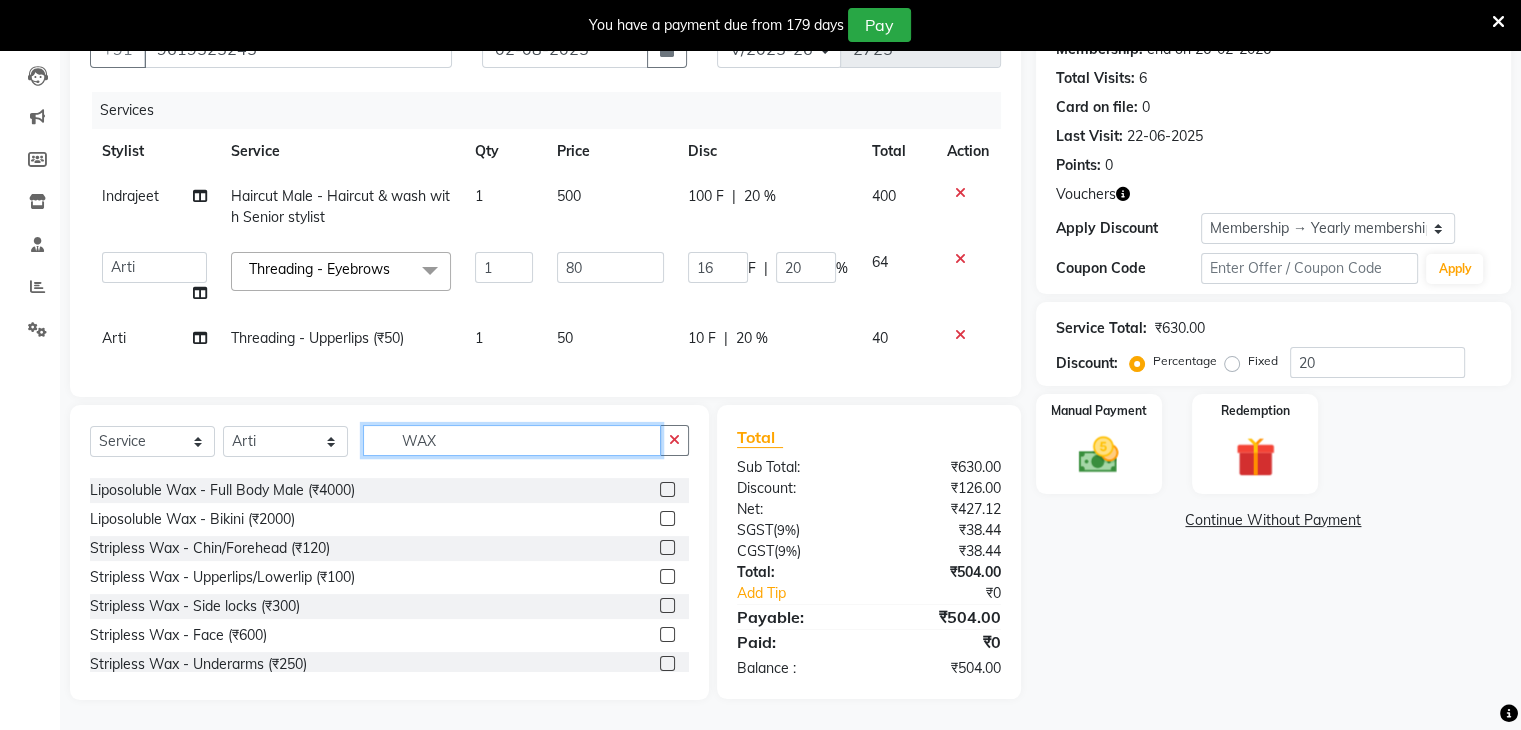 type on "WAX" 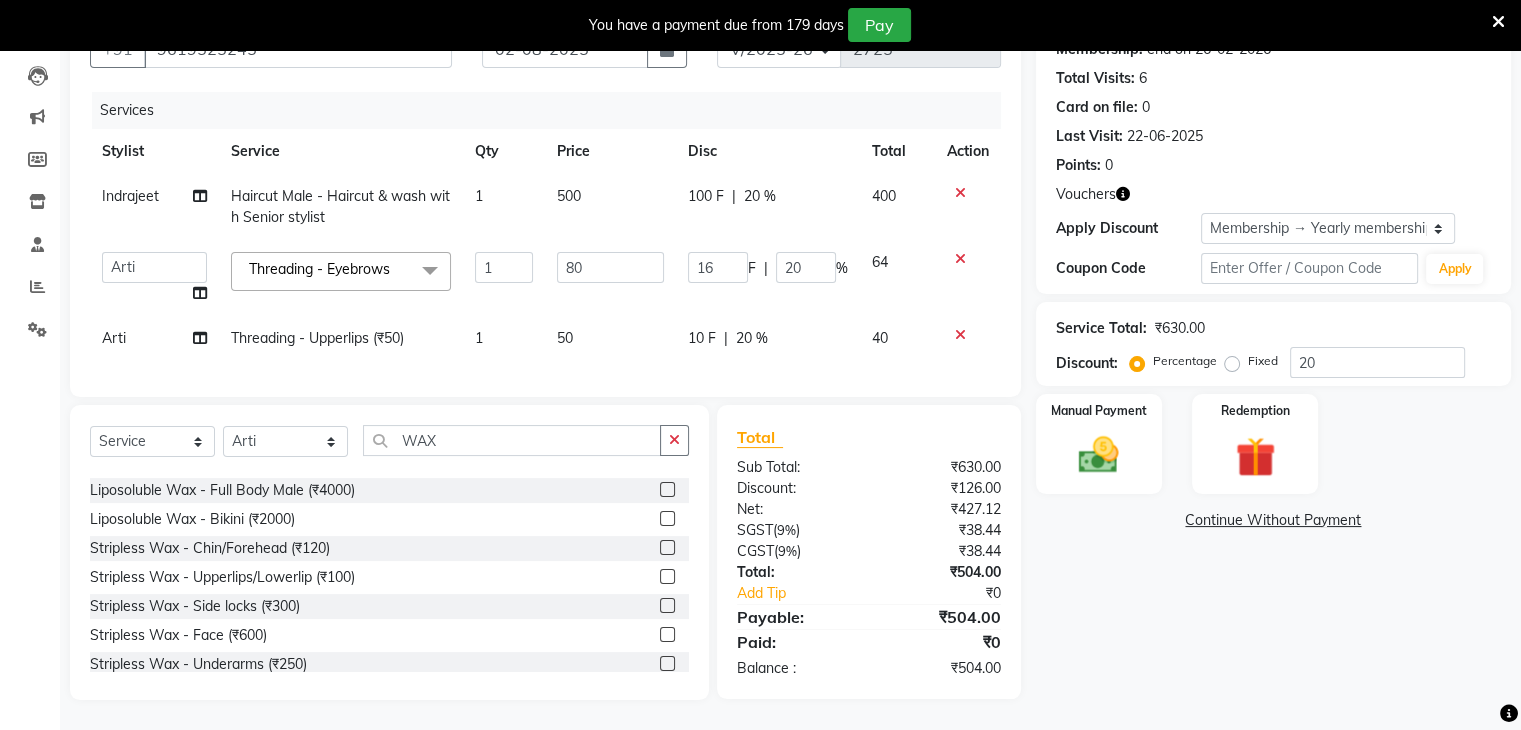 click 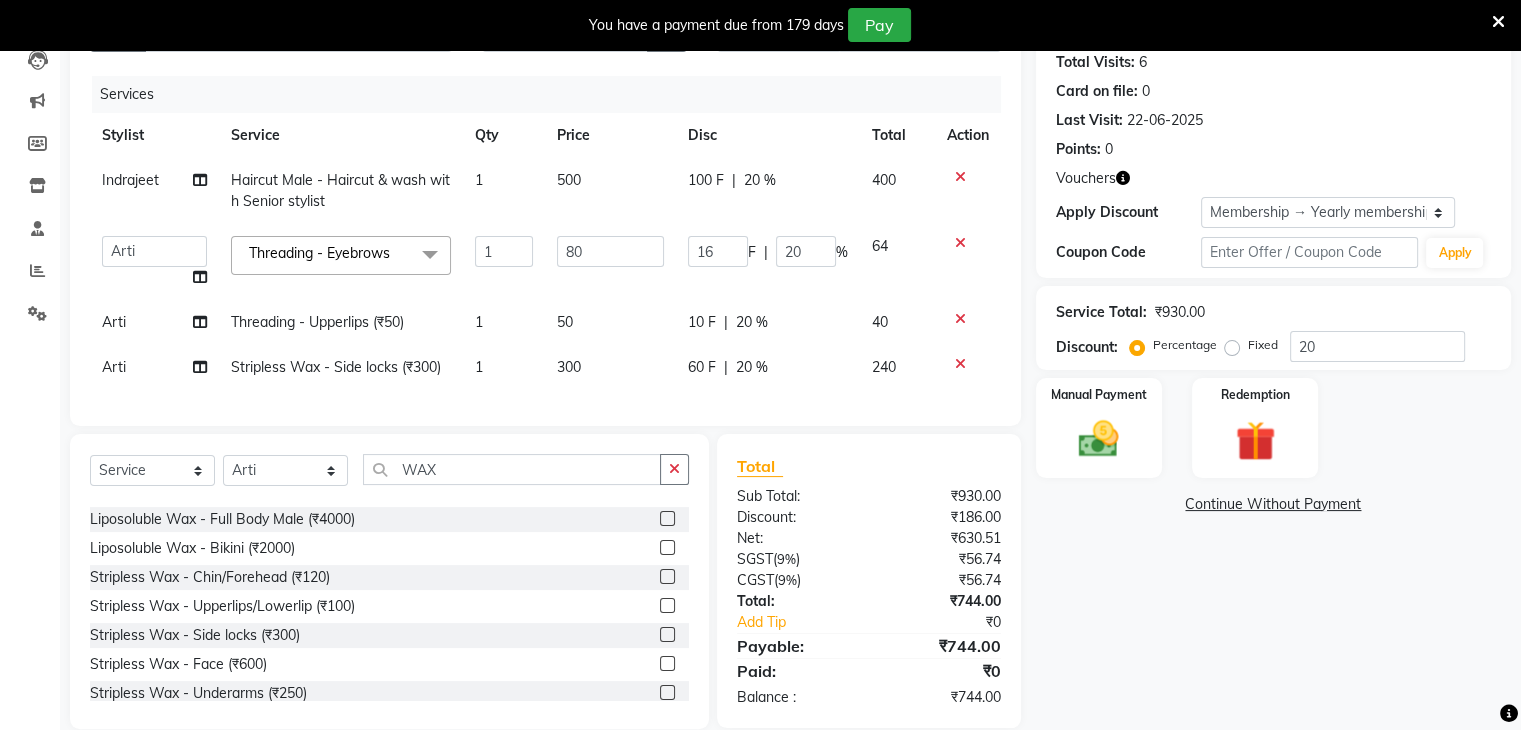 click 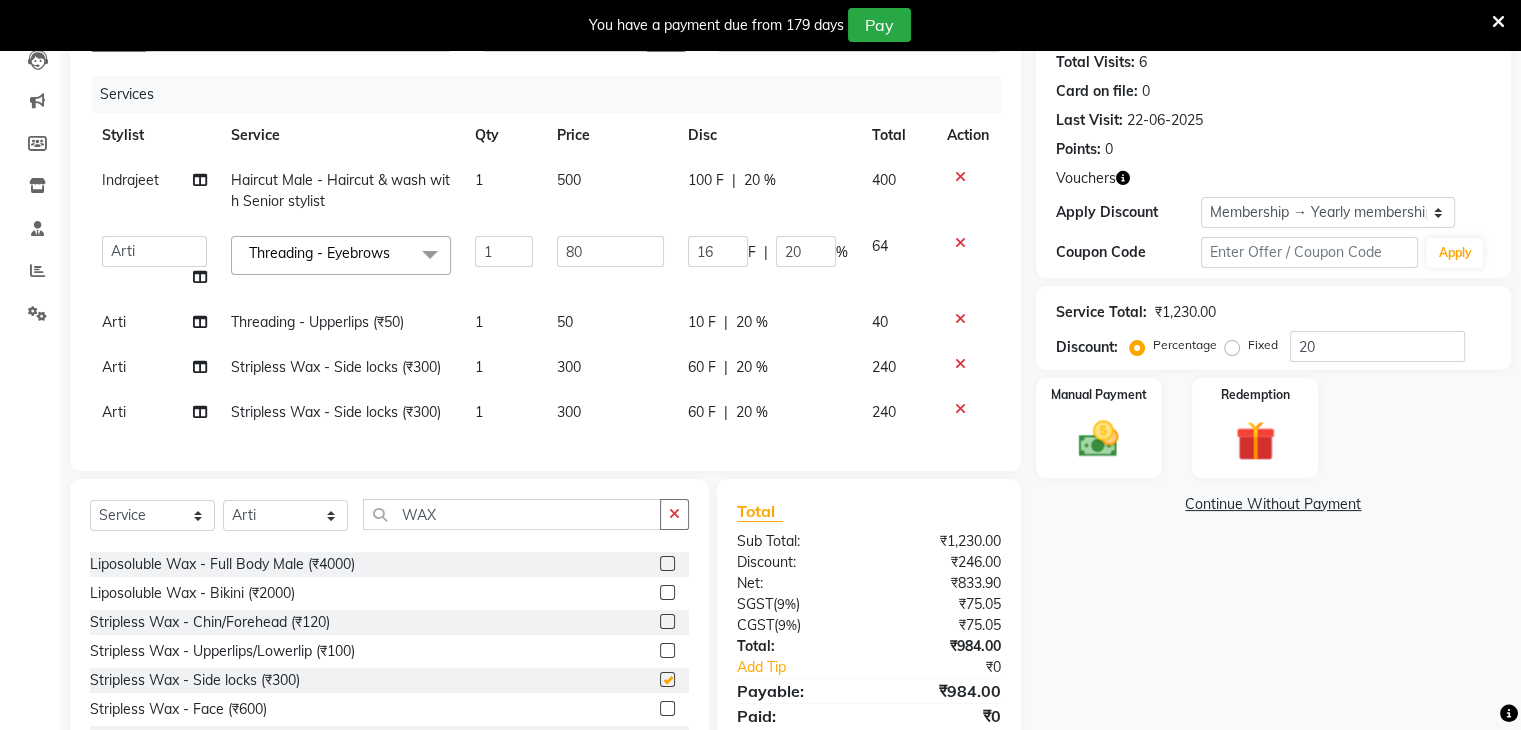 checkbox on "false" 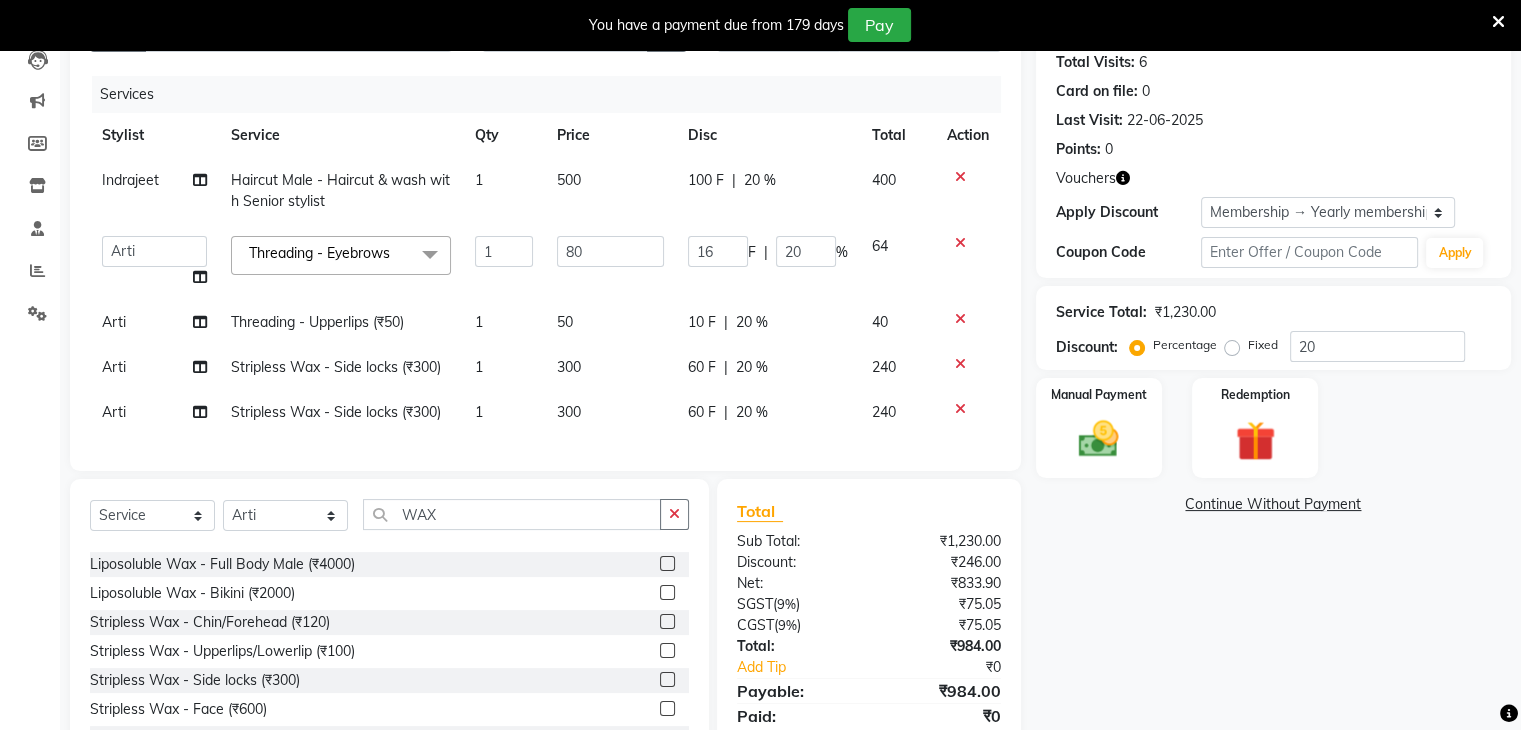 scroll, scrollTop: 312, scrollLeft: 0, axis: vertical 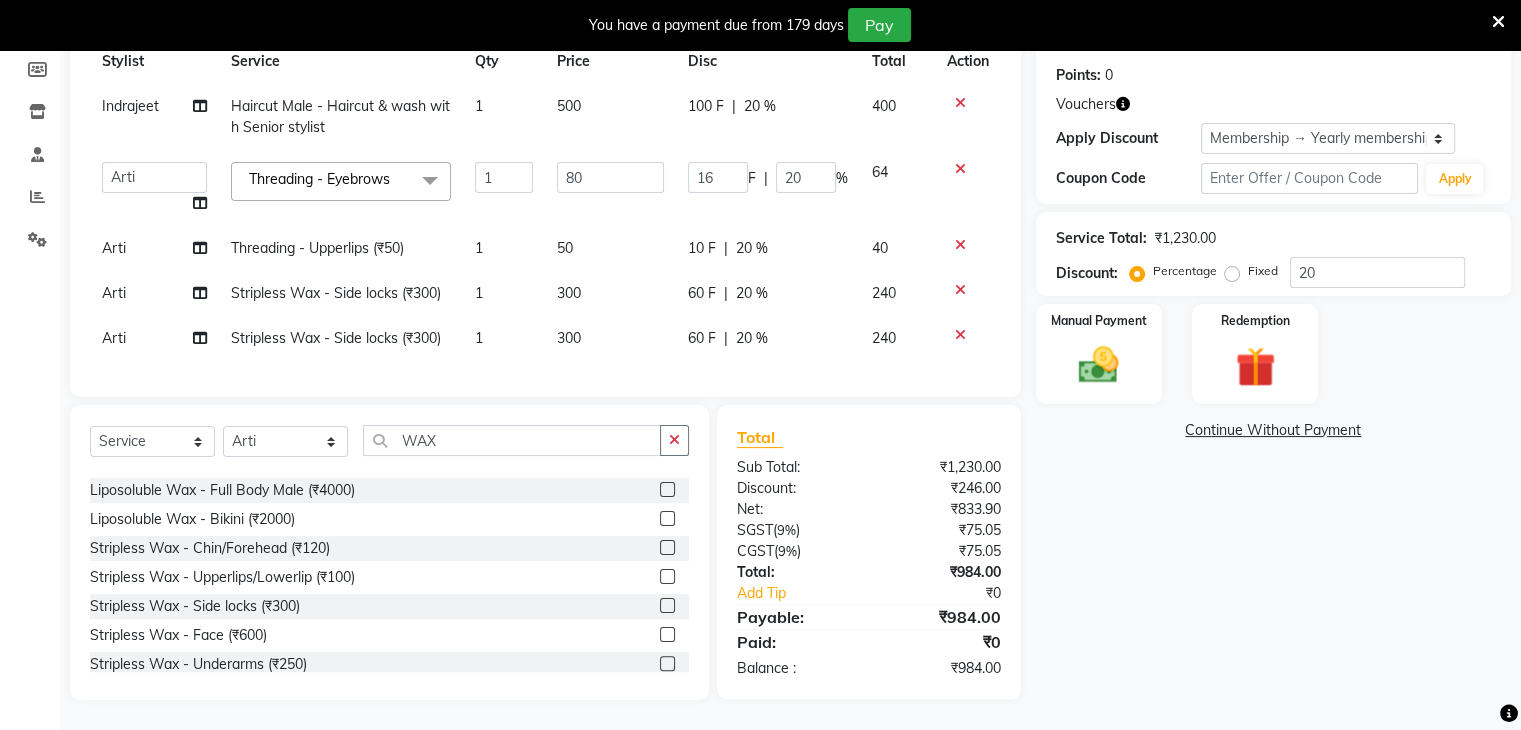 click 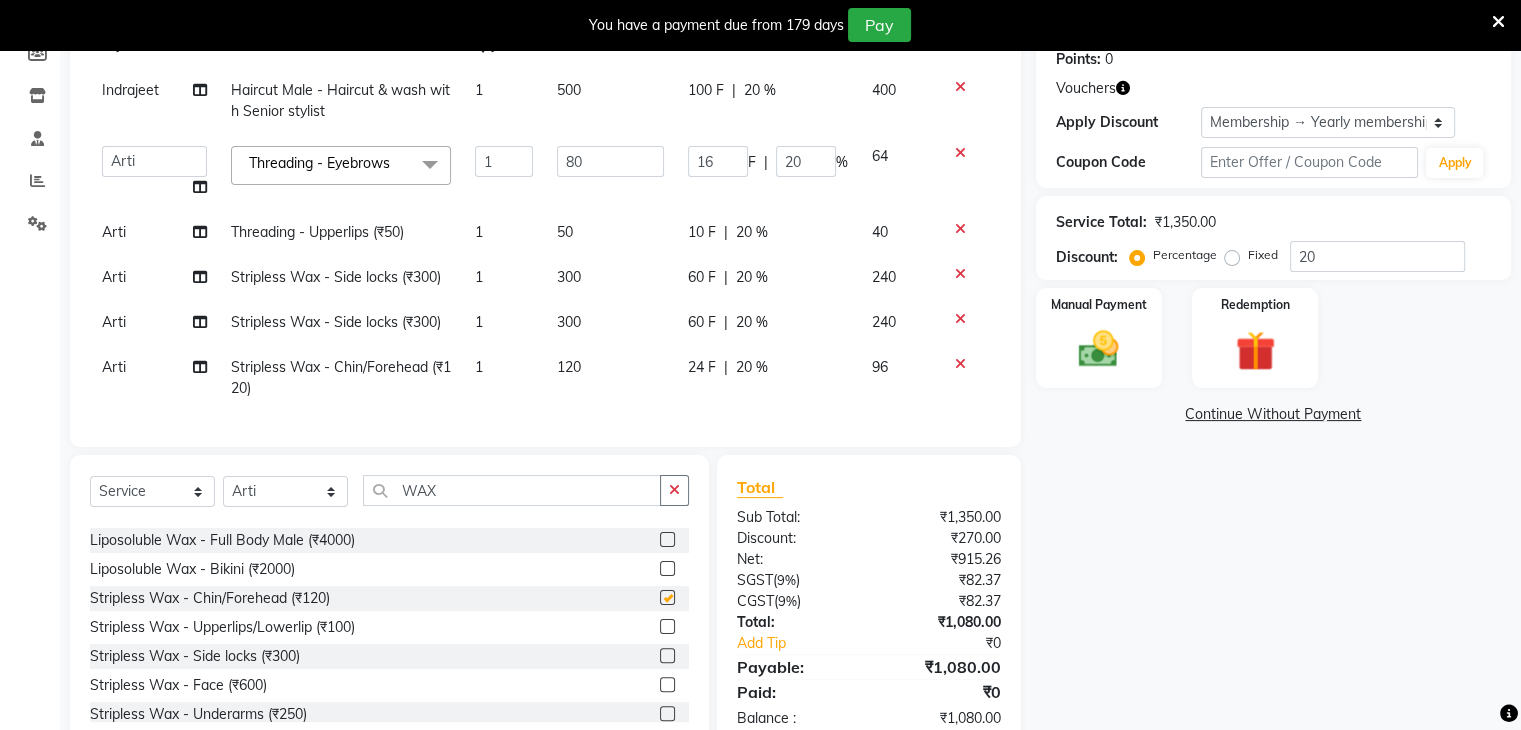 checkbox on "false" 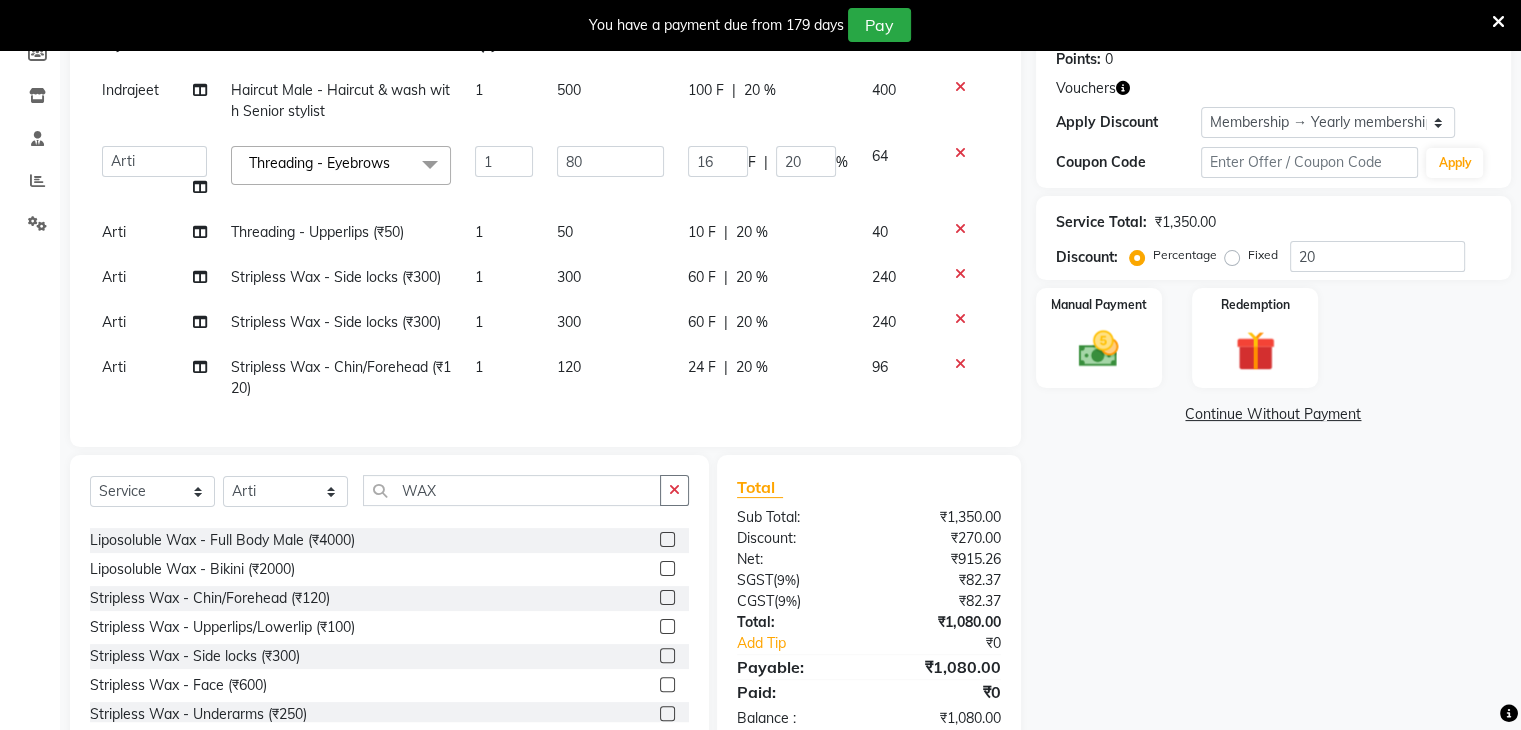 click 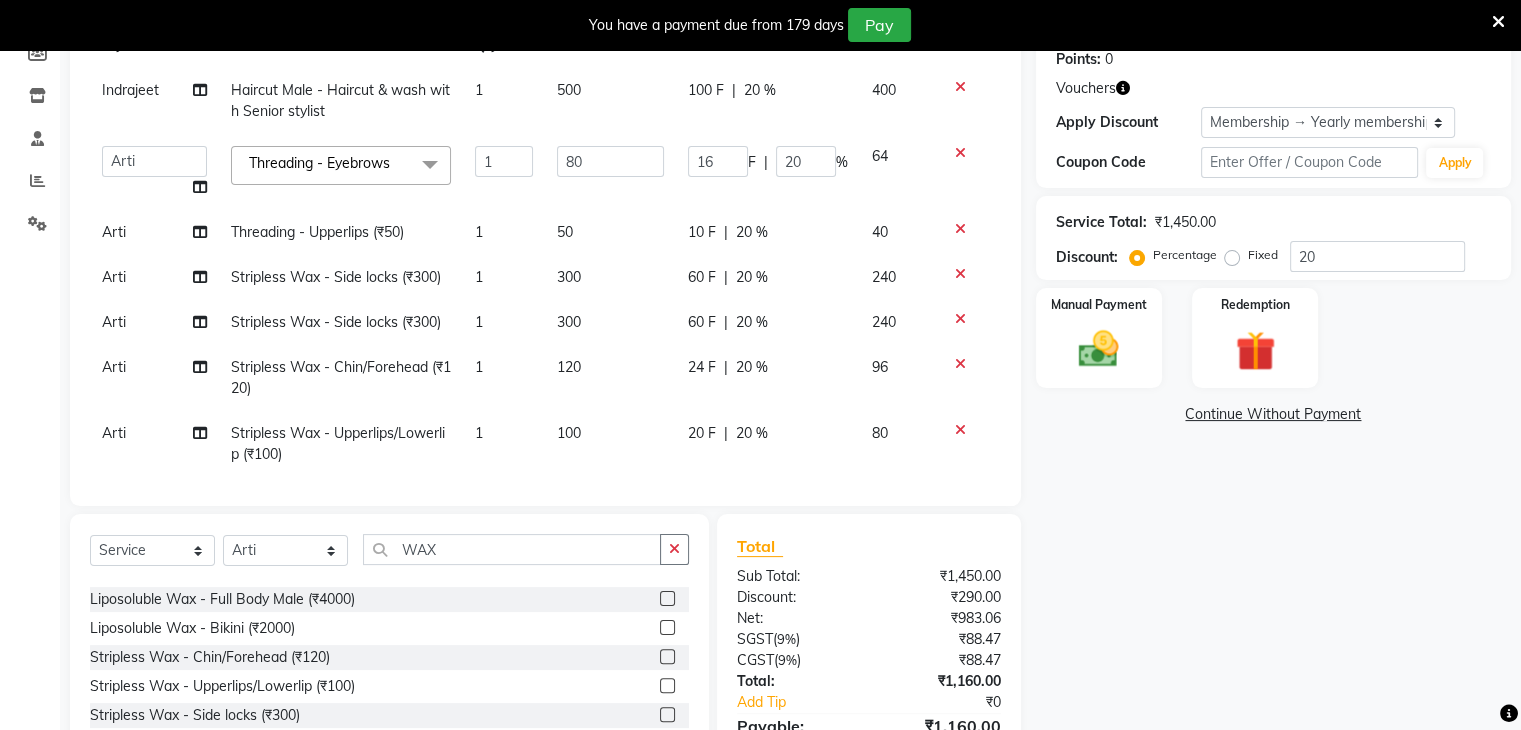 scroll, scrollTop: 412, scrollLeft: 0, axis: vertical 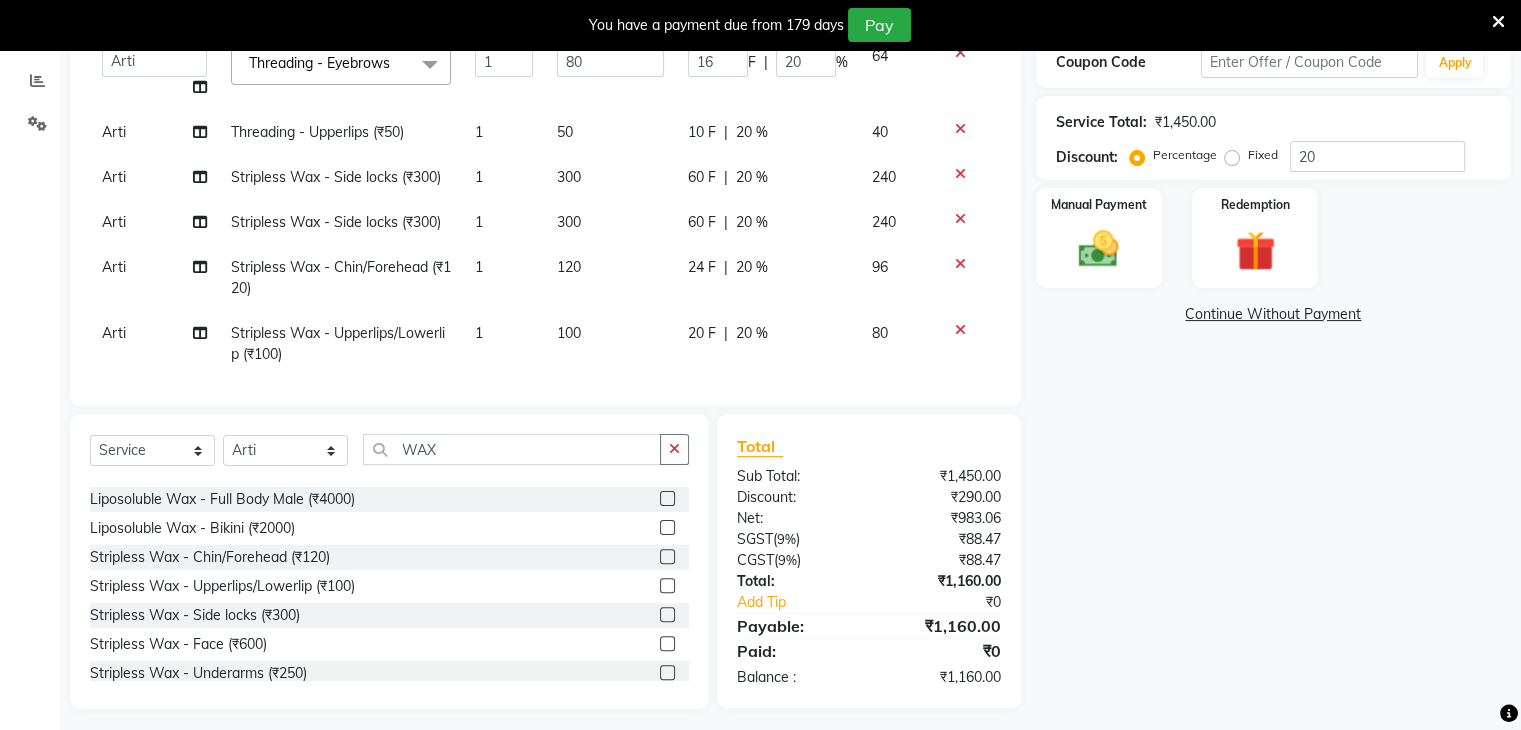 click 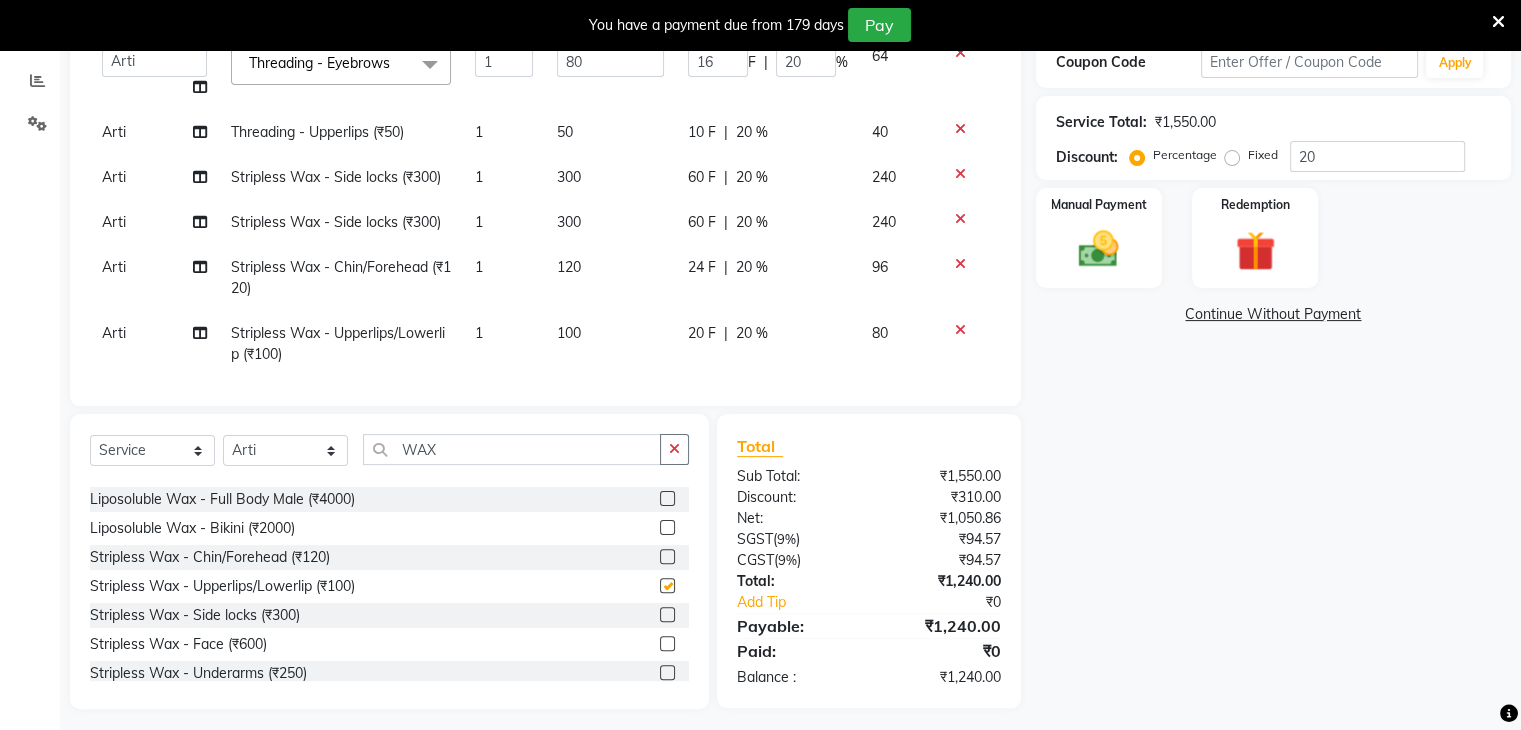 checkbox on "false" 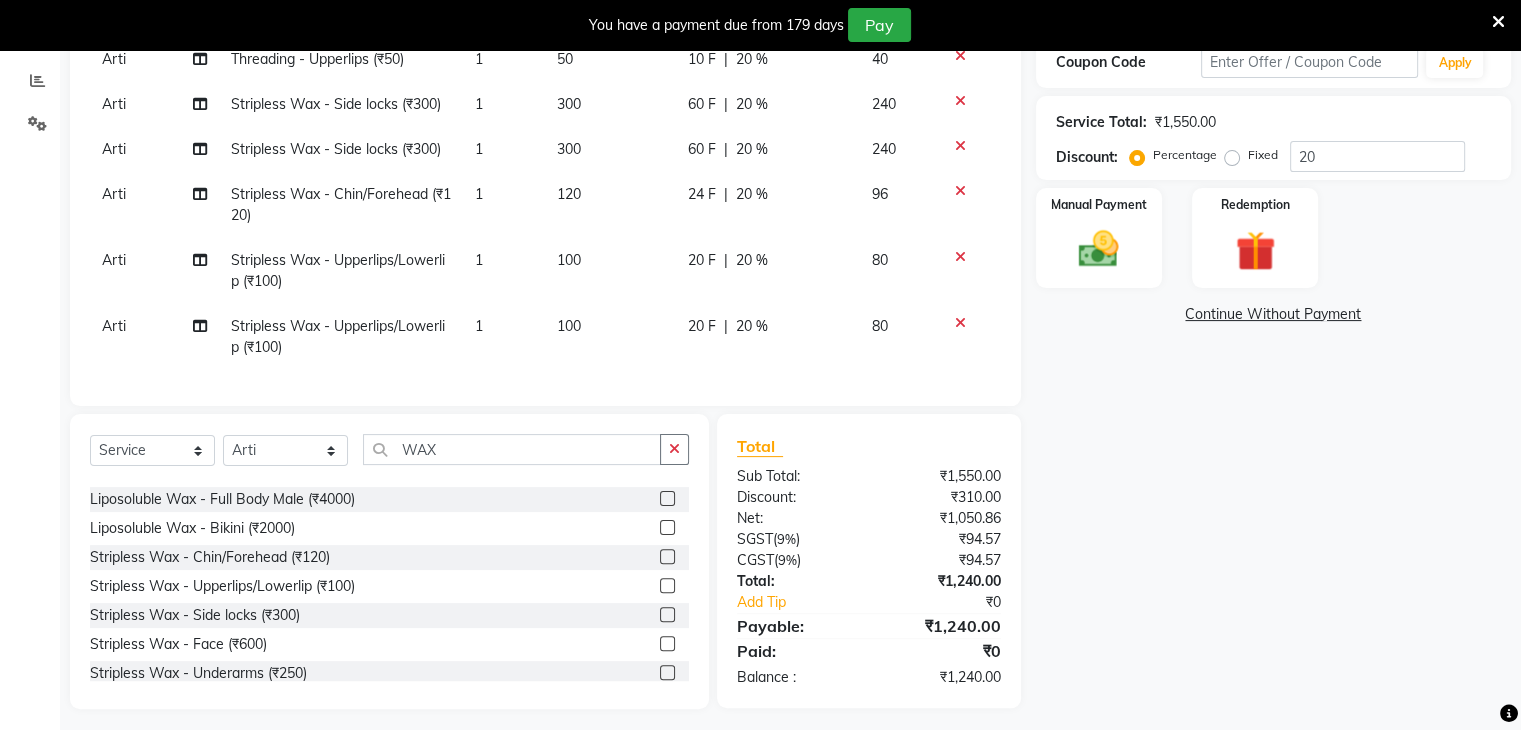 scroll, scrollTop: 88, scrollLeft: 0, axis: vertical 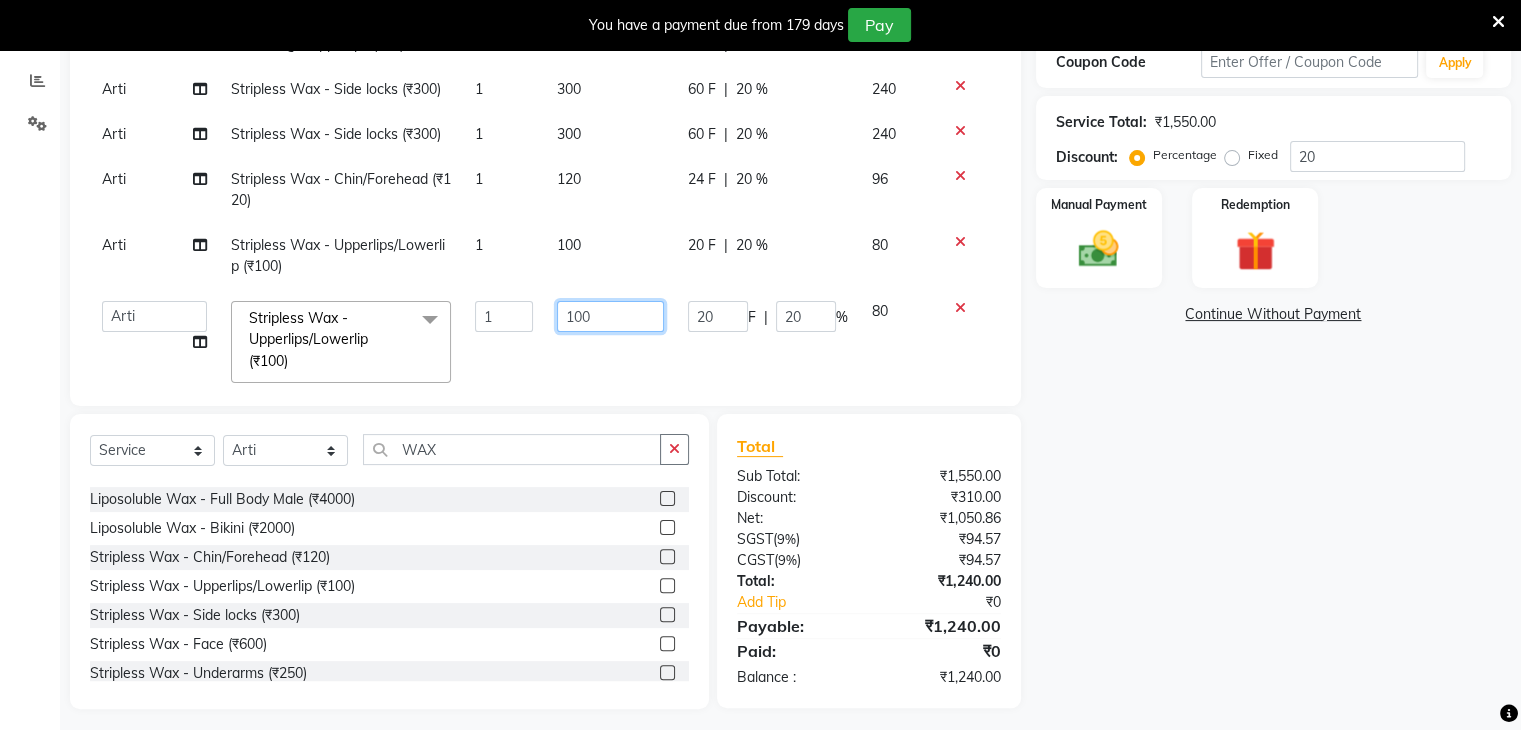 click on "100" 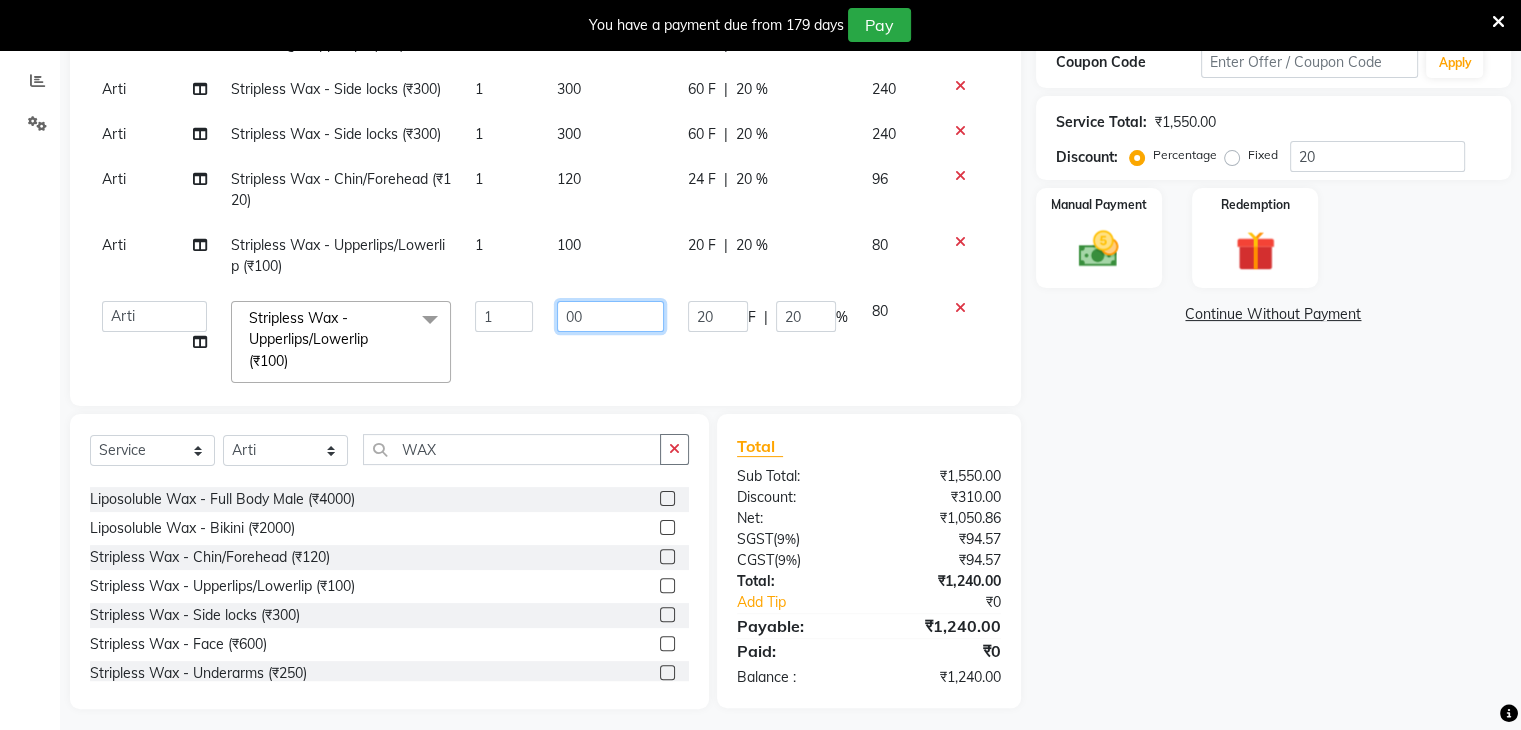 type on "200" 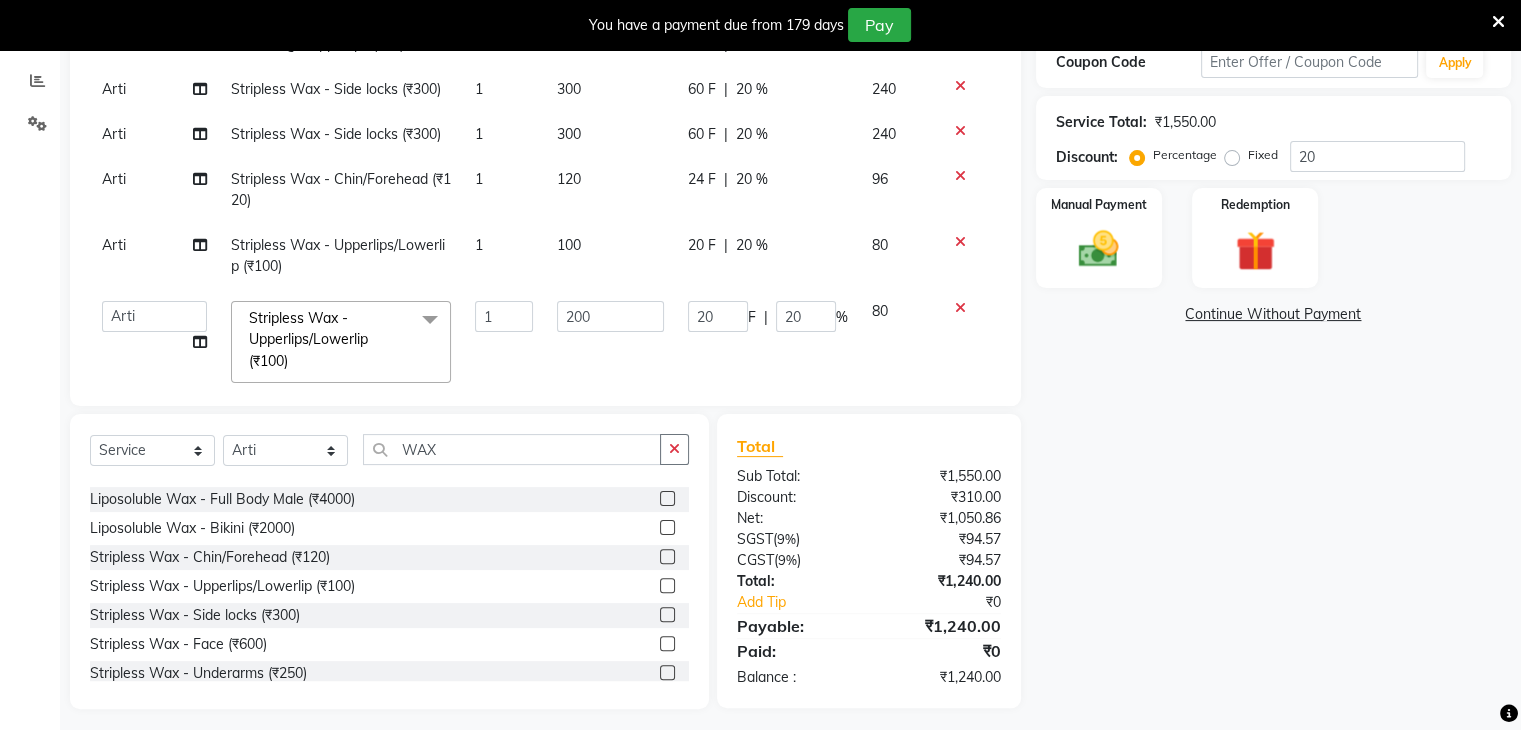 click on "Name: Kushal245  Membership: end on 26-02-2026 Total Visits:  6 Card on file:  0 Last Visit:   22-06-2025 Points:   0  Vouchers Apply Discount Select Membership → Yearly membership Coupon Code Apply Service Total:  ₹1,550.00  Discount:  Percentage   Fixed  20 Manual Payment Redemption  Continue Without Payment" 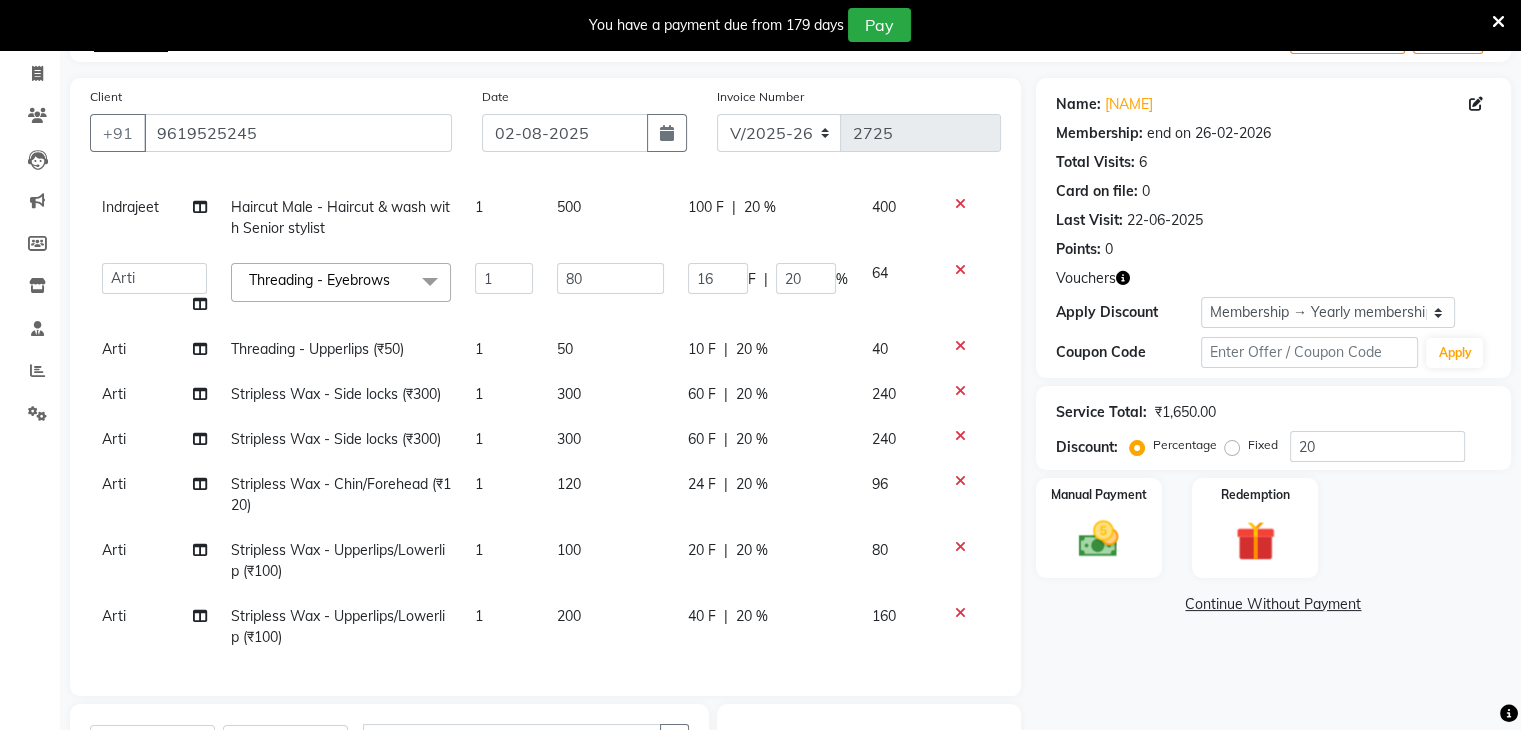 scroll, scrollTop: 422, scrollLeft: 0, axis: vertical 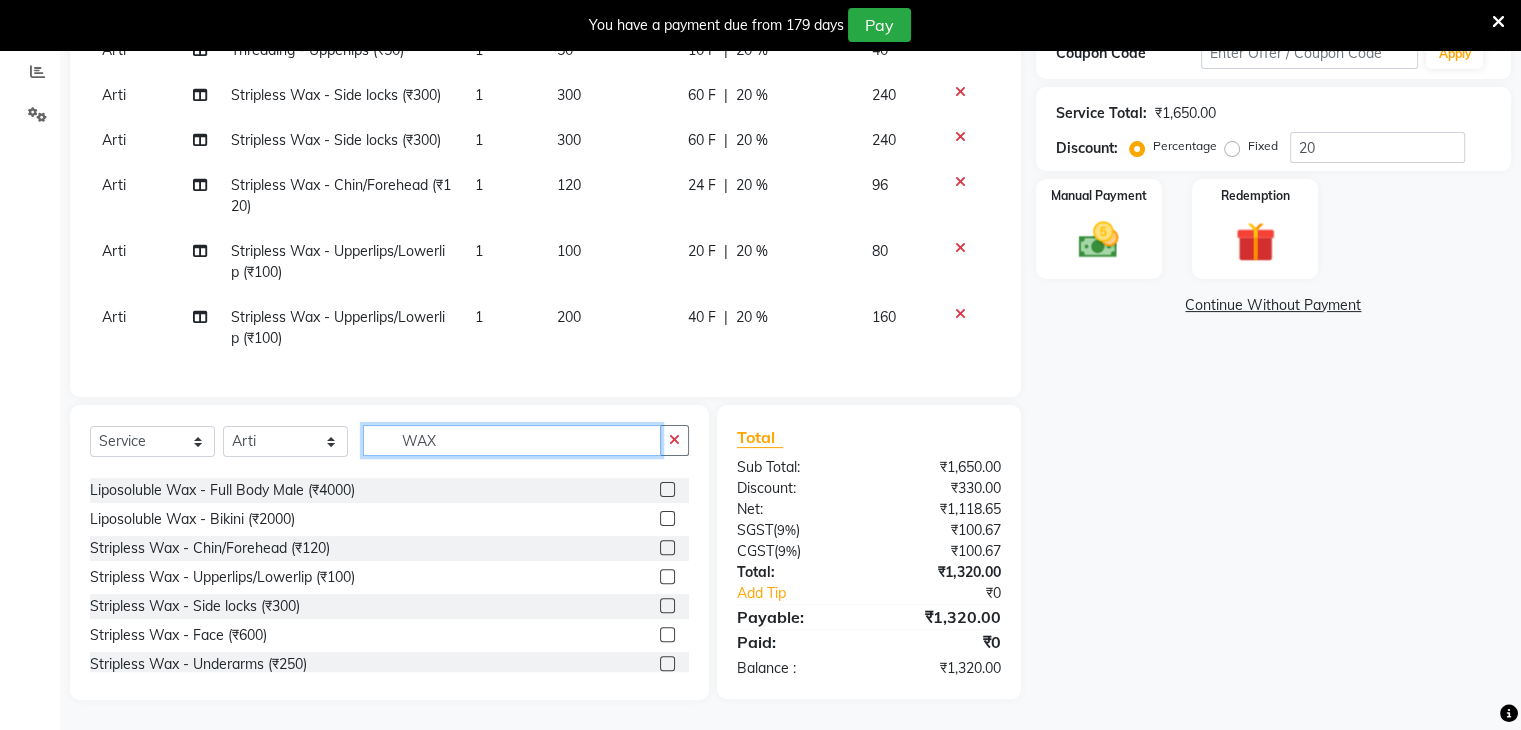 click on "WAX" 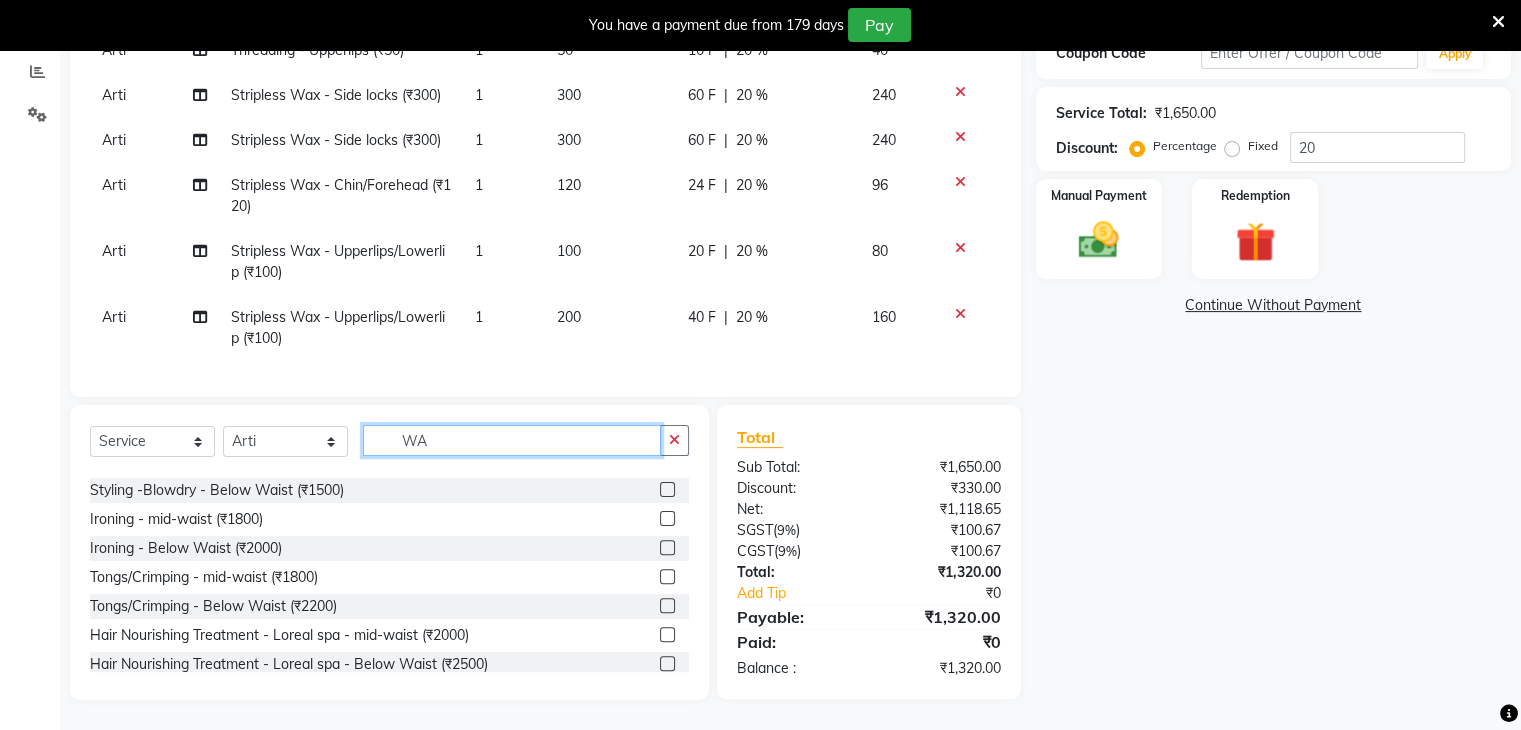 scroll, scrollTop: 1250, scrollLeft: 0, axis: vertical 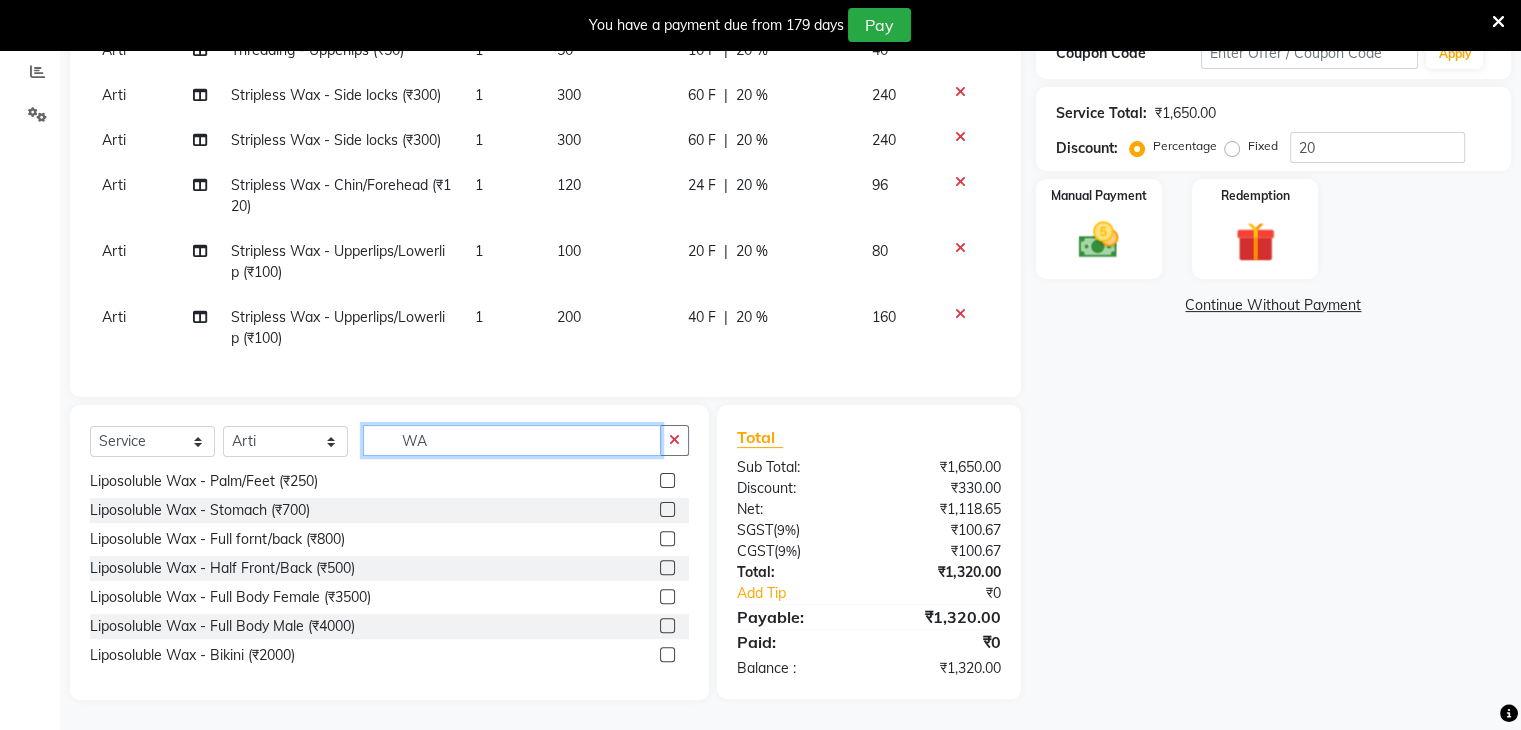 type on "W" 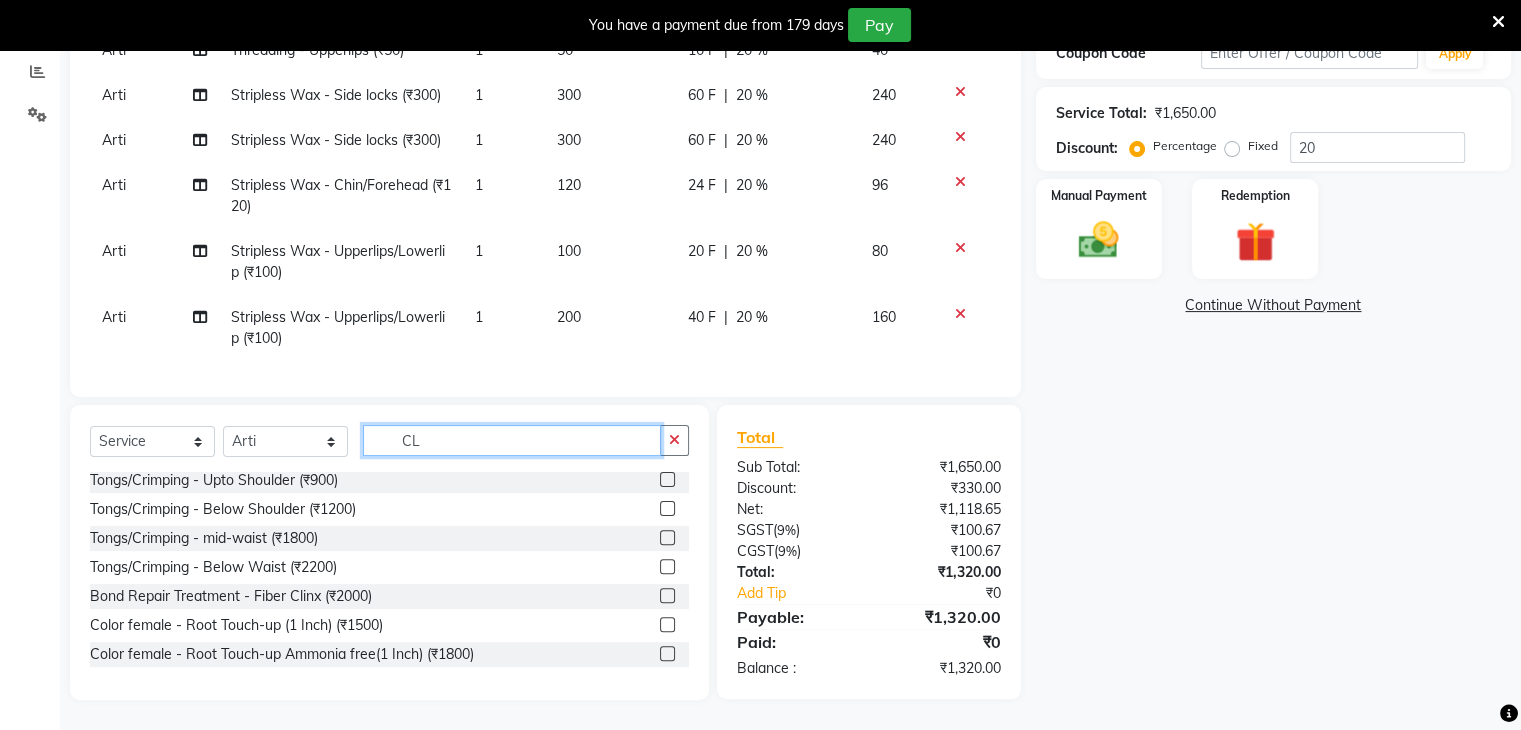 scroll, scrollTop: 0, scrollLeft: 0, axis: both 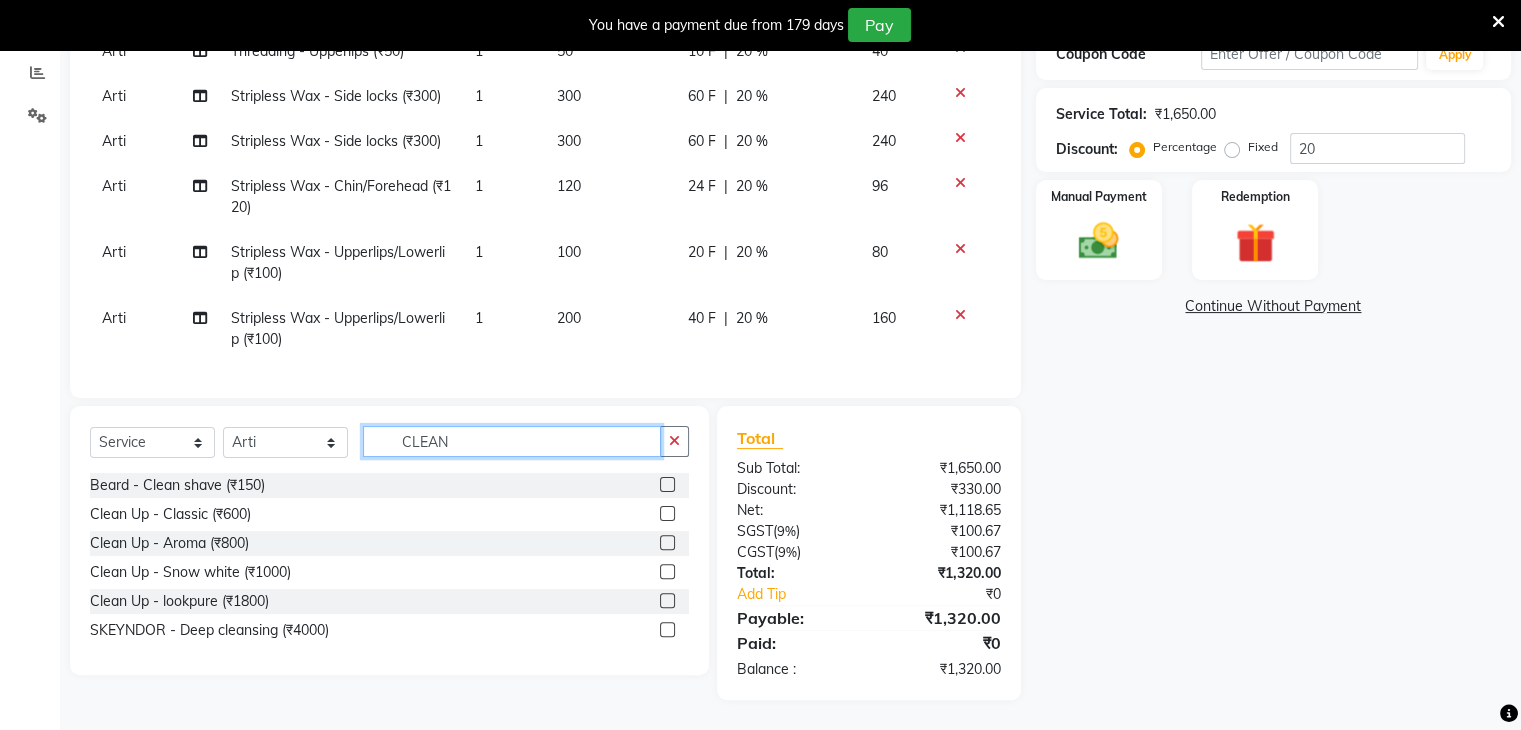 type on "CLEAN" 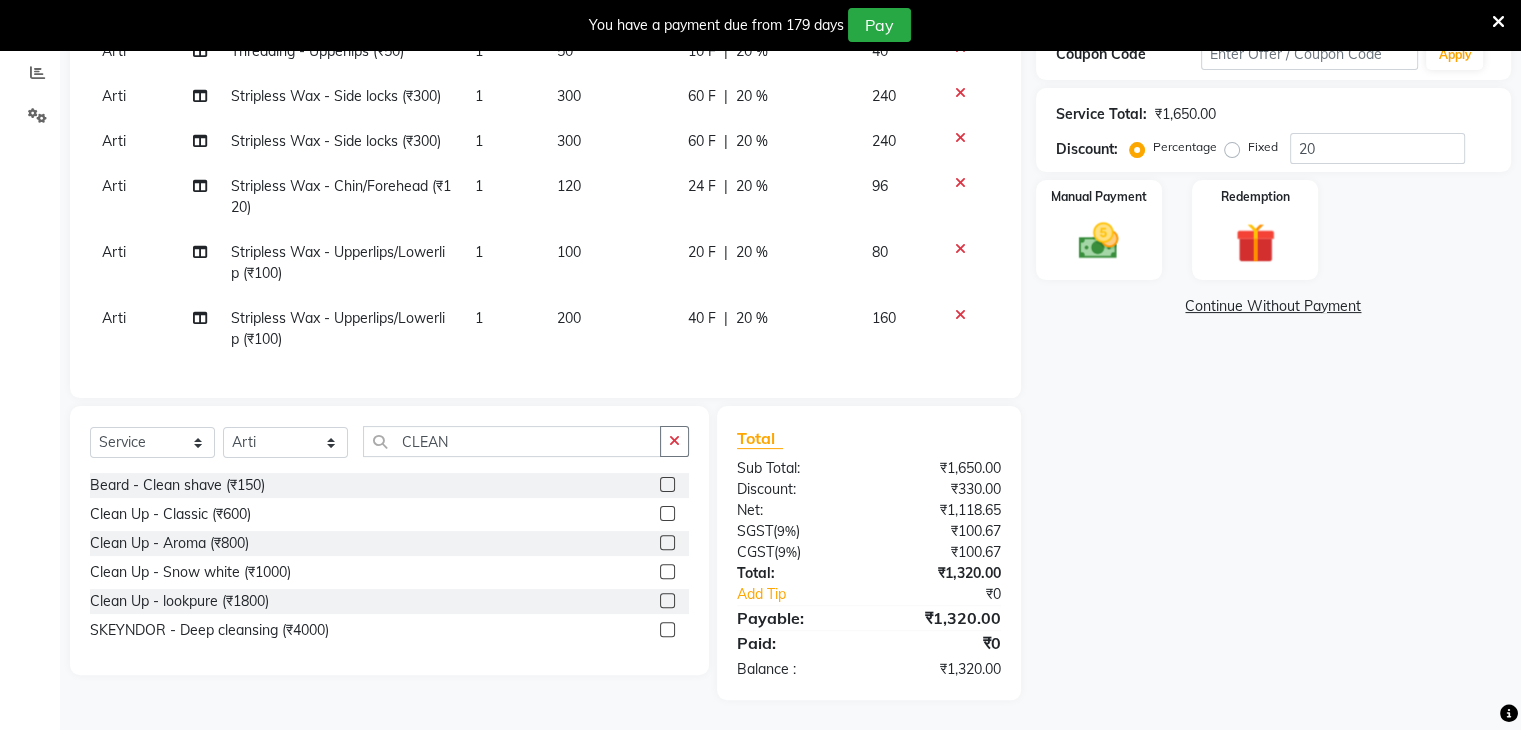 click 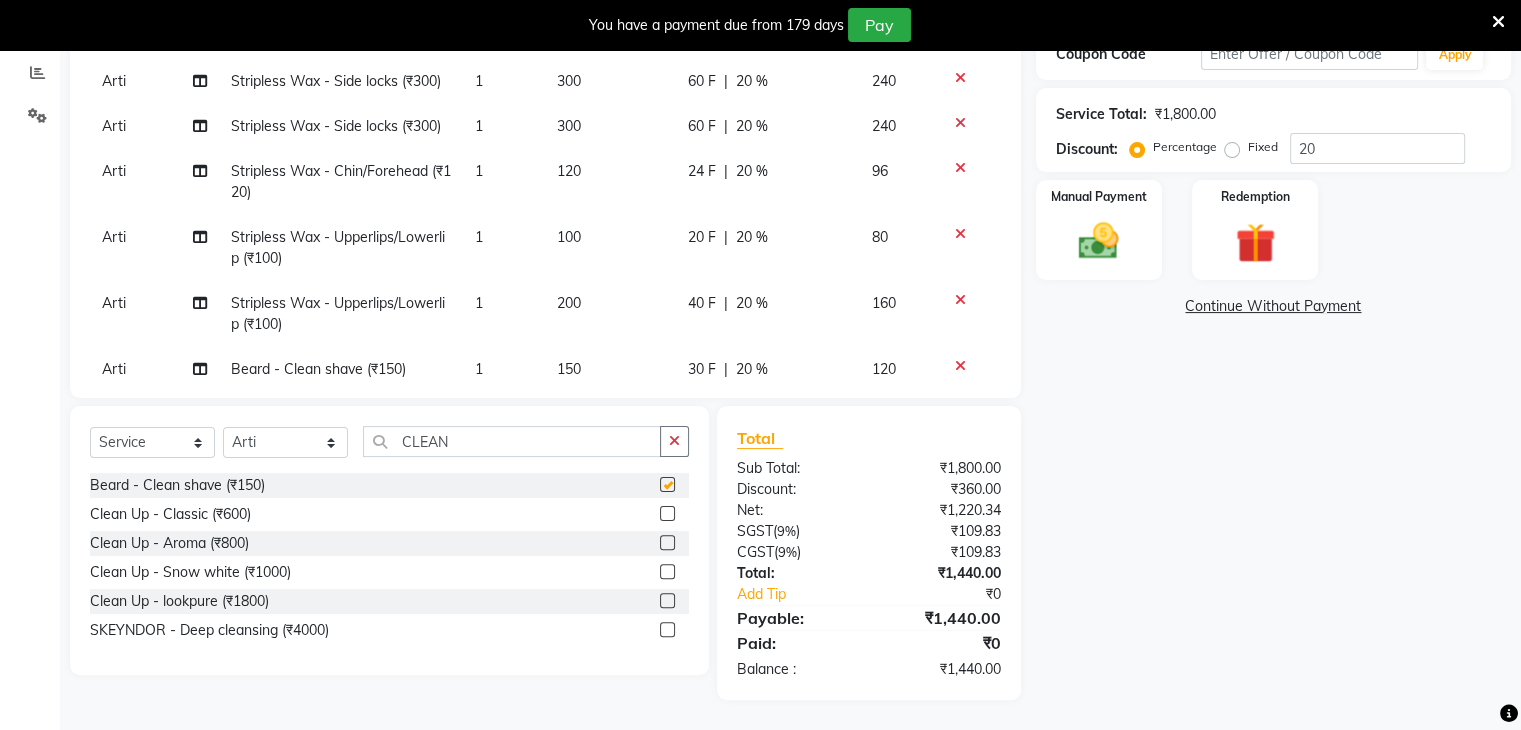 checkbox on "false" 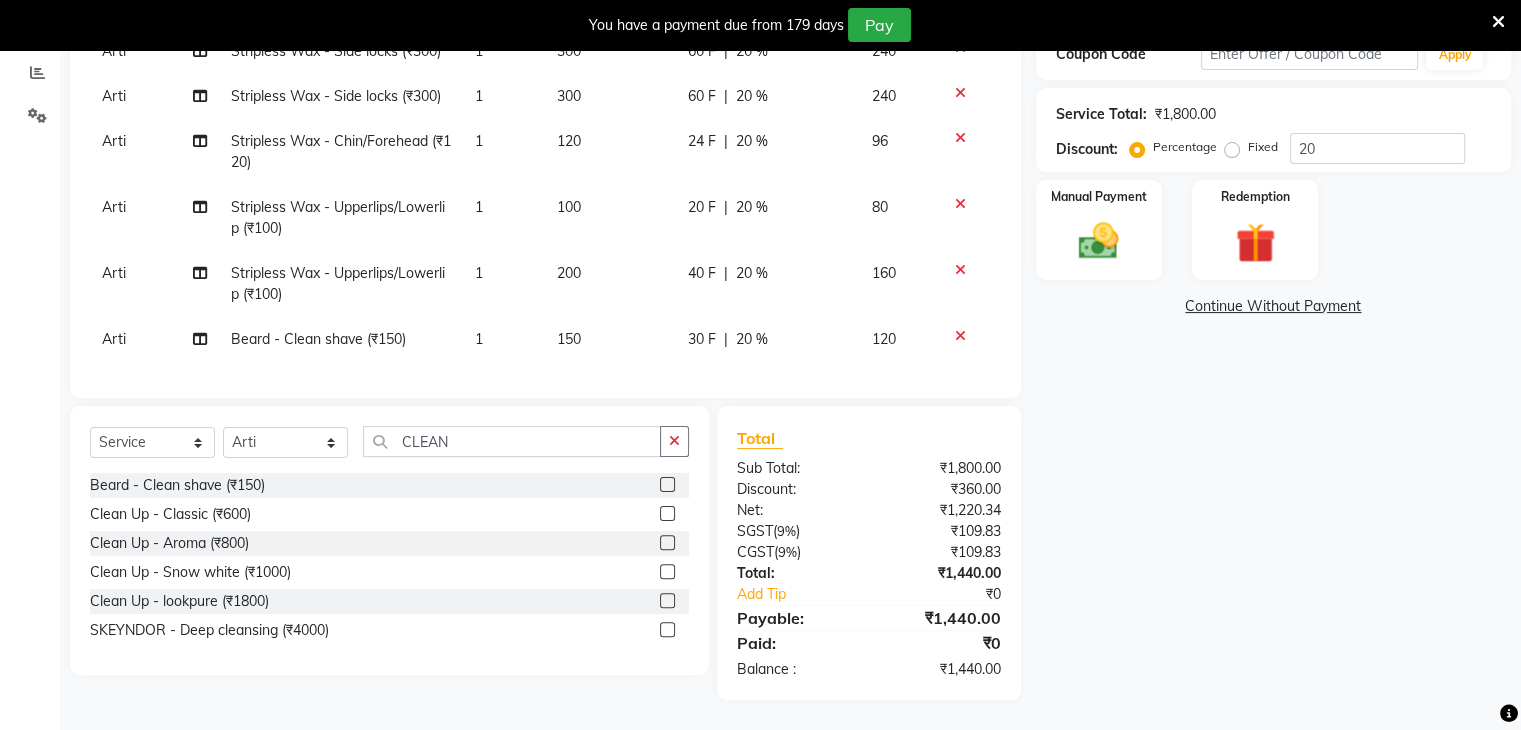 scroll, scrollTop: 132, scrollLeft: 0, axis: vertical 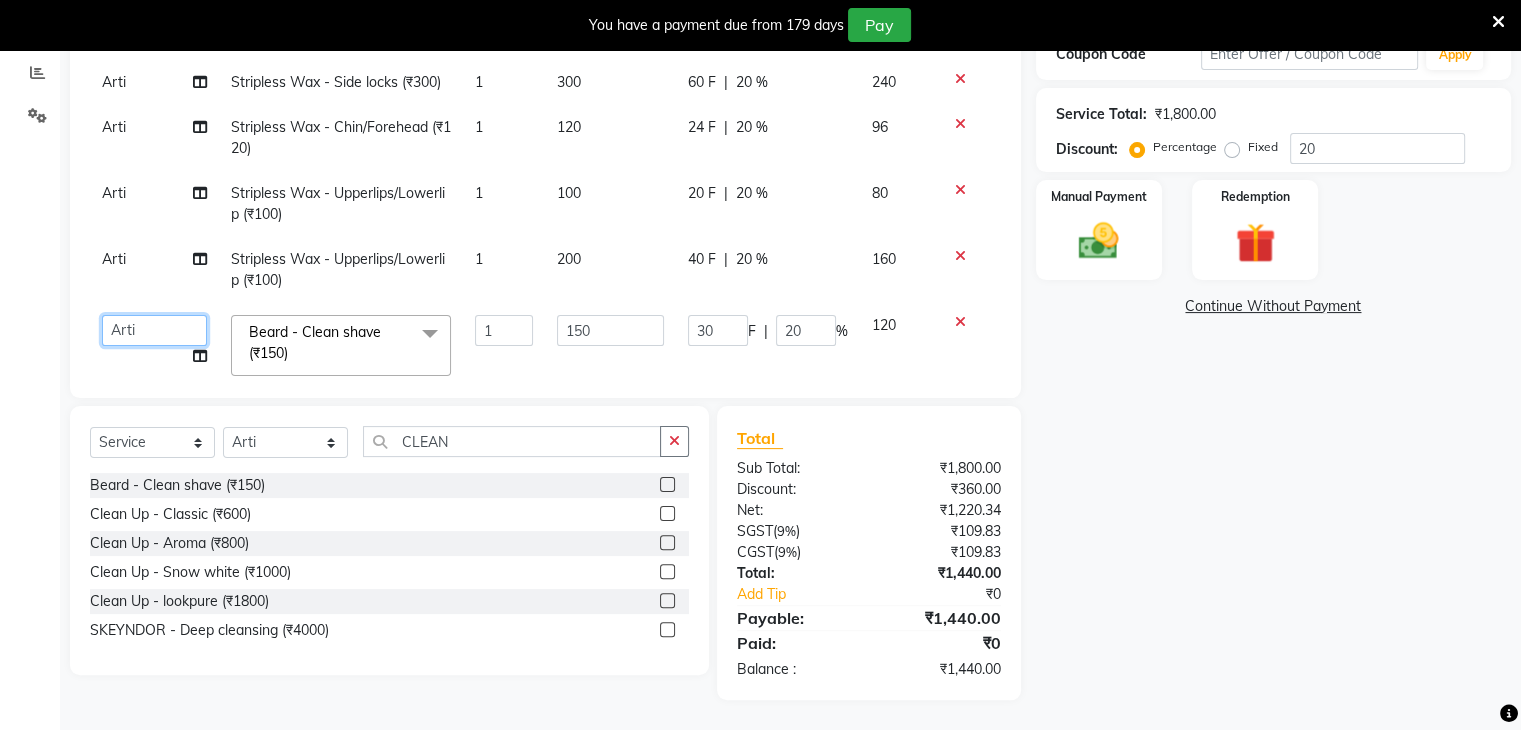 click on "Arti   CHANDANI   Deepali   Dhaval Sir   DISHA KAMDAR   Hussain   Indrajeet   Jyoti   Mahesh    Manisha   Mayuri   Mehboob   Nabil   Nikita   Nzreen   Rahul   Rajan   Rishika   Salma   Salmani   Shivani   UMAR" 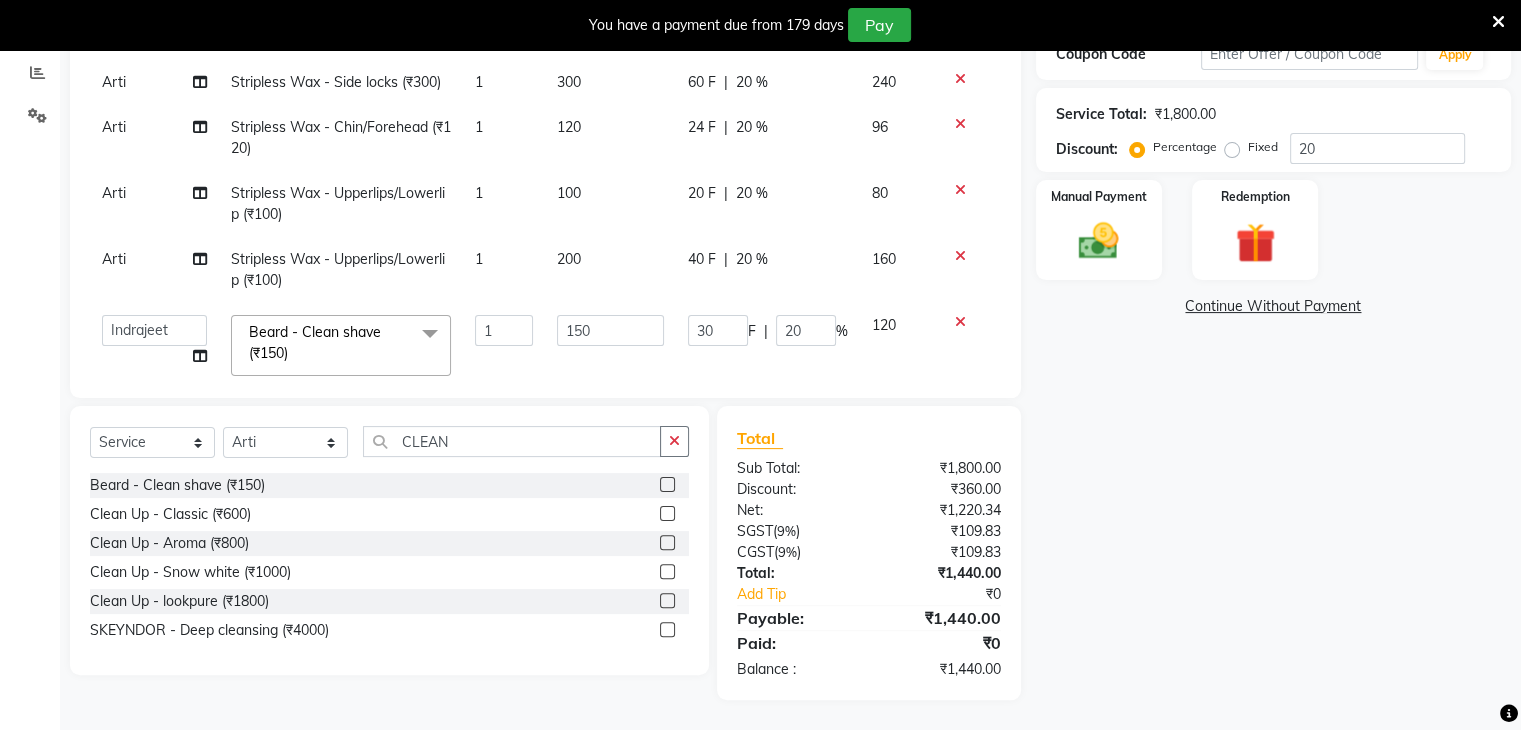 select on "67794" 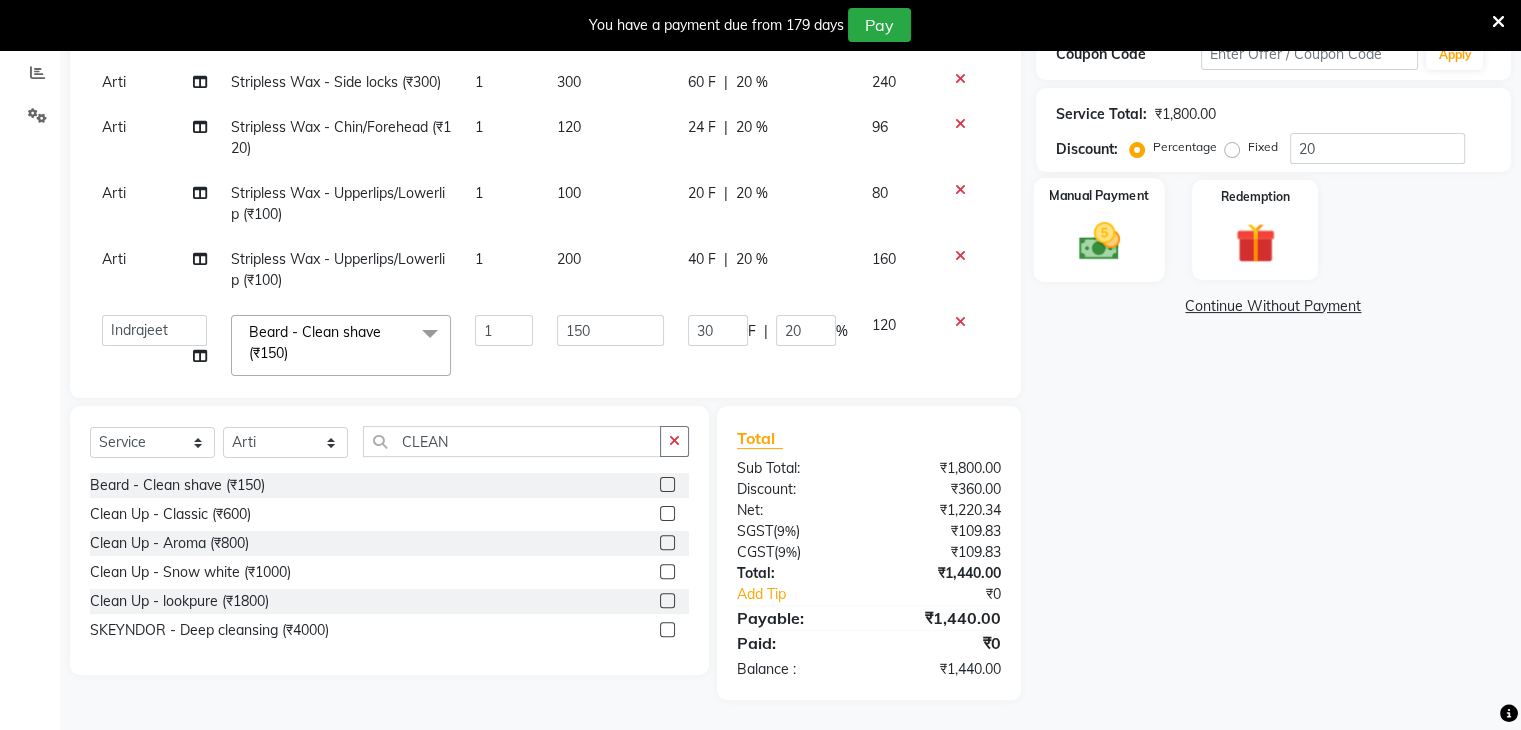 click 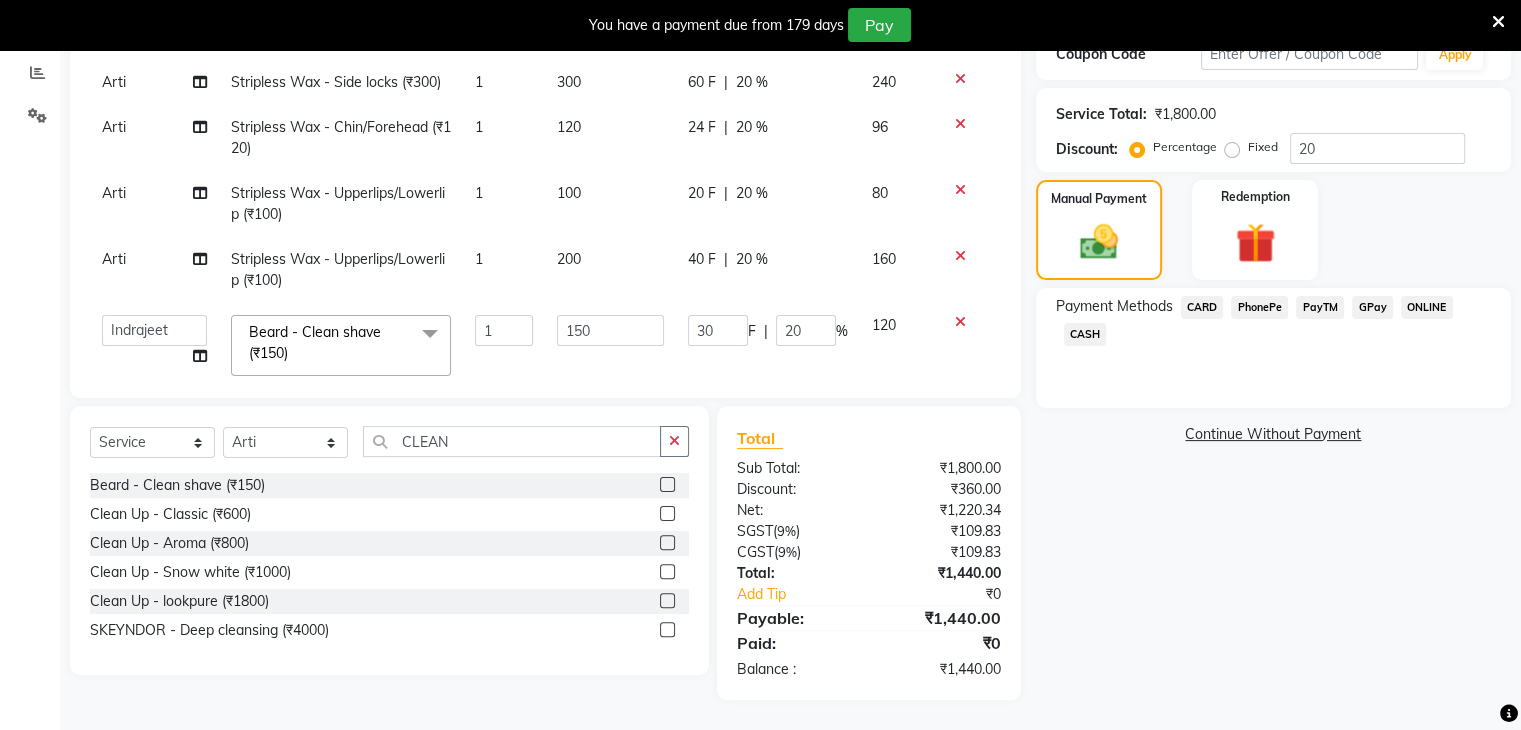 click on "CARD" 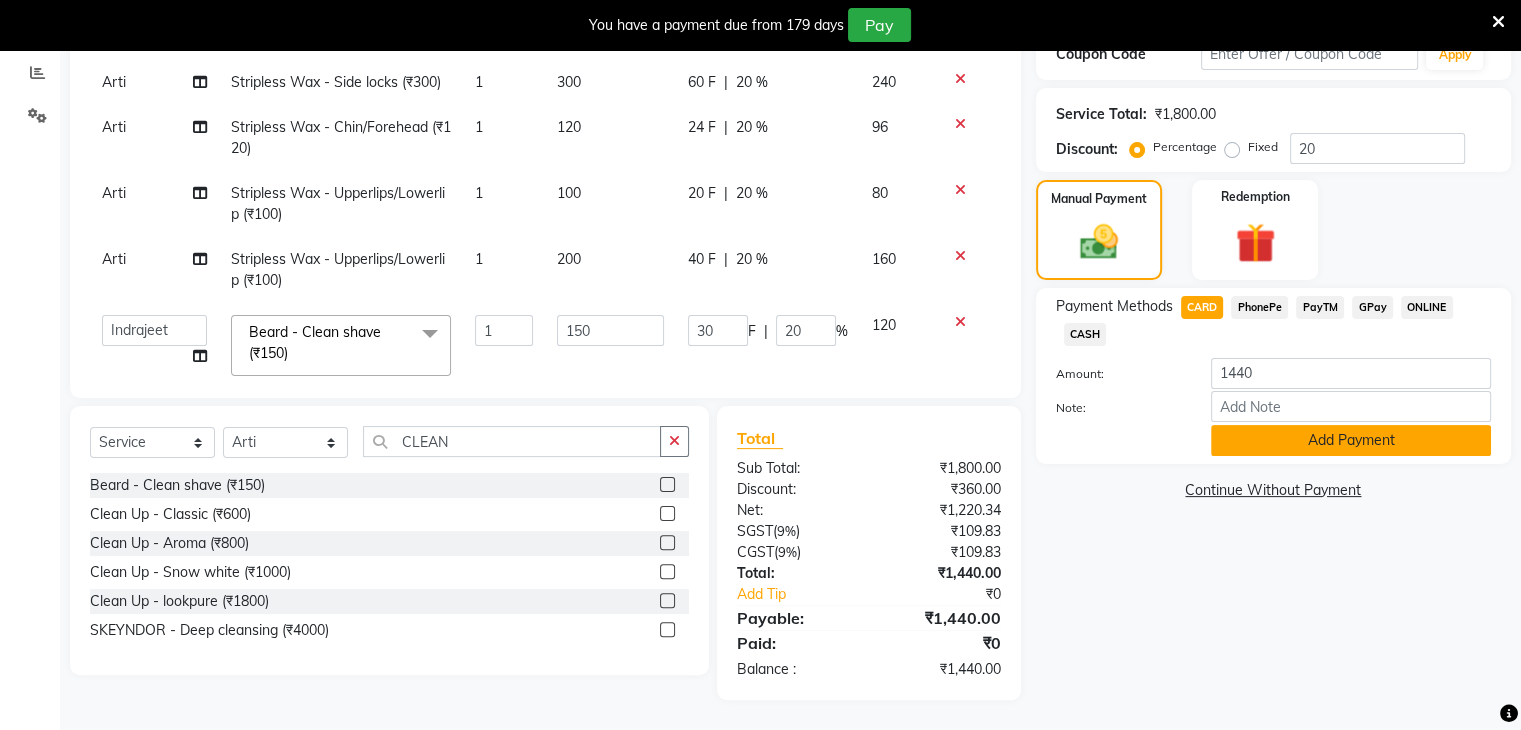 click on "Add Payment" 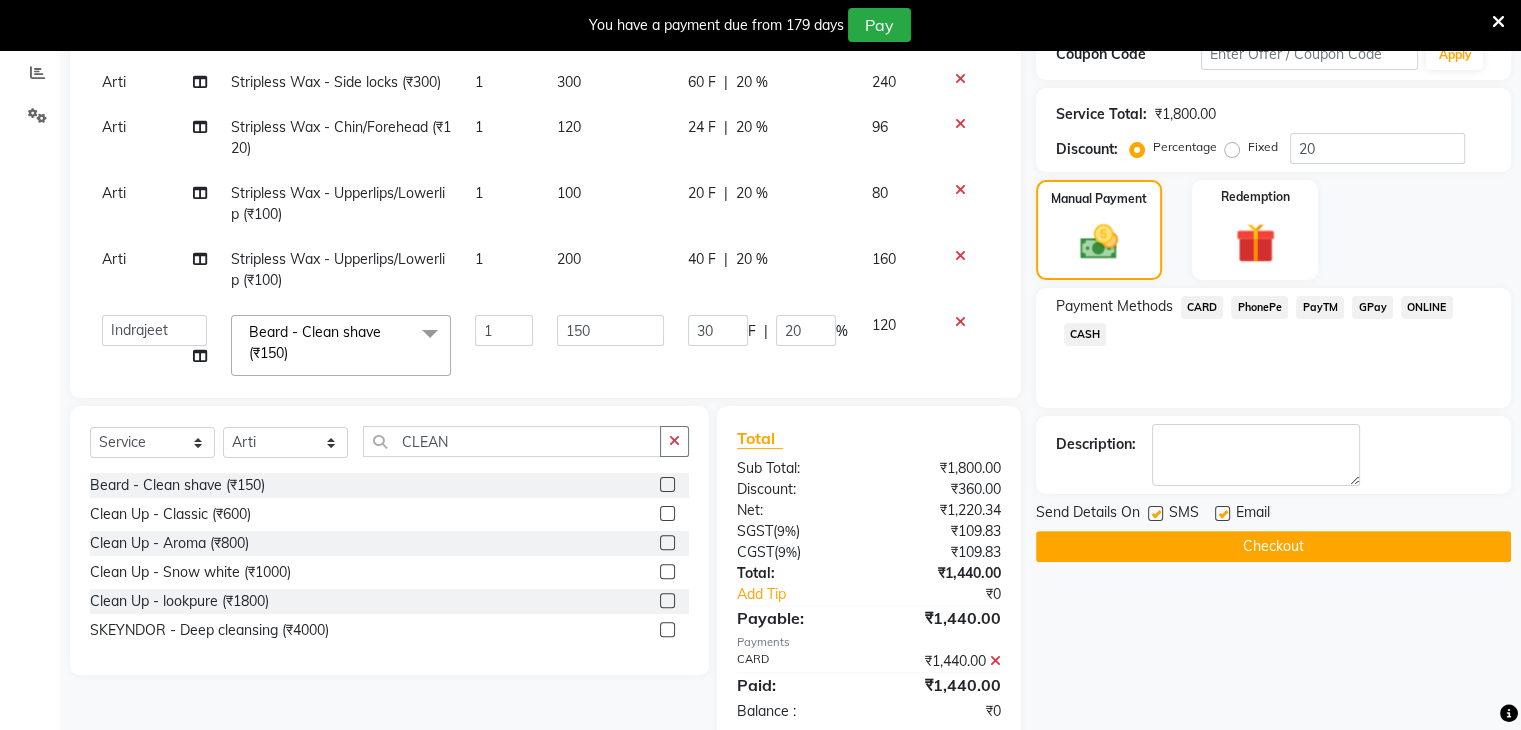 scroll, scrollTop: 463, scrollLeft: 0, axis: vertical 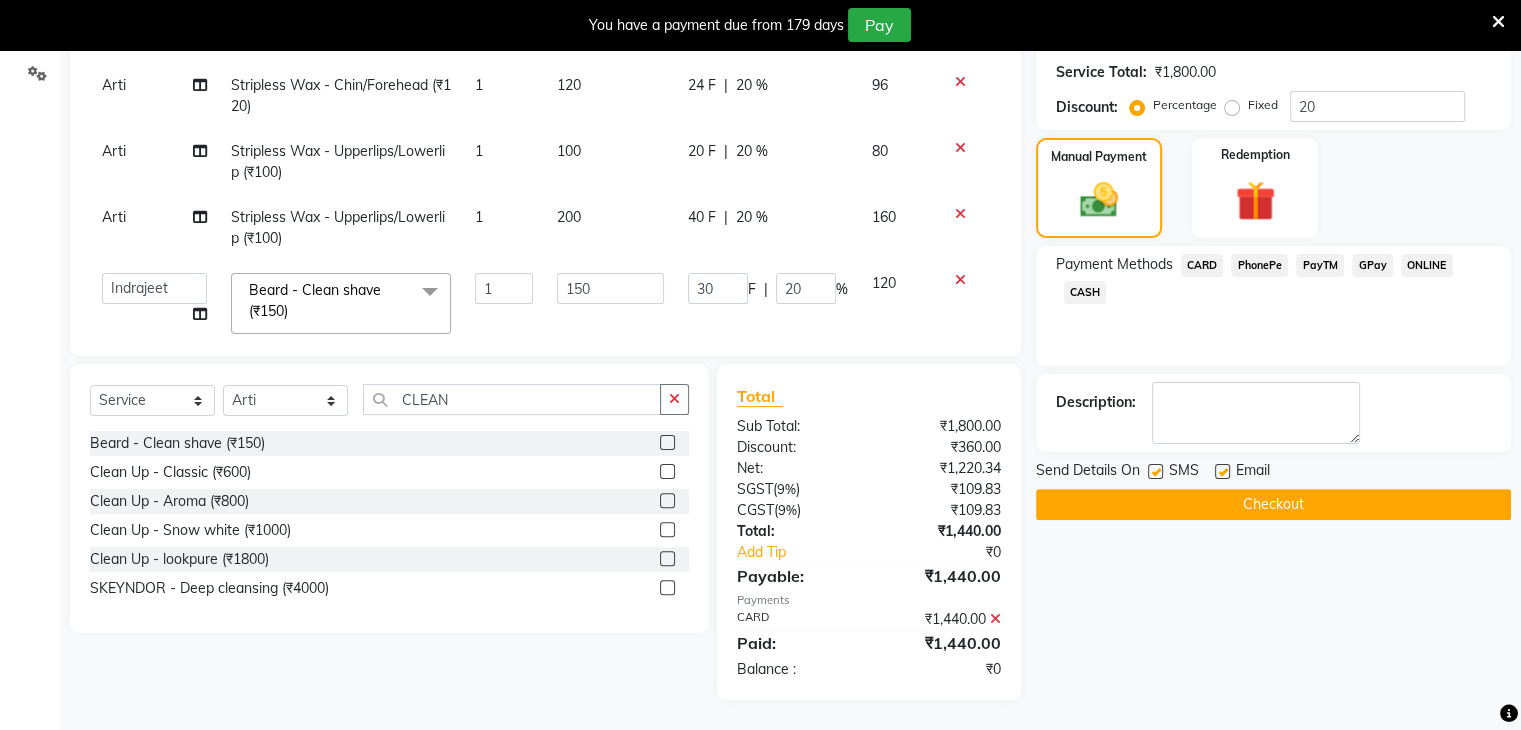 click 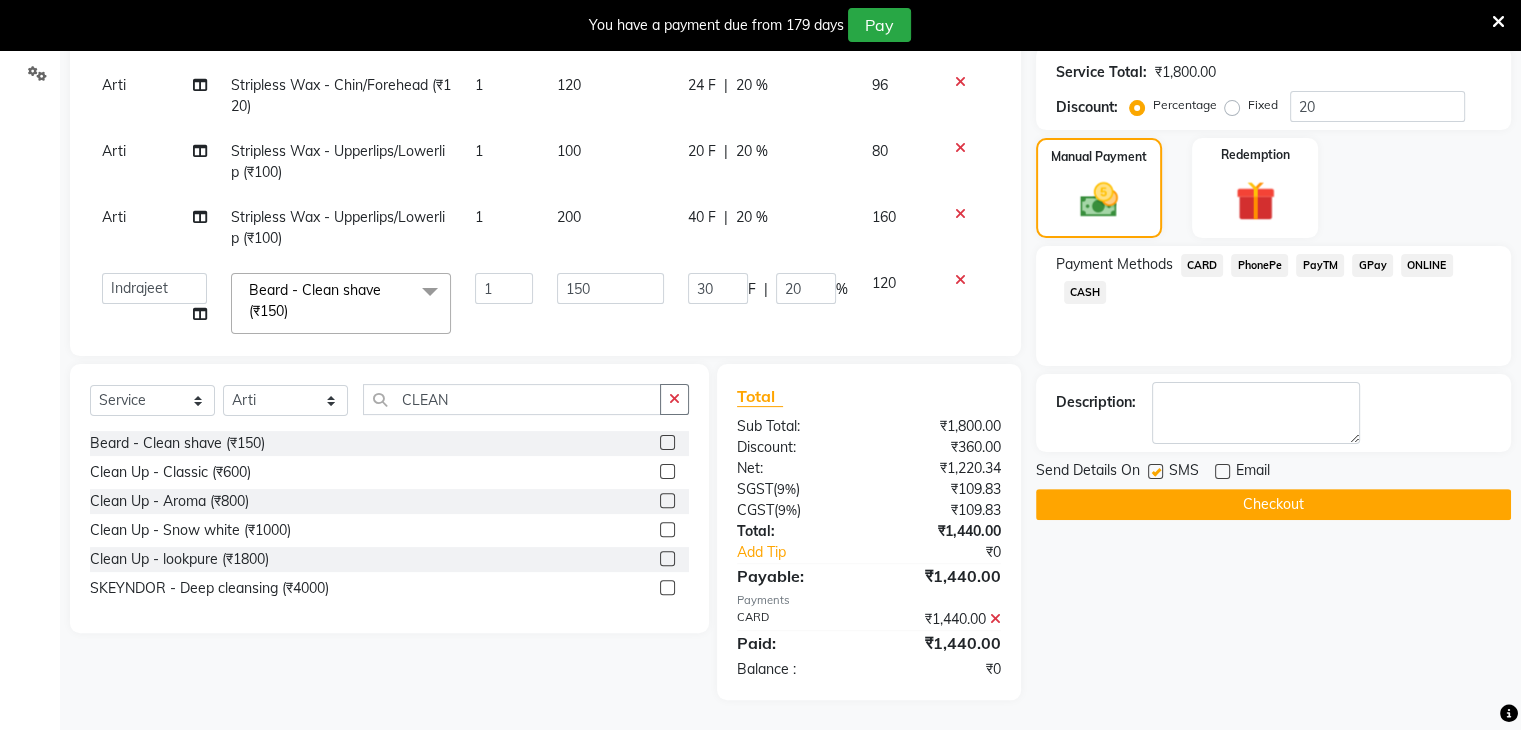 click on "Checkout" 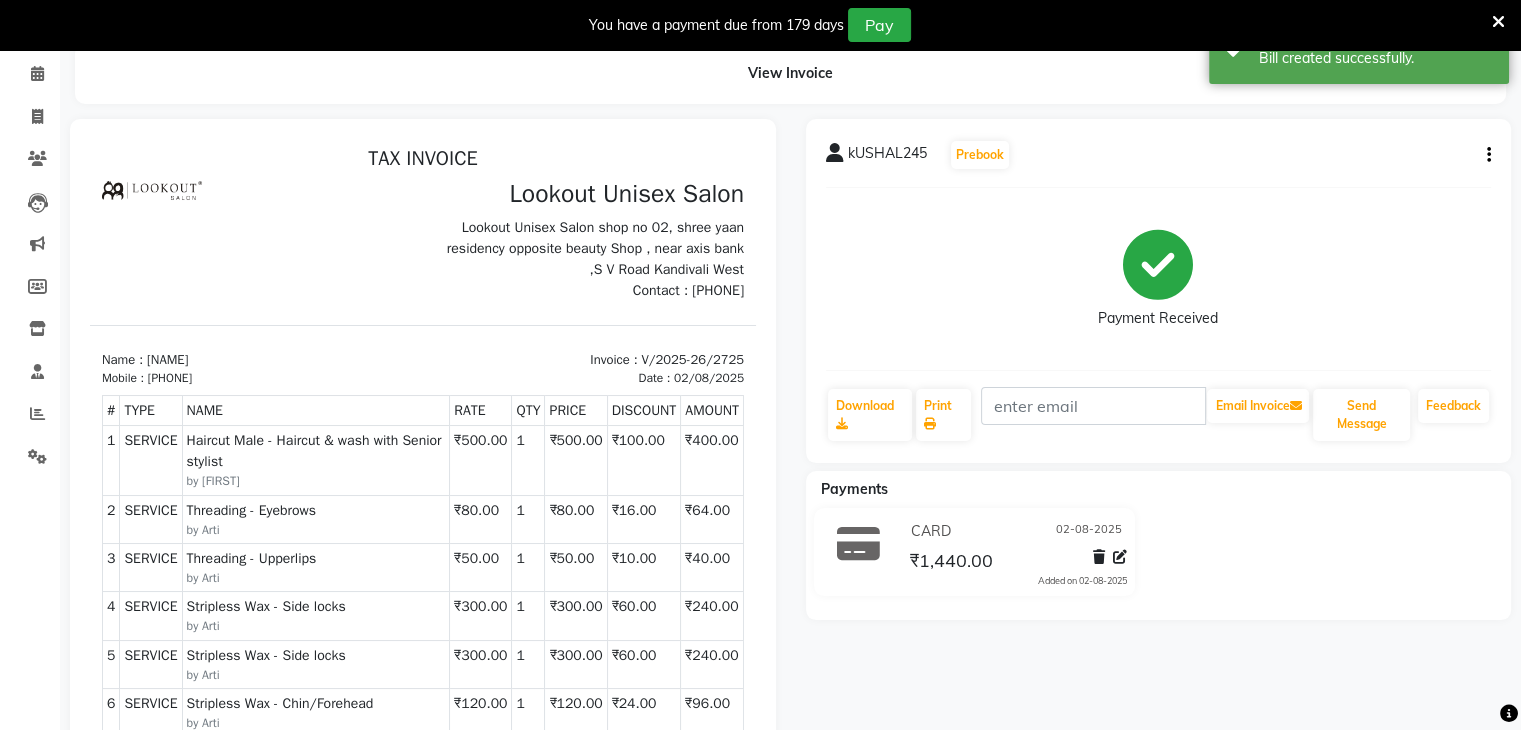 scroll, scrollTop: 63, scrollLeft: 0, axis: vertical 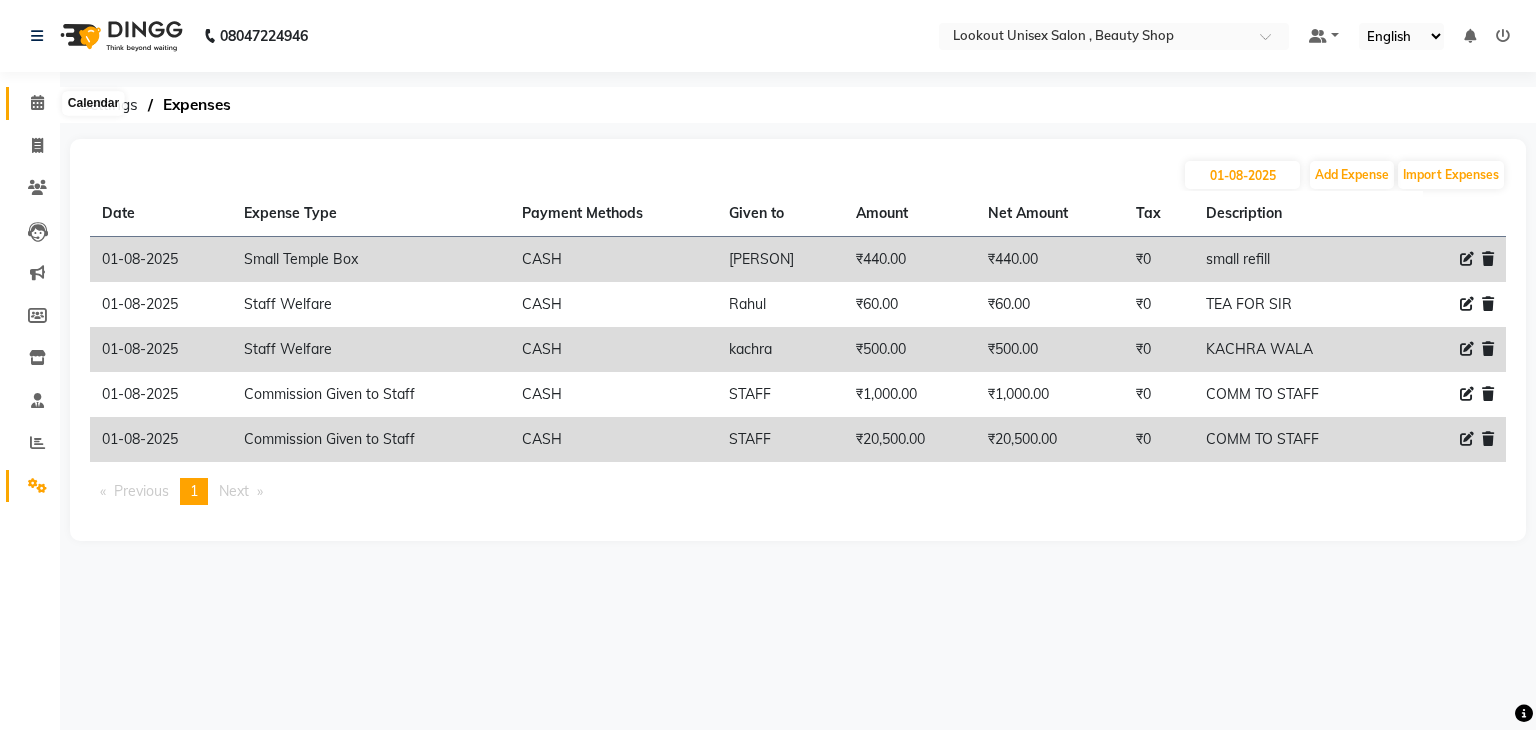 click 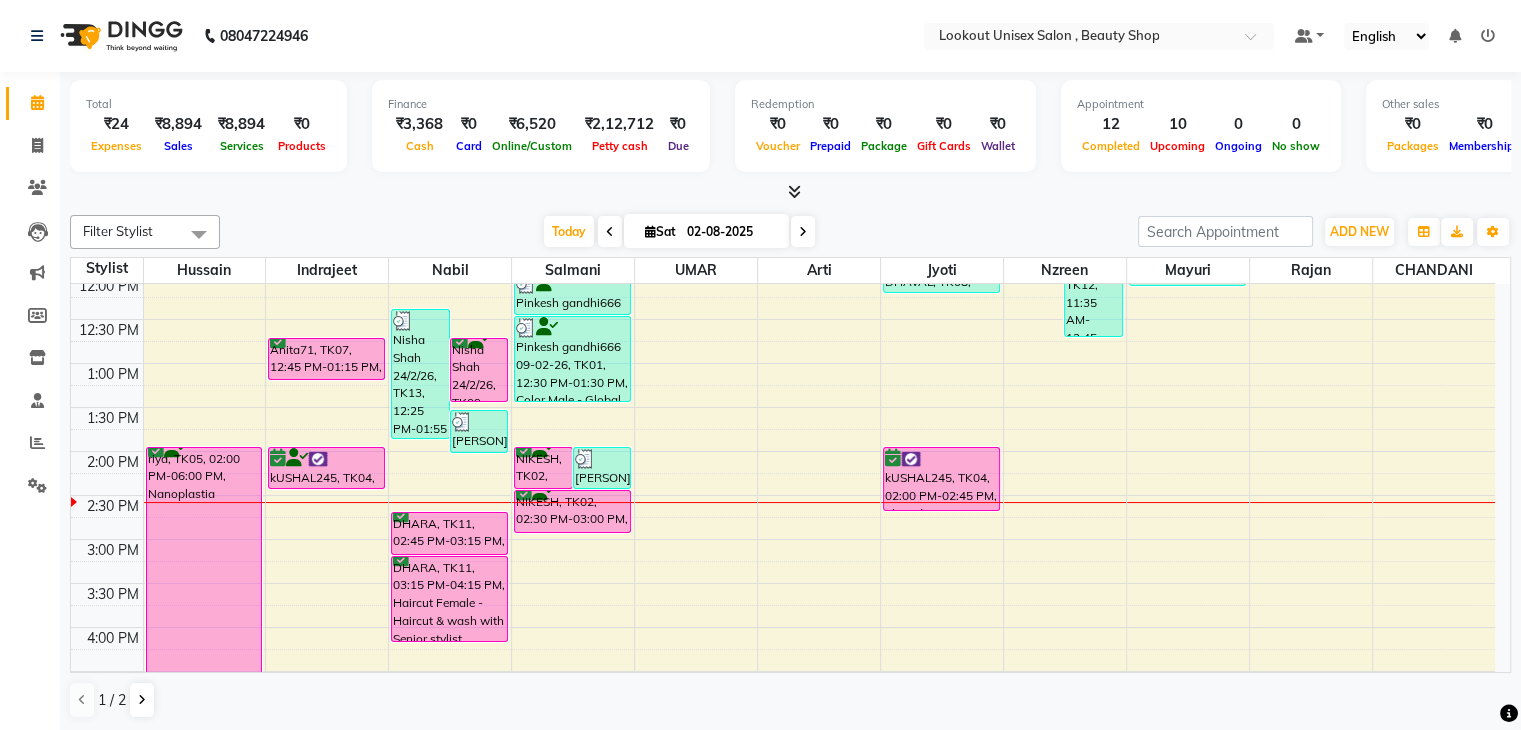 scroll, scrollTop: 324, scrollLeft: 0, axis: vertical 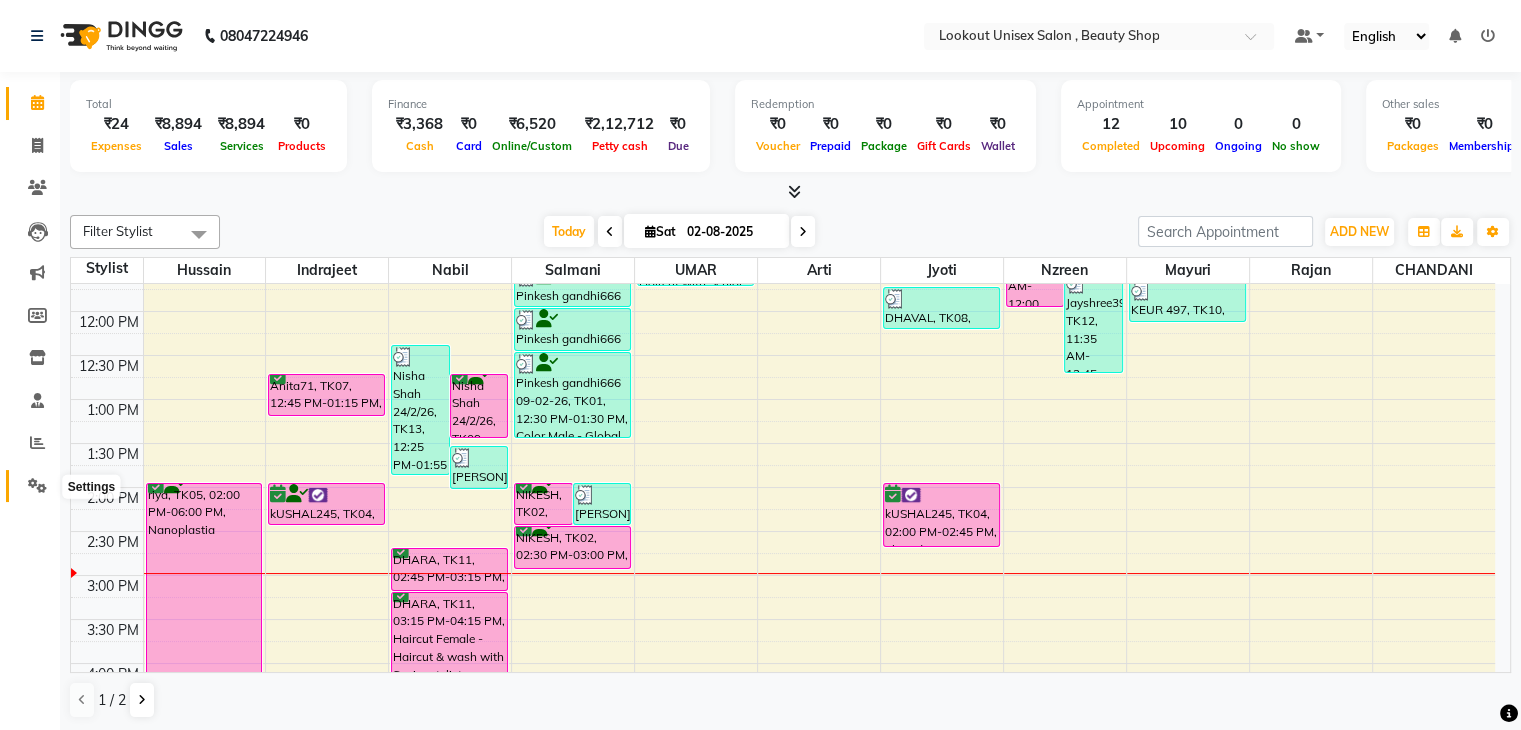 click 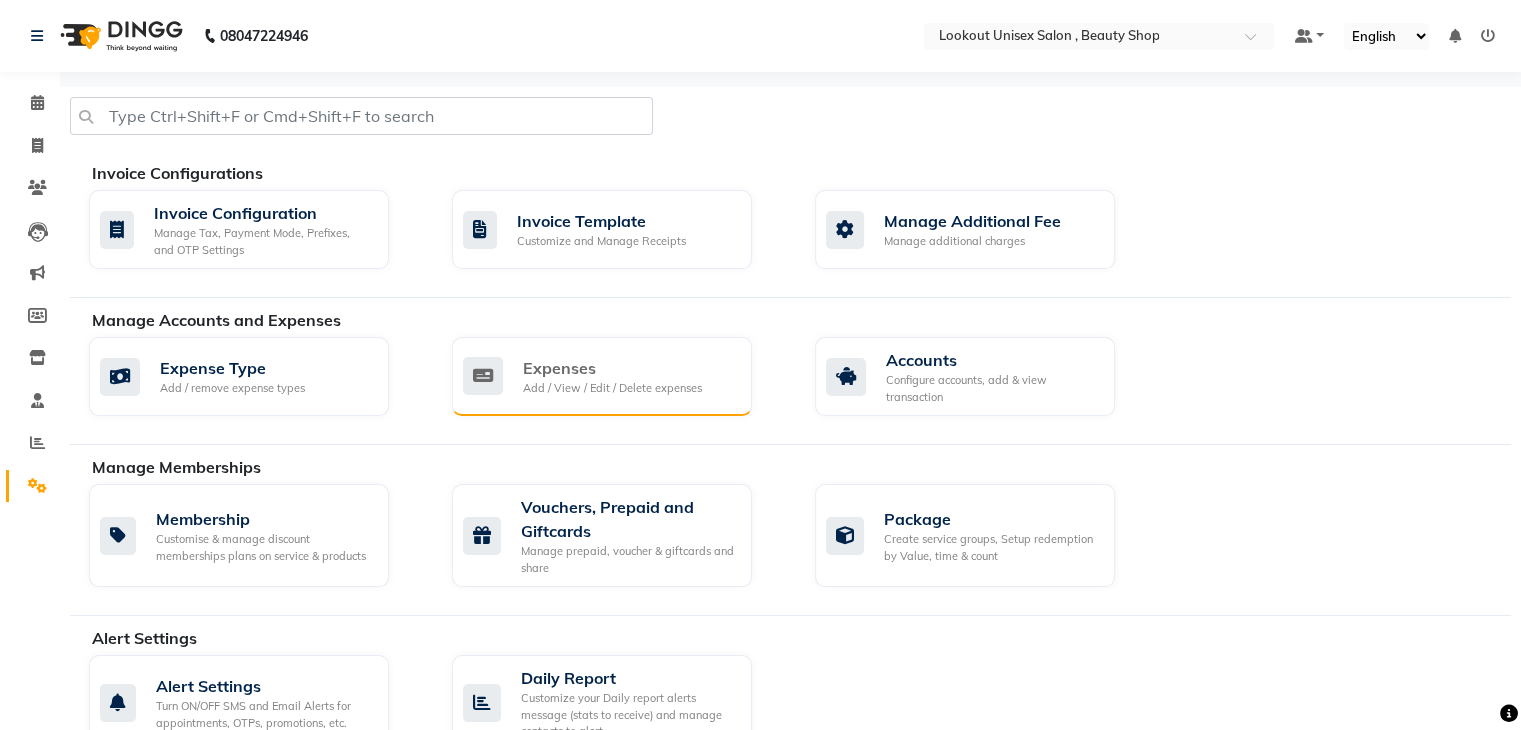 click on "Add / View / Edit / Delete expenses" 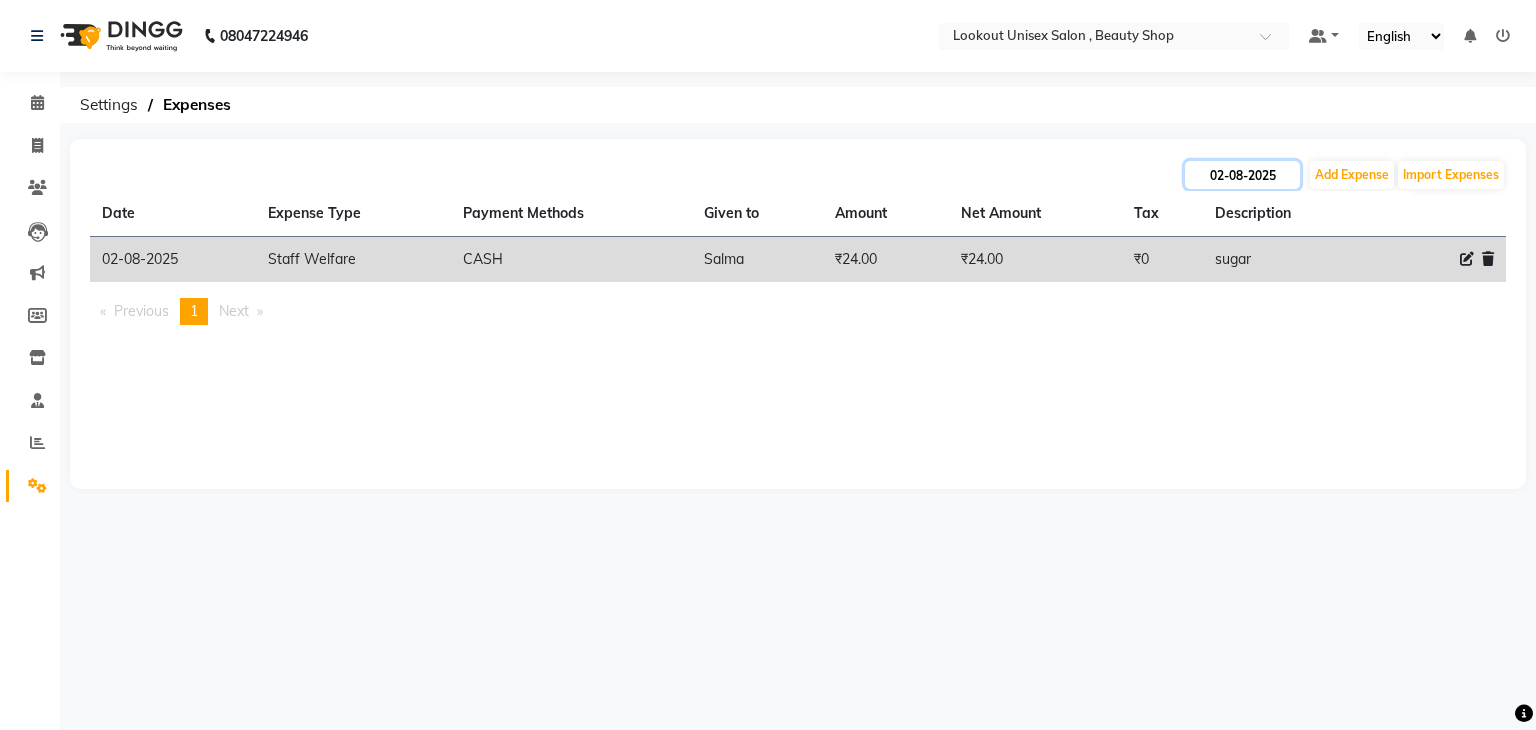 click on "02-08-2025" 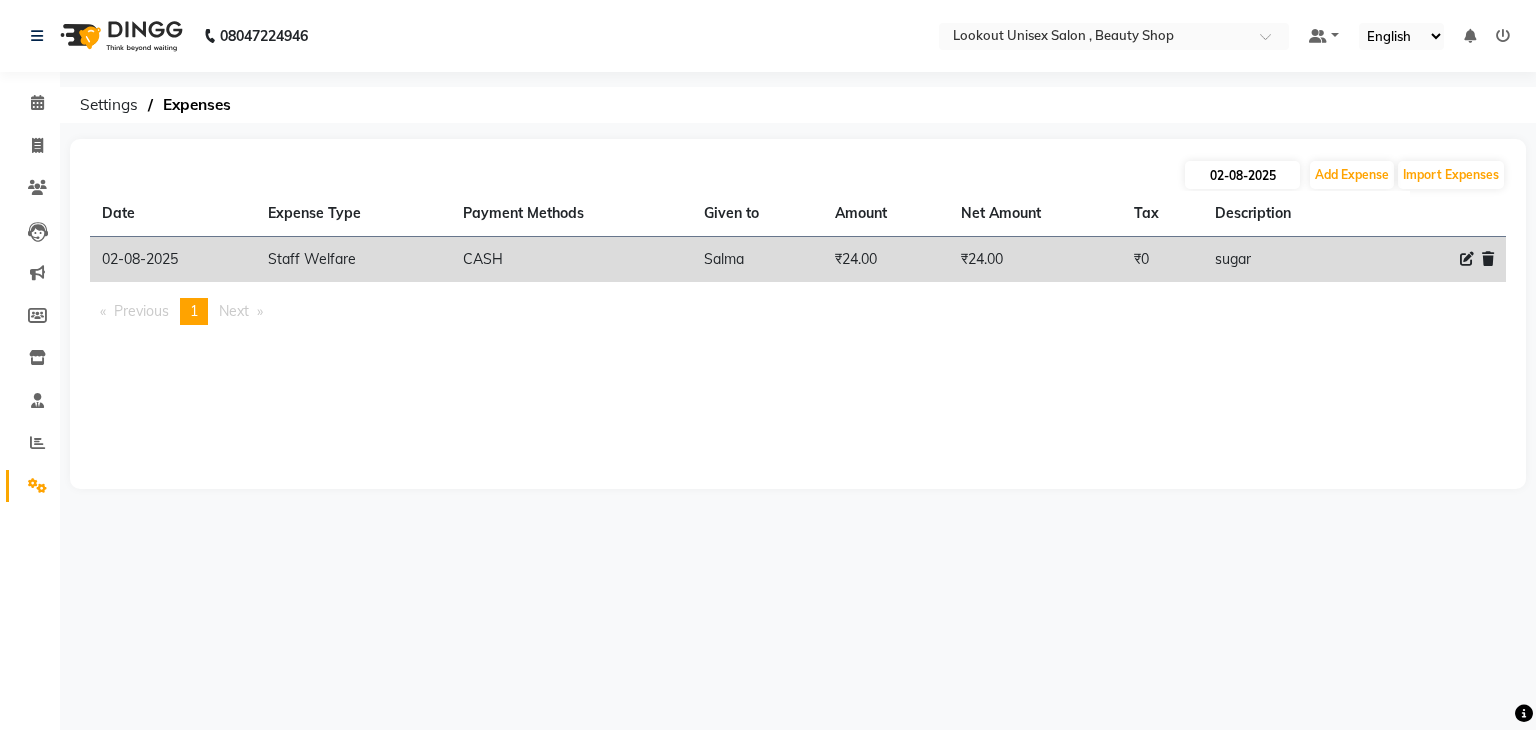 select on "8" 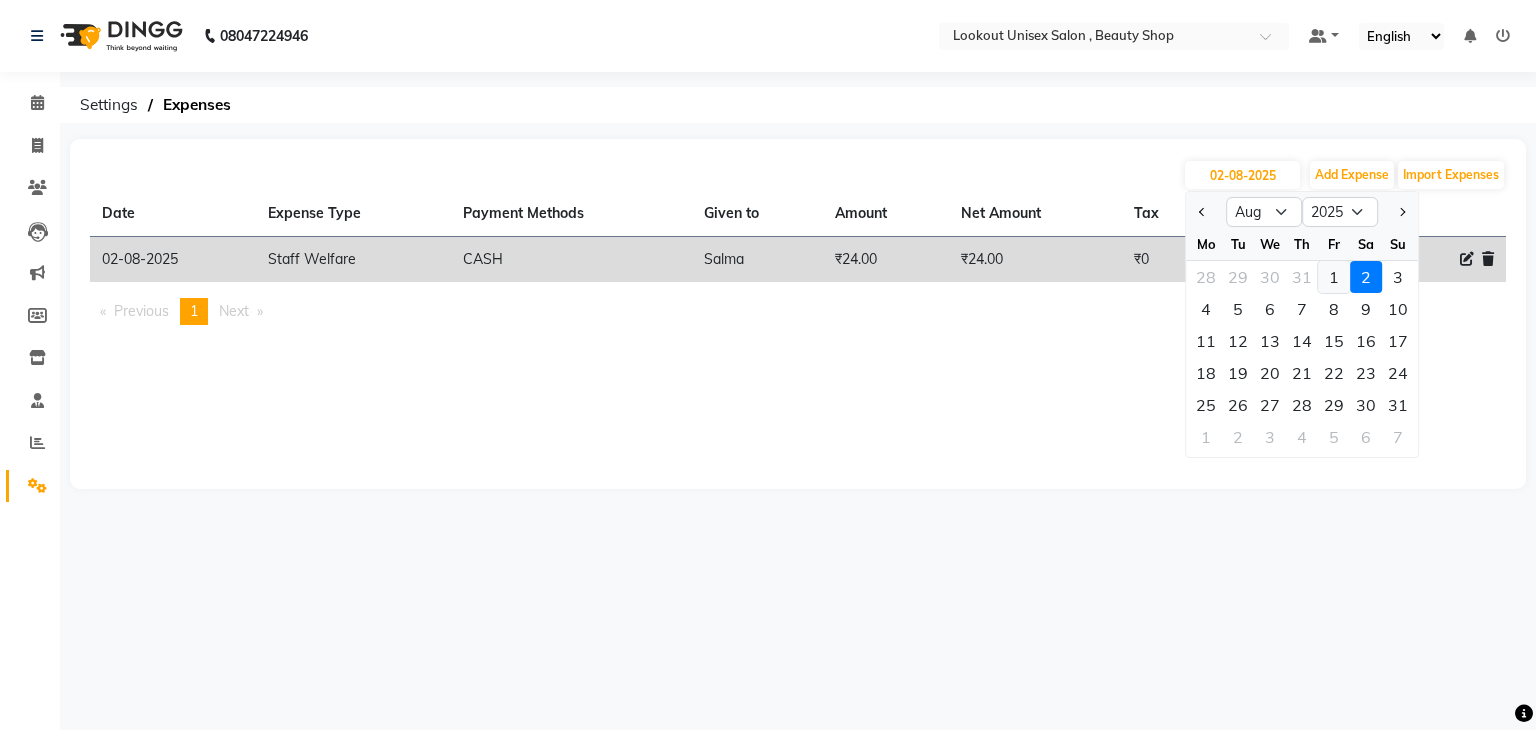 click on "1" 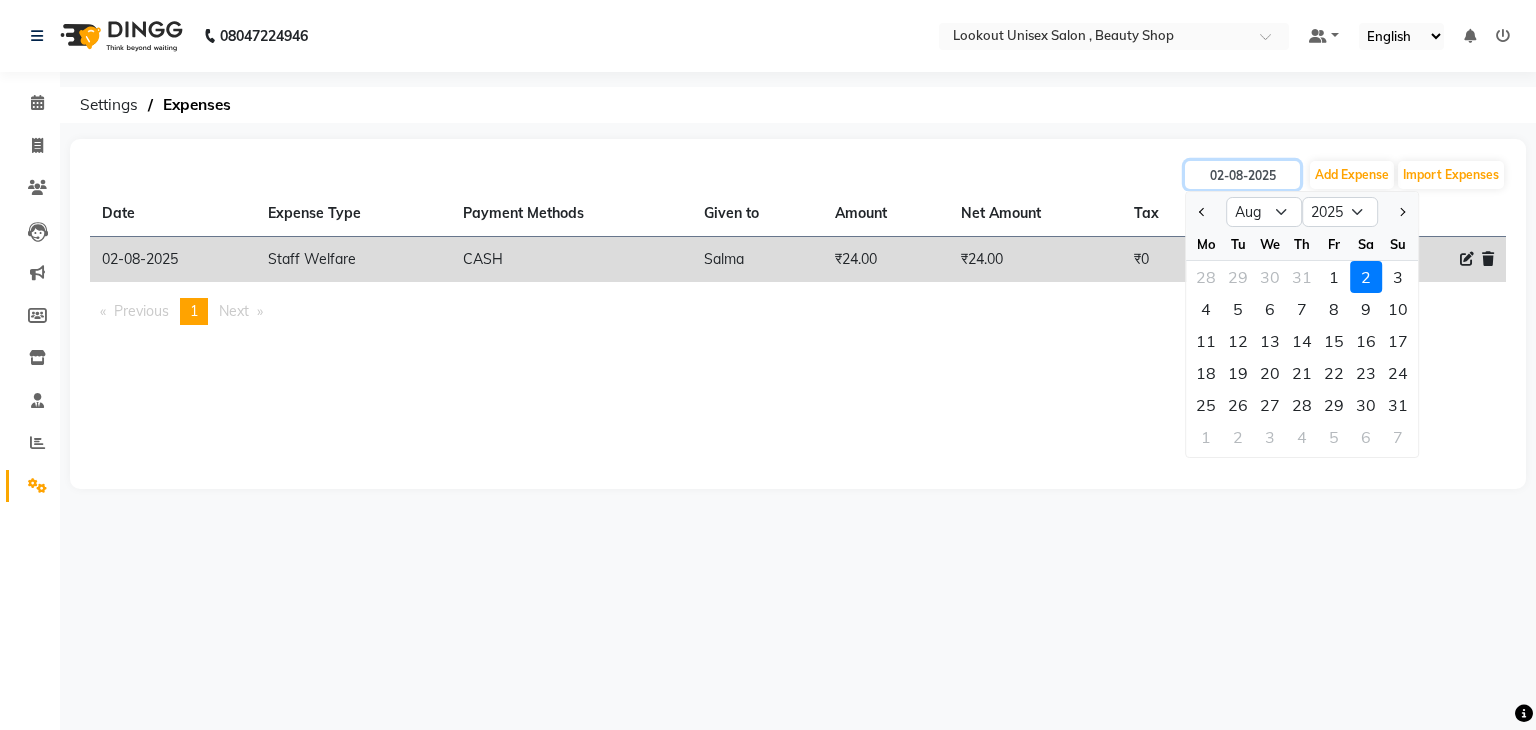 type on "01-08-2025" 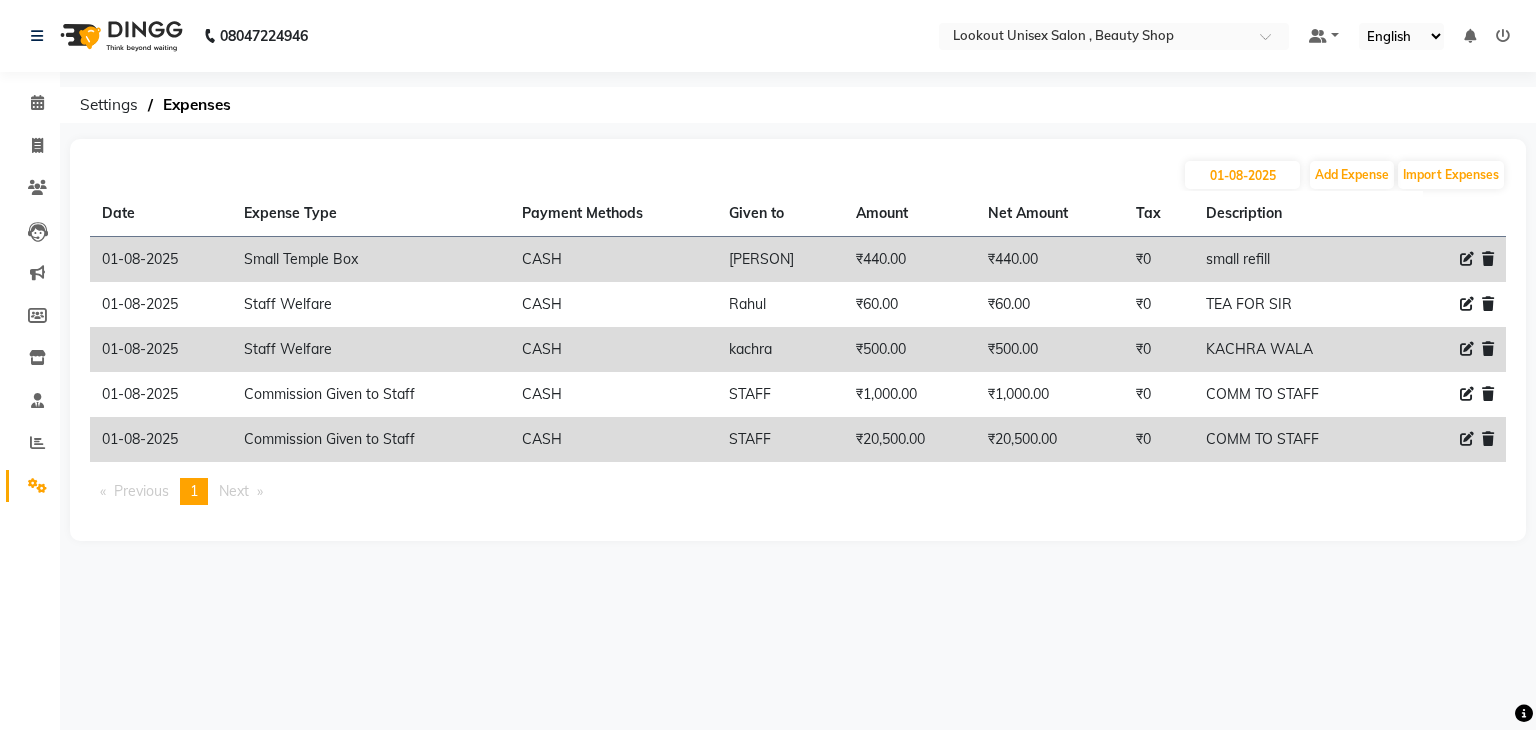 click 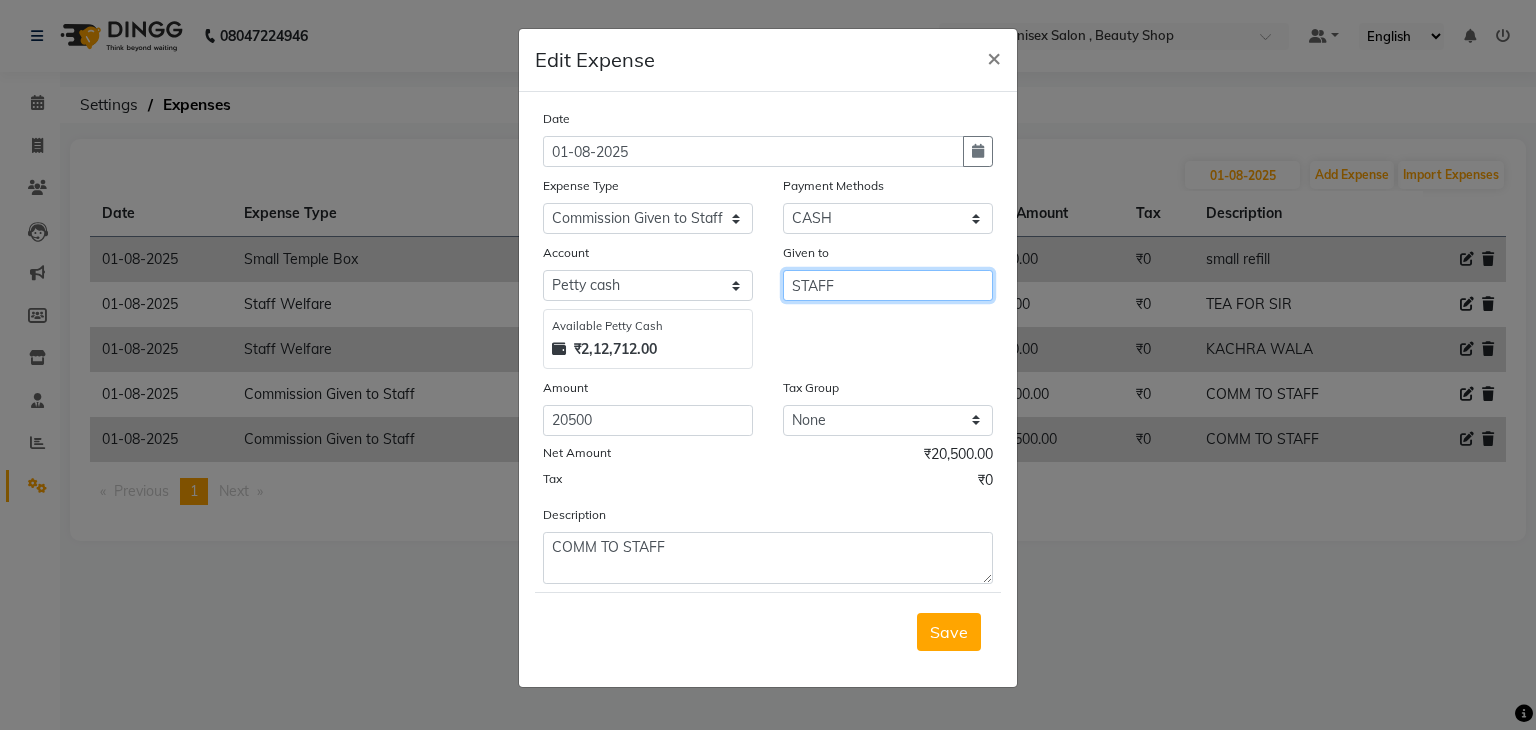 click on "STAFF" at bounding box center (888, 285) 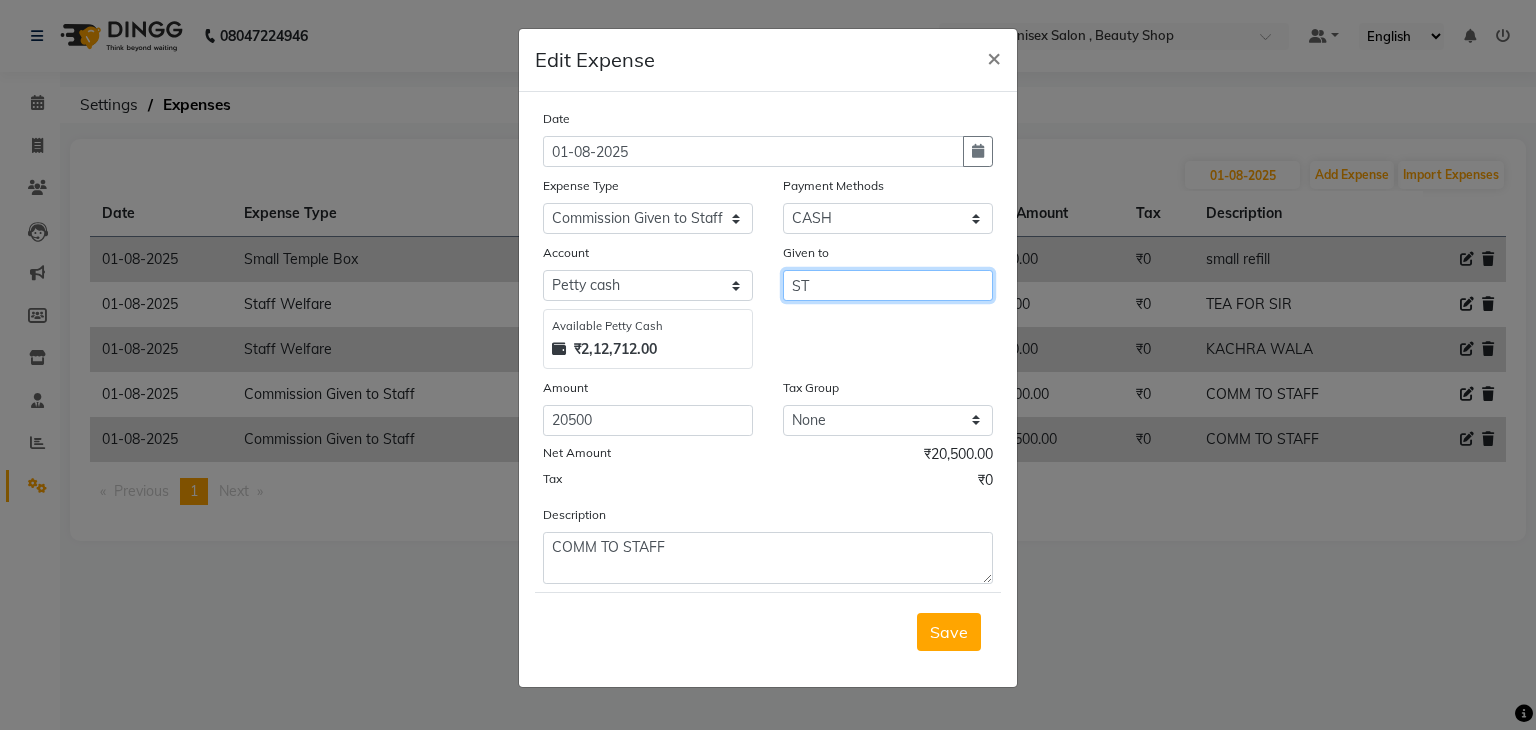 type on "S" 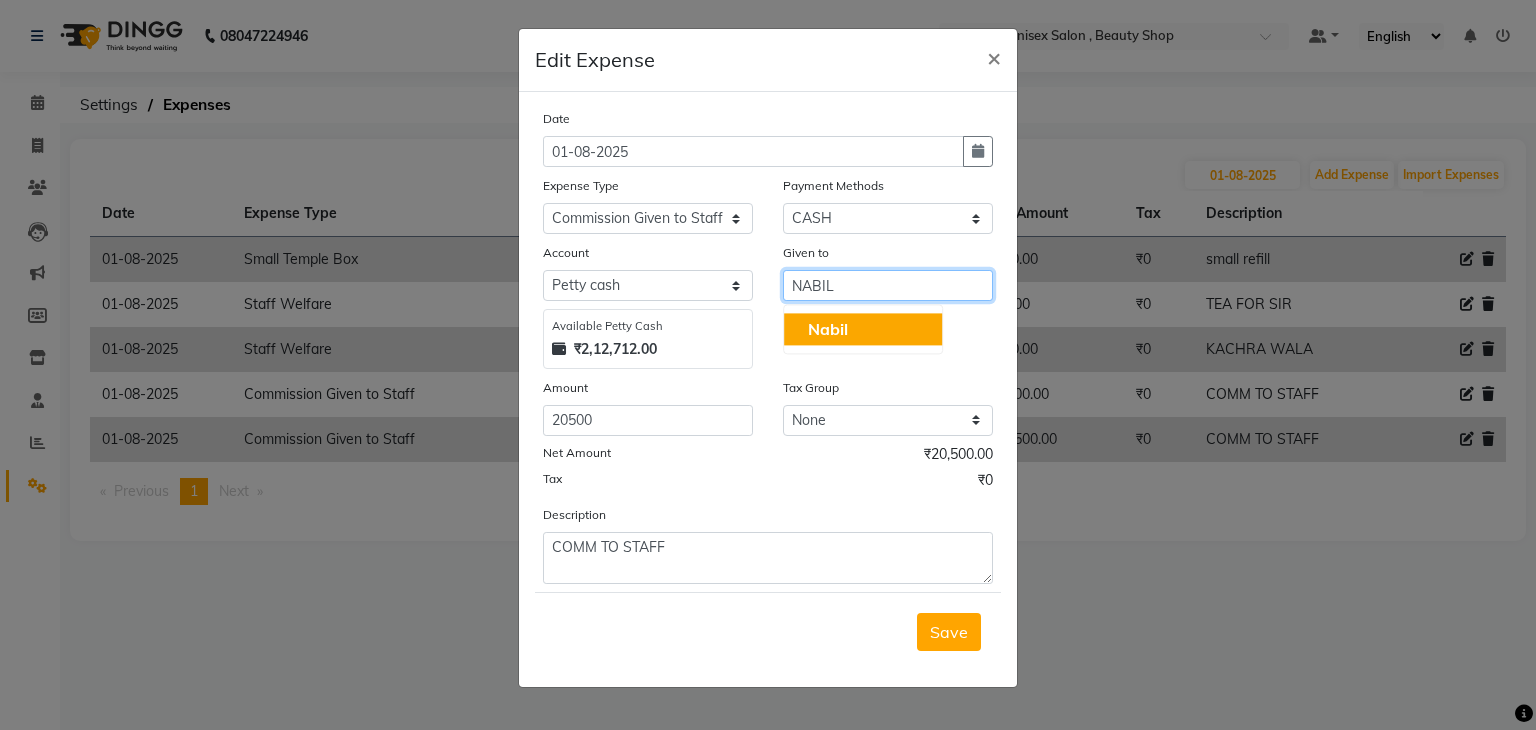 click on "Nabil" at bounding box center [863, 329] 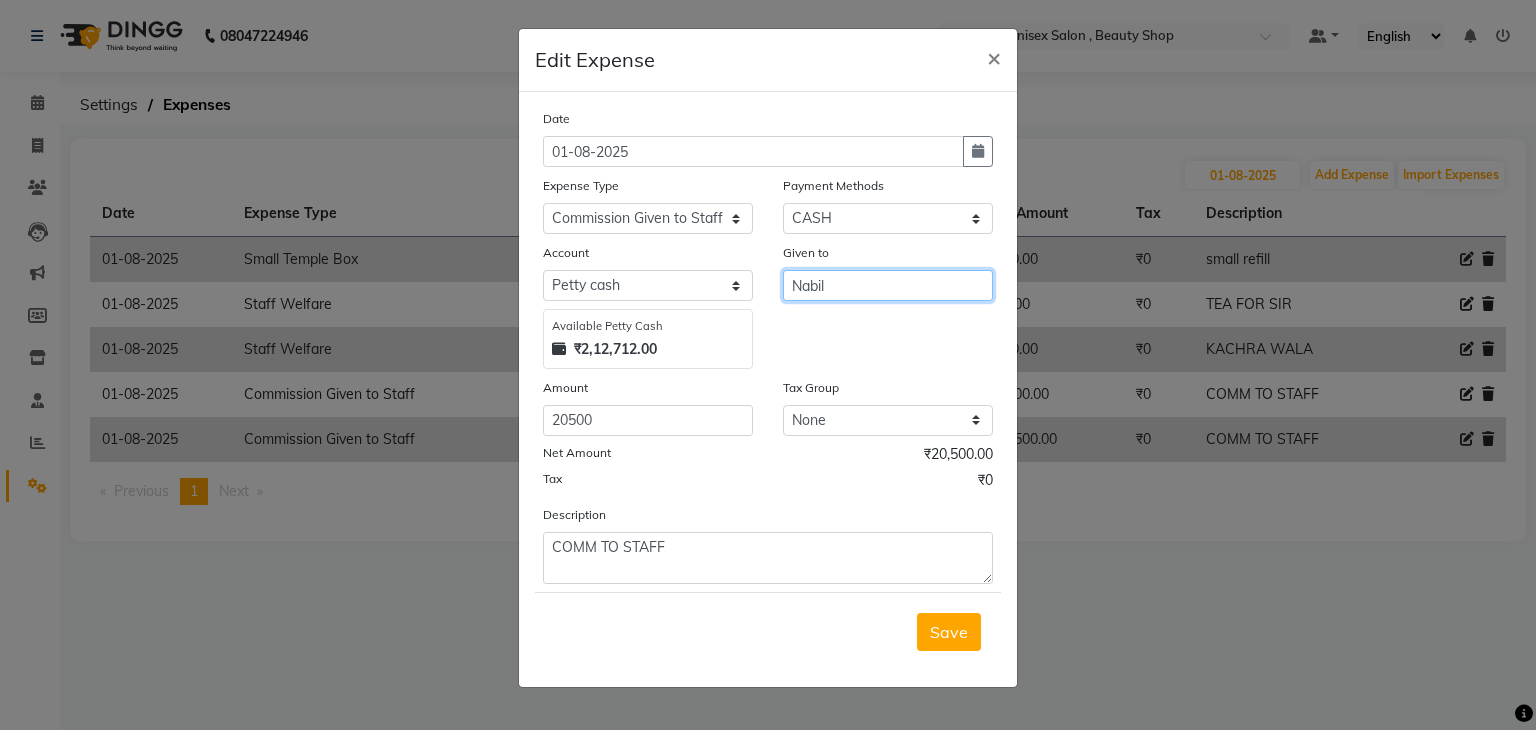 type on "Nabil" 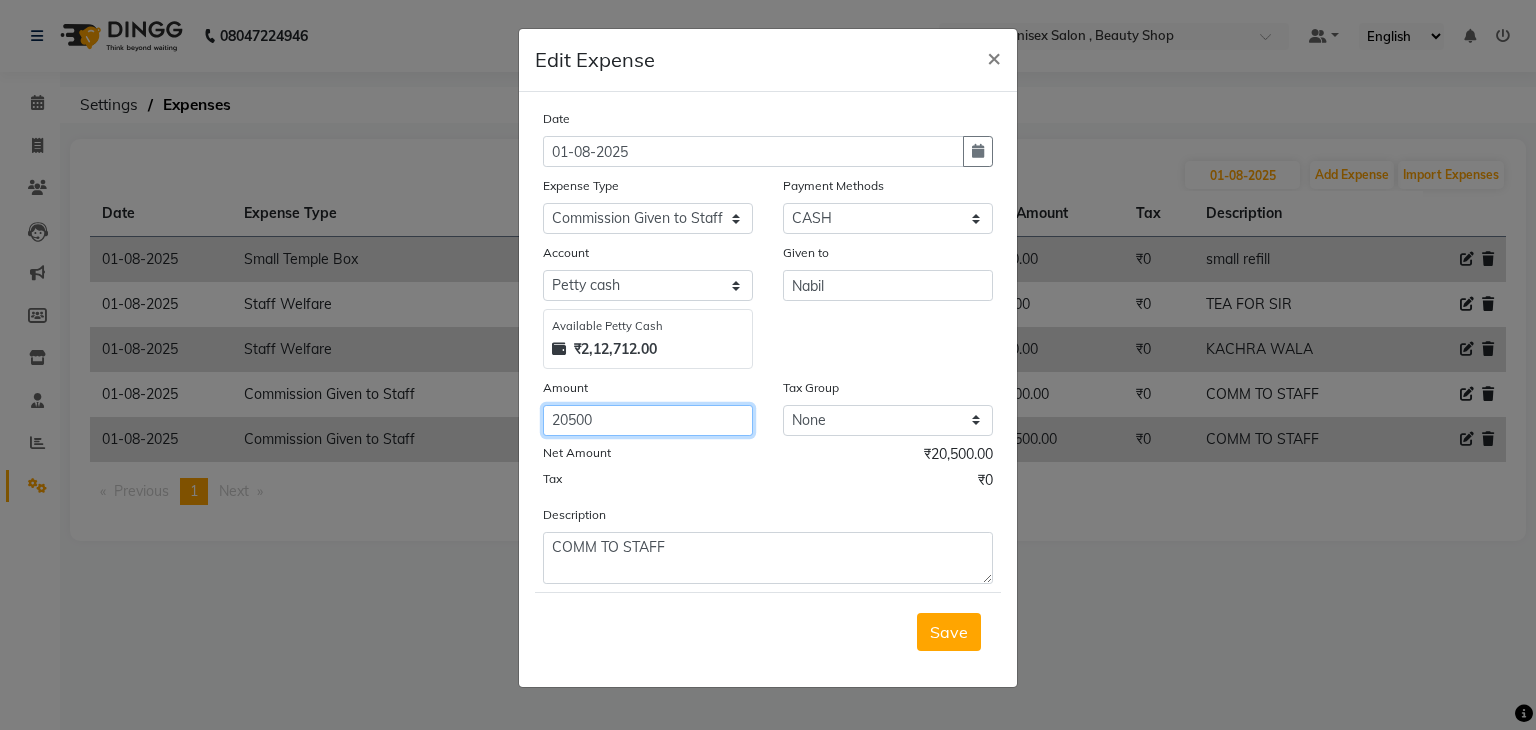 click on "20500" 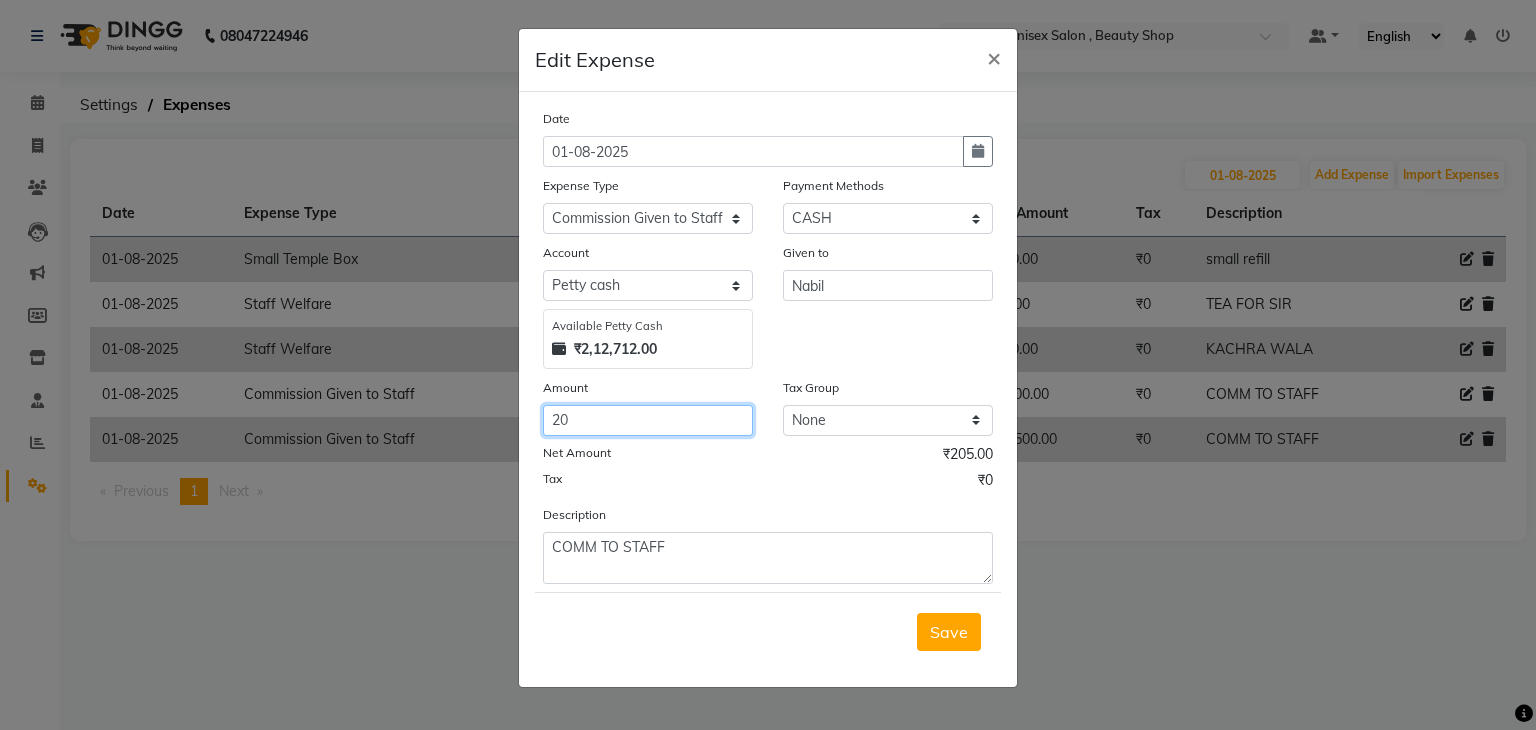type on "2" 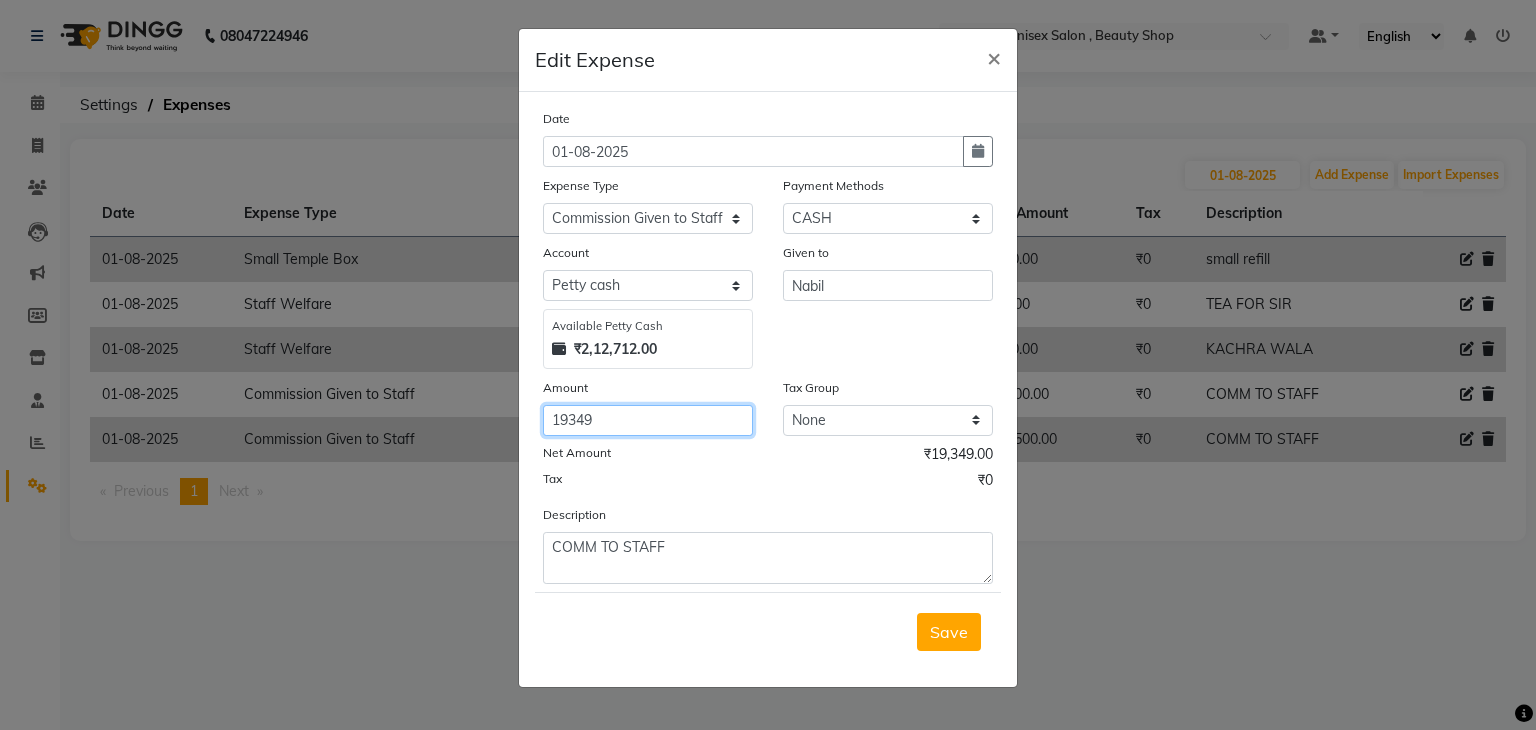 type on "19349" 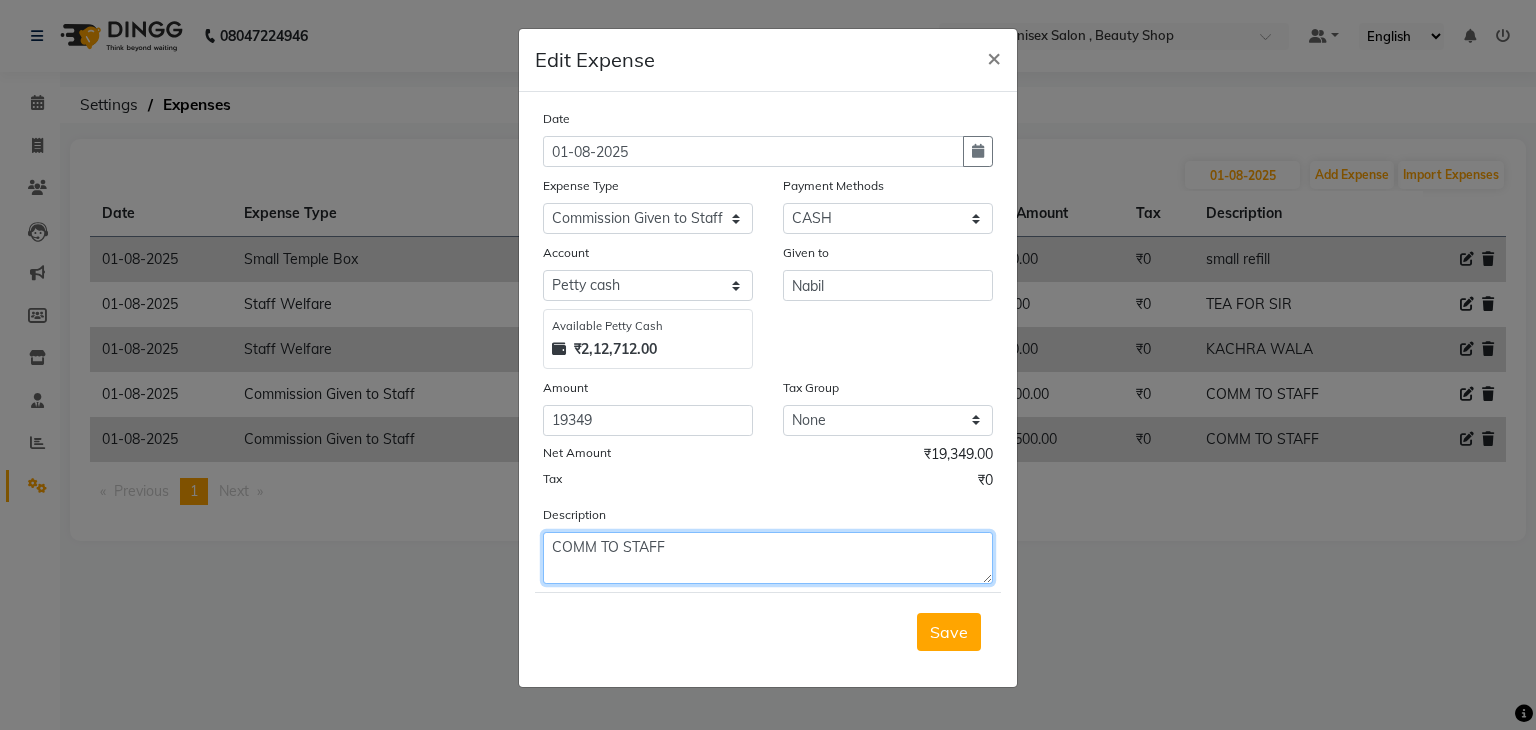 click on "COMM TO STAFF" 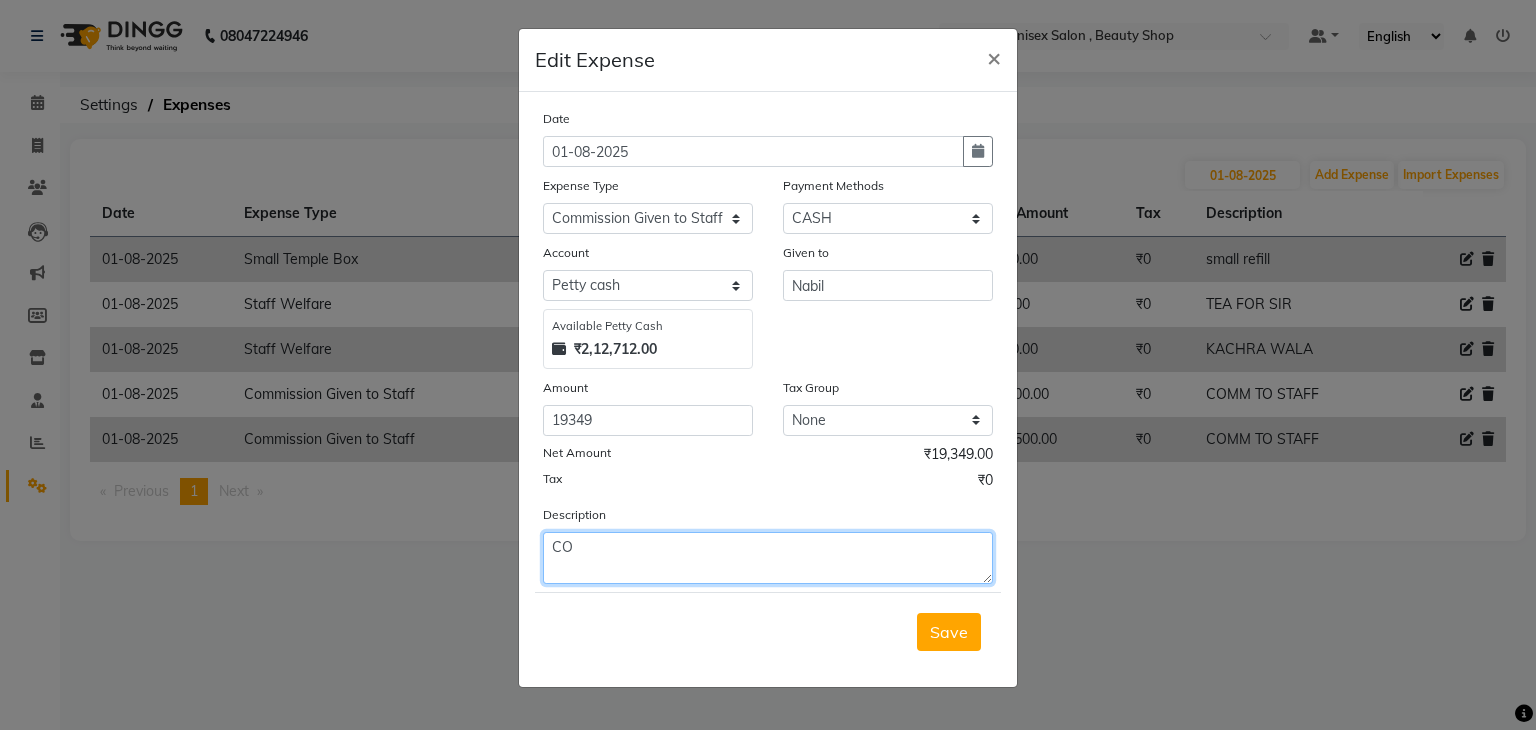 type on "C" 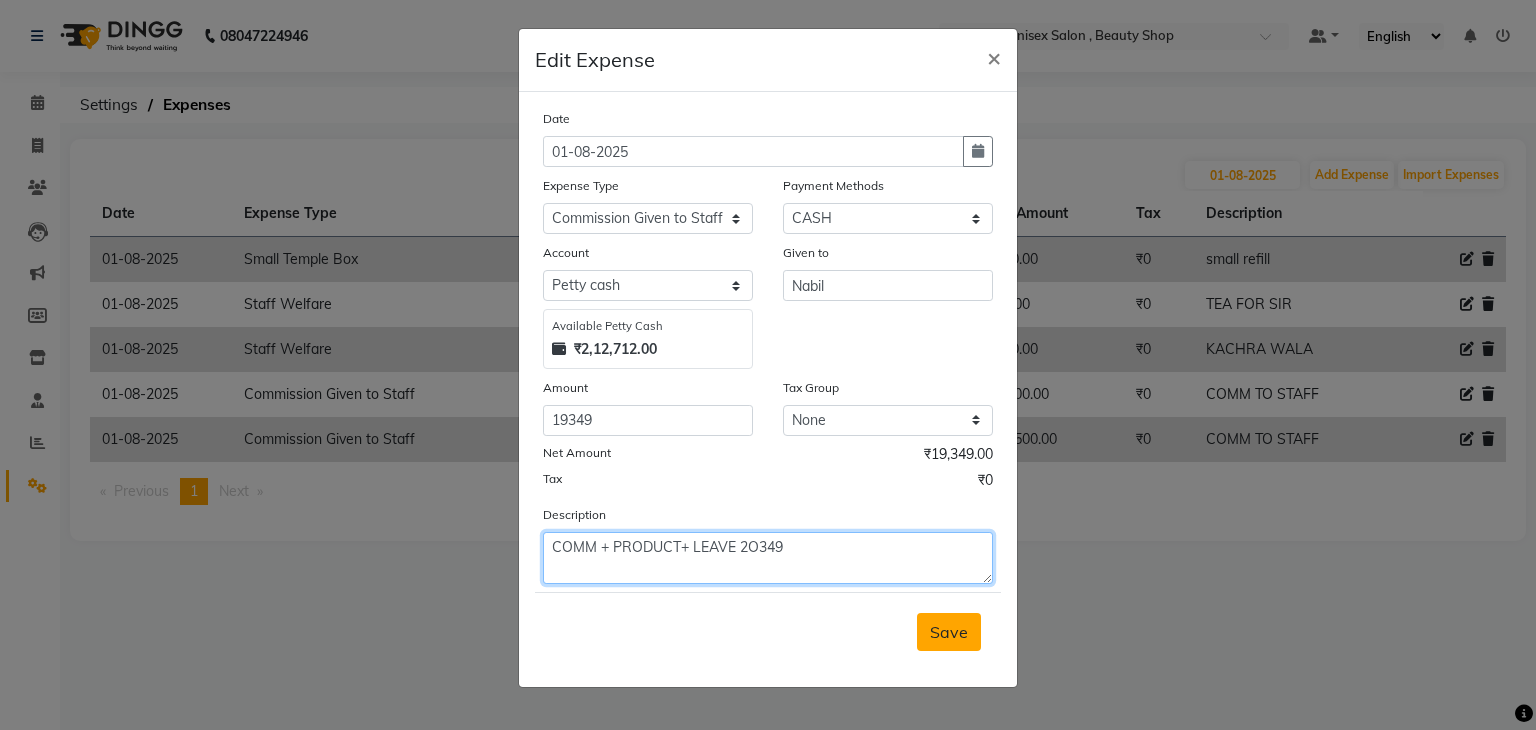 type on "COMM + PRODUCT+ LEAVE 2O349" 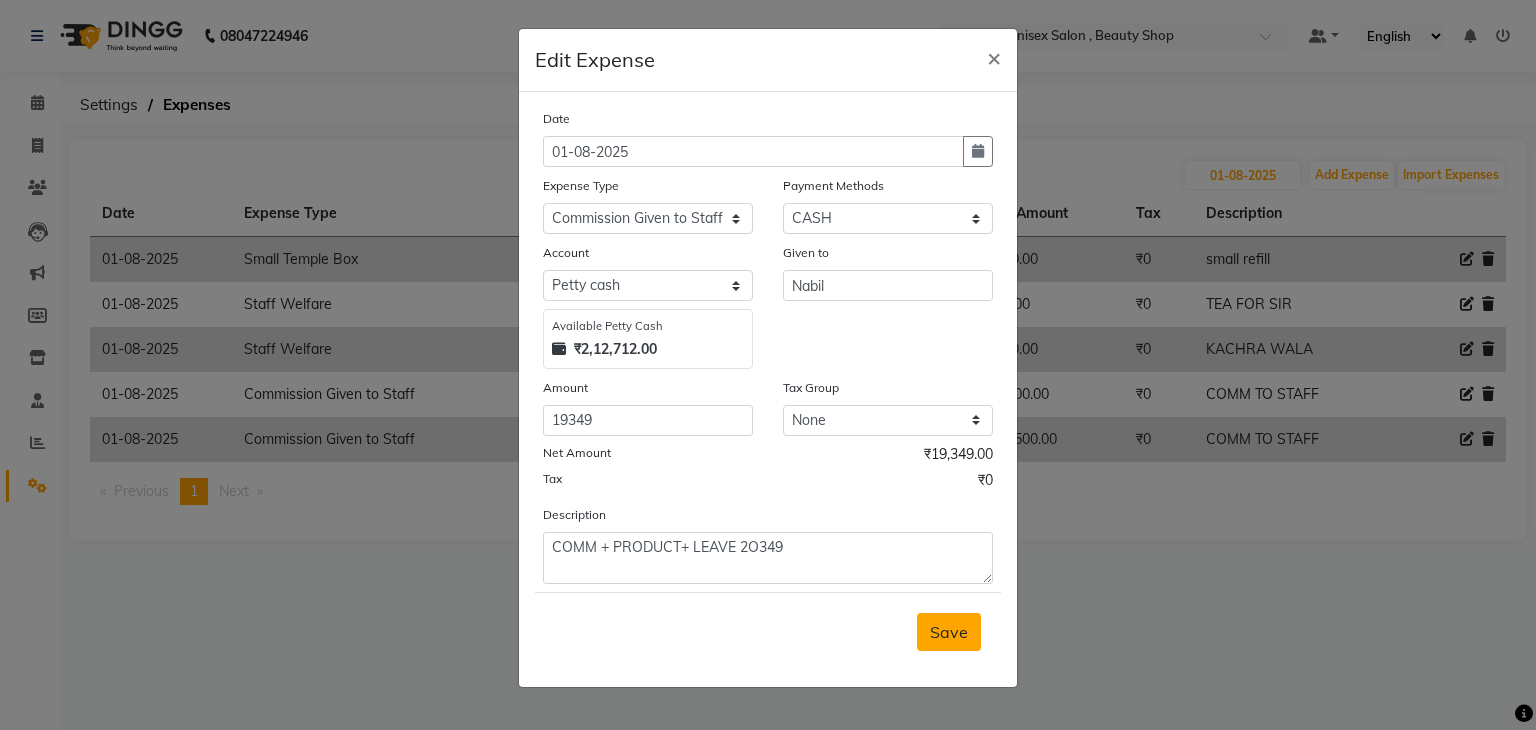 click on "Save" at bounding box center [949, 632] 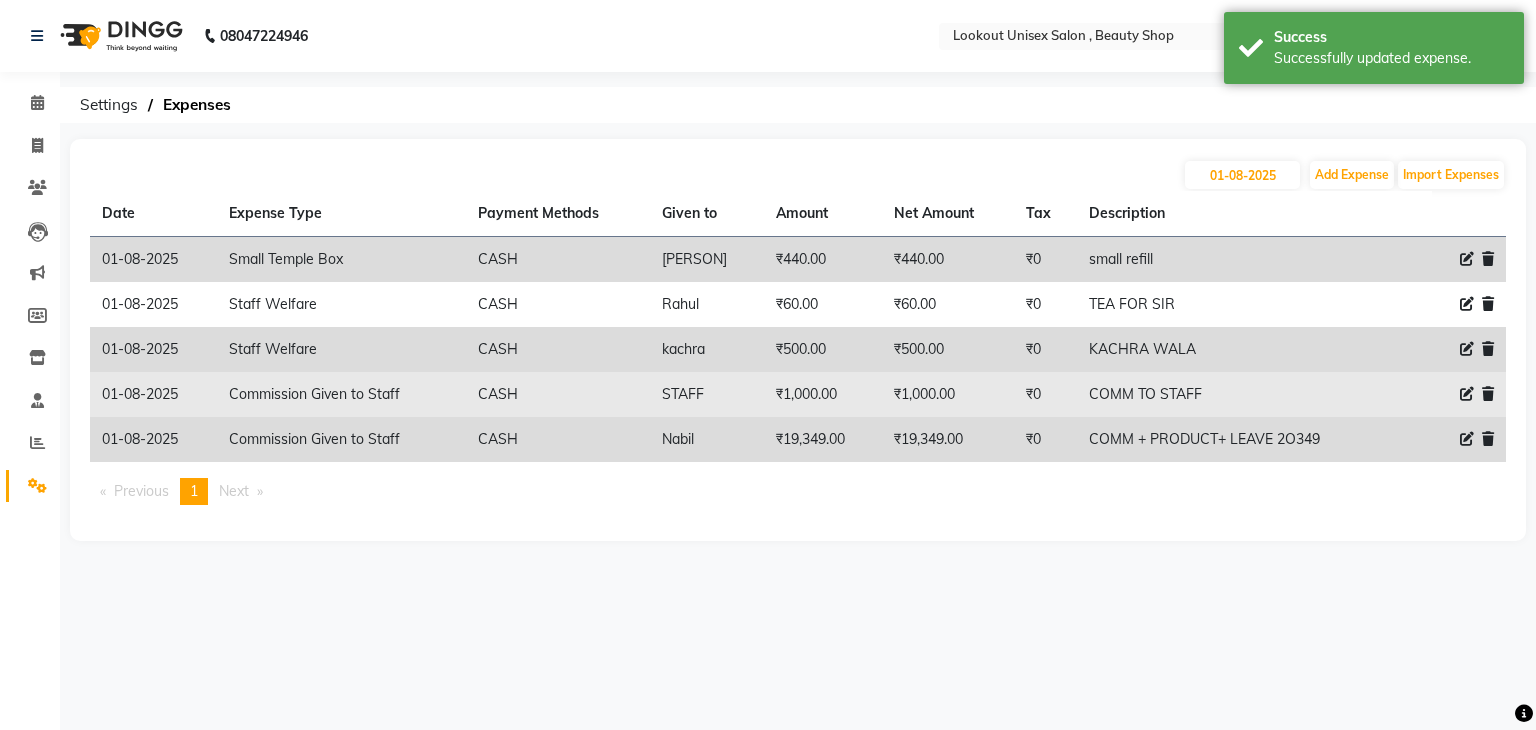 click 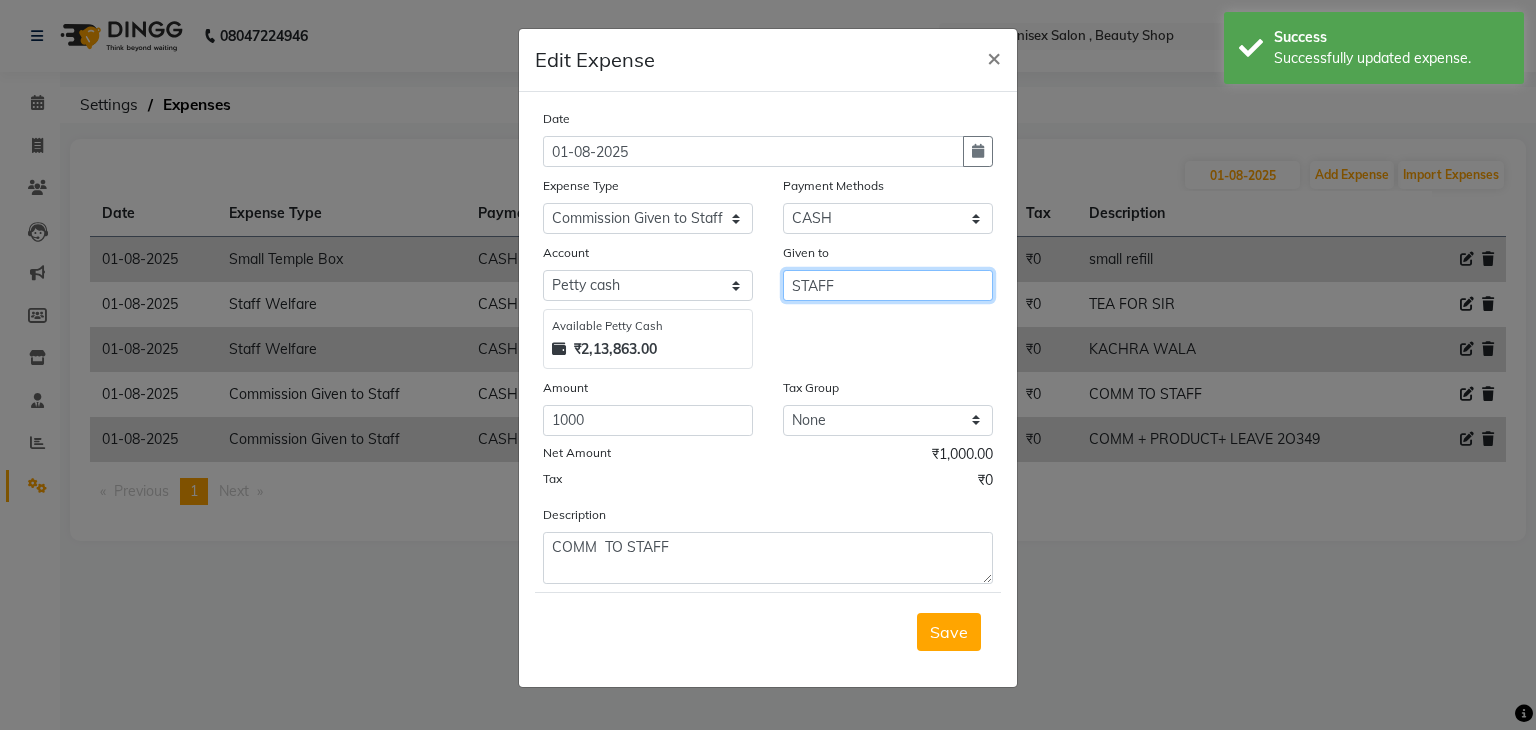 click on "STAFF" at bounding box center [888, 285] 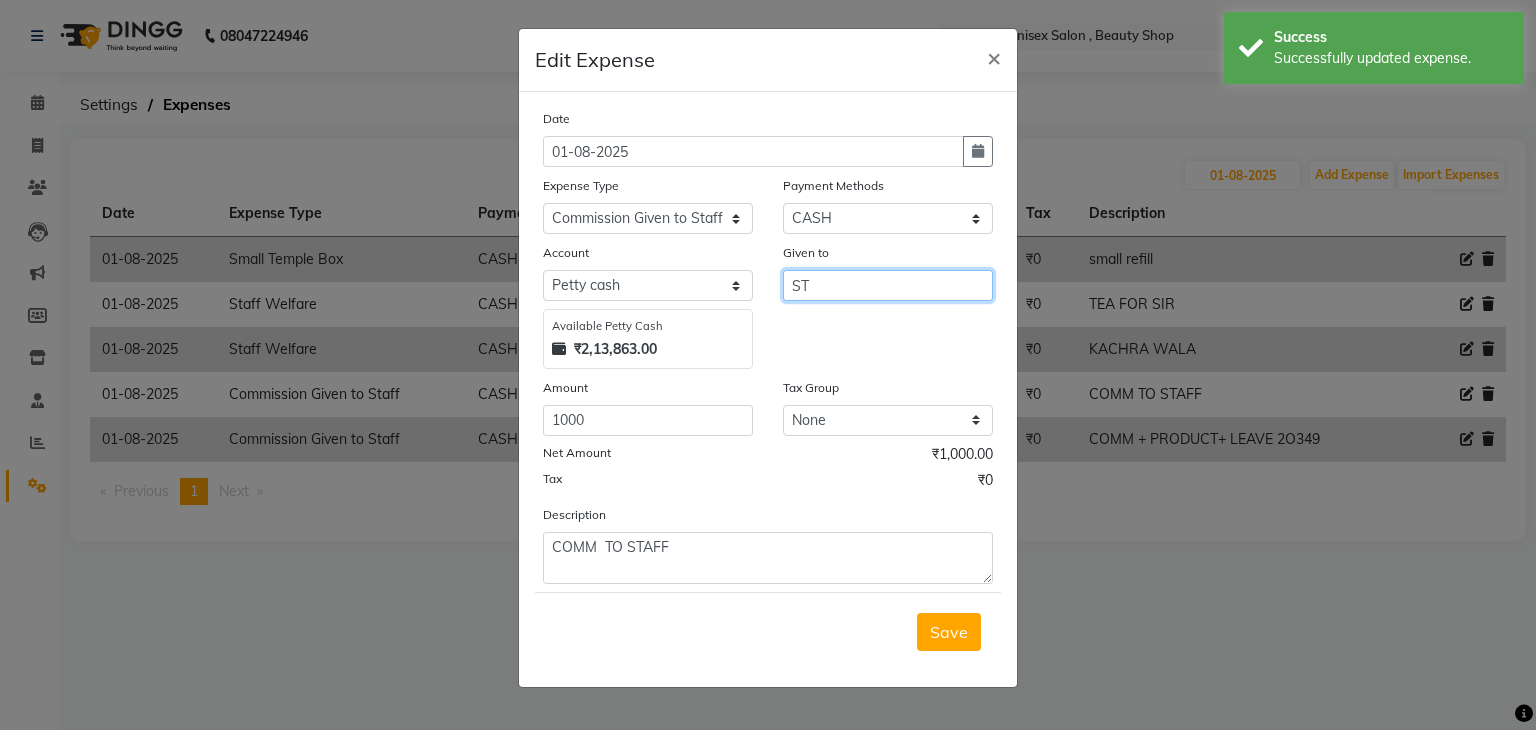 type on "S" 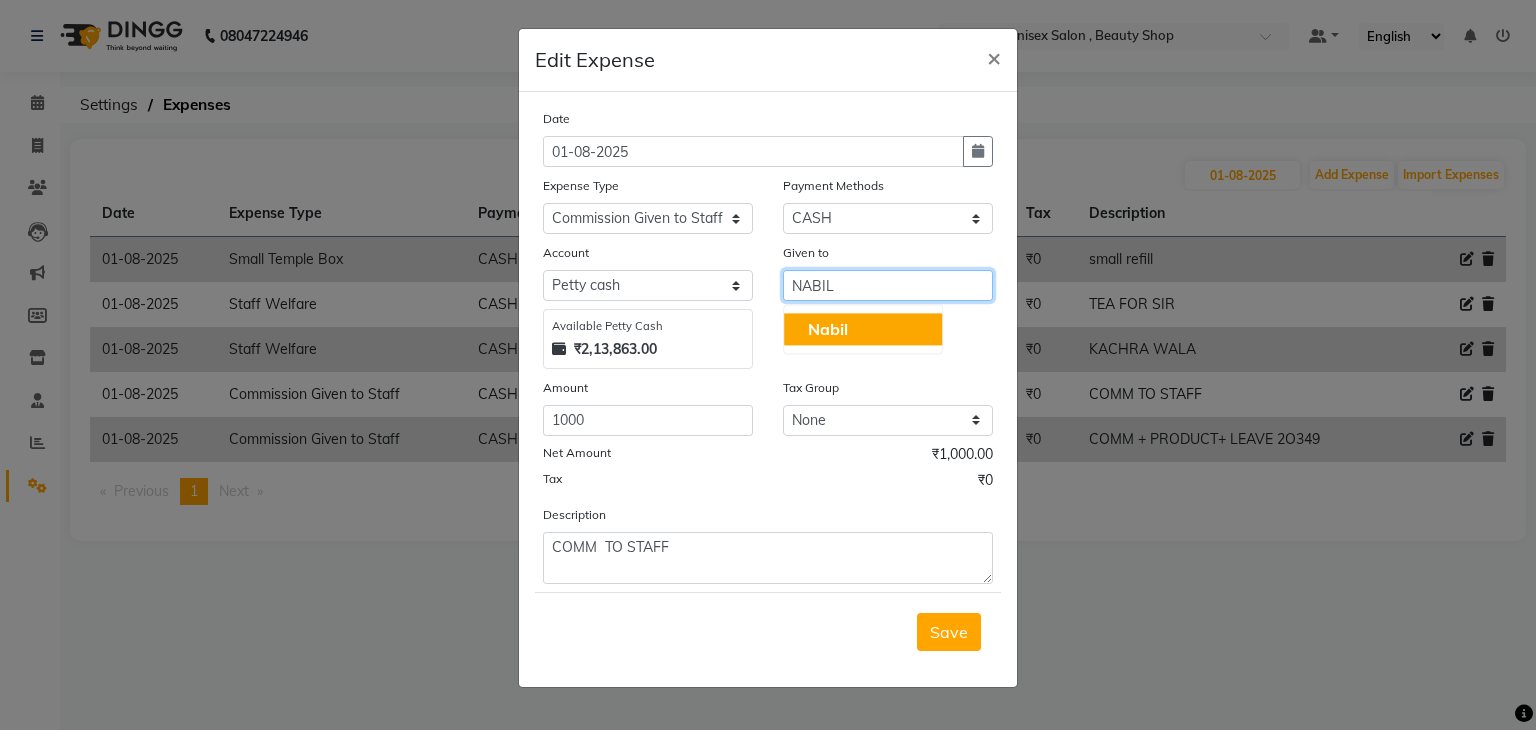 type on "NABIL" 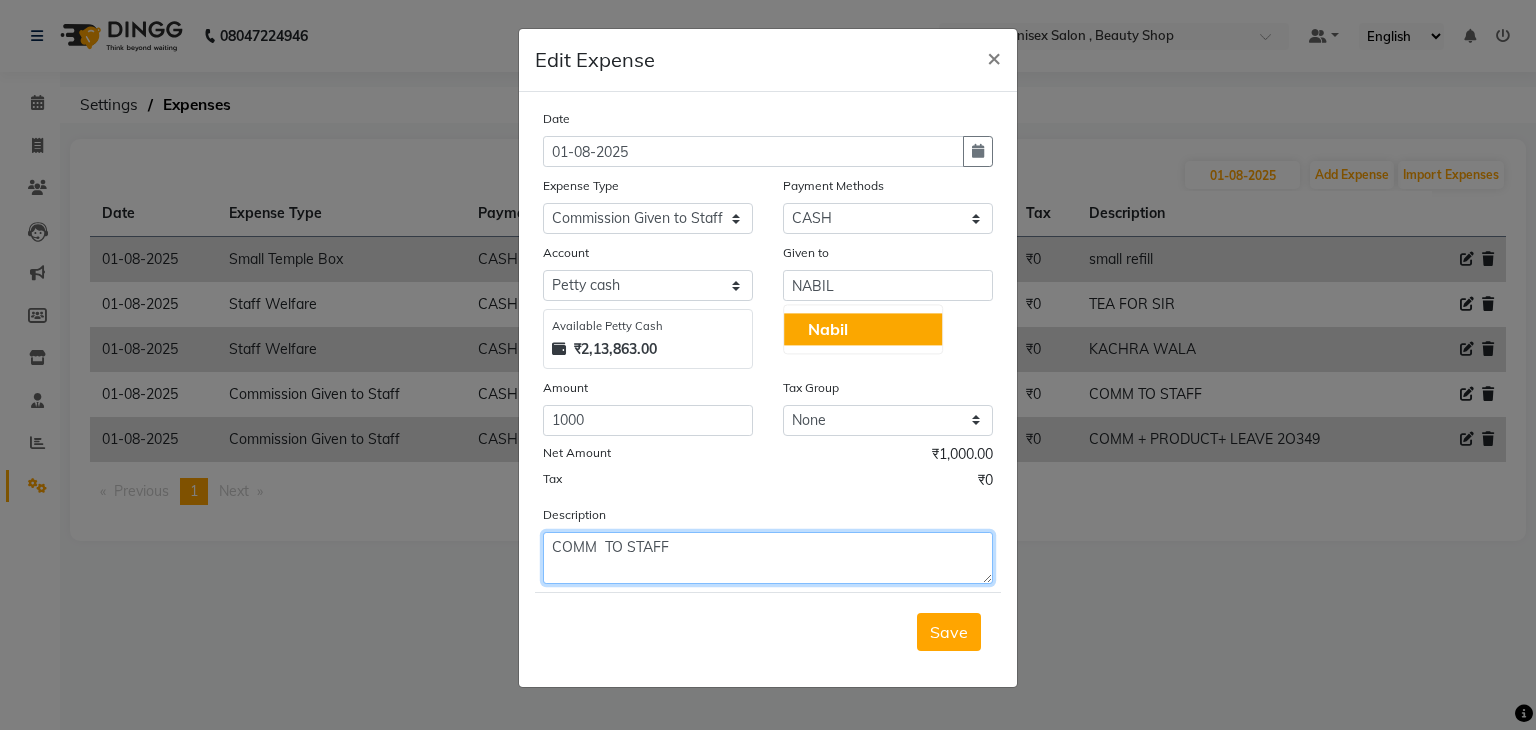 click on "COMM  TO STAFF" 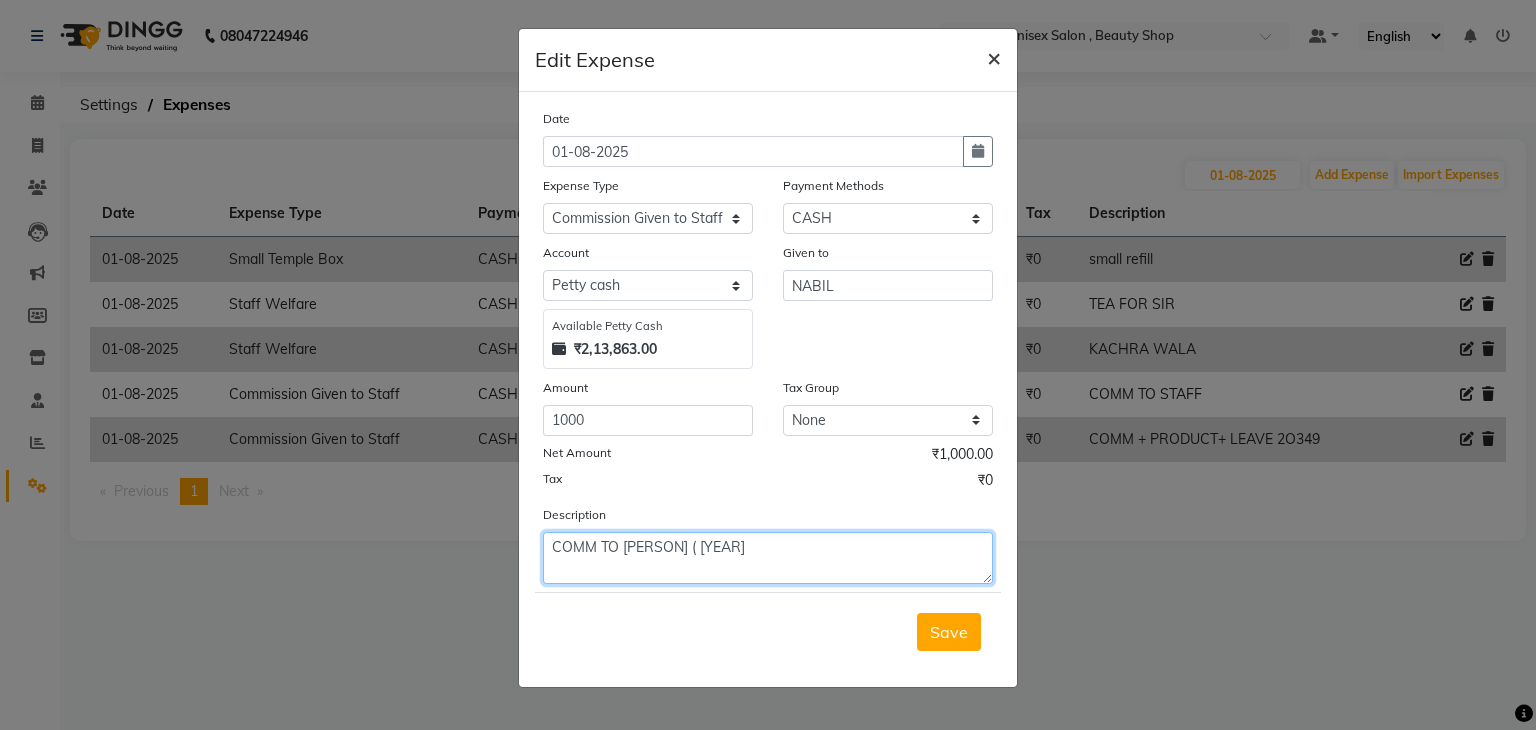 type on "COMM  TO NABIL ( 20349)" 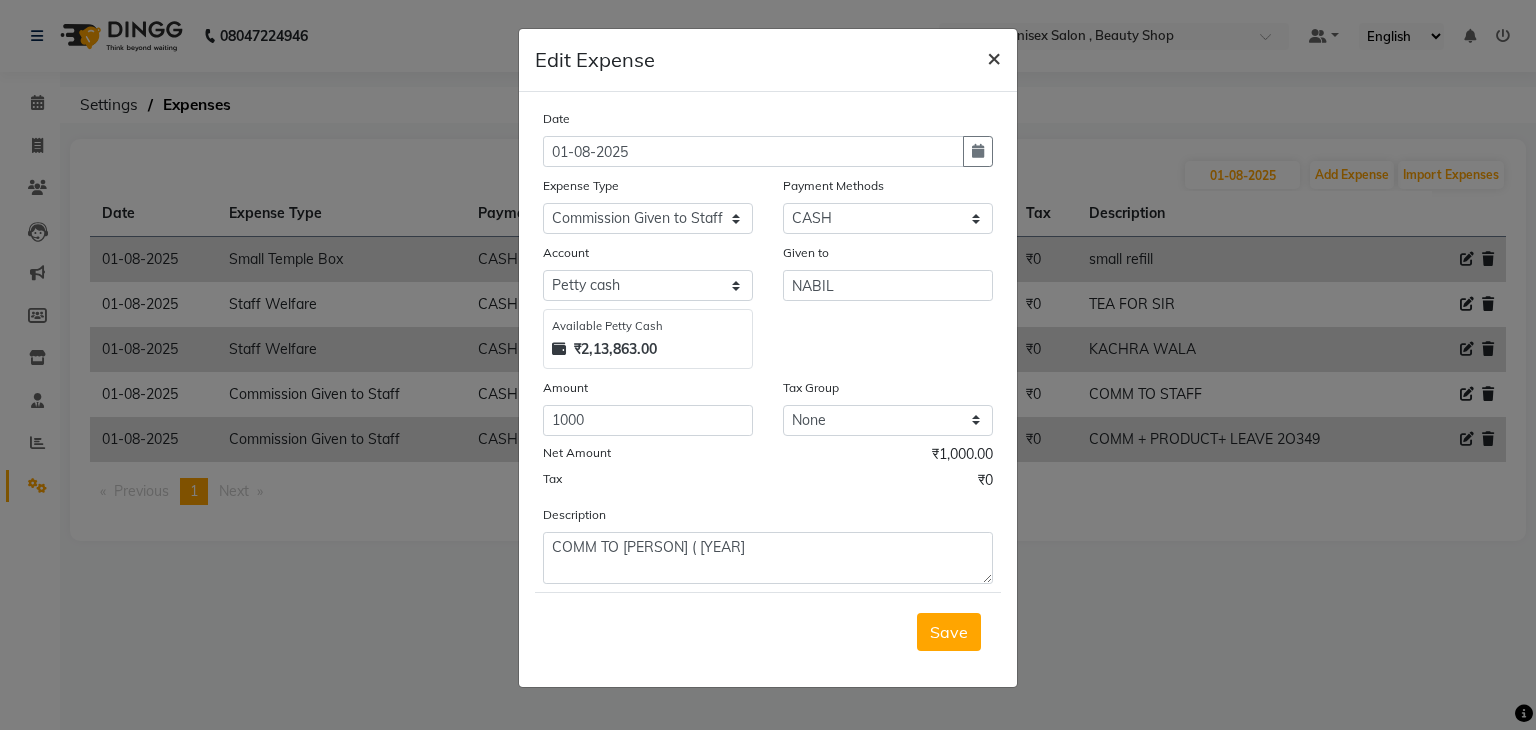 click on "×" 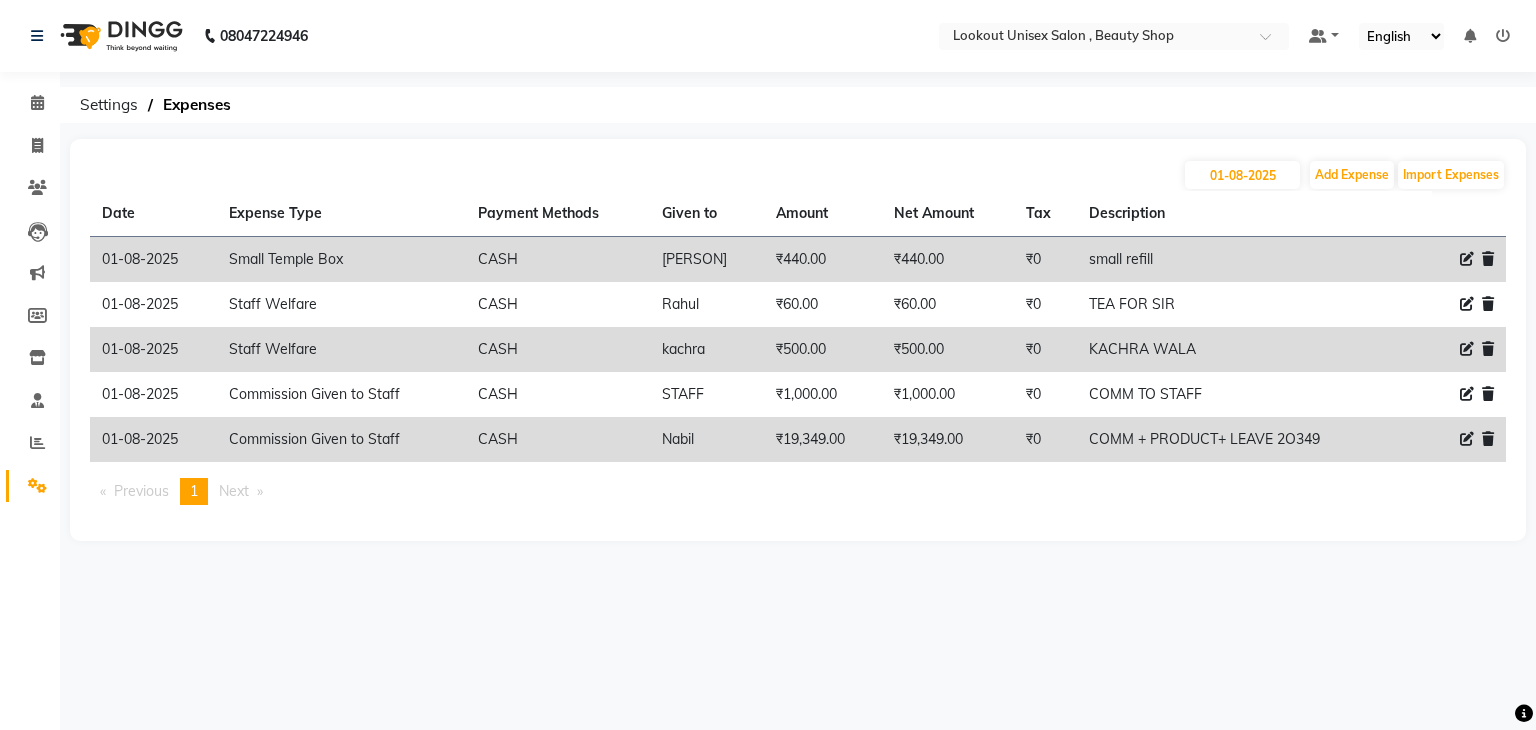 click 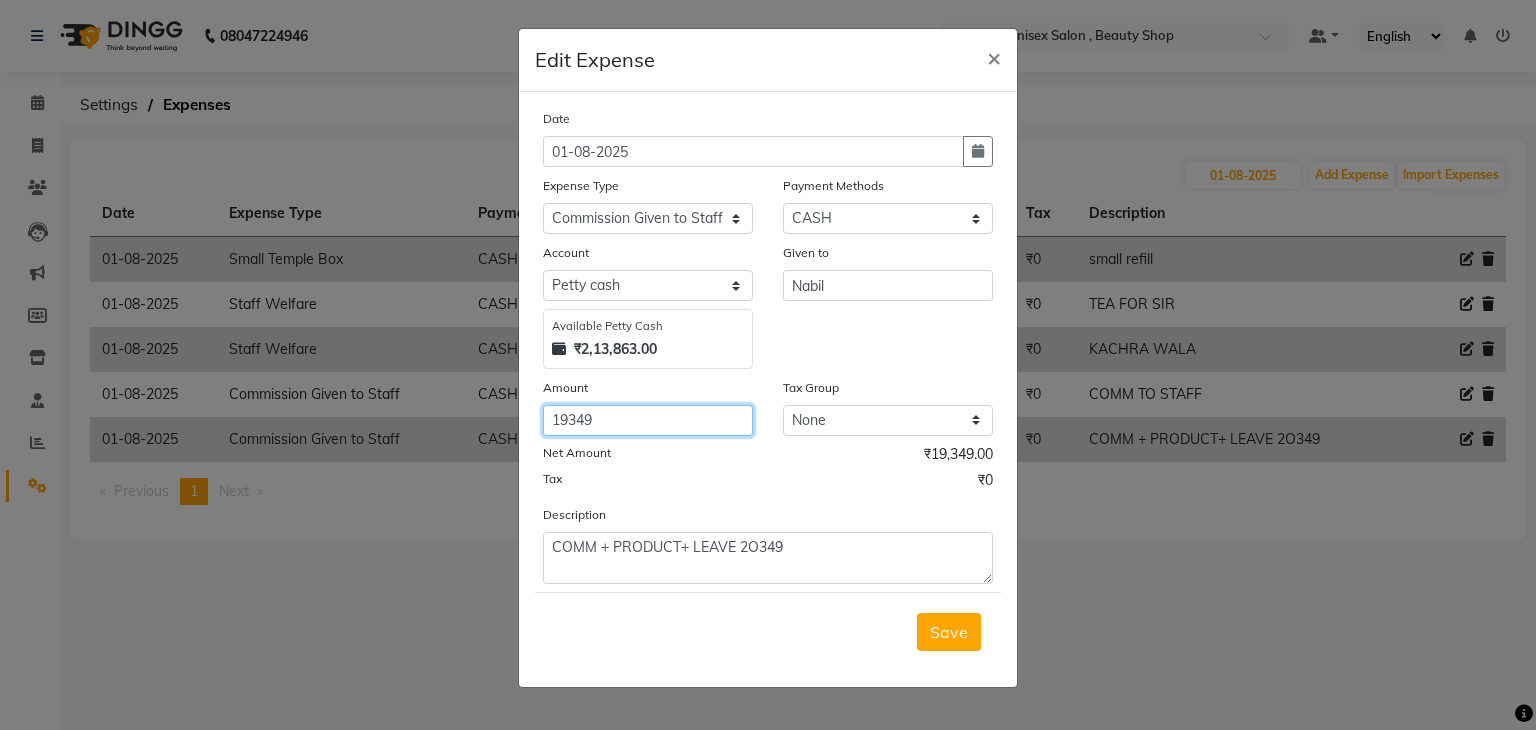 click on "19349" 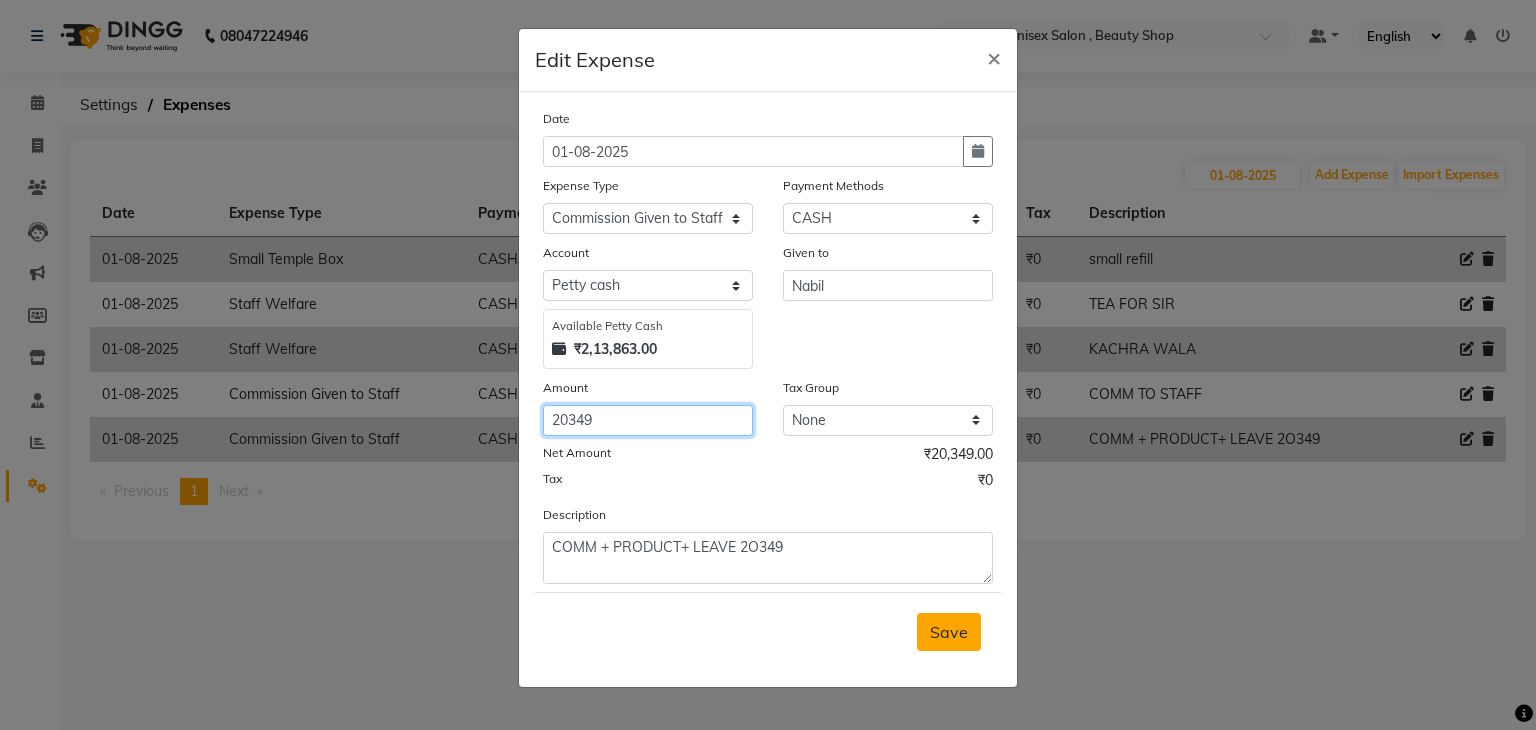 type on "20349" 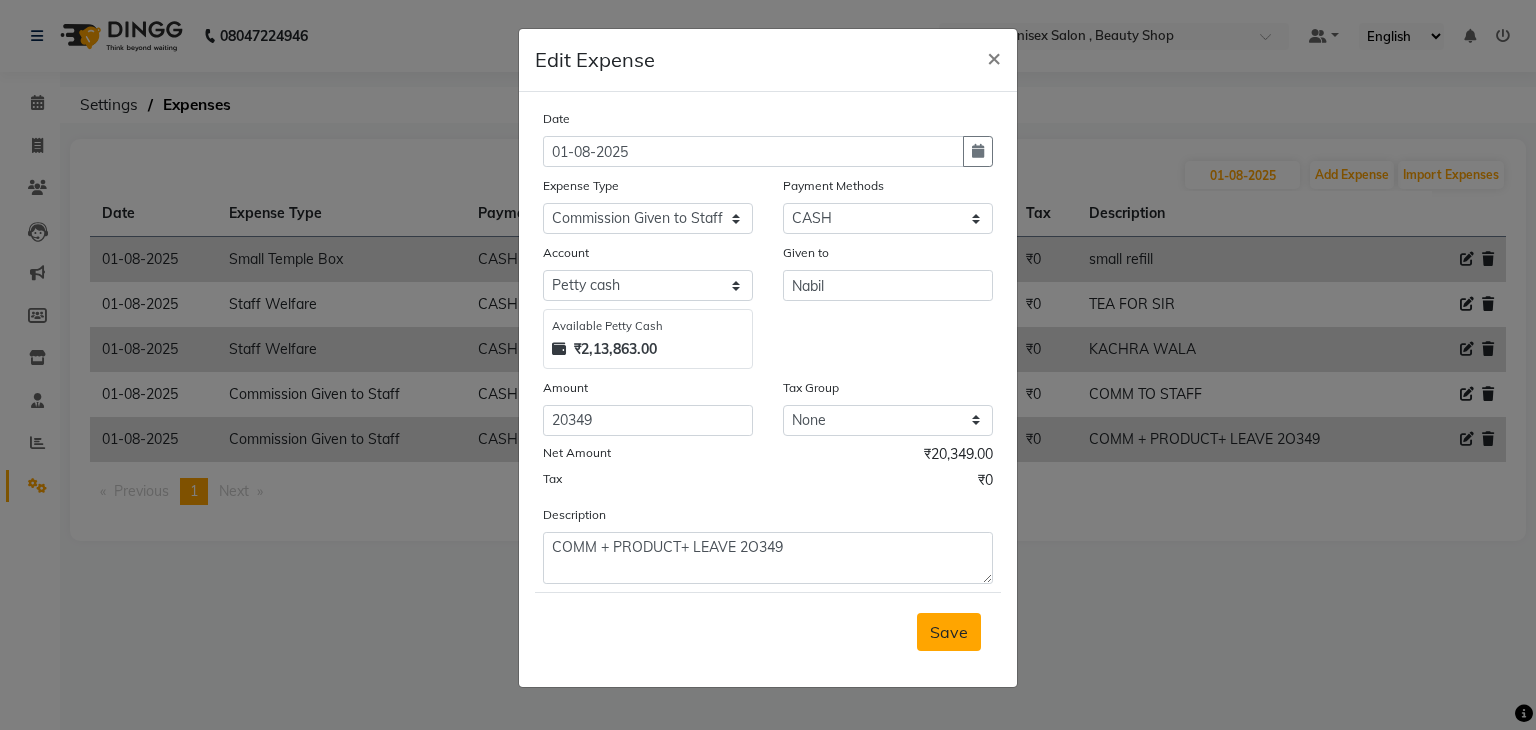 click on "Save" at bounding box center (949, 632) 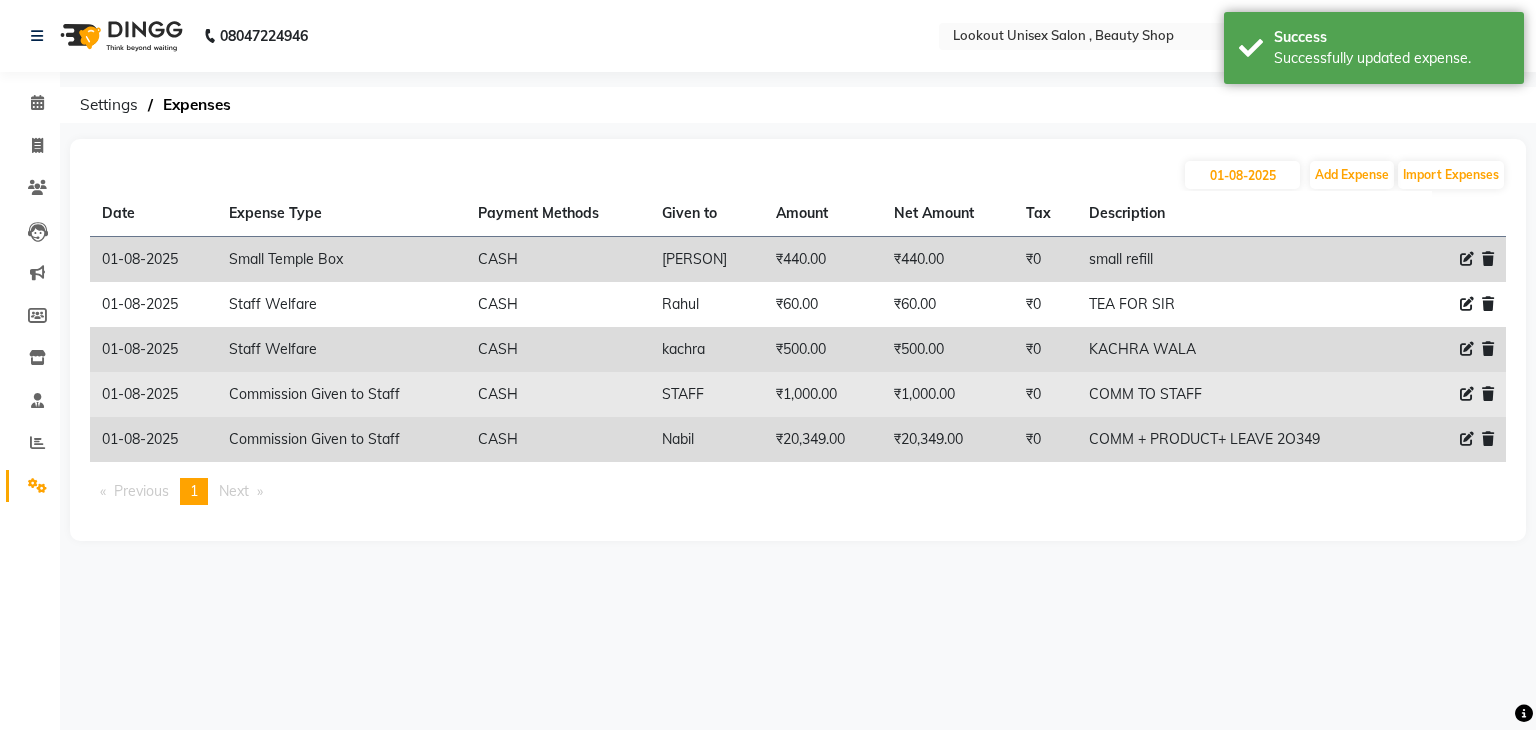 click 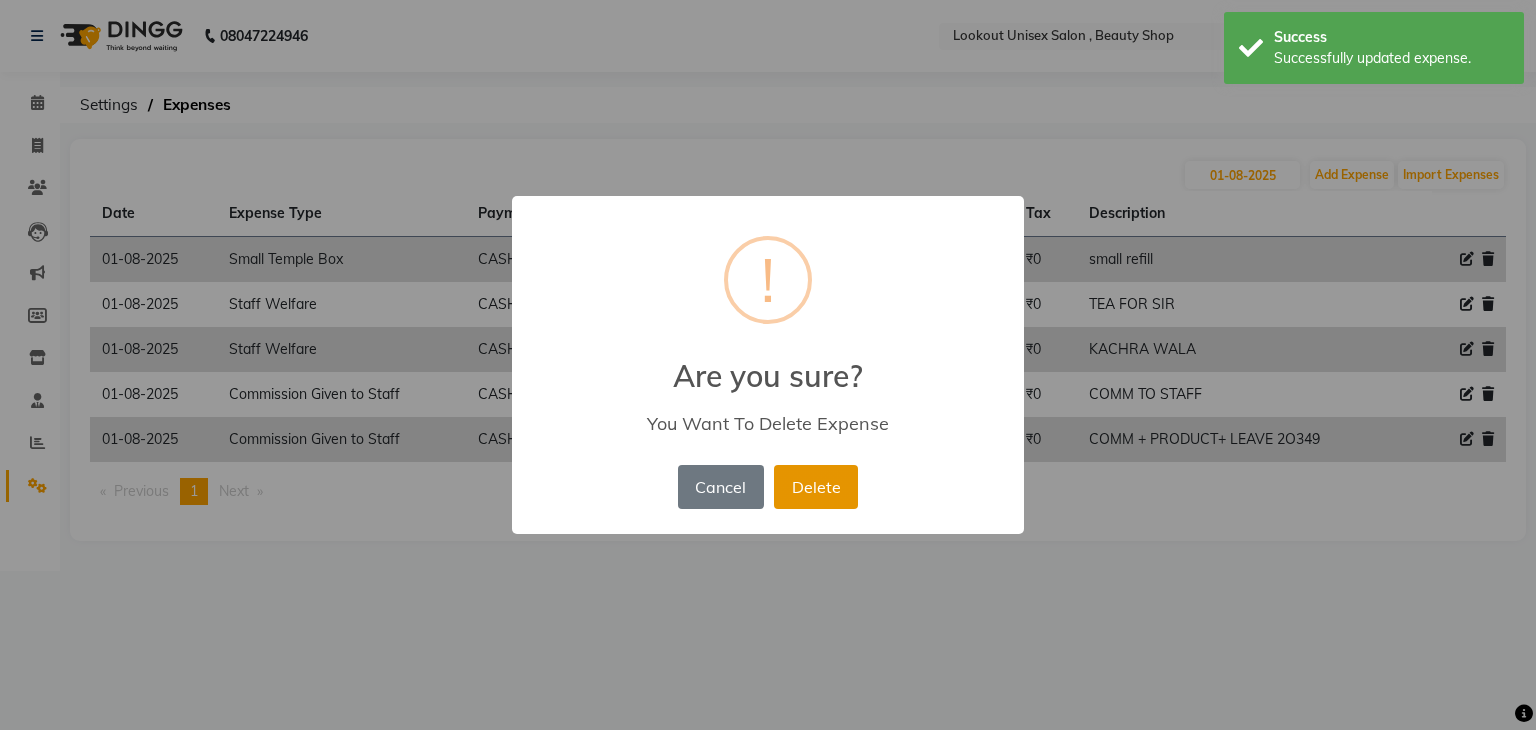 click on "Delete" at bounding box center (816, 487) 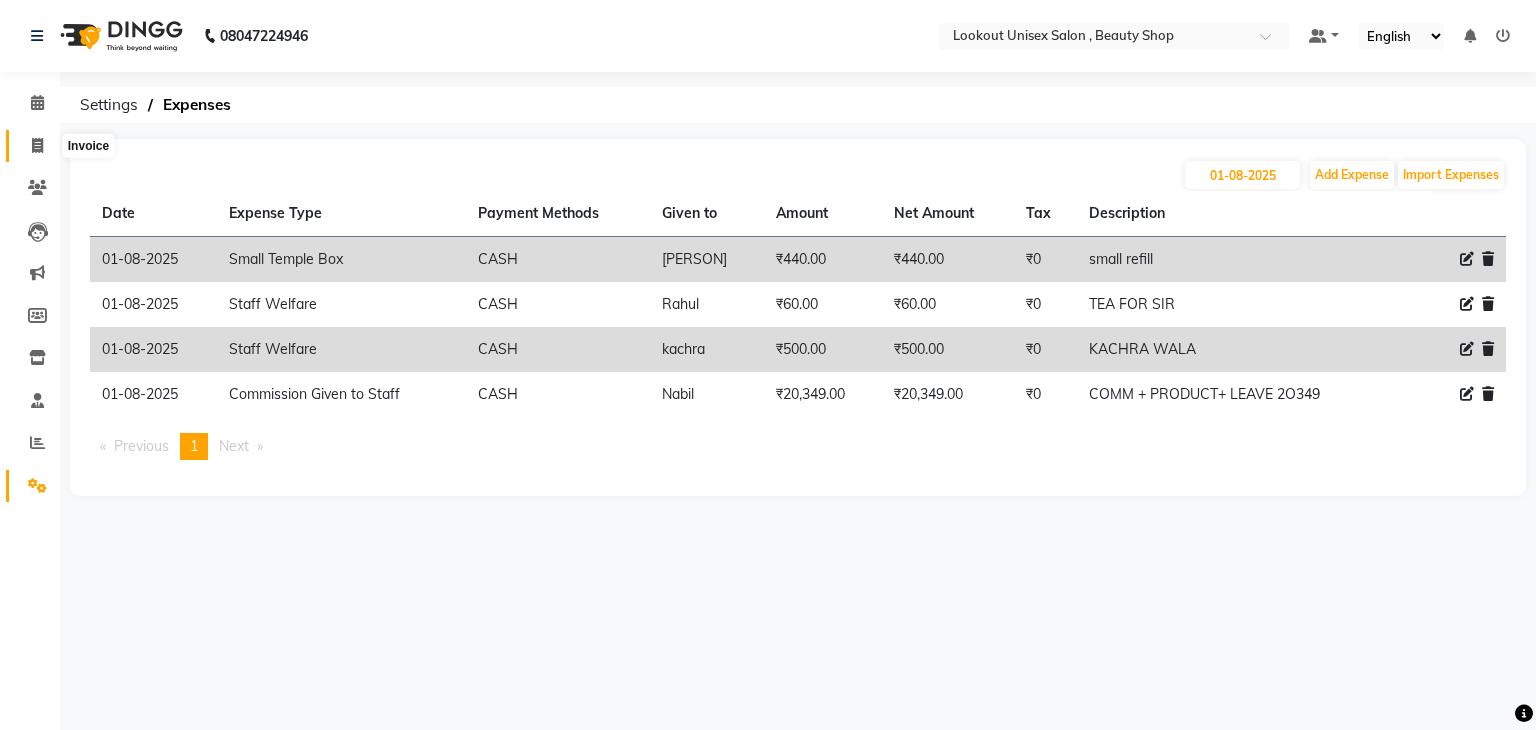 click 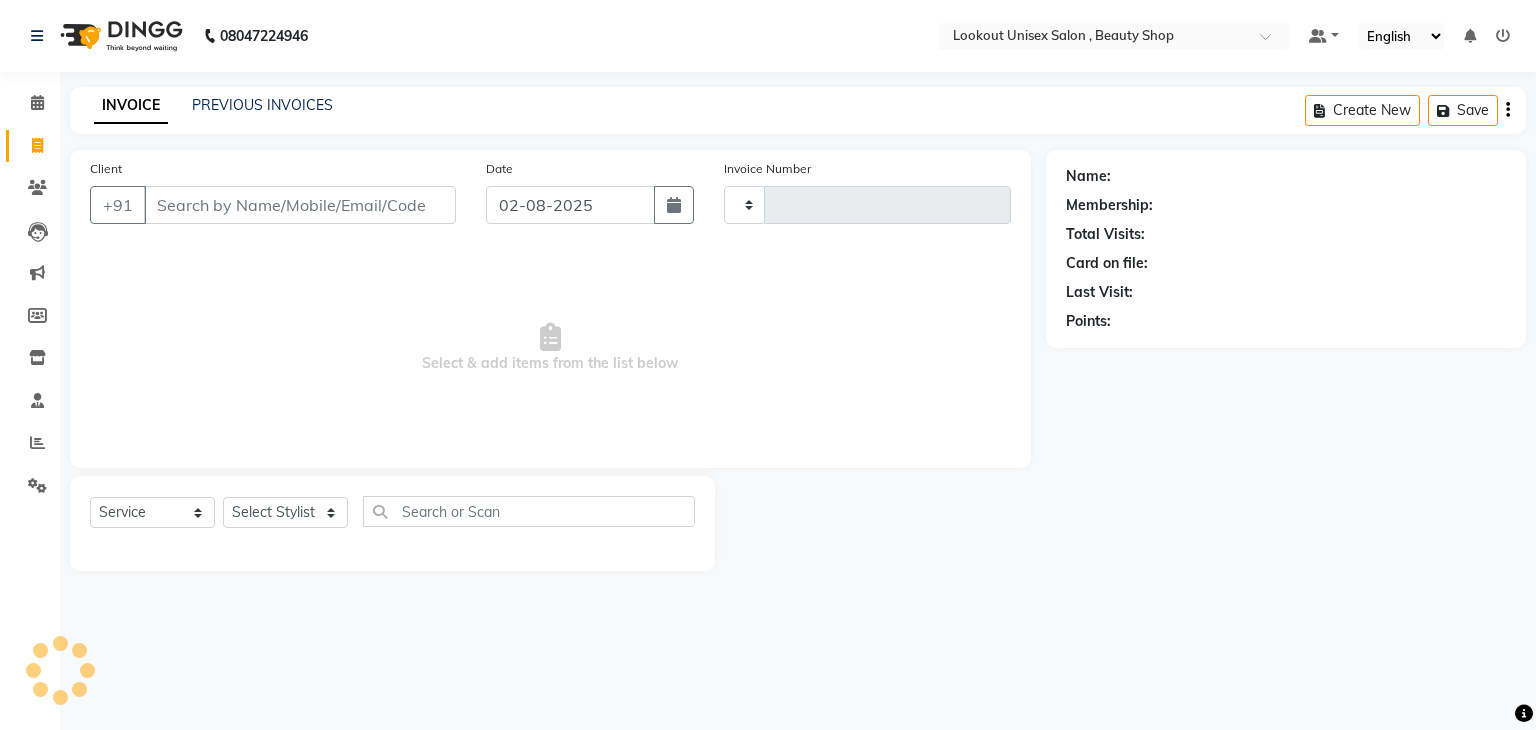 type on "2726" 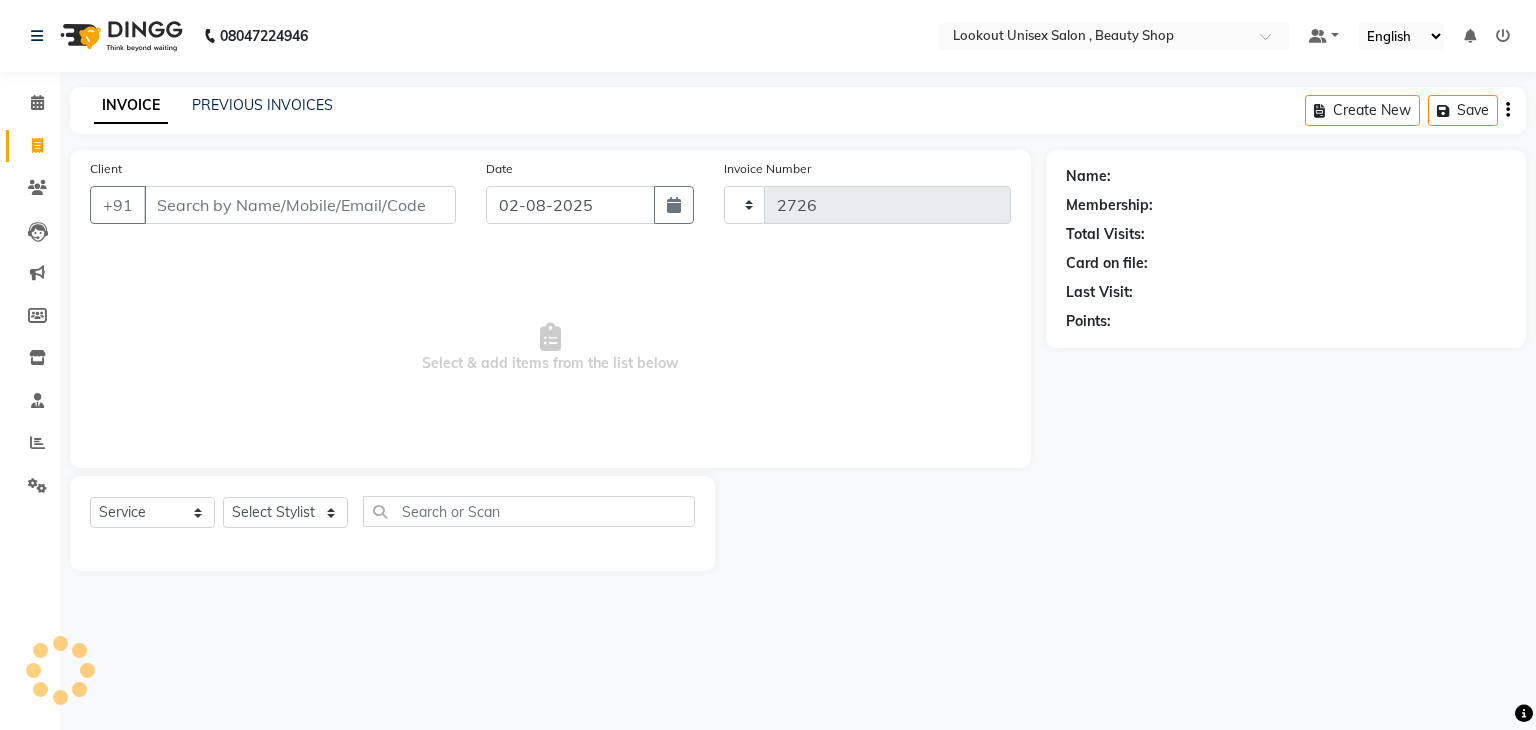 select on "7658" 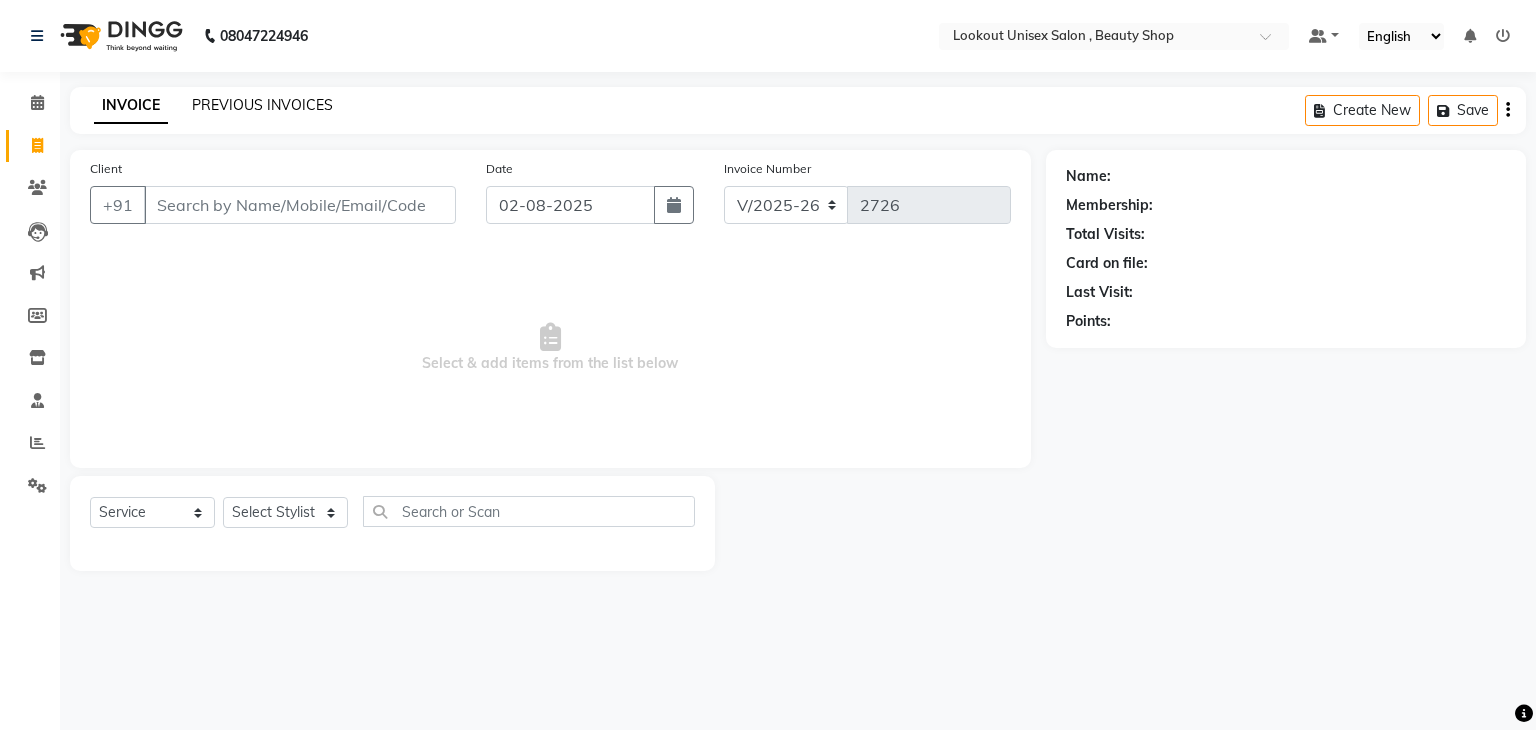 click on "PREVIOUS INVOICES" 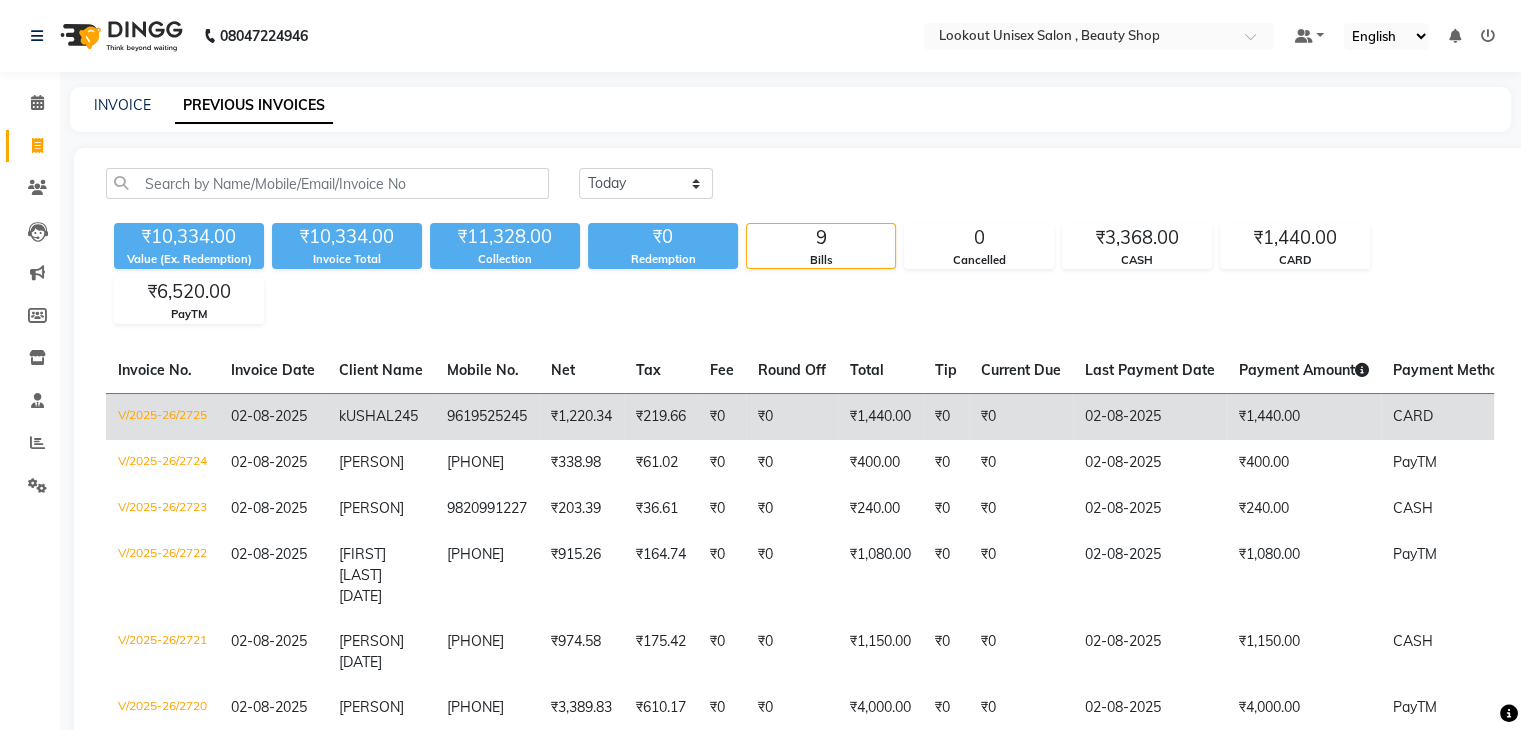 click on "V/2025-26/2725" 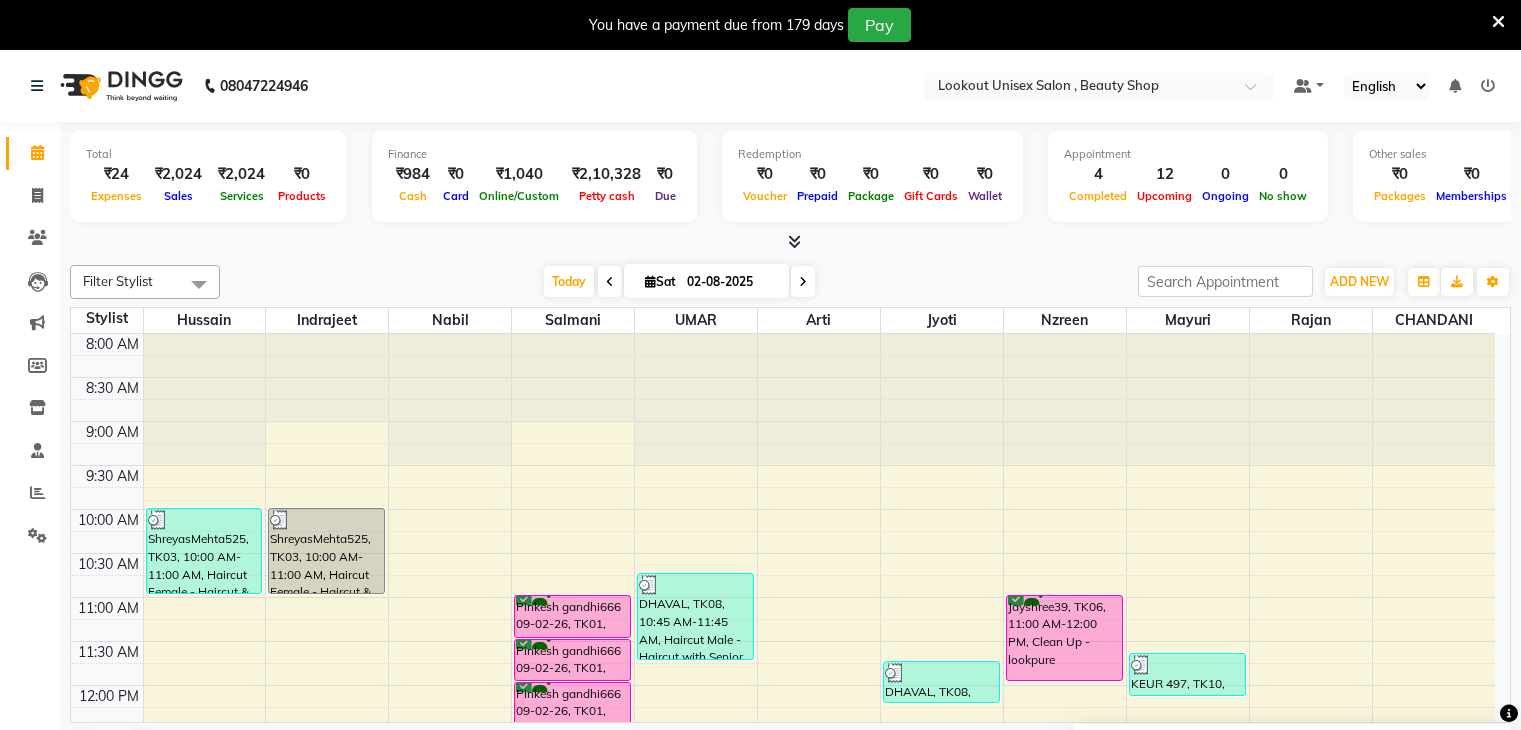 scroll, scrollTop: 0, scrollLeft: 0, axis: both 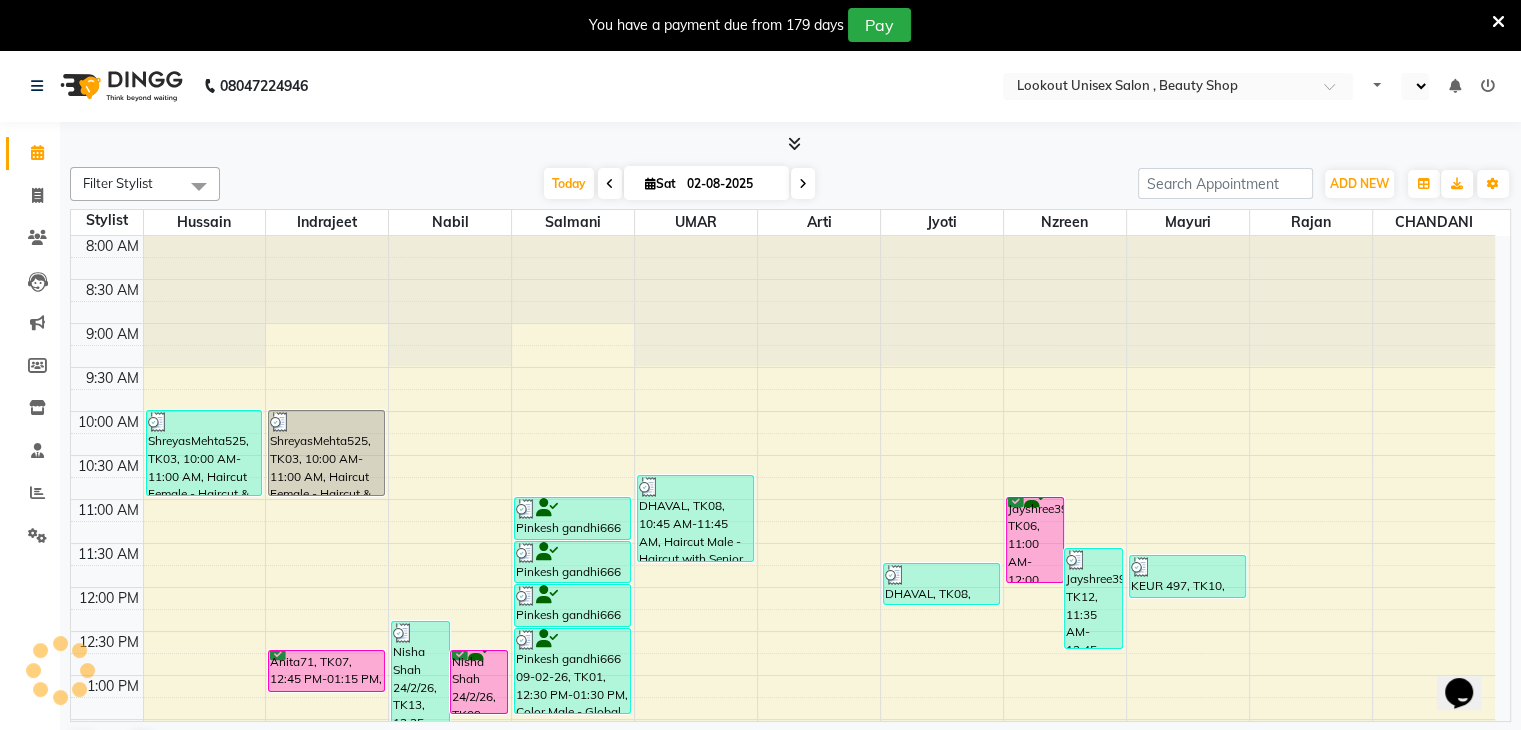select on "en" 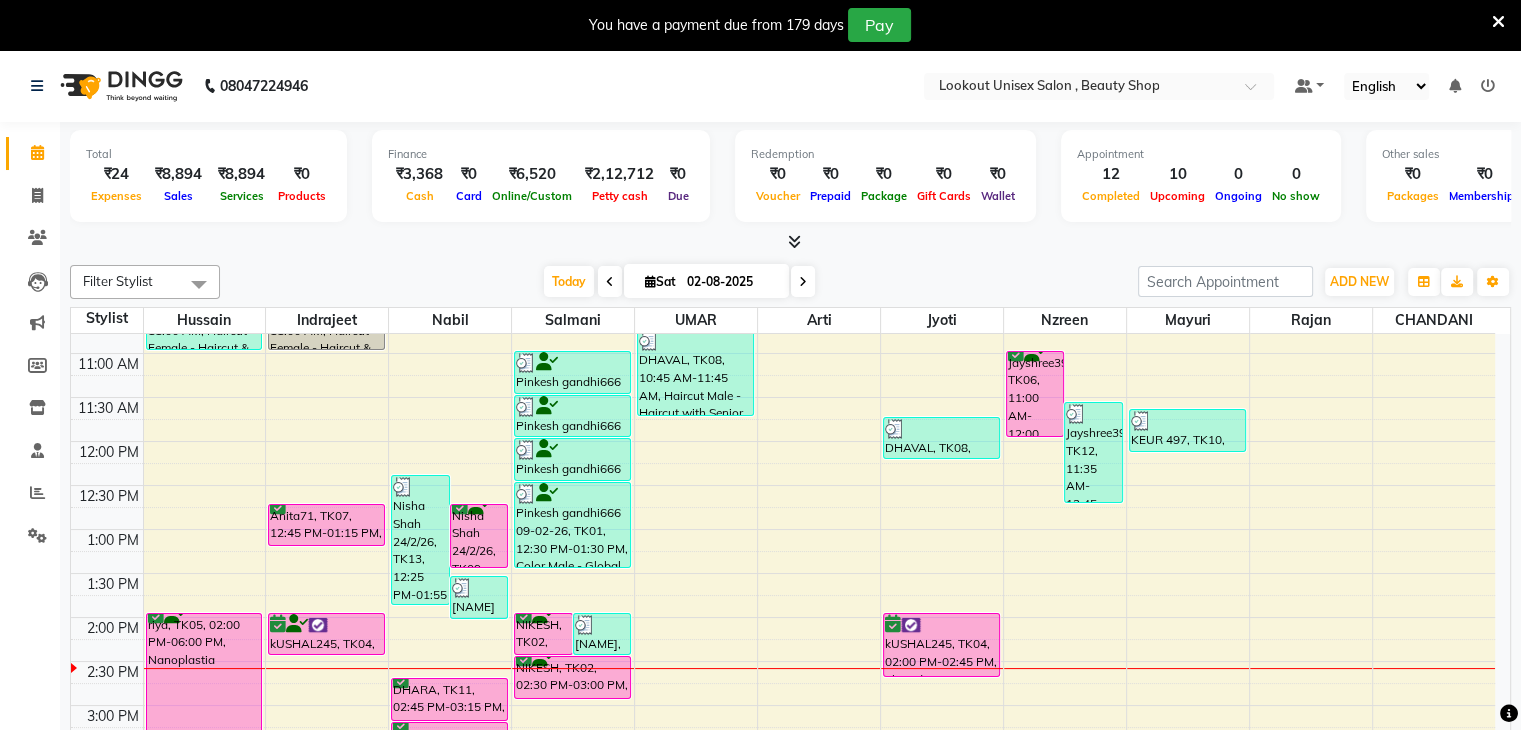 scroll, scrollTop: 300, scrollLeft: 0, axis: vertical 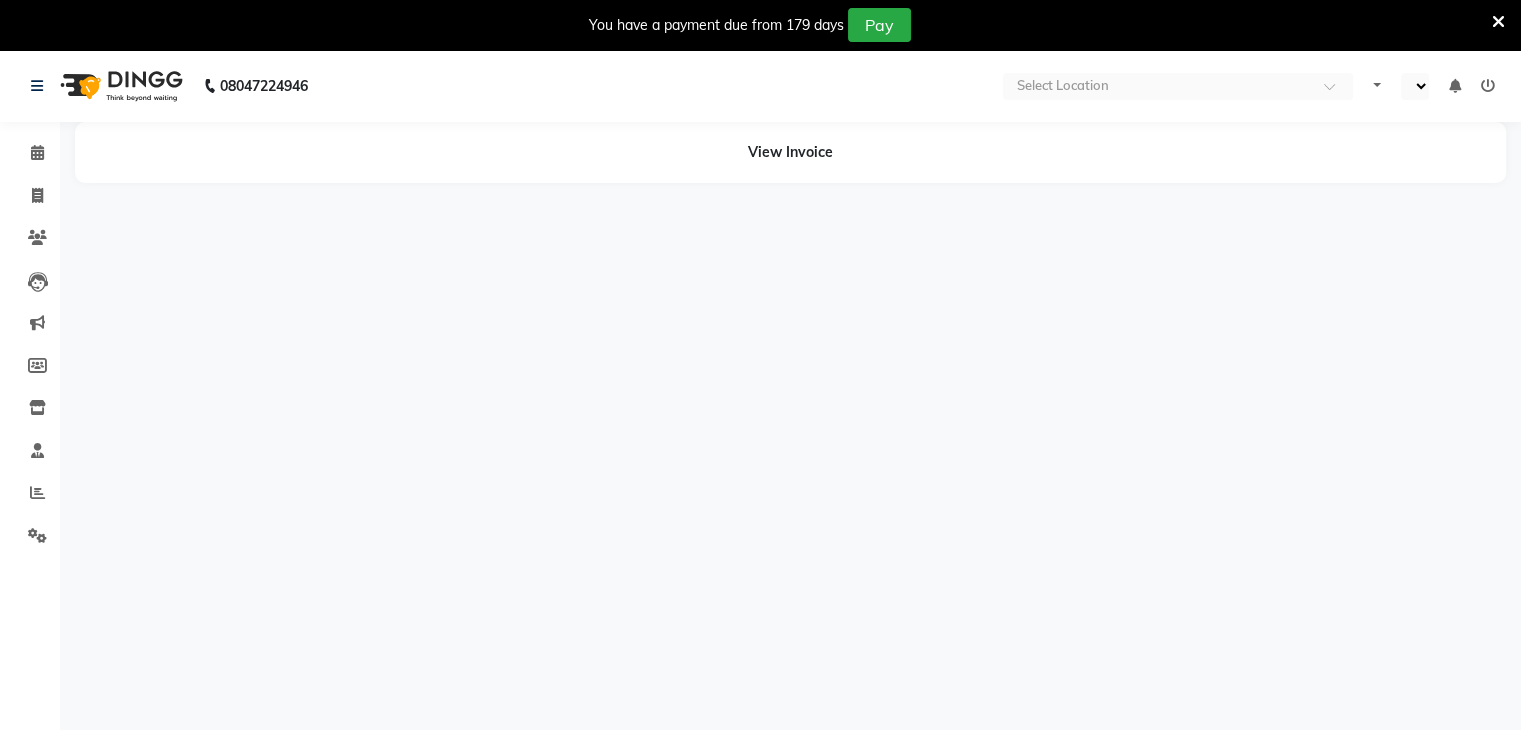 select on "en" 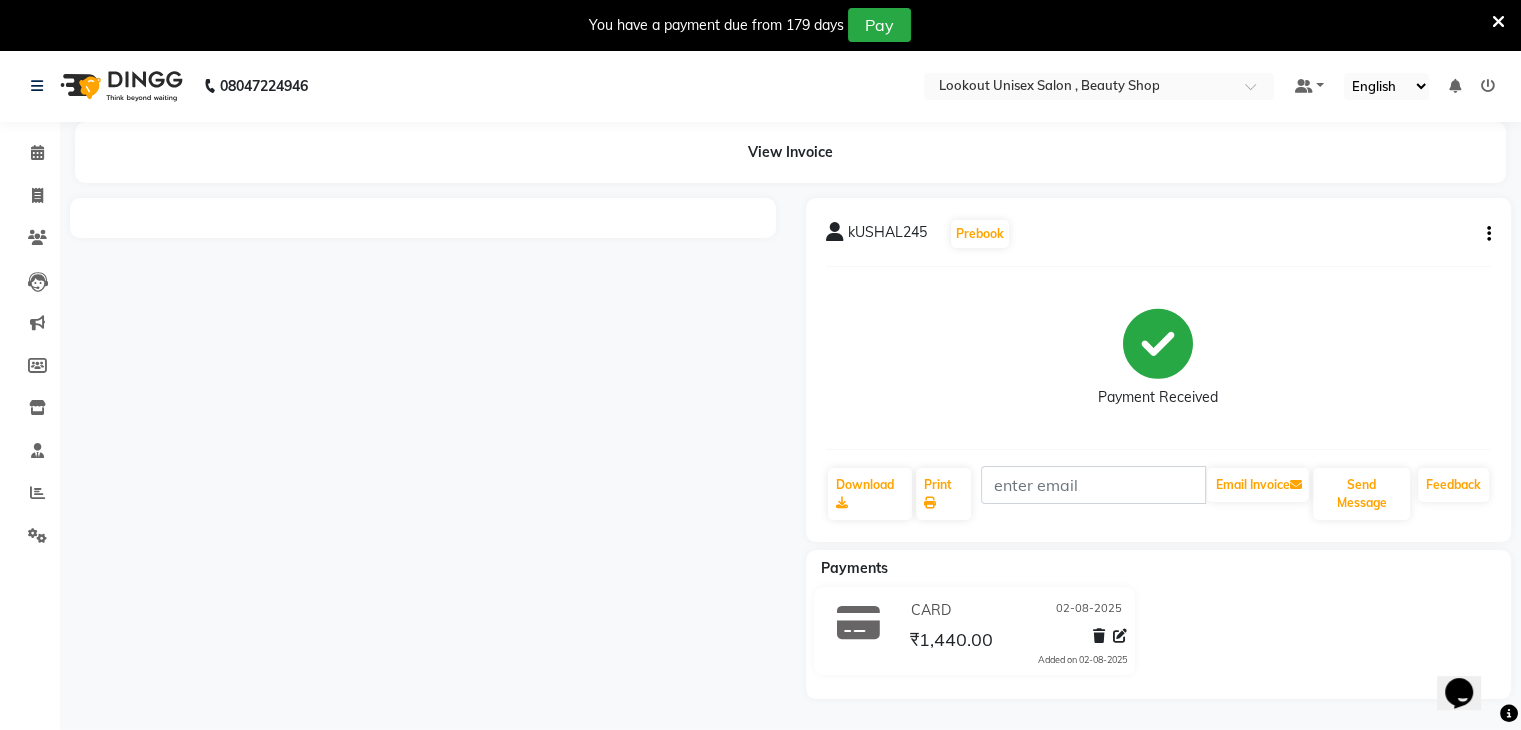 scroll, scrollTop: 0, scrollLeft: 0, axis: both 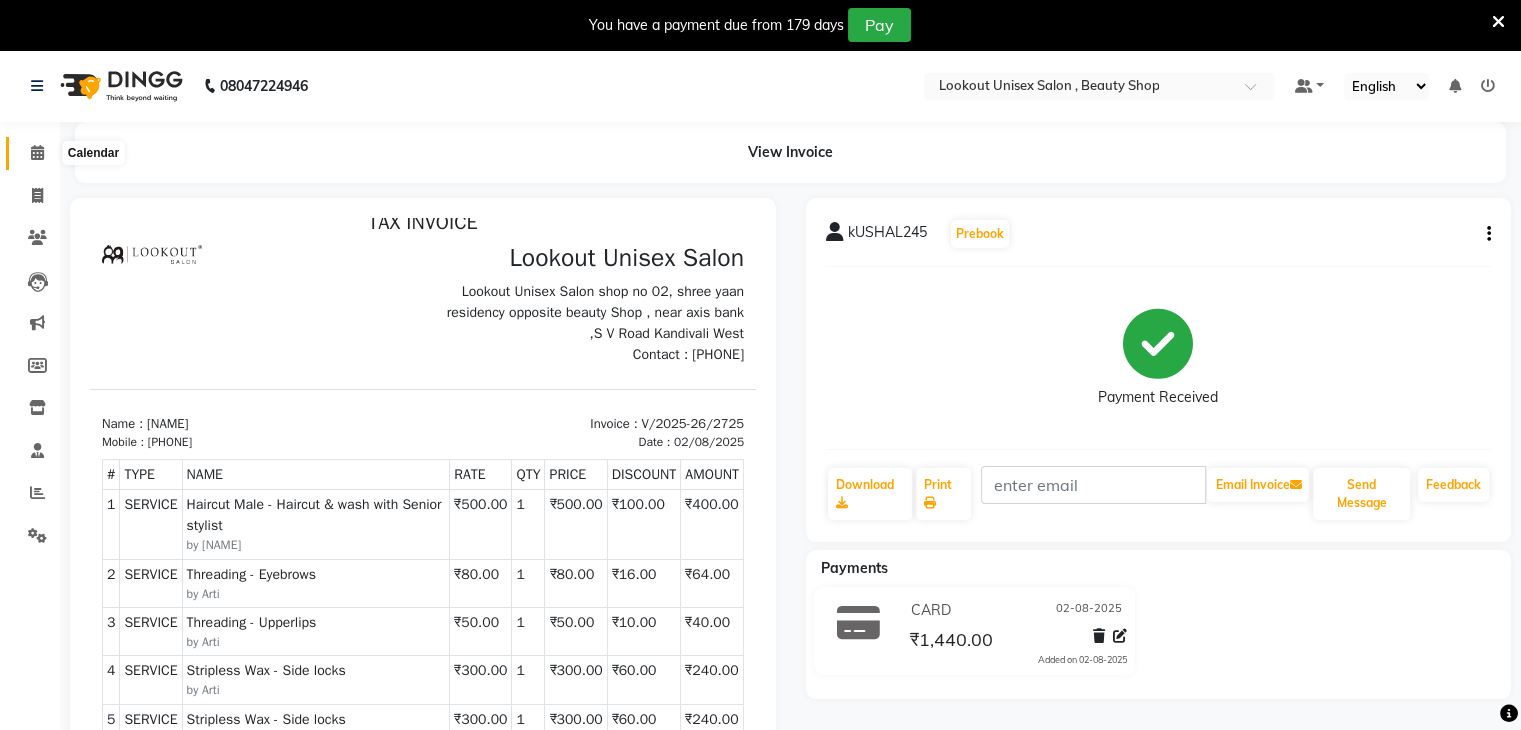 click 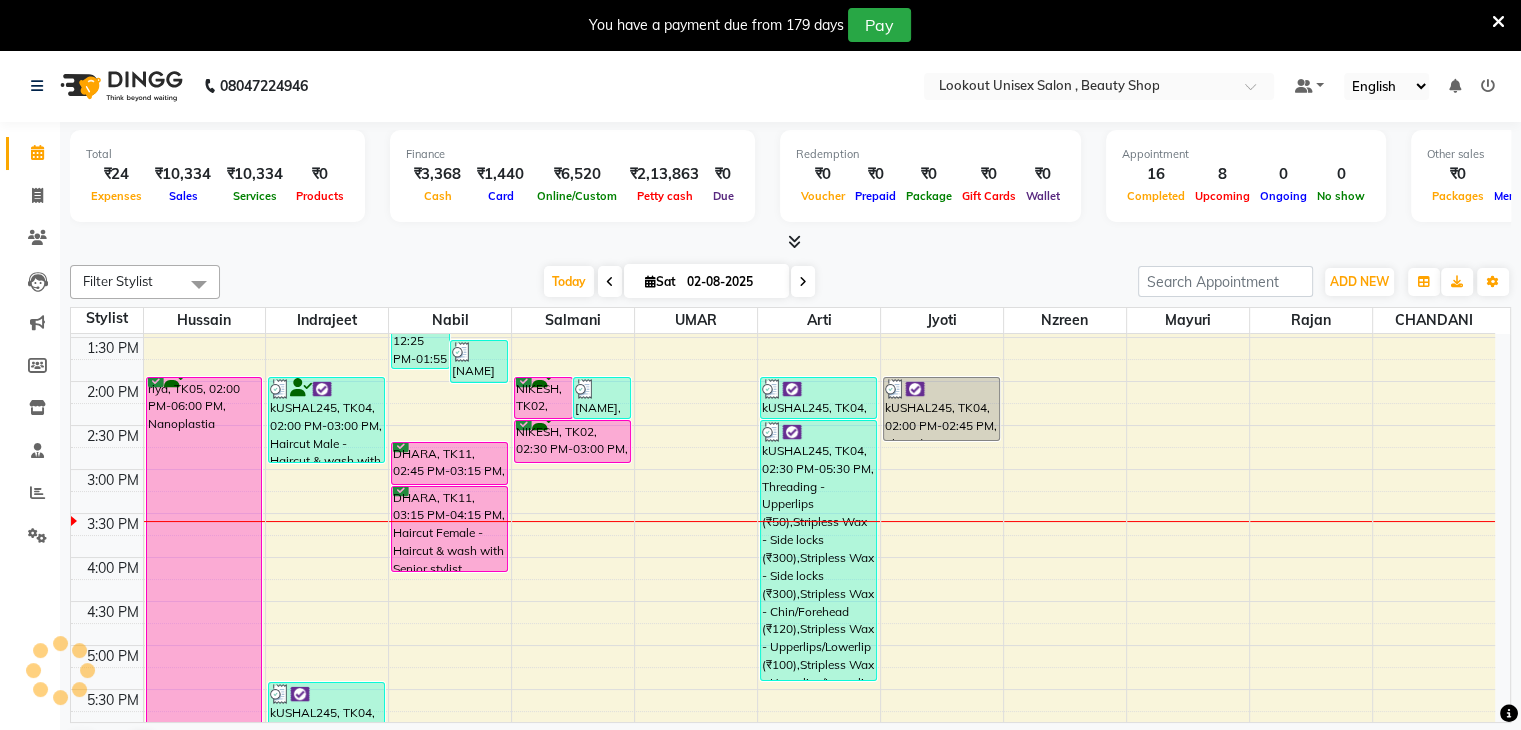 scroll, scrollTop: 500, scrollLeft: 0, axis: vertical 